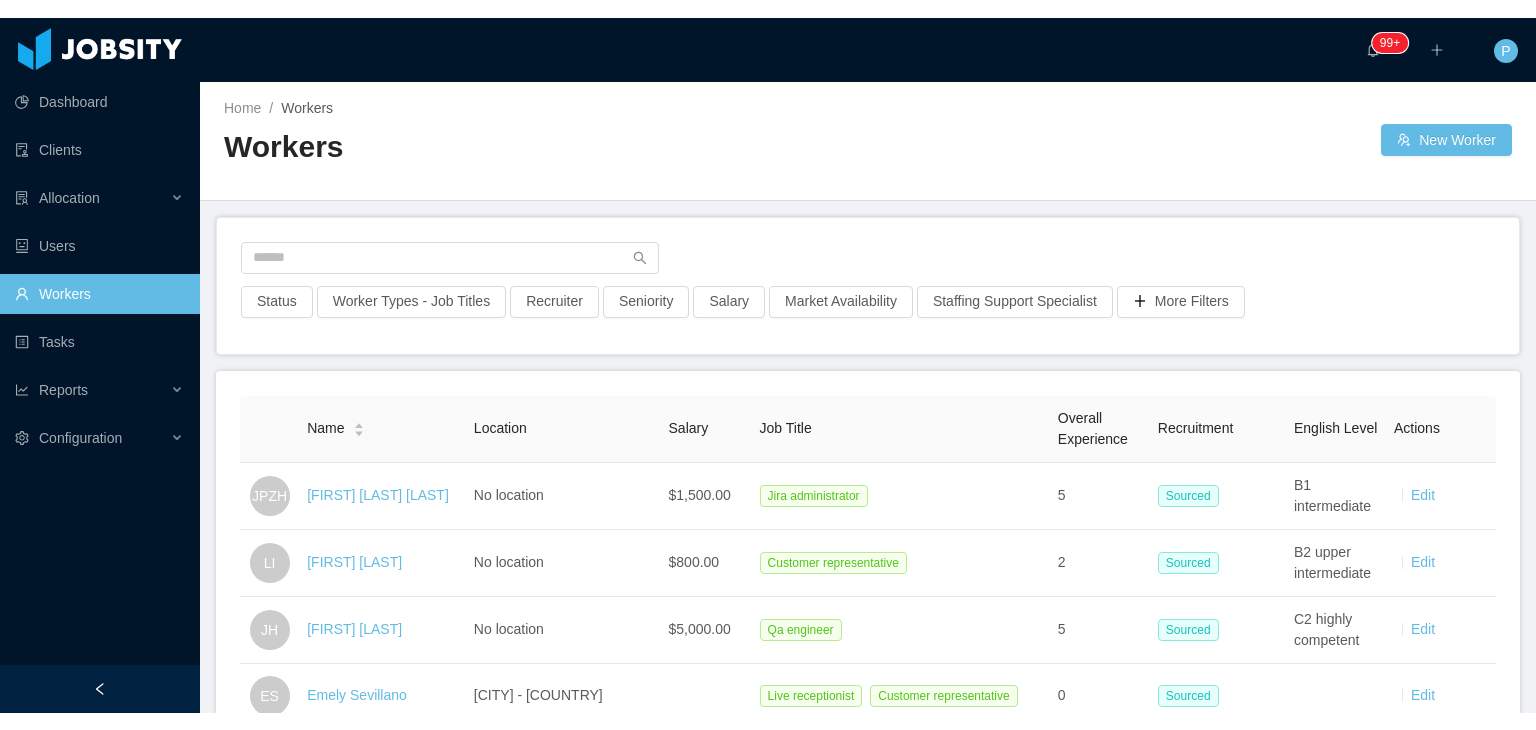 scroll, scrollTop: 0, scrollLeft: 0, axis: both 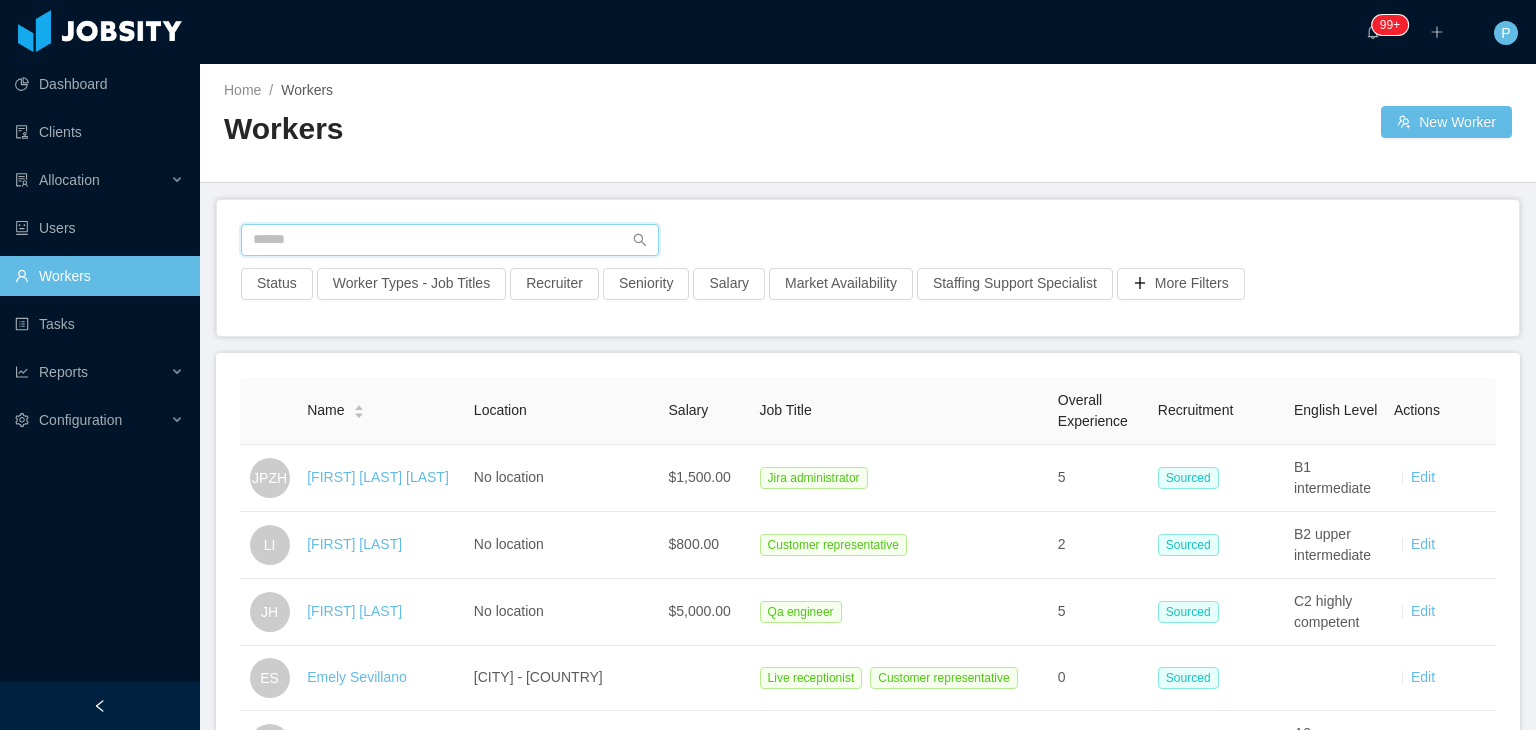 click at bounding box center (450, 240) 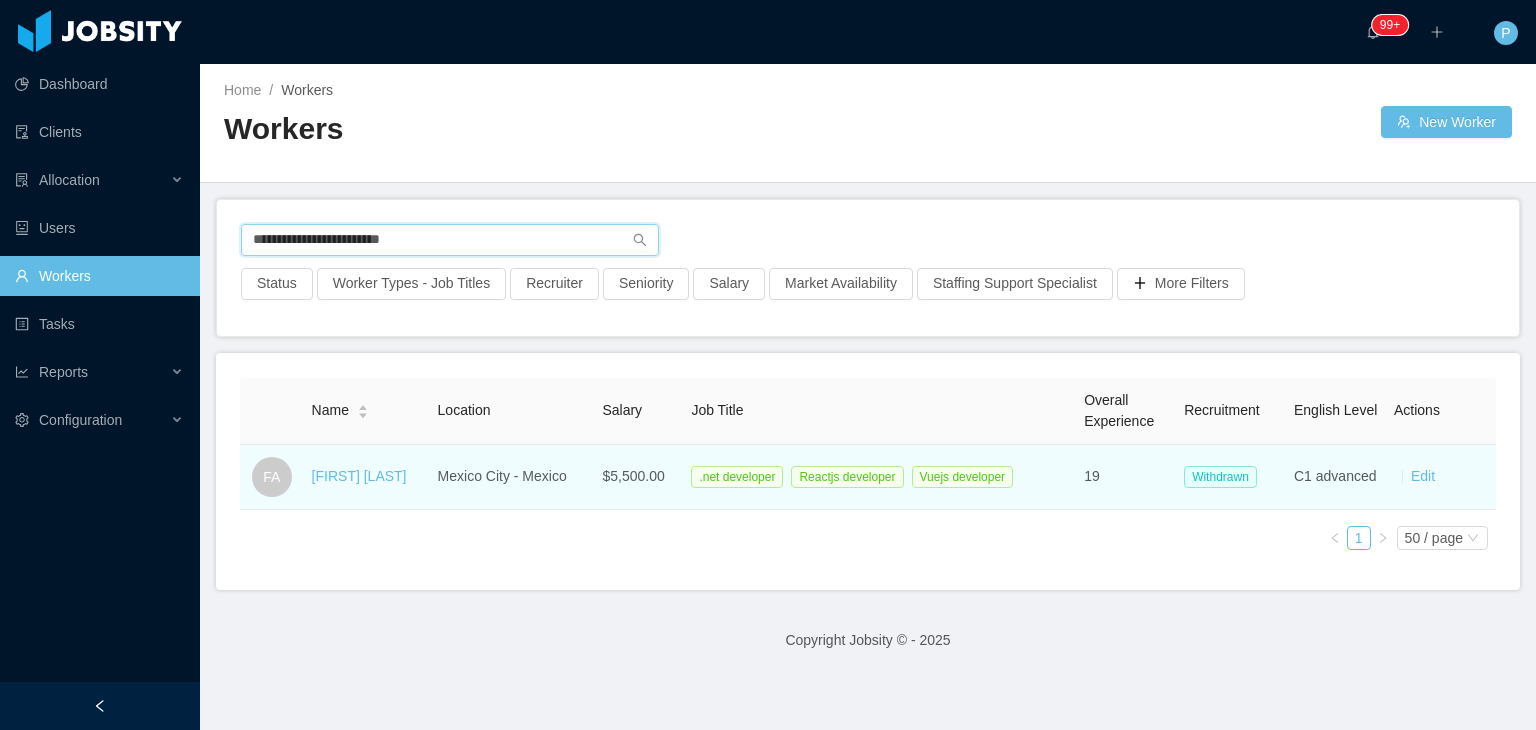 type on "**********" 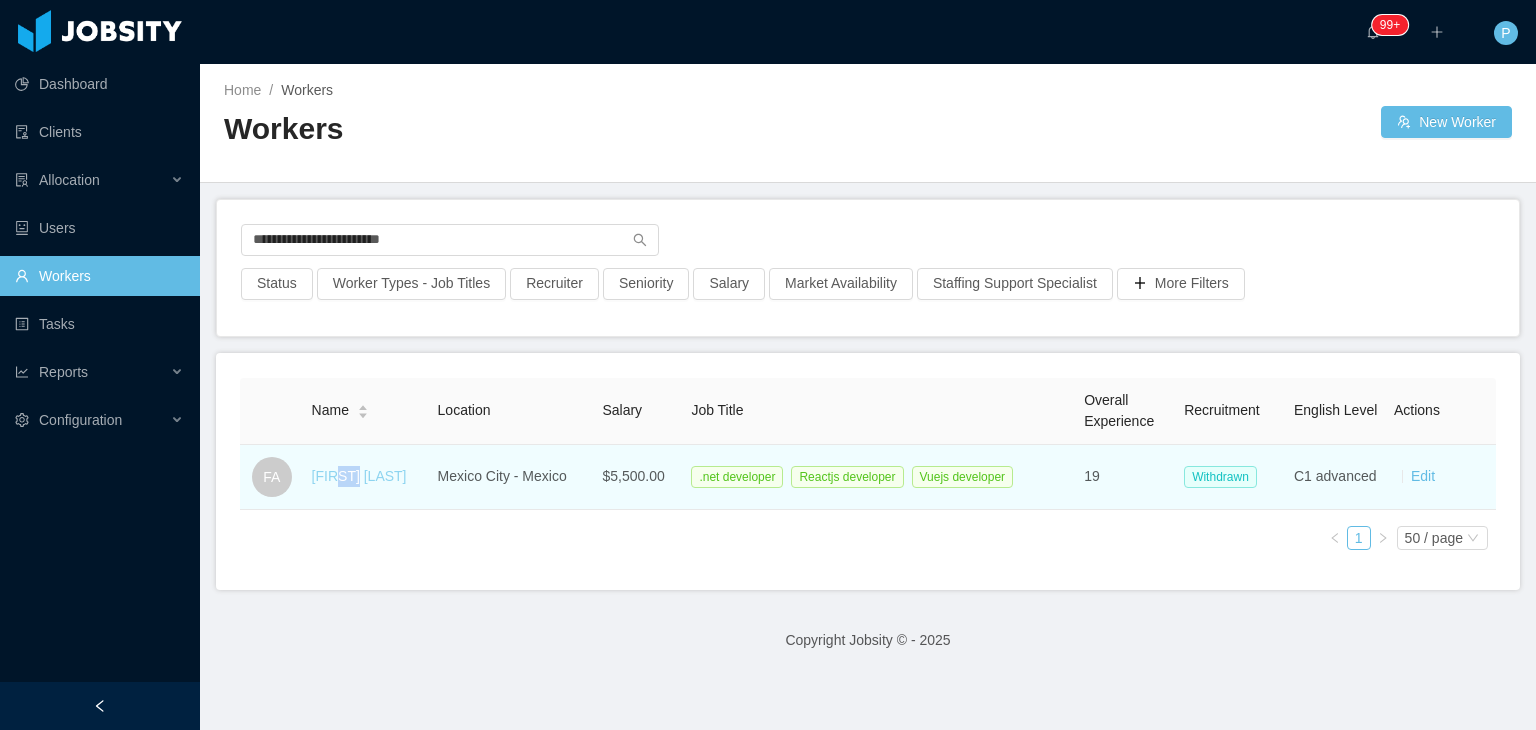 drag, startPoint x: 336, startPoint y: 485, endPoint x: 354, endPoint y: 484, distance: 18.027756 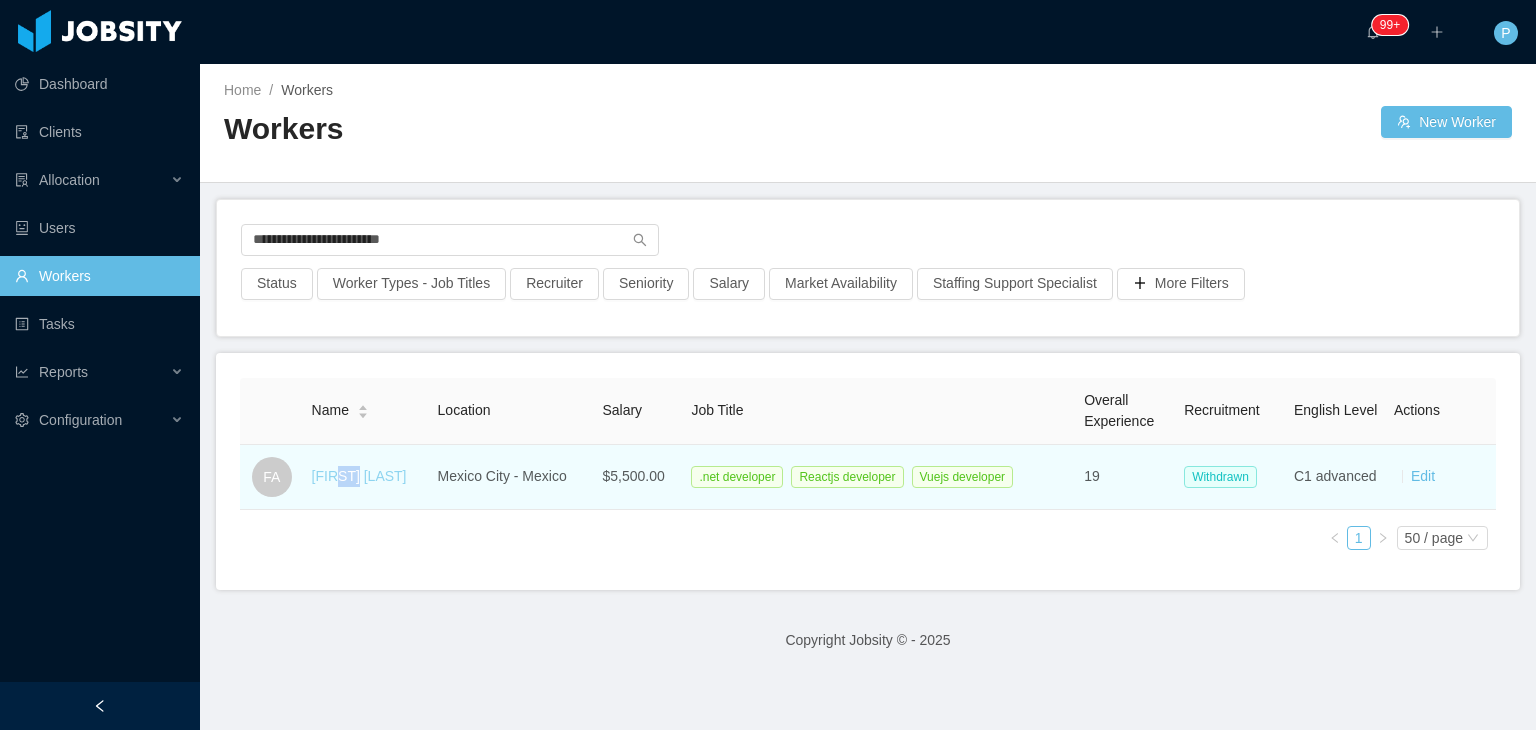 click on "[FIRST] [LAST]" at bounding box center [359, 476] 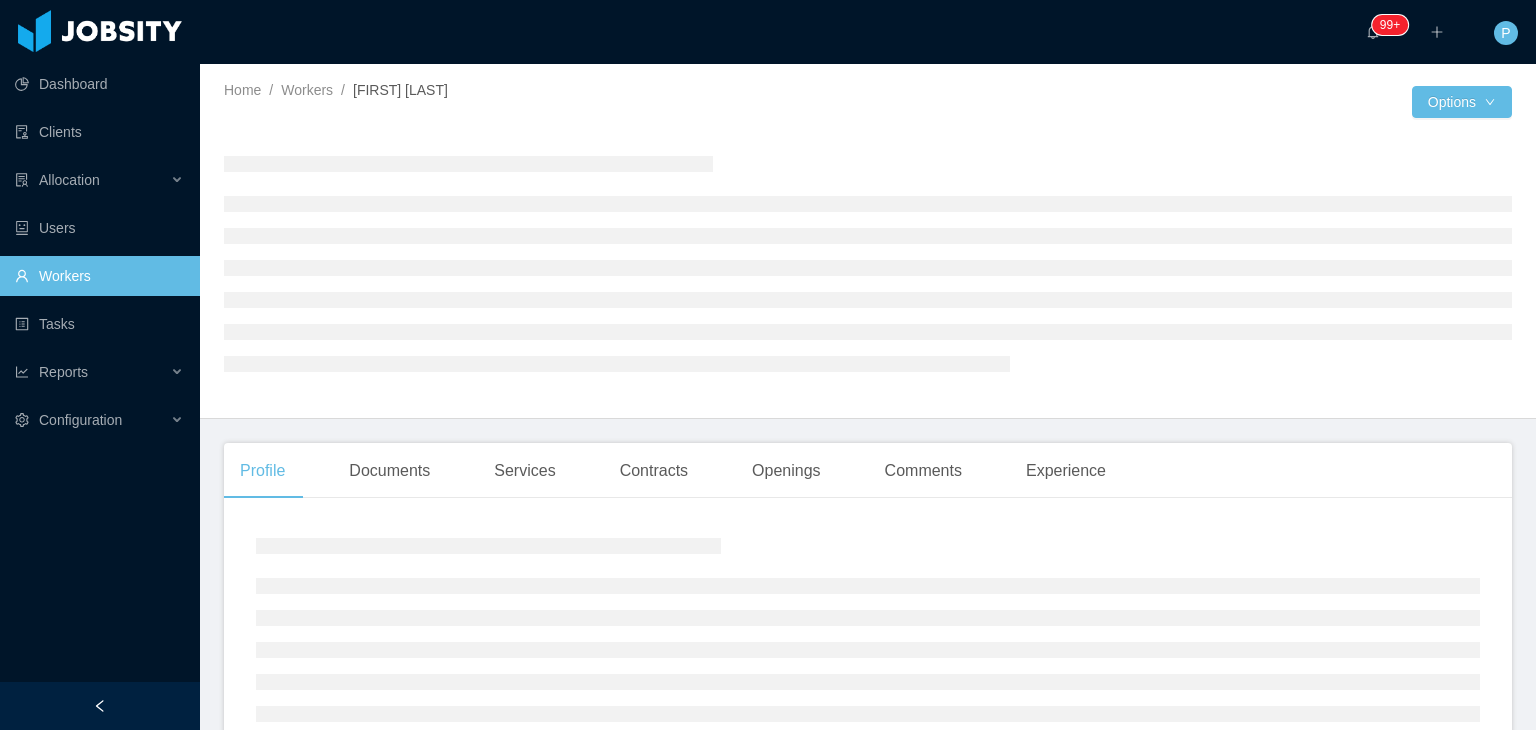 click at bounding box center (868, 263) 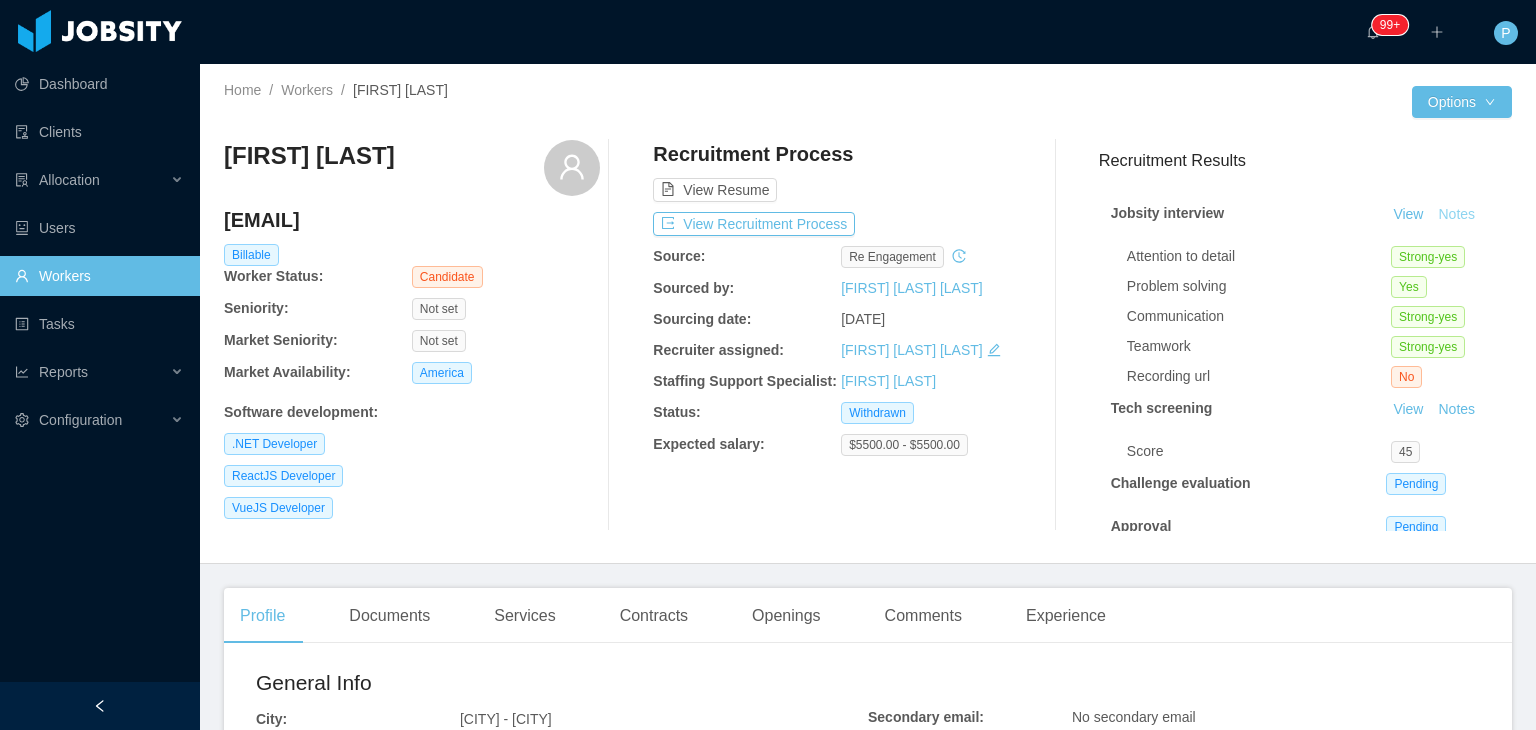click on "Notes" at bounding box center [1456, 215] 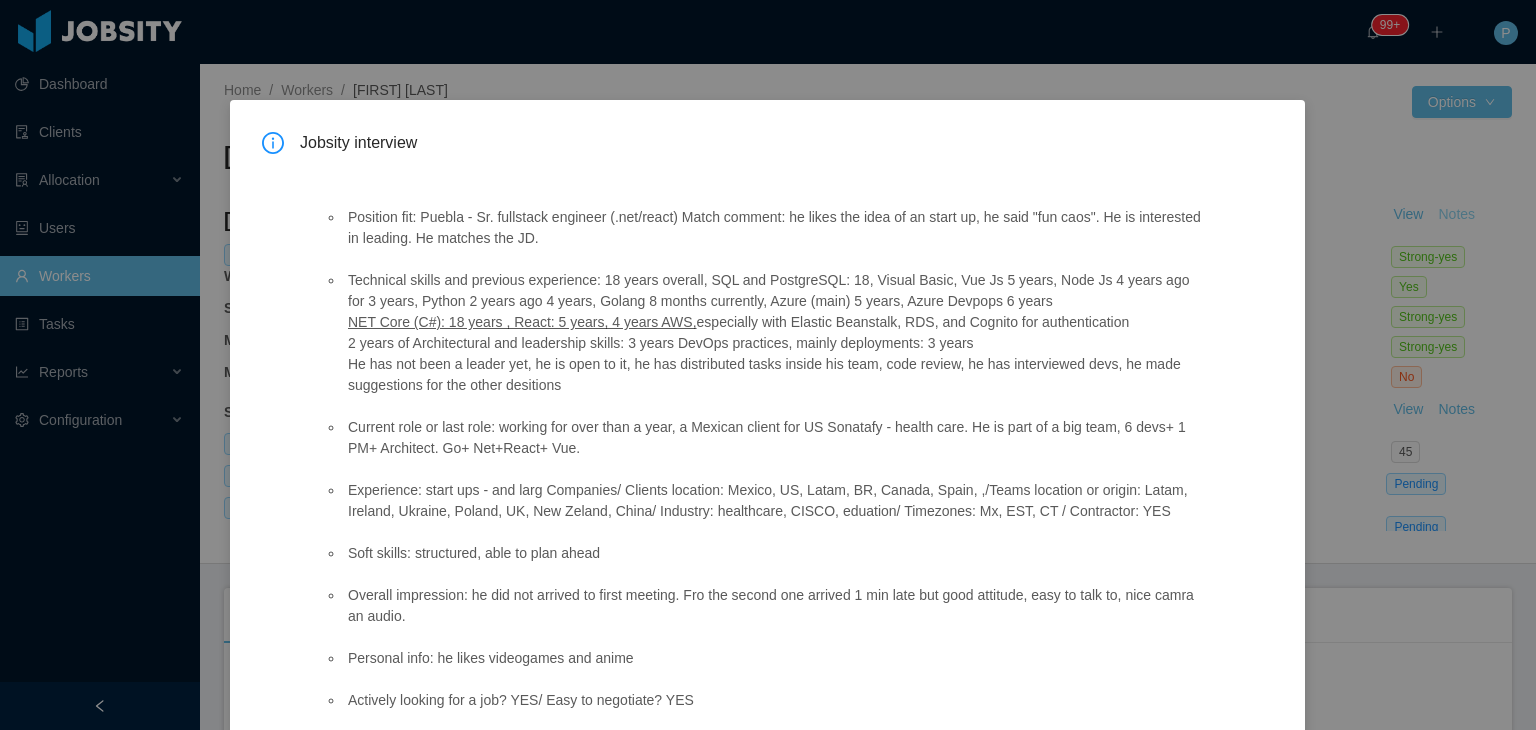 scroll, scrollTop: 100, scrollLeft: 0, axis: vertical 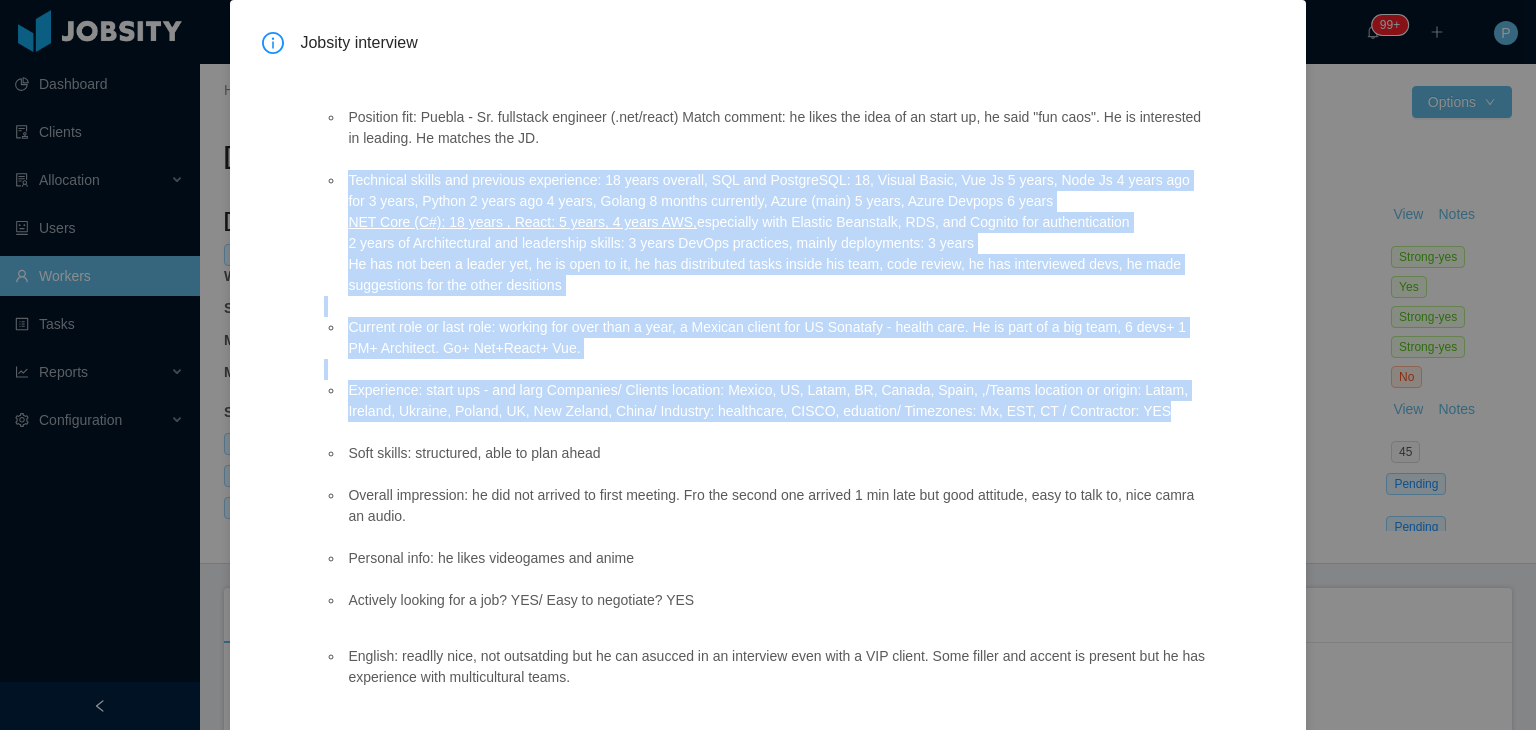 drag, startPoint x: 344, startPoint y: 177, endPoint x: 1147, endPoint y: 421, distance: 839.2526 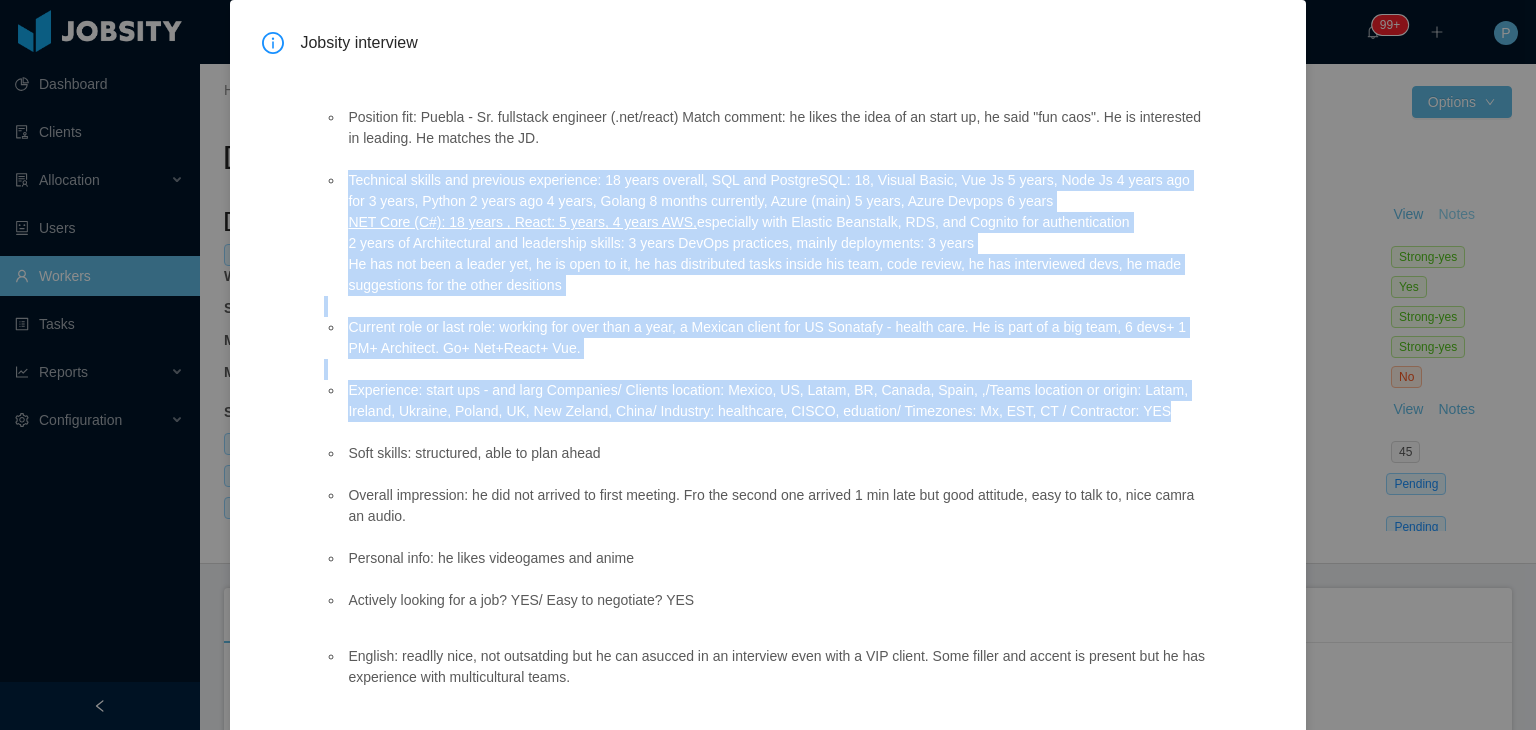type 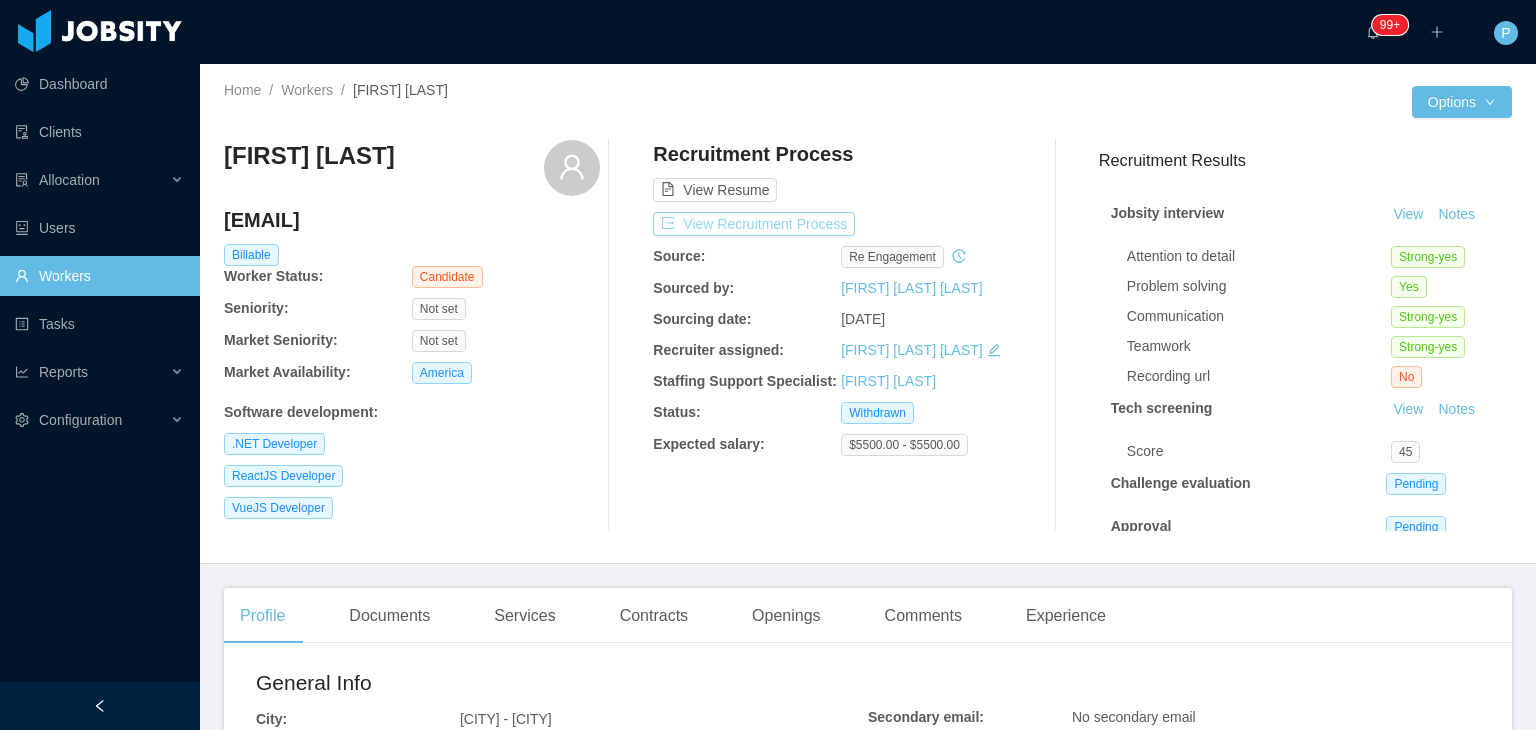 click on "View Recruitment Process" at bounding box center [754, 224] 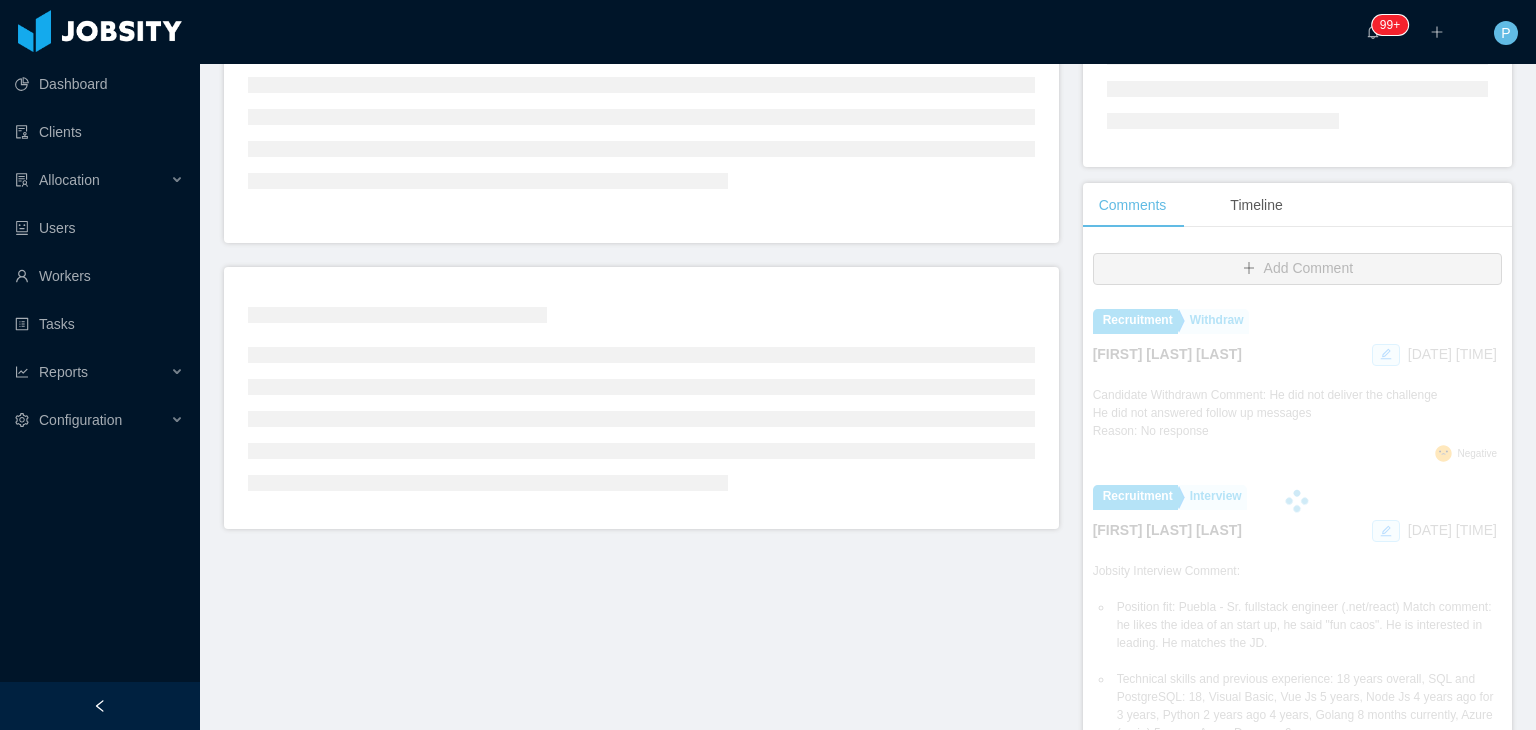 scroll, scrollTop: 305, scrollLeft: 0, axis: vertical 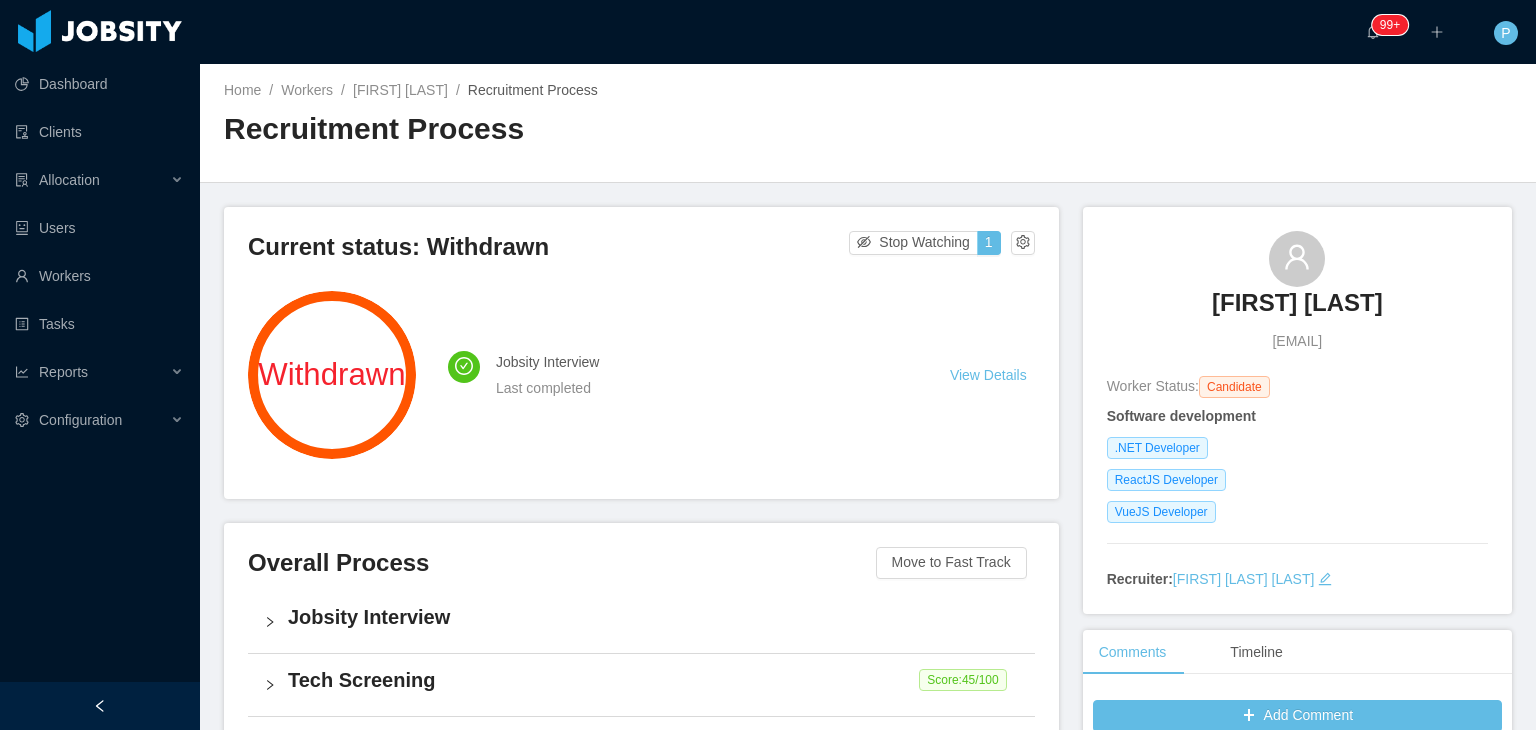 click on "Current status: Withdrawn Stop Watching 1 Withdrawn Jobsity Interview Last completed View Details" at bounding box center (641, 353) 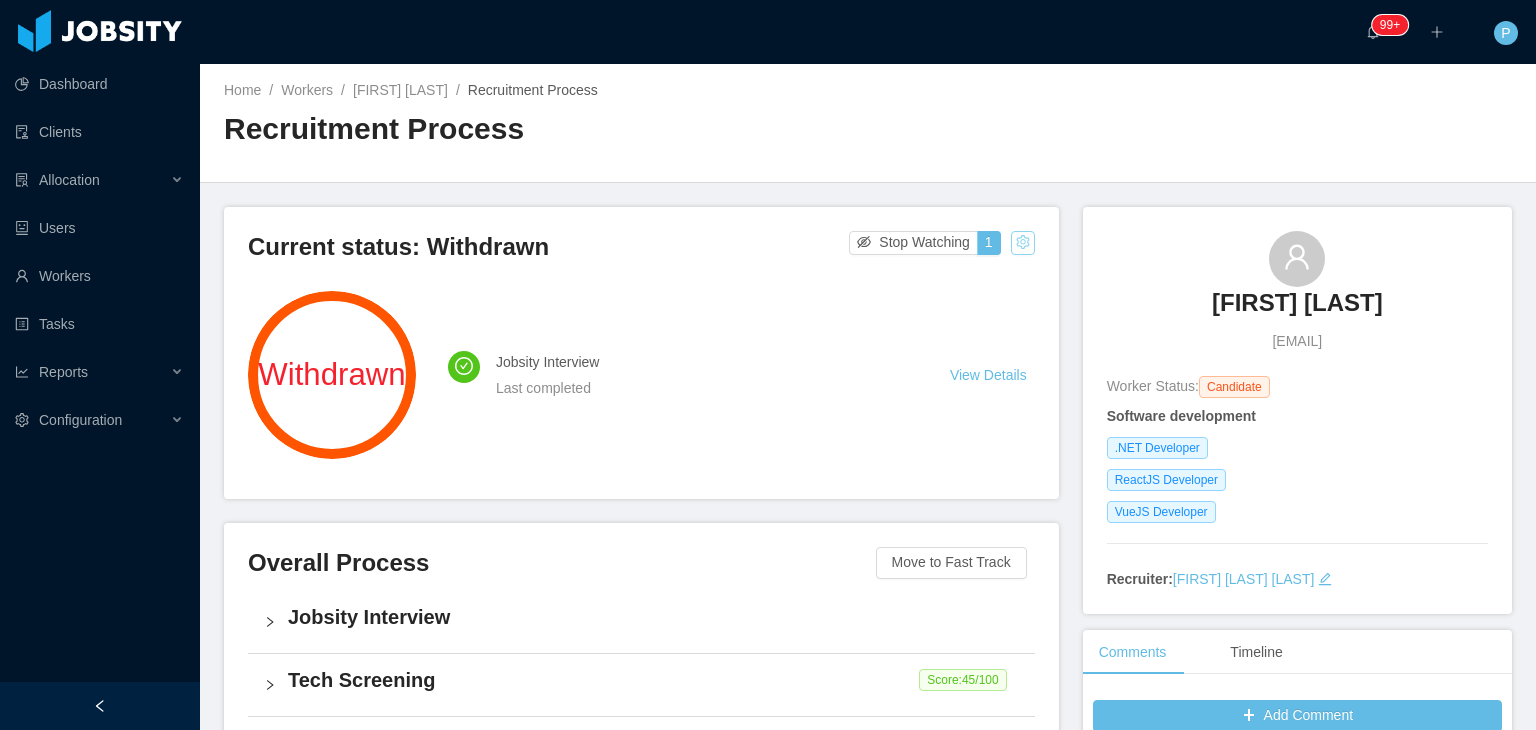 click at bounding box center [1023, 243] 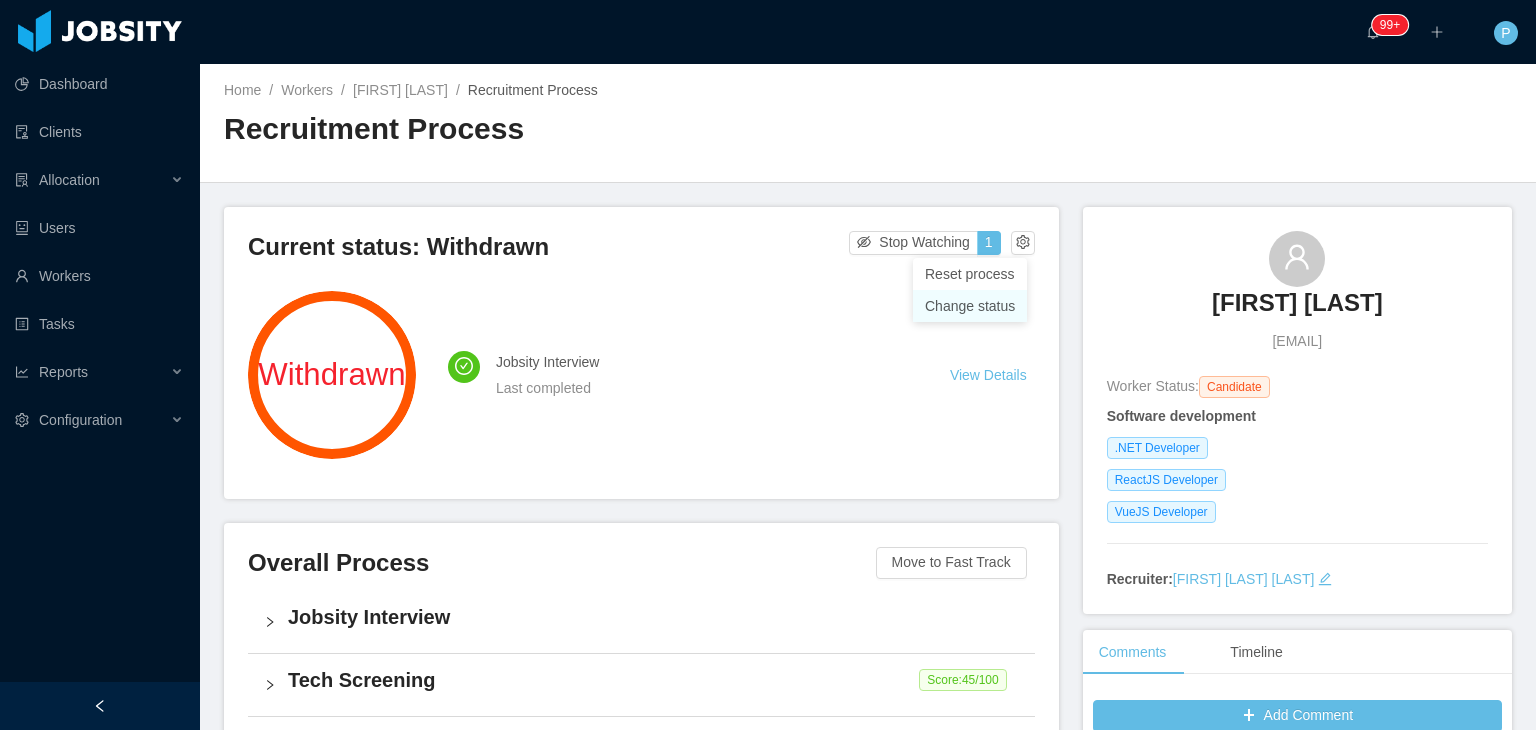 click on "Change status" at bounding box center [970, 306] 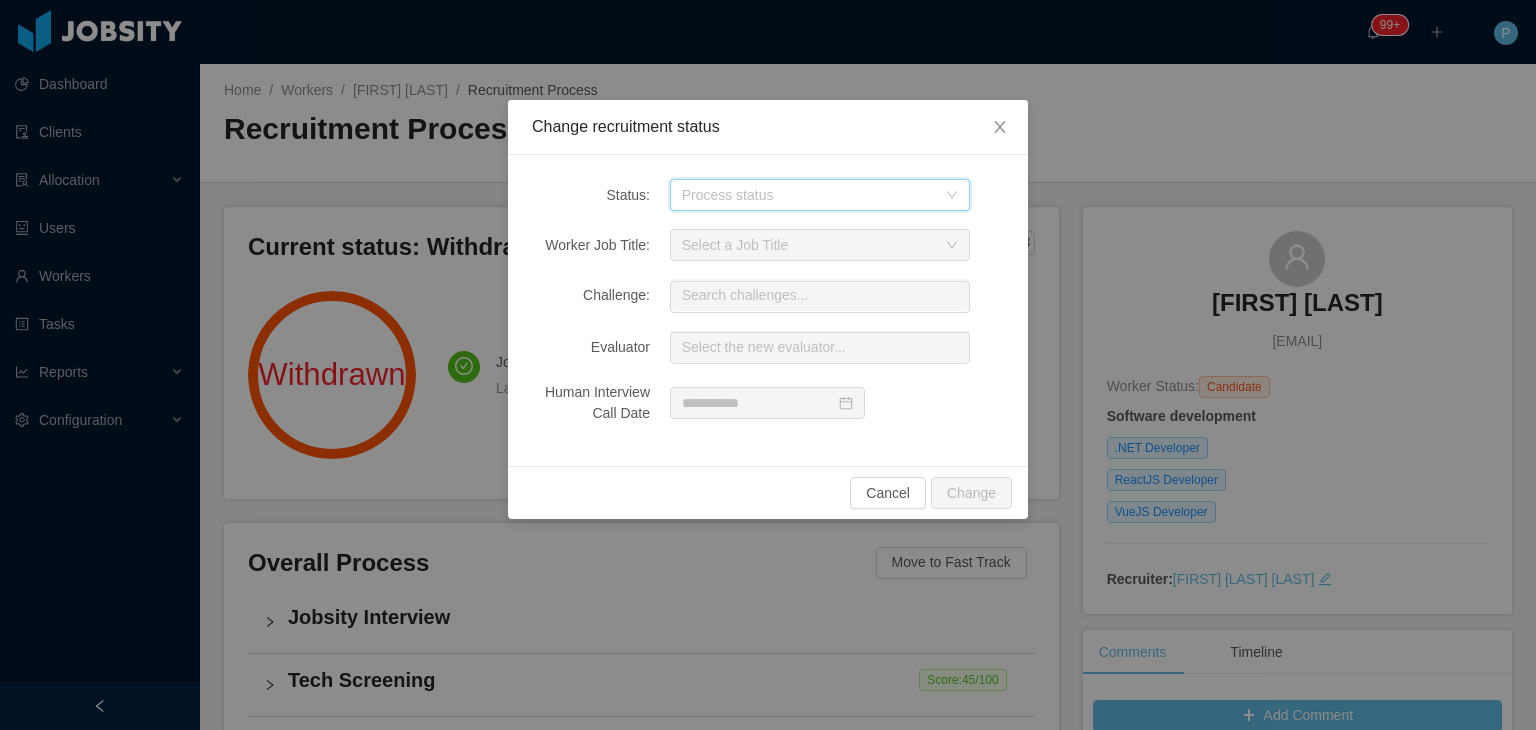 click 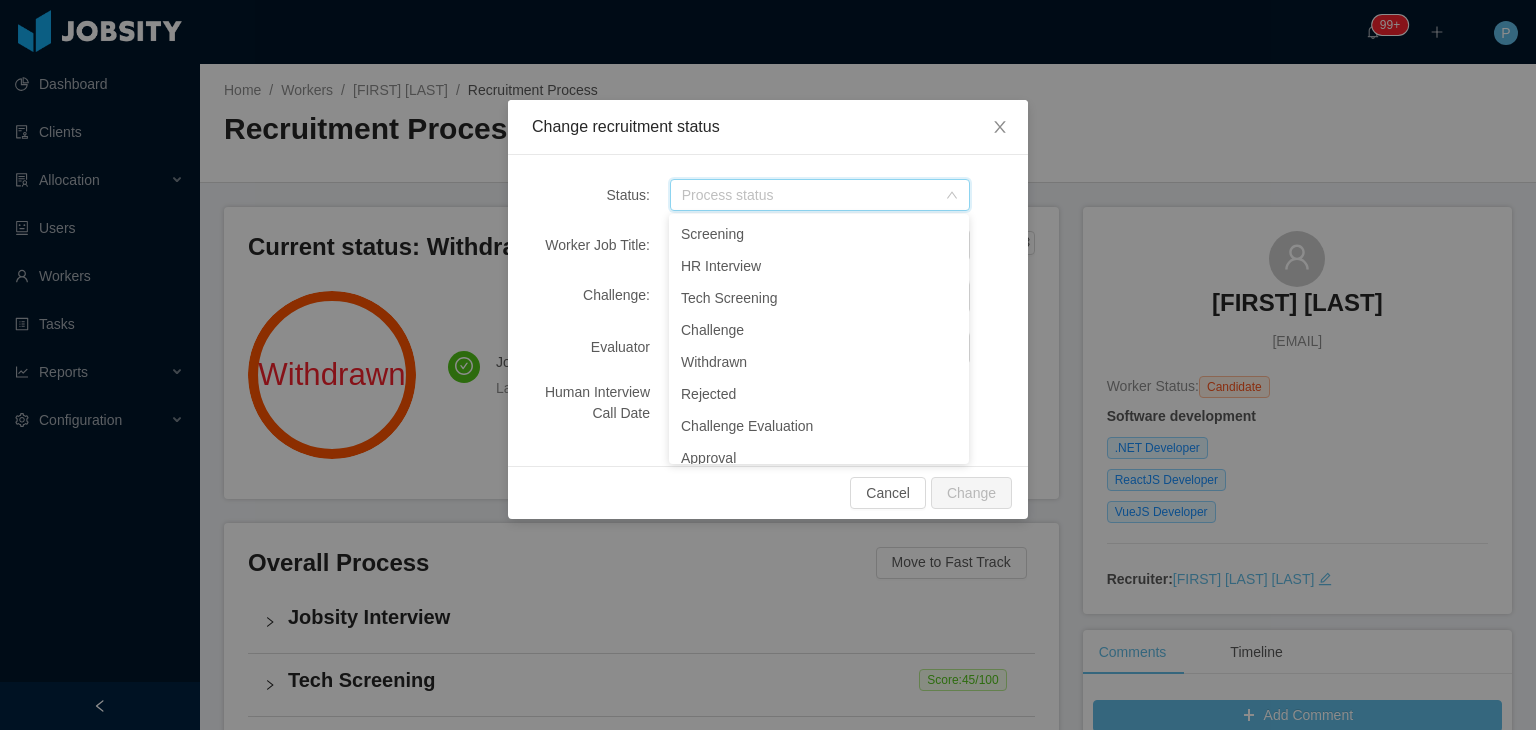 scroll, scrollTop: 218, scrollLeft: 0, axis: vertical 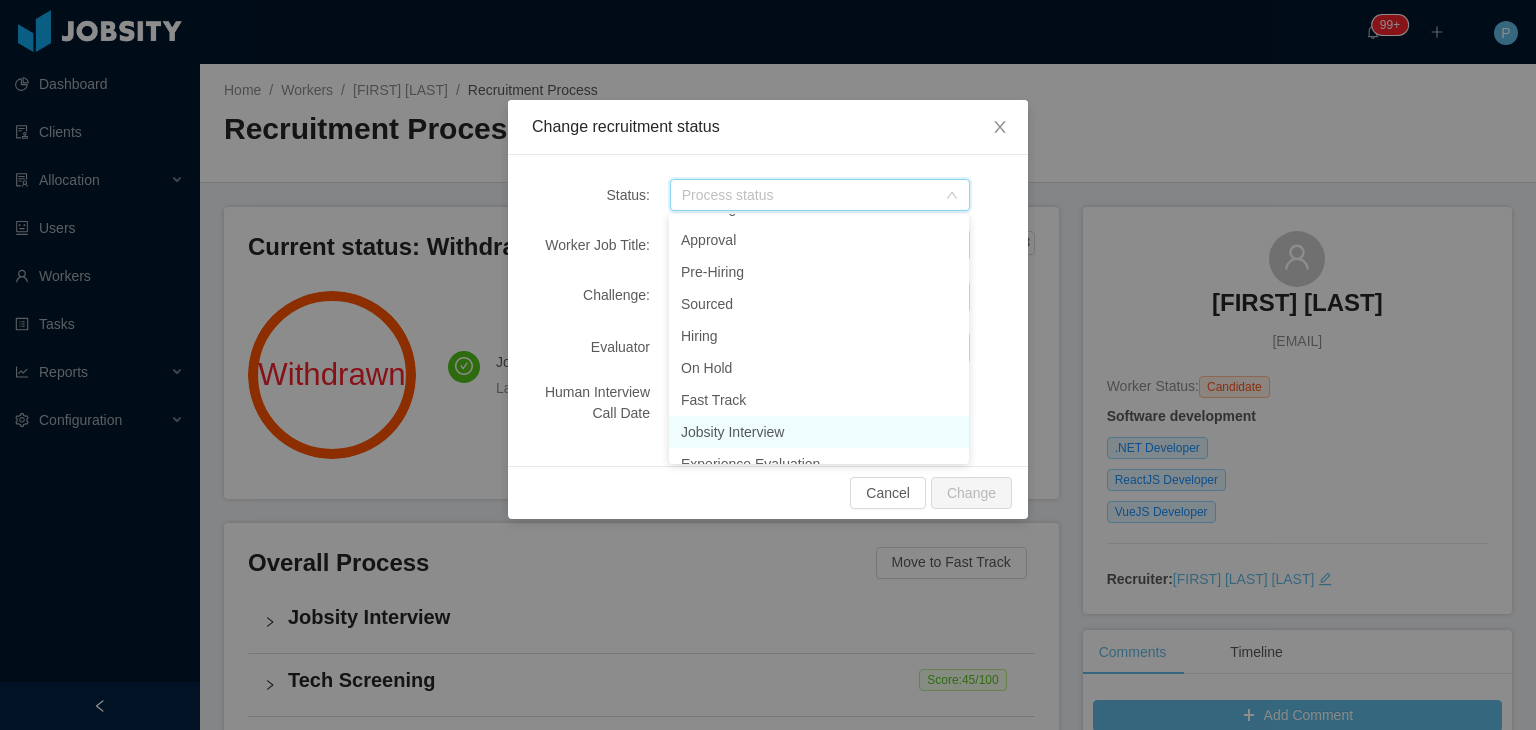 click on "Jobsity Interview" at bounding box center [819, 432] 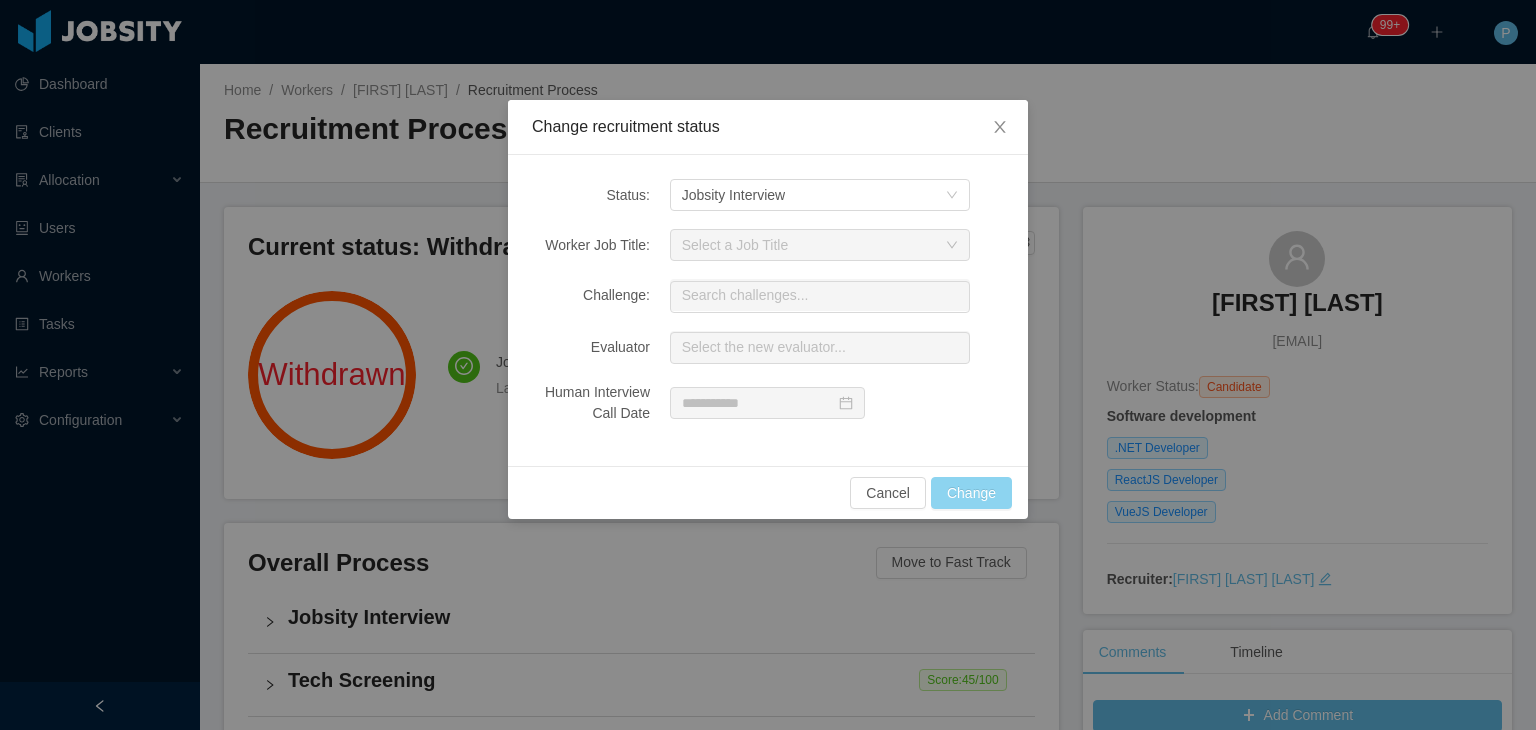 click on "Change" at bounding box center (971, 493) 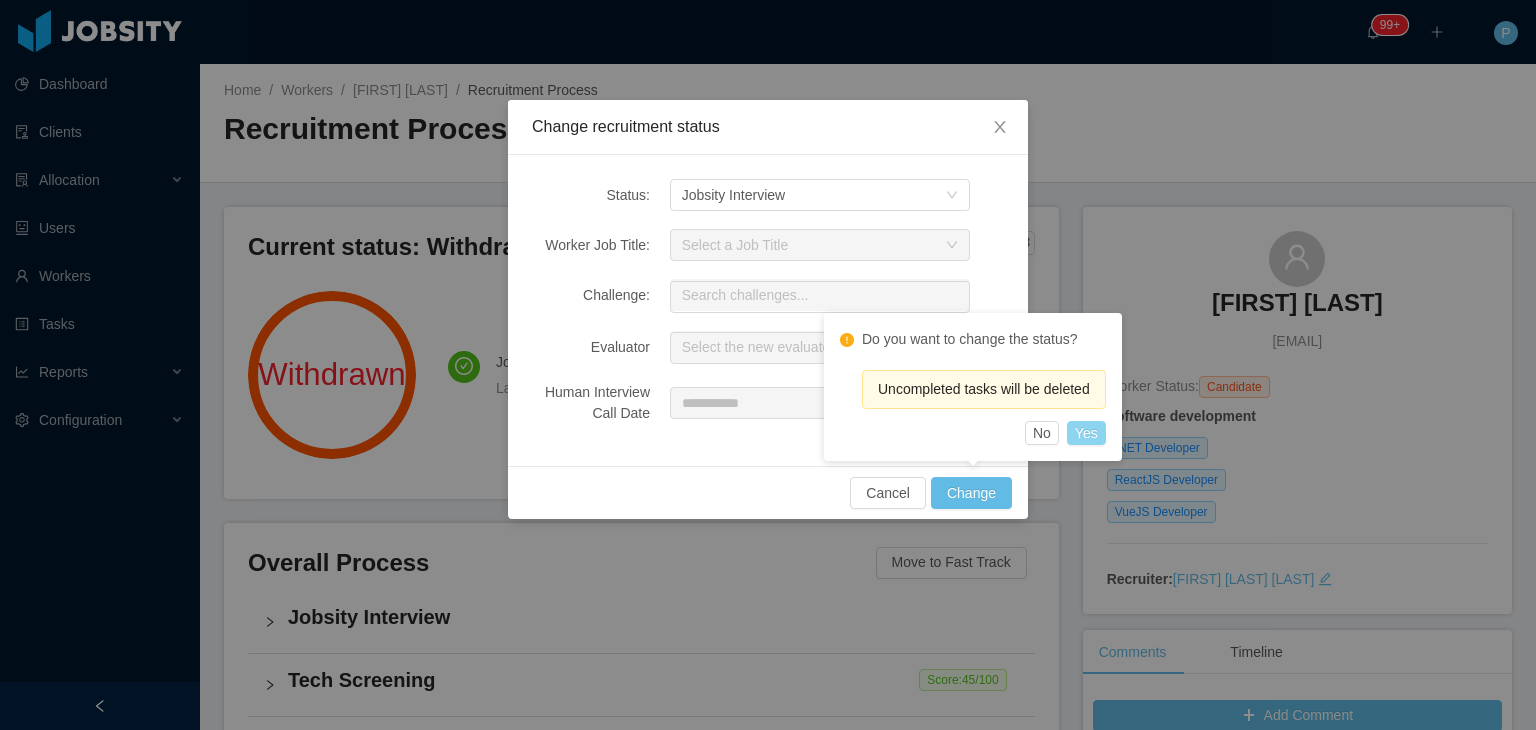 click on "Yes" at bounding box center (1086, 433) 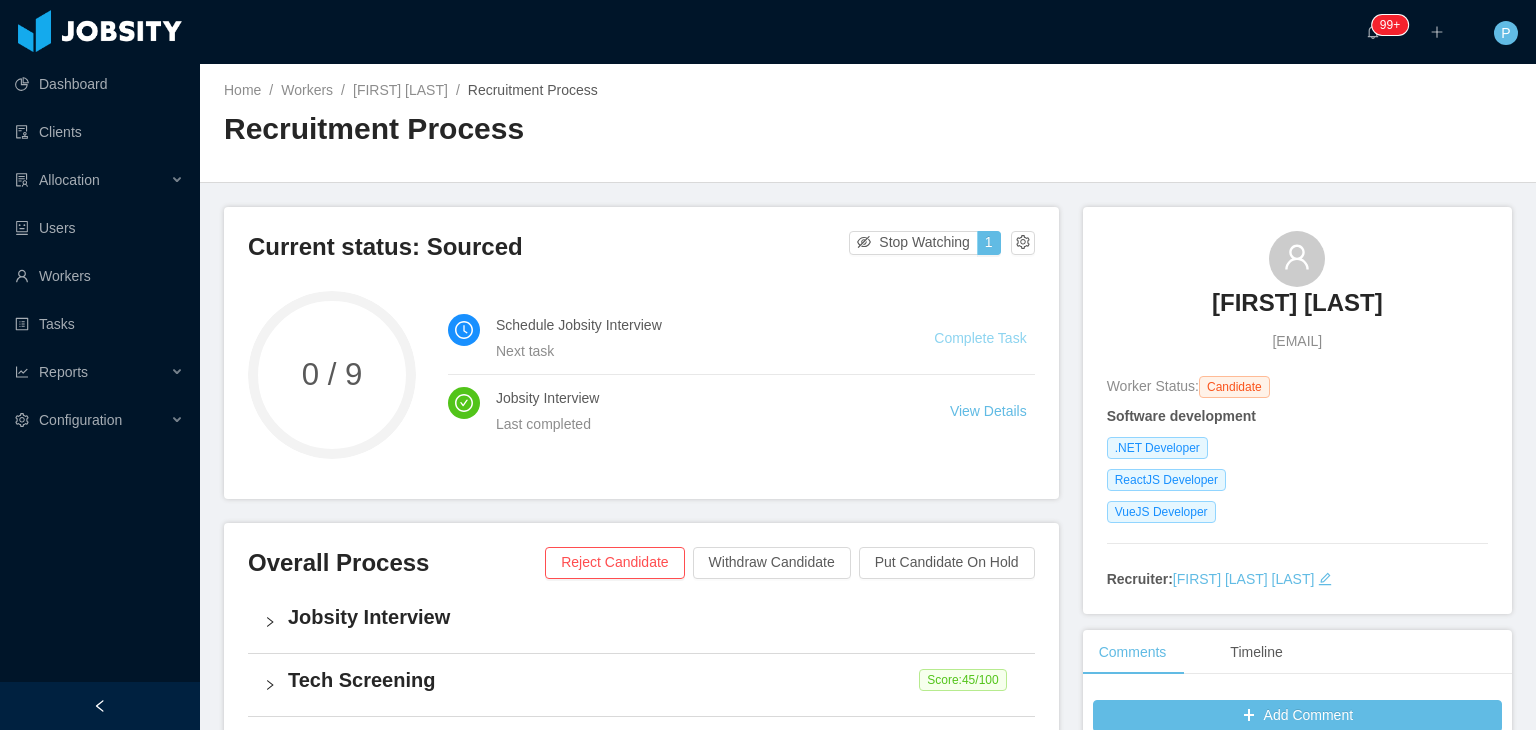 click on "Complete Task" at bounding box center (980, 338) 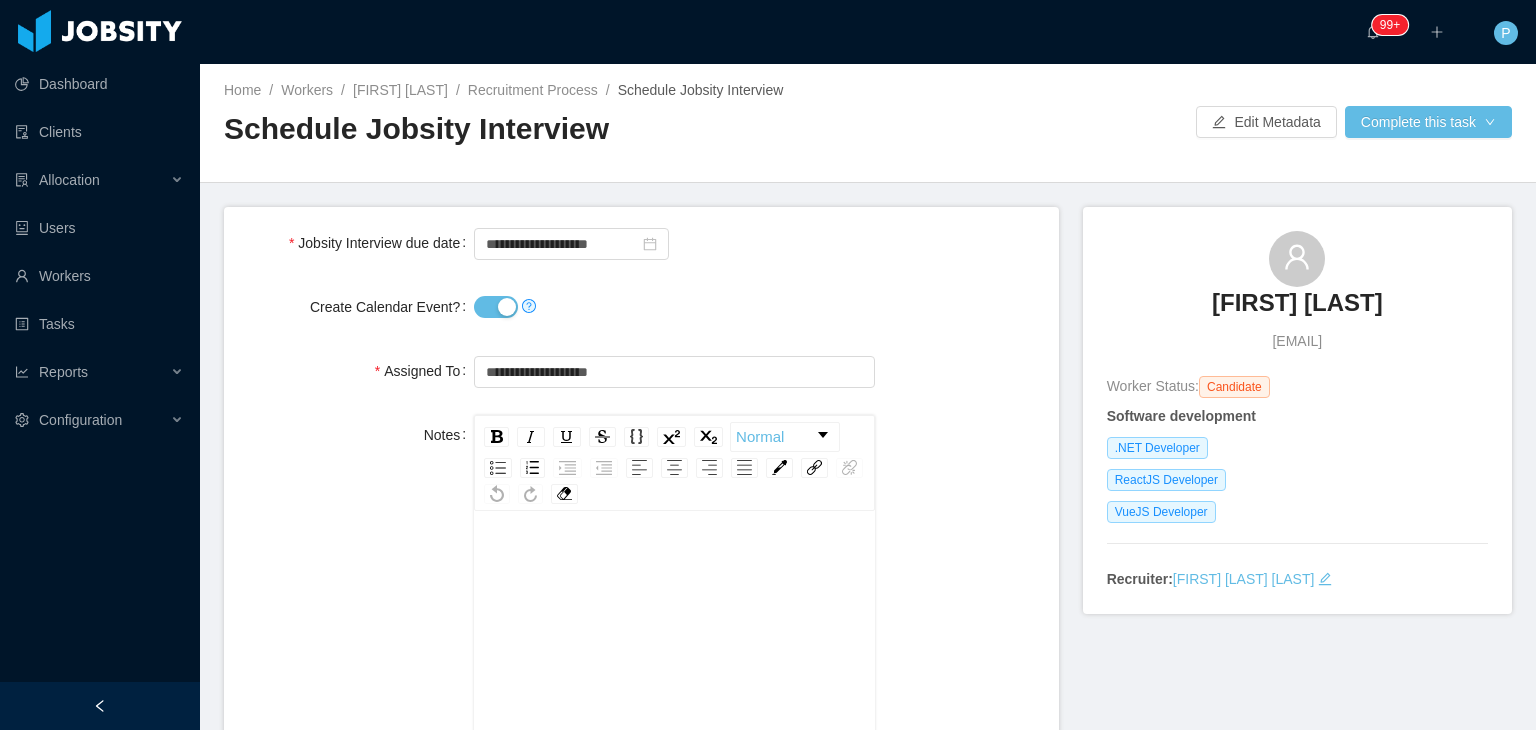 click on "Create Calendar Event?" at bounding box center (496, 307) 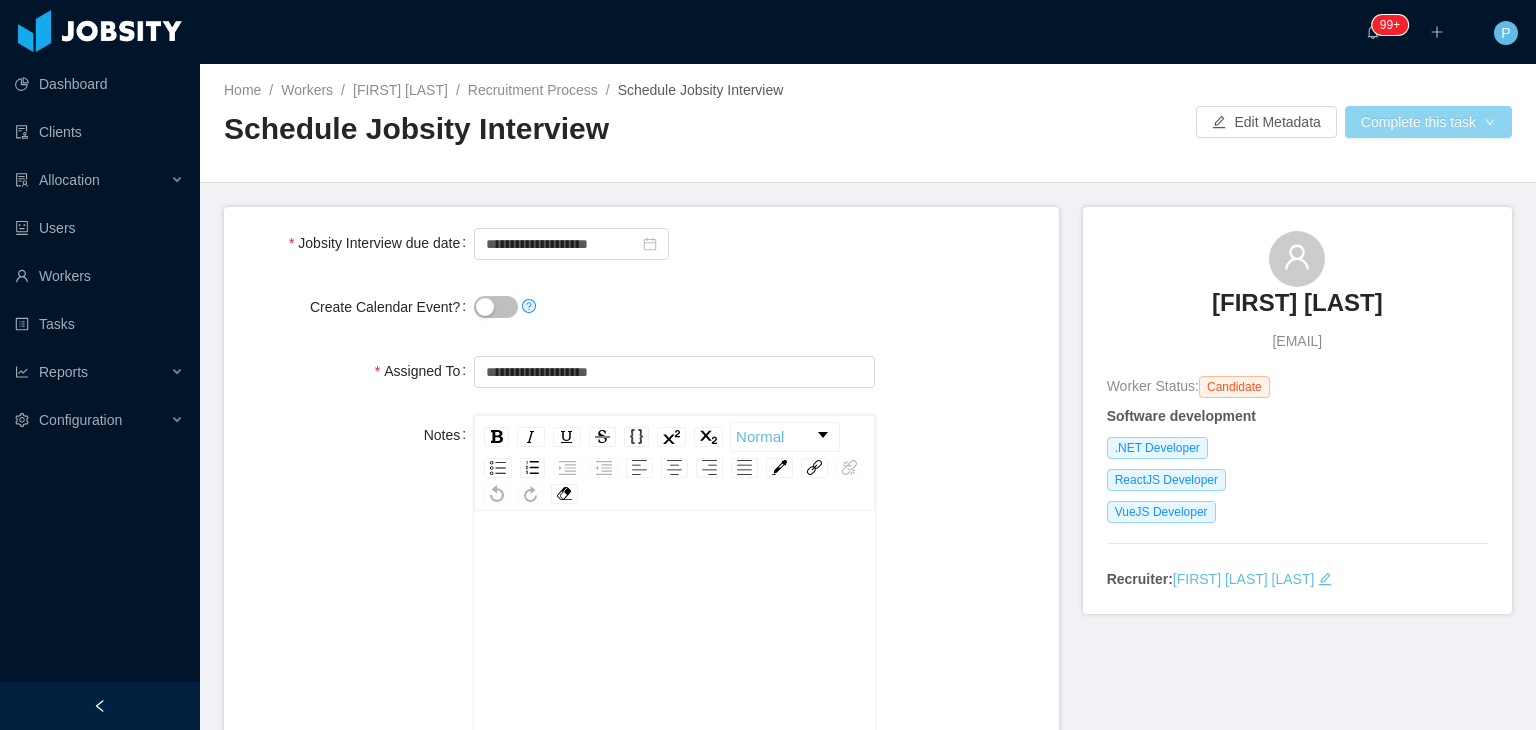 click on "Complete this task" at bounding box center (1428, 122) 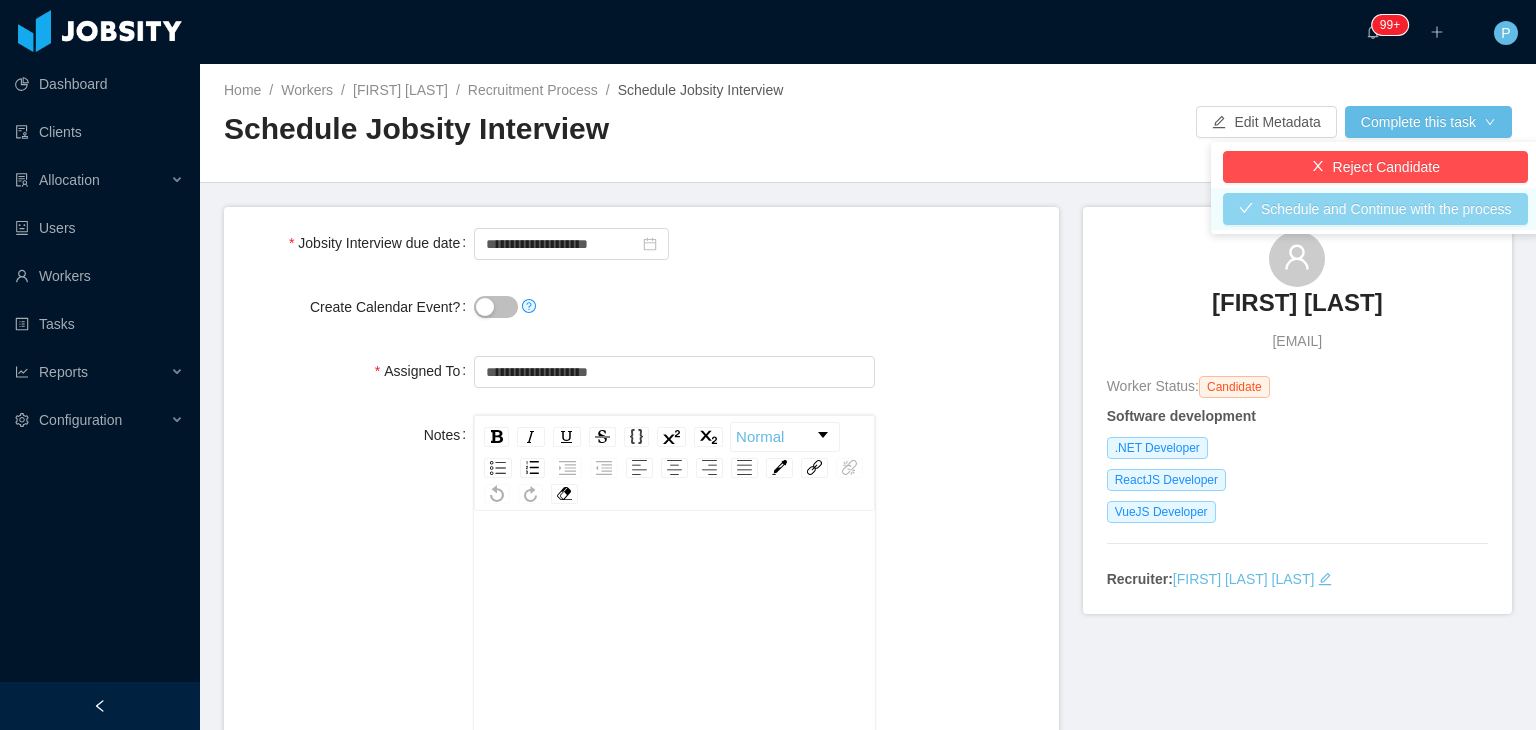 click on "Schedule and Continue with the process" at bounding box center [1375, 209] 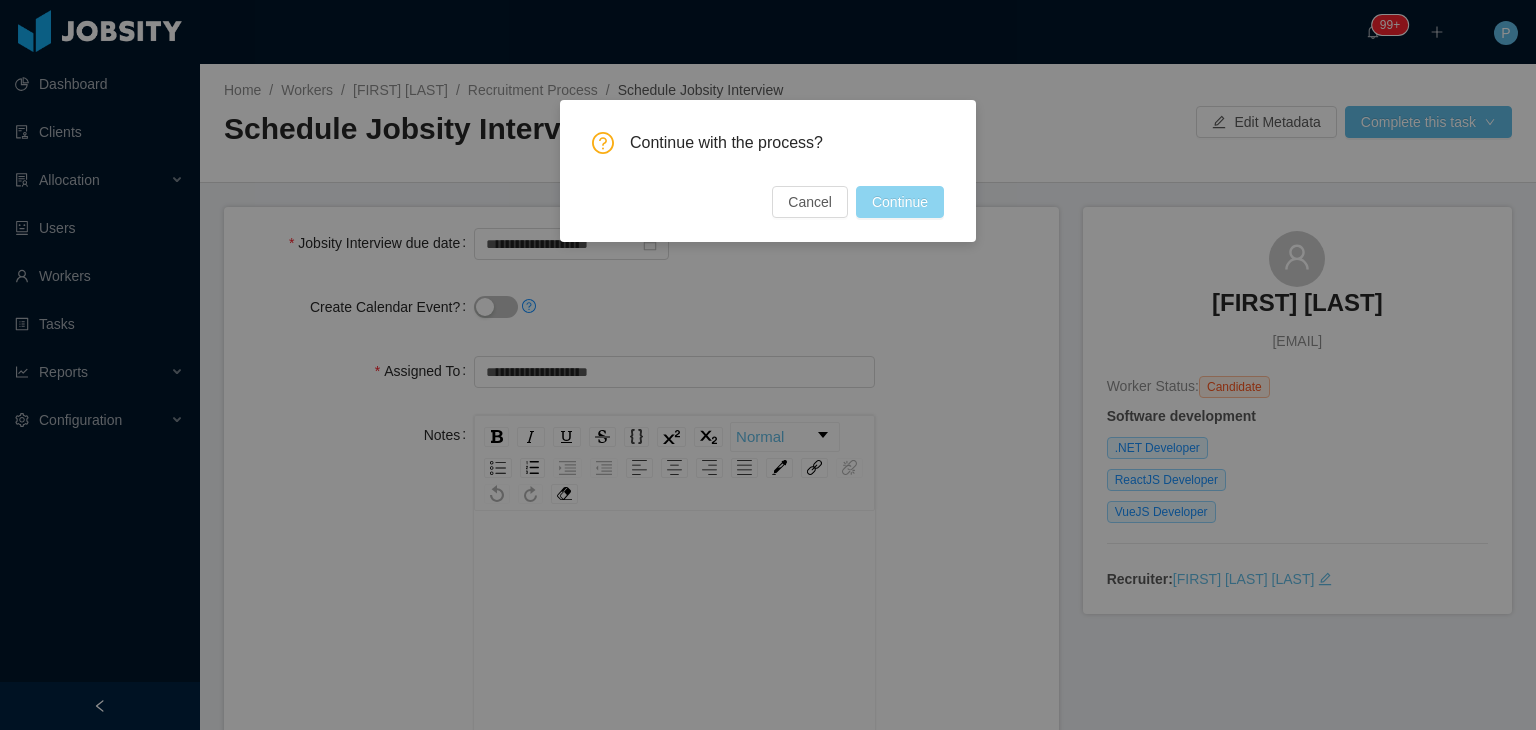 click on "Continue" at bounding box center [900, 202] 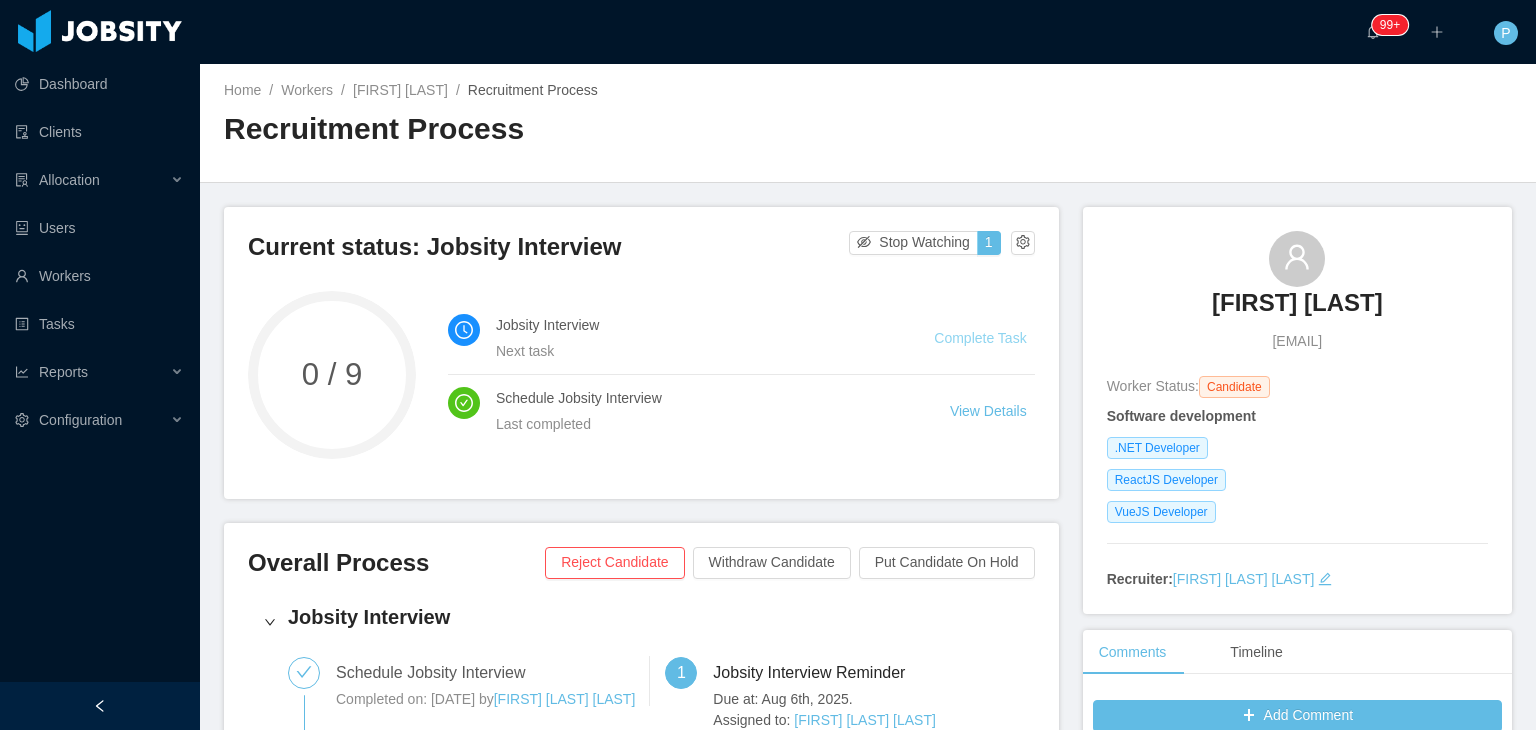 click on "Complete Task" at bounding box center (980, 338) 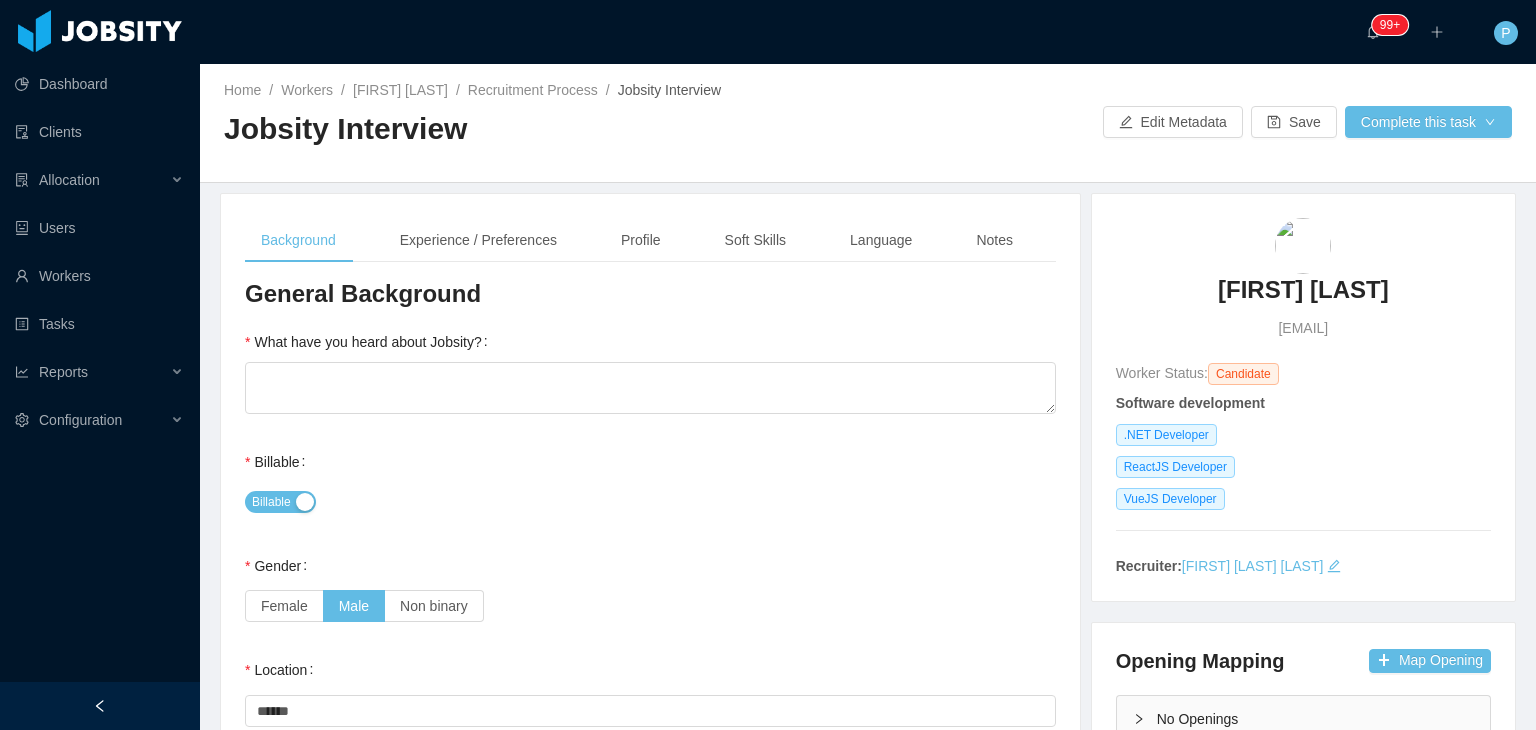 type 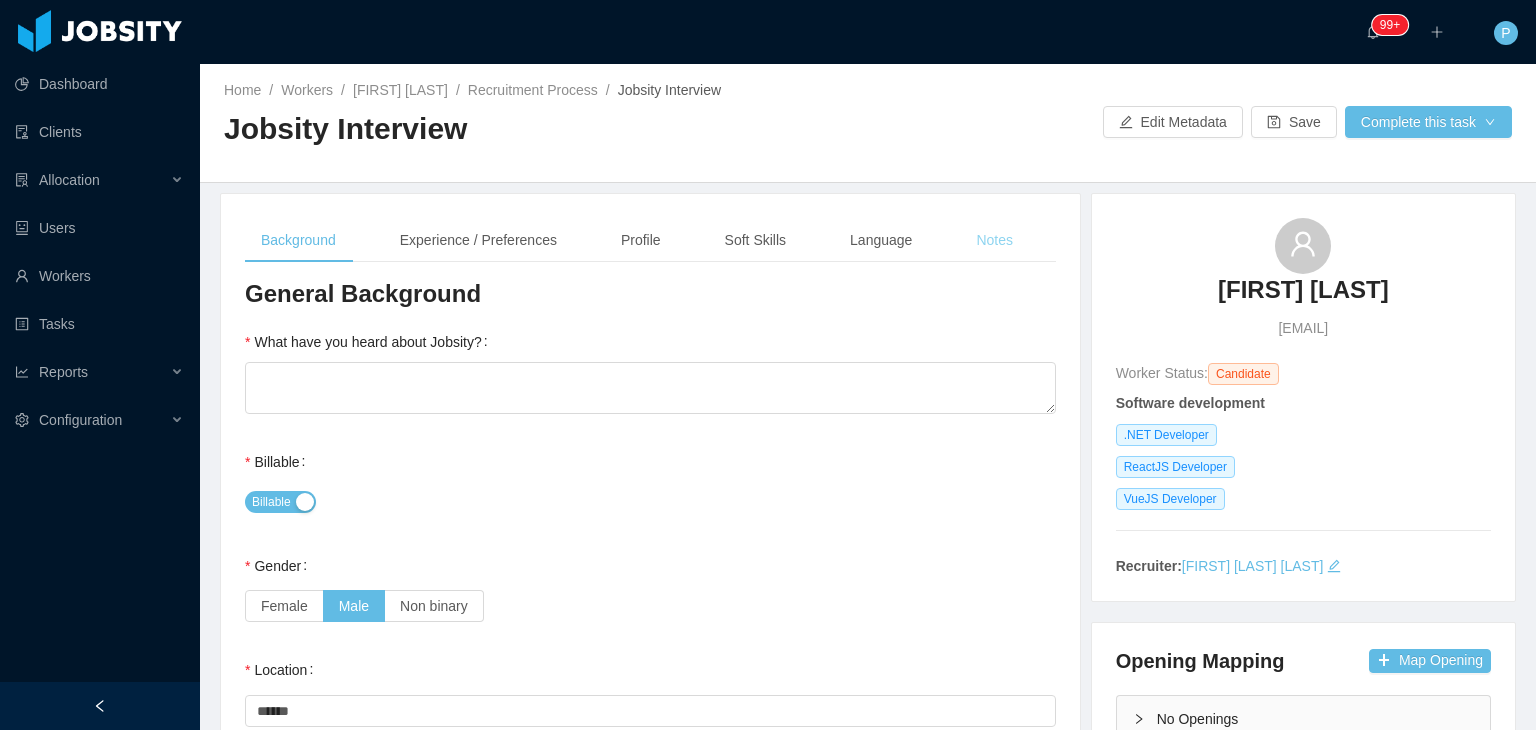 click on "Notes" at bounding box center (994, 240) 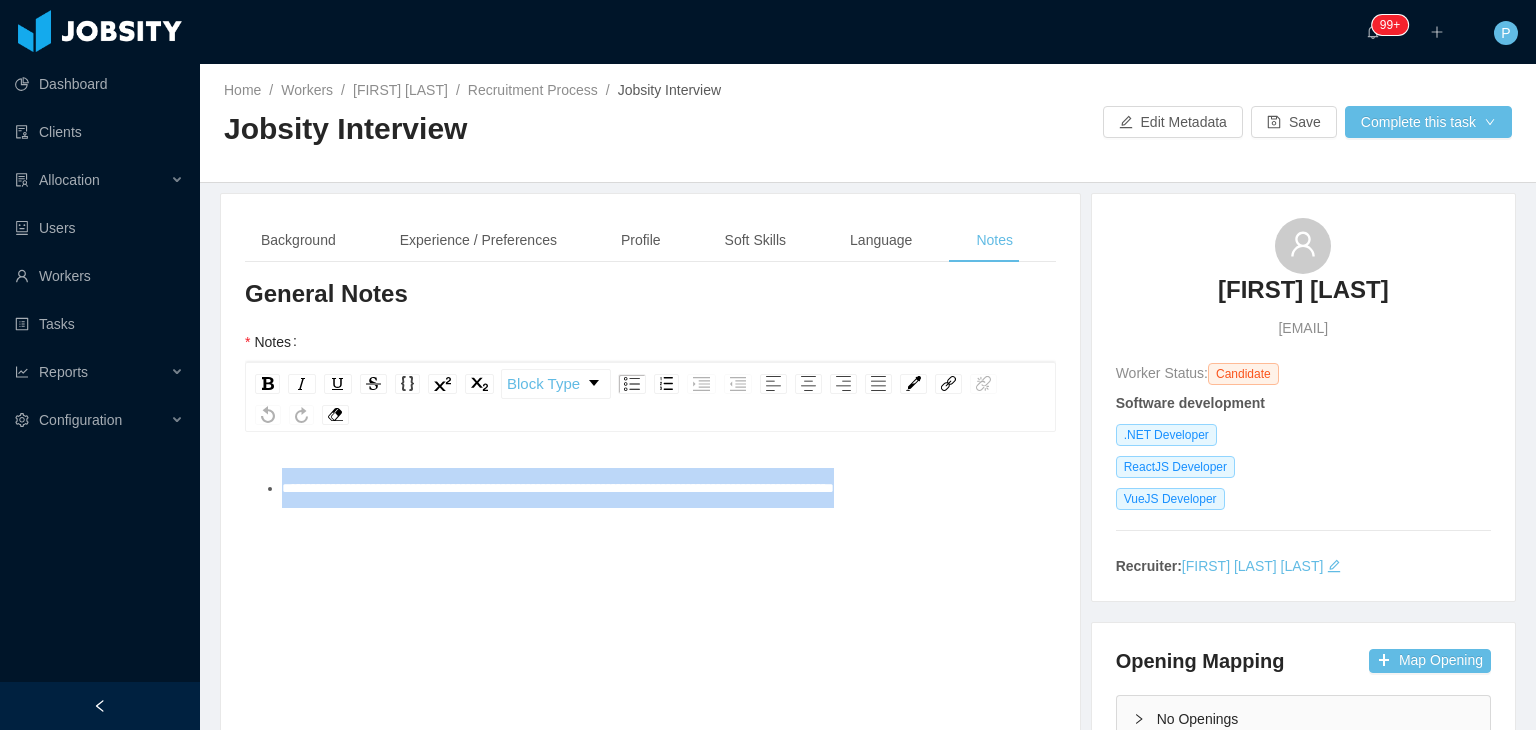 drag, startPoint x: 969, startPoint y: 490, endPoint x: 264, endPoint y: 472, distance: 705.22974 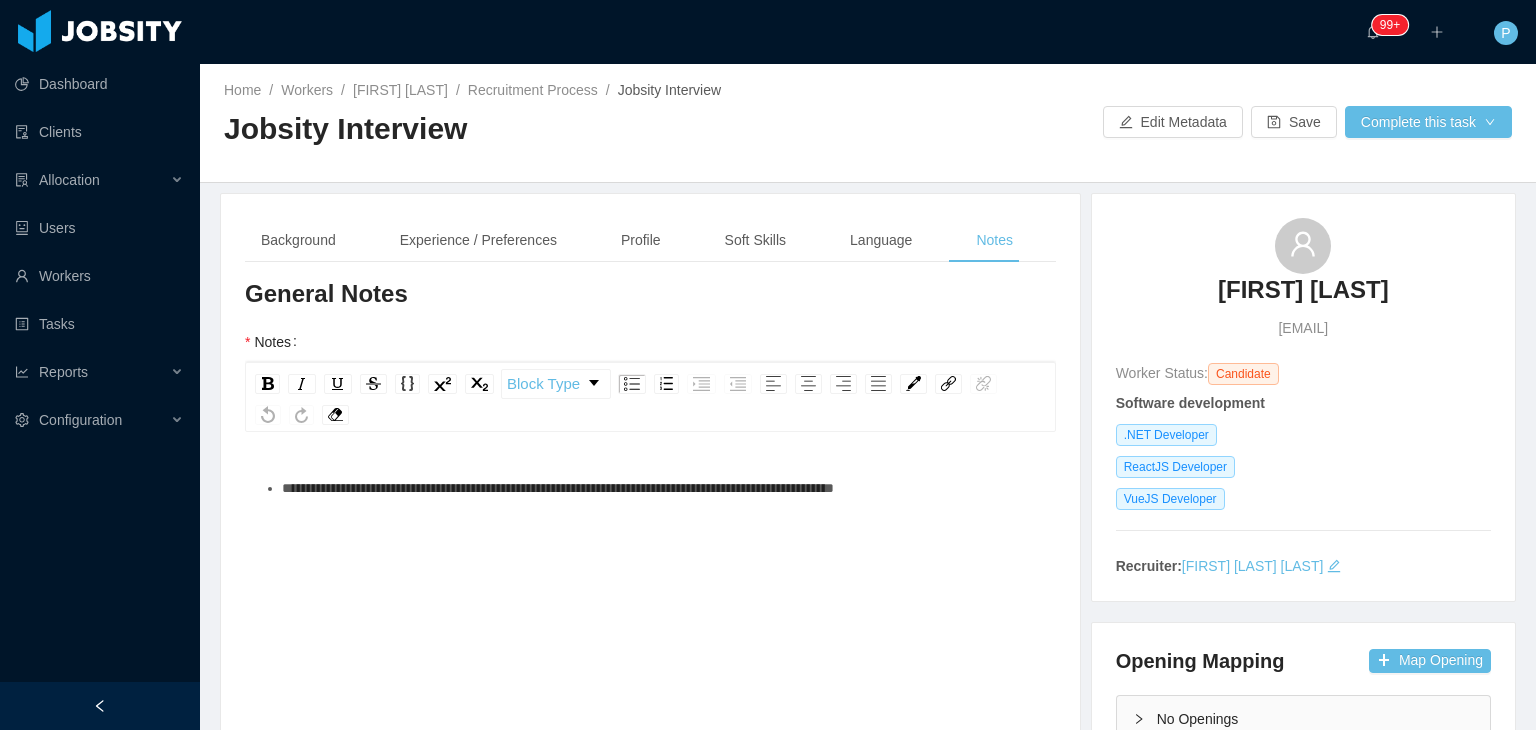 type 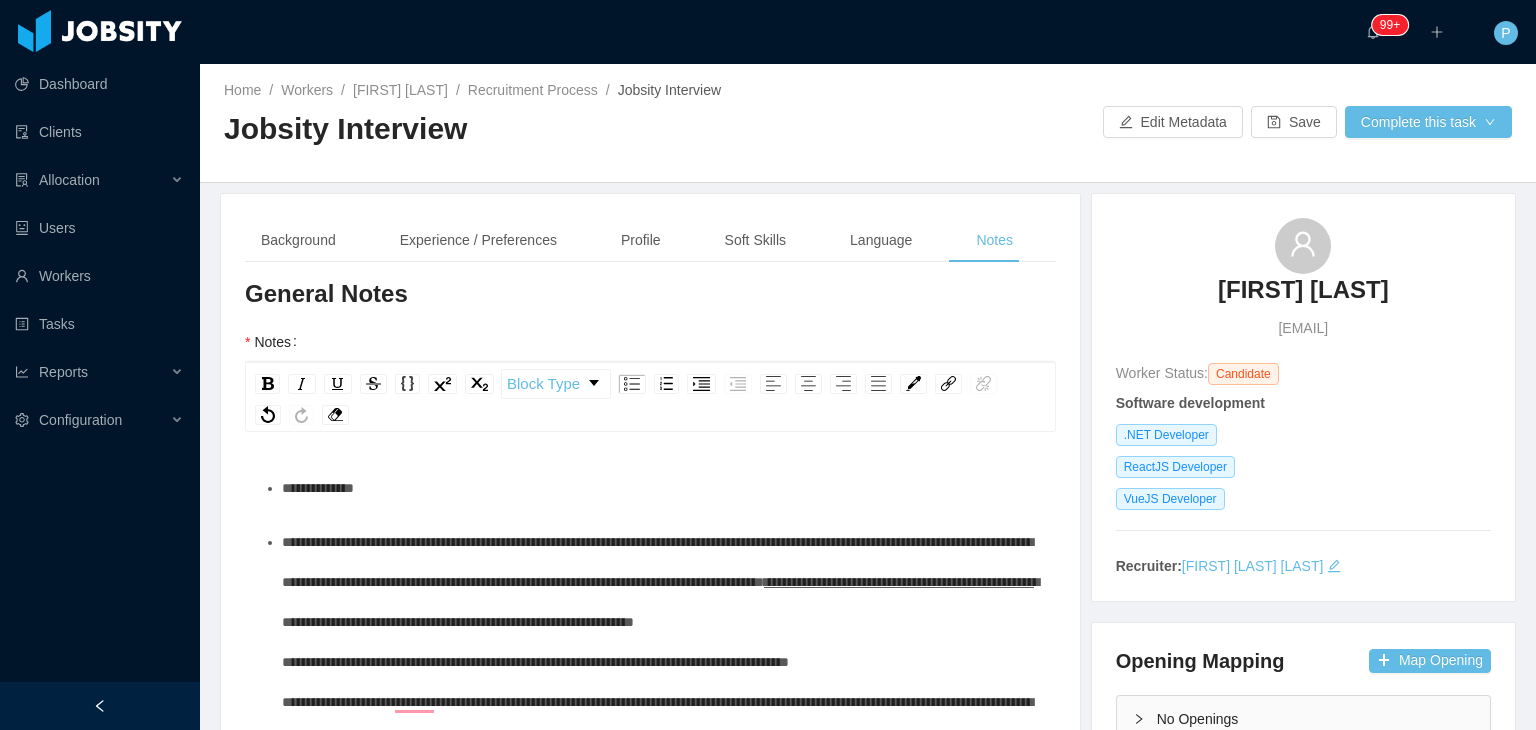 click on "**********" at bounding box center [651, 709] 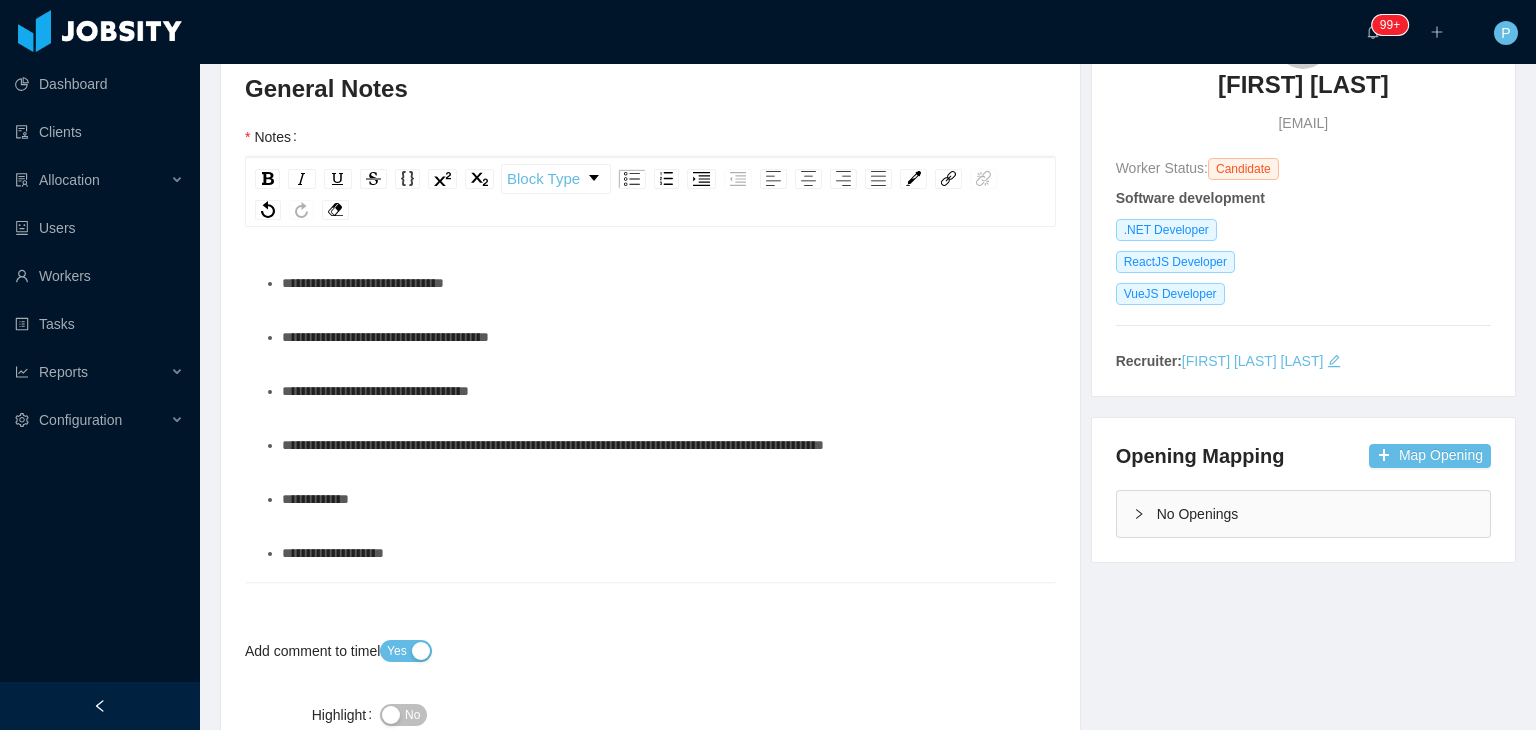 scroll, scrollTop: 219, scrollLeft: 0, axis: vertical 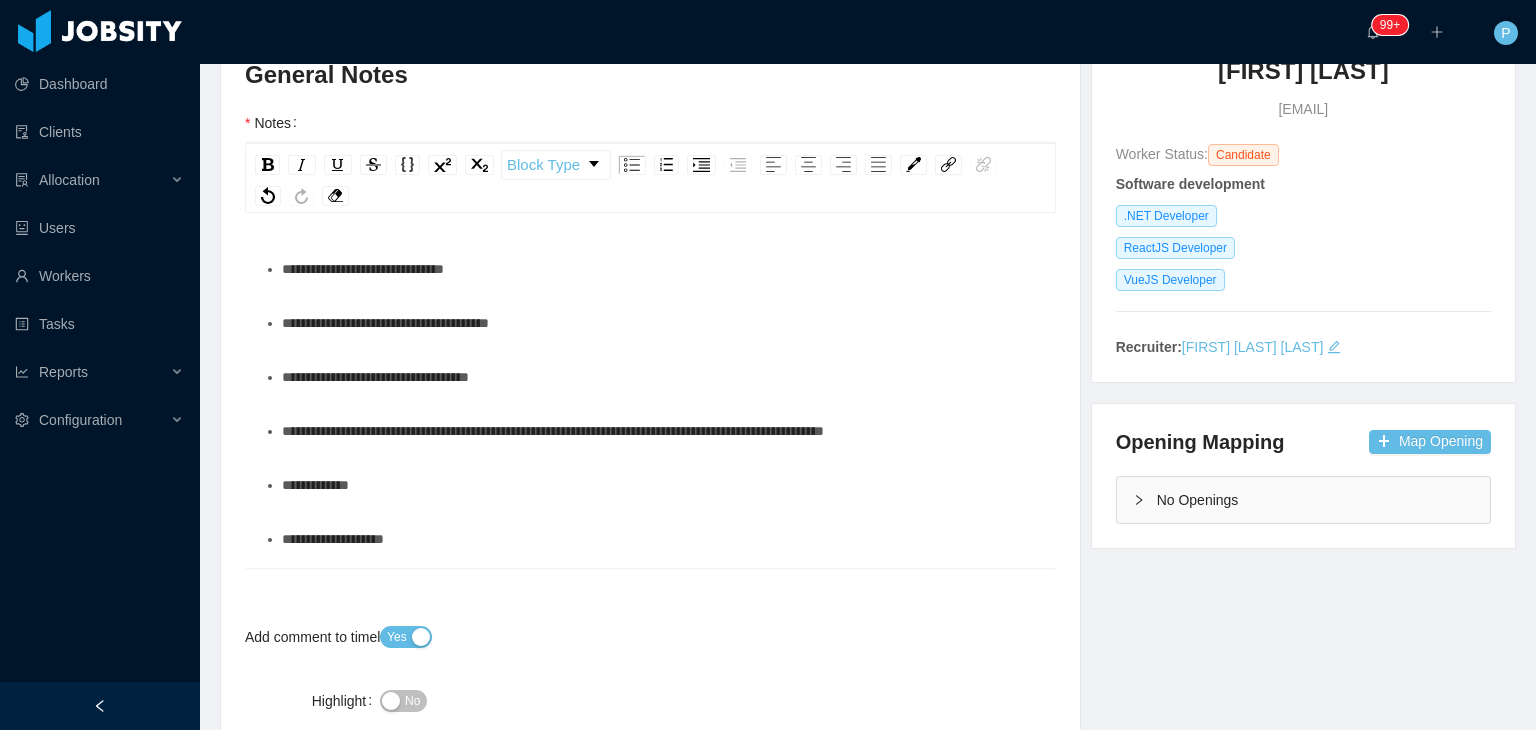 click on "No Openings" at bounding box center [1303, 500] 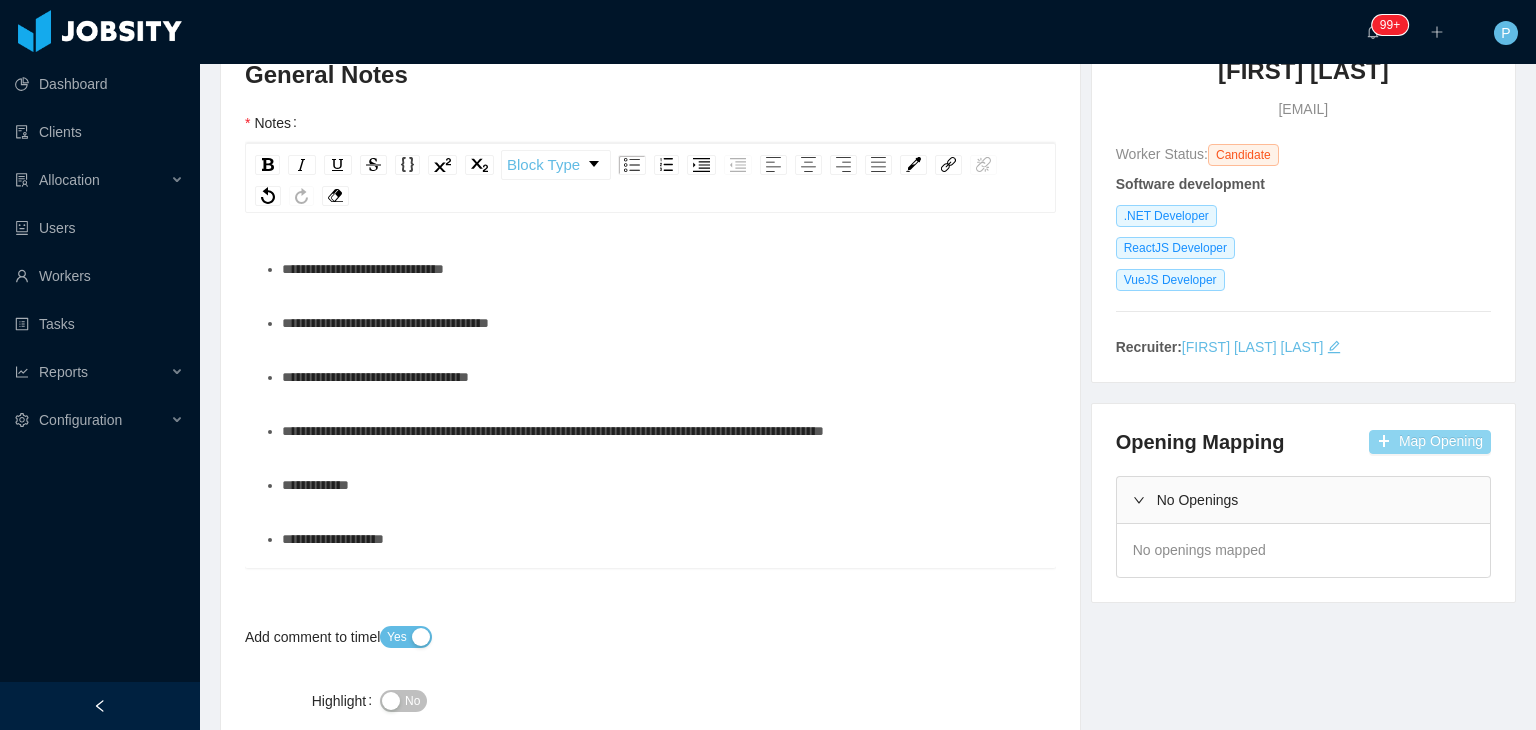 click on "Map Opening" at bounding box center [1430, 442] 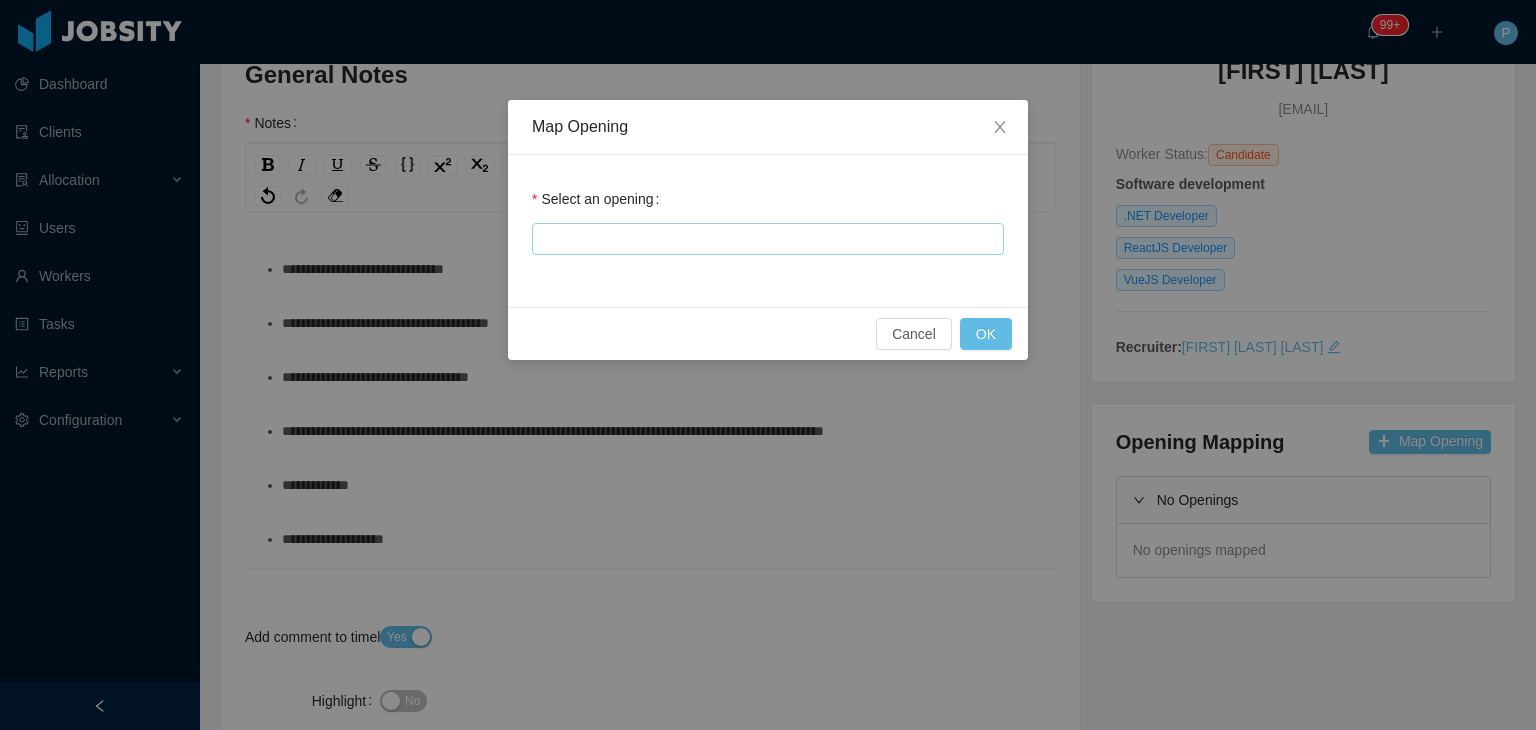click at bounding box center [765, 239] 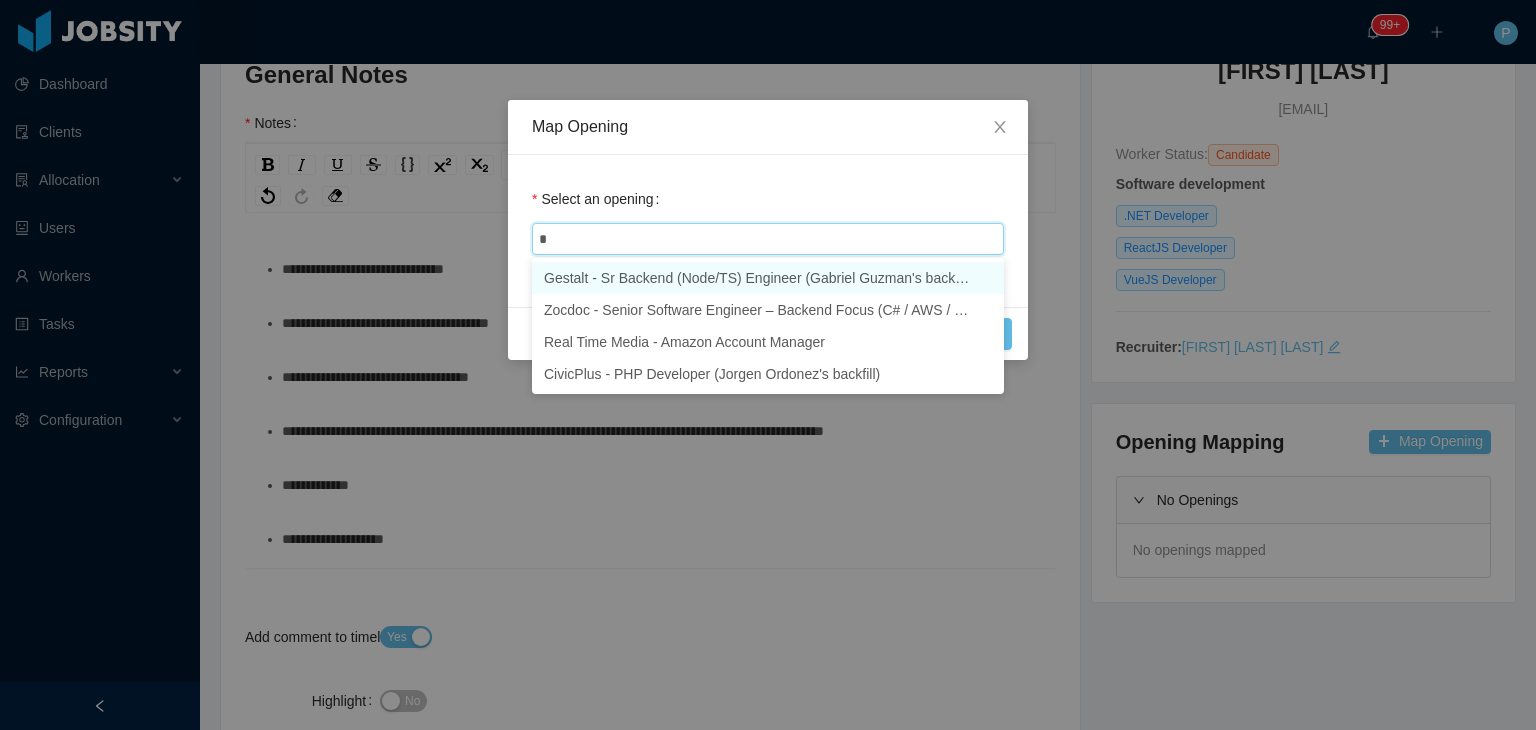 type on "**" 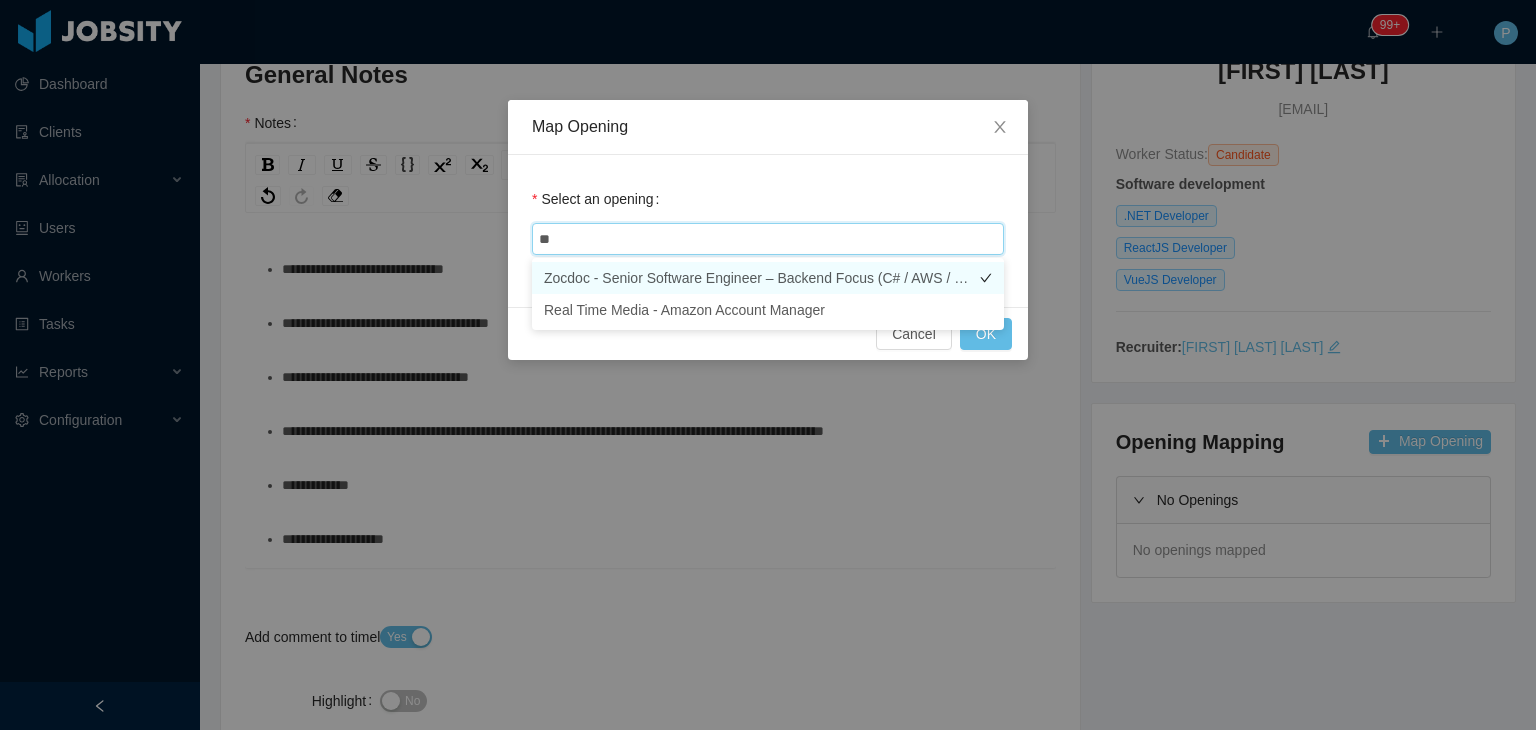 click on "Zocdoc - Senior Software Engineer – Backend Focus (C# / AWS / Security) -" at bounding box center [768, 278] 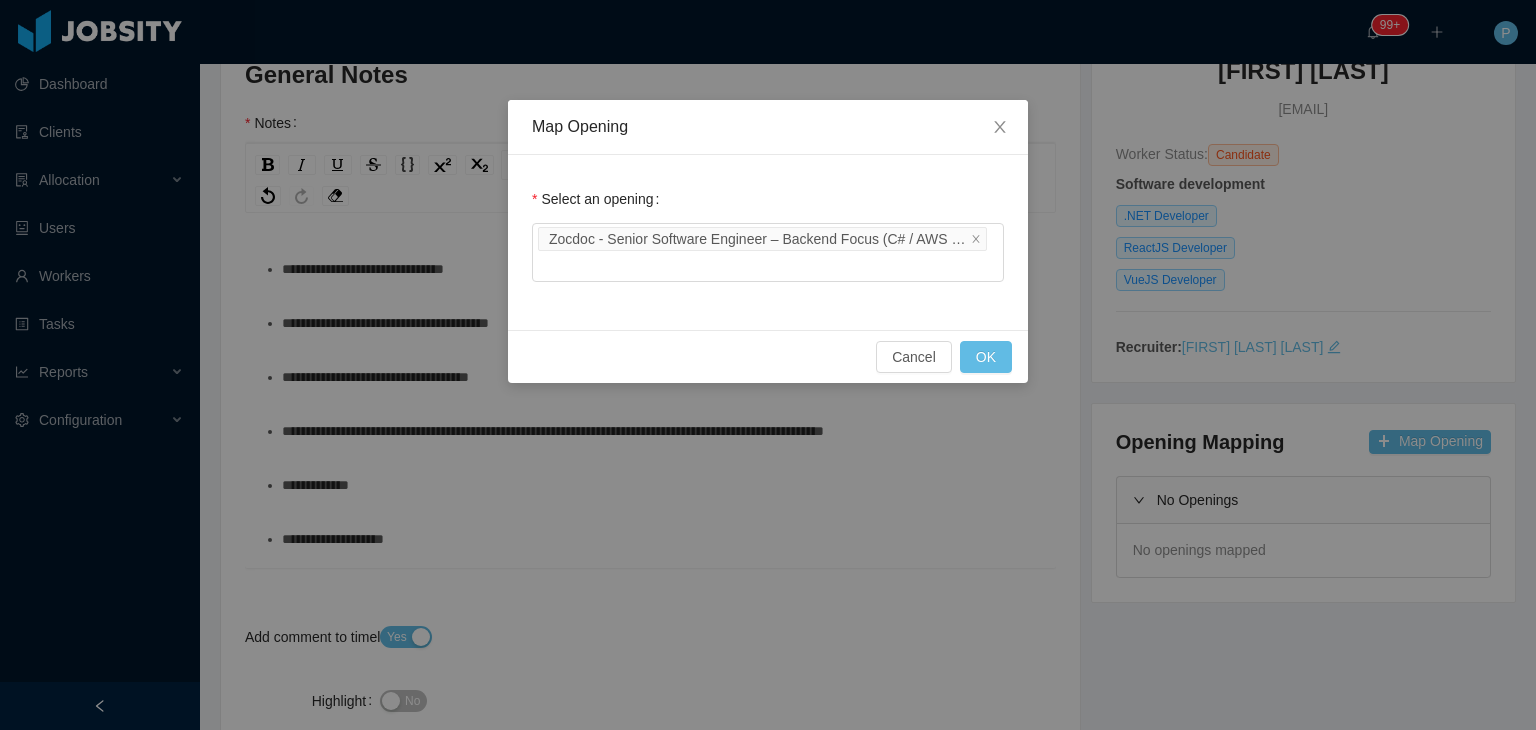 click on "Select an opening Zocdoc - Senior Software Engineer – Backend Focus (C# / AWS / Security) -" at bounding box center [768, 242] 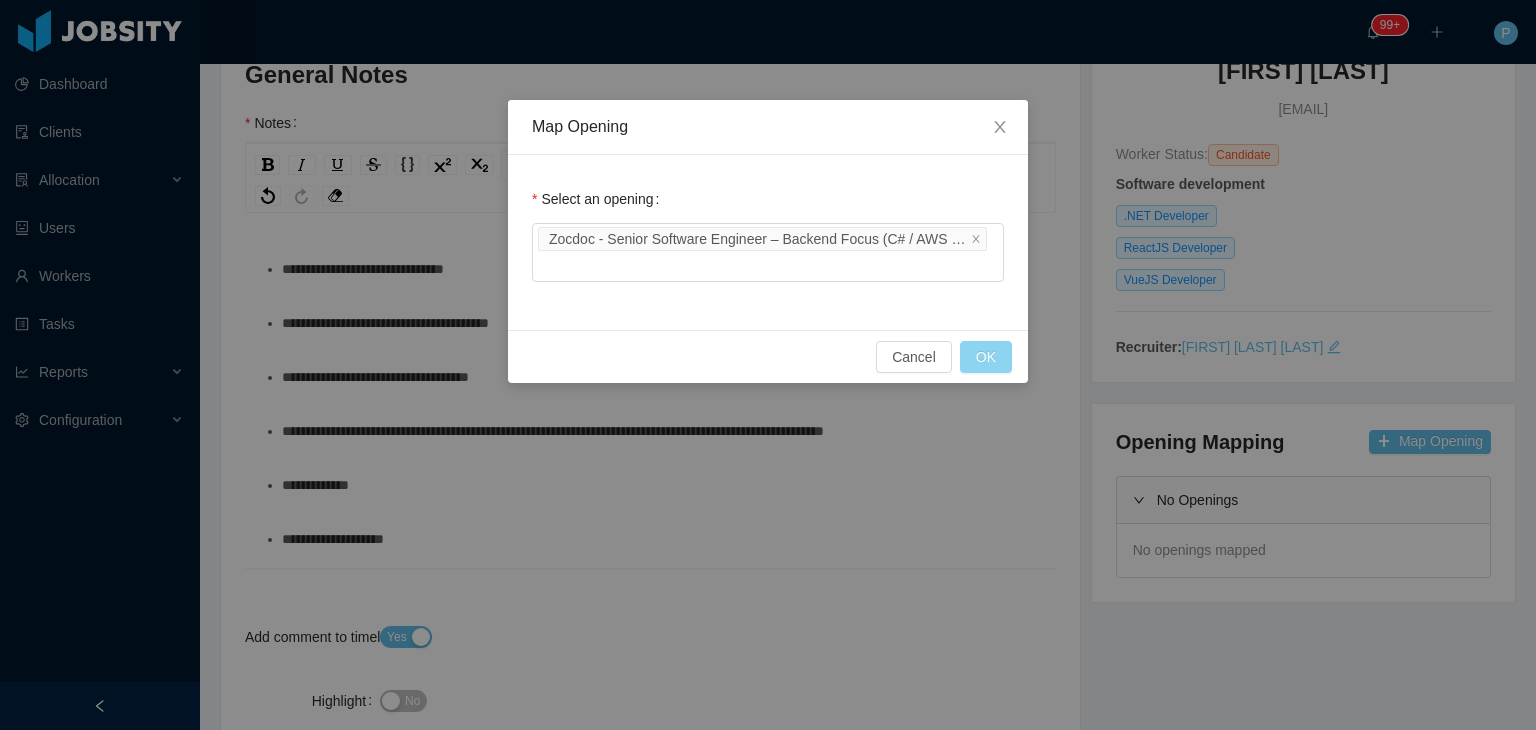click on "OK" at bounding box center (986, 357) 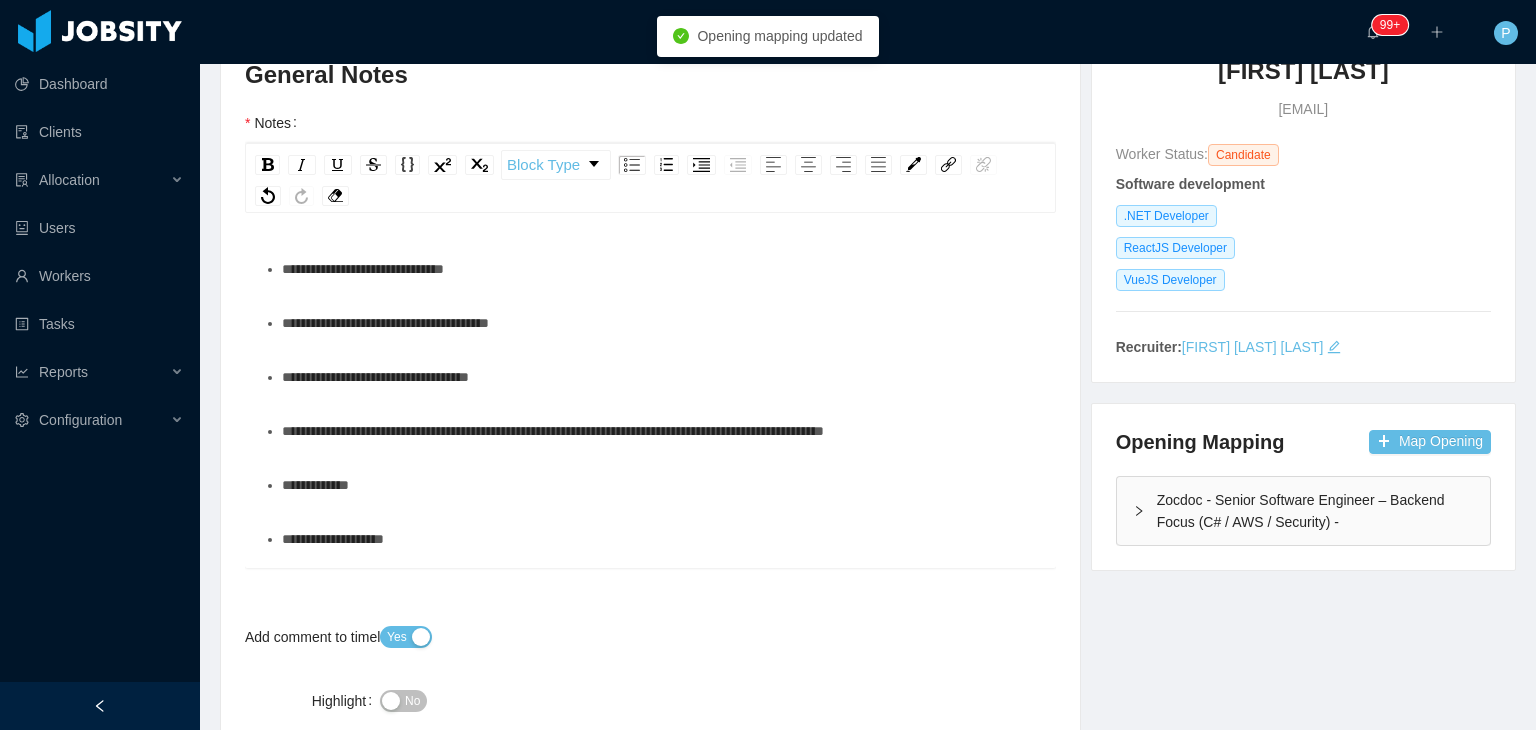 click on "Zocdoc - Senior Software Engineer – Backend Focus (C# / AWS / Security) -" at bounding box center (1303, 511) 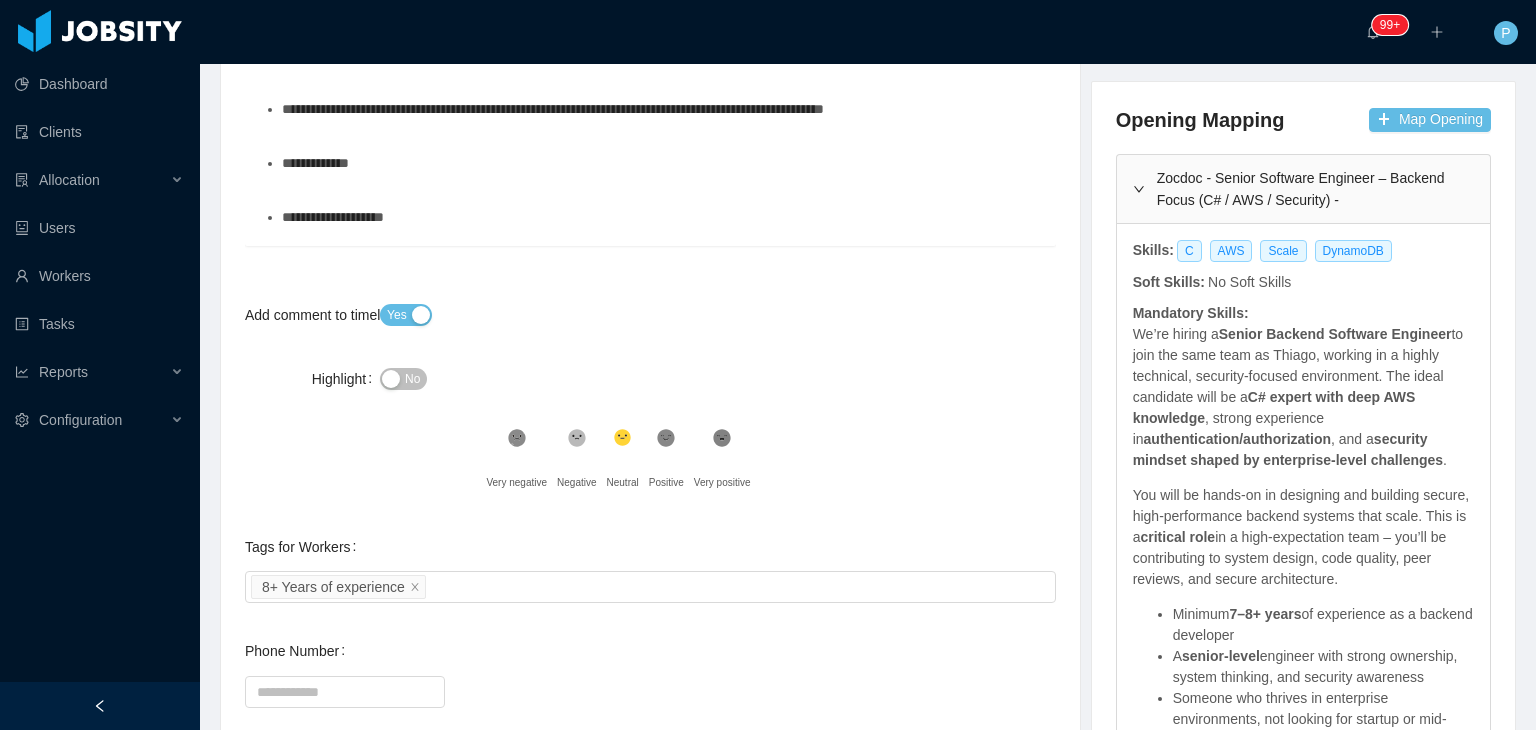 scroll, scrollTop: 575, scrollLeft: 0, axis: vertical 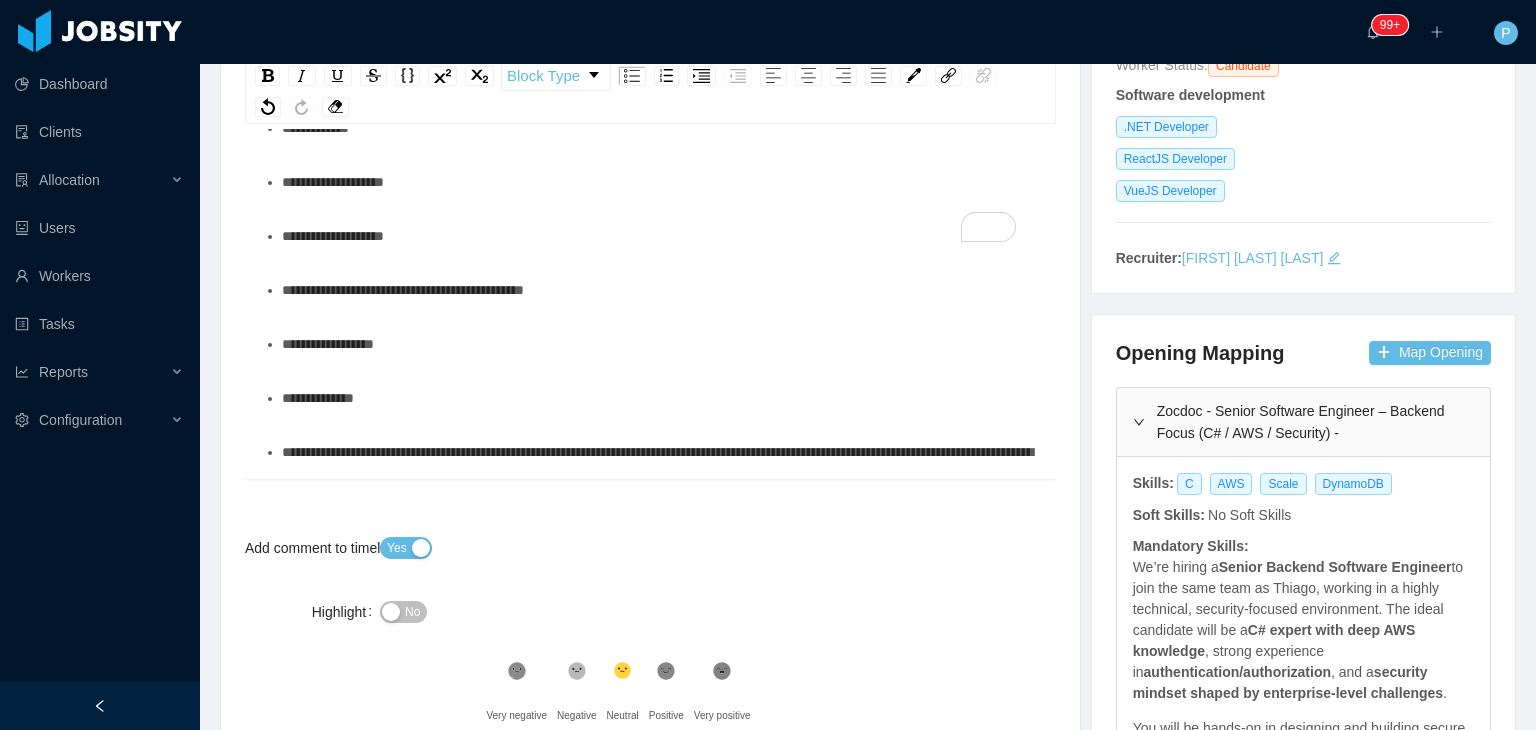 click on "**********" at bounding box center (661, 398) 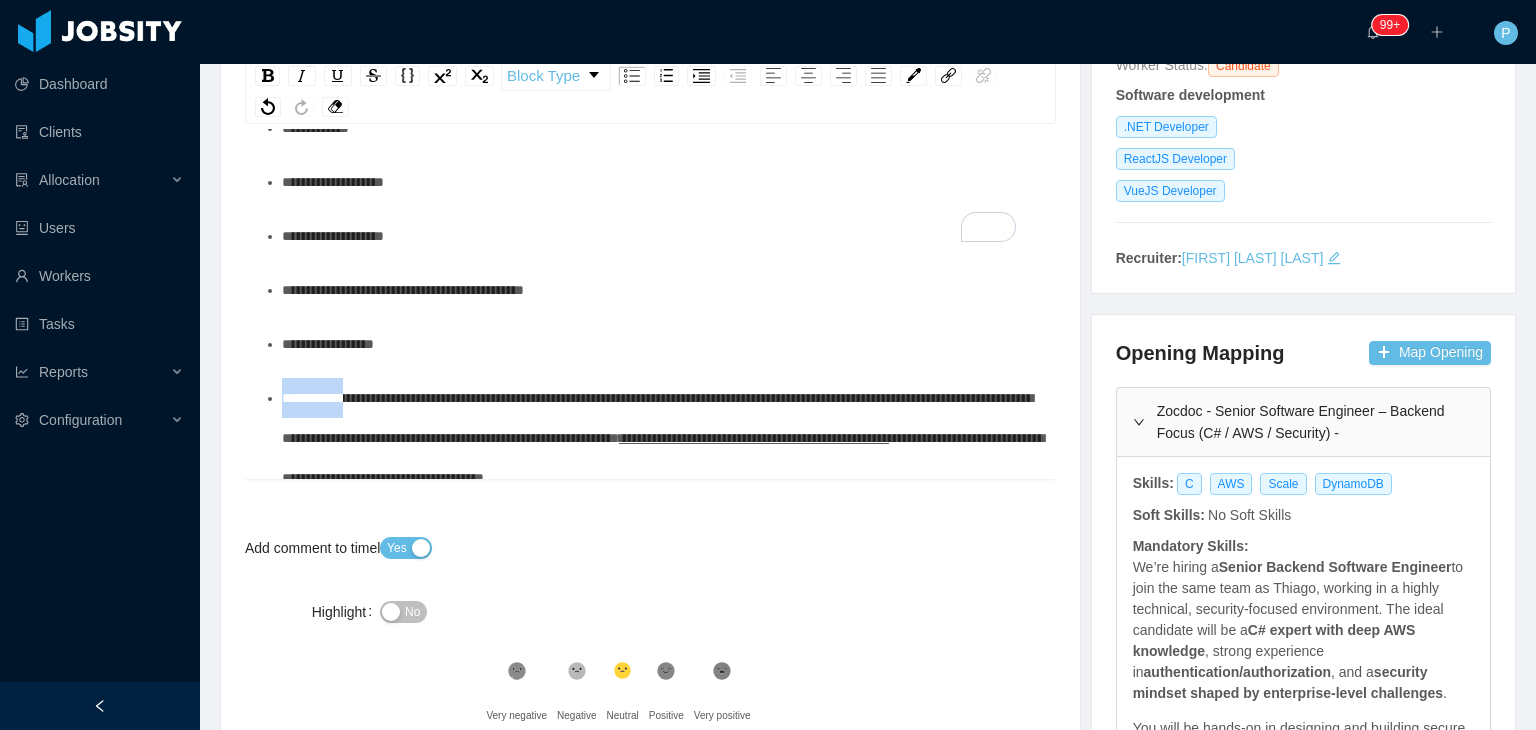 drag, startPoint x: 360, startPoint y: 397, endPoint x: 284, endPoint y: 396, distance: 76.00658 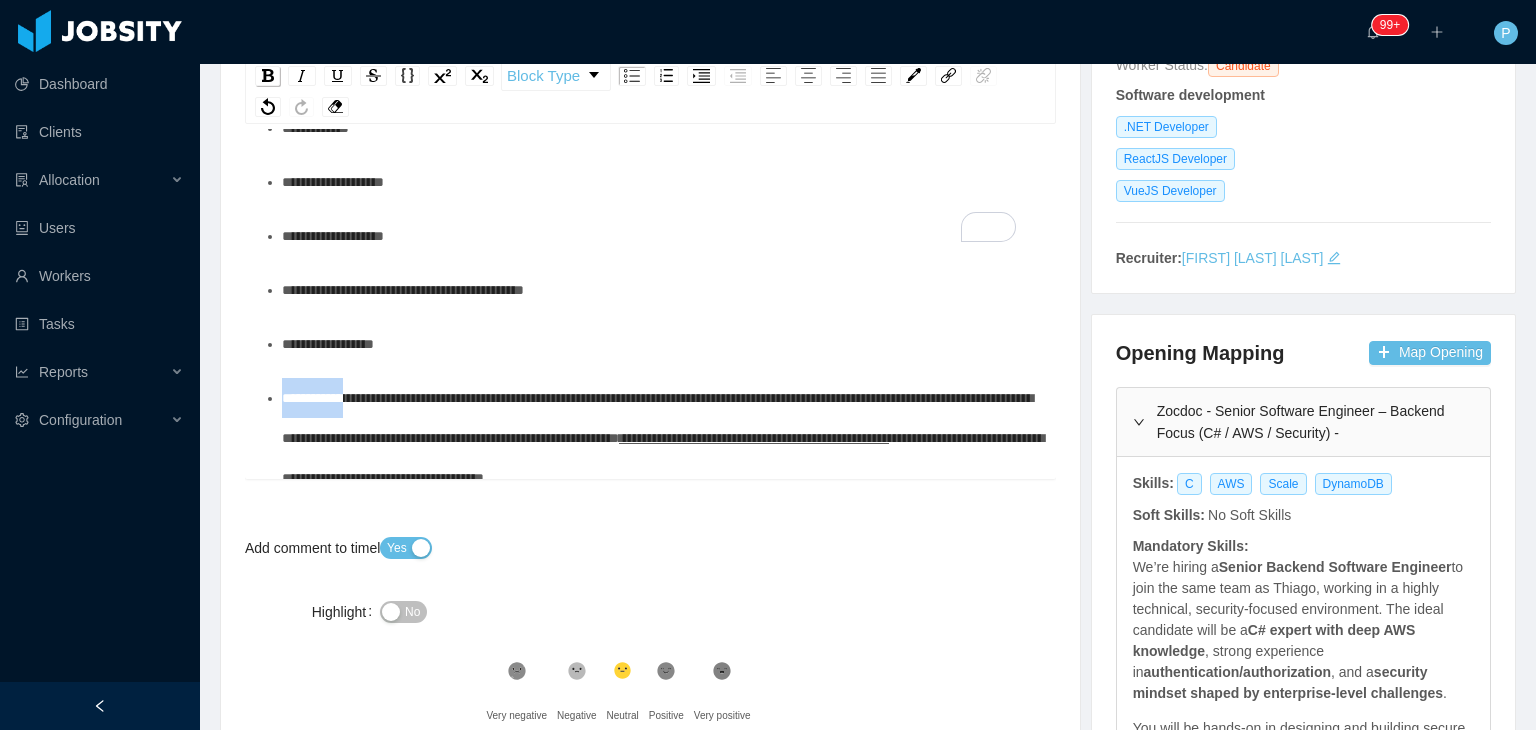 click at bounding box center (268, 75) 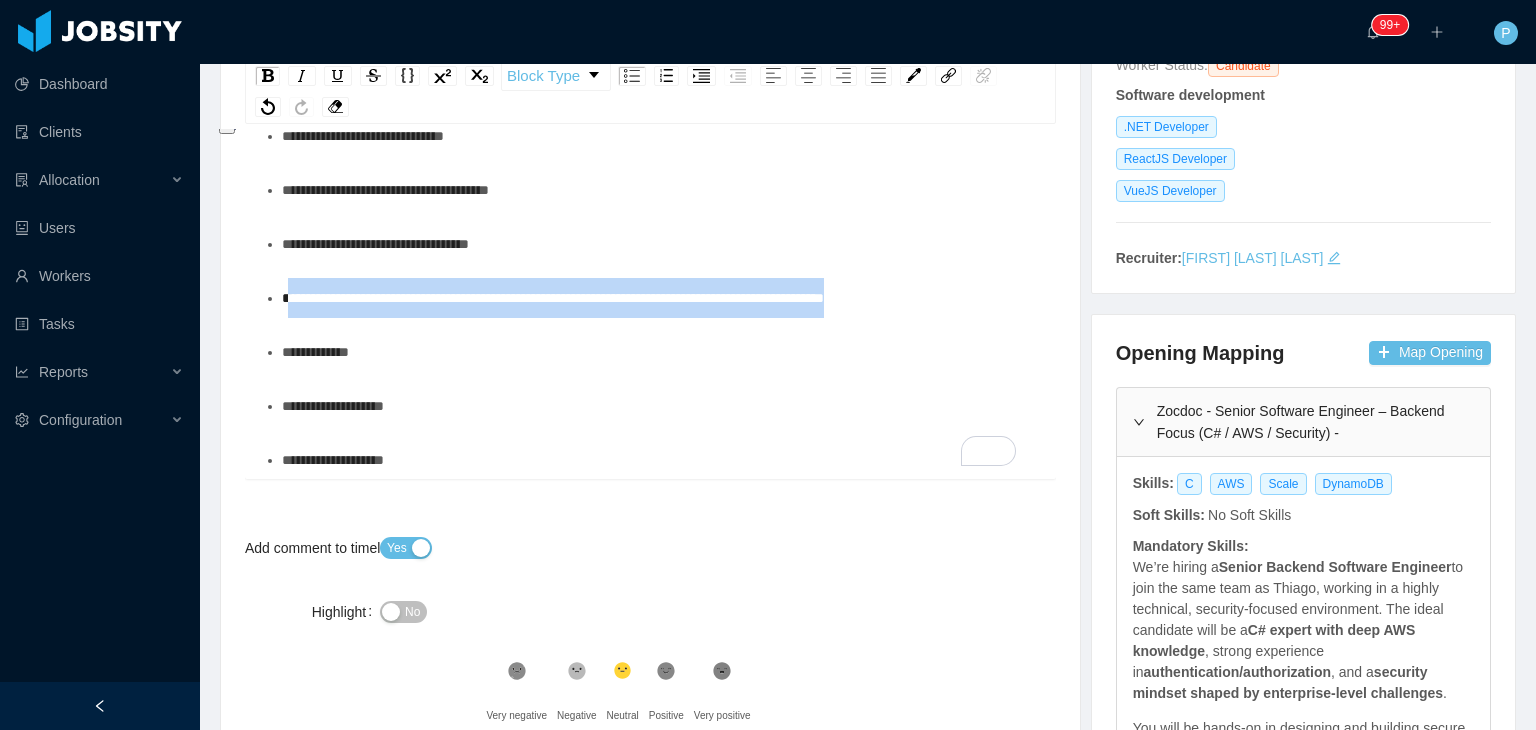 drag, startPoint x: 950, startPoint y: 305, endPoint x: 286, endPoint y: 307, distance: 664.003 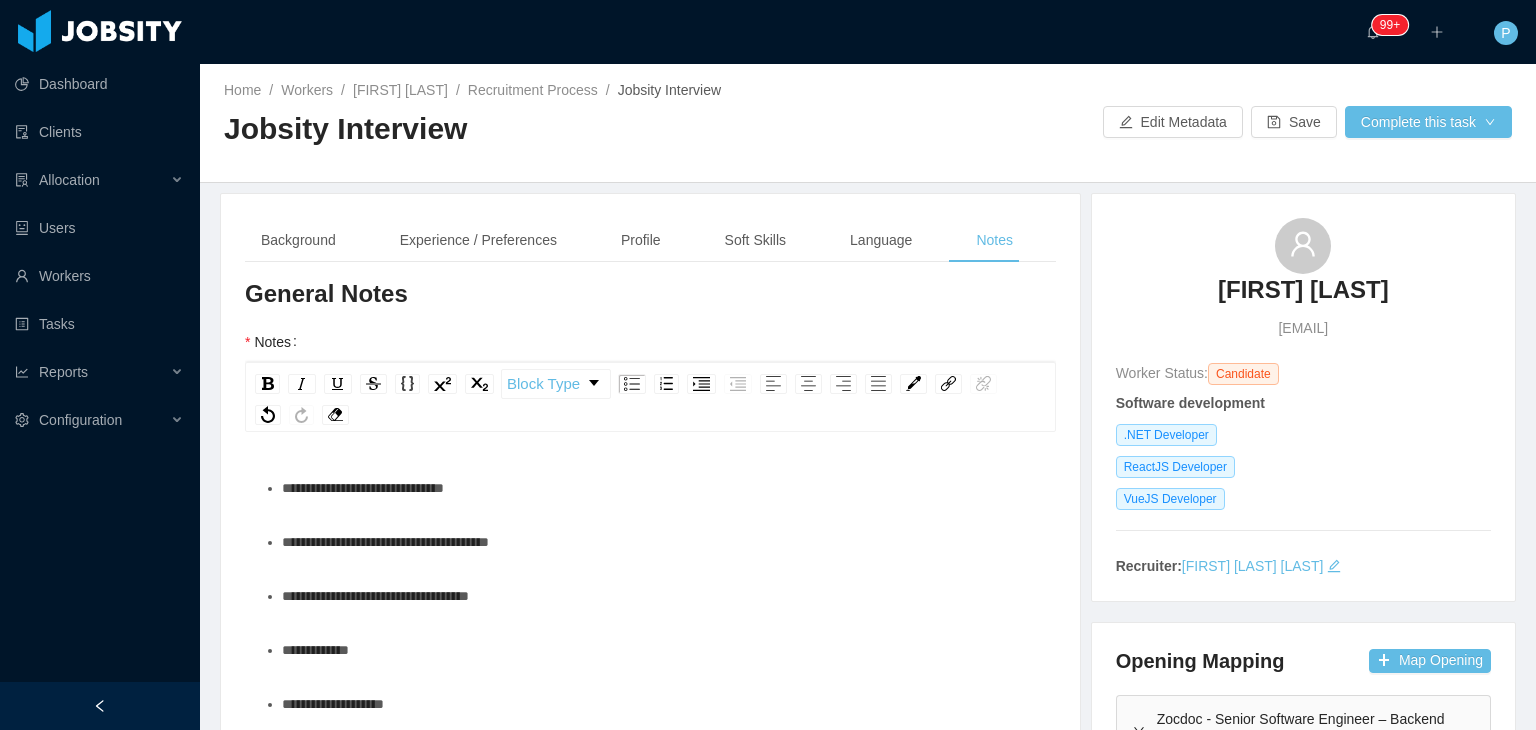 click on "**********" at bounding box center [661, 488] 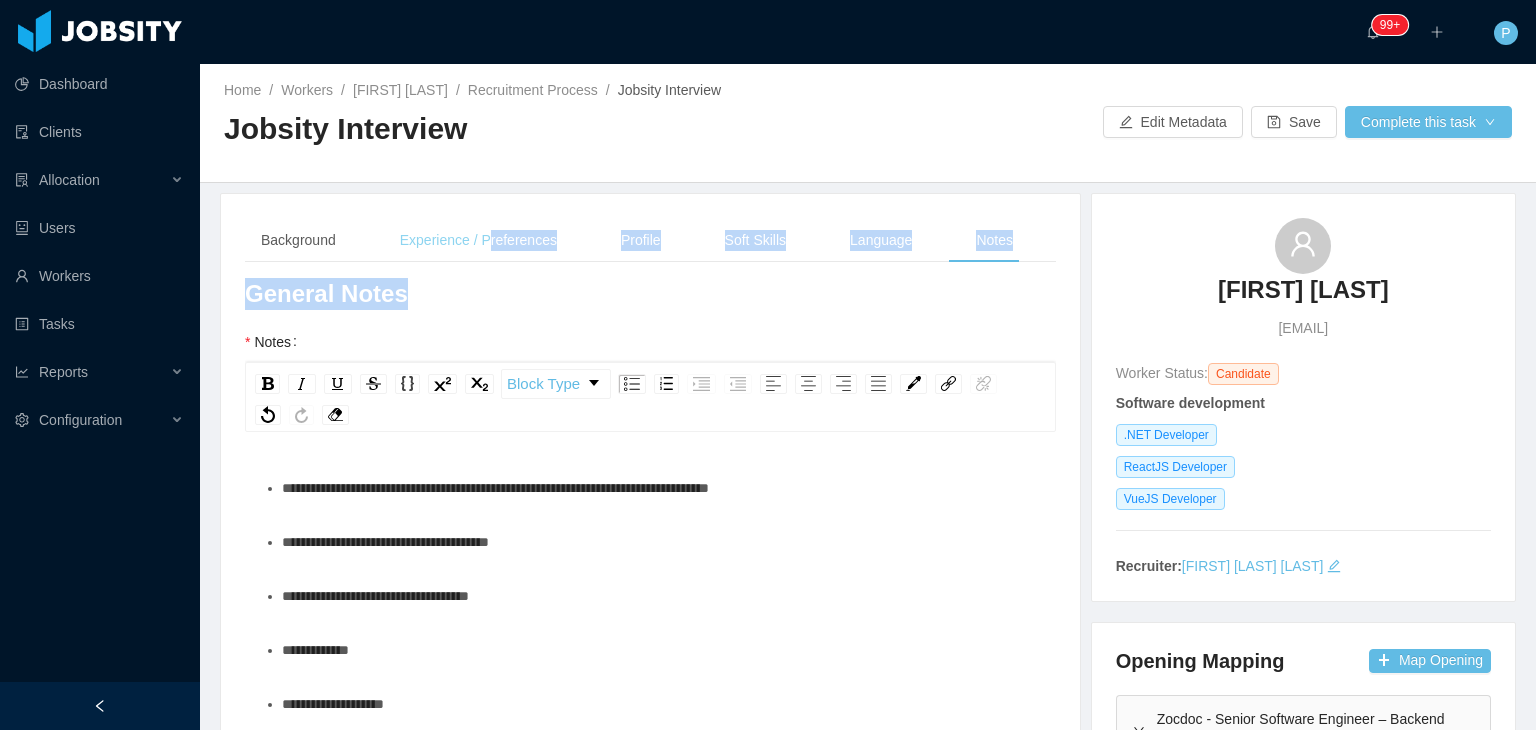 drag, startPoint x: 431, startPoint y: 263, endPoint x: 500, endPoint y: 233, distance: 75.23962 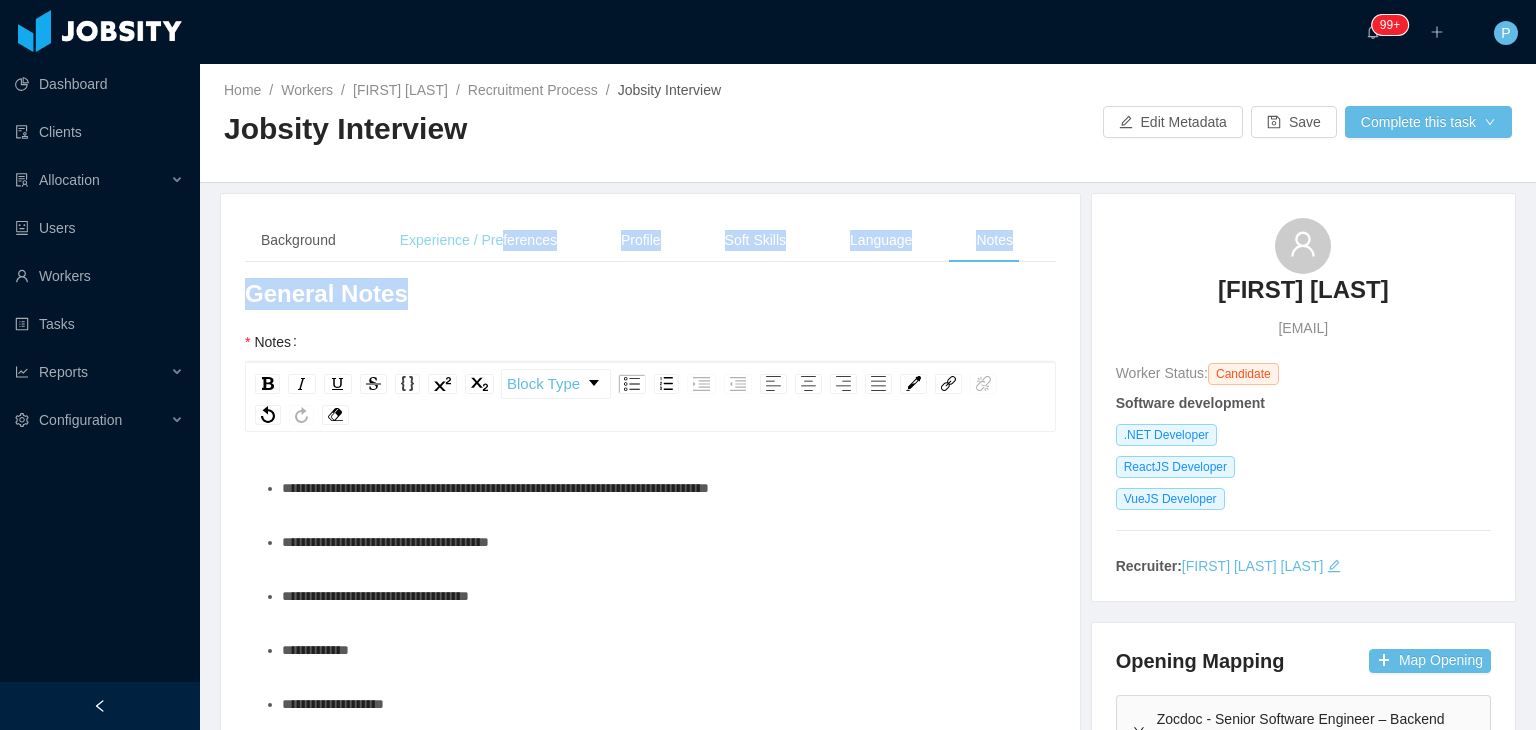 click on "Experience / Preferences" at bounding box center (478, 240) 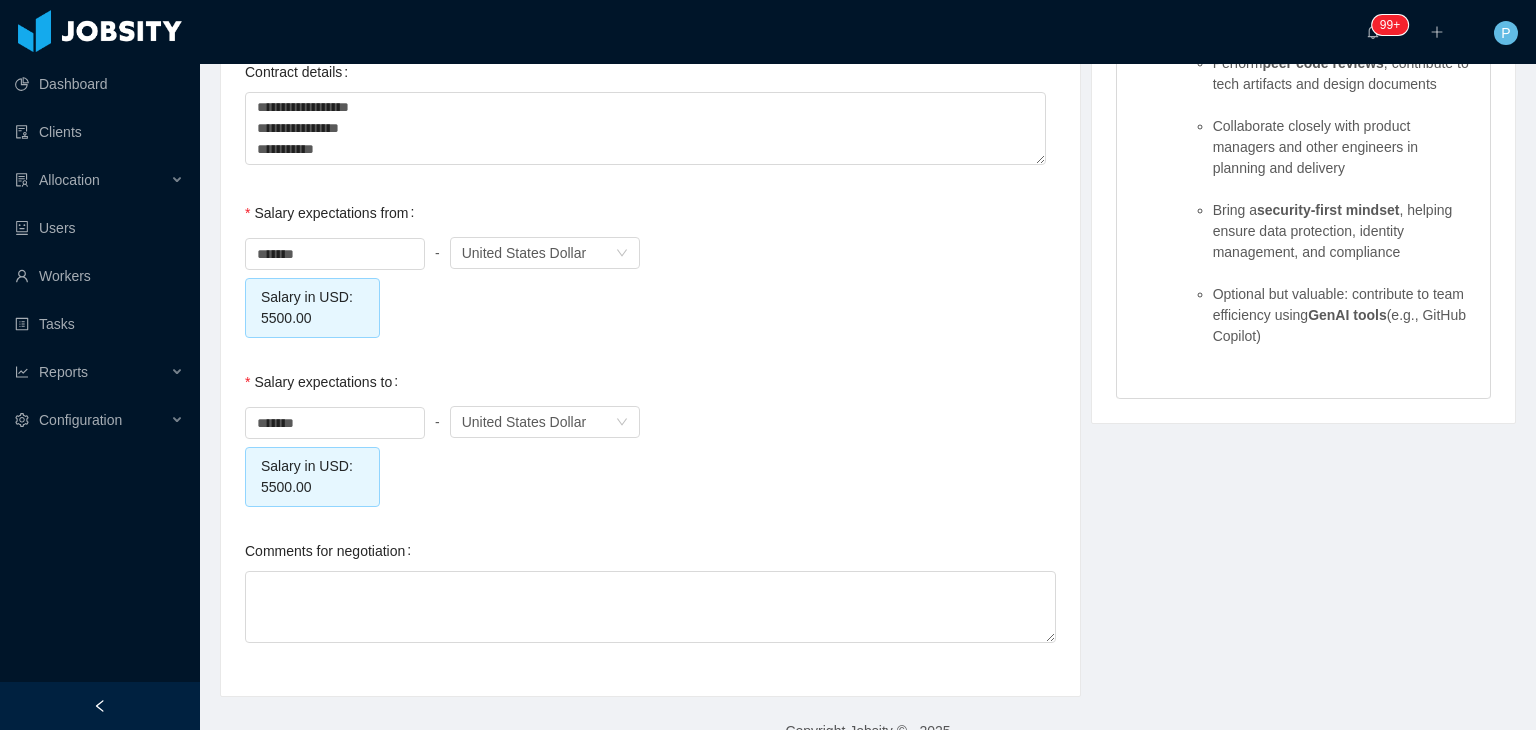 scroll, scrollTop: 2161, scrollLeft: 0, axis: vertical 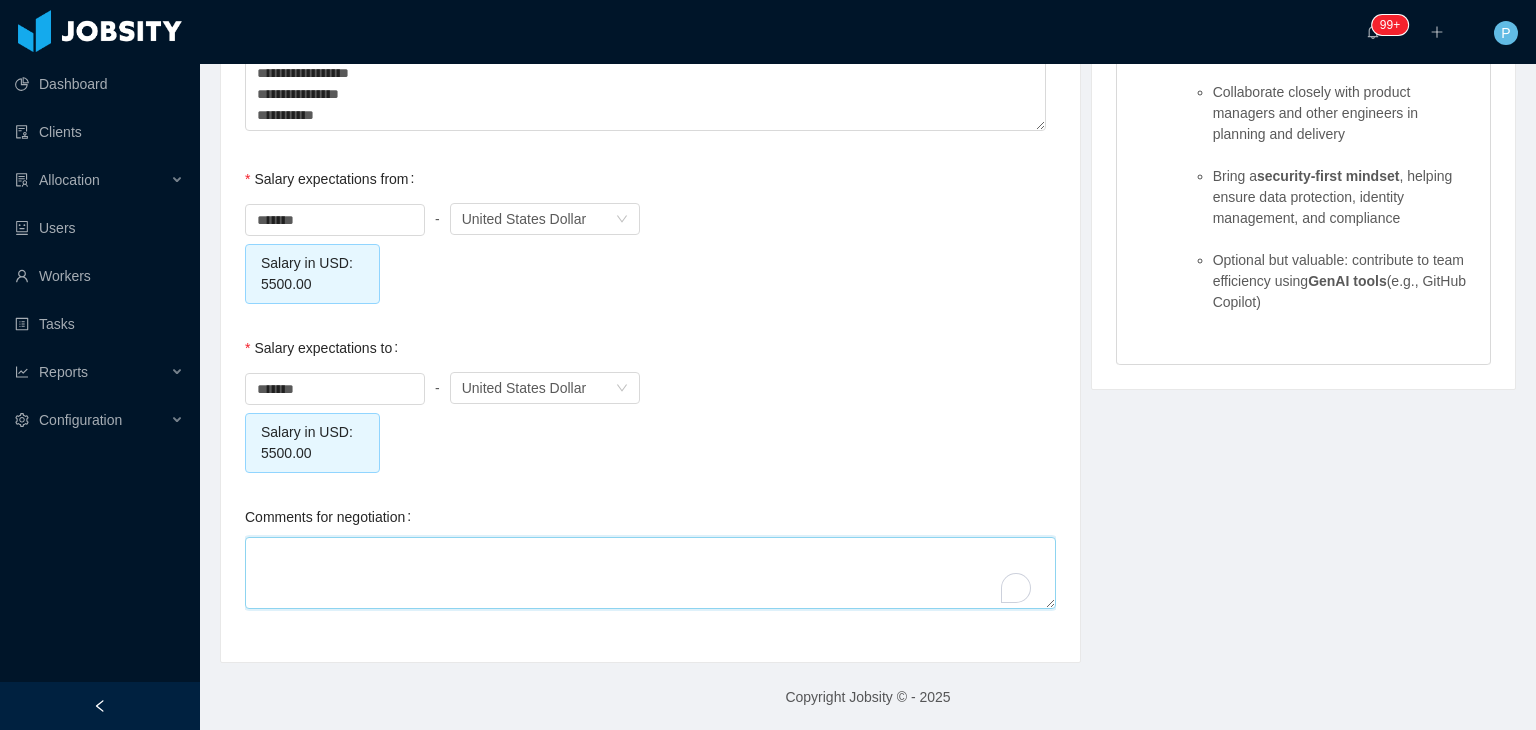 click on "Comments for negotiation" at bounding box center [650, 573] 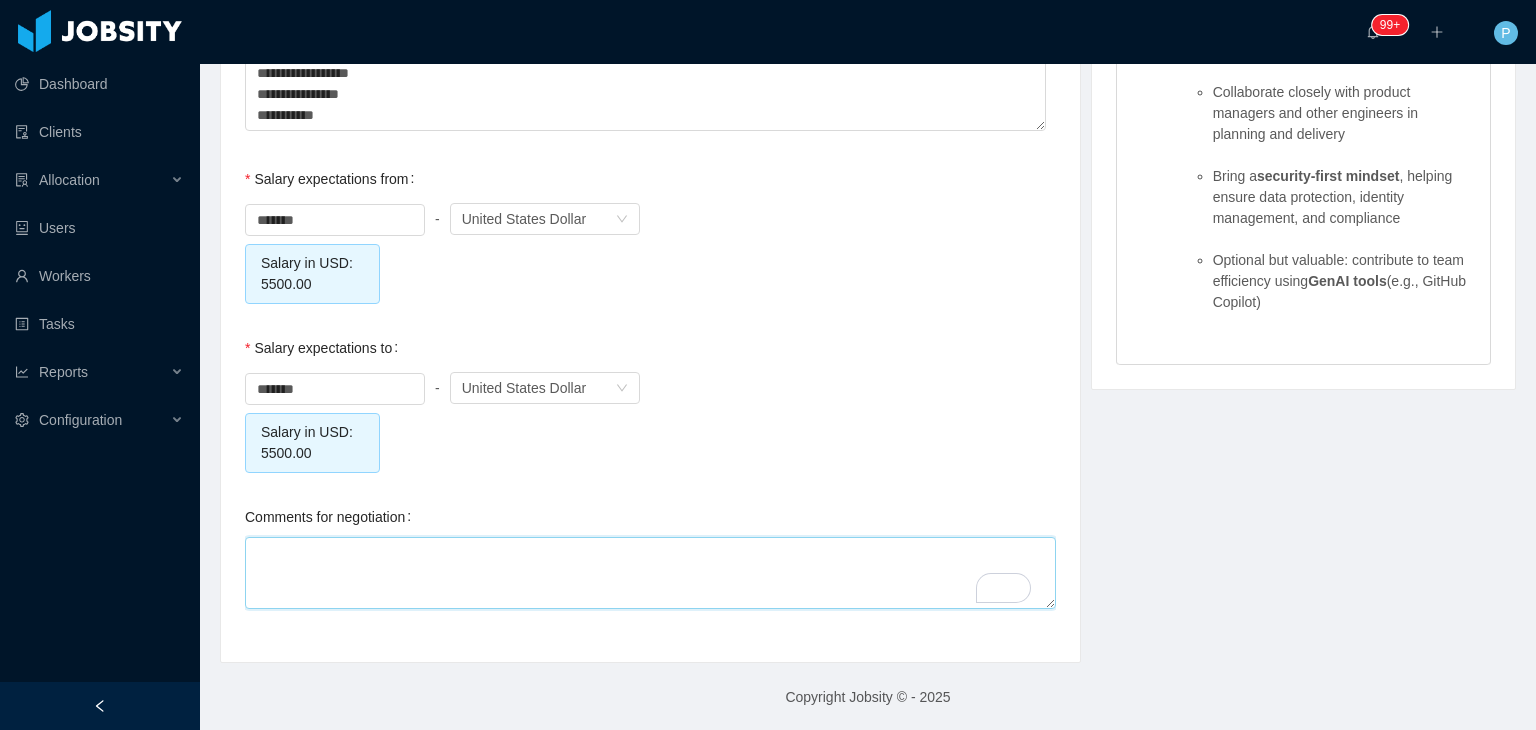 type 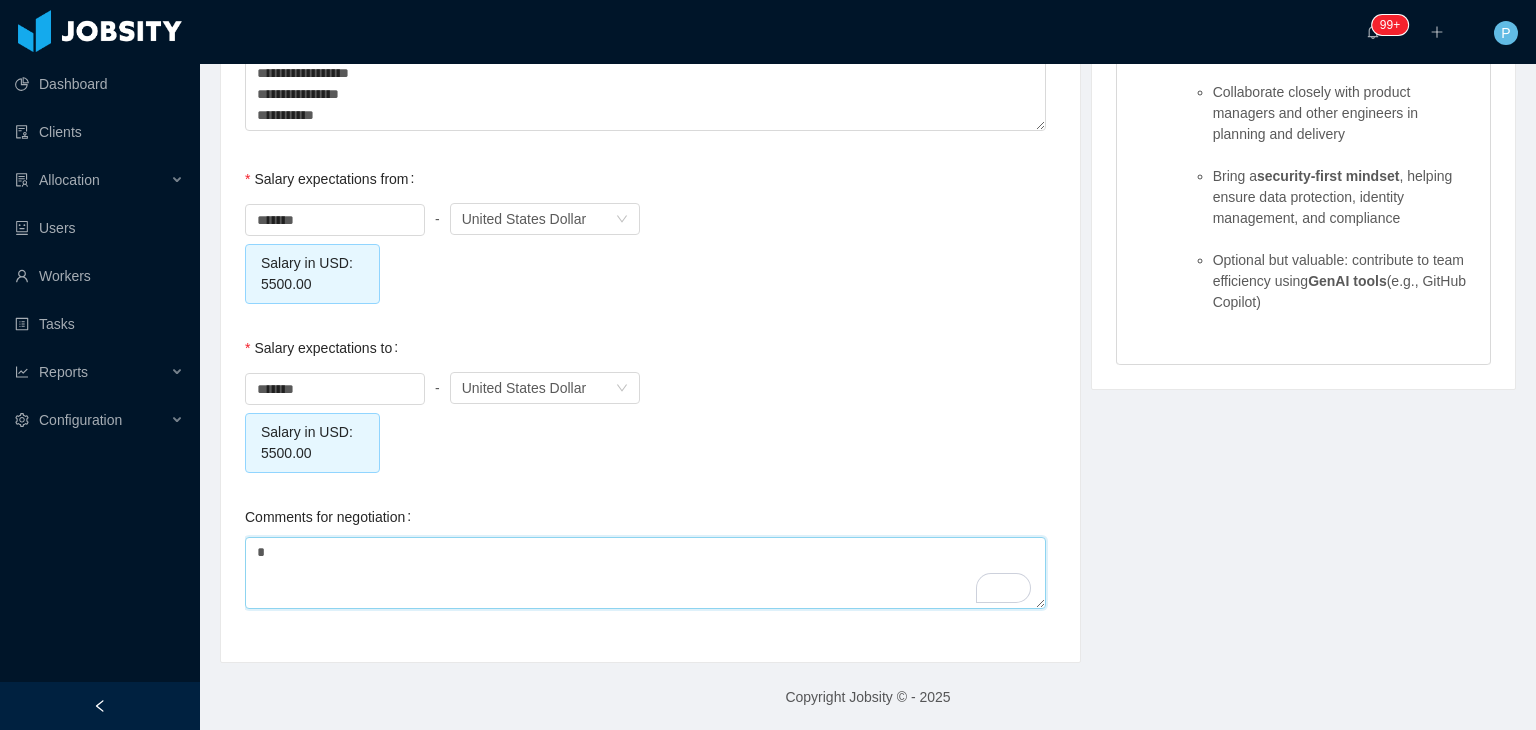 type 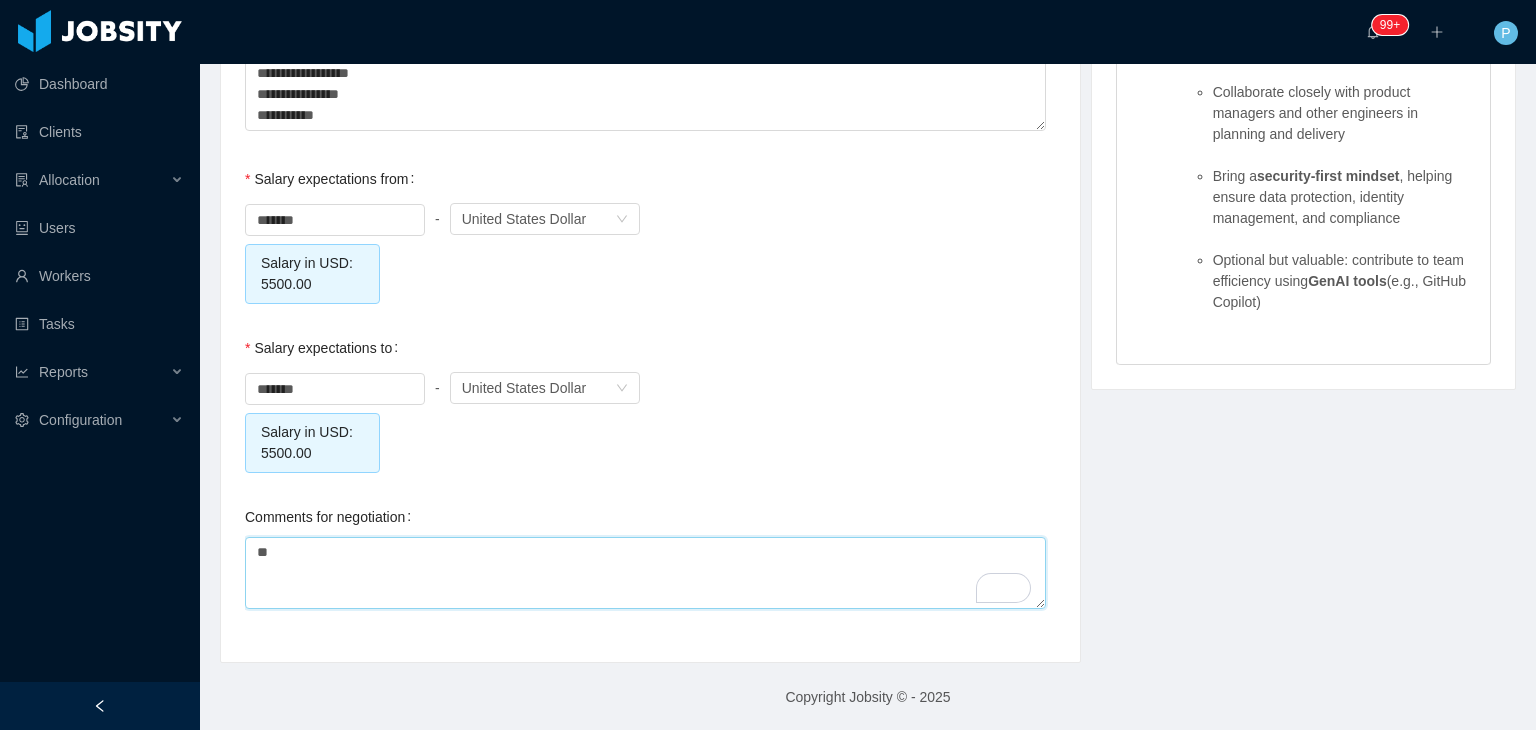 type 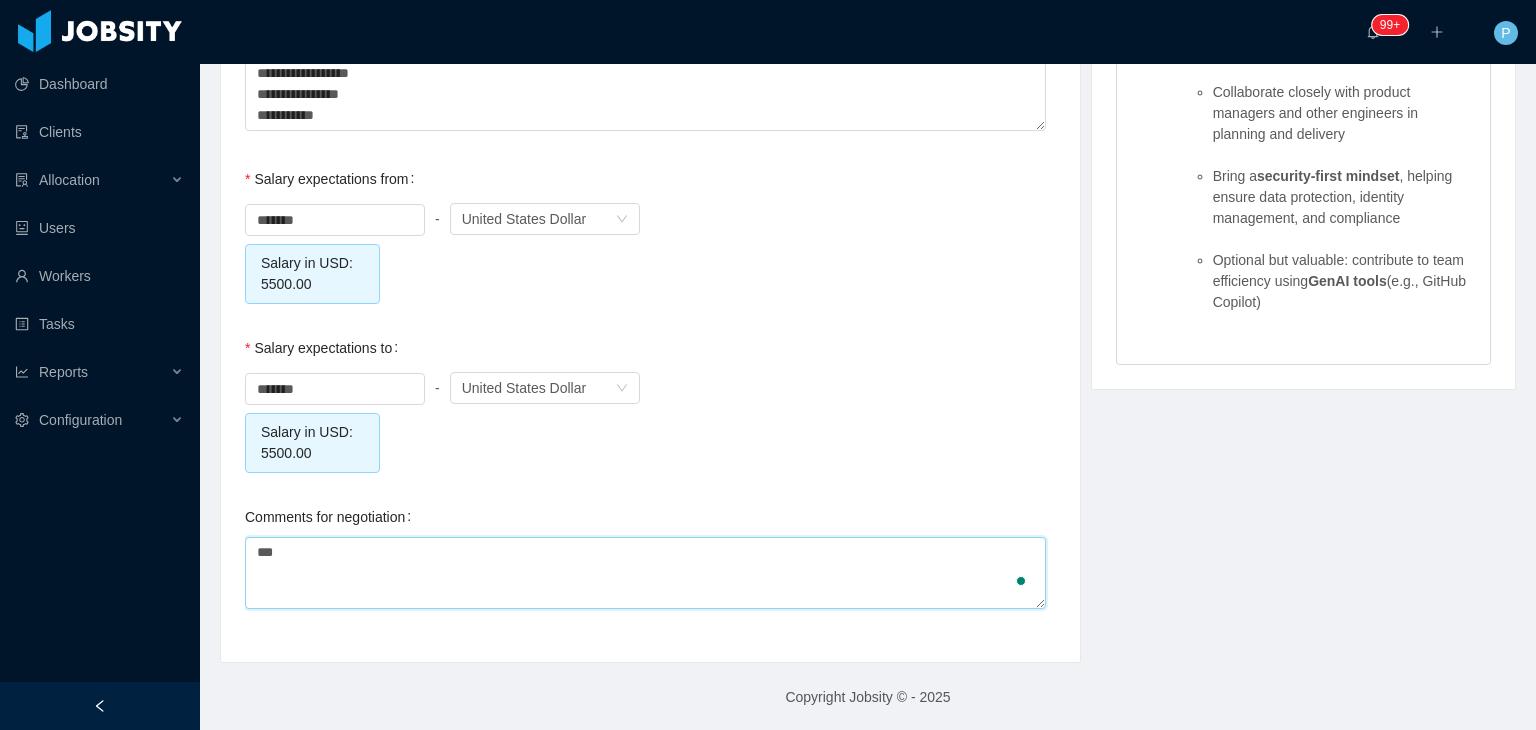 type 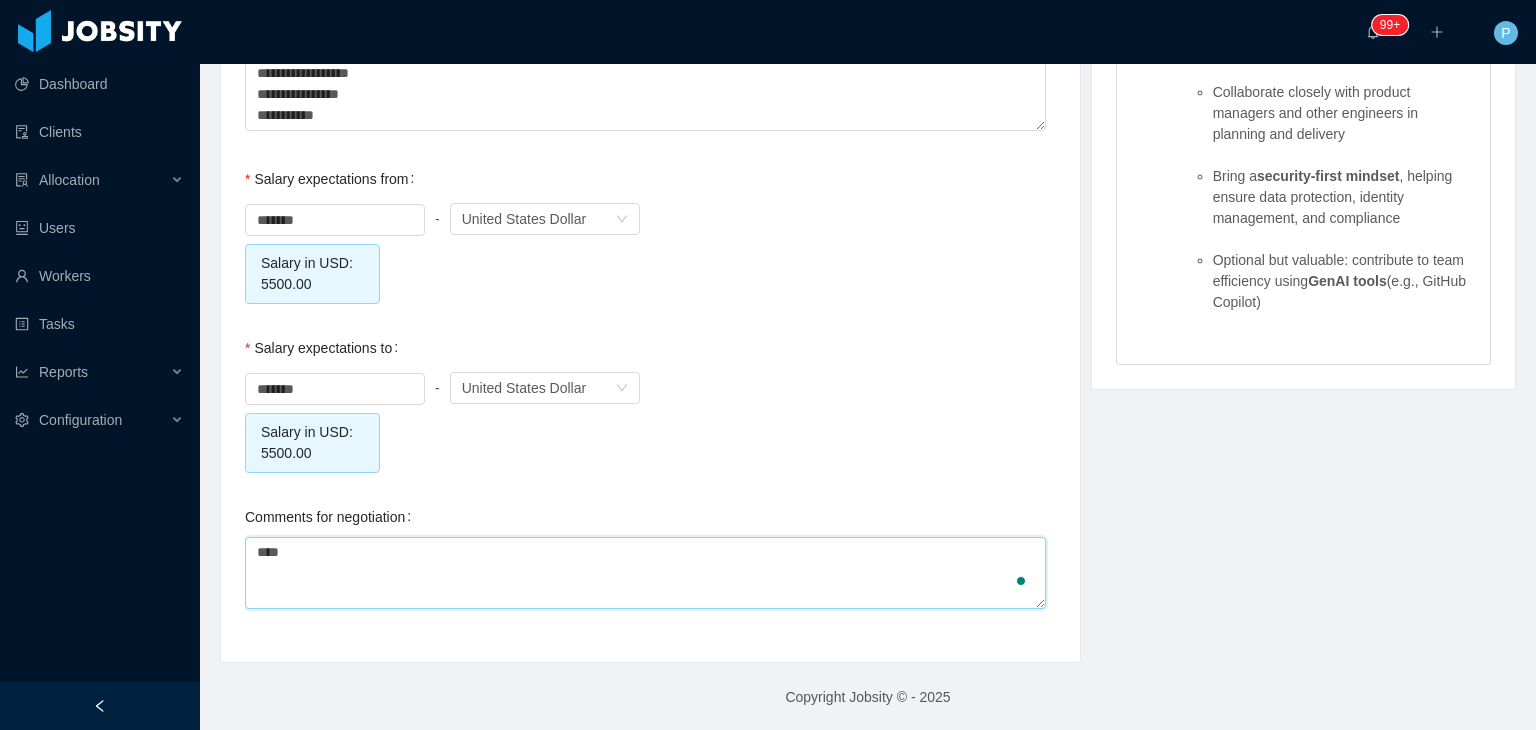 type 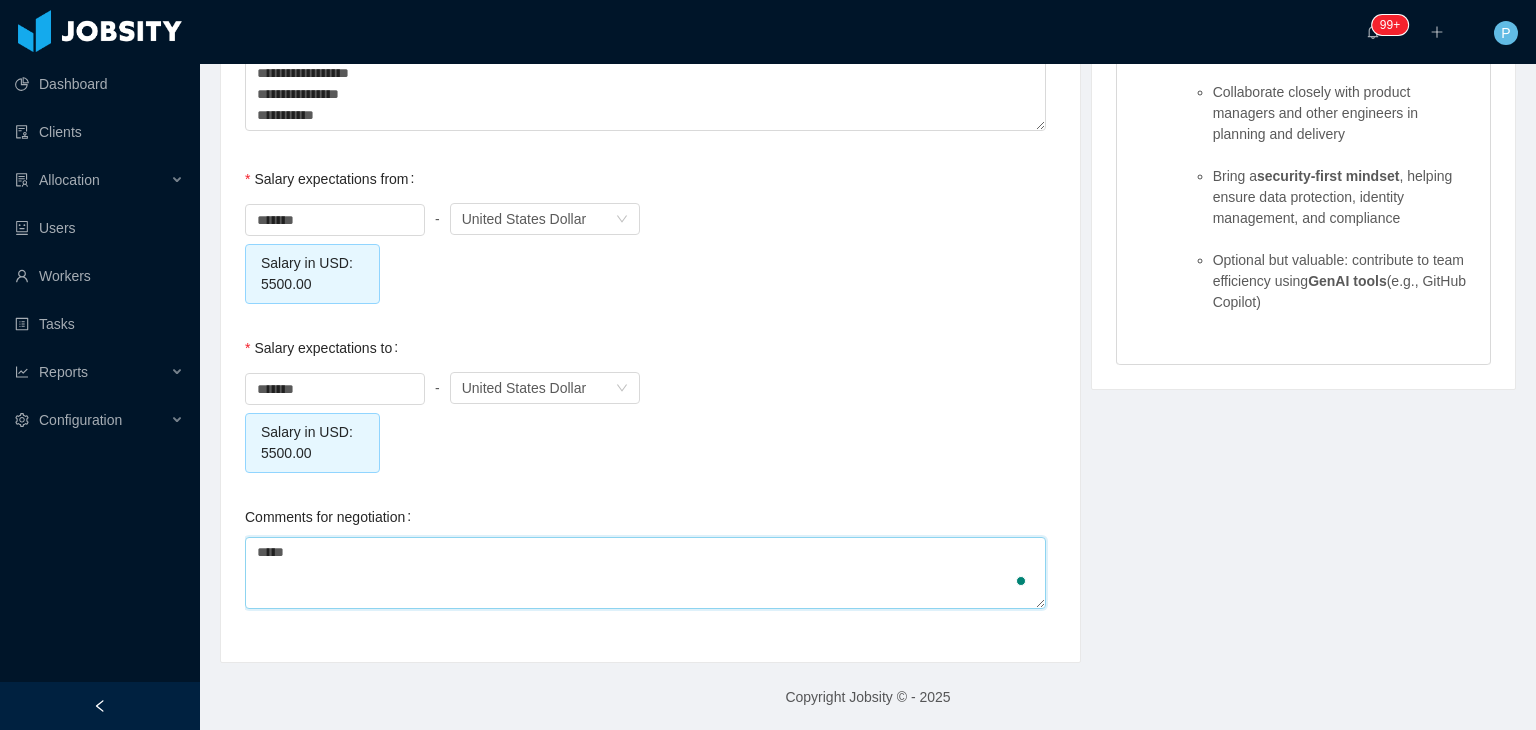 type 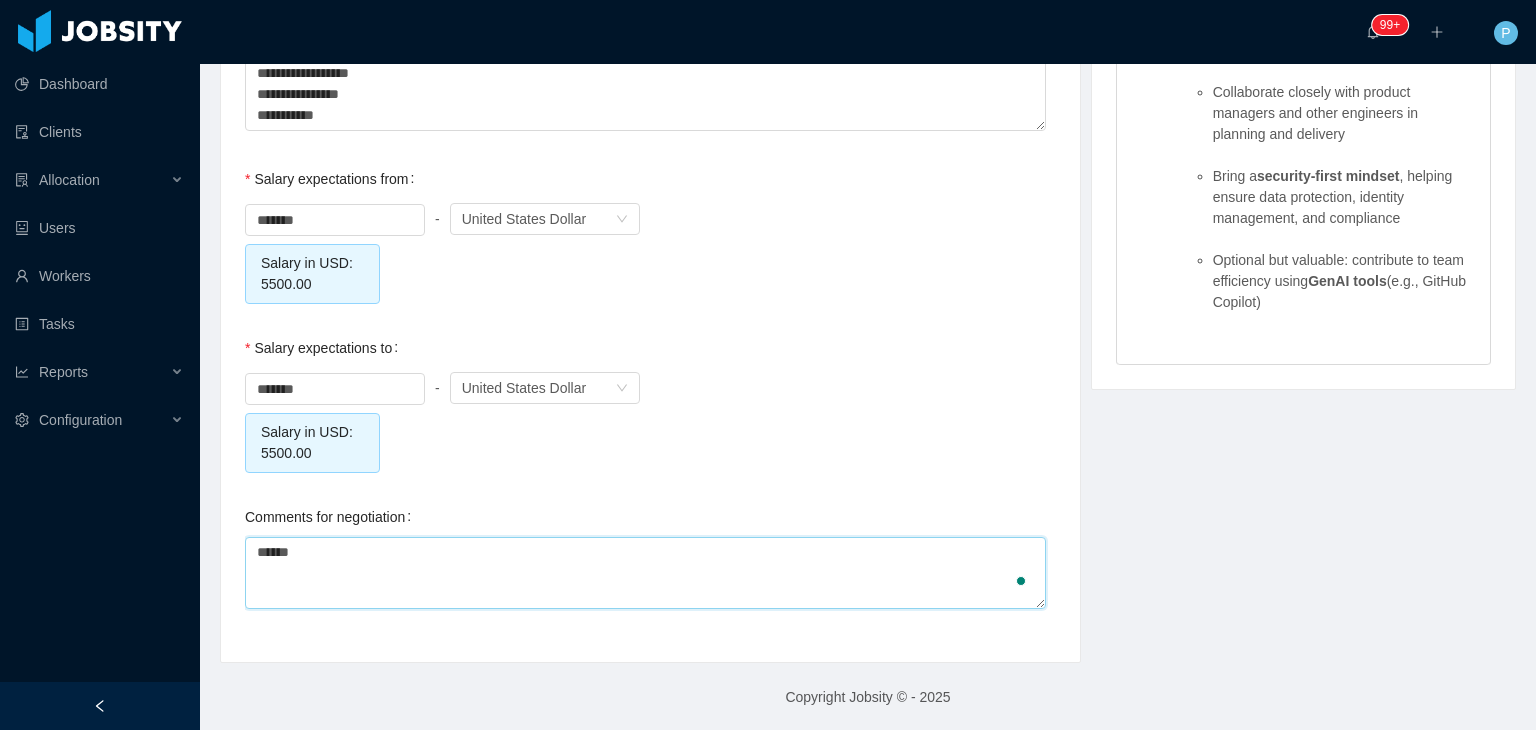 type 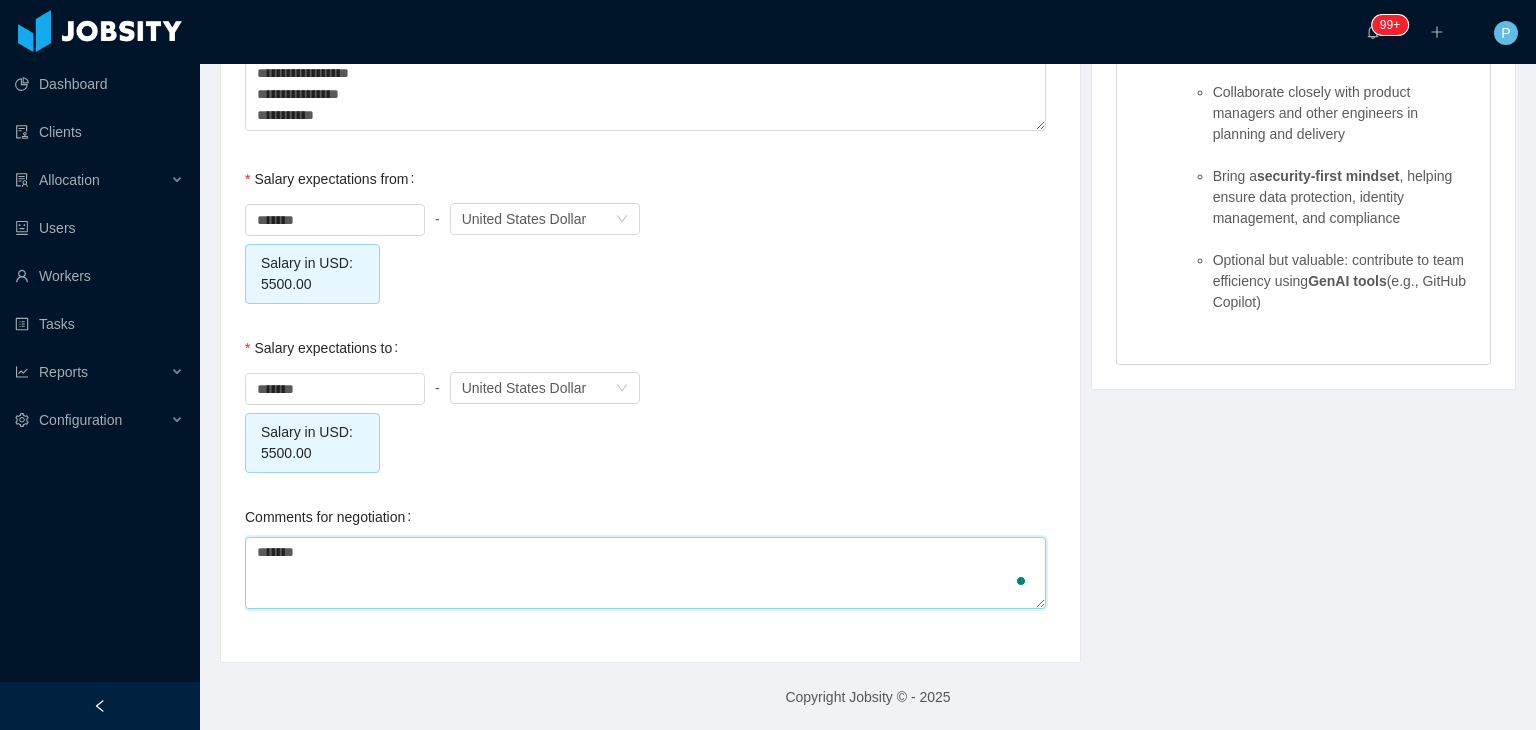 type 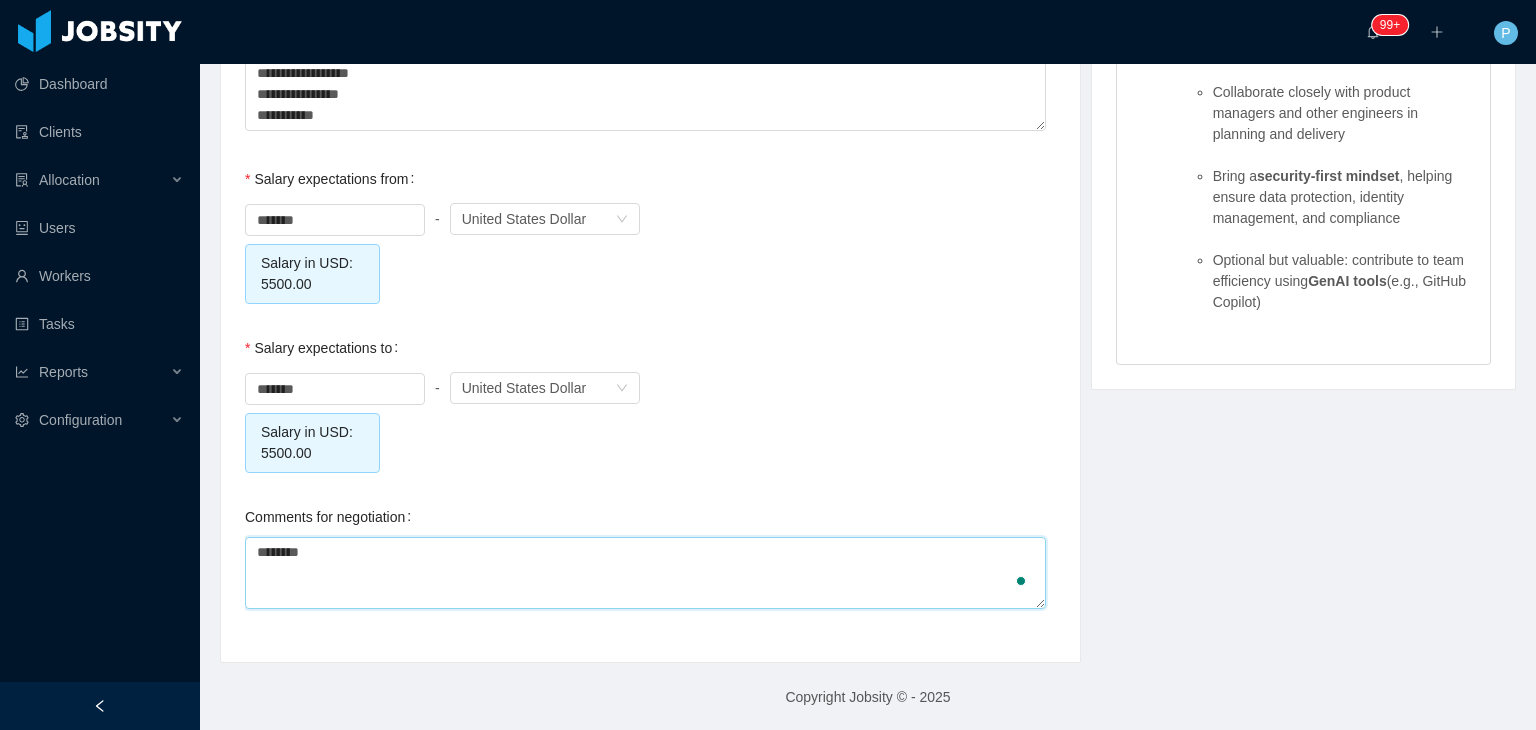 type on "*********" 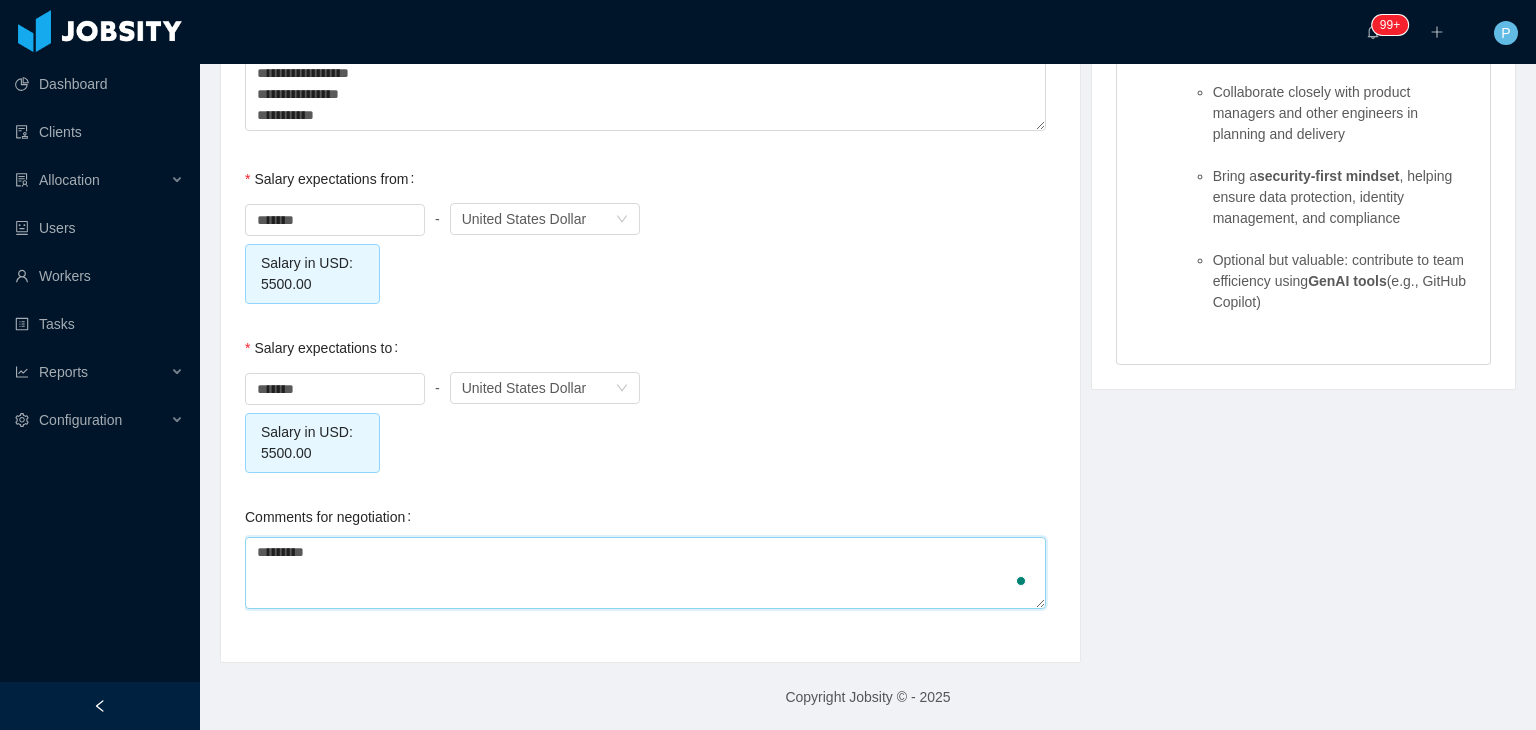 type 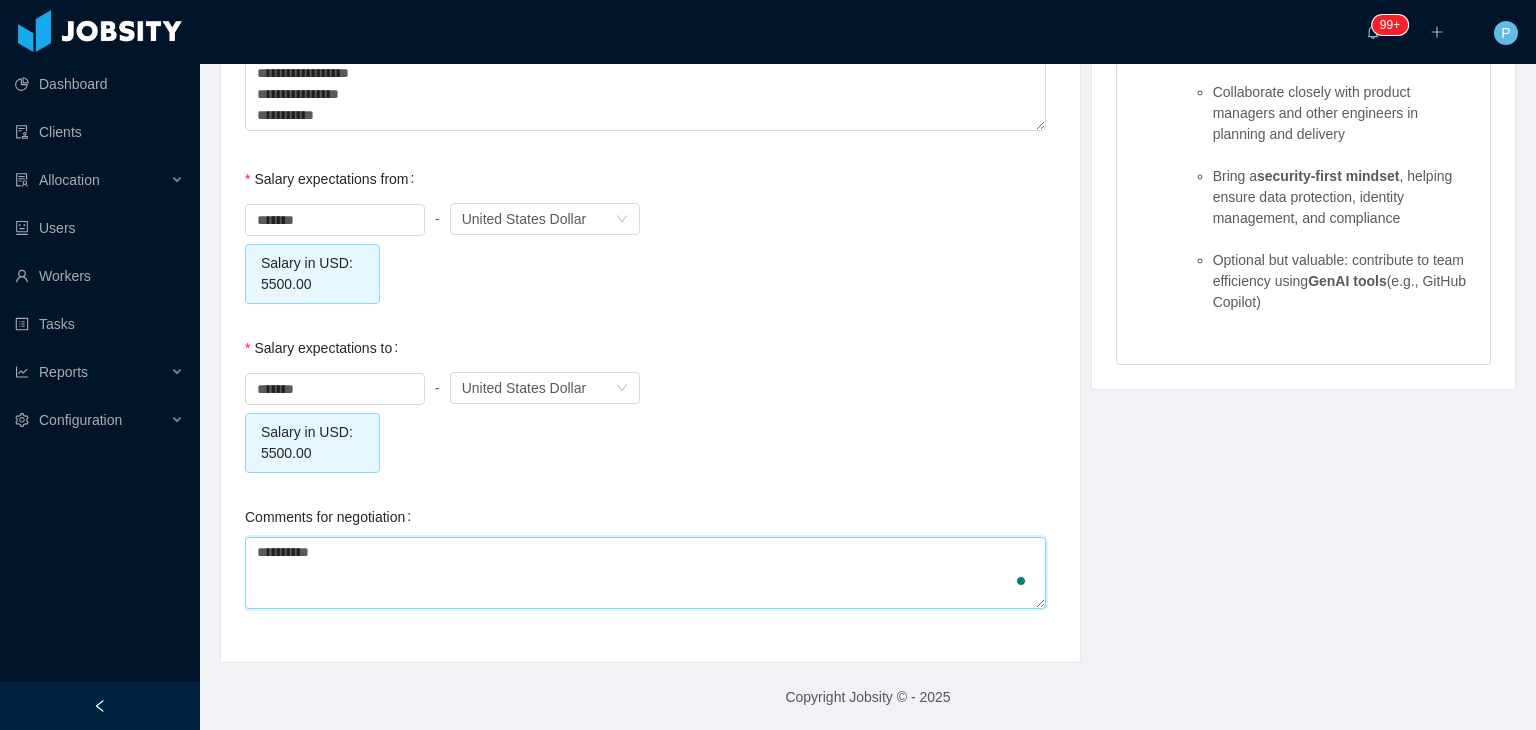 type on "**********" 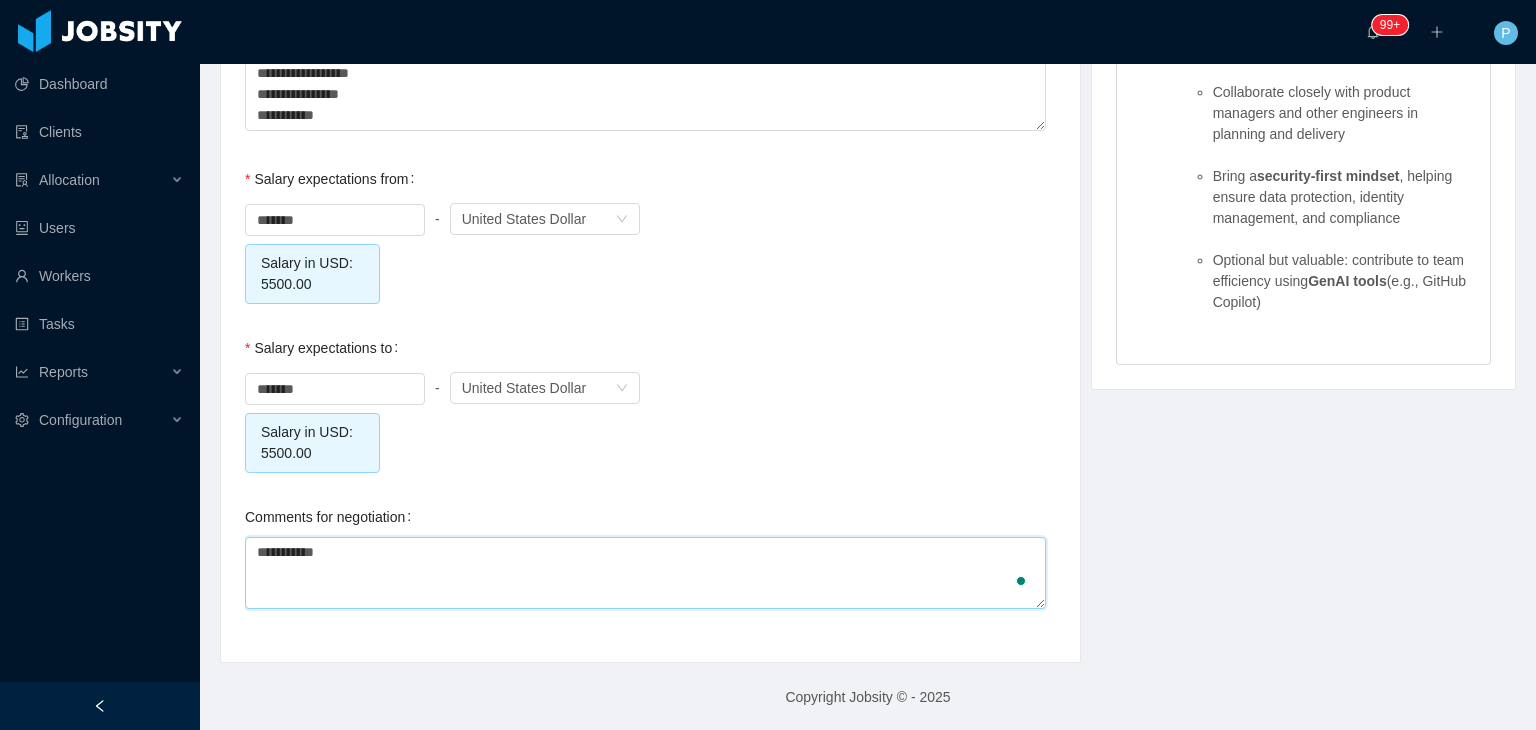 type 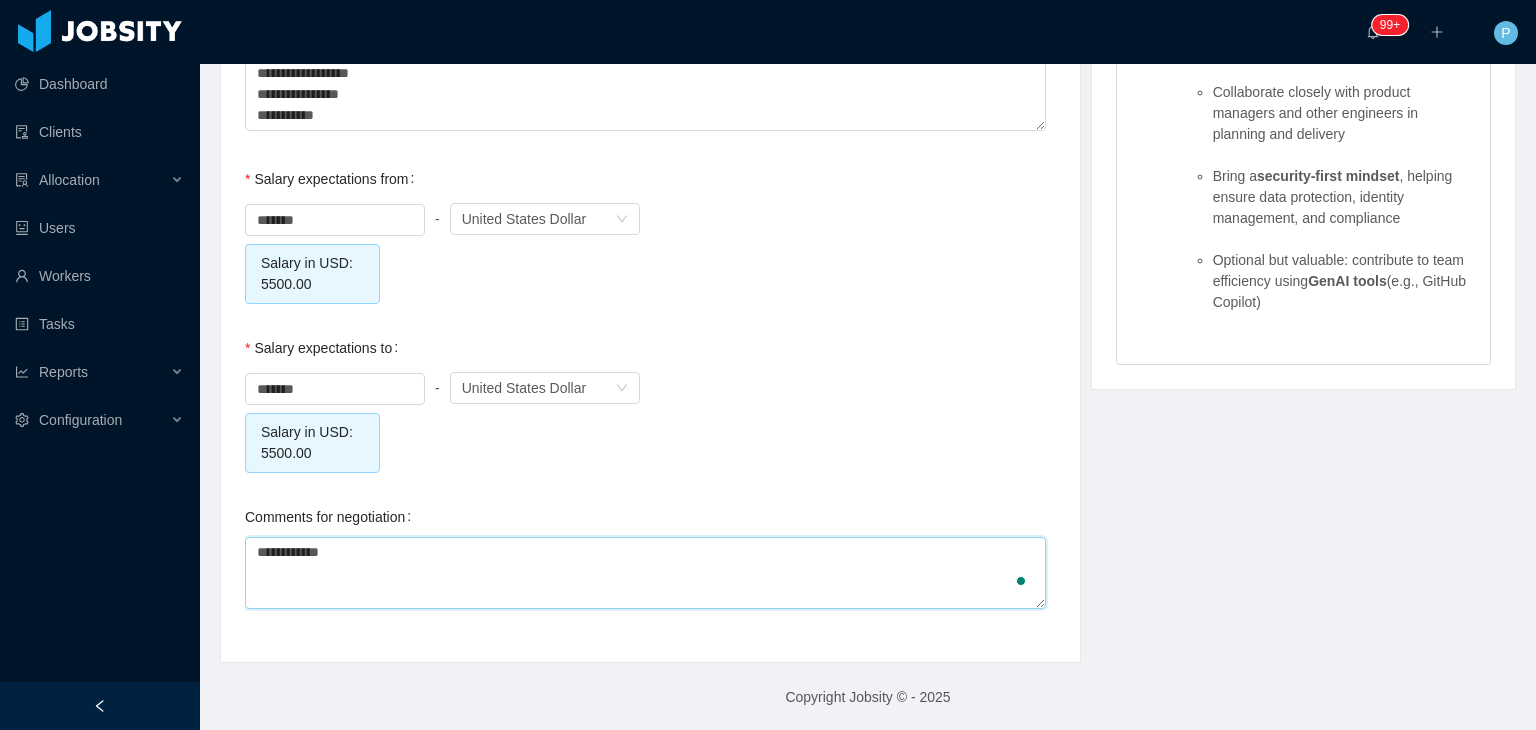 type 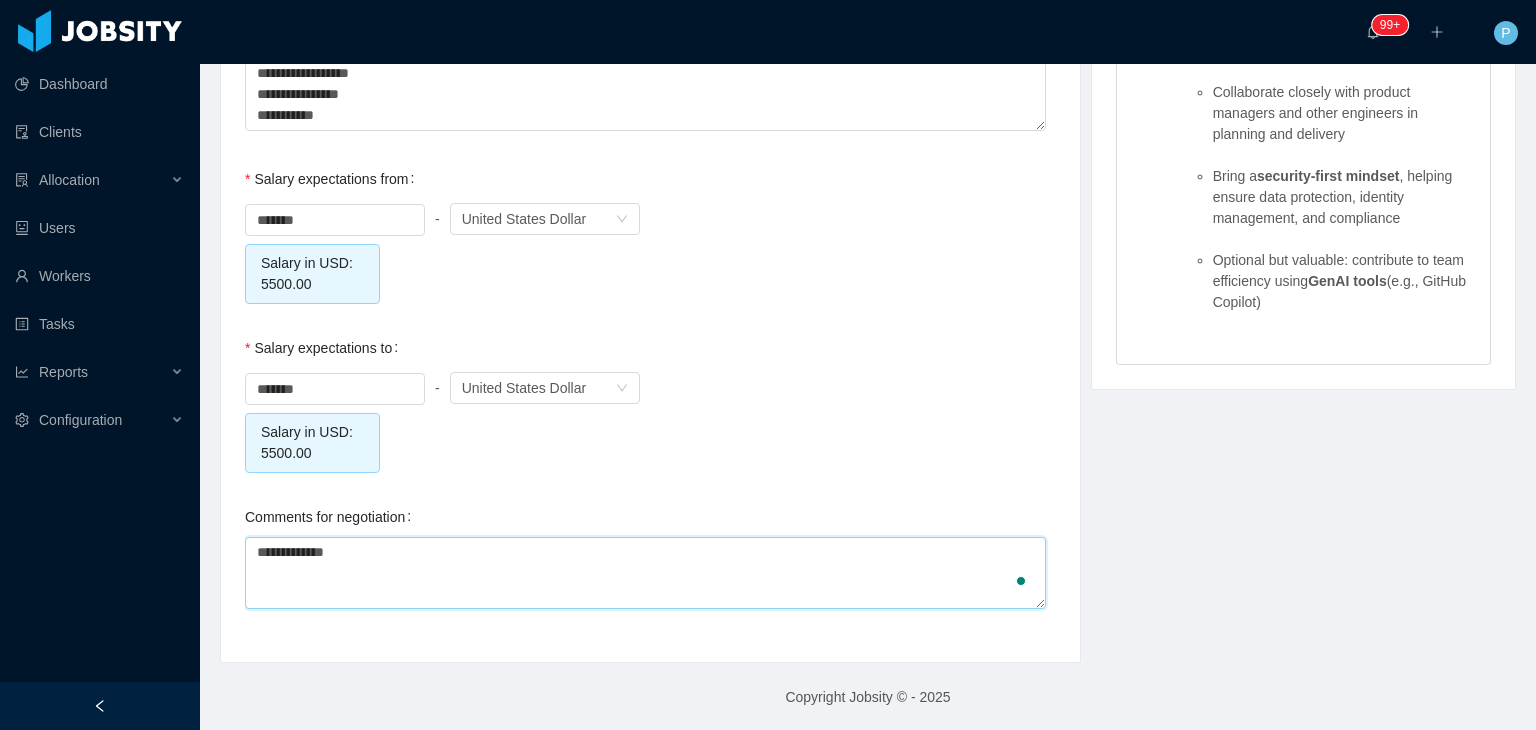 type 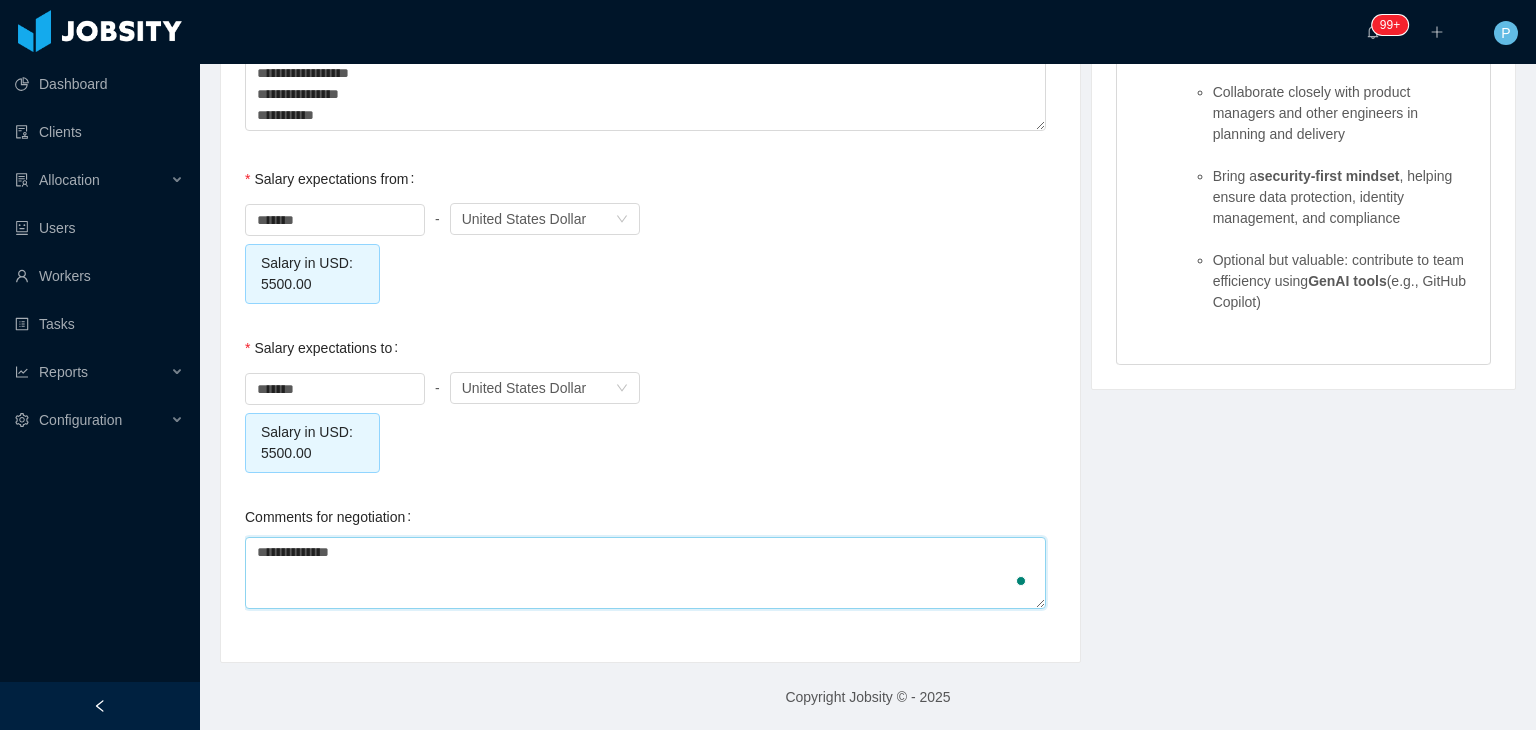 type 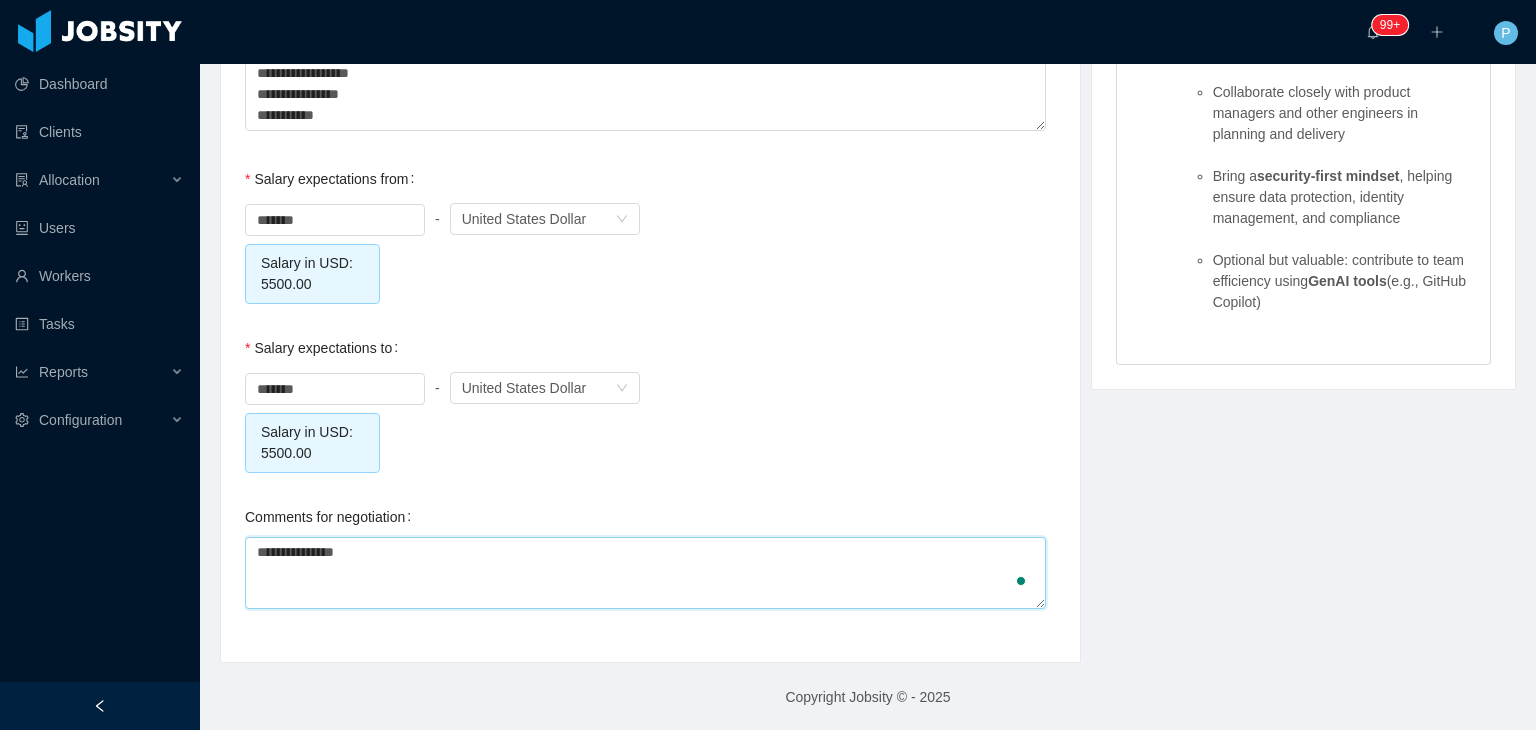 type 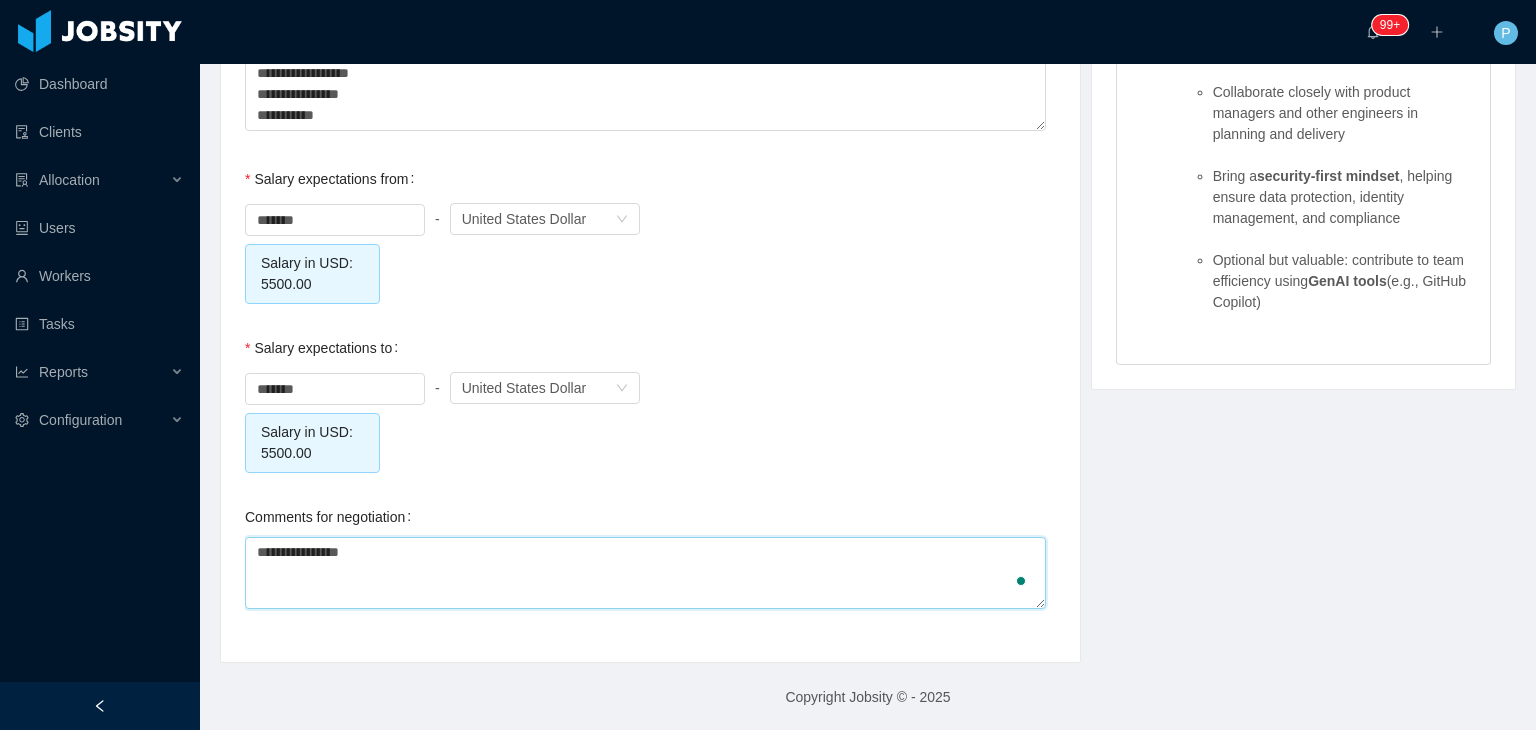 type 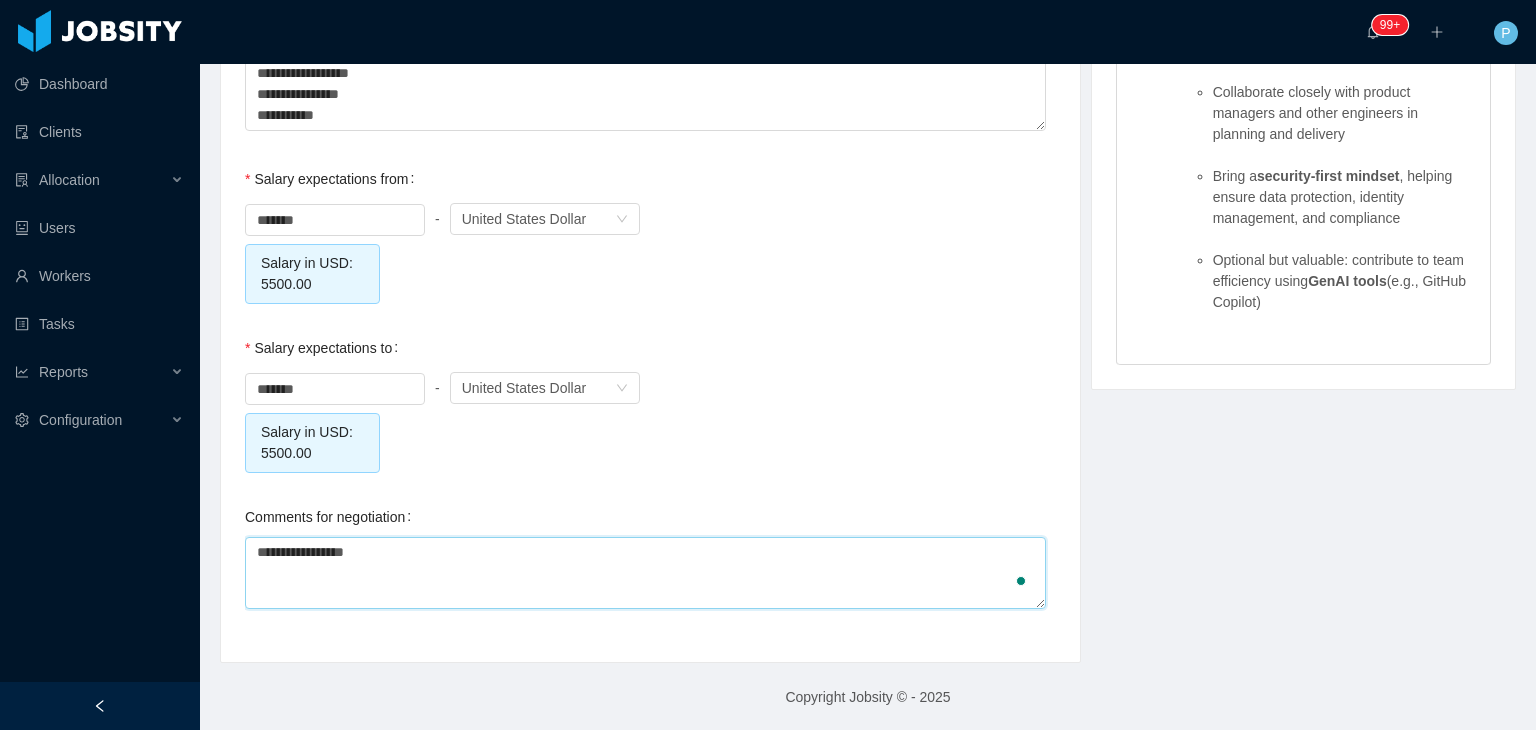 type 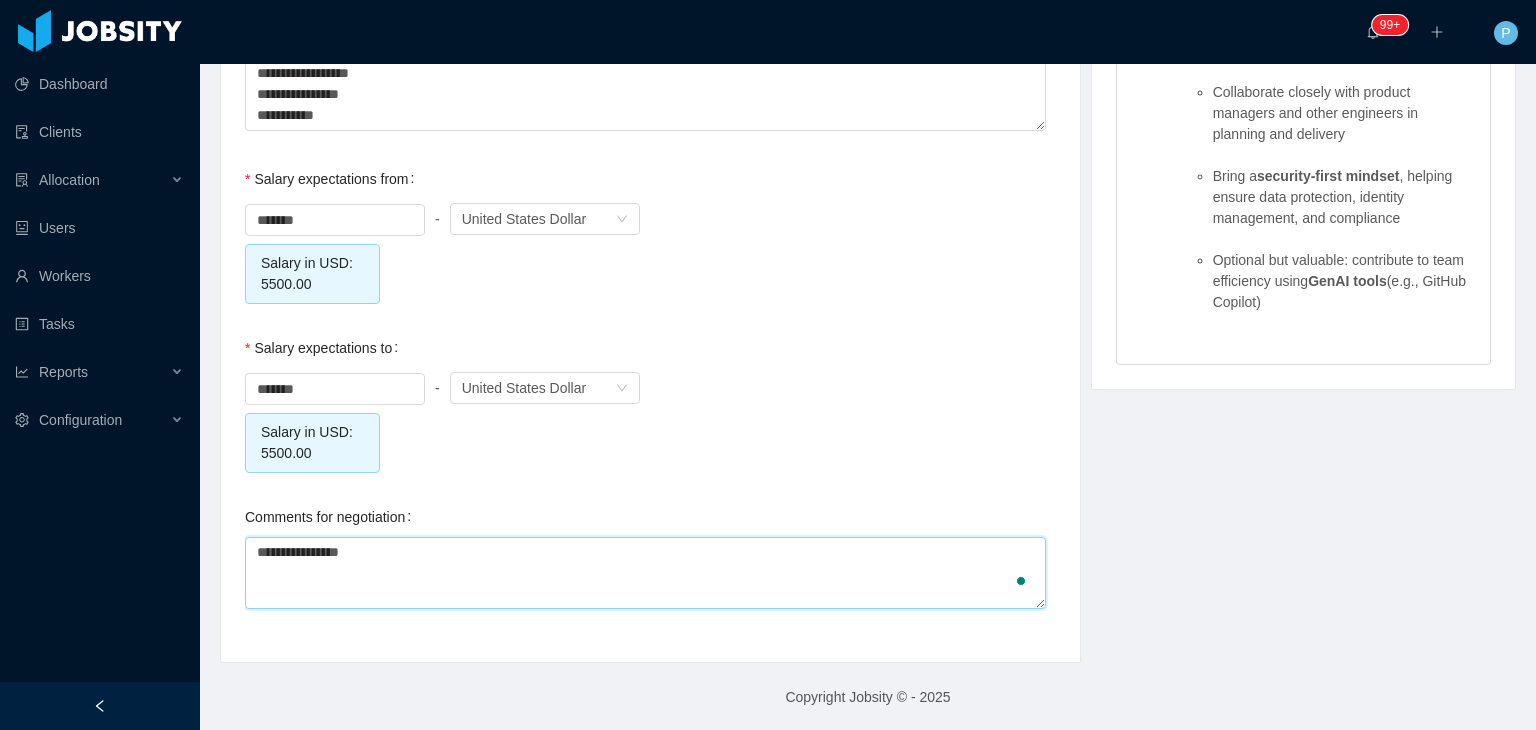 type 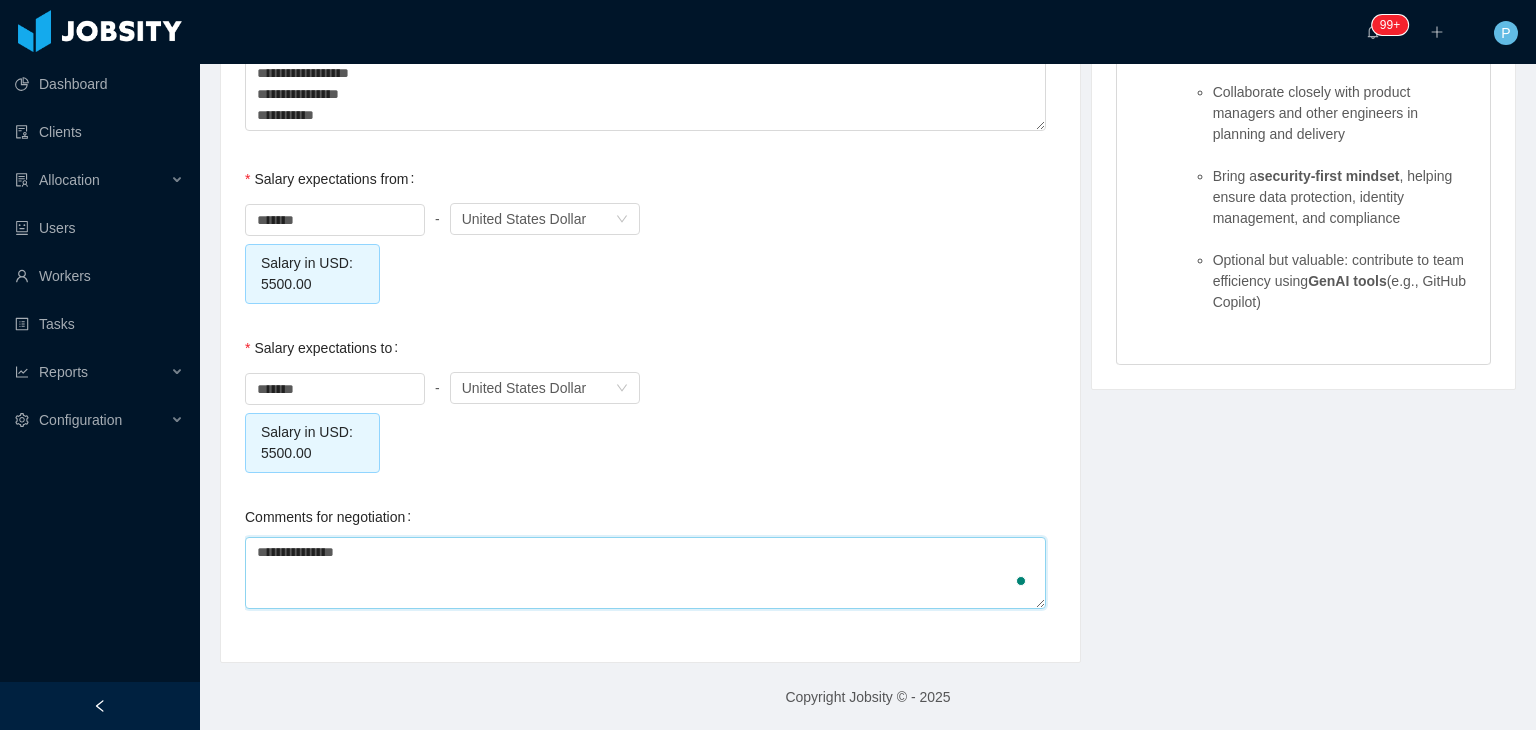 type 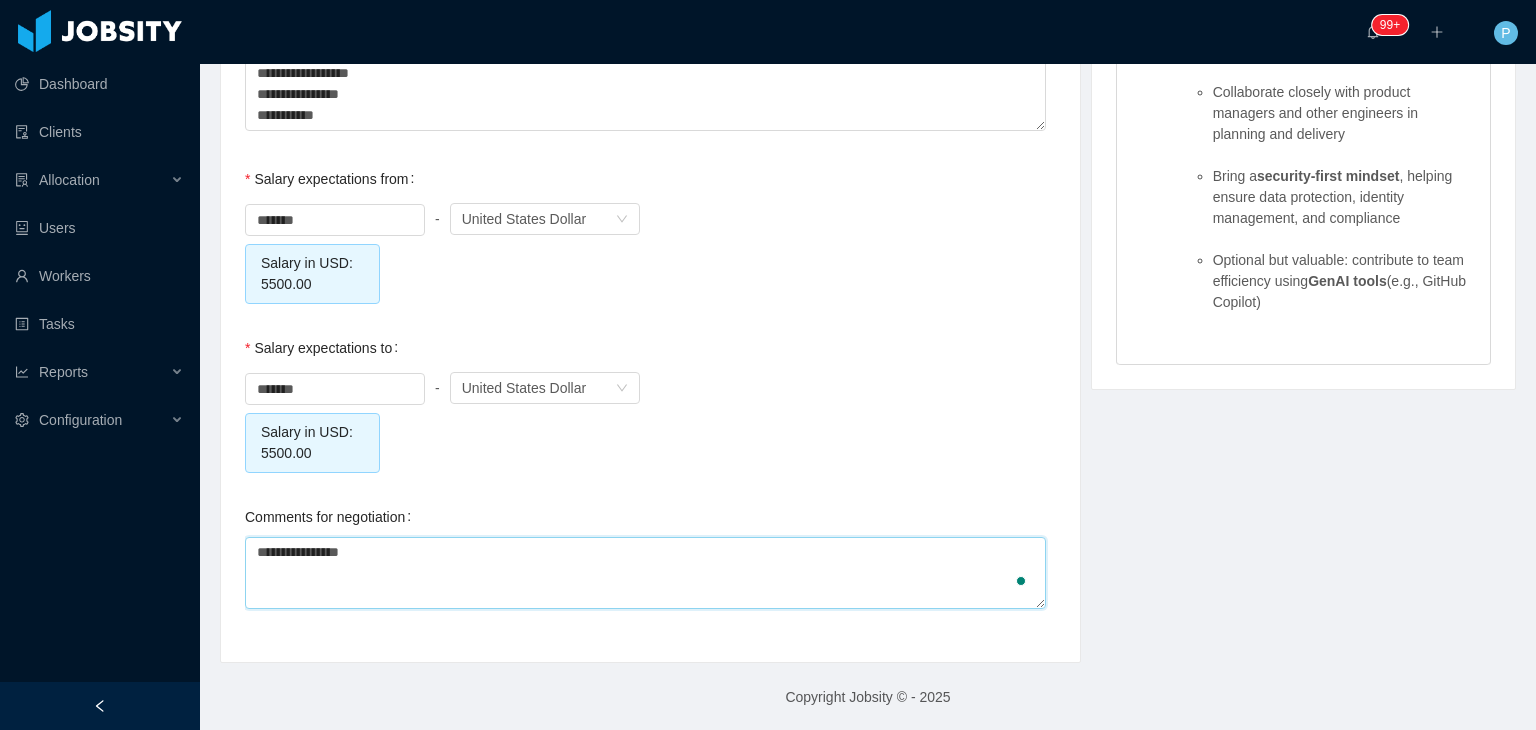 type 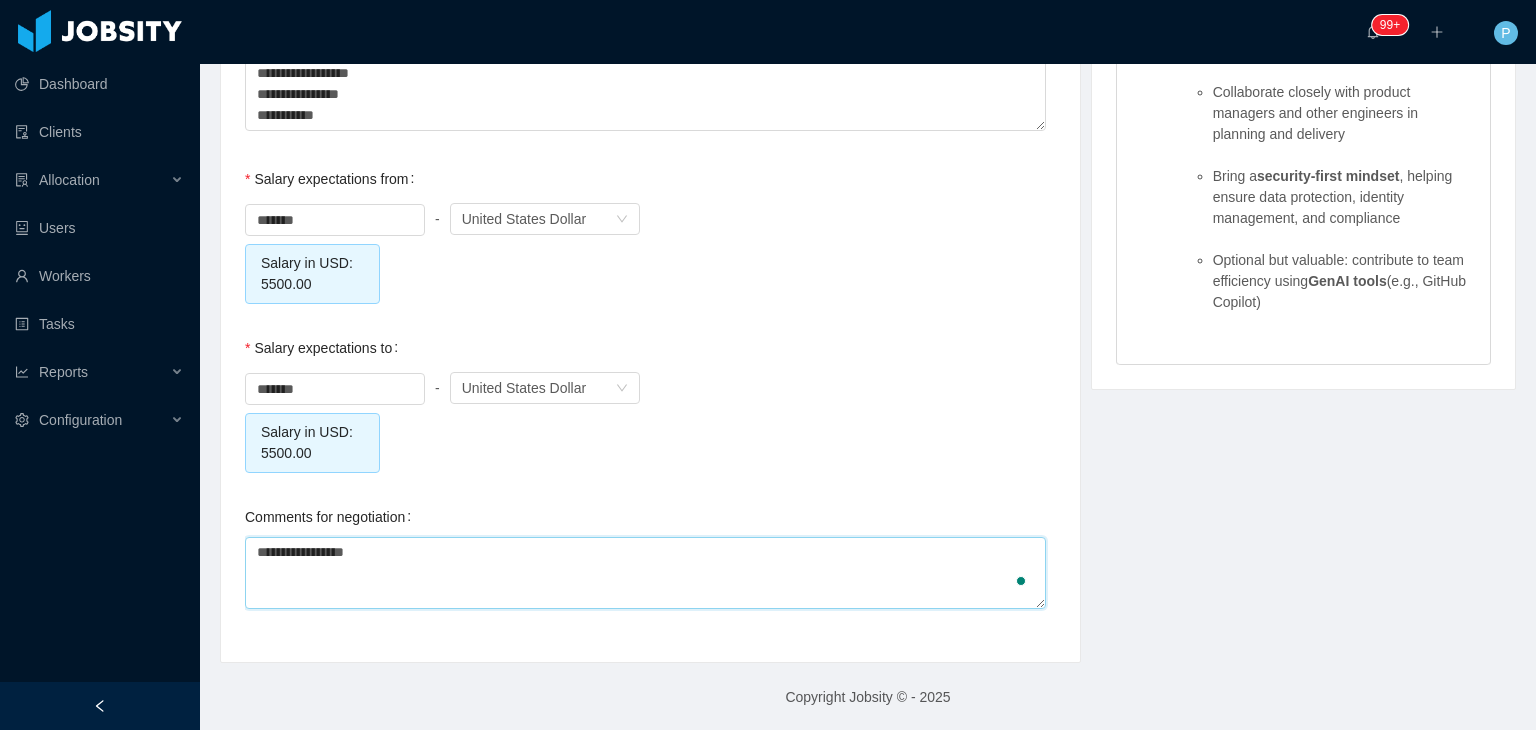 type 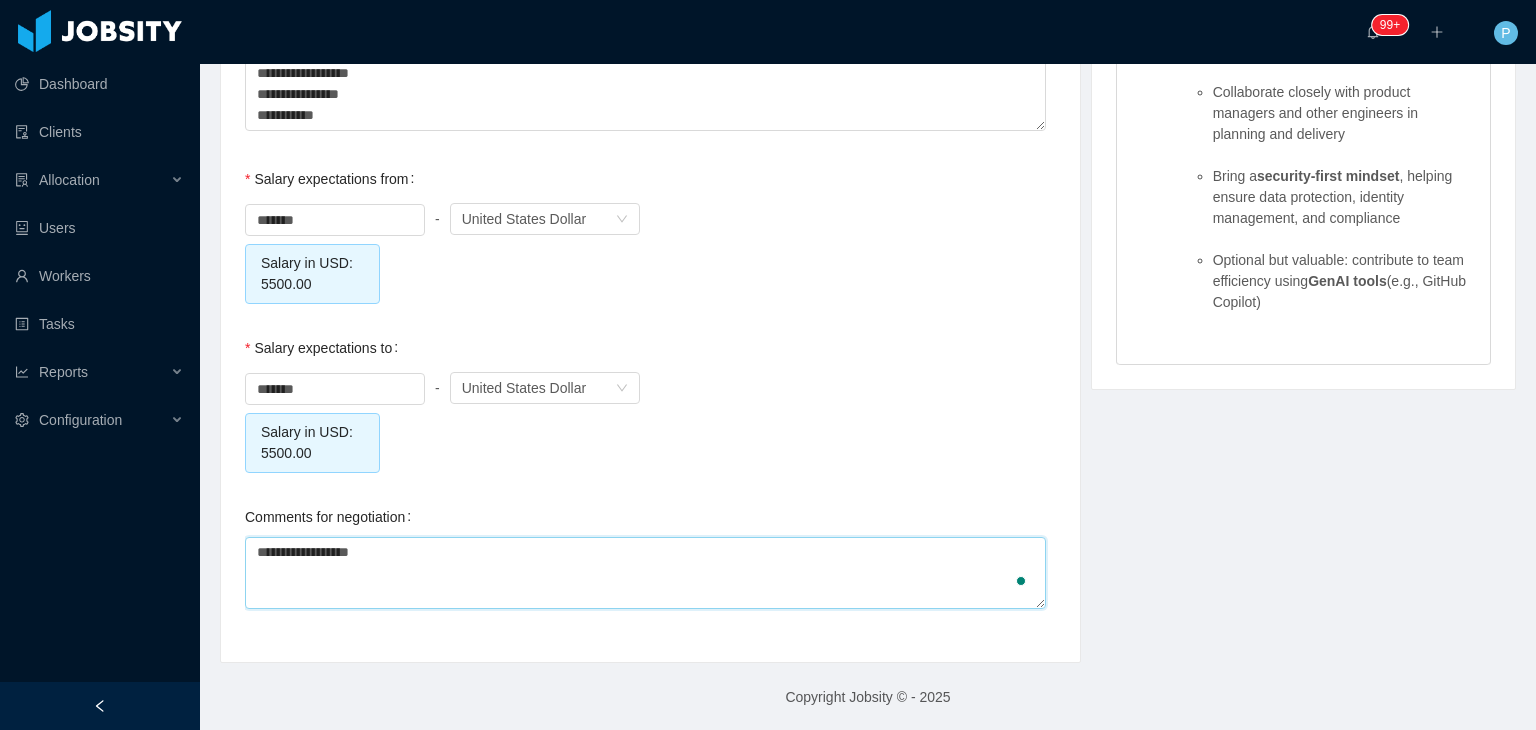 type 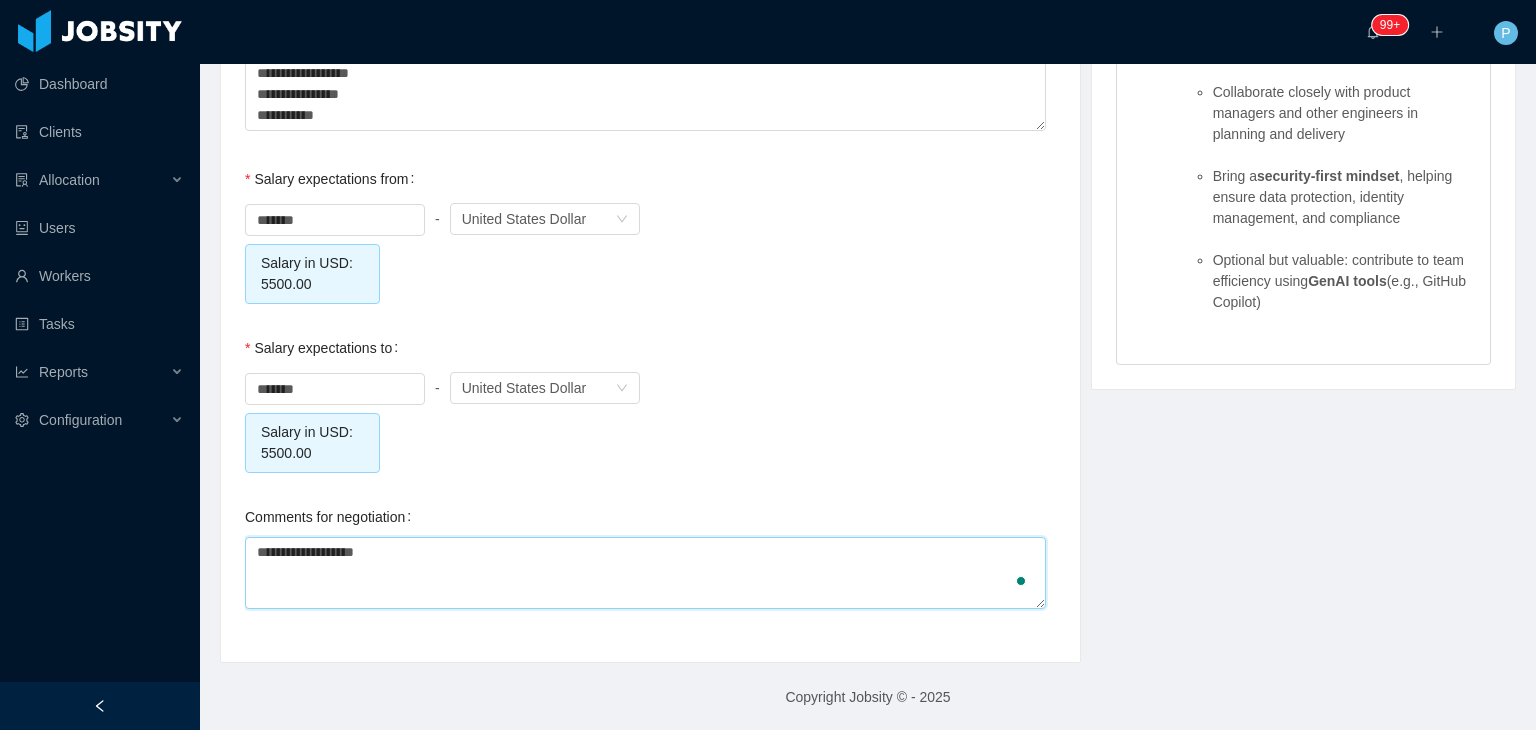 type 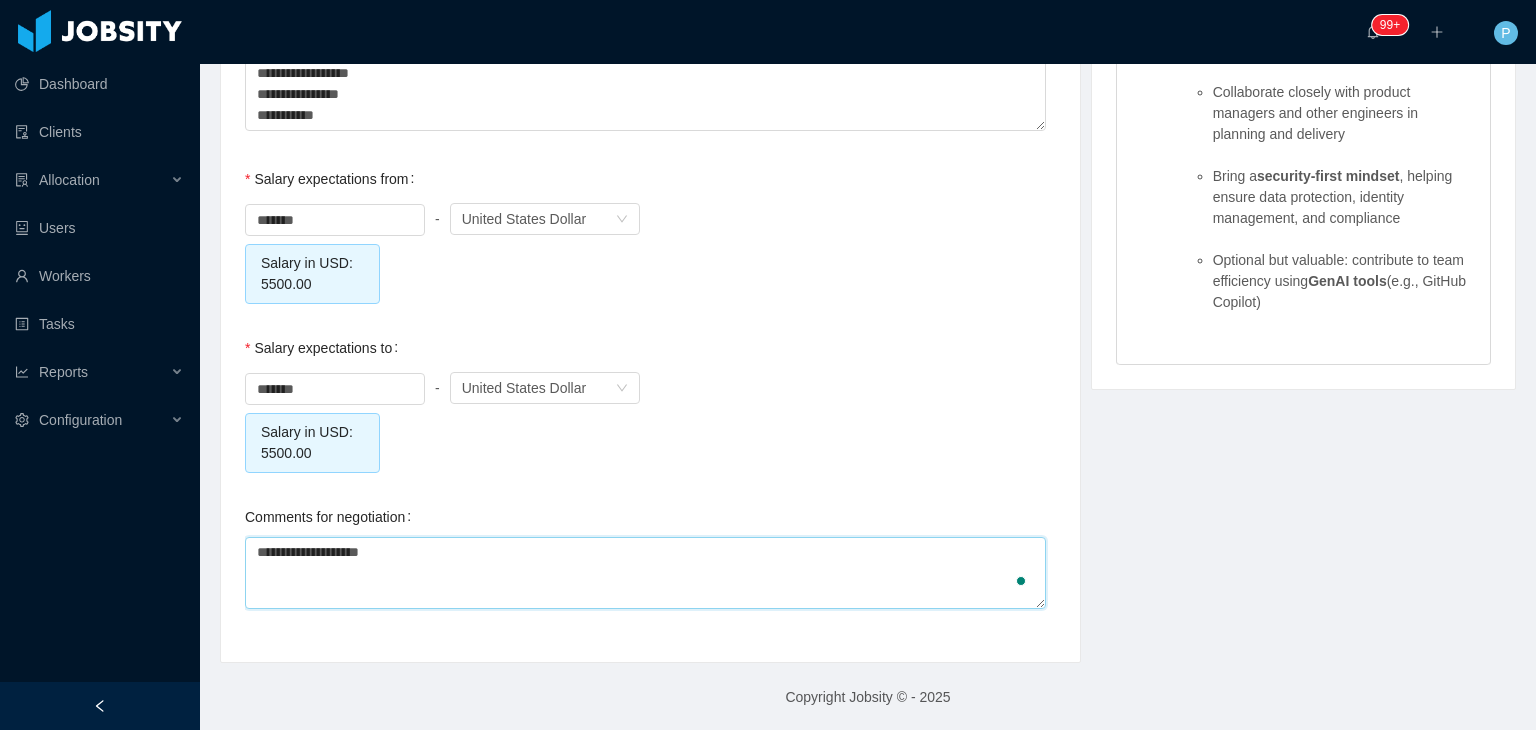 type 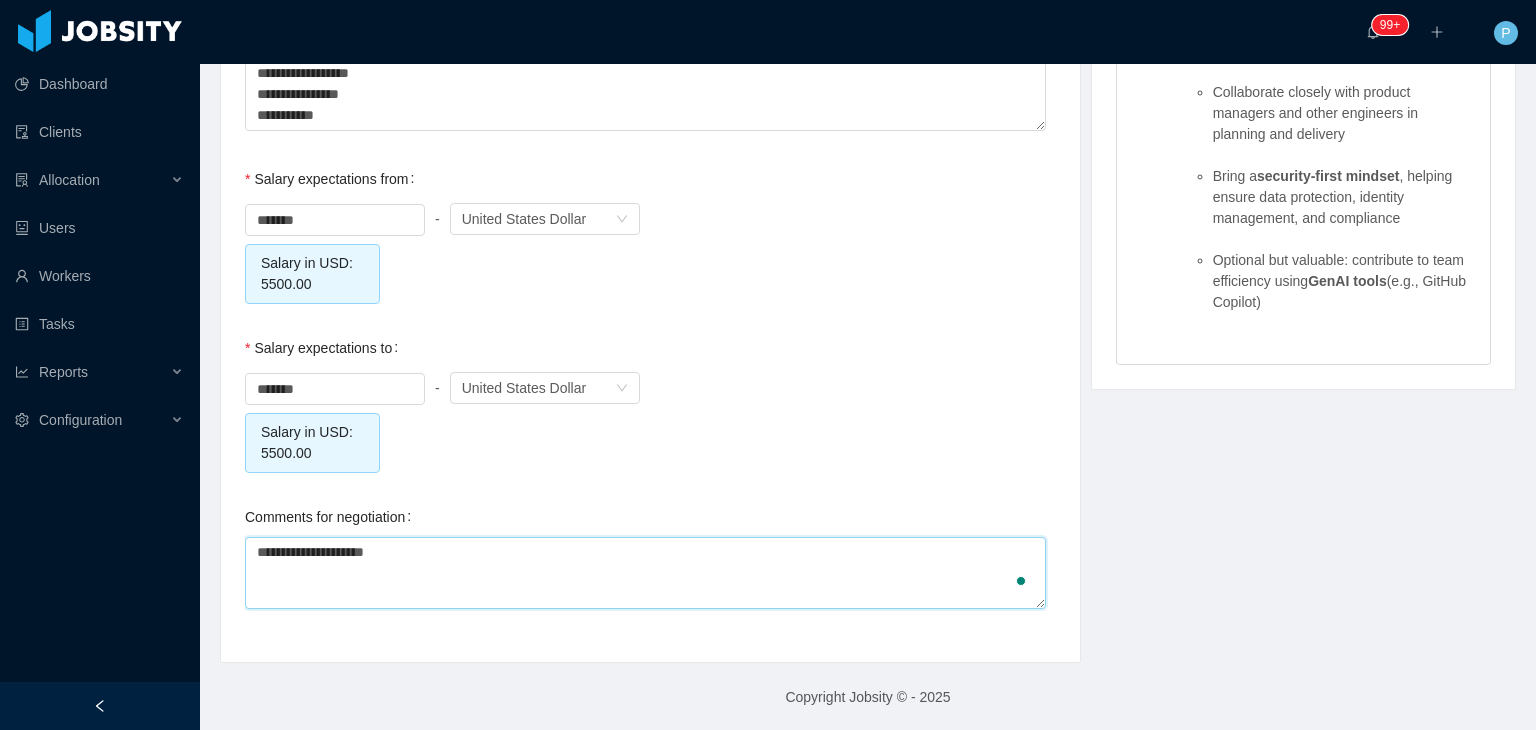 type 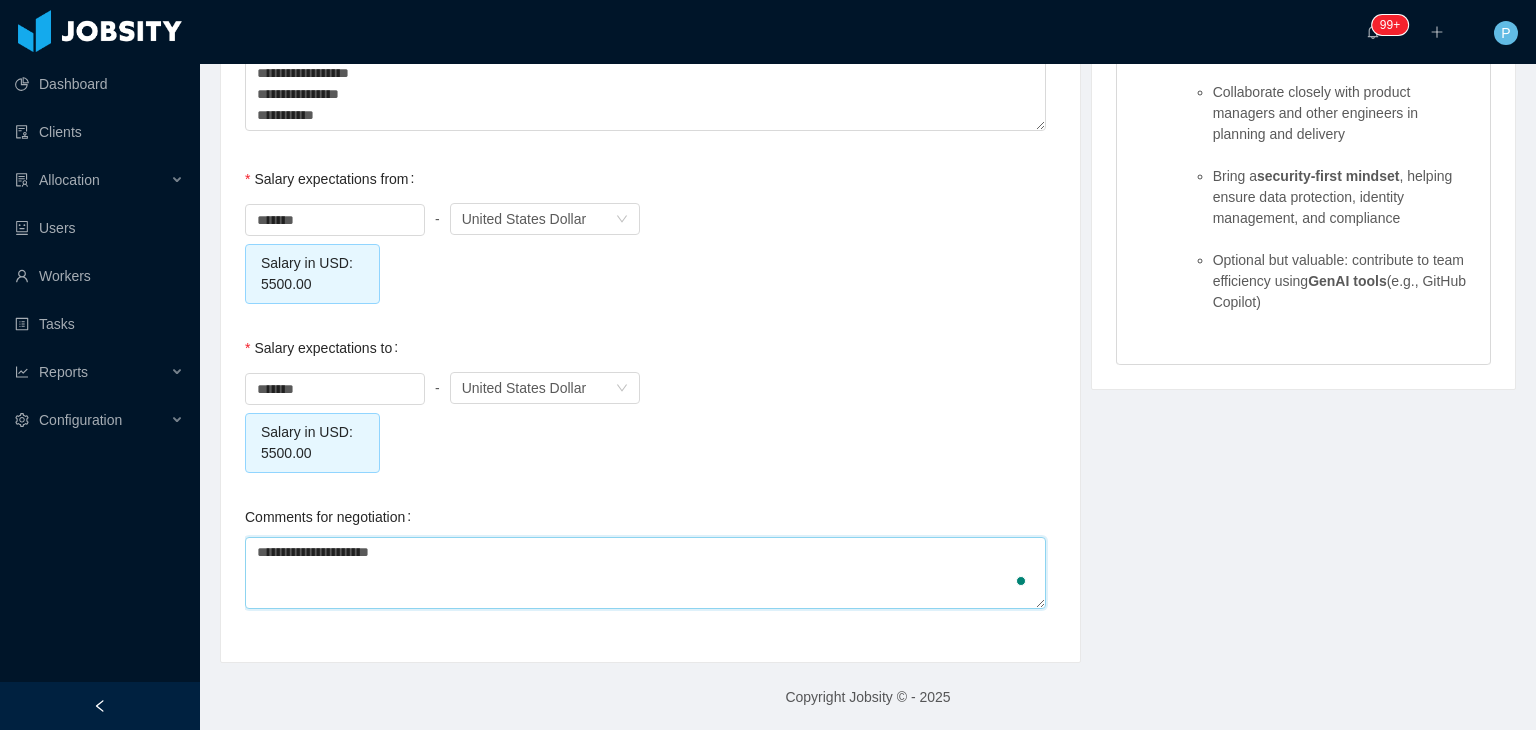 type 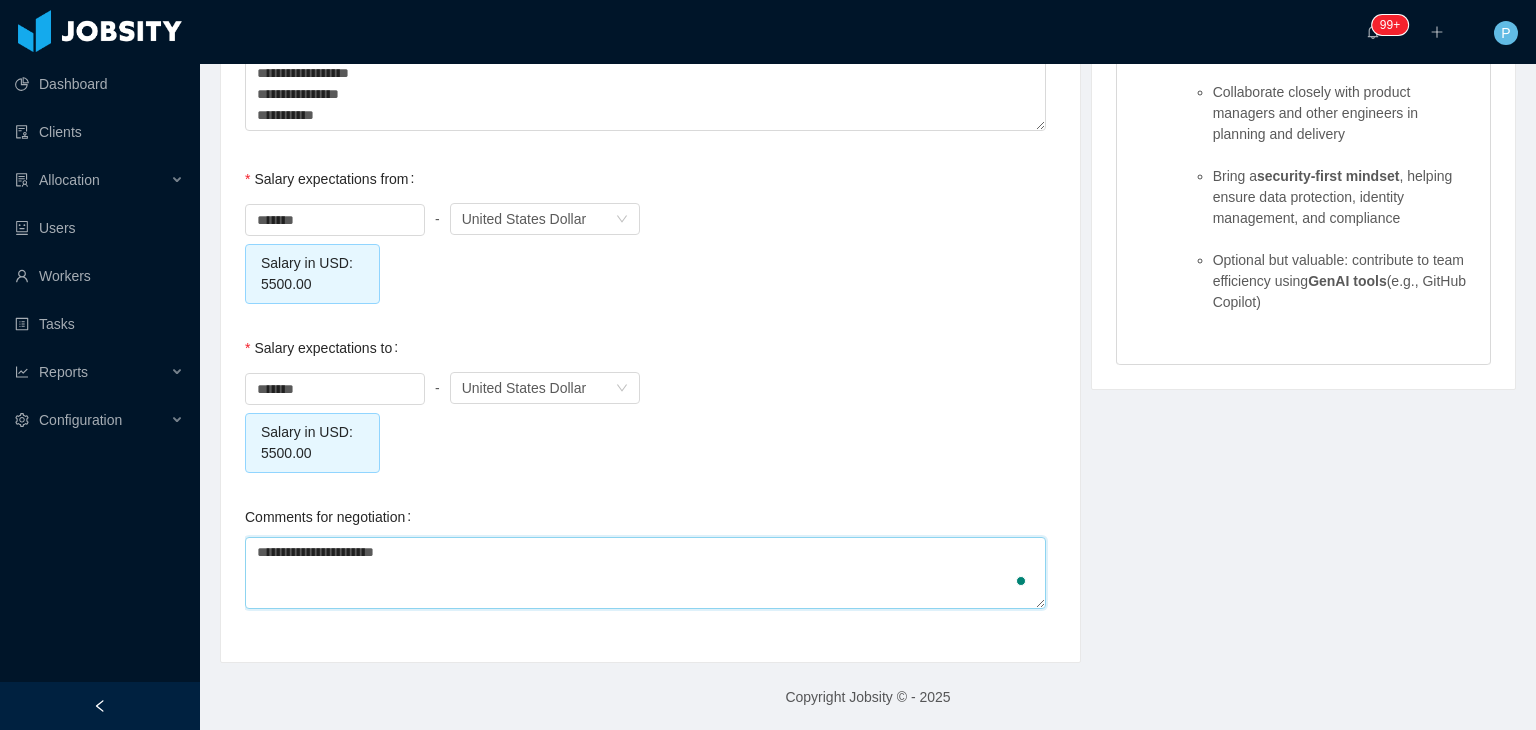 type 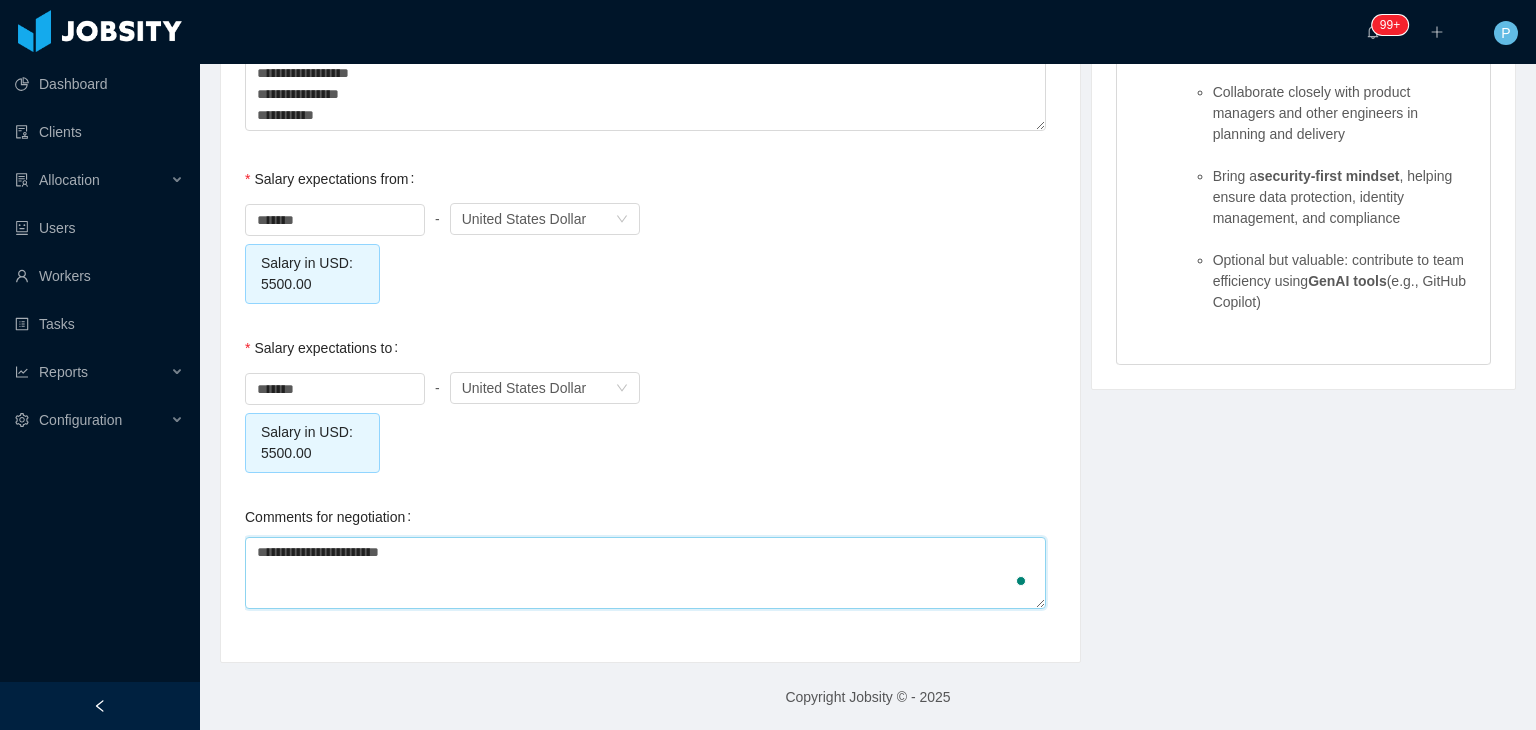 type 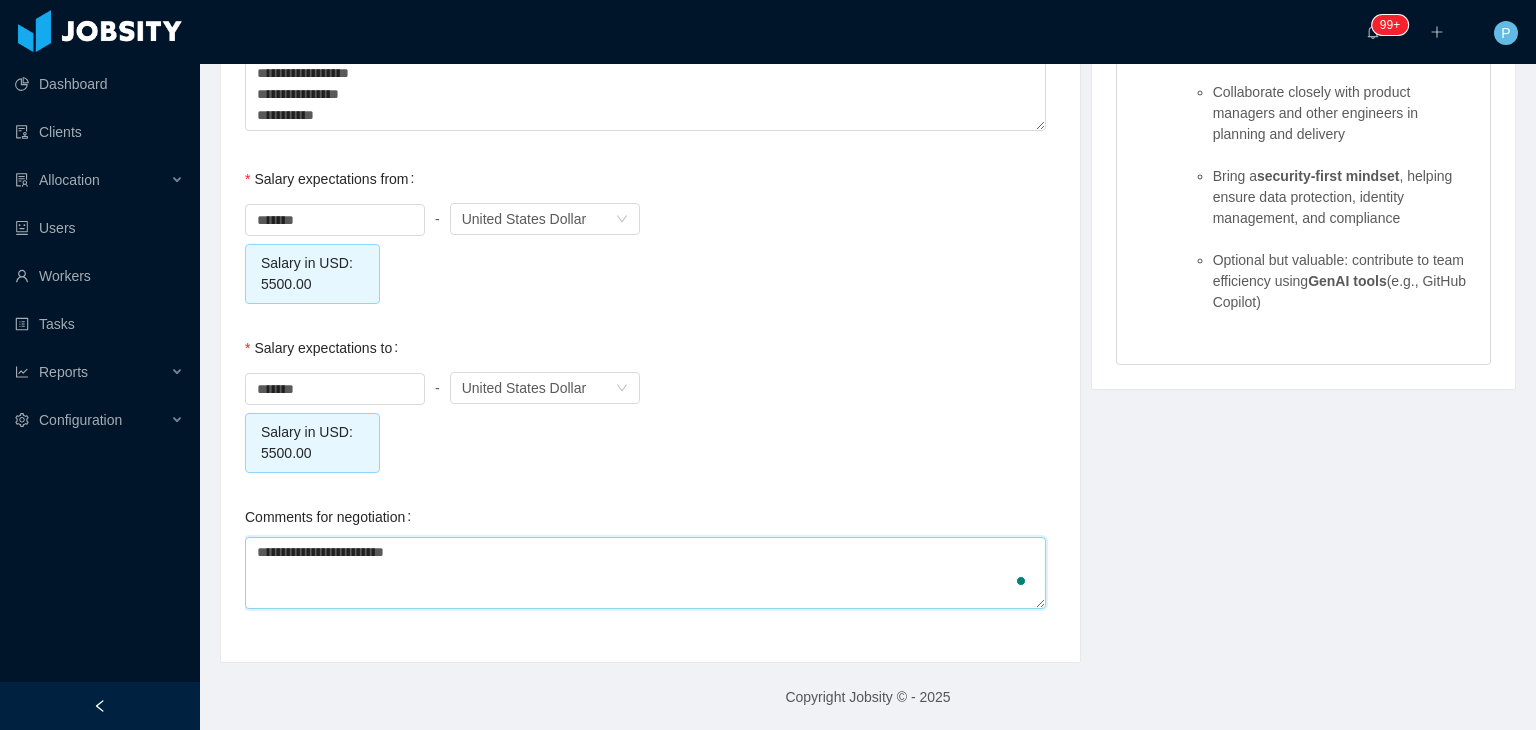 type 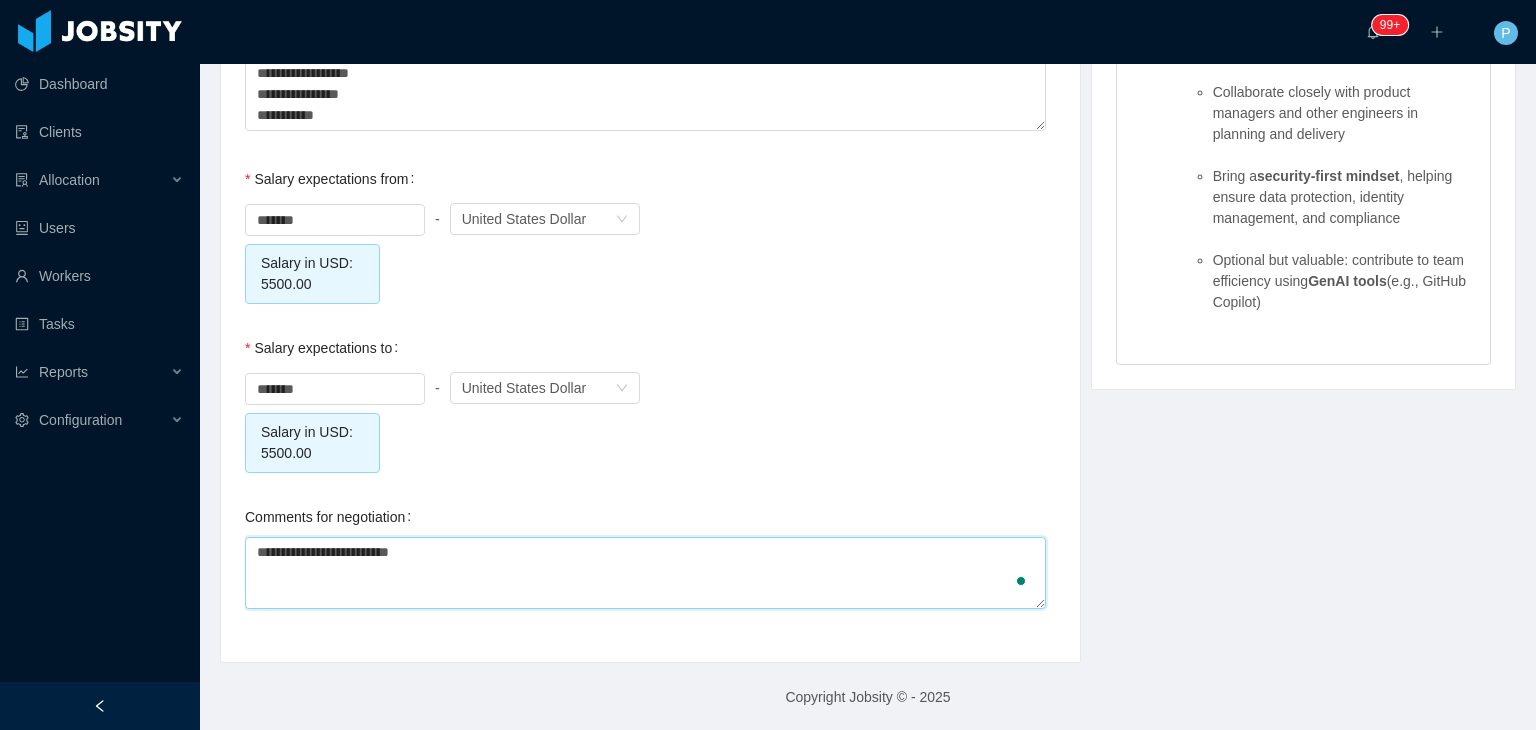 type 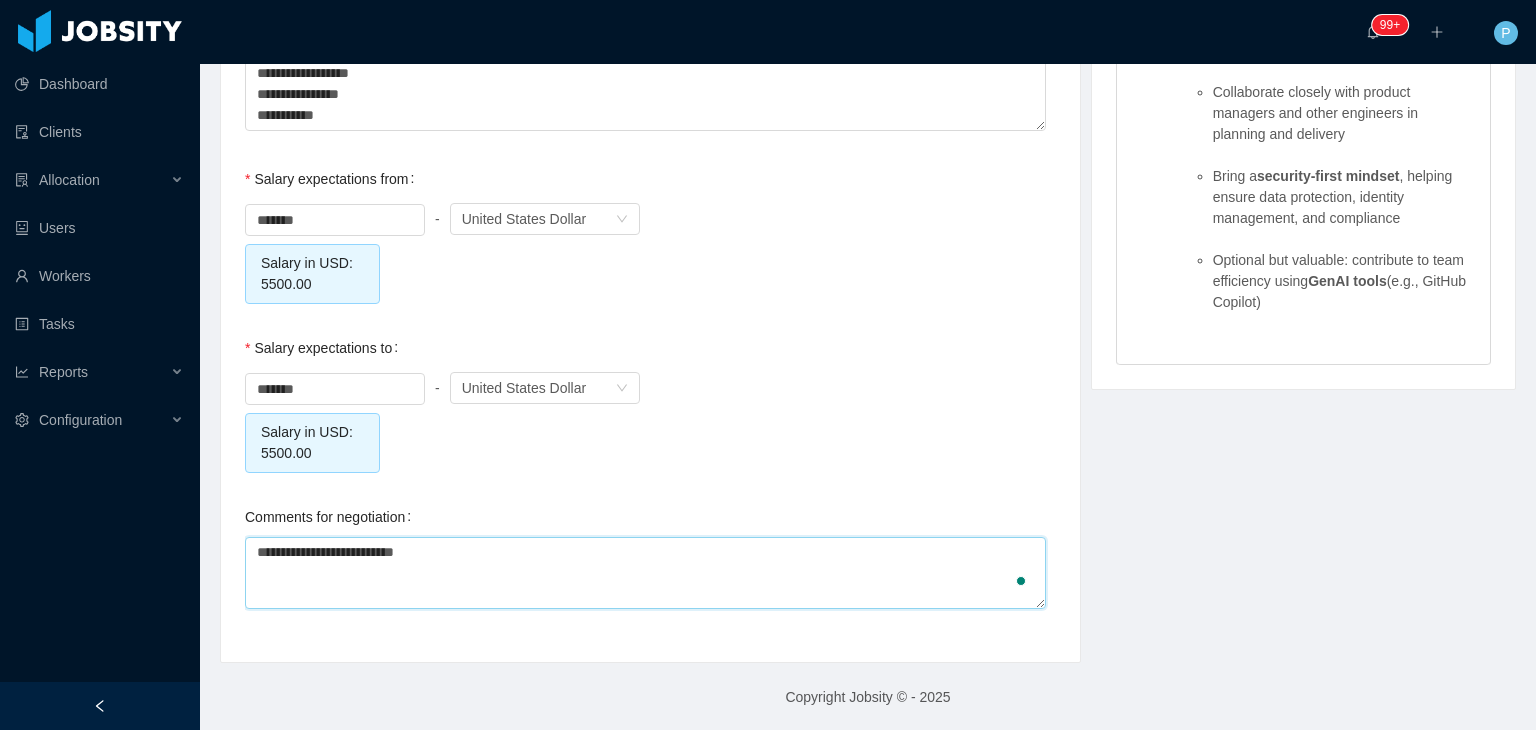 type 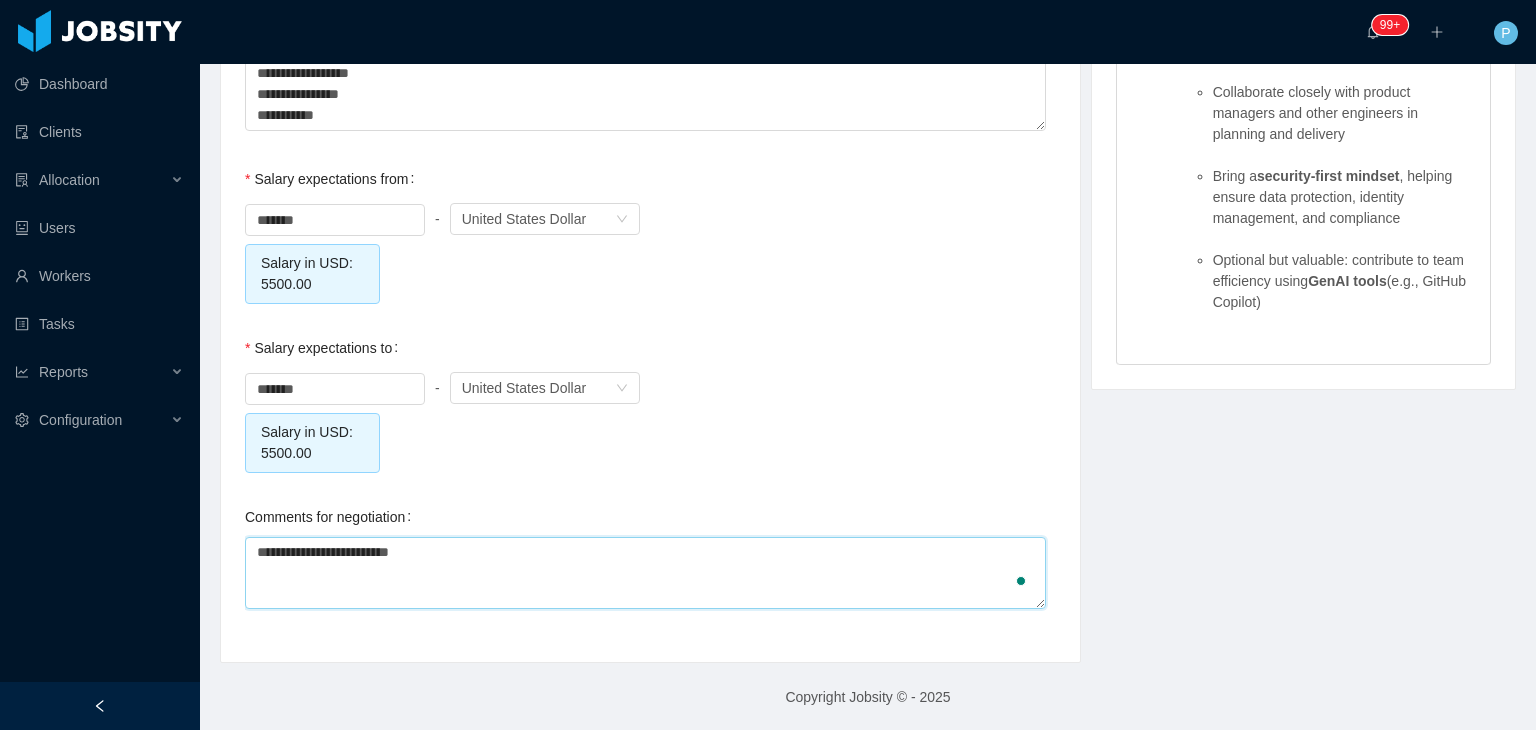 type 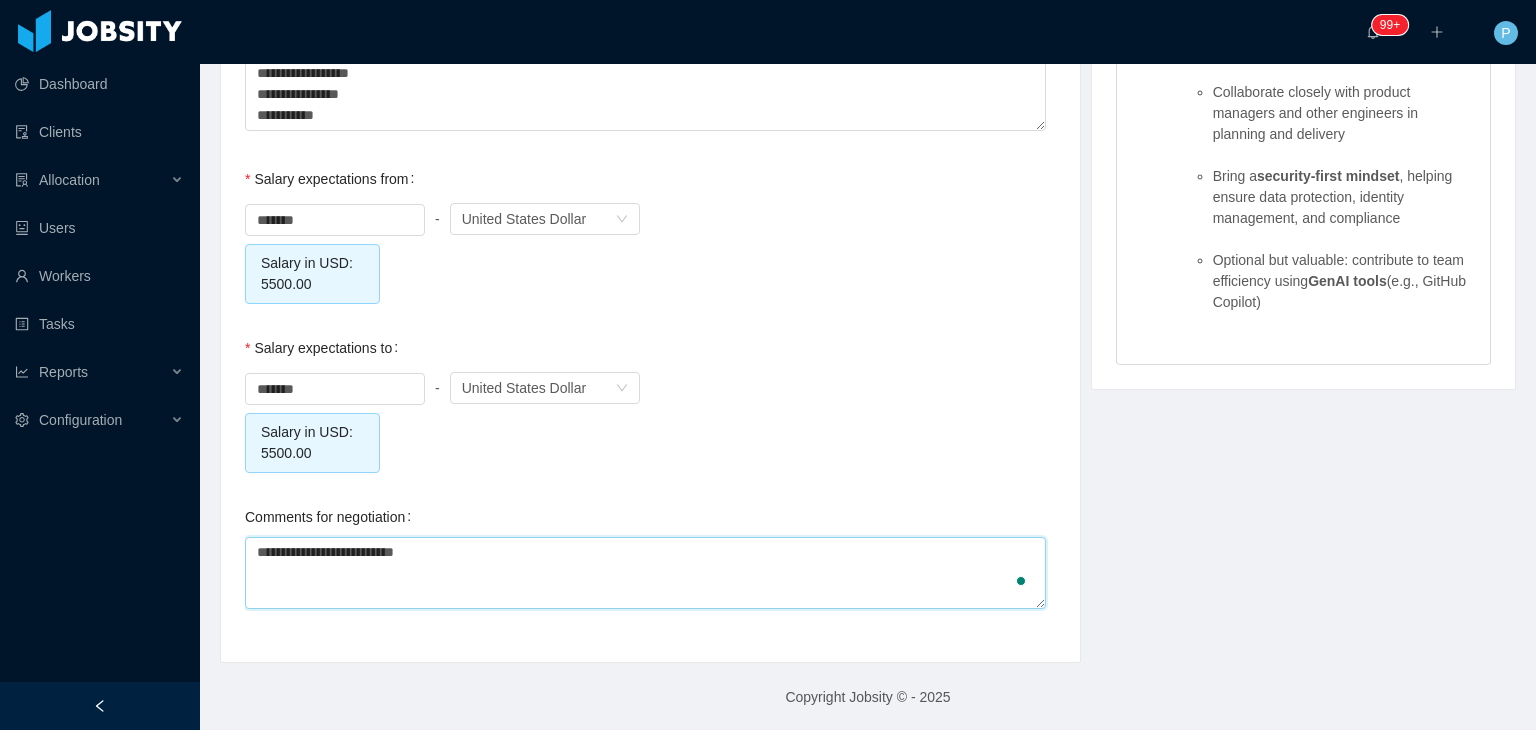 type 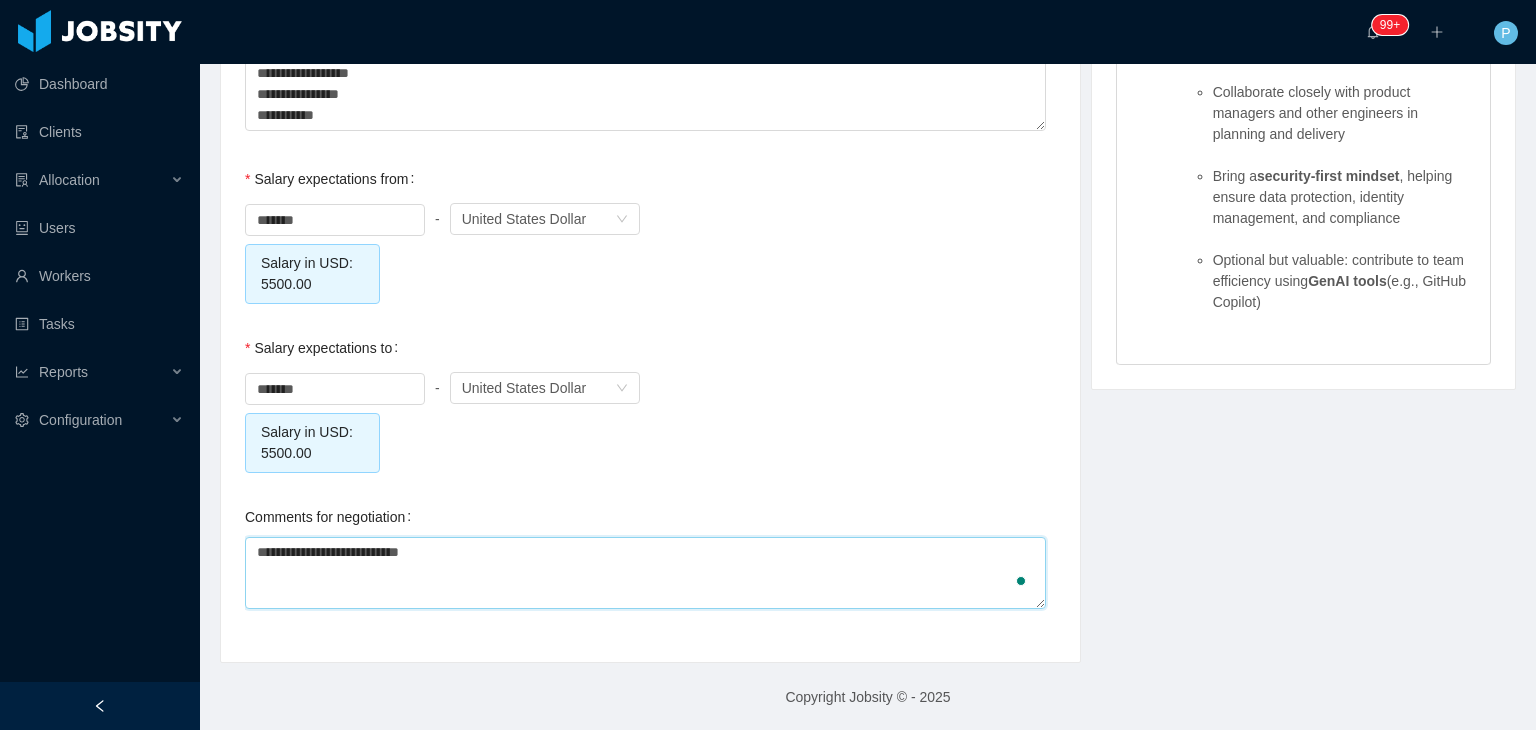 type 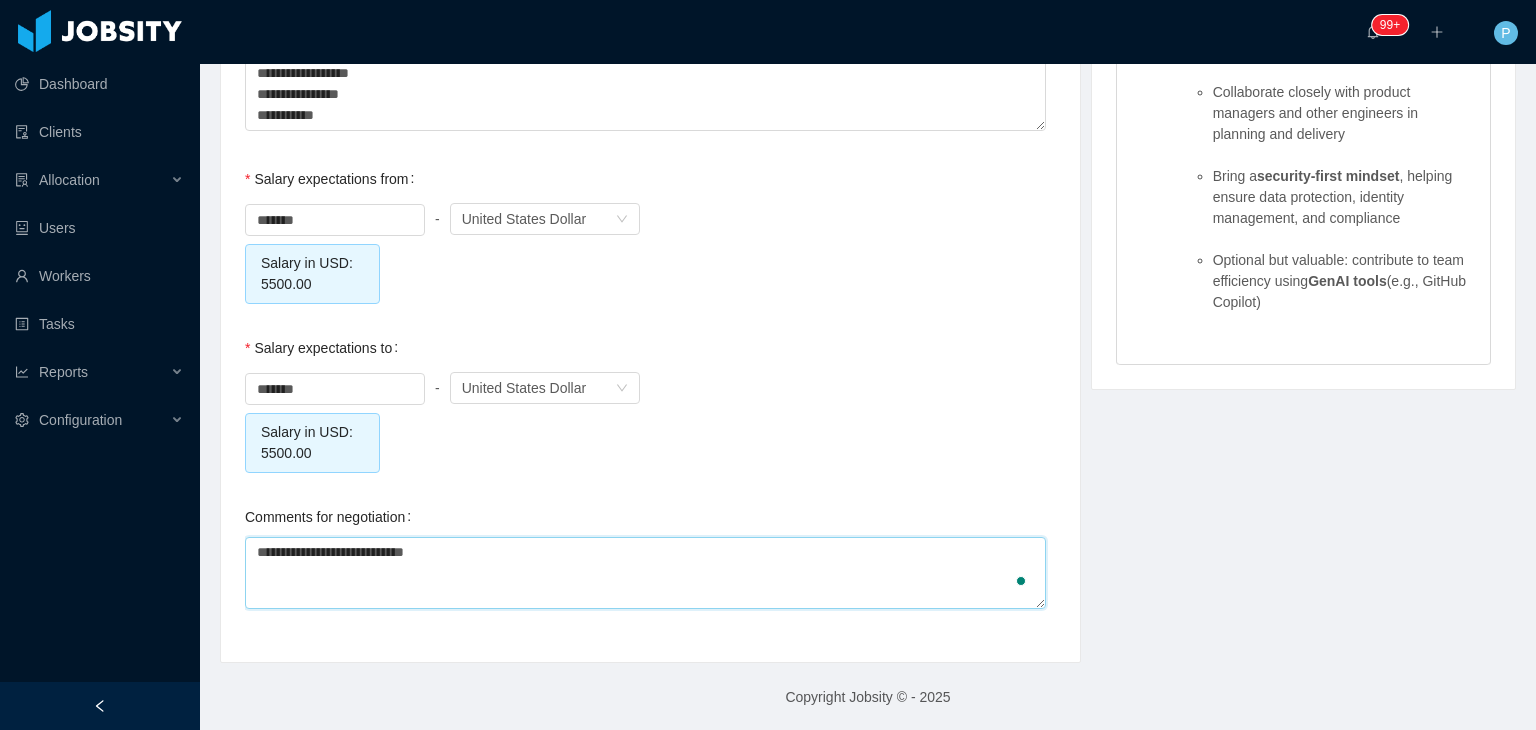 type 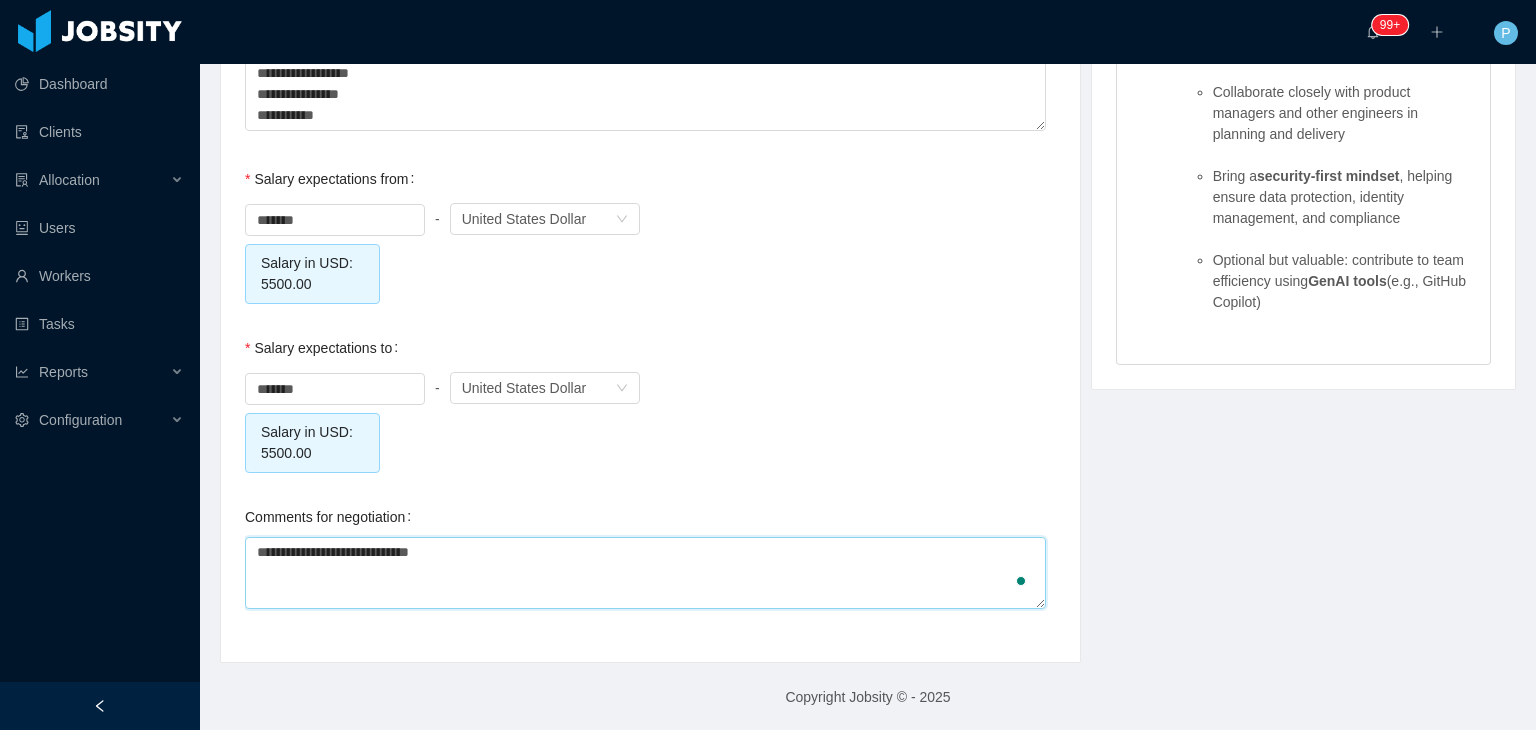 type 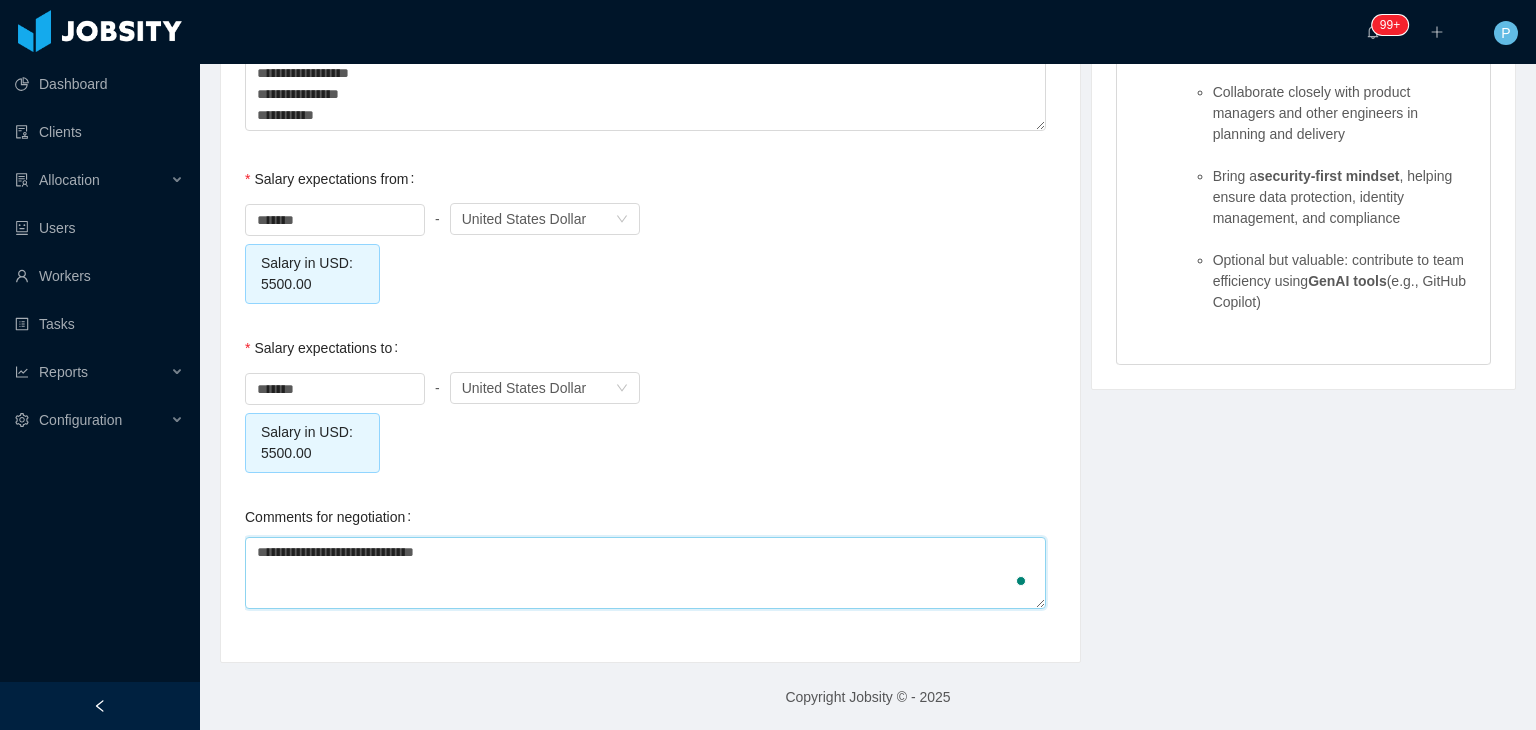 type 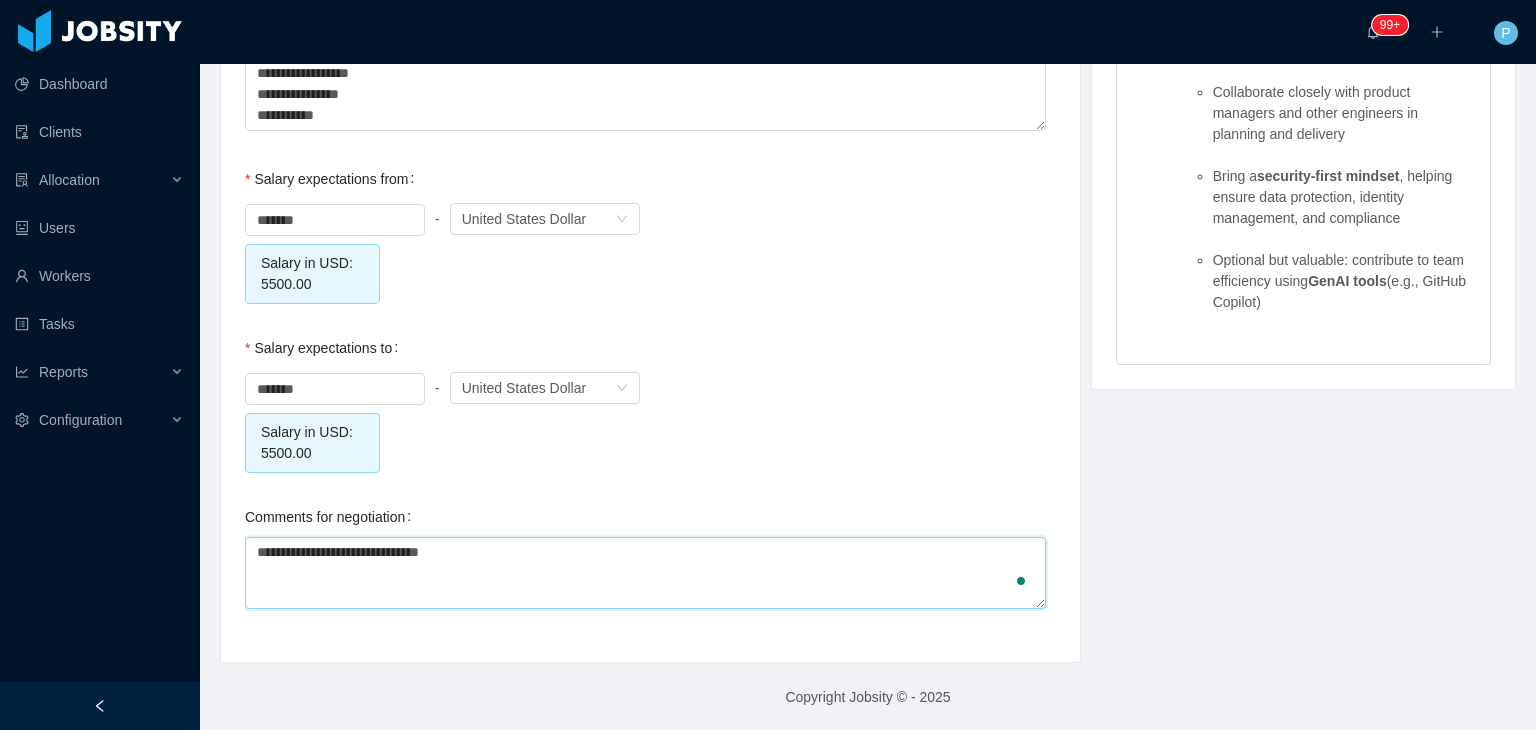 type 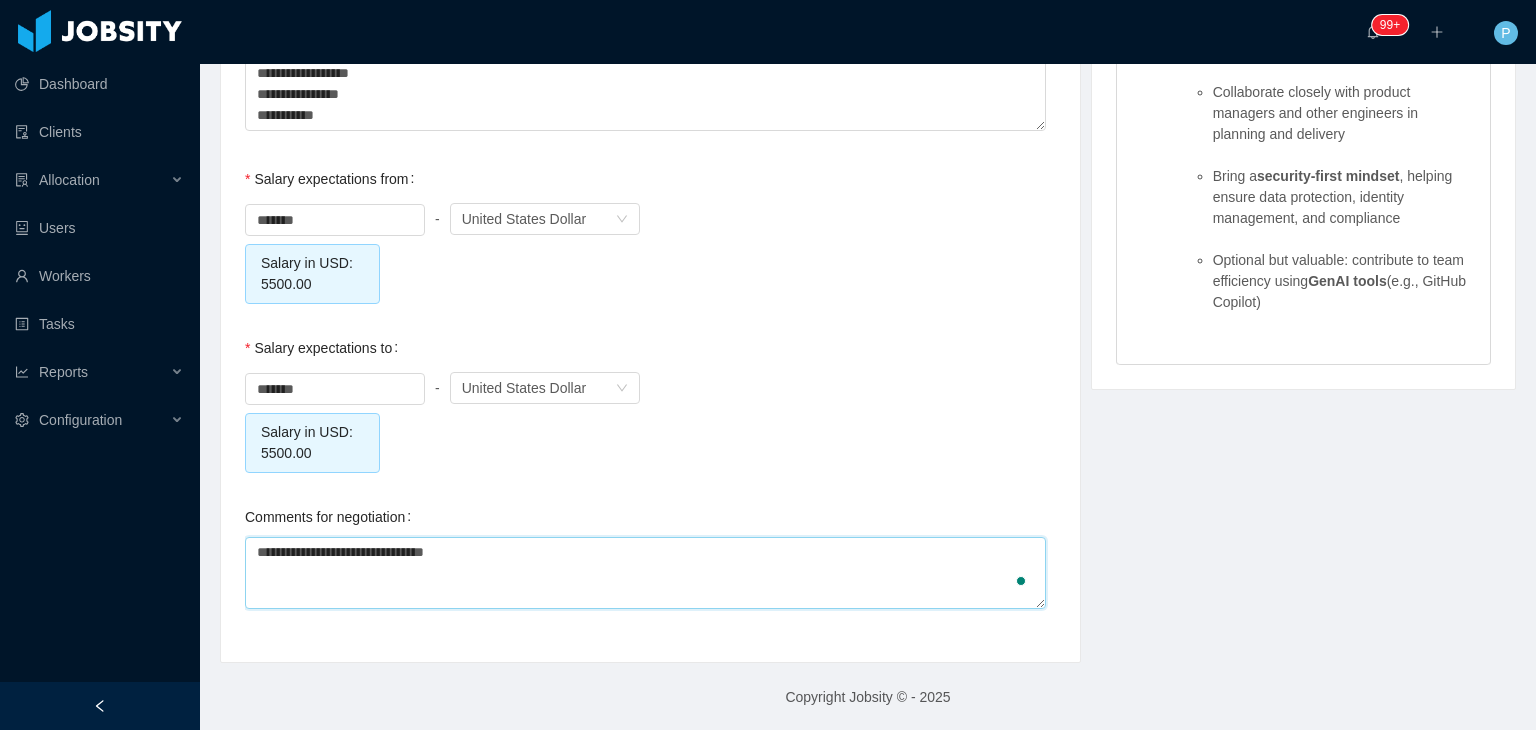 type 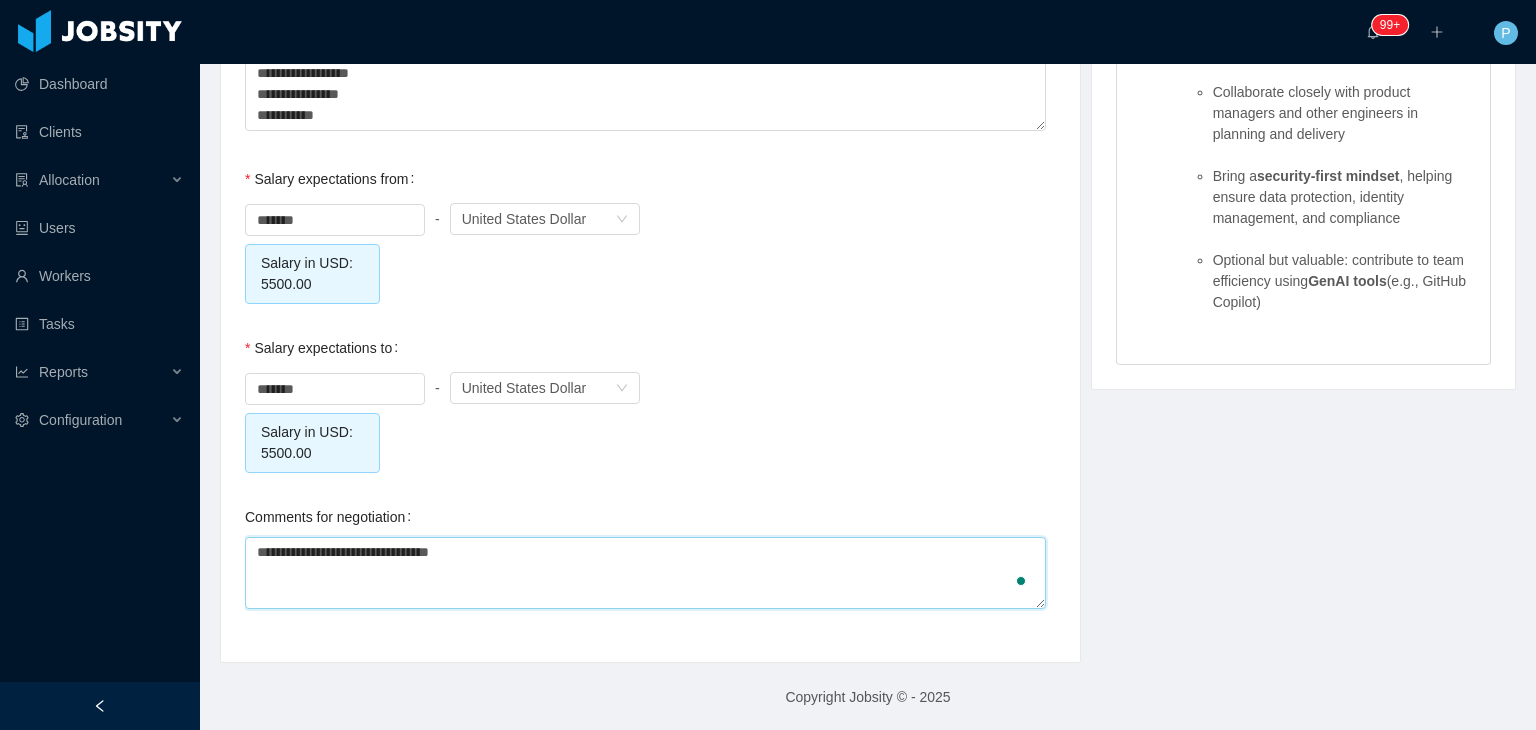 type 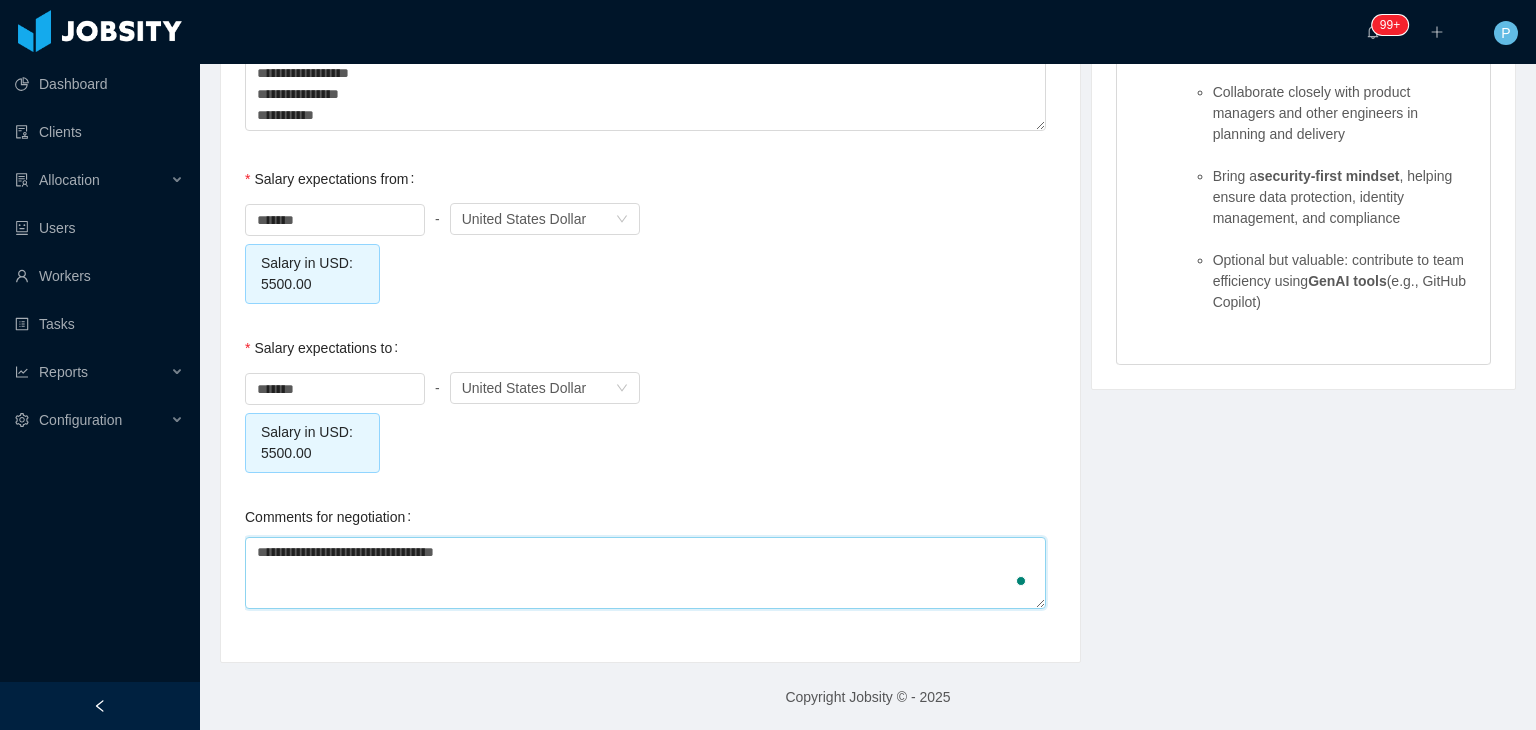 type 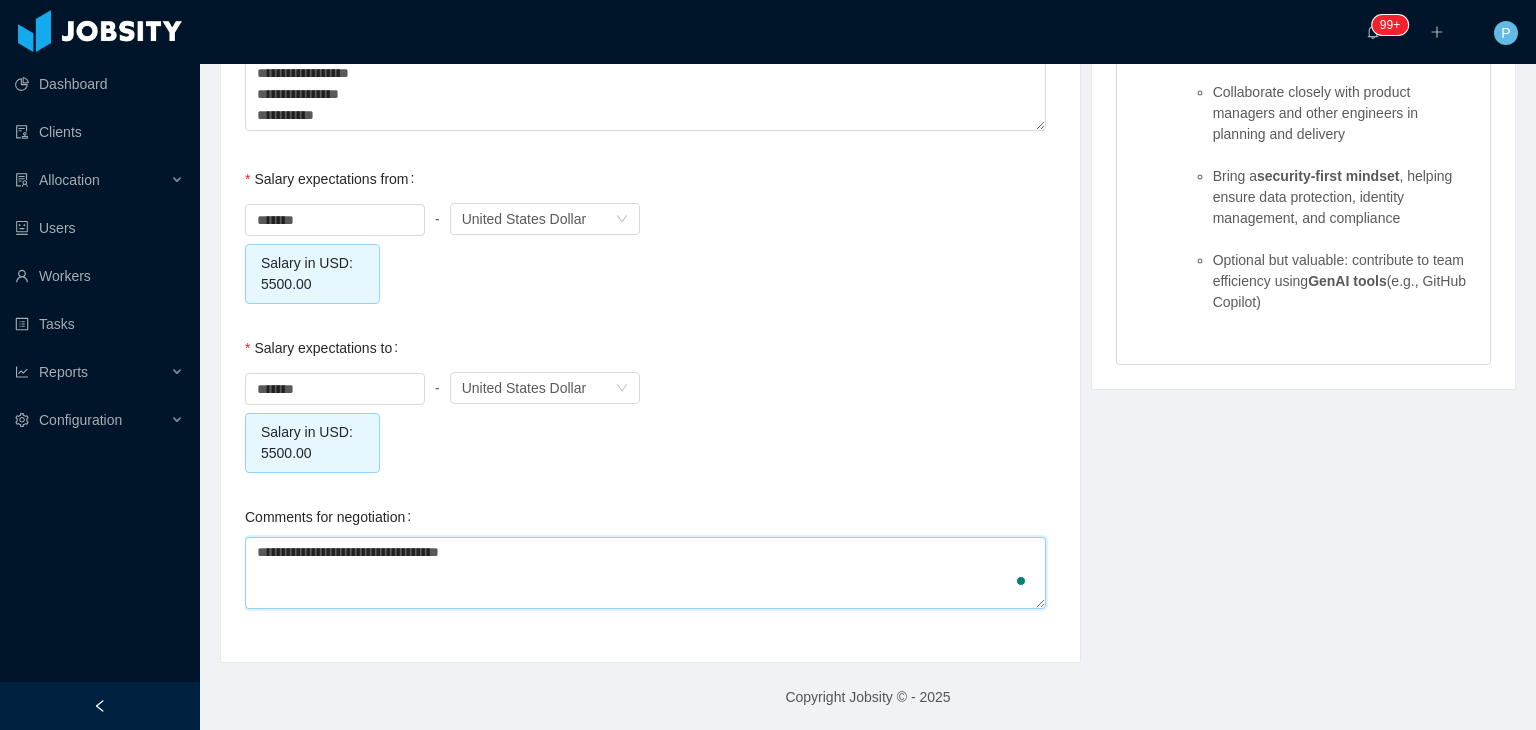 type 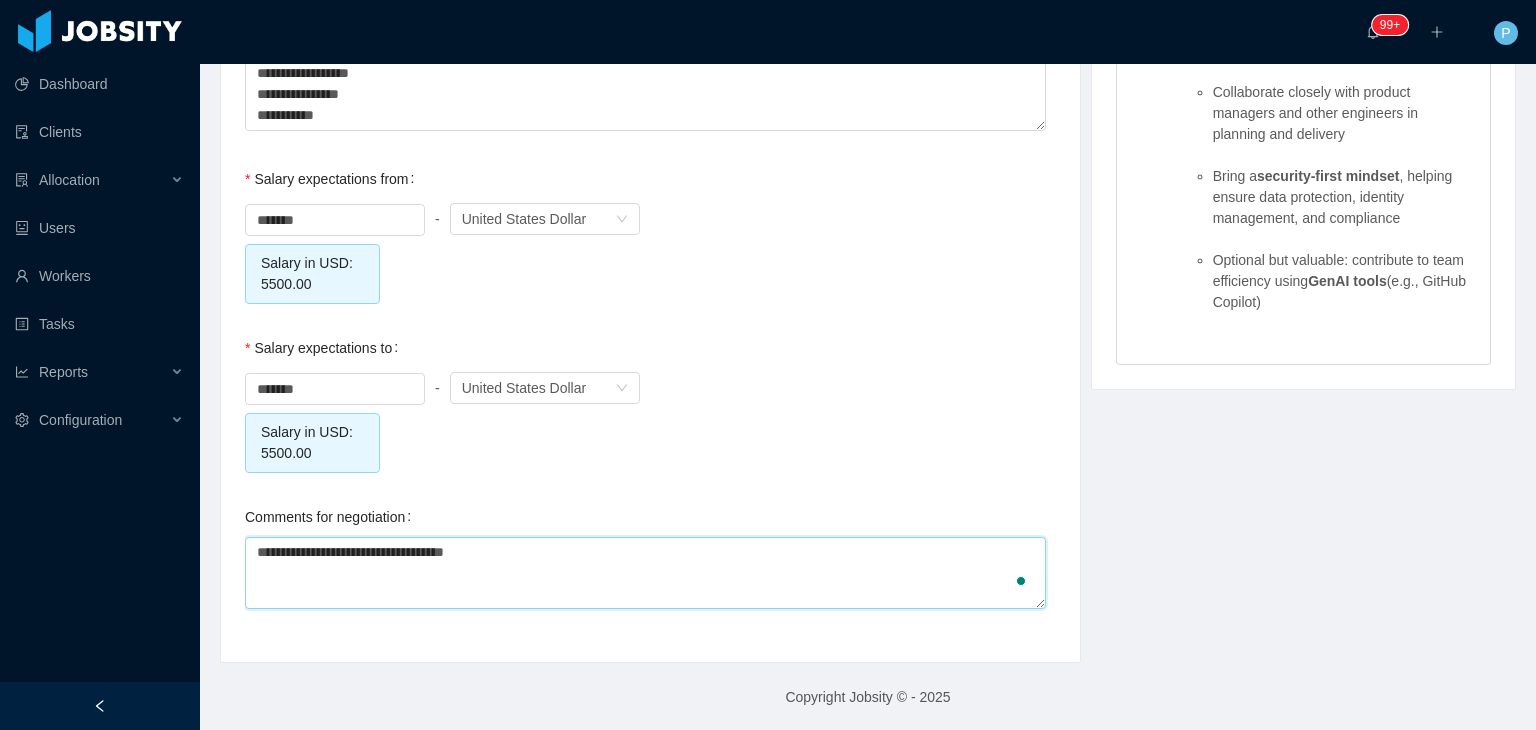 type 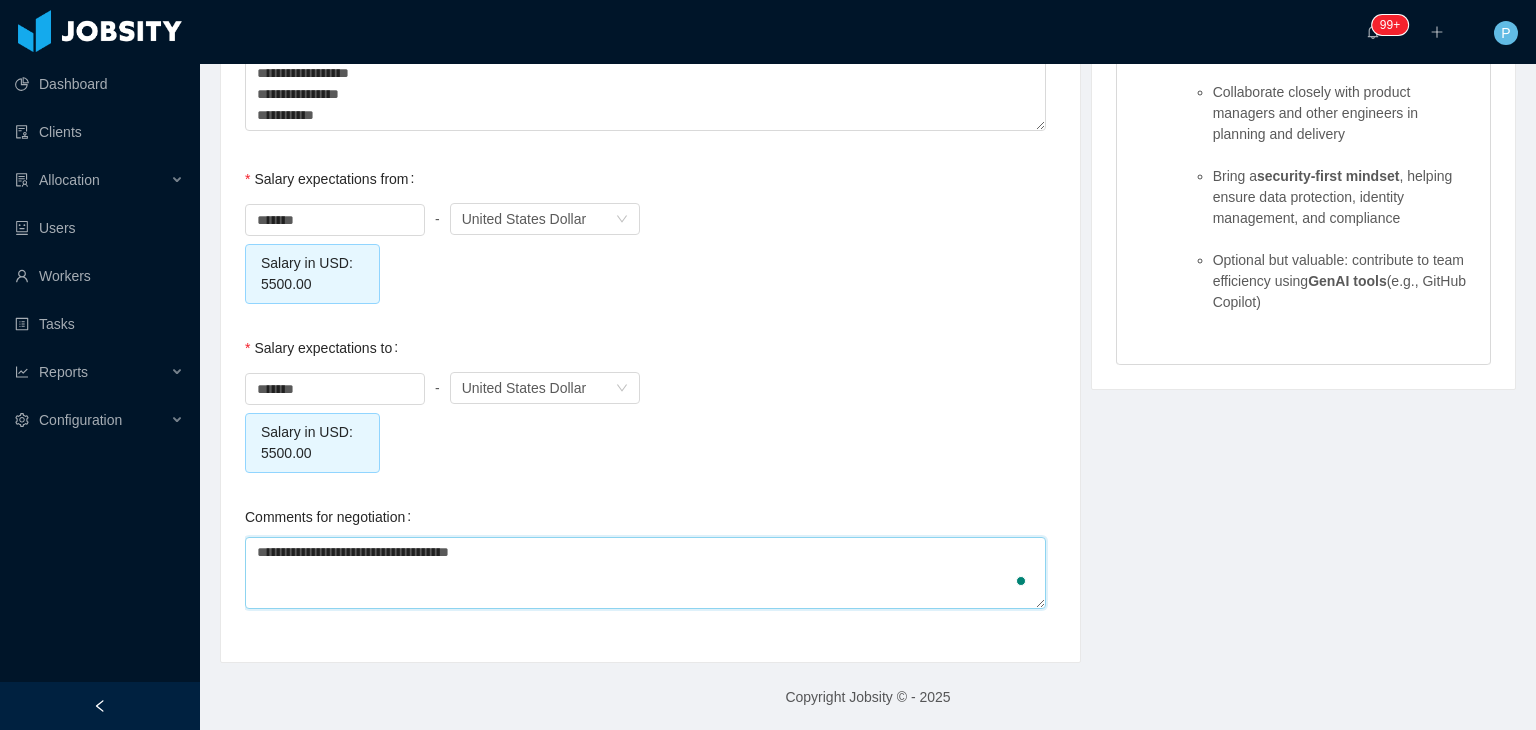 type 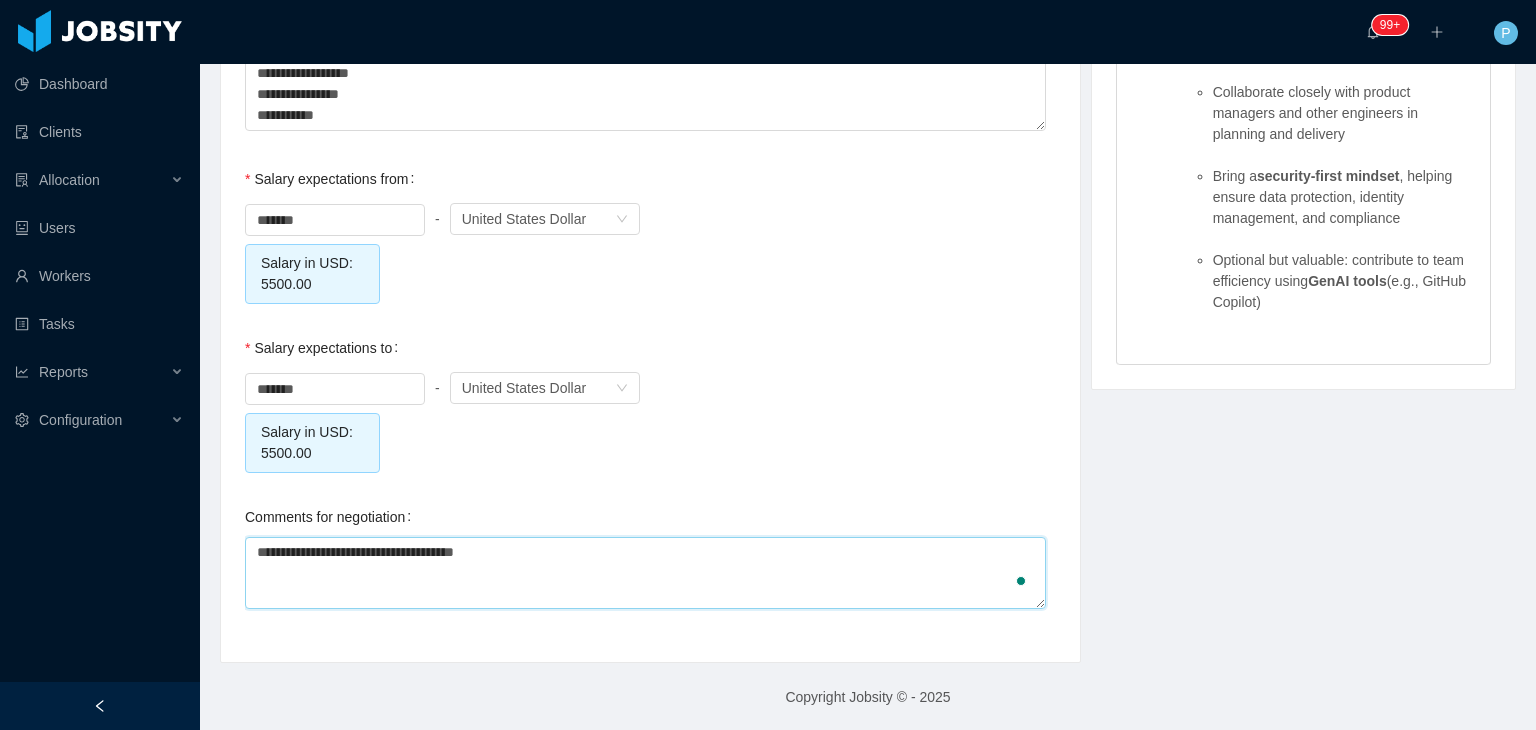 type 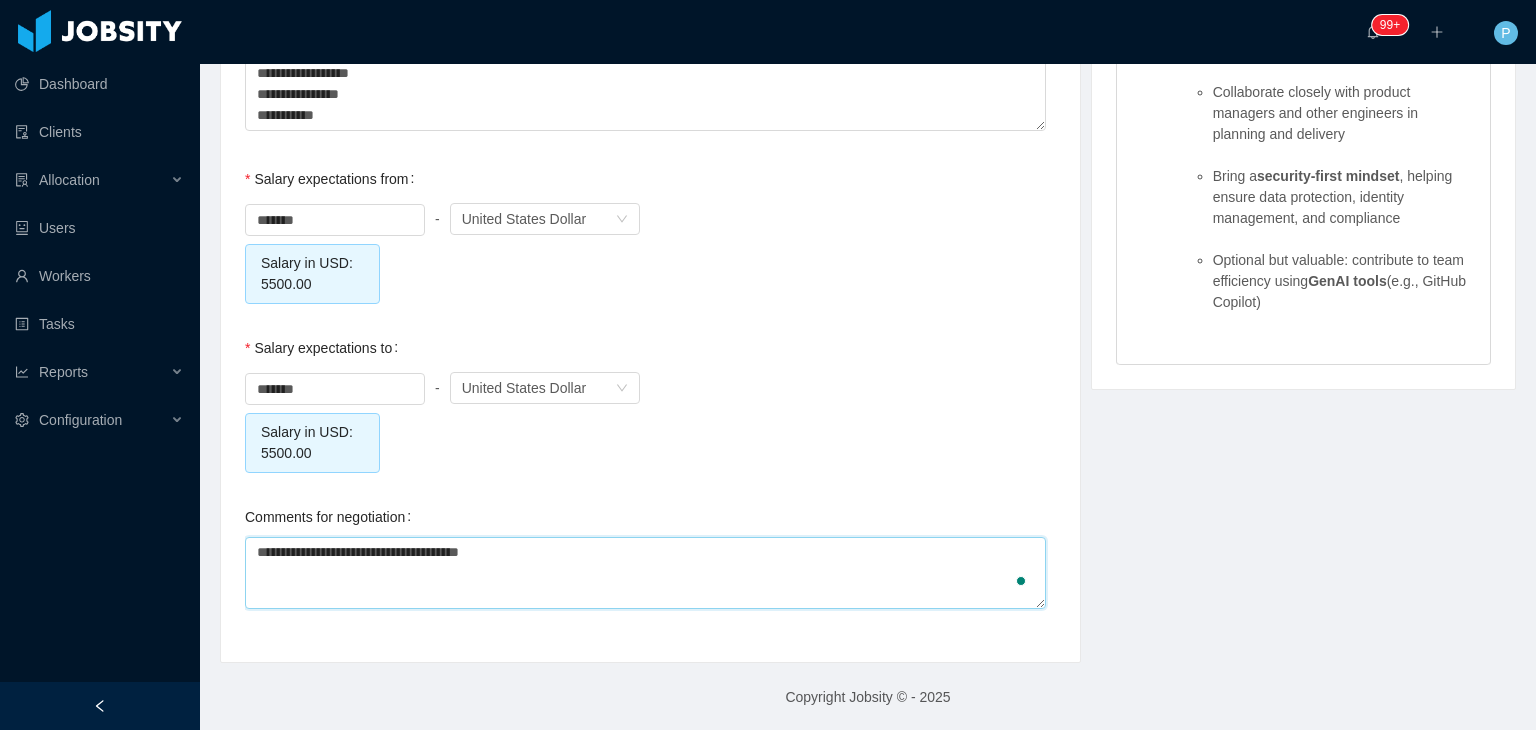type 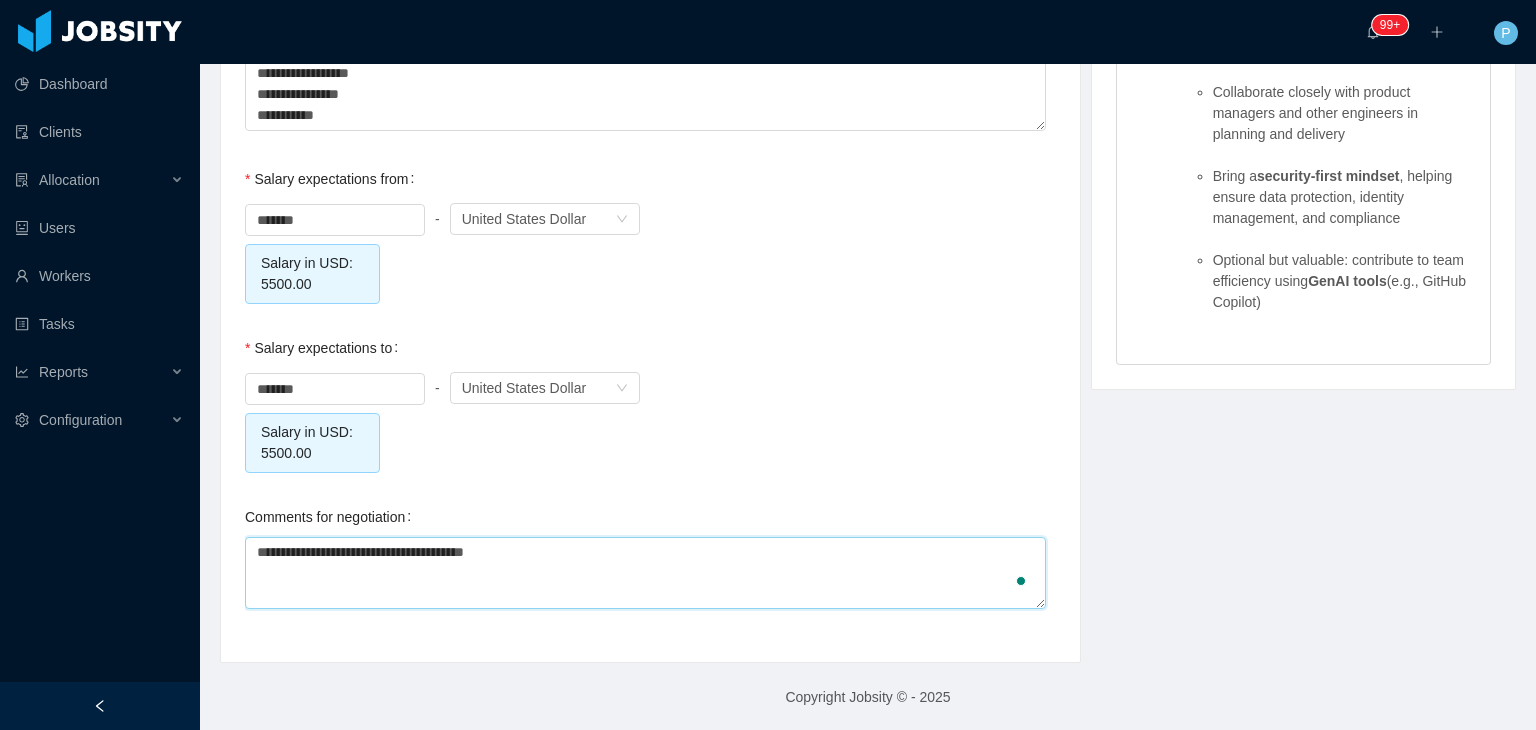 type 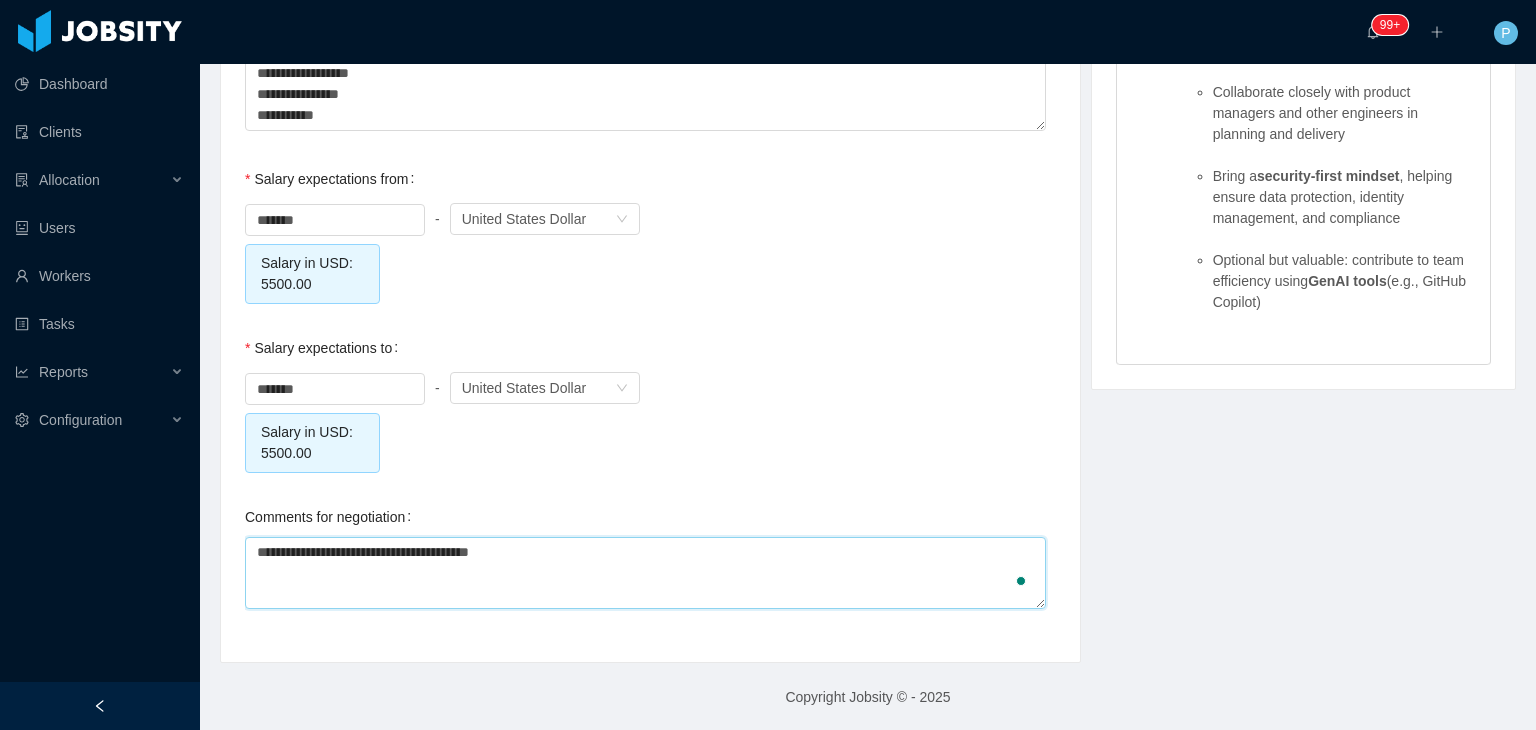 type 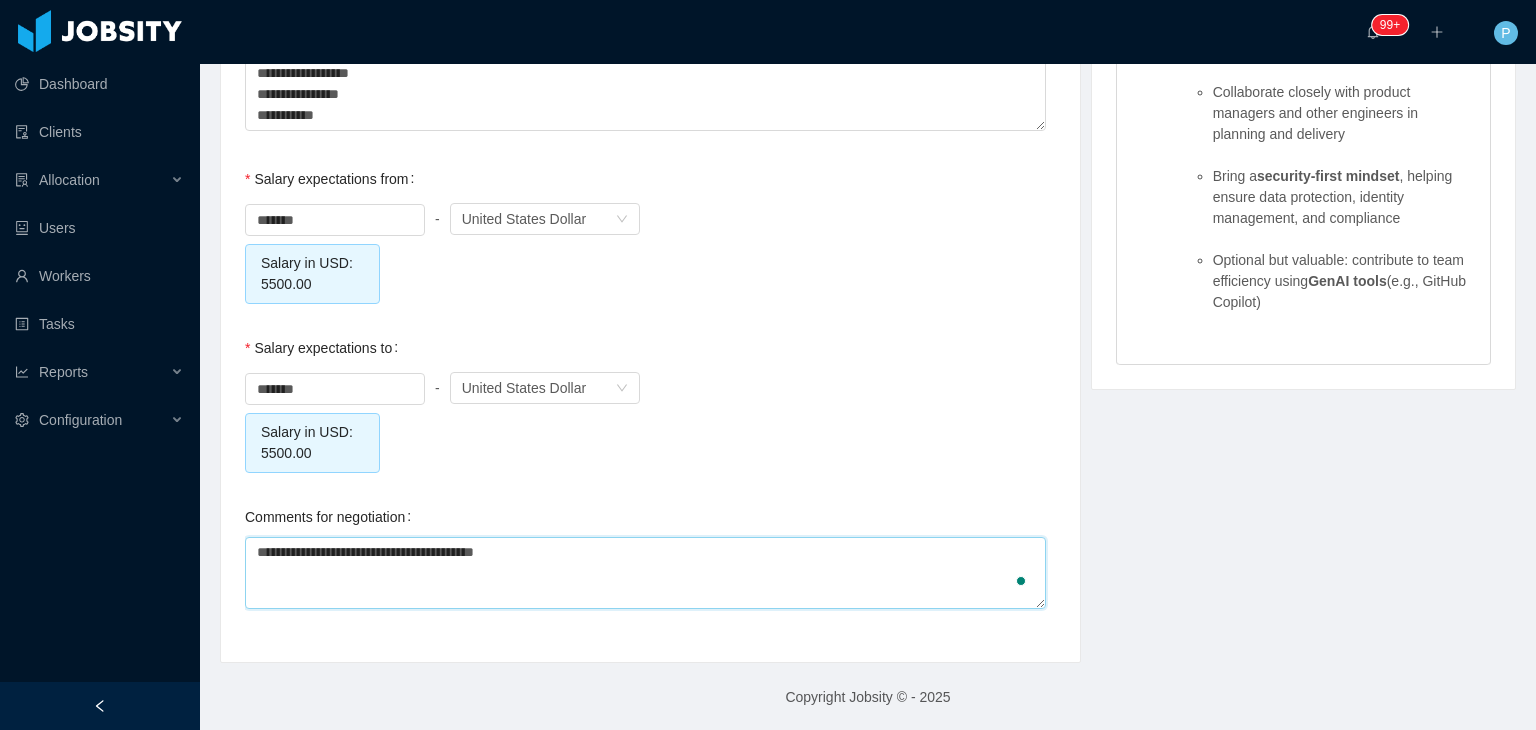 type 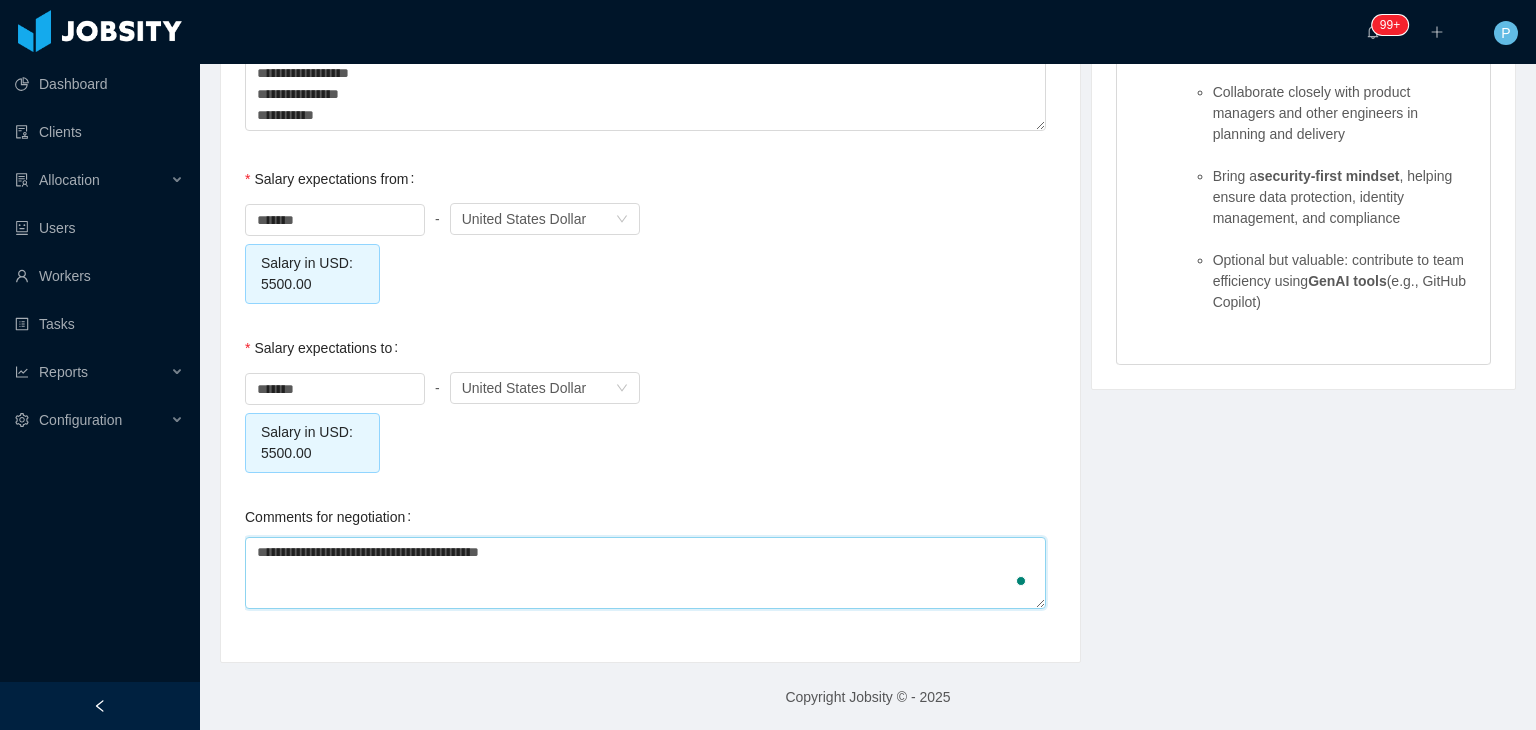 type 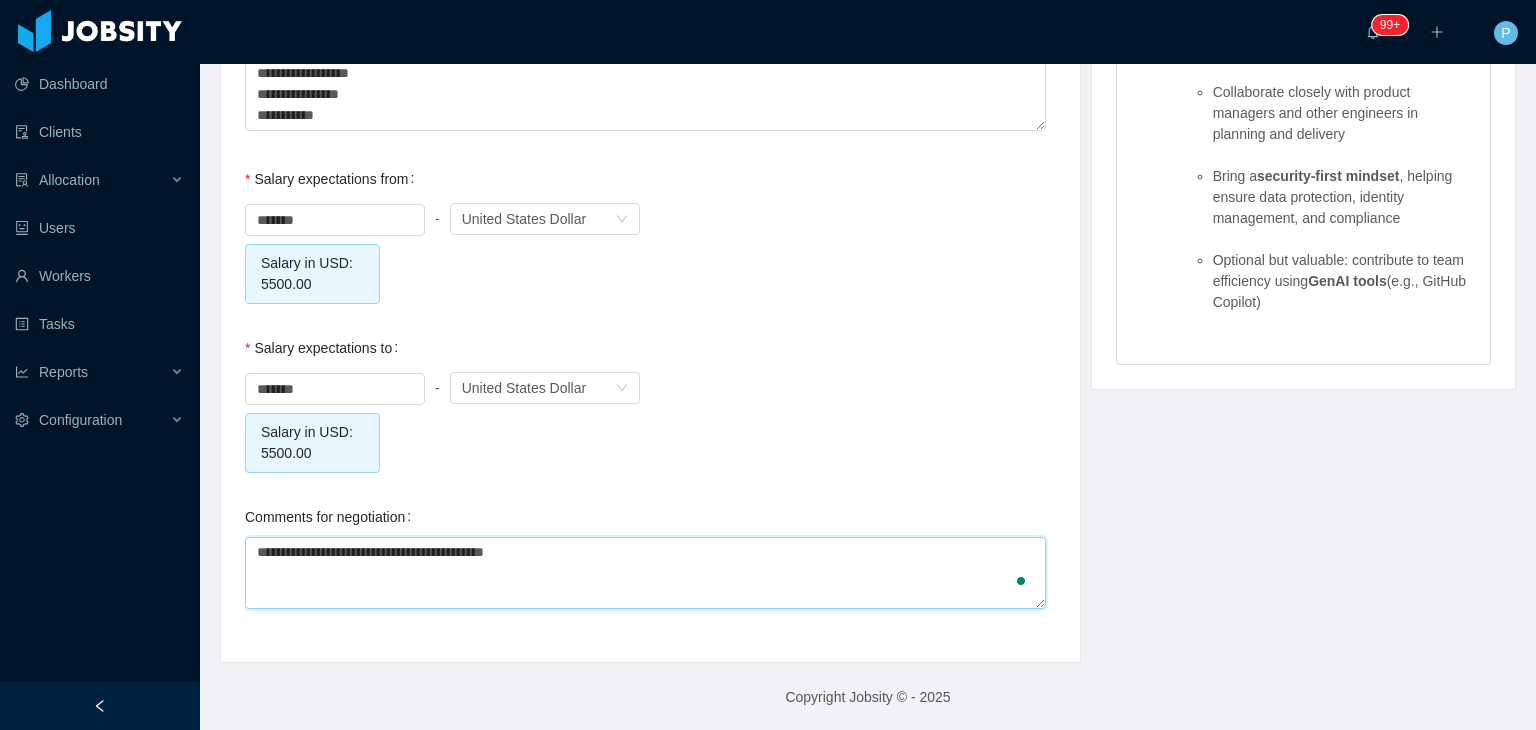 type 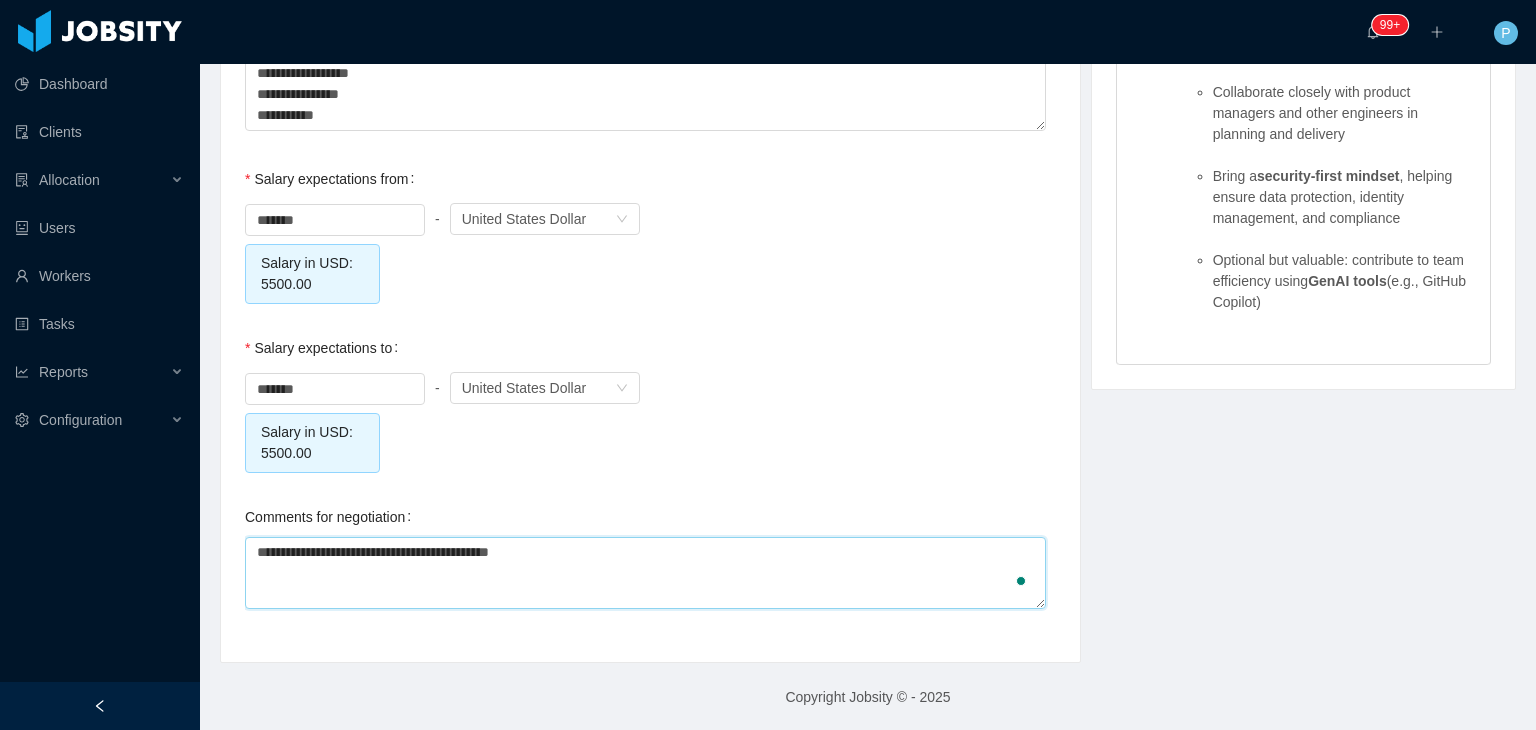 type 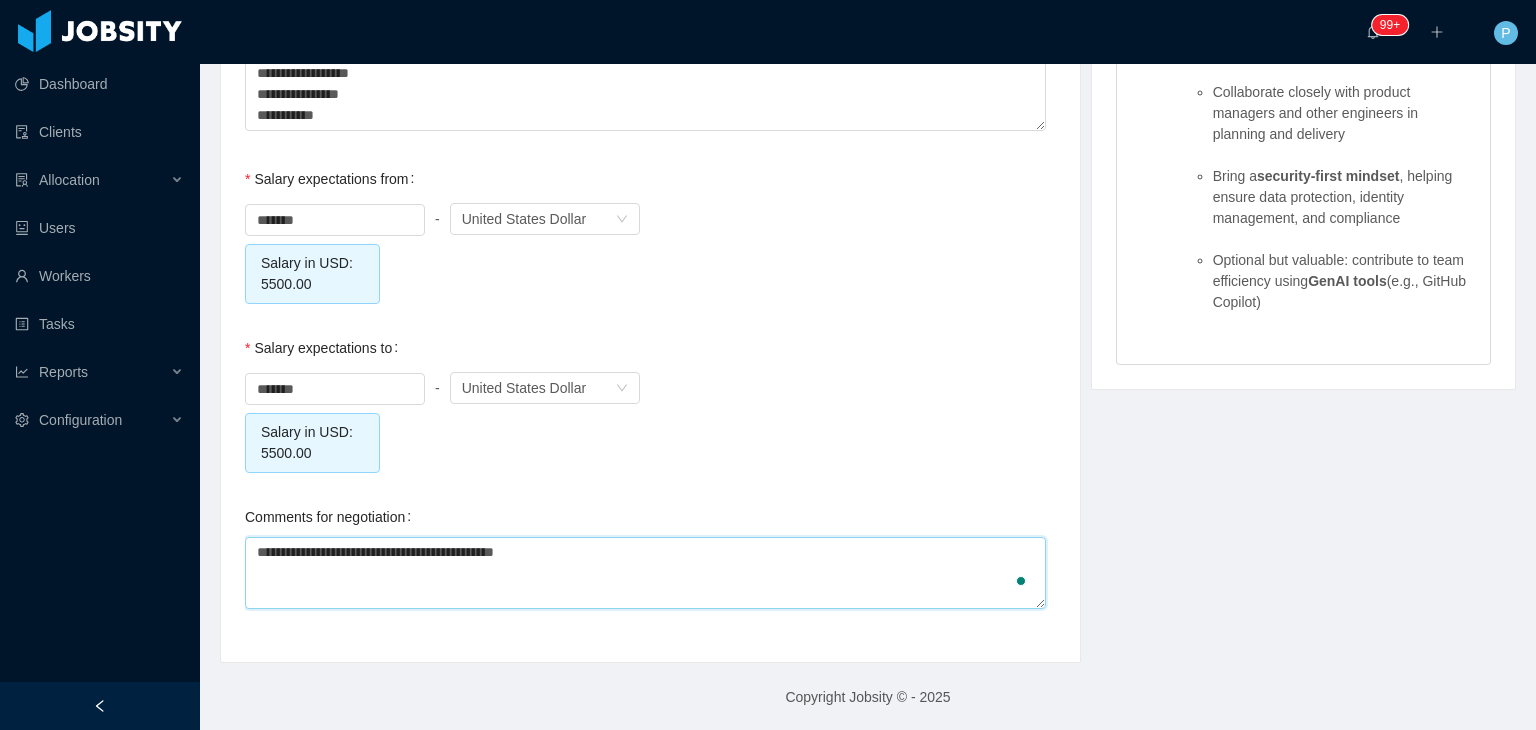 type 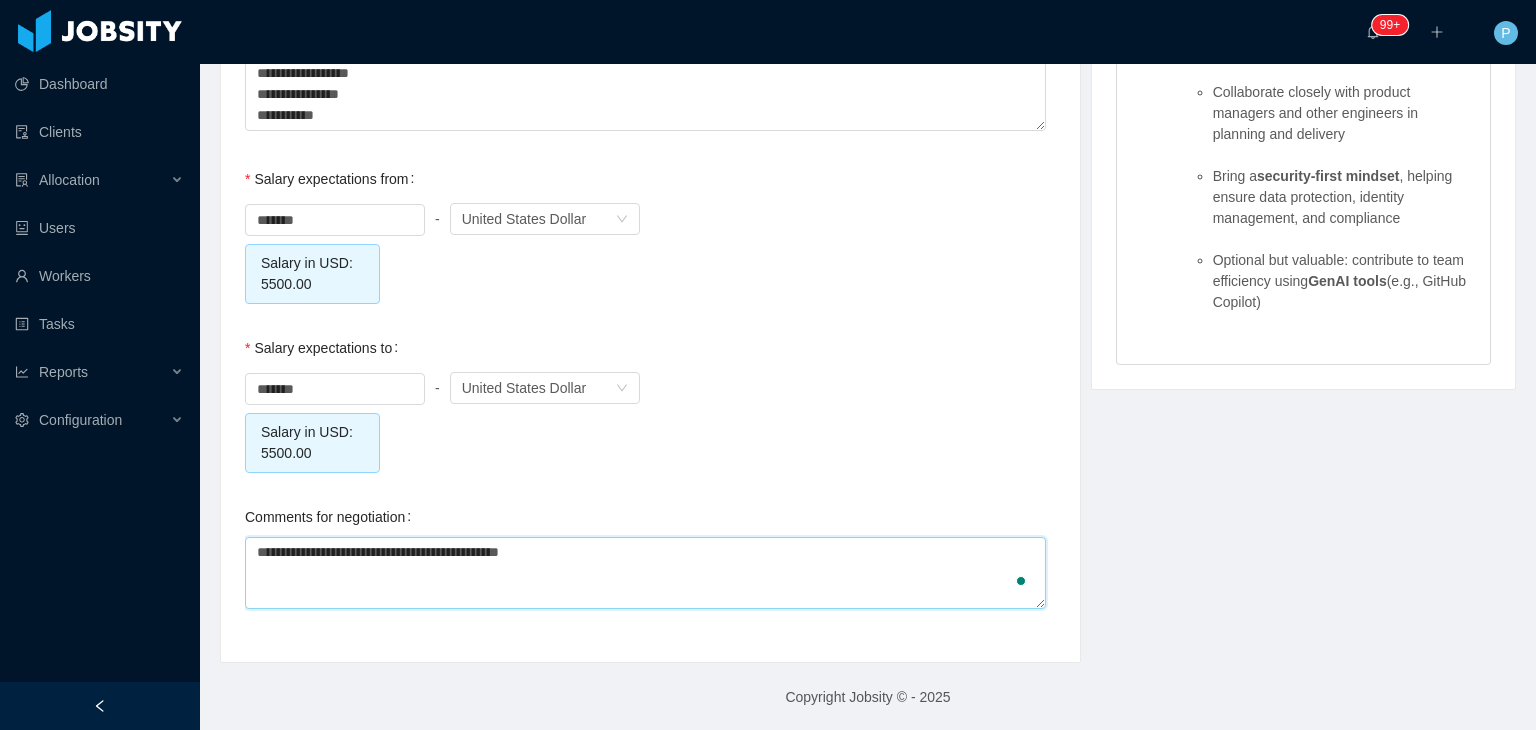 type 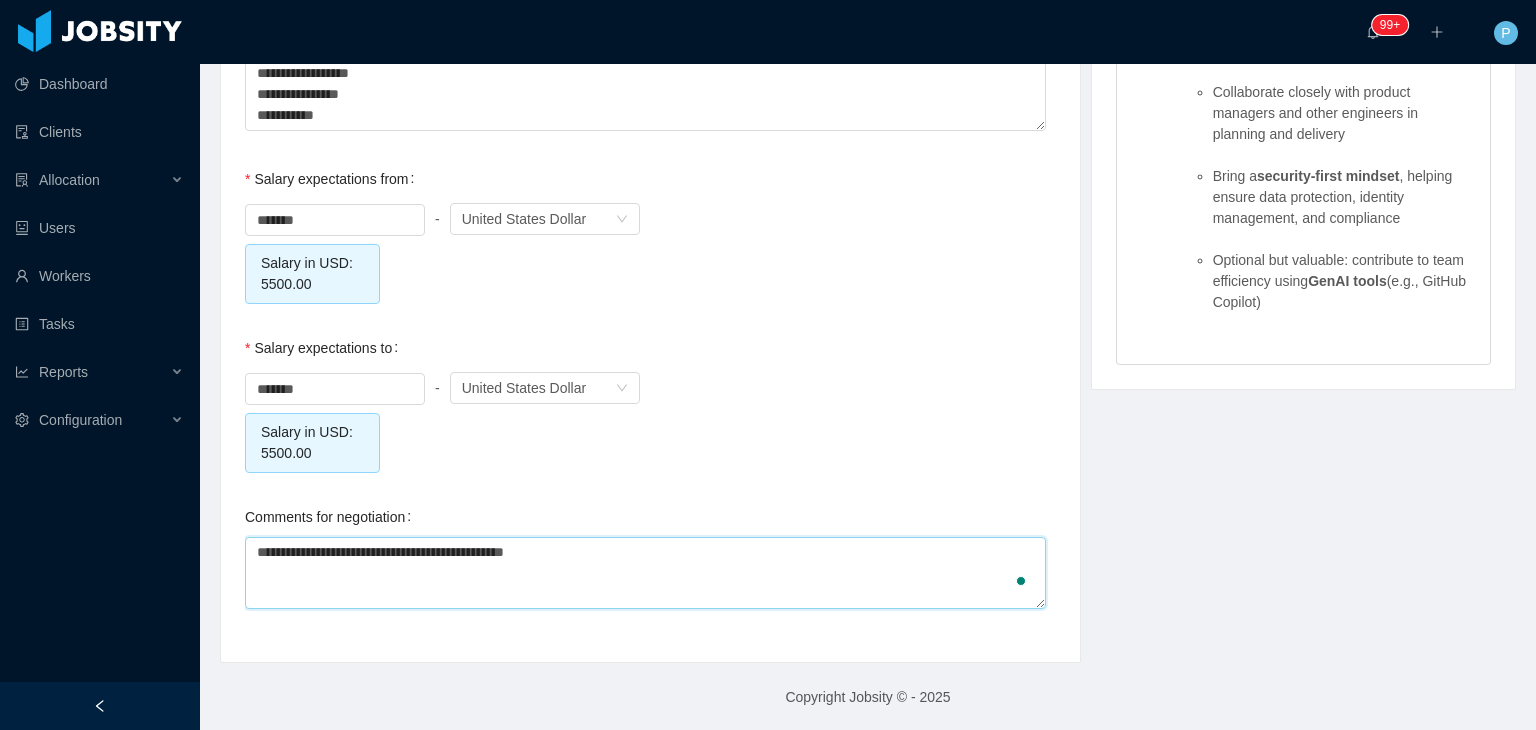 type 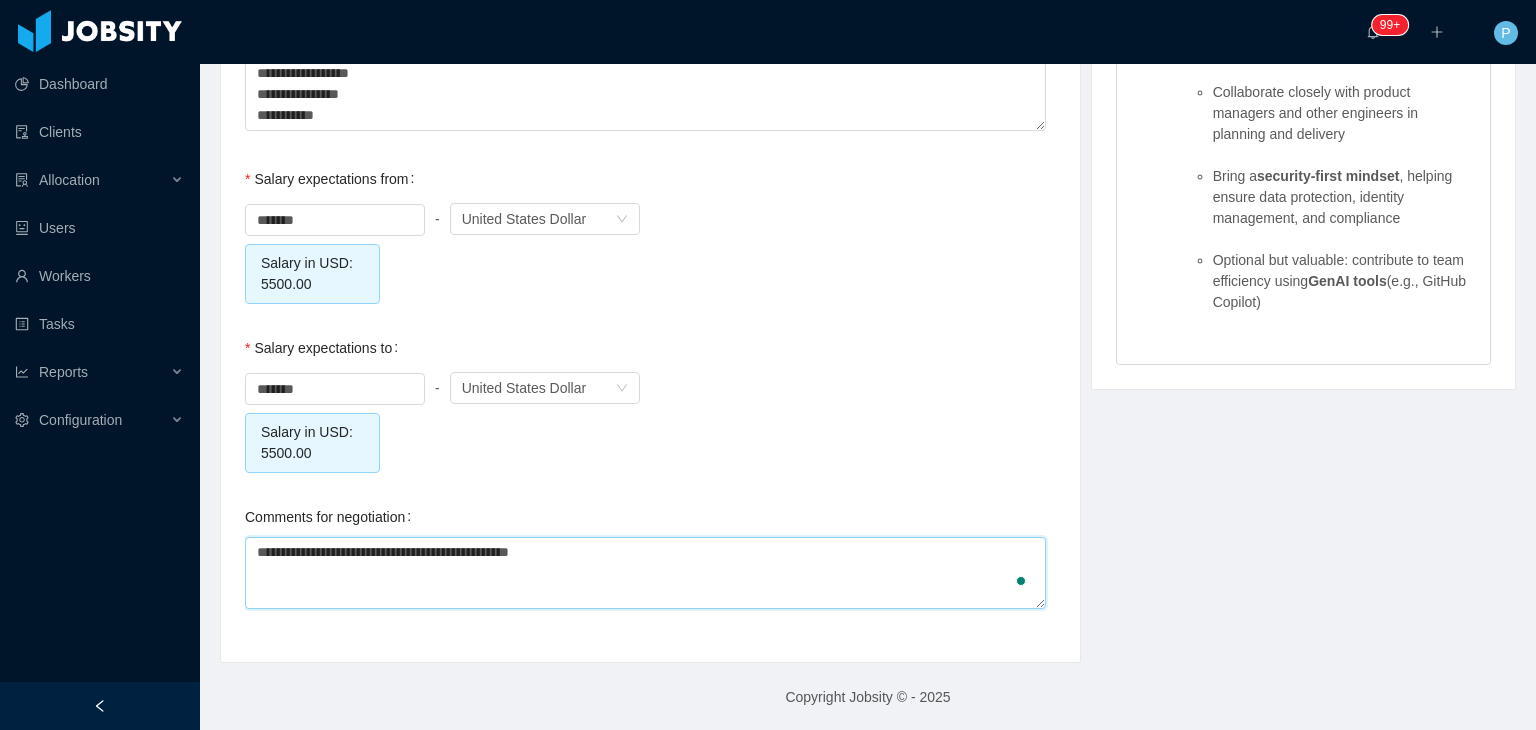 type 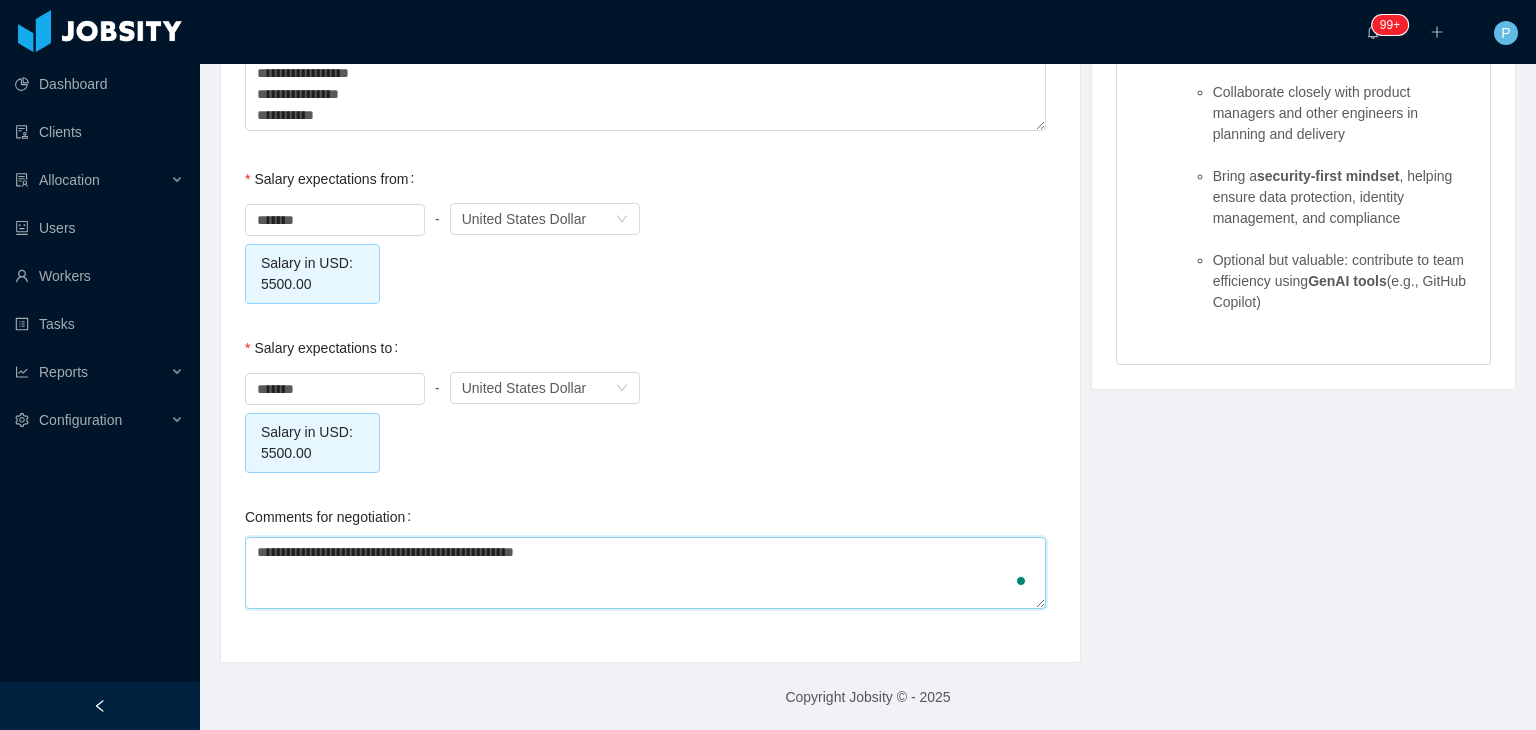 type 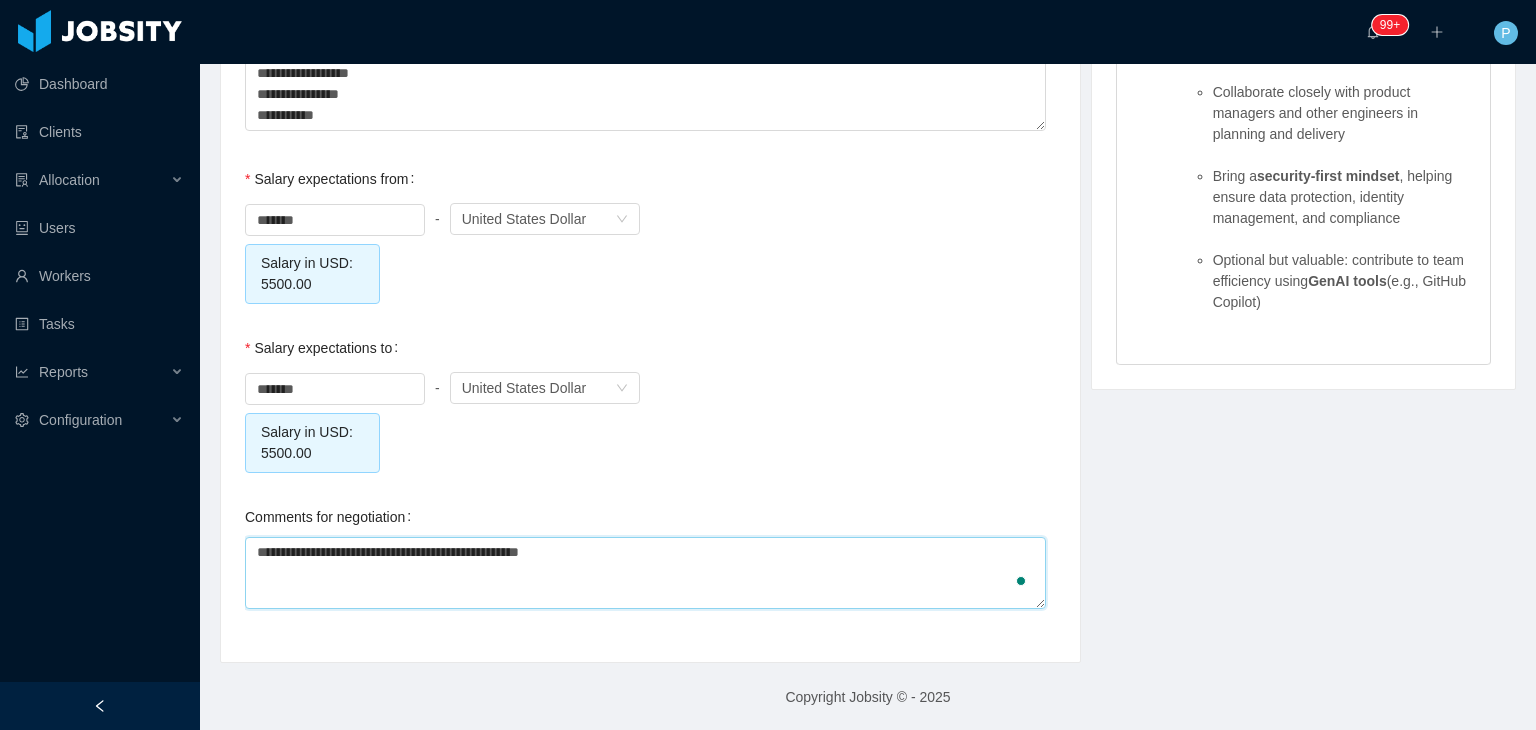 type on "**********" 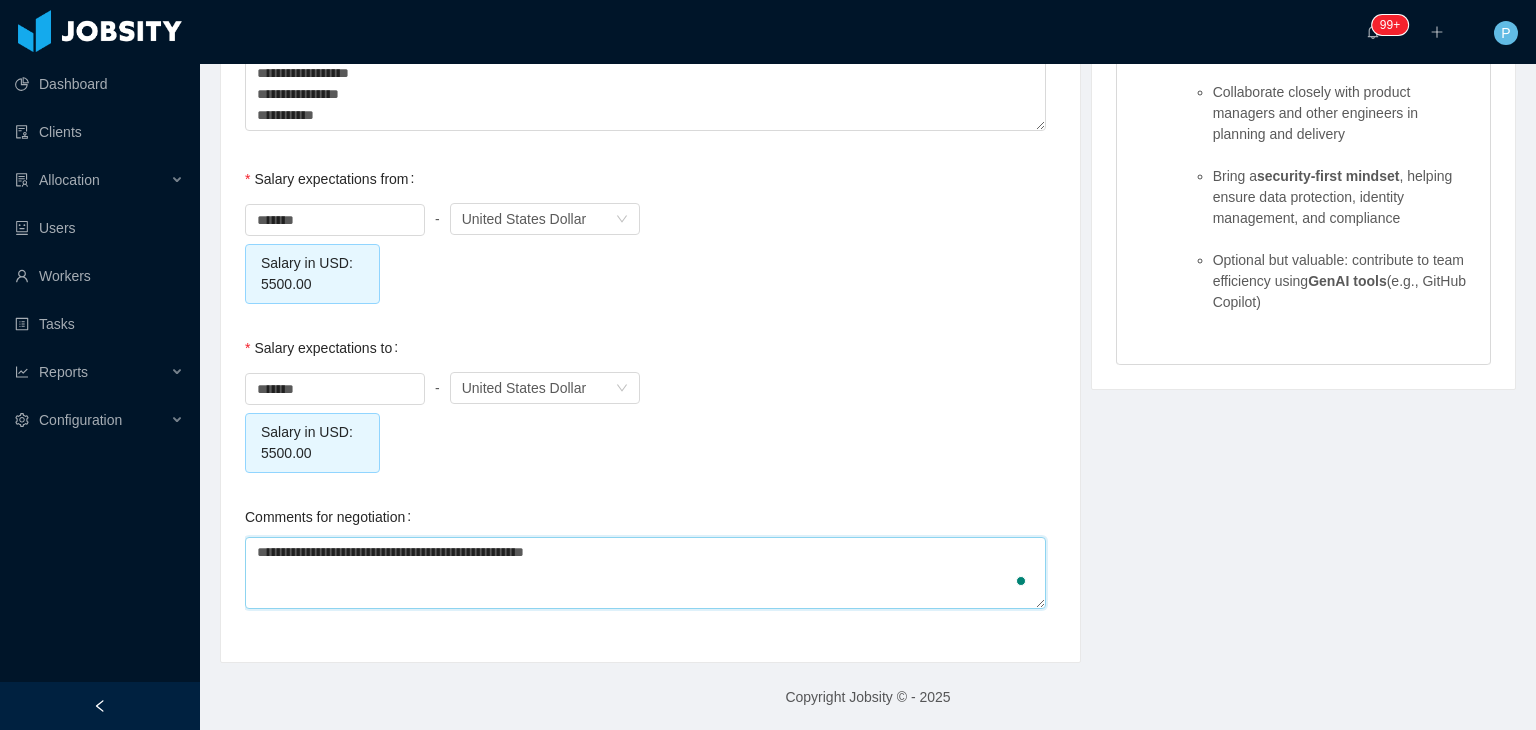 type 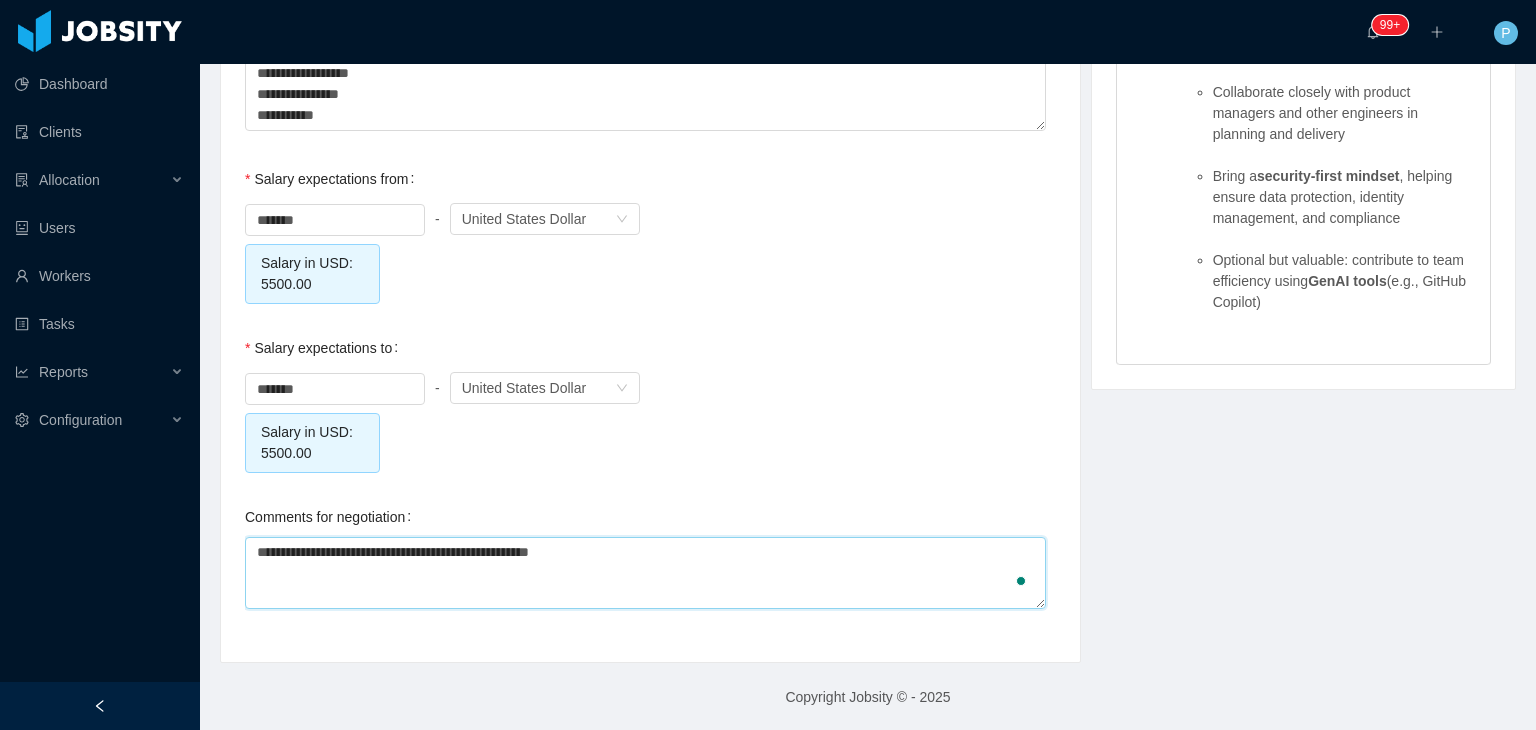 type 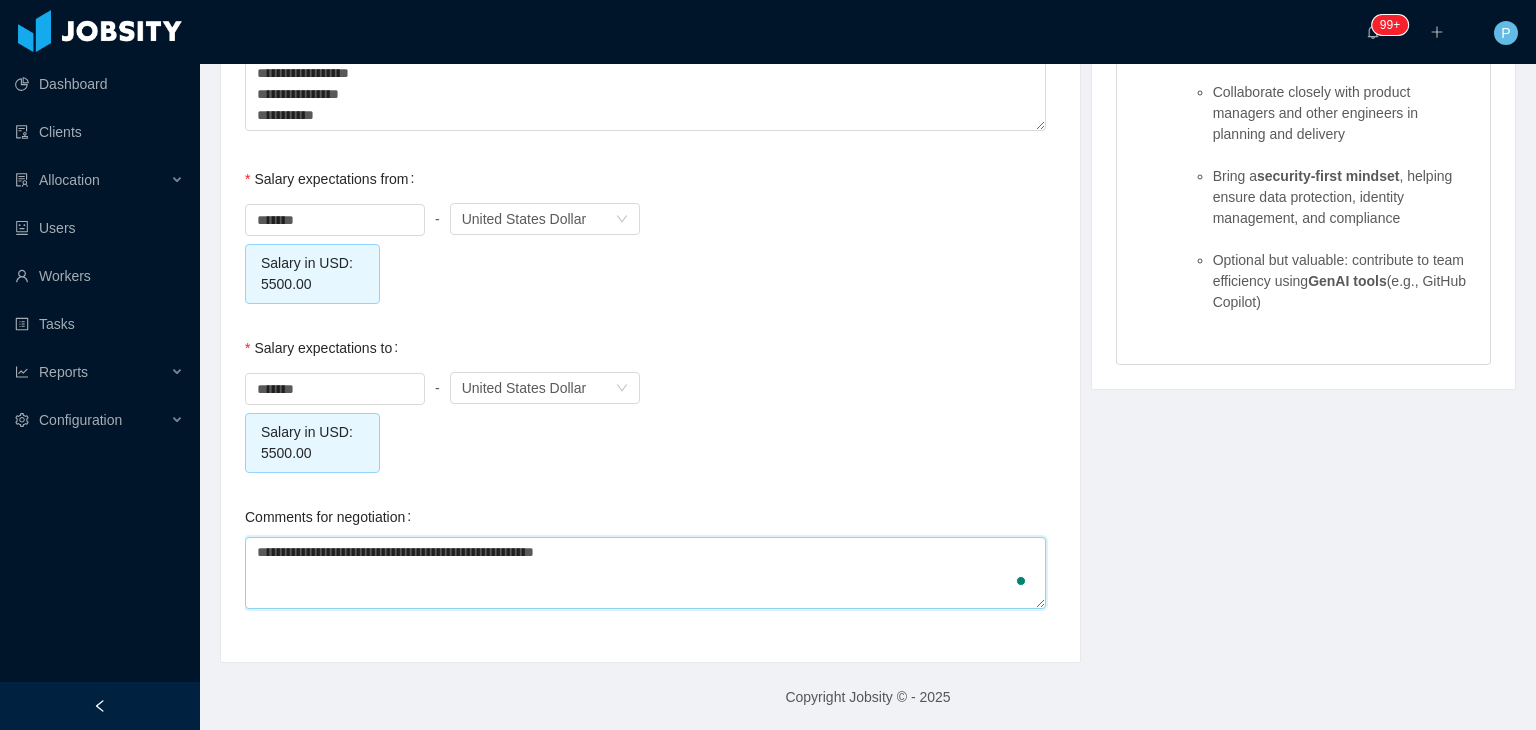 type 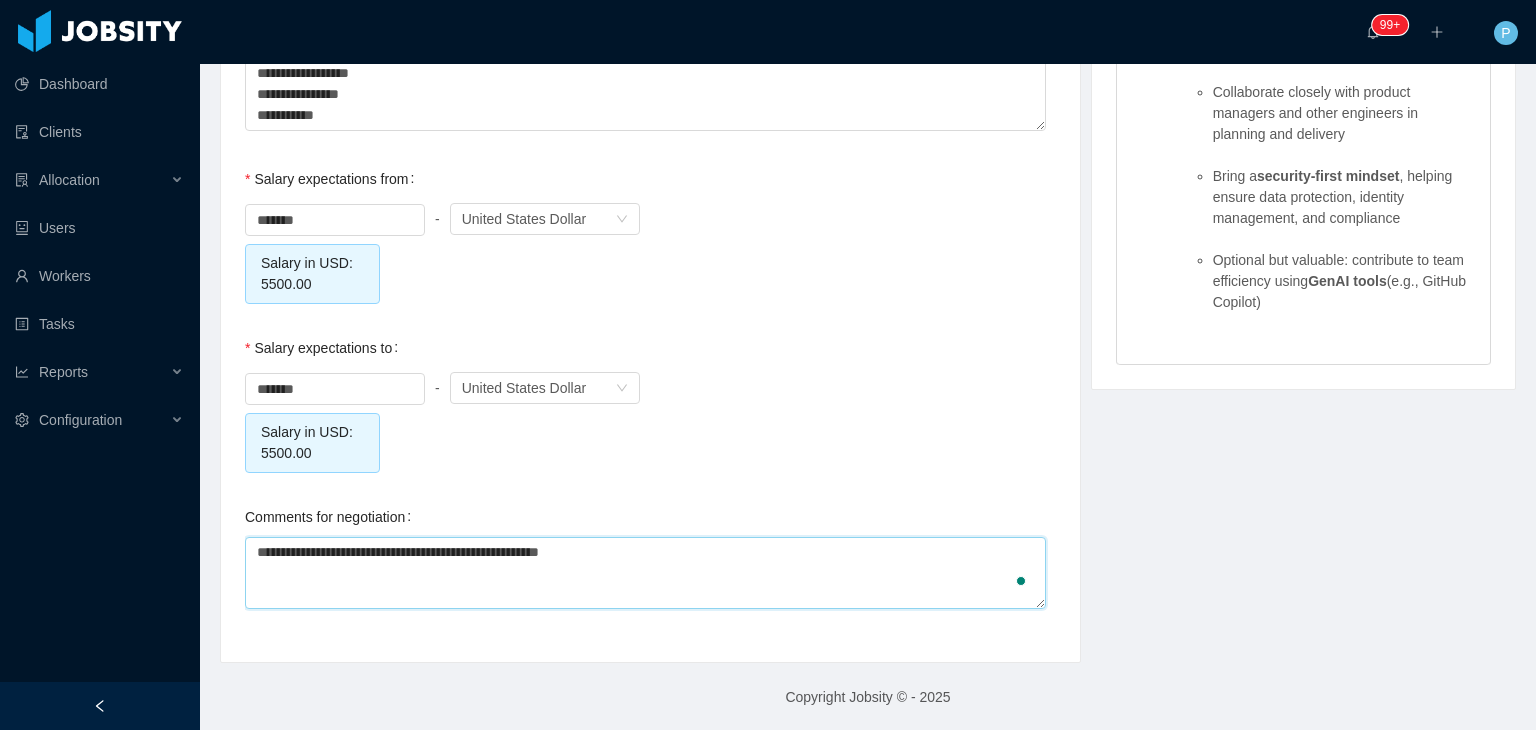 type 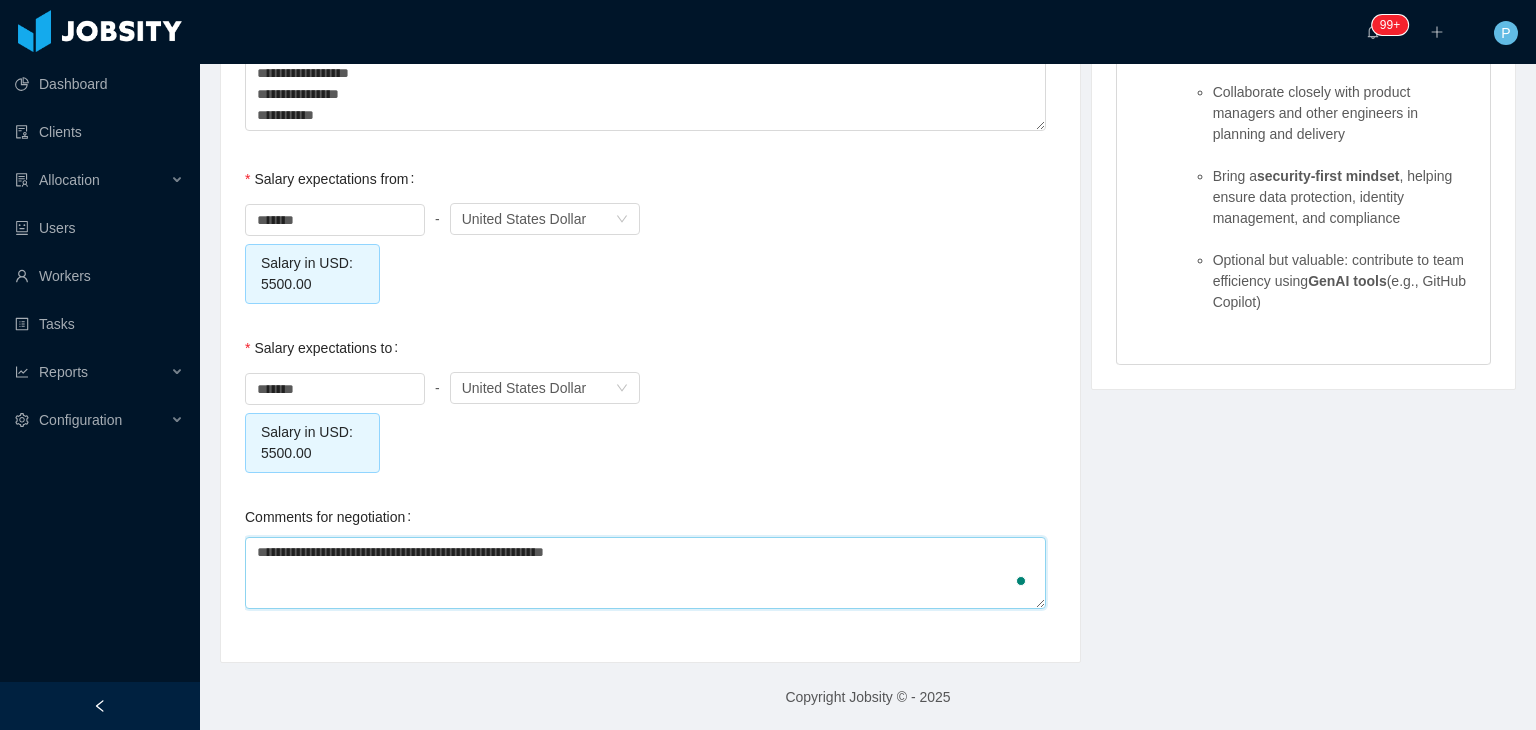type 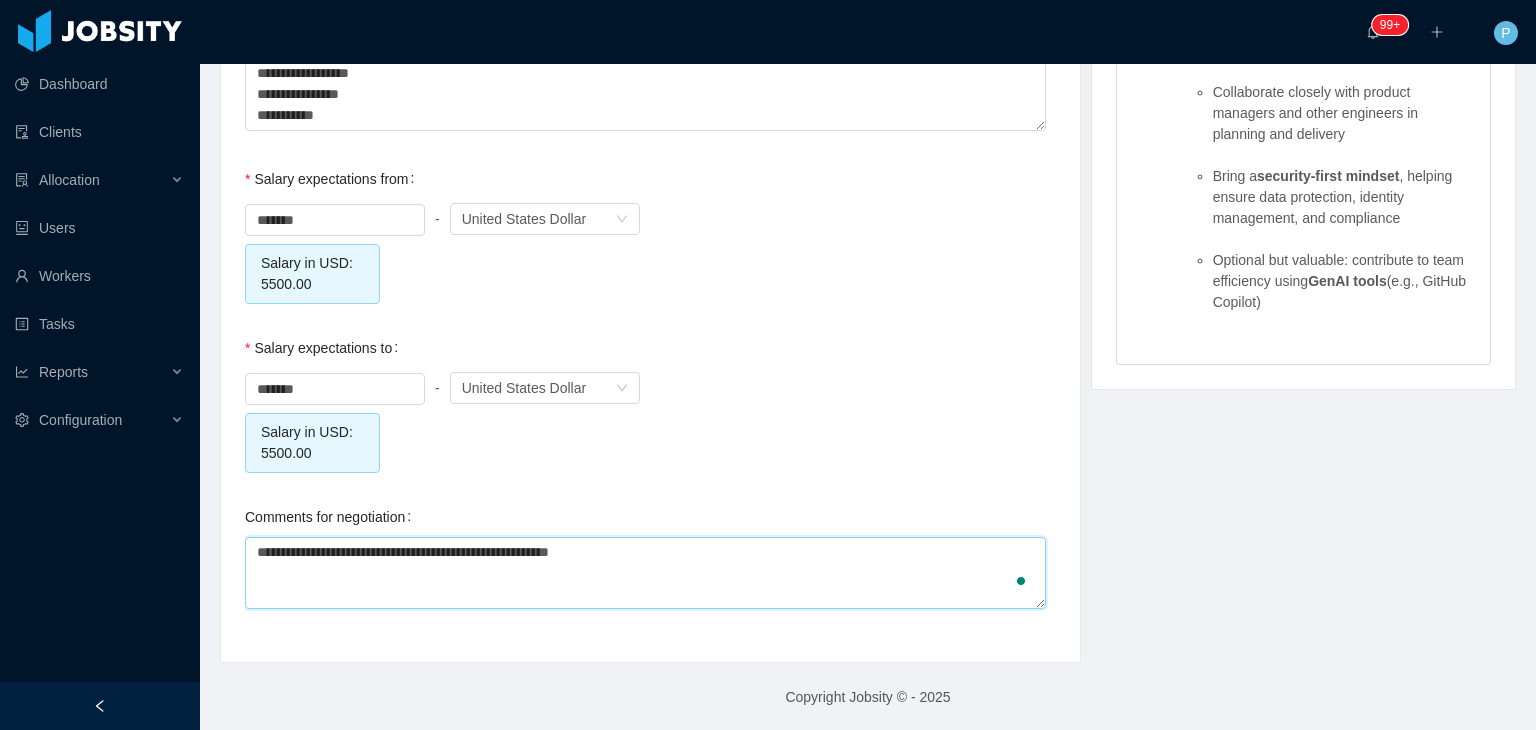type 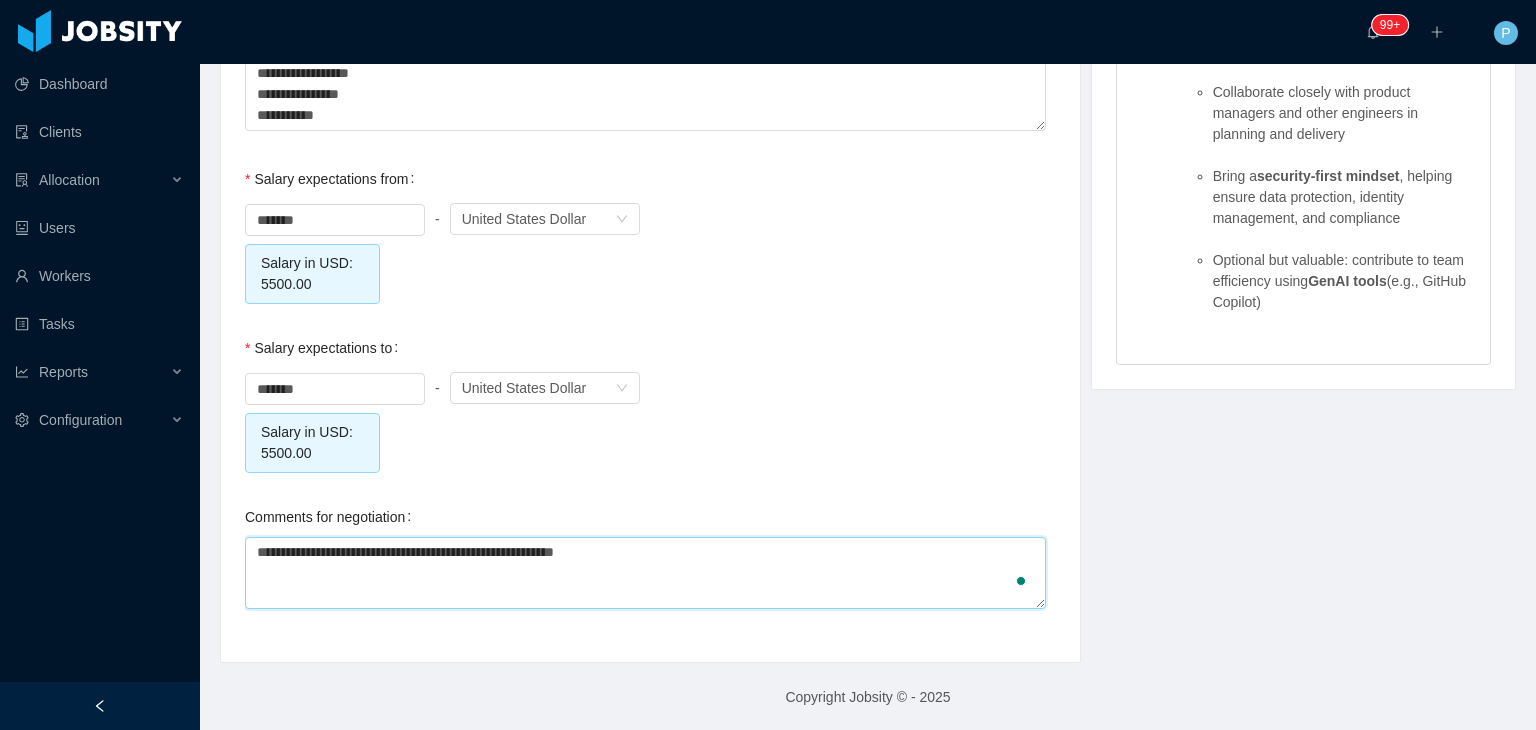 type 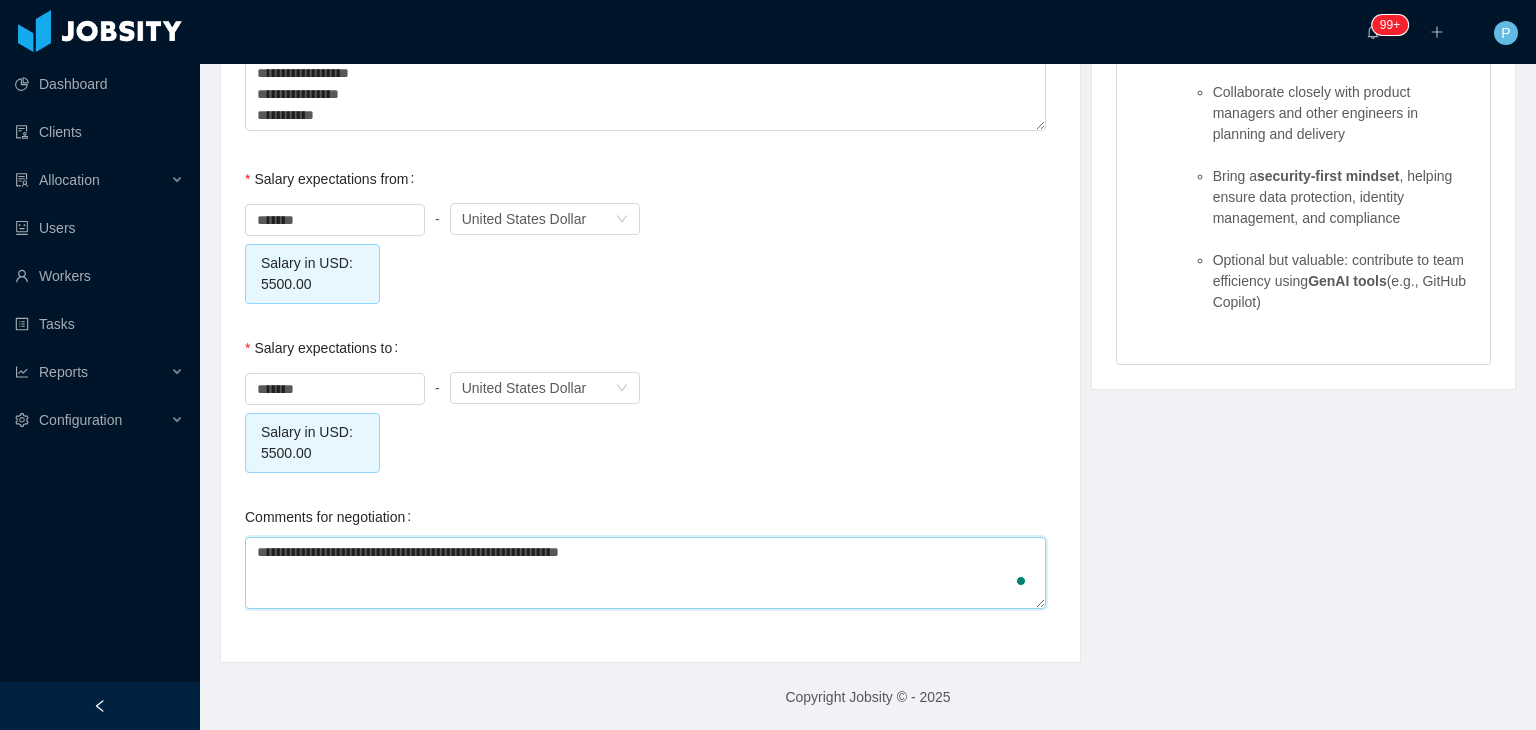 type 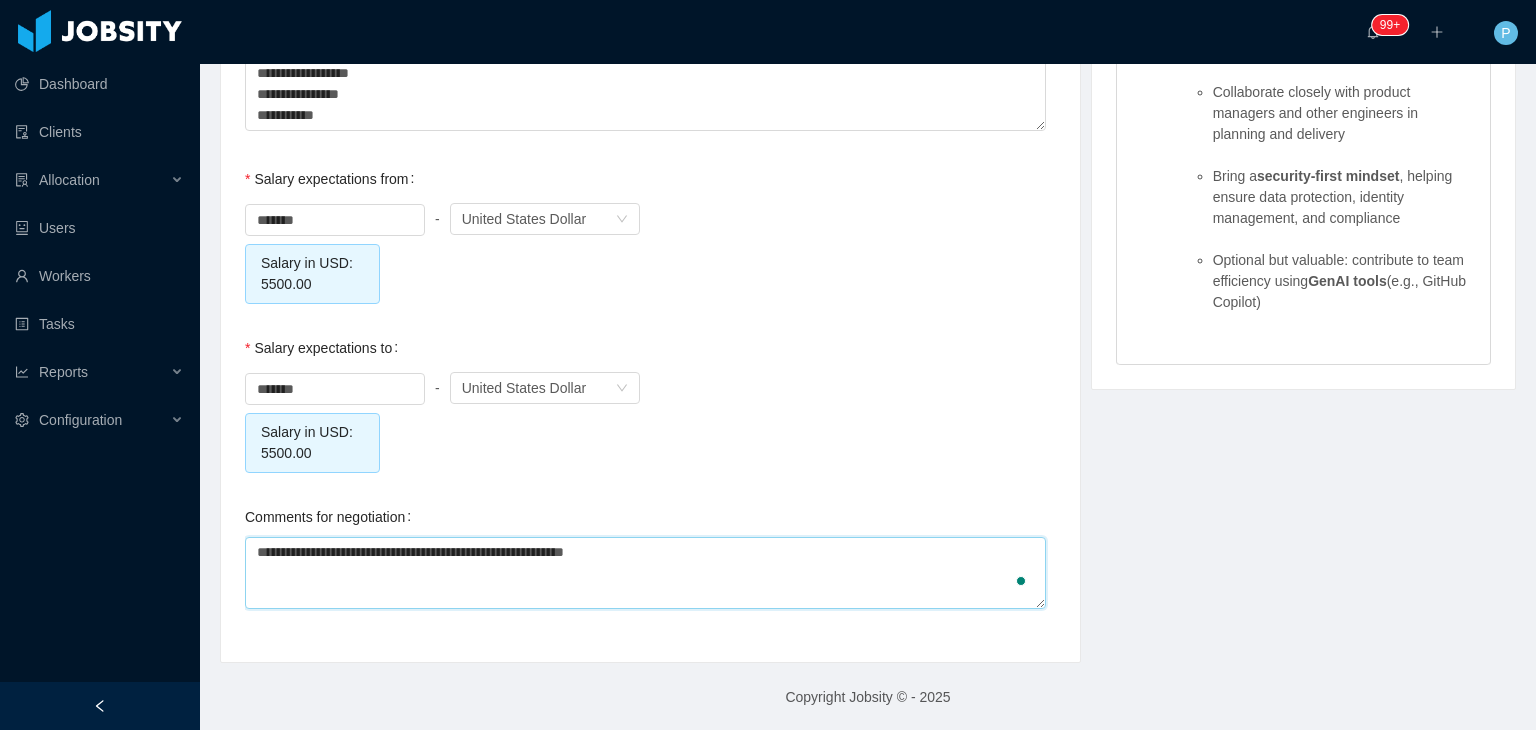type 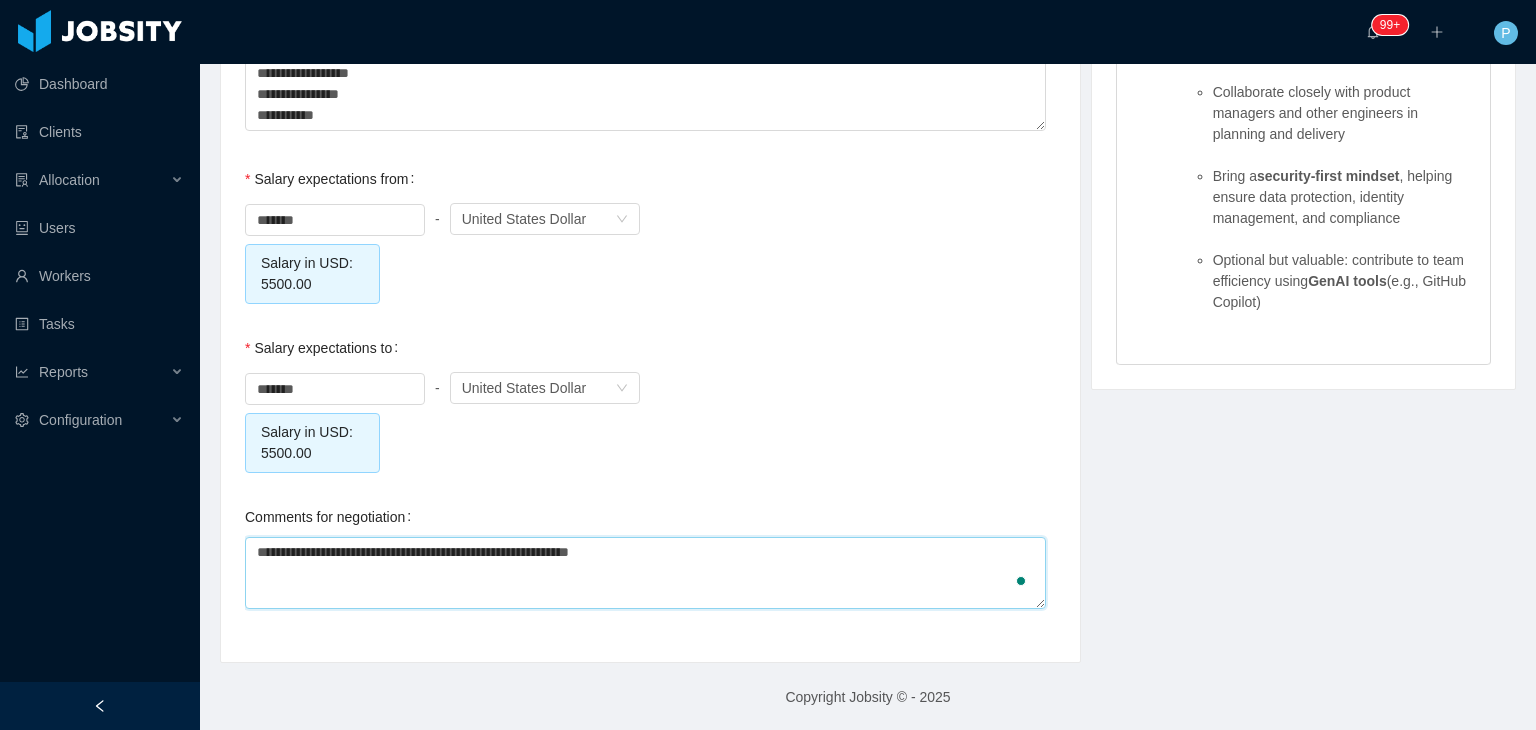 type 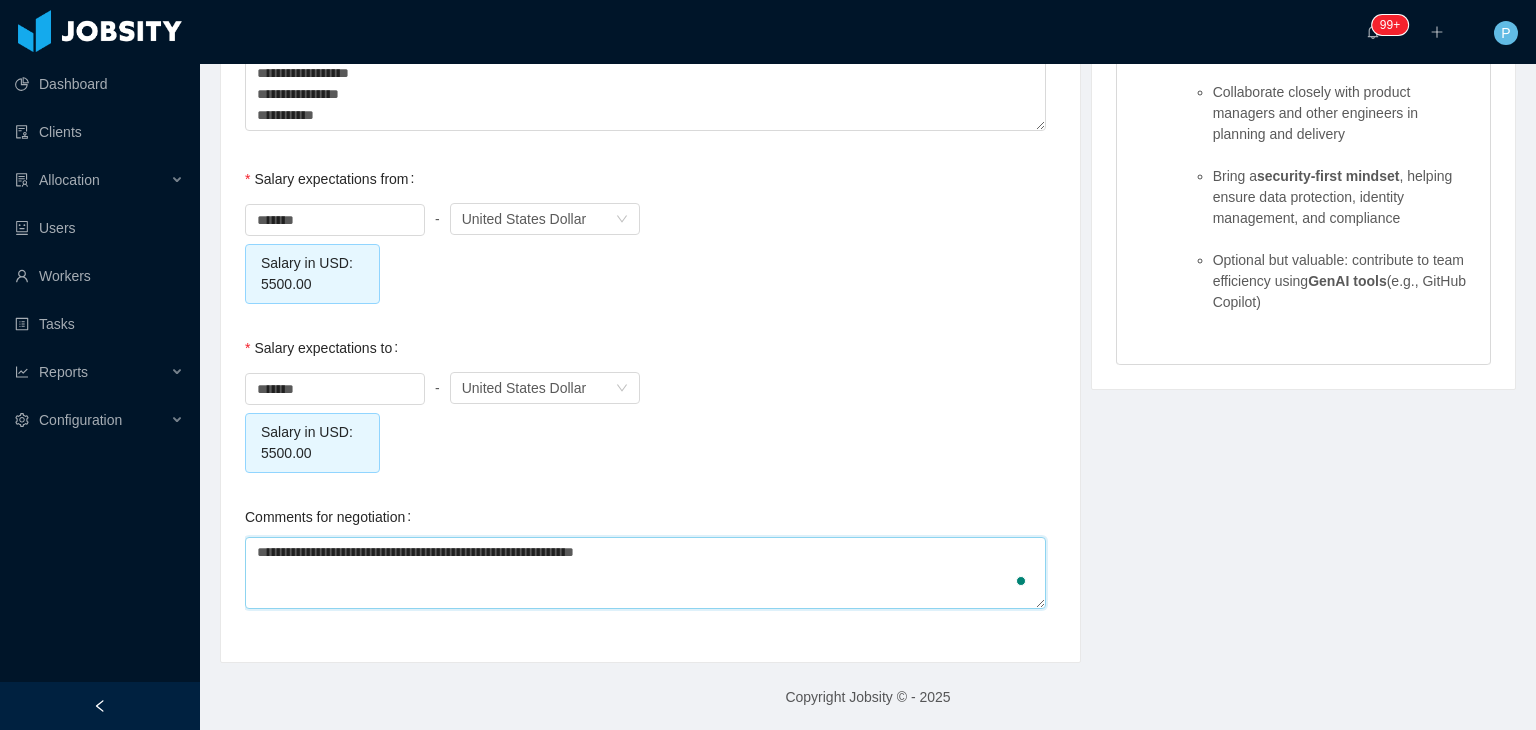 type 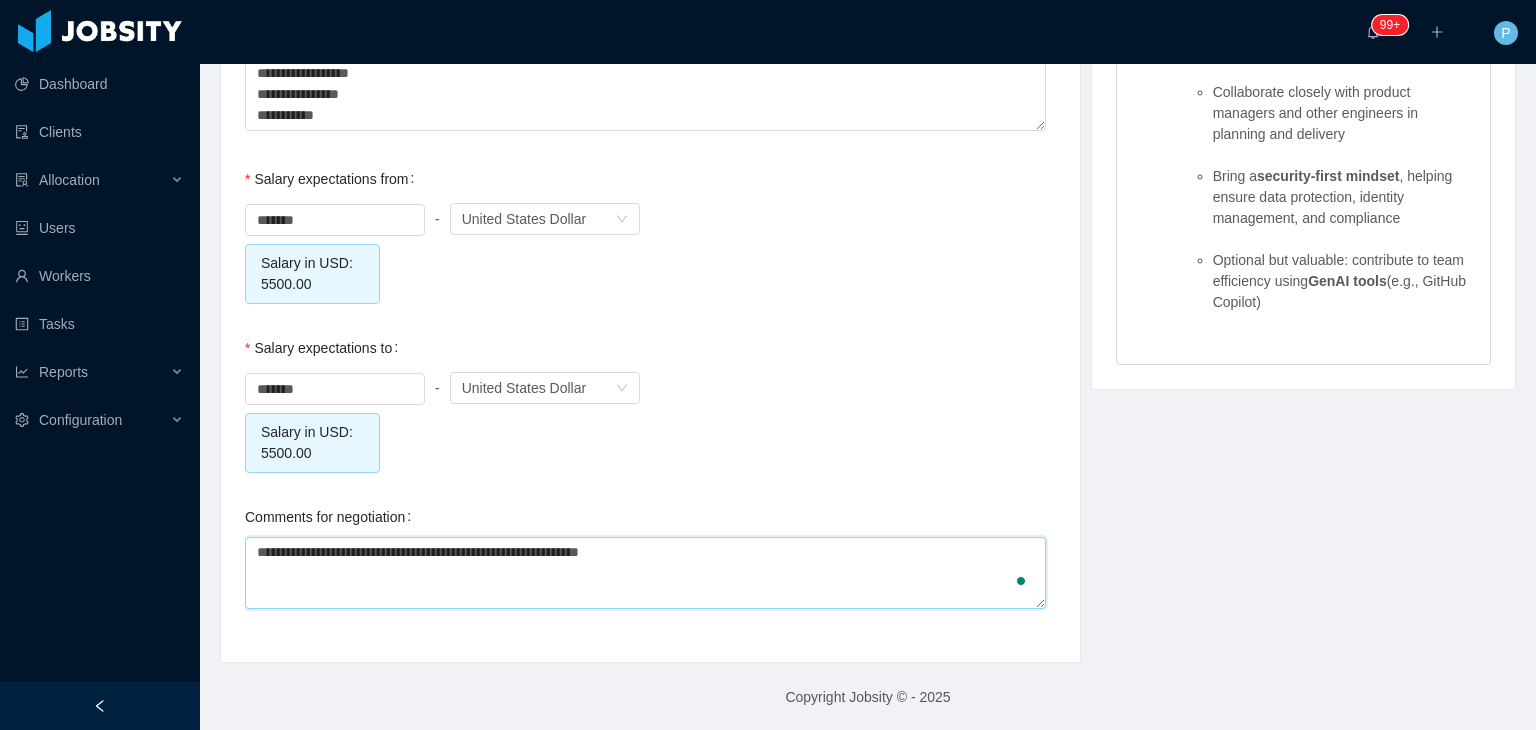 type 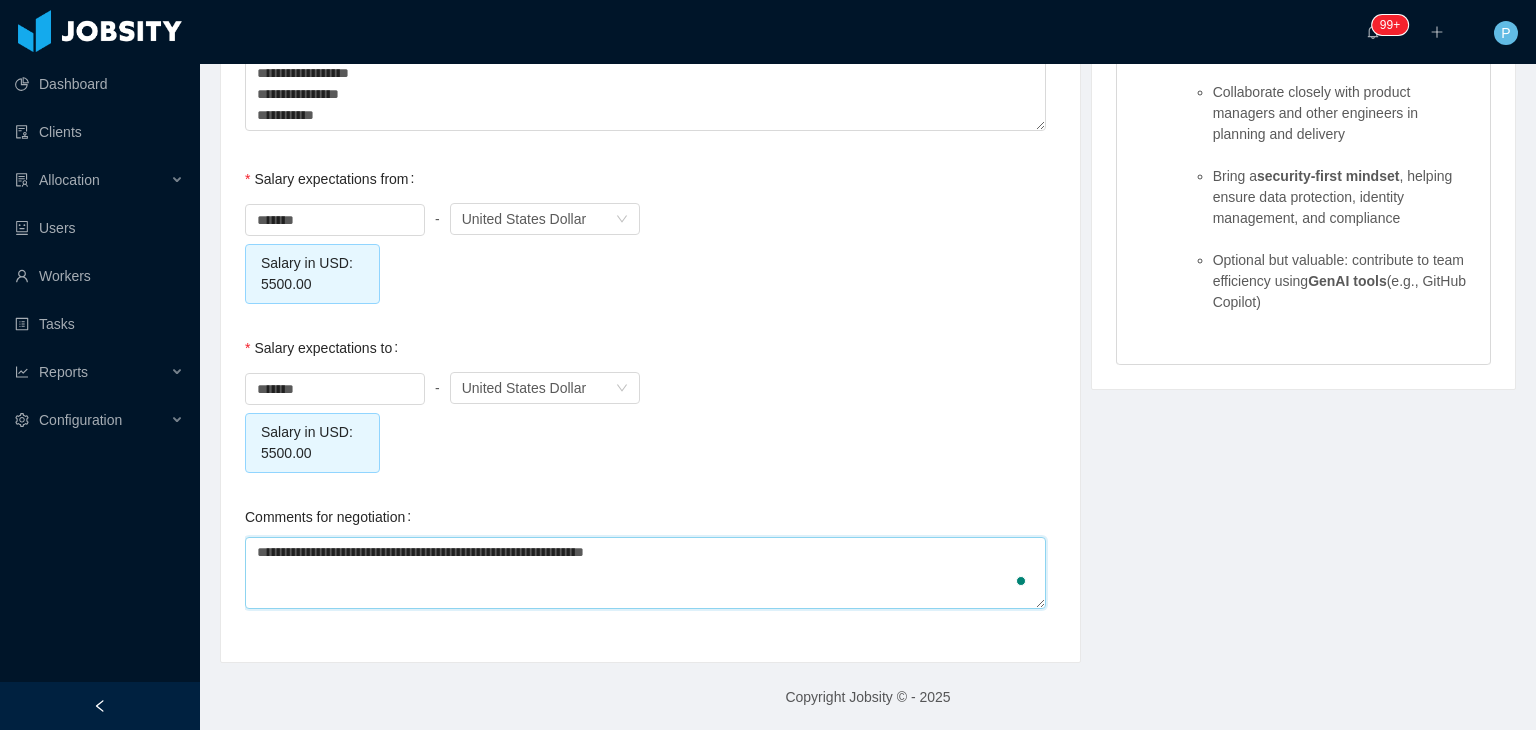 type 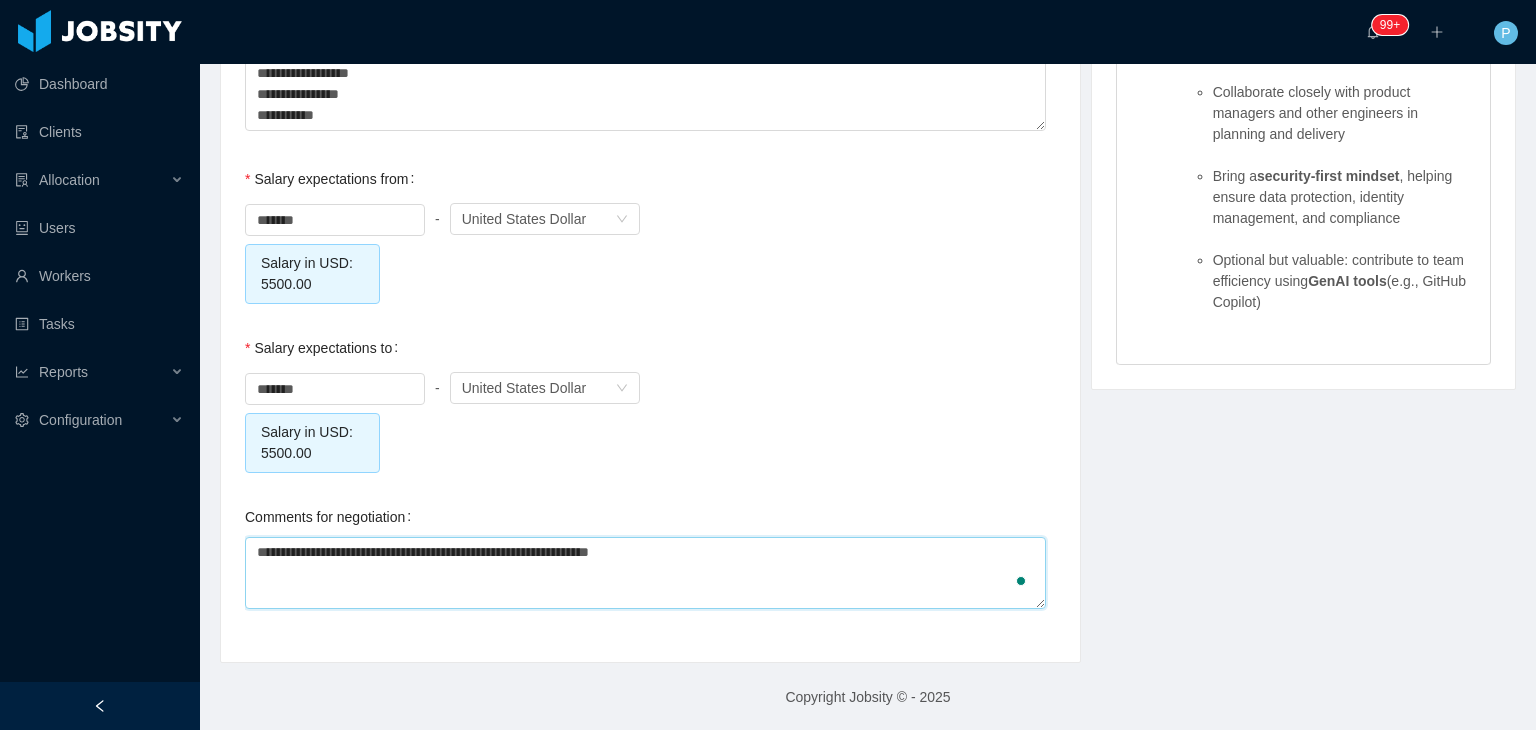 type 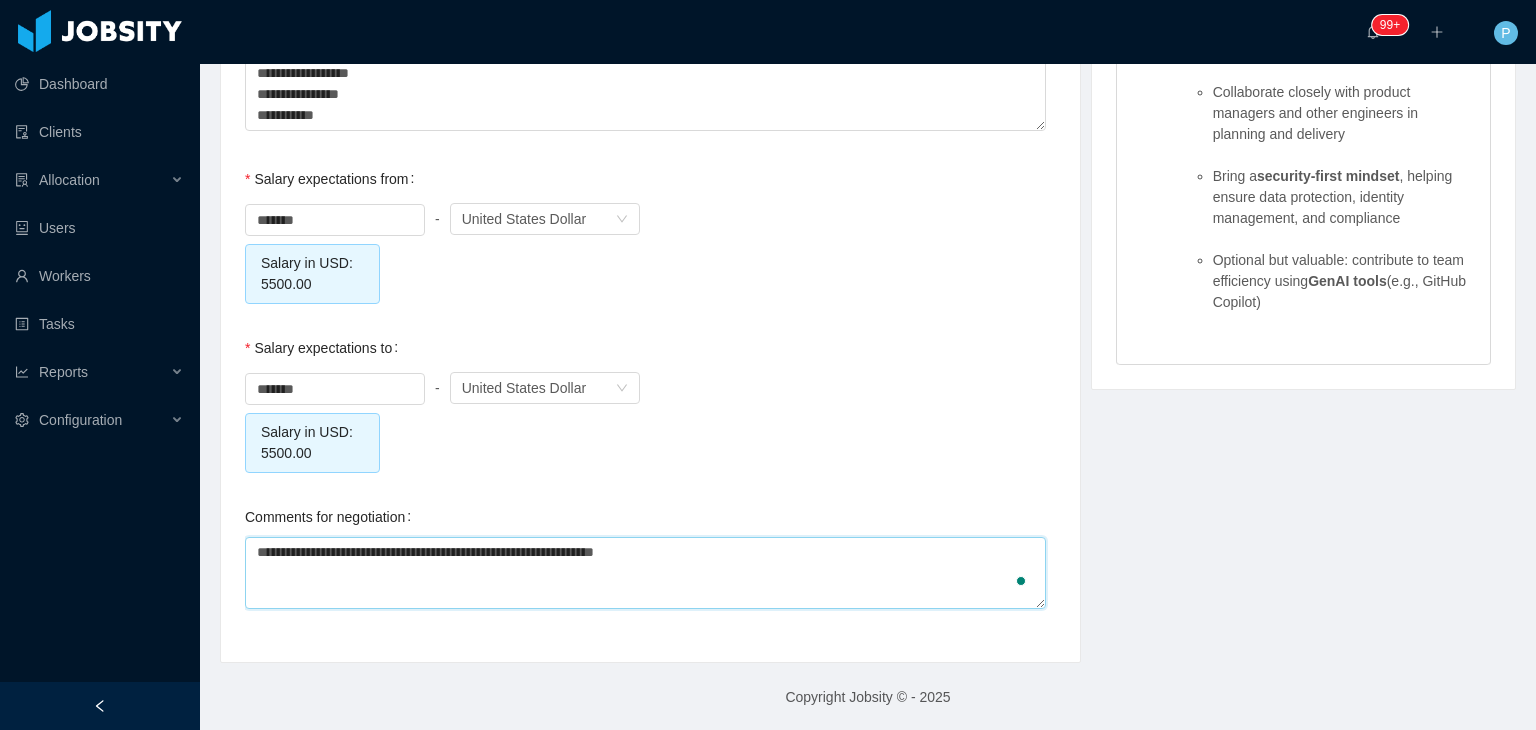 type 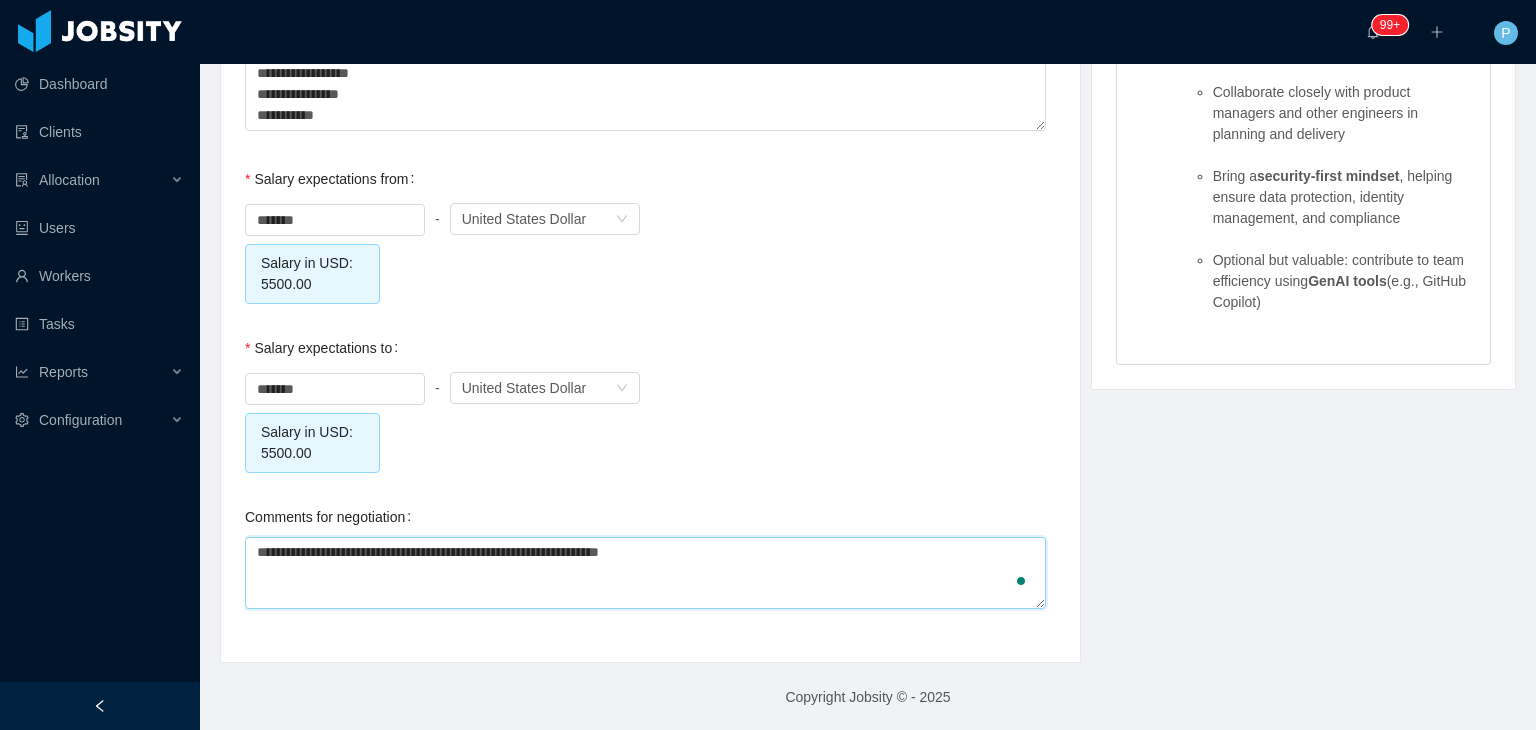 type 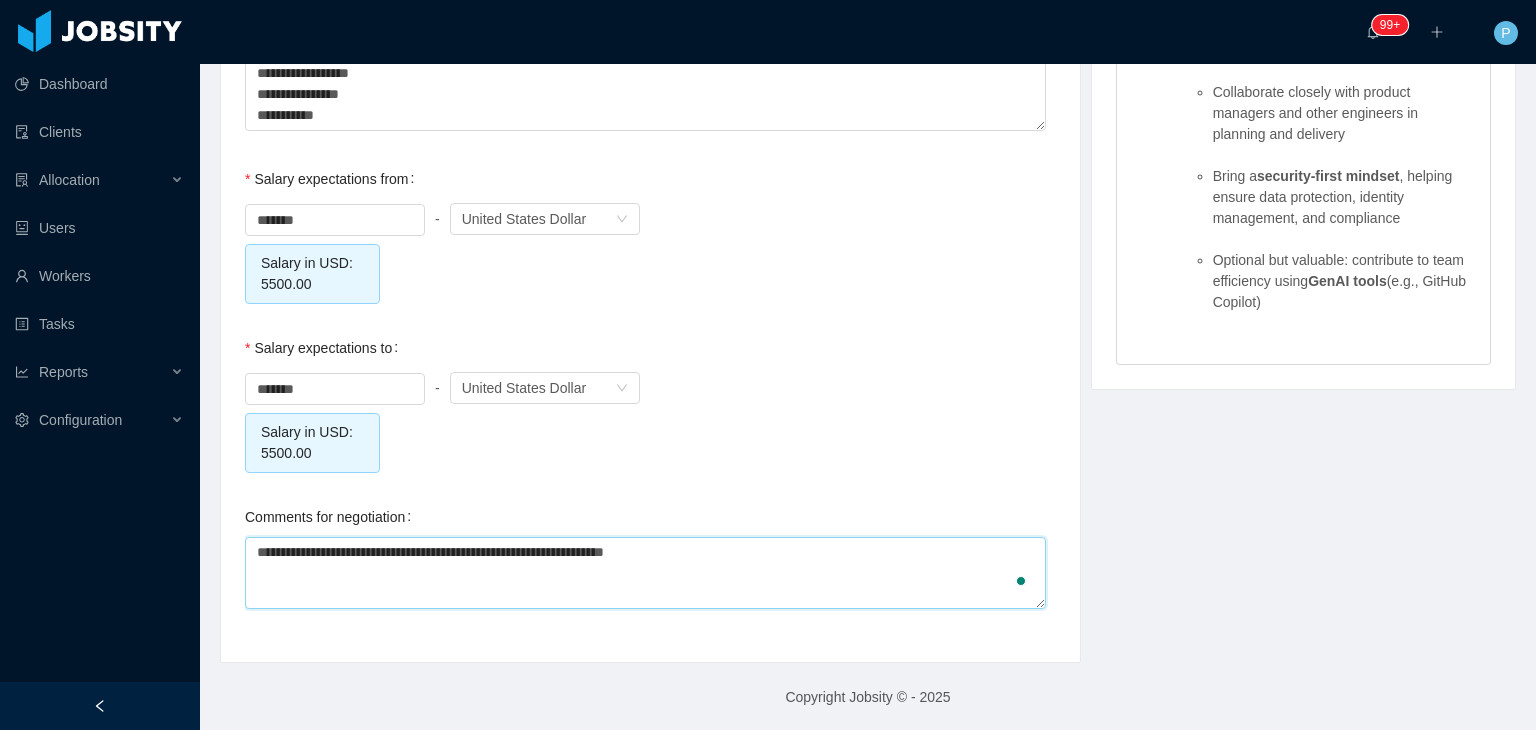 type 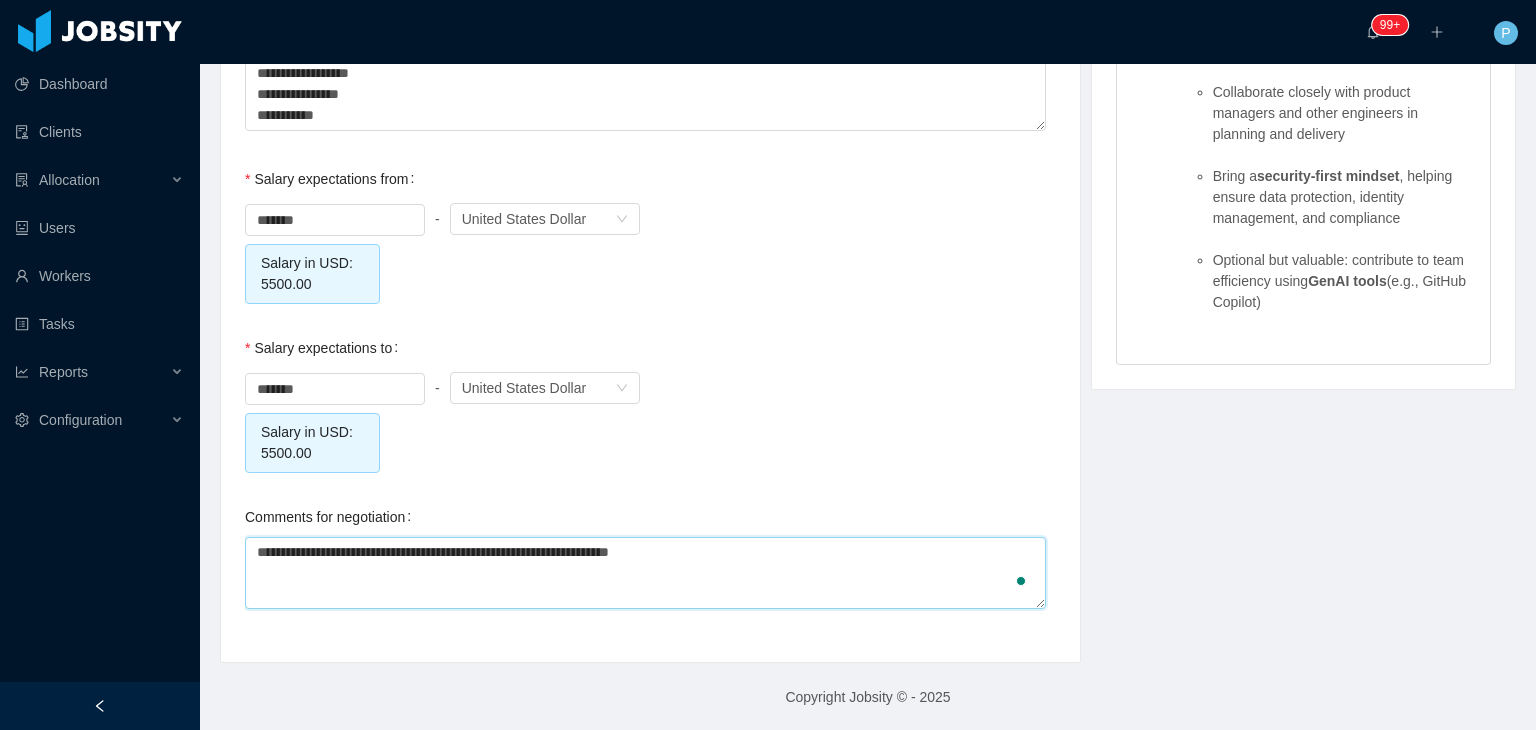 type 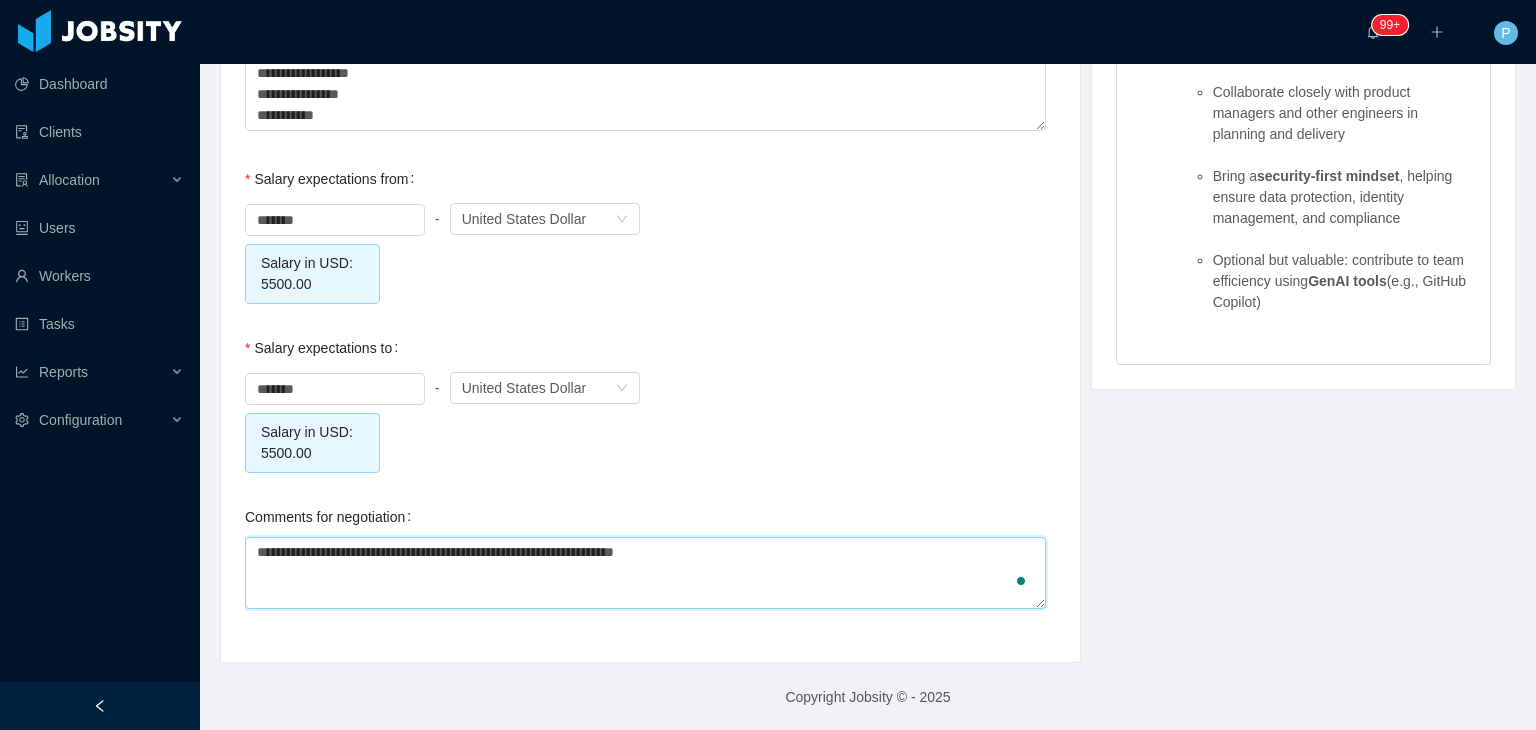 type 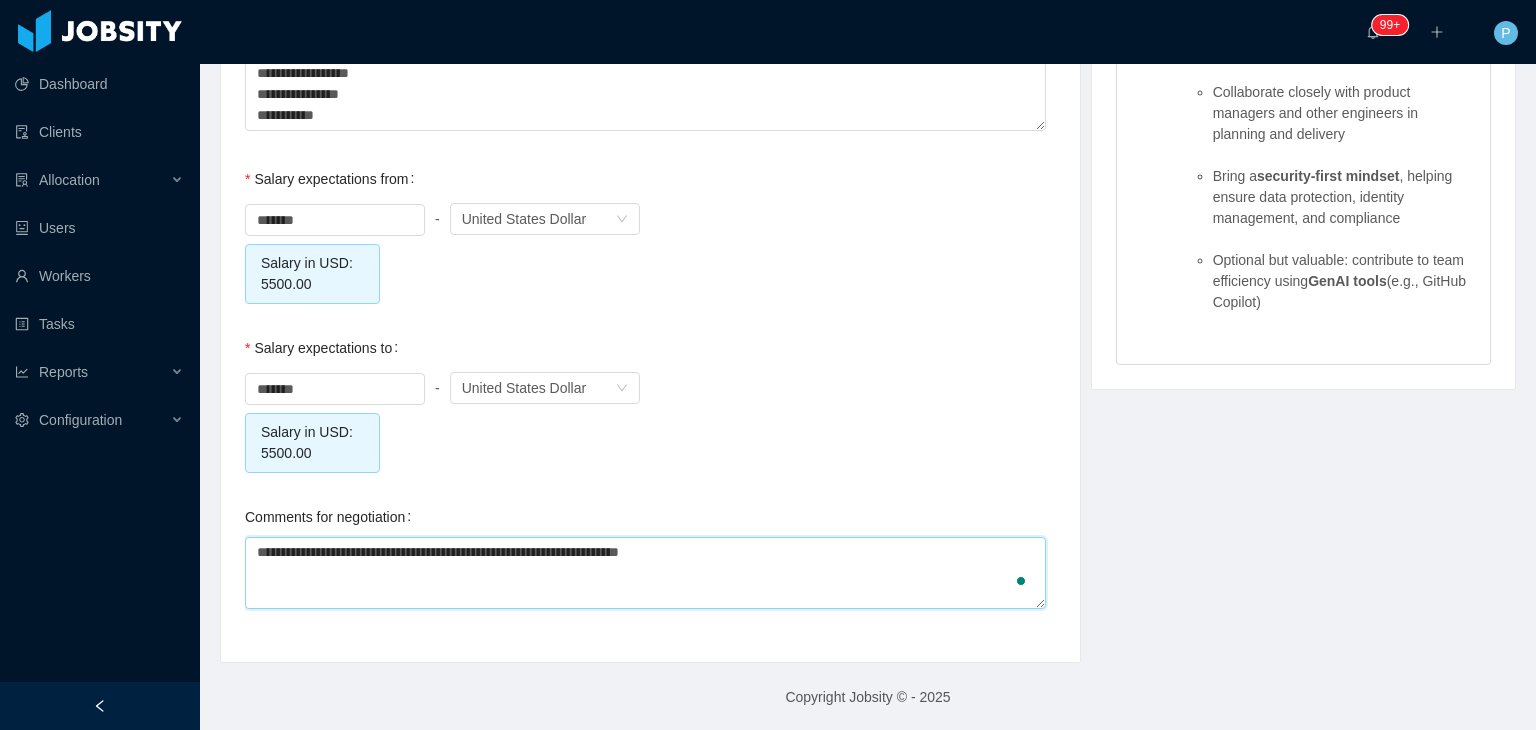 type on "**********" 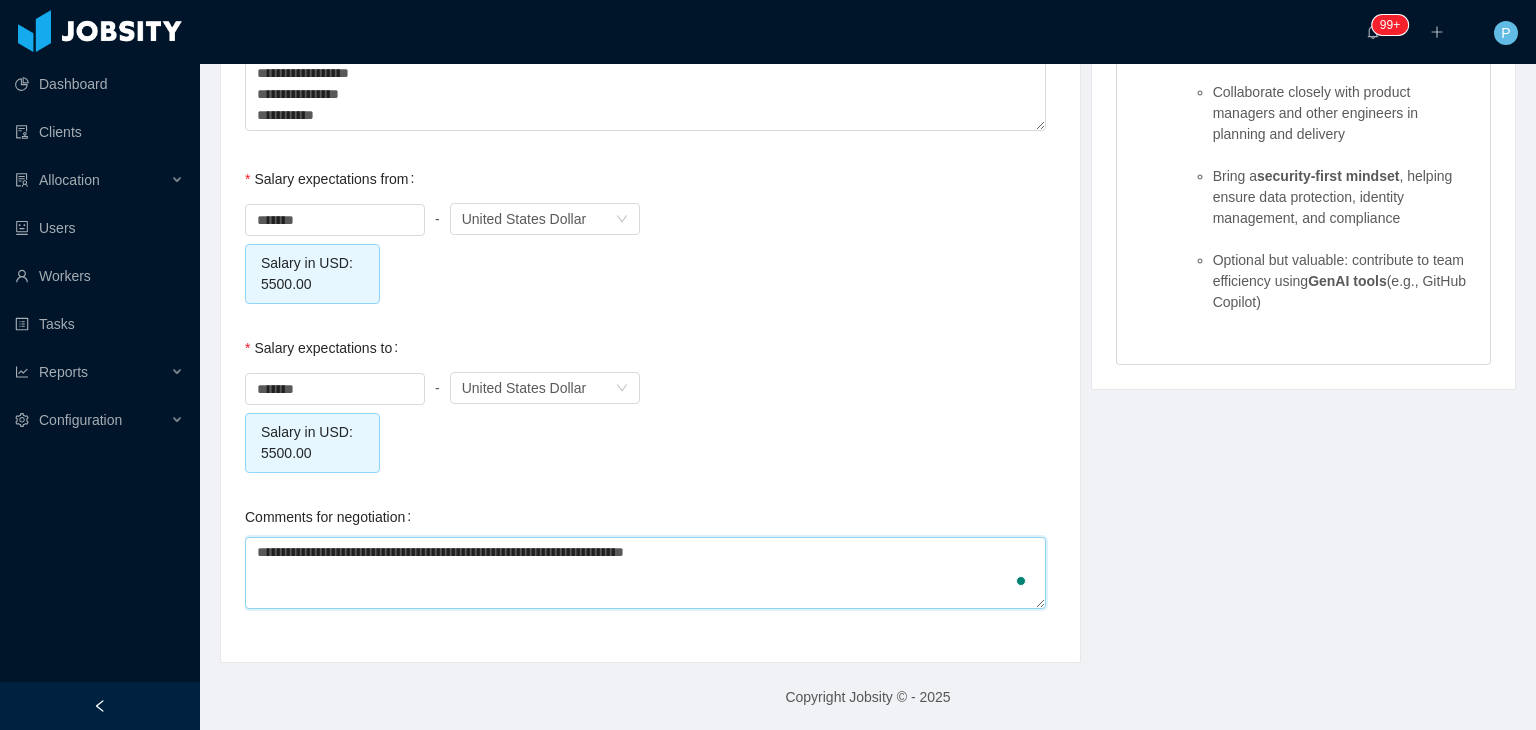 type 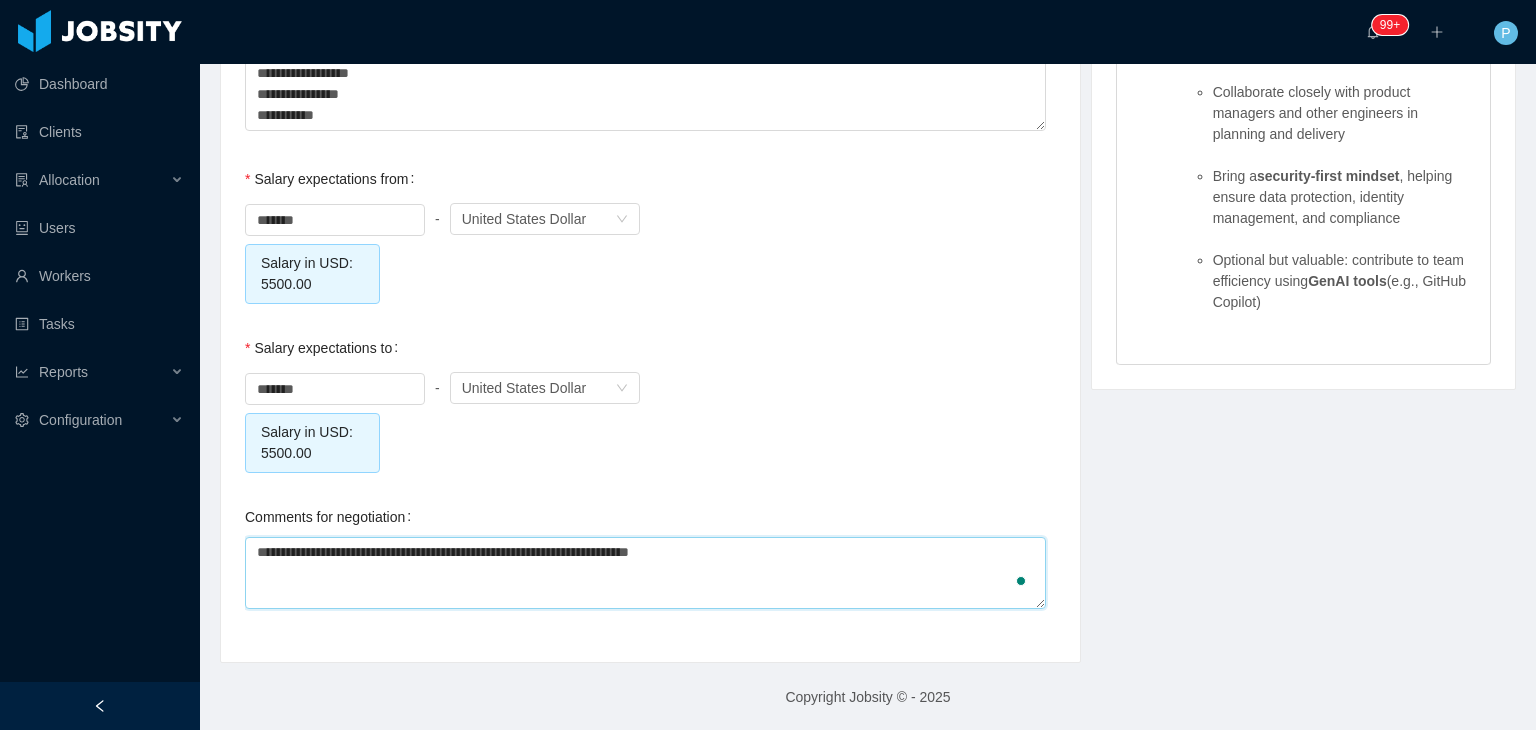 type 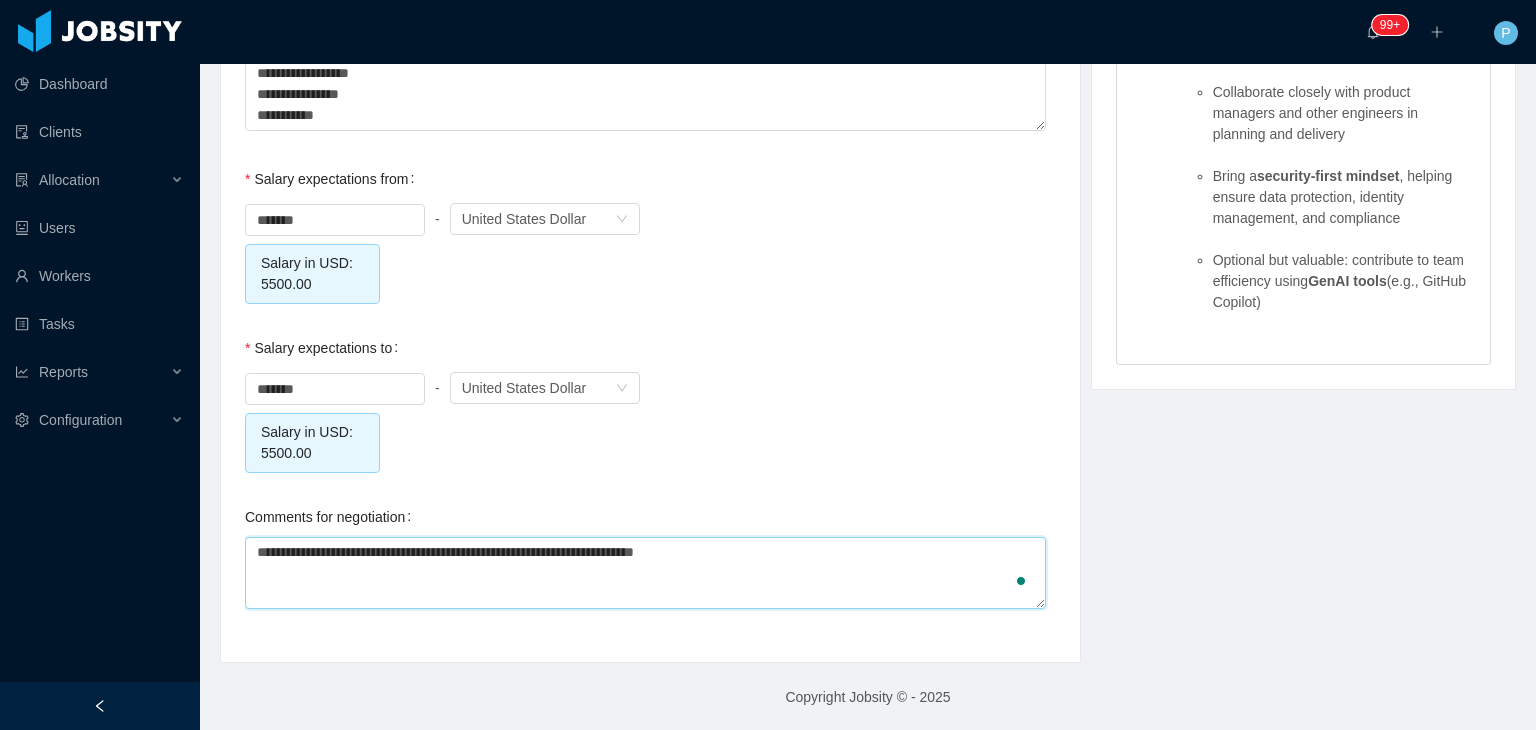 type 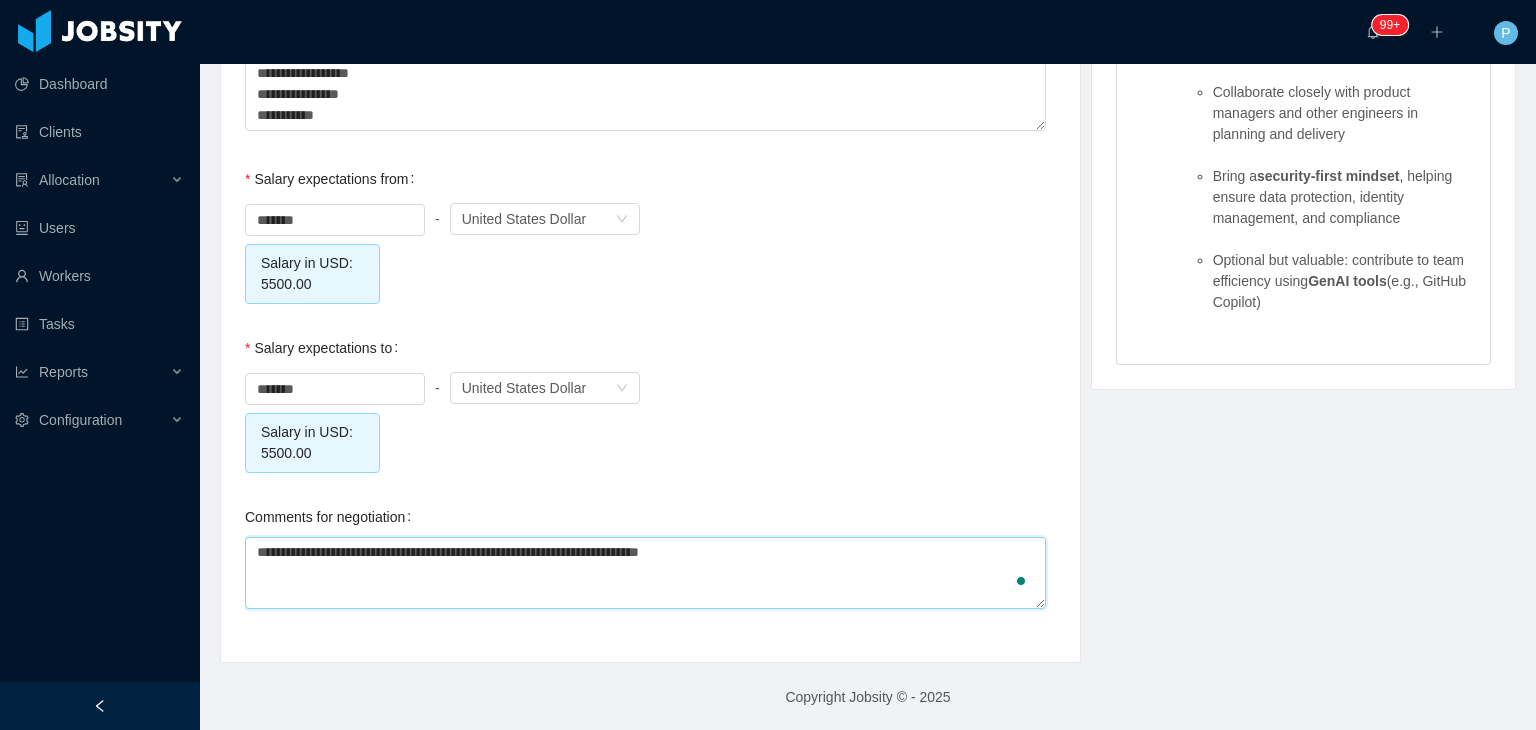 type 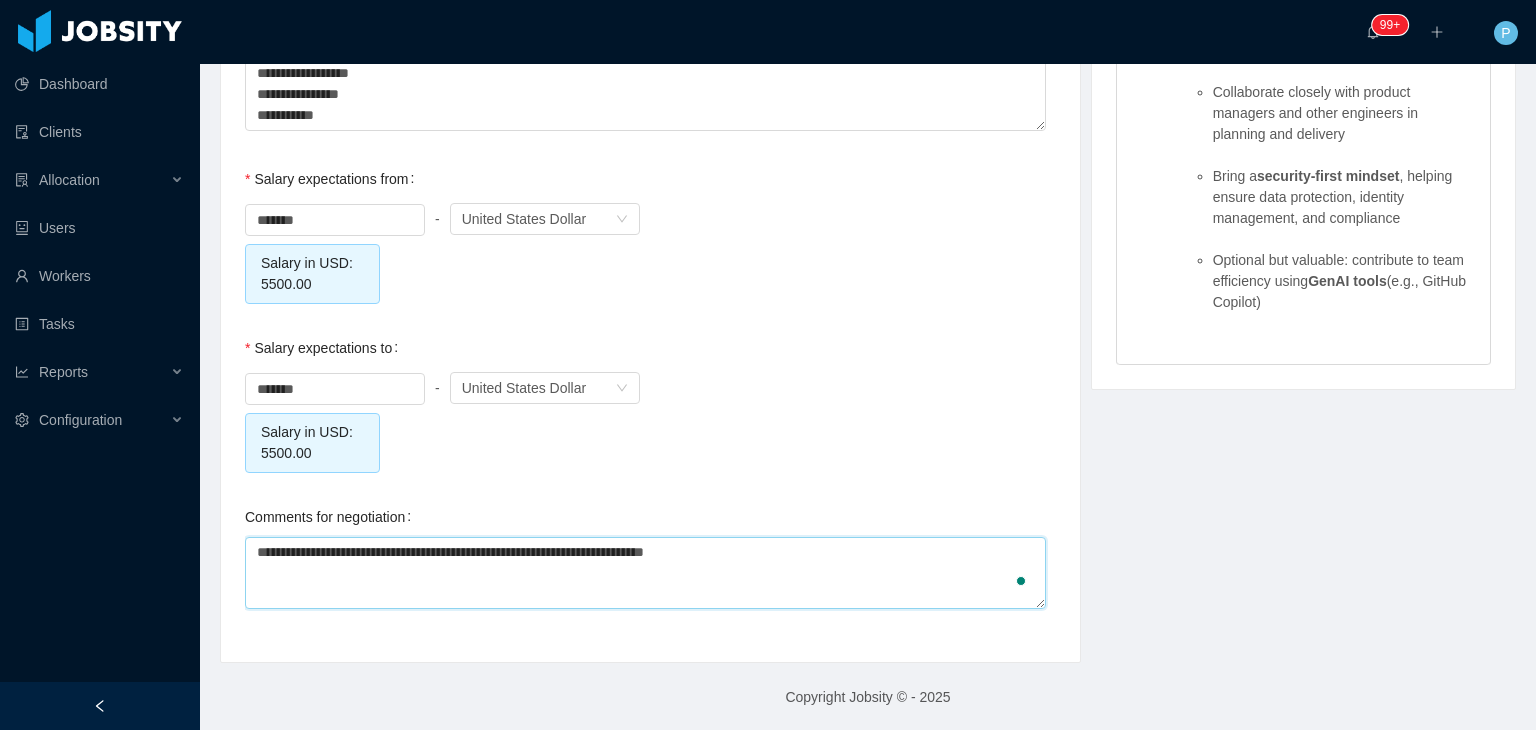 type 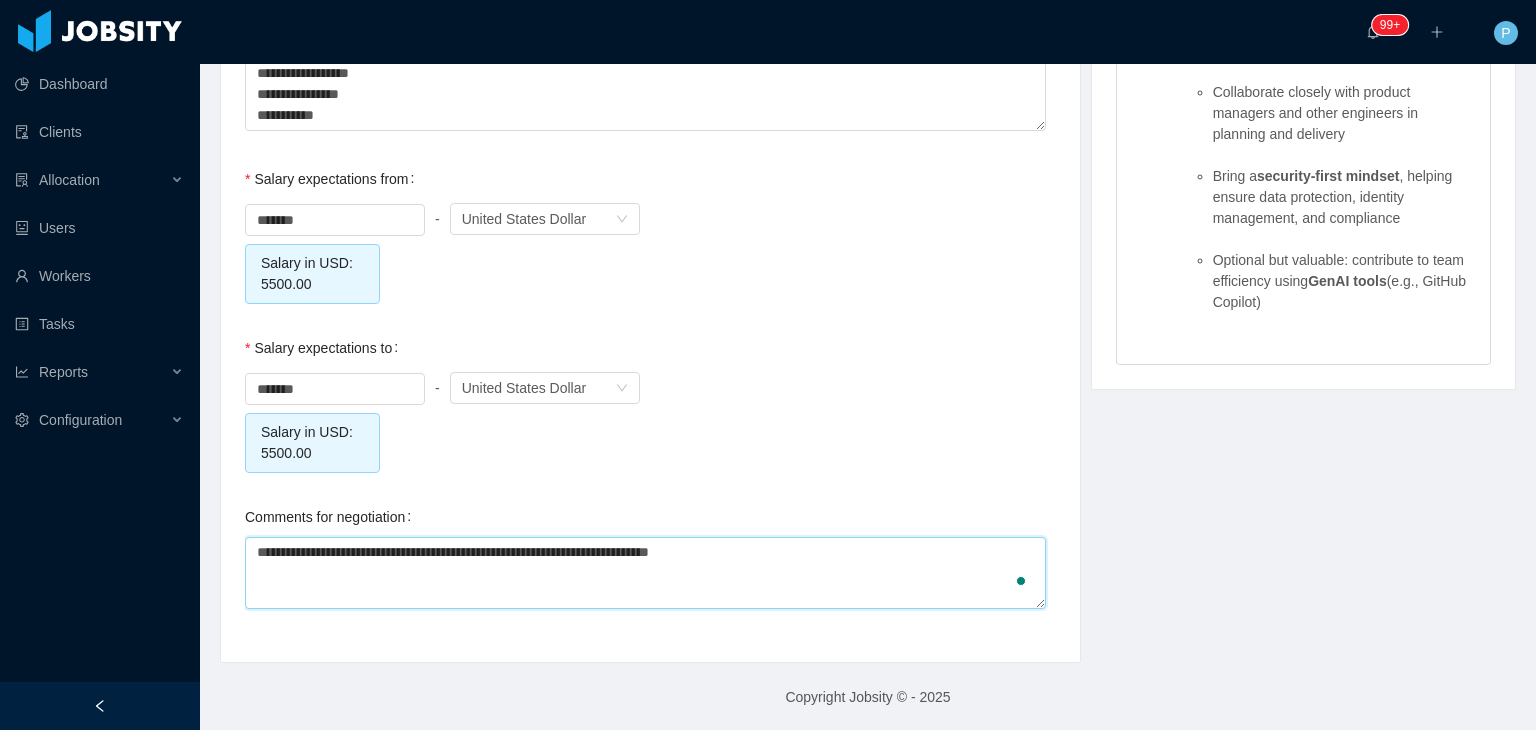 type 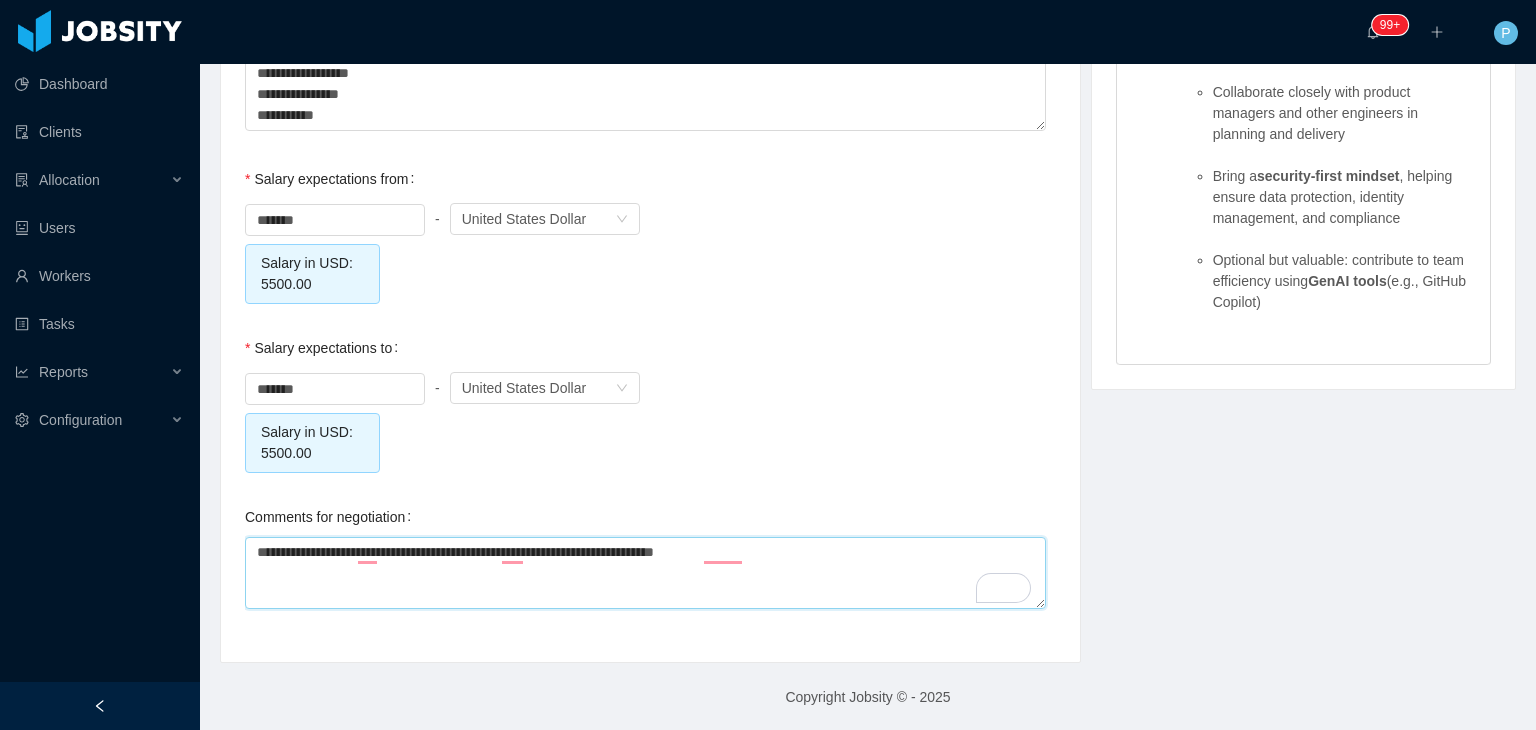 type 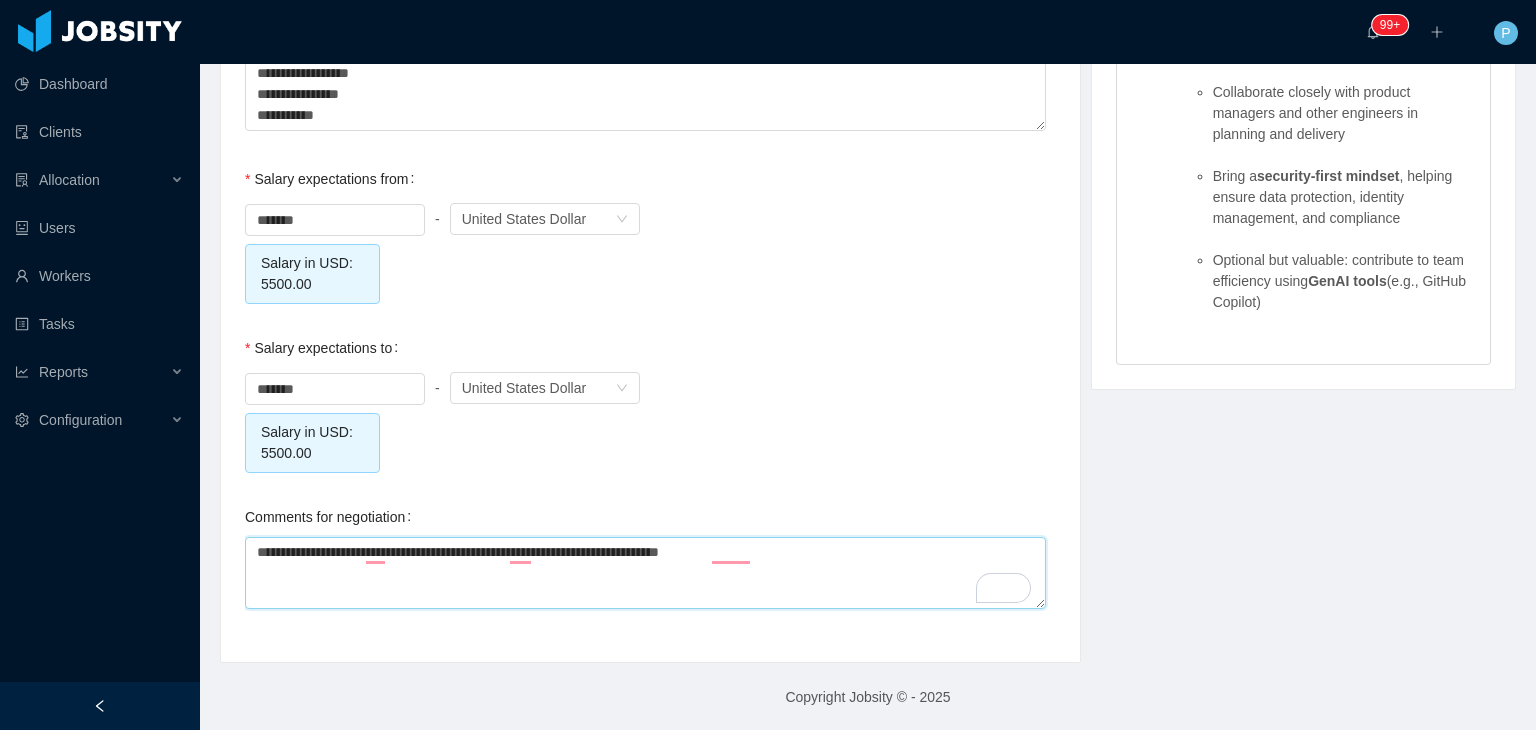 type 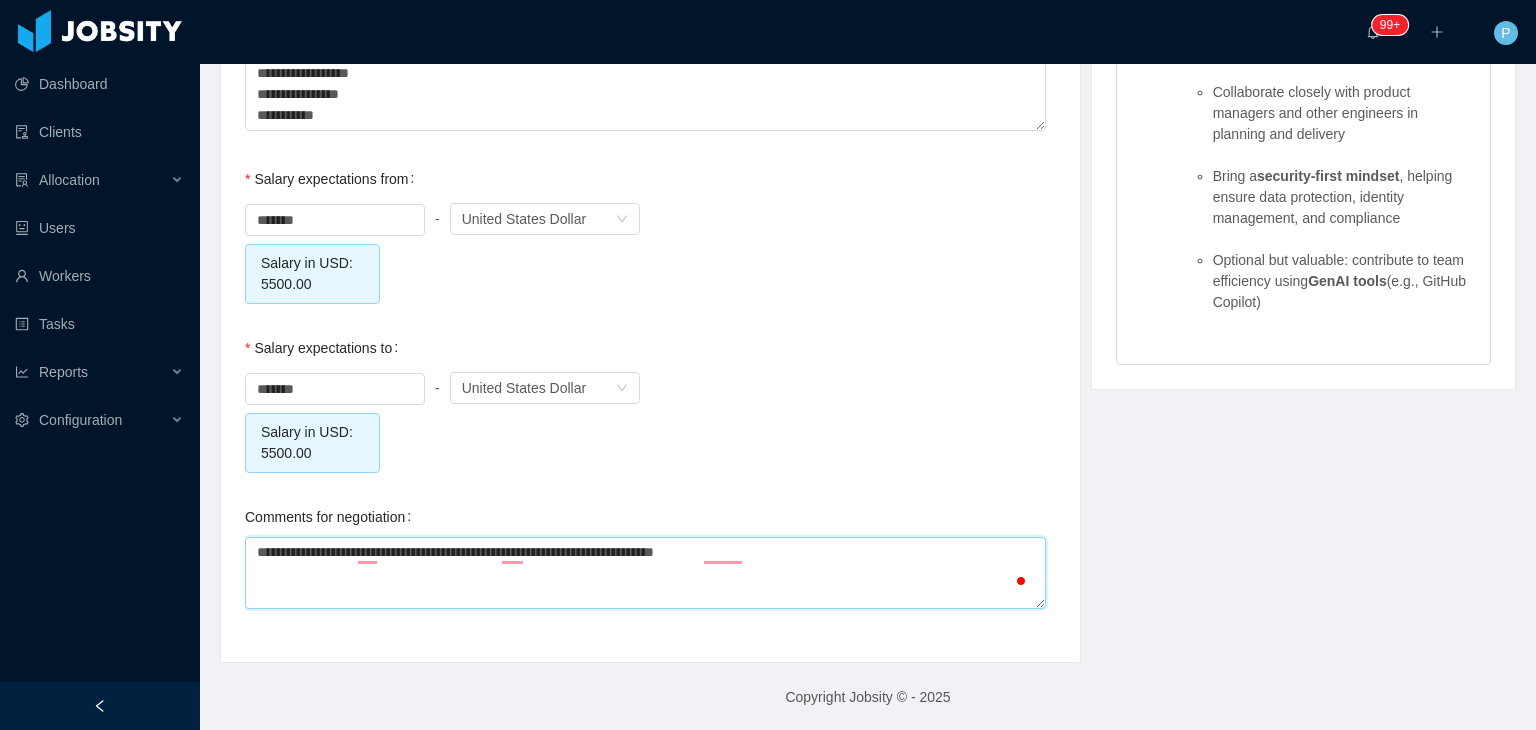 type 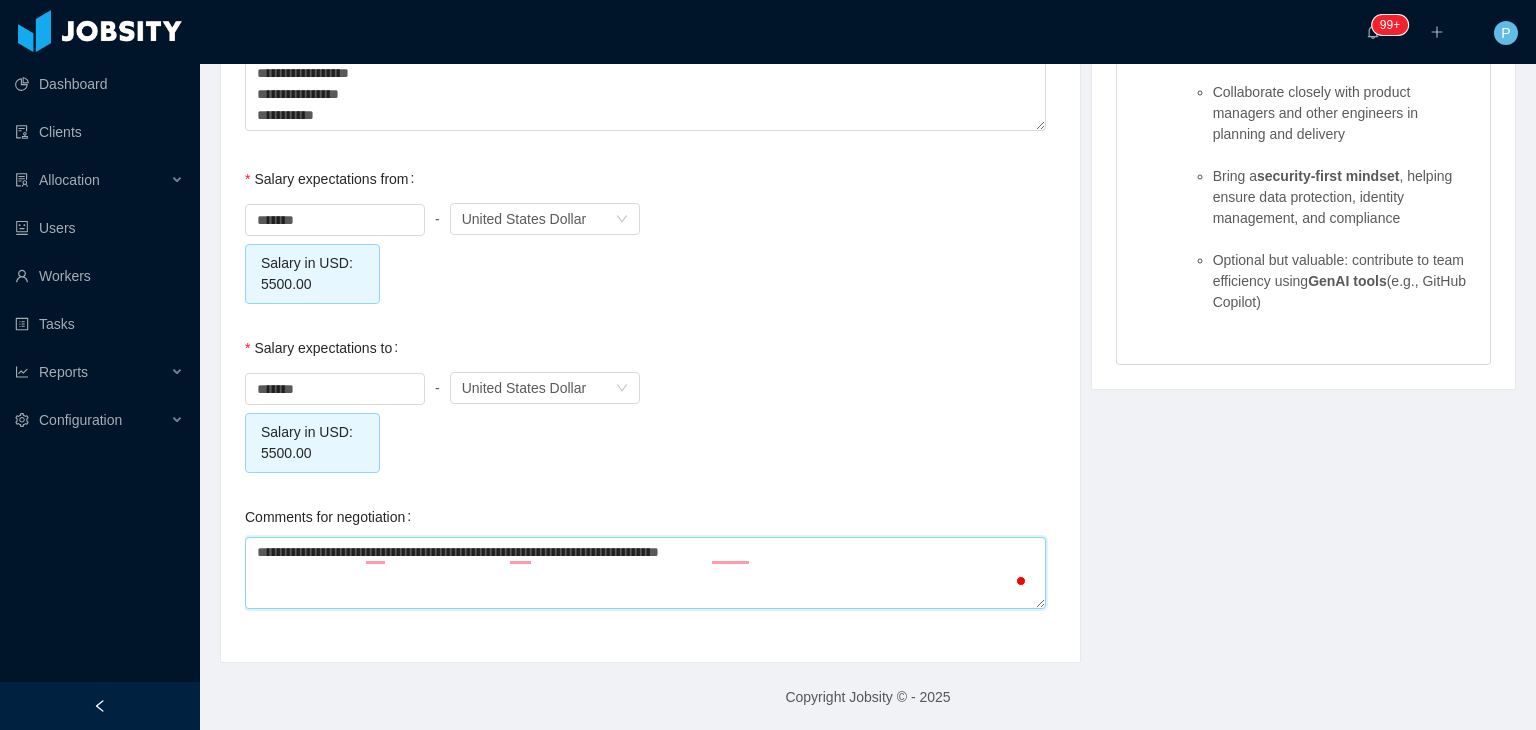 type 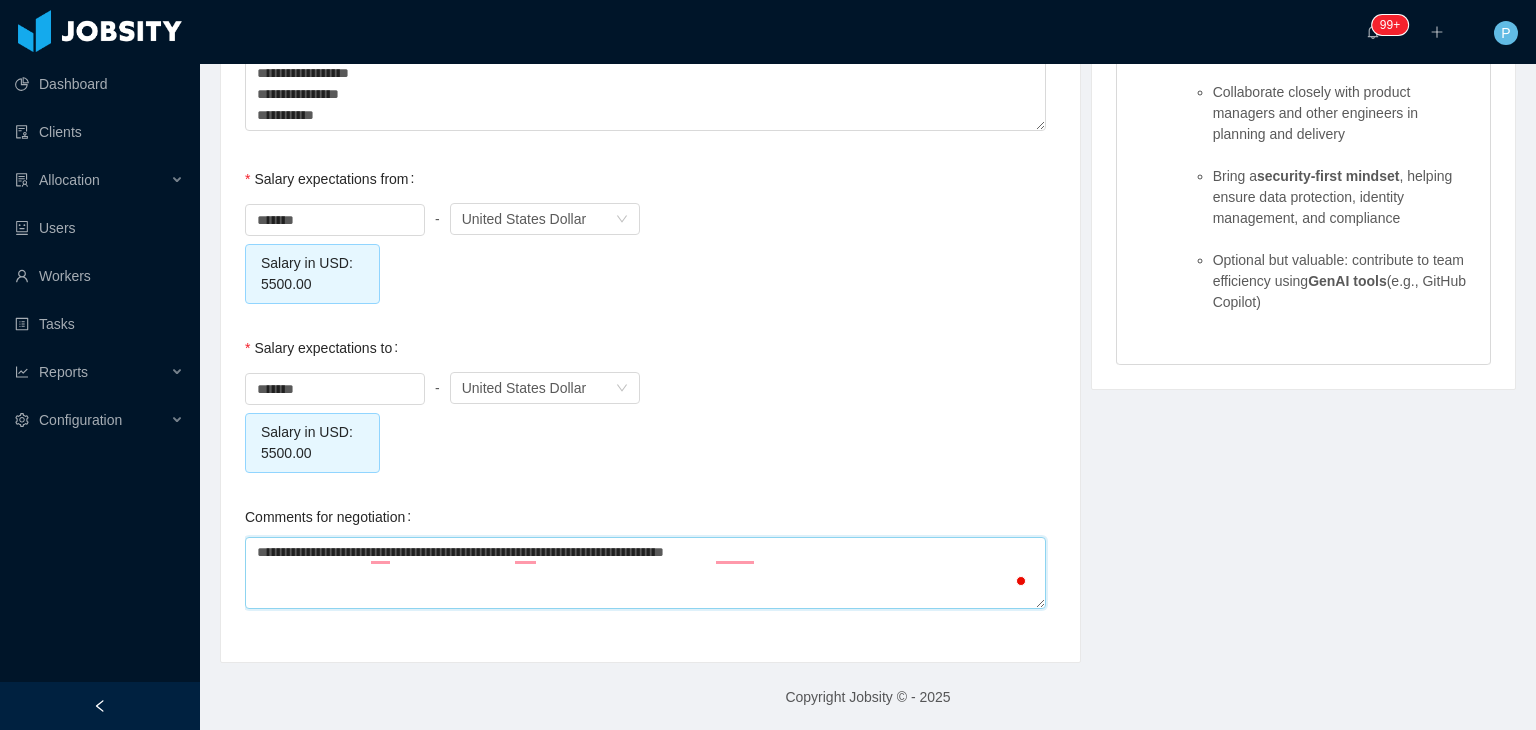 type 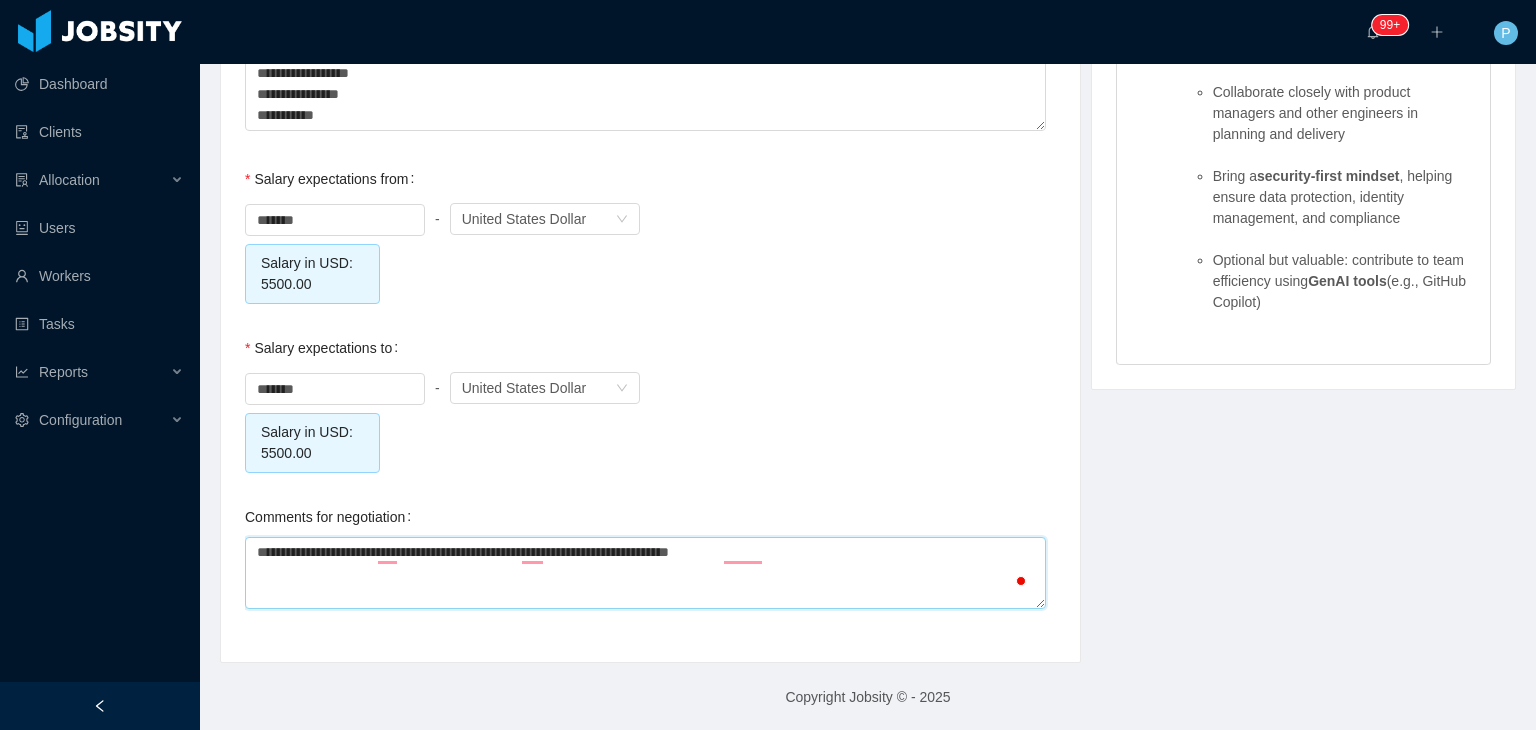 type 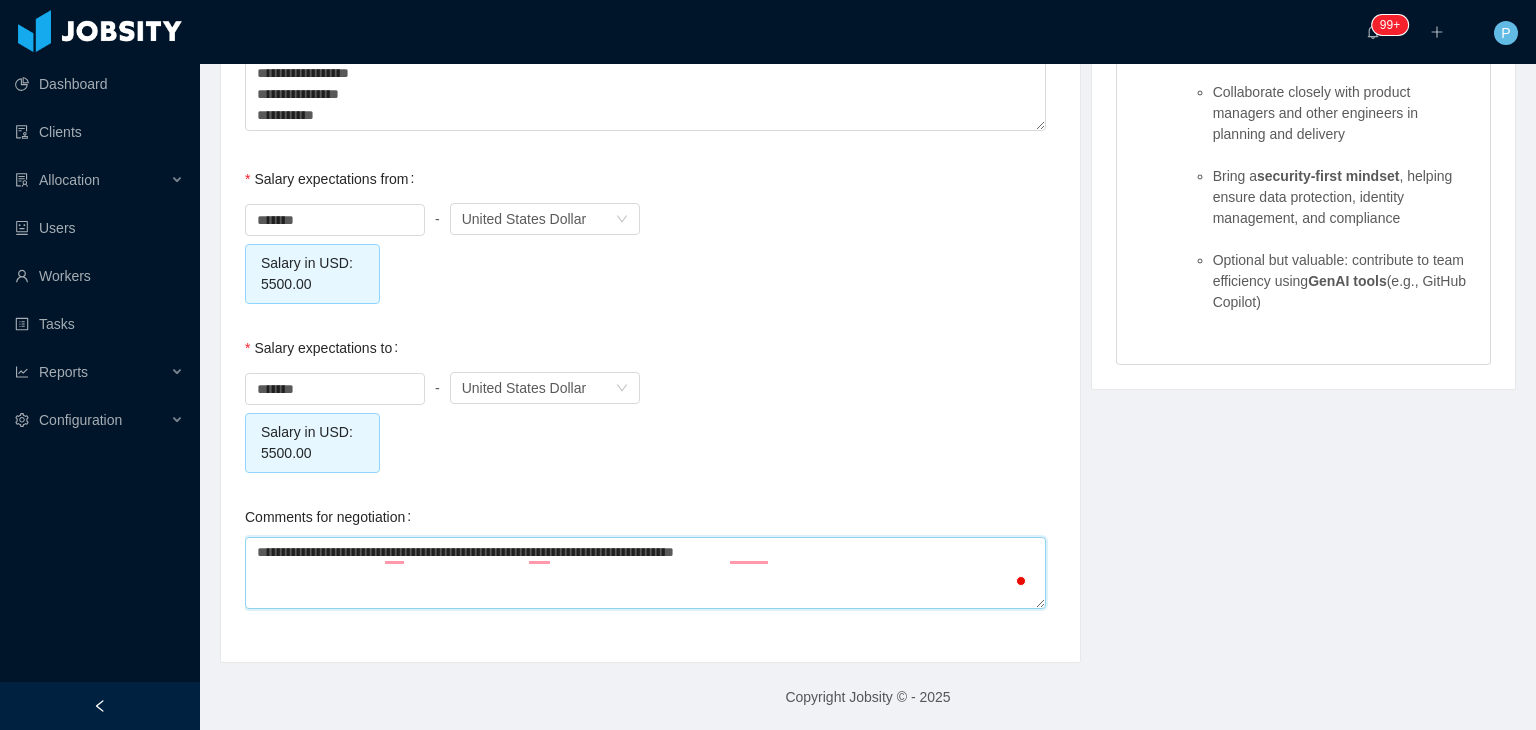 type 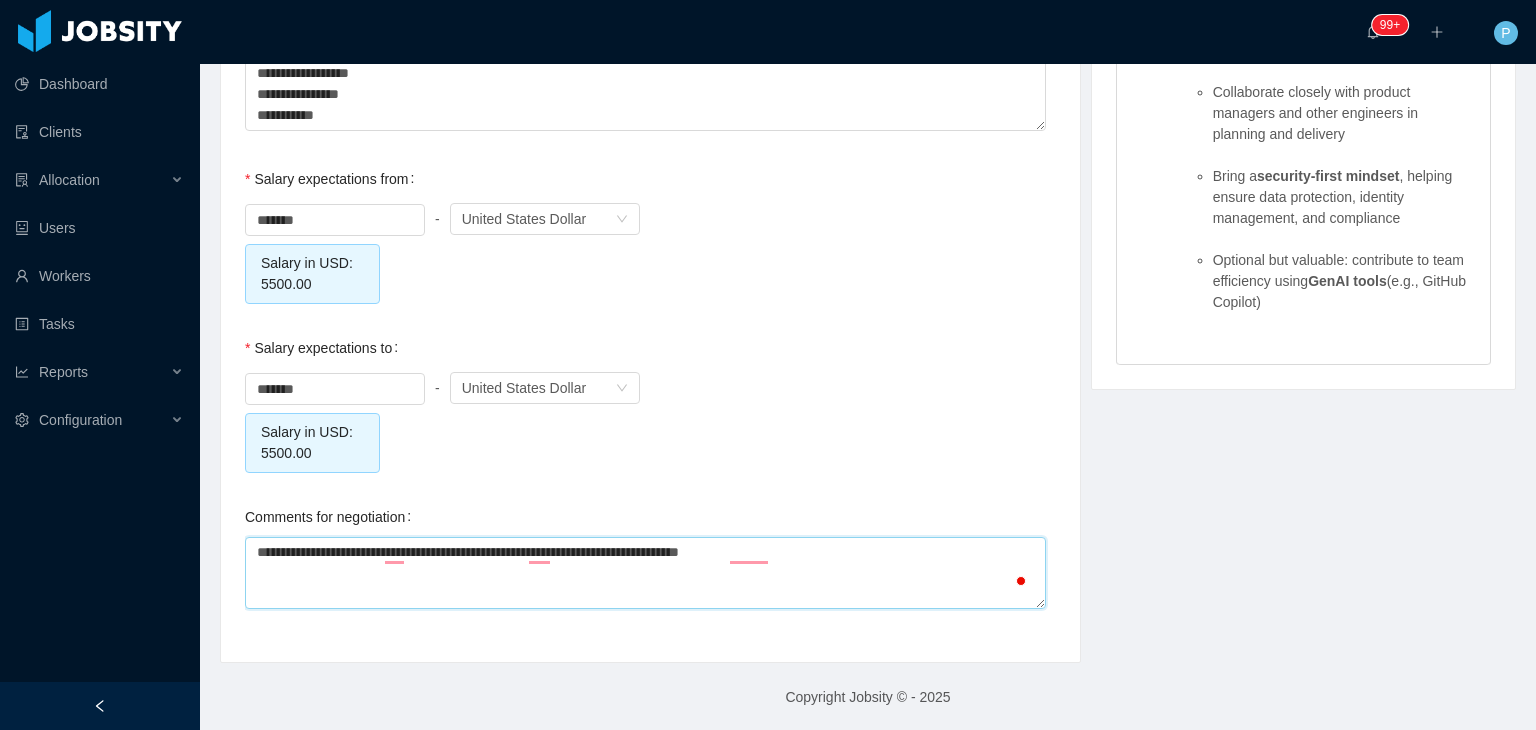 type 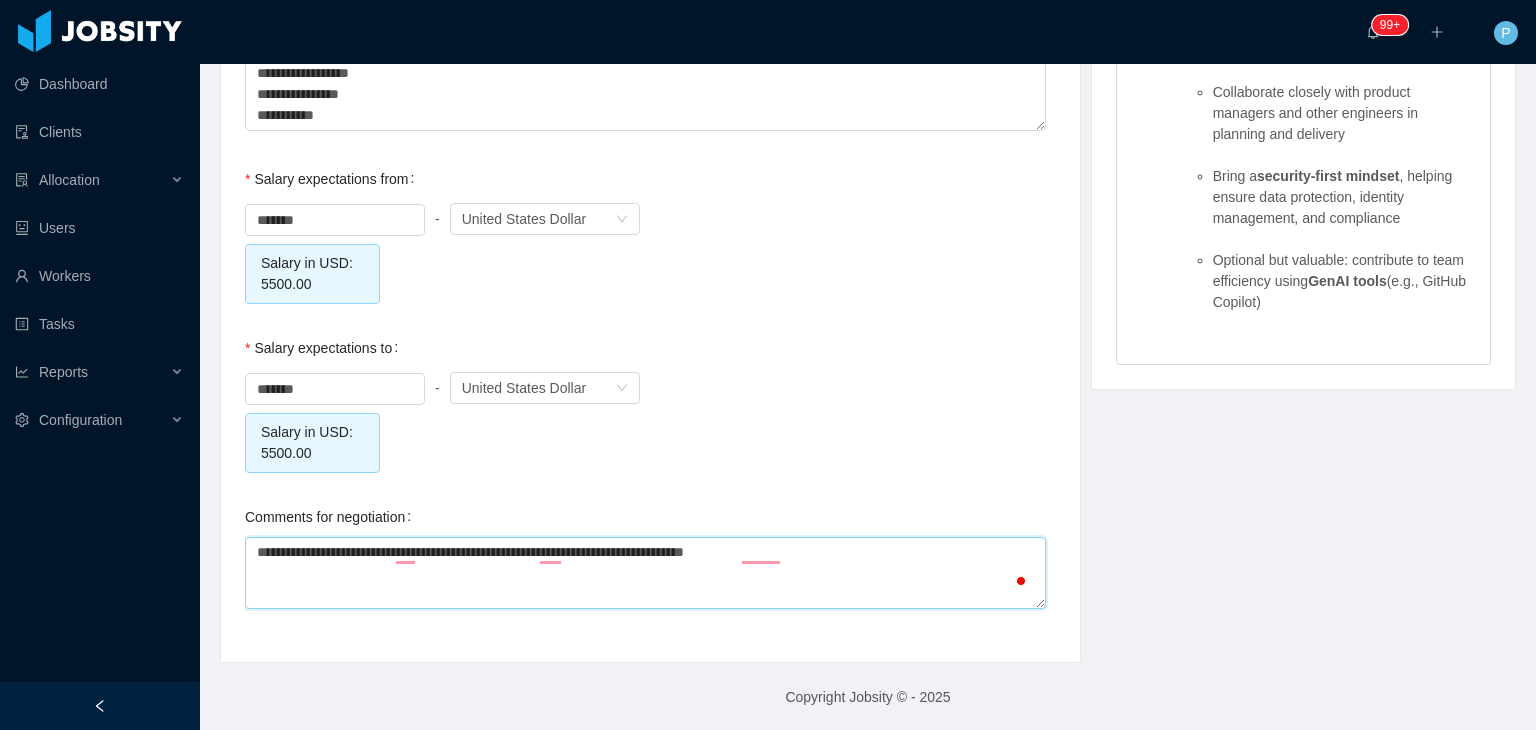 type 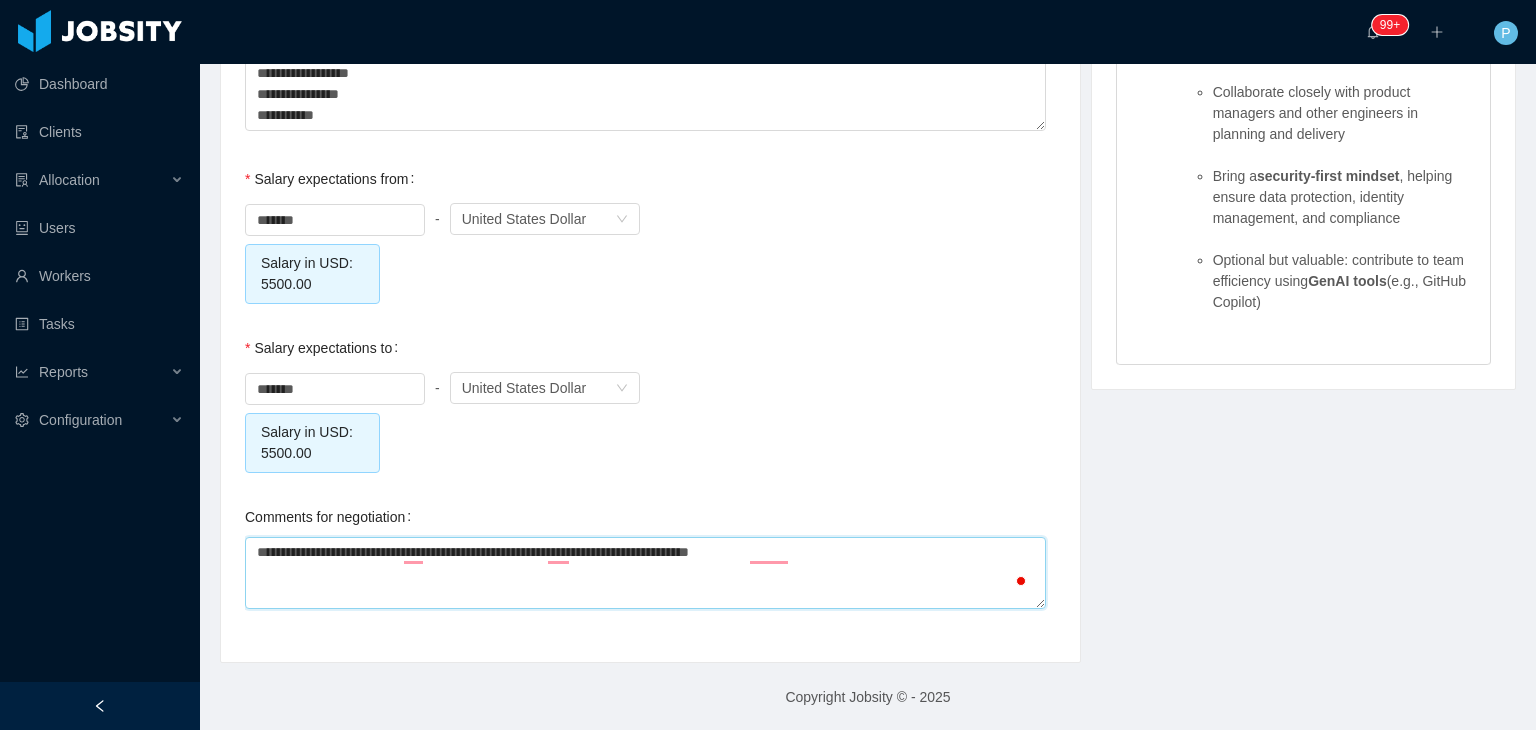 type 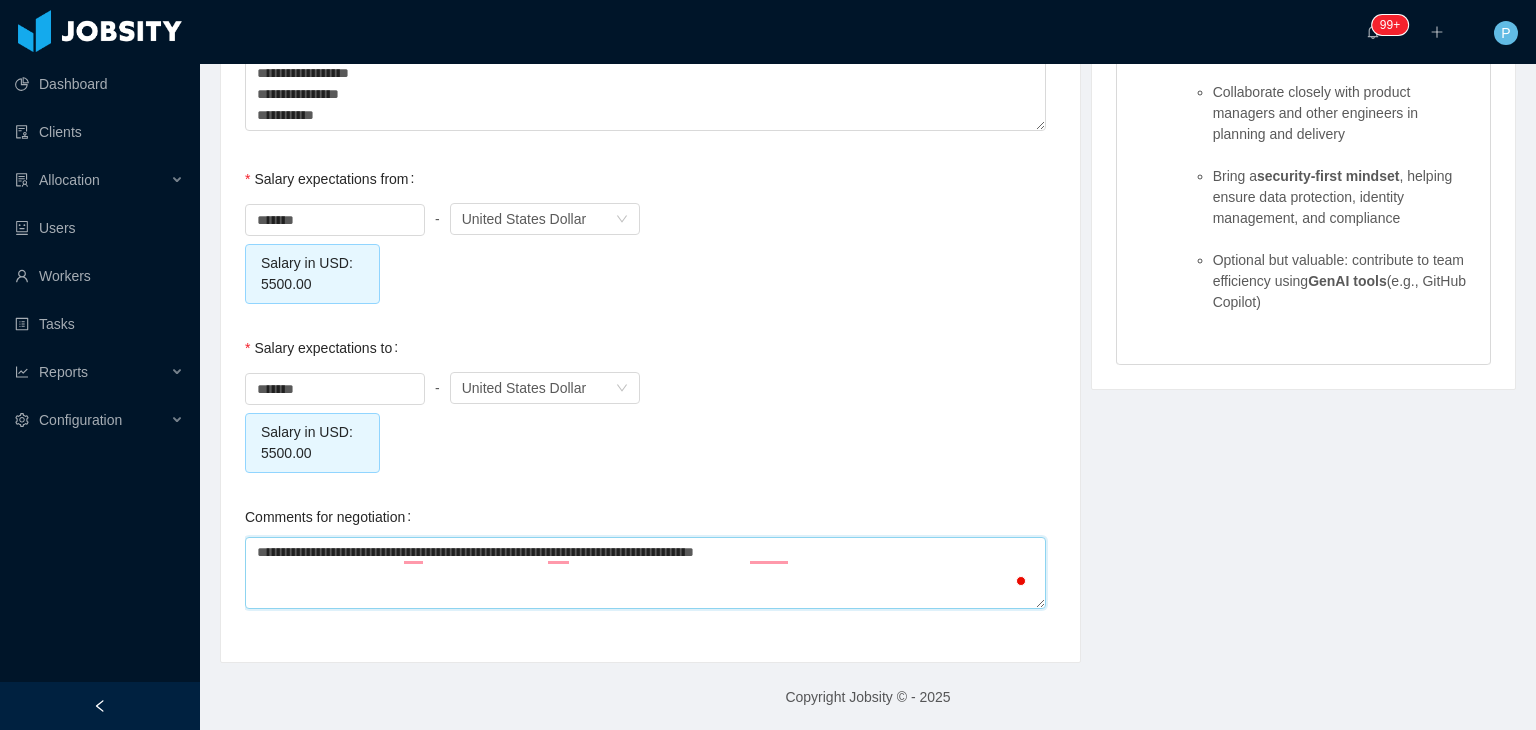 type 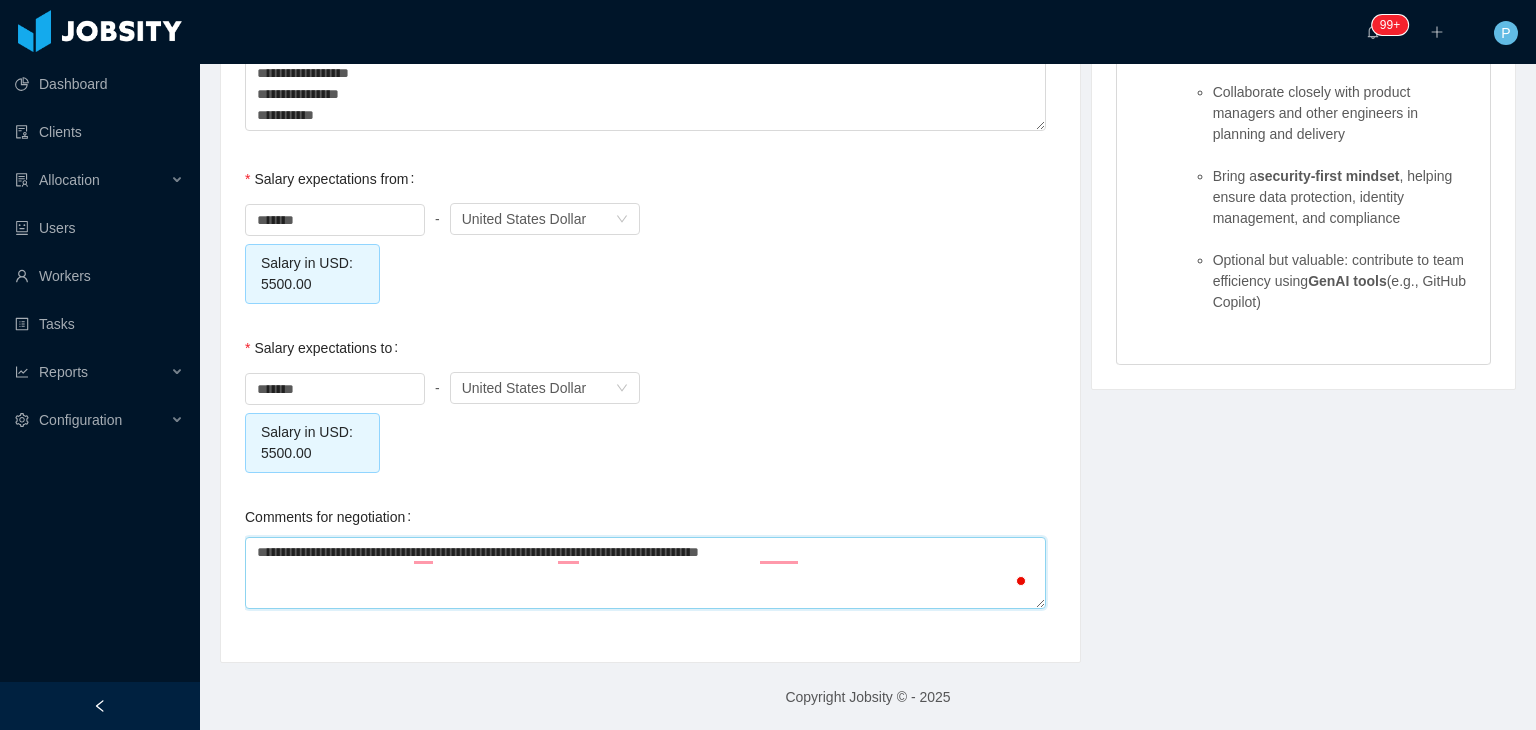 type 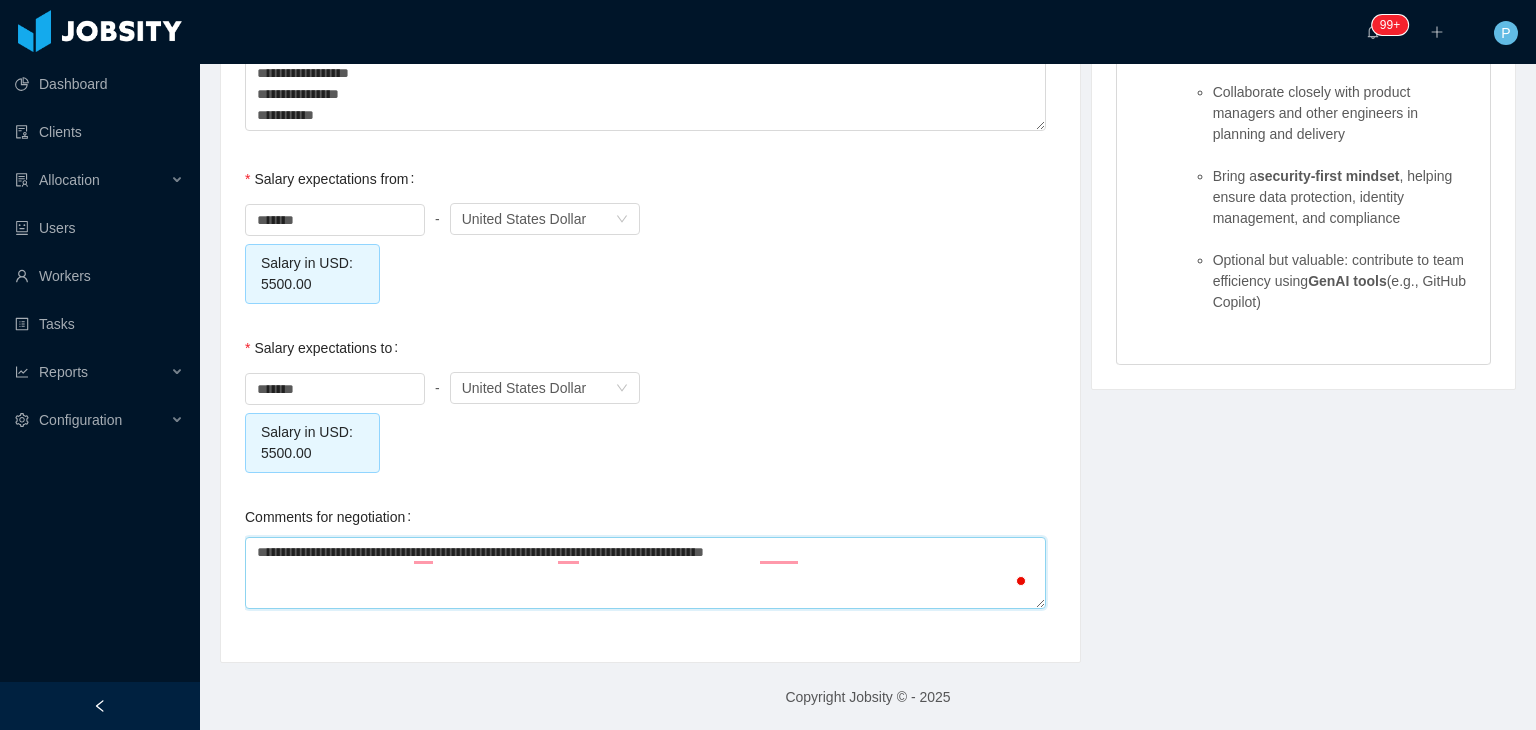type 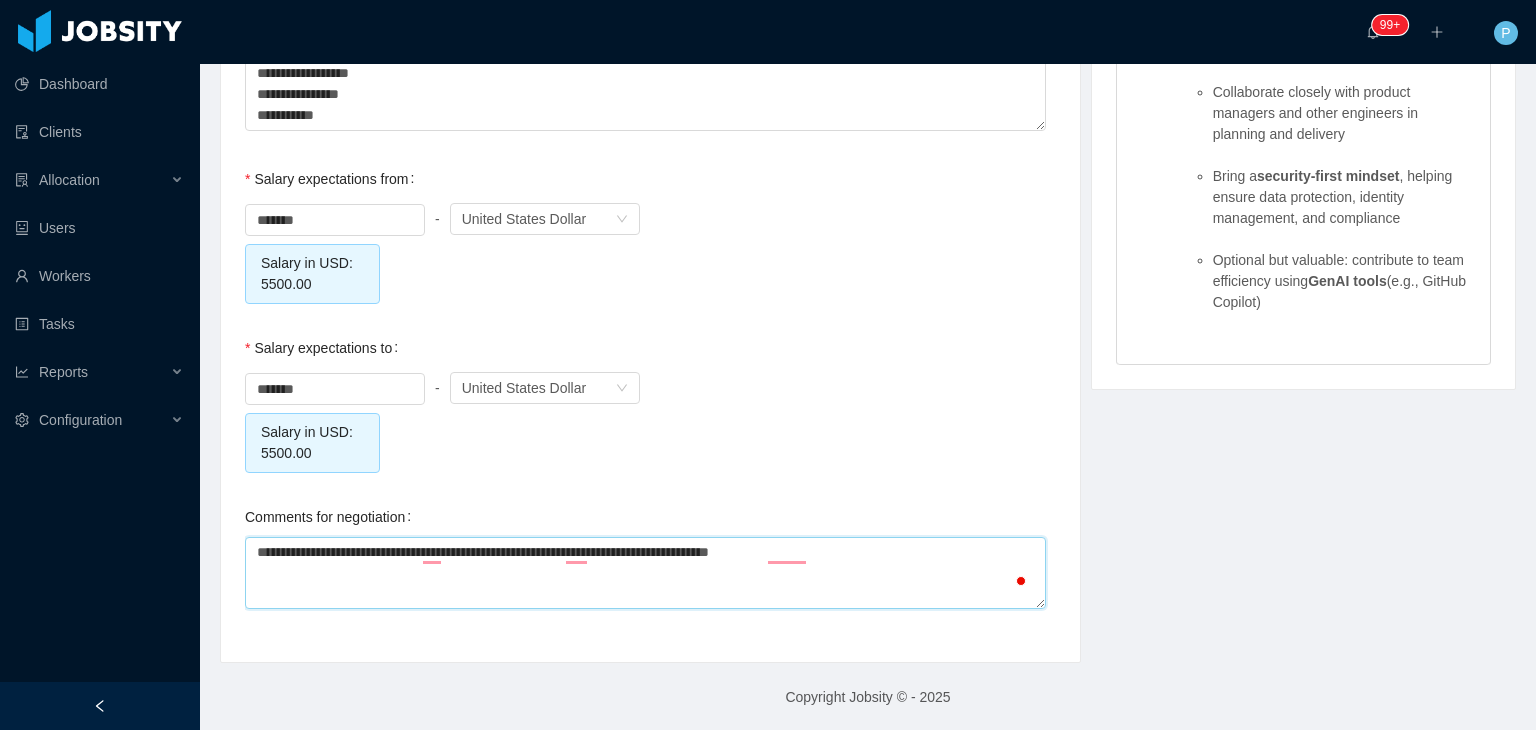 type 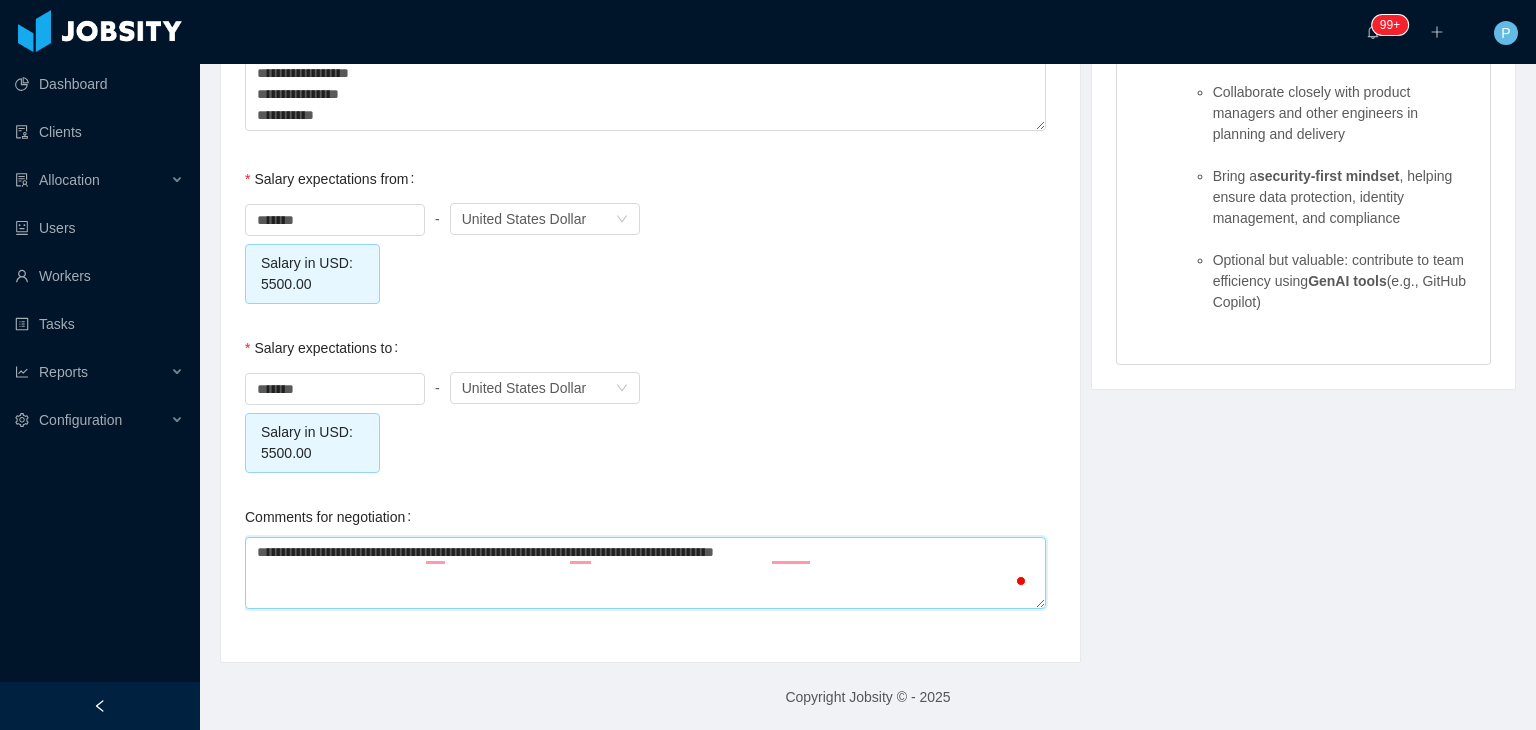type 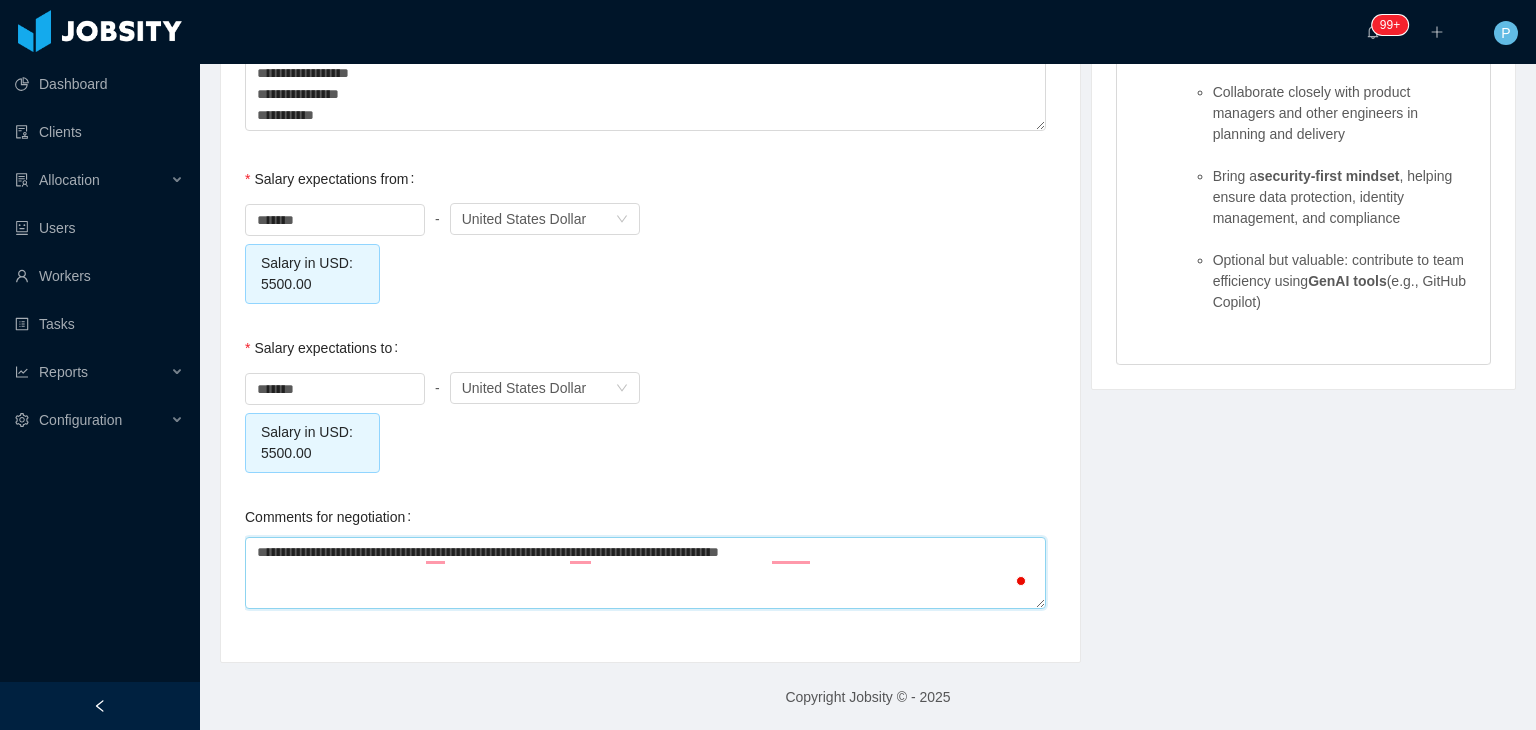 type 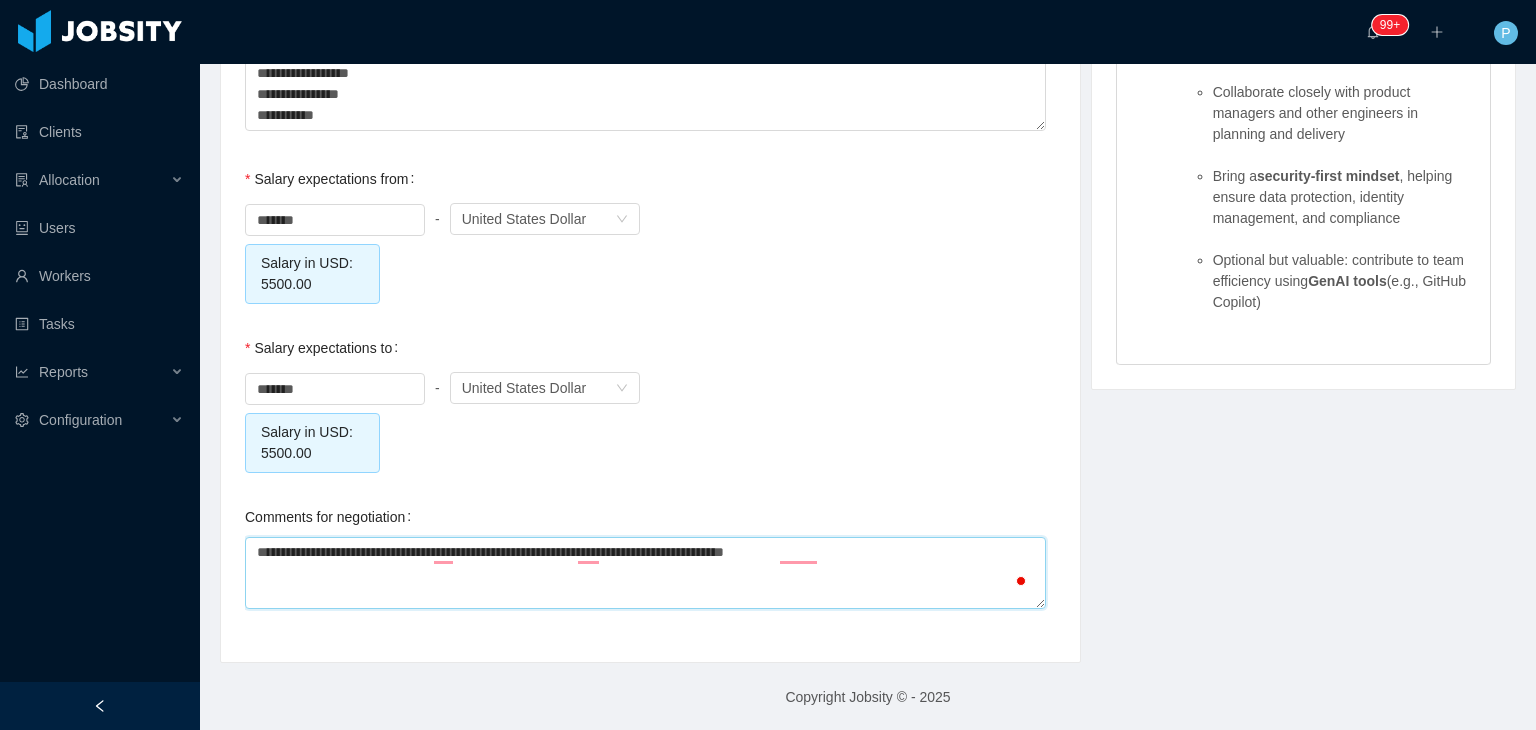 type 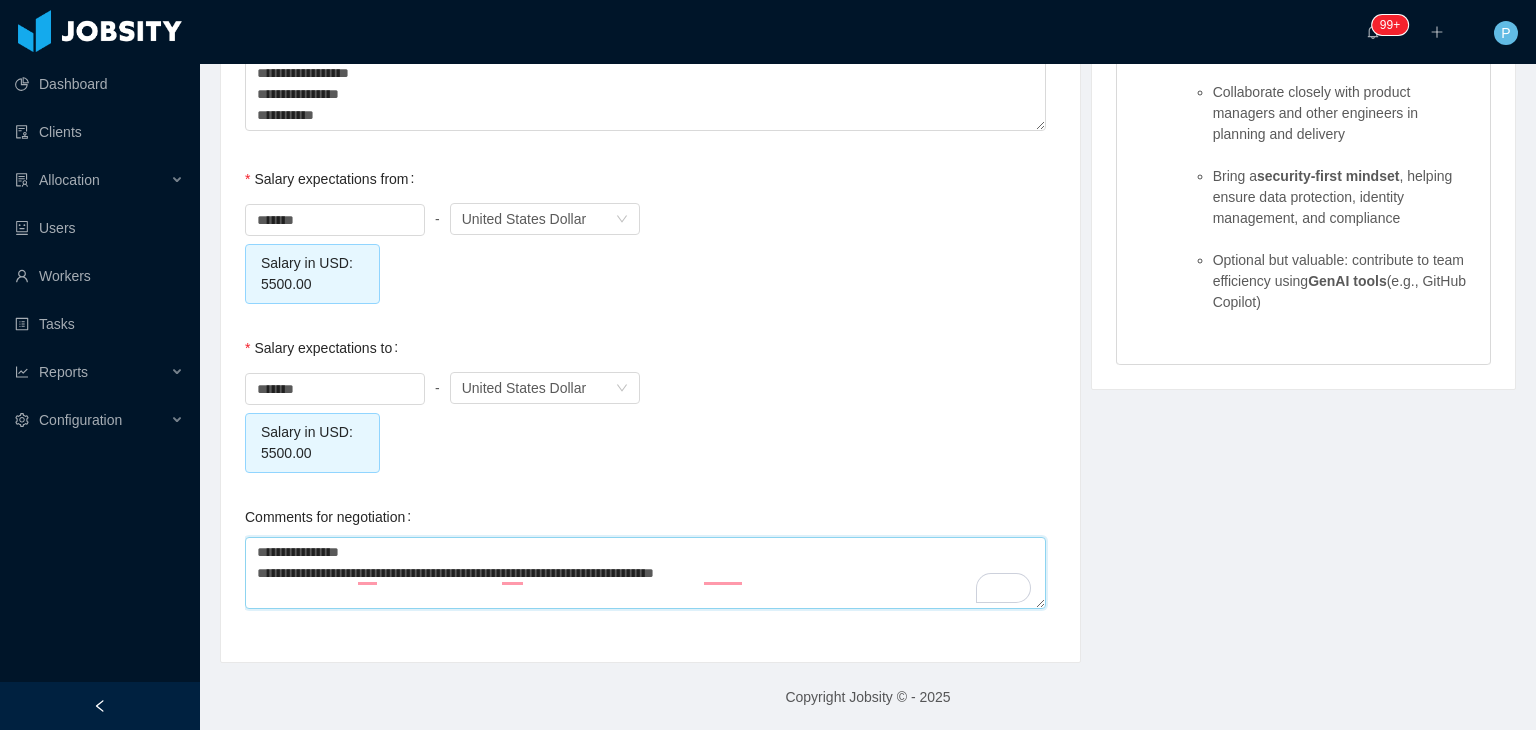 click on "**********" at bounding box center [645, 573] 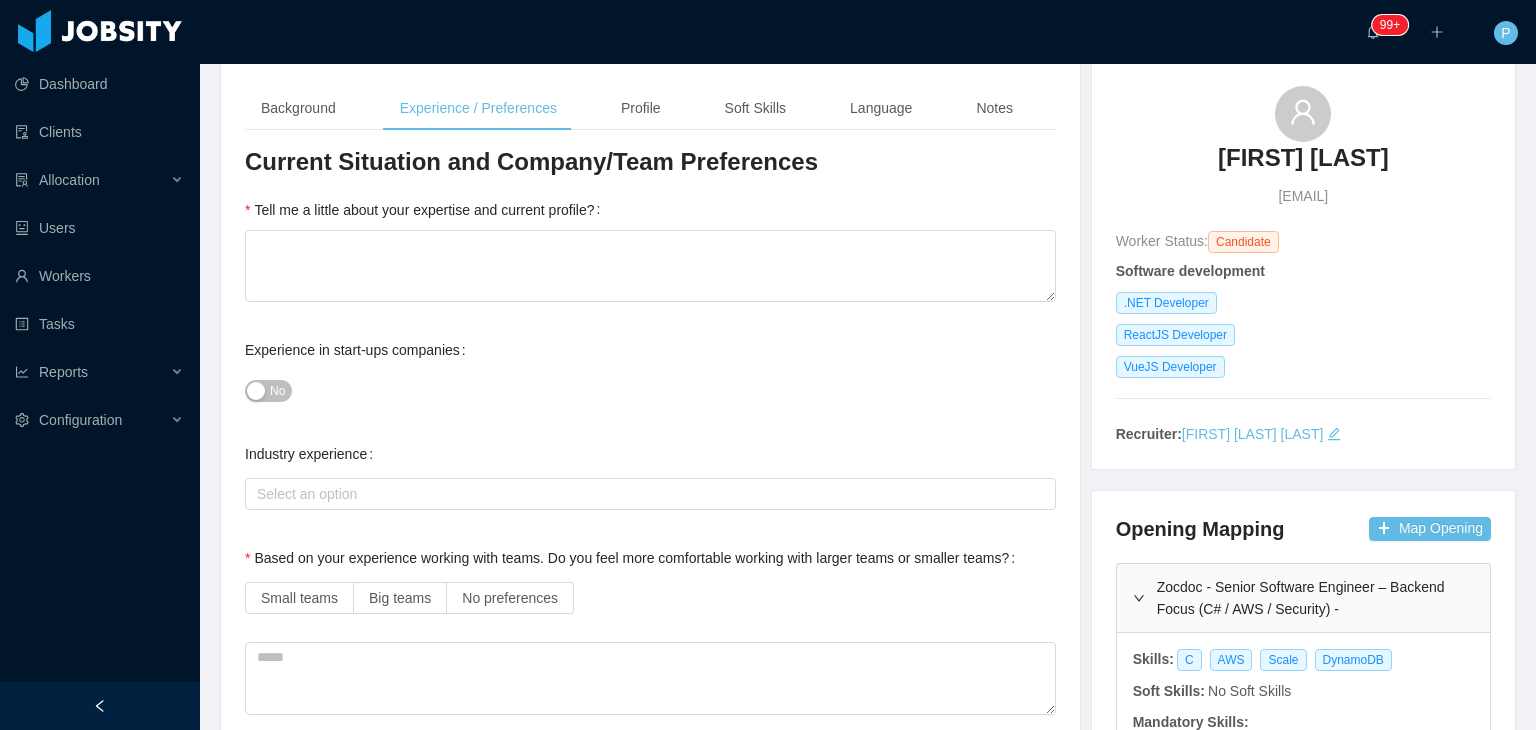 scroll, scrollTop: 0, scrollLeft: 0, axis: both 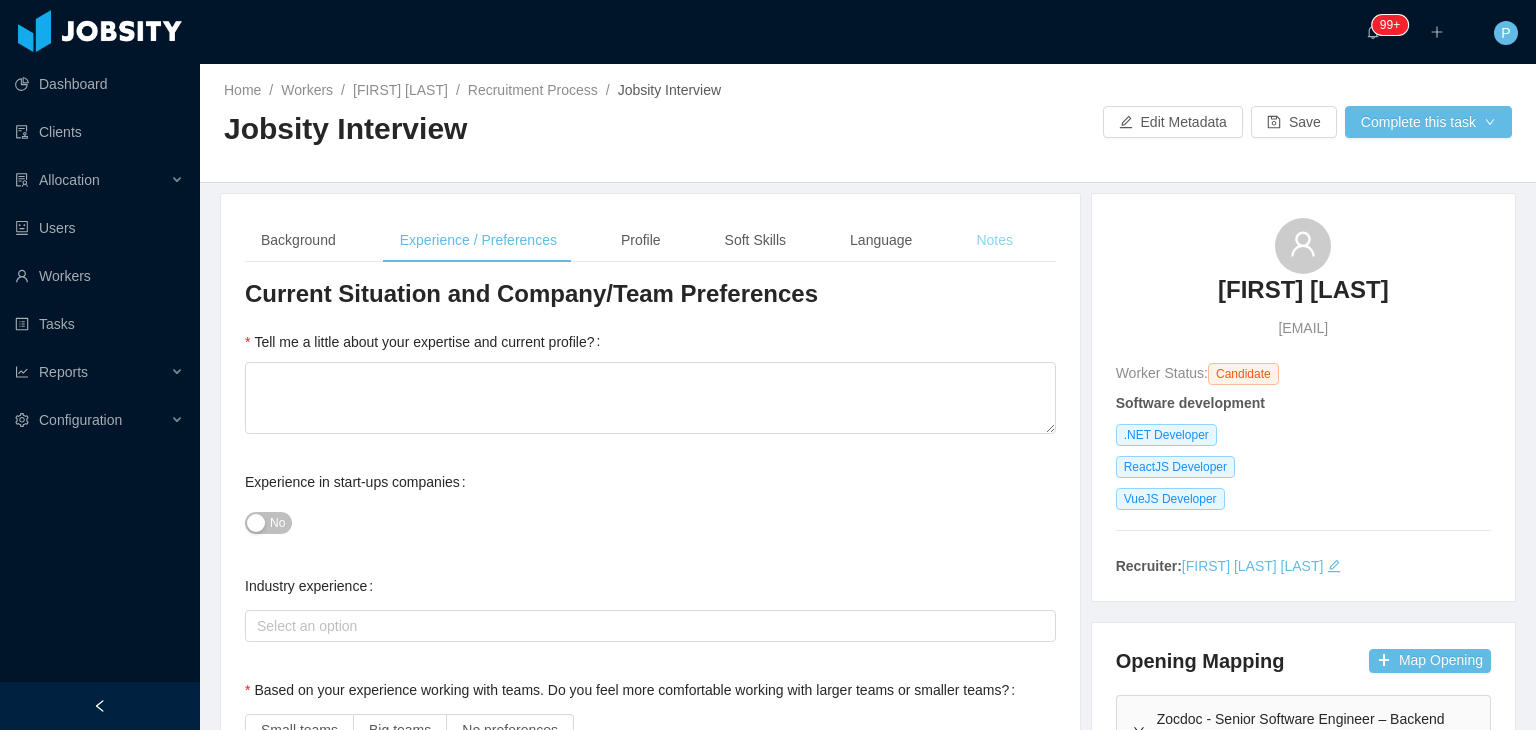 click on "Notes" at bounding box center [994, 240] 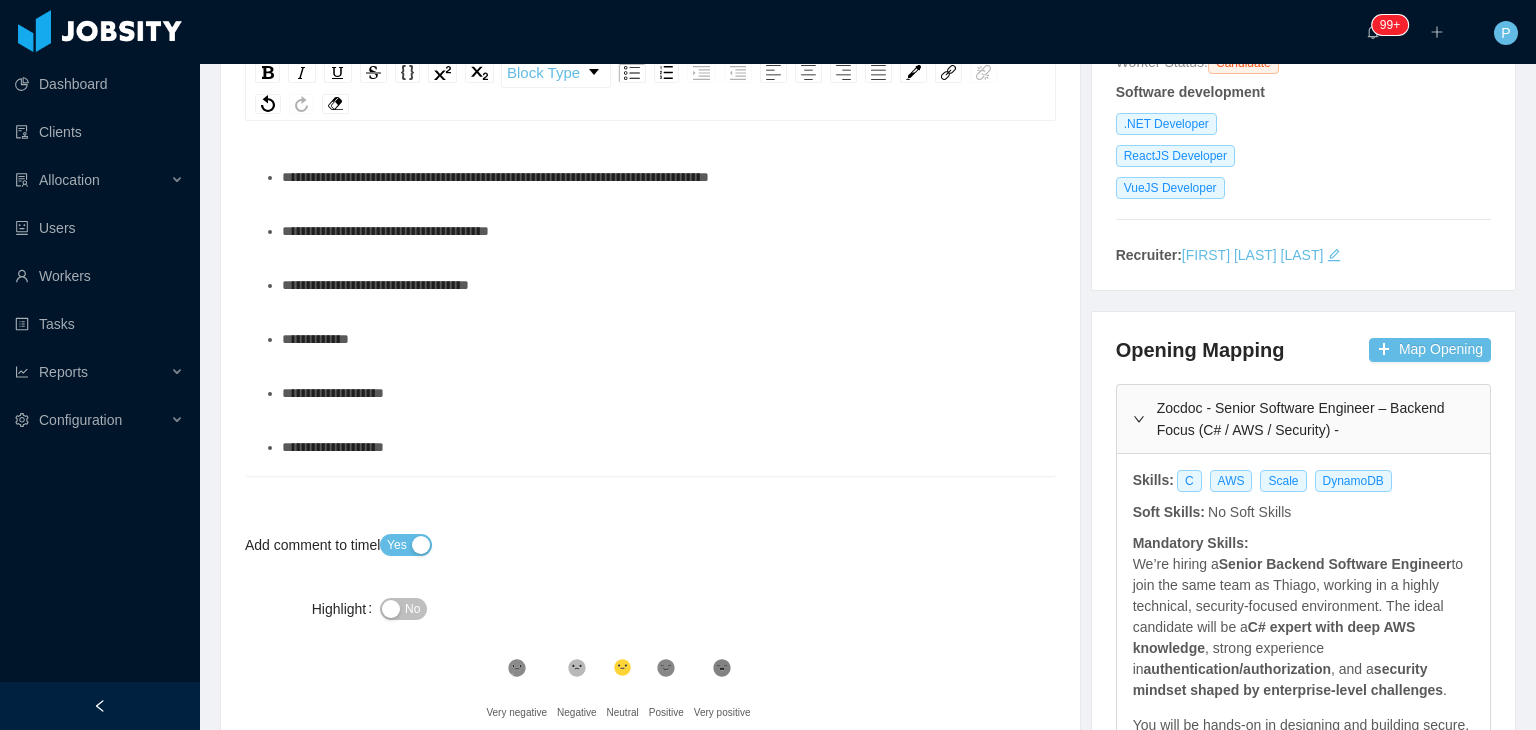 scroll, scrollTop: 324, scrollLeft: 0, axis: vertical 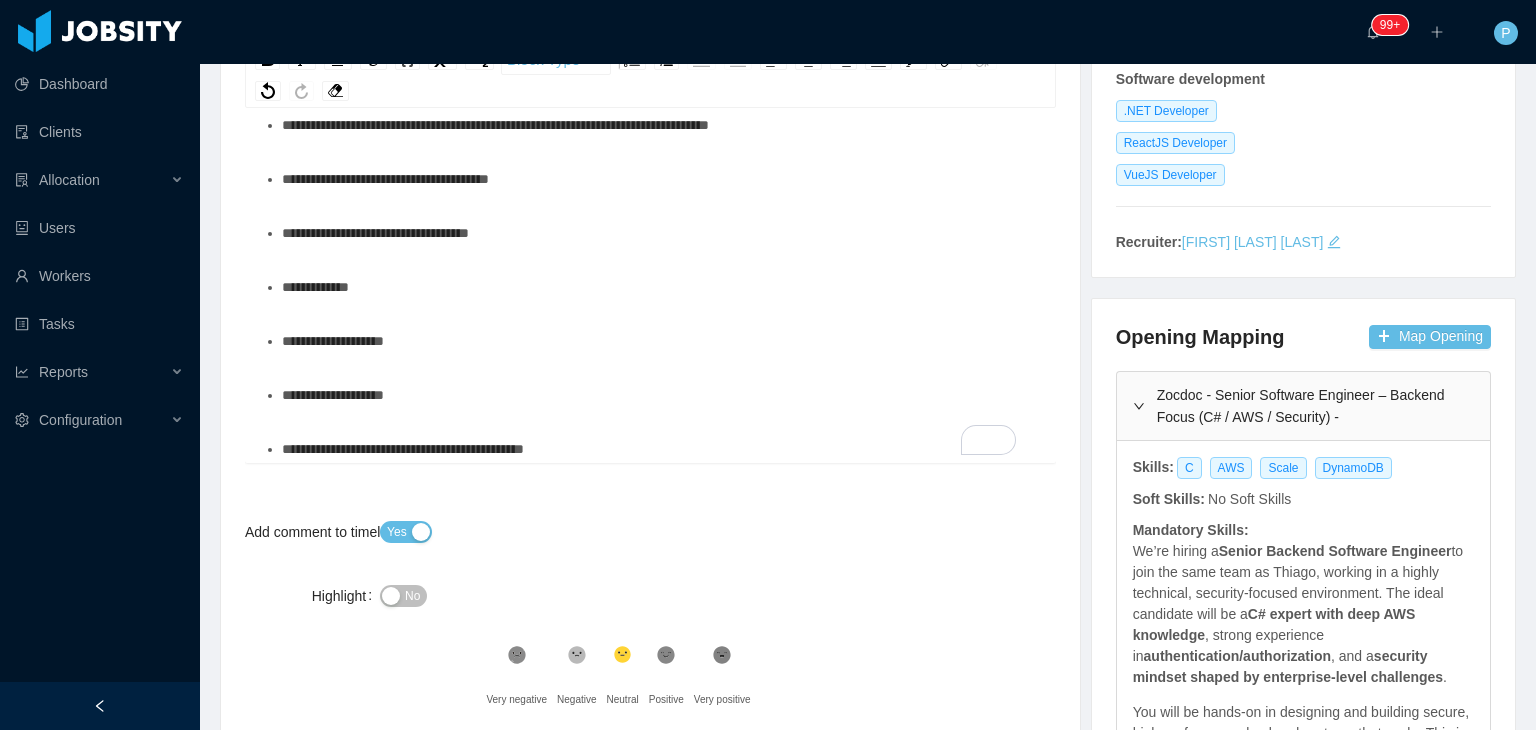 click on "**********" at bounding box center (661, 233) 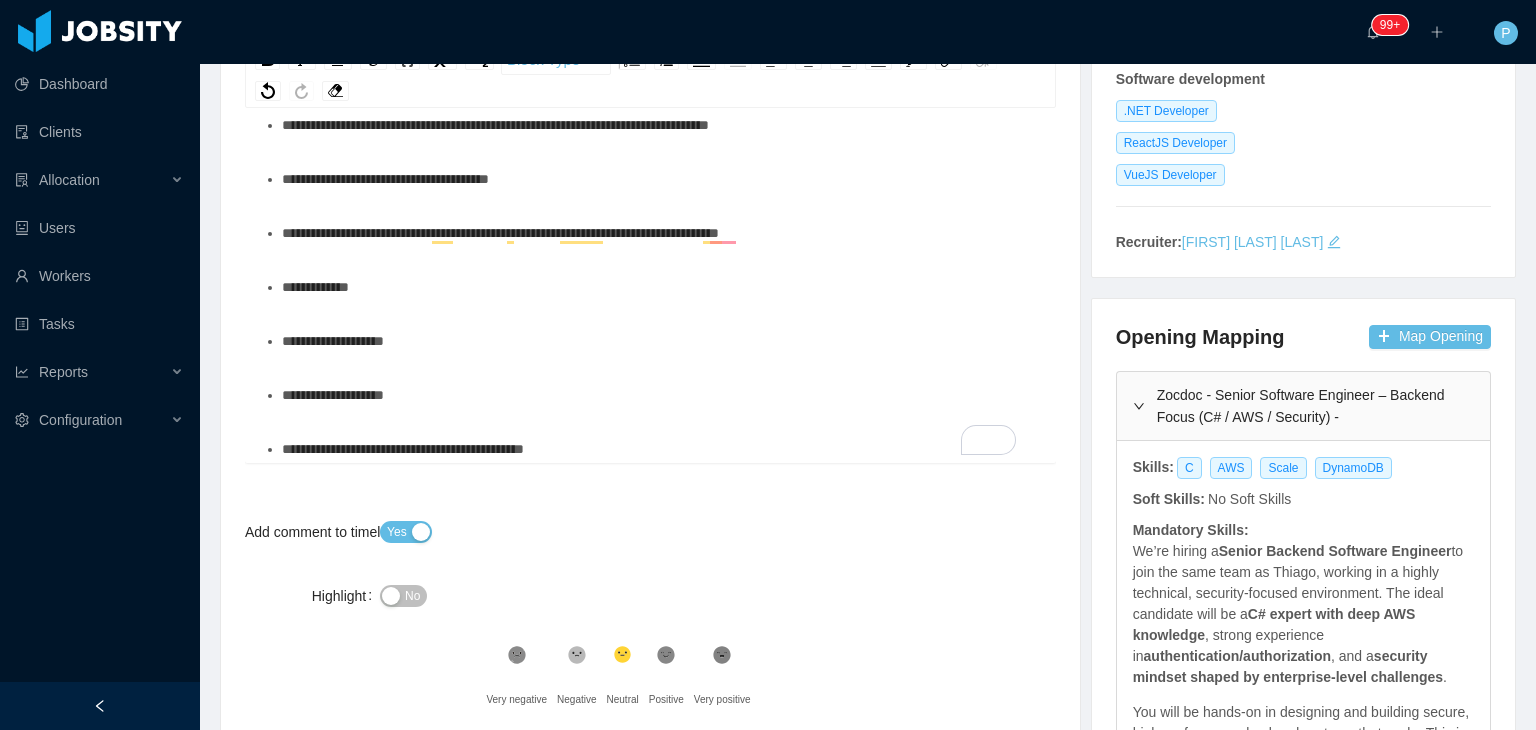 scroll, scrollTop: 118, scrollLeft: 0, axis: vertical 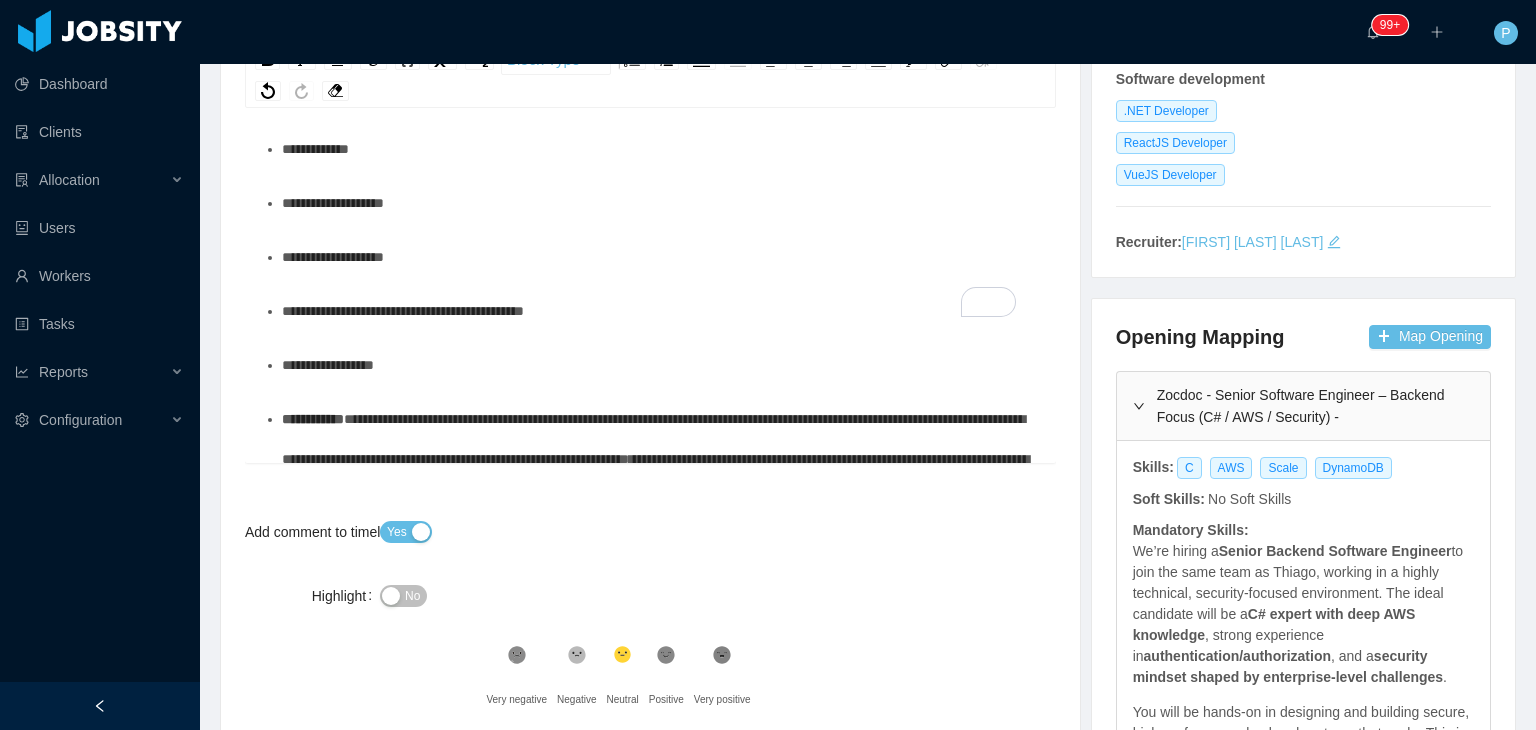 click on "**********" at bounding box center [661, 257] 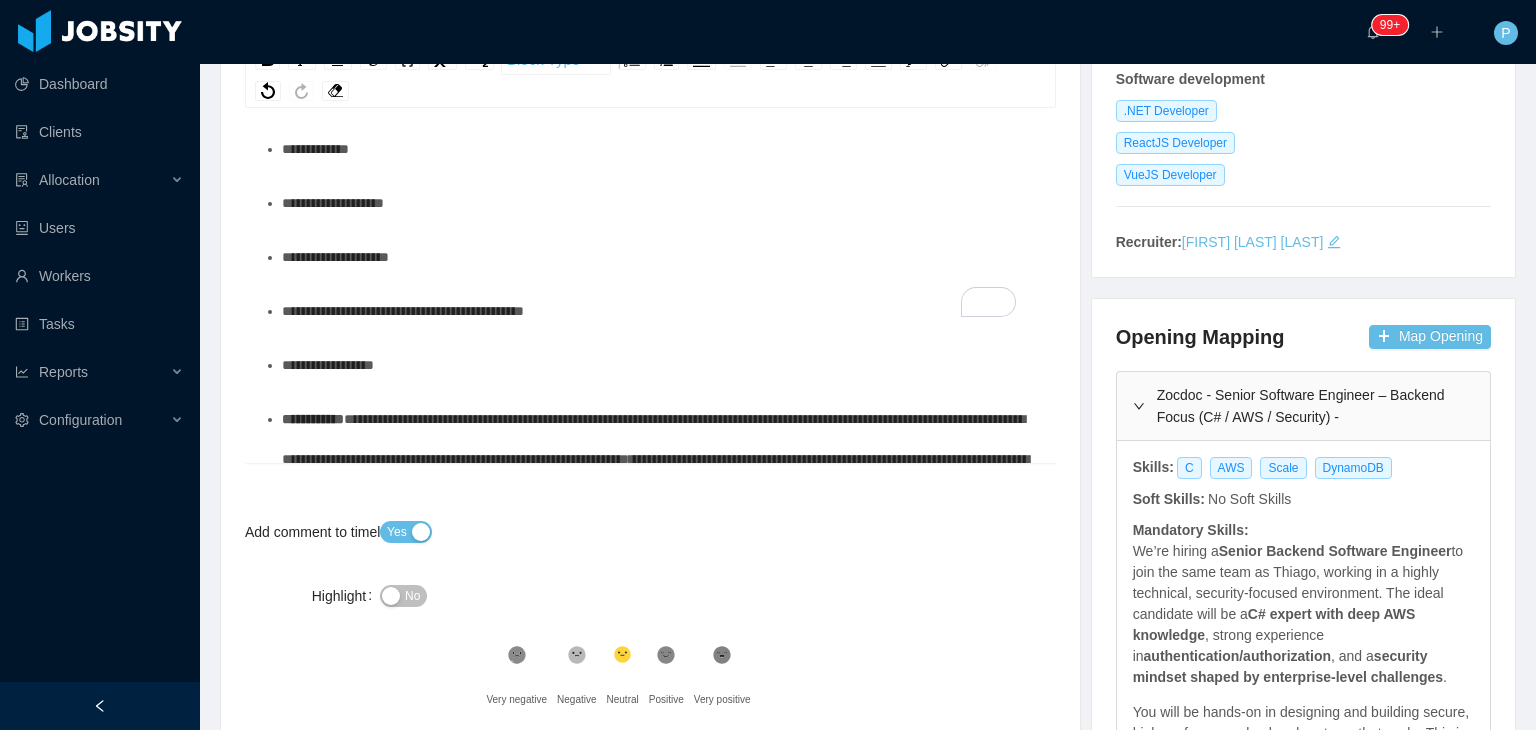scroll, scrollTop: 40, scrollLeft: 0, axis: vertical 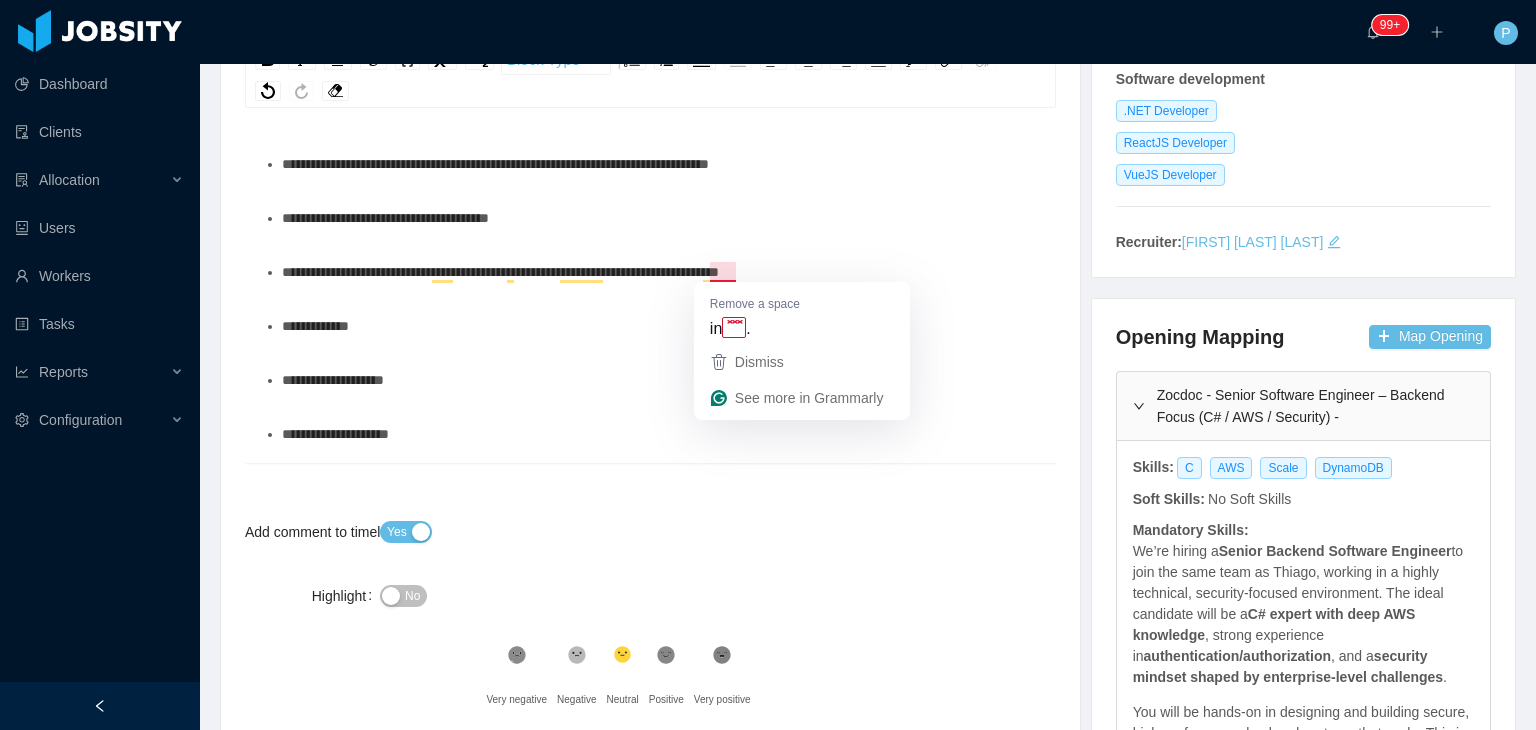 click on "**********" at bounding box center (500, 272) 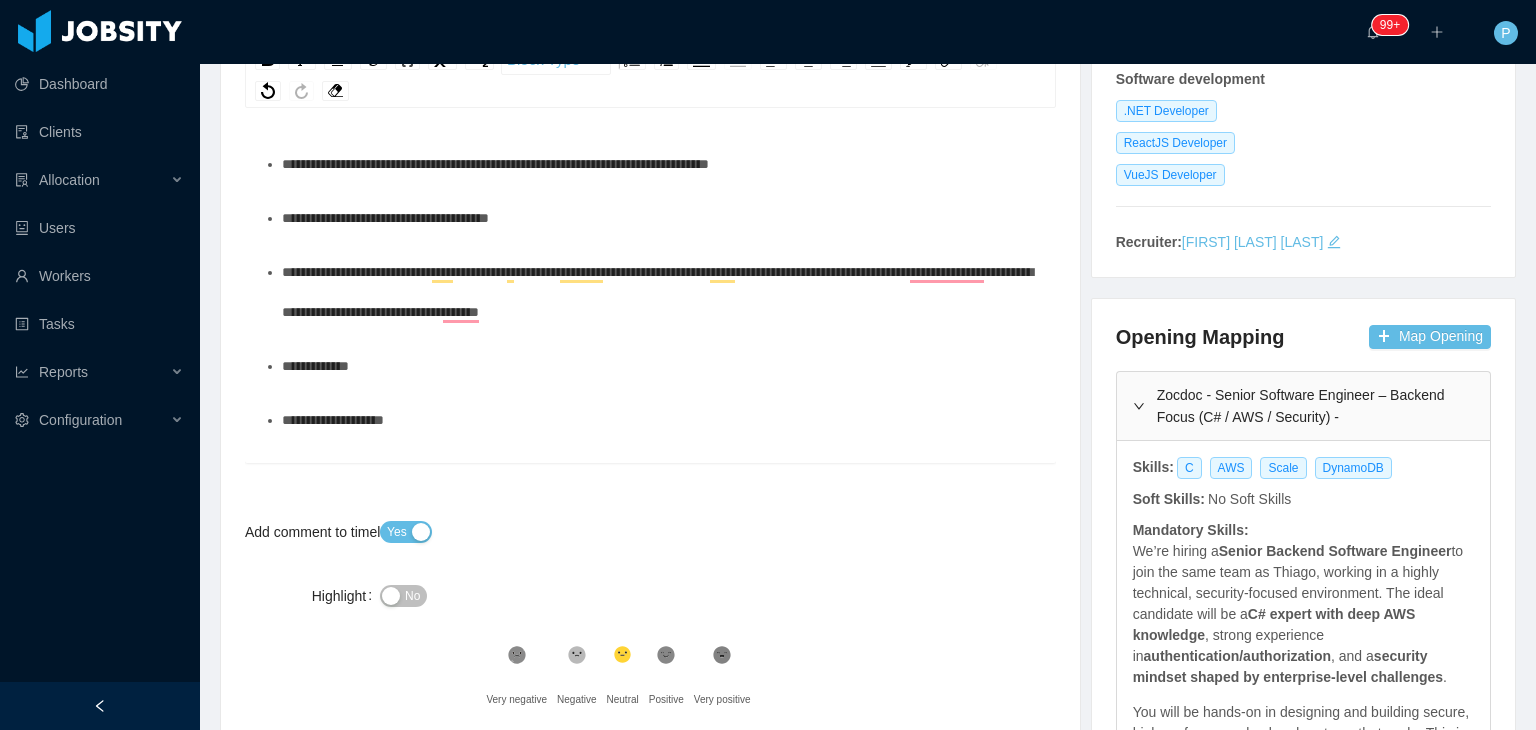 click on "**********" at bounding box center [657, 292] 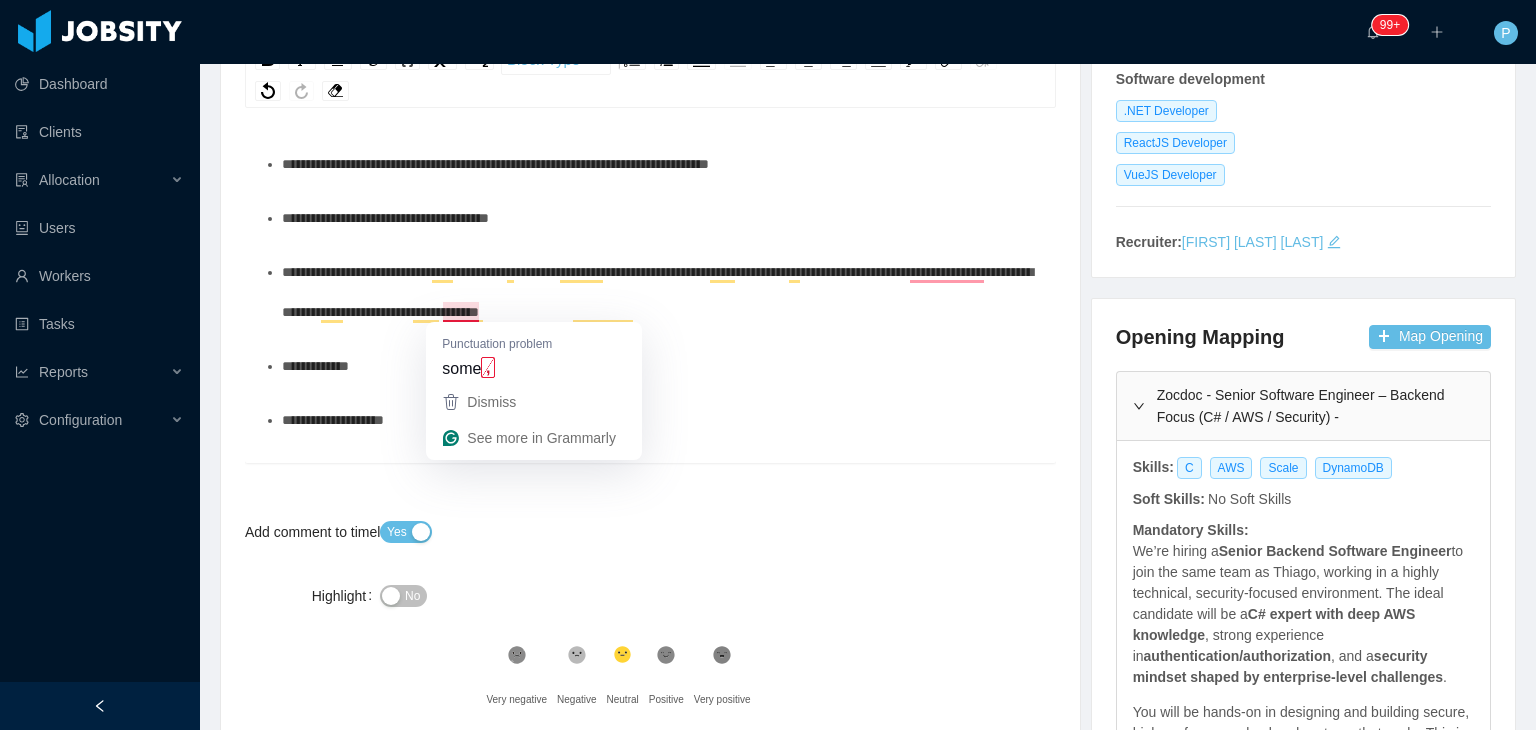 click on "**********" at bounding box center [657, 292] 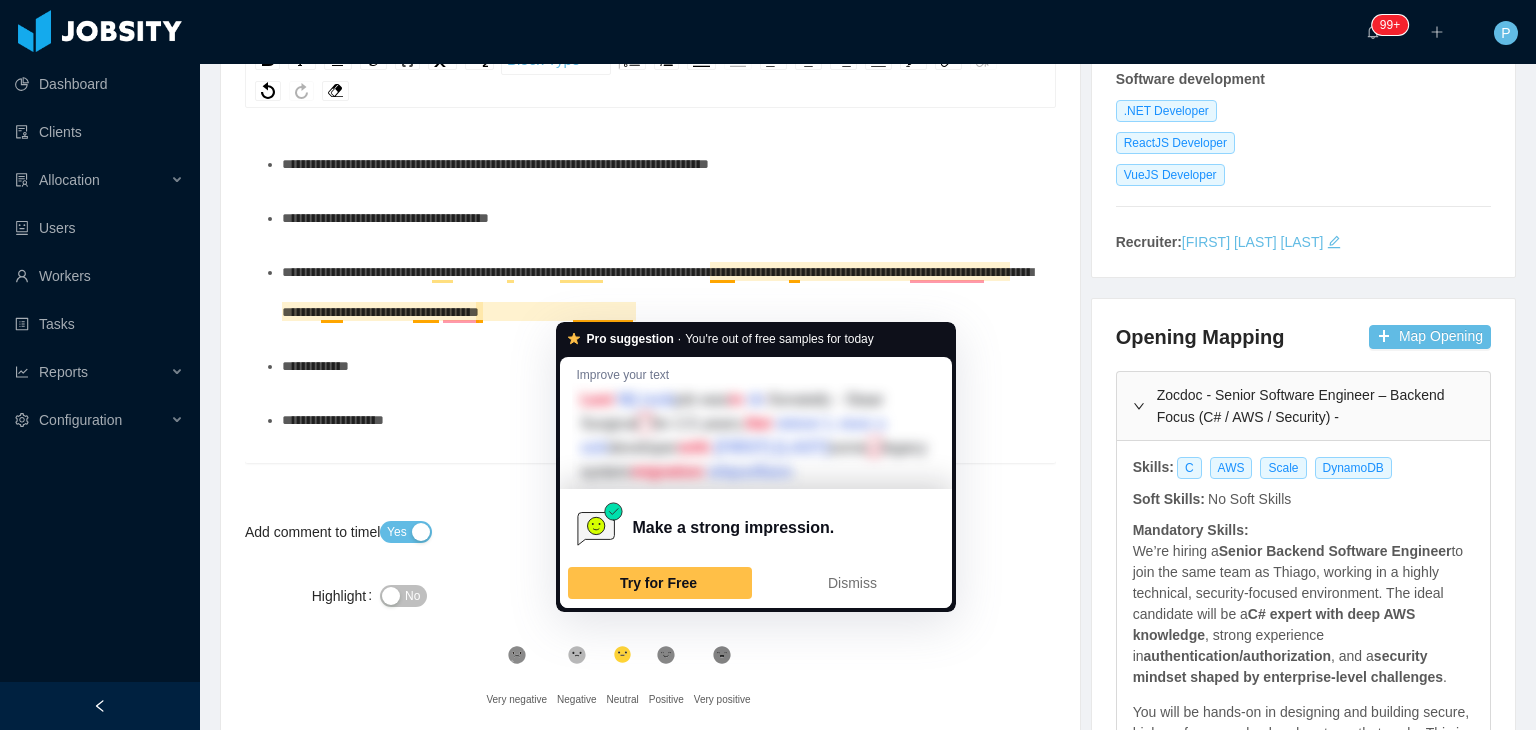 click on "**********" at bounding box center (657, 292) 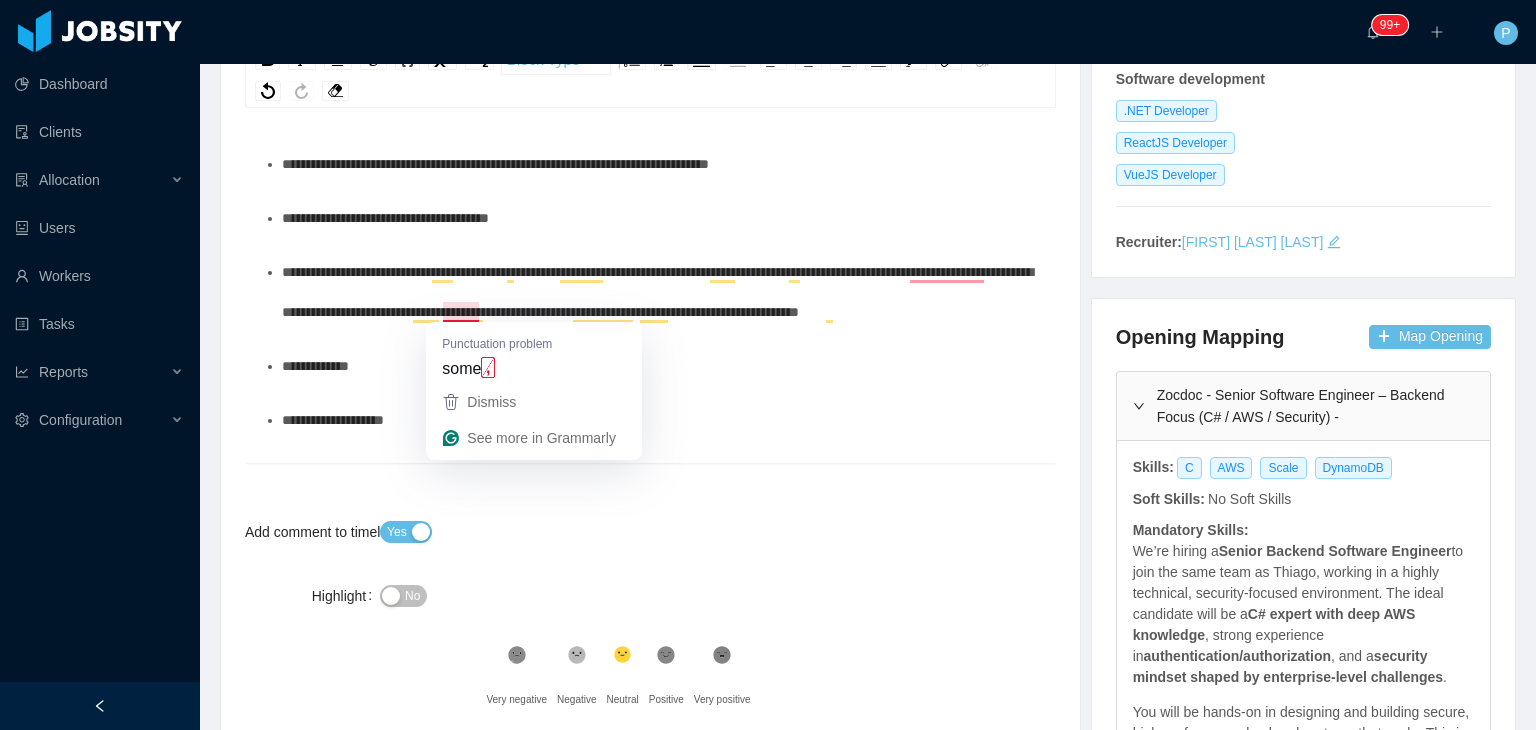 click on "**********" at bounding box center (657, 292) 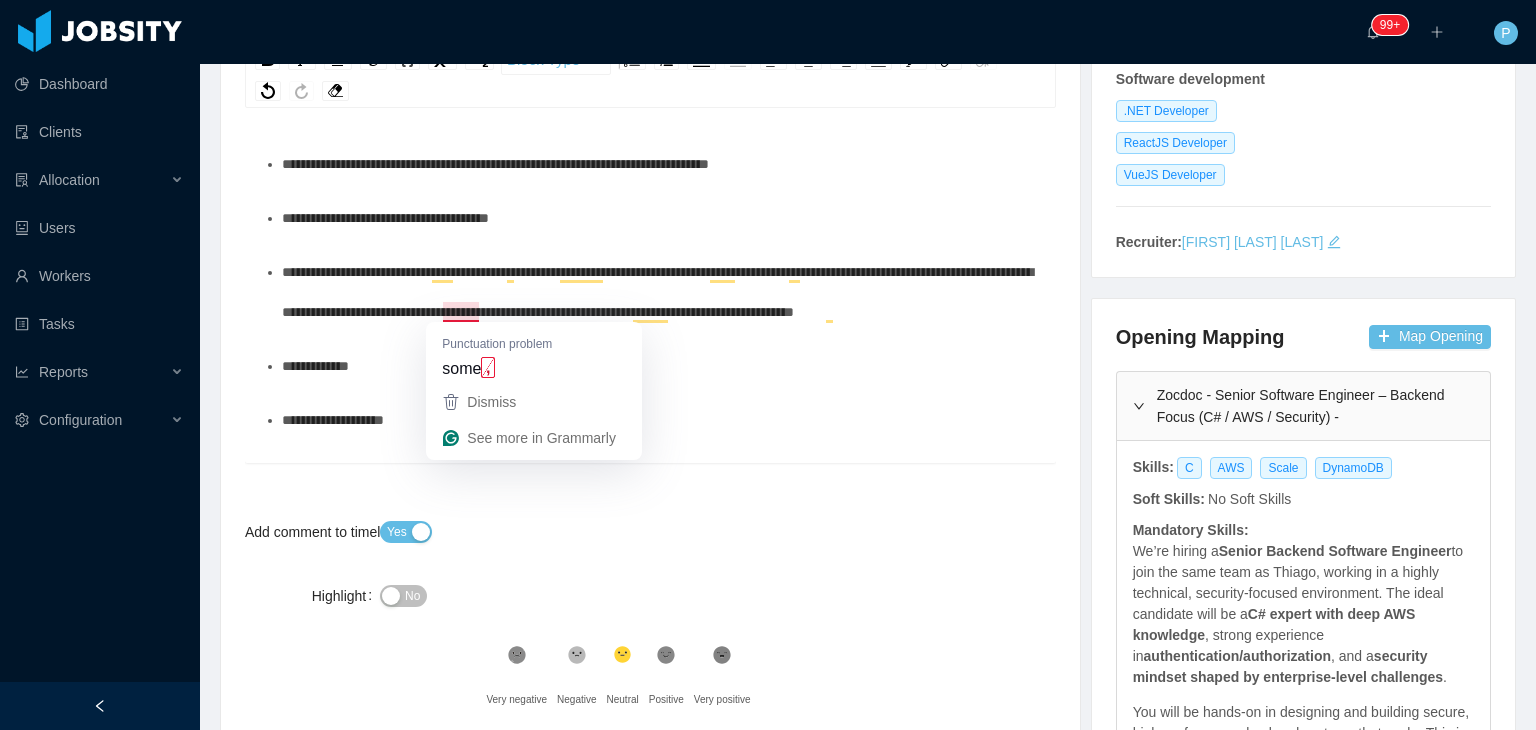 click on "**********" at bounding box center (657, 292) 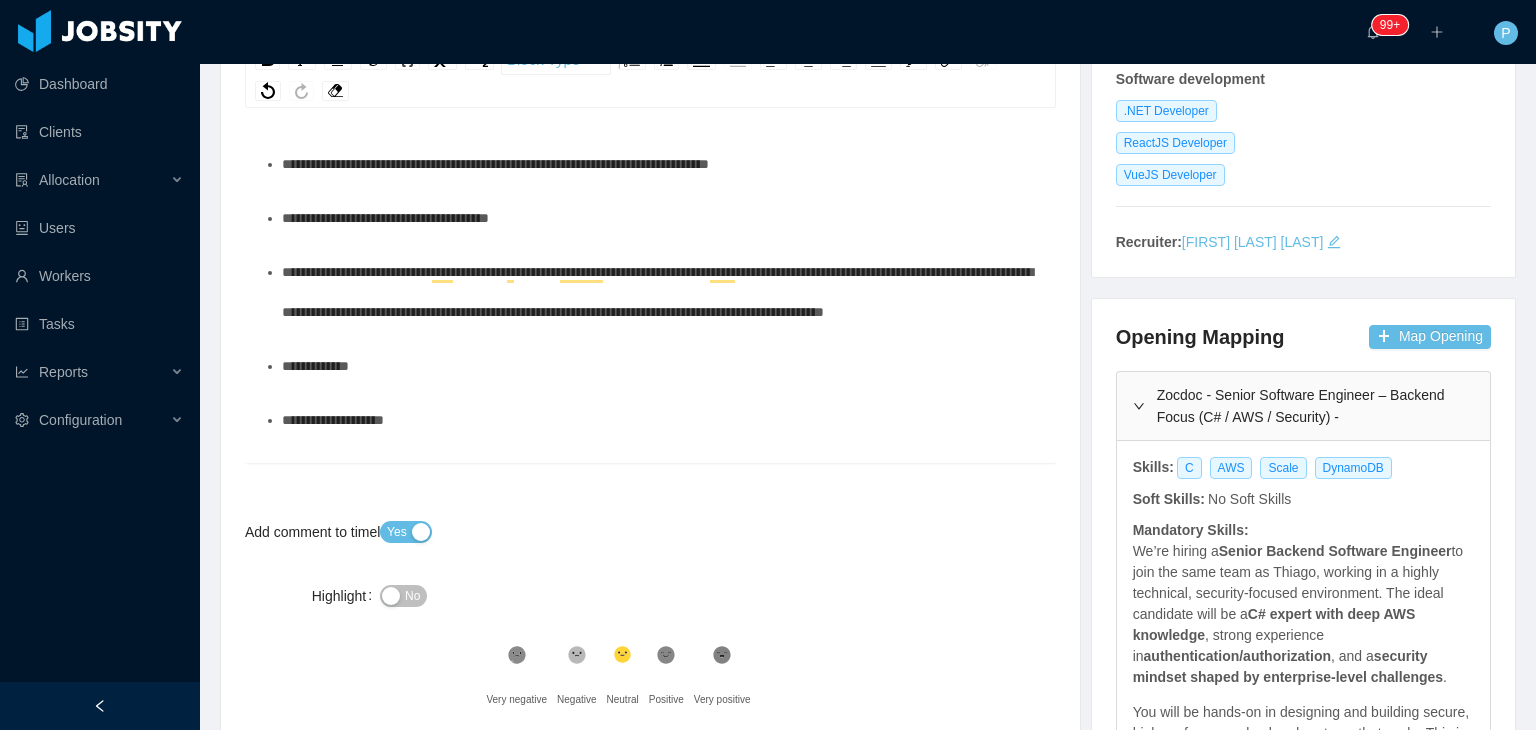 click on "**********" at bounding box center [661, 292] 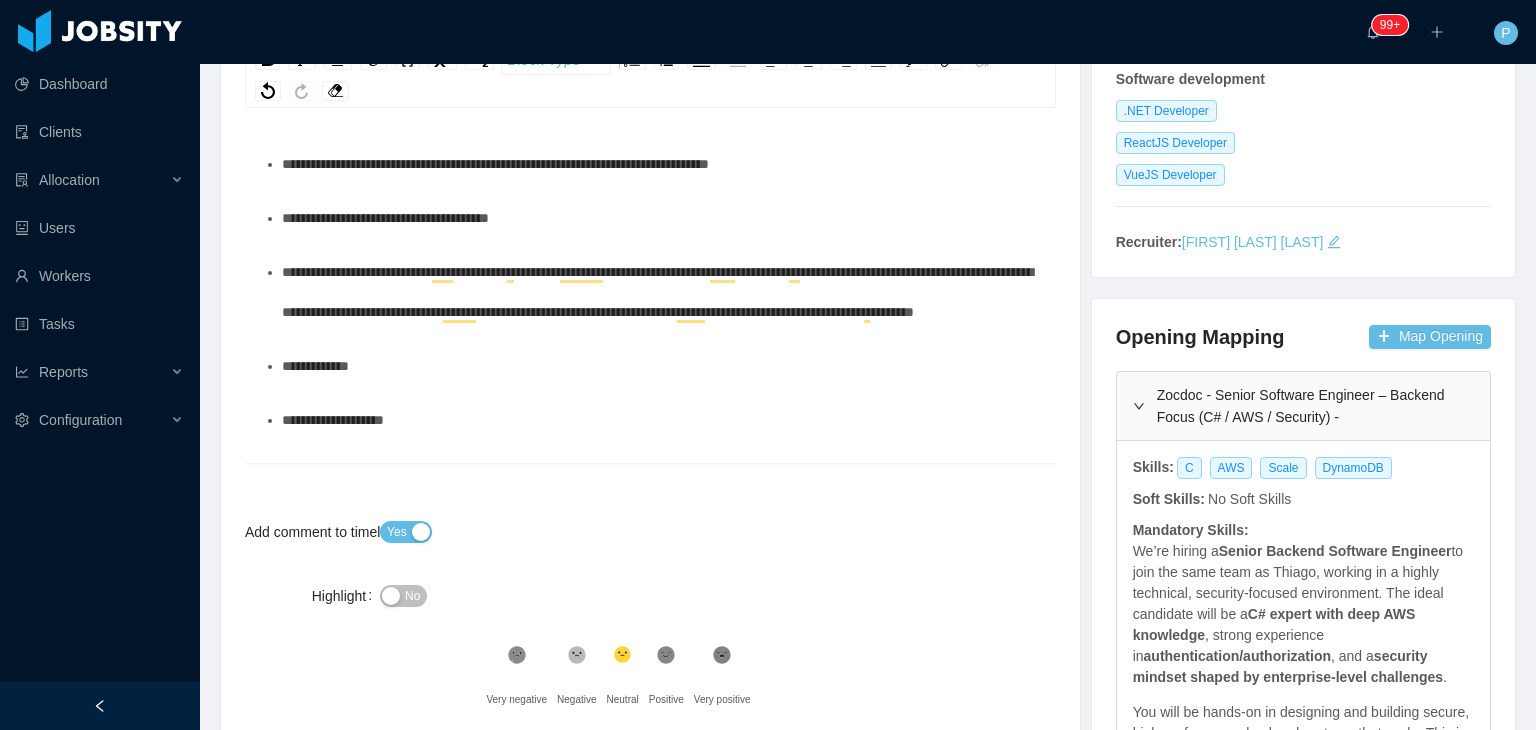 click on "**********" at bounding box center (657, 292) 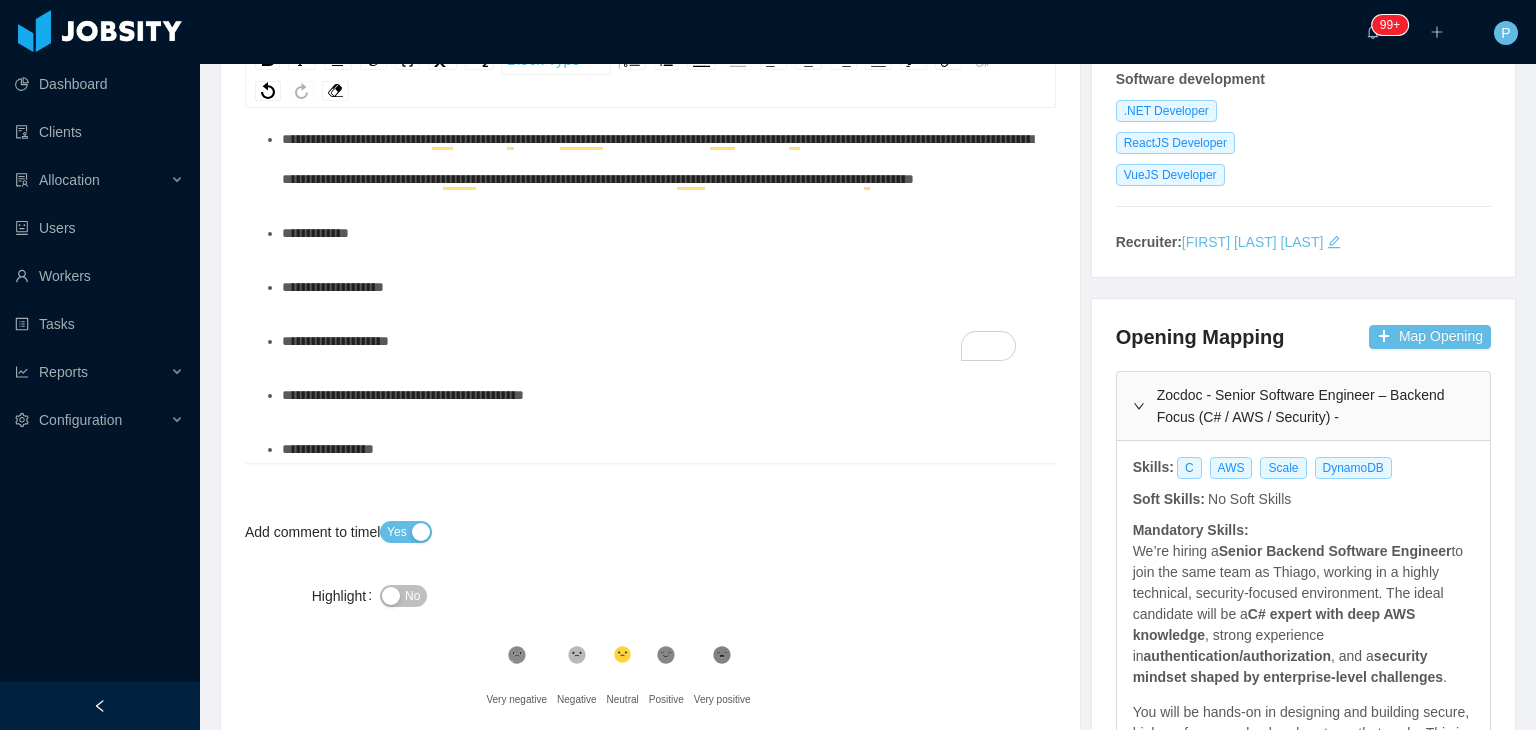 scroll, scrollTop: 133, scrollLeft: 0, axis: vertical 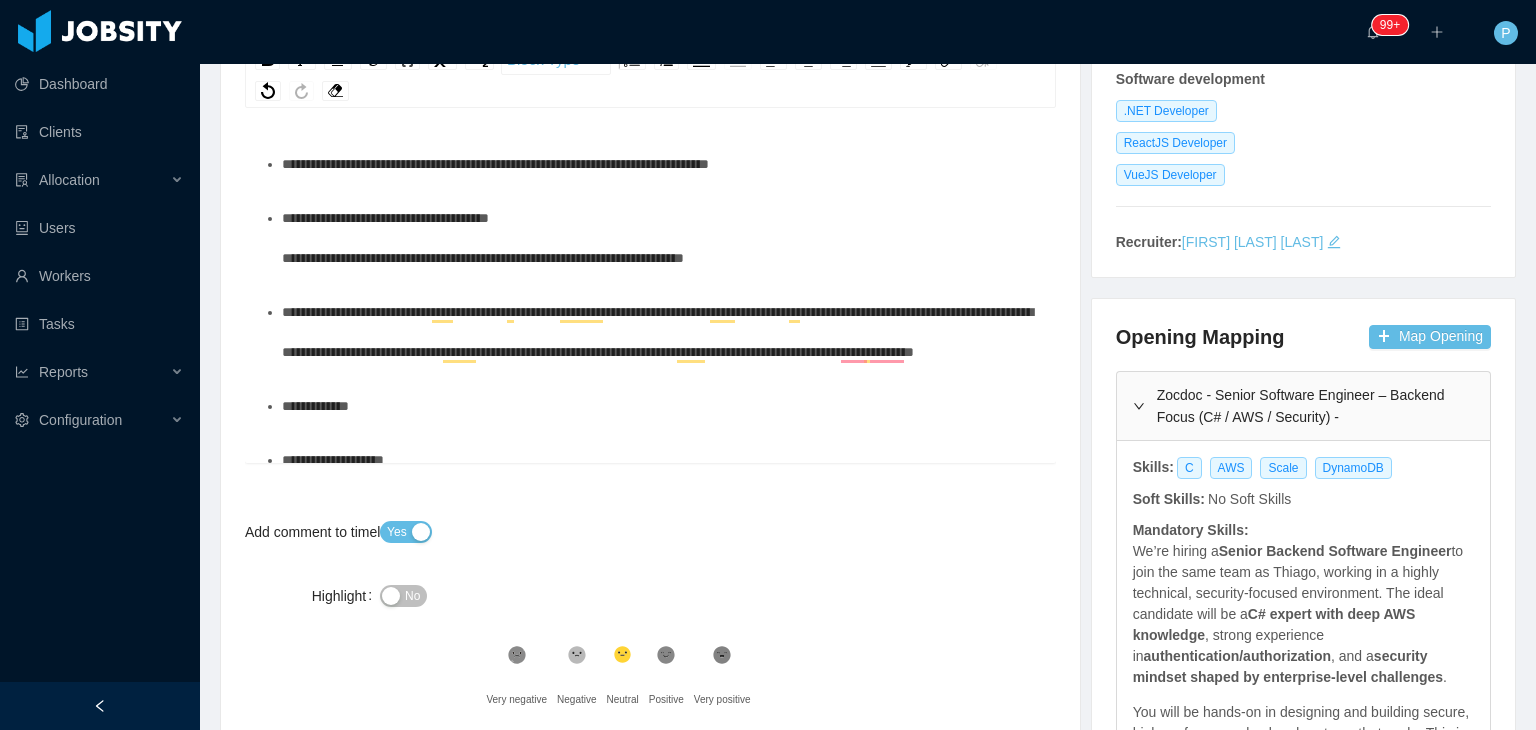 click on "**********" at bounding box center [661, 238] 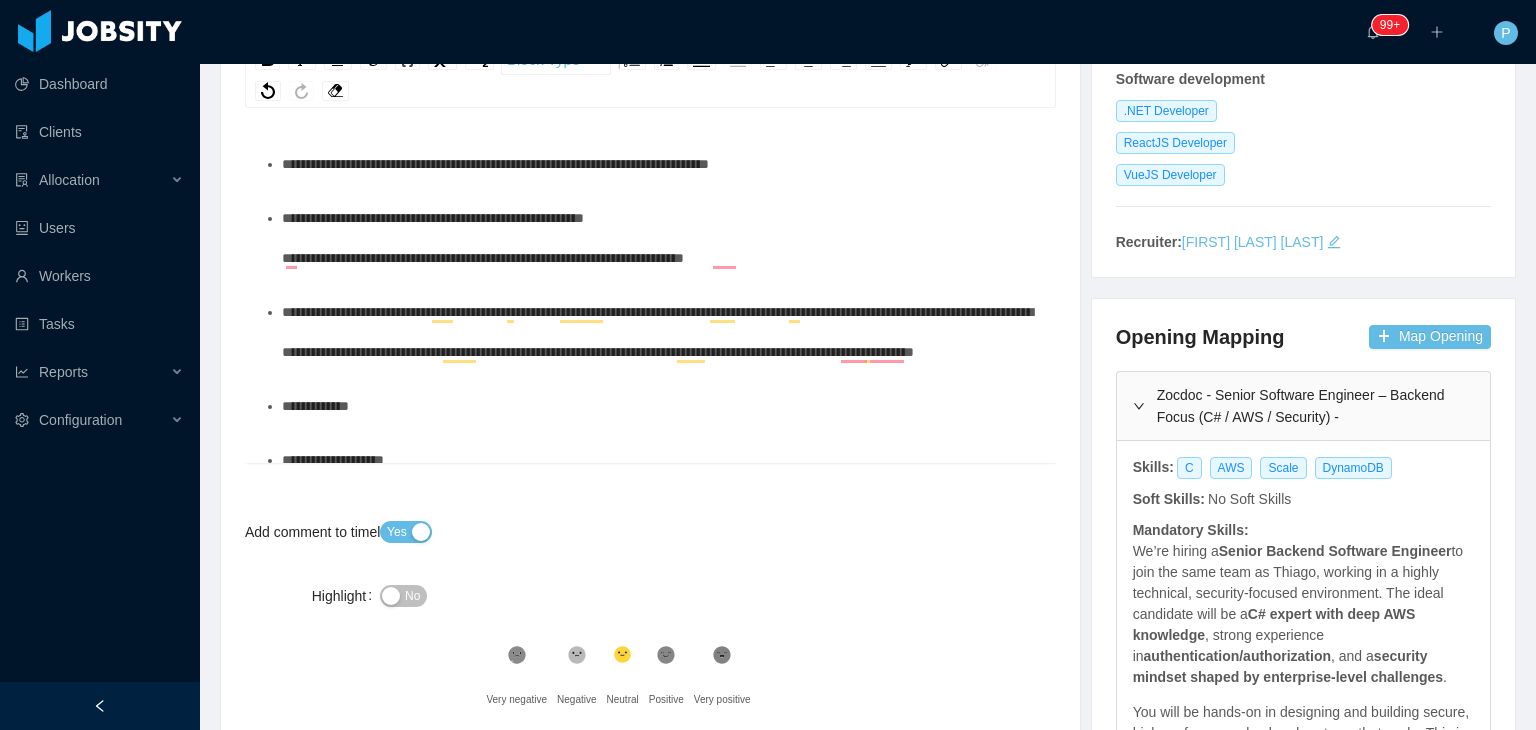 scroll, scrollTop: 223, scrollLeft: 0, axis: vertical 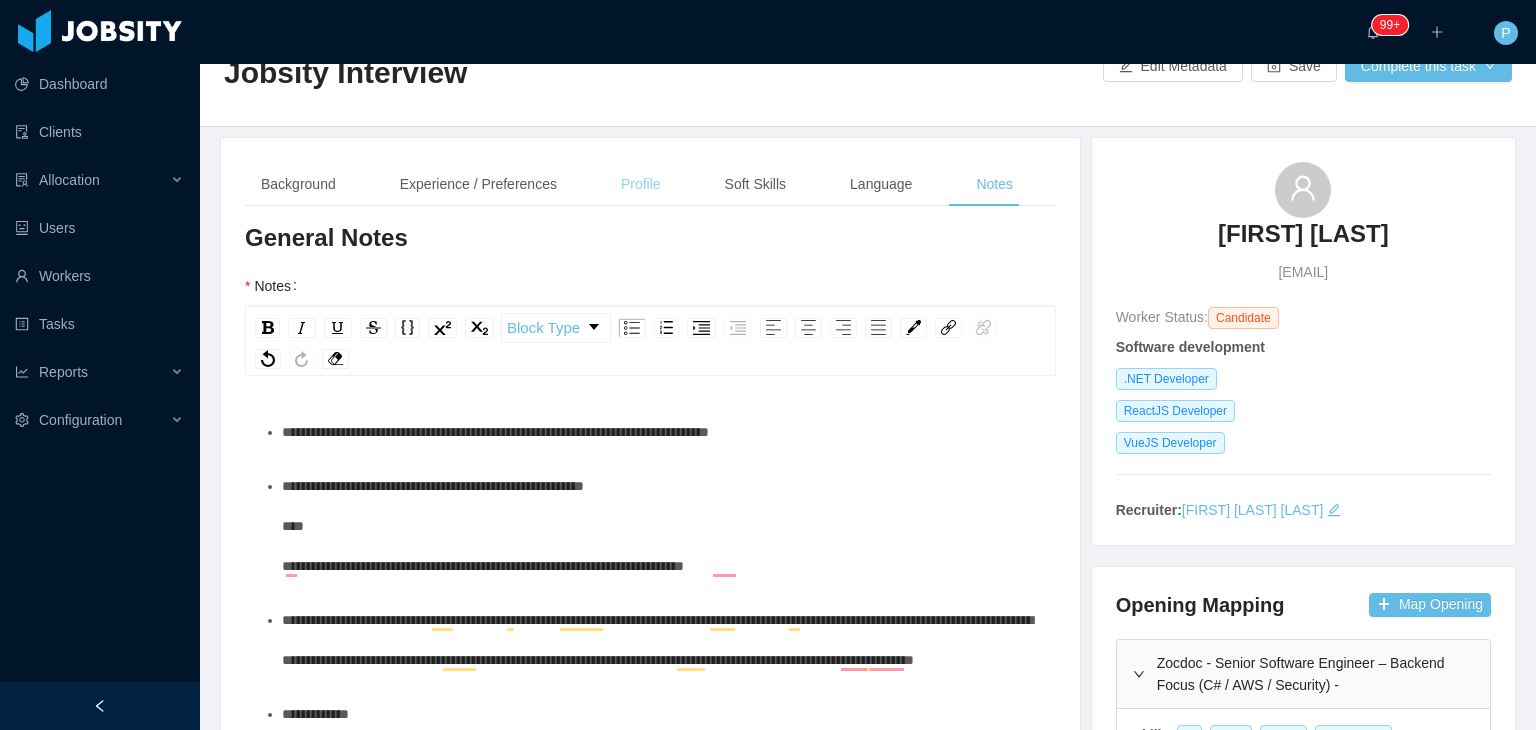 click on "Profile" at bounding box center (641, 184) 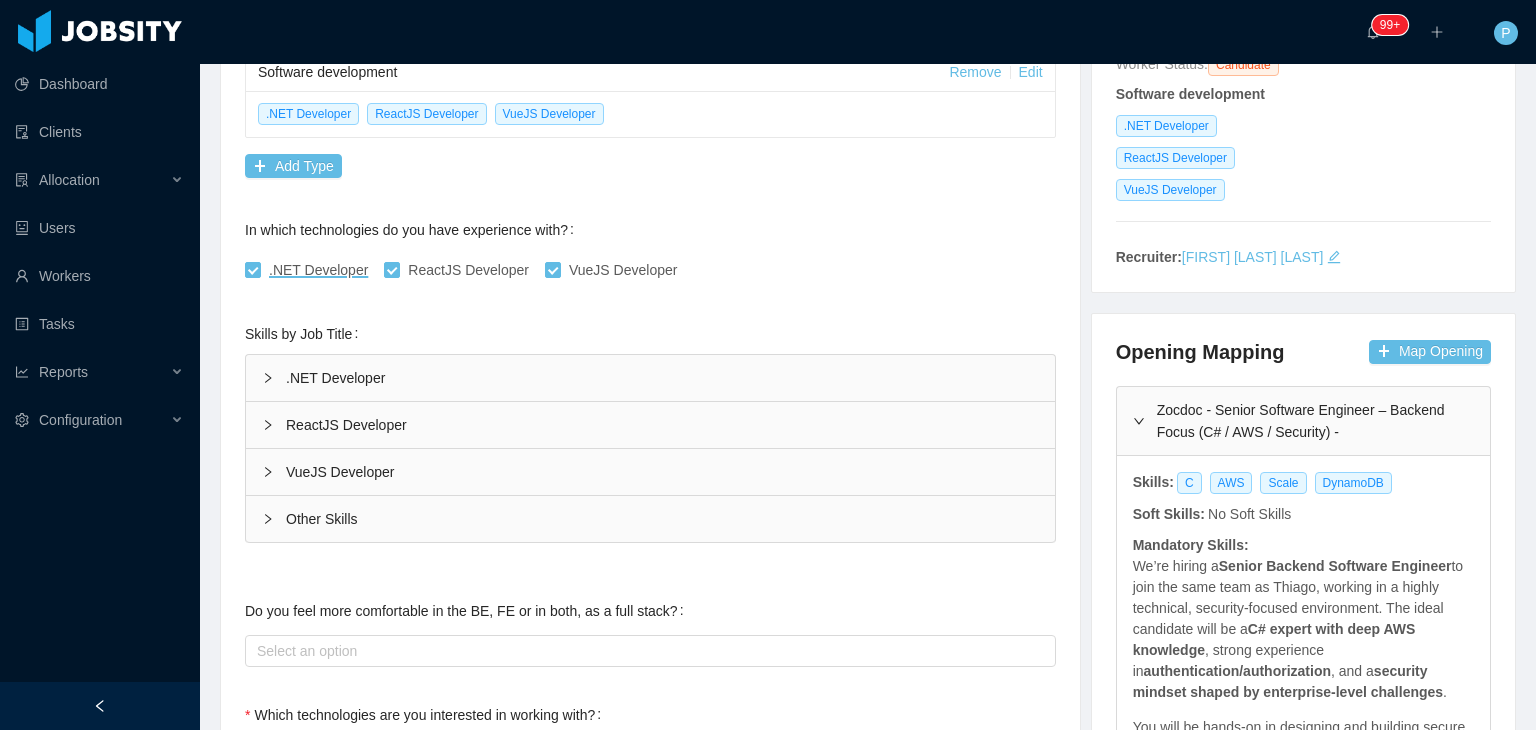 click on ".NET Developer" at bounding box center (650, 378) 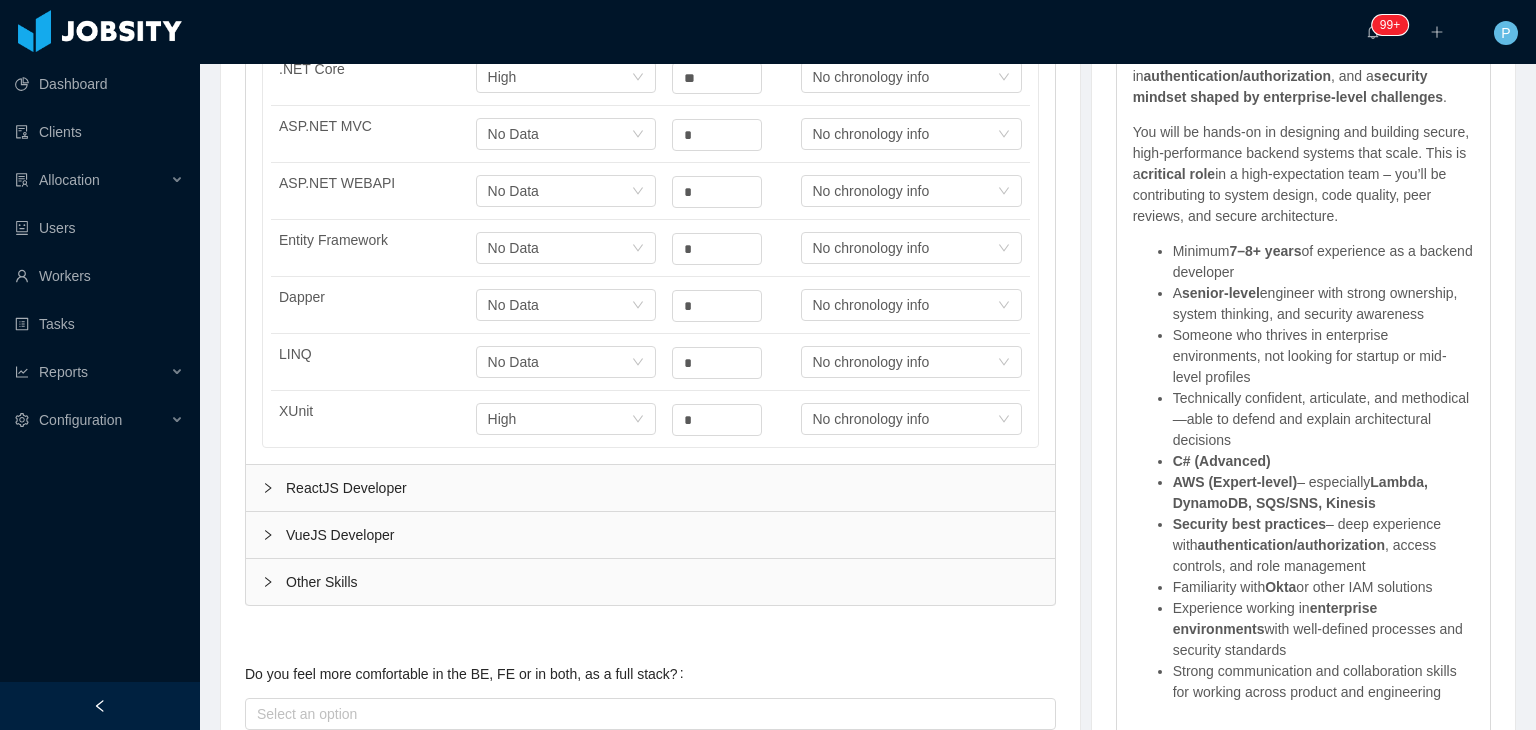click on "ReactJS Developer" at bounding box center [650, 488] 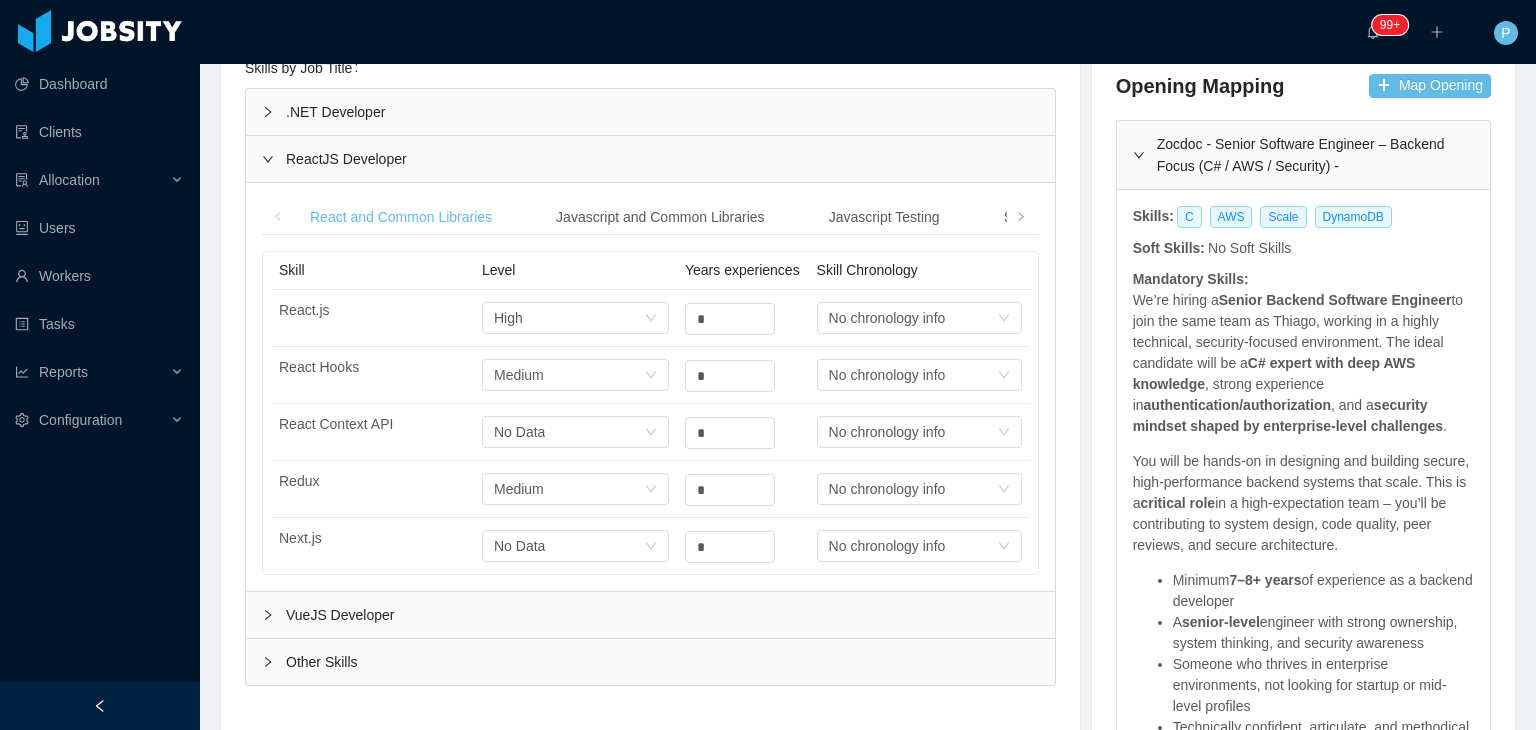 click on "VueJS Developer" at bounding box center [650, 615] 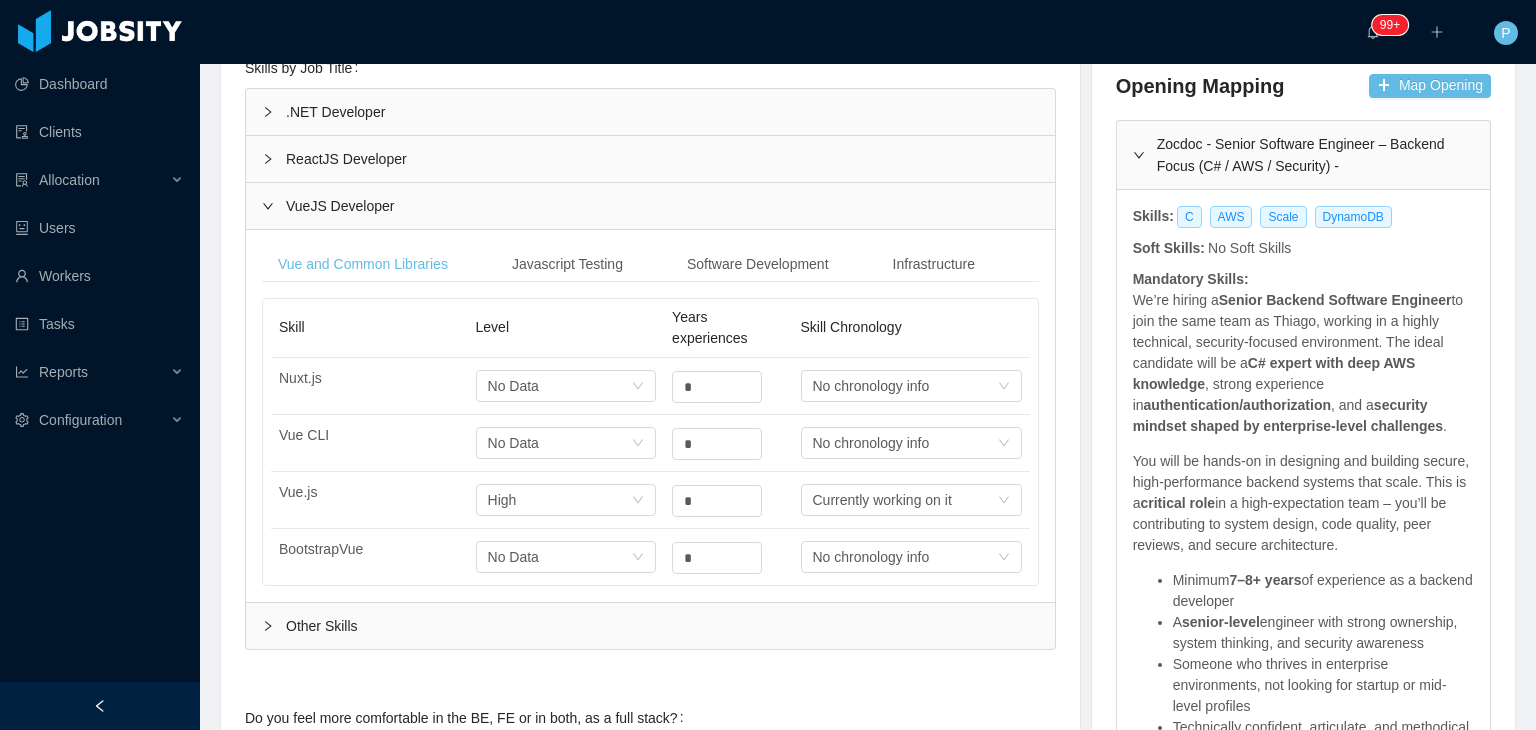 click on "ReactJS Developer" at bounding box center [650, 159] 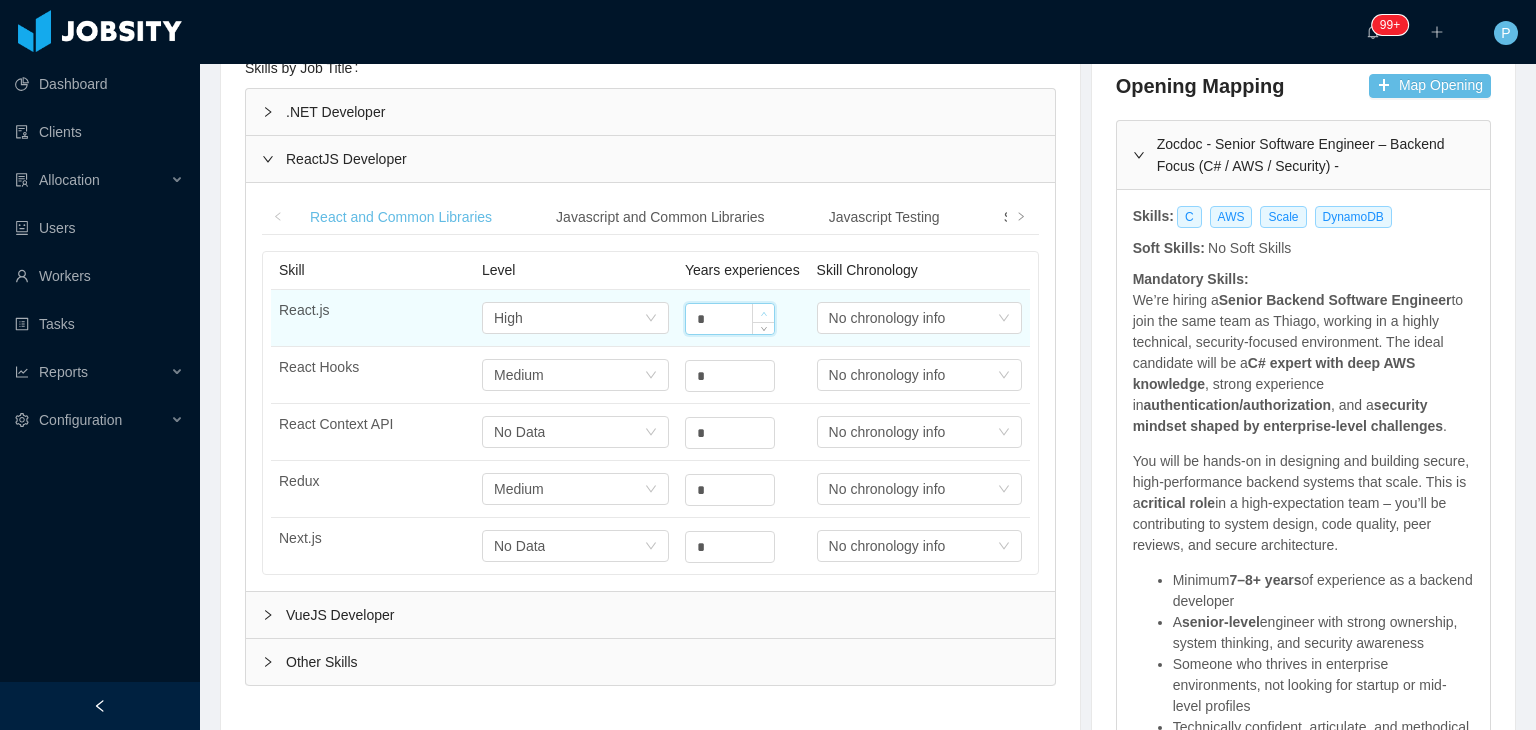 click at bounding box center (763, 313) 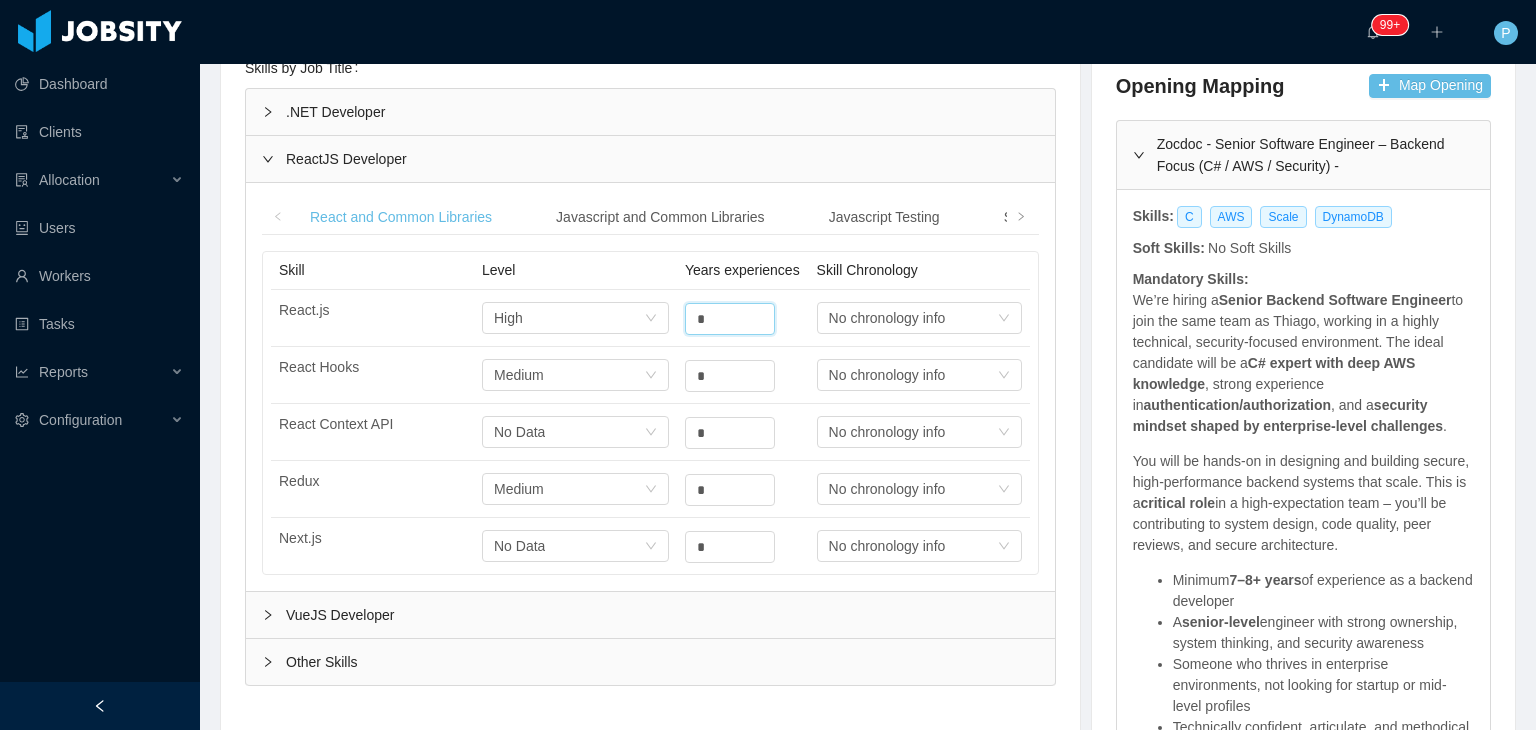 click on "VueJS Developer" at bounding box center (650, 615) 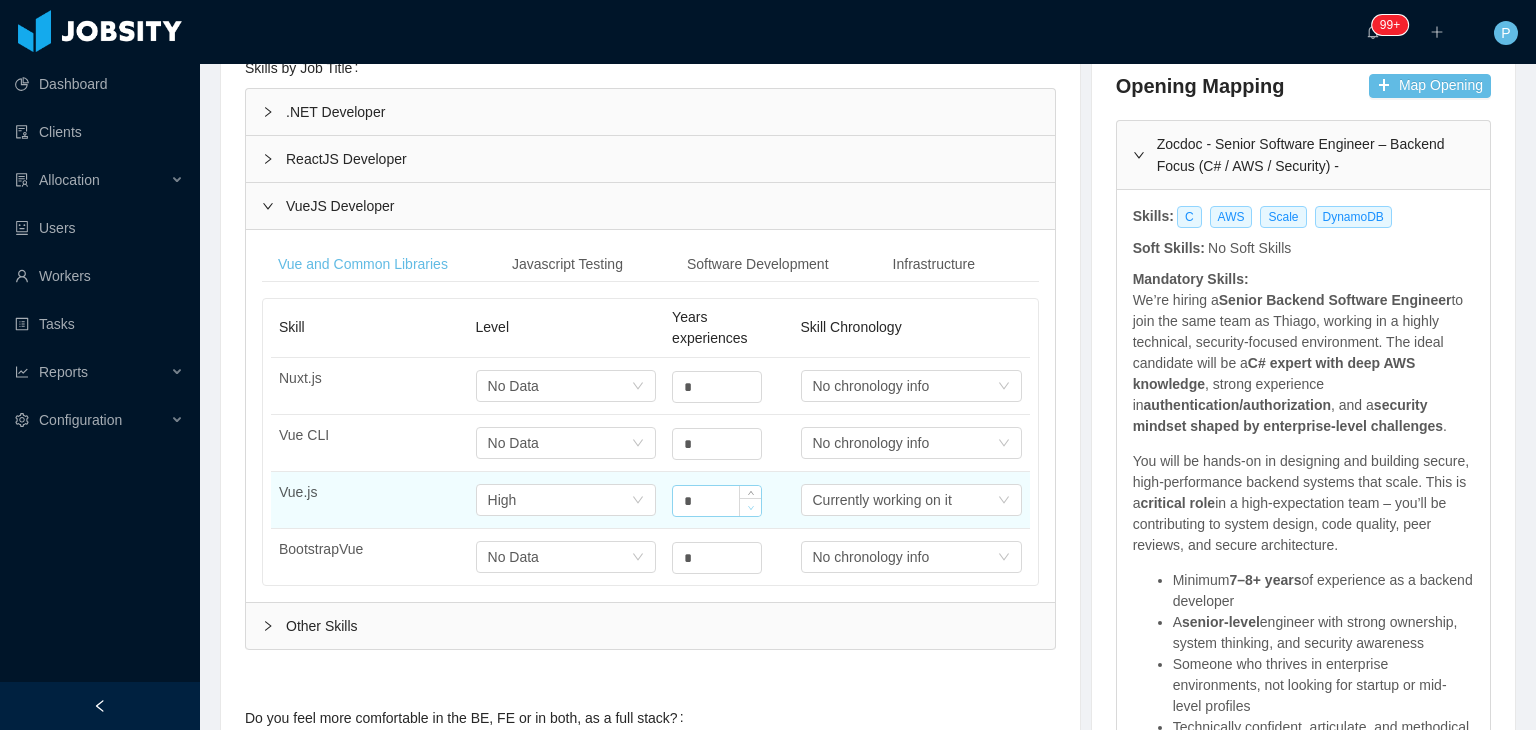 click 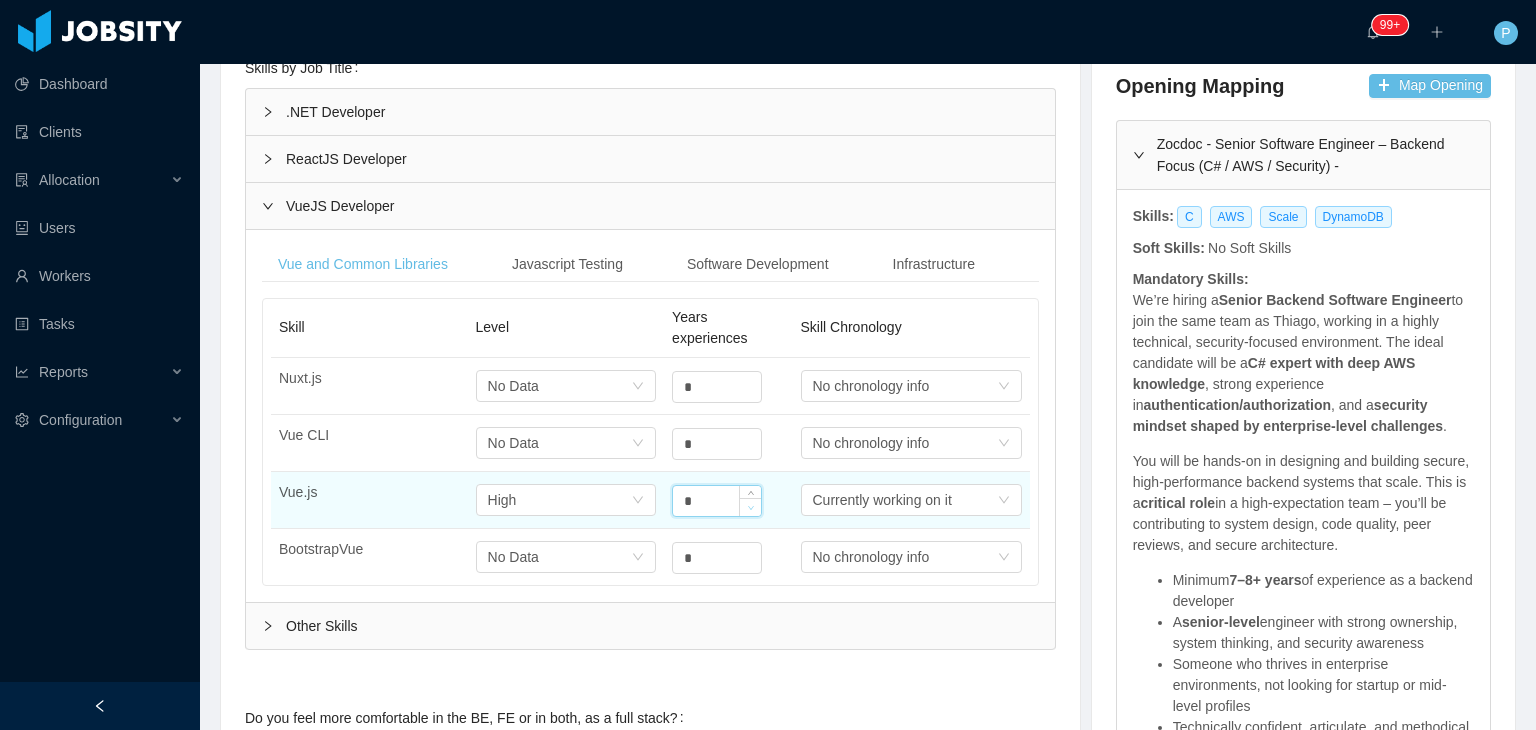 click 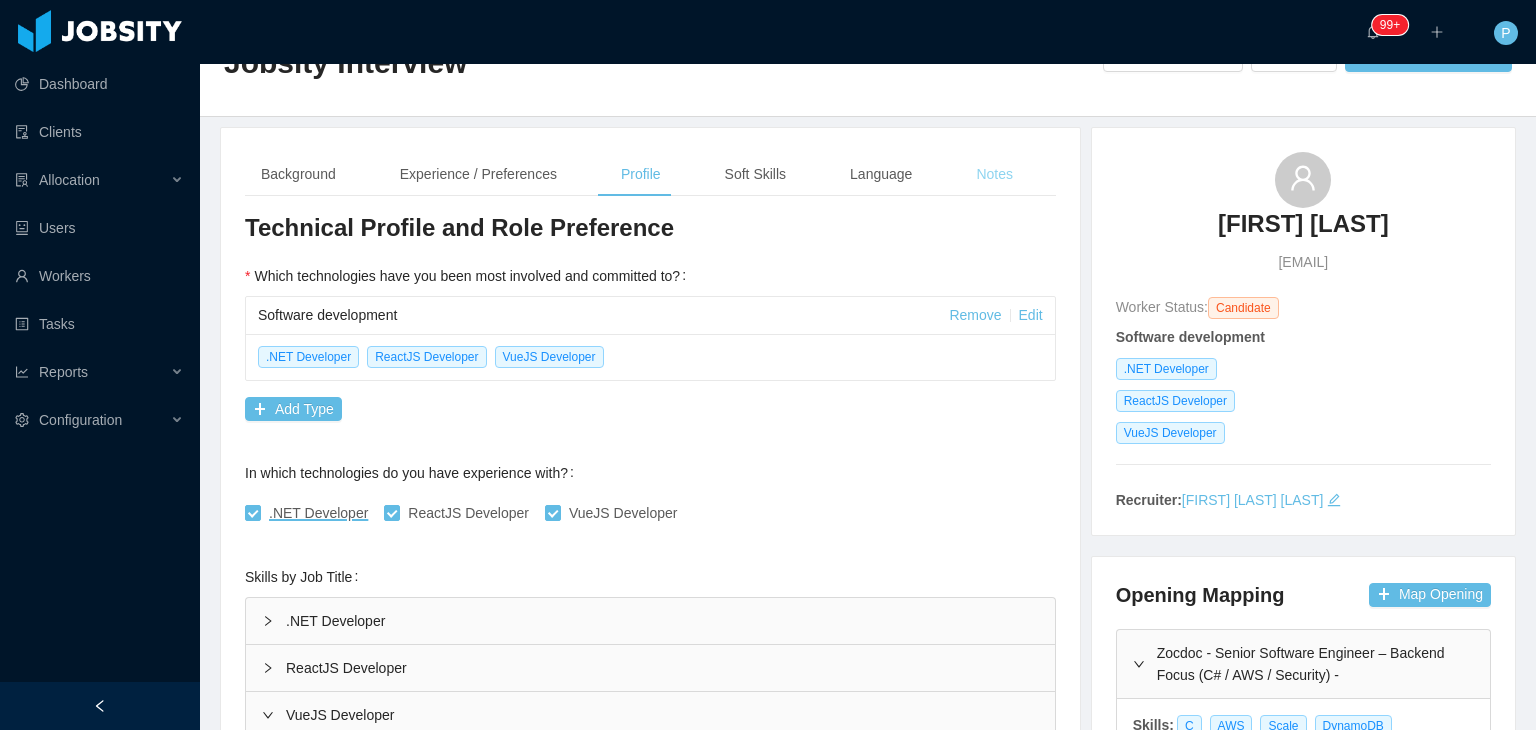 click on "Notes" at bounding box center [994, 174] 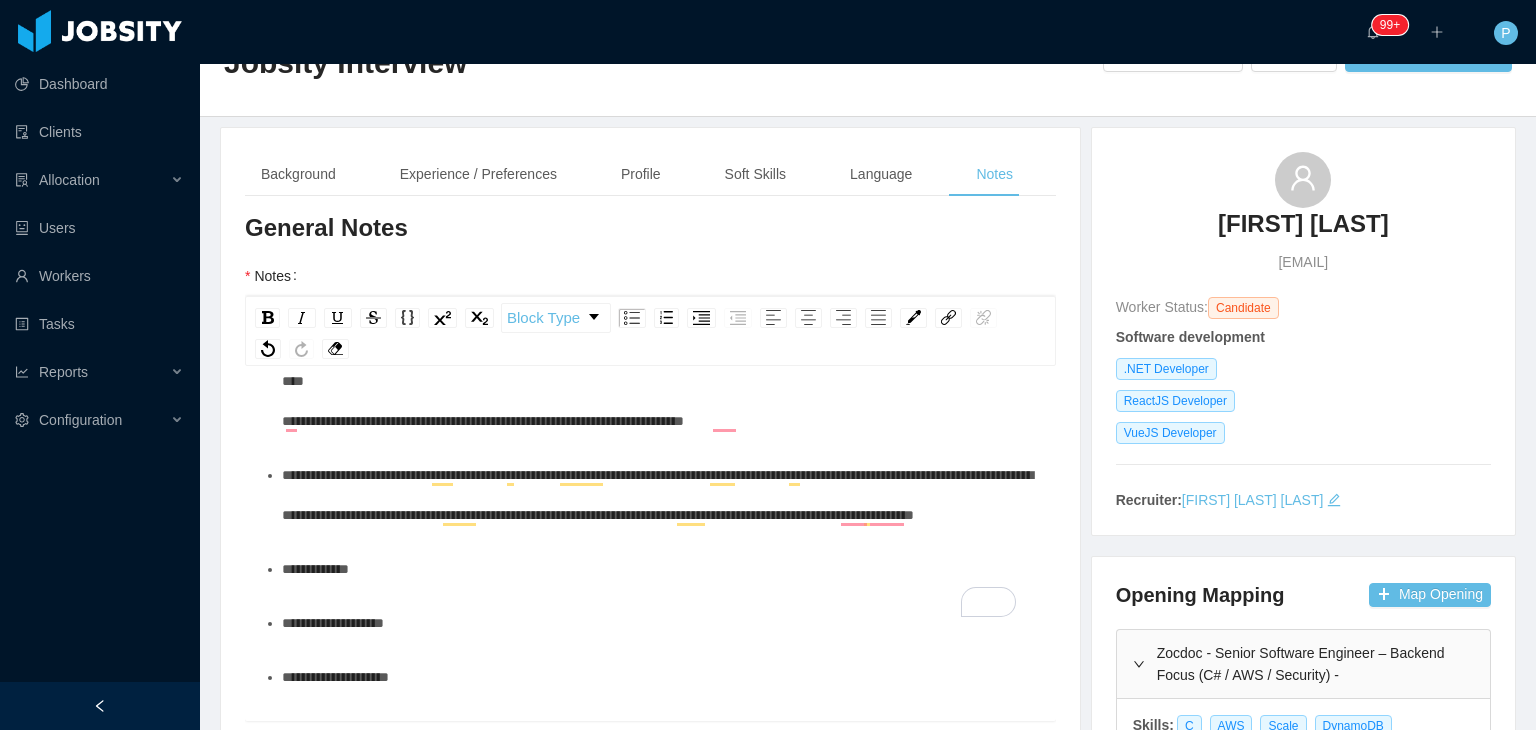 click on "**********" at bounding box center (661, 495) 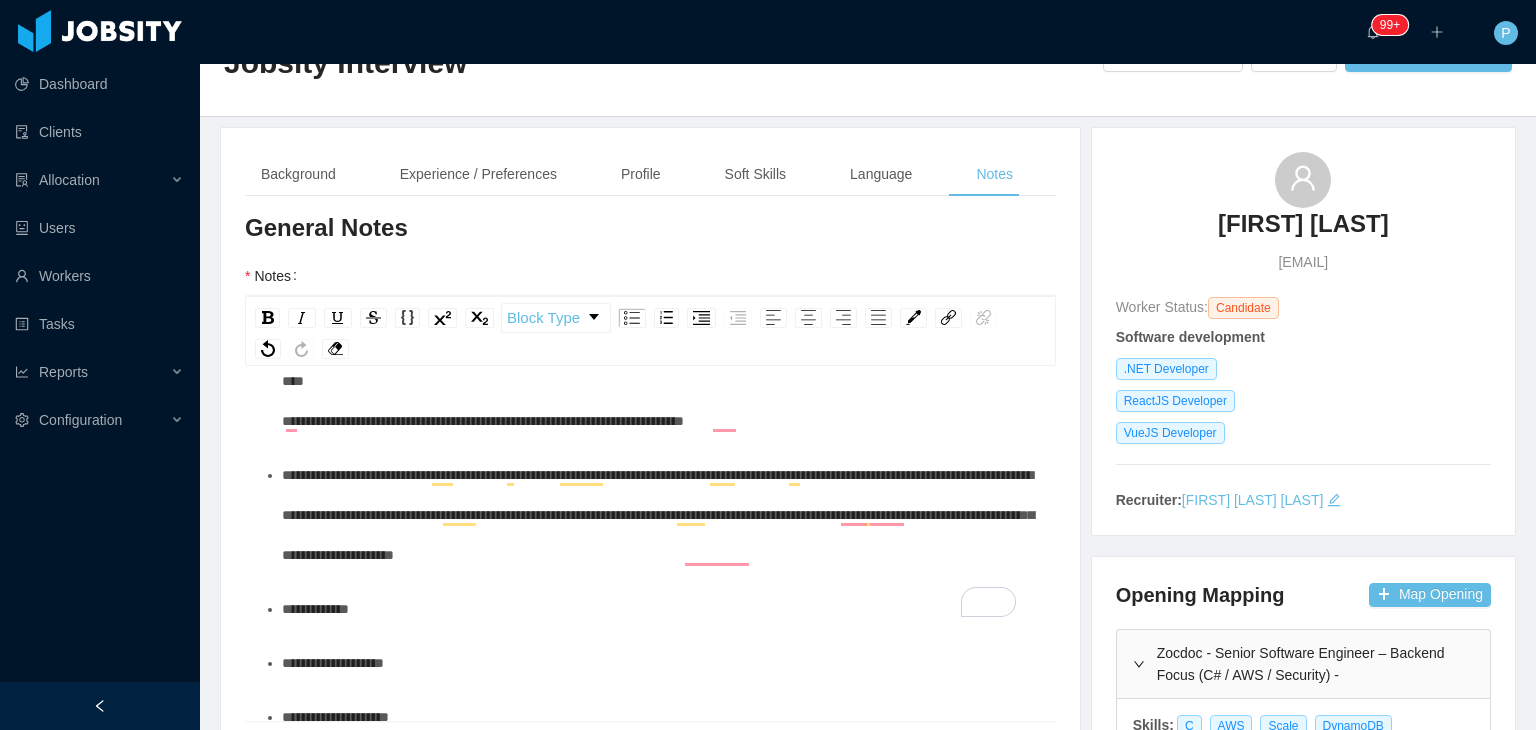 scroll, scrollTop: 0, scrollLeft: 0, axis: both 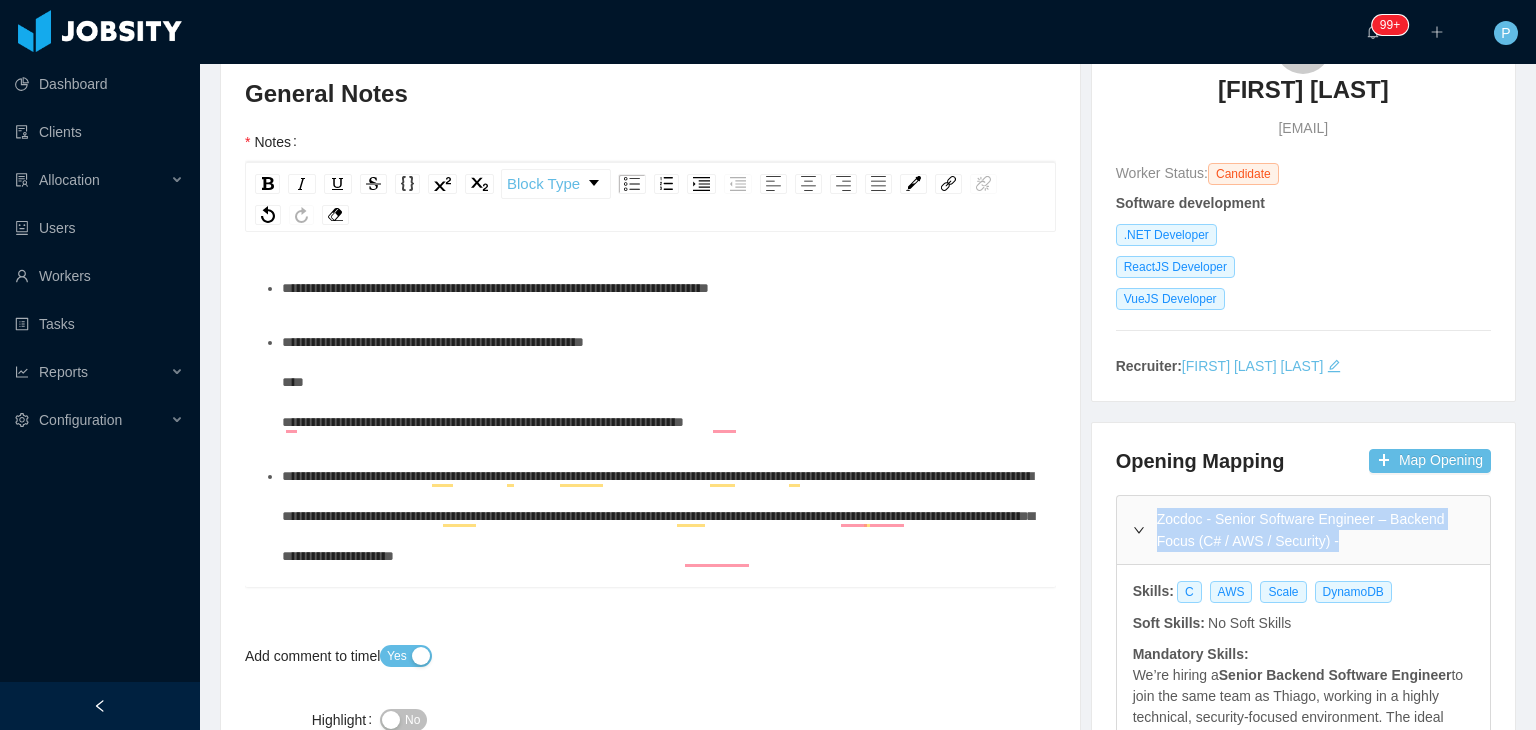 drag, startPoint x: 1340, startPoint y: 537, endPoint x: 1146, endPoint y: 525, distance: 194.37077 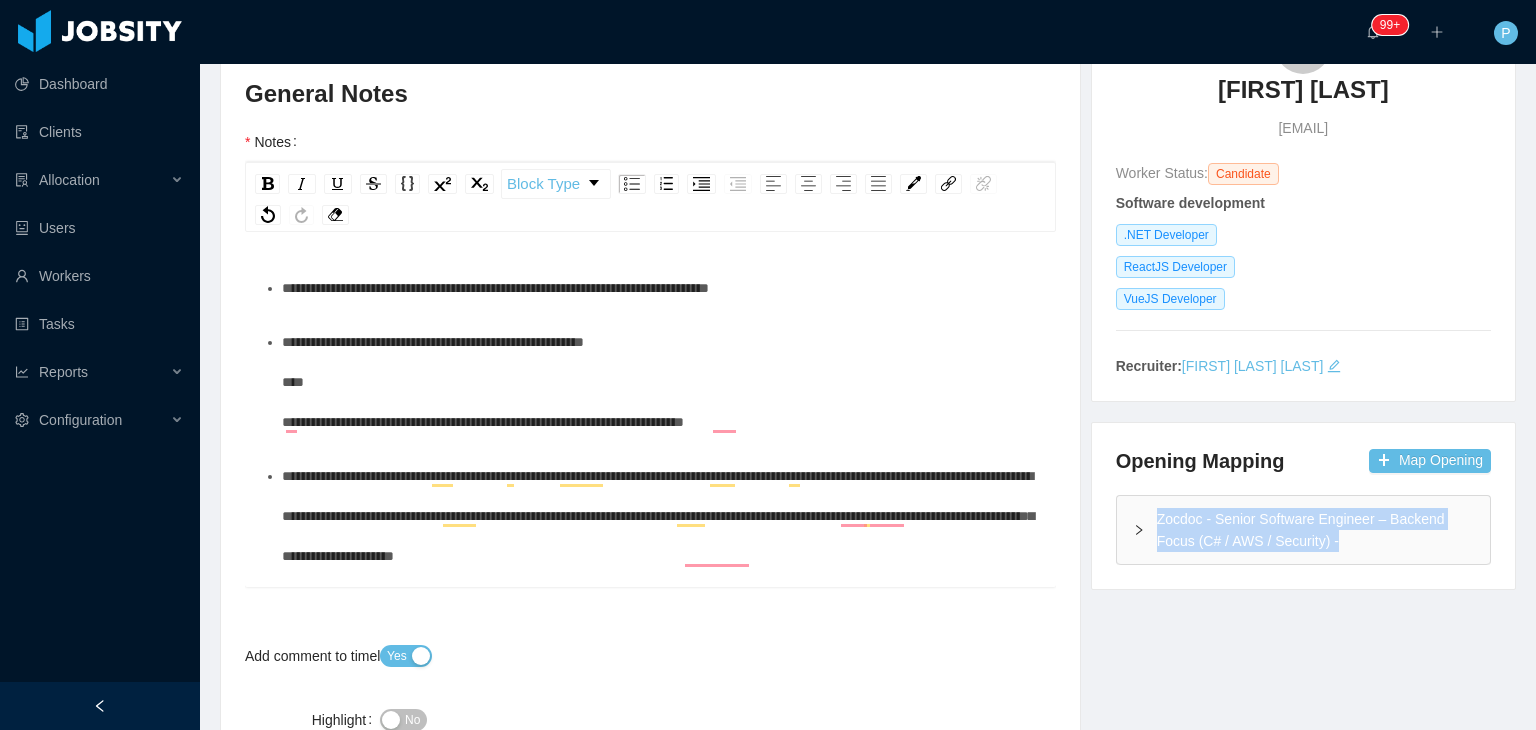copy on "Zocdoc - Senior Software Engineer – Backend Focus (C# / AWS / Security) -" 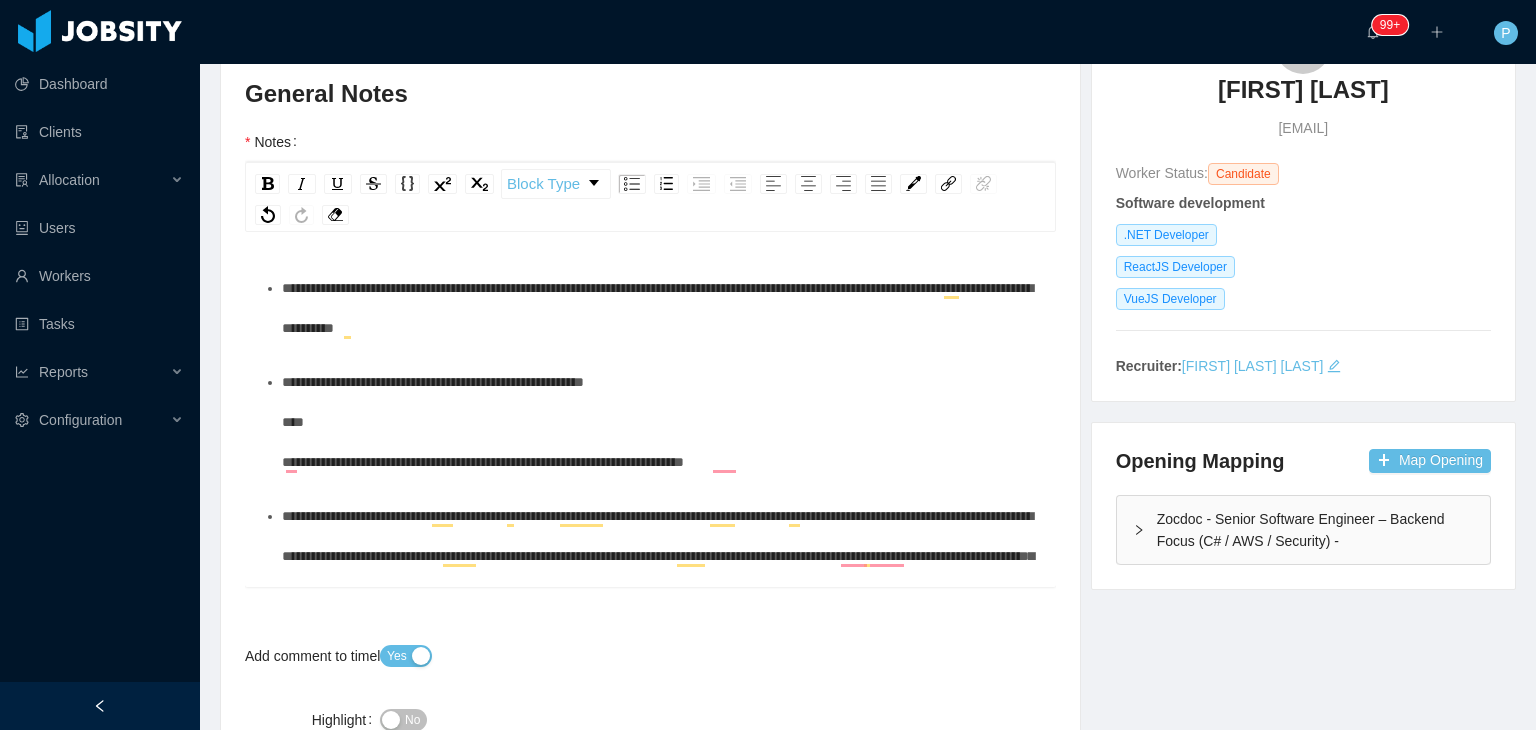 scroll, scrollTop: 167, scrollLeft: 0, axis: vertical 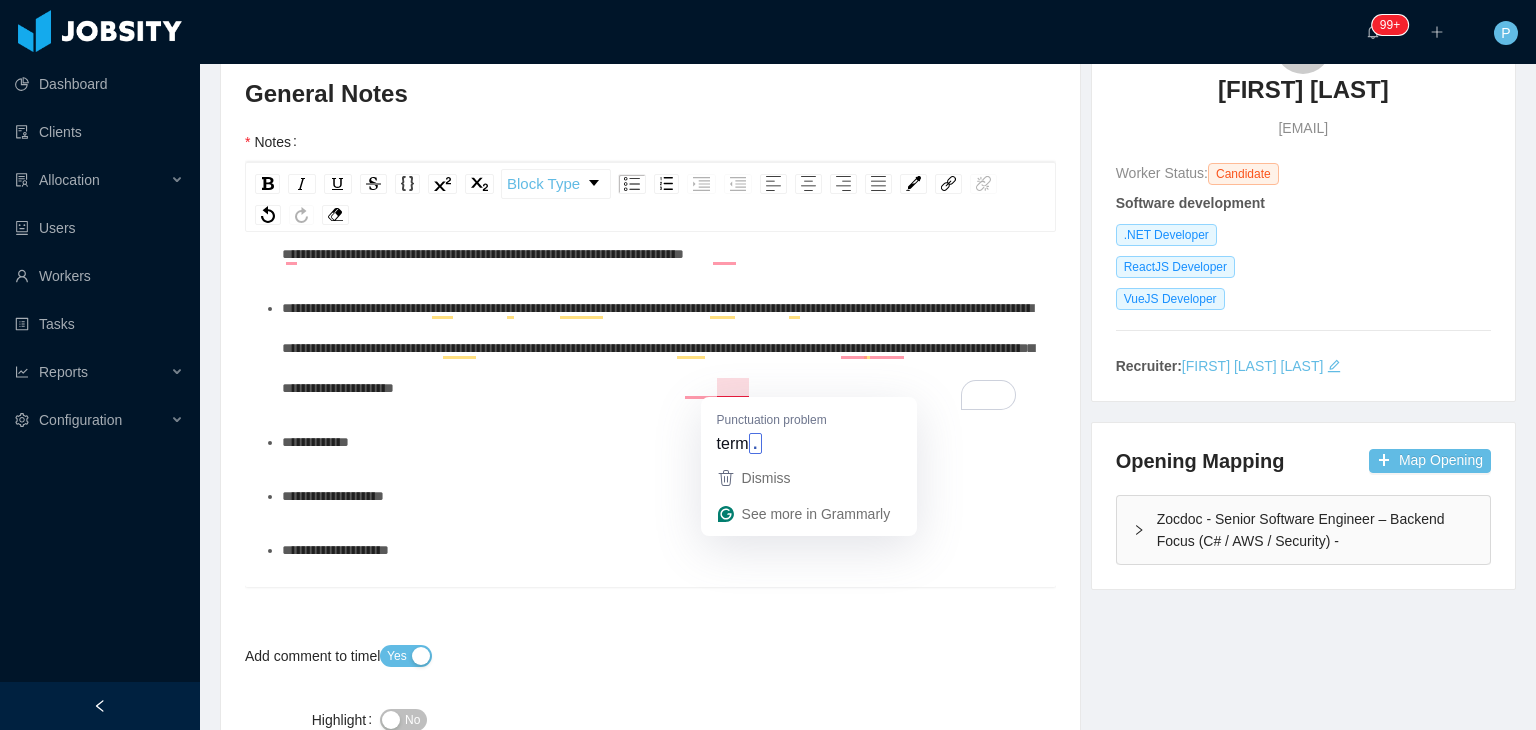 click on "**********" at bounding box center [658, 348] 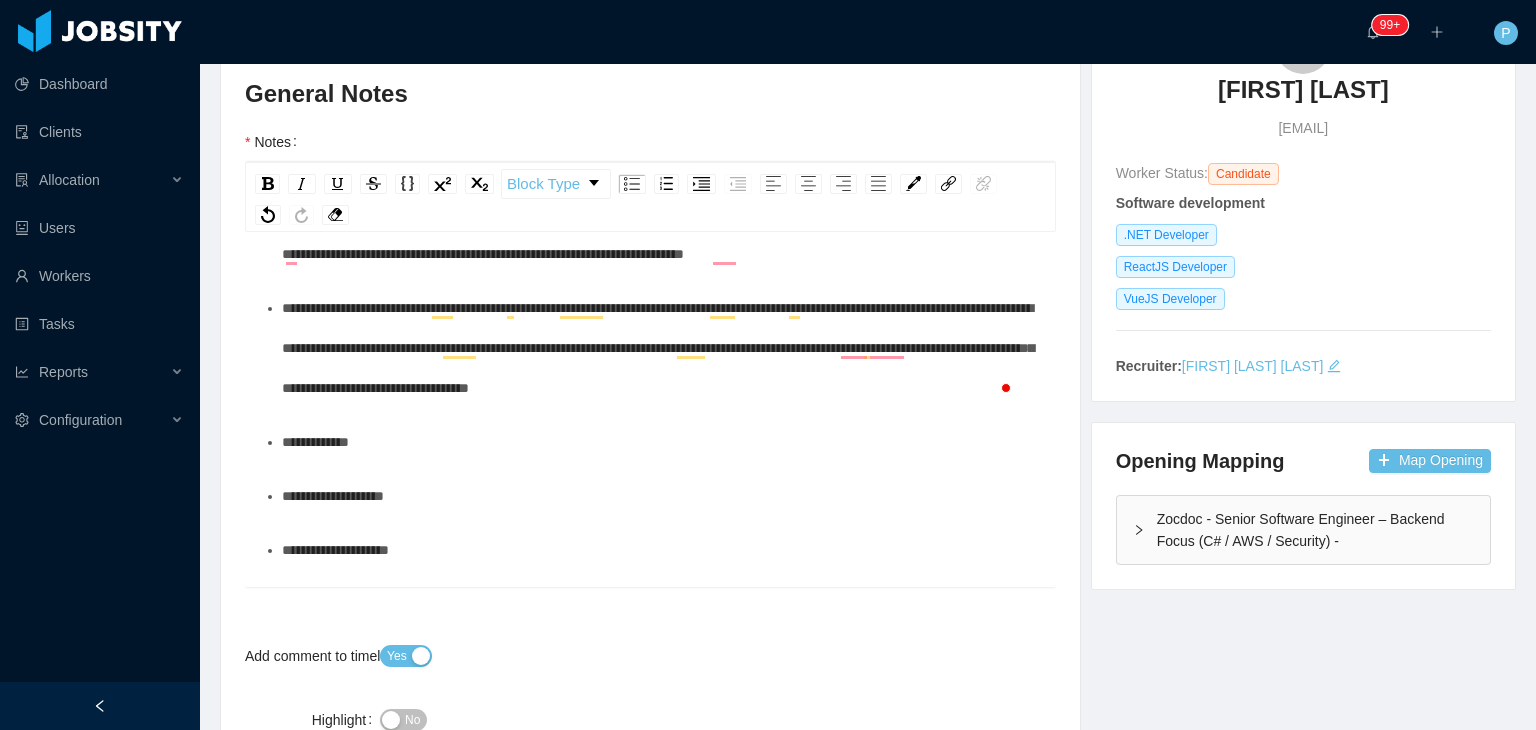 scroll, scrollTop: 820, scrollLeft: 0, axis: vertical 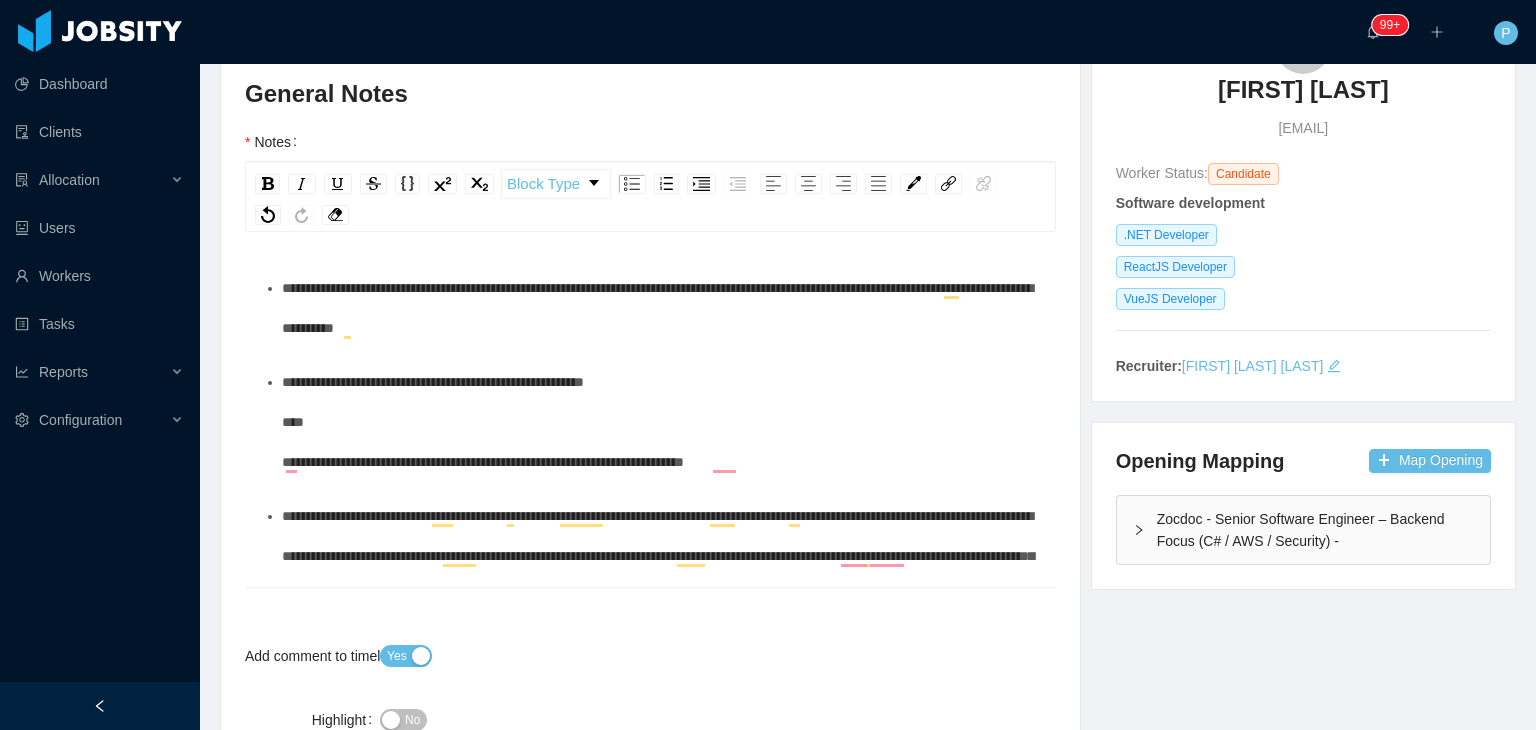click on "**********" at bounding box center (661, 308) 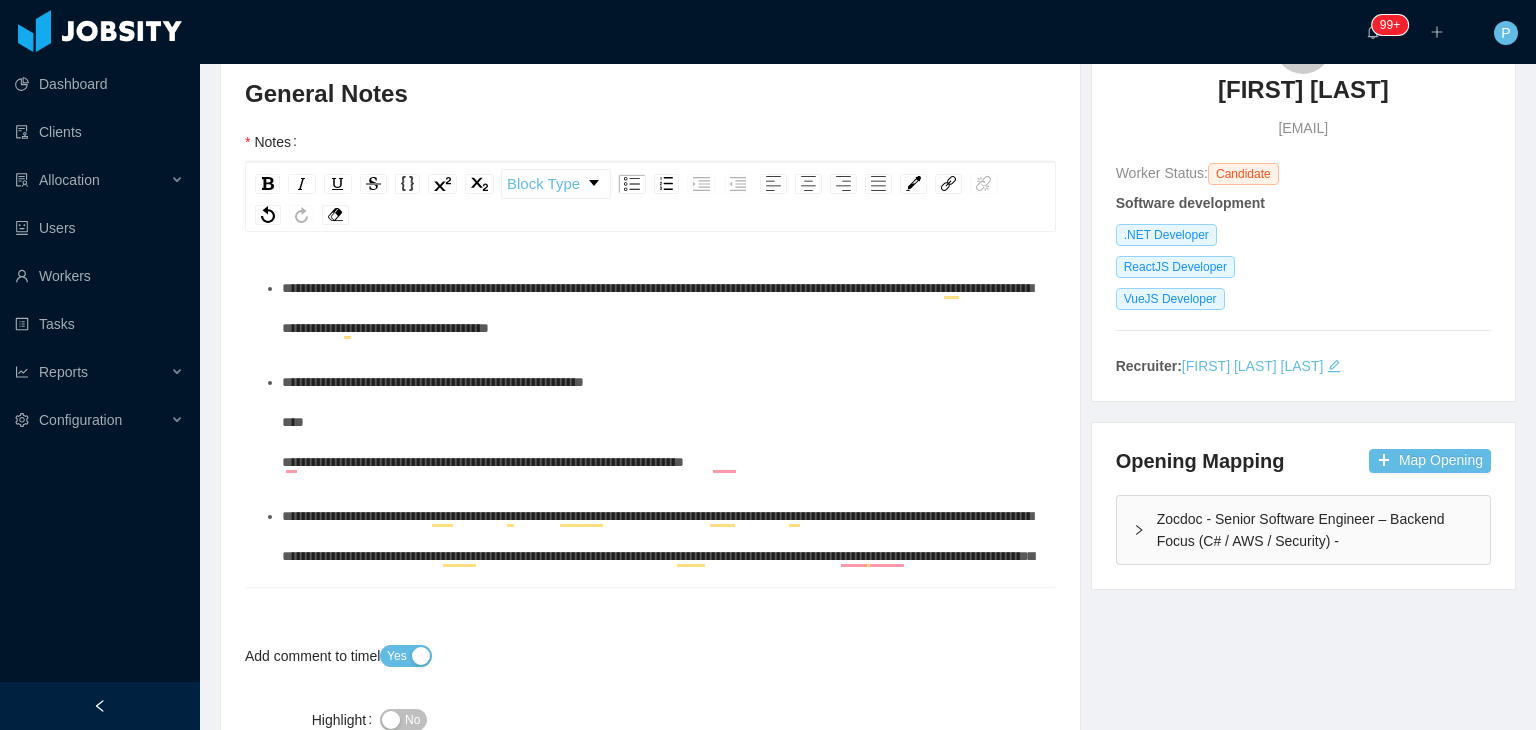 scroll, scrollTop: 407, scrollLeft: 0, axis: vertical 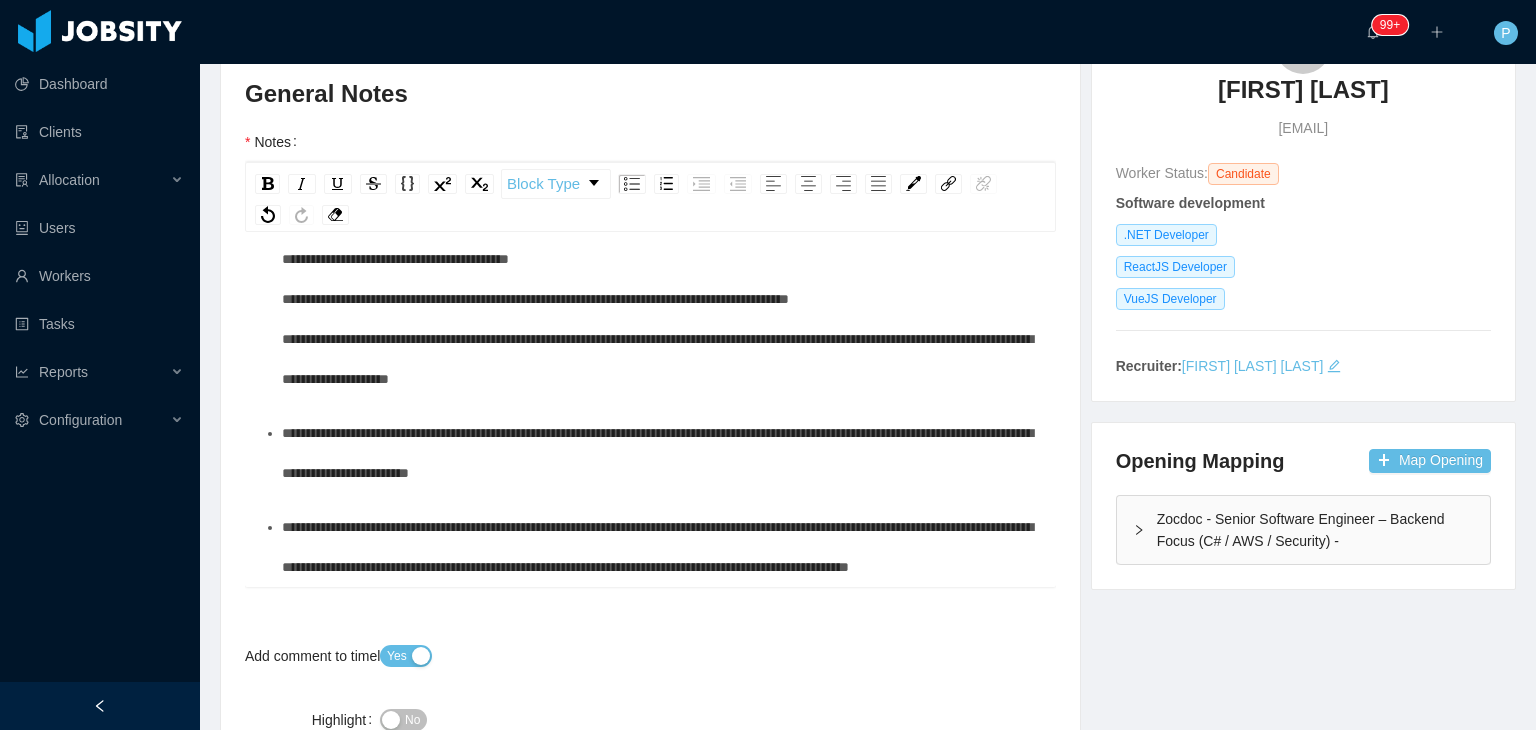 click on "**********" at bounding box center (657, 547) 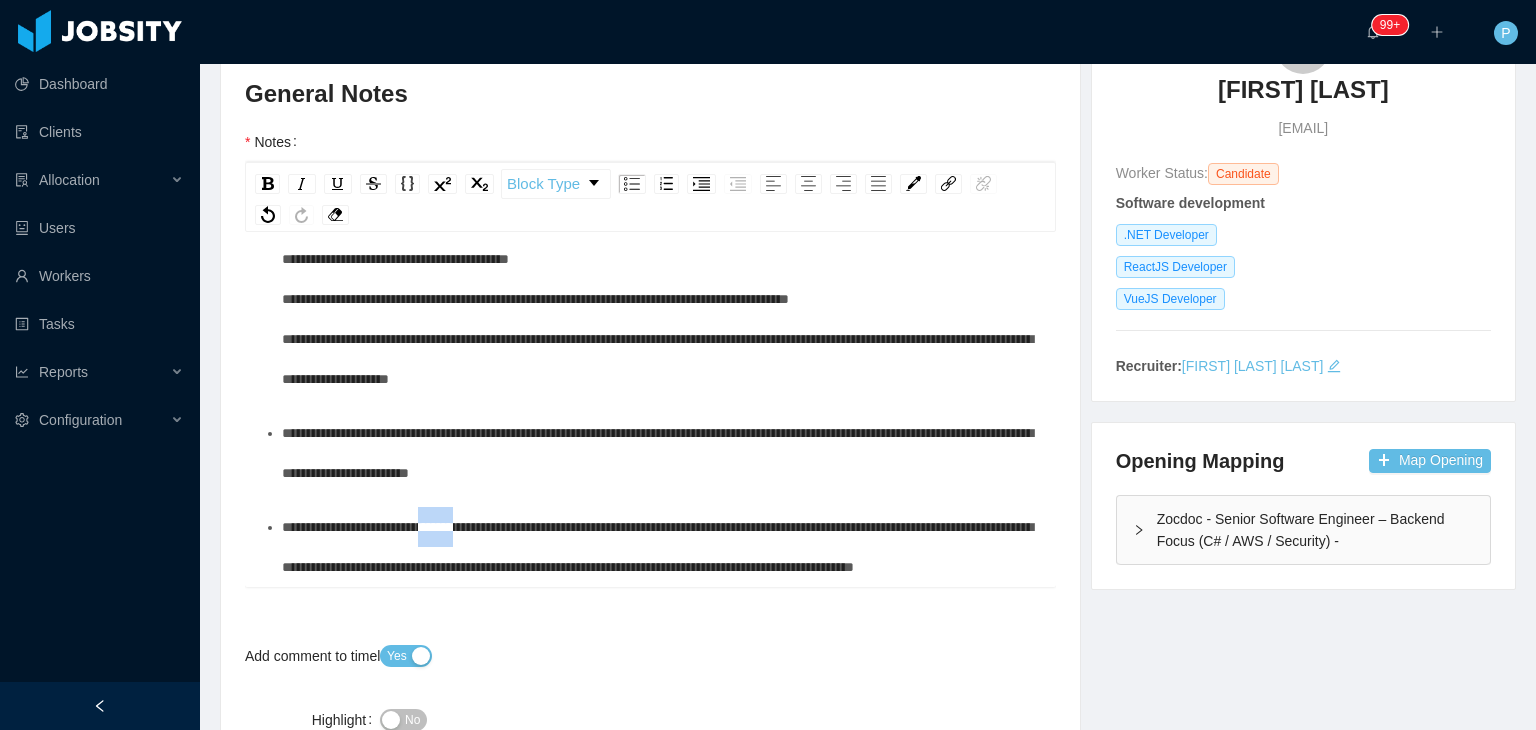 drag, startPoint x: 485, startPoint y: 486, endPoint x: 446, endPoint y: 485, distance: 39.012817 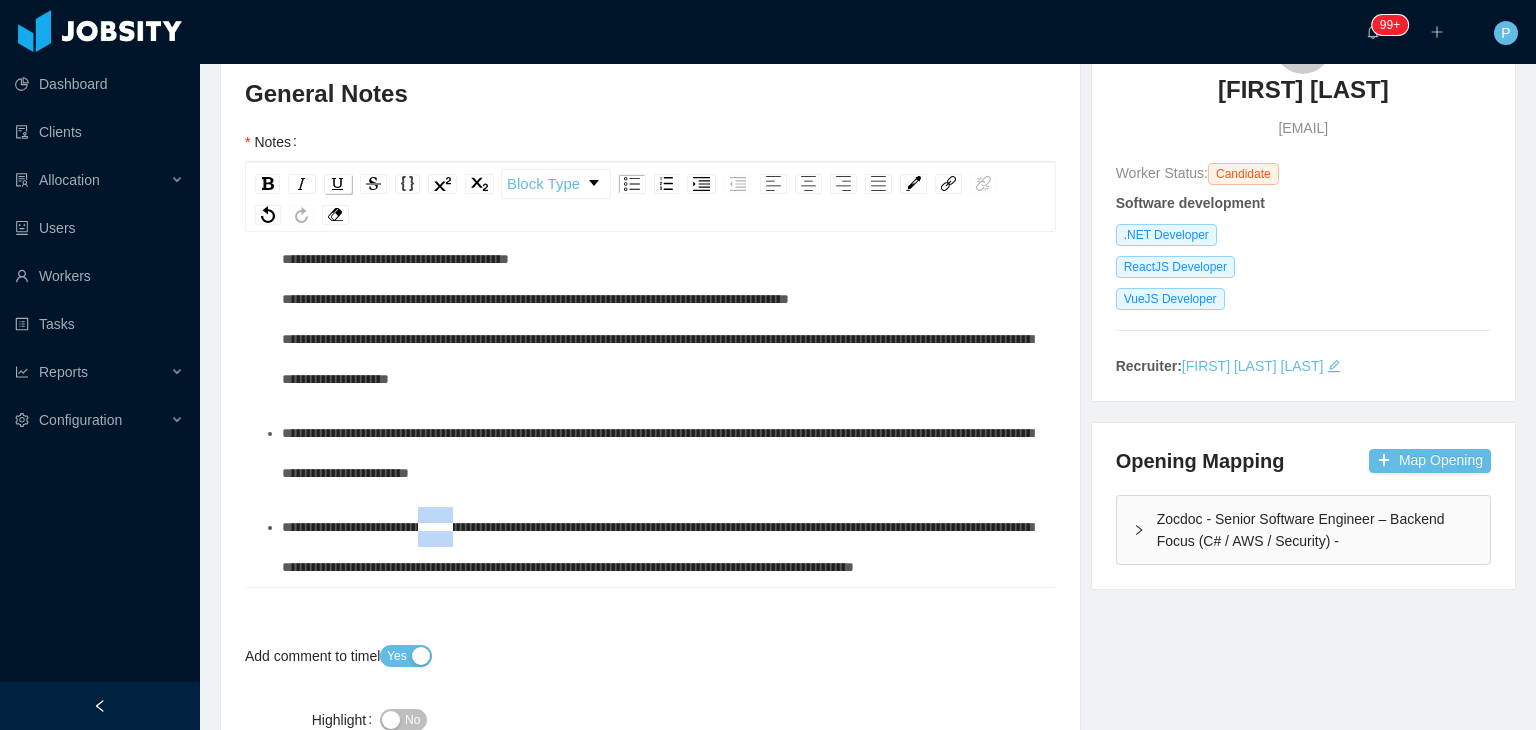click at bounding box center (338, 184) 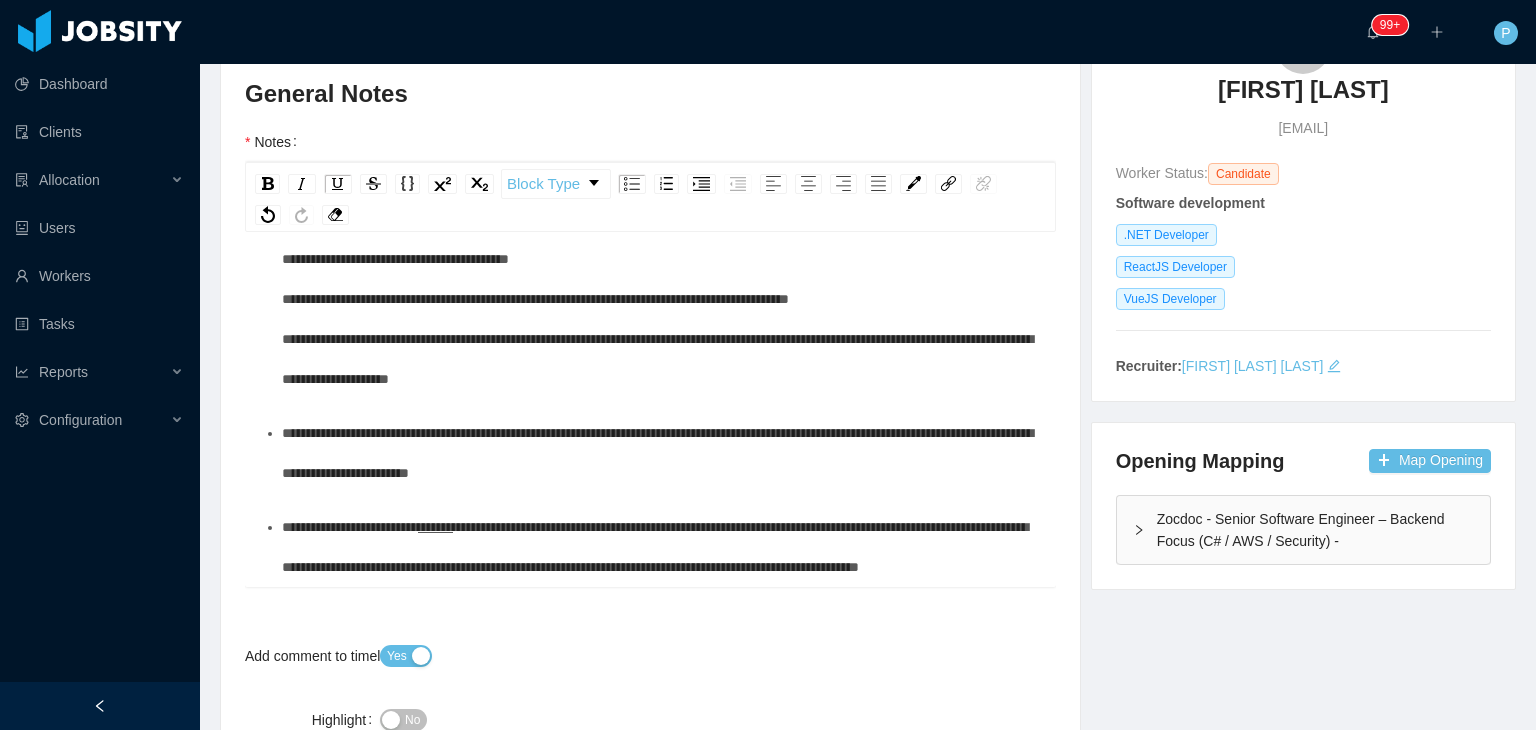click on "**********" at bounding box center (655, 547) 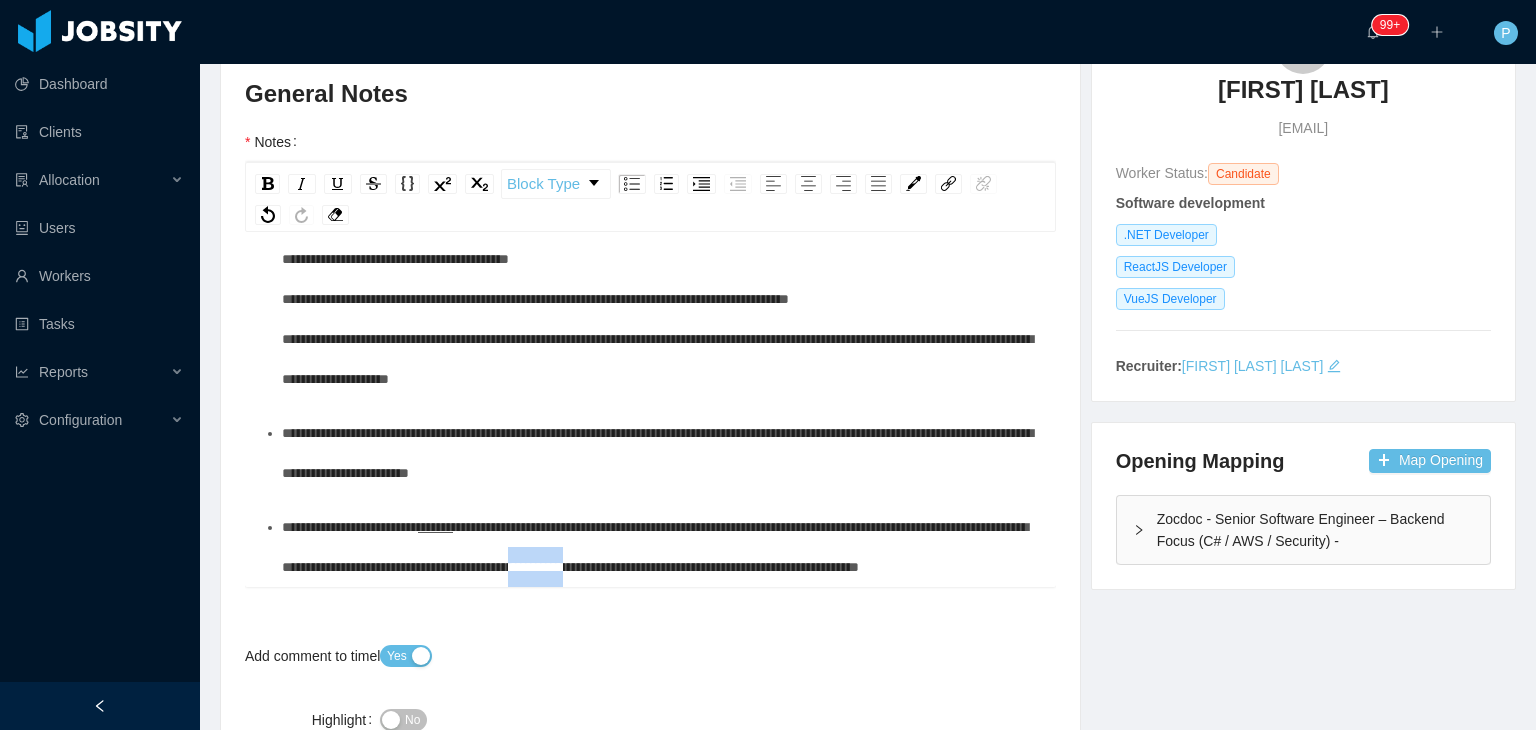 drag, startPoint x: 741, startPoint y: 525, endPoint x: 808, endPoint y: 514, distance: 67.89698 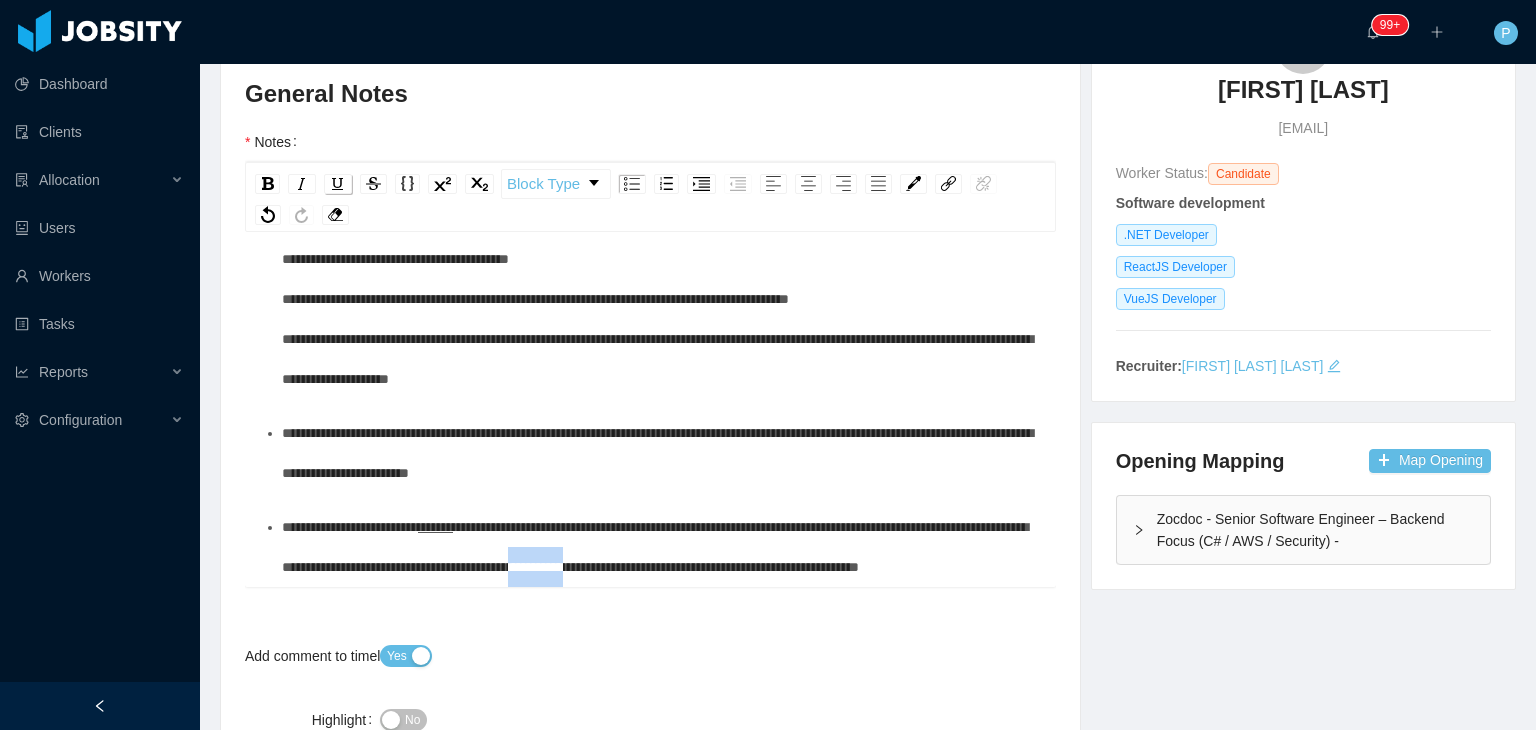 click at bounding box center (338, 184) 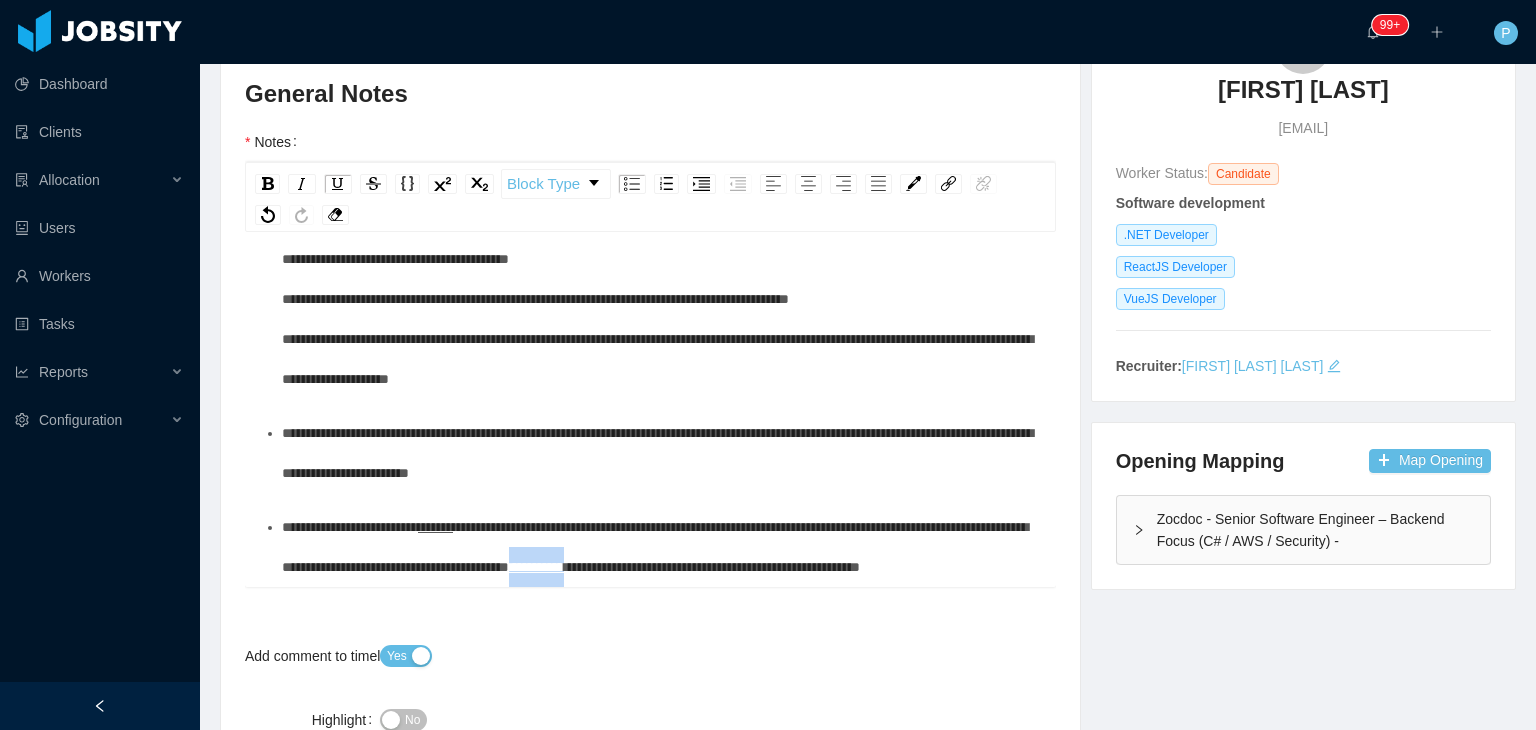 scroll, scrollTop: 816, scrollLeft: 0, axis: vertical 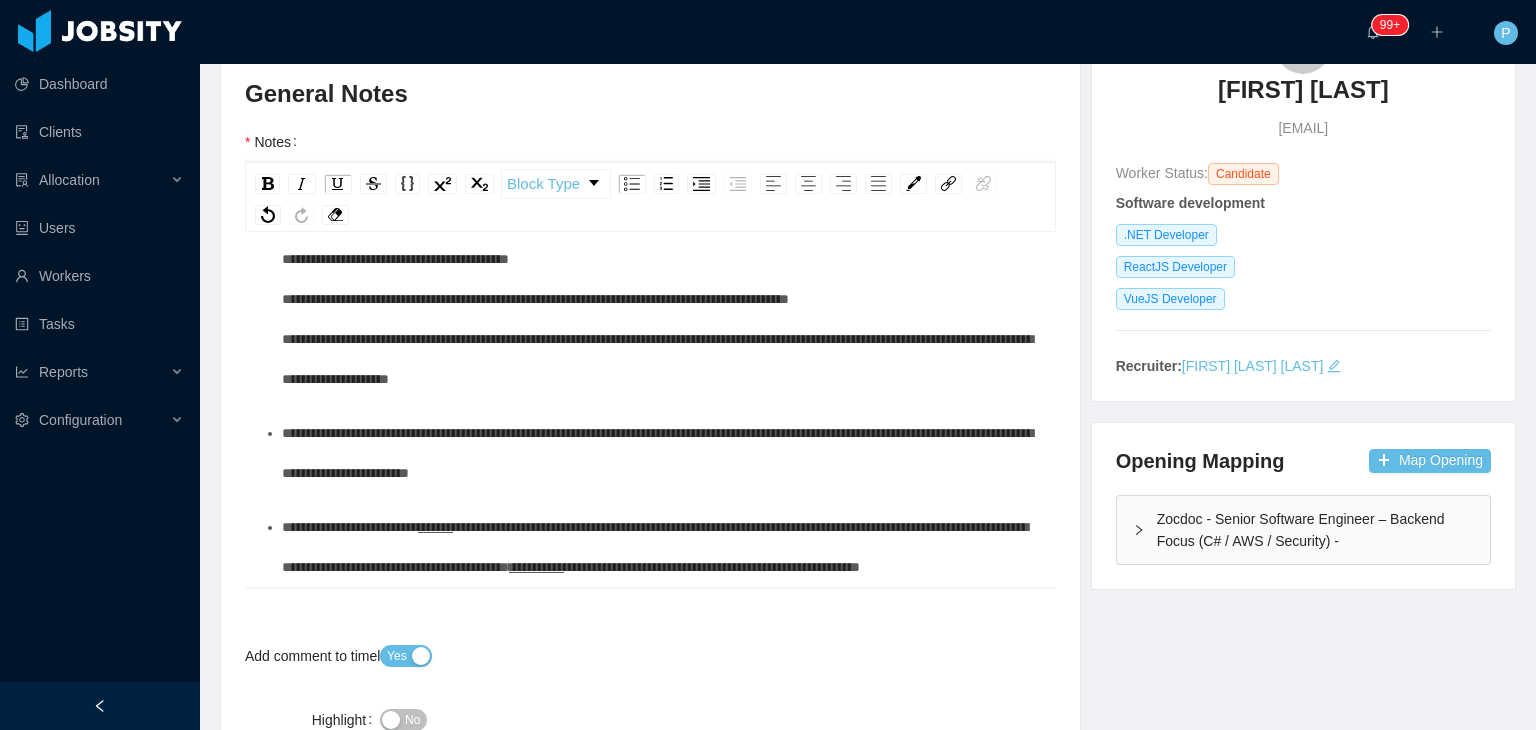 click on "**********" at bounding box center (655, 547) 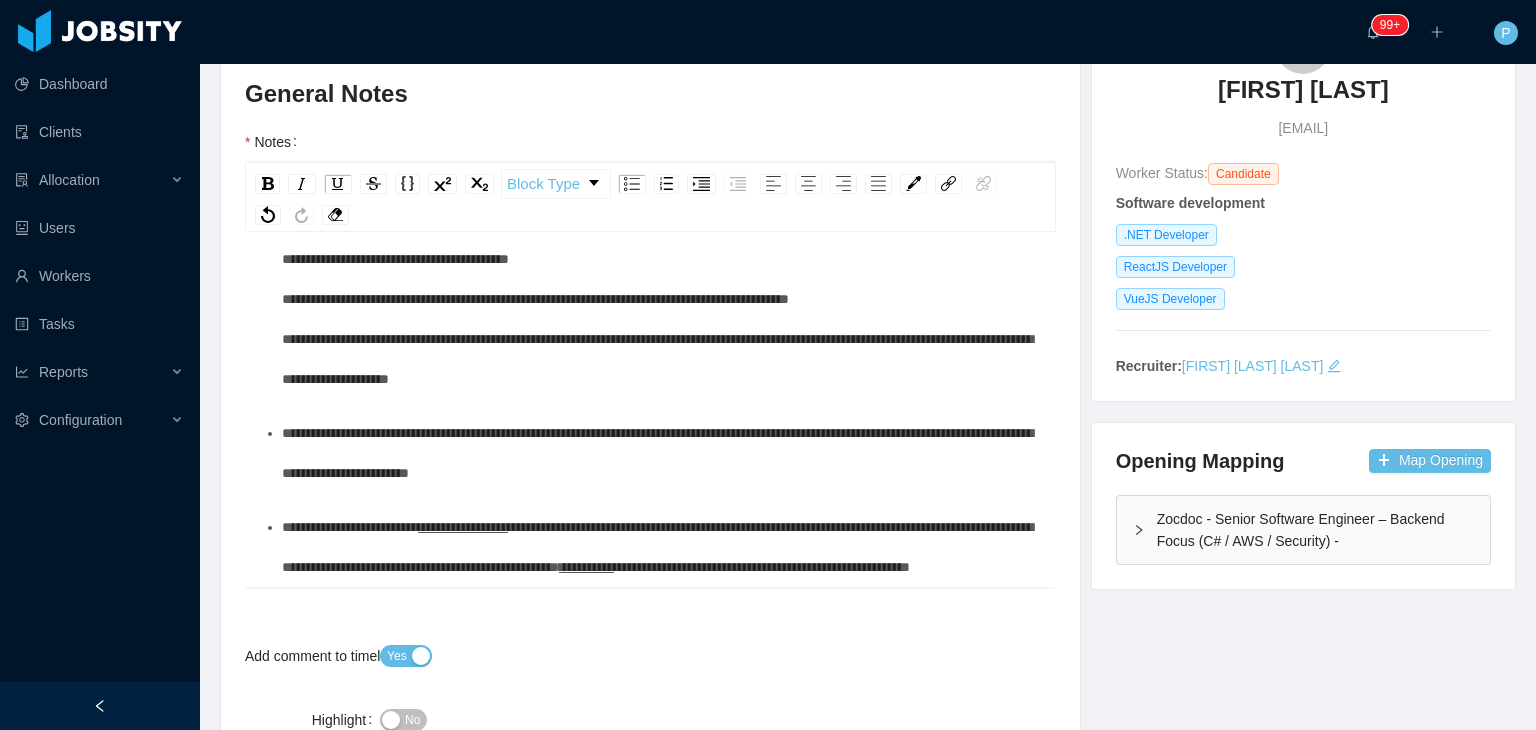 scroll, scrollTop: 340, scrollLeft: 0, axis: vertical 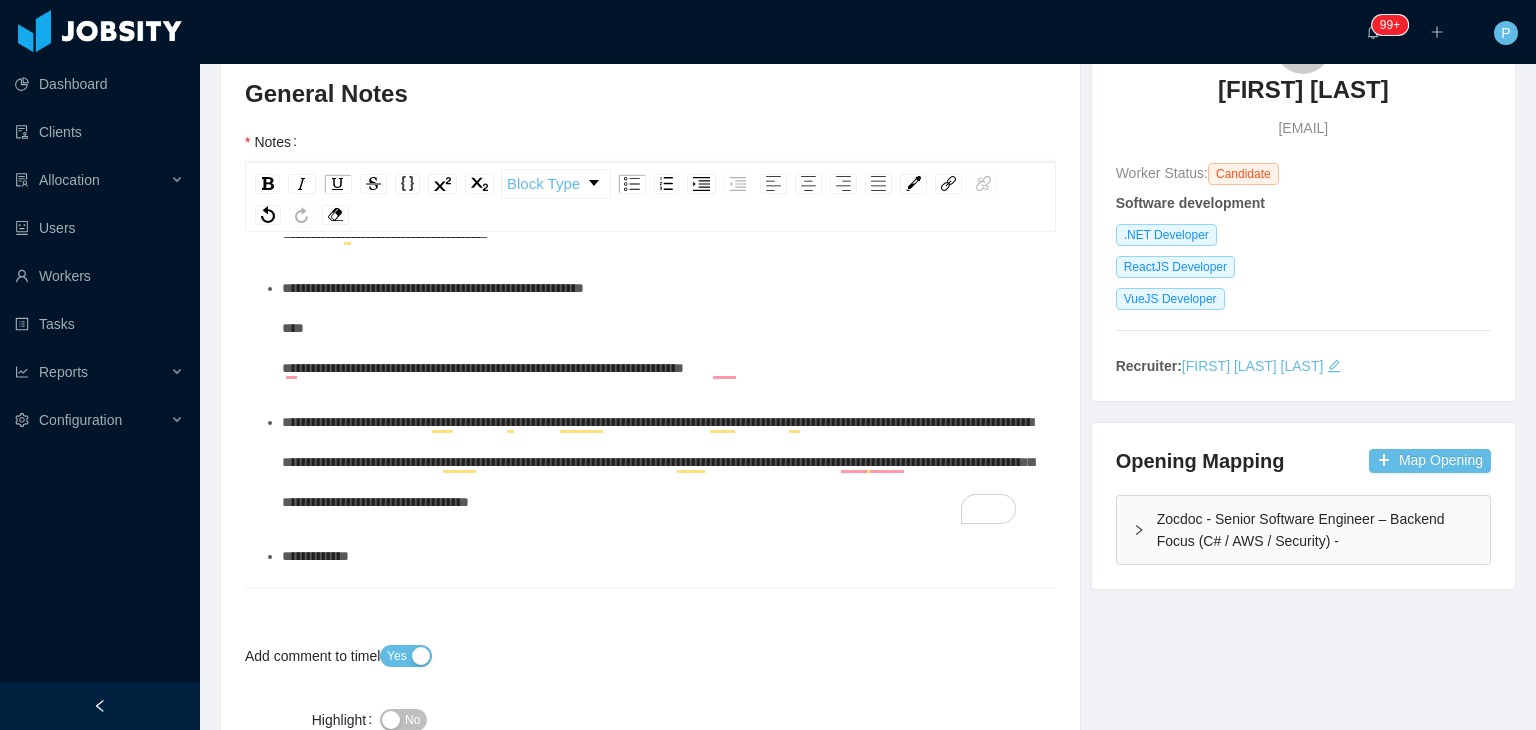 click on "**********" at bounding box center [661, 328] 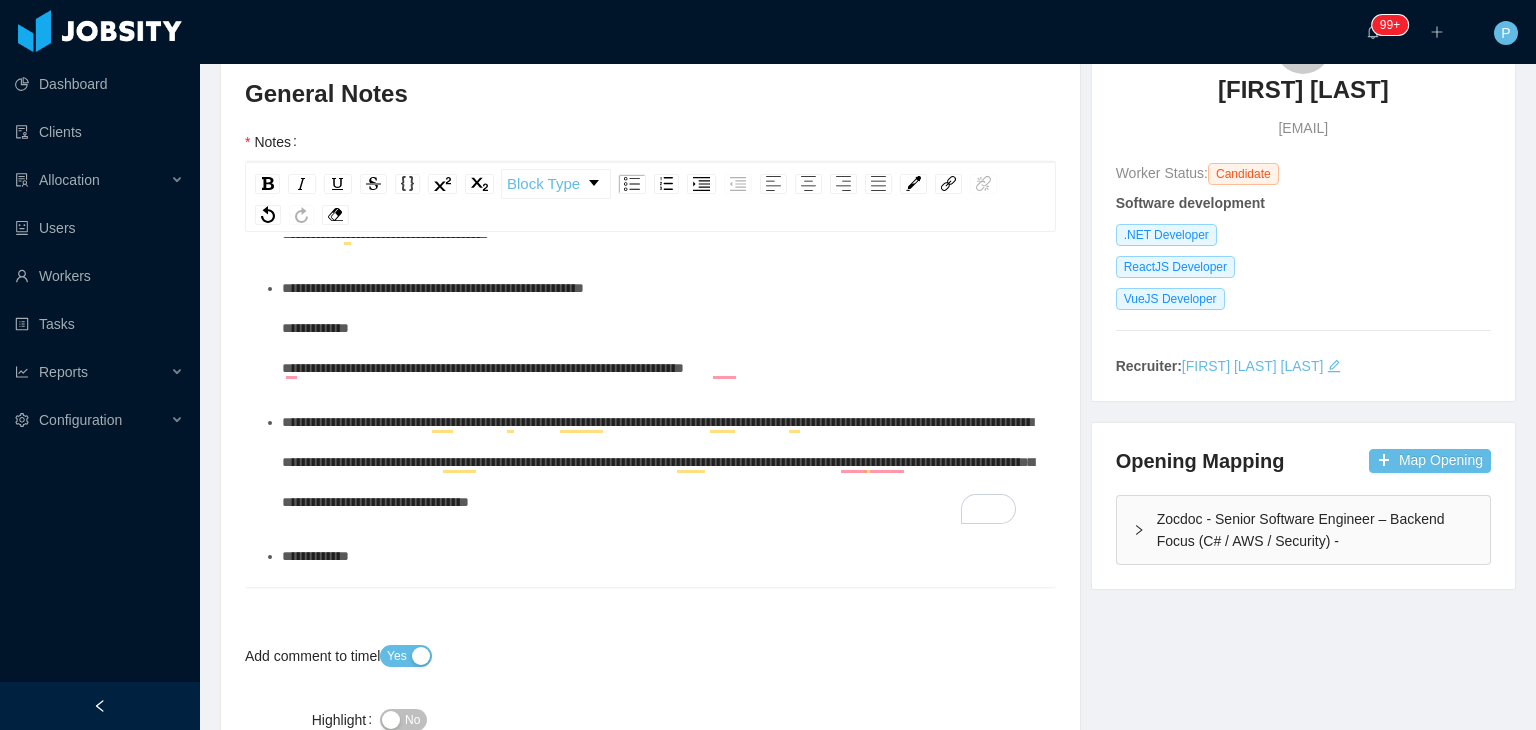 click on "**********" at bounding box center [661, 328] 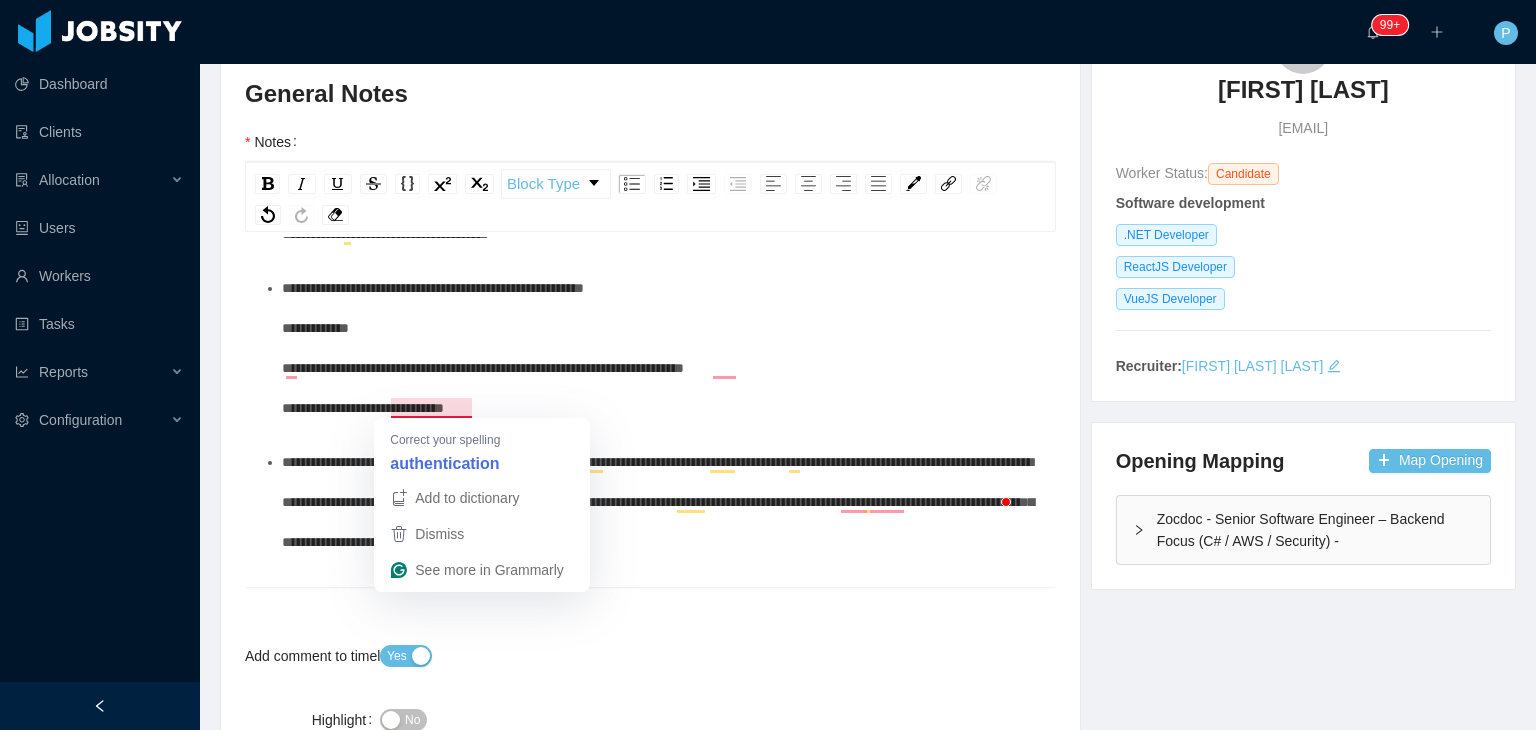 click on "**********" at bounding box center (483, 348) 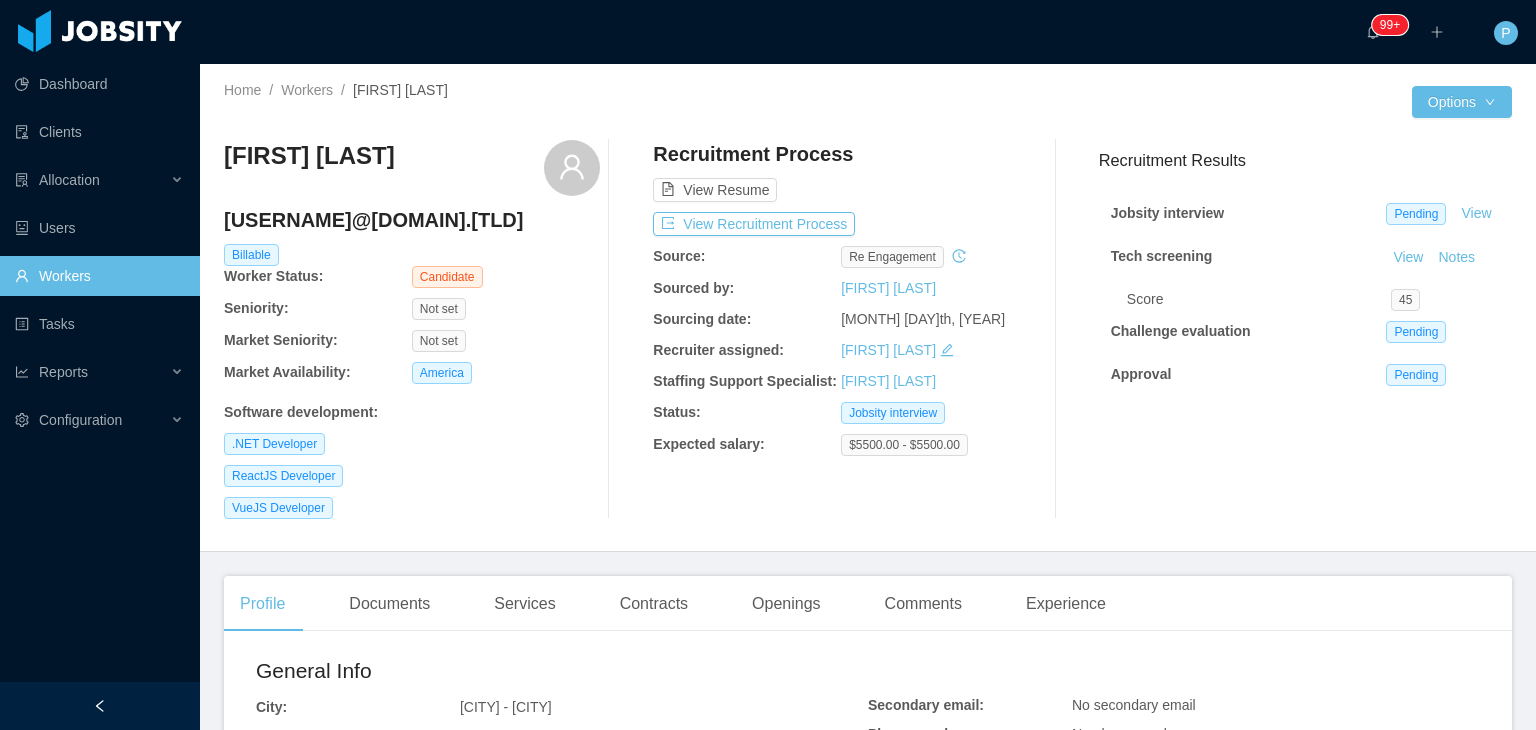 scroll, scrollTop: 0, scrollLeft: 0, axis: both 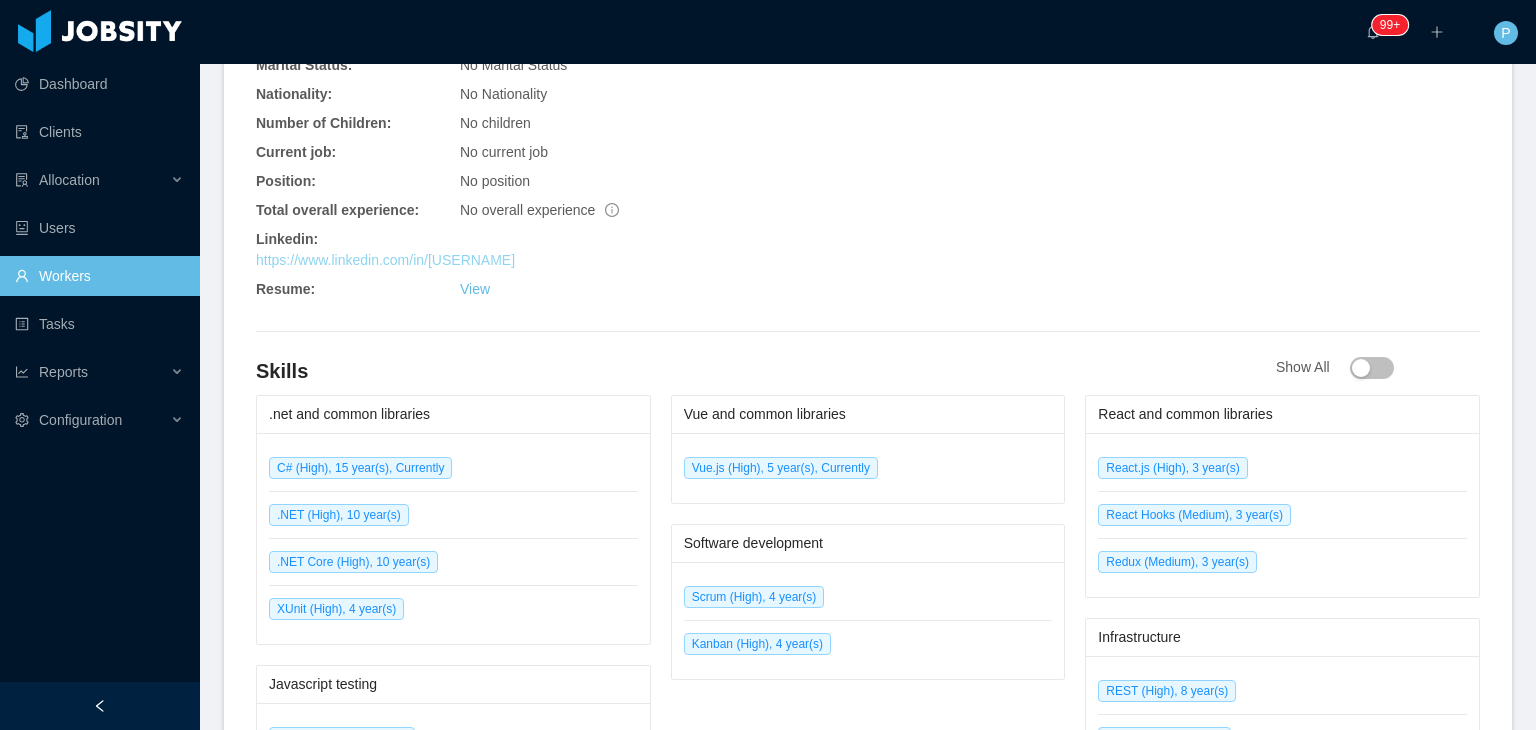 click on "https://www.linkedin.com/in/[USERNAME]" at bounding box center [385, 260] 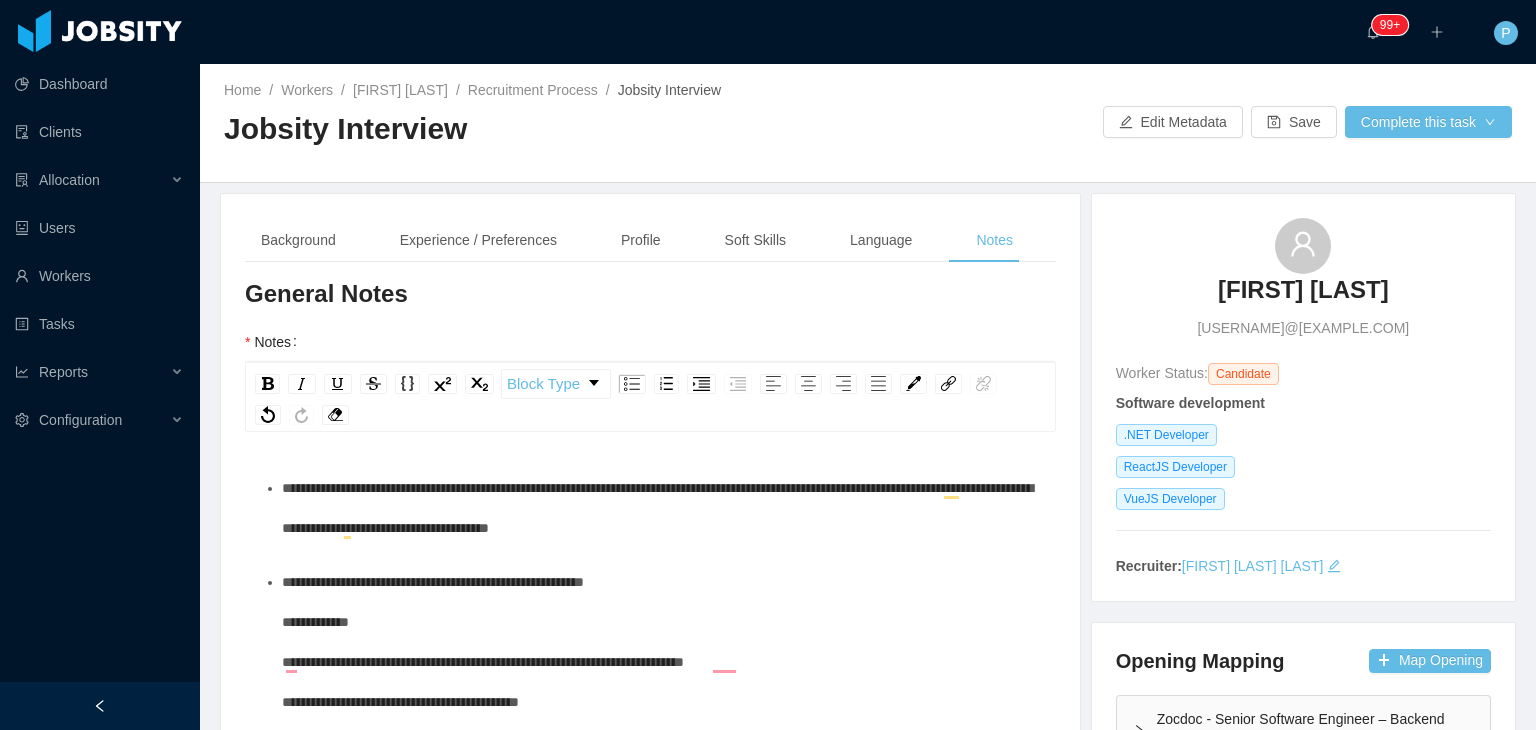 scroll, scrollTop: 0, scrollLeft: 0, axis: both 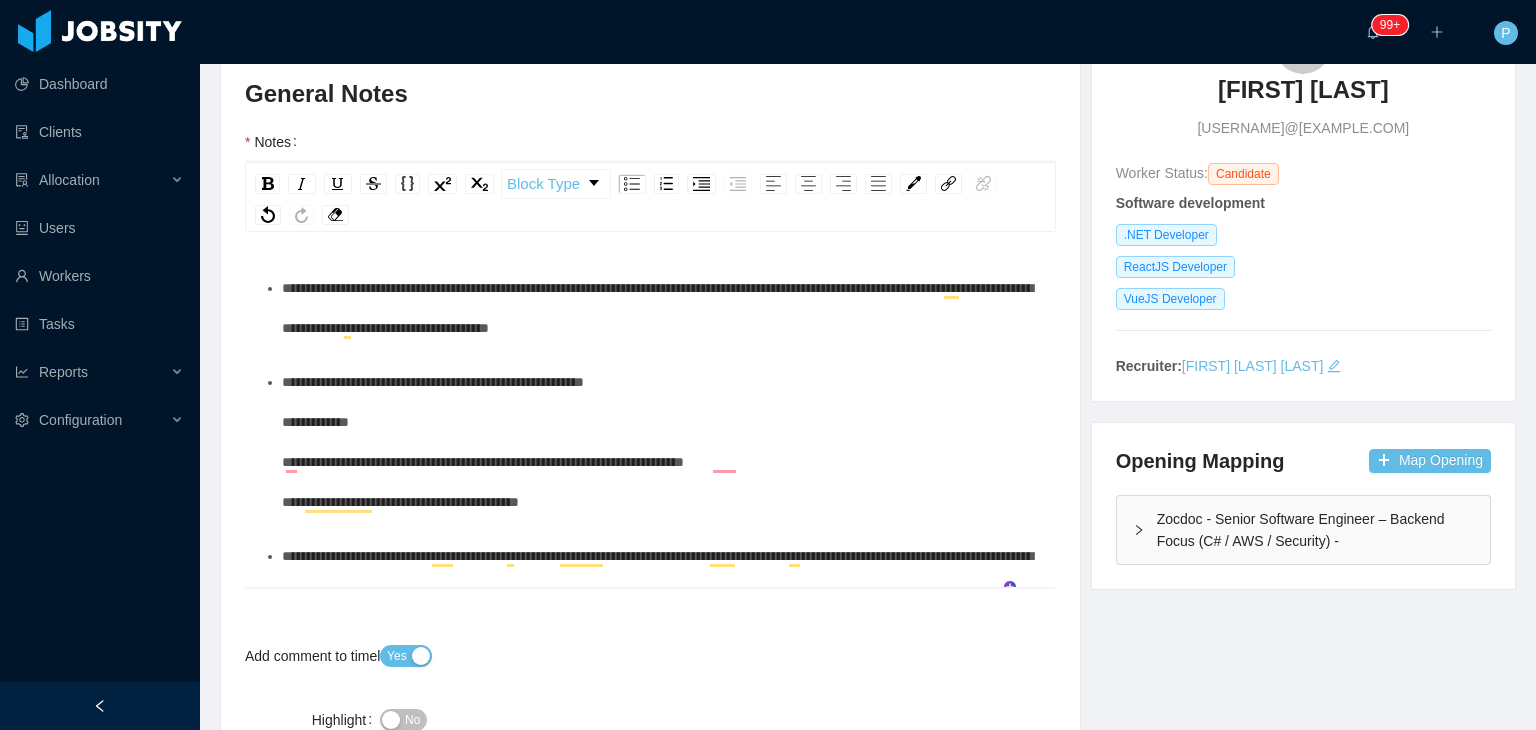 type 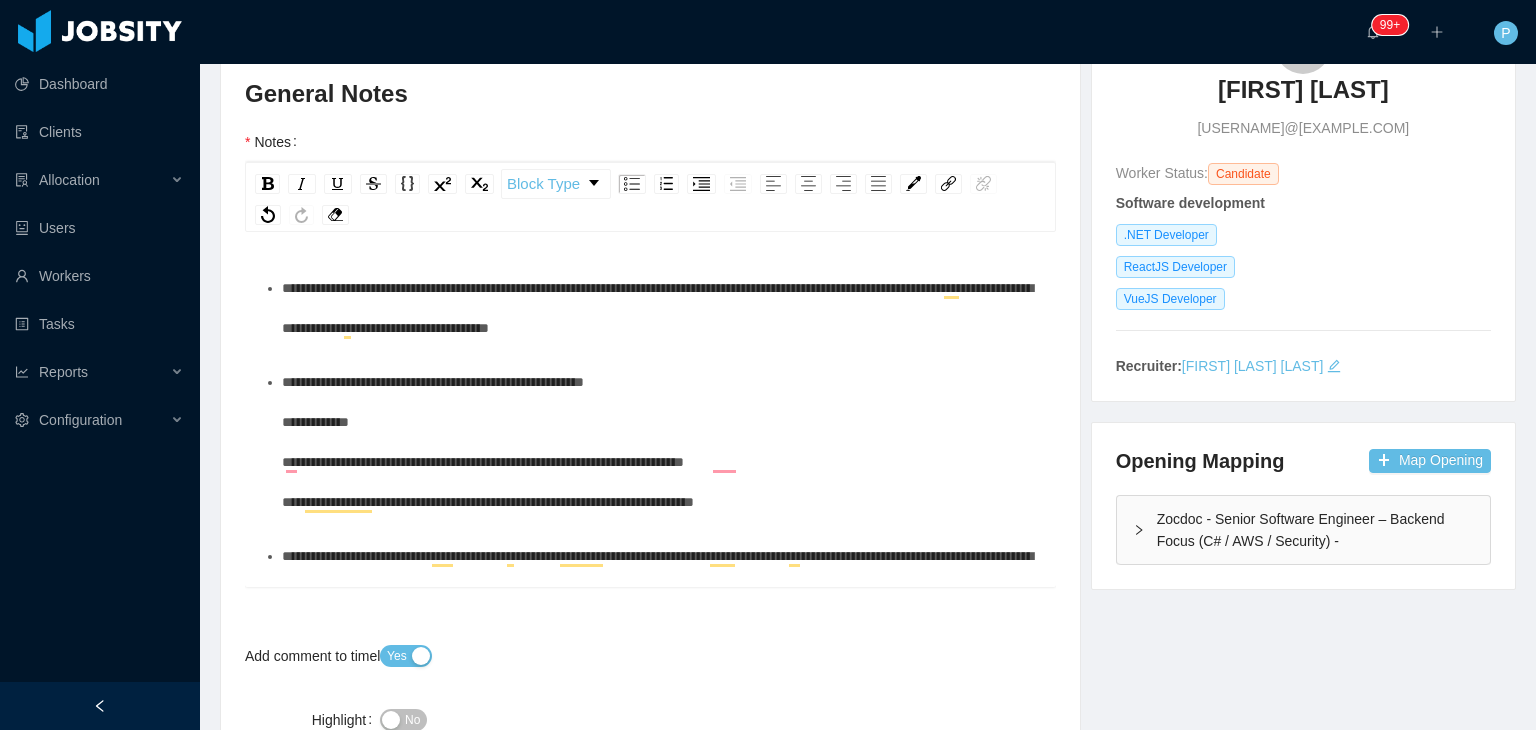 click on "**********" at bounding box center (488, 442) 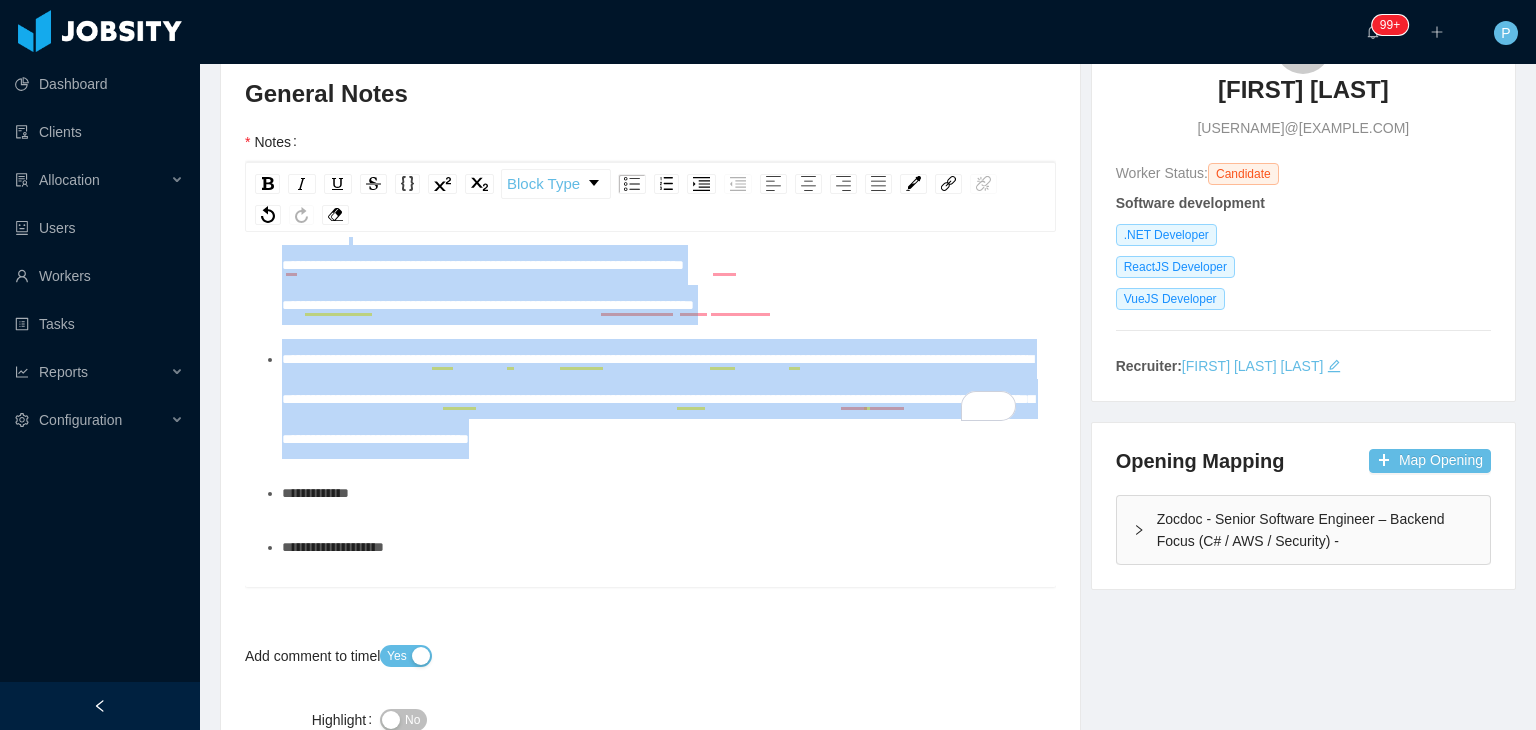 scroll, scrollTop: 158, scrollLeft: 0, axis: vertical 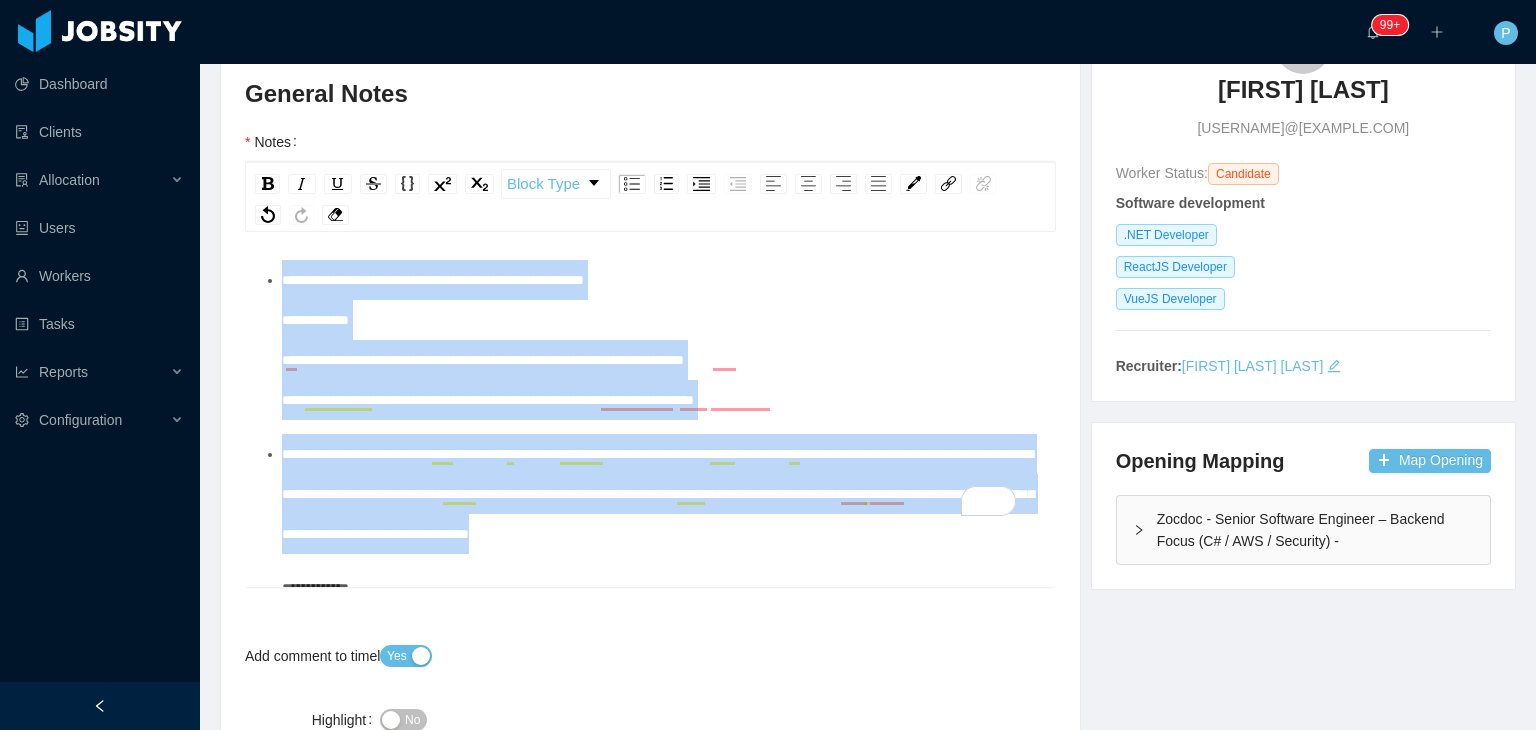 drag, startPoint x: 850, startPoint y: 443, endPoint x: 282, endPoint y: 274, distance: 592.60864 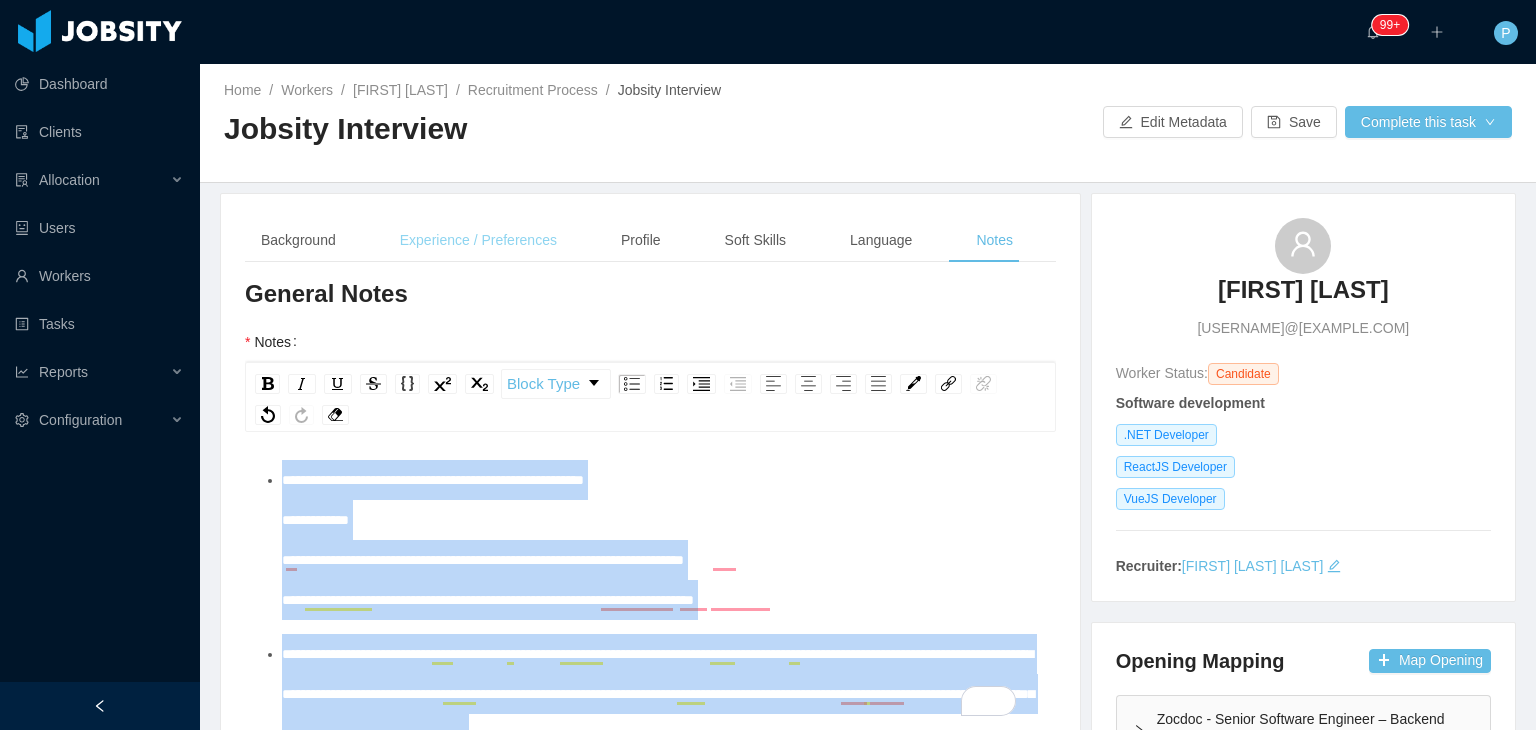 click on "Experience / Preferences" at bounding box center (478, 240) 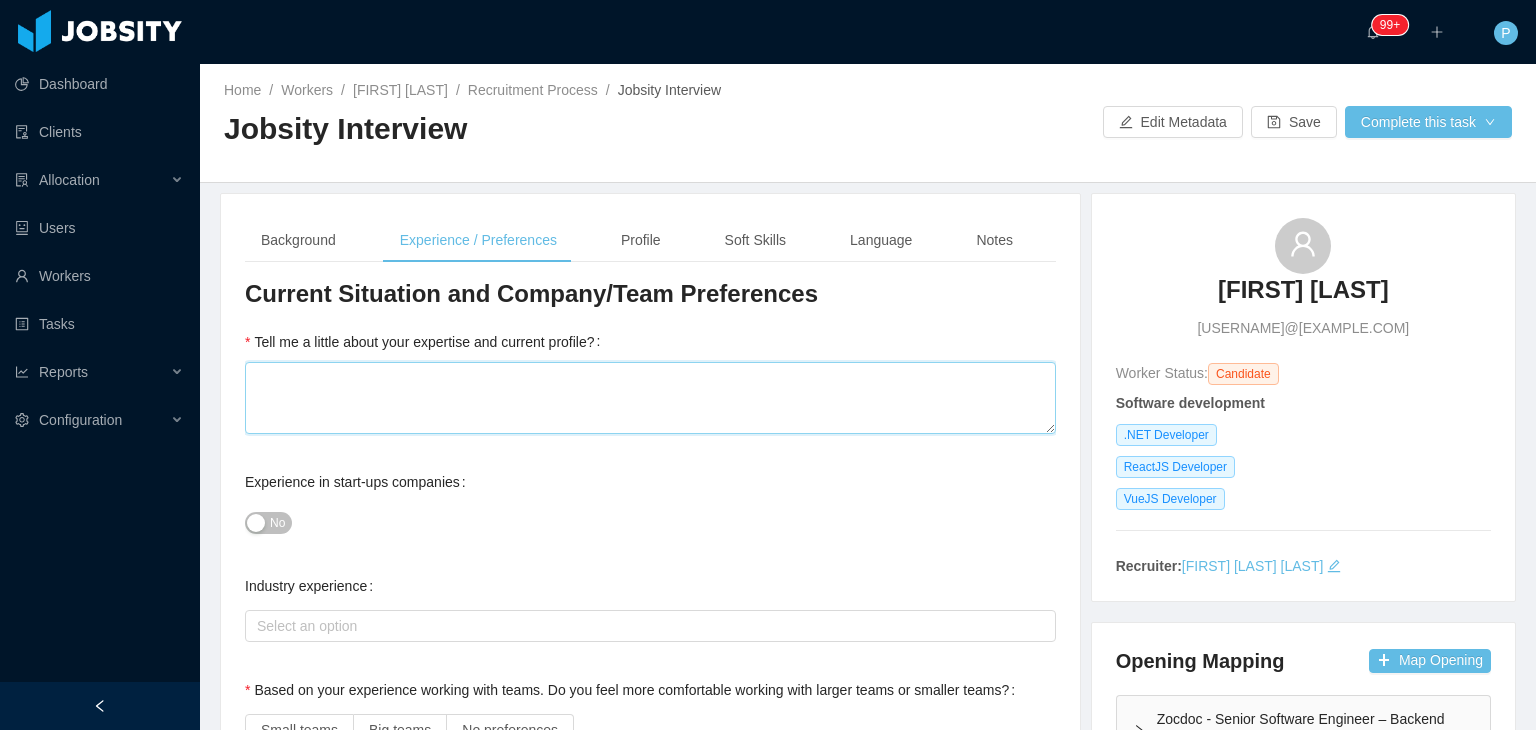 click on "Tell me a little about your expertise and current profile?" at bounding box center [650, 398] 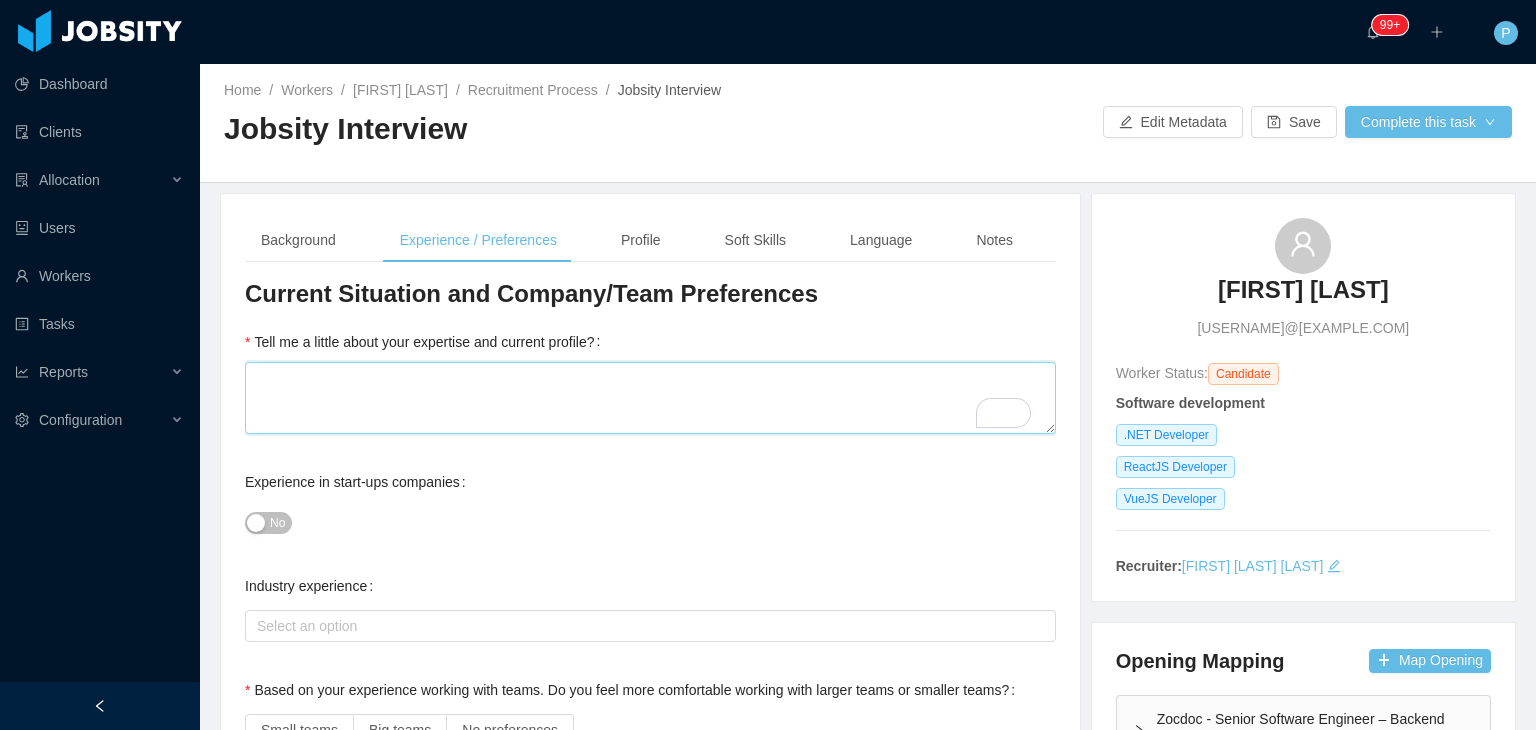 paste on "**********" 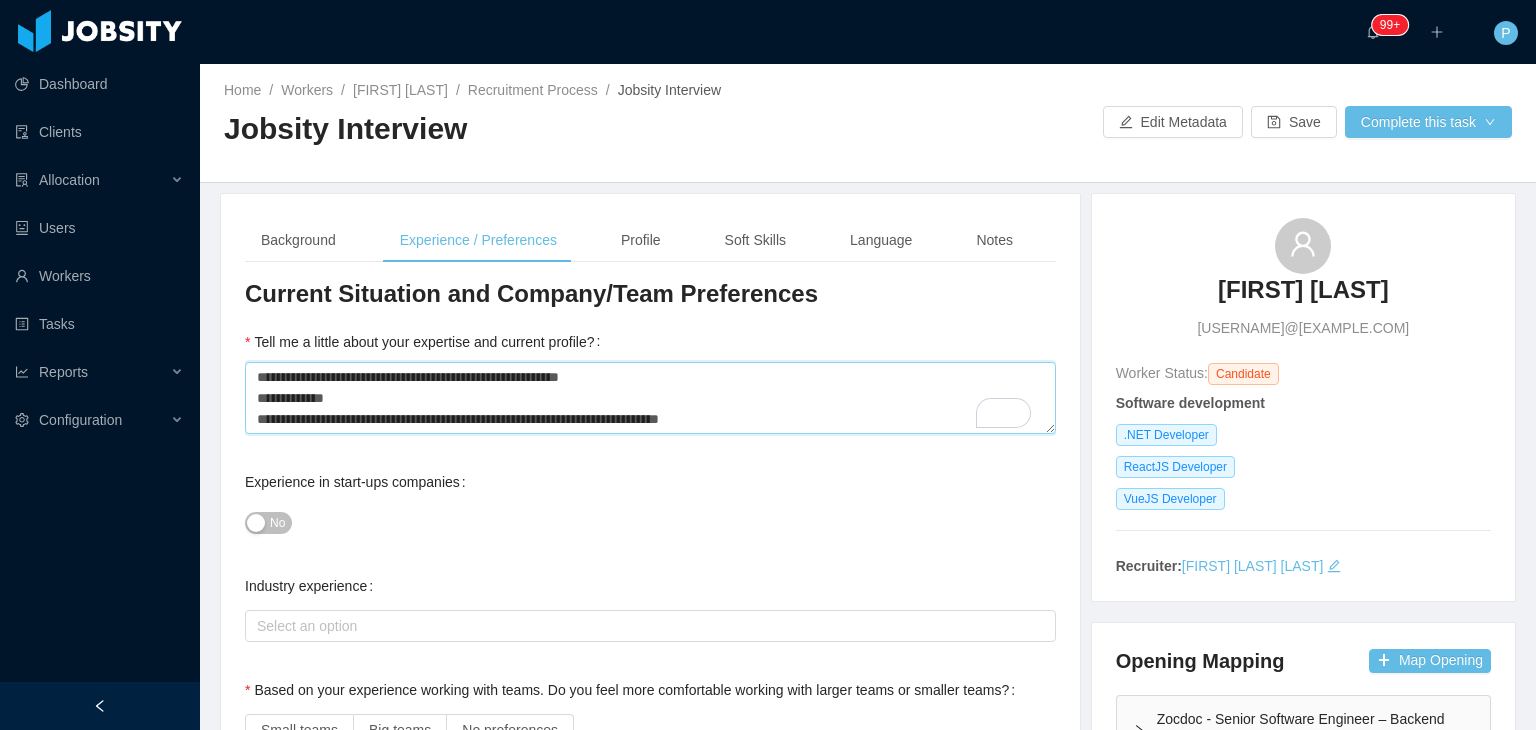 type 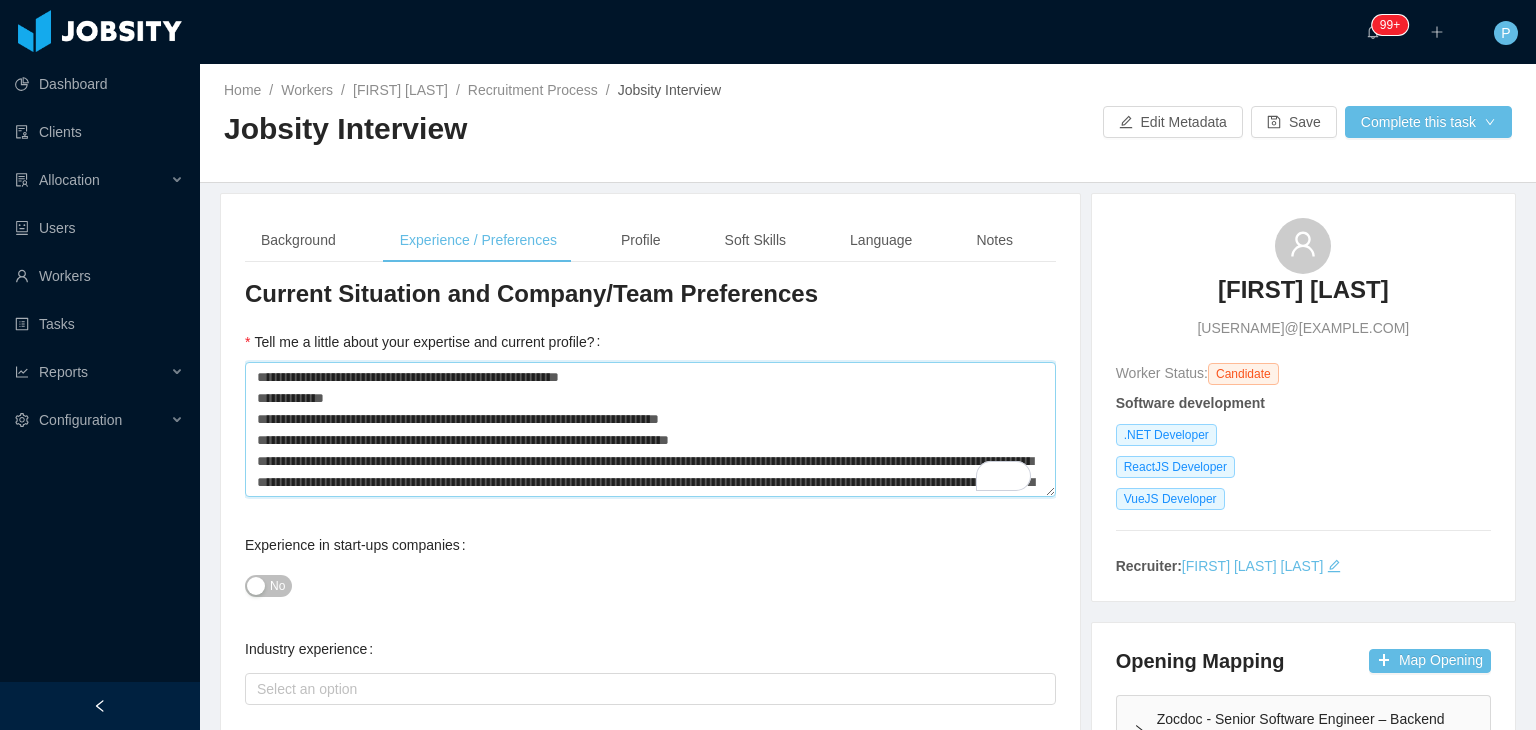 type on "**********" 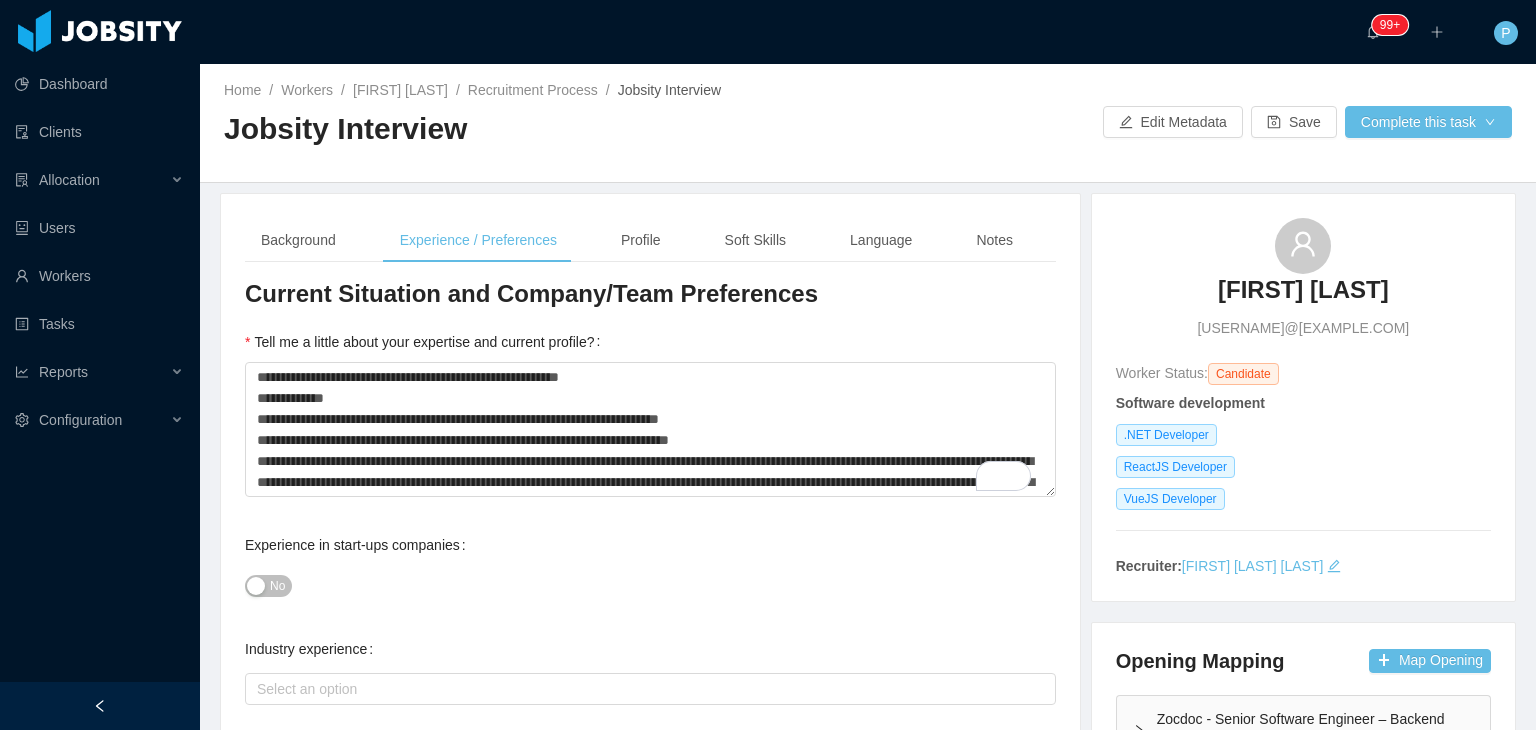 click on "No" at bounding box center (650, 585) 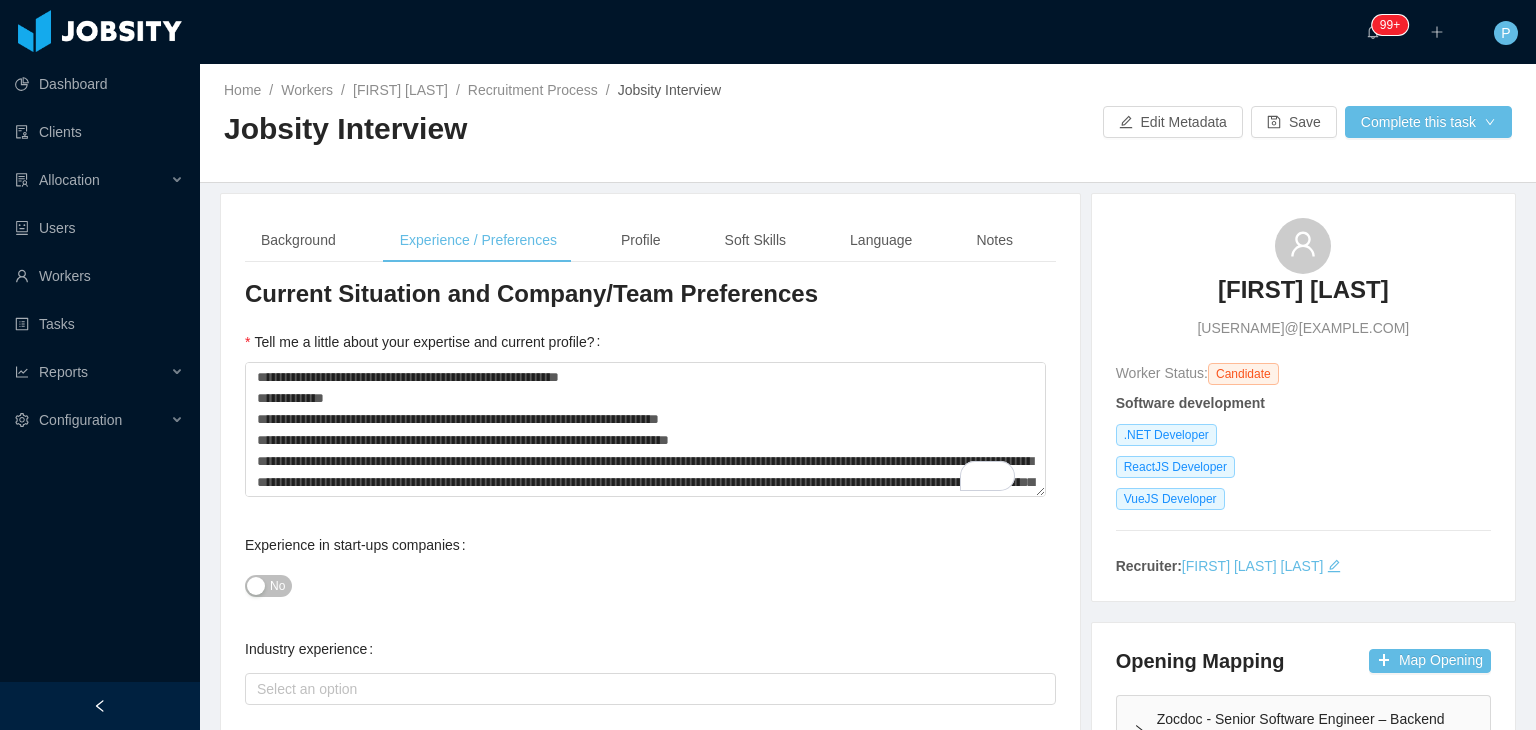 scroll, scrollTop: 16, scrollLeft: 0, axis: vertical 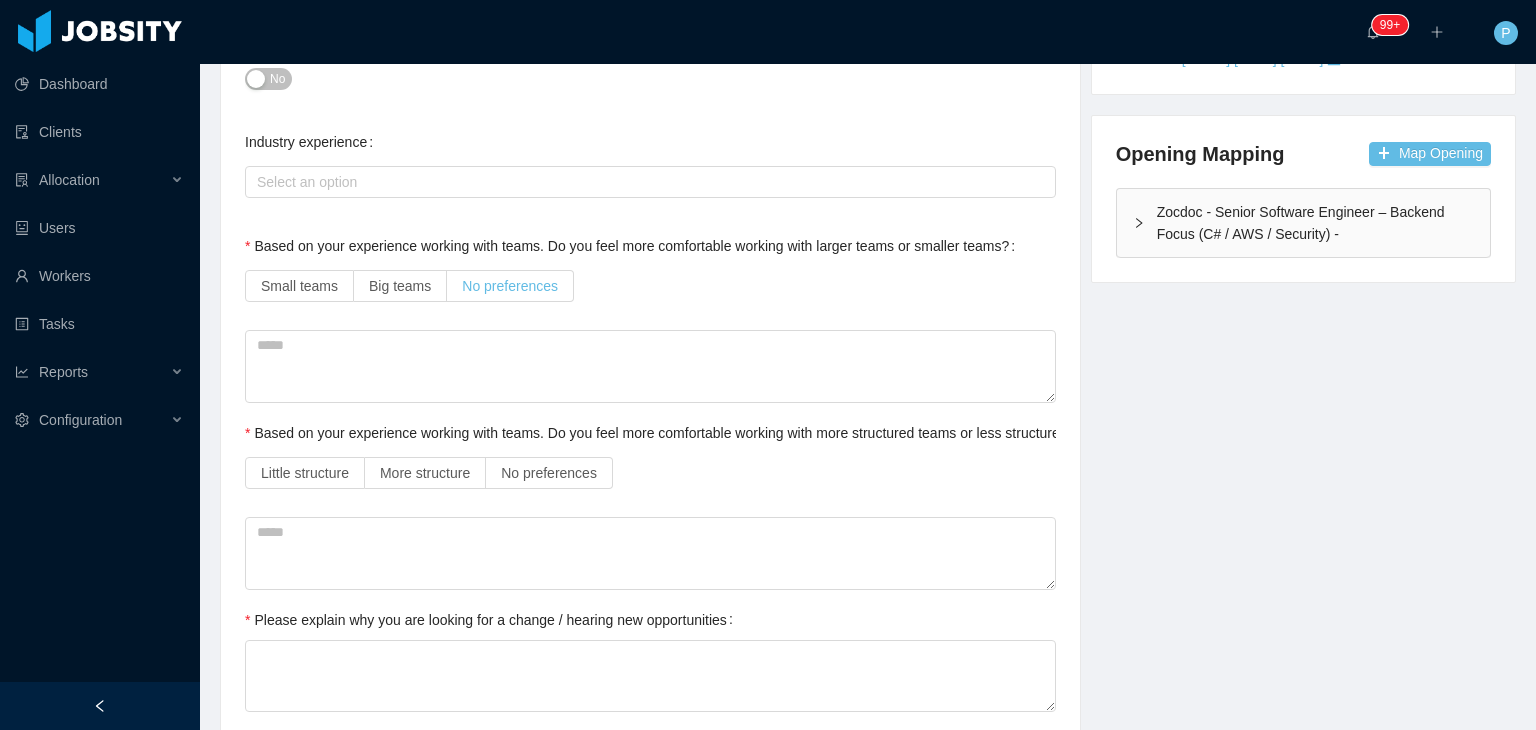 click on "No preferences" at bounding box center [510, 286] 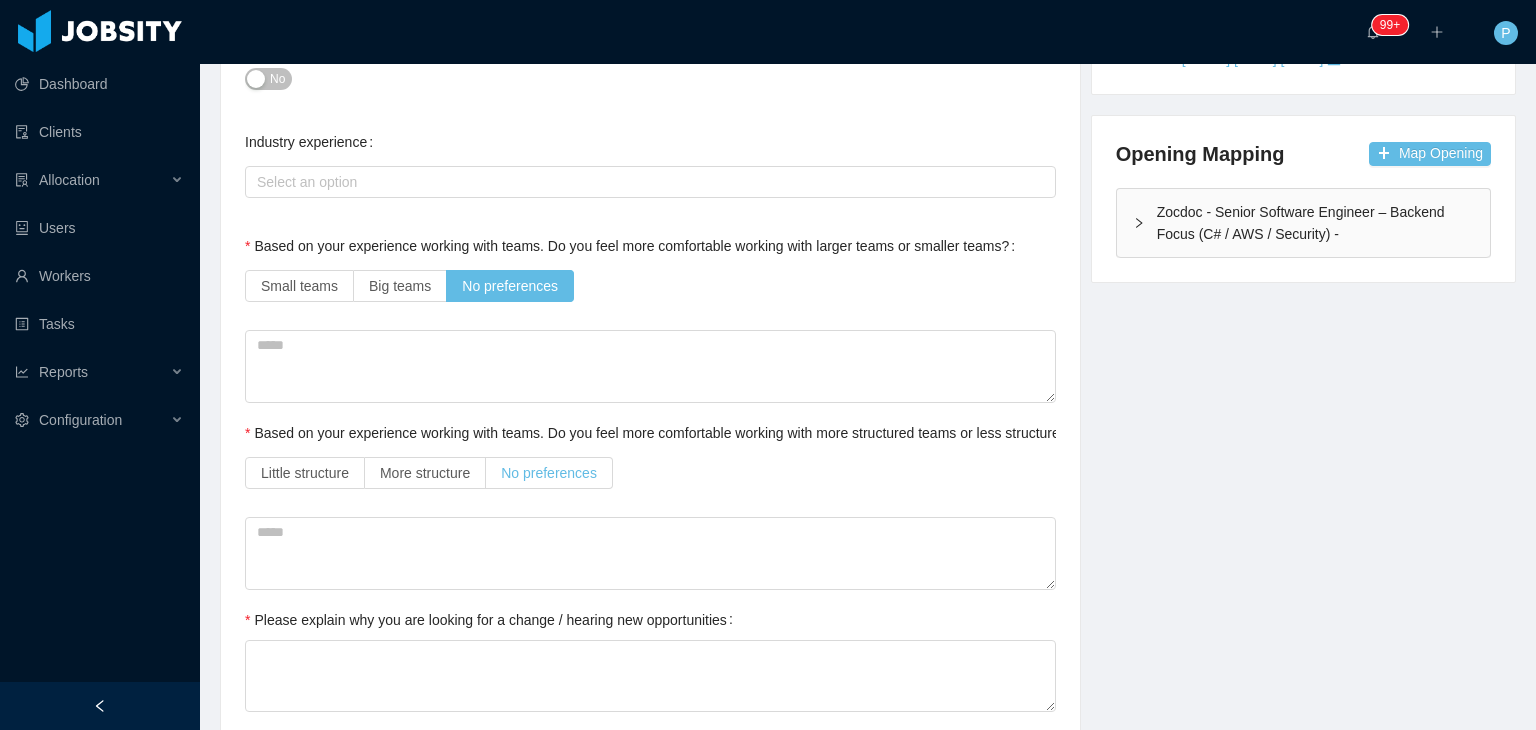 click on "No preferences" at bounding box center [549, 473] 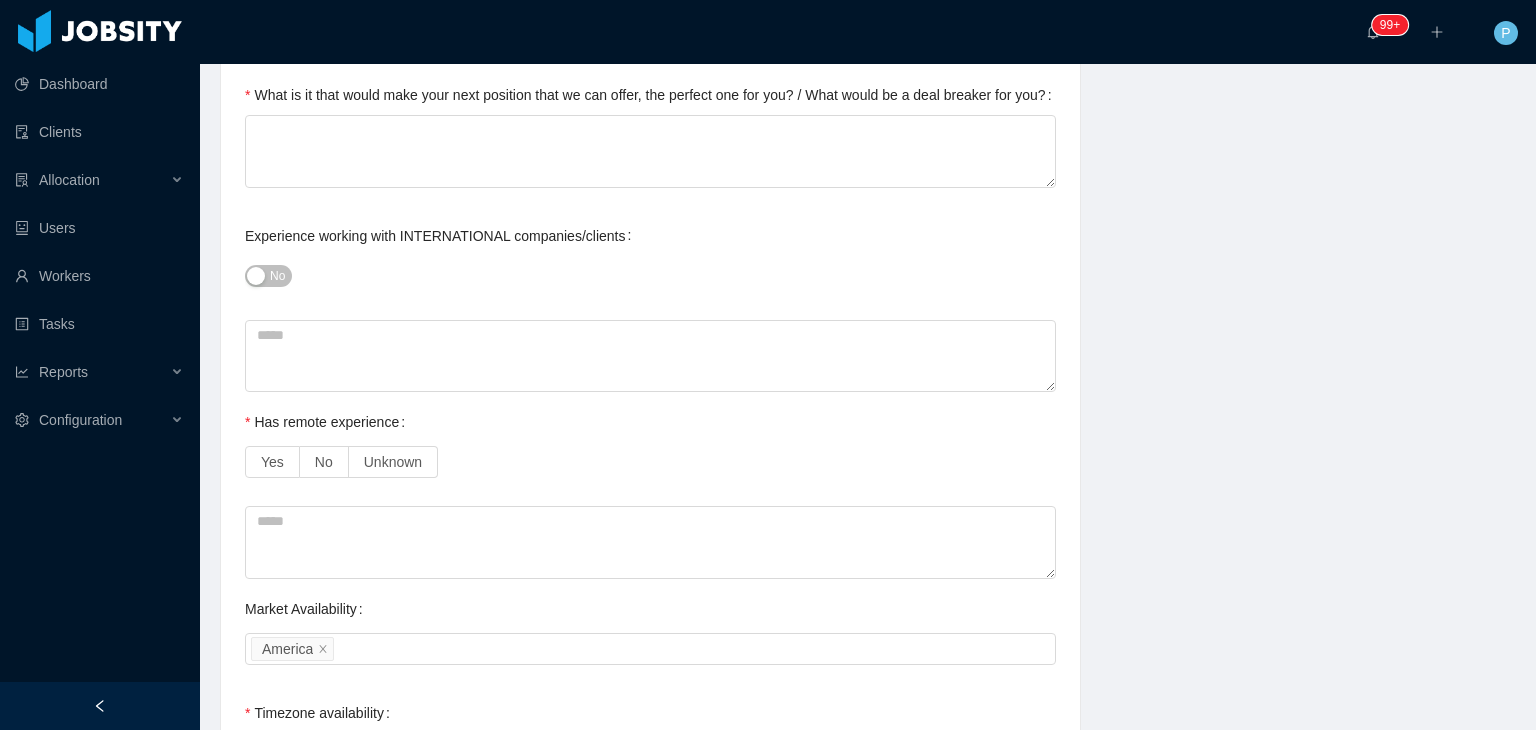 scroll, scrollTop: 1207, scrollLeft: 0, axis: vertical 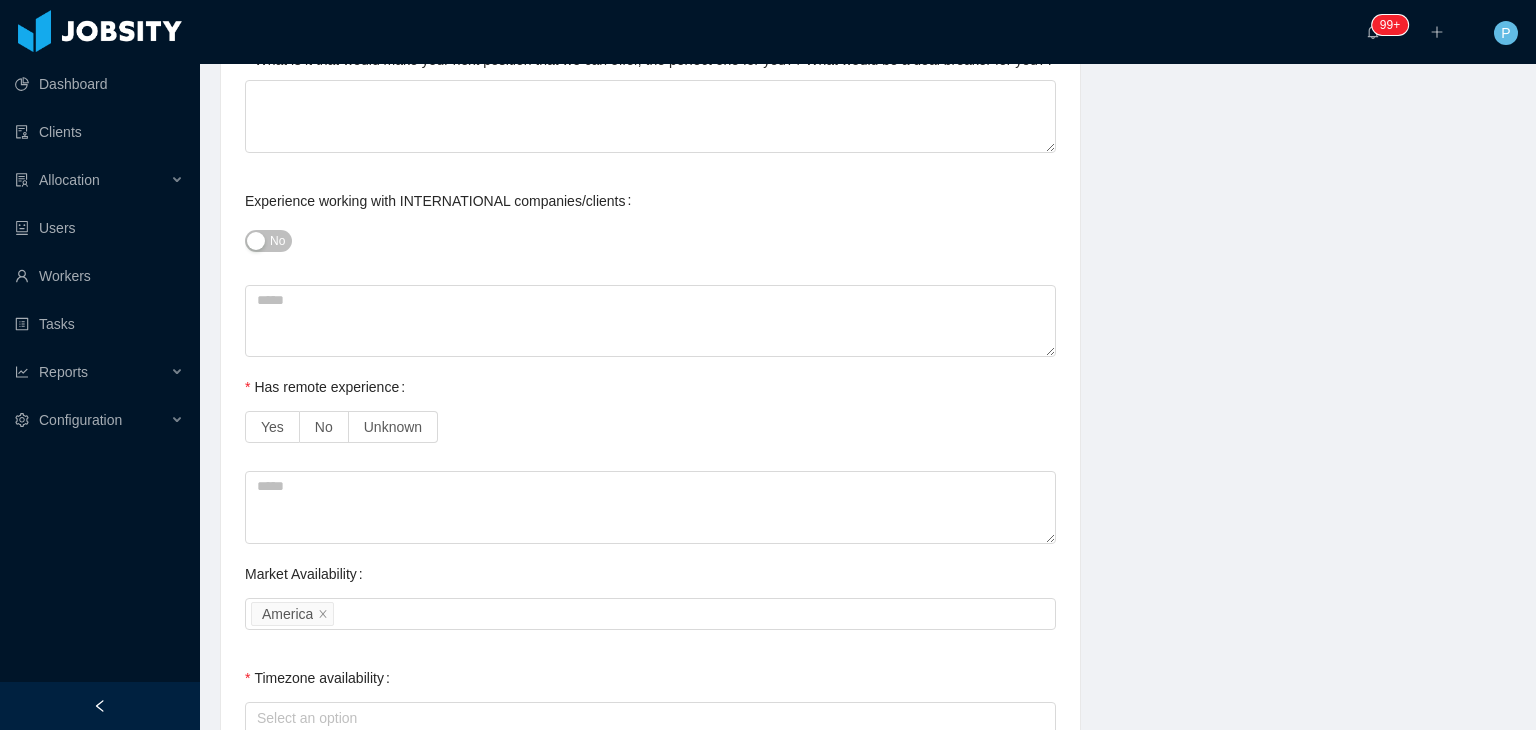 click on "No" at bounding box center [268, 241] 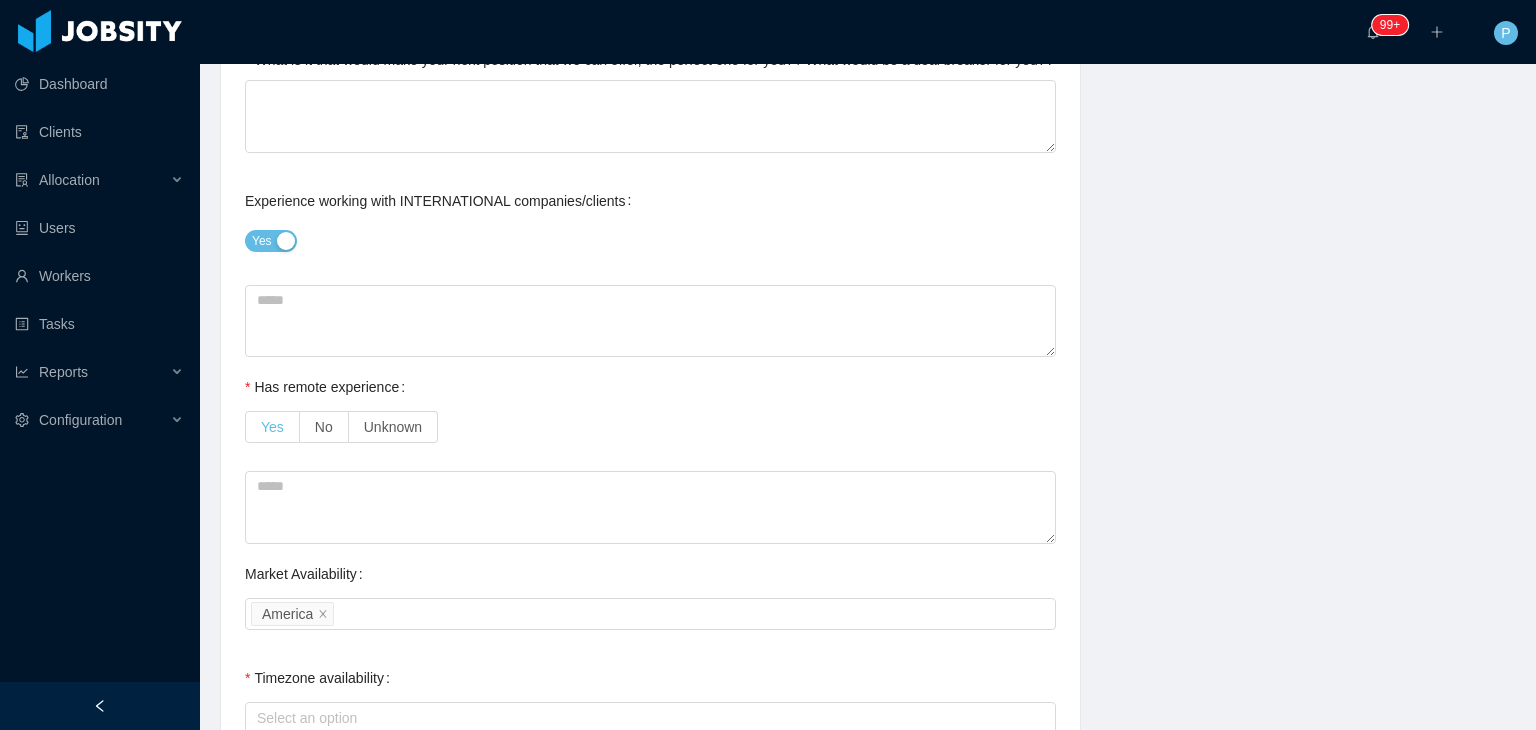 click on "Yes" at bounding box center (272, 427) 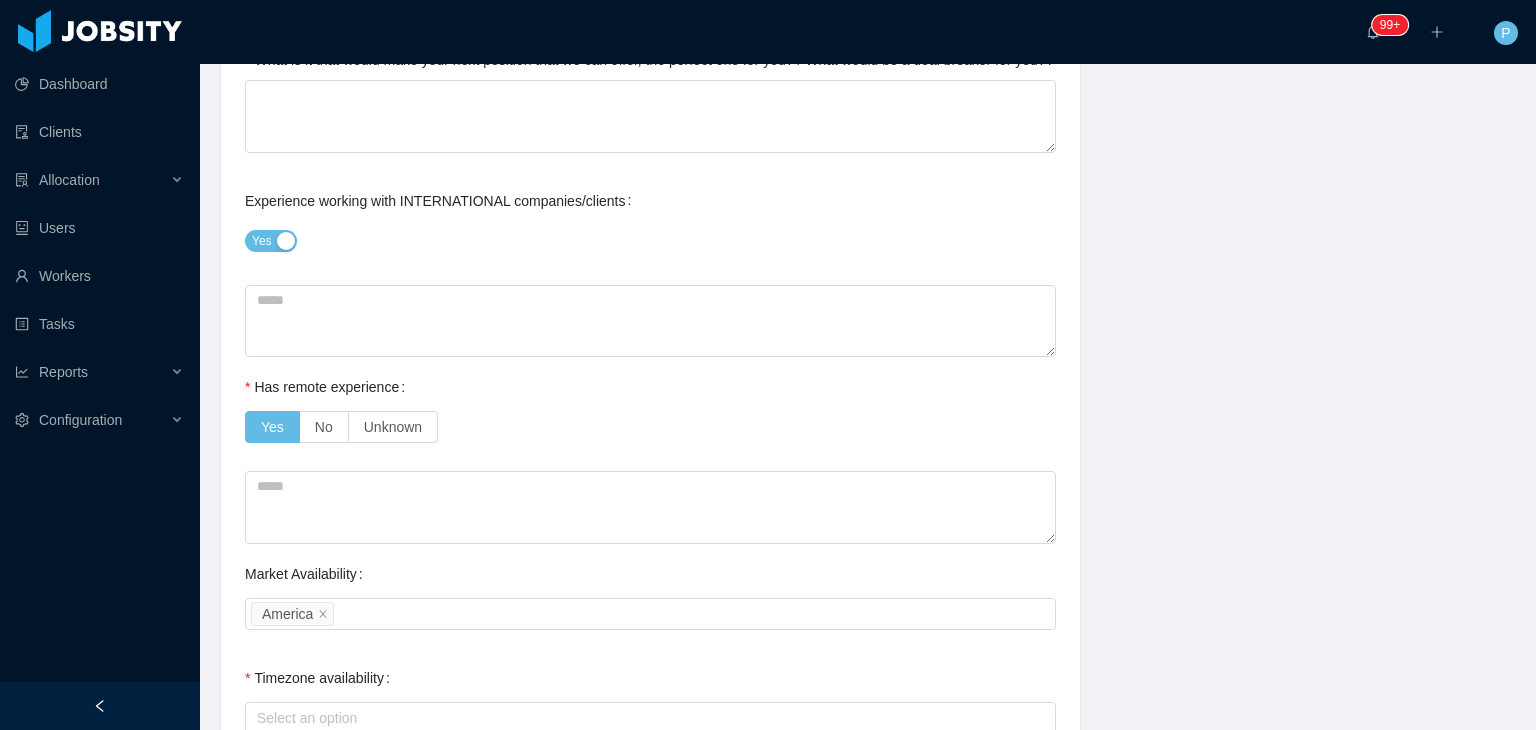 click on "Yes No Unknown" at bounding box center (650, 427) 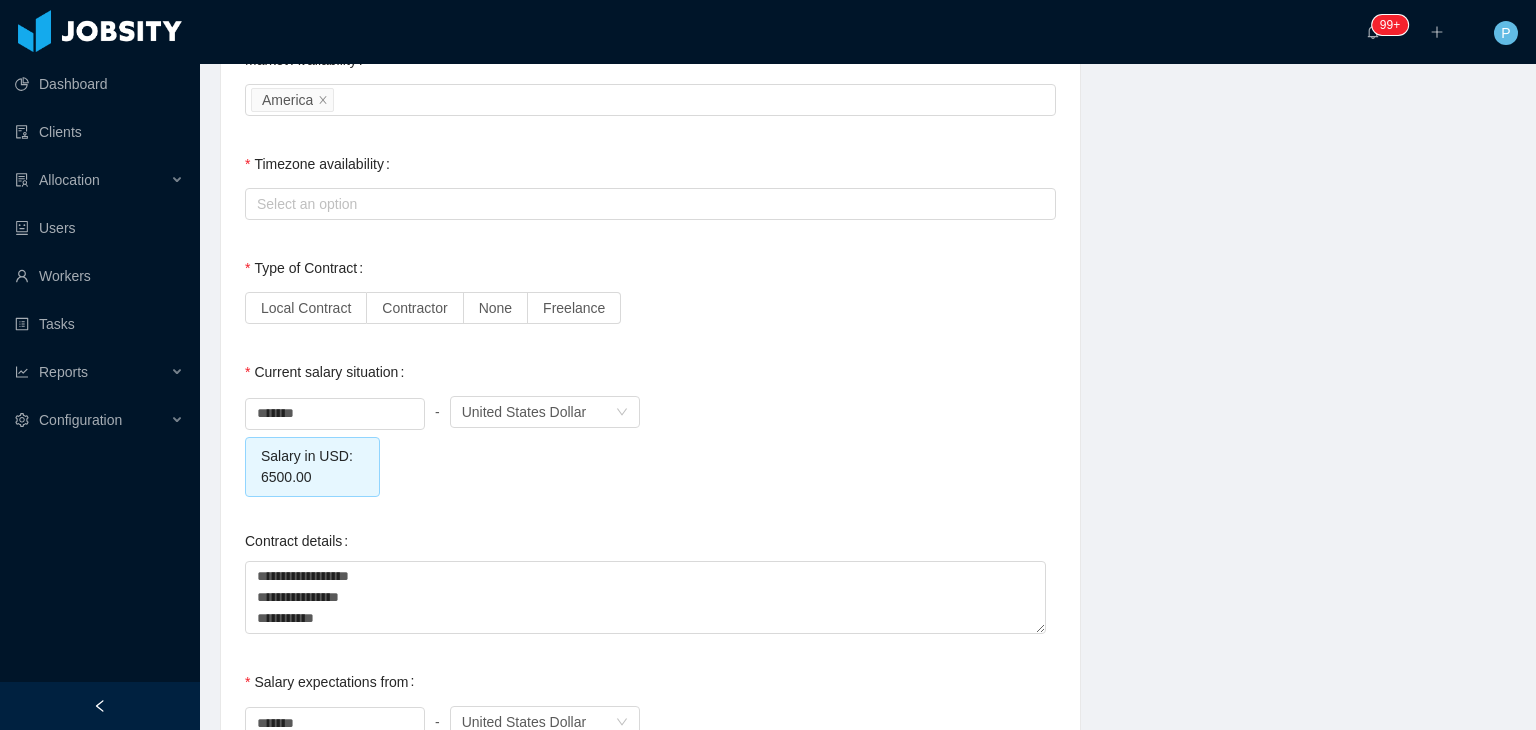scroll, scrollTop: 1727, scrollLeft: 0, axis: vertical 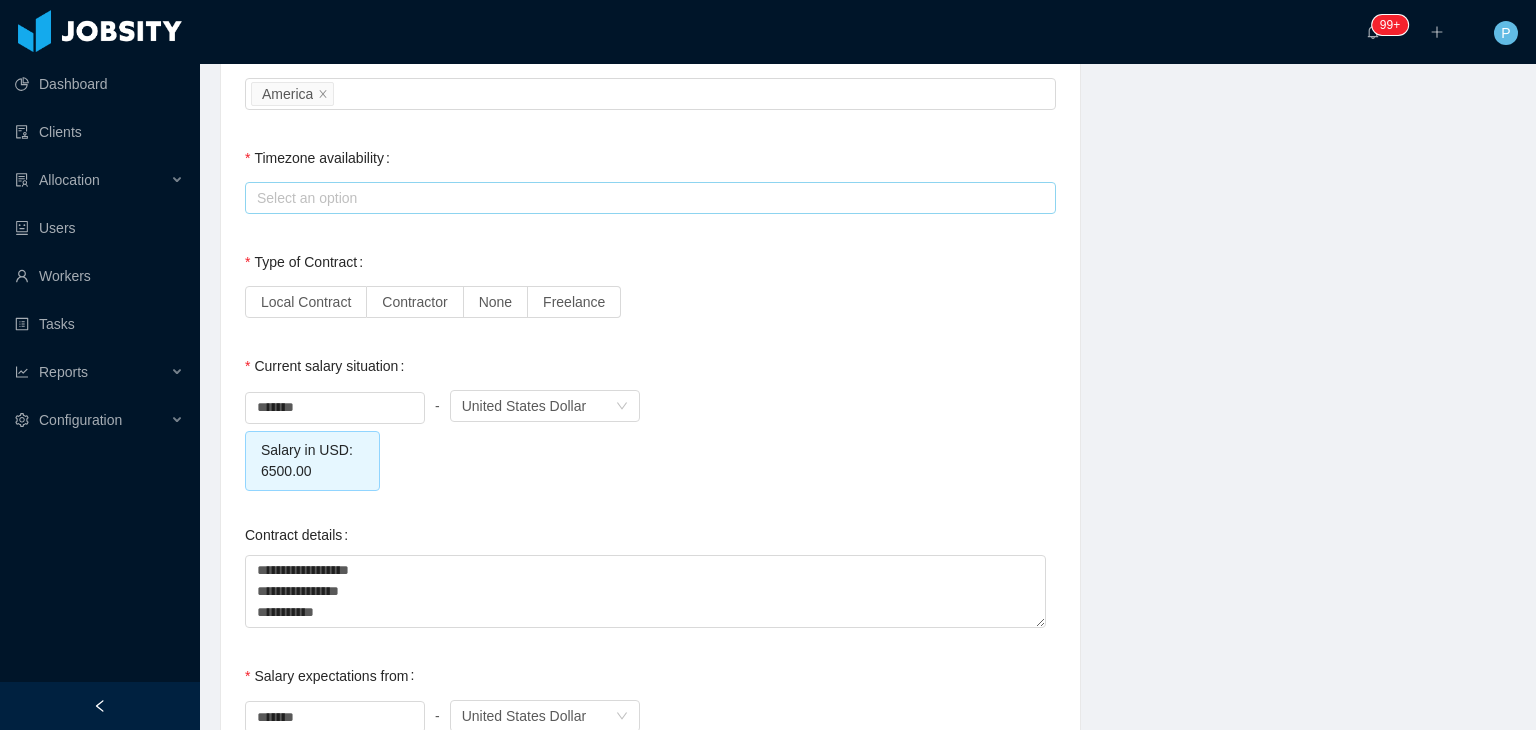 click on "Select an option" at bounding box center [647, 198] 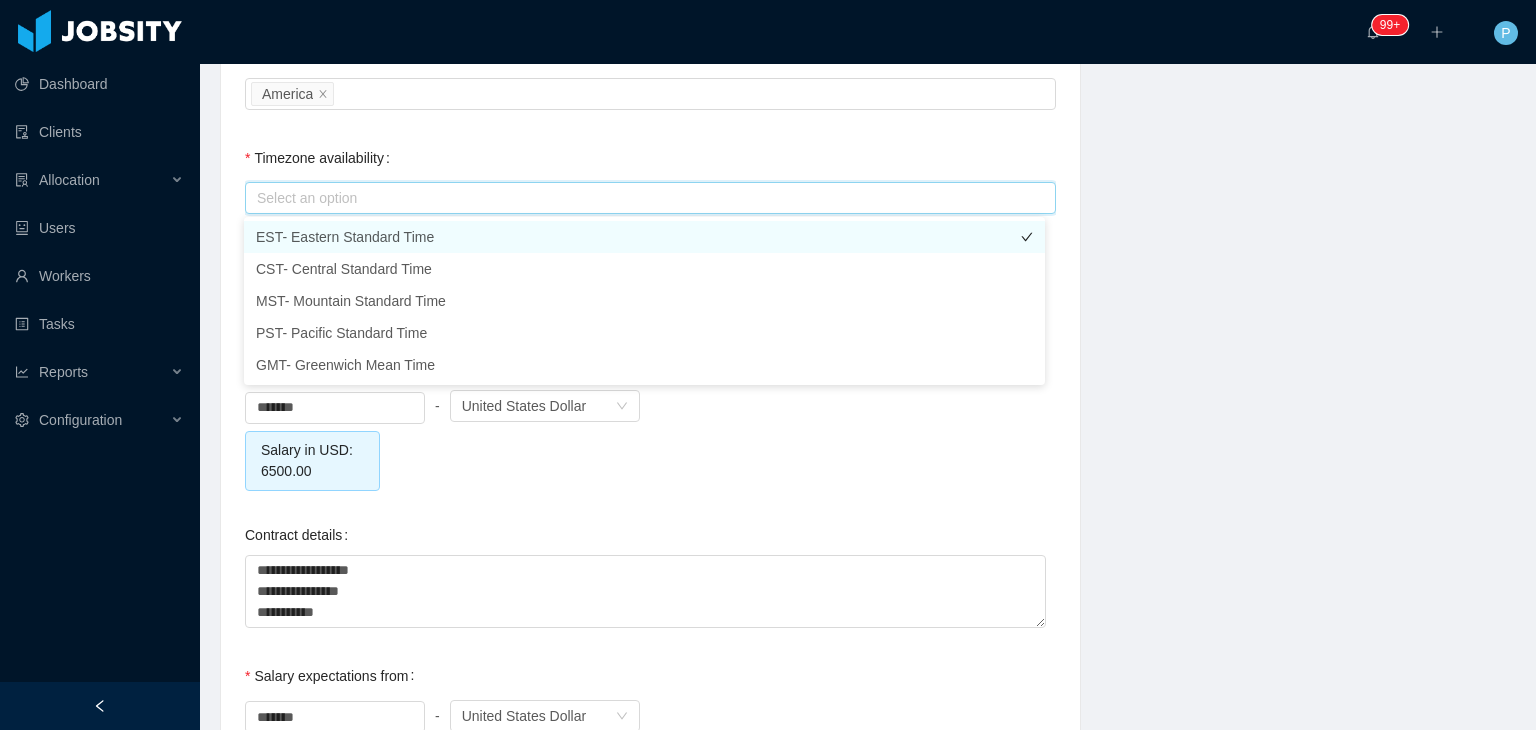 click on "EST- Eastern Standard Time" at bounding box center (644, 237) 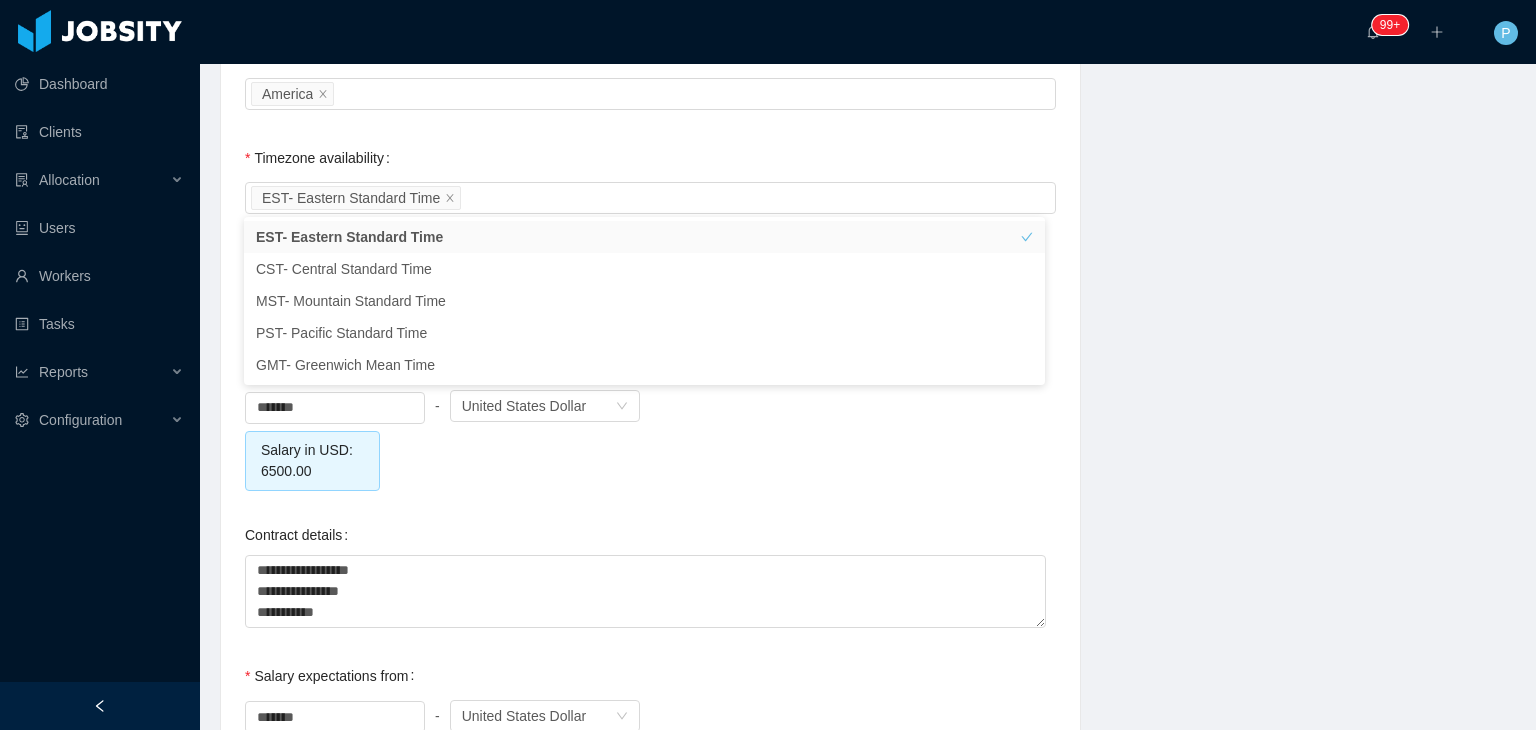 click on "**********" at bounding box center (650, -176) 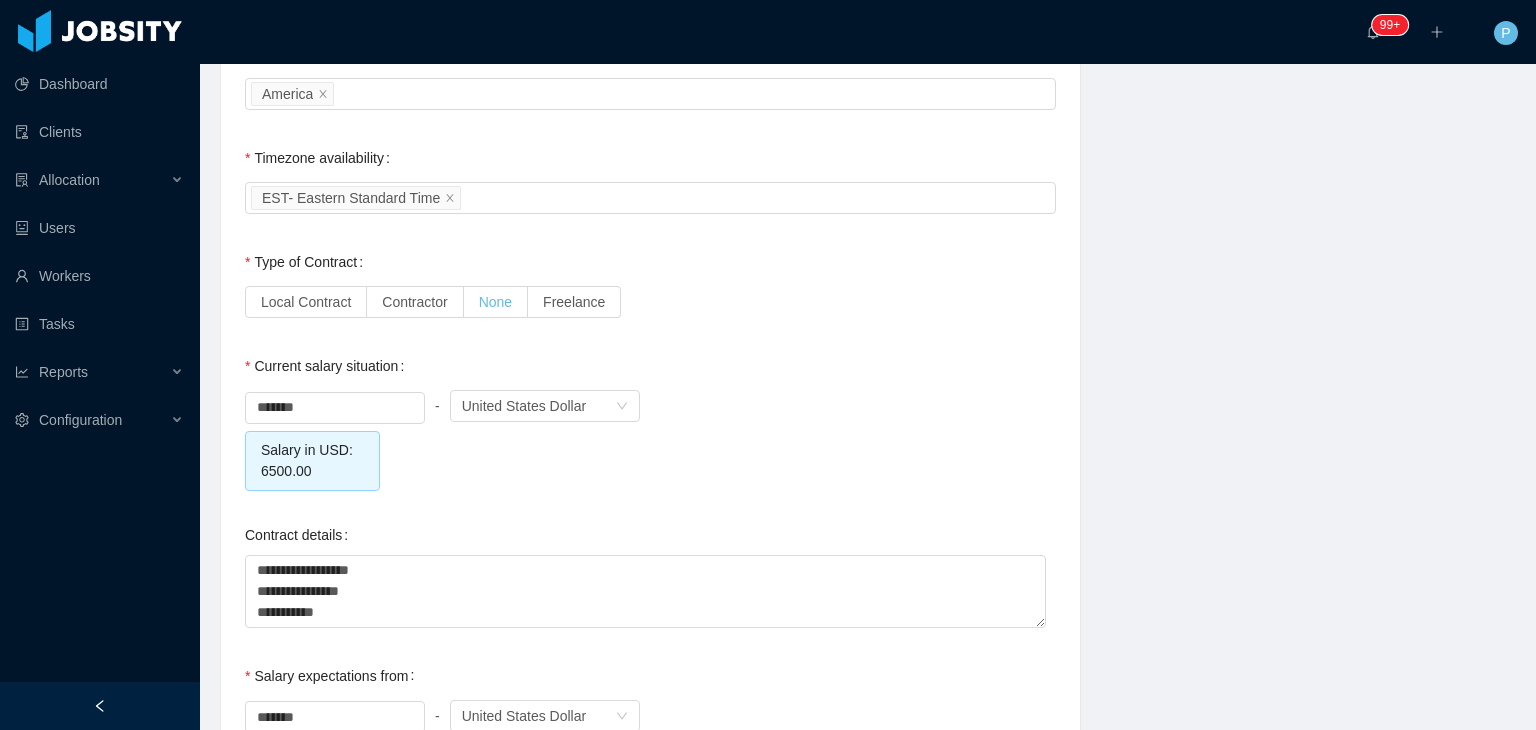 click on "None" at bounding box center [495, 302] 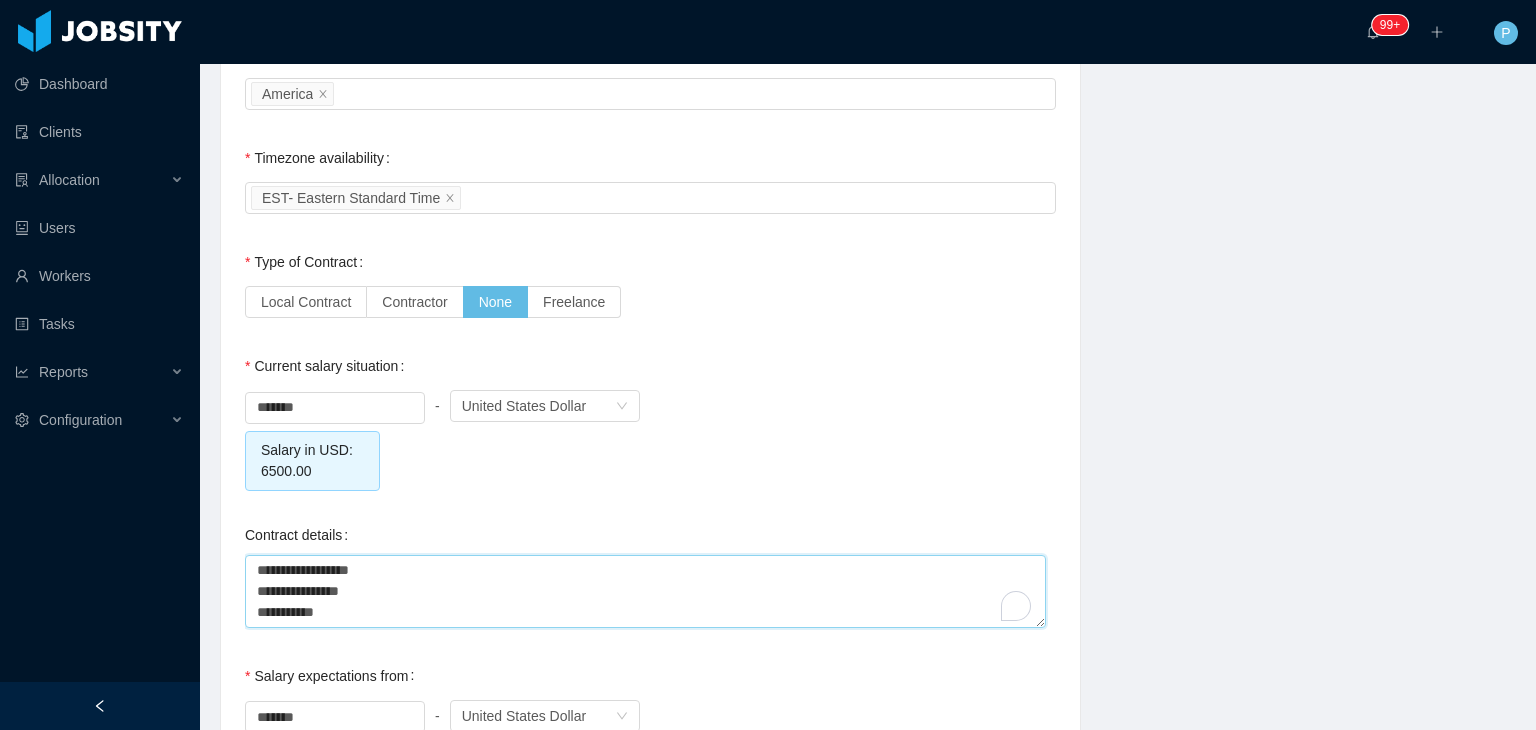 drag, startPoint x: 369, startPoint y: 607, endPoint x: 240, endPoint y: 560, distance: 137.2953 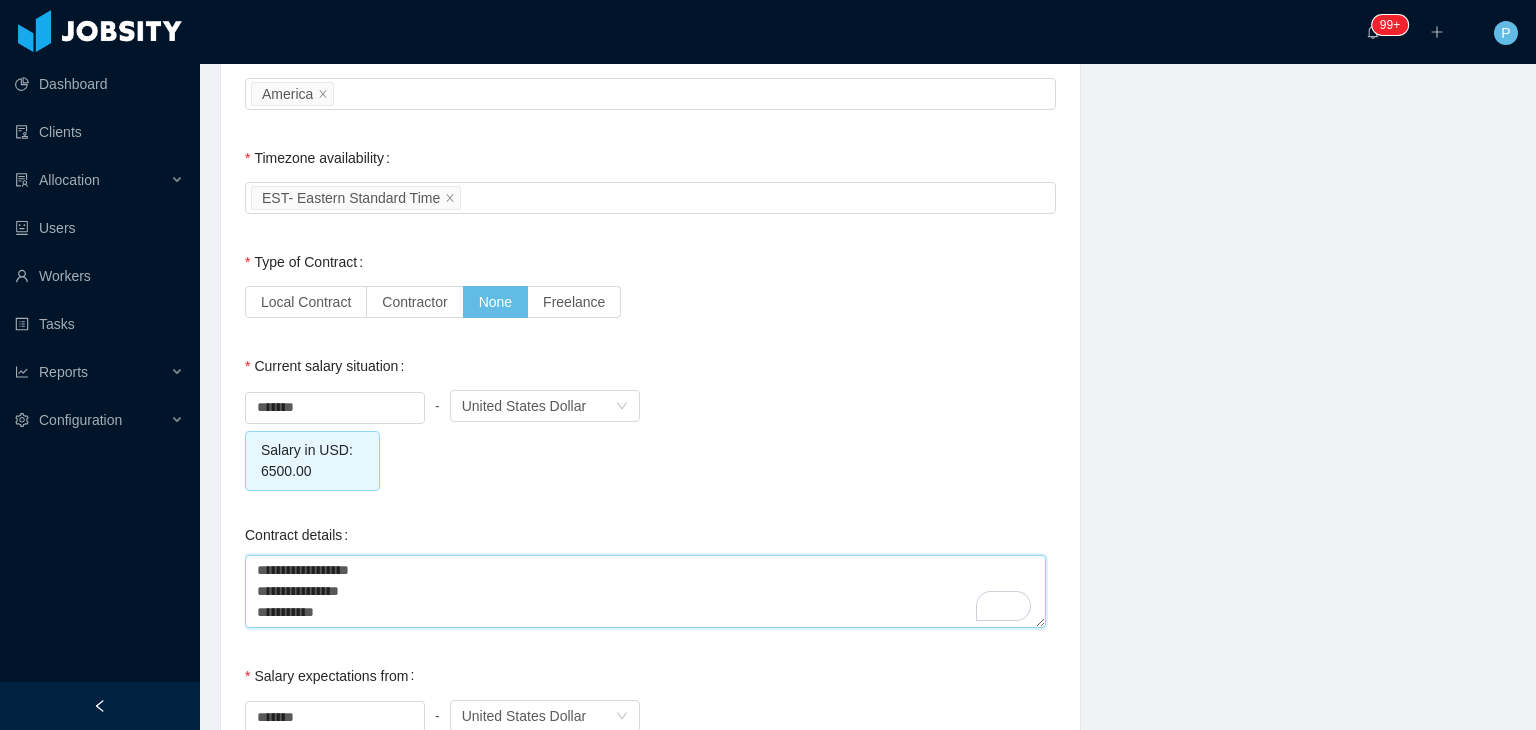 type on "*" 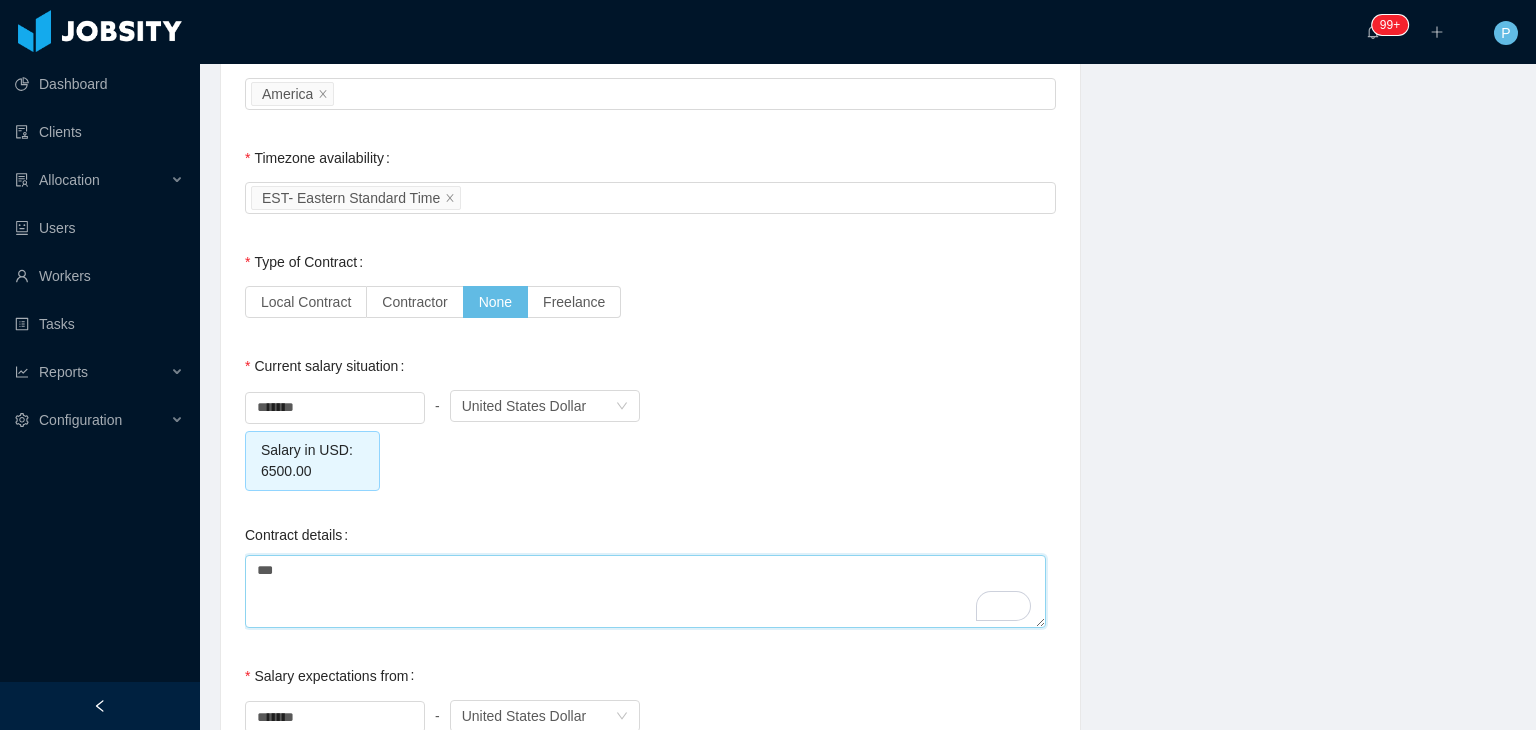 type on "****" 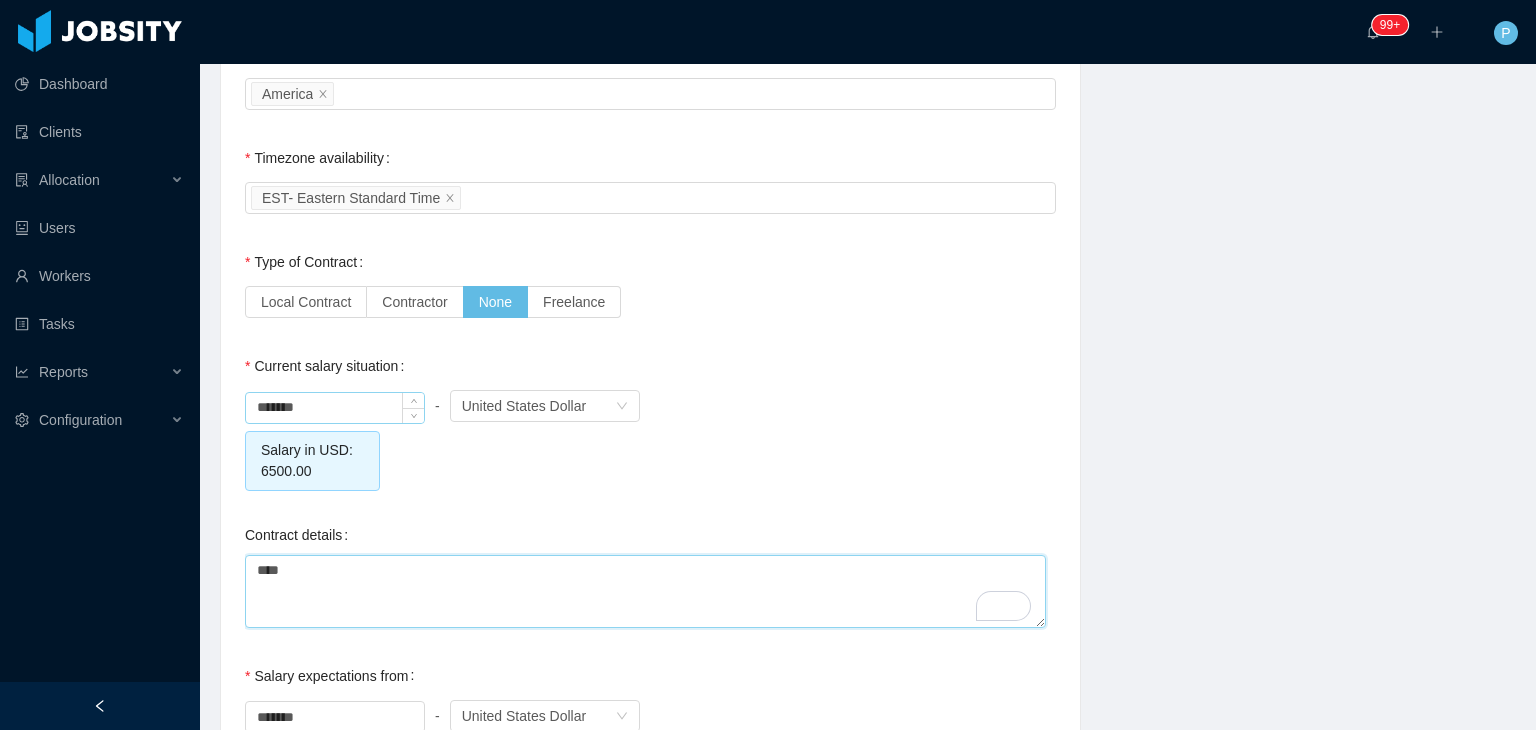 scroll, scrollTop: 16, scrollLeft: 0, axis: vertical 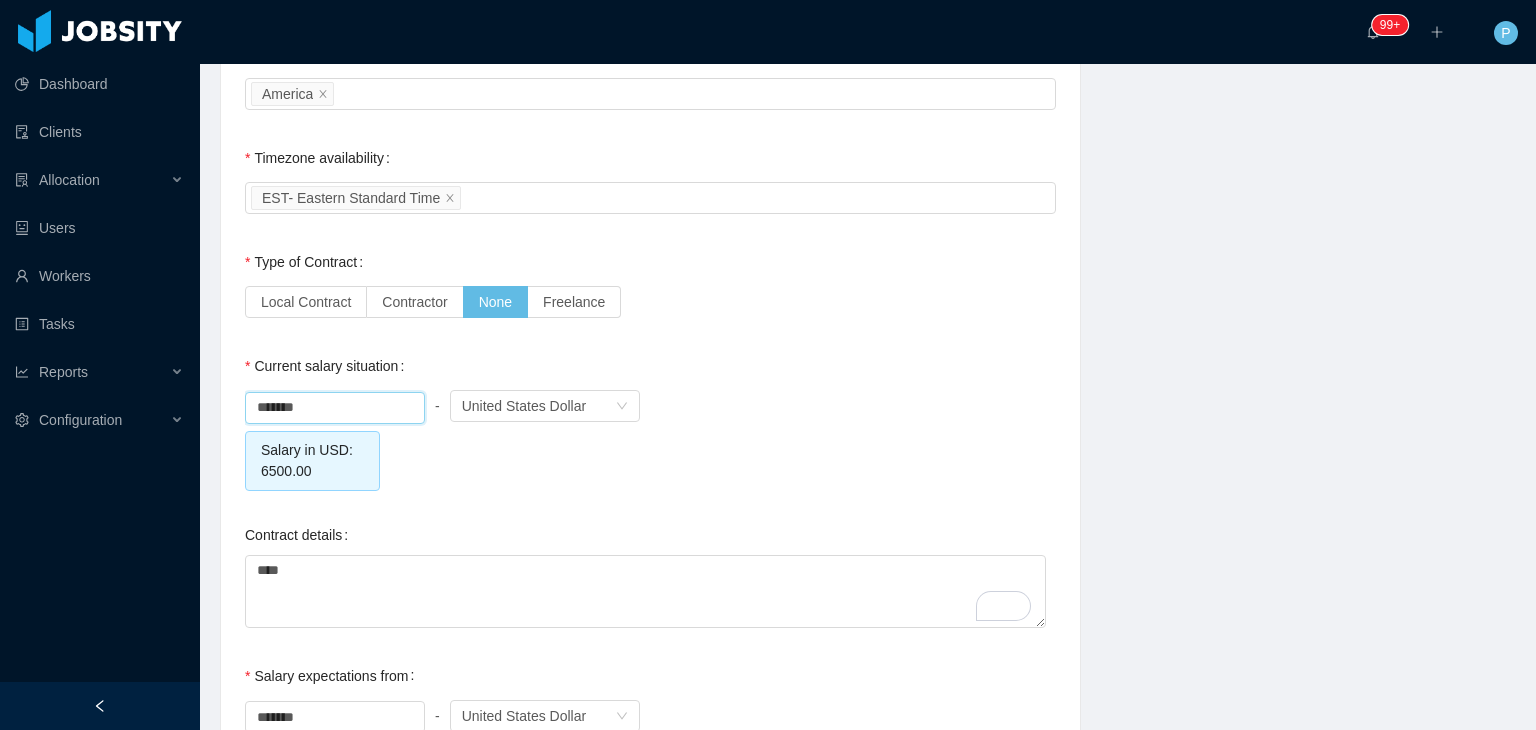 drag, startPoint x: 270, startPoint y: 410, endPoint x: 212, endPoint y: 410, distance: 58 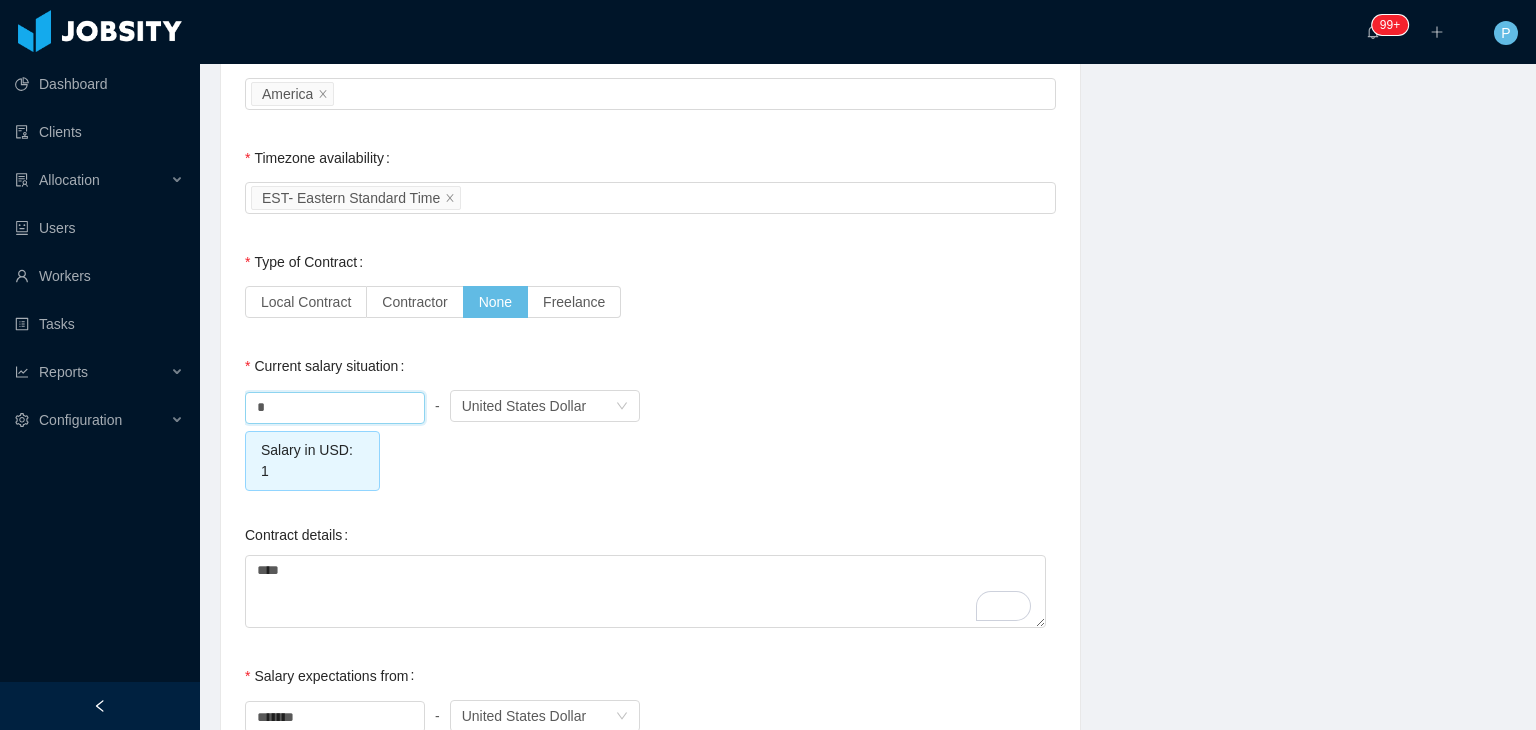 type on "****" 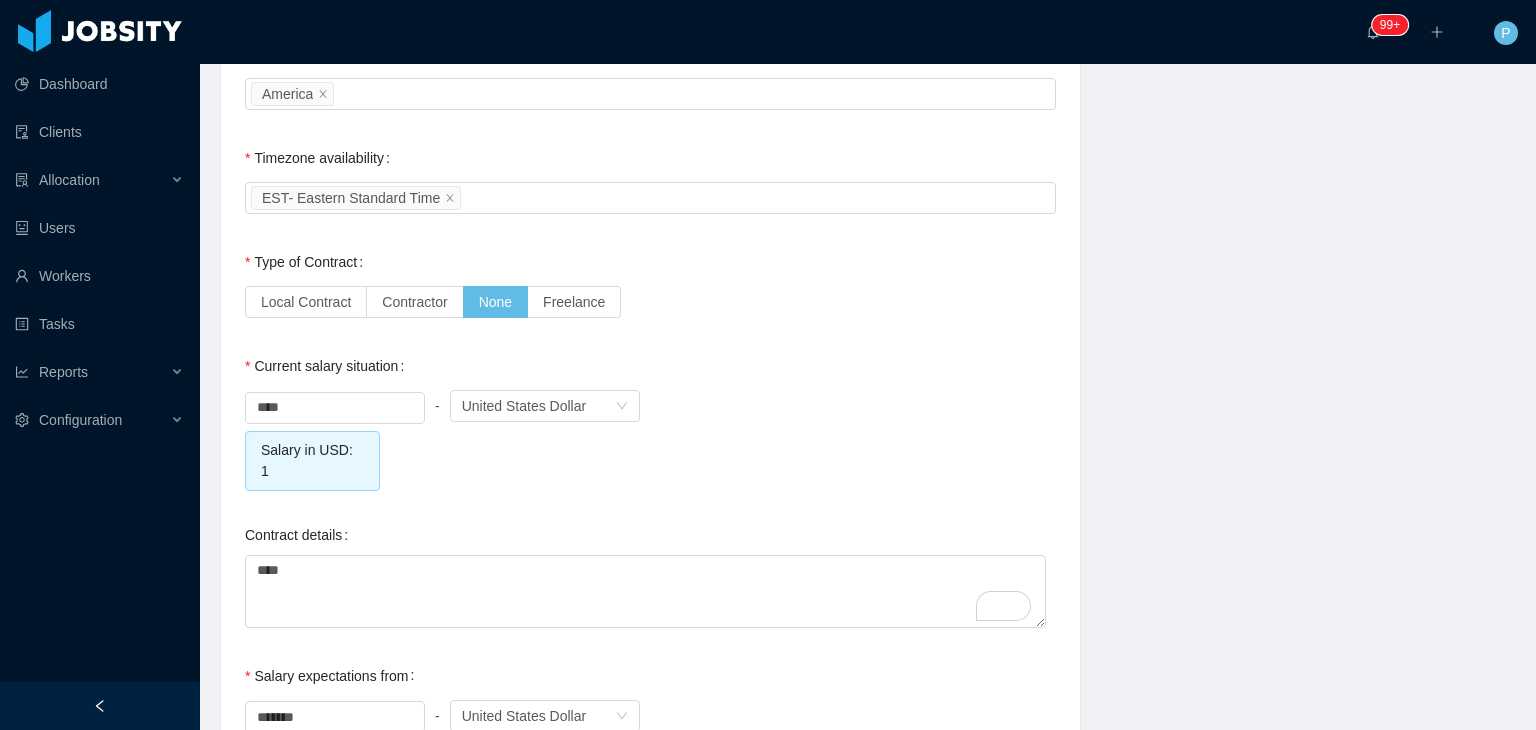 click on "**********" at bounding box center [650, -146] 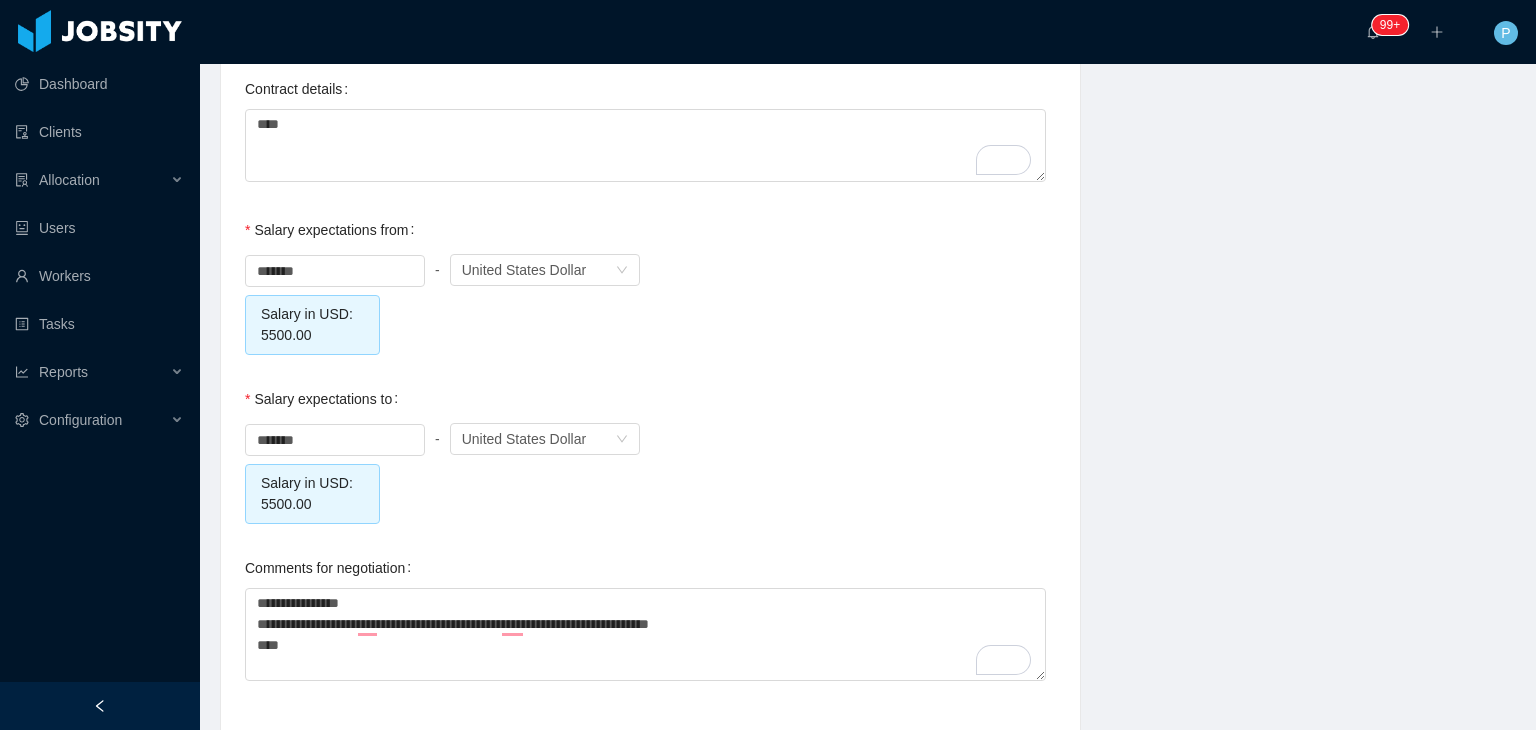scroll, scrollTop: 2204, scrollLeft: 0, axis: vertical 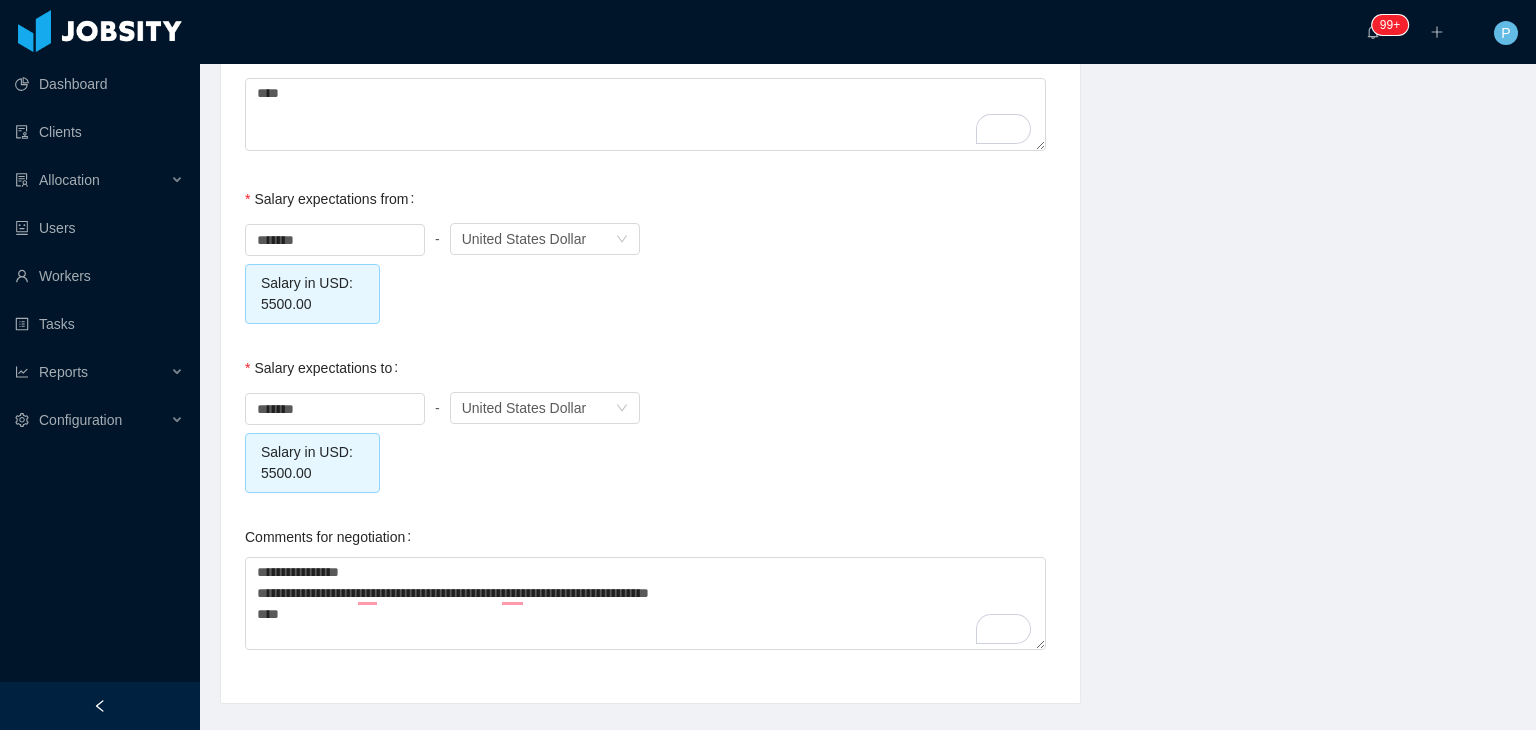 click on "**********" at bounding box center (650, -623) 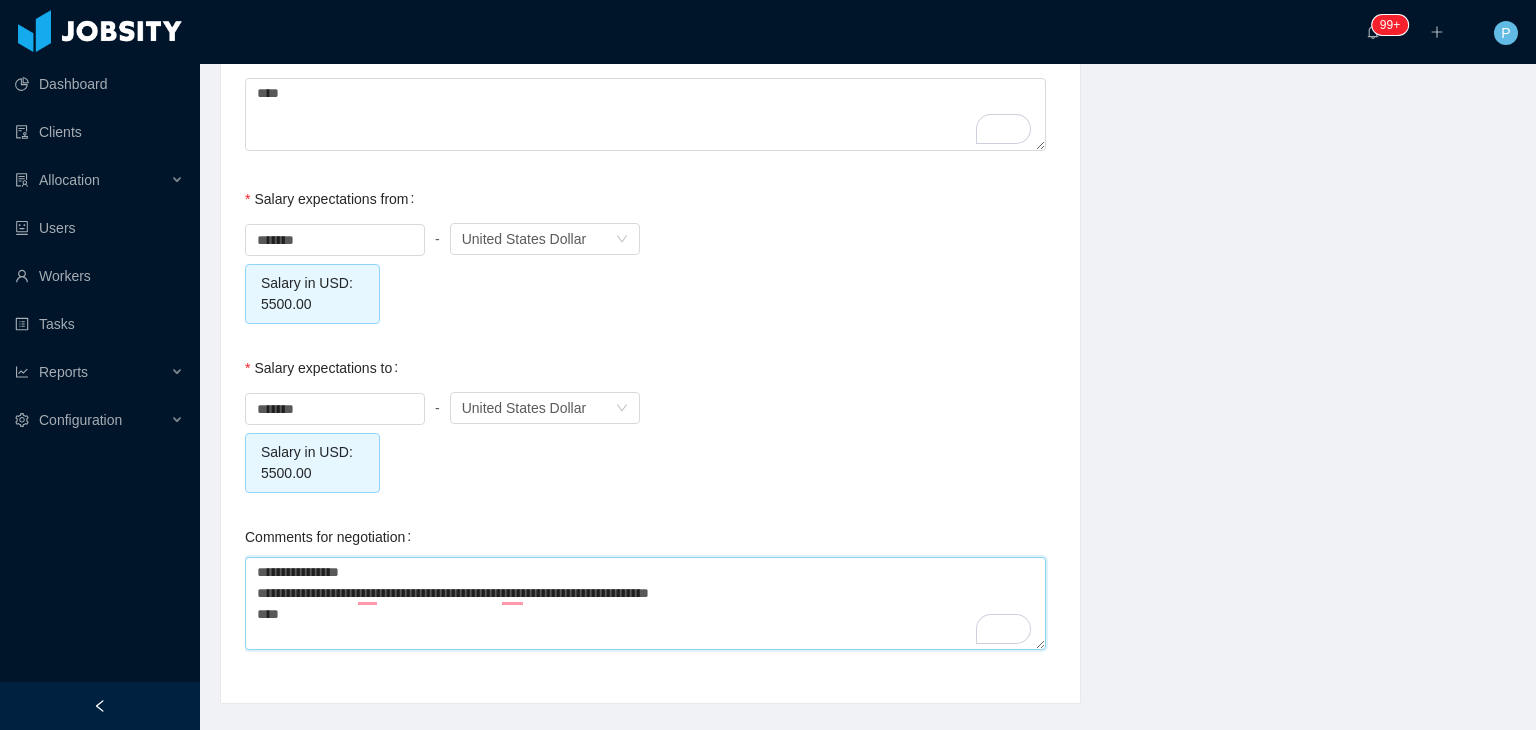 click on "**********" at bounding box center [645, 604] 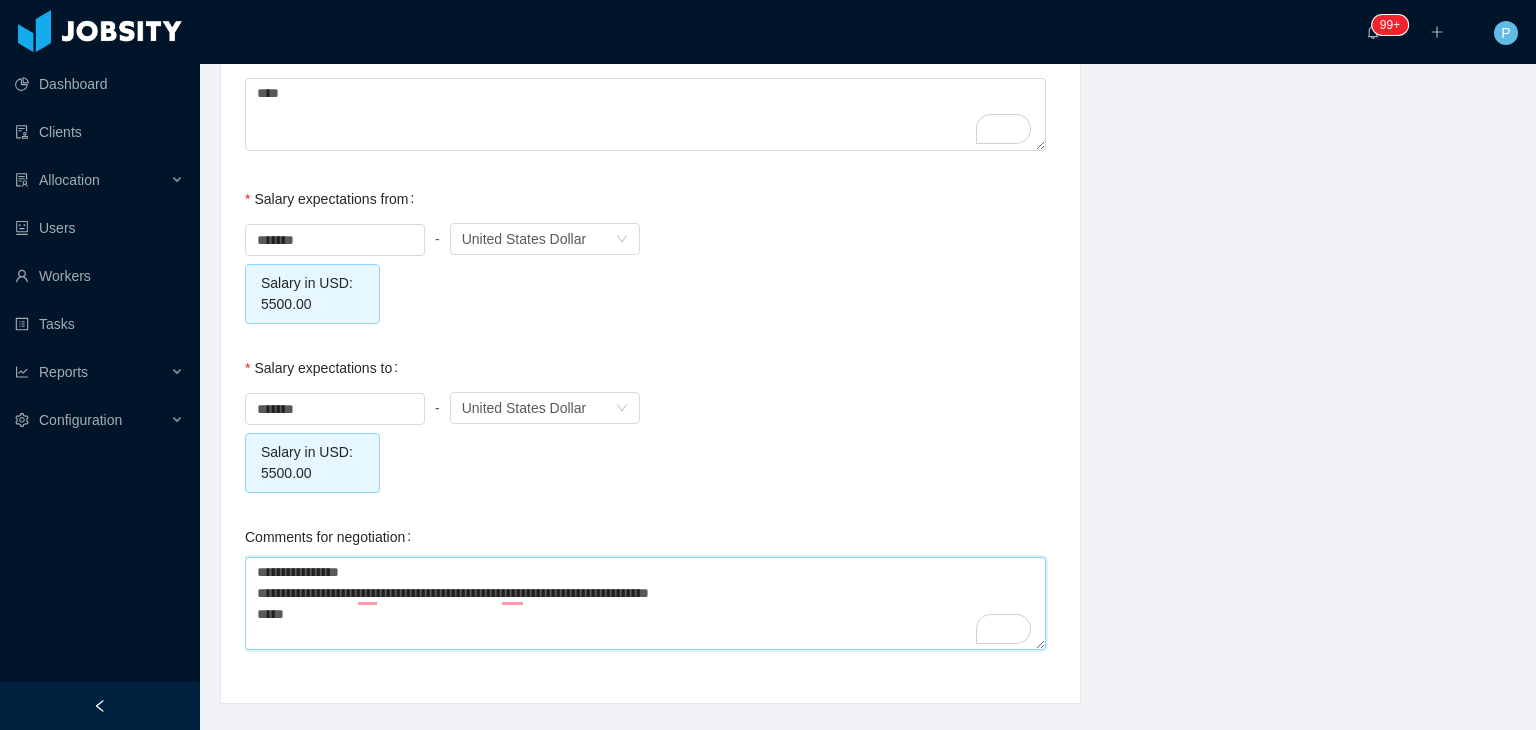 type on "**********" 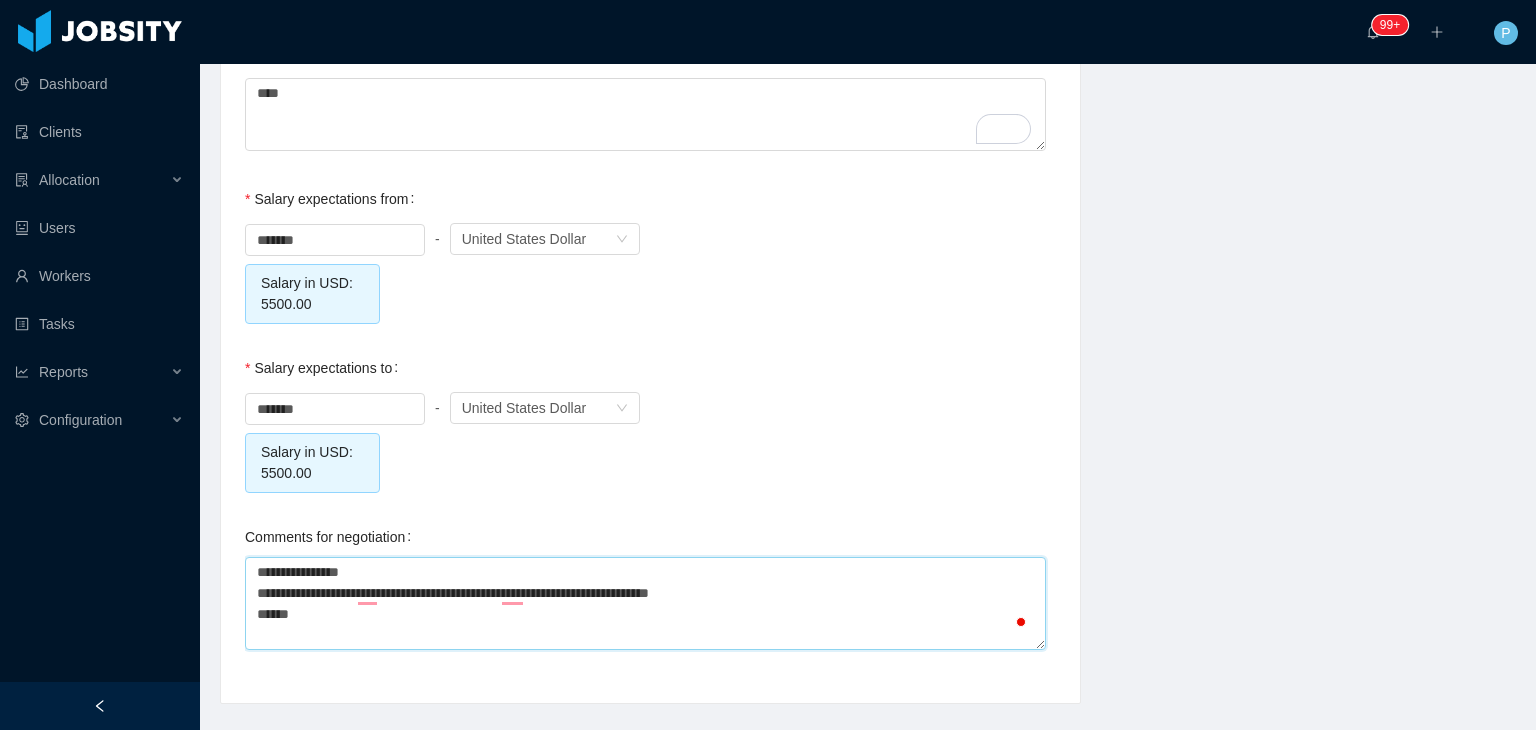 type on "**********" 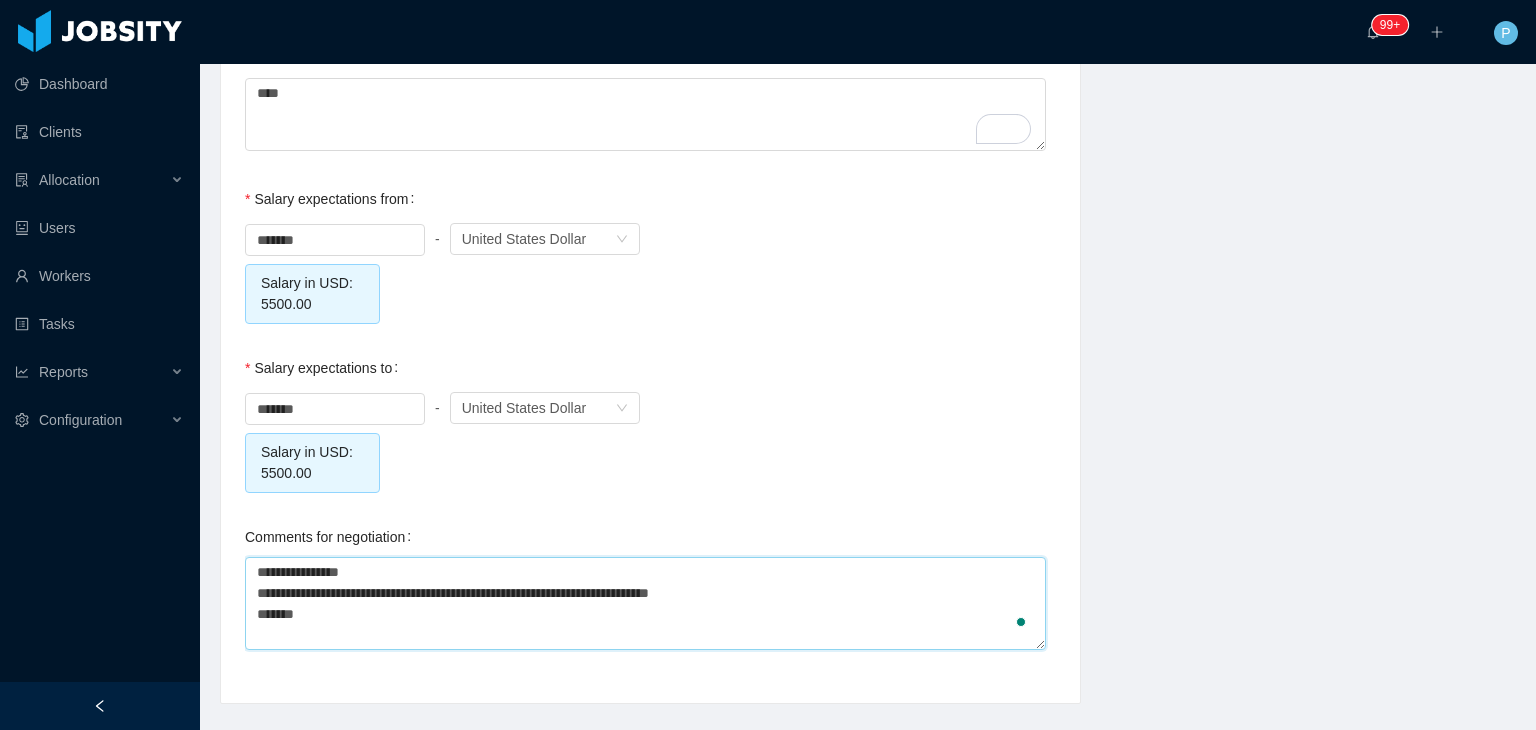 type on "**********" 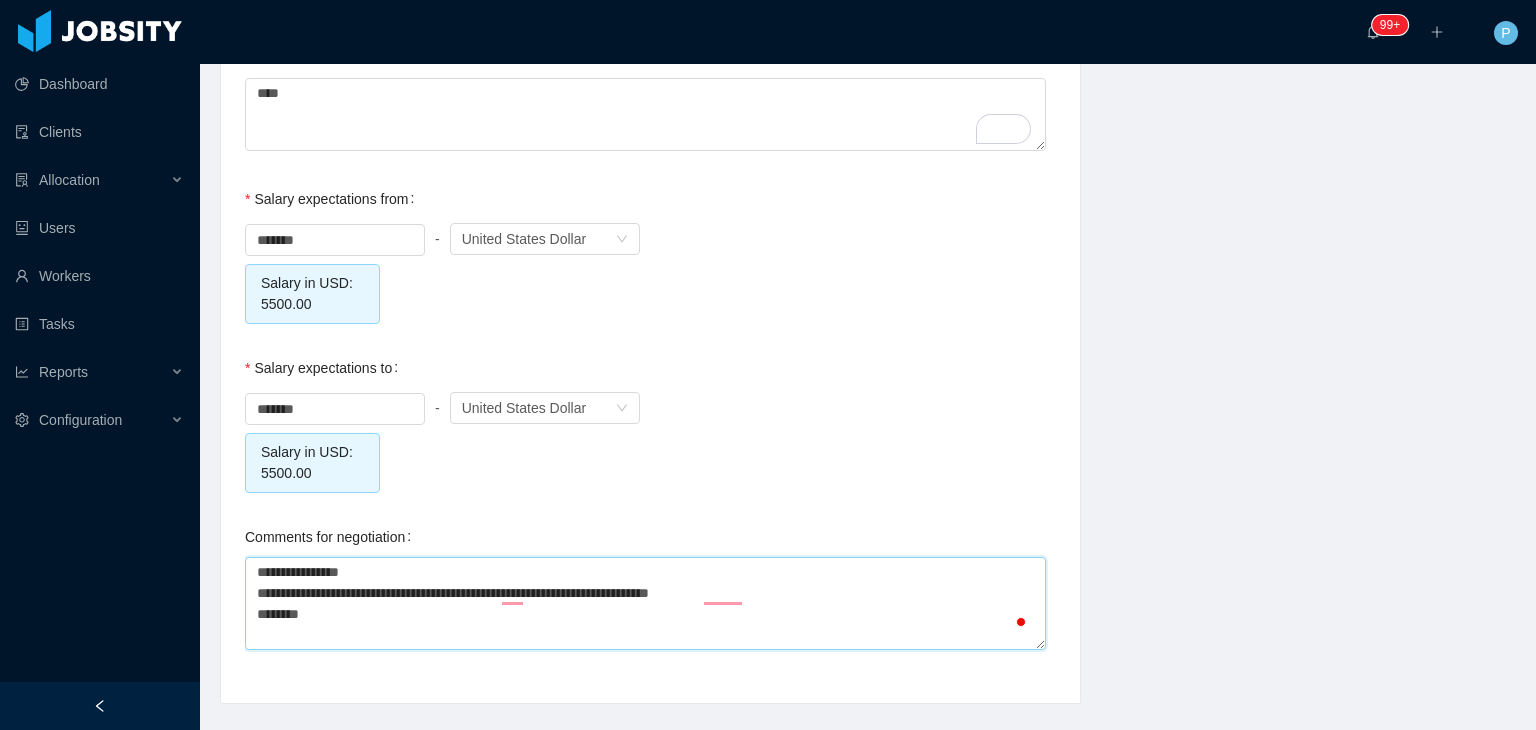 type on "**********" 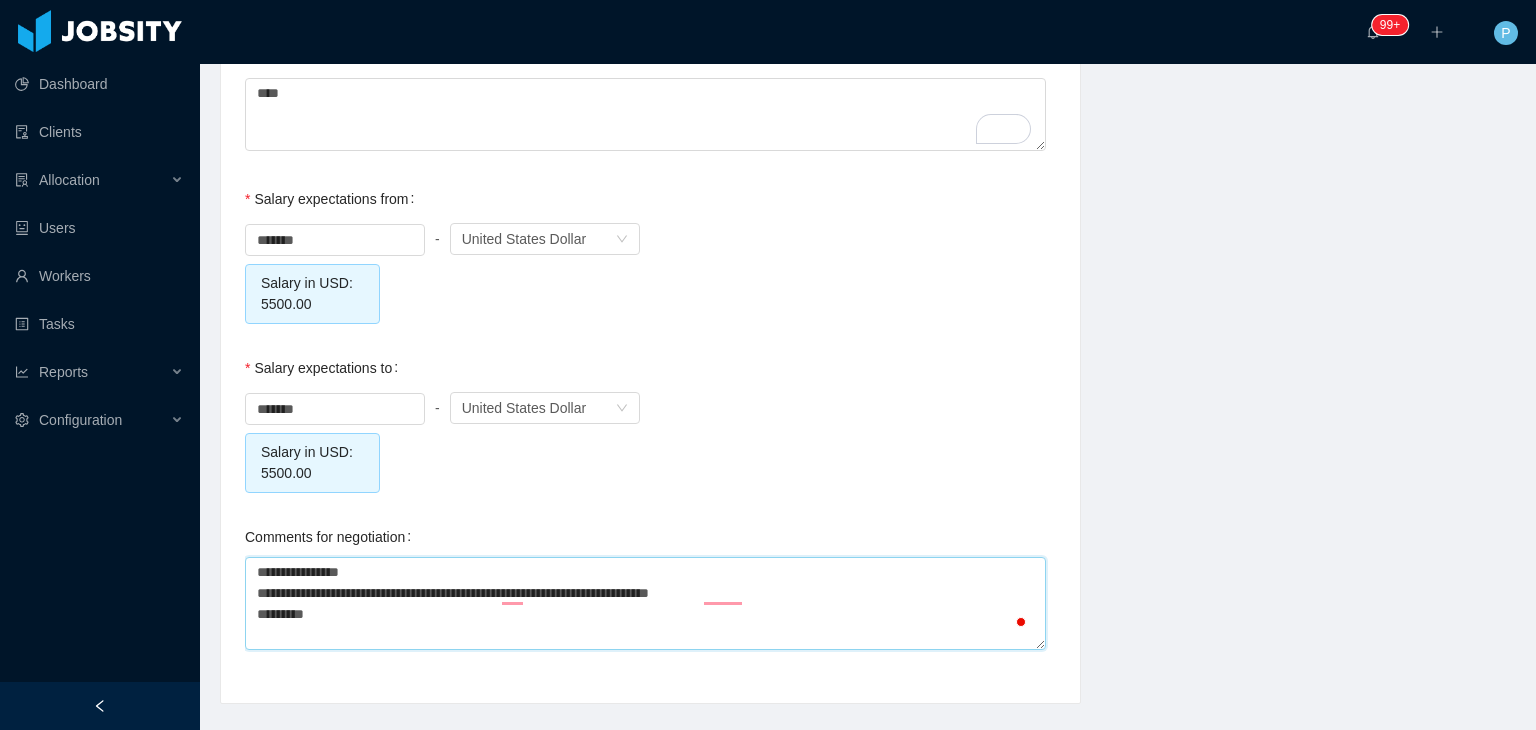 type on "**********" 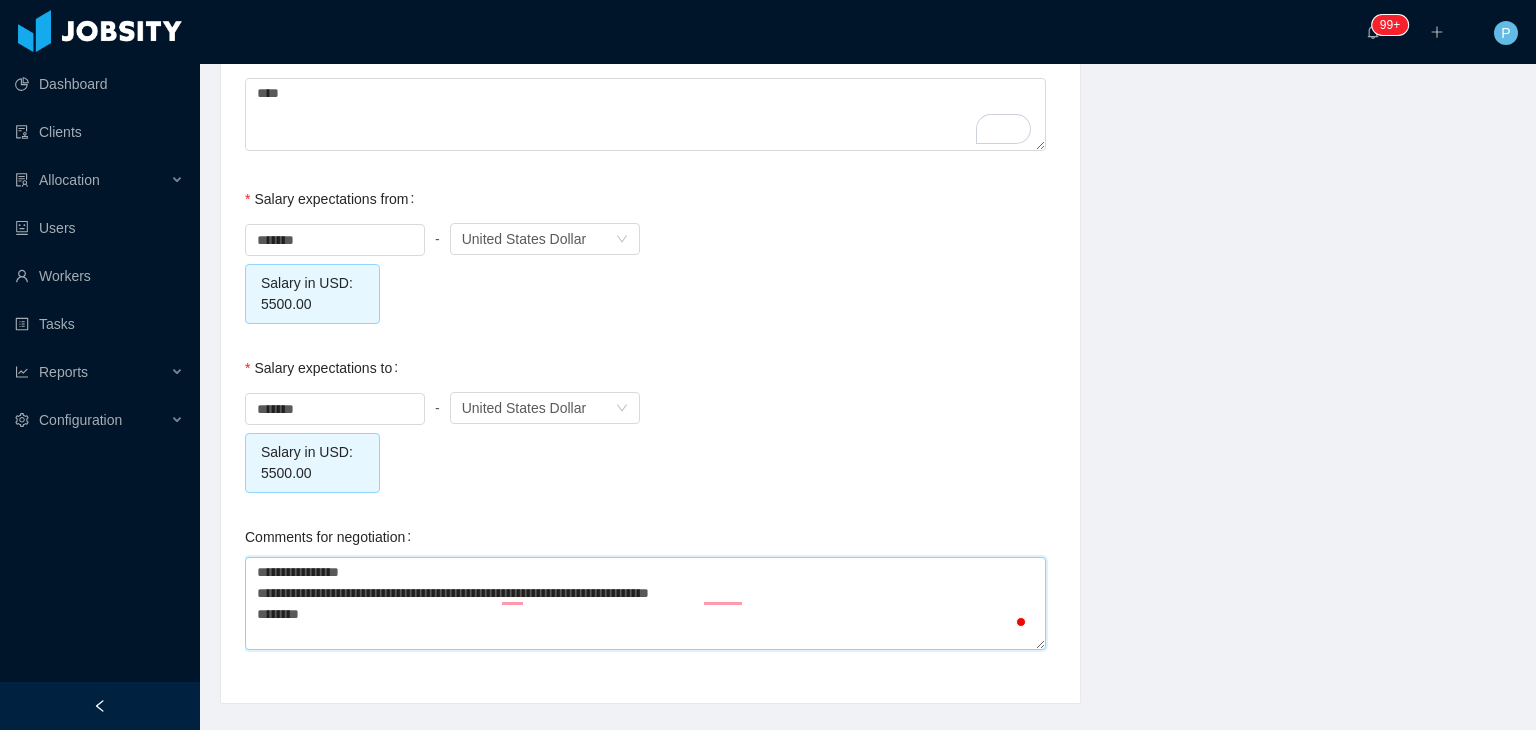 type on "**********" 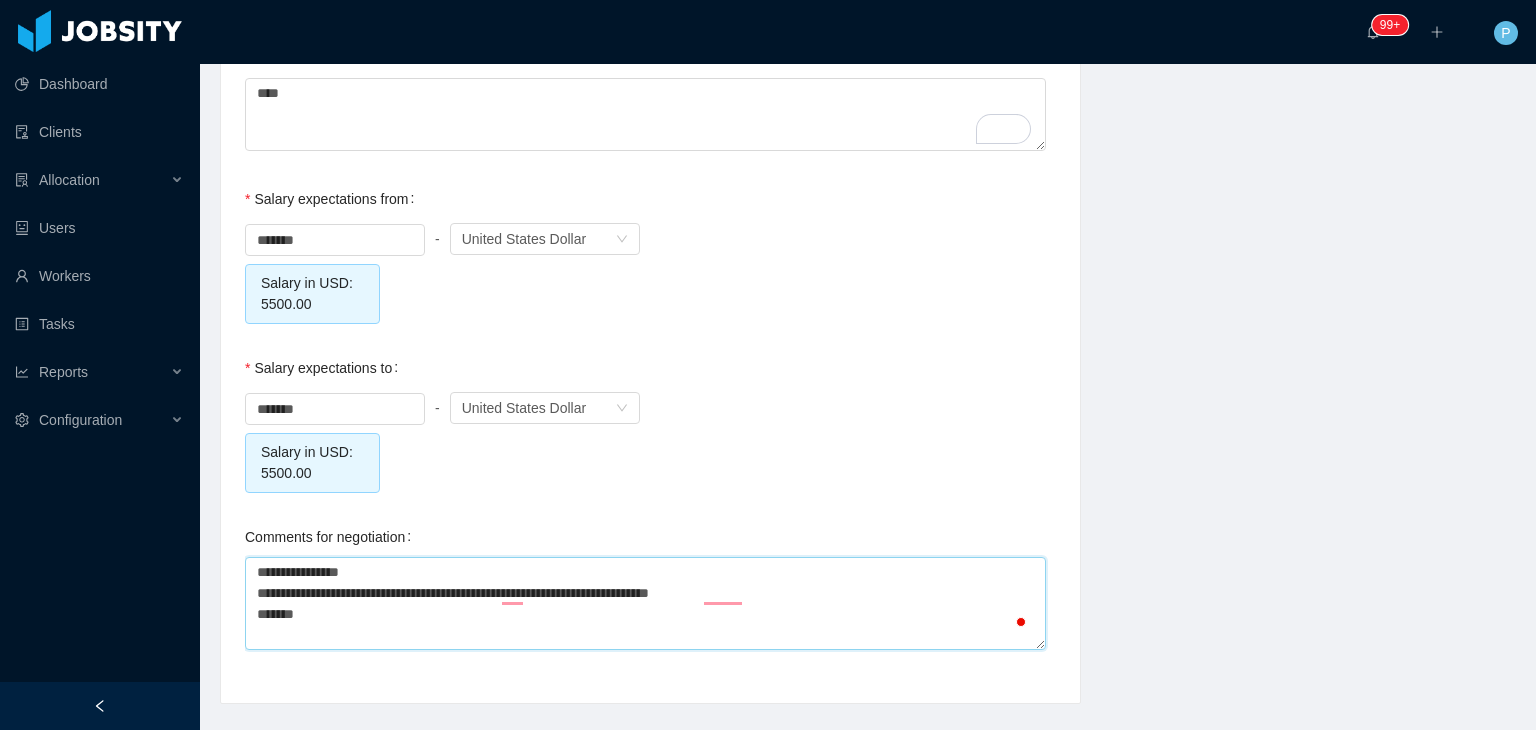 type on "**********" 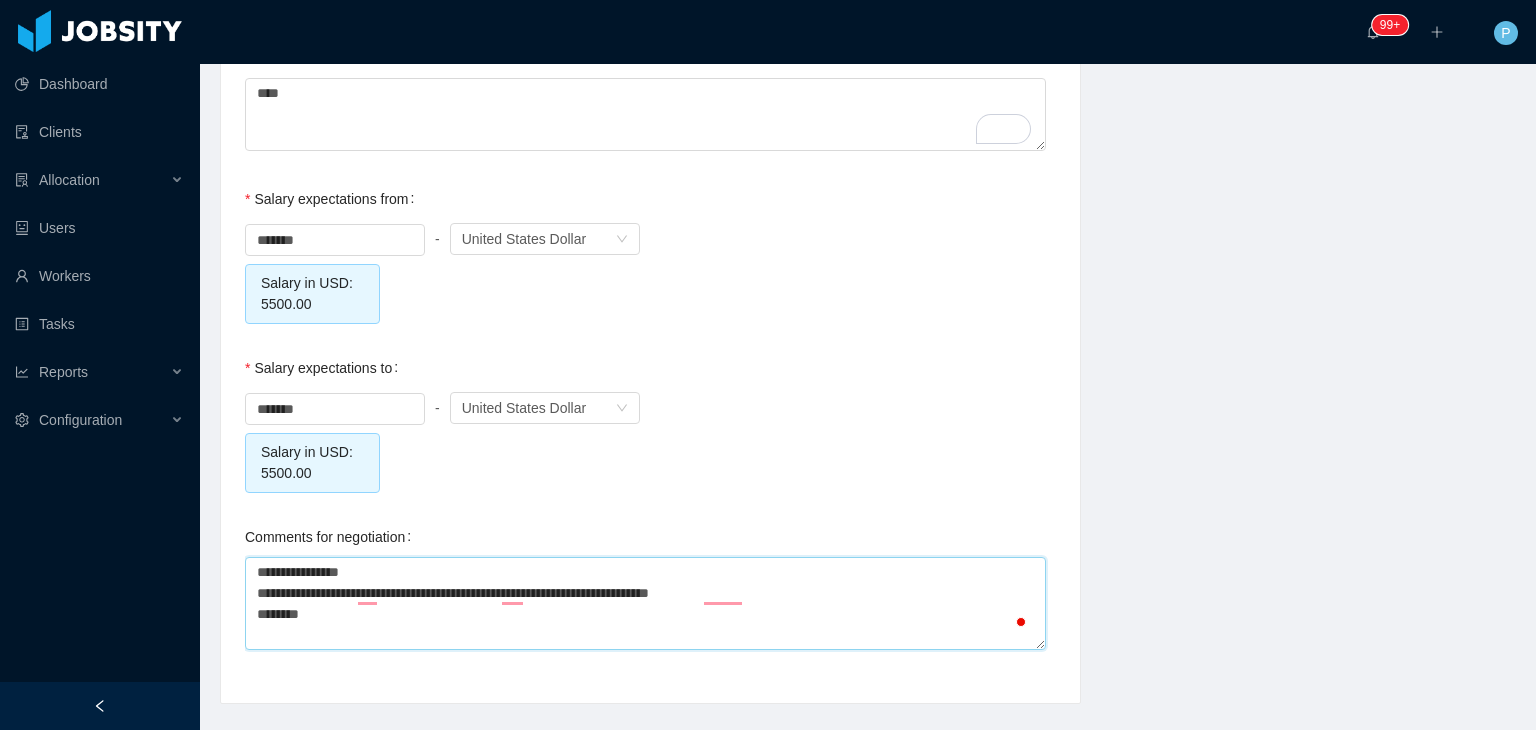 type on "**********" 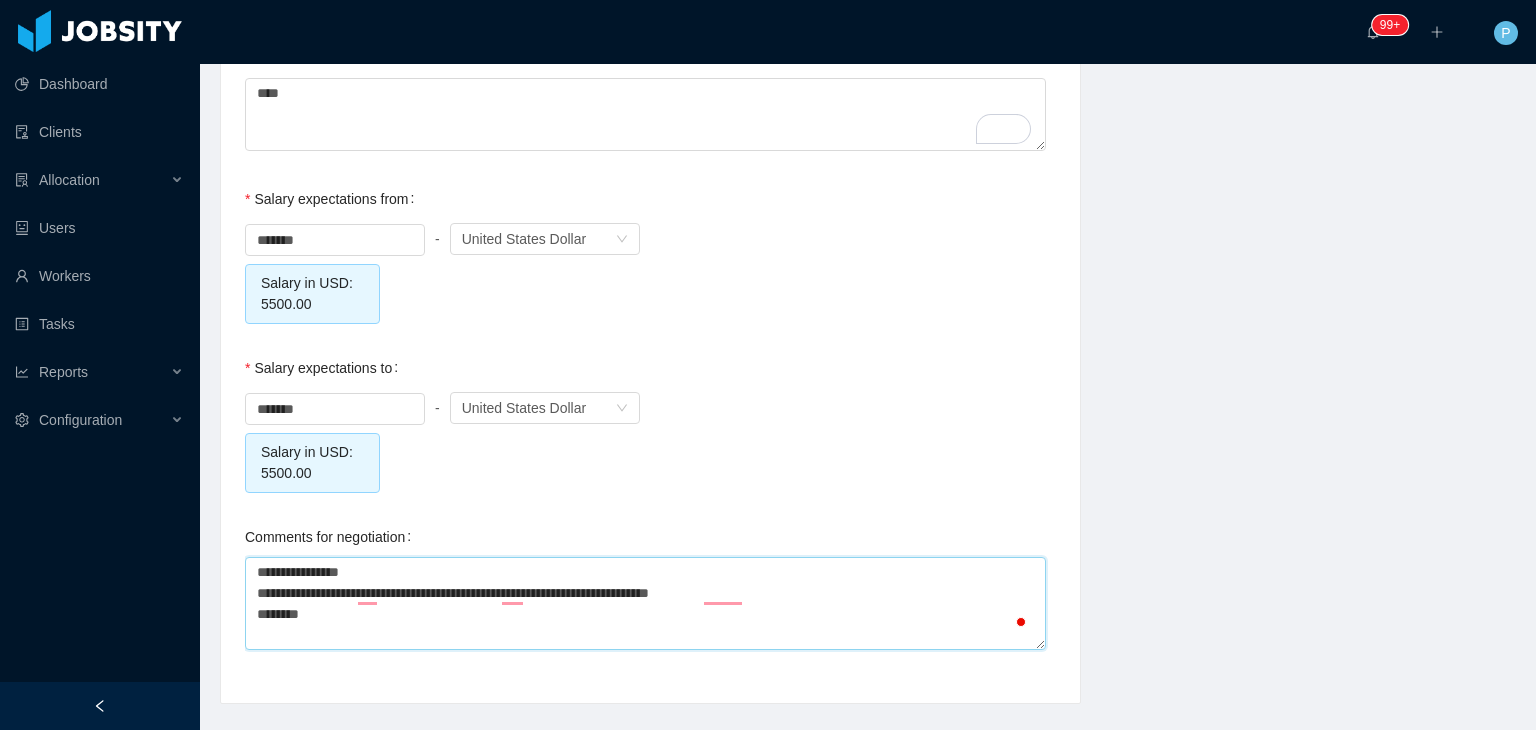 type 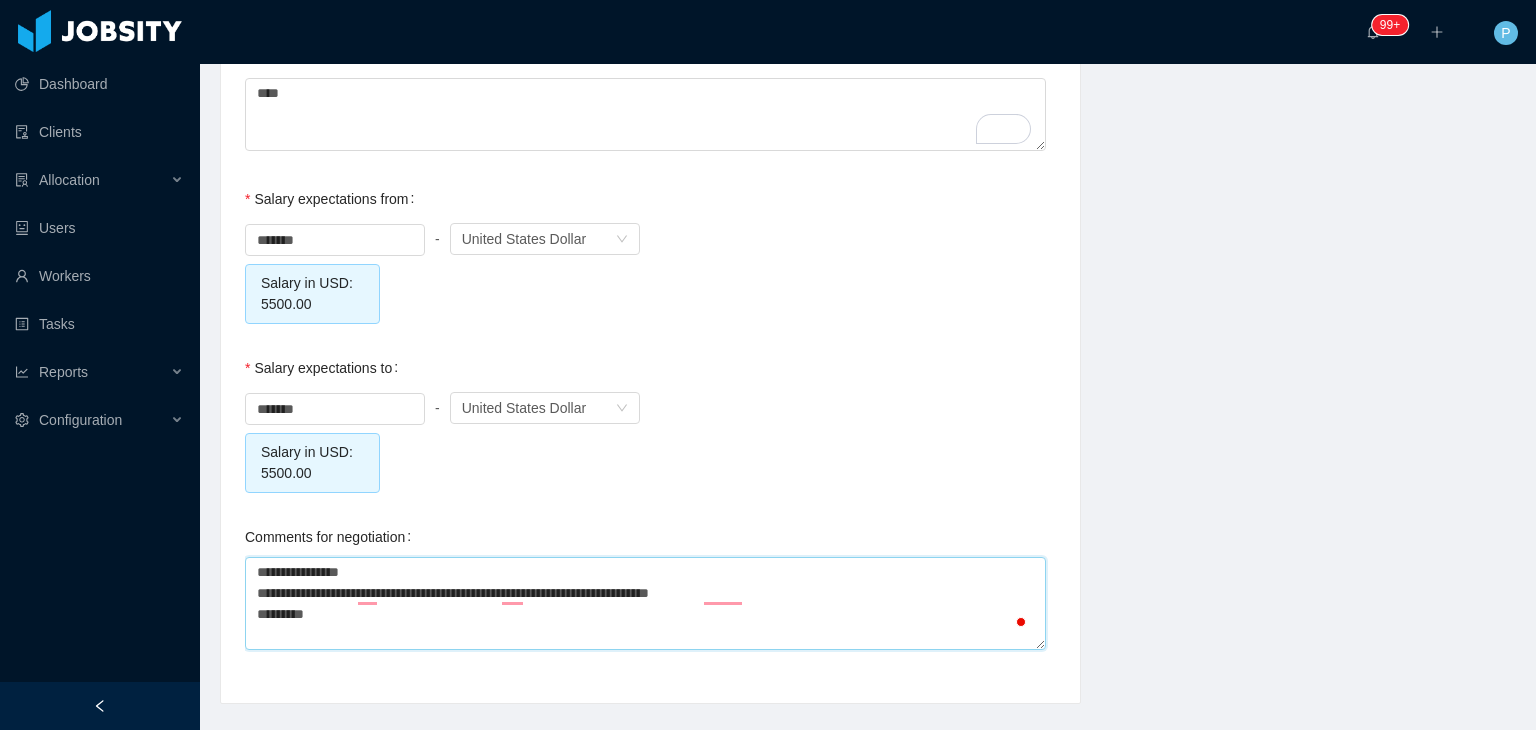 type on "**********" 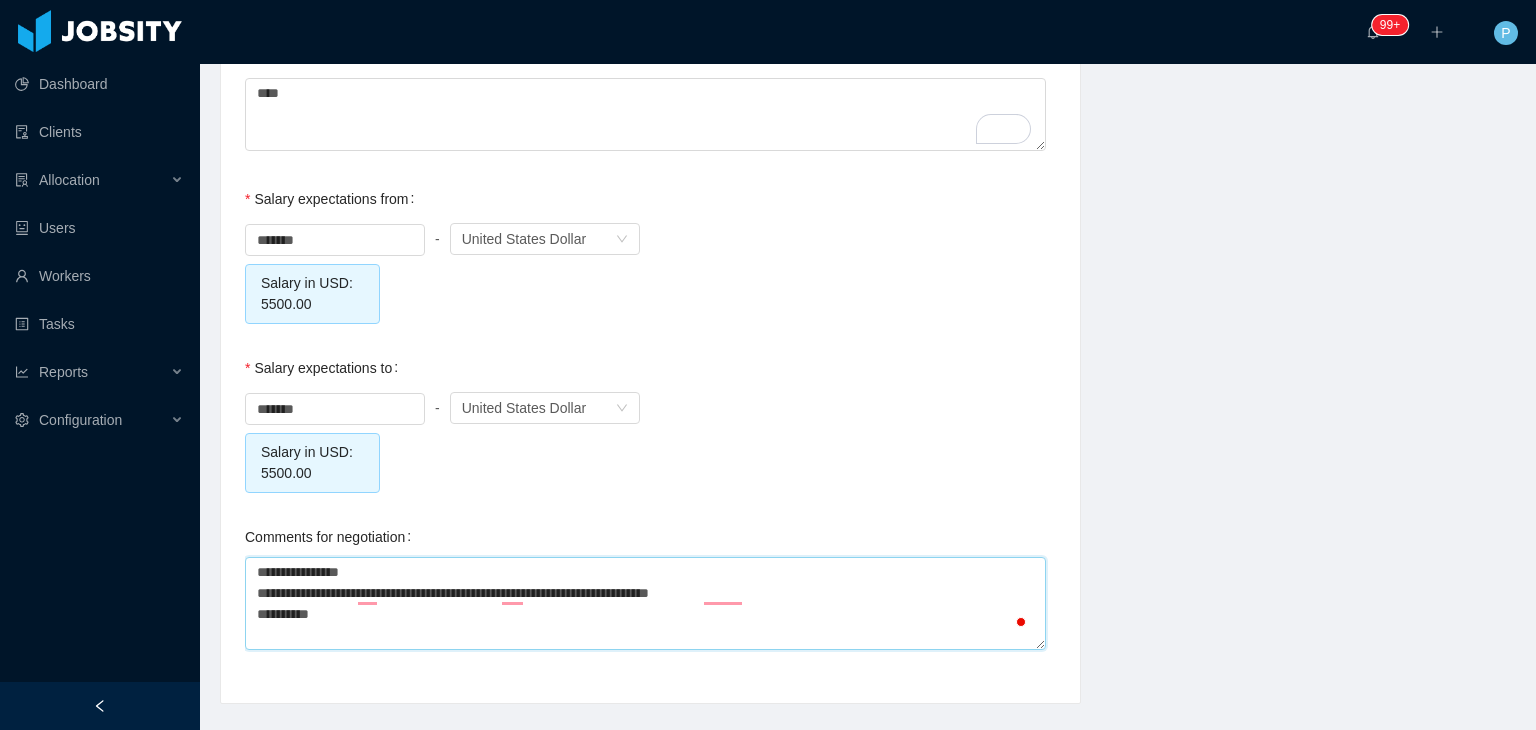 type on "**********" 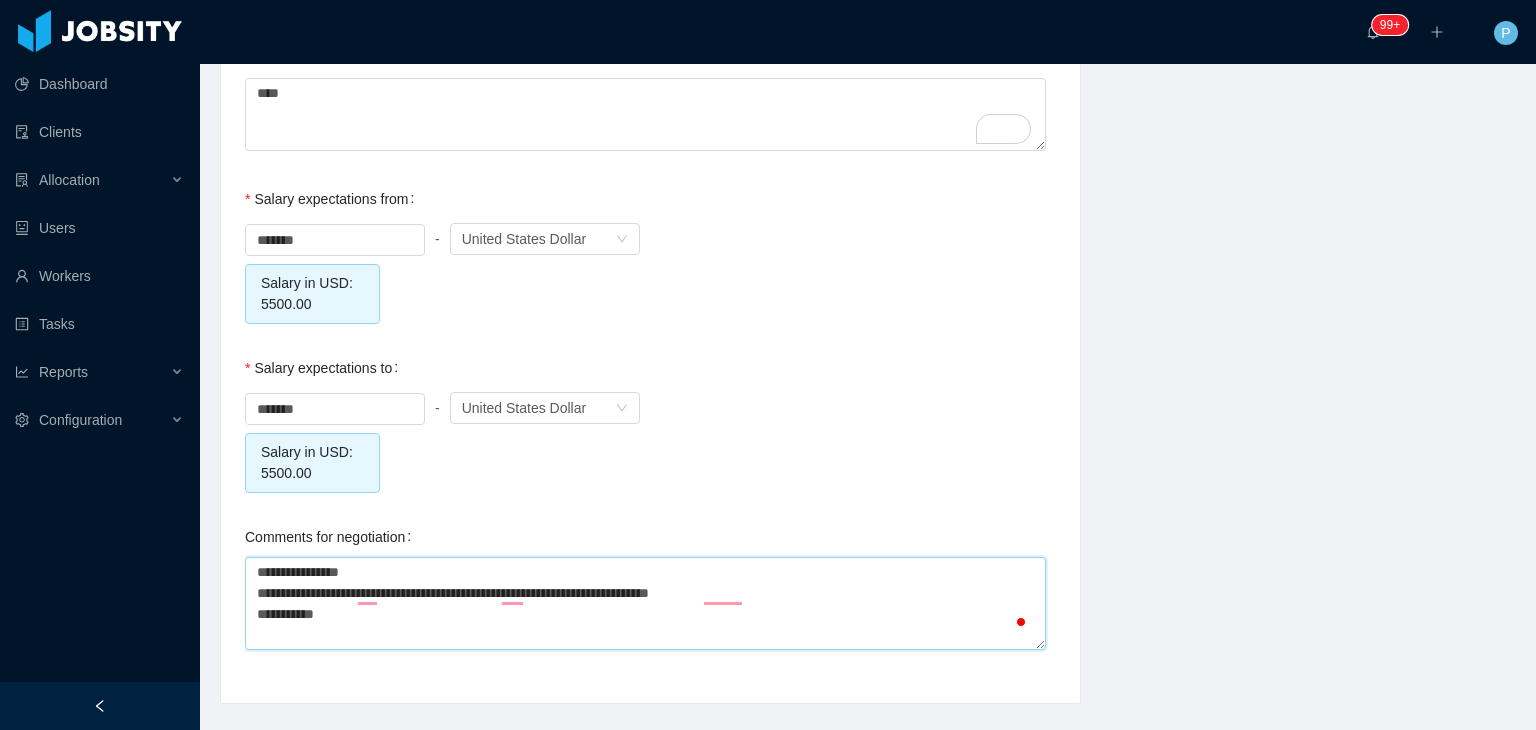 type on "**********" 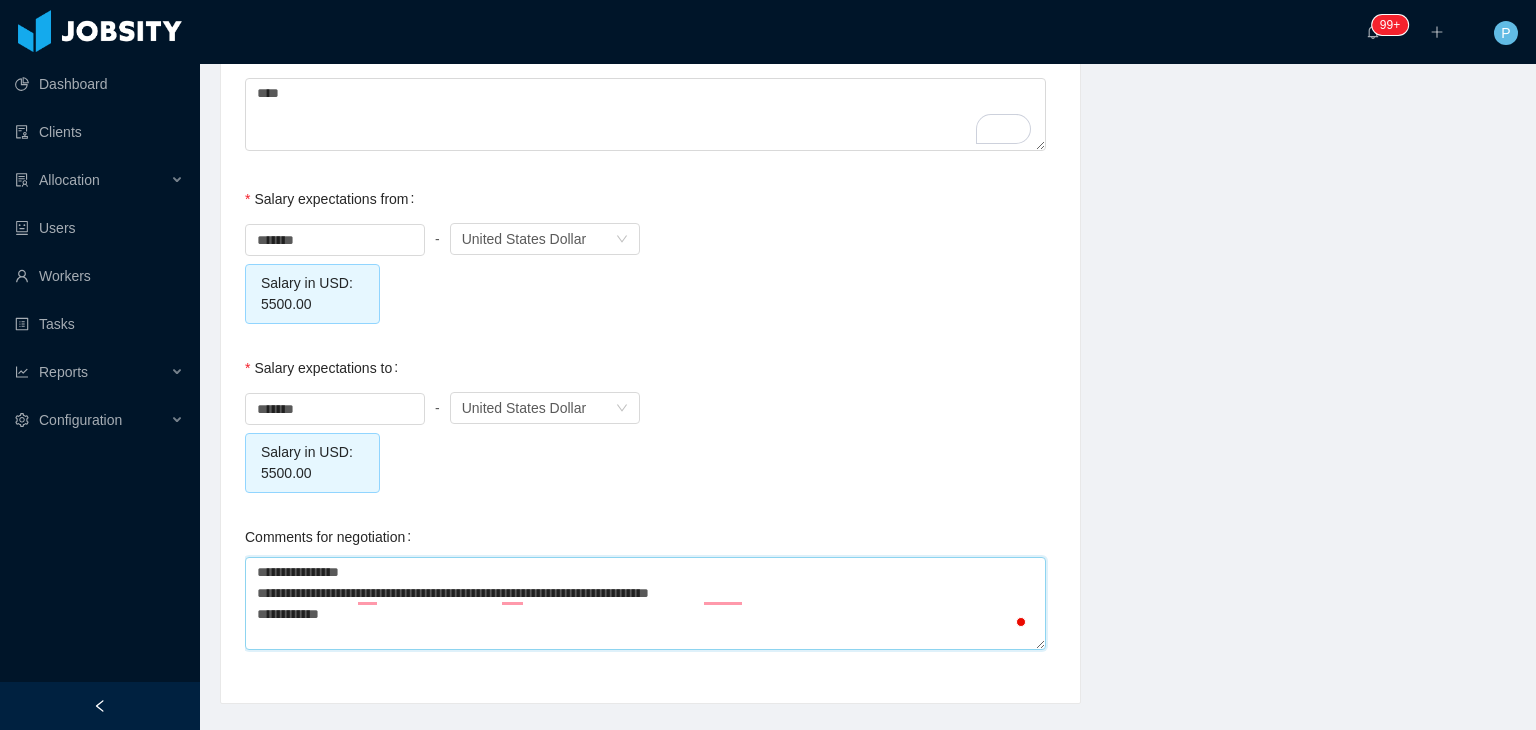 type on "**********" 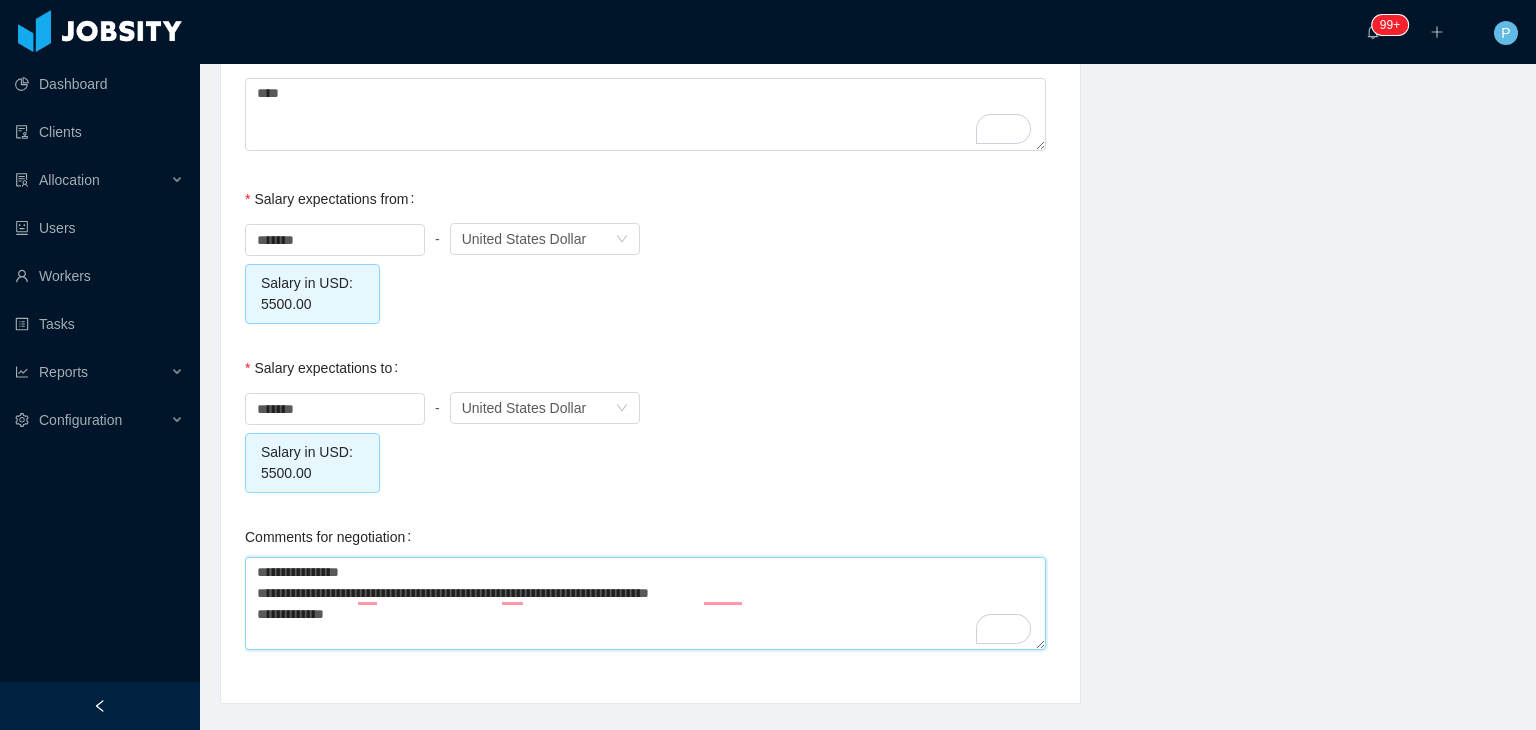 type on "**********" 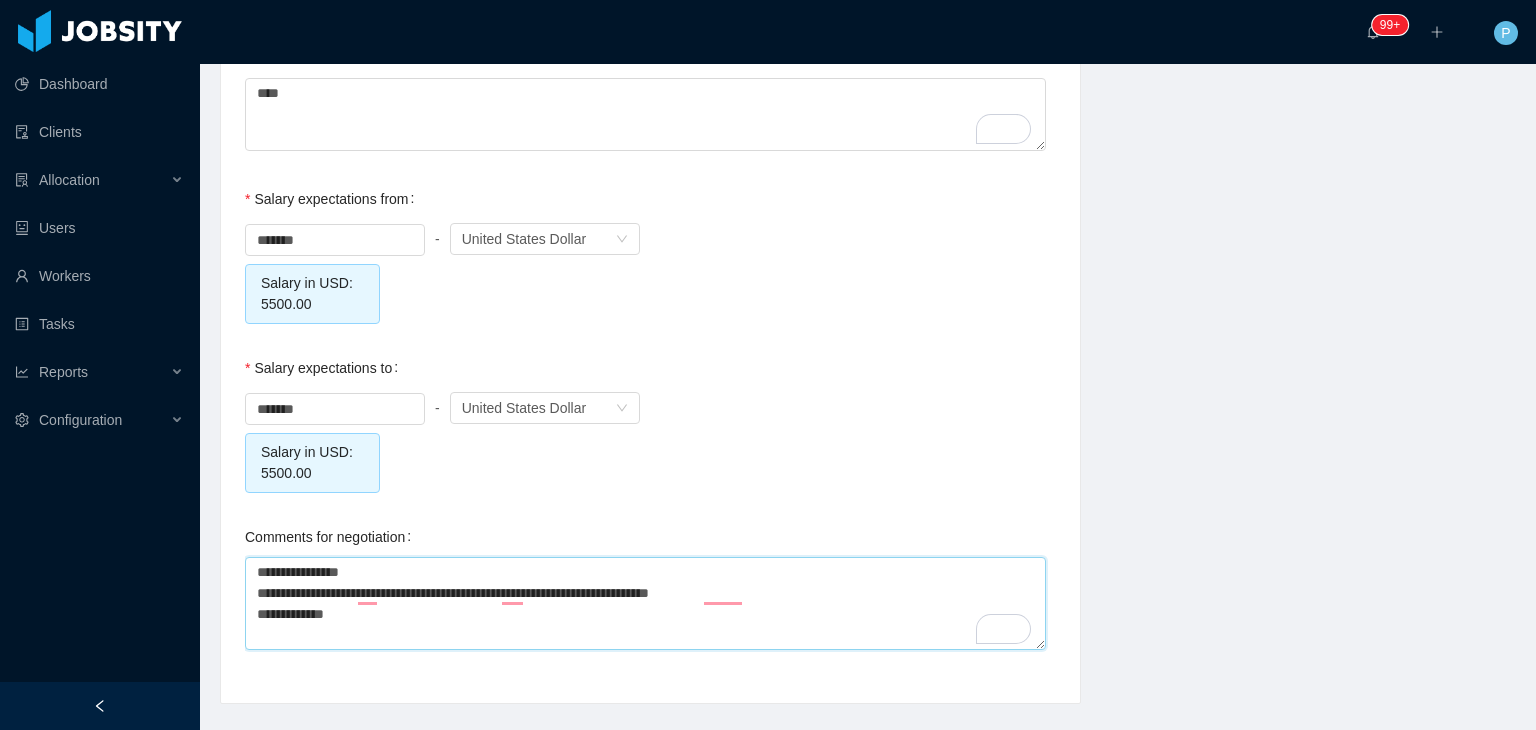 type 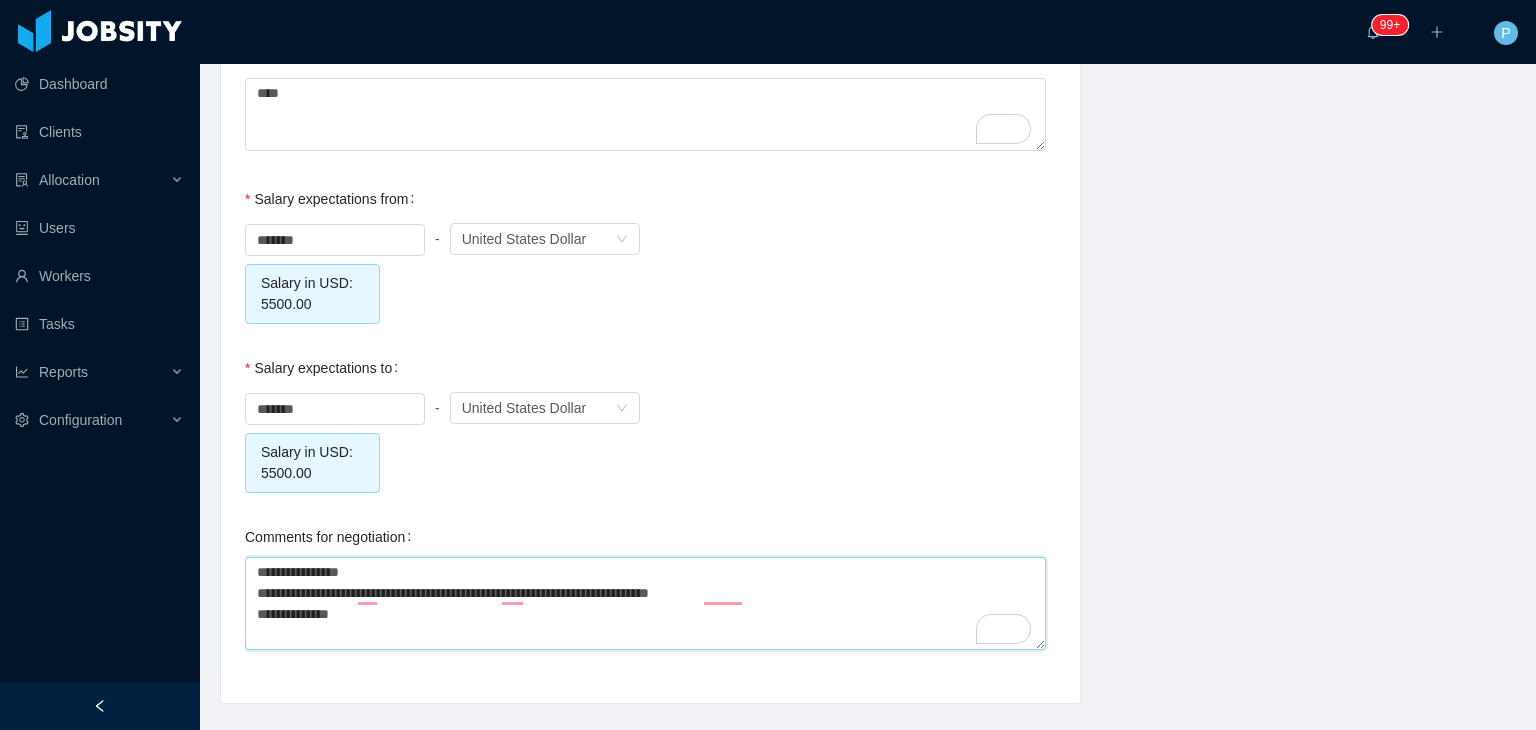 type on "**********" 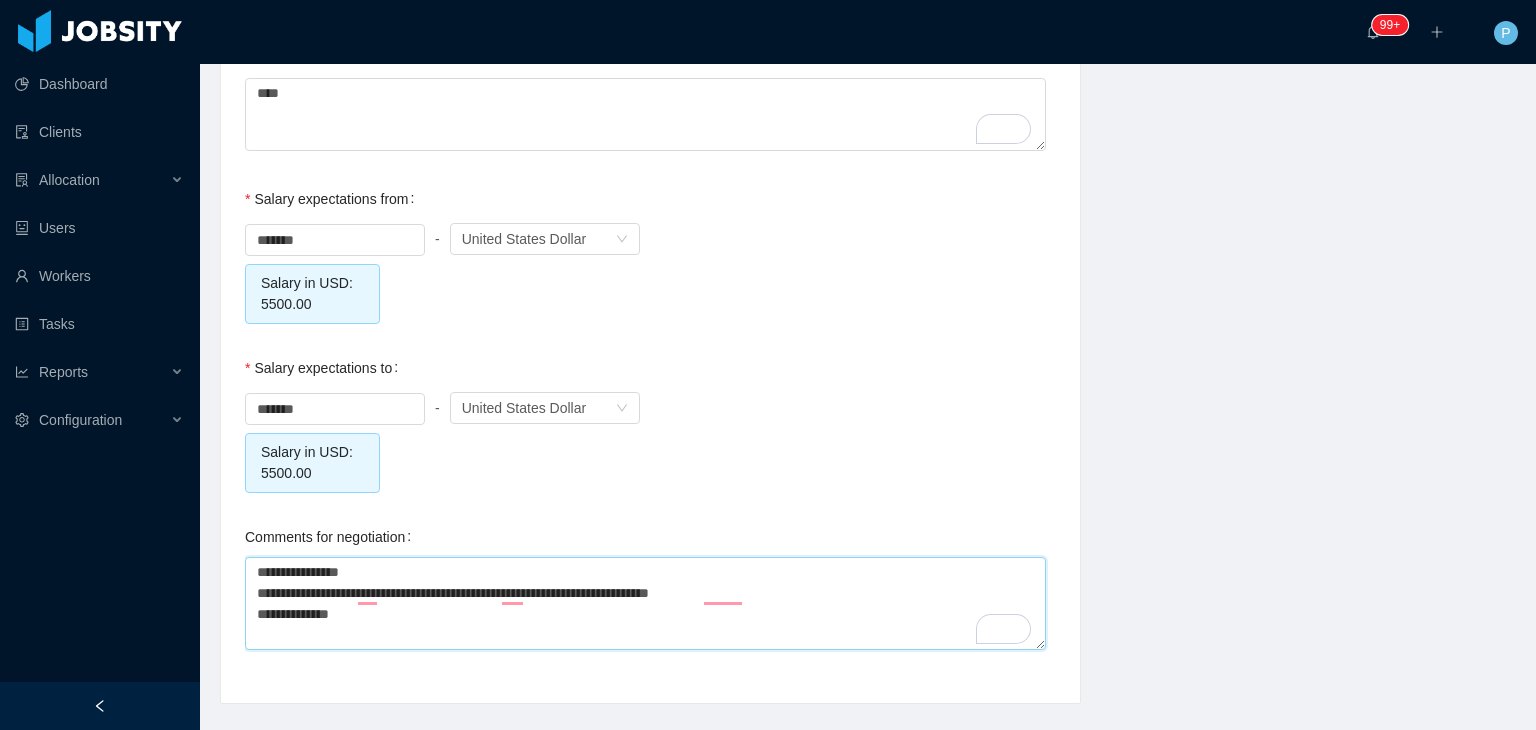 type 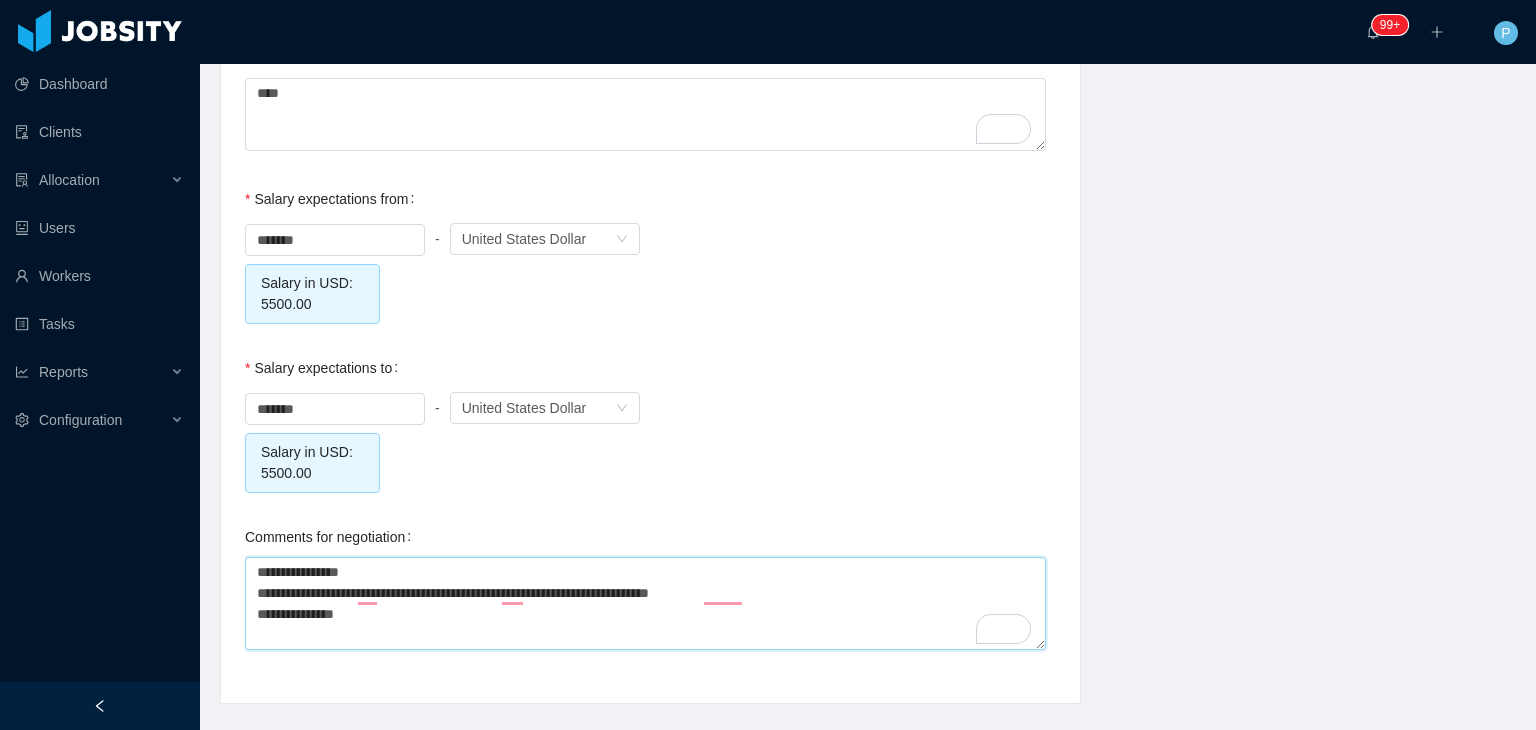 type on "**********" 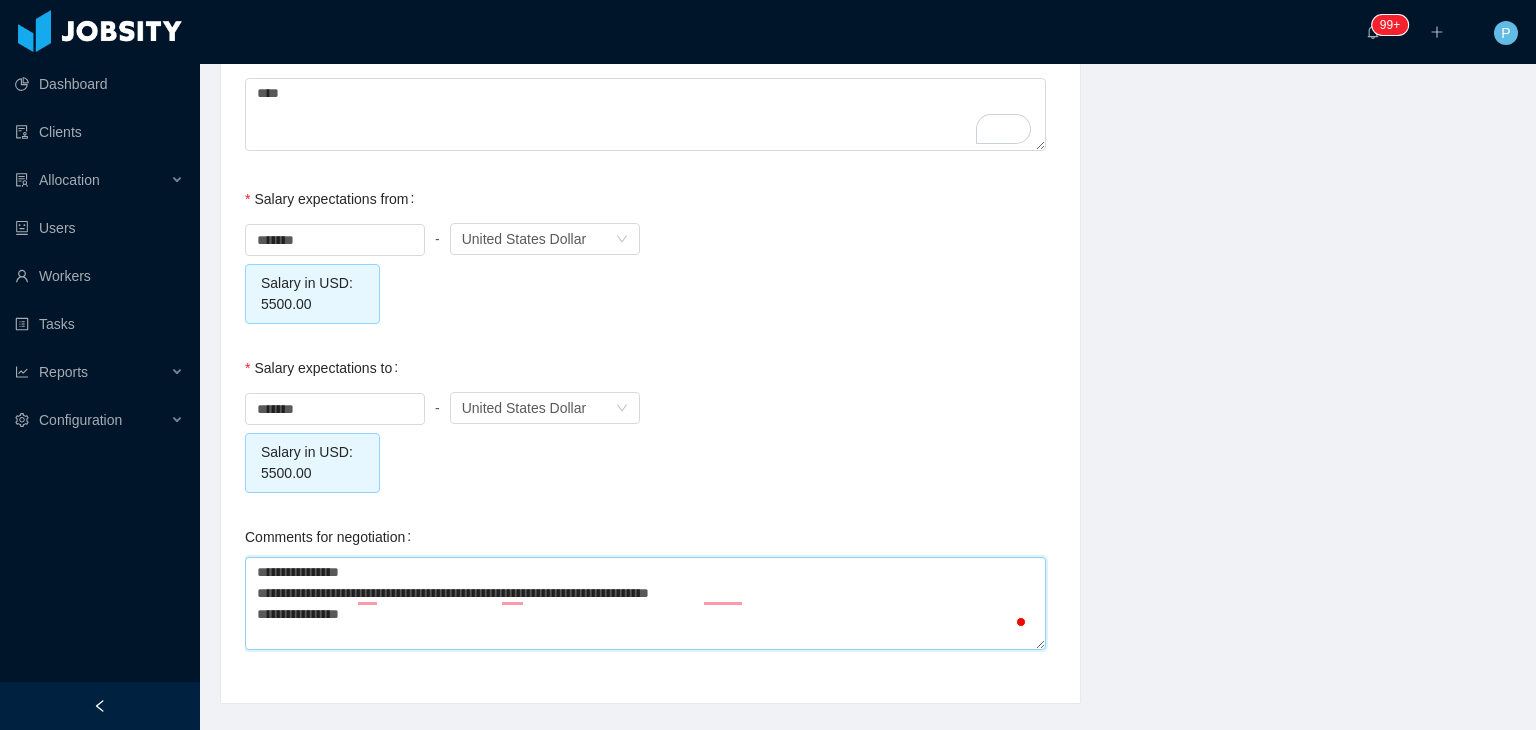 type on "**********" 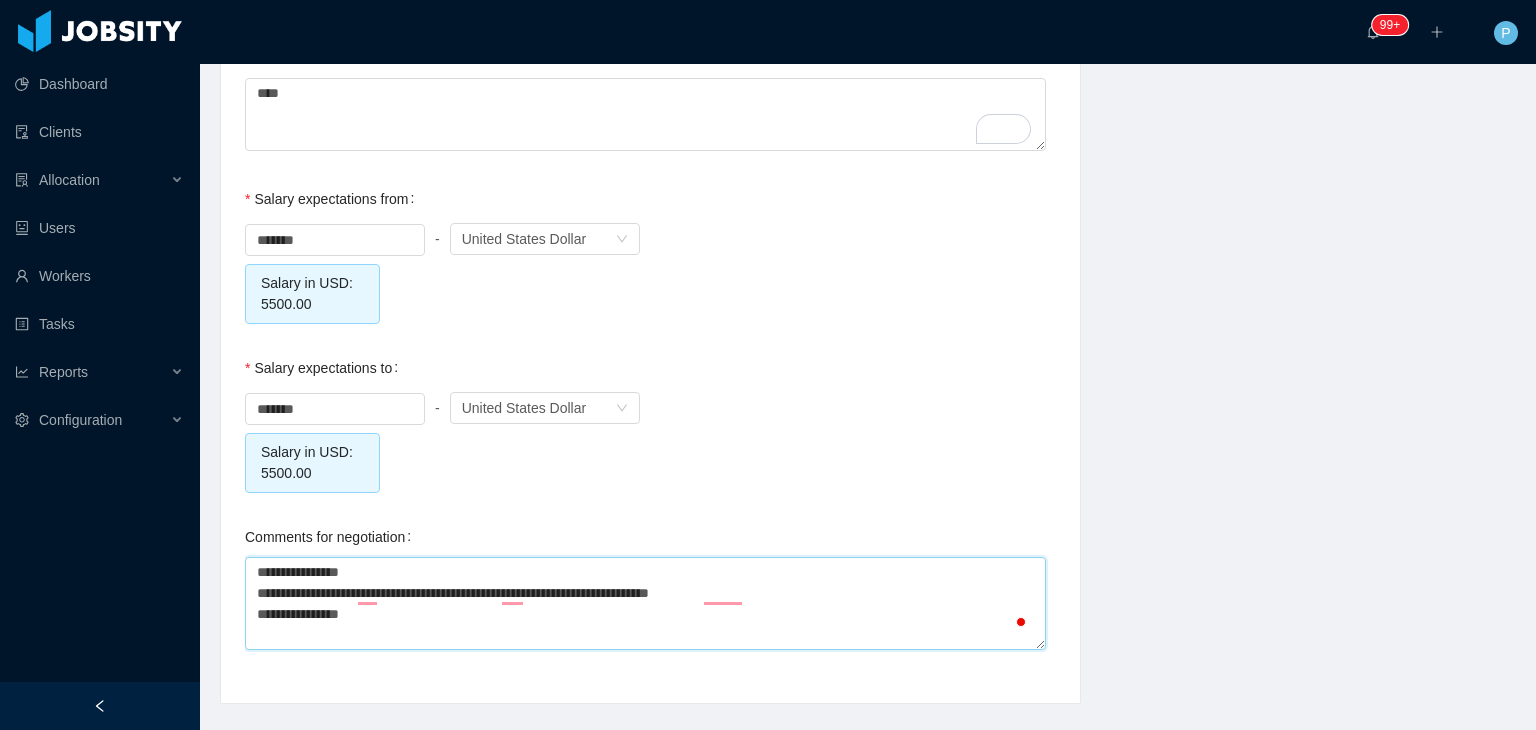 type 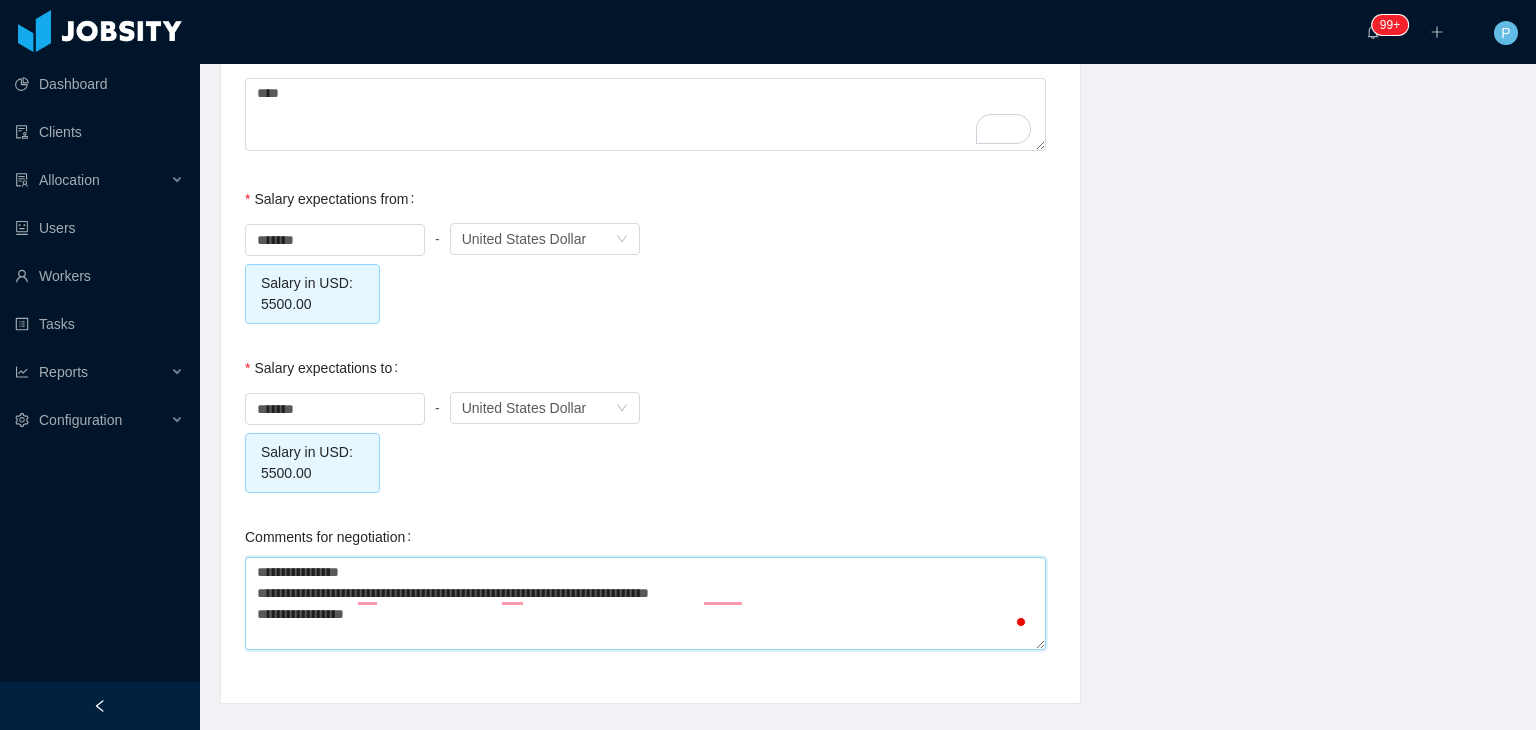 type on "**********" 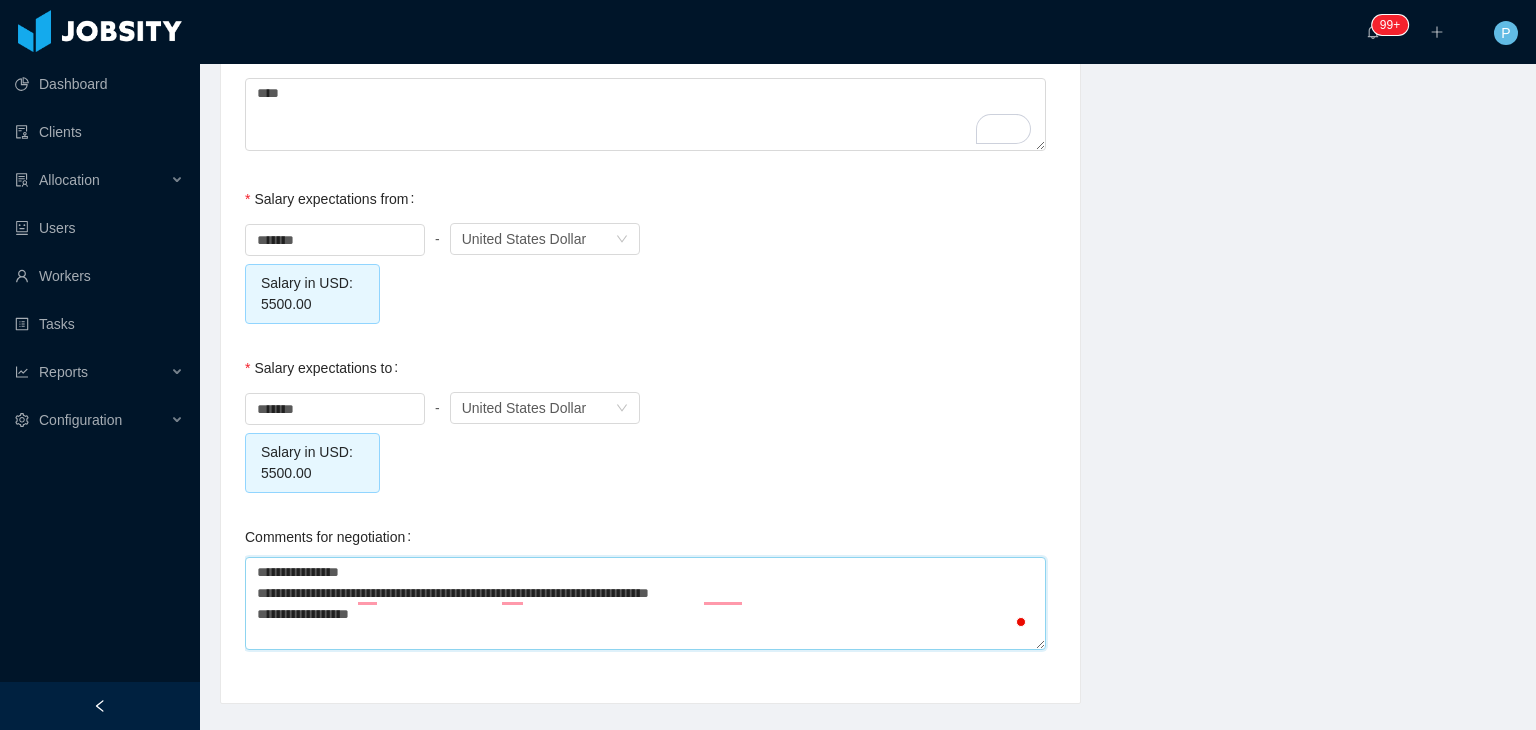 type on "**********" 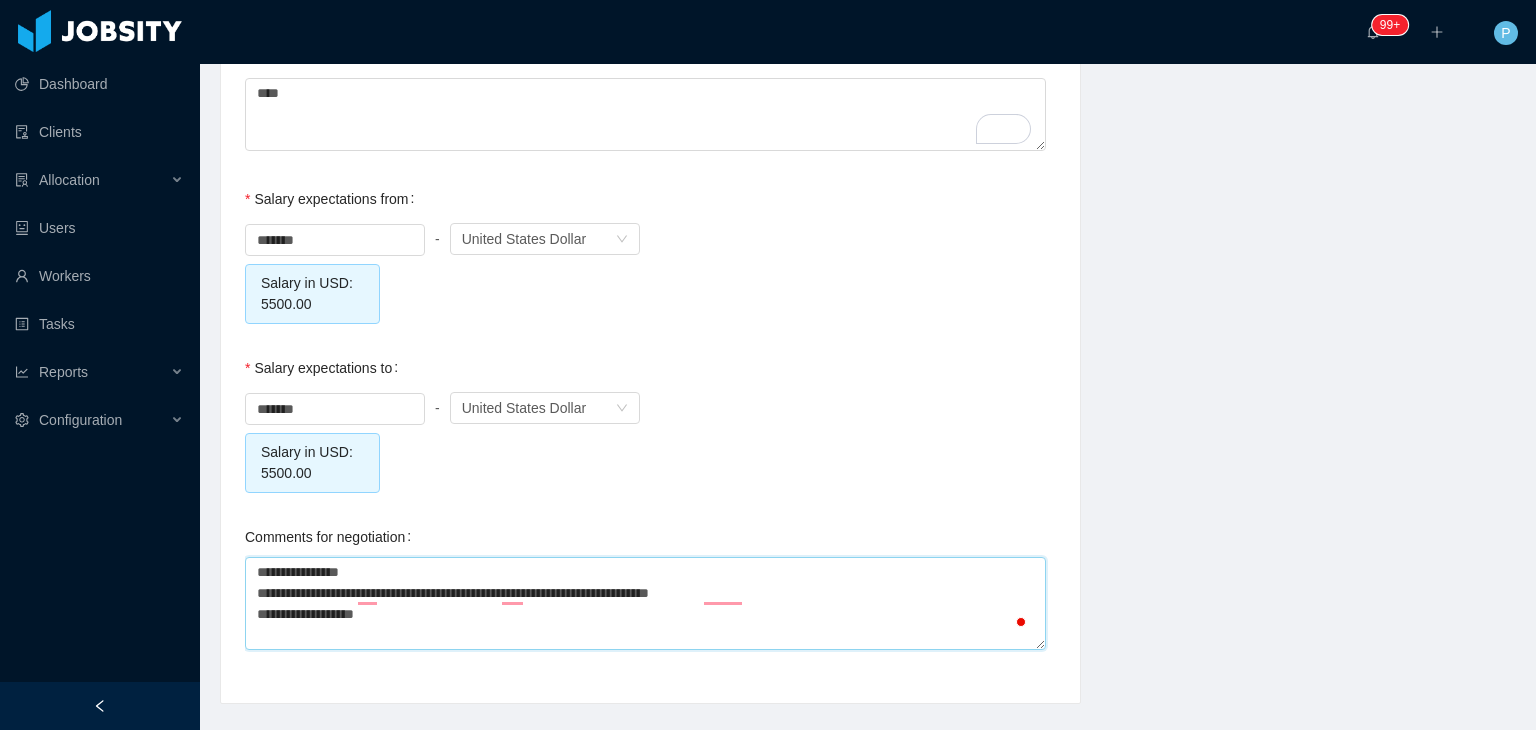 type on "**********" 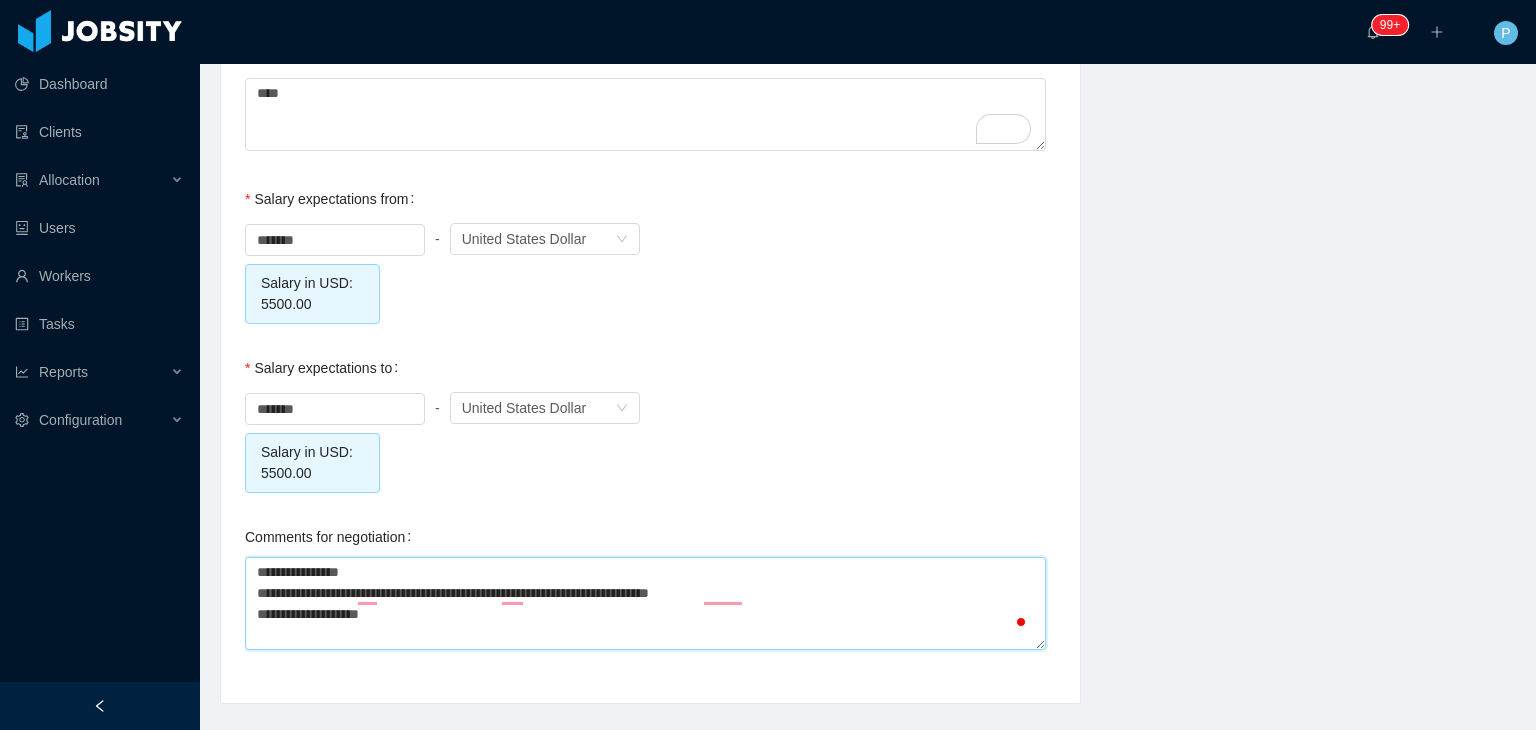 type on "**********" 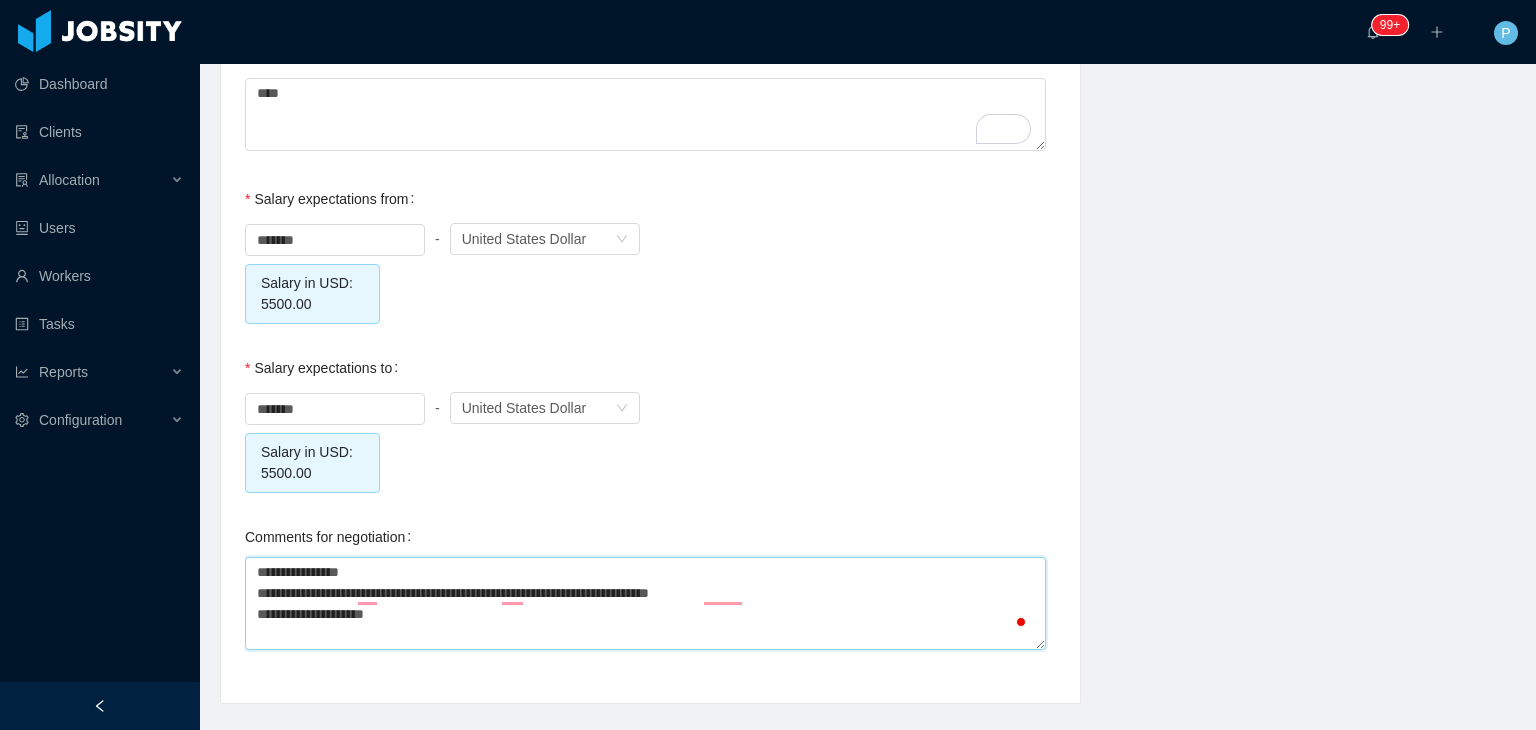 type on "**********" 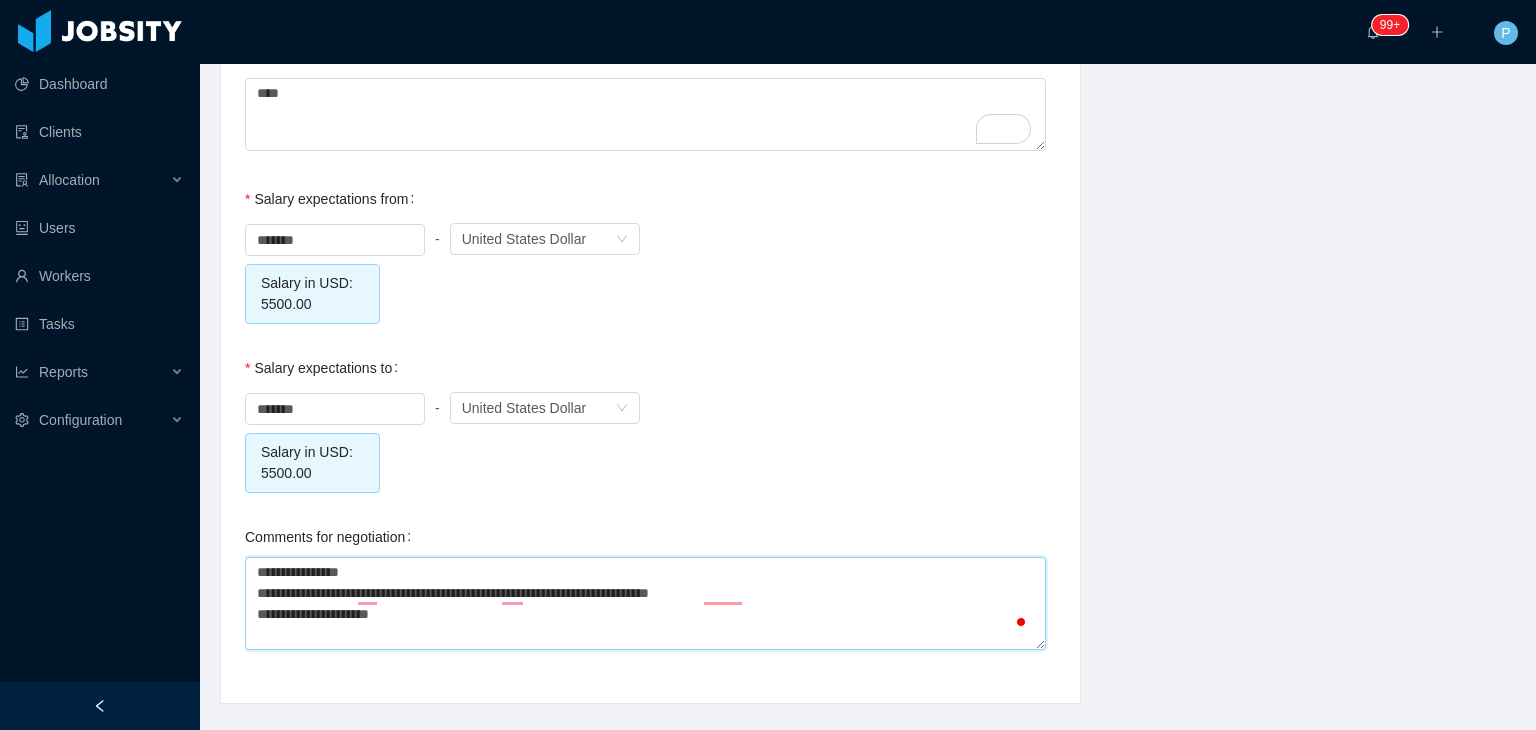 type on "**********" 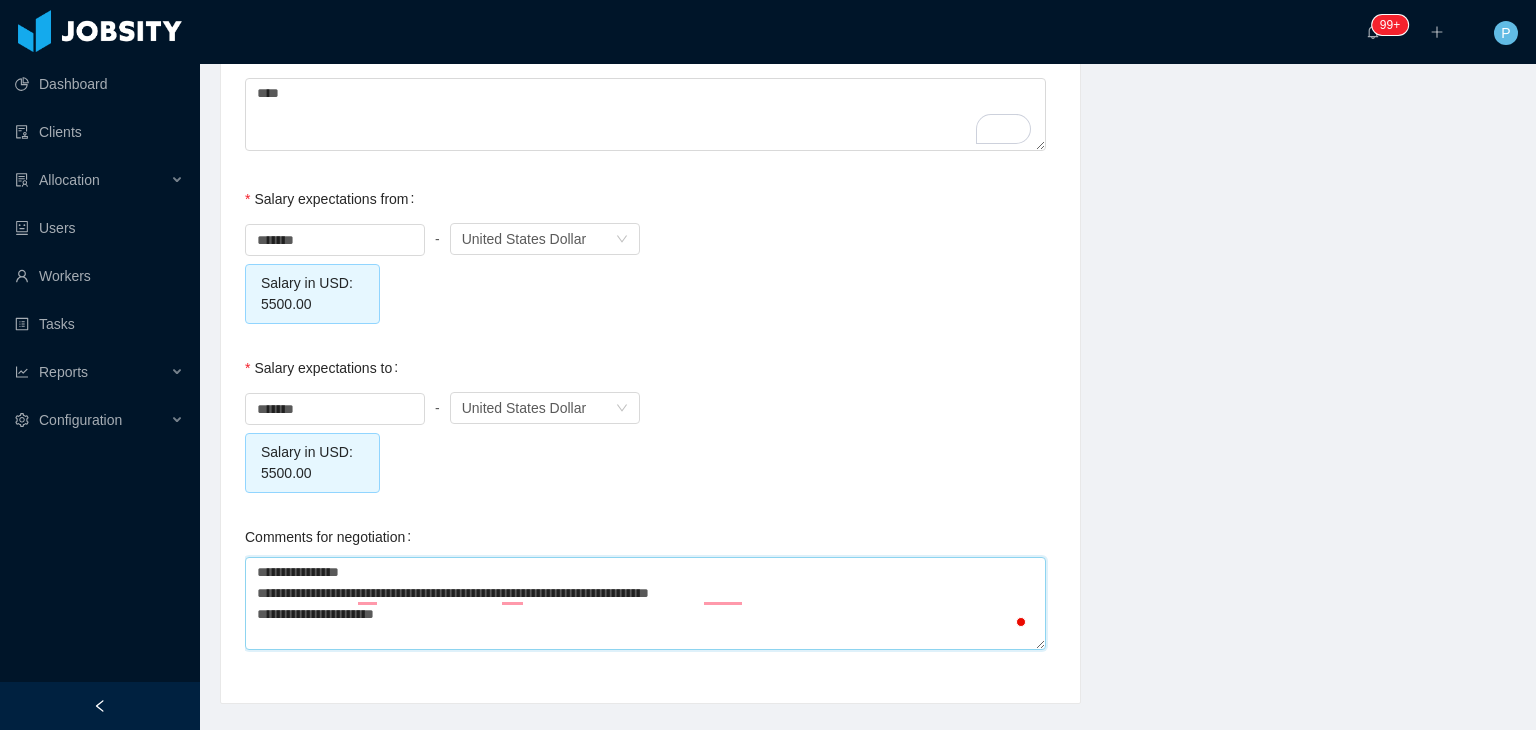 type on "**********" 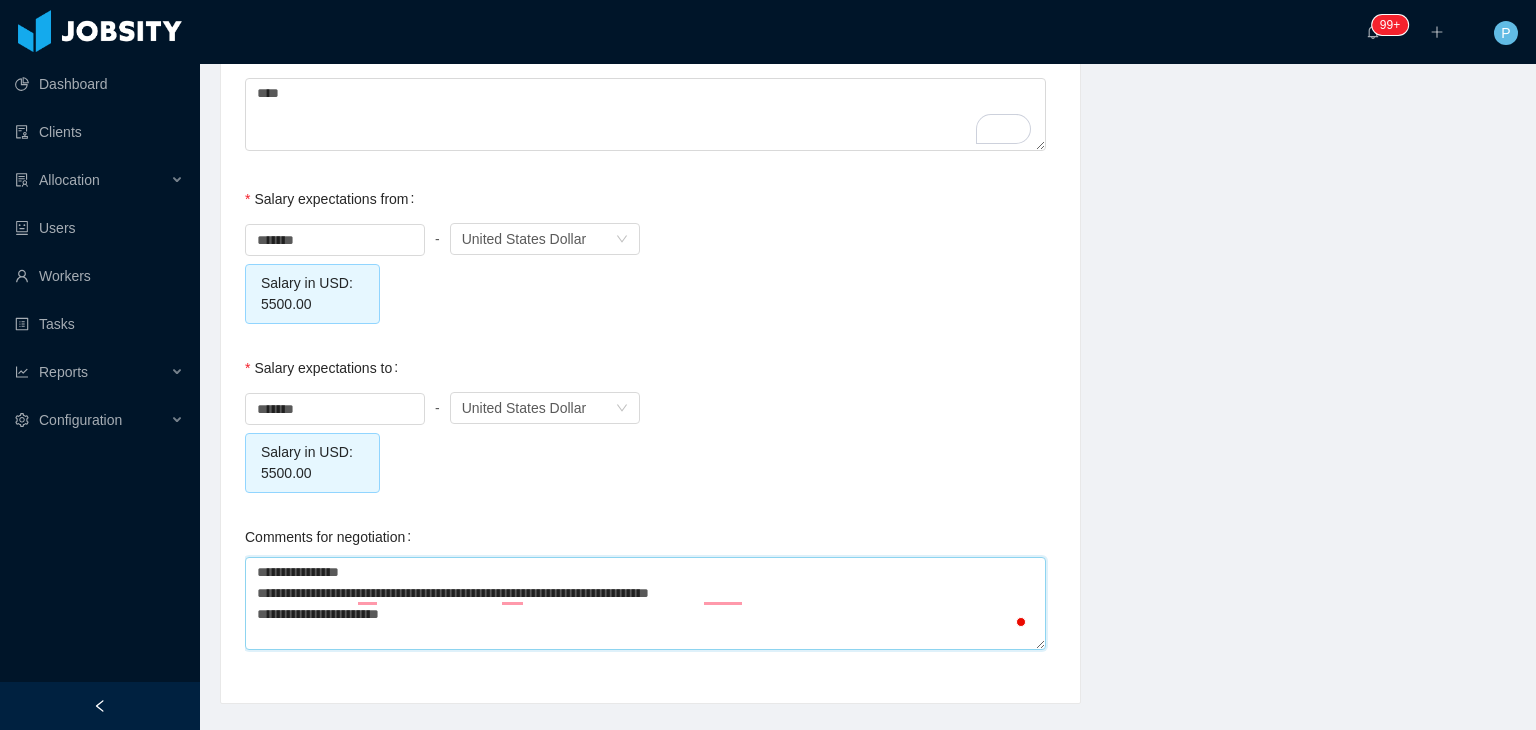 type on "**********" 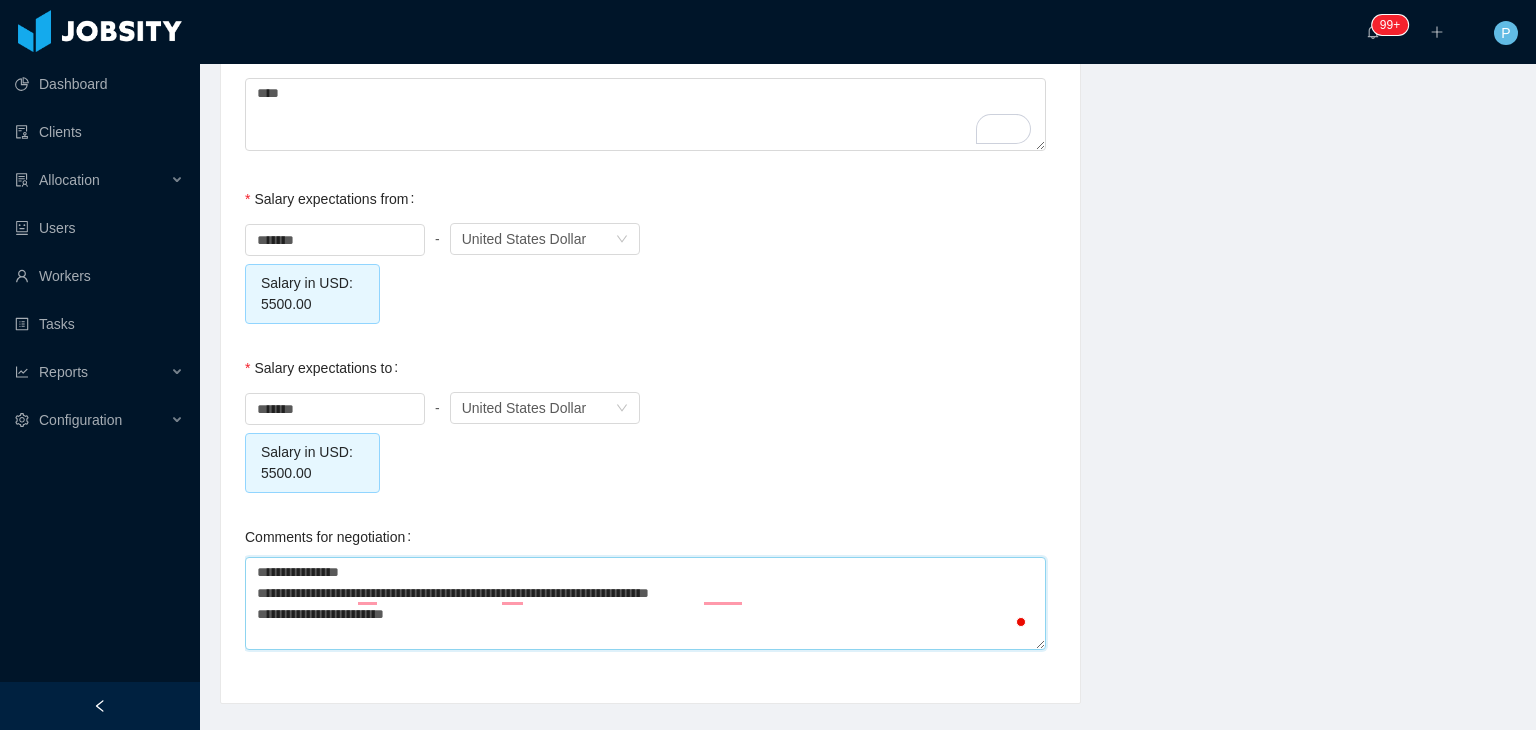 type on "**********" 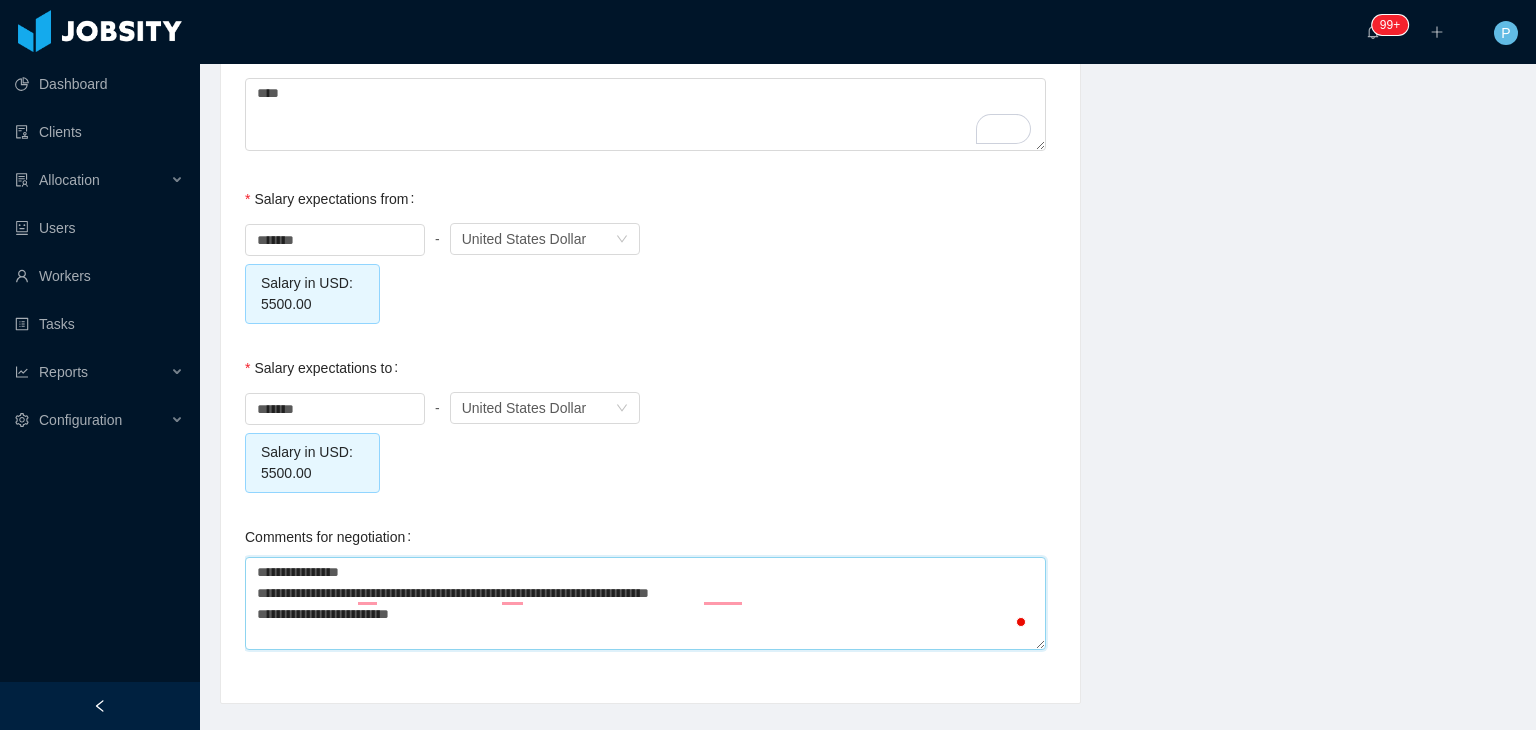 type 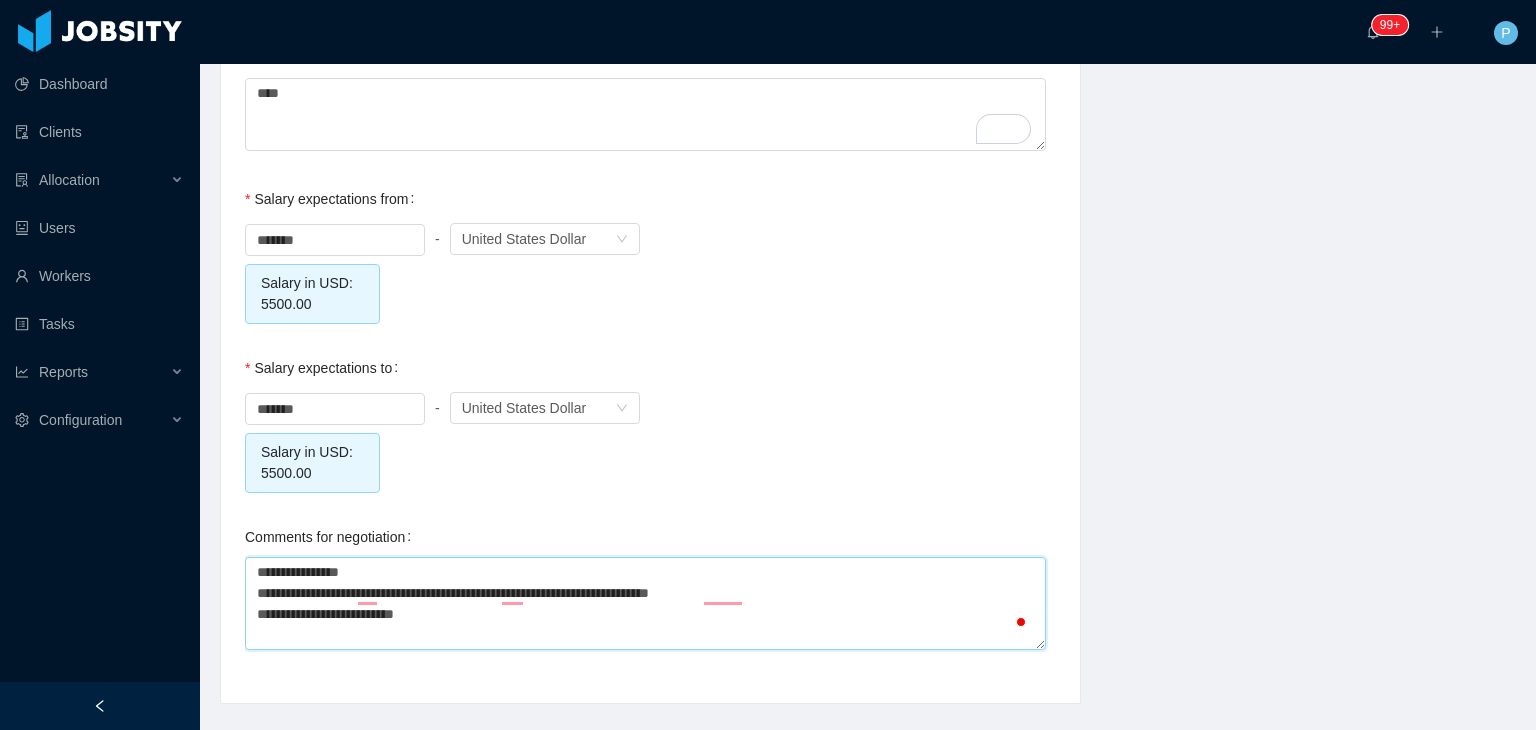 type on "**********" 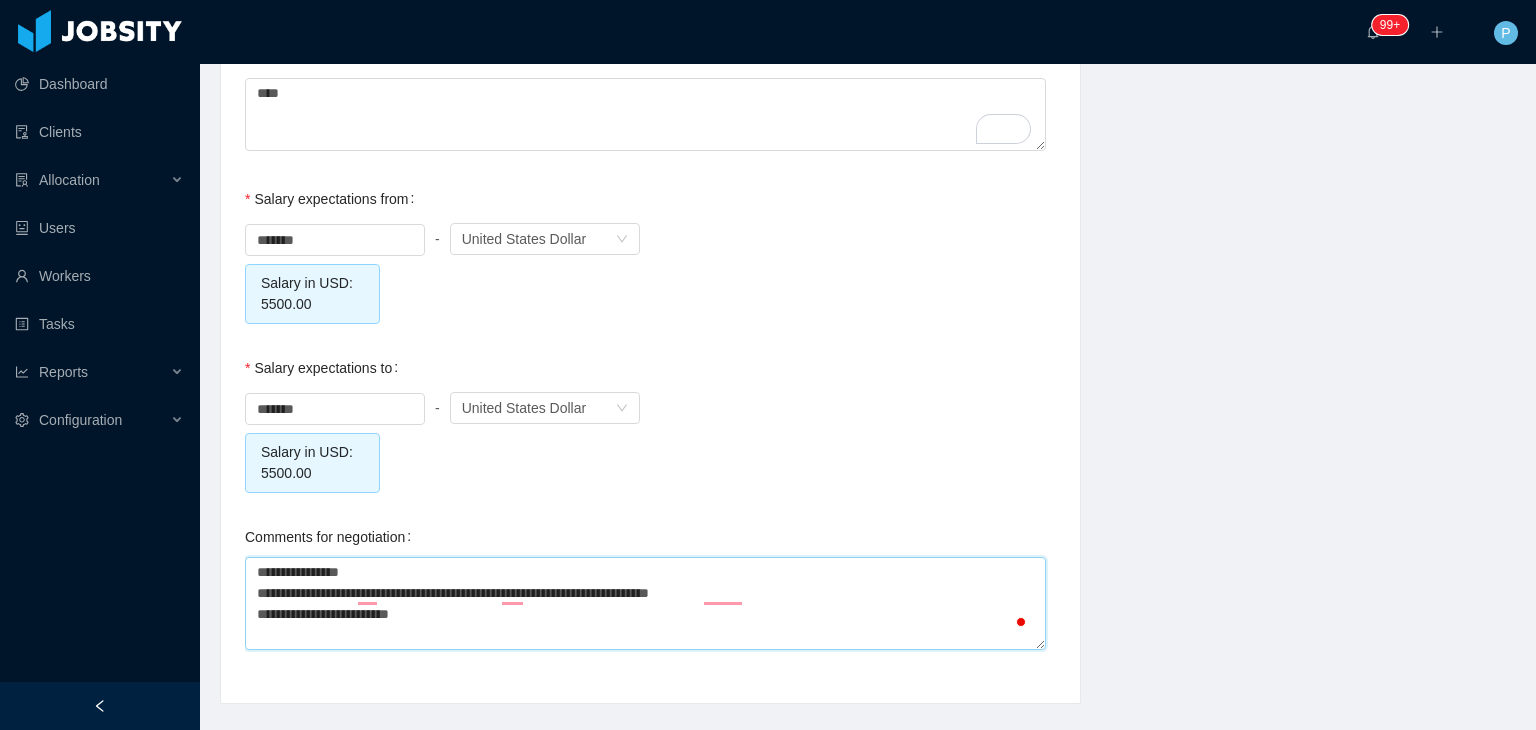 type on "**********" 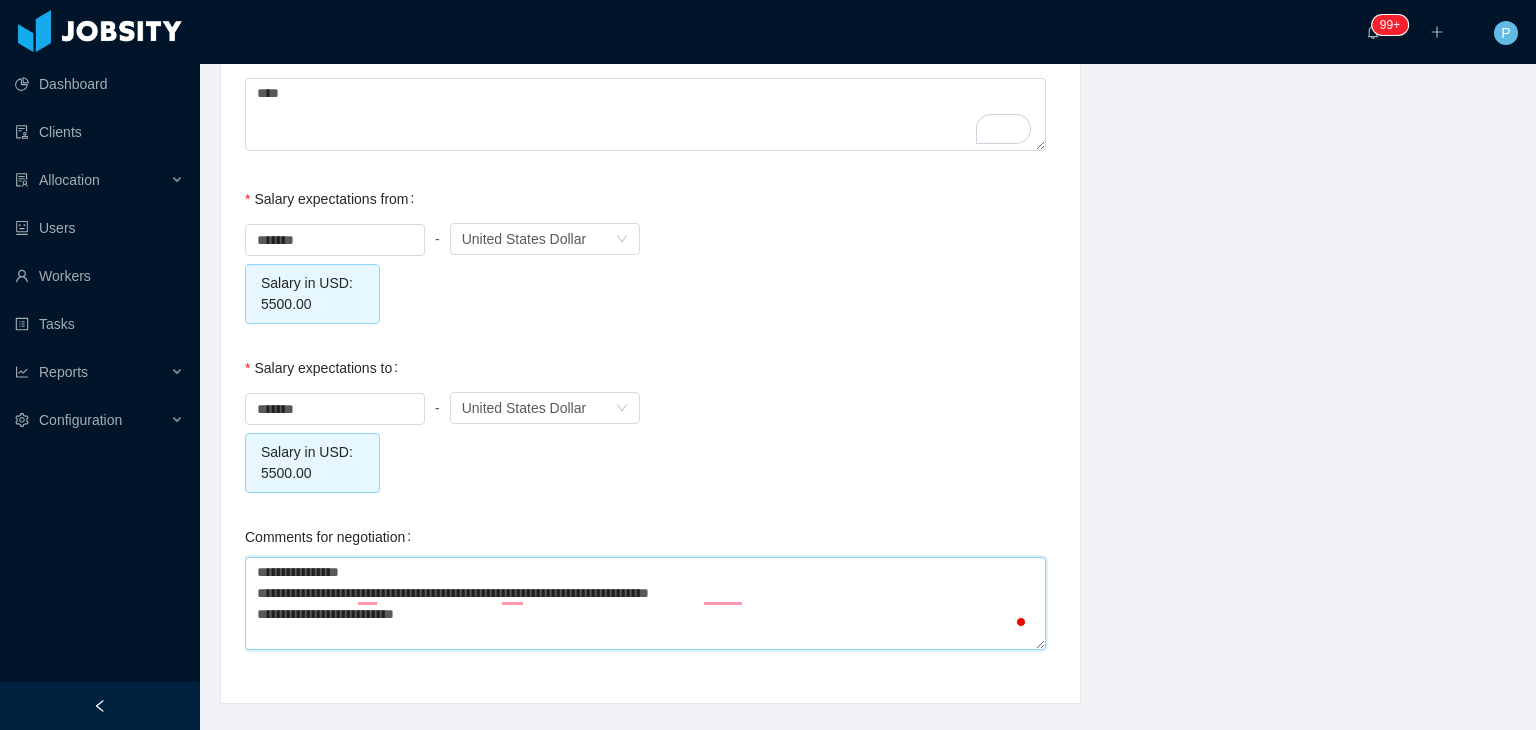 type on "**********" 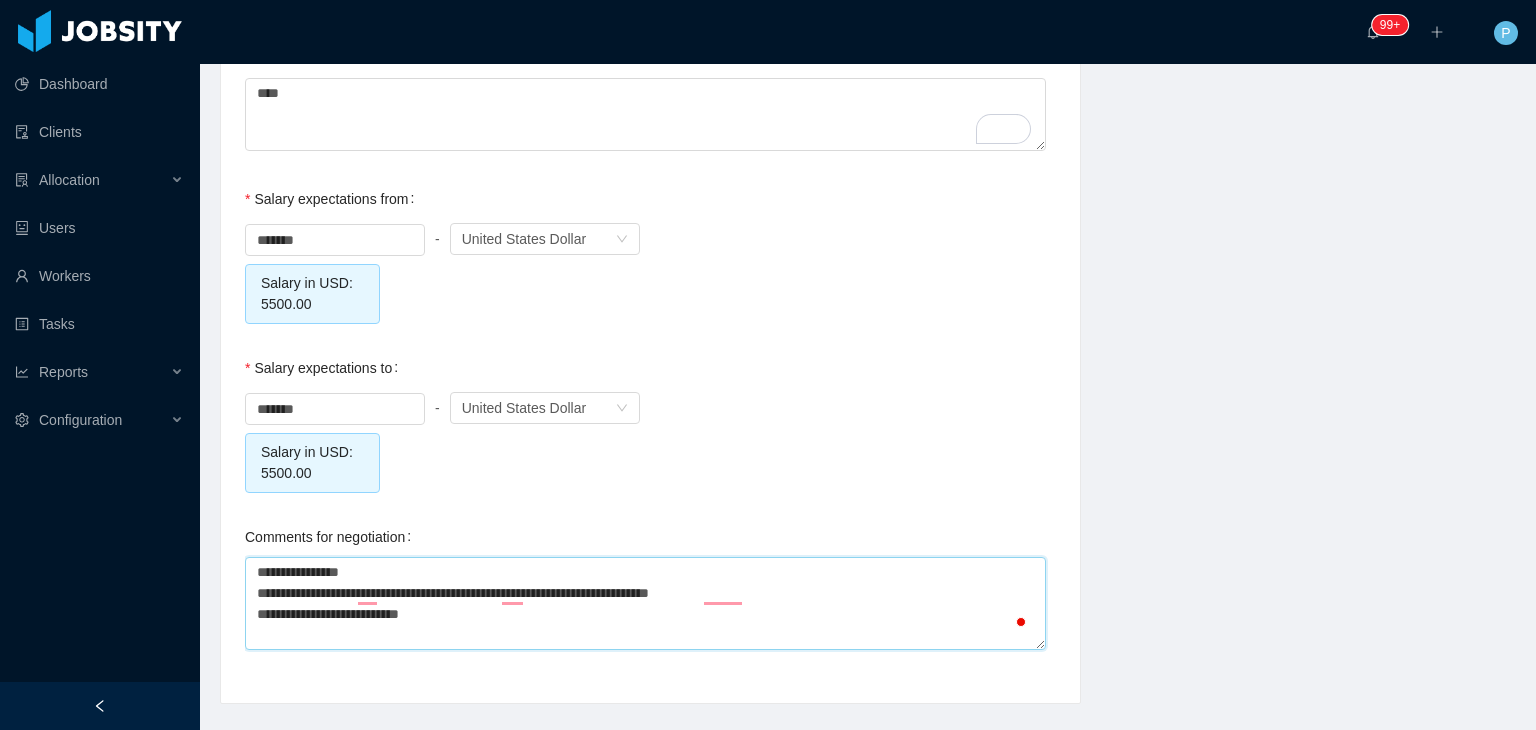 type on "**********" 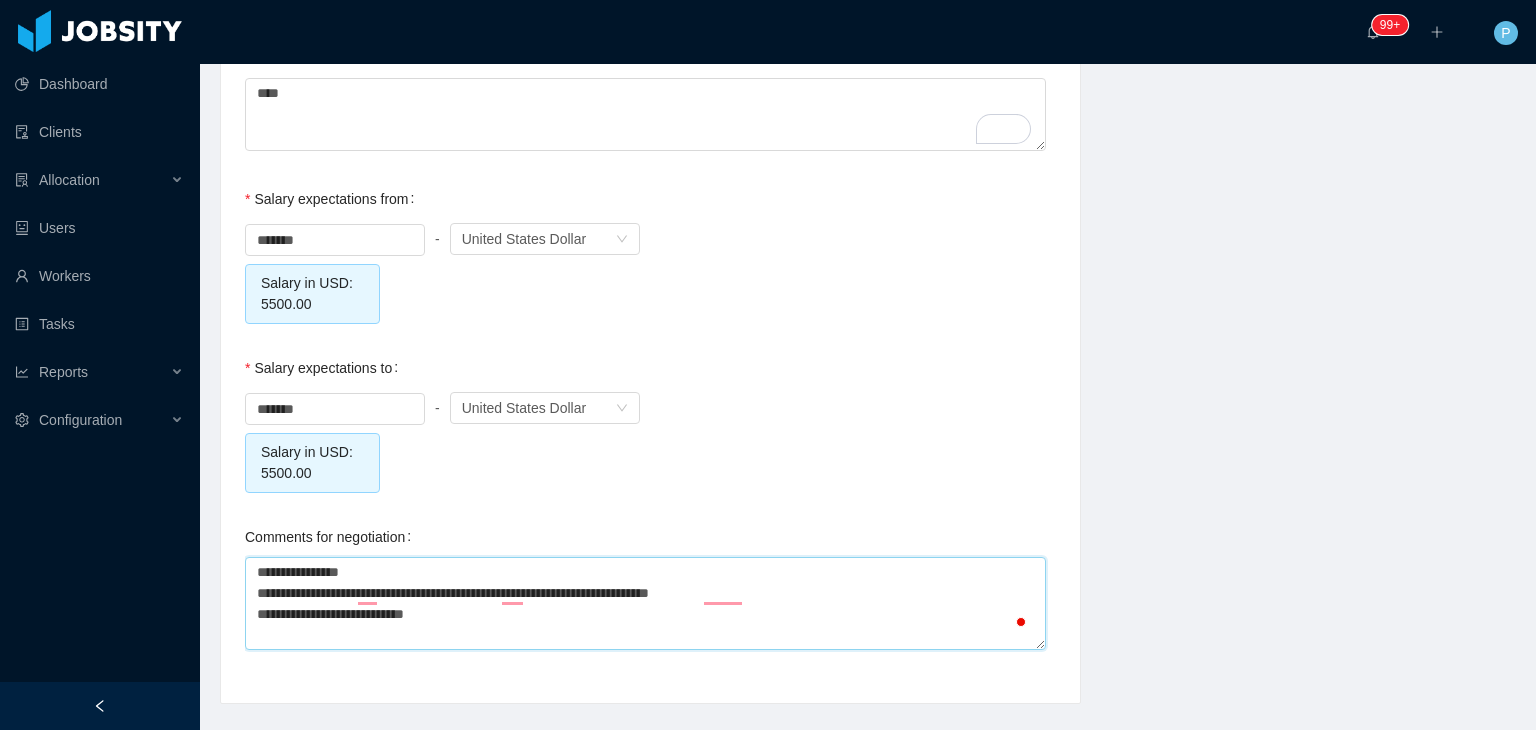 type on "**********" 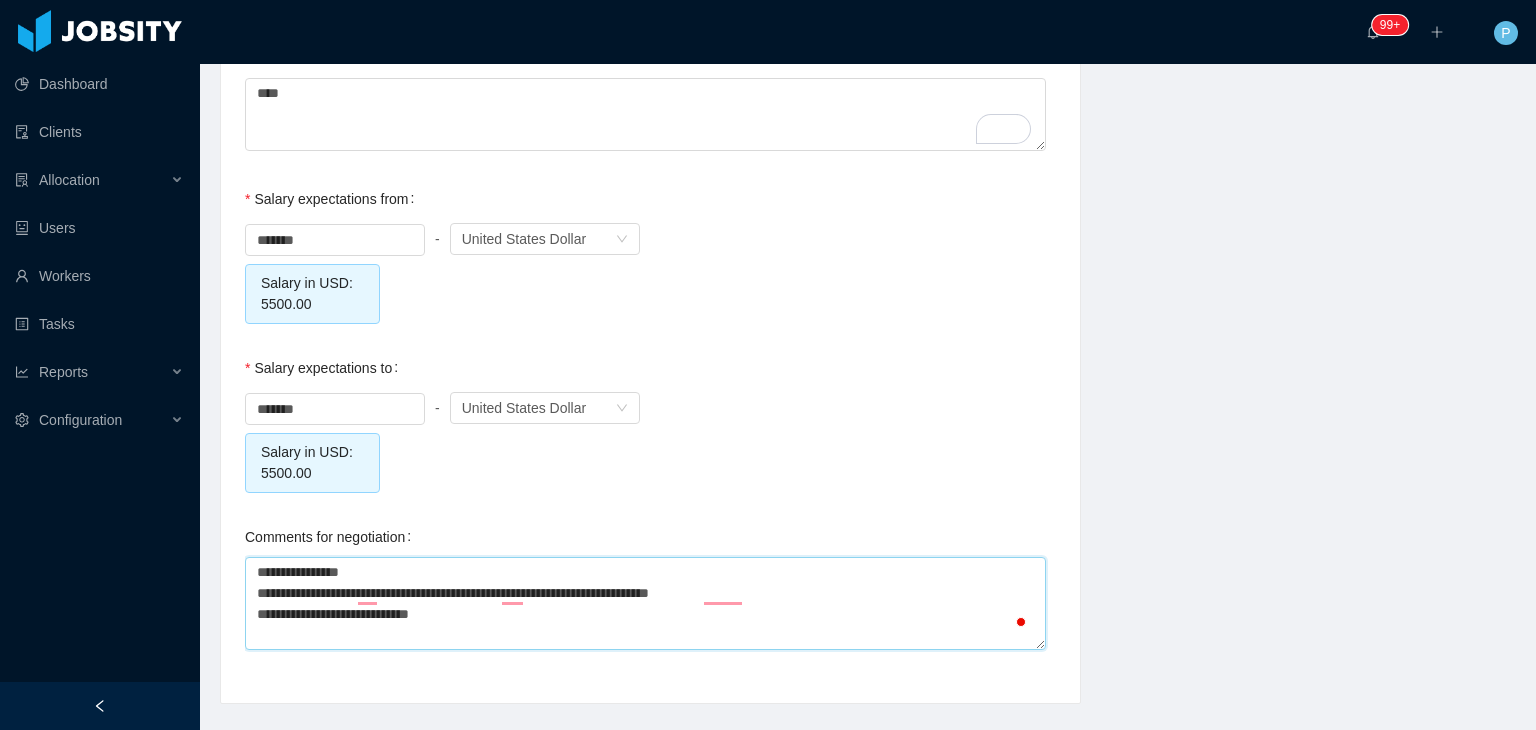 type on "**********" 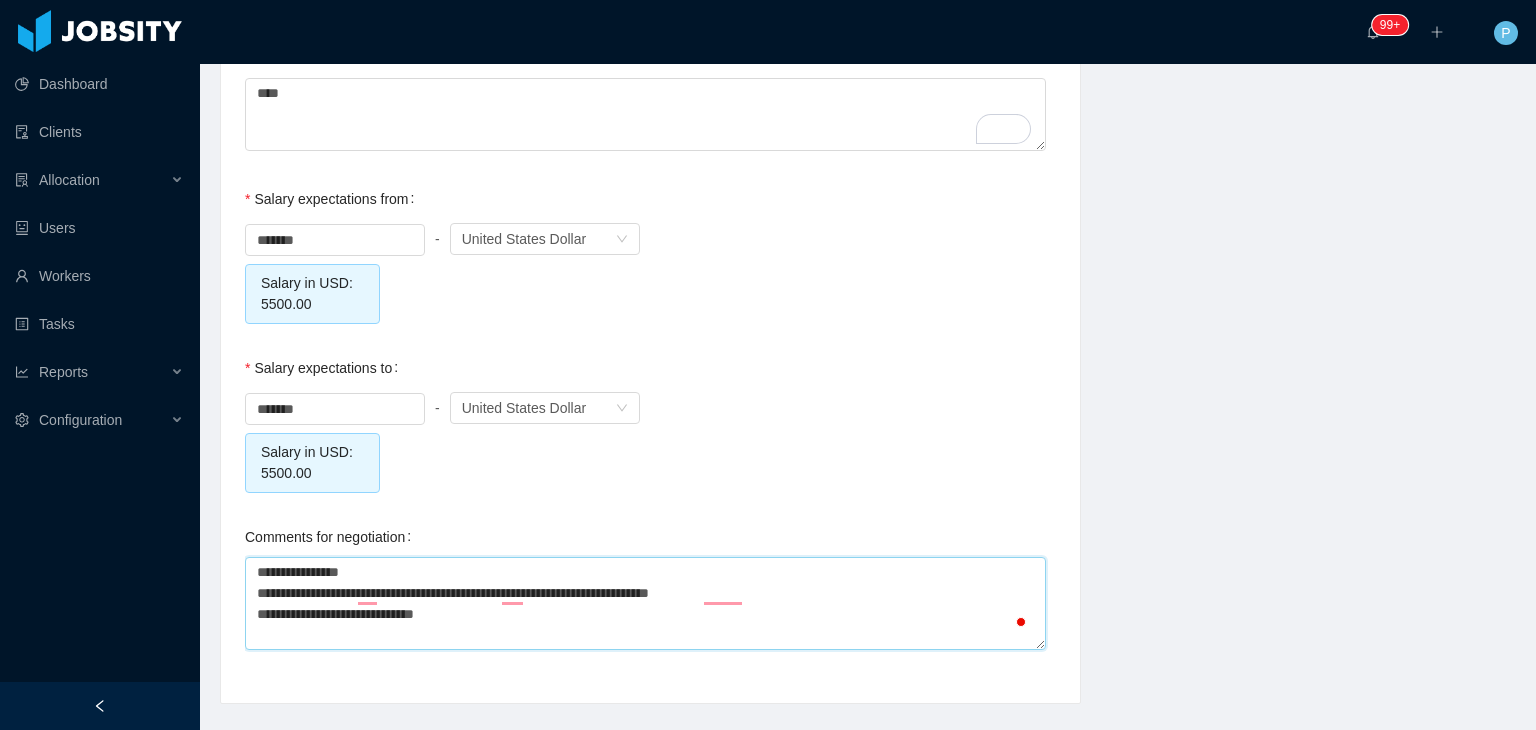type on "**********" 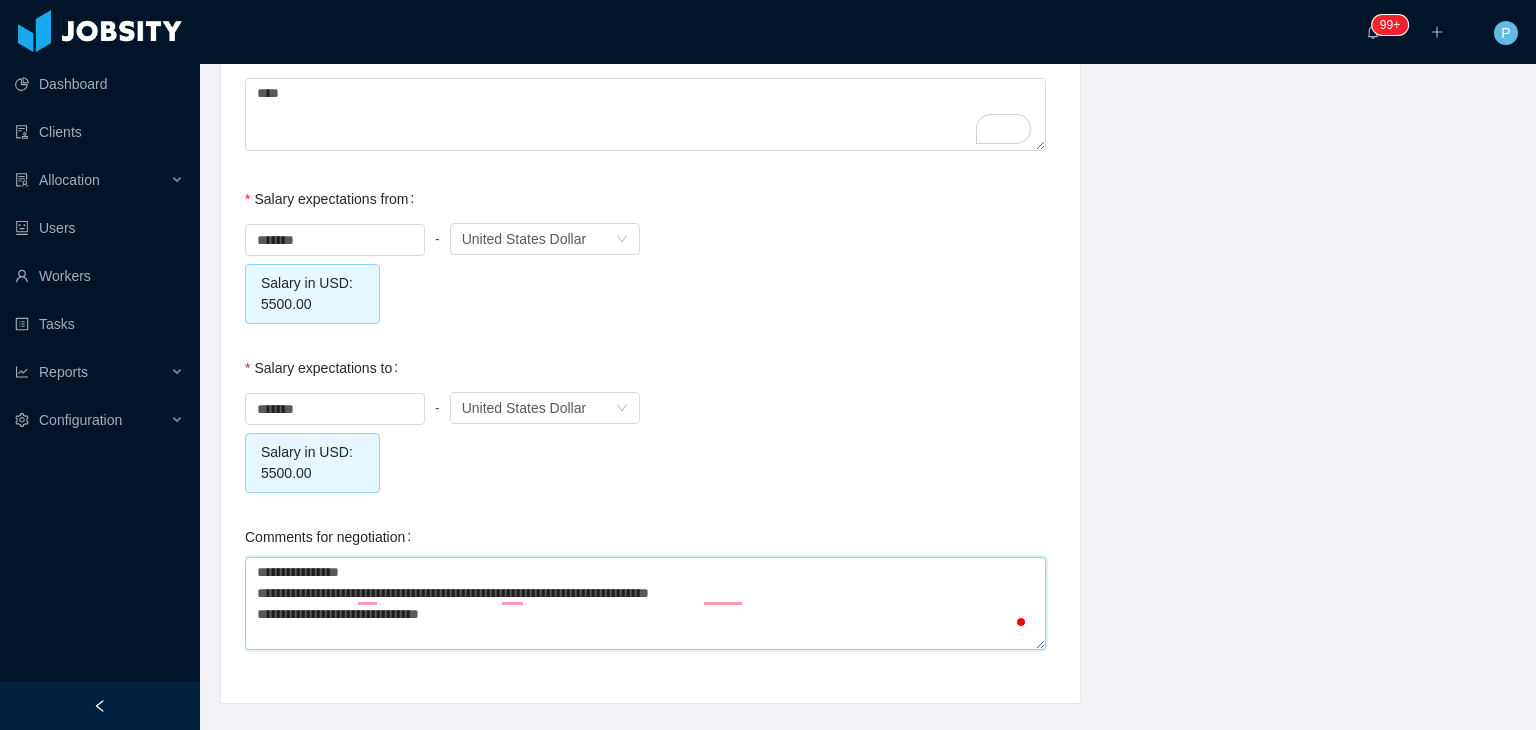 type on "**********" 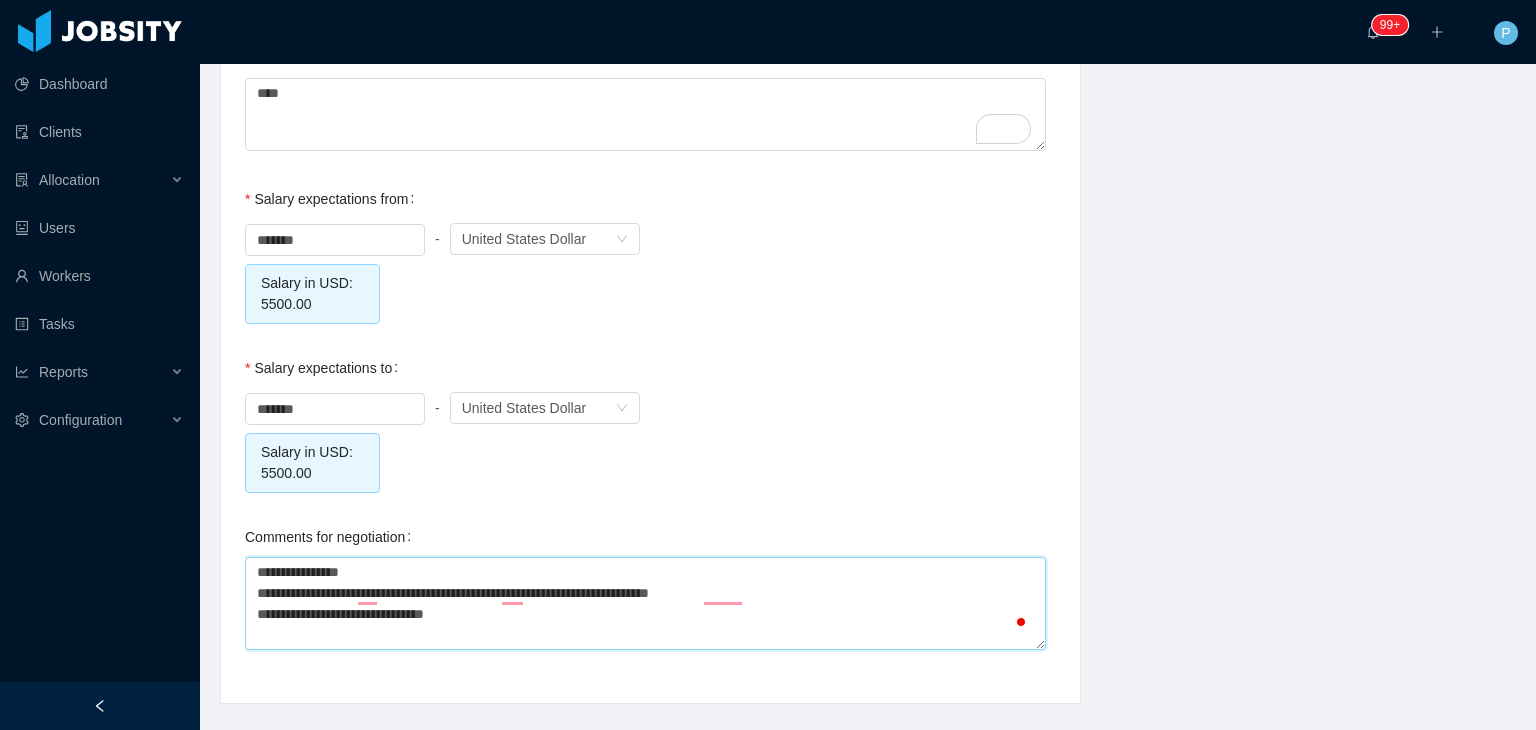 type on "**********" 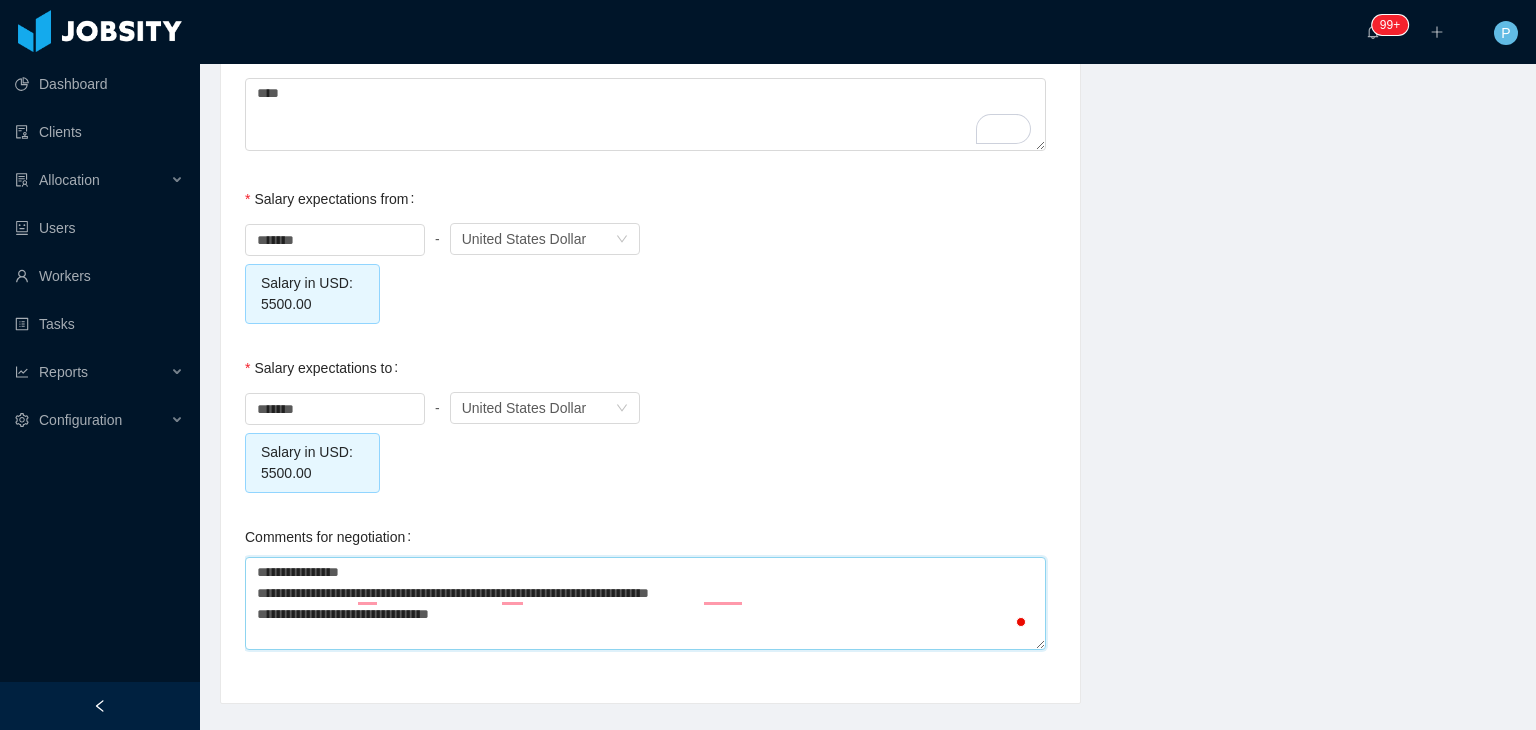 type on "**********" 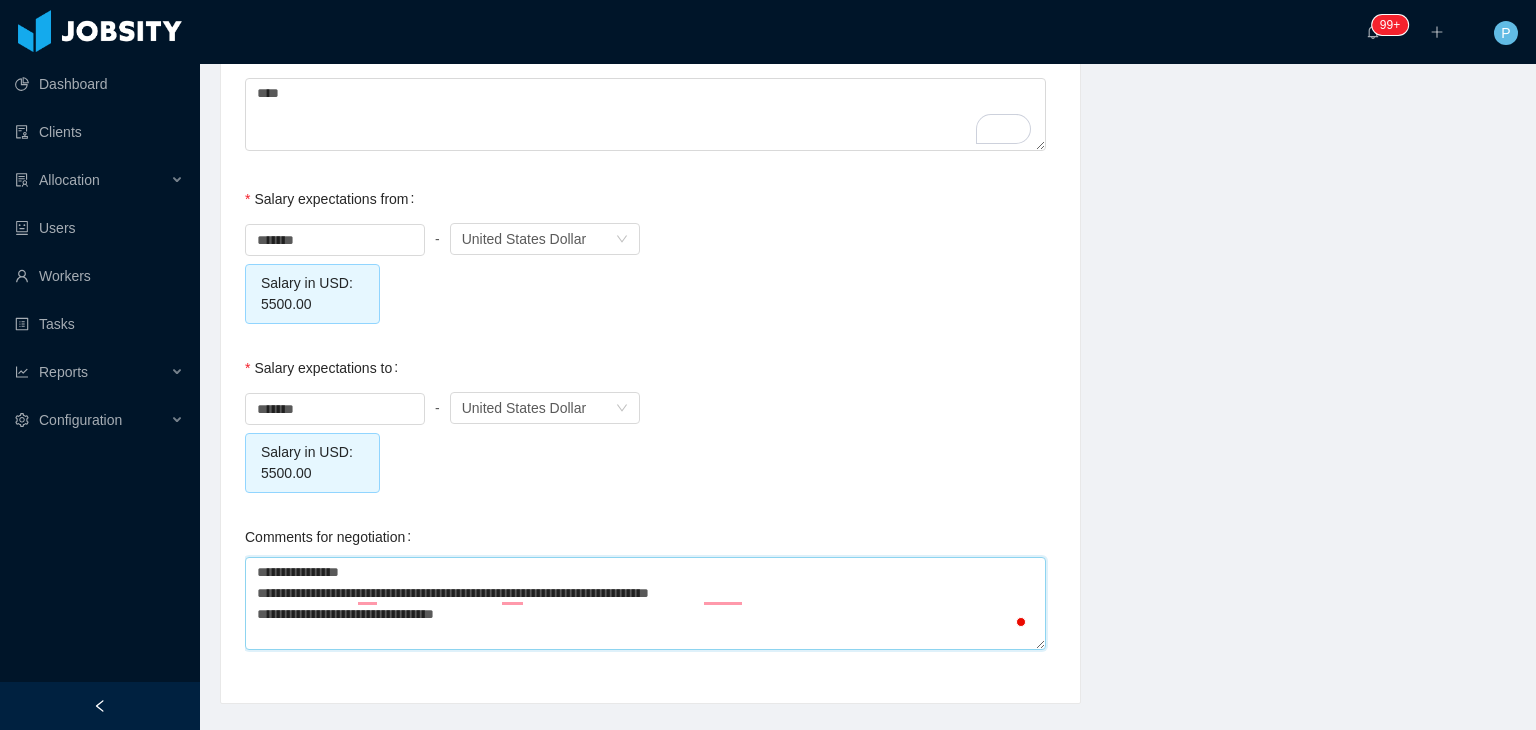 type on "**********" 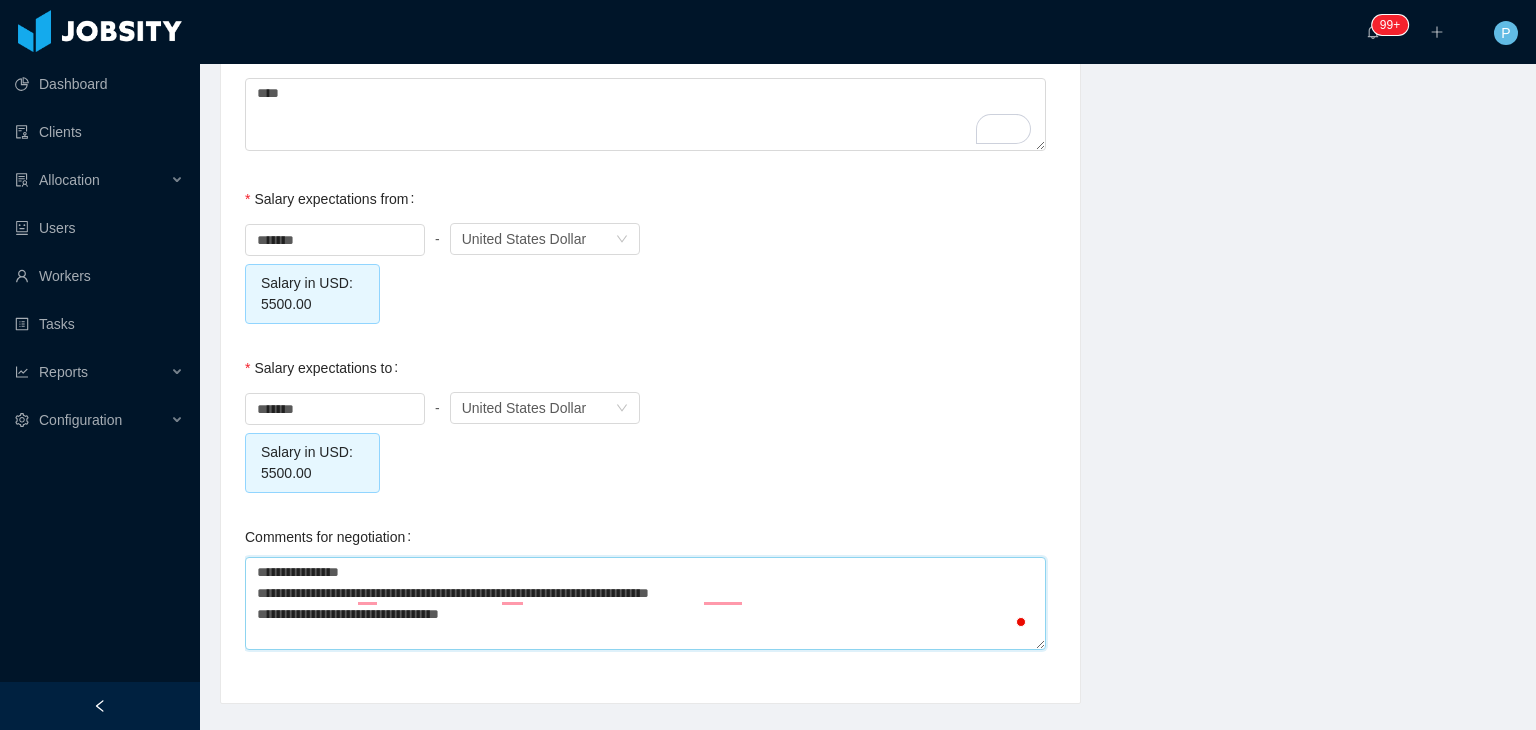 type on "**********" 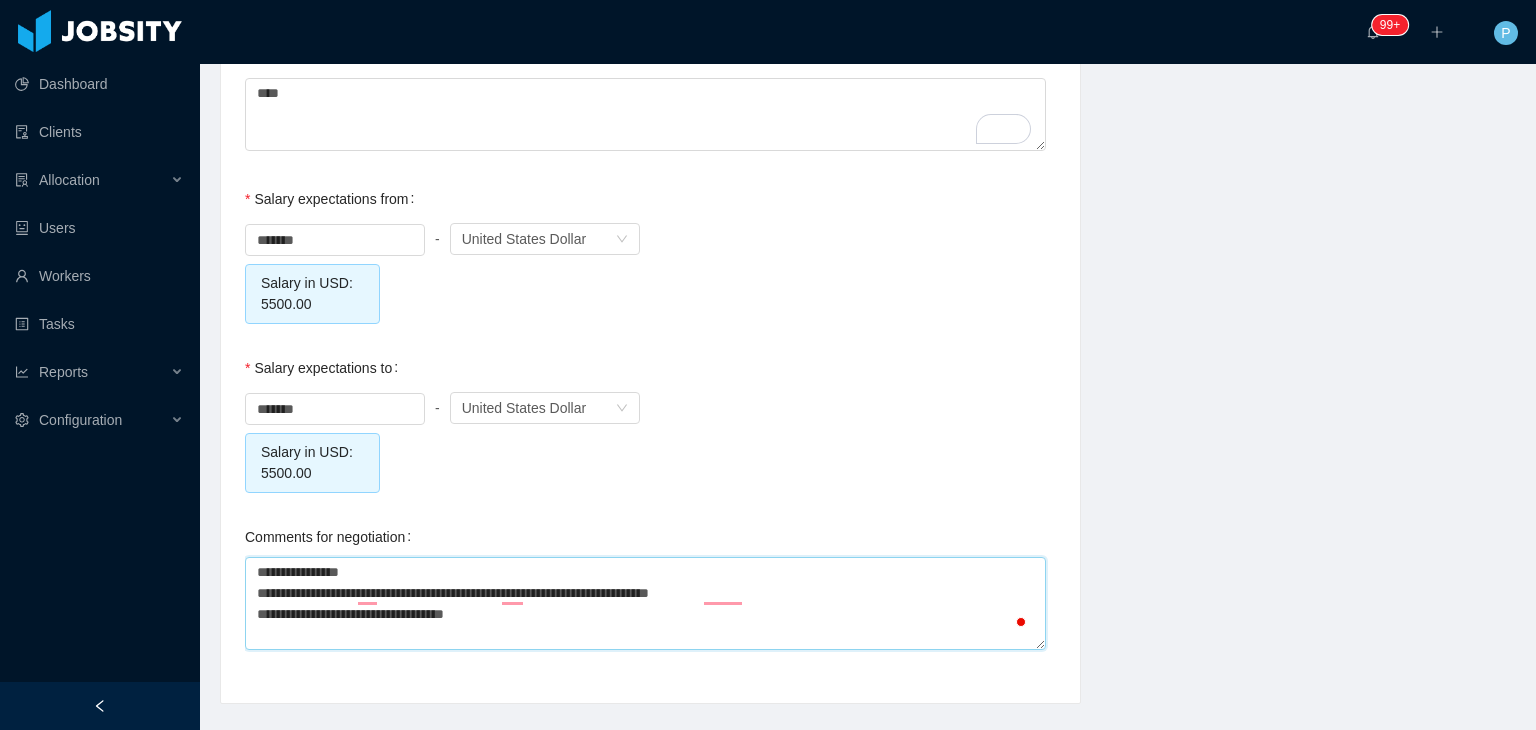 type on "**********" 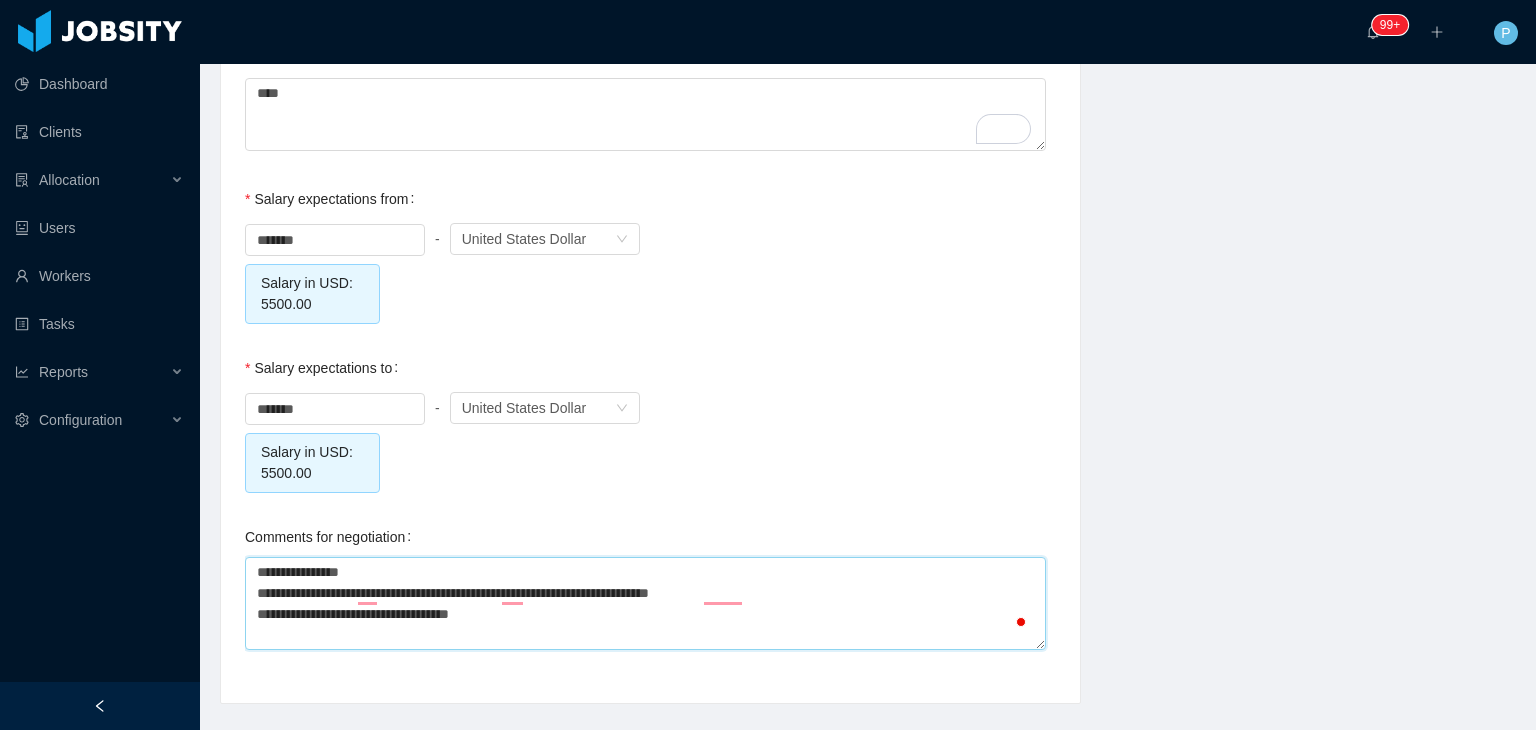 type on "**********" 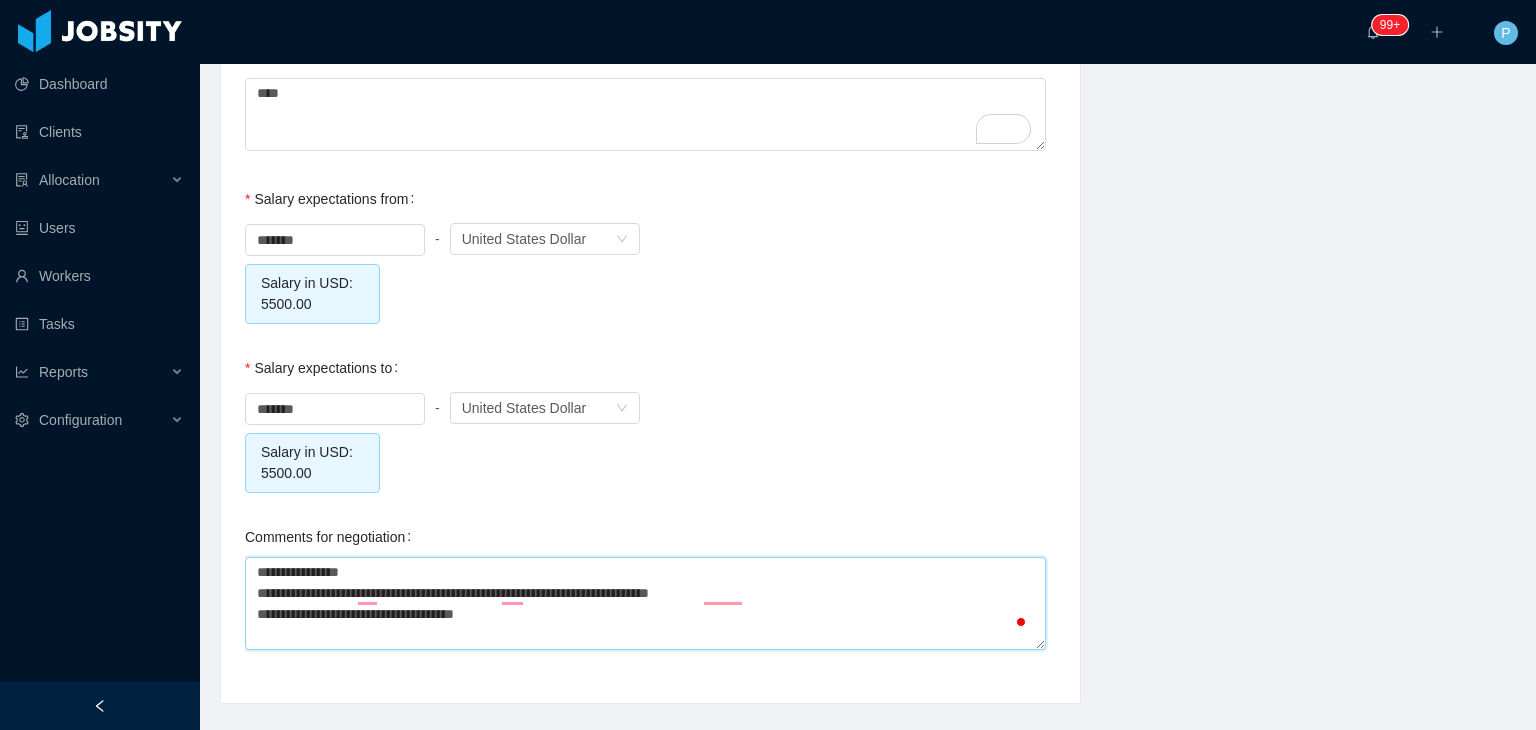 type on "**********" 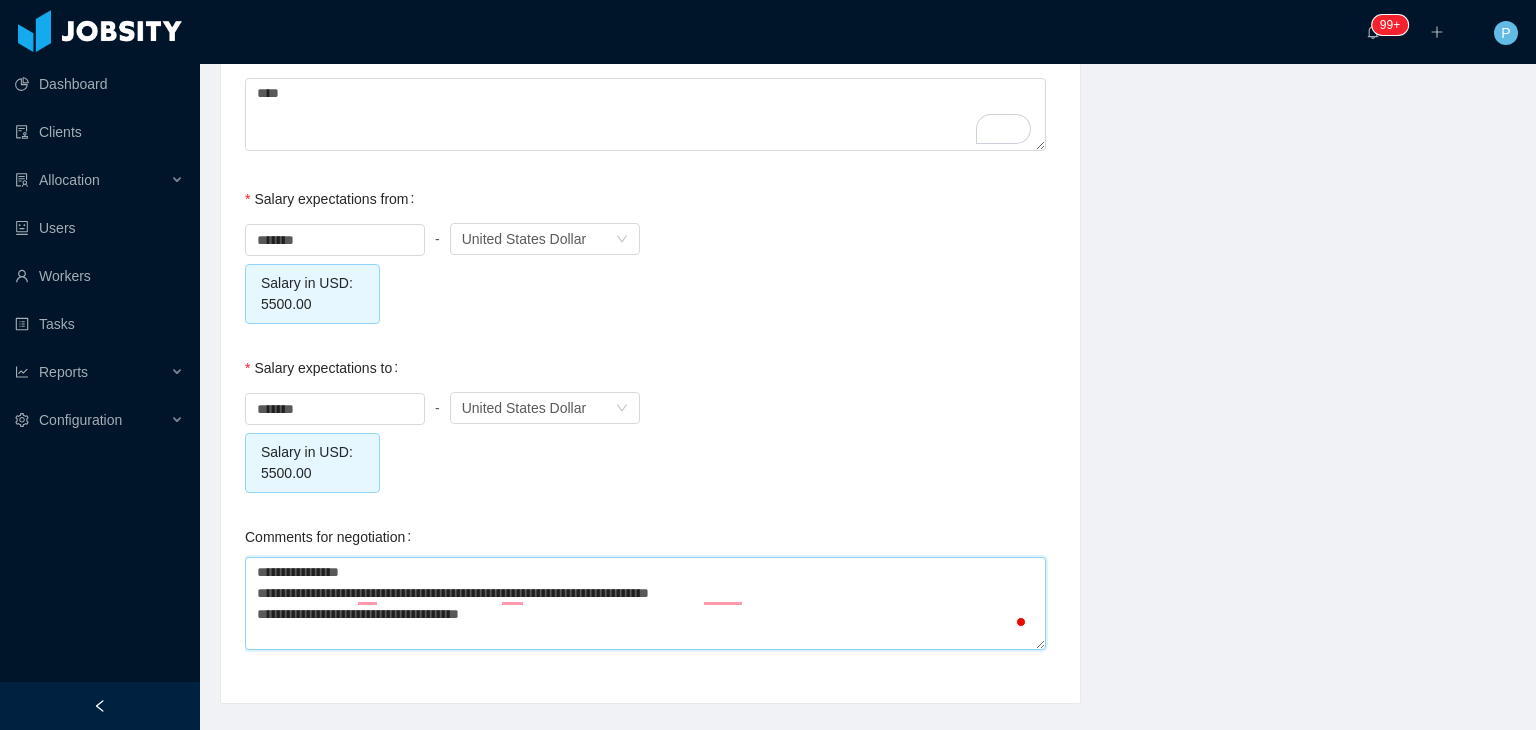 type on "**********" 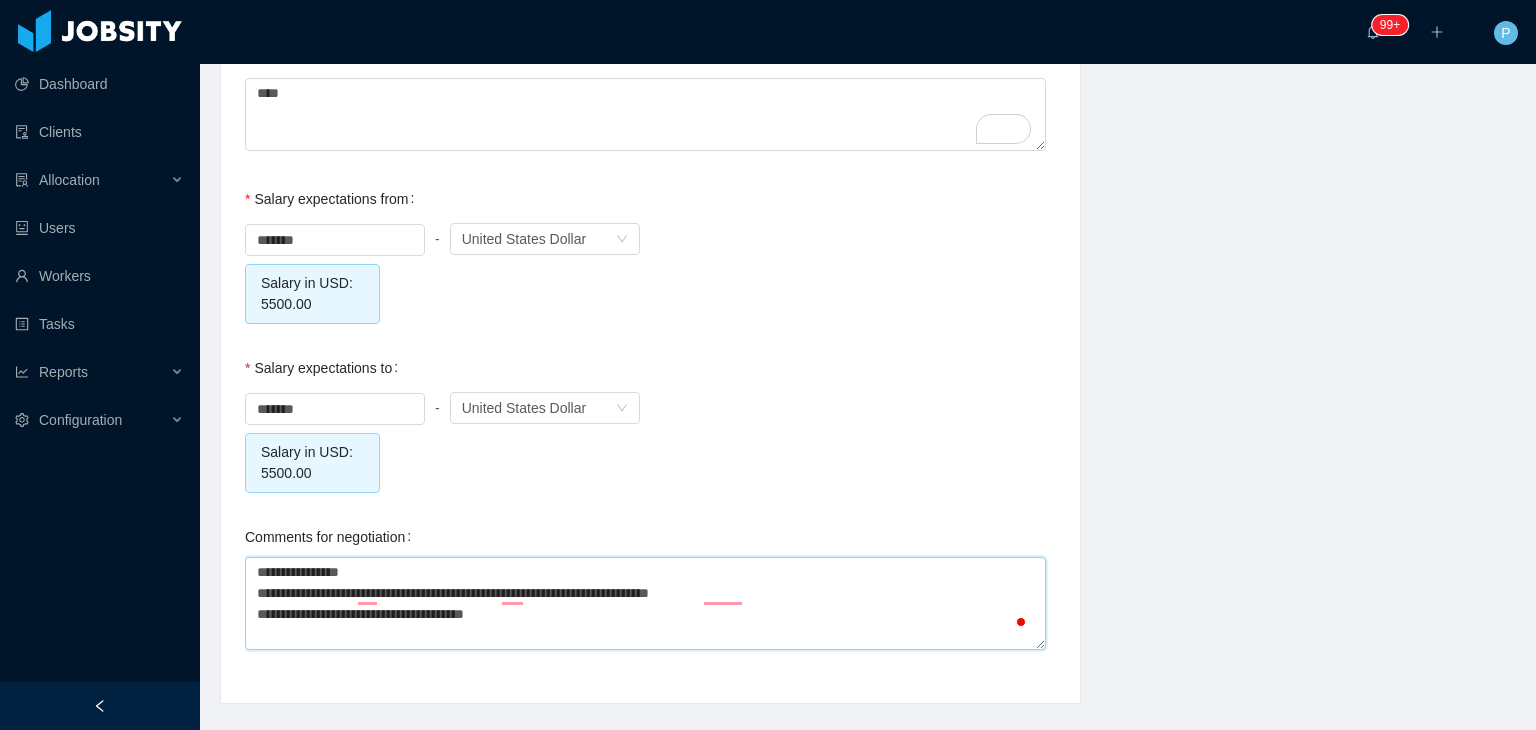 type on "**********" 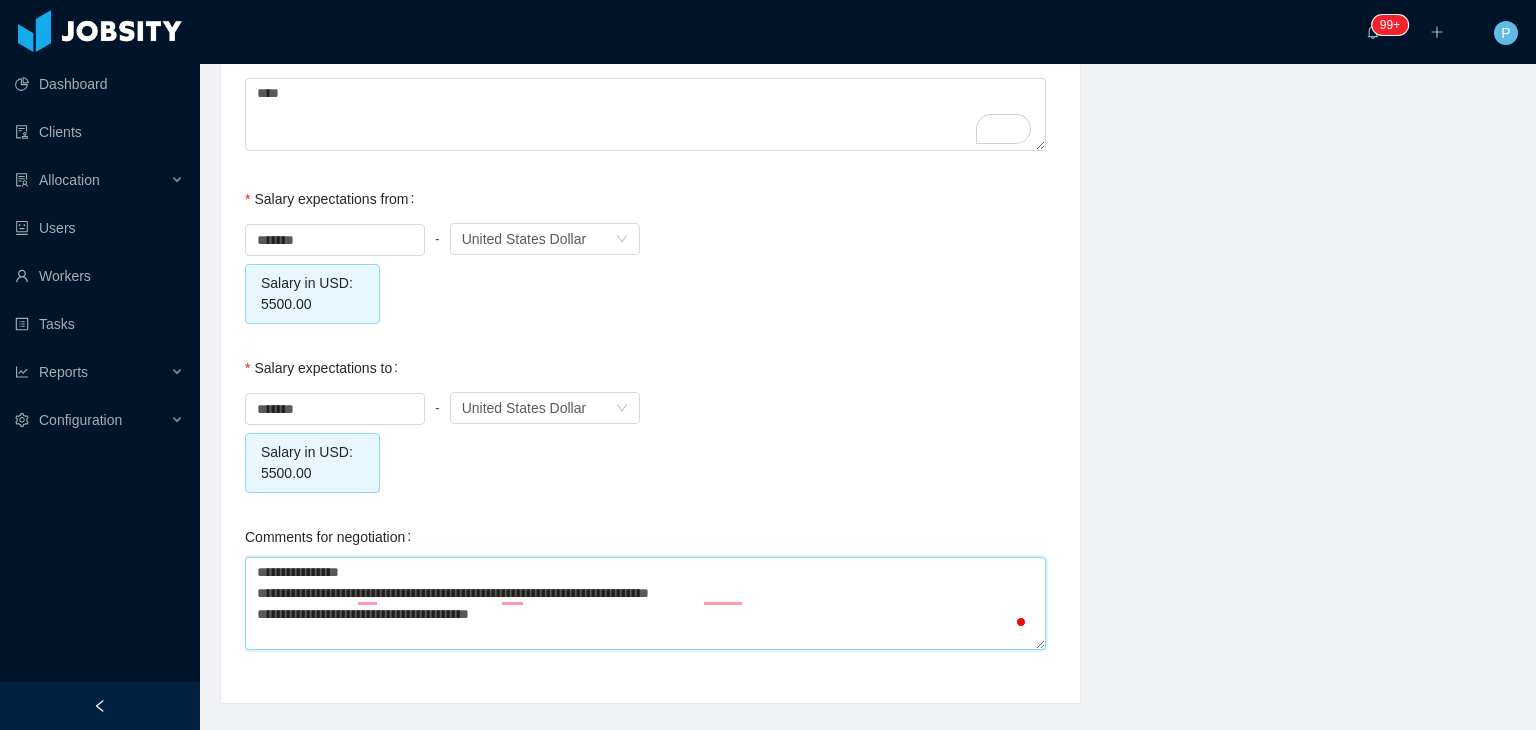 type on "**********" 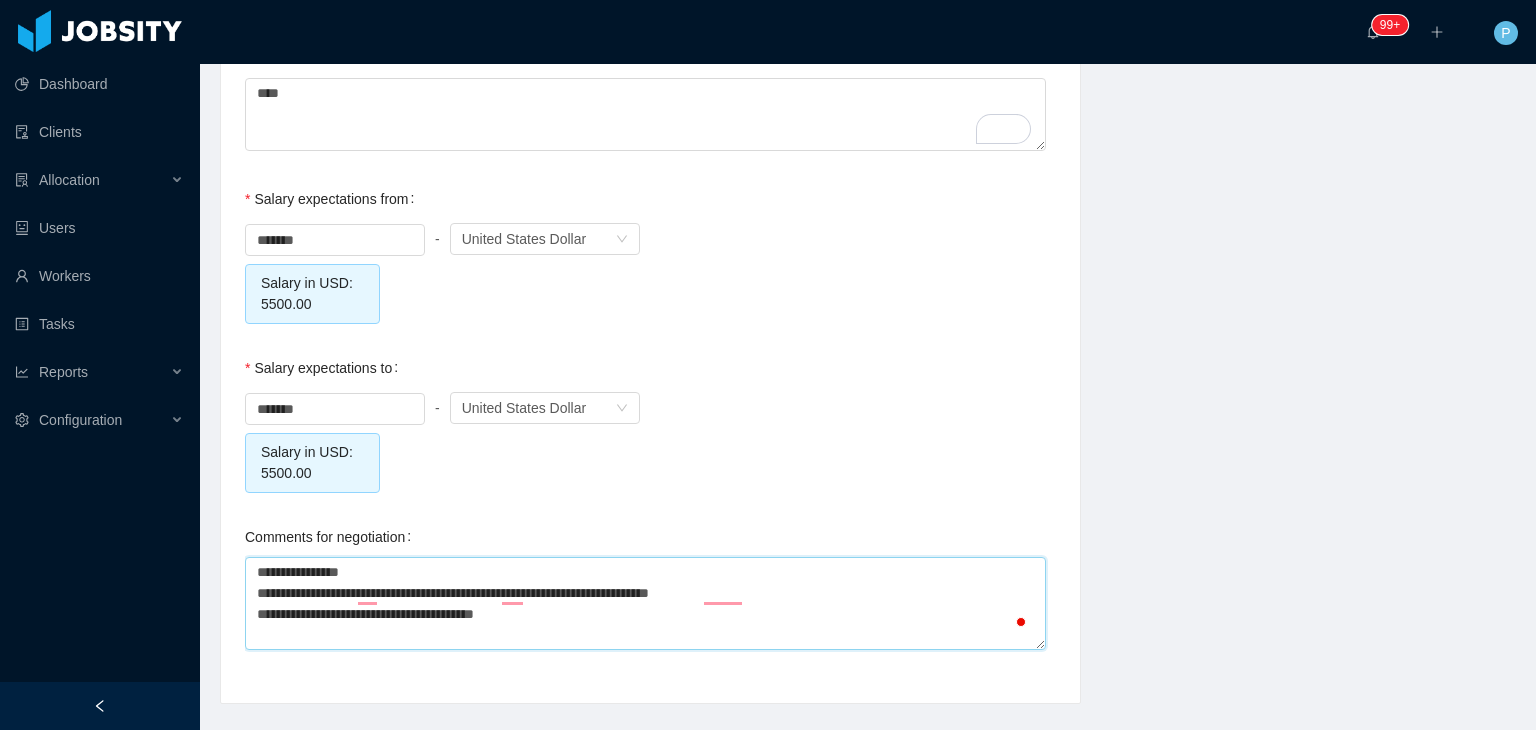 type on "**********" 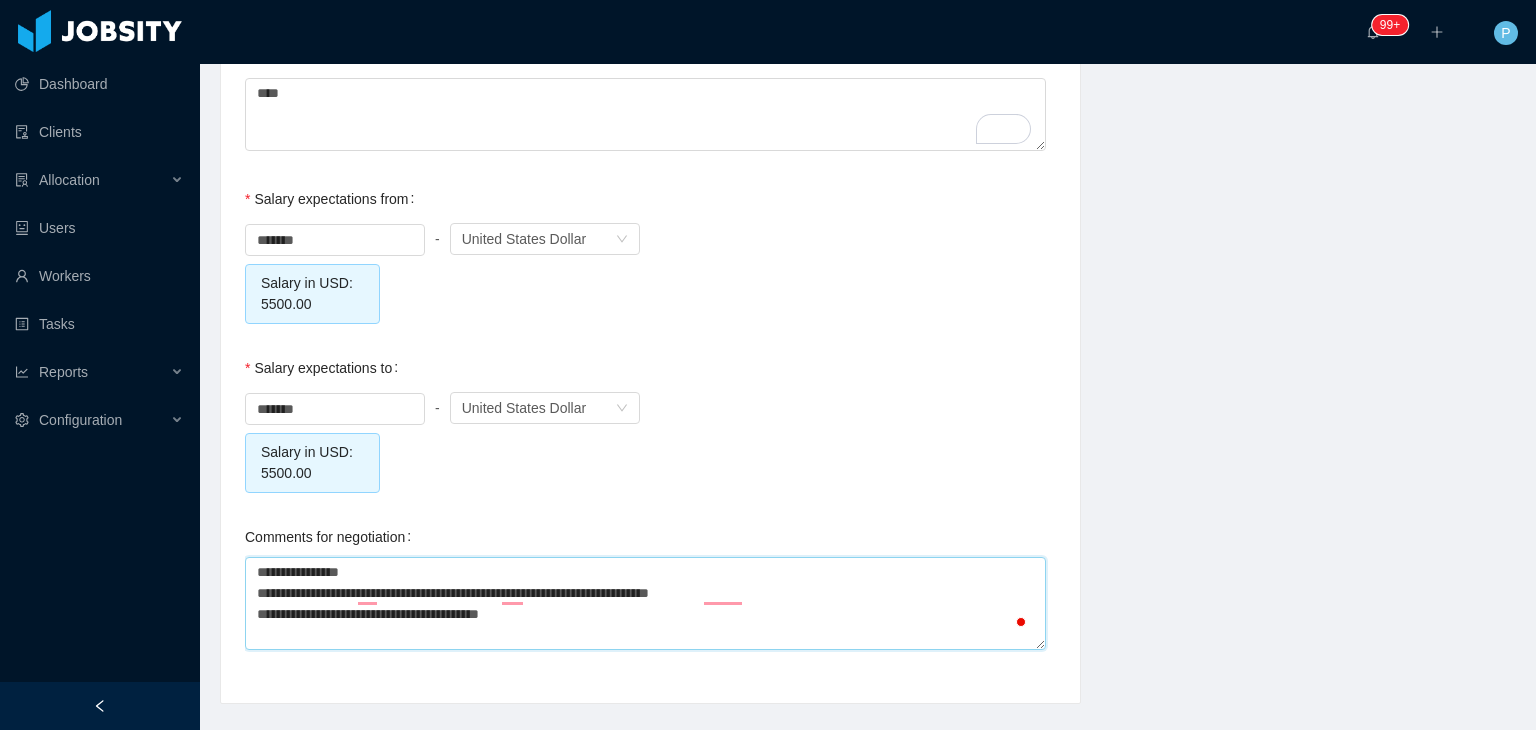 type on "**********" 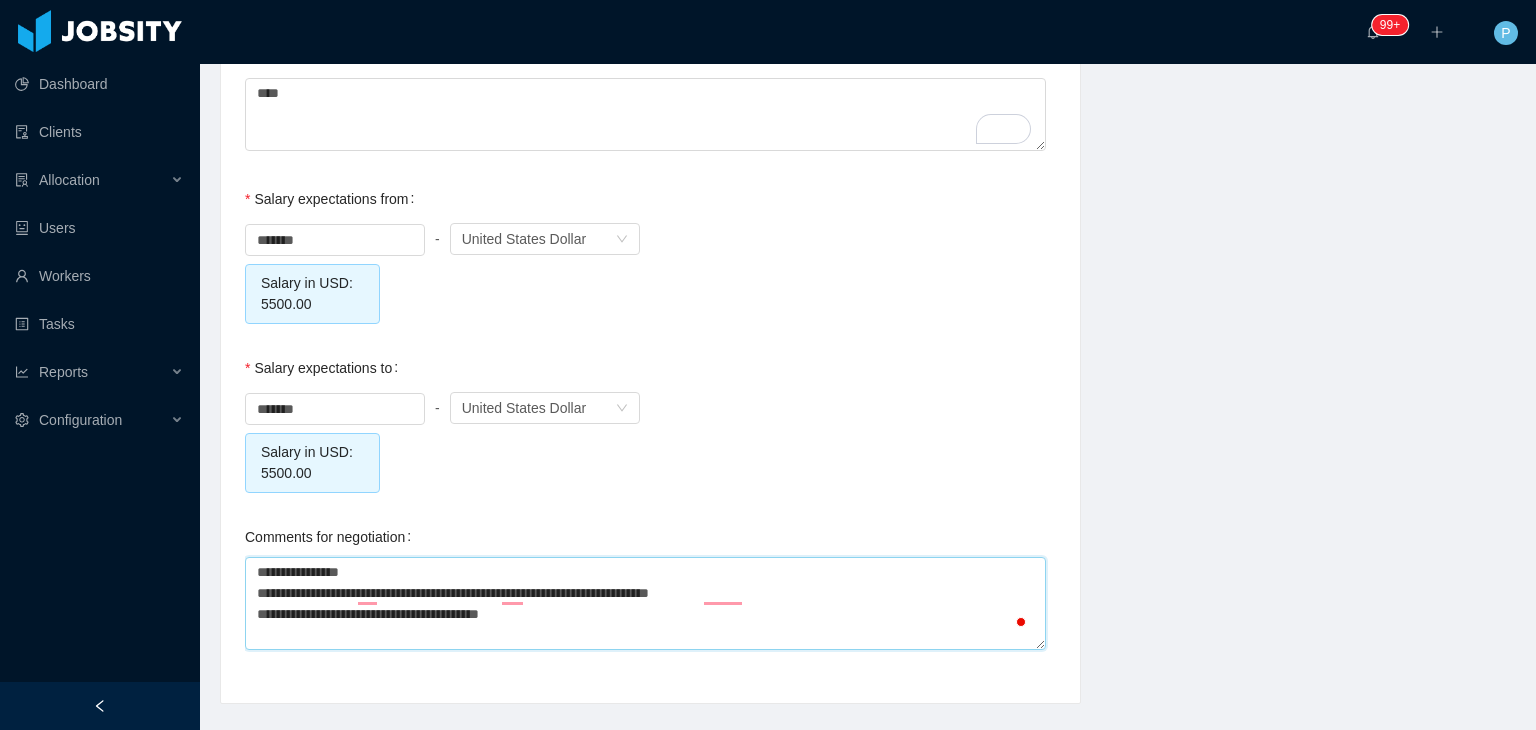 type 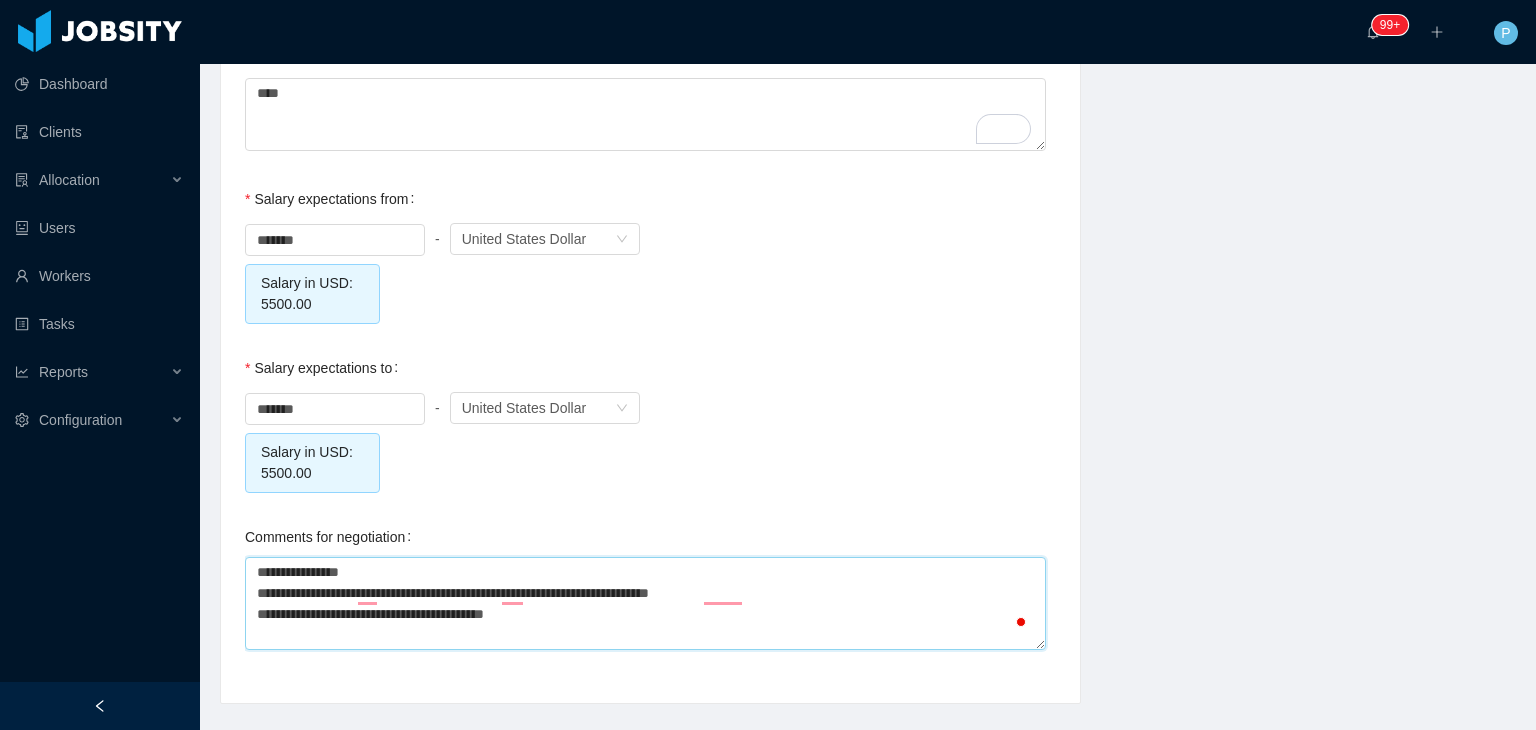 type on "**********" 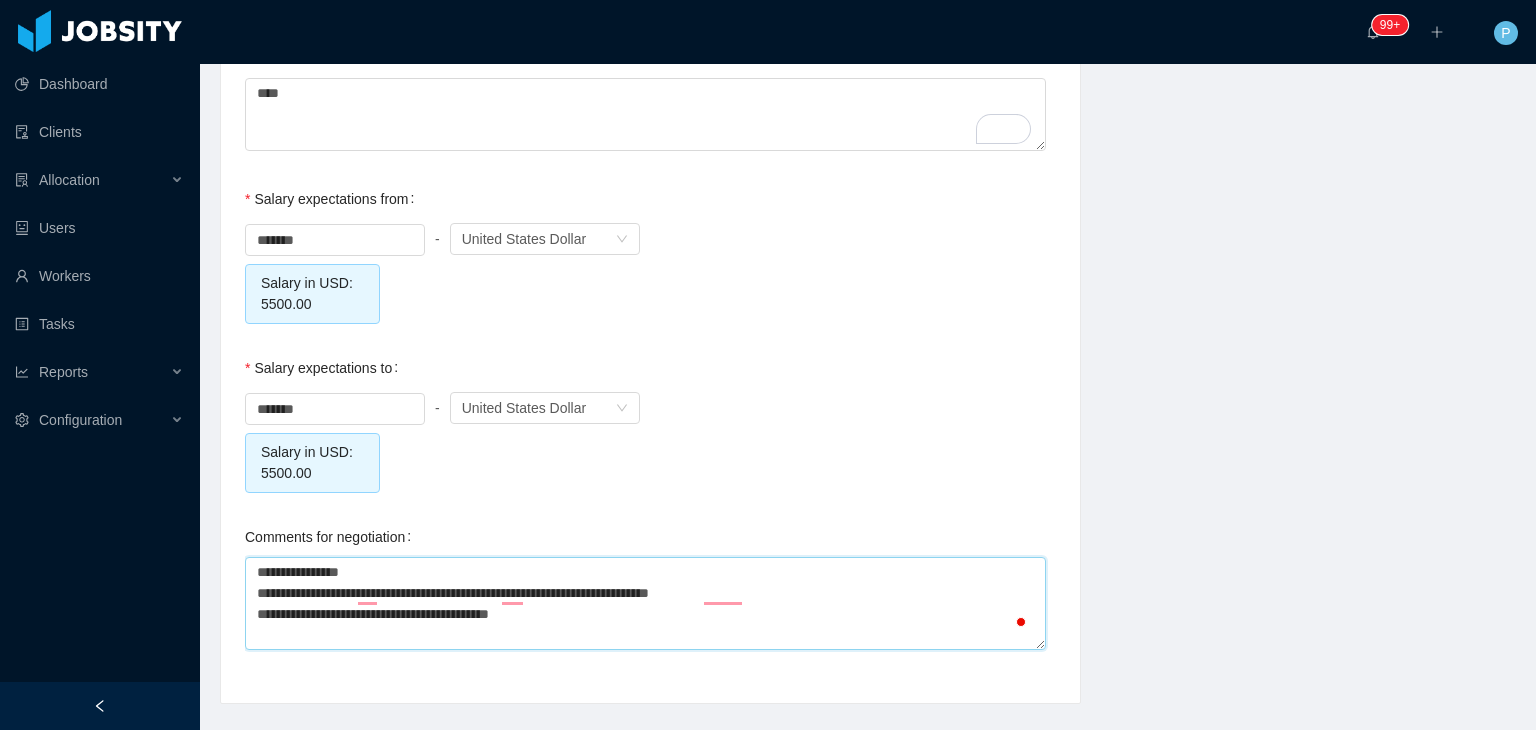 type on "**********" 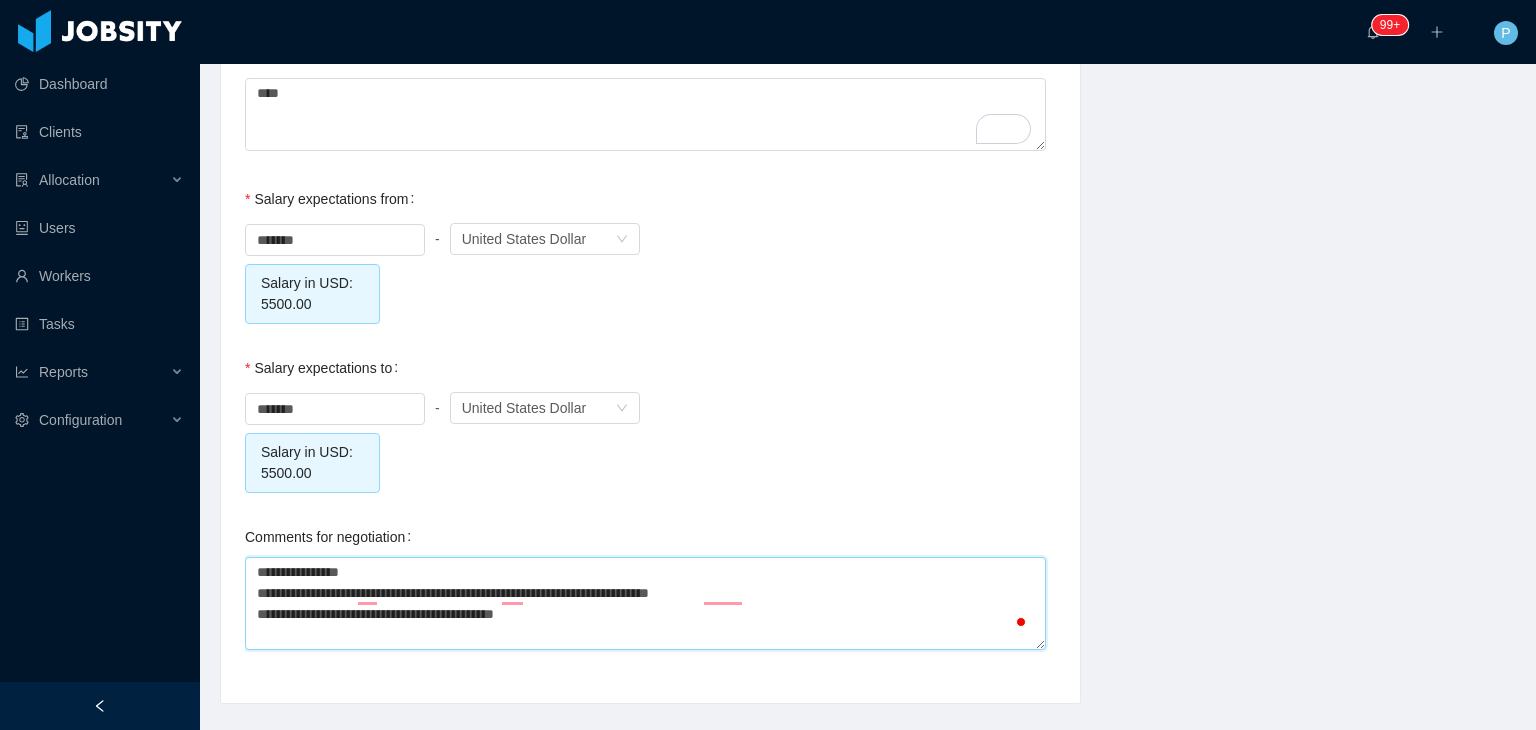 type on "**********" 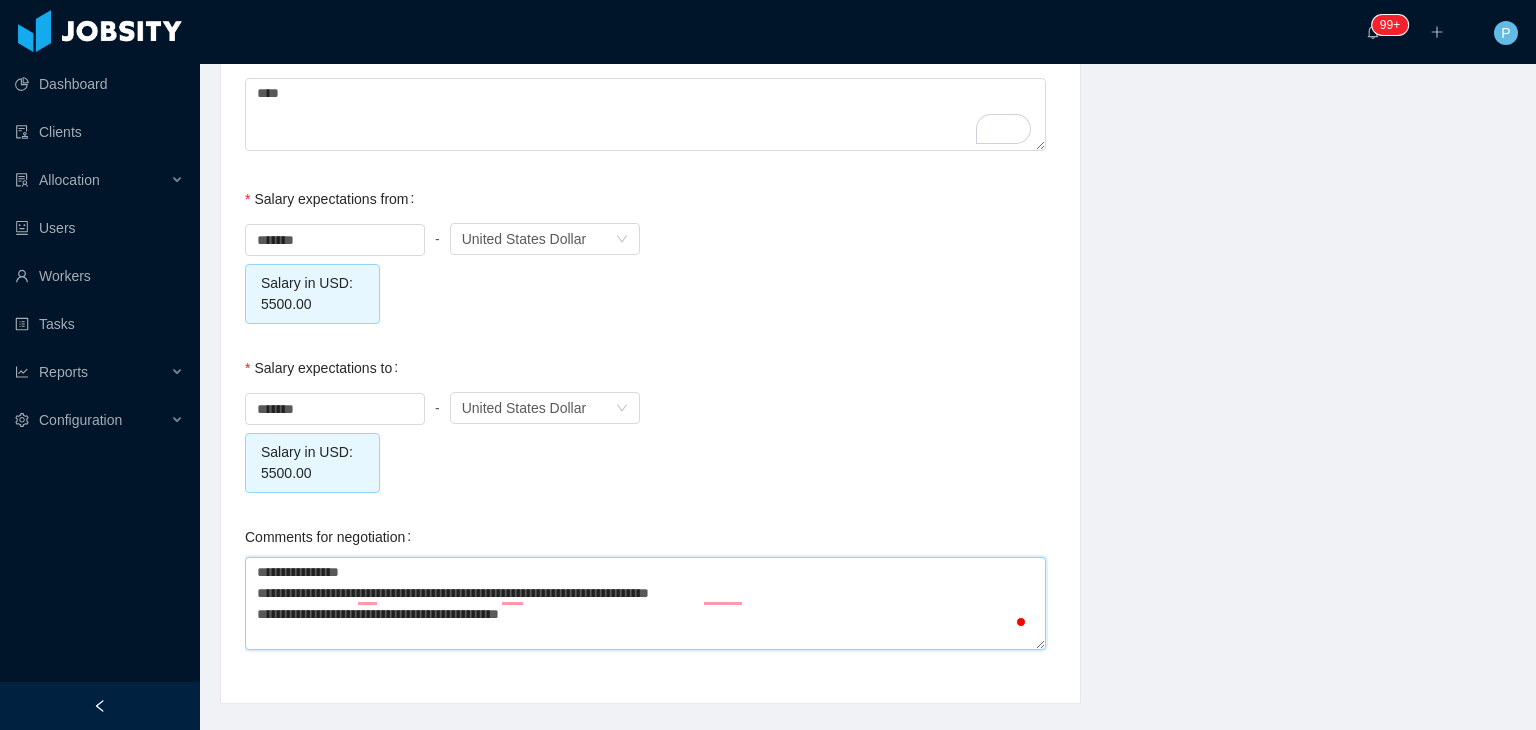 type on "**********" 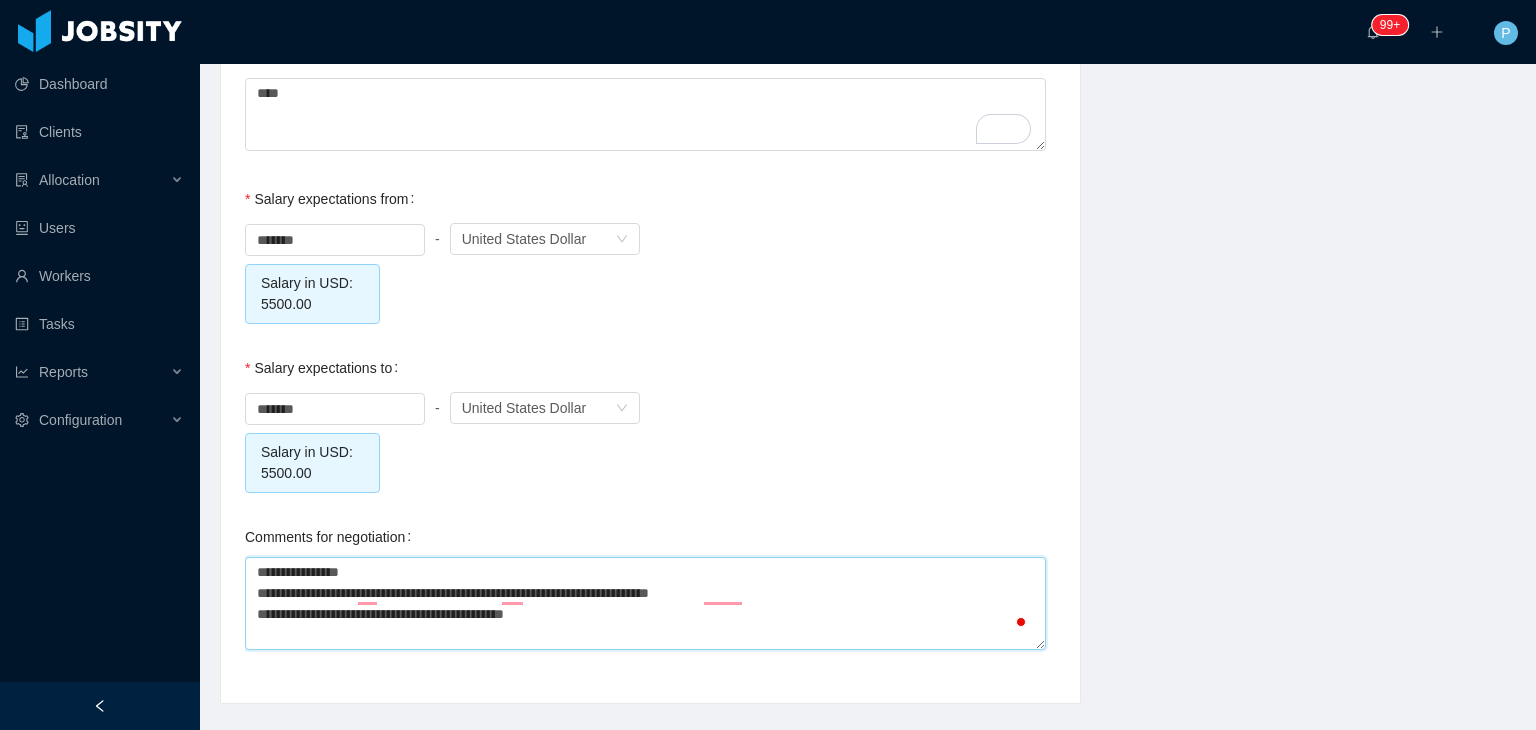 type on "**********" 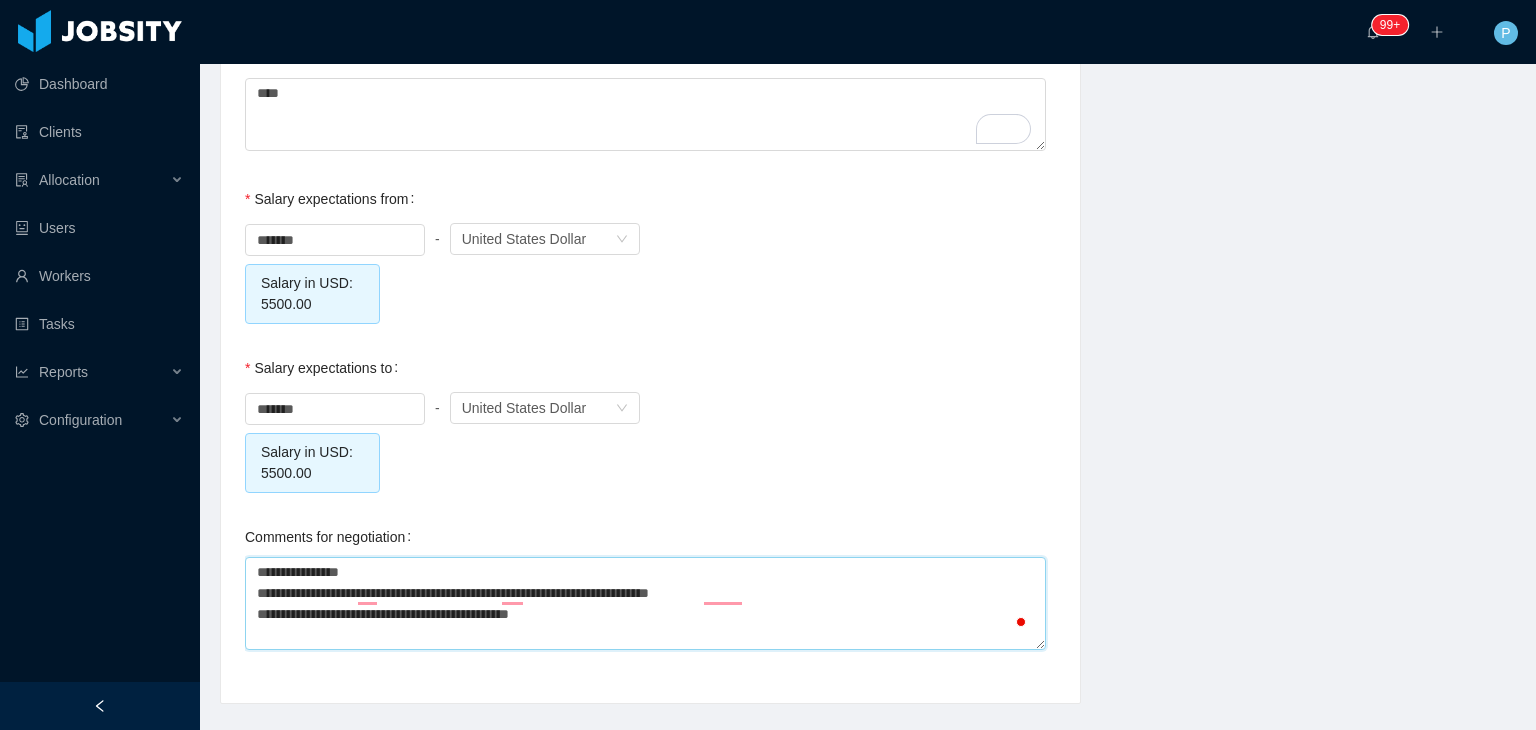 type on "**********" 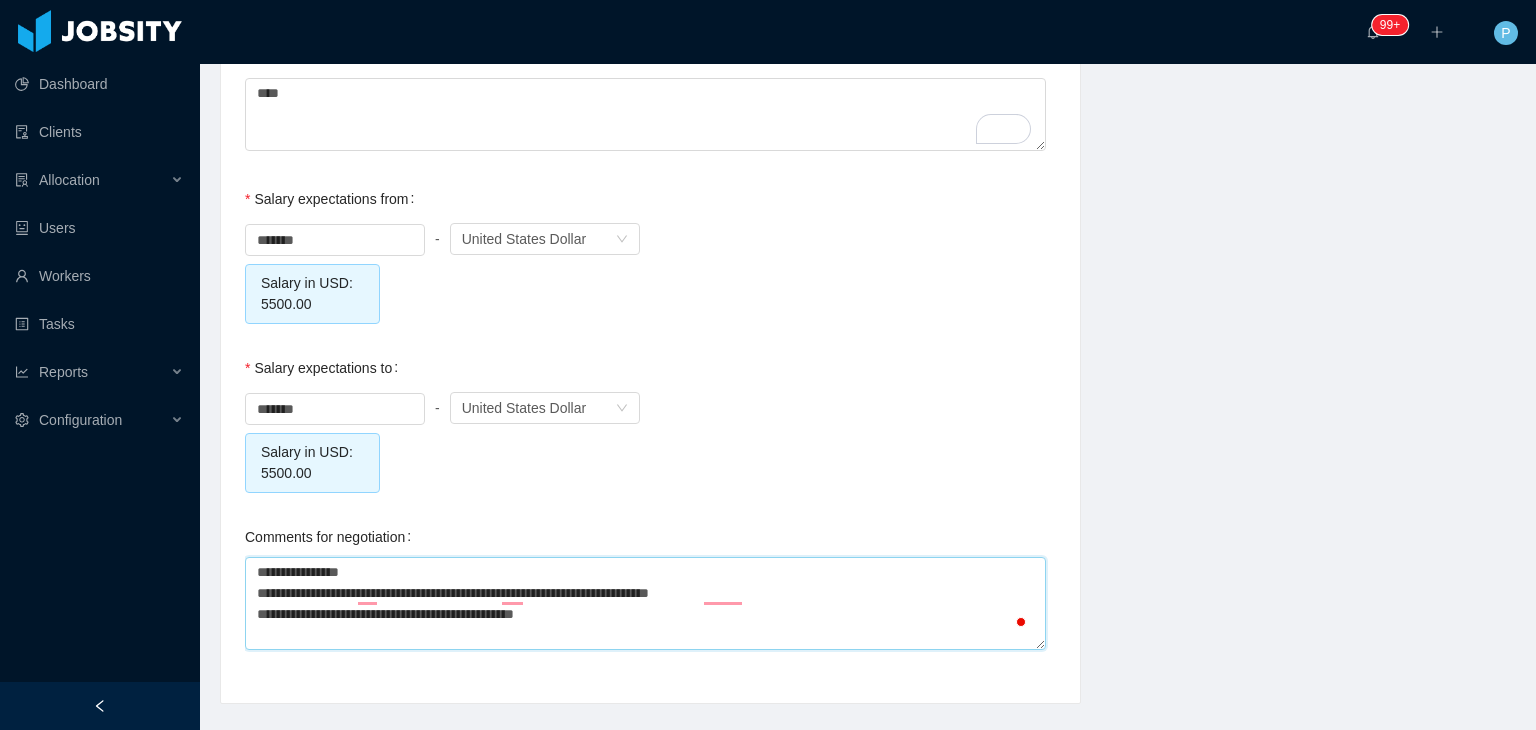 type on "**********" 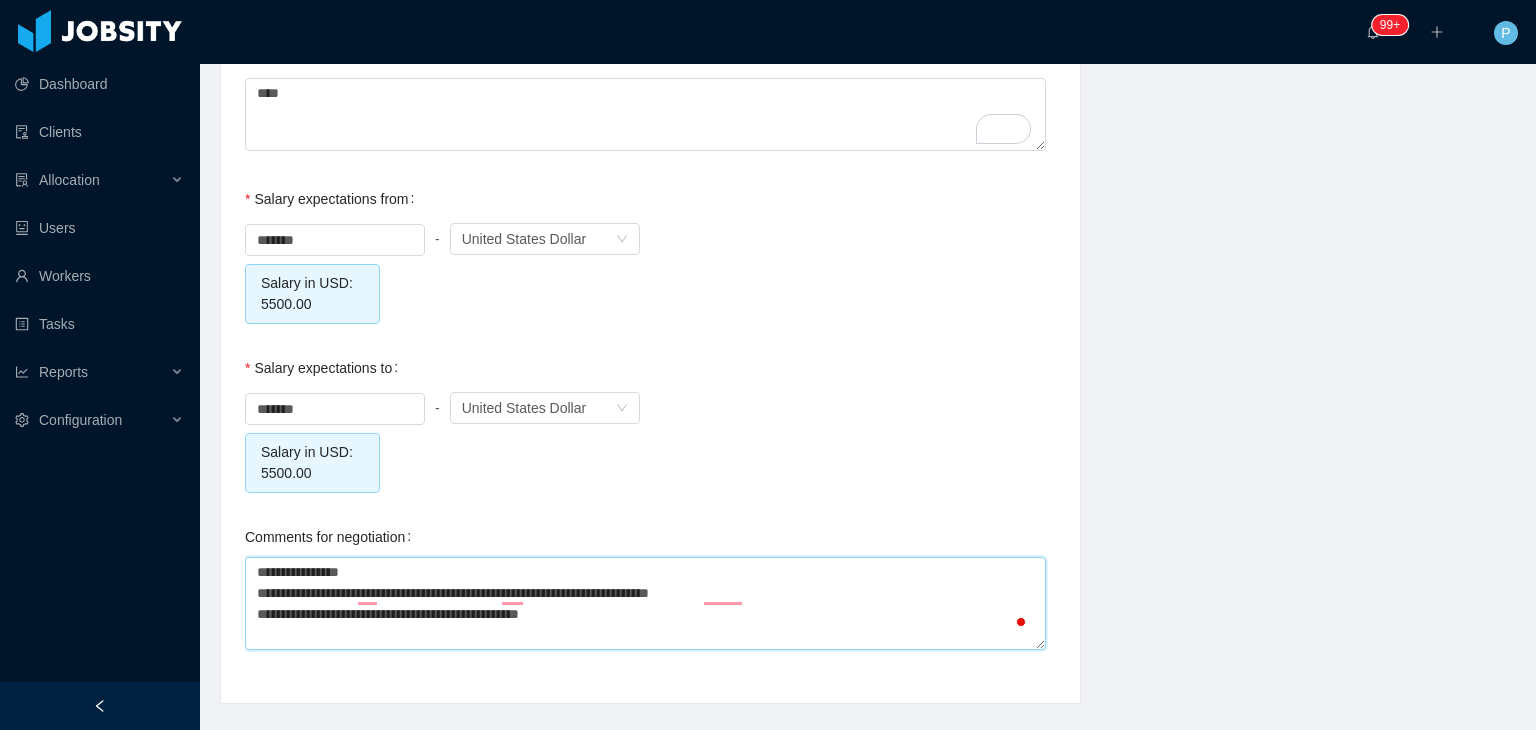 type on "**********" 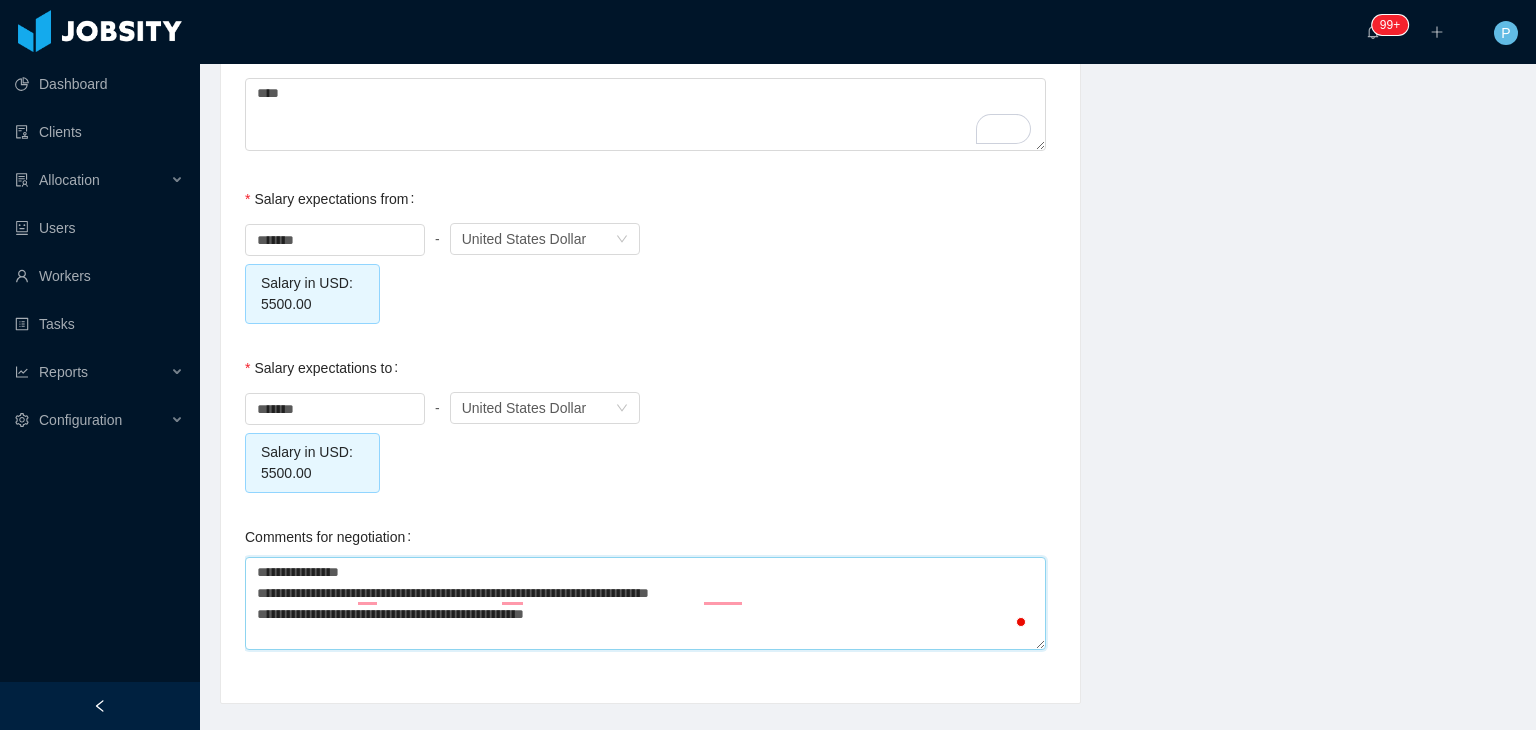 type on "**********" 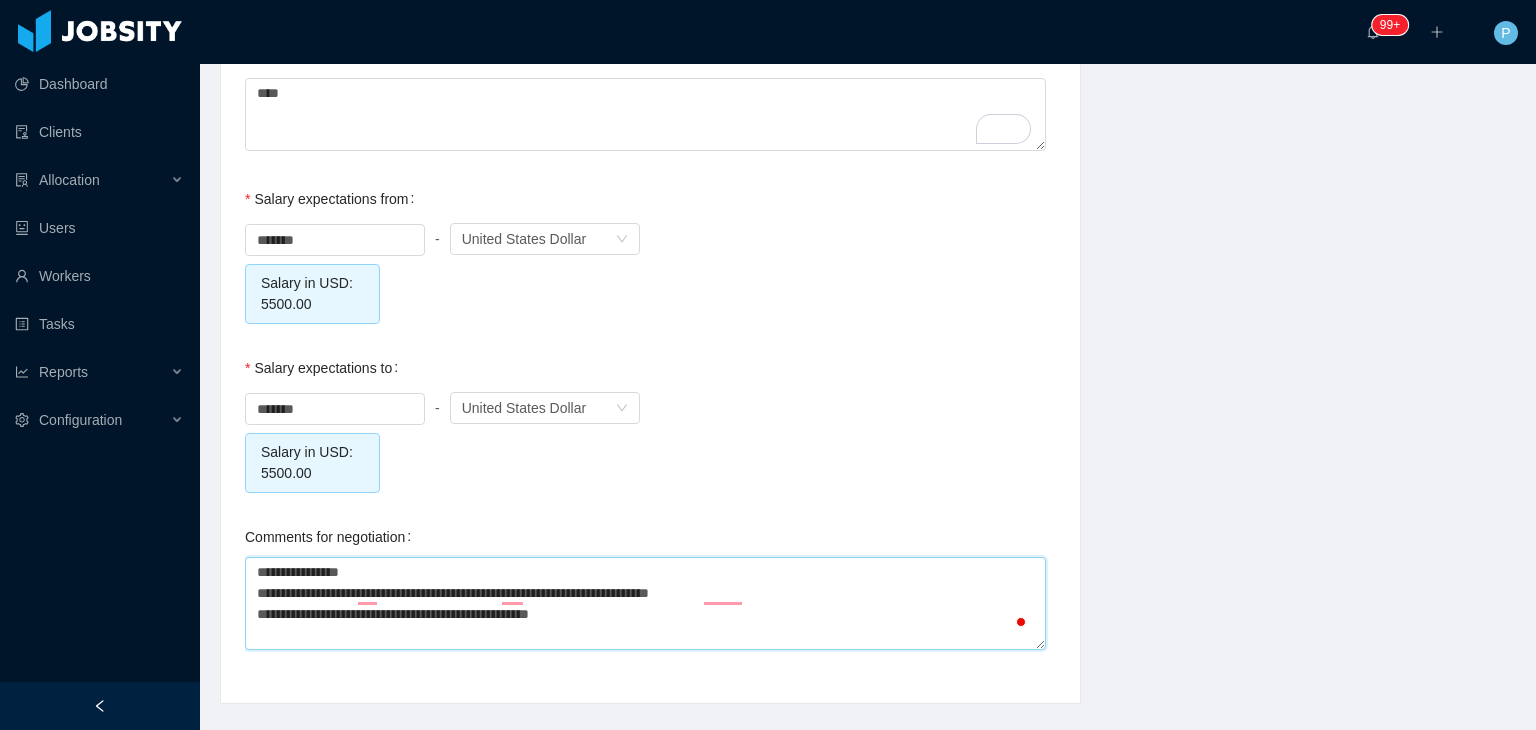 type 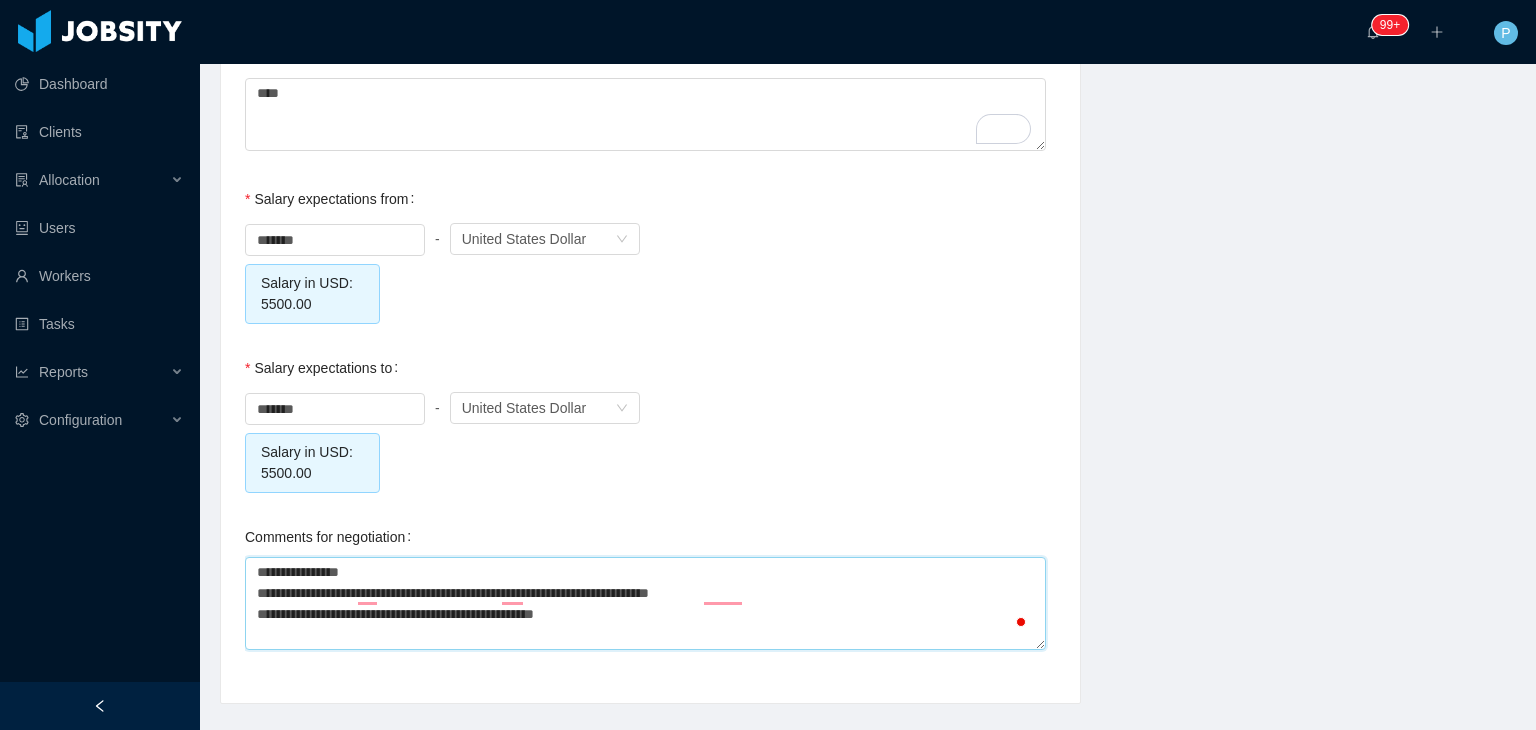 type on "**********" 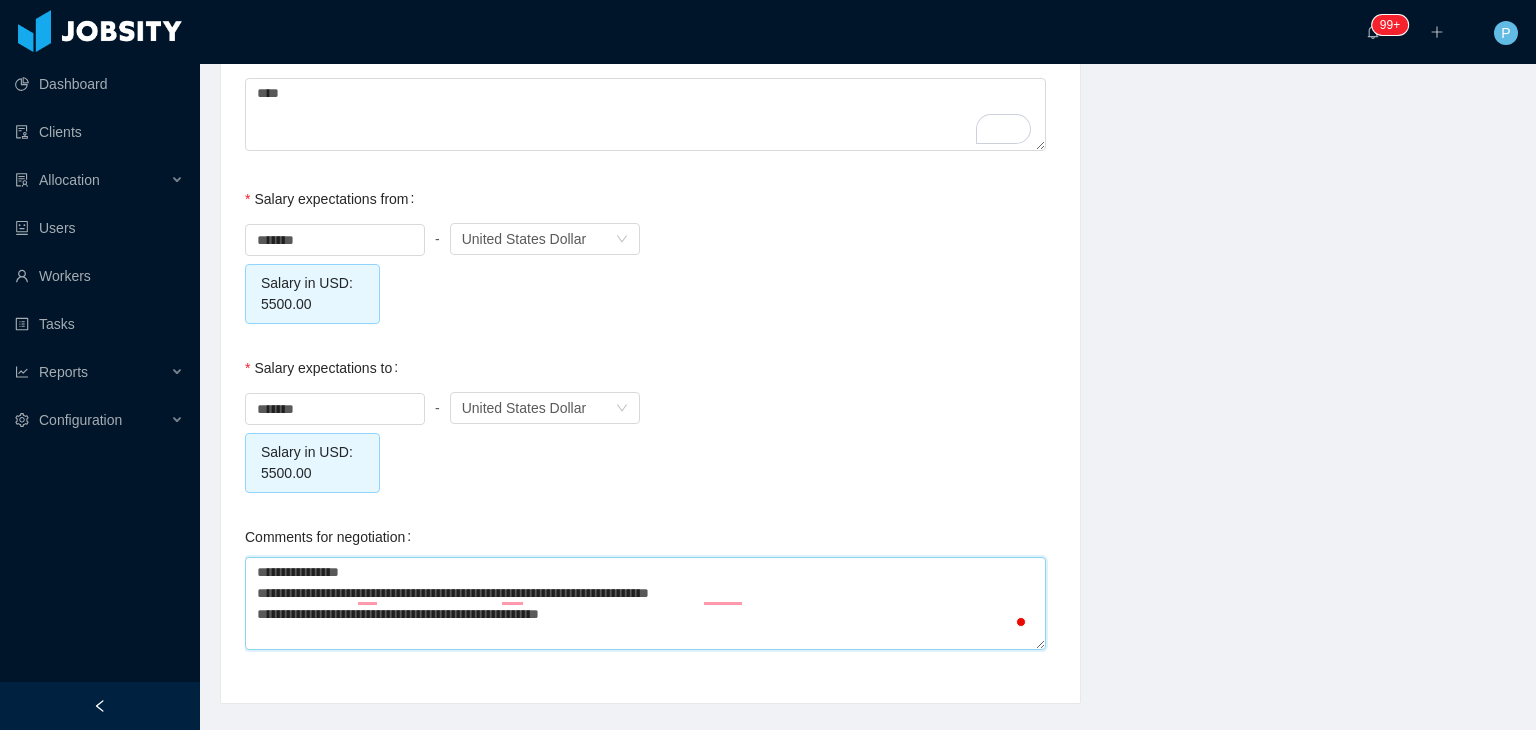 type on "**********" 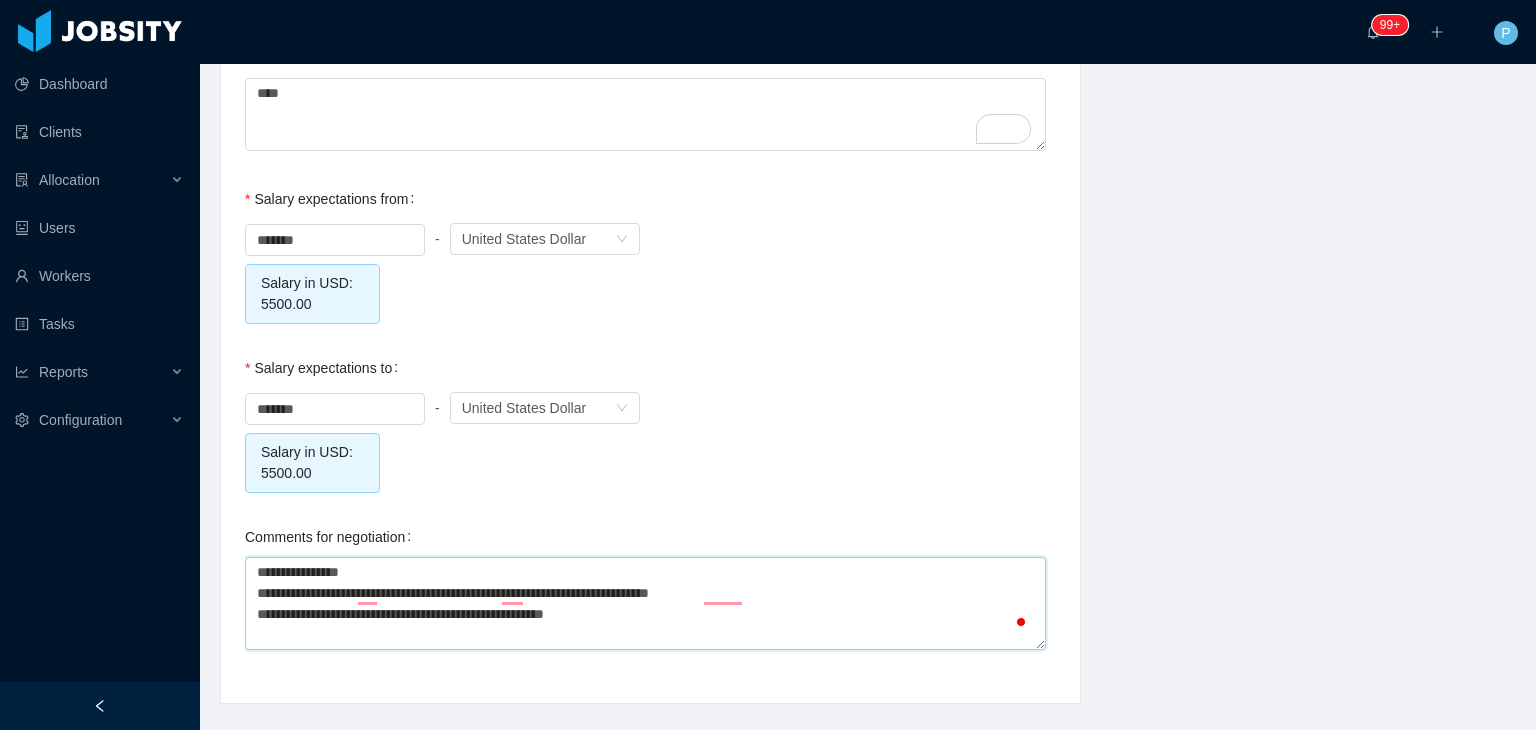 type on "**********" 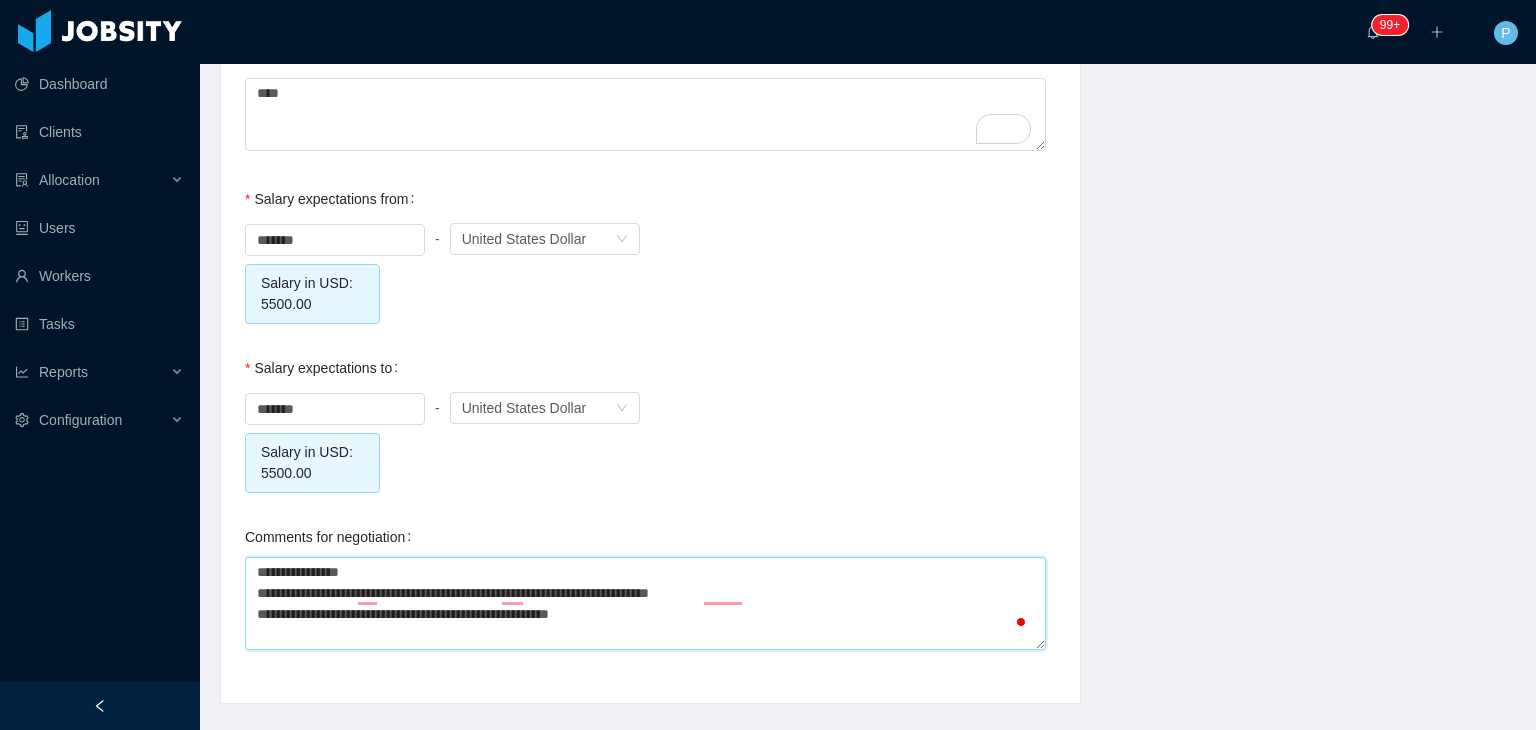 type on "**********" 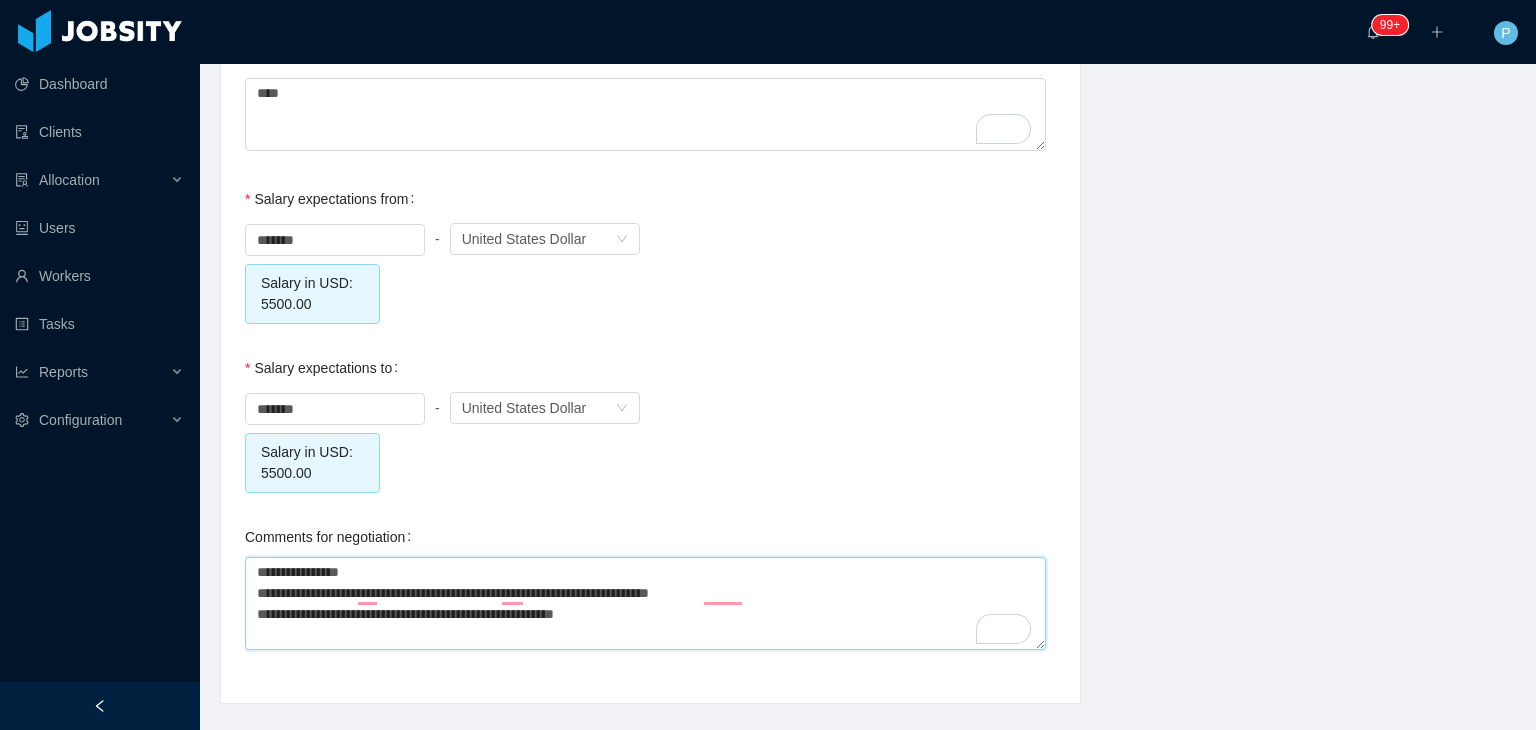 type on "**********" 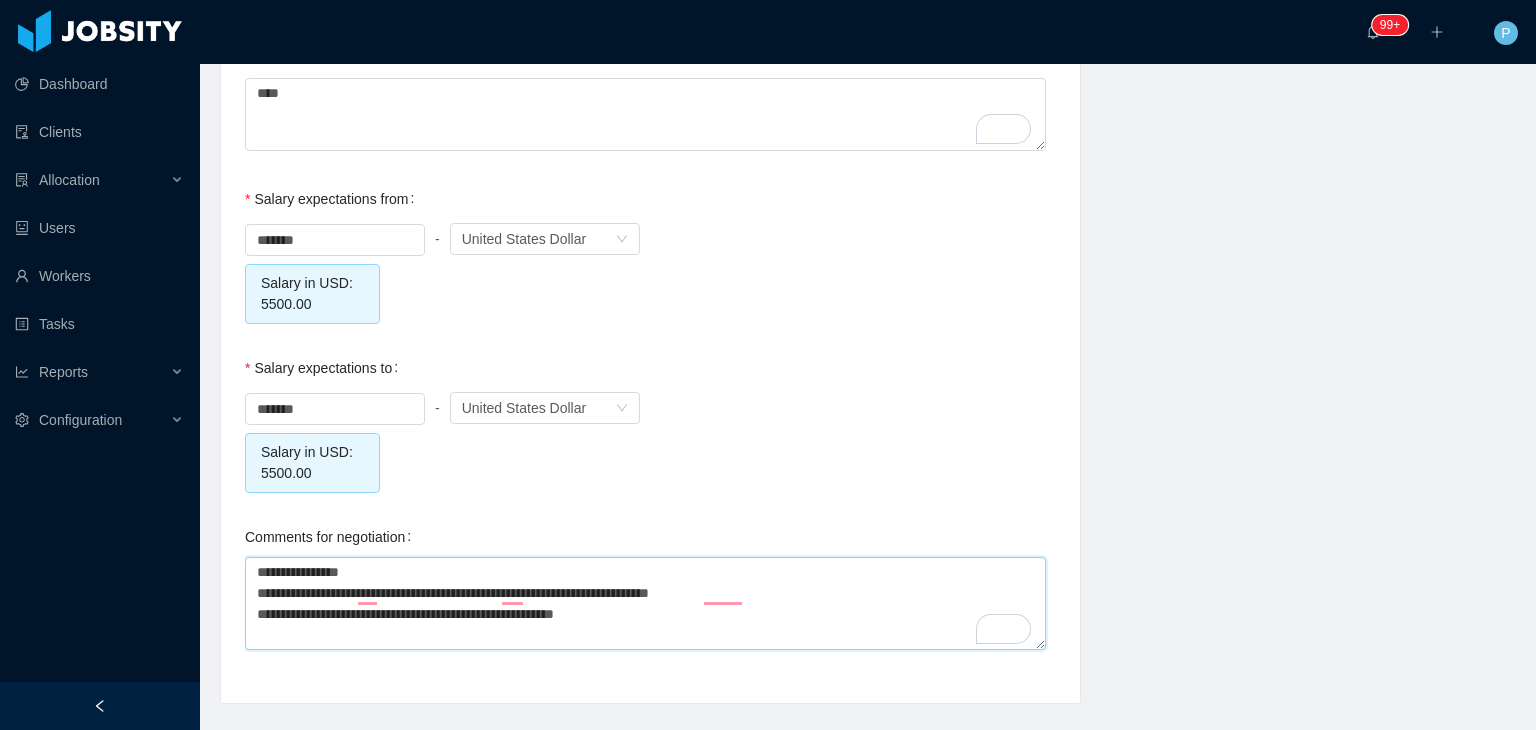 type 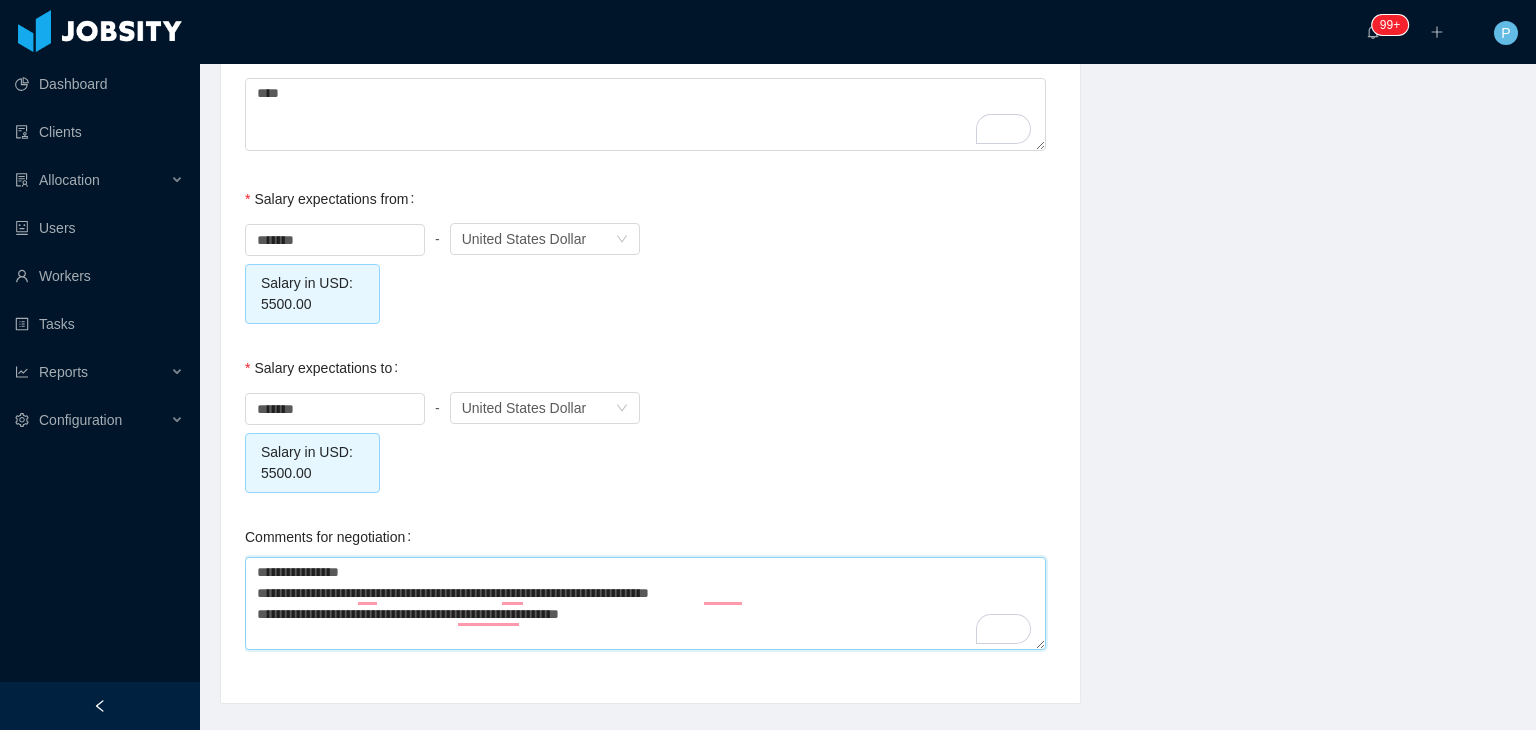 type on "**********" 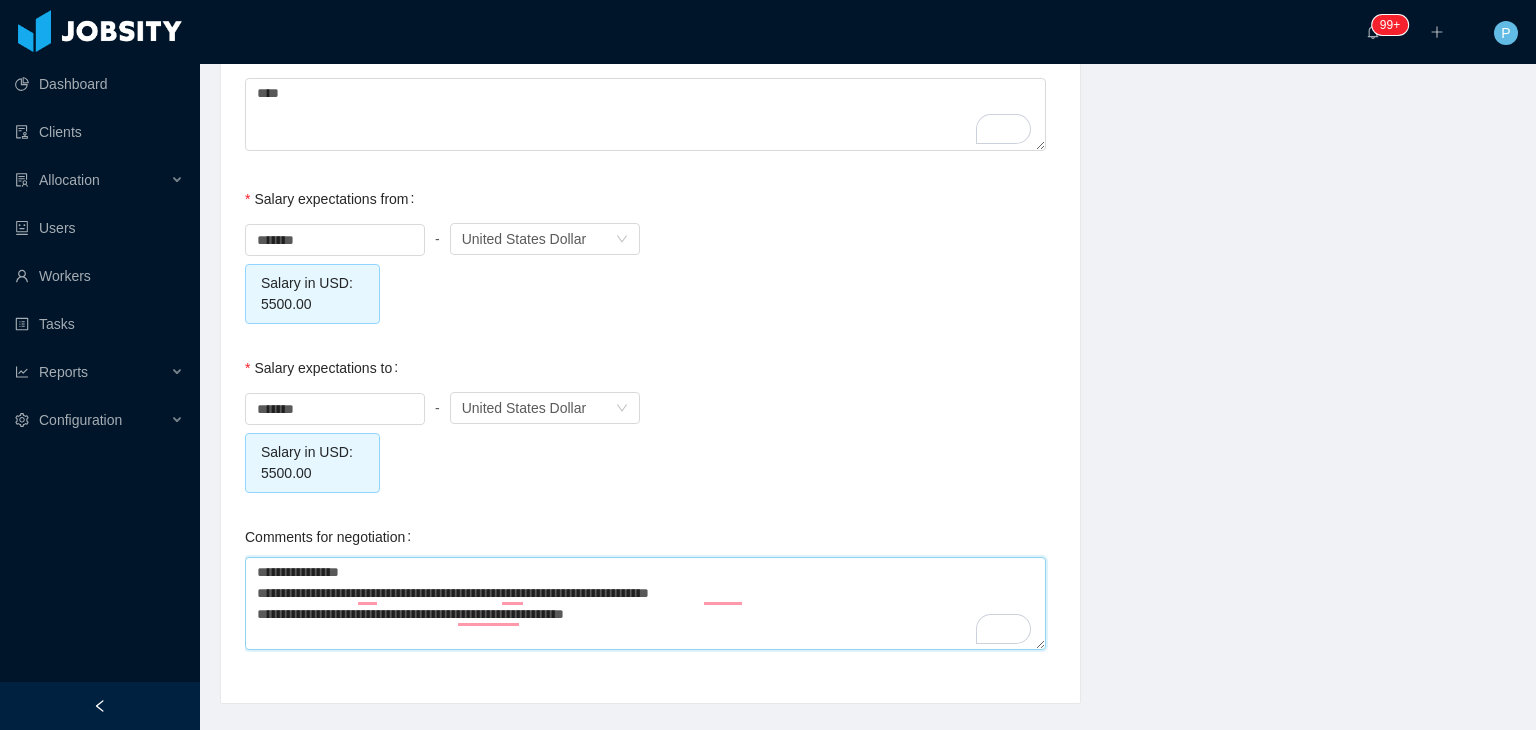 type on "**********" 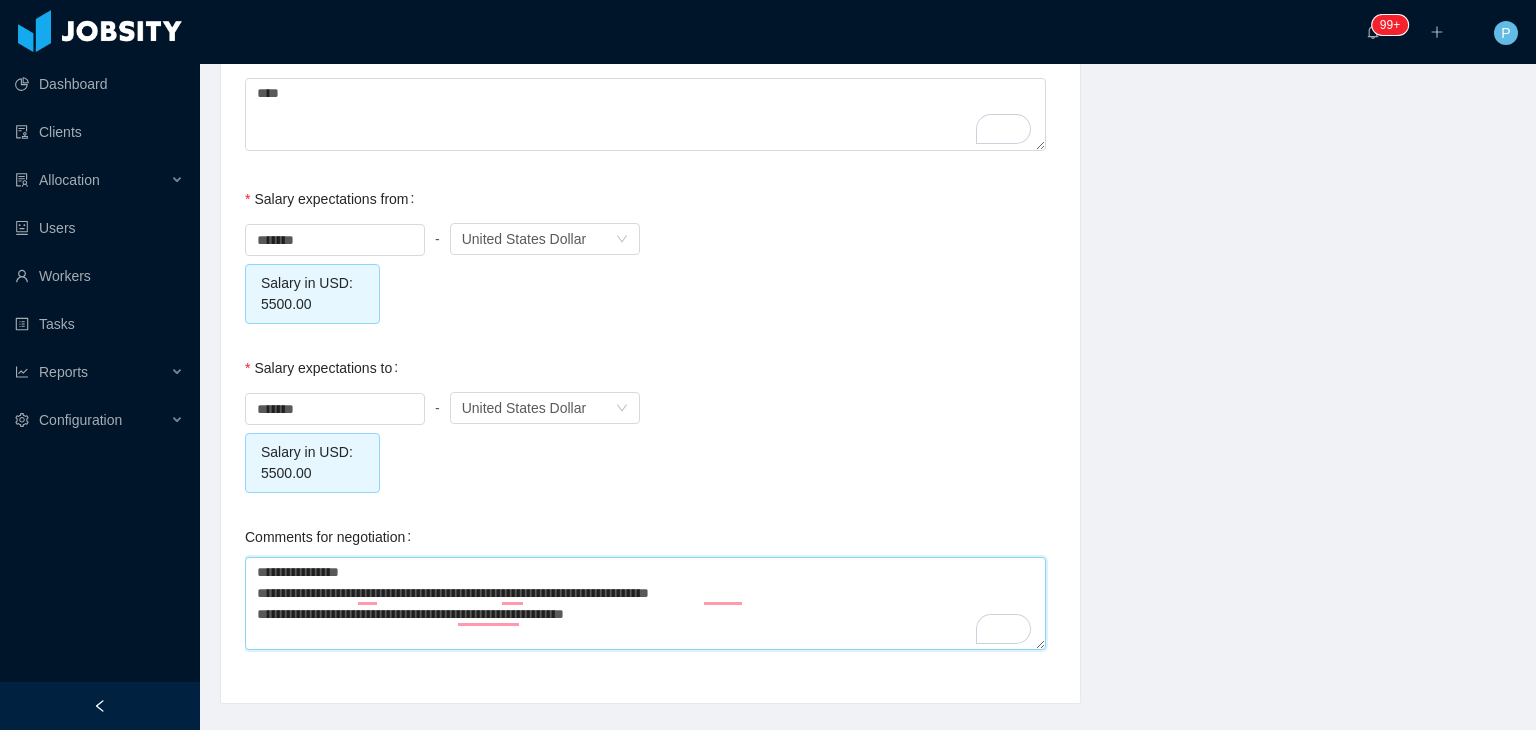 type 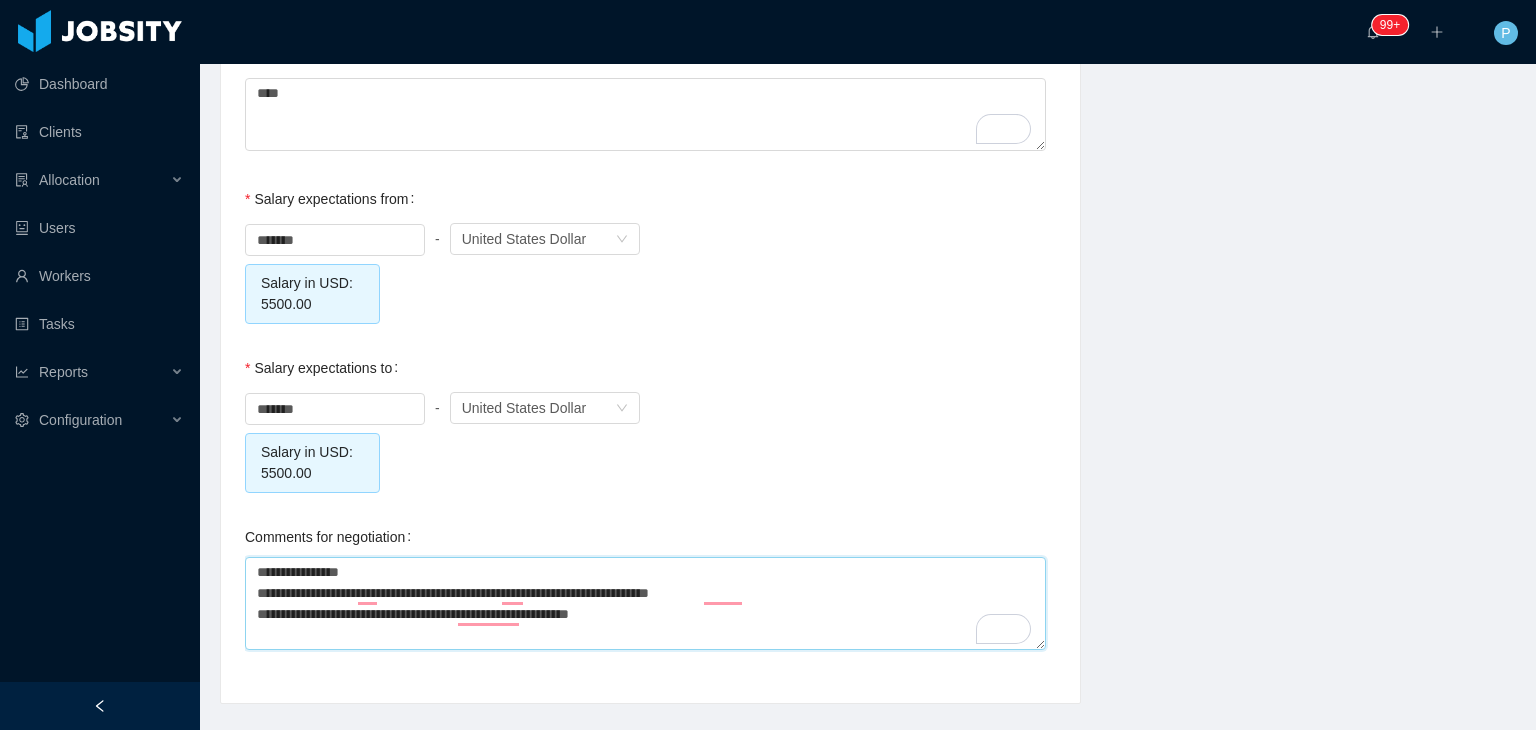 type on "**********" 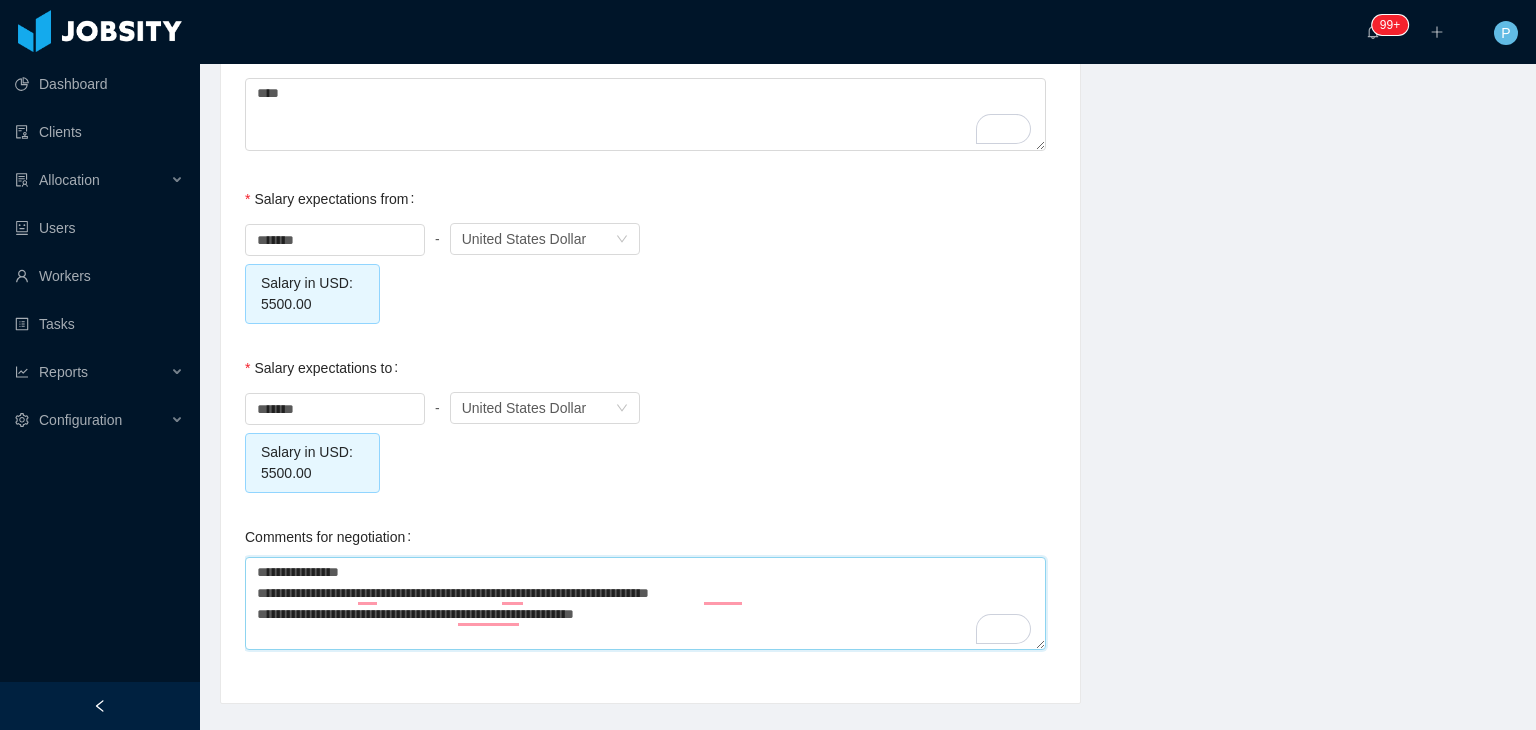 type on "**********" 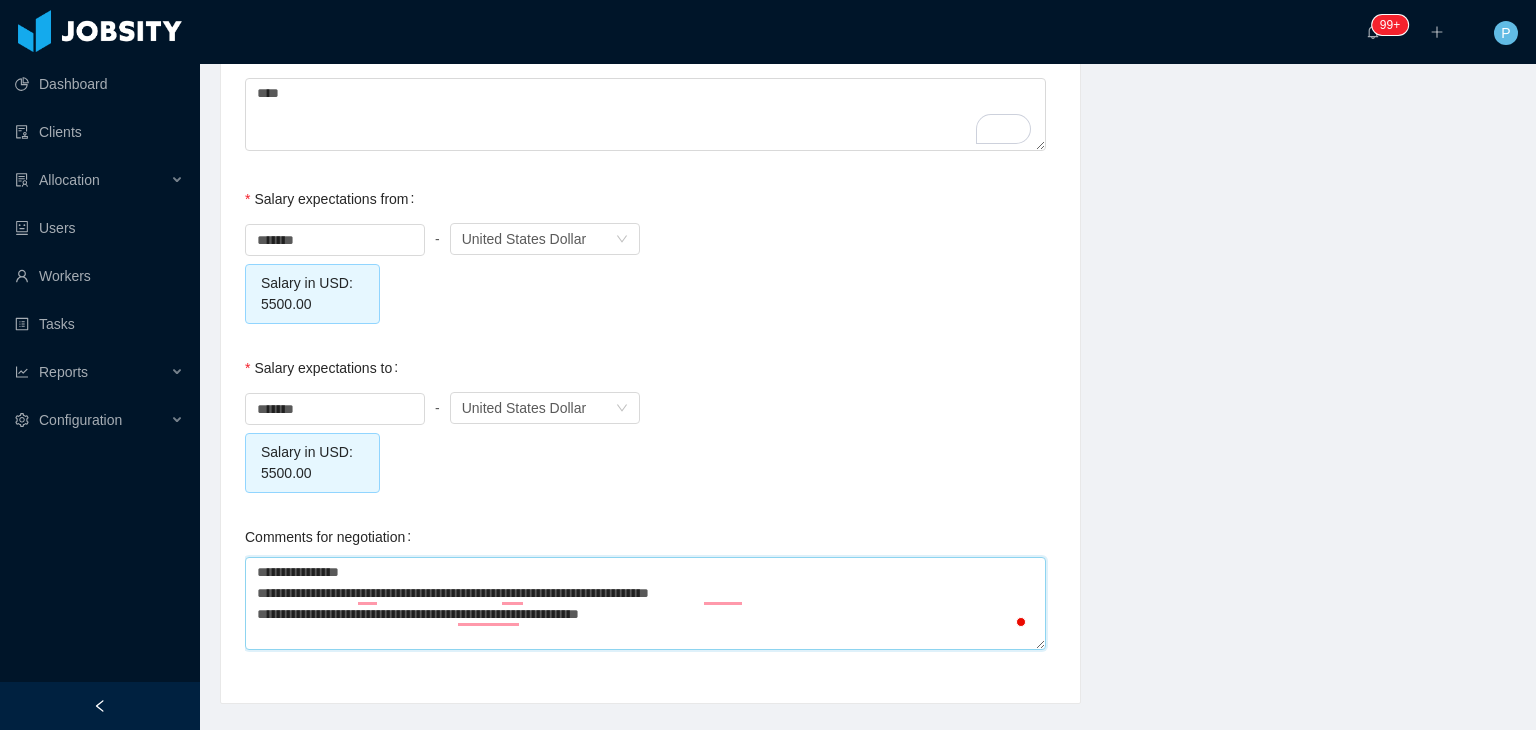 type on "**********" 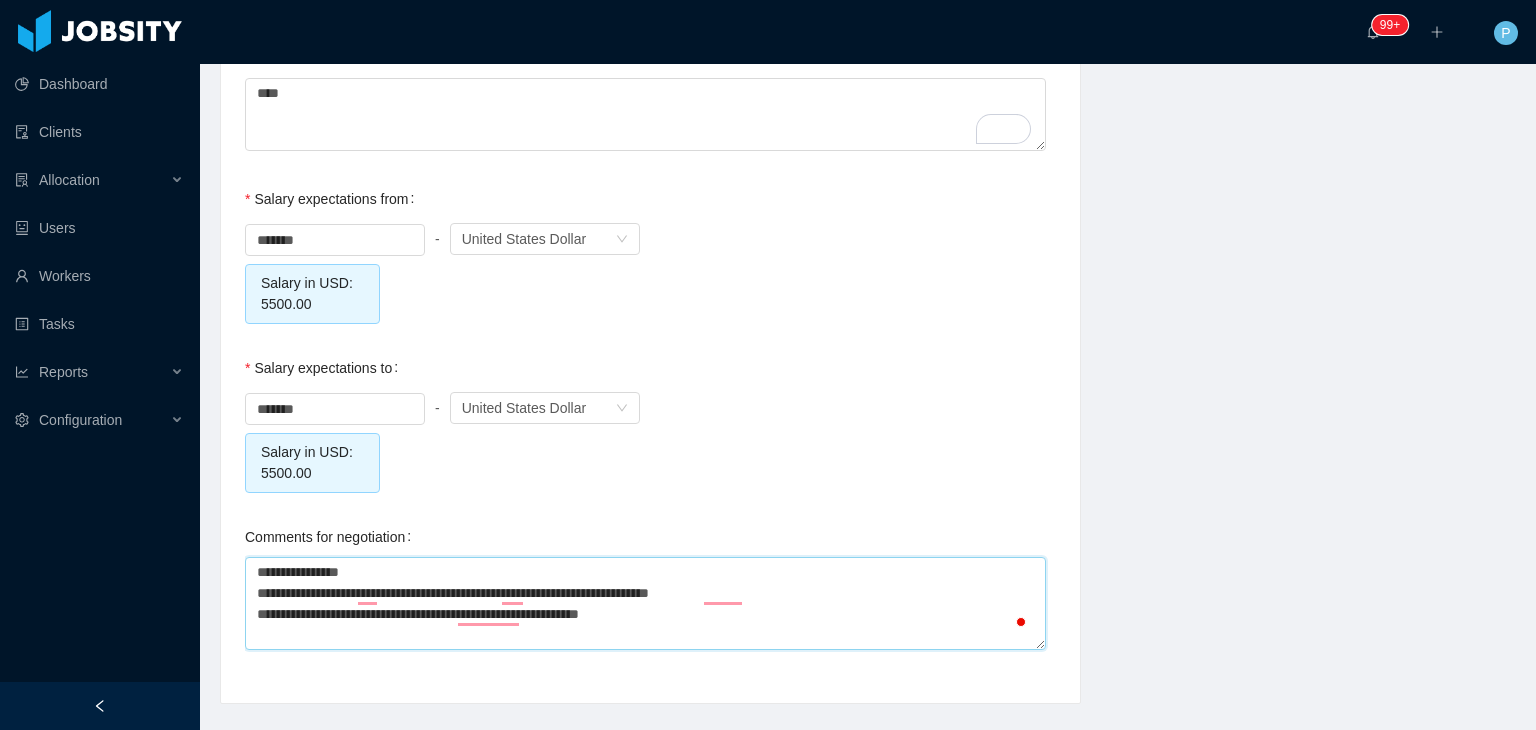 type 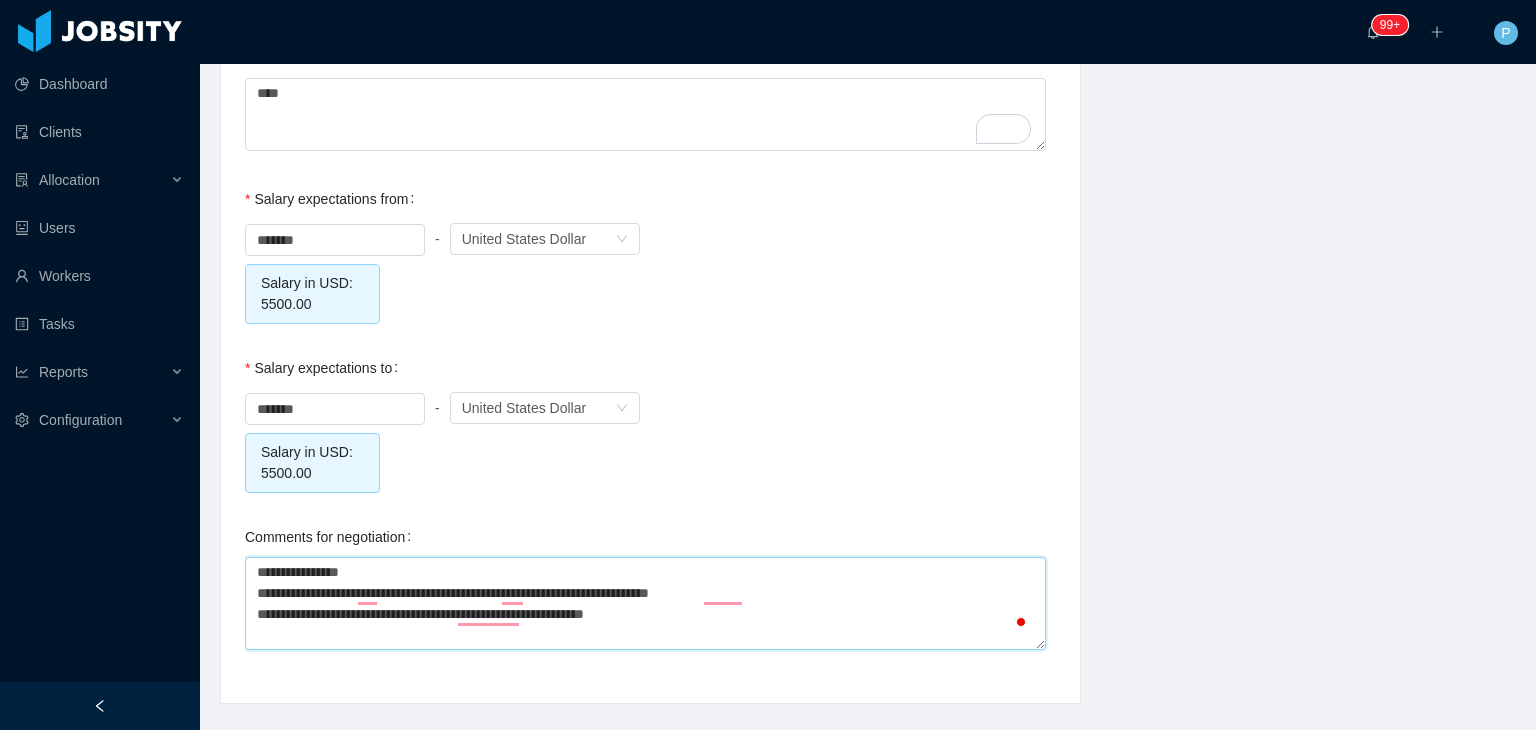 type on "**********" 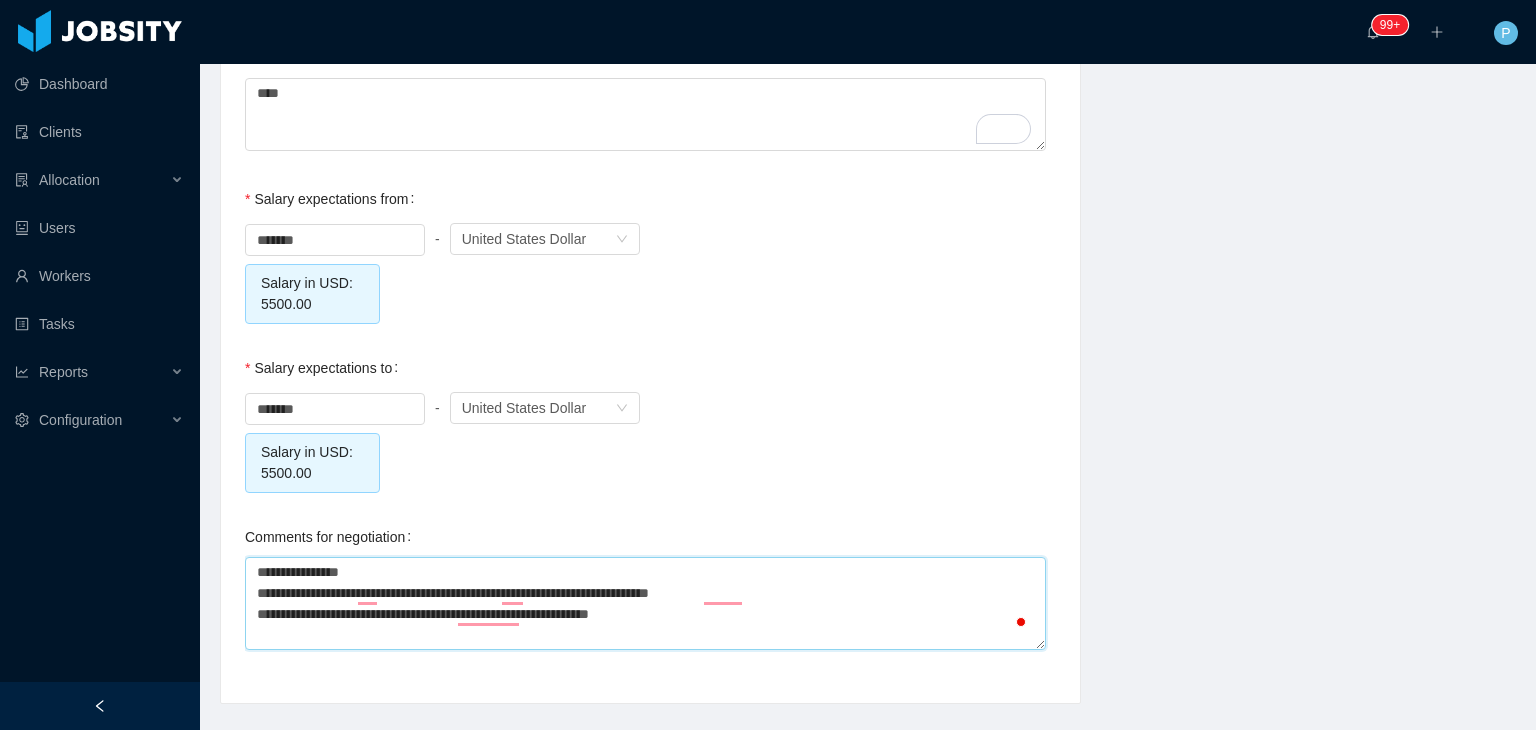 type on "**********" 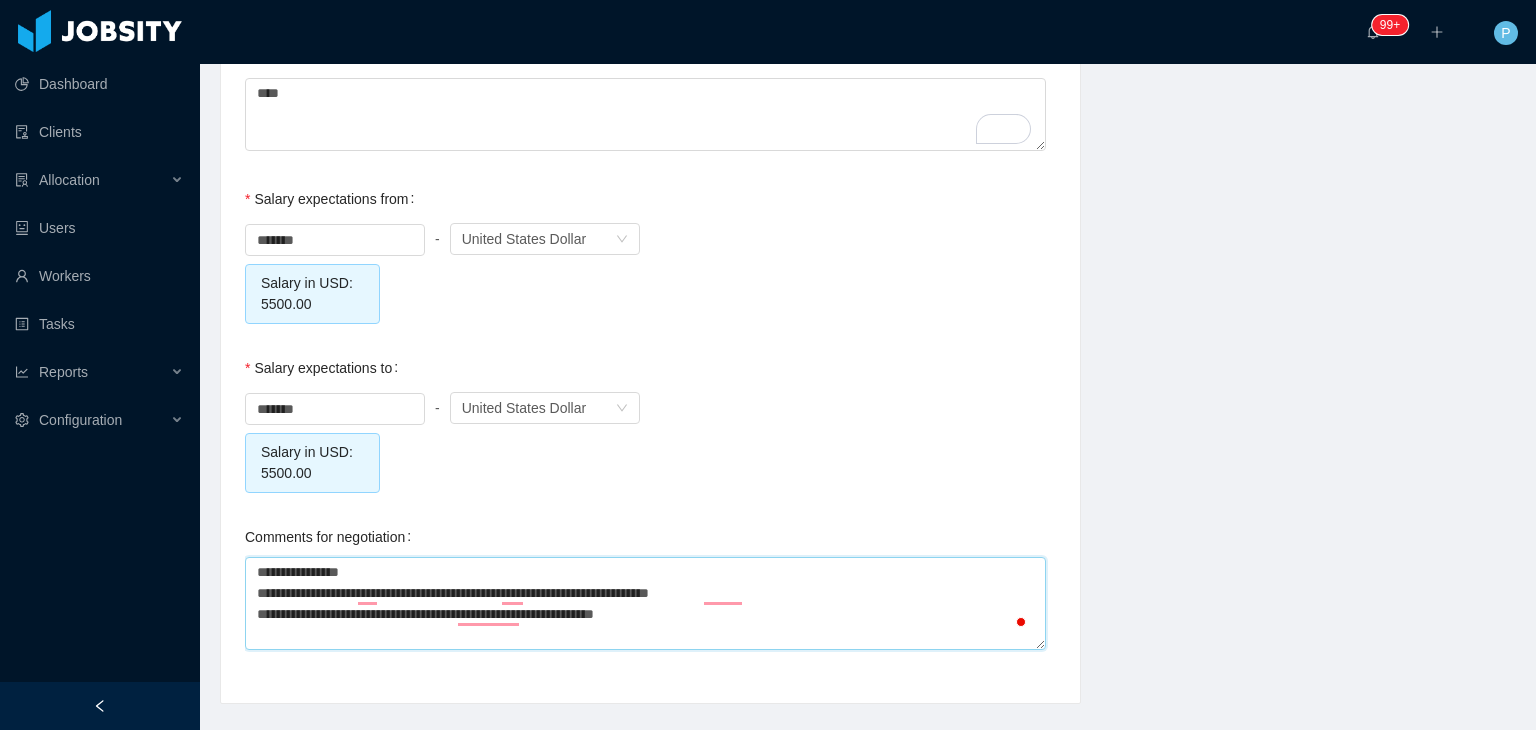 type on "**********" 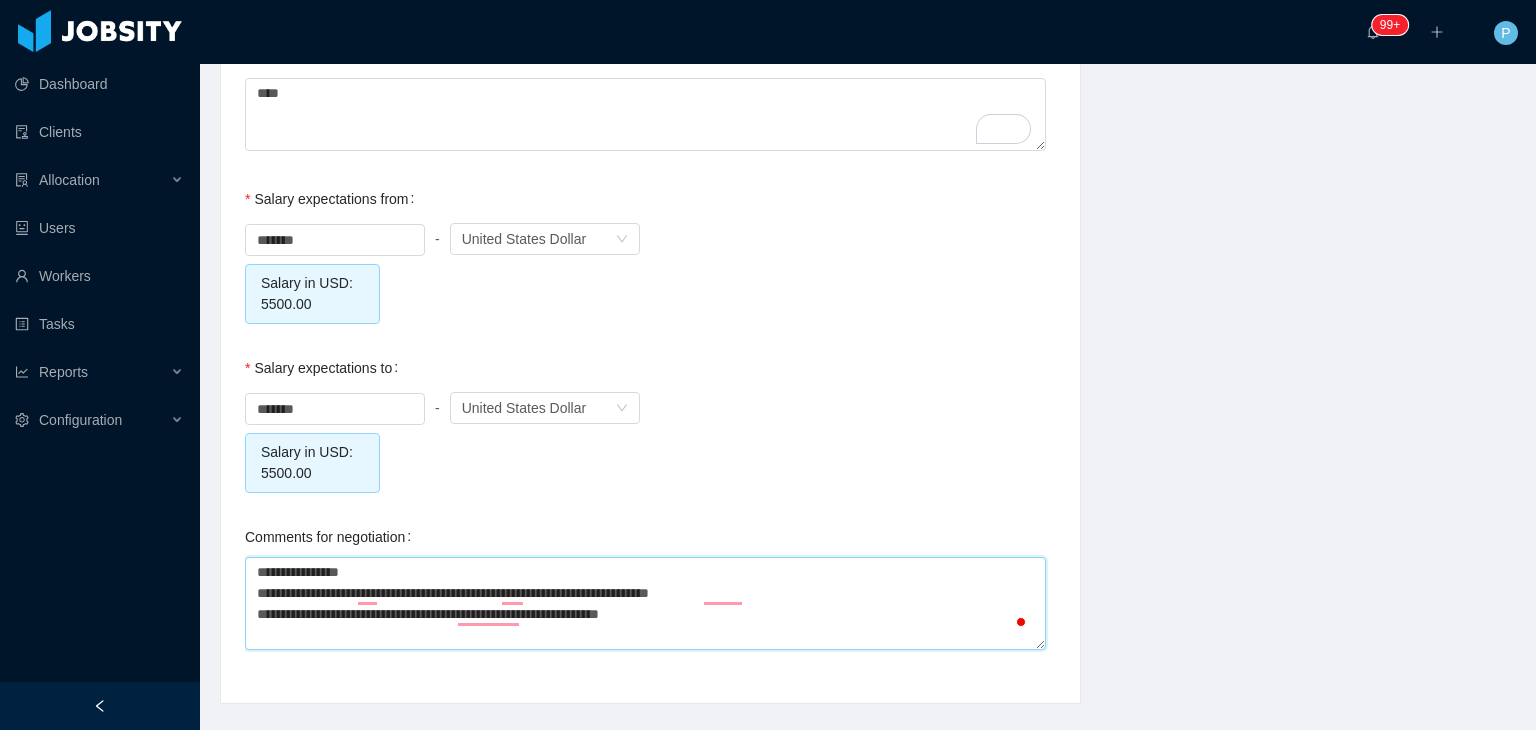 type on "**********" 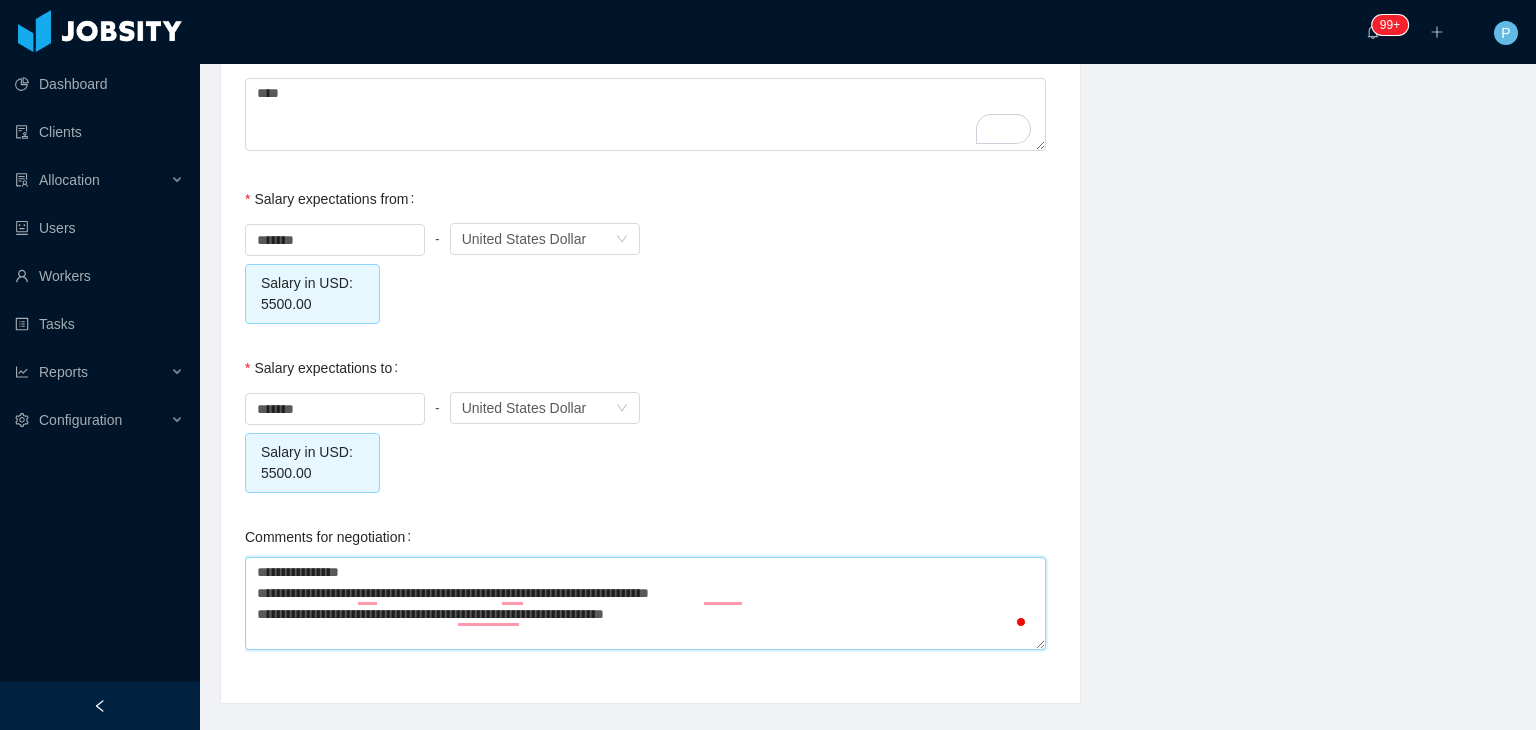 type on "**********" 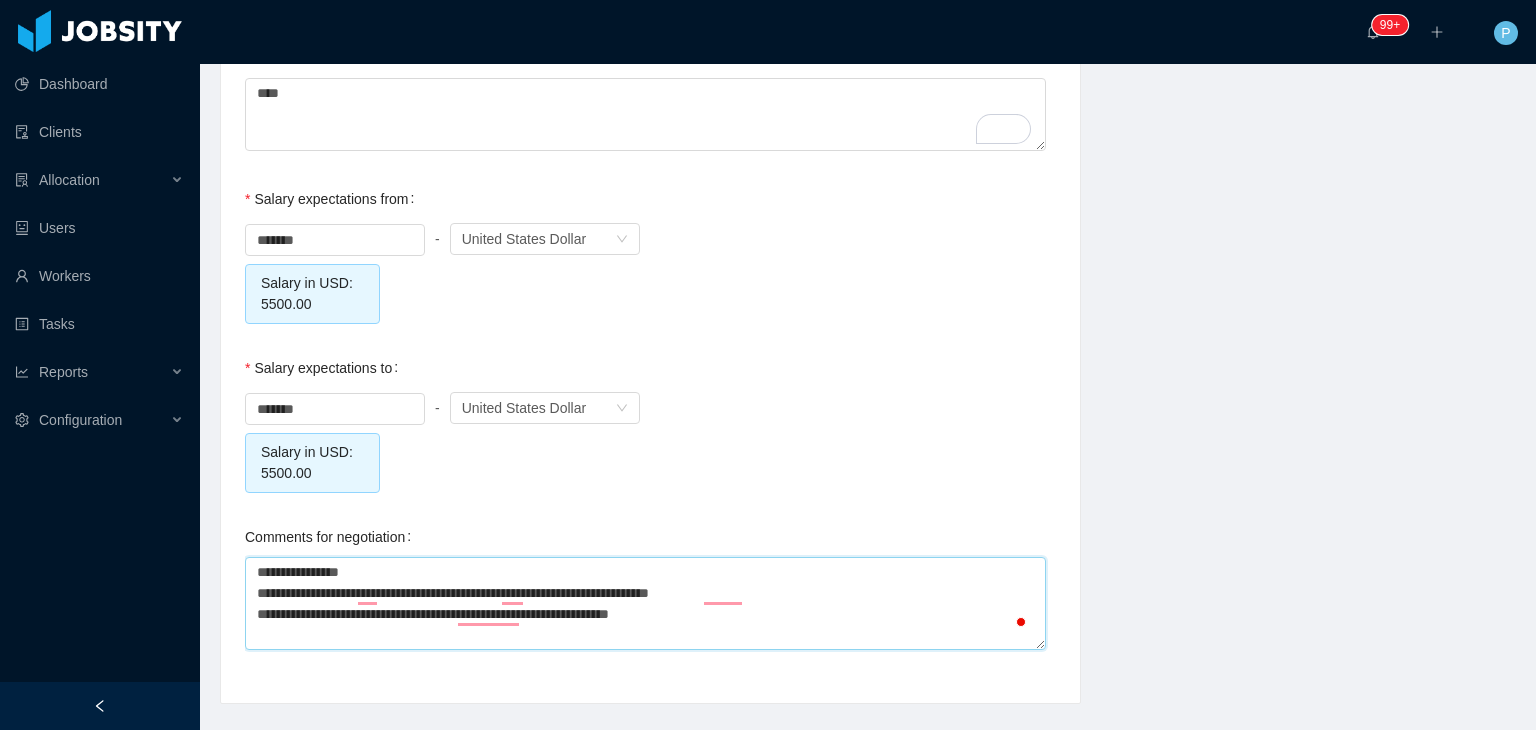 type on "**********" 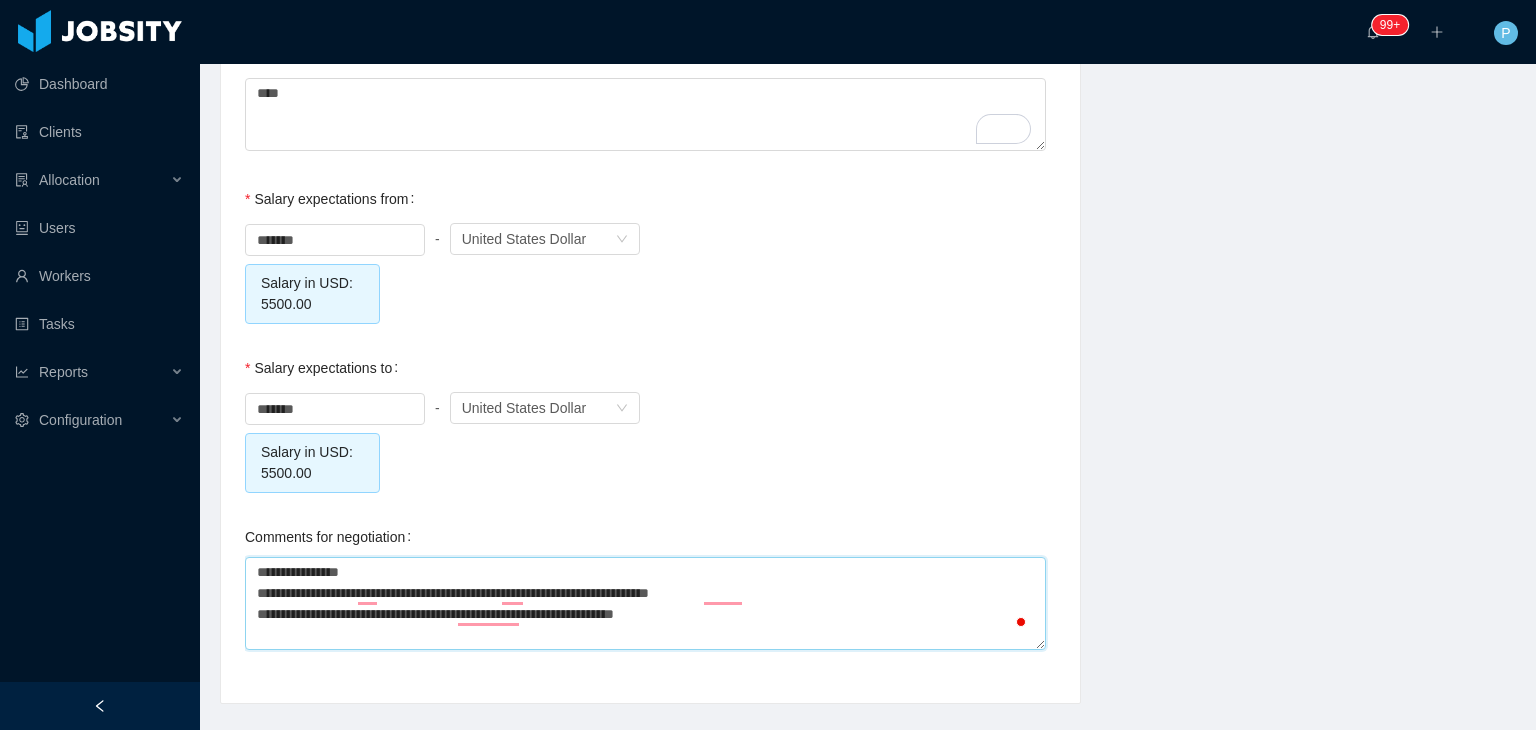 type on "**********" 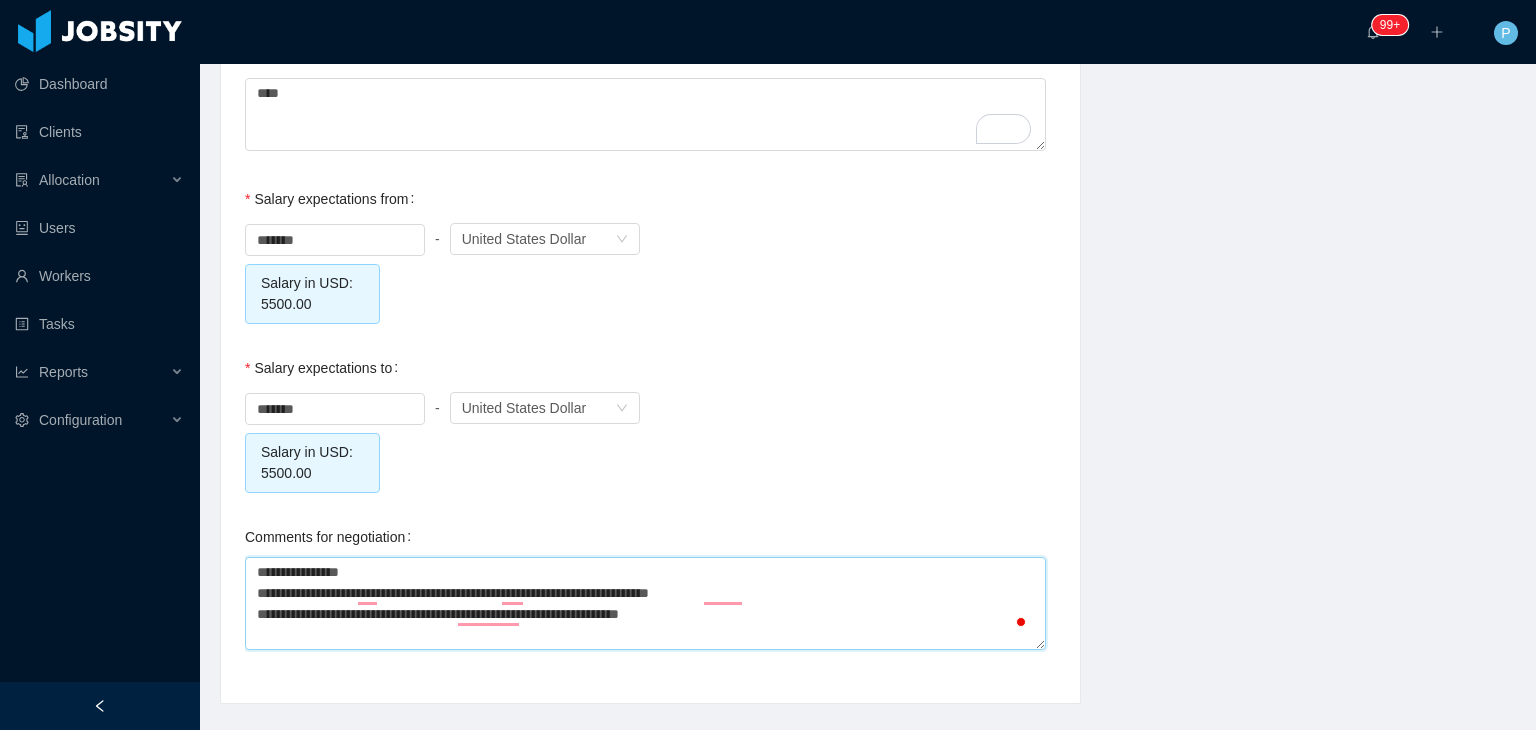 type on "**********" 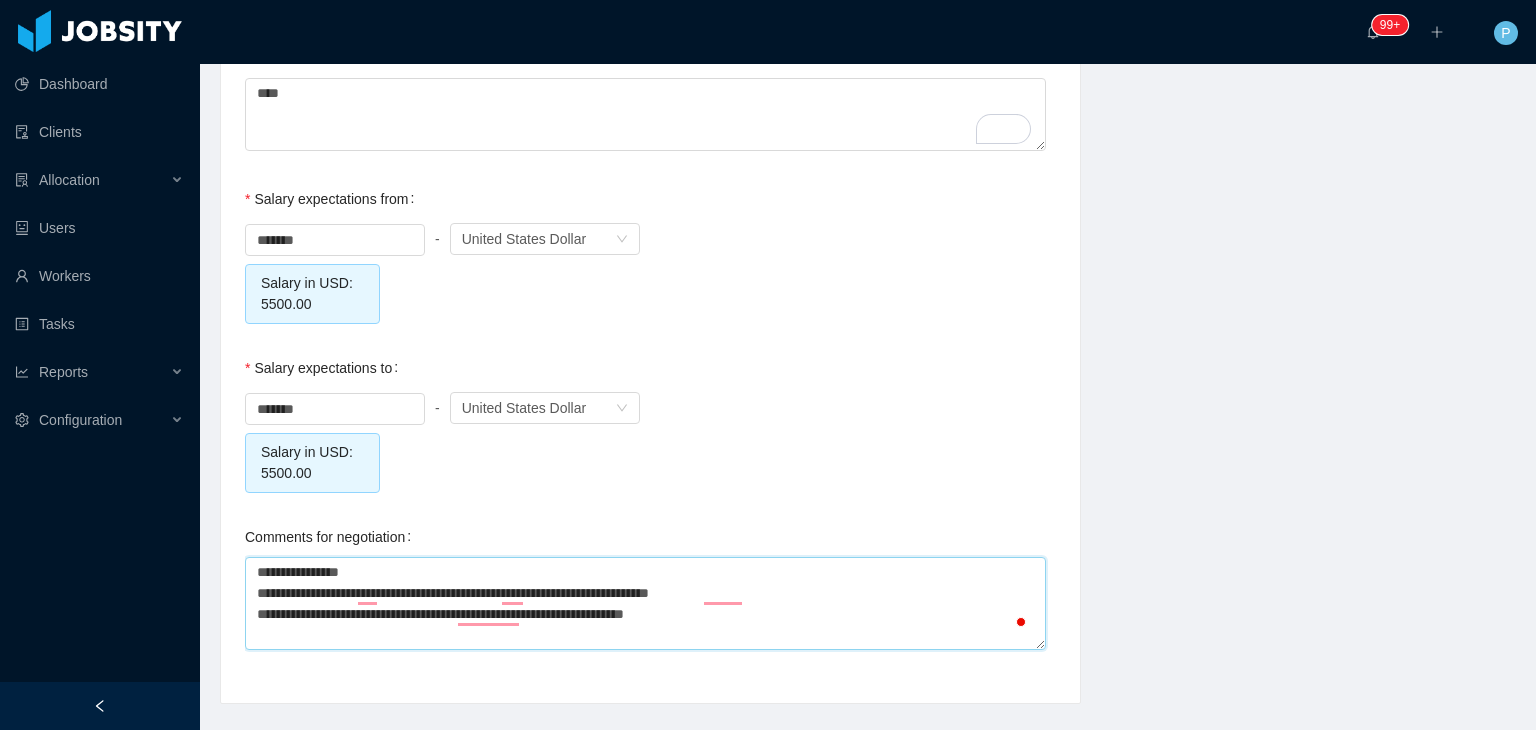 type on "**********" 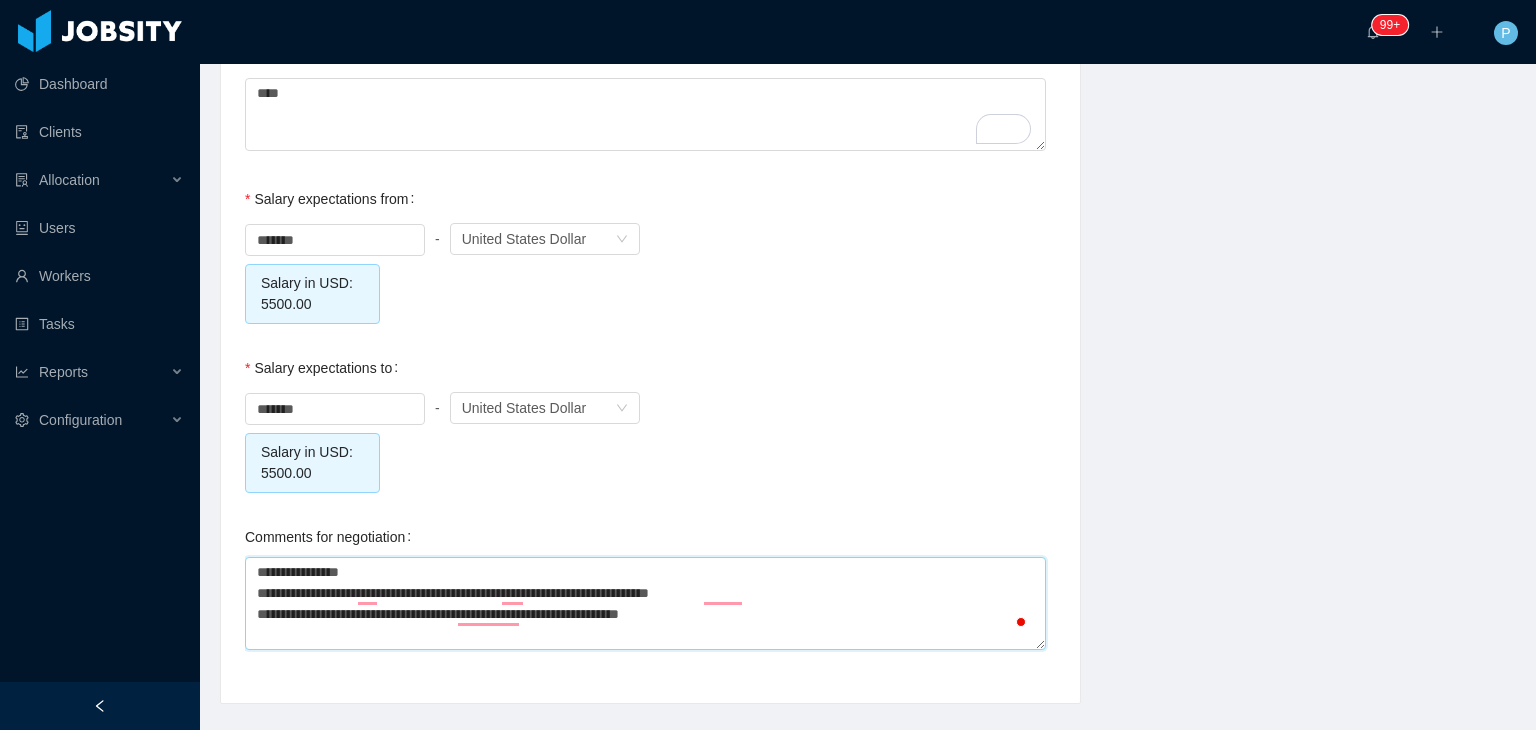 type on "**********" 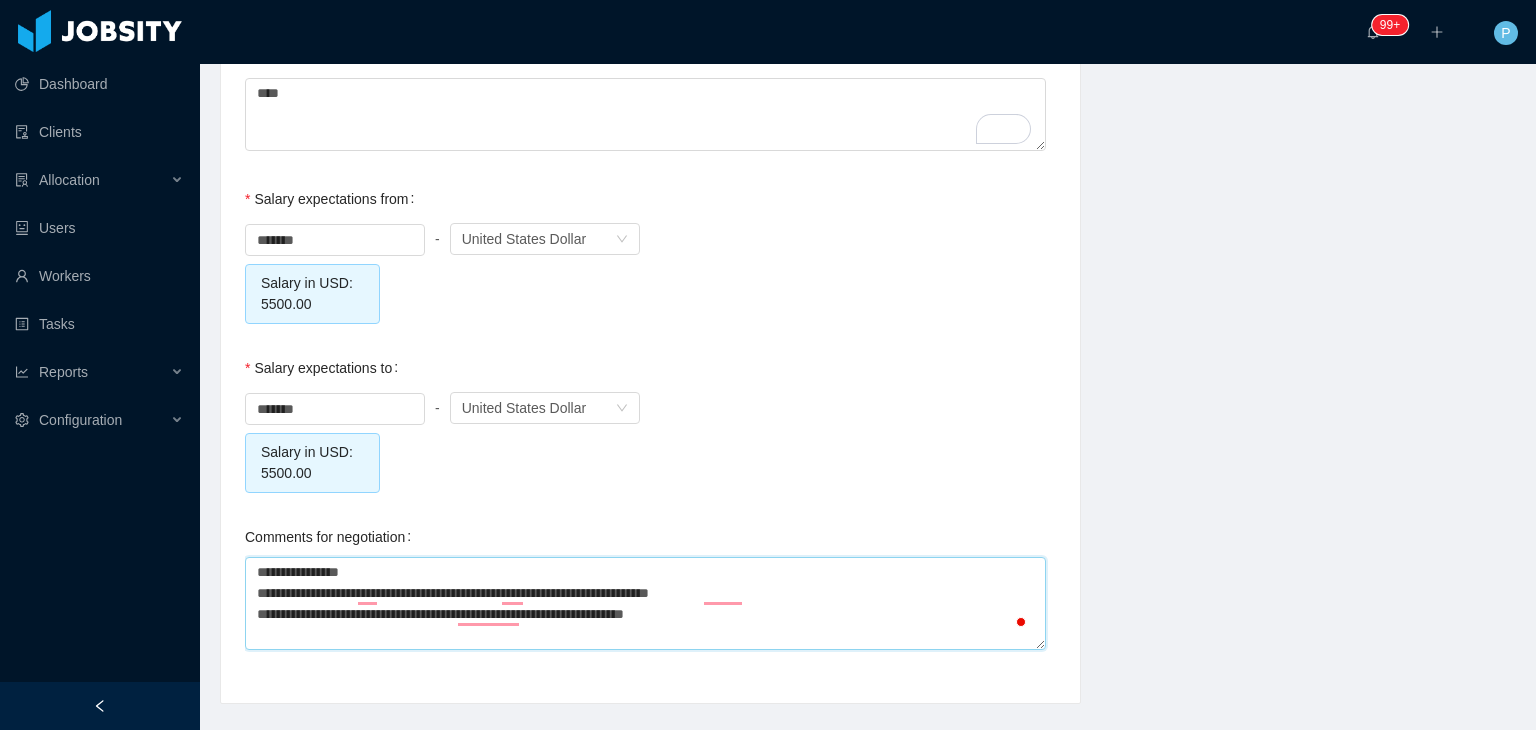 type on "**********" 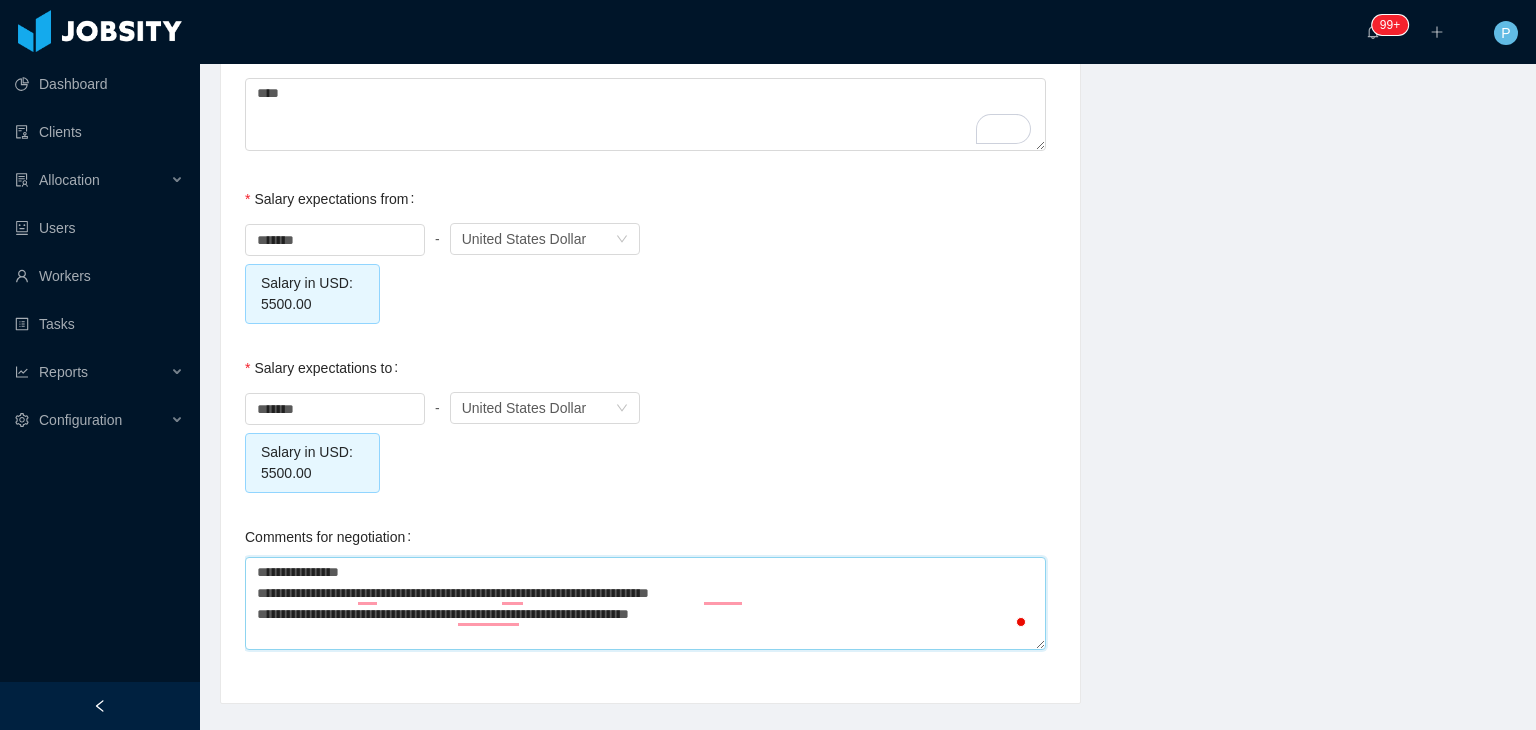 type on "**********" 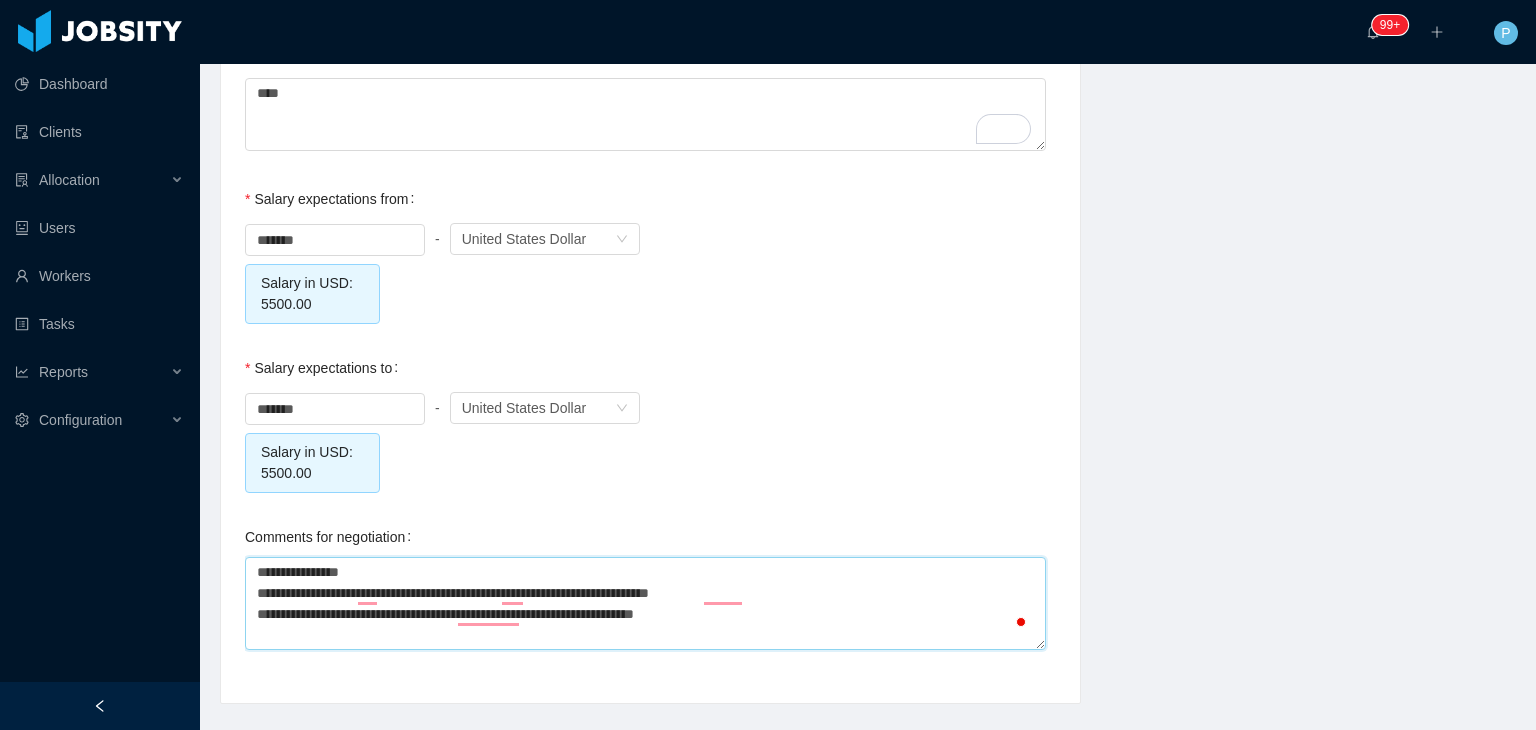type on "**********" 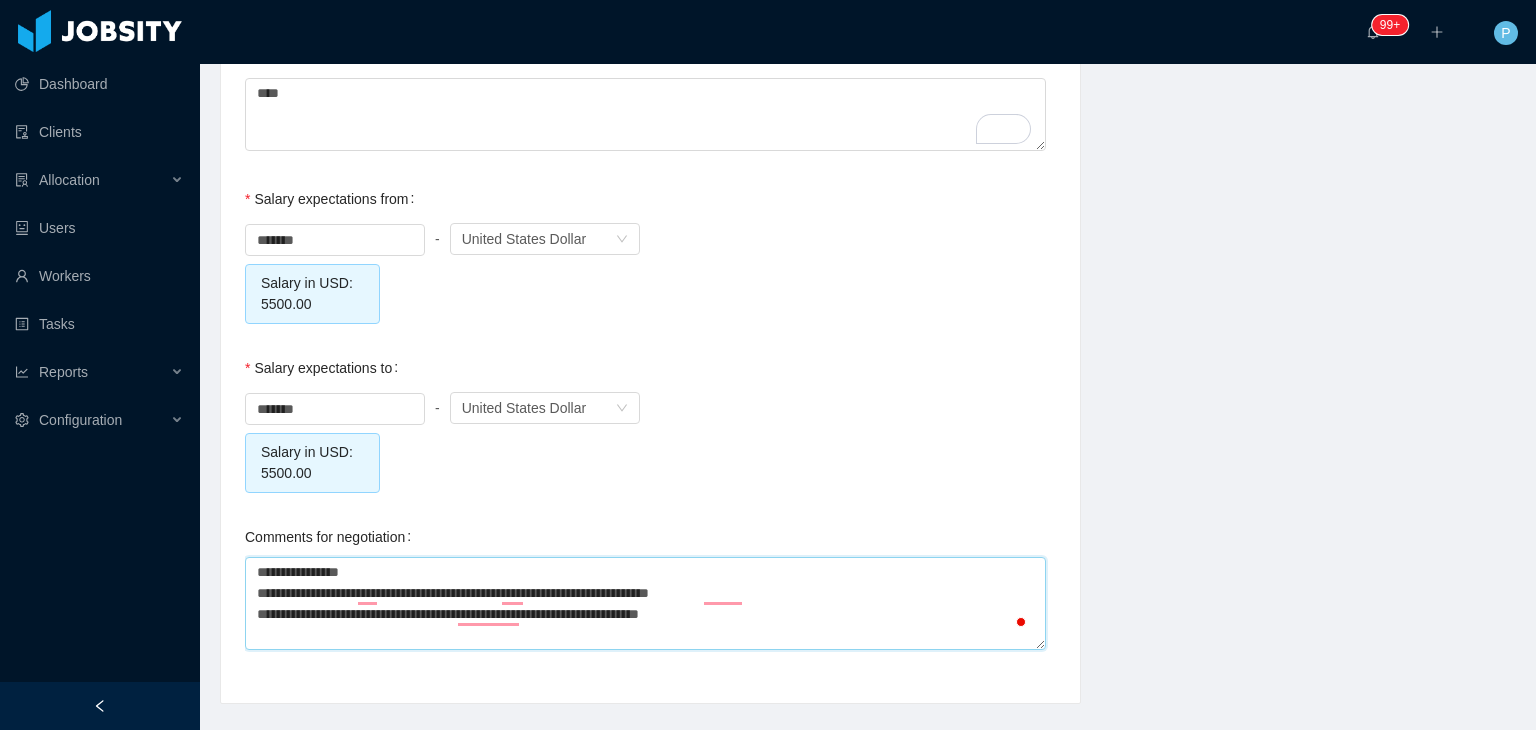 type on "**********" 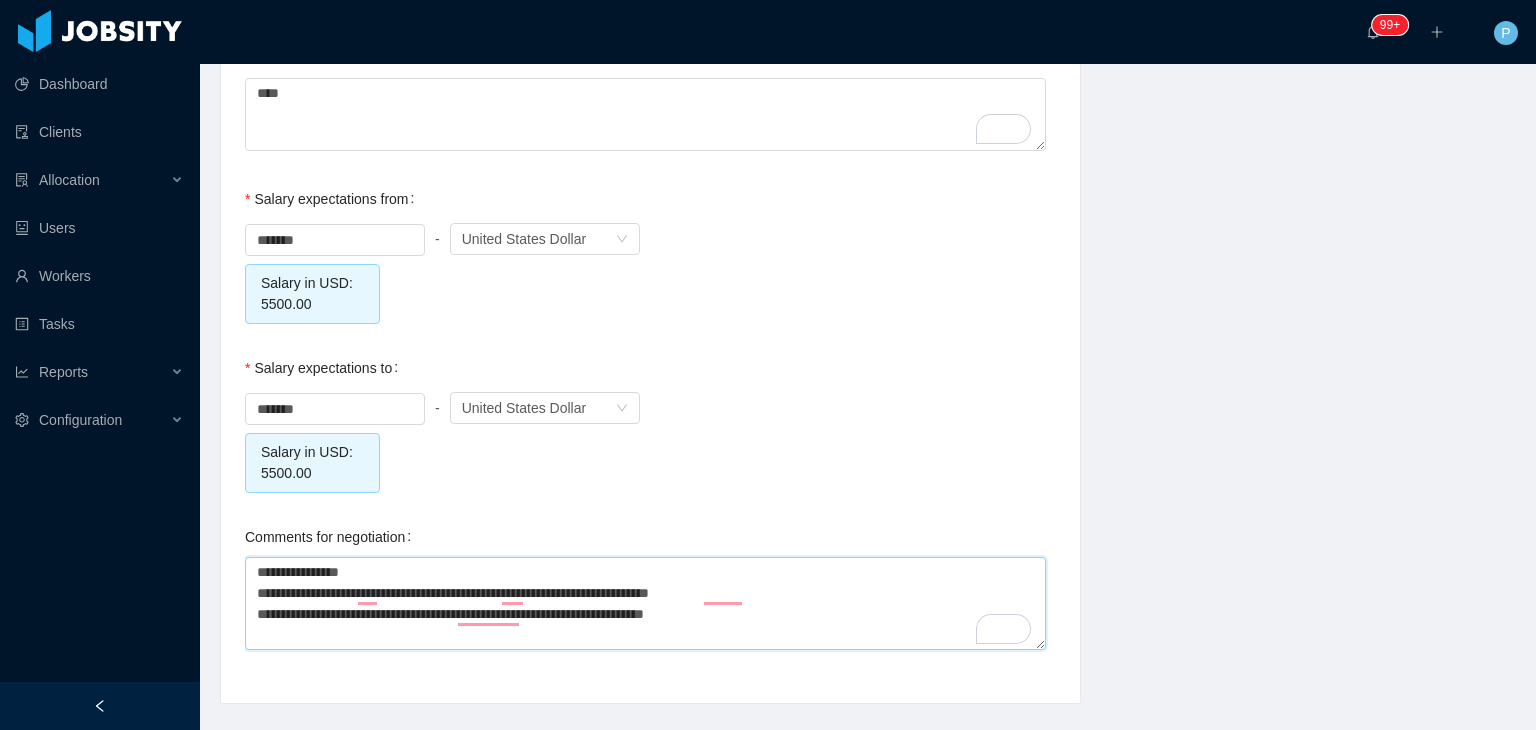 type on "**********" 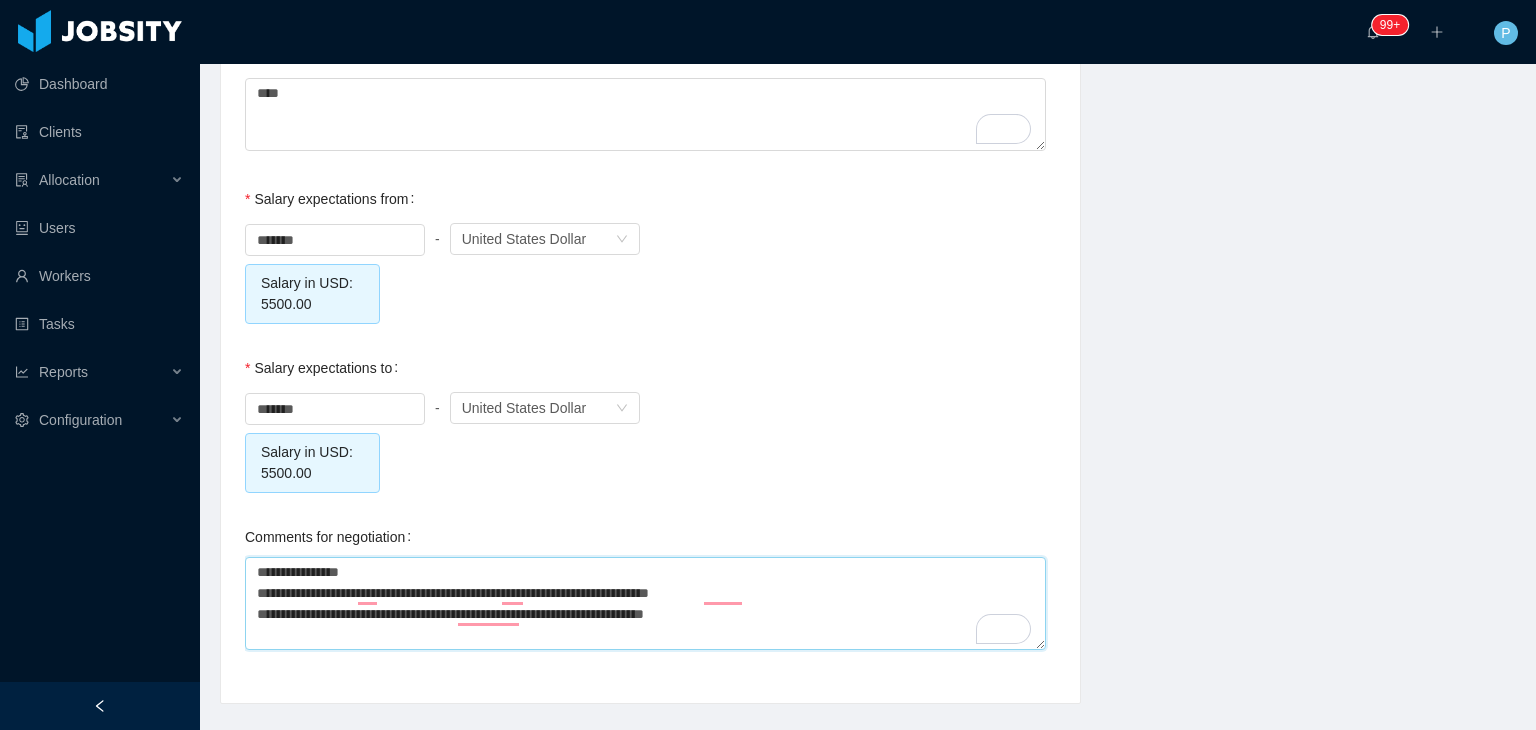 type 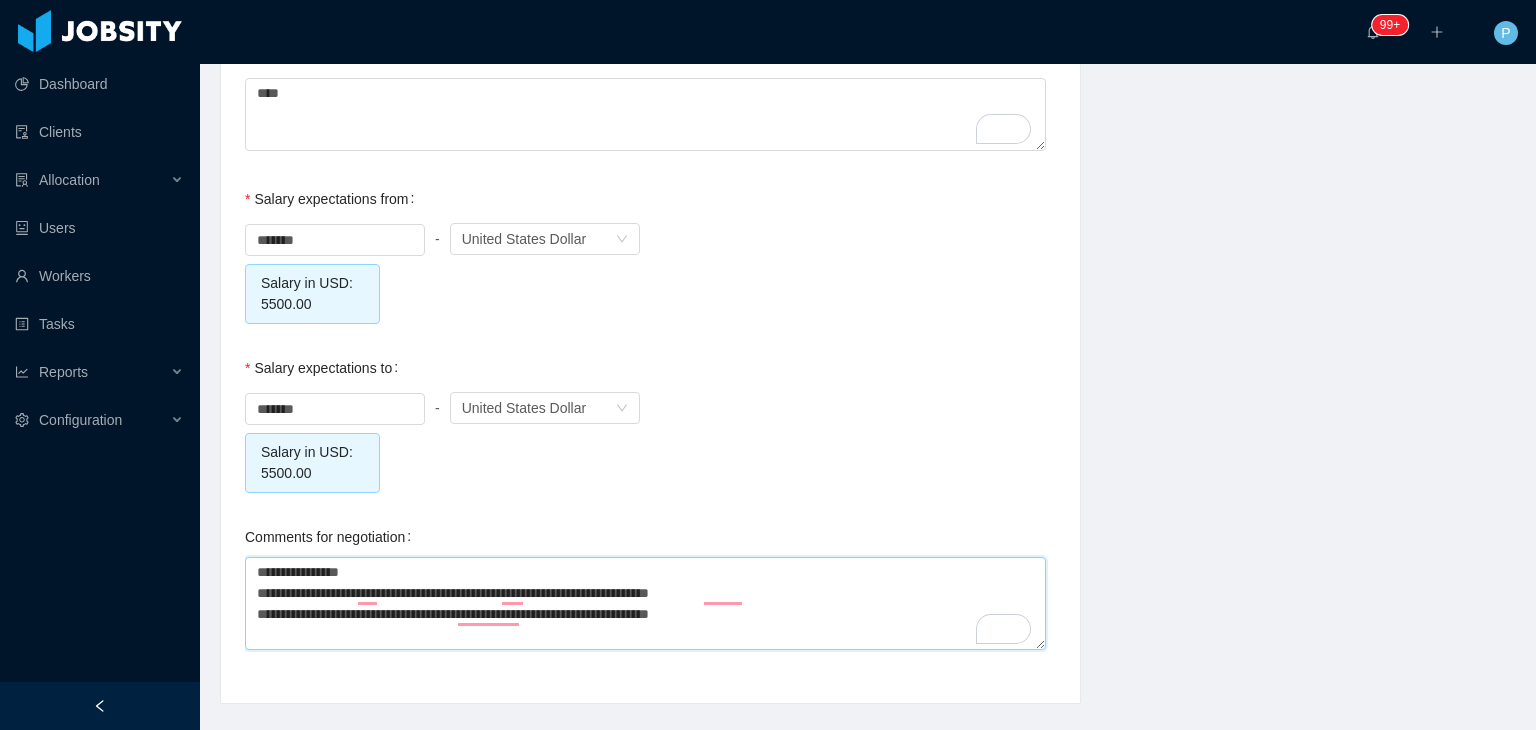 type on "**********" 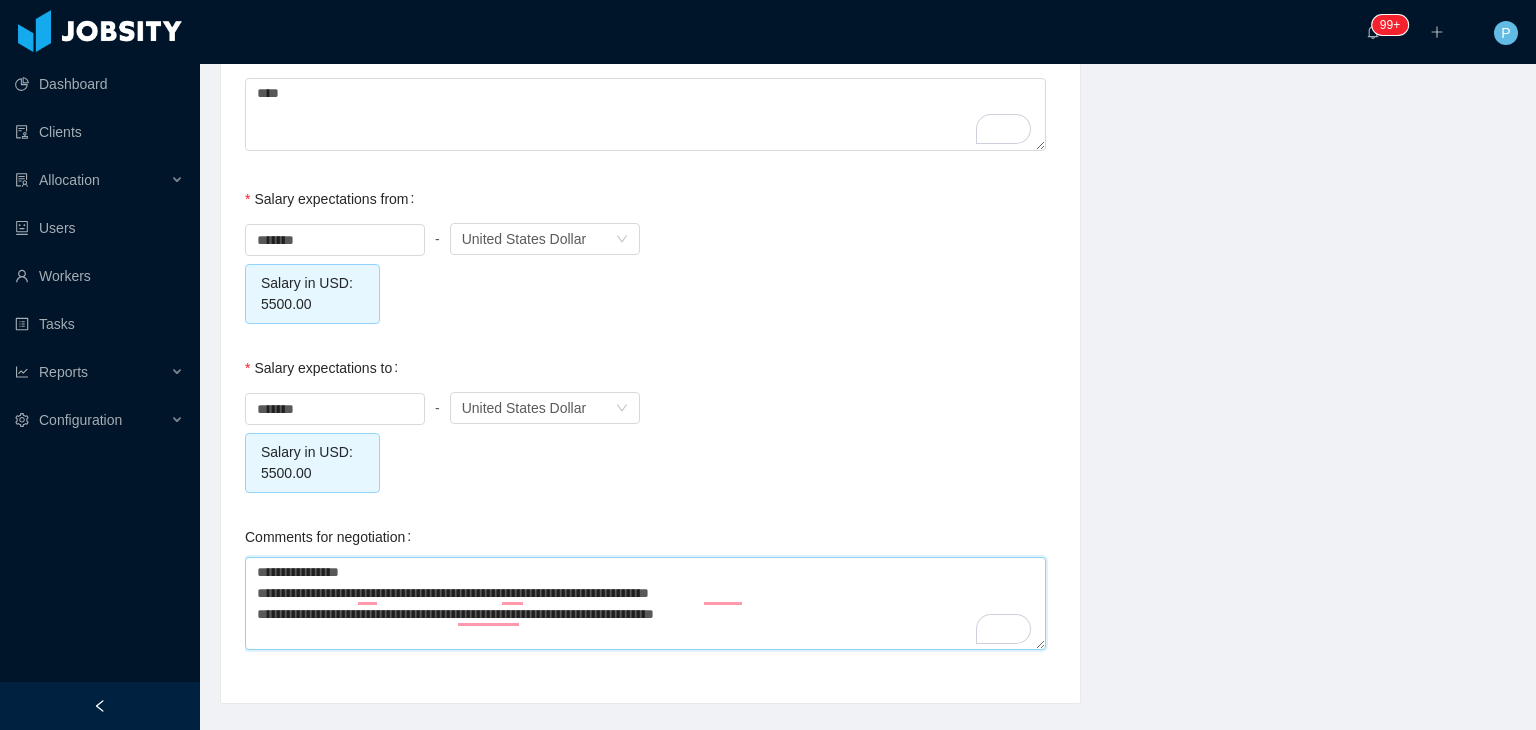 type on "**********" 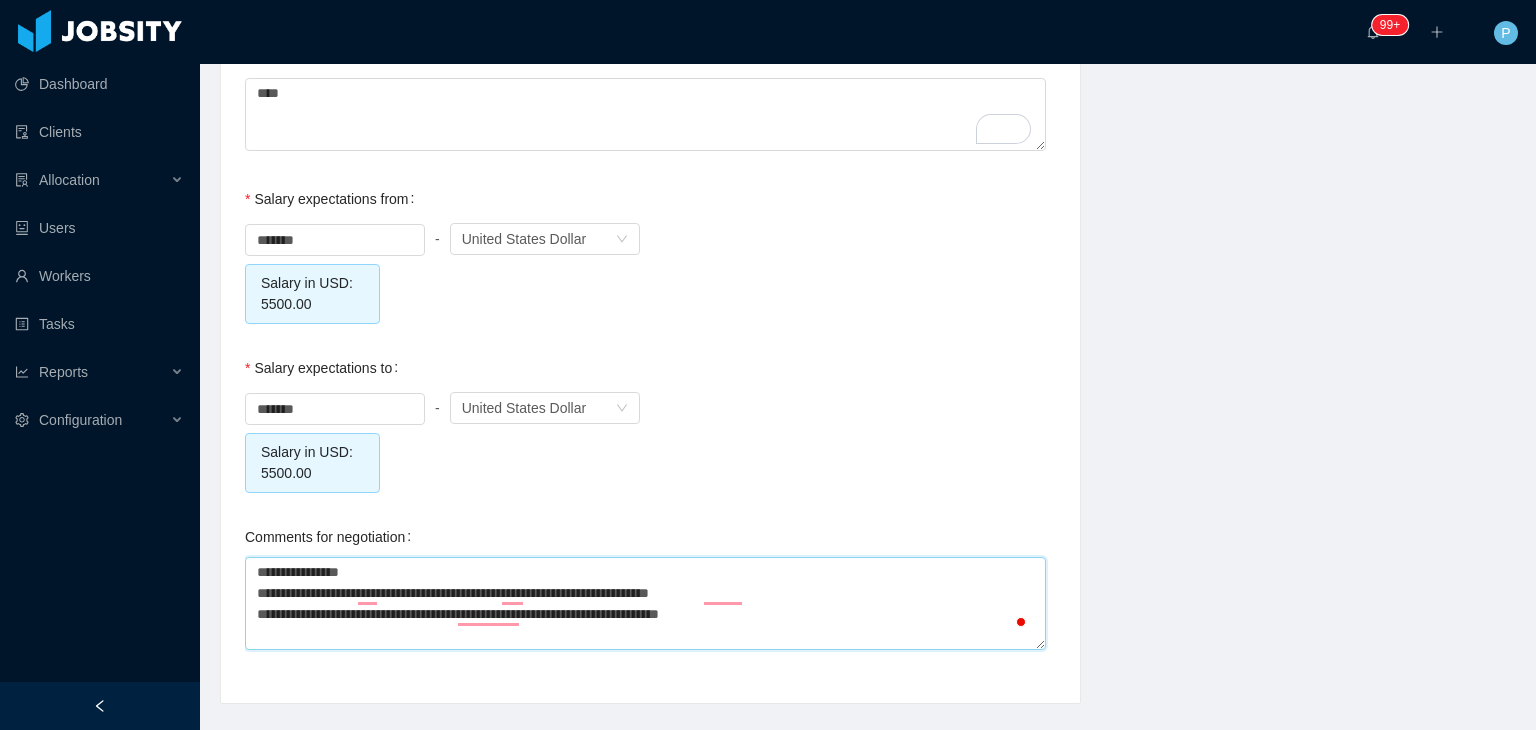 type on "**********" 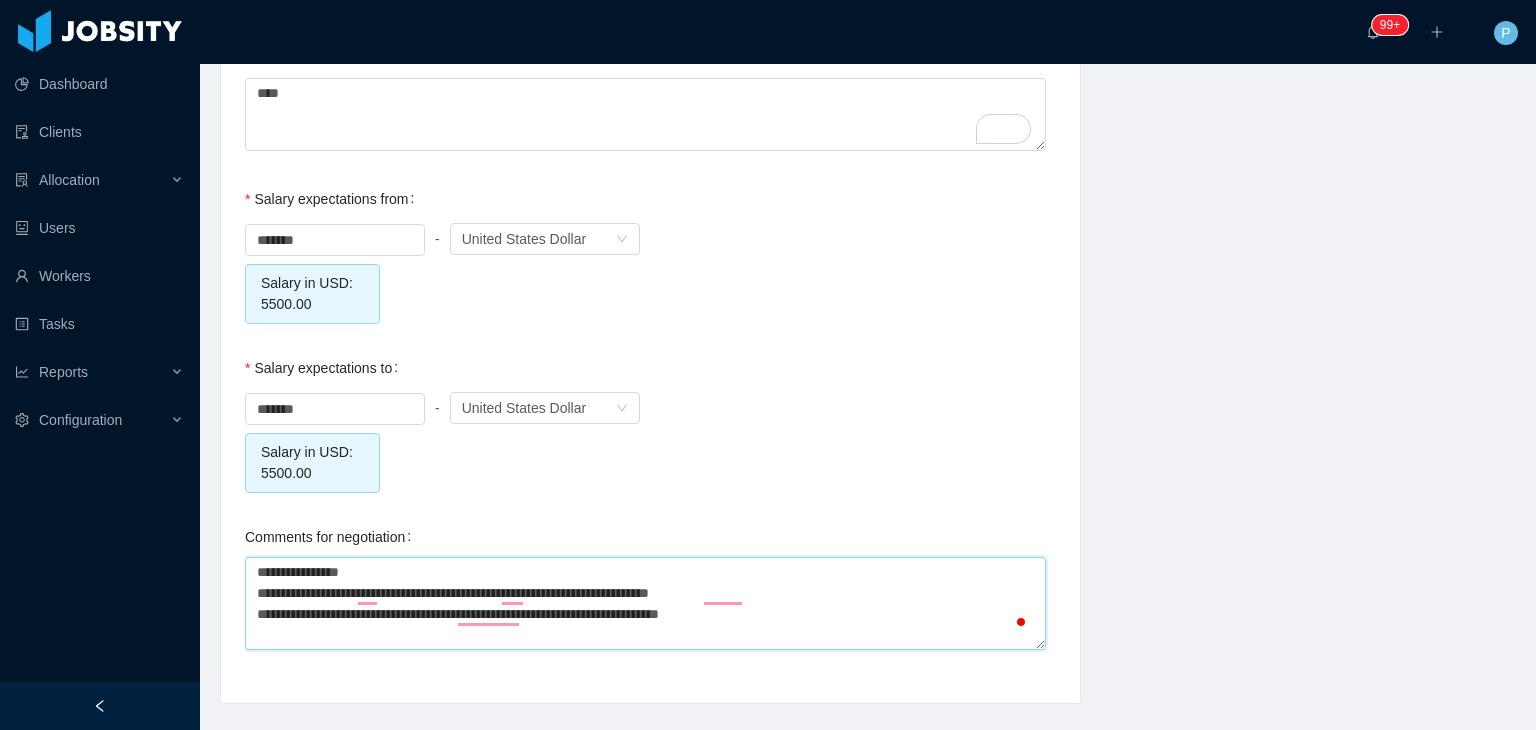 type 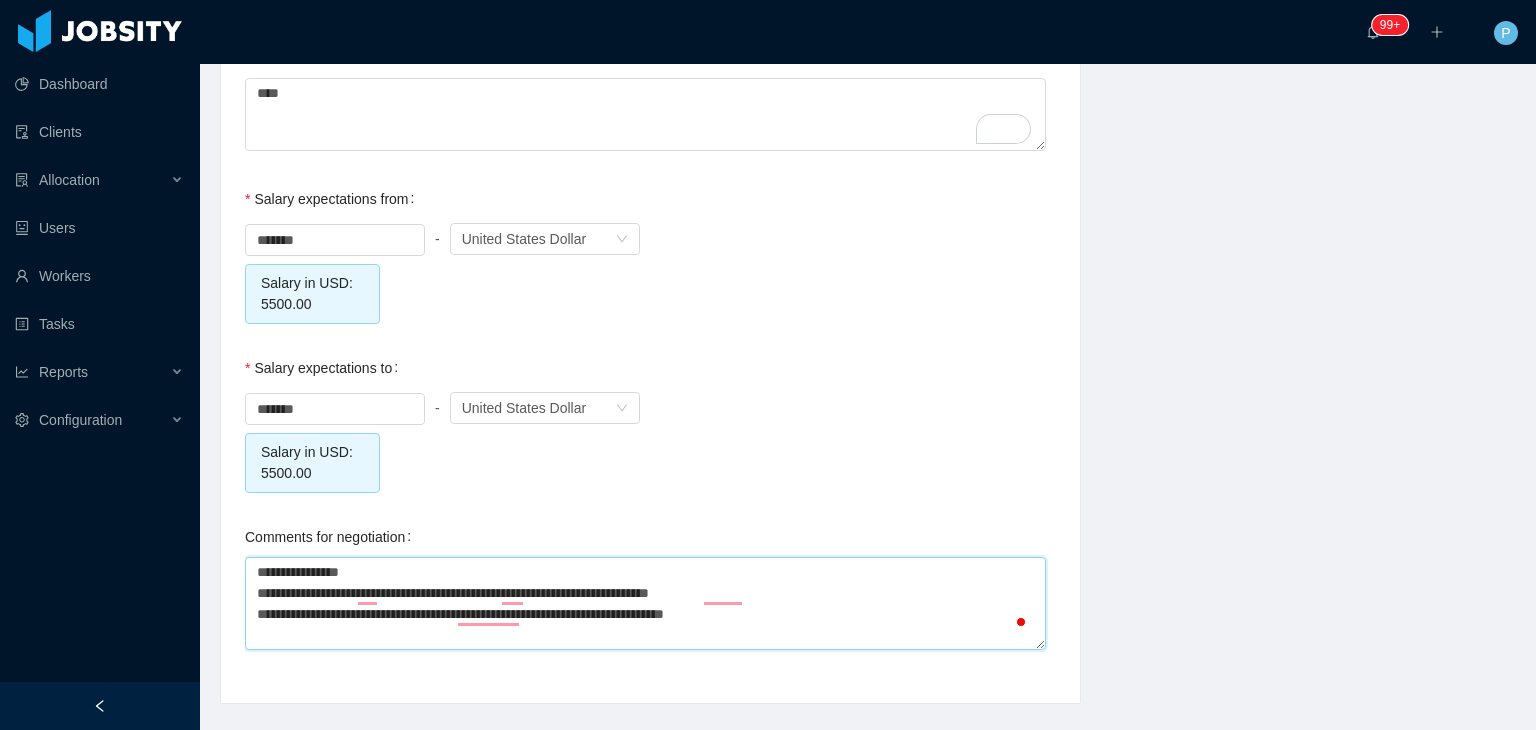 type on "**********" 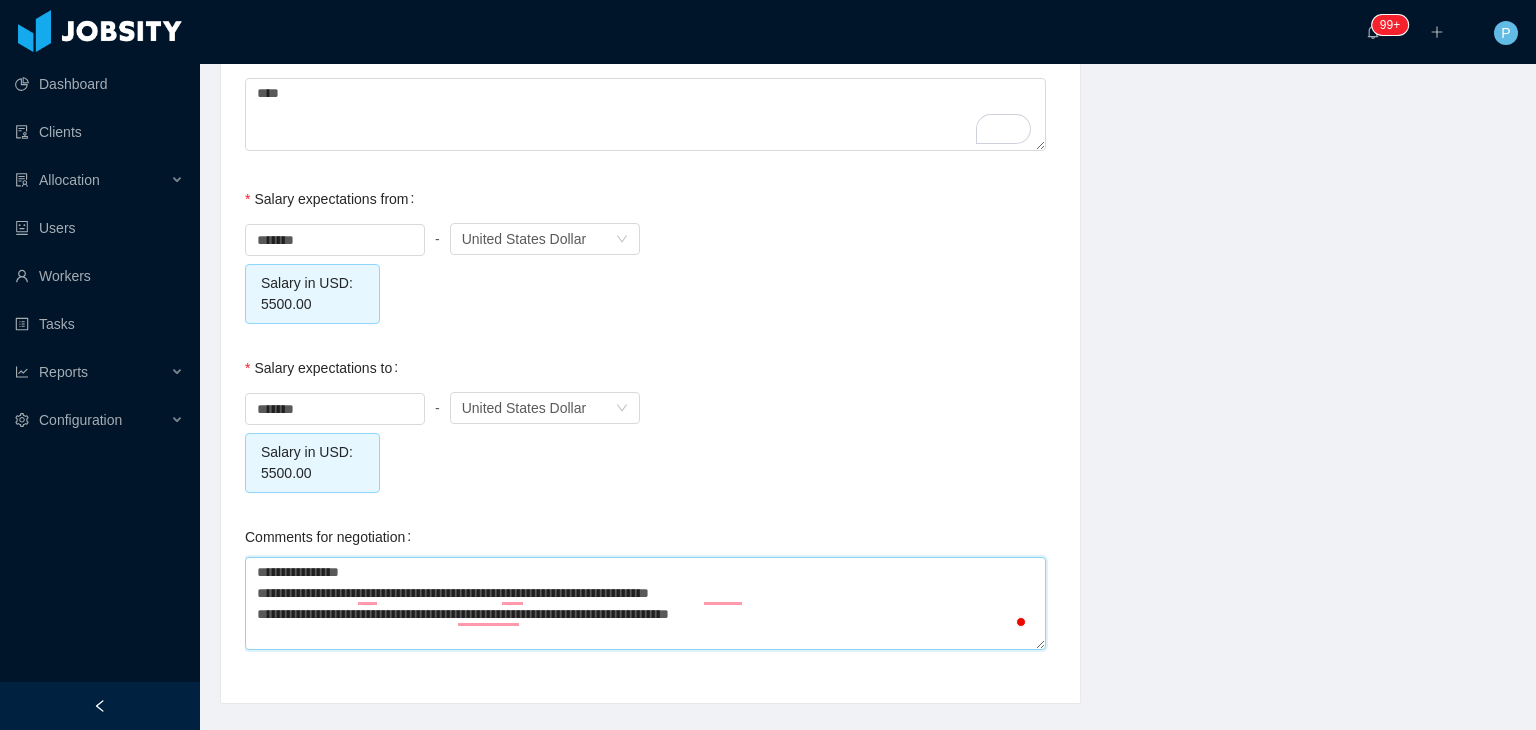 type on "**********" 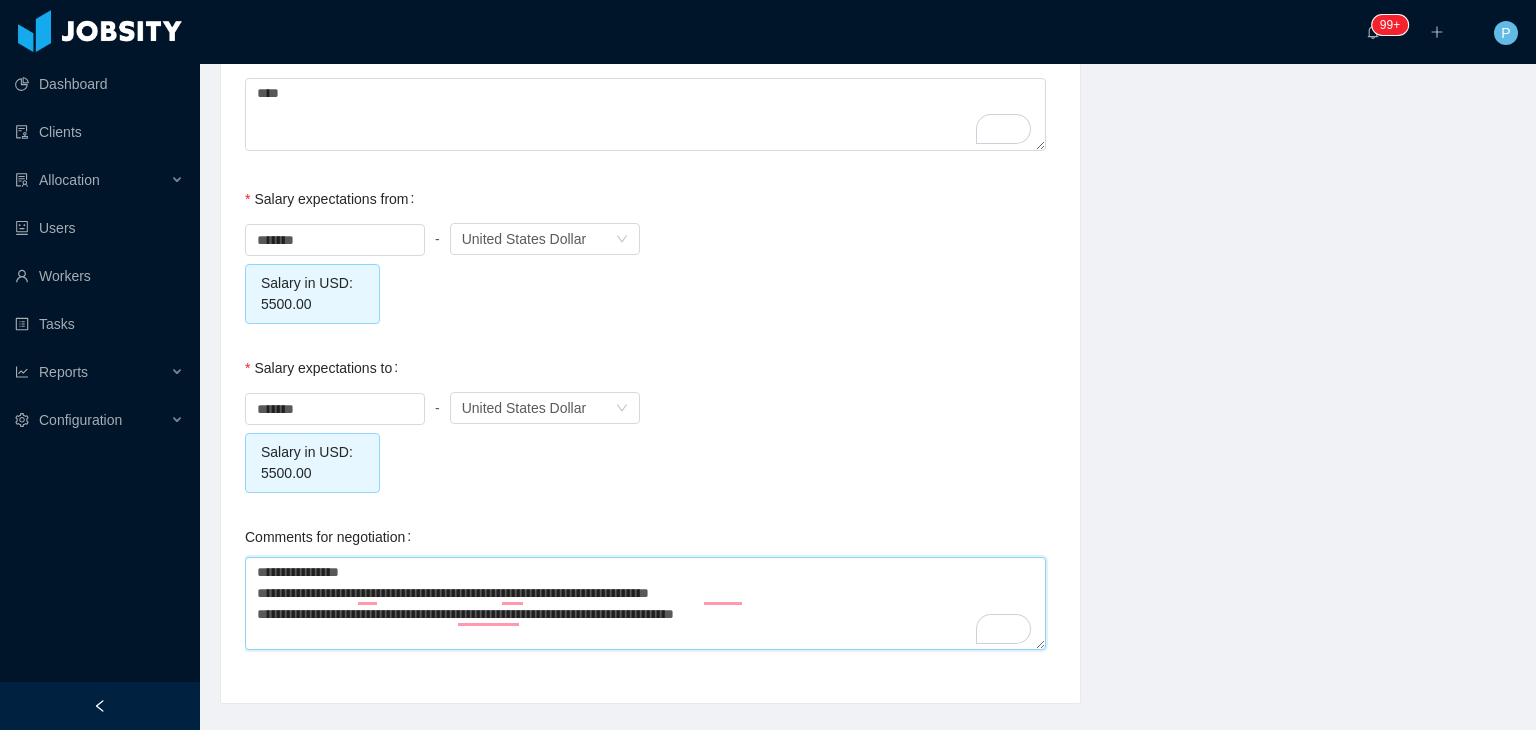 type on "**********" 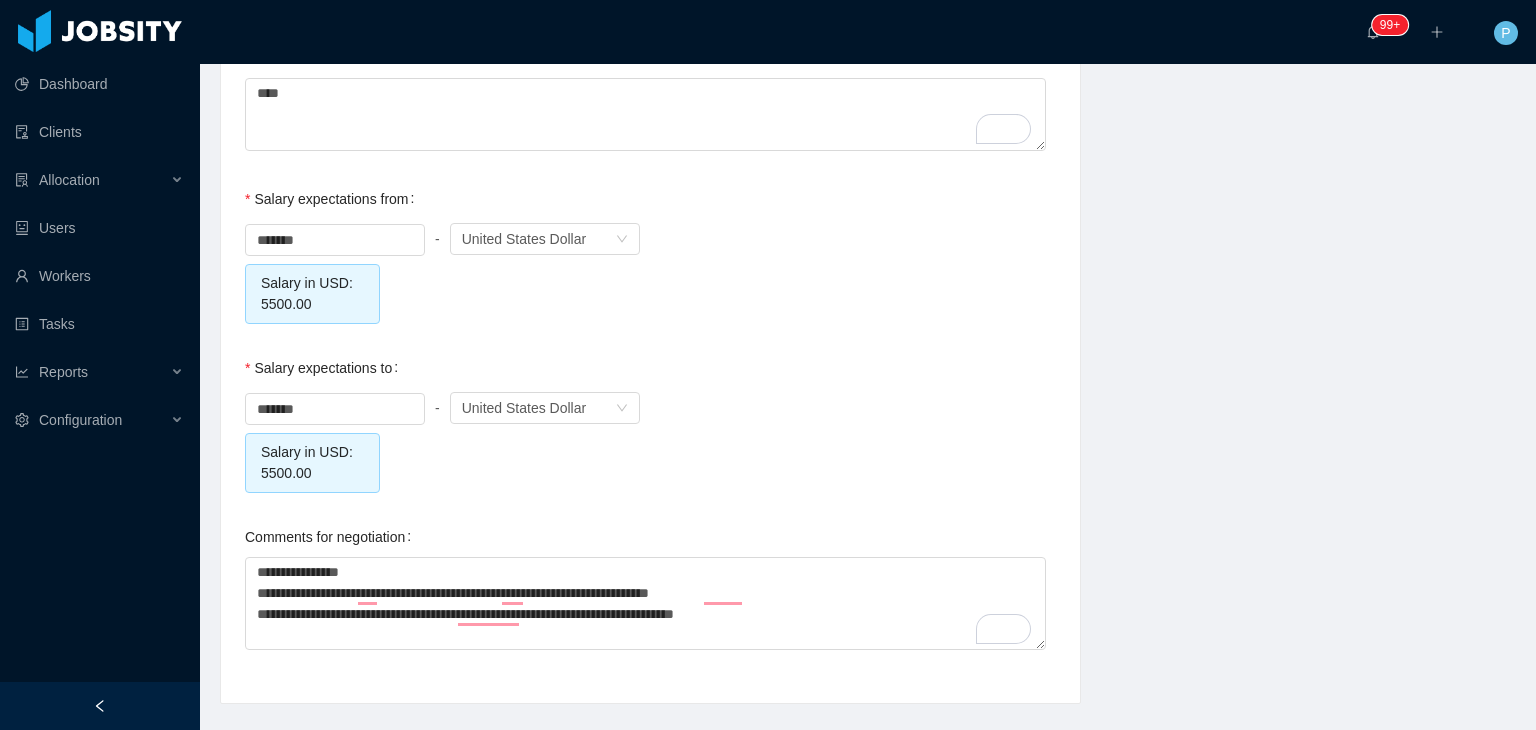 click on "******* - Currency United States Dollar" at bounding box center [650, 408] 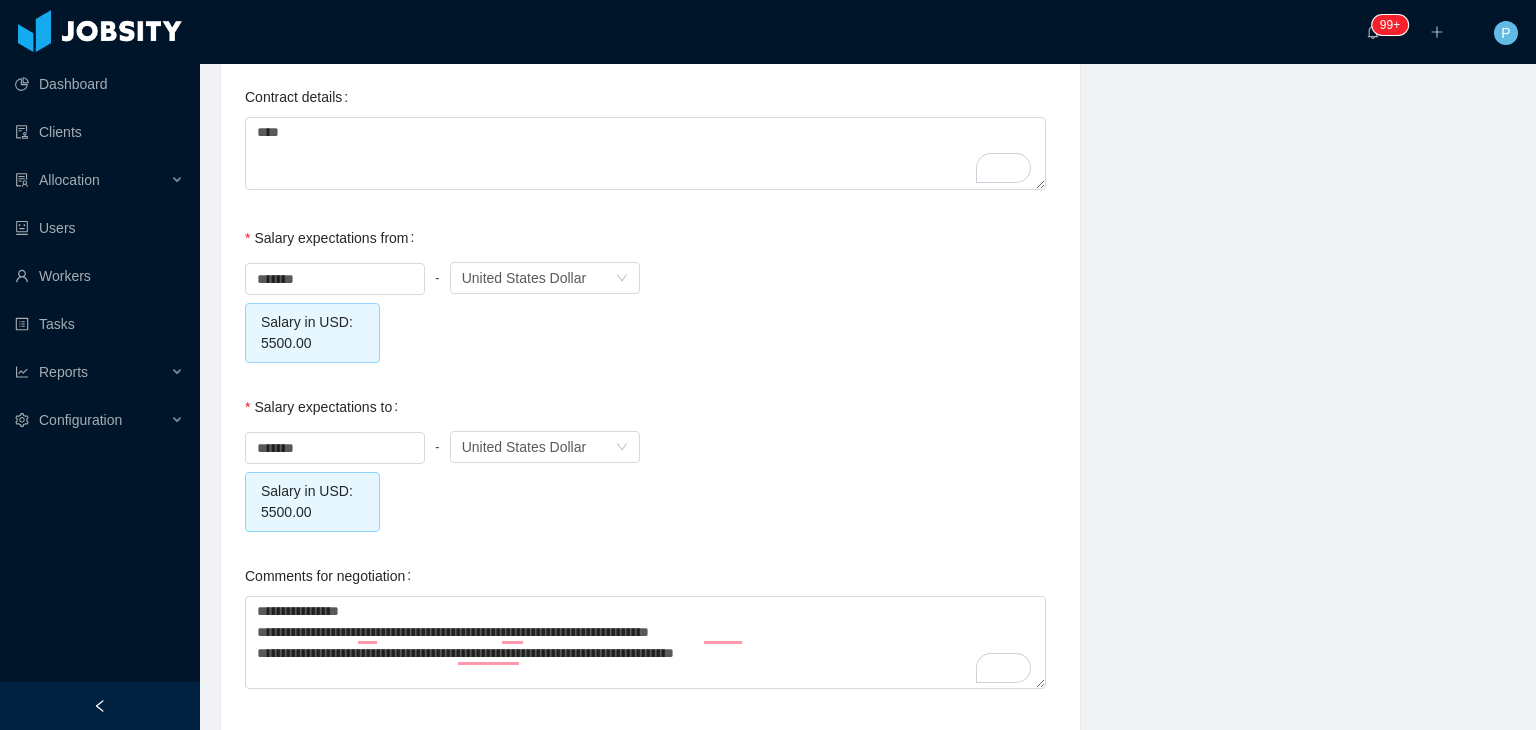 scroll, scrollTop: 2162, scrollLeft: 0, axis: vertical 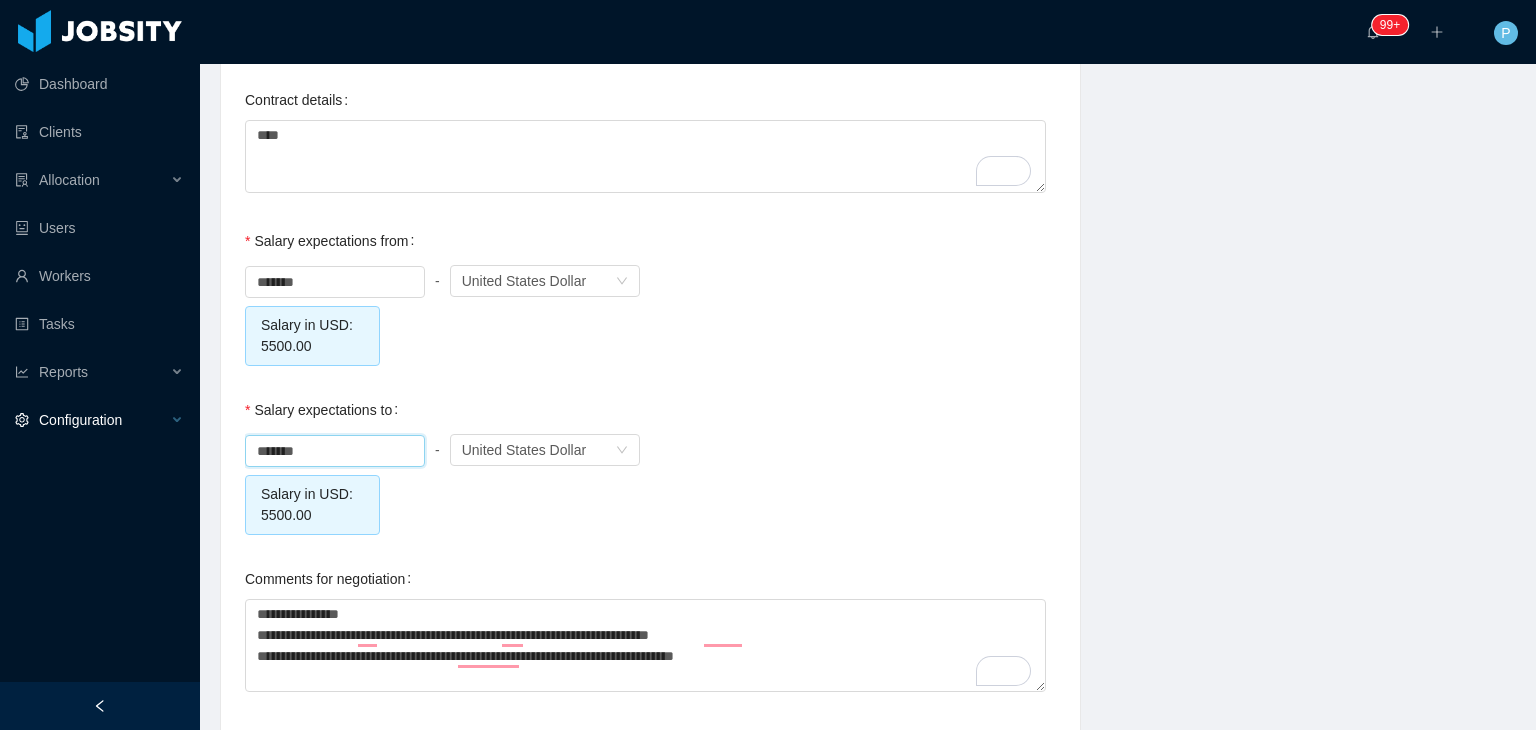 drag, startPoint x: 317, startPoint y: 430, endPoint x: 193, endPoint y: 436, distance: 124.14507 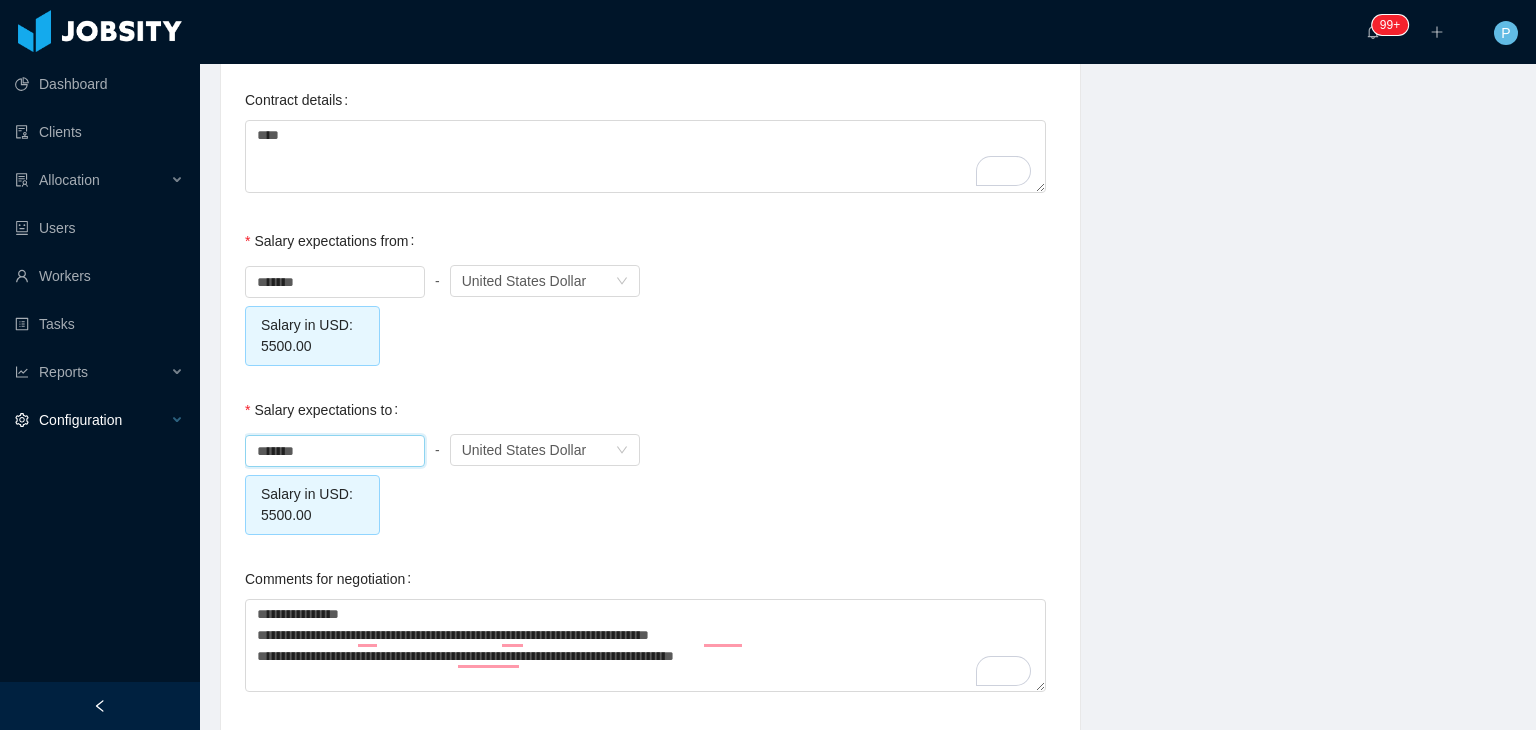 click on "**********" at bounding box center (768, 365) 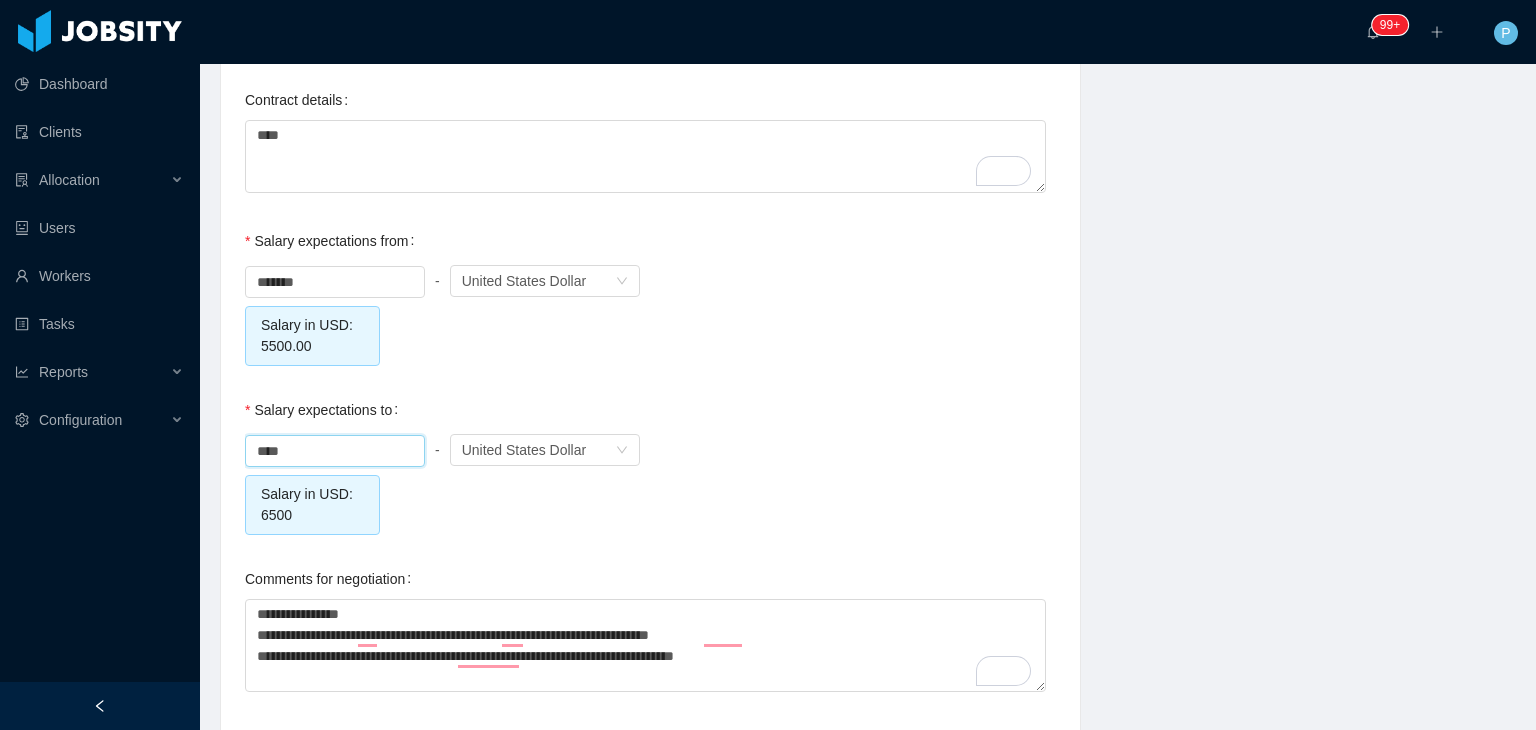 type on "*******" 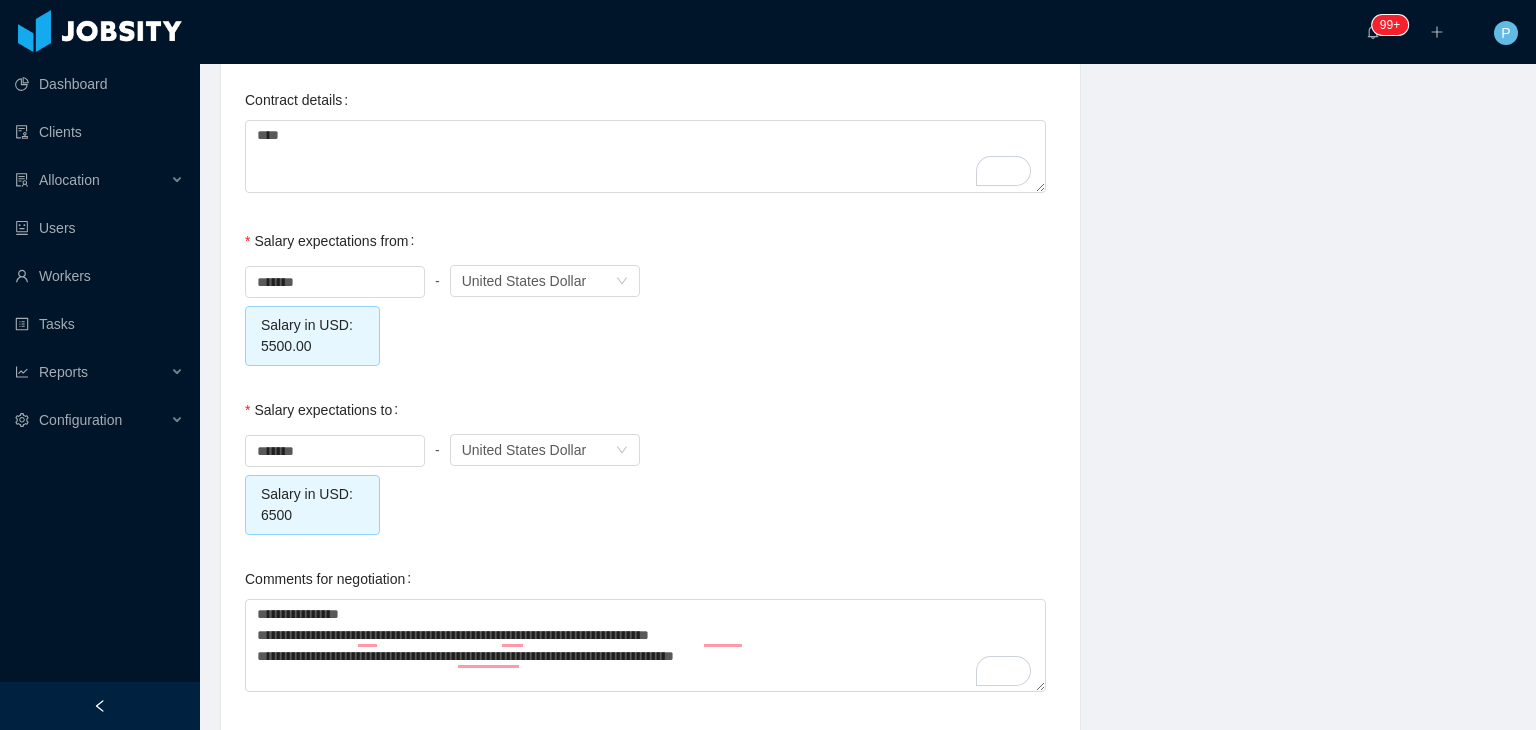 click on "Salary expectations to ******* - Currency United States Dollar   Salary in USD: 6500" at bounding box center (650, 462) 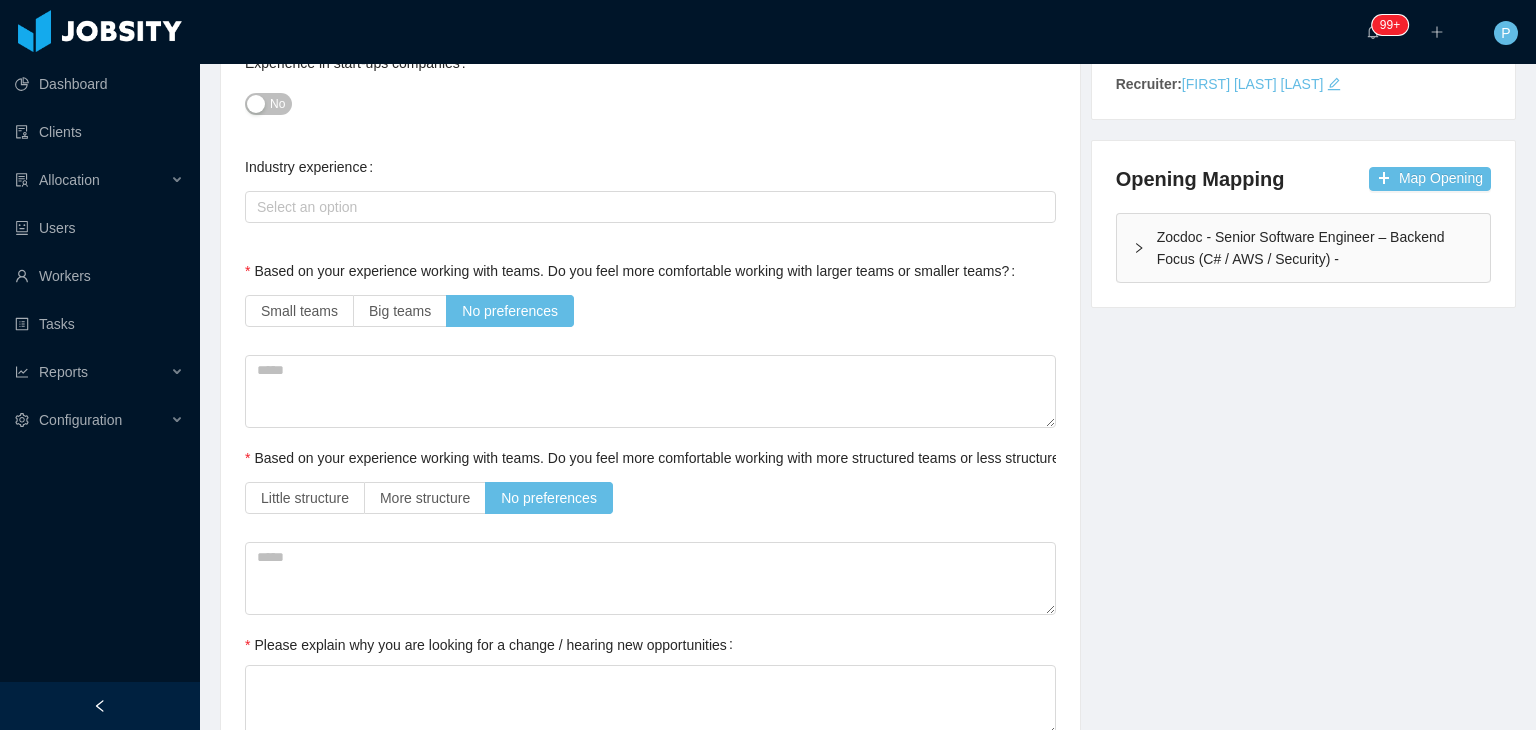 scroll, scrollTop: 0, scrollLeft: 0, axis: both 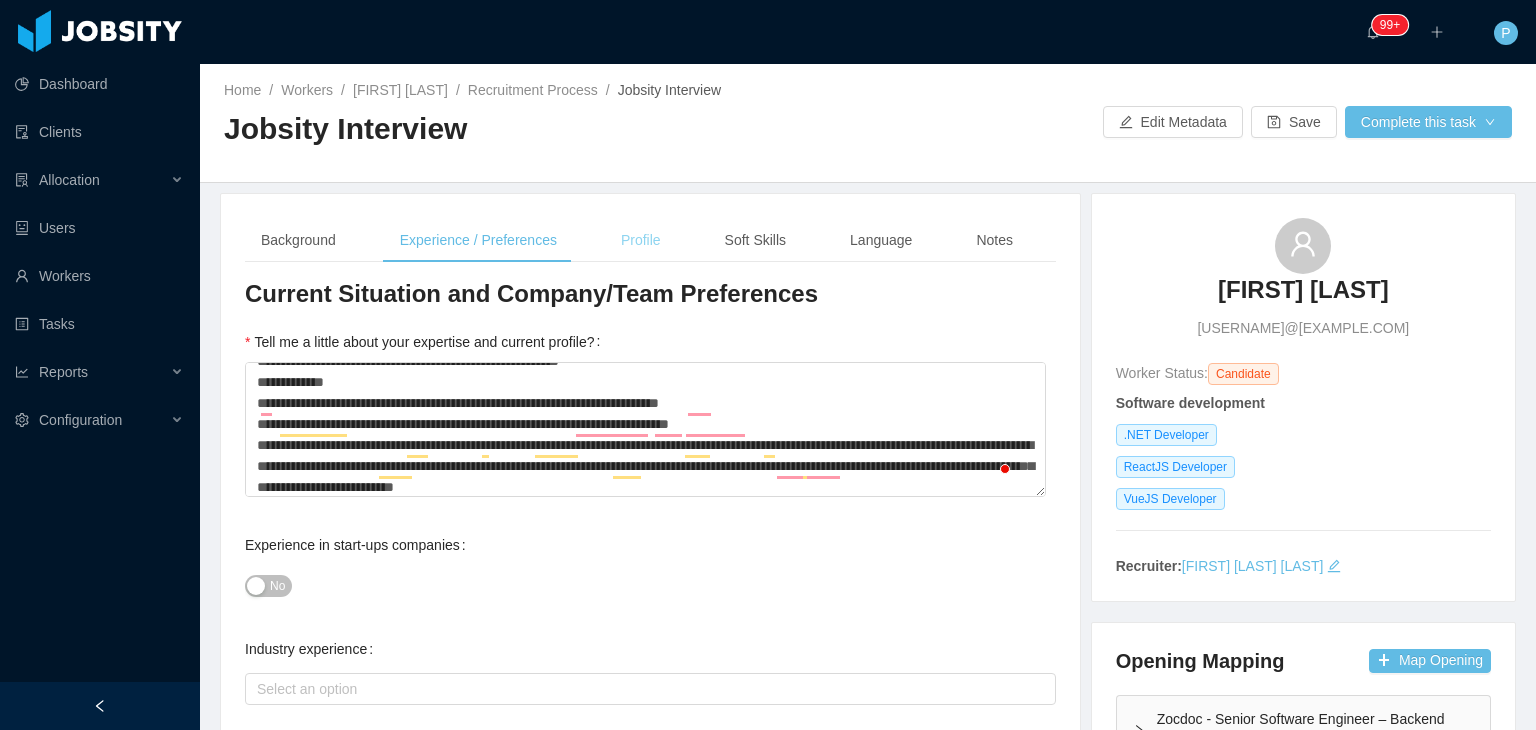 click on "Profile" at bounding box center (641, 240) 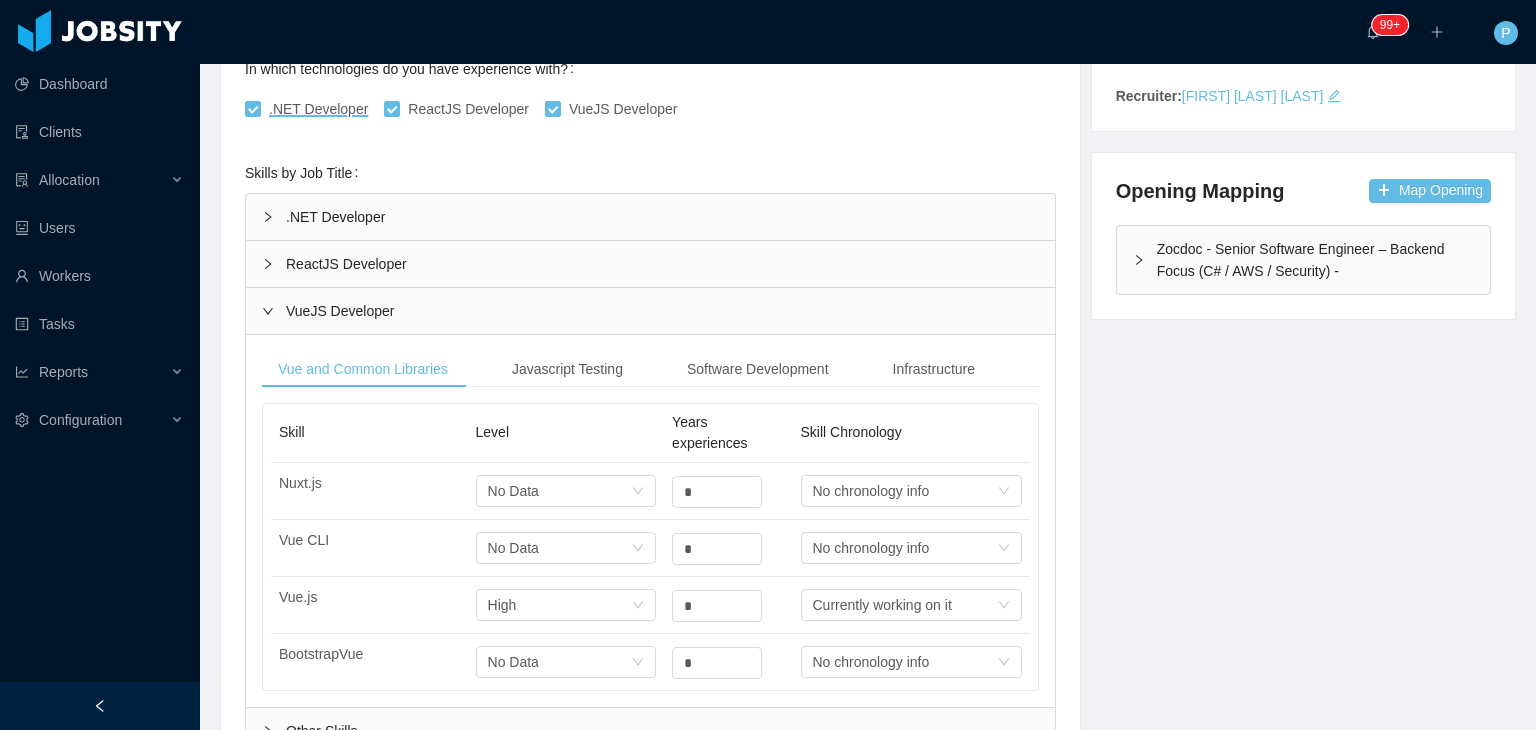 scroll, scrollTop: 492, scrollLeft: 0, axis: vertical 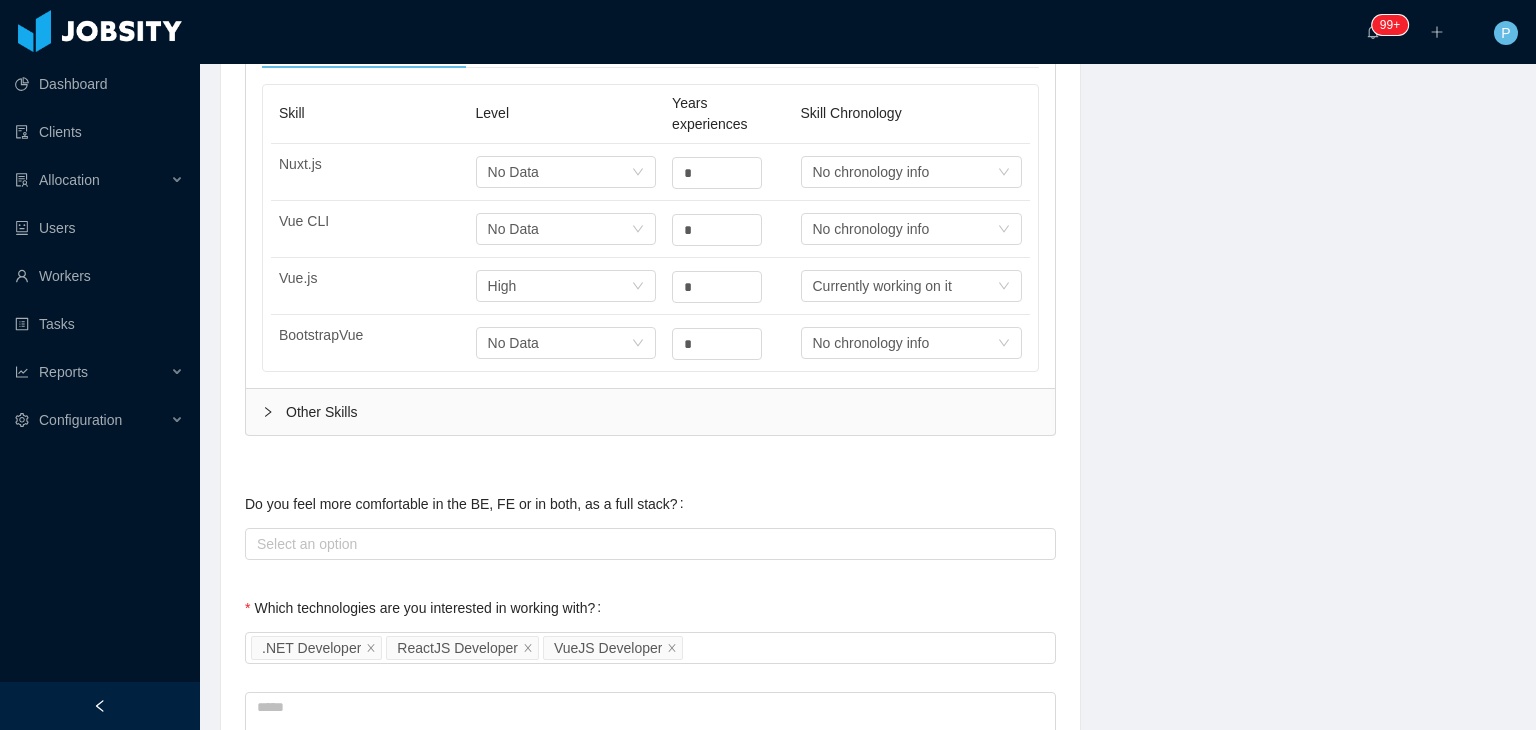 click on "Other Skills" at bounding box center [650, 412] 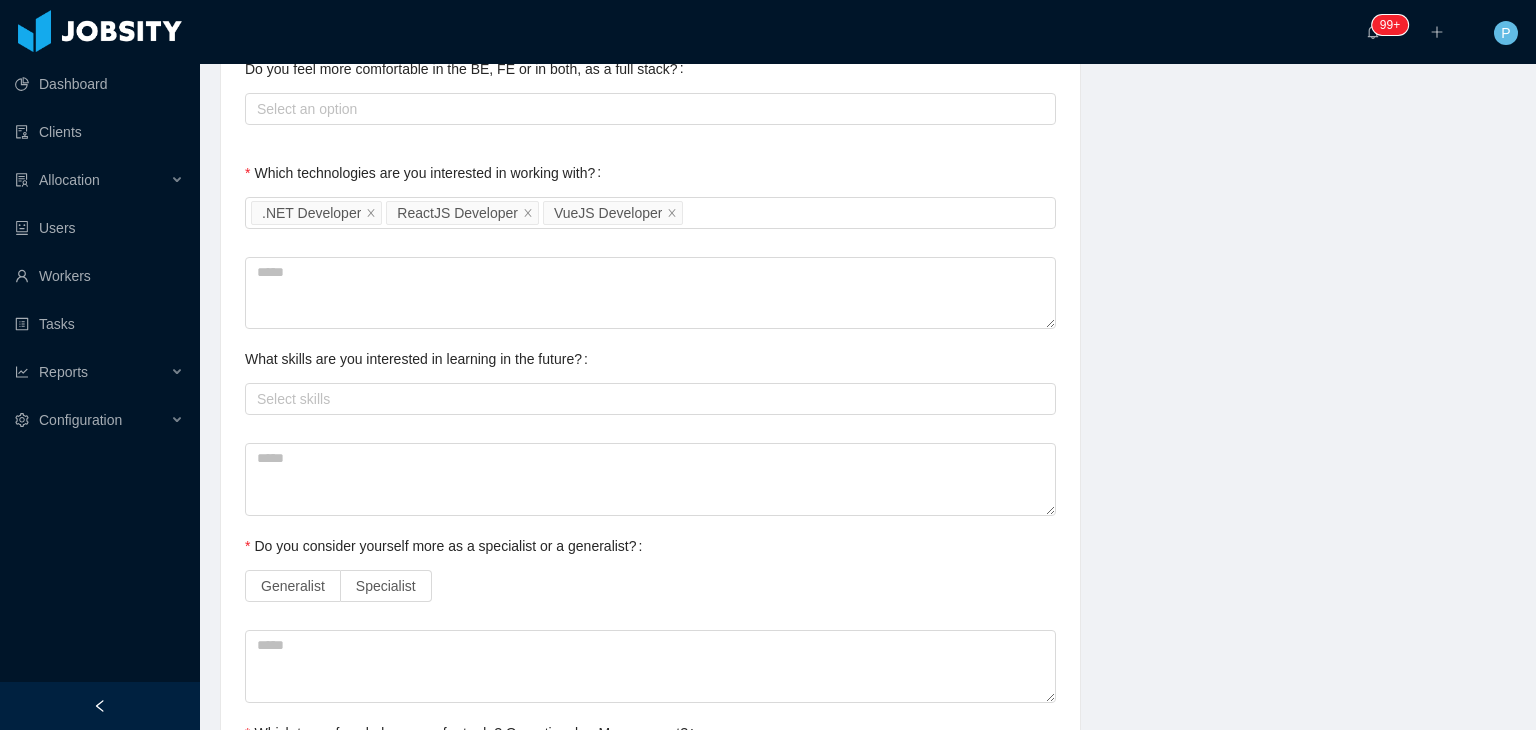 scroll, scrollTop: 1105, scrollLeft: 0, axis: vertical 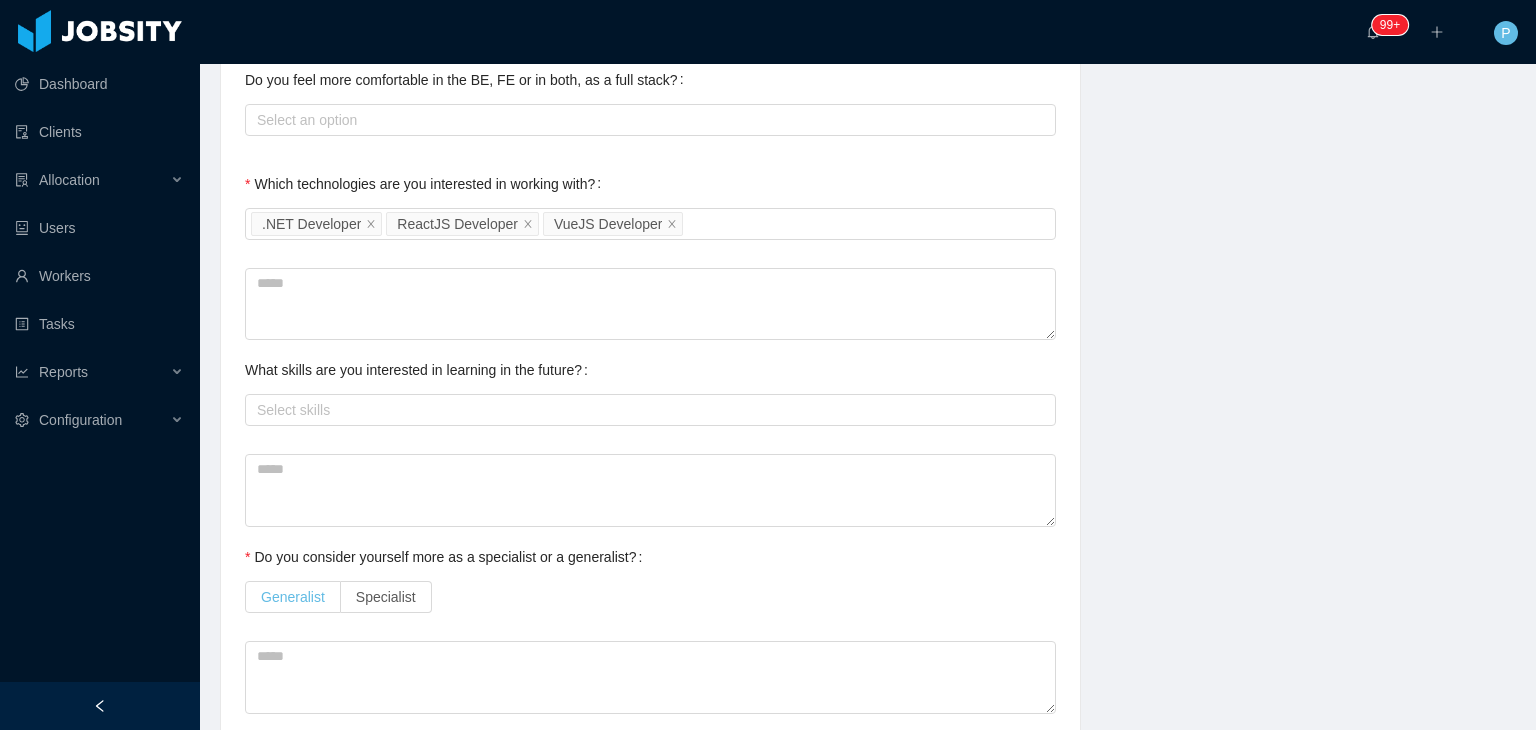 click on "Generalist" at bounding box center (293, 597) 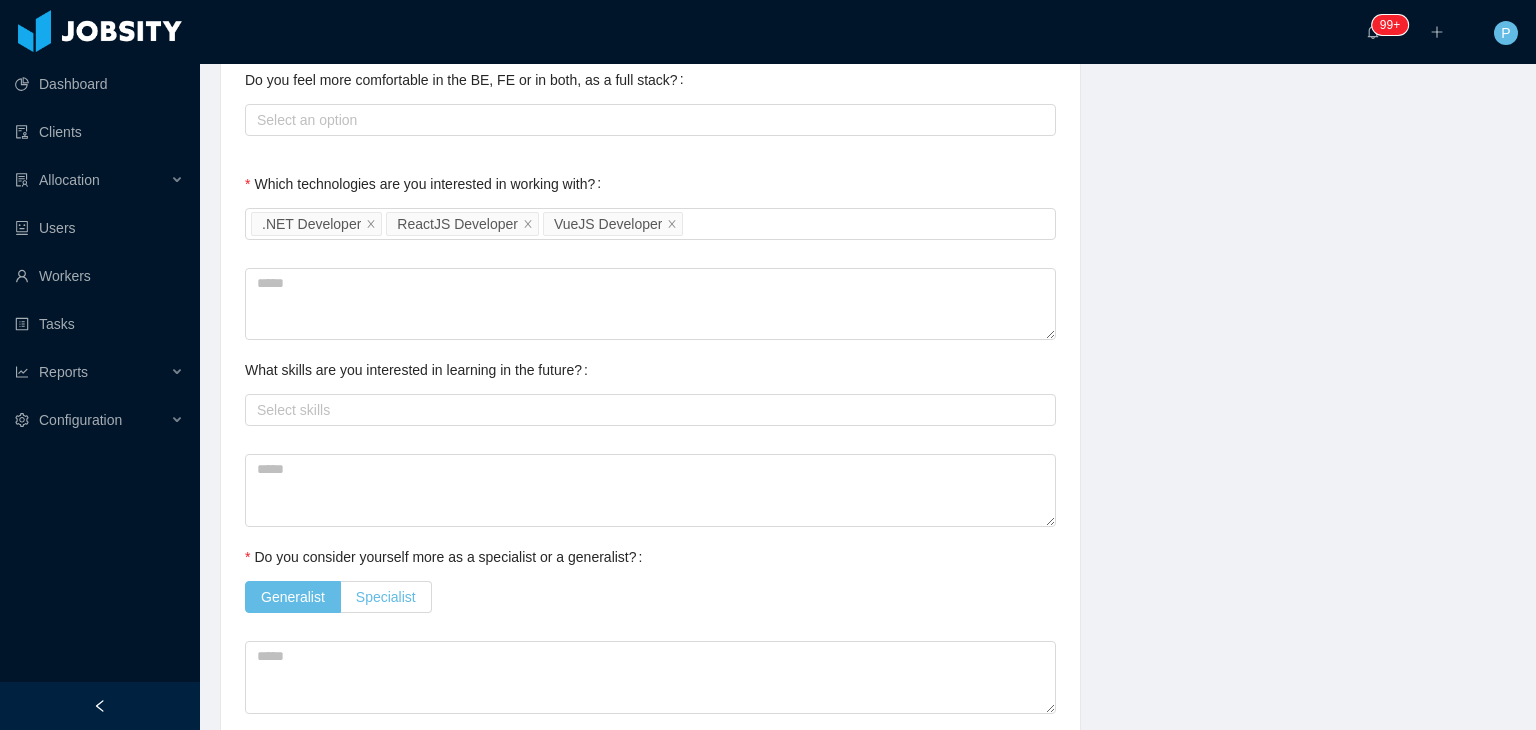 click on "Specialist" at bounding box center [386, 597] 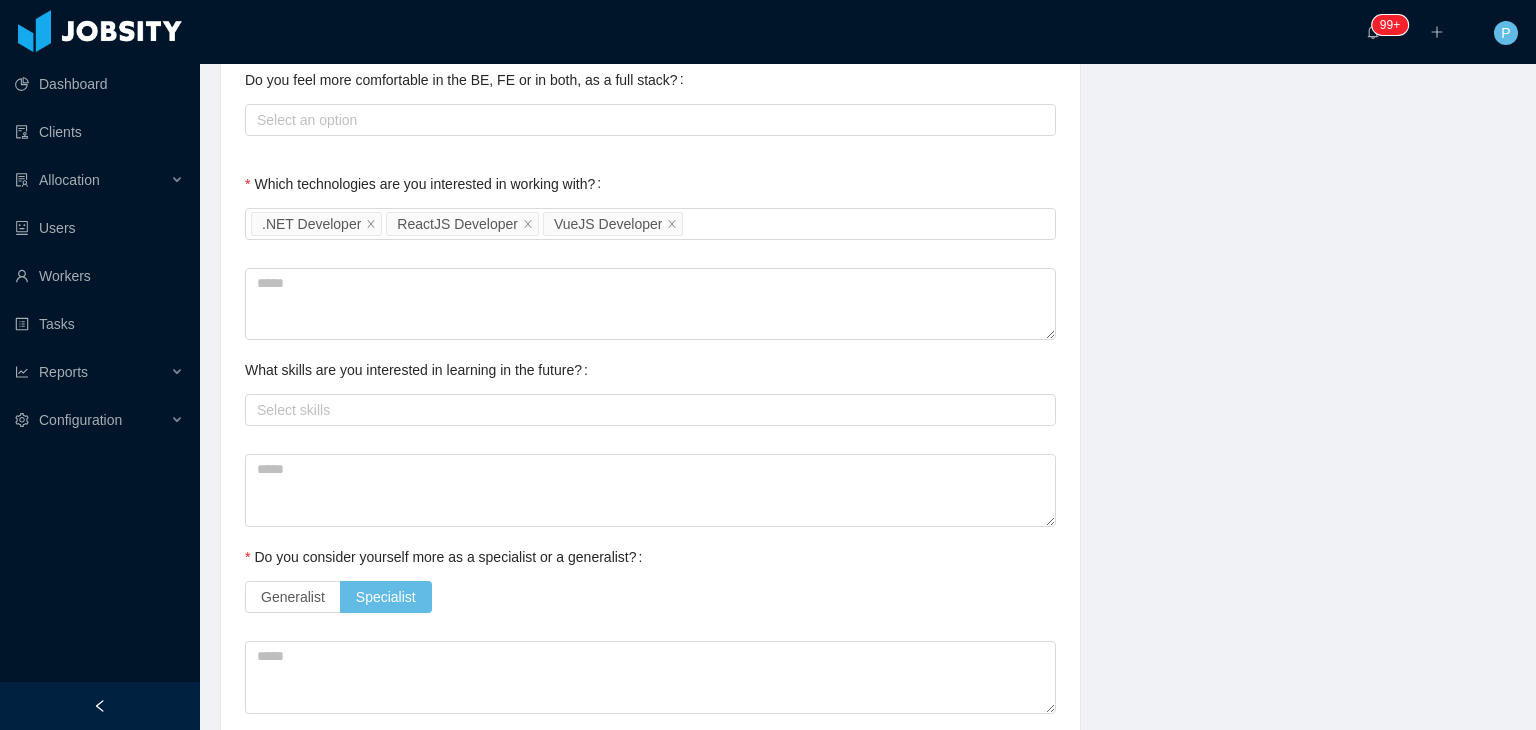 click on "Generalist Specialist" at bounding box center [650, 597] 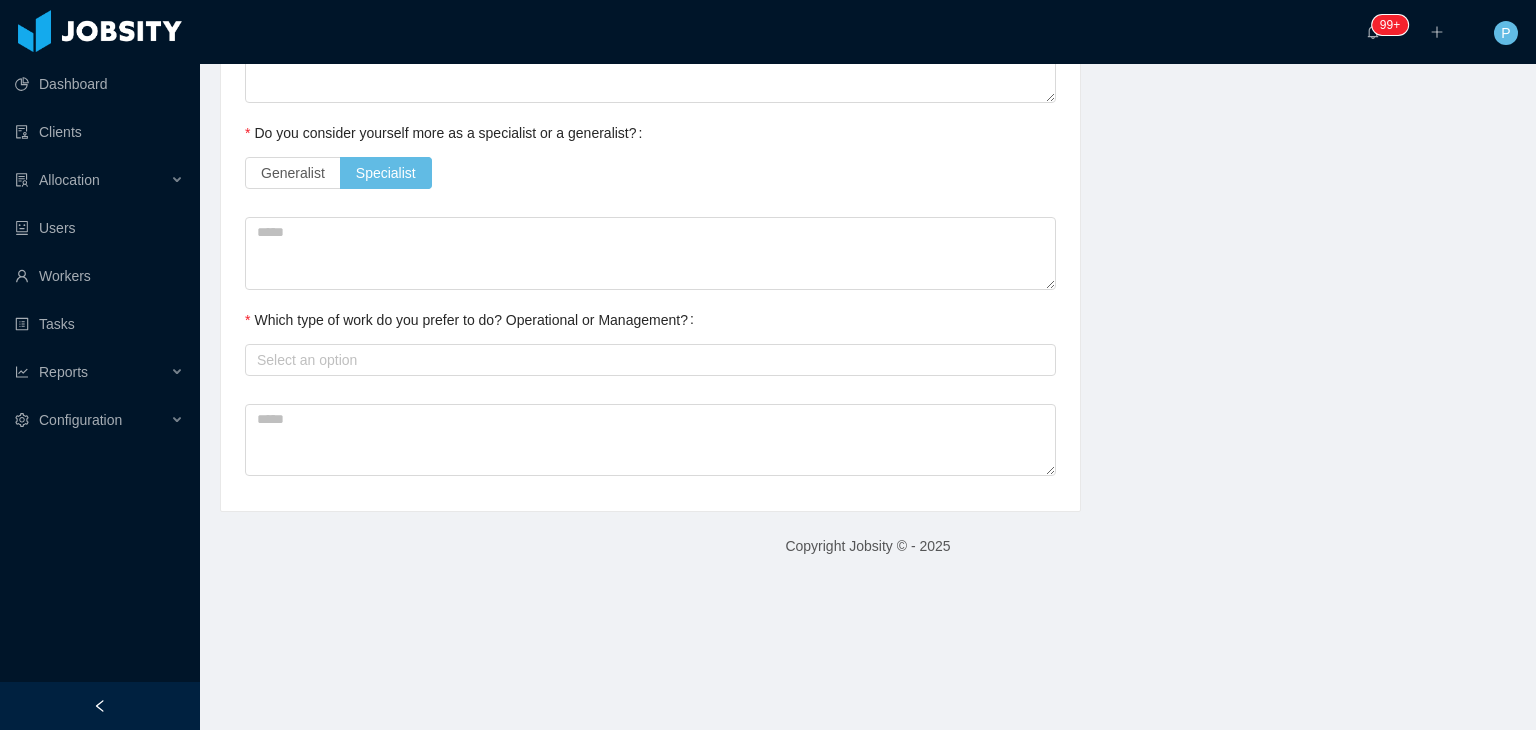 scroll, scrollTop: 1585, scrollLeft: 0, axis: vertical 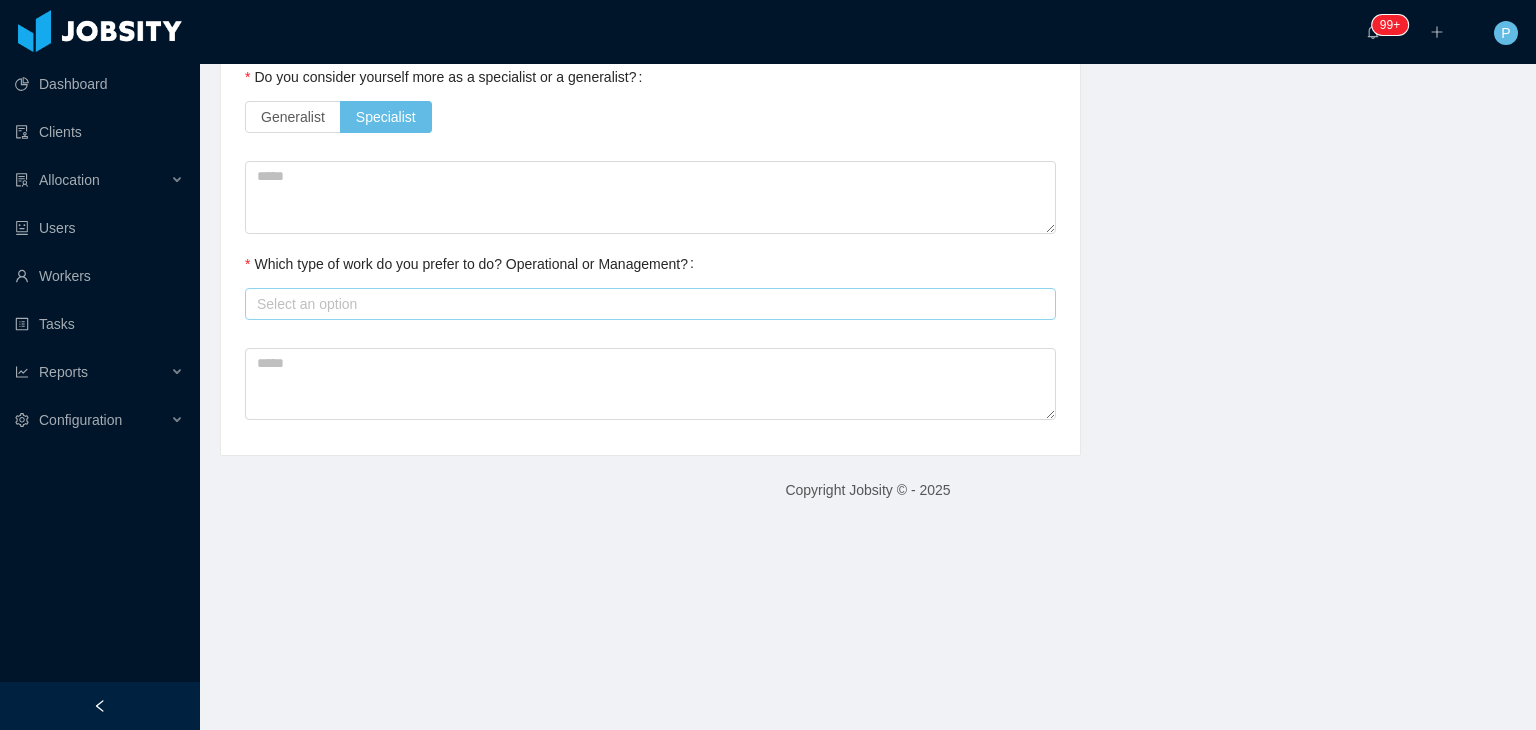 click on "Select an option" at bounding box center [646, 304] 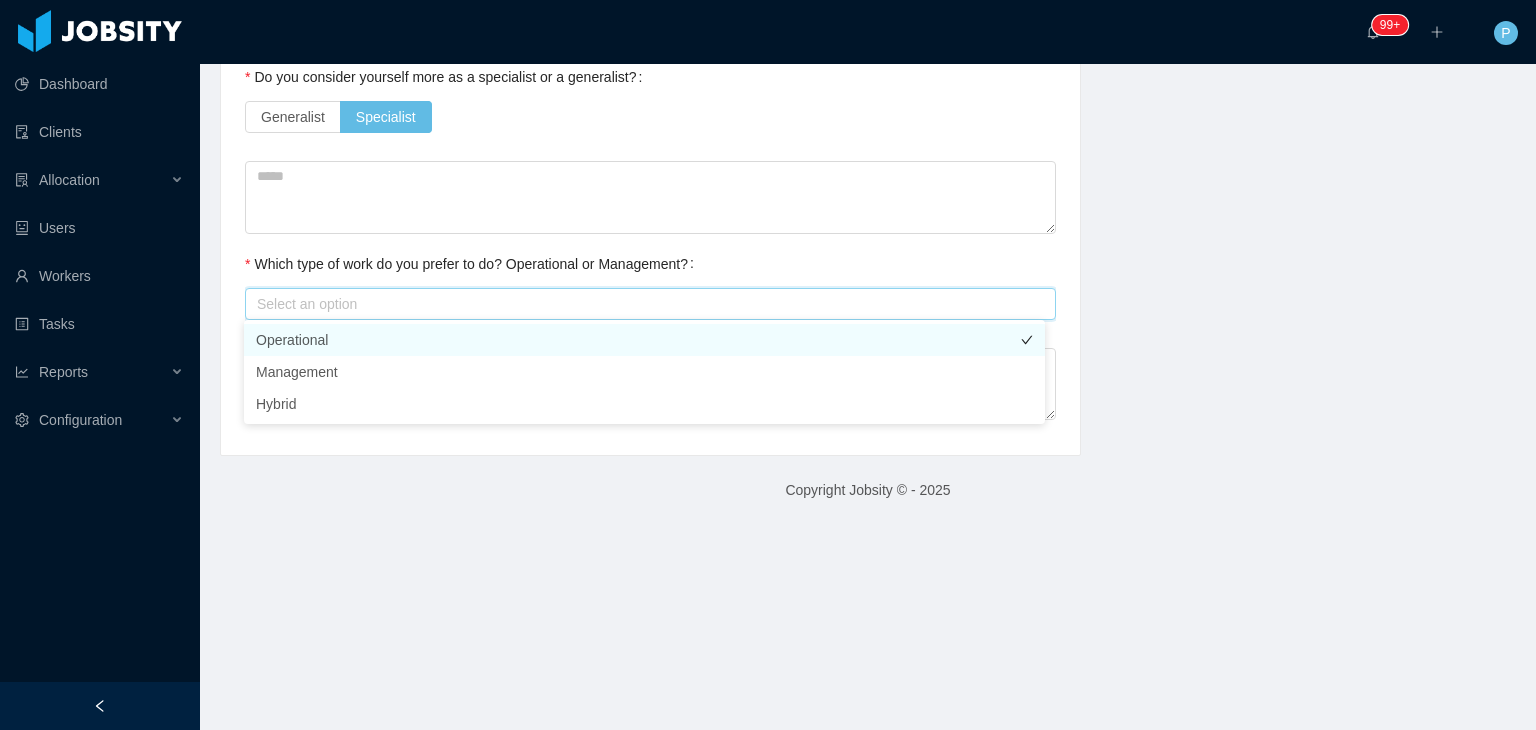 click on "Operational" at bounding box center (644, 340) 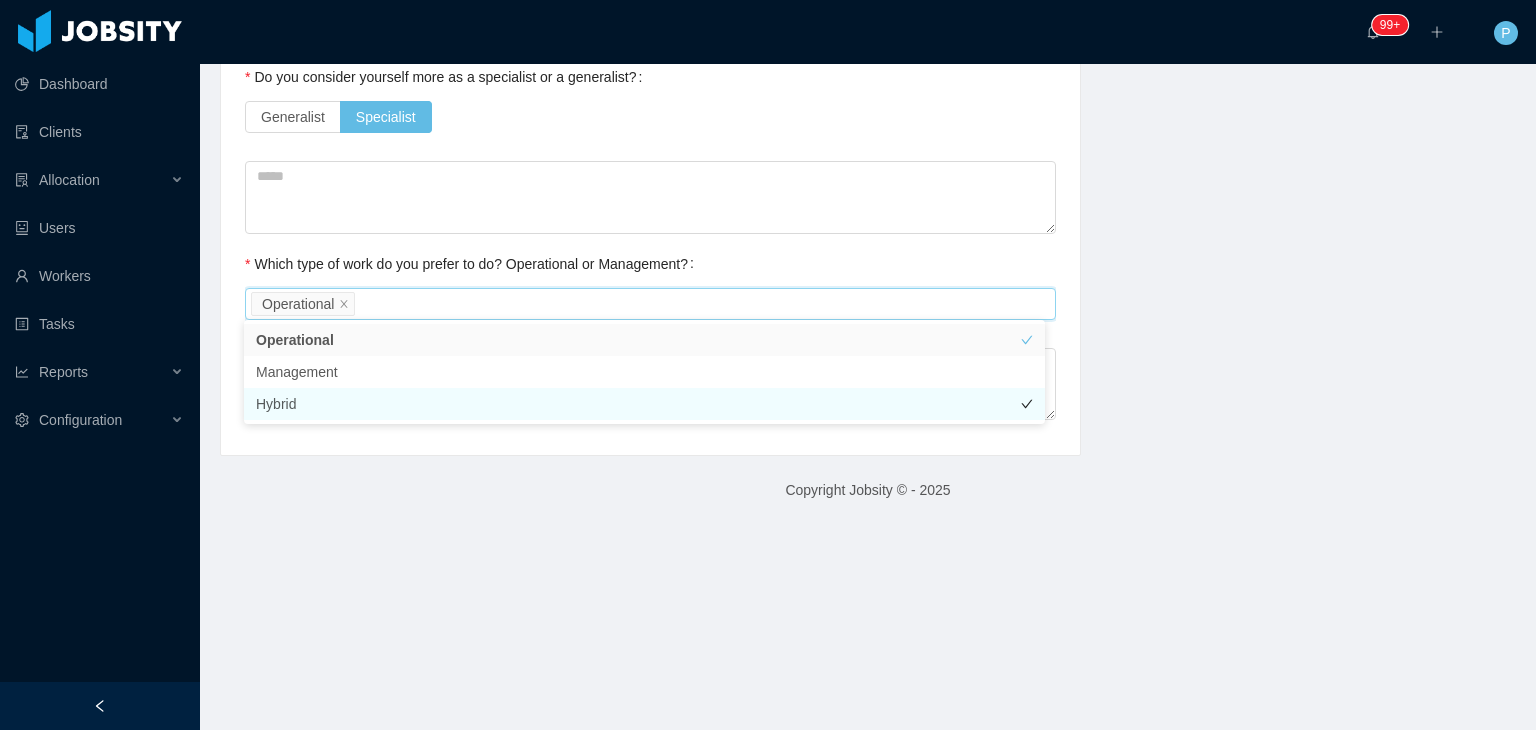 click on "Hybrid" at bounding box center (644, 404) 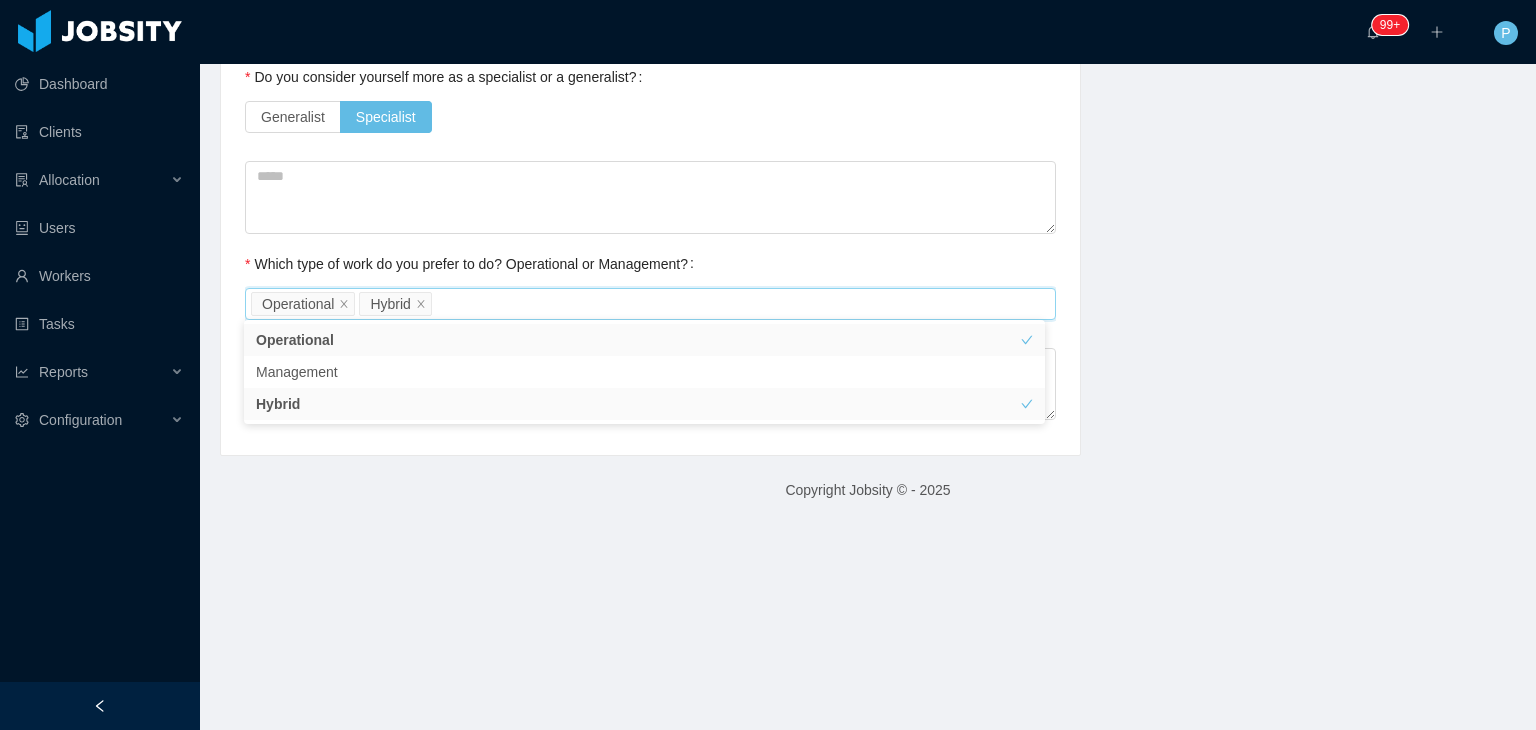 click on "**********" at bounding box center (868, 365) 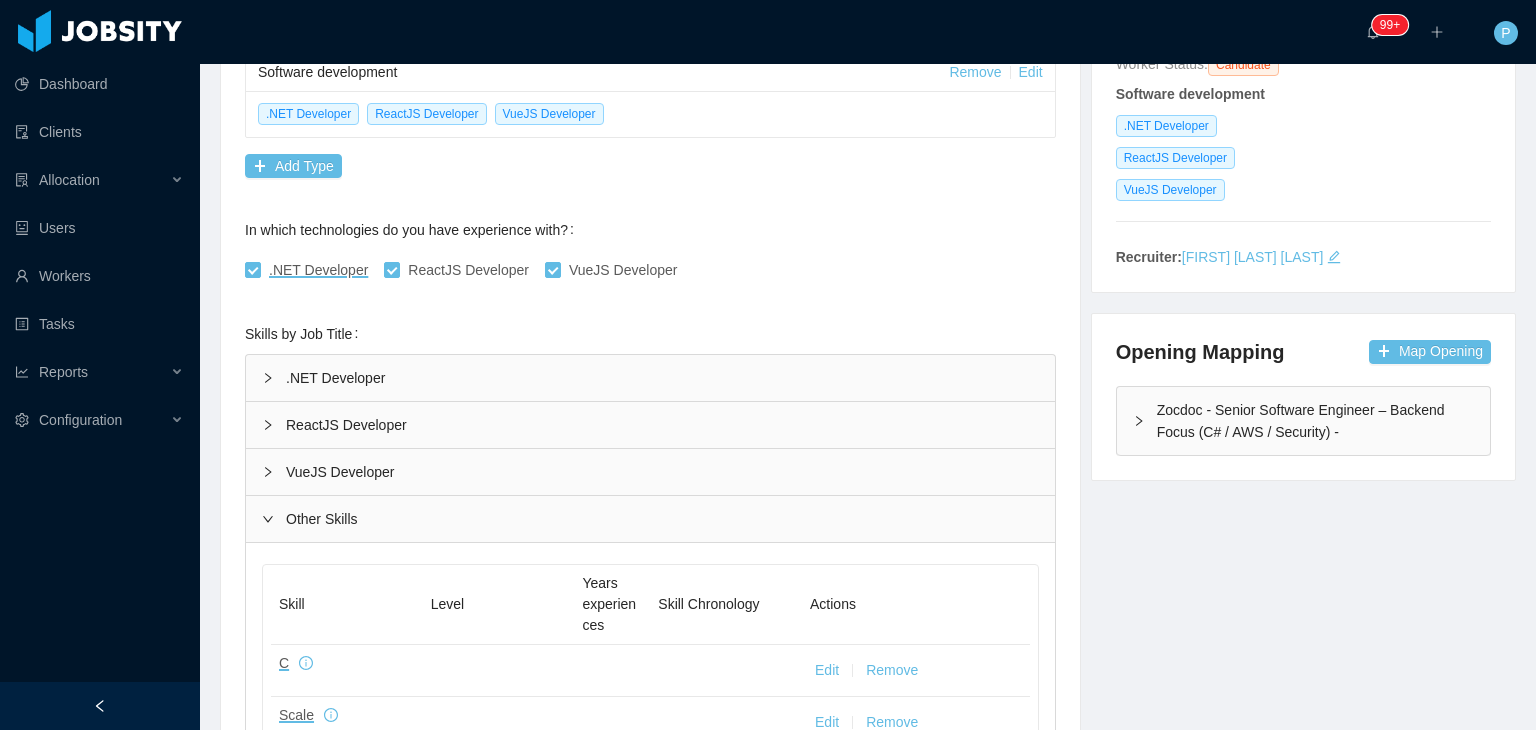 scroll, scrollTop: 0, scrollLeft: 0, axis: both 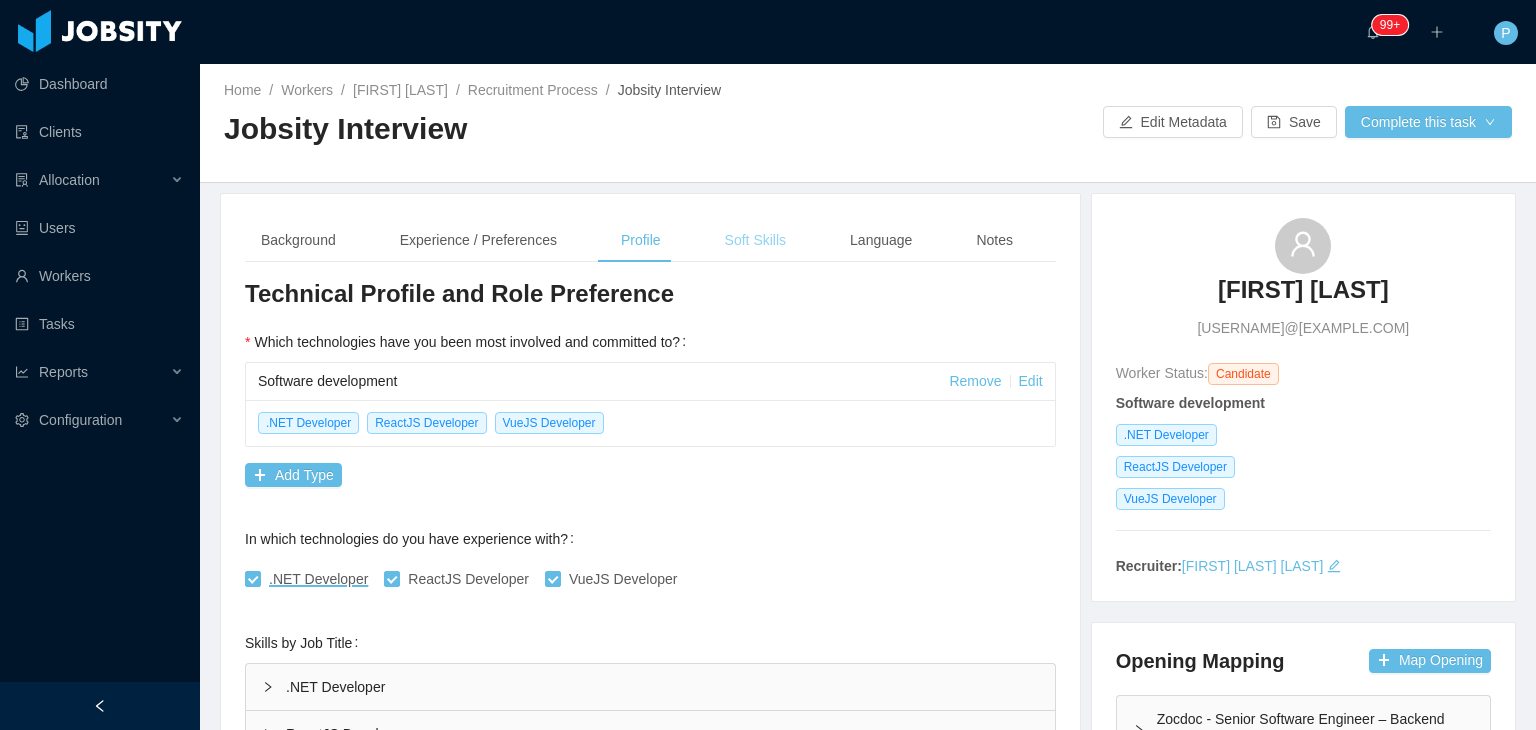 click on "Soft Skills" at bounding box center [755, 240] 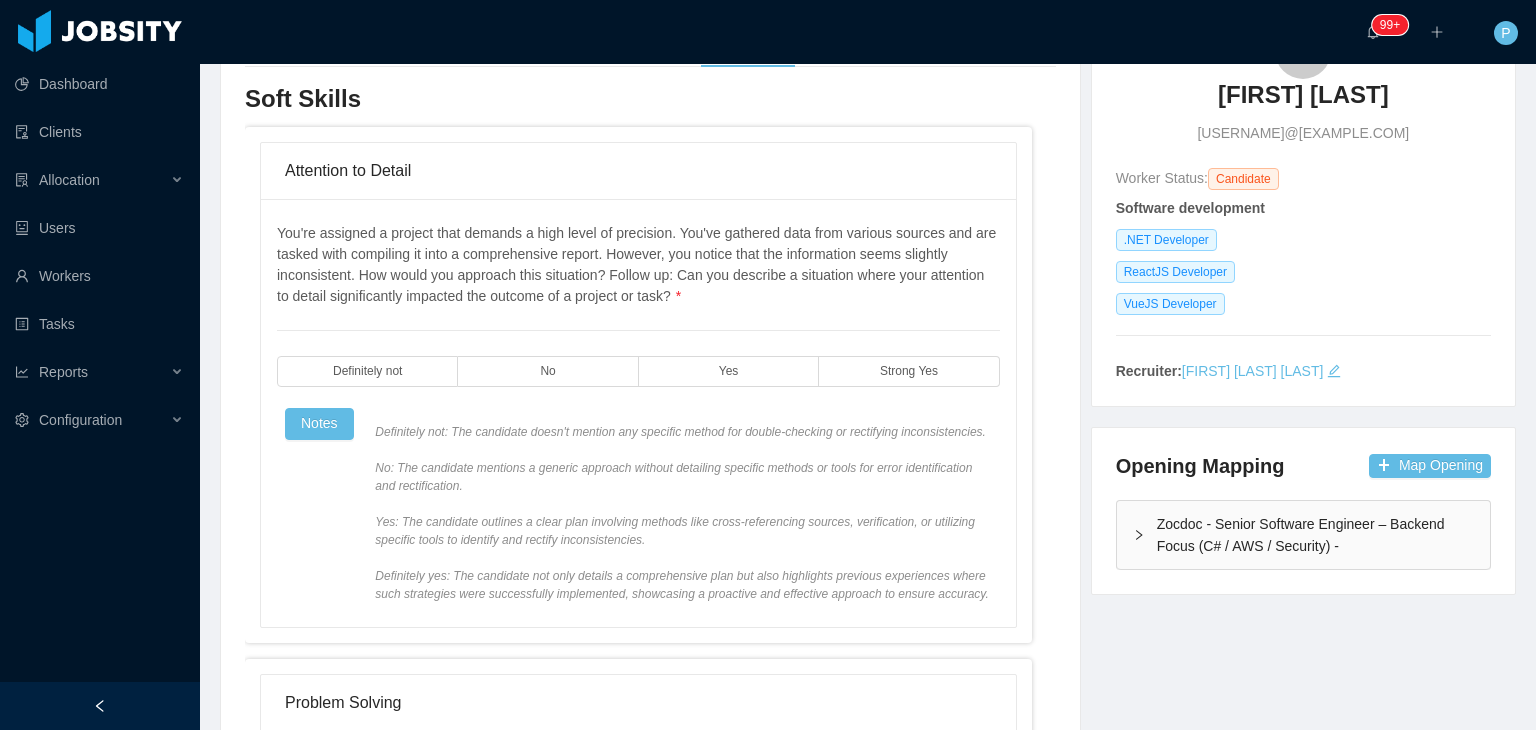 scroll, scrollTop: 0, scrollLeft: 0, axis: both 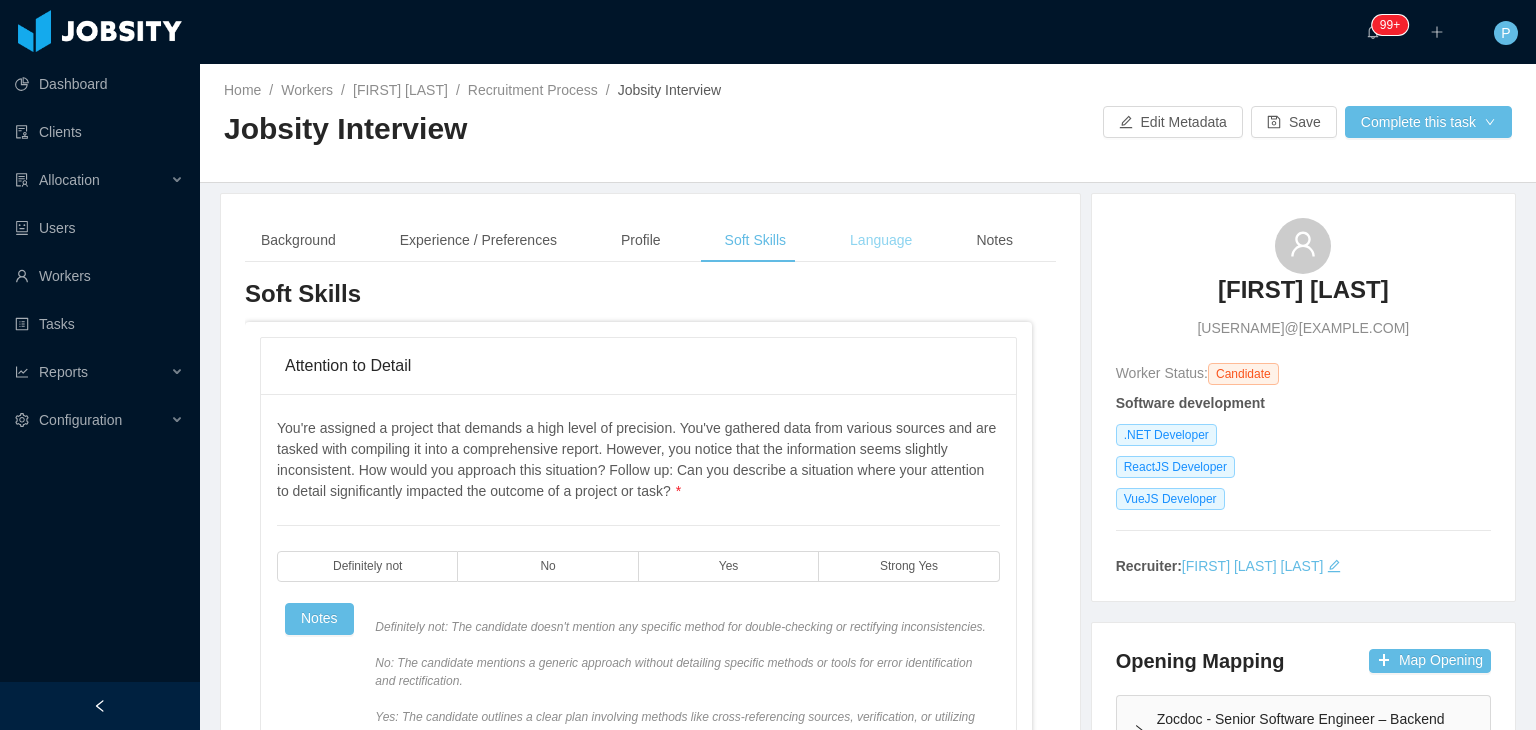 click on "Language" at bounding box center (881, 240) 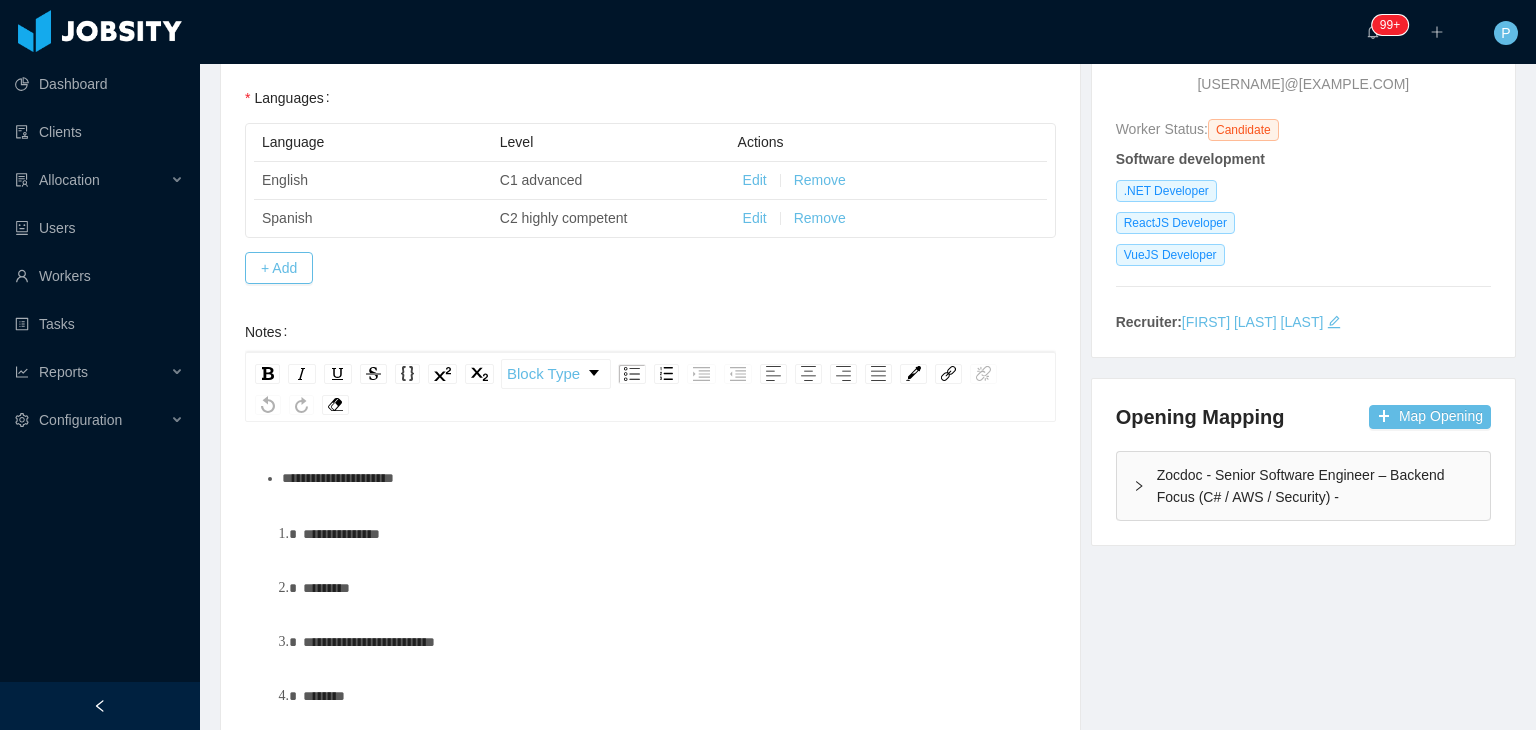 scroll, scrollTop: 248, scrollLeft: 0, axis: vertical 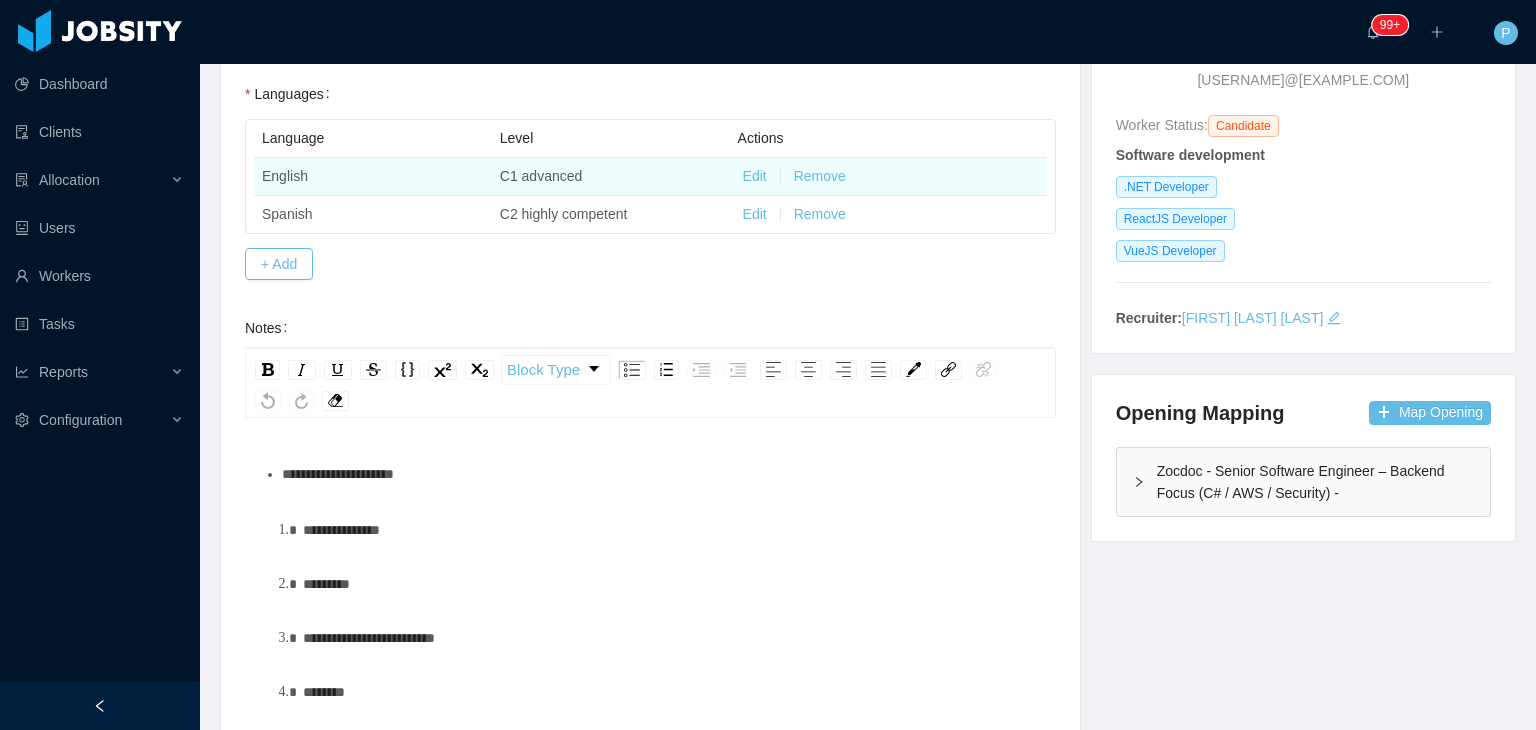 click on "Edit" at bounding box center (755, 176) 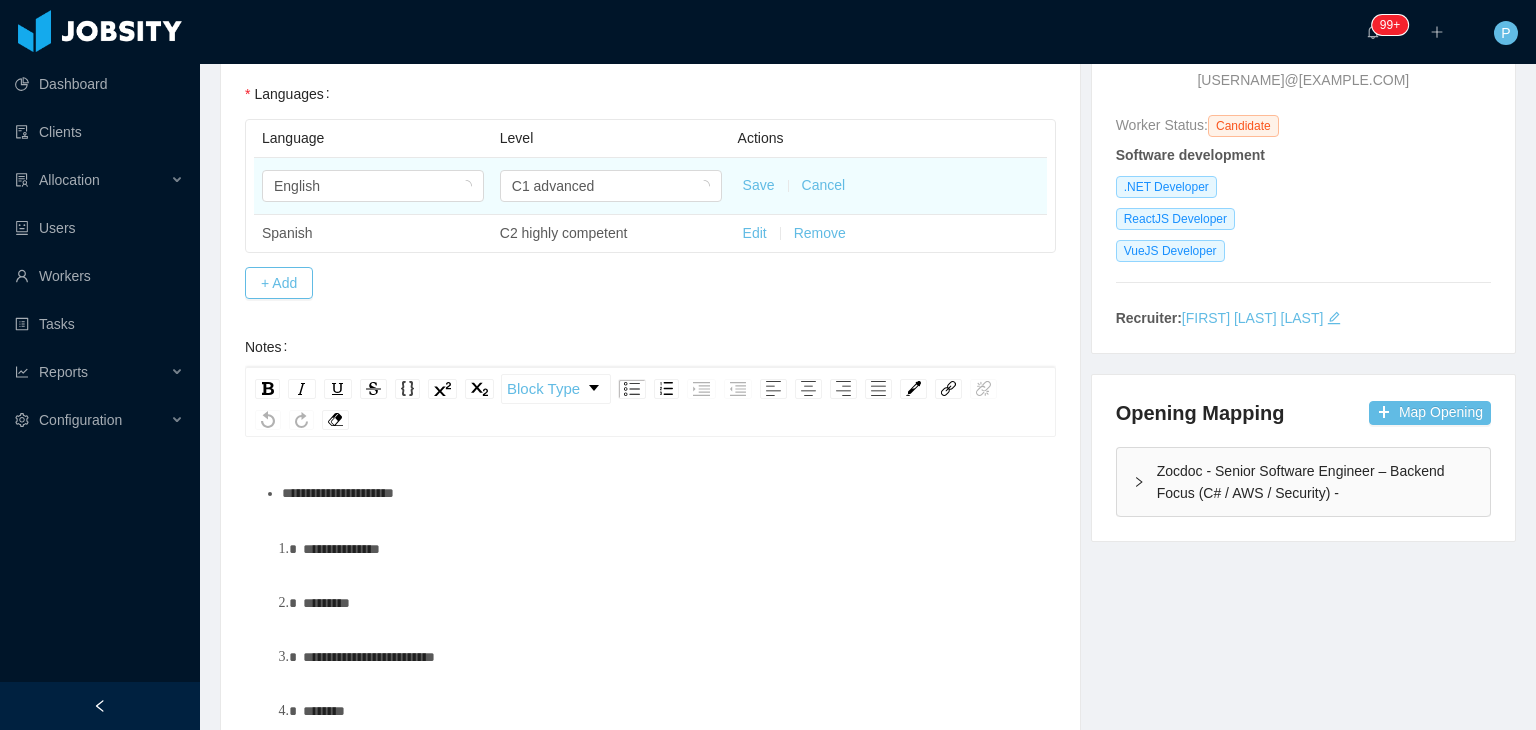 click on "Save" at bounding box center (759, 185) 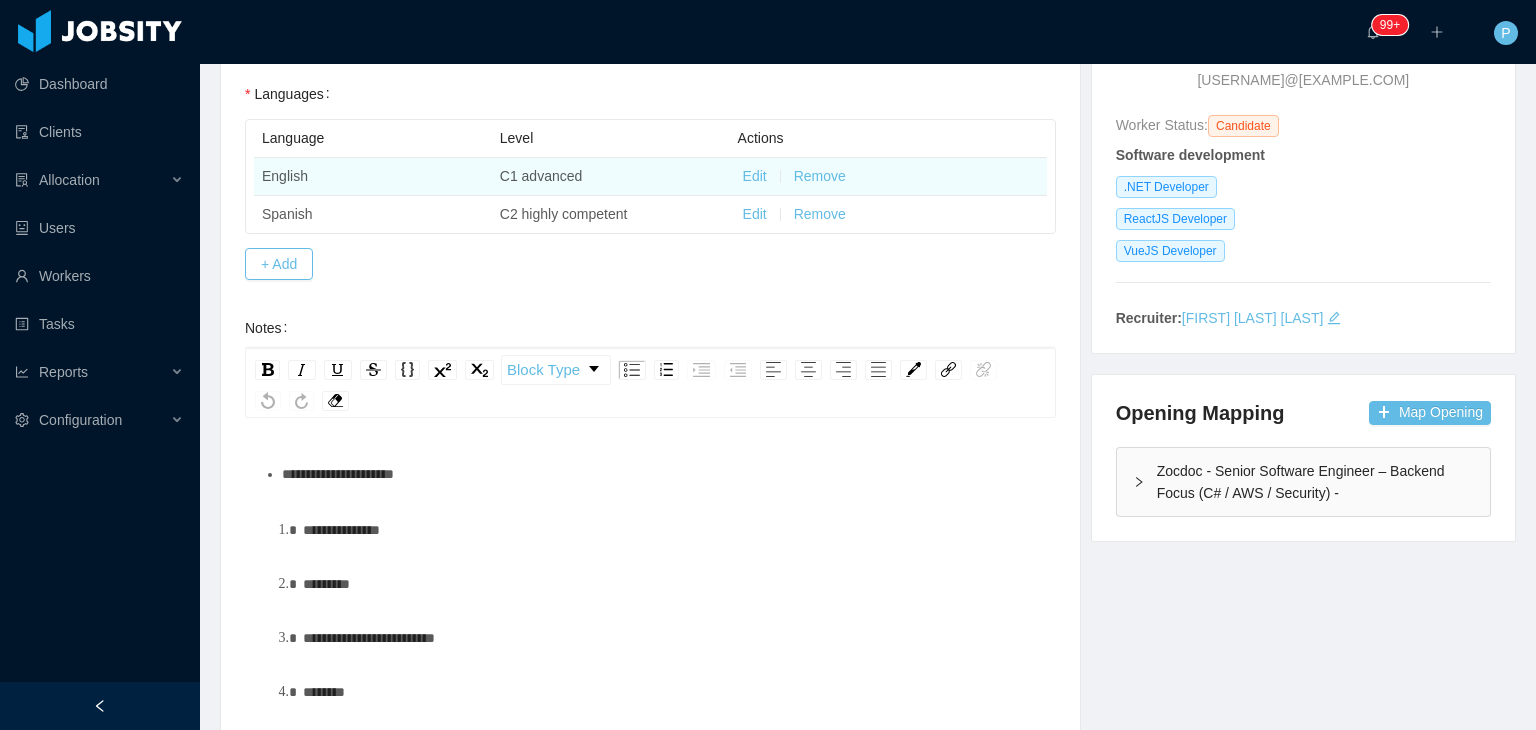 click on "C1 advanced" at bounding box center (611, 177) 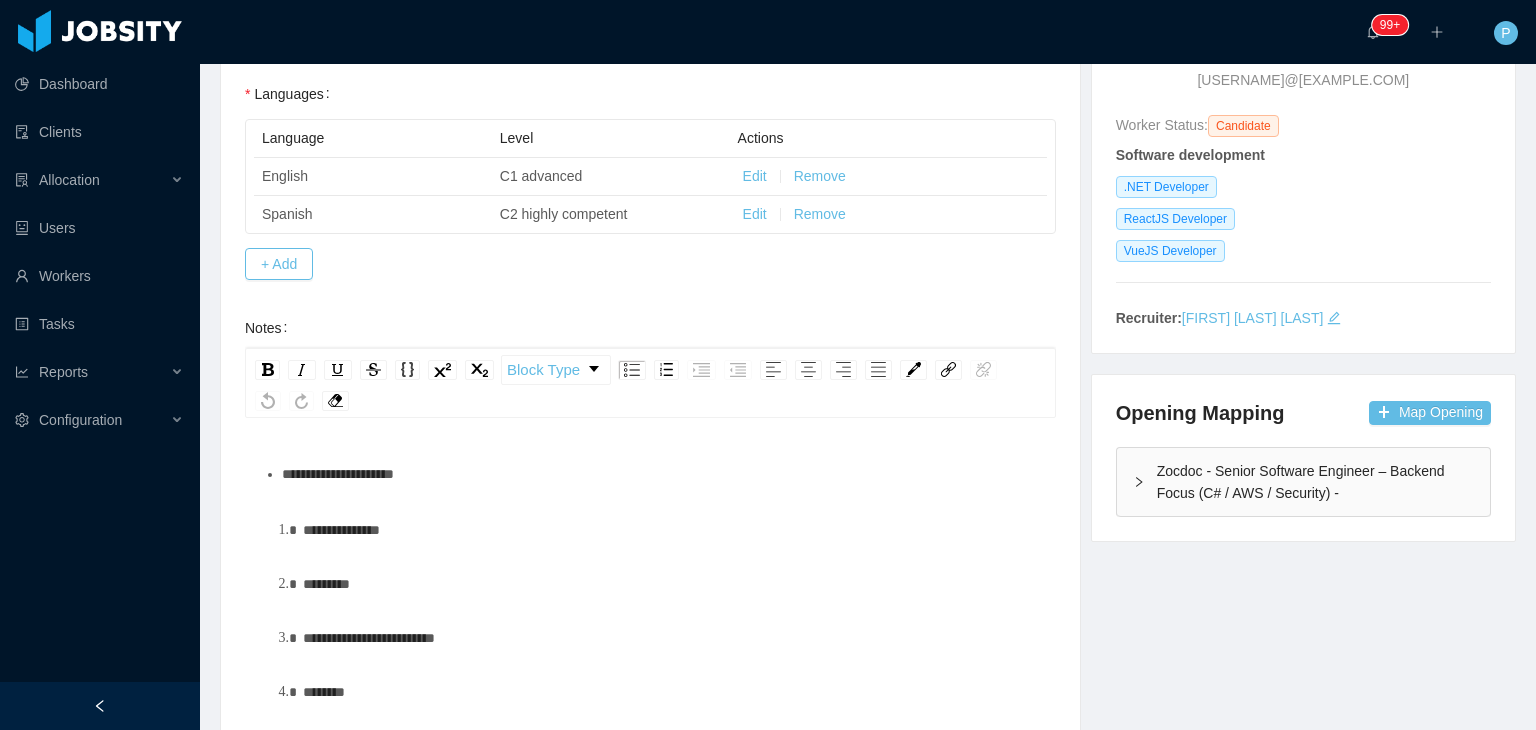 drag, startPoint x: 737, startPoint y: 186, endPoint x: 759, endPoint y: 169, distance: 27.802877 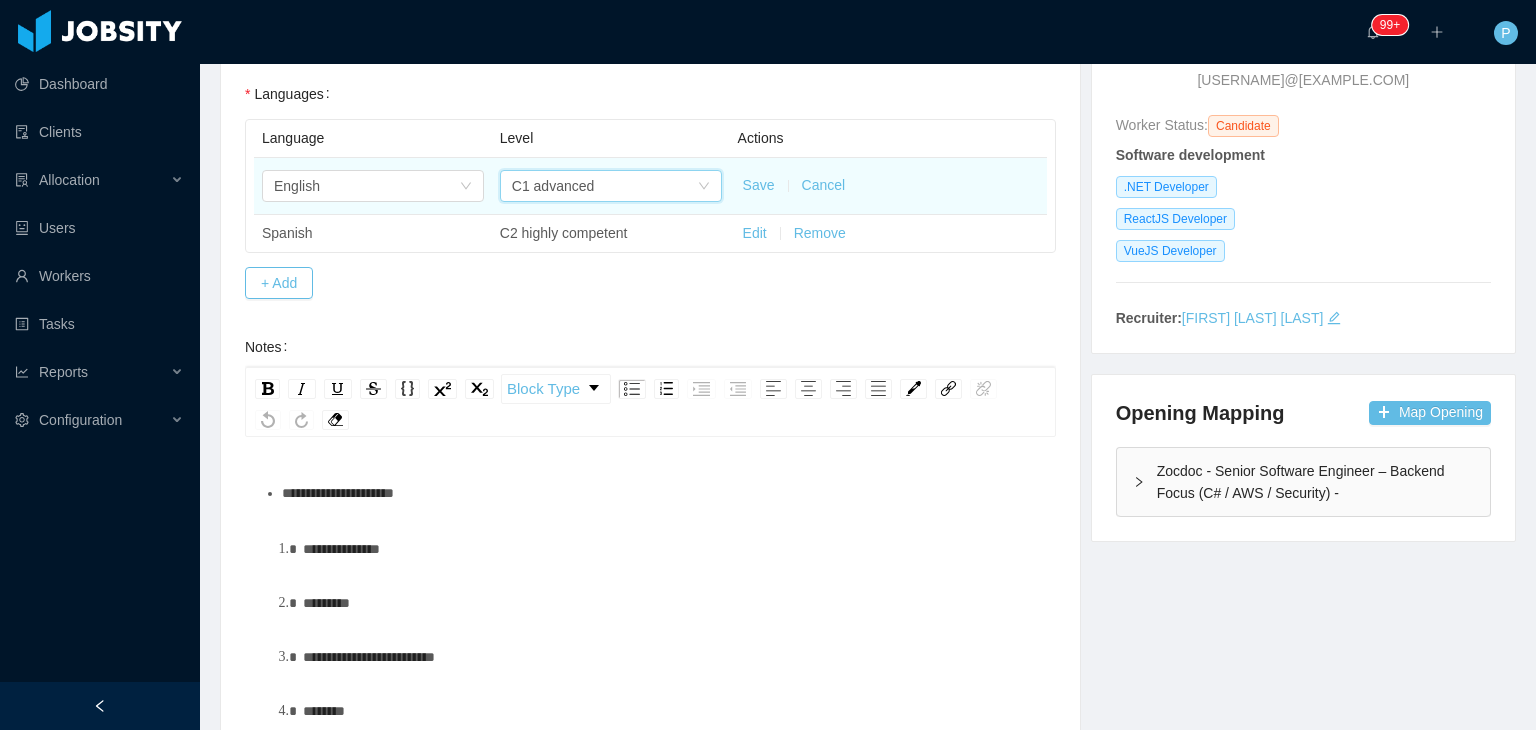 click on "C1 advanced" at bounding box center [604, 186] 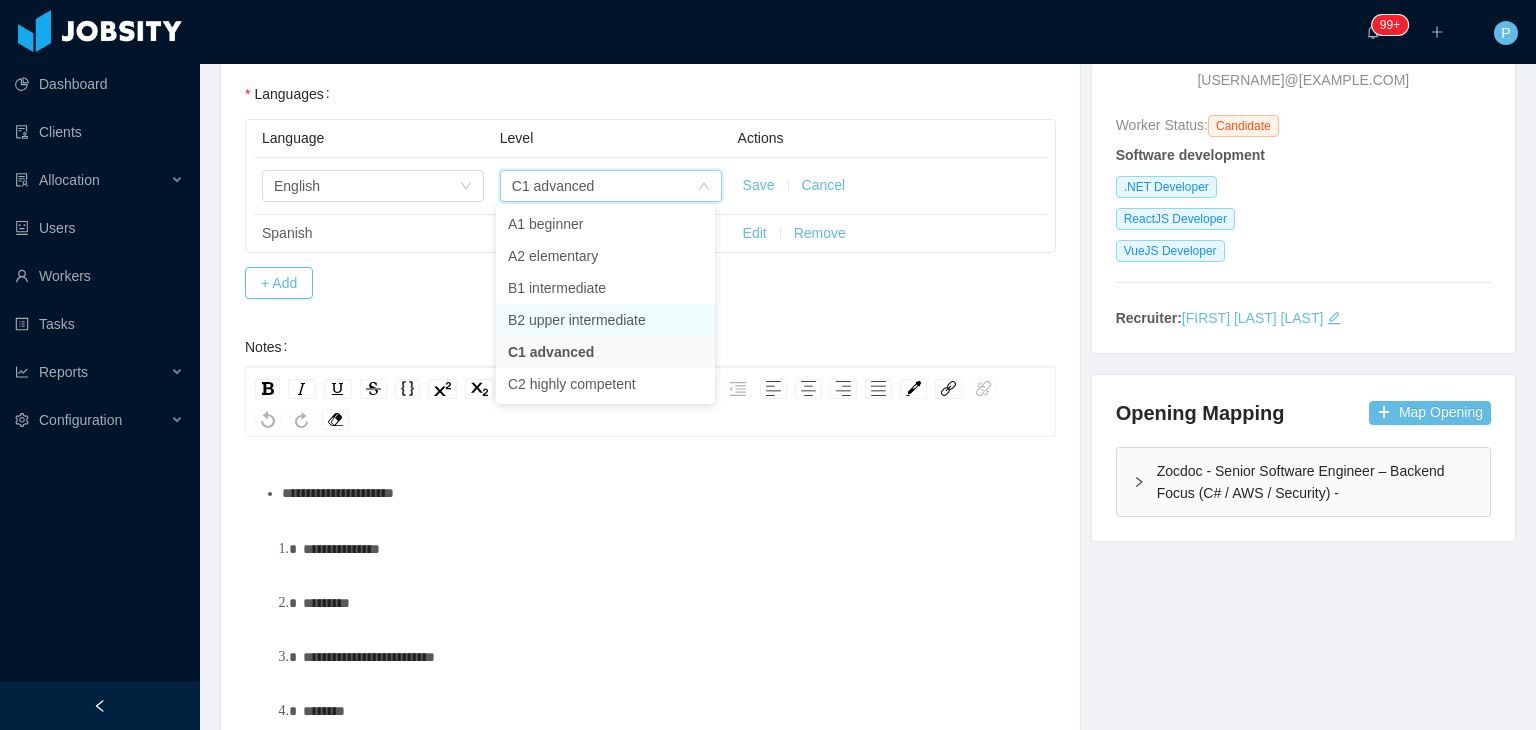 click on "B2 upper intermediate" at bounding box center (605, 320) 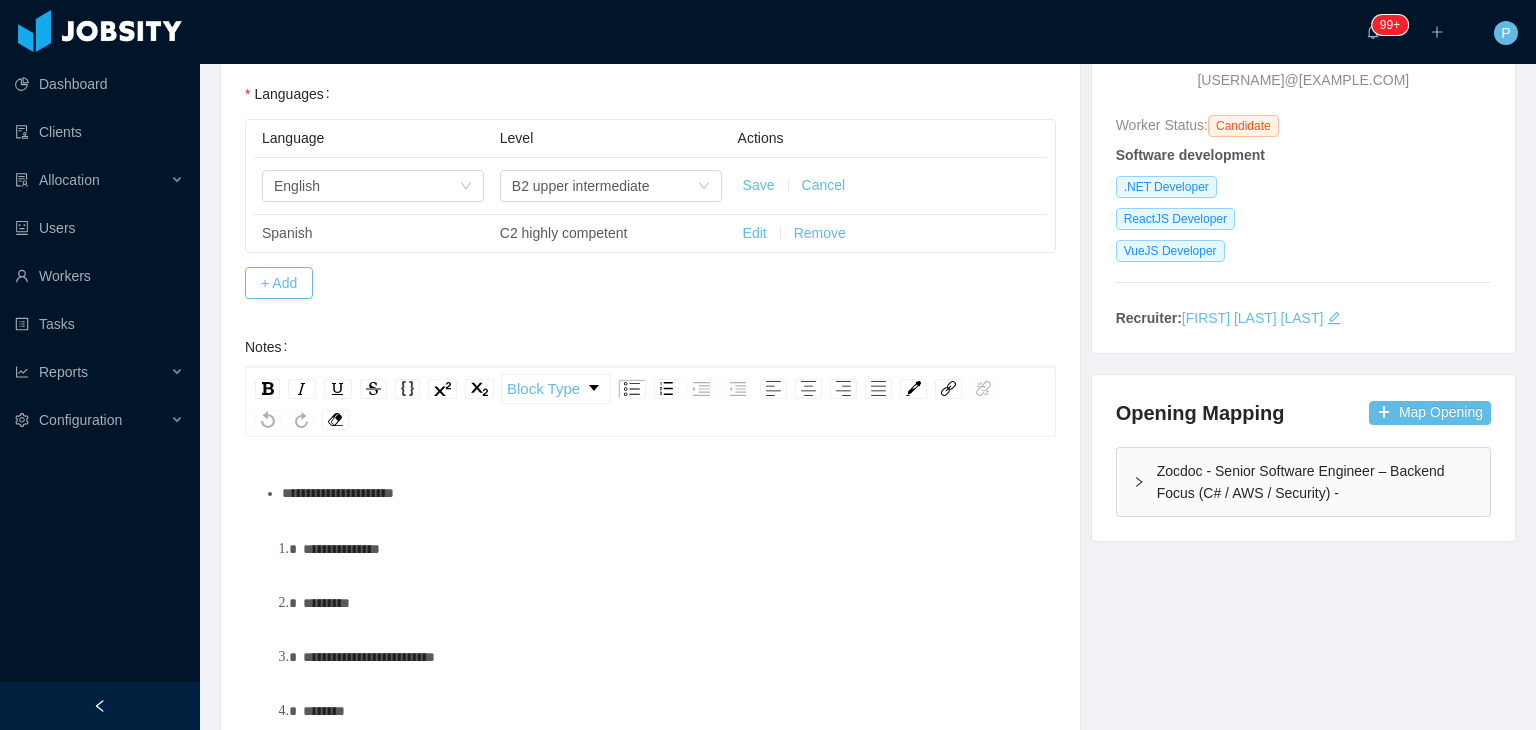 click on "Save" at bounding box center (759, 185) 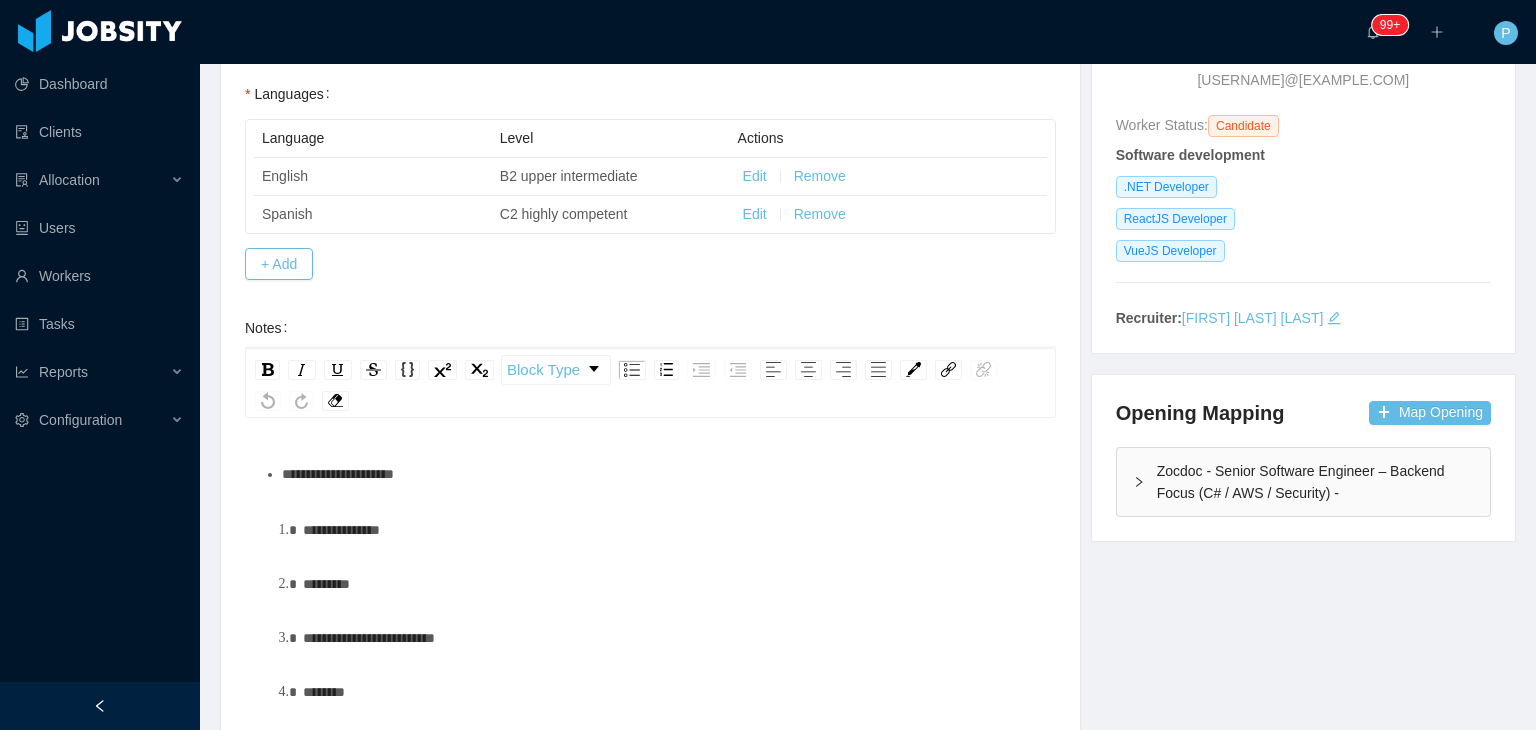 click on "**********" at bounding box center (650, 540) 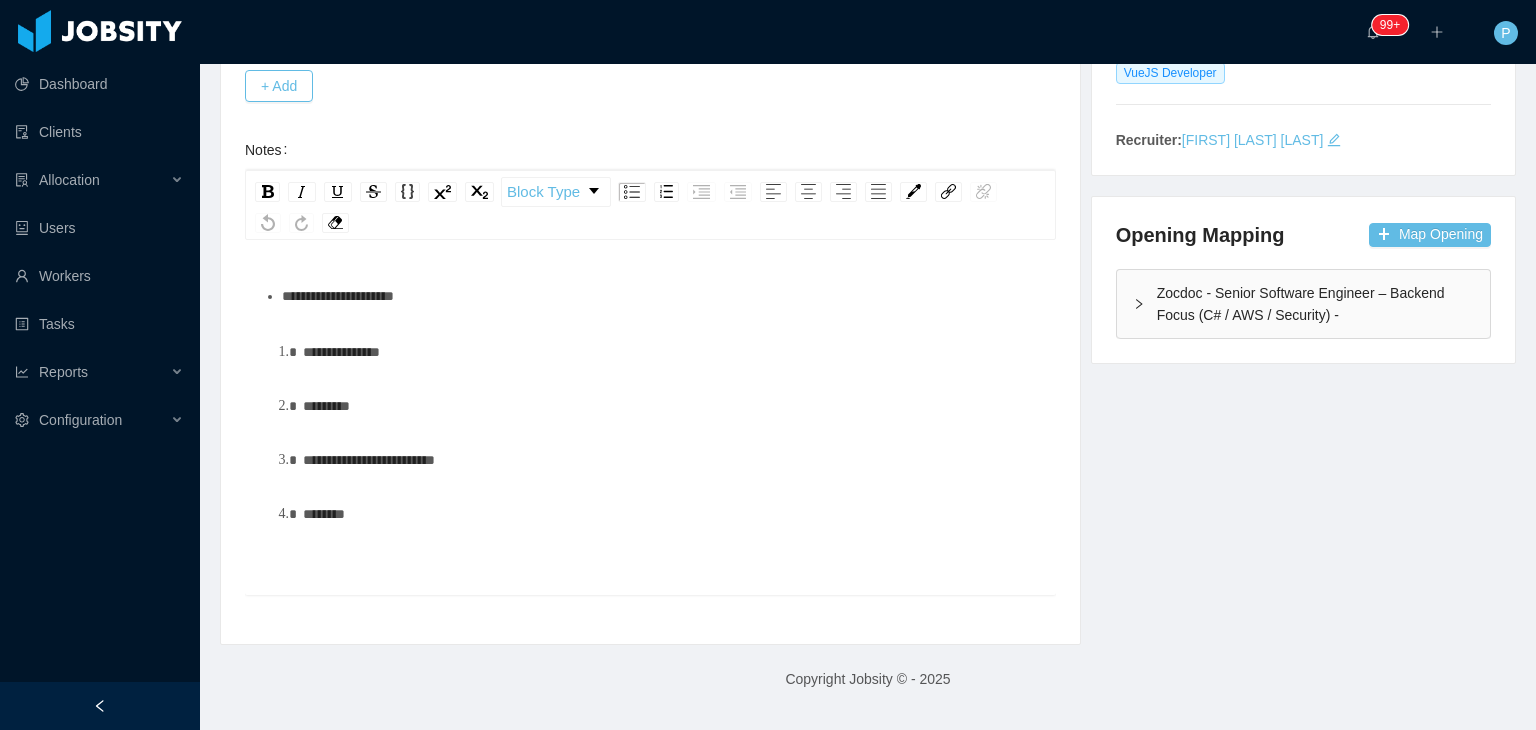scroll, scrollTop: 433, scrollLeft: 0, axis: vertical 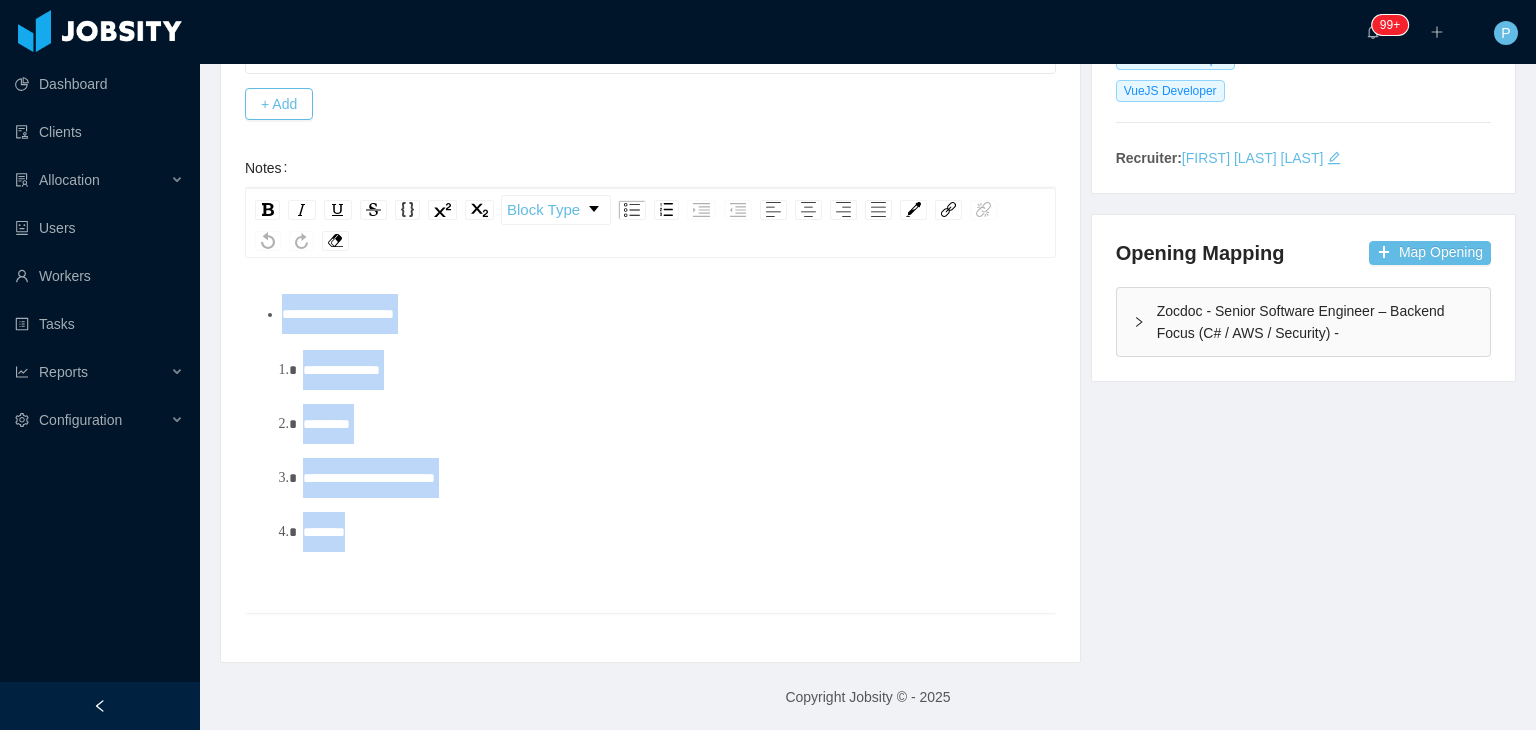drag, startPoint x: 400, startPoint y: 506, endPoint x: 284, endPoint y: 289, distance: 246.05893 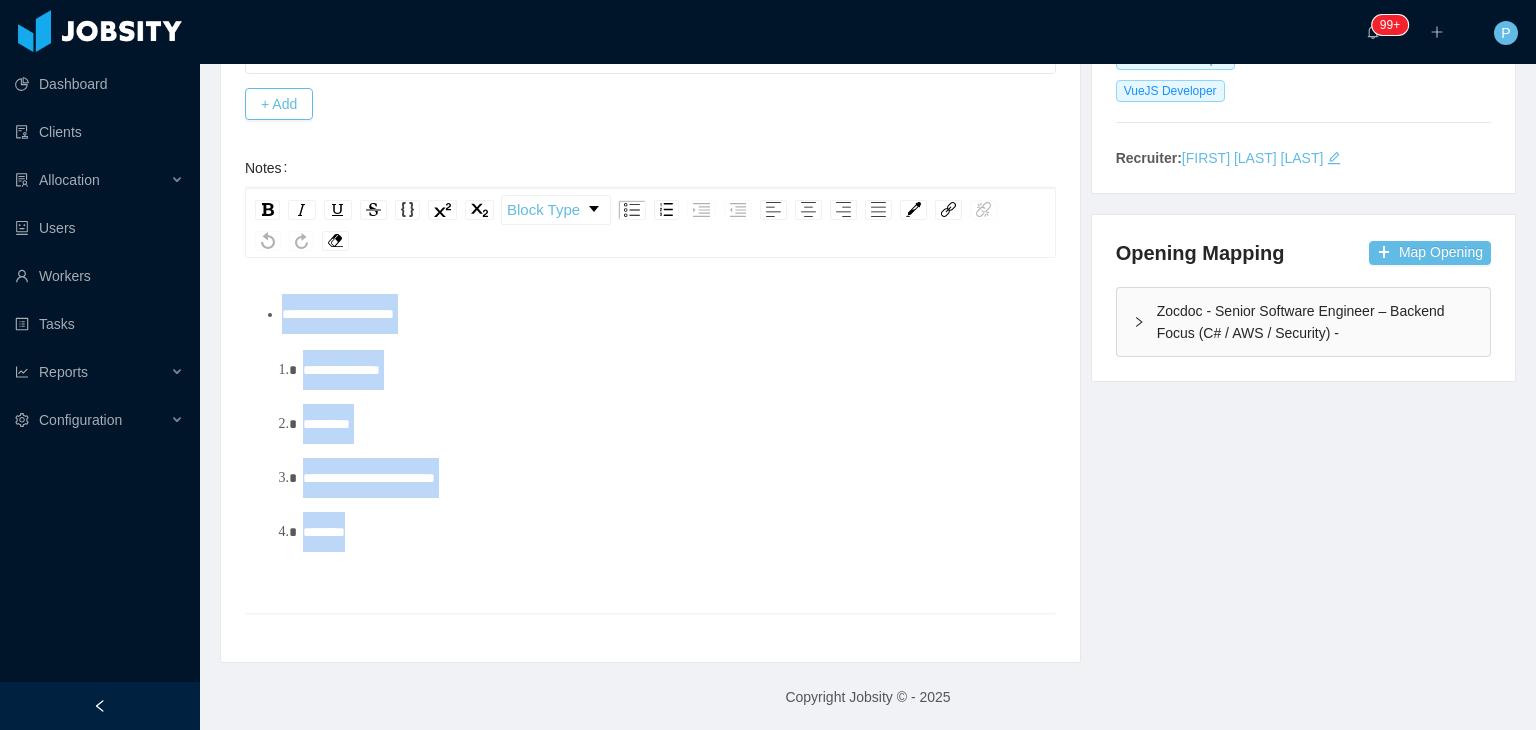 type 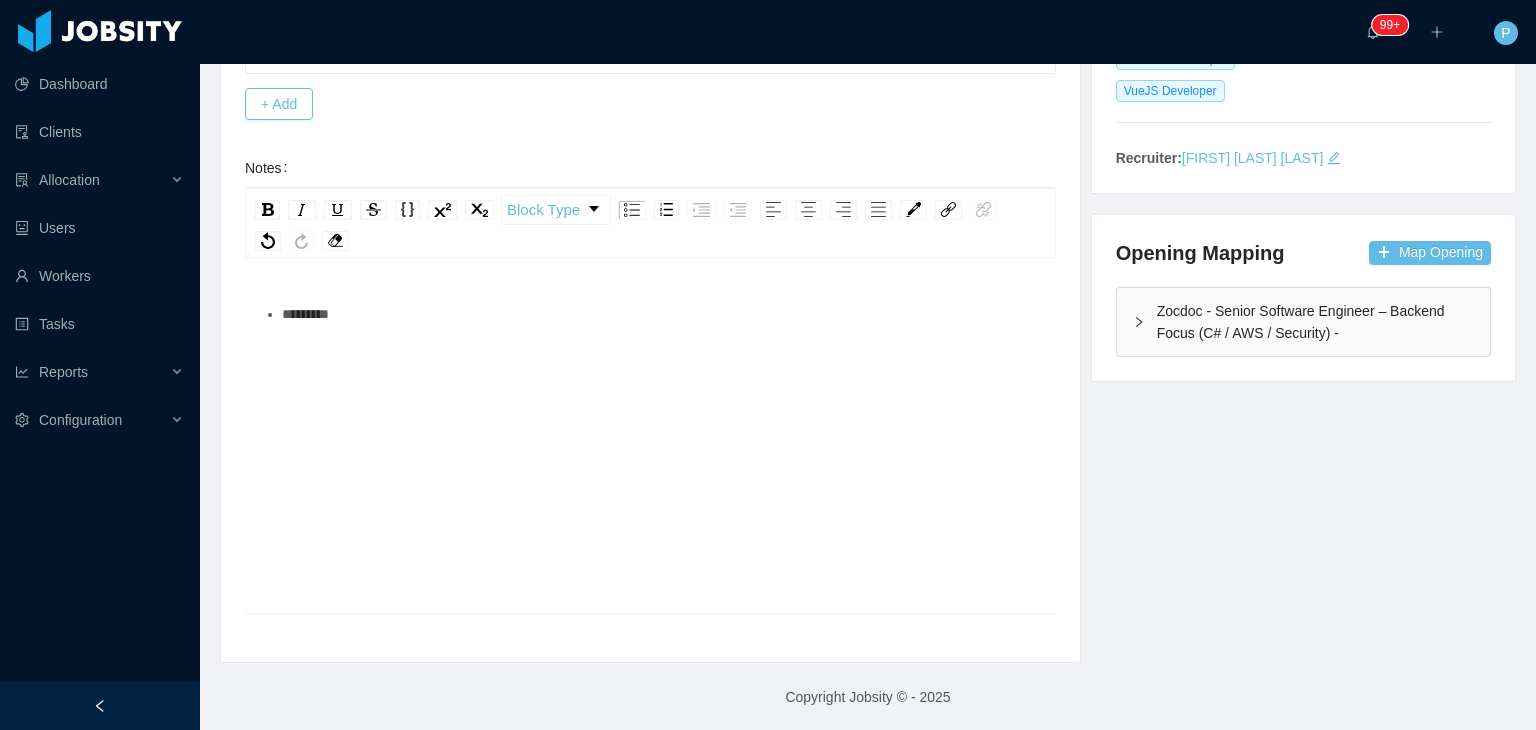 scroll, scrollTop: 408, scrollLeft: 0, axis: vertical 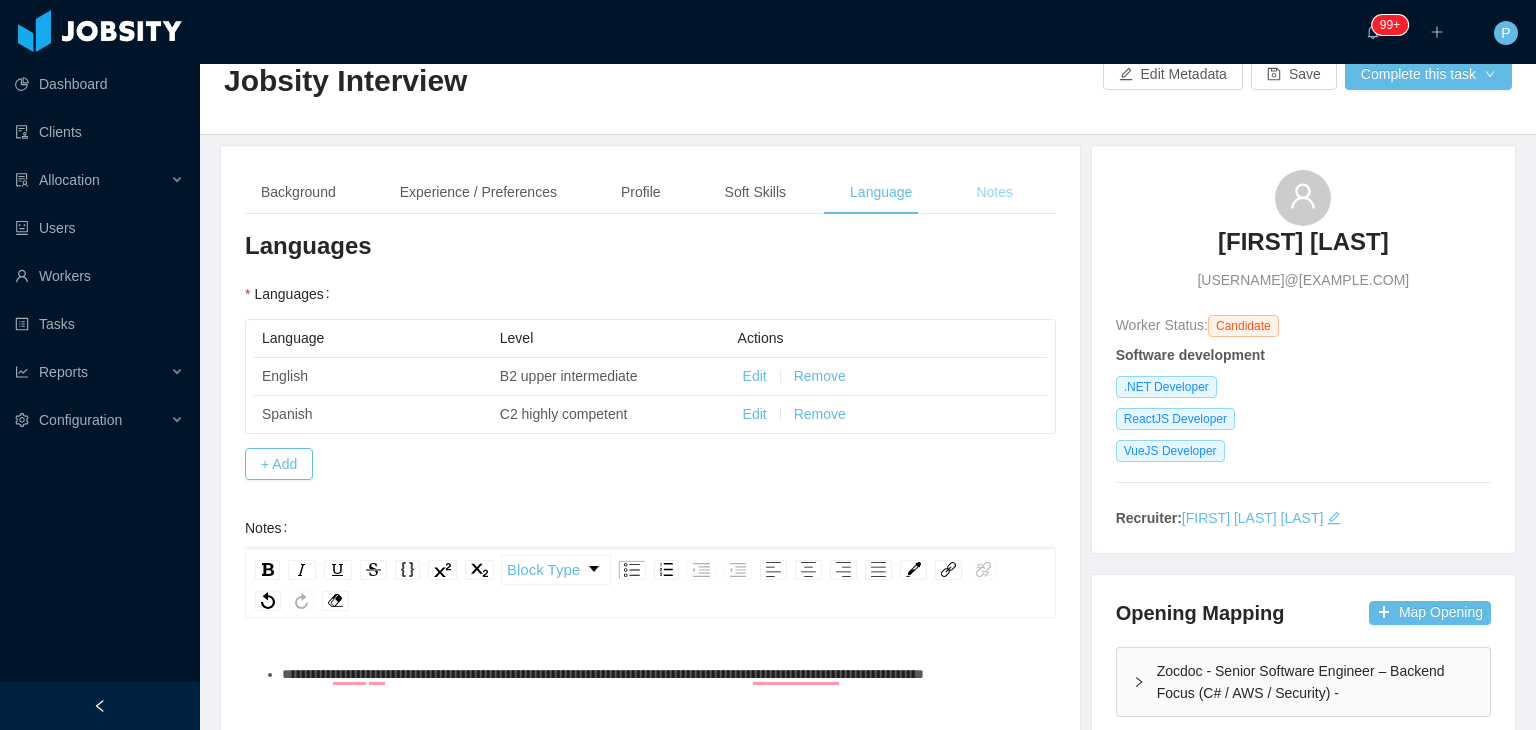 click on "Notes" at bounding box center (994, 192) 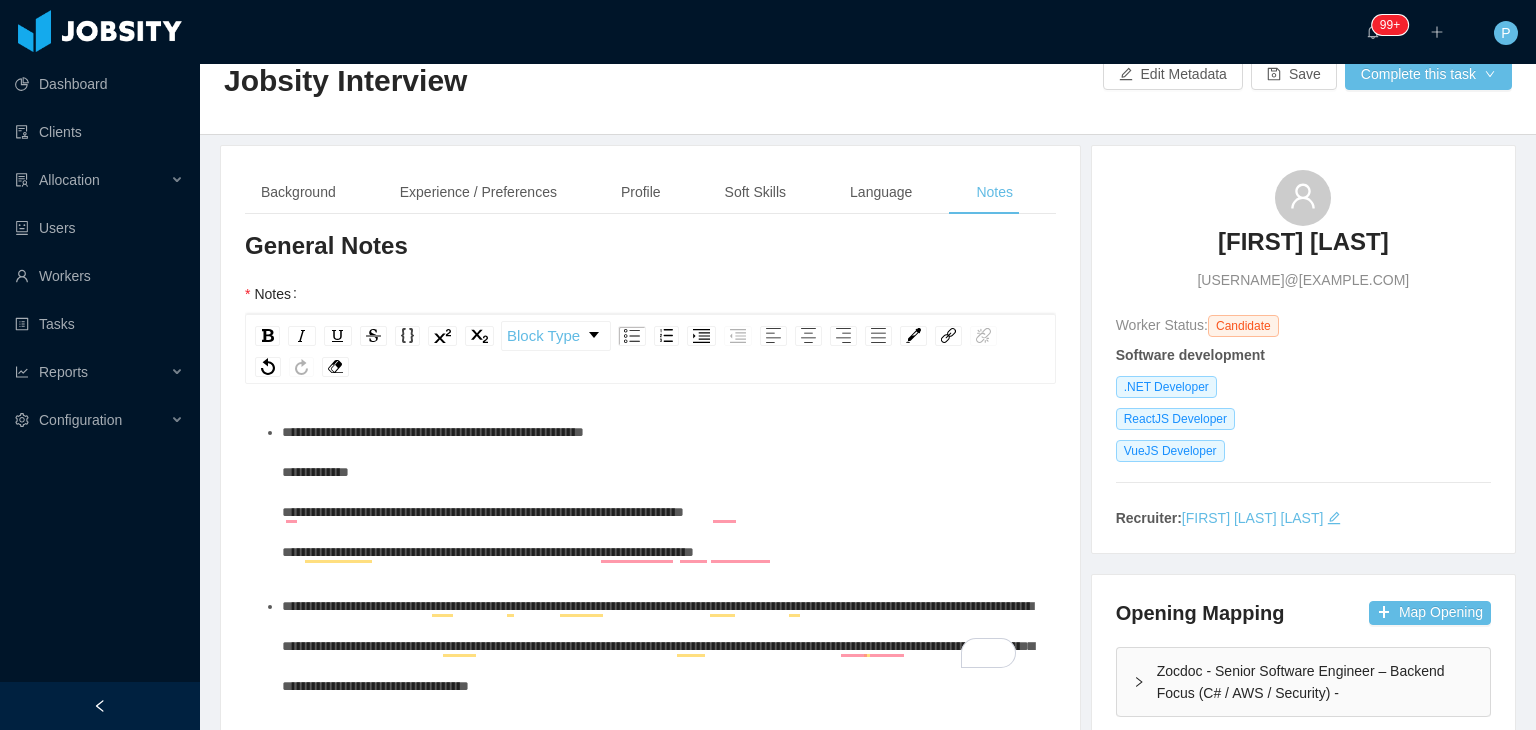 scroll, scrollTop: 0, scrollLeft: 0, axis: both 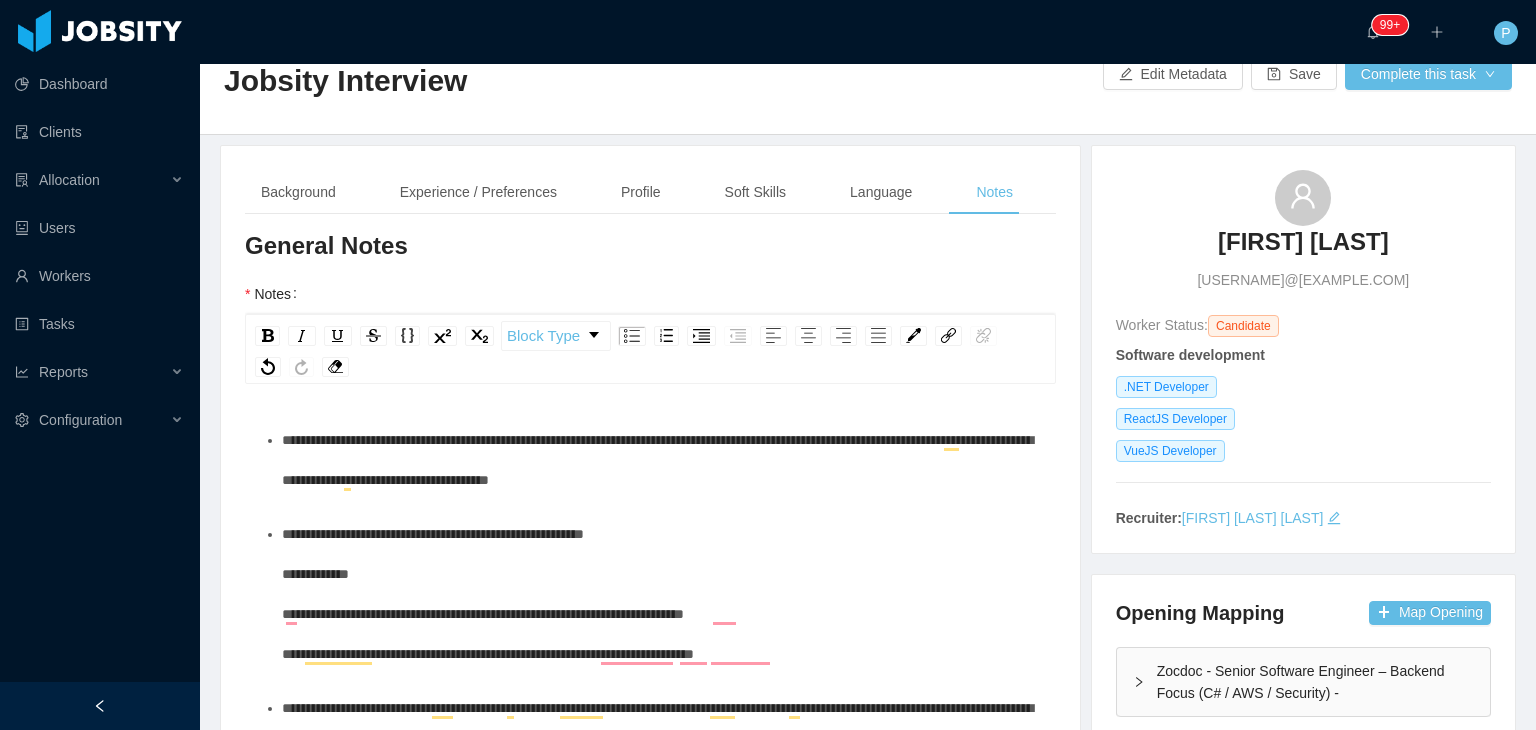 click on "**********" at bounding box center [661, 460] 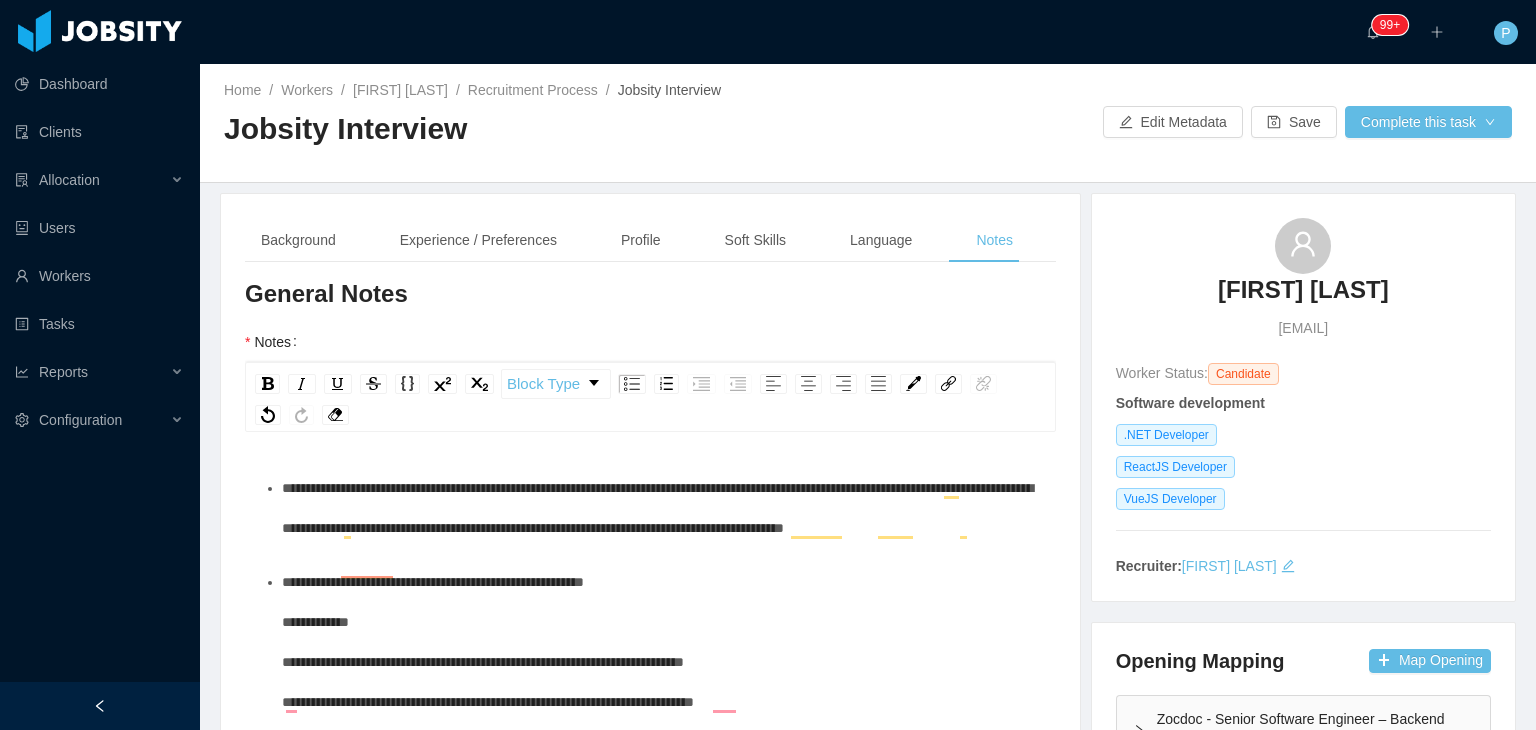 scroll, scrollTop: 0, scrollLeft: 0, axis: both 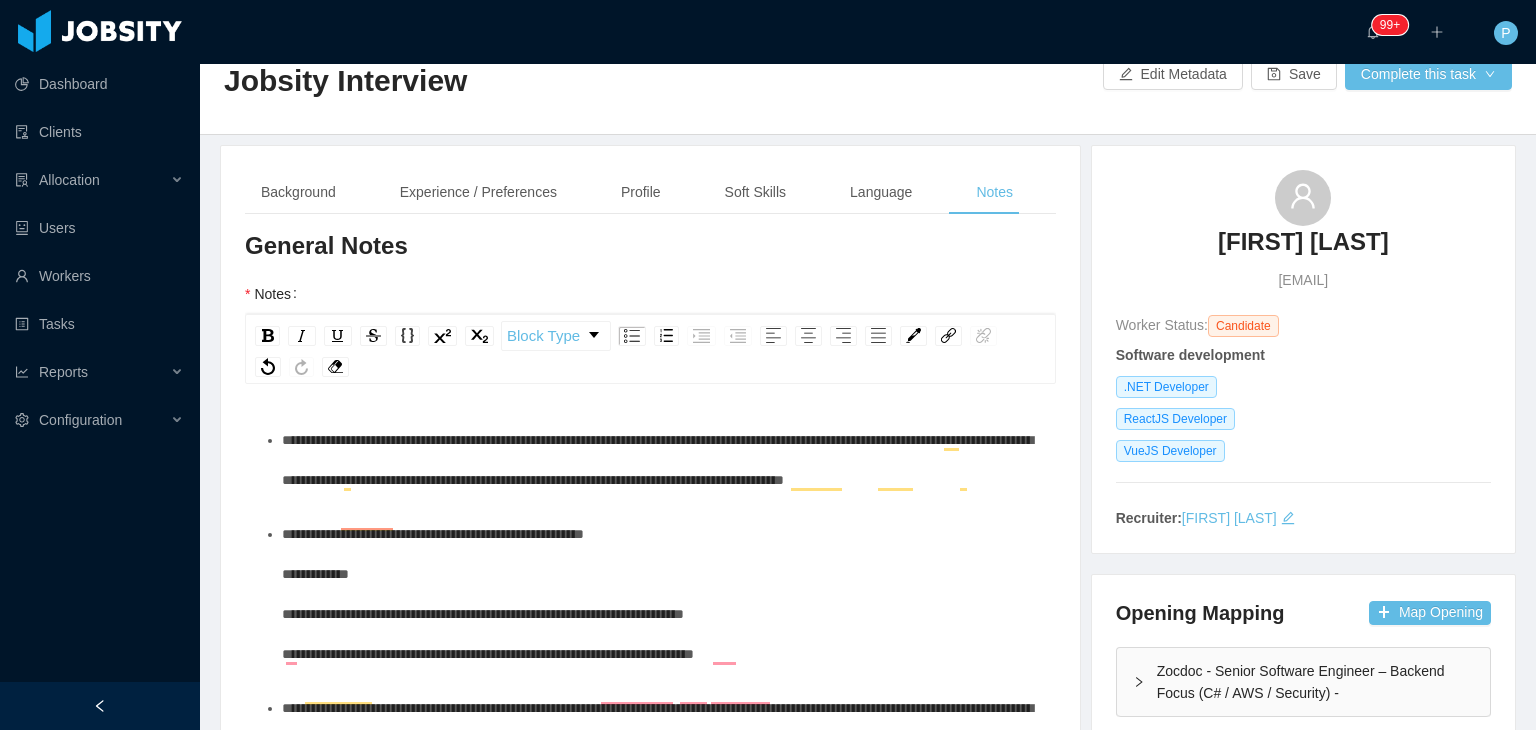 type 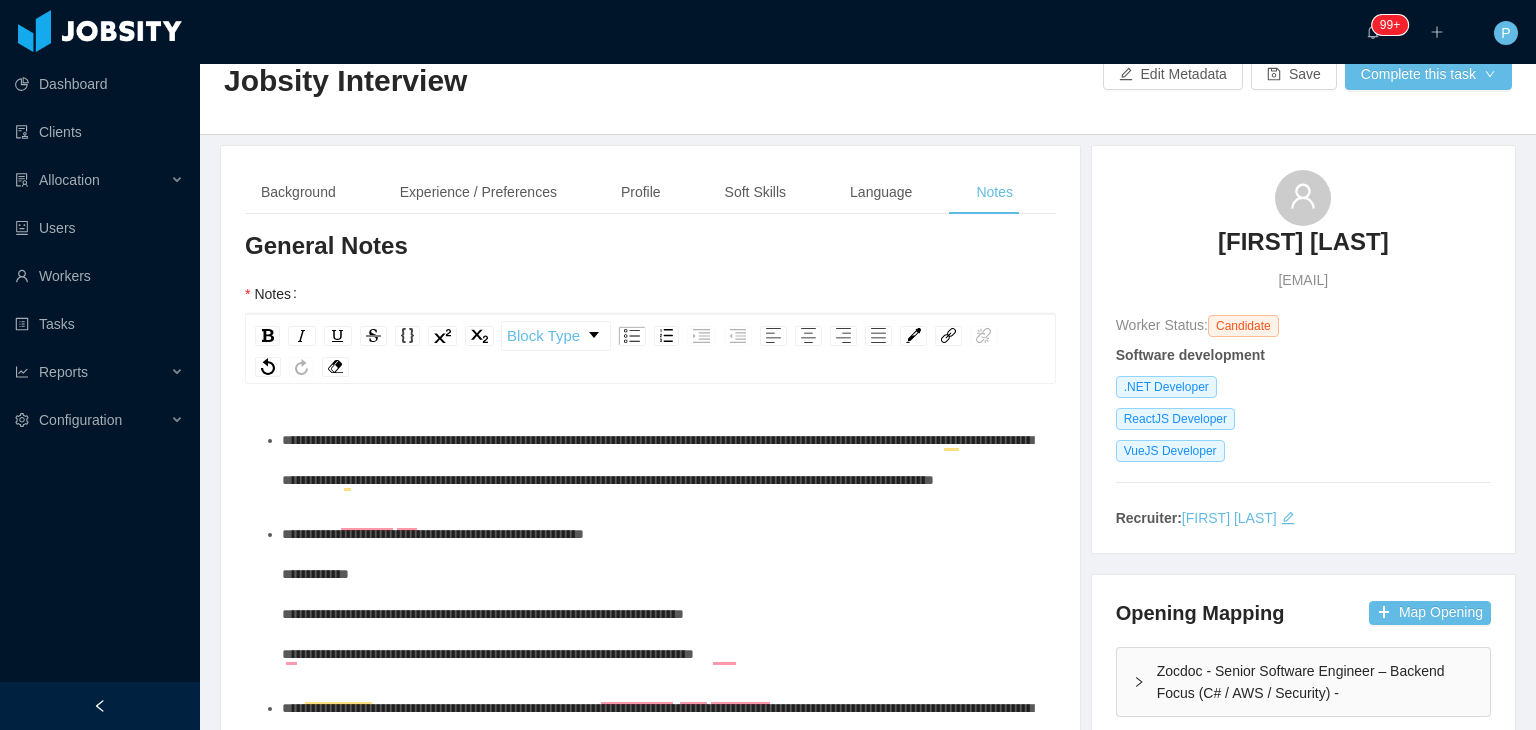 click on "**********" at bounding box center (657, 460) 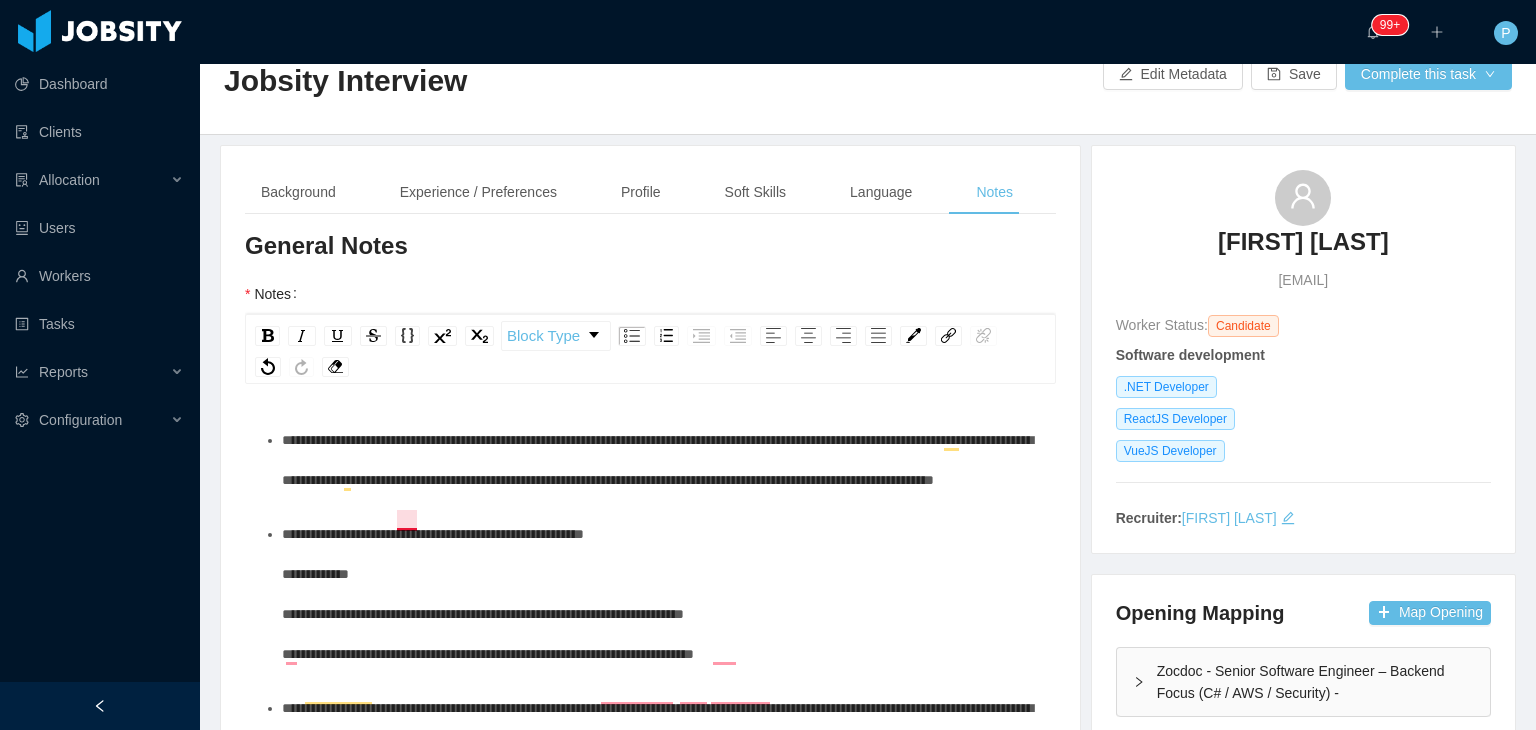 click on "**********" at bounding box center (657, 460) 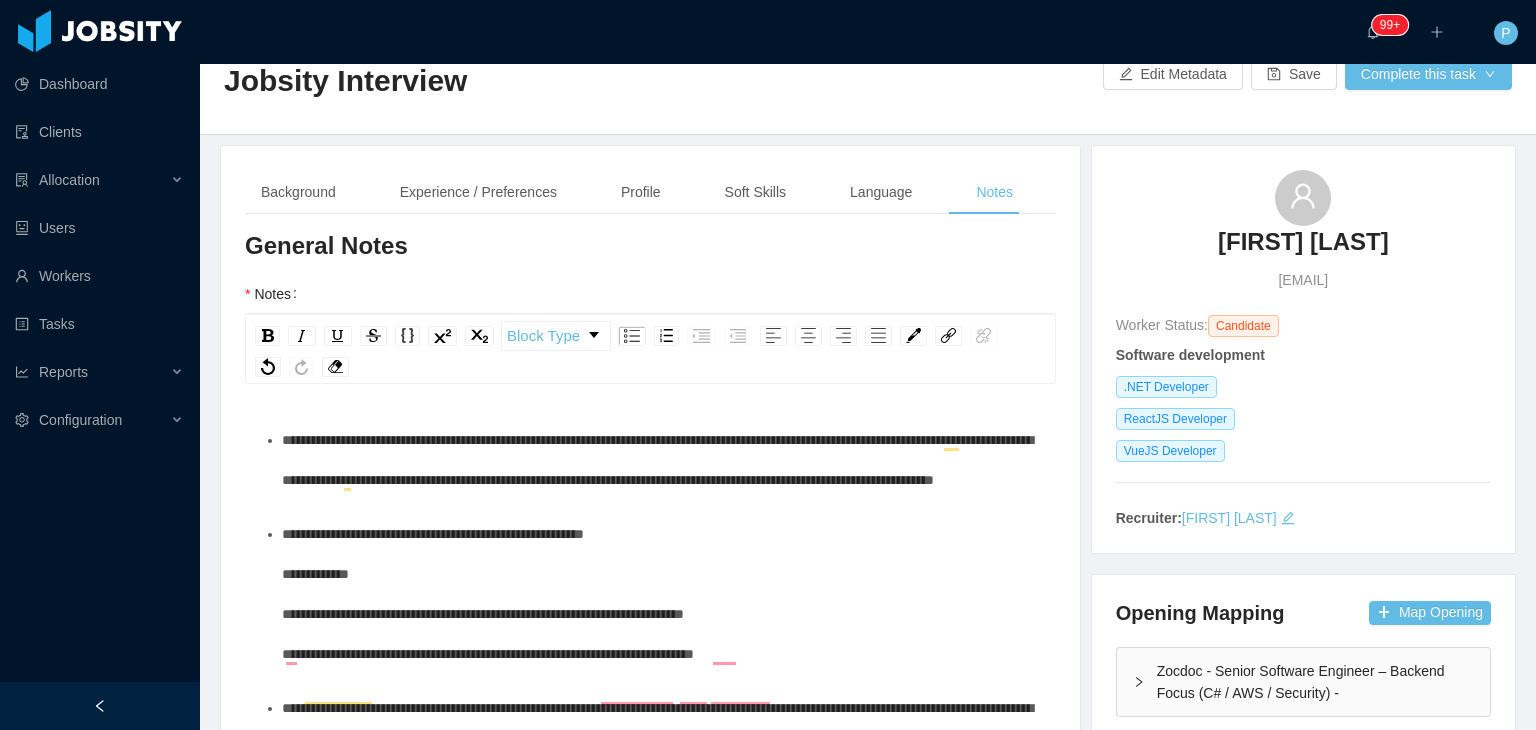 click on "**********" at bounding box center (657, 460) 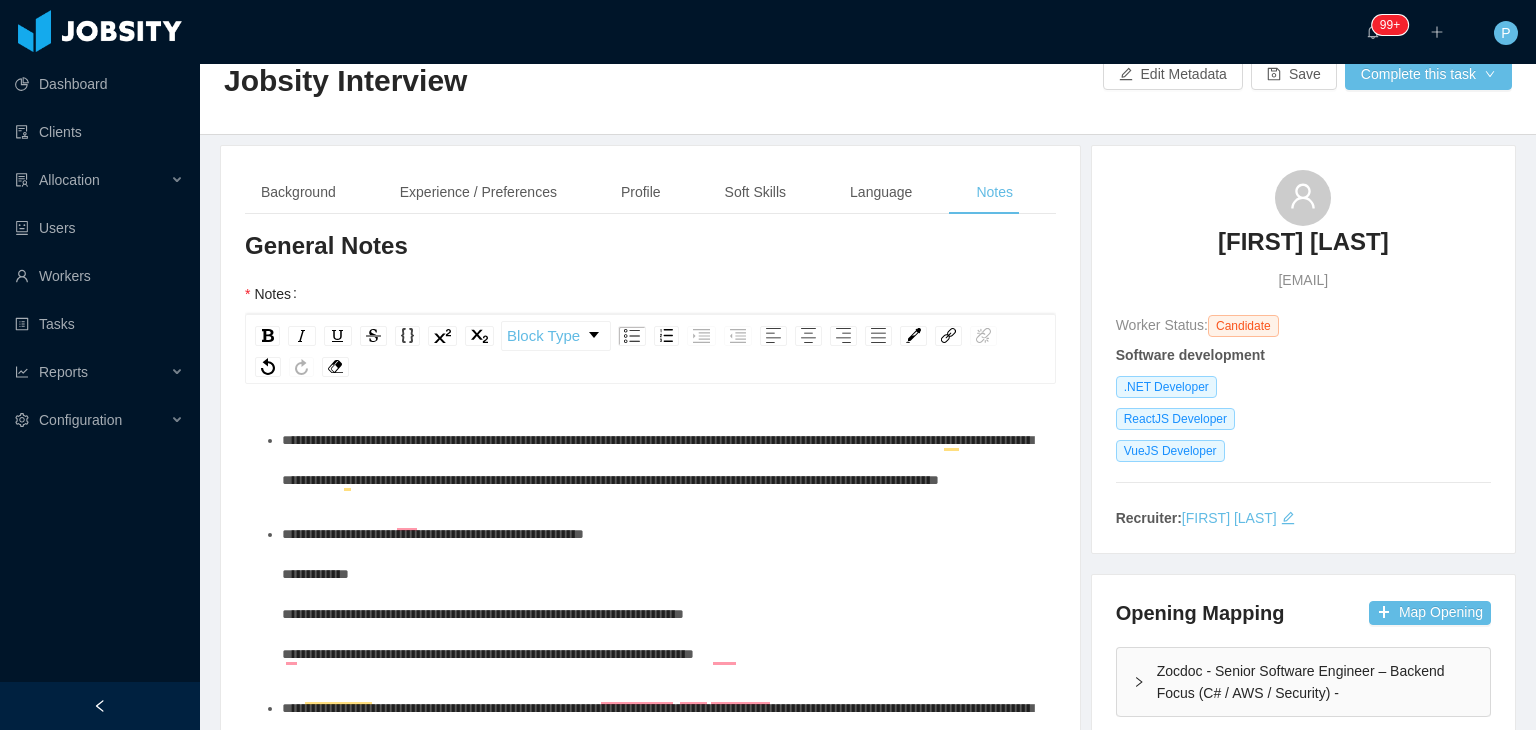 scroll, scrollTop: 63, scrollLeft: 0, axis: vertical 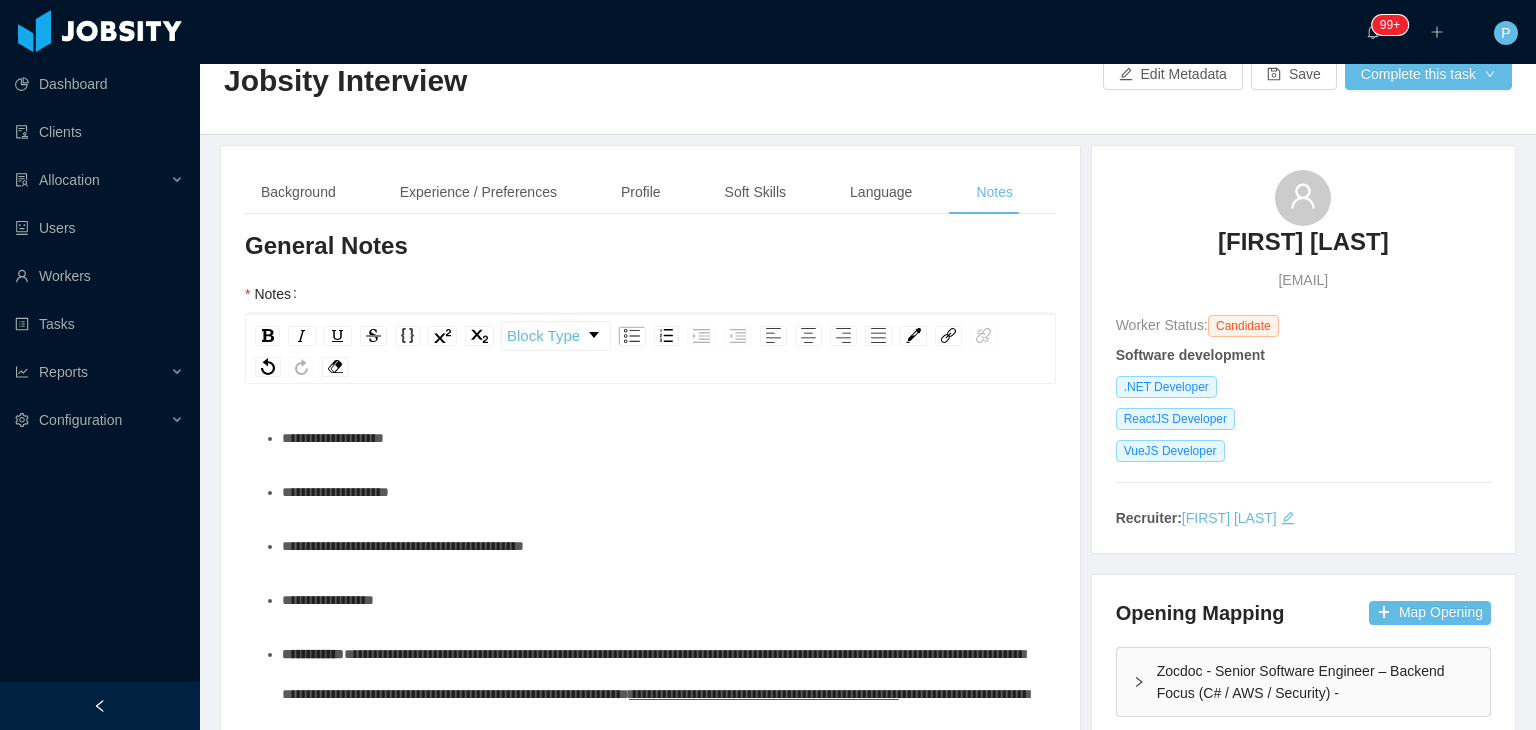 click on "**********" at bounding box center (661, 384) 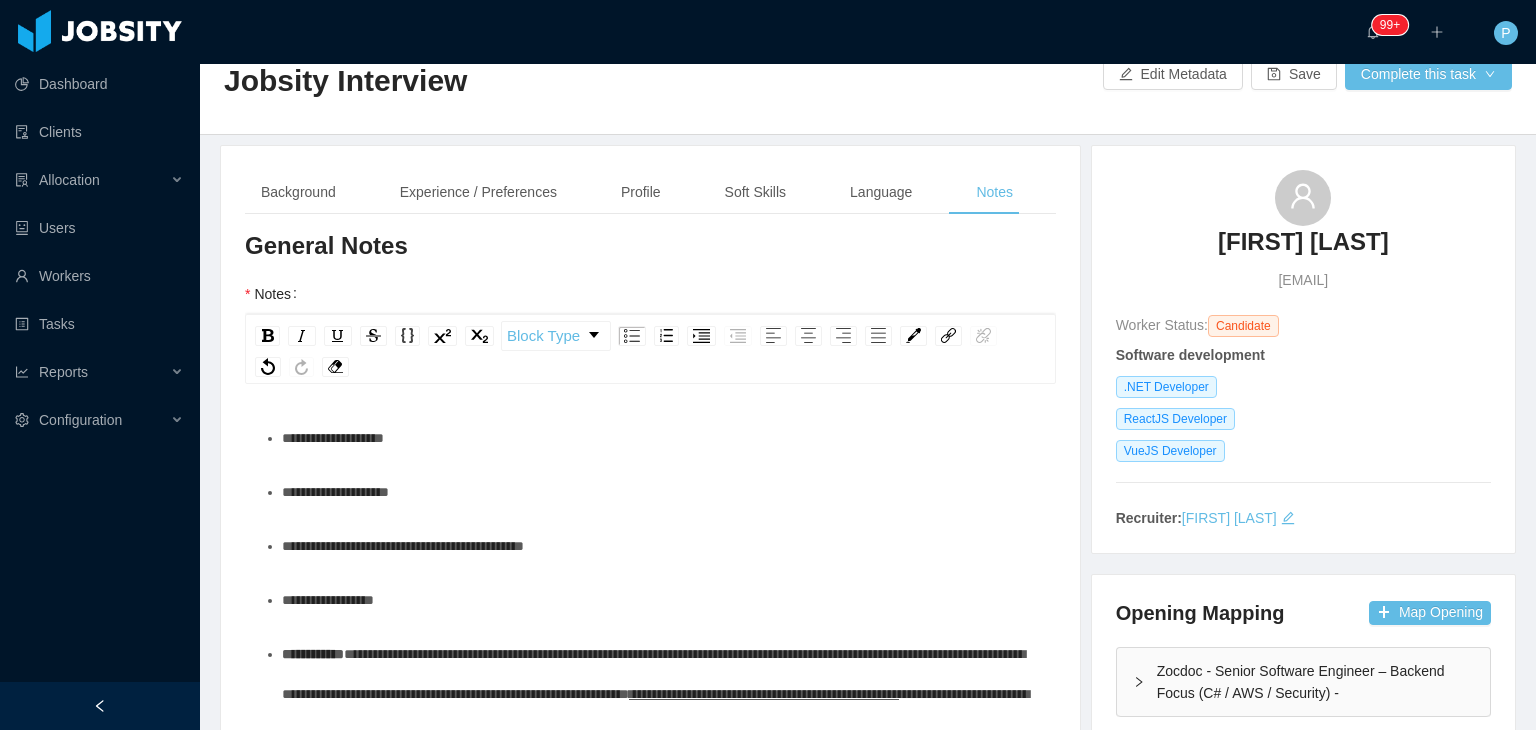 click on "**********" at bounding box center (661, 438) 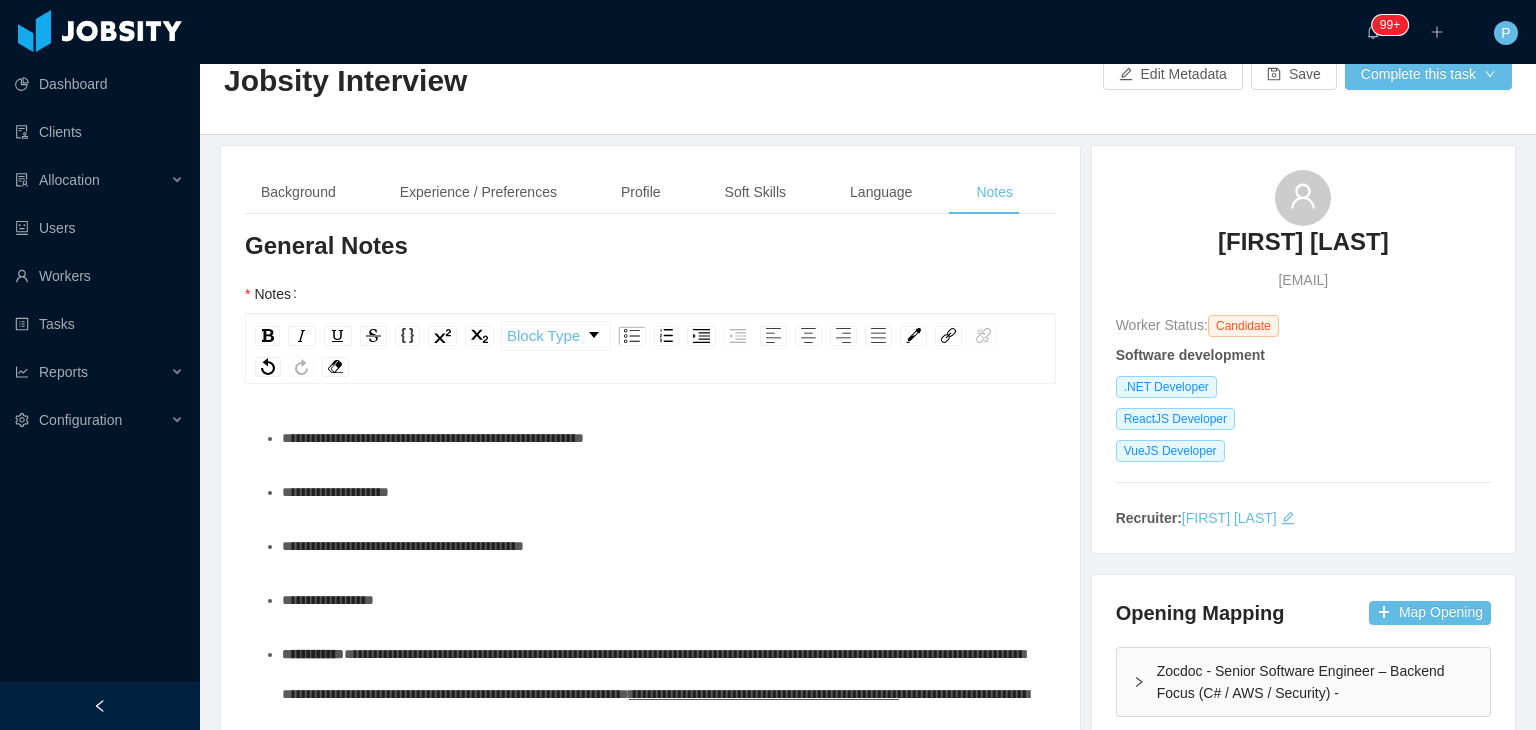 drag, startPoint x: 294, startPoint y: 541, endPoint x: 284, endPoint y: 537, distance: 10.770329 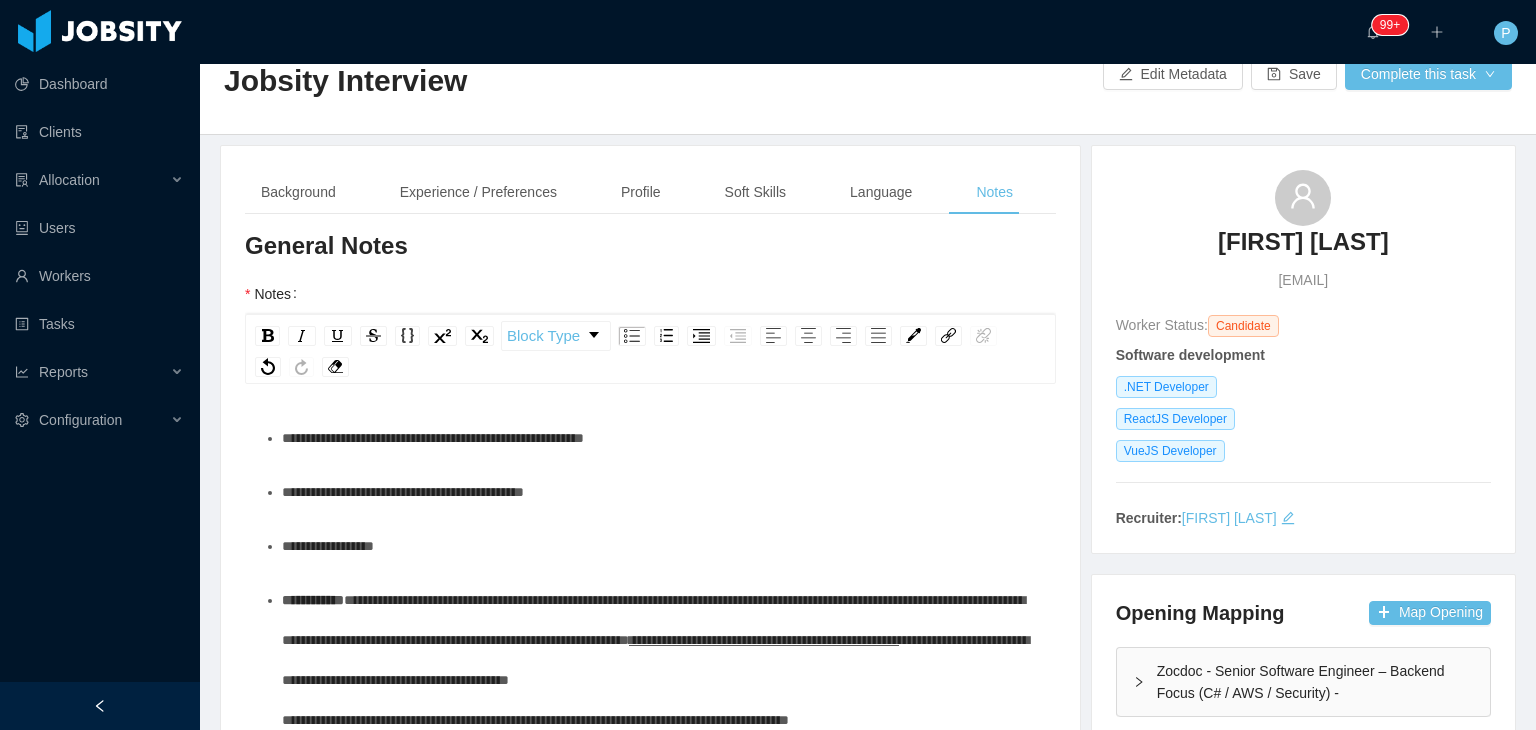 click on "**********" at bounding box center [403, 492] 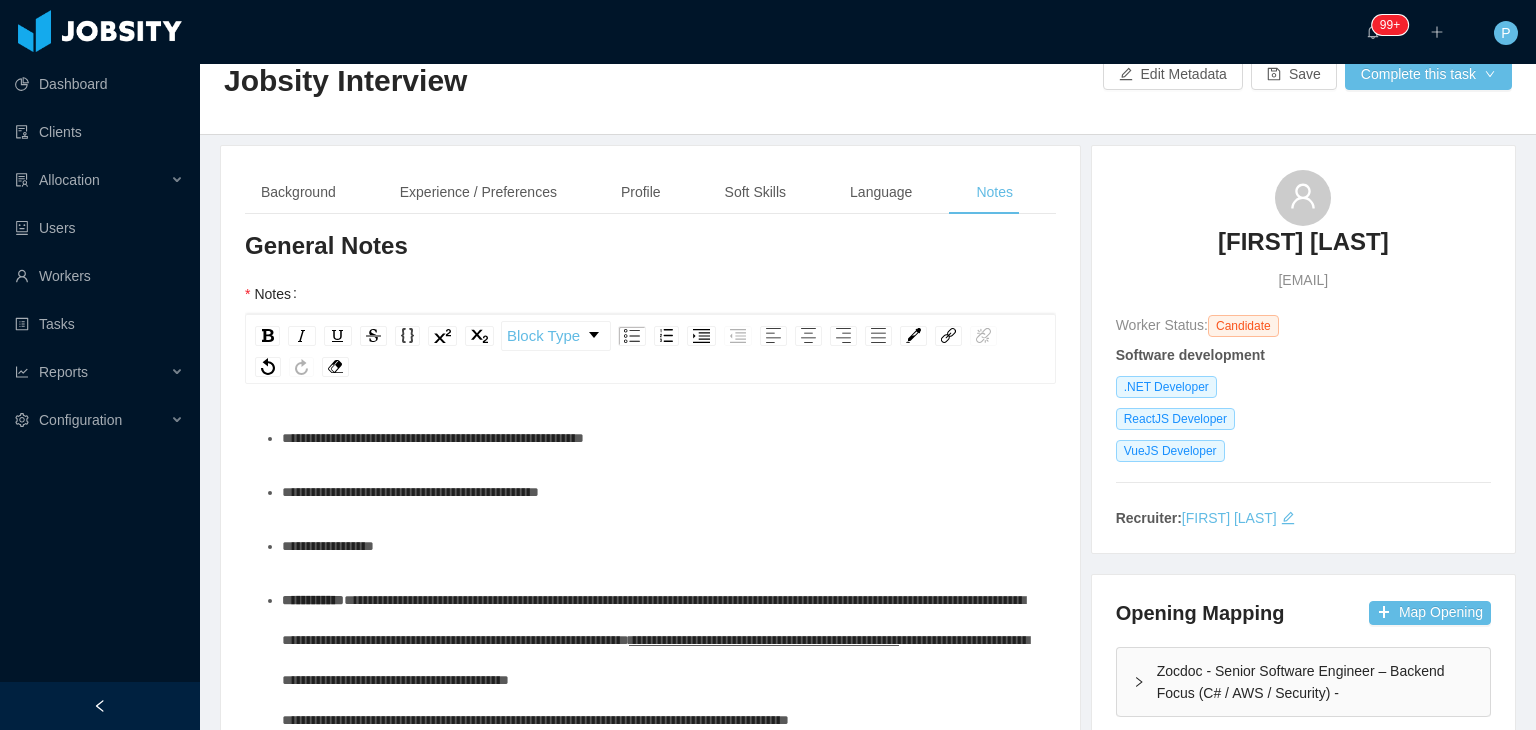 click on "**********" at bounding box center (661, 492) 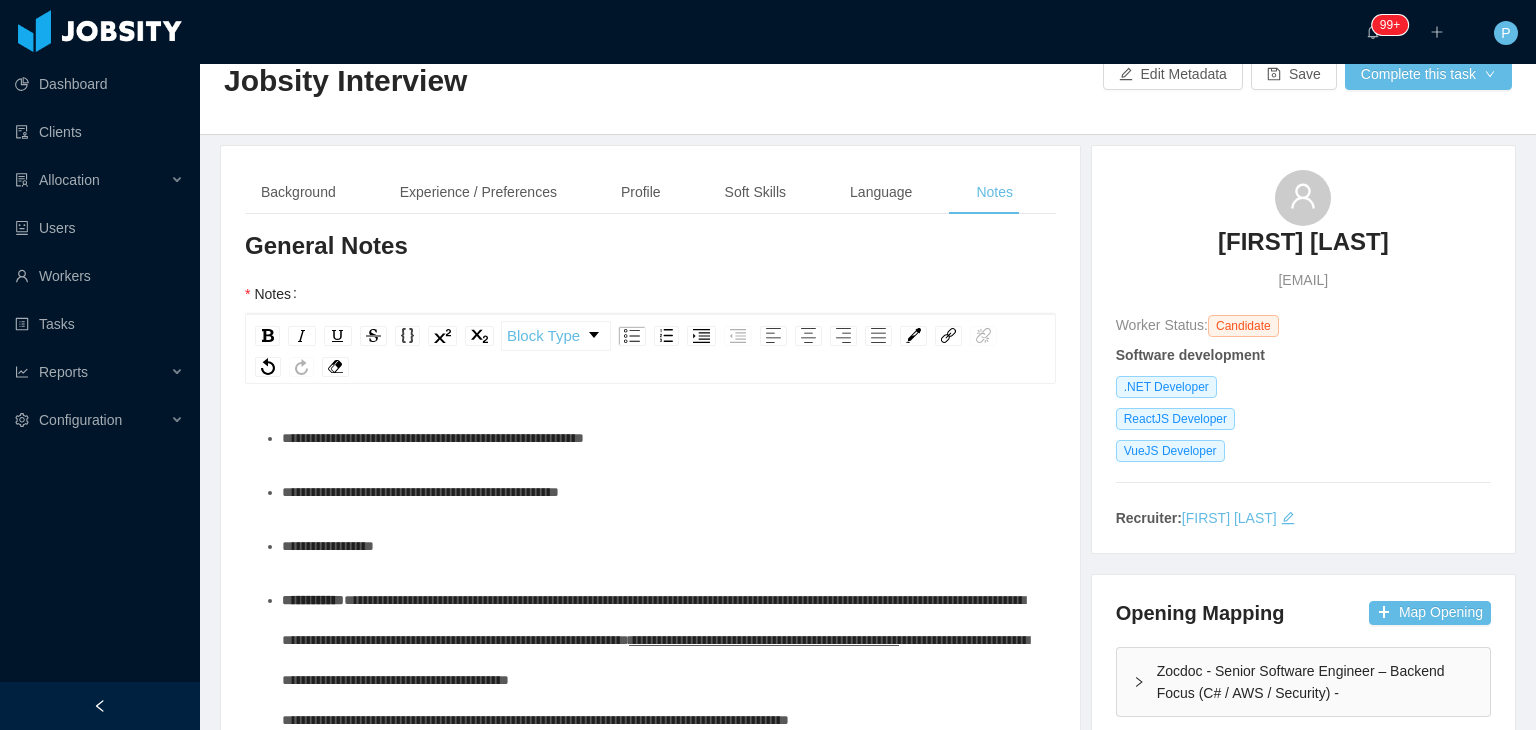 click on "**********" at bounding box center (661, 546) 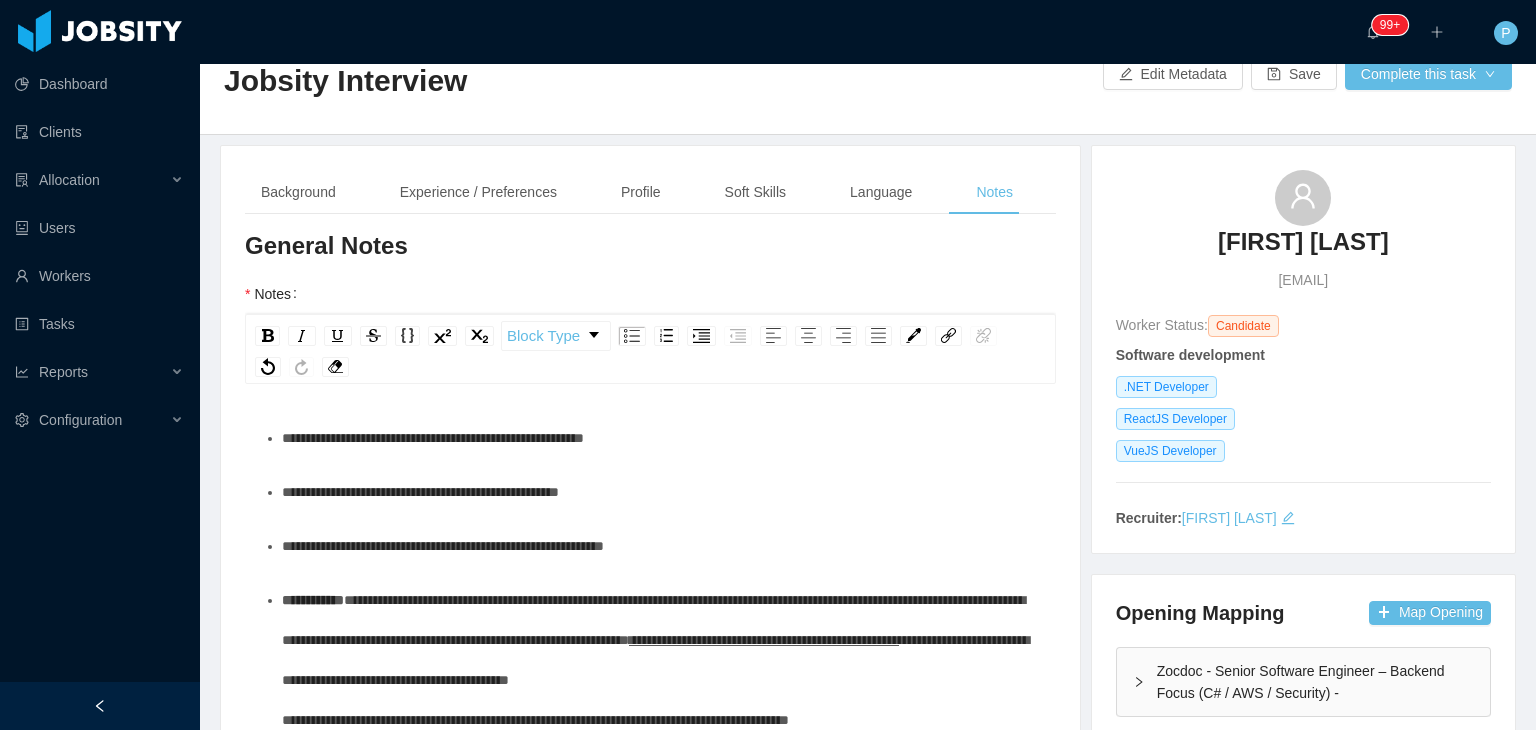 scroll, scrollTop: 380, scrollLeft: 0, axis: vertical 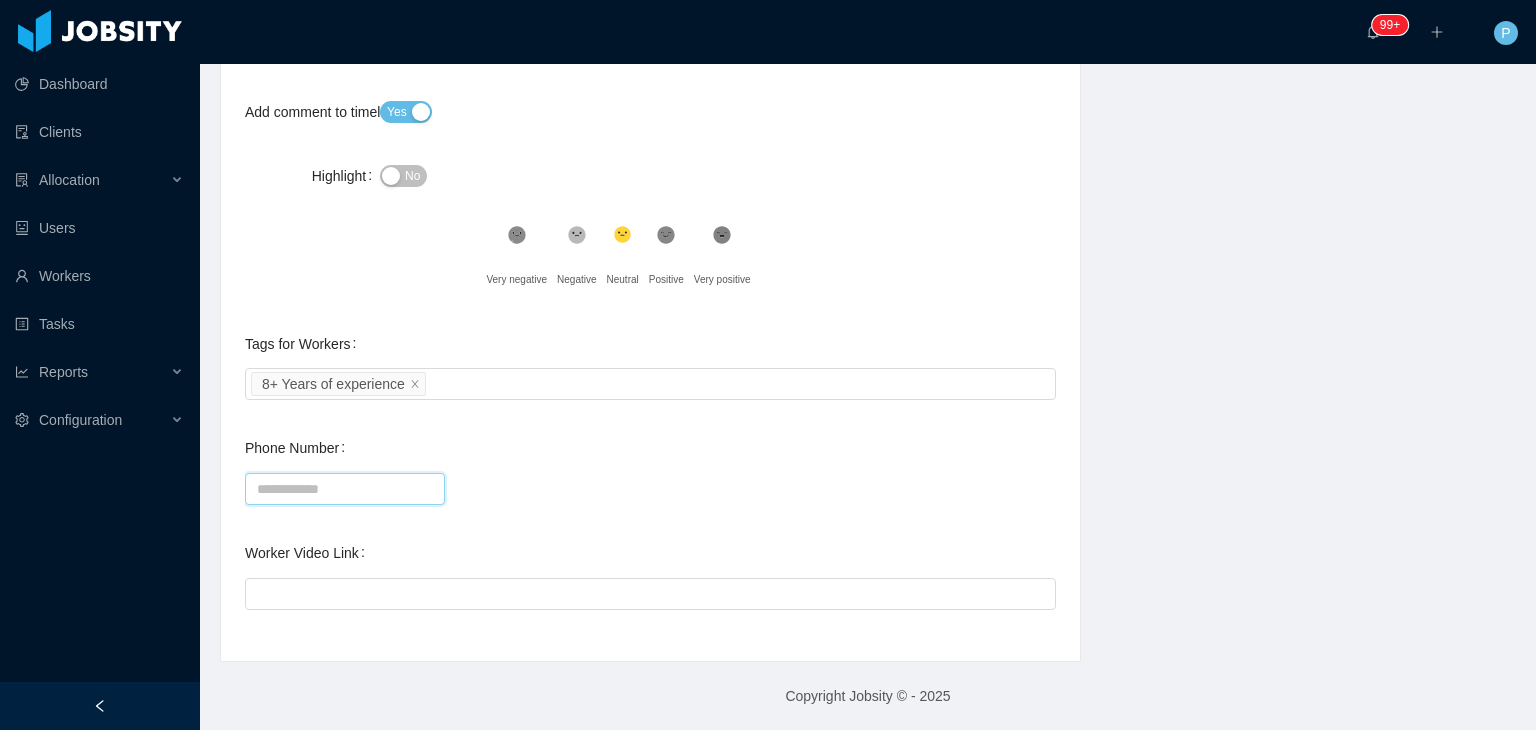 click on "Phone Number" at bounding box center (345, 489) 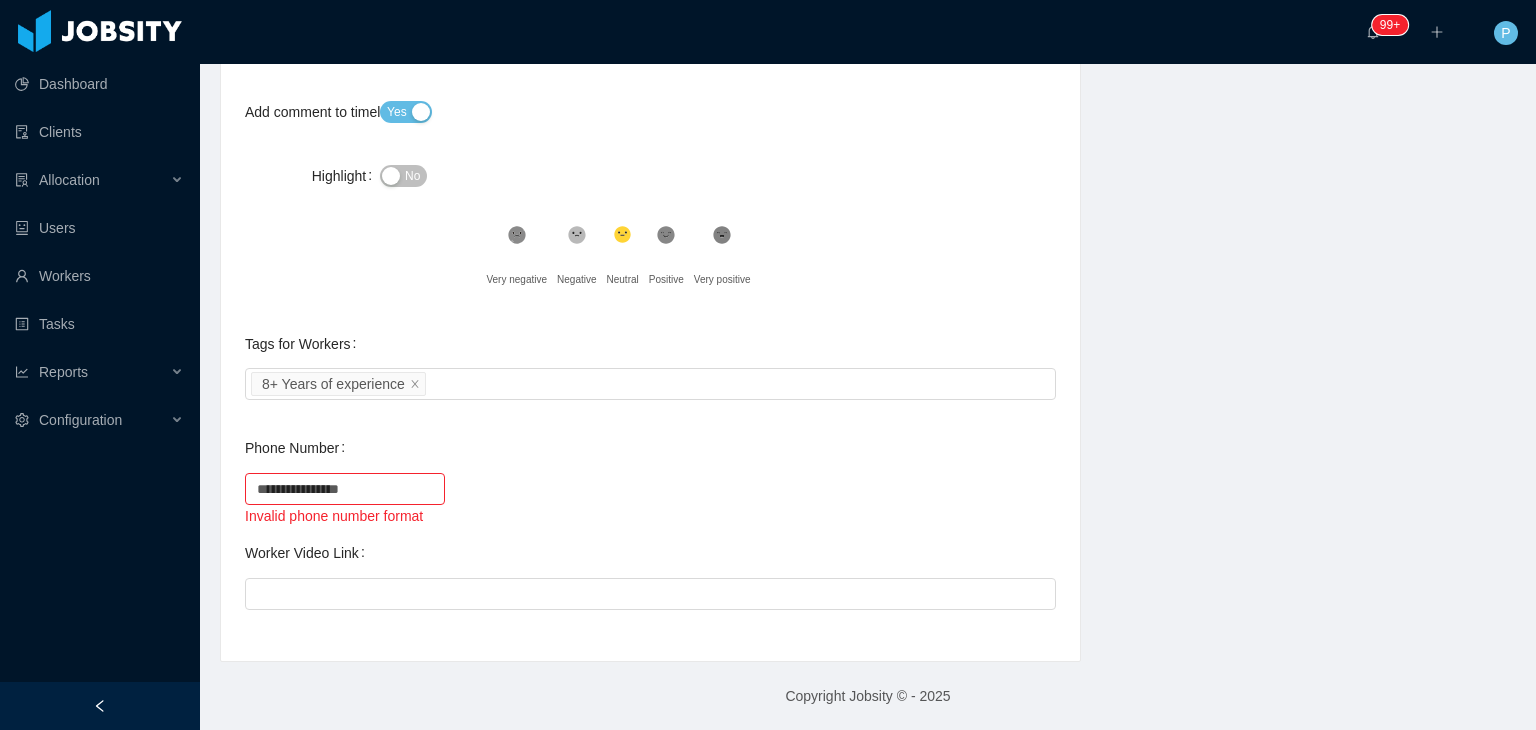 click on "**********" at bounding box center [650, 497] 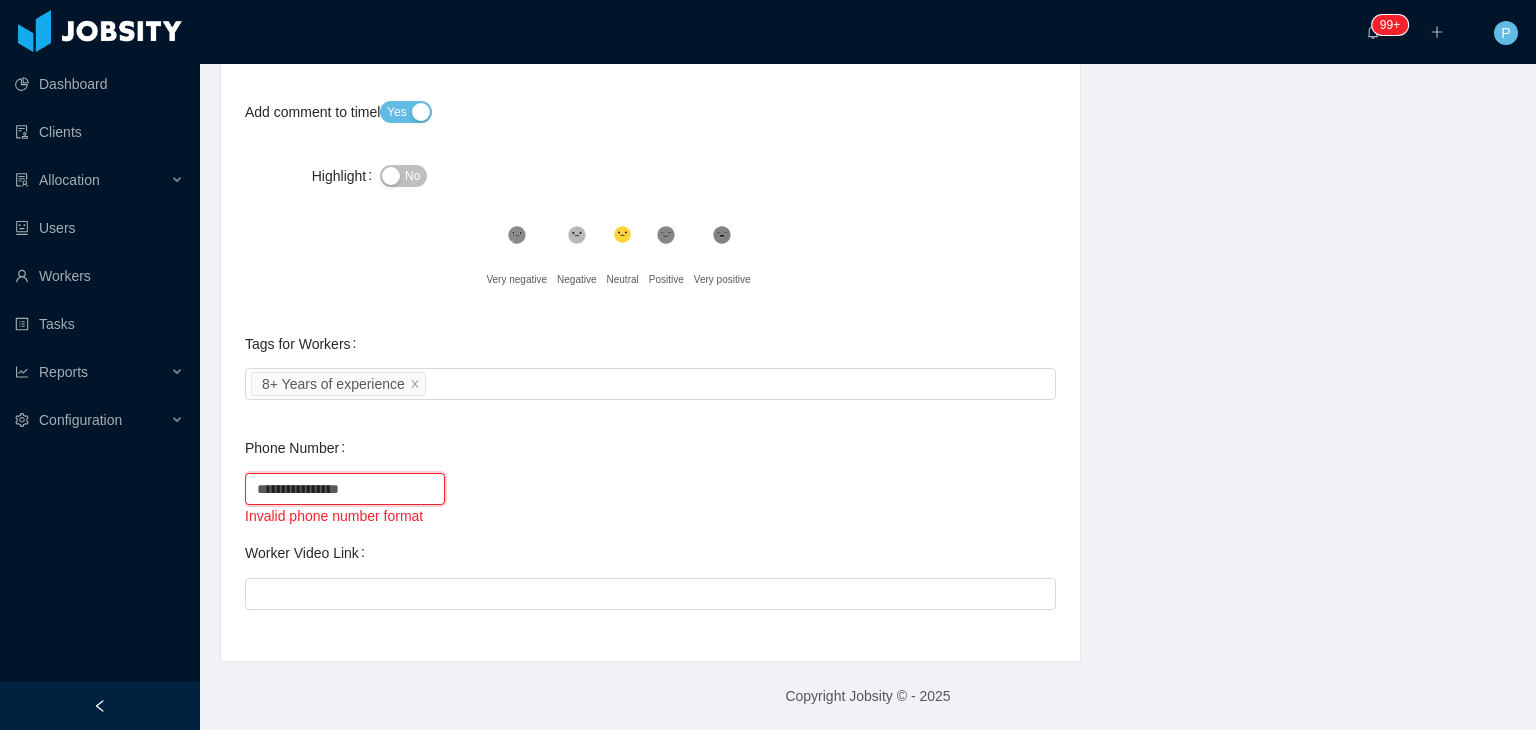 click on "**********" at bounding box center (345, 489) 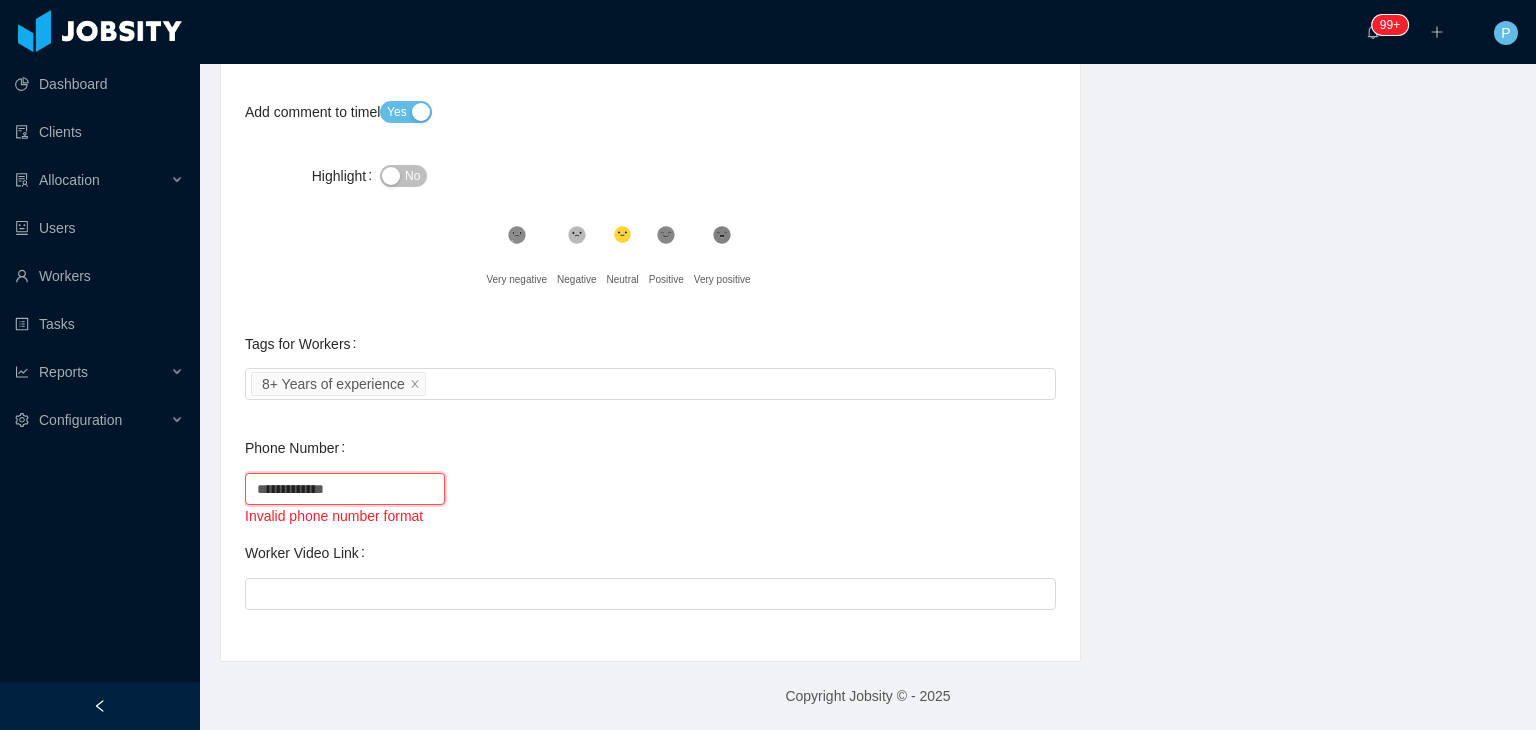 type on "**********" 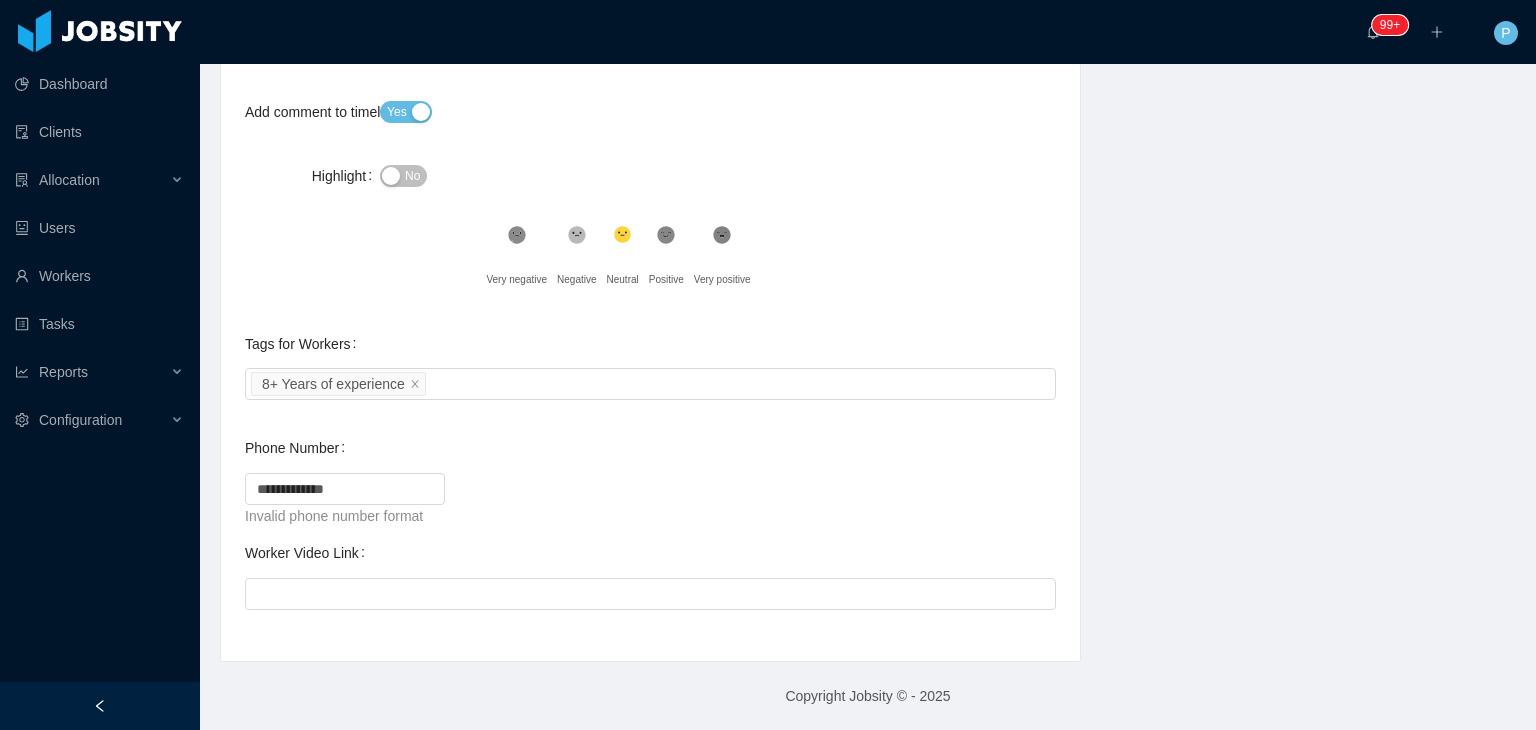 click on "**********" at bounding box center [650, 497] 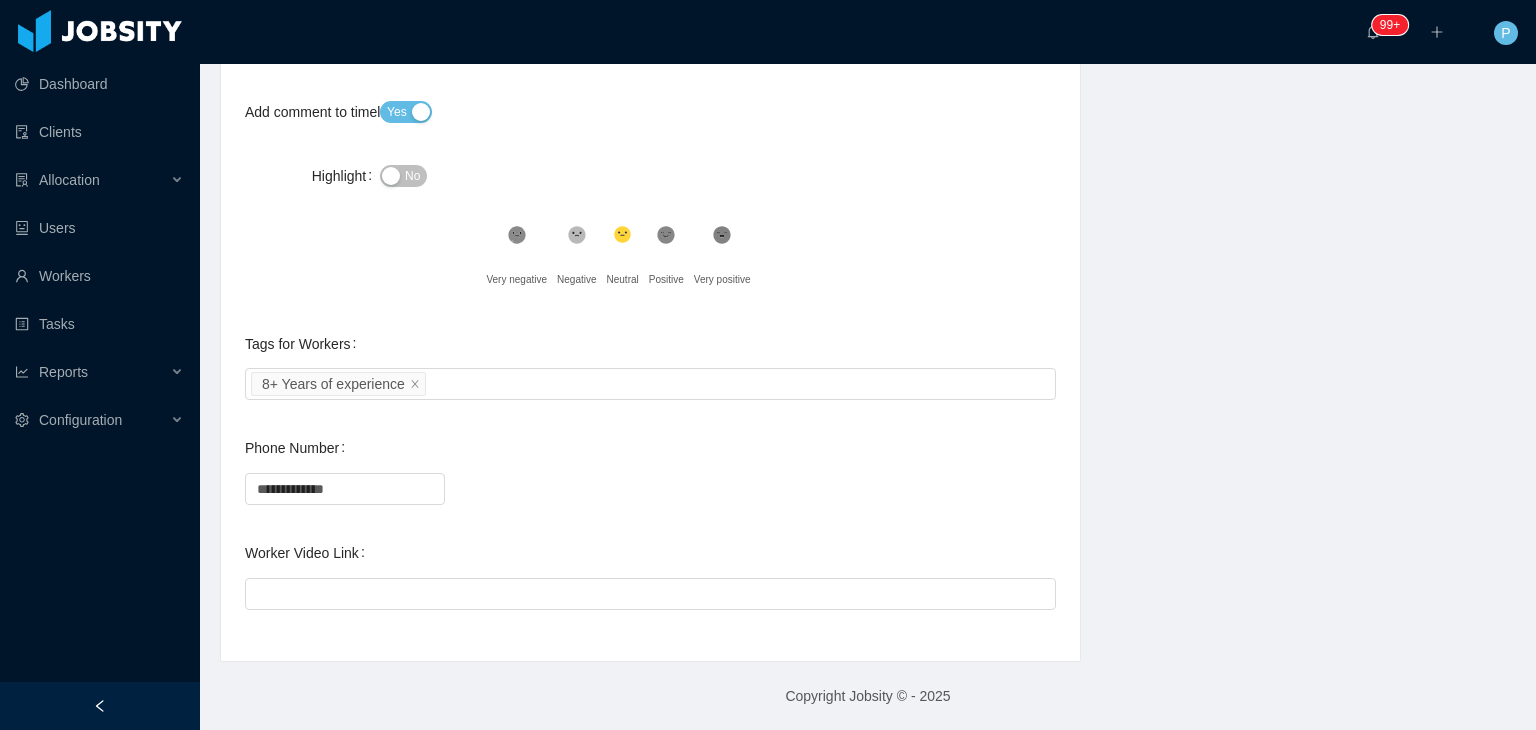 scroll, scrollTop: 464, scrollLeft: 0, axis: vertical 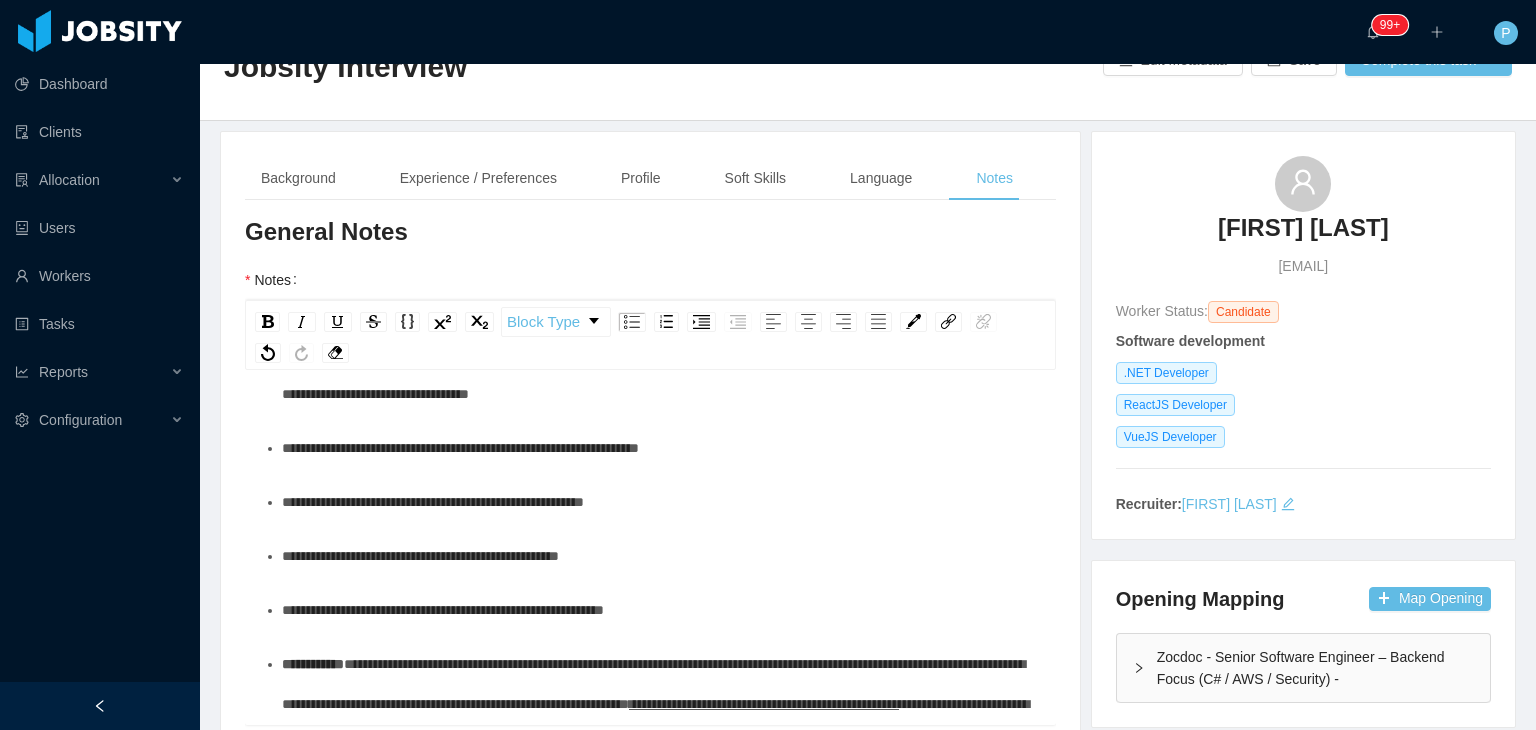 drag, startPoint x: 1393, startPoint y: 265, endPoint x: 1376, endPoint y: 273, distance: 18.788294 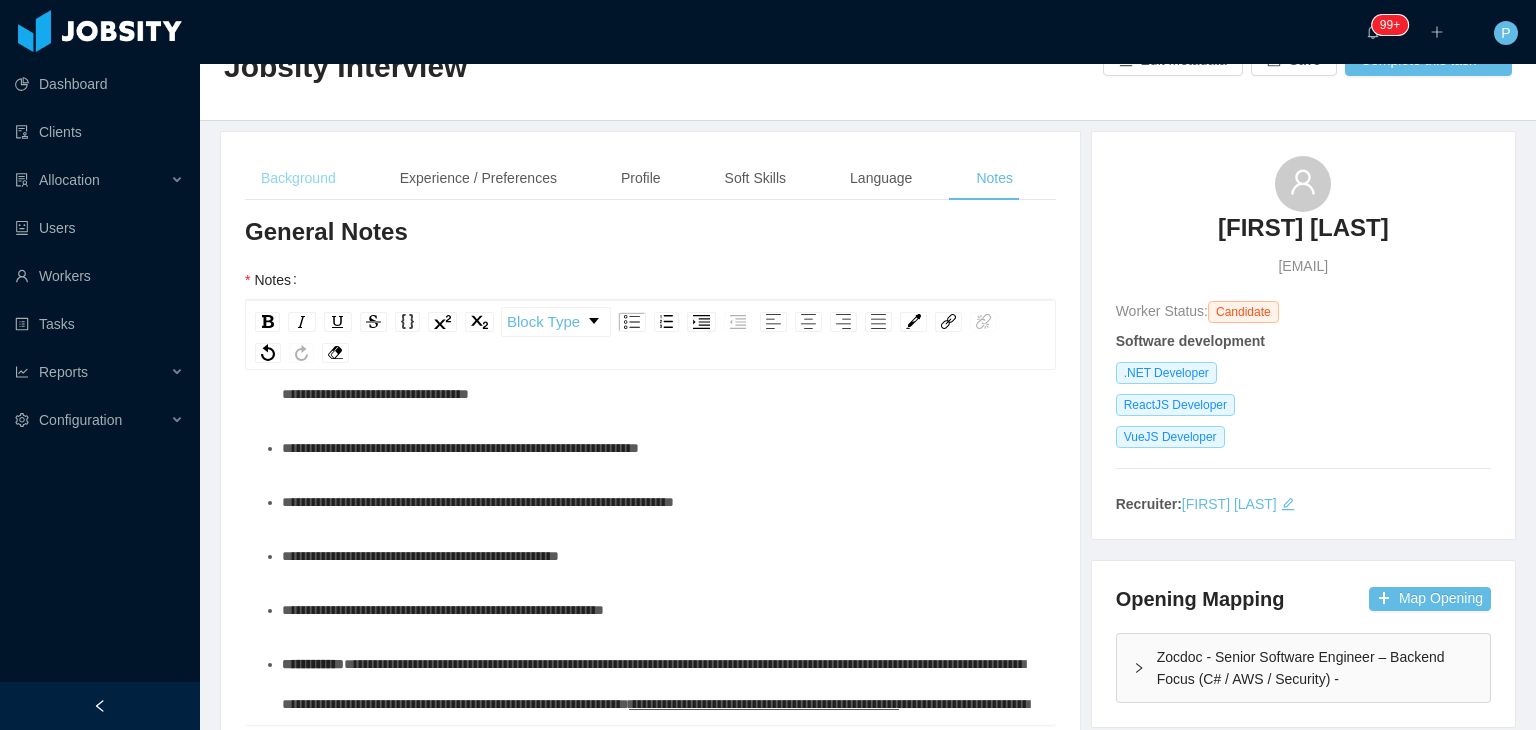 click on "Background" at bounding box center (298, 178) 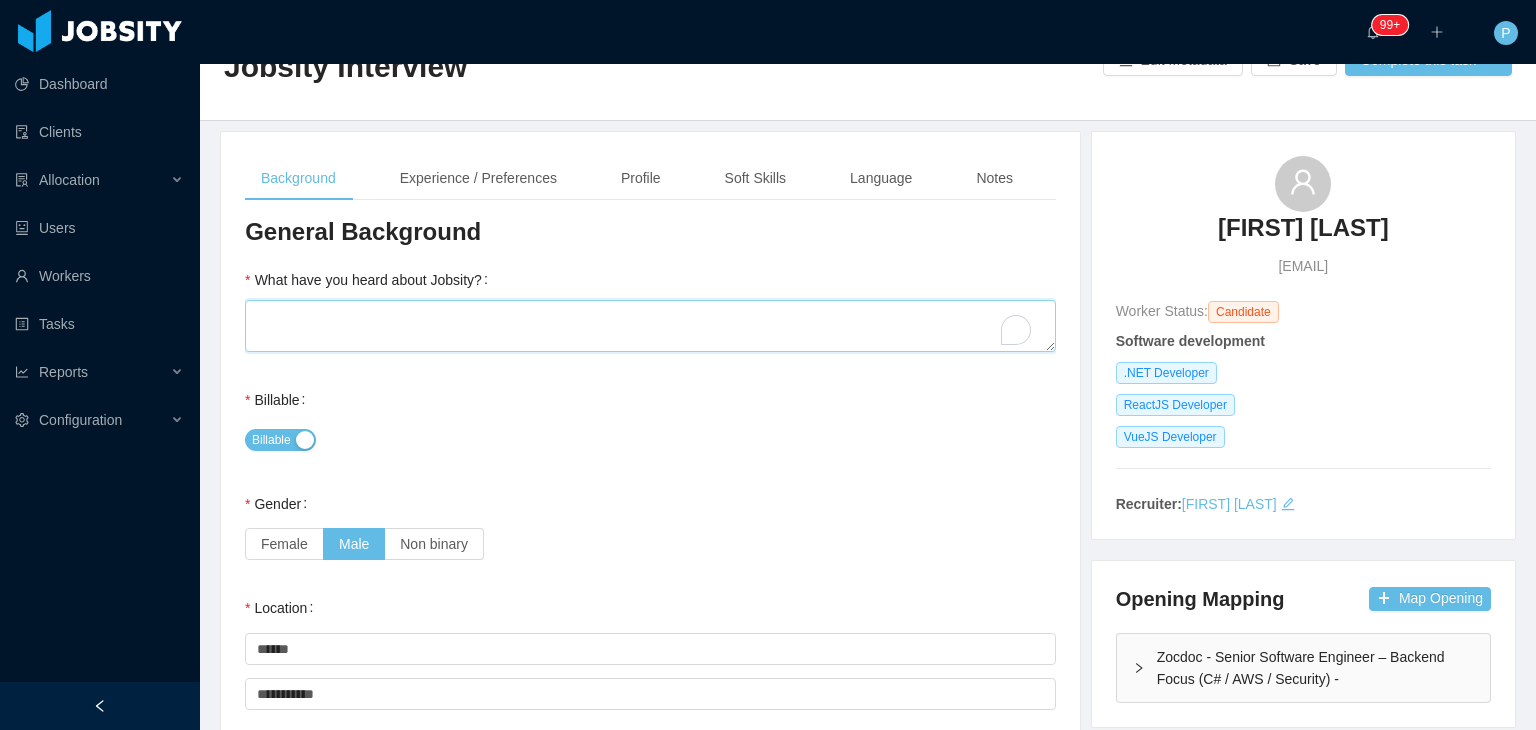 click on "What have you heard about Jobsity?" at bounding box center (650, 326) 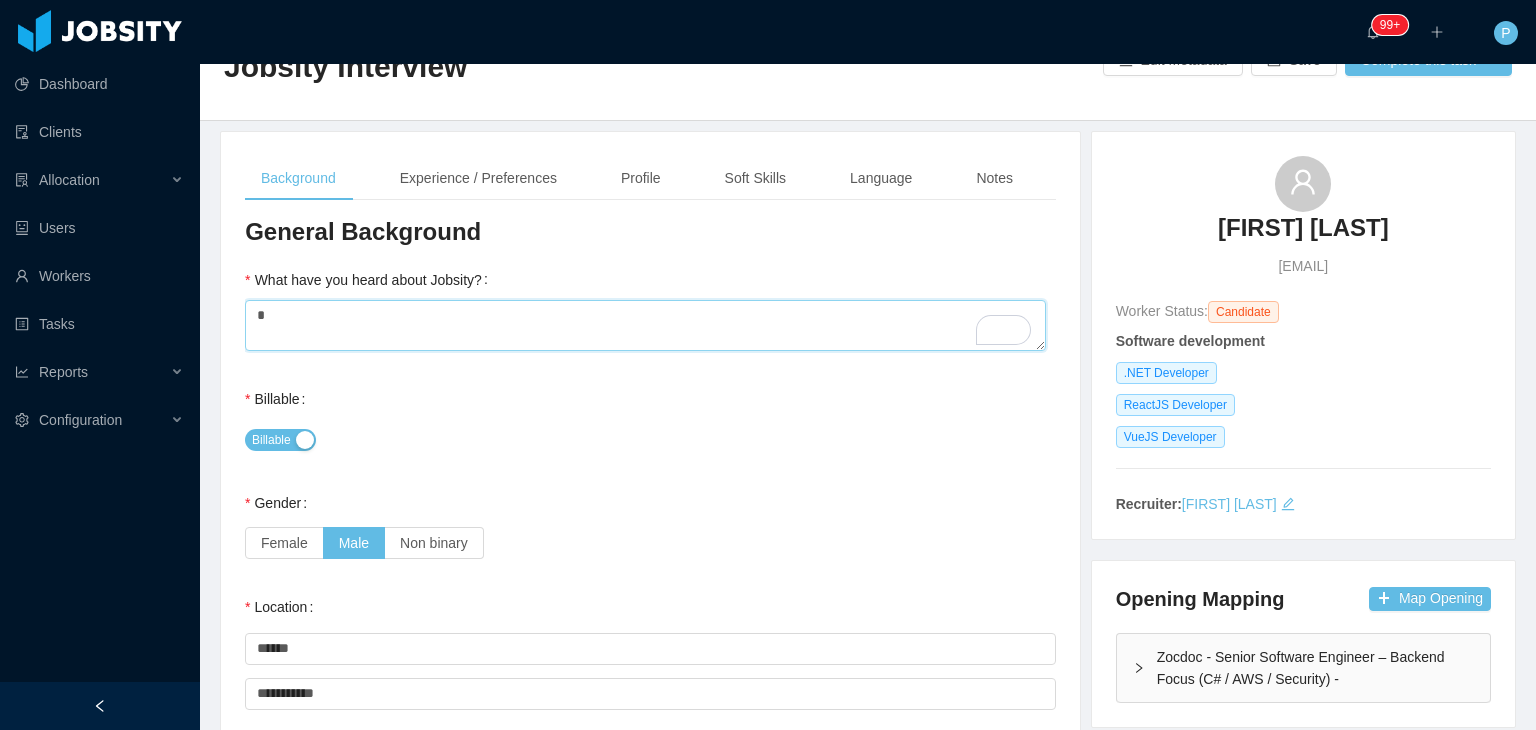 scroll, scrollTop: 380, scrollLeft: 0, axis: vertical 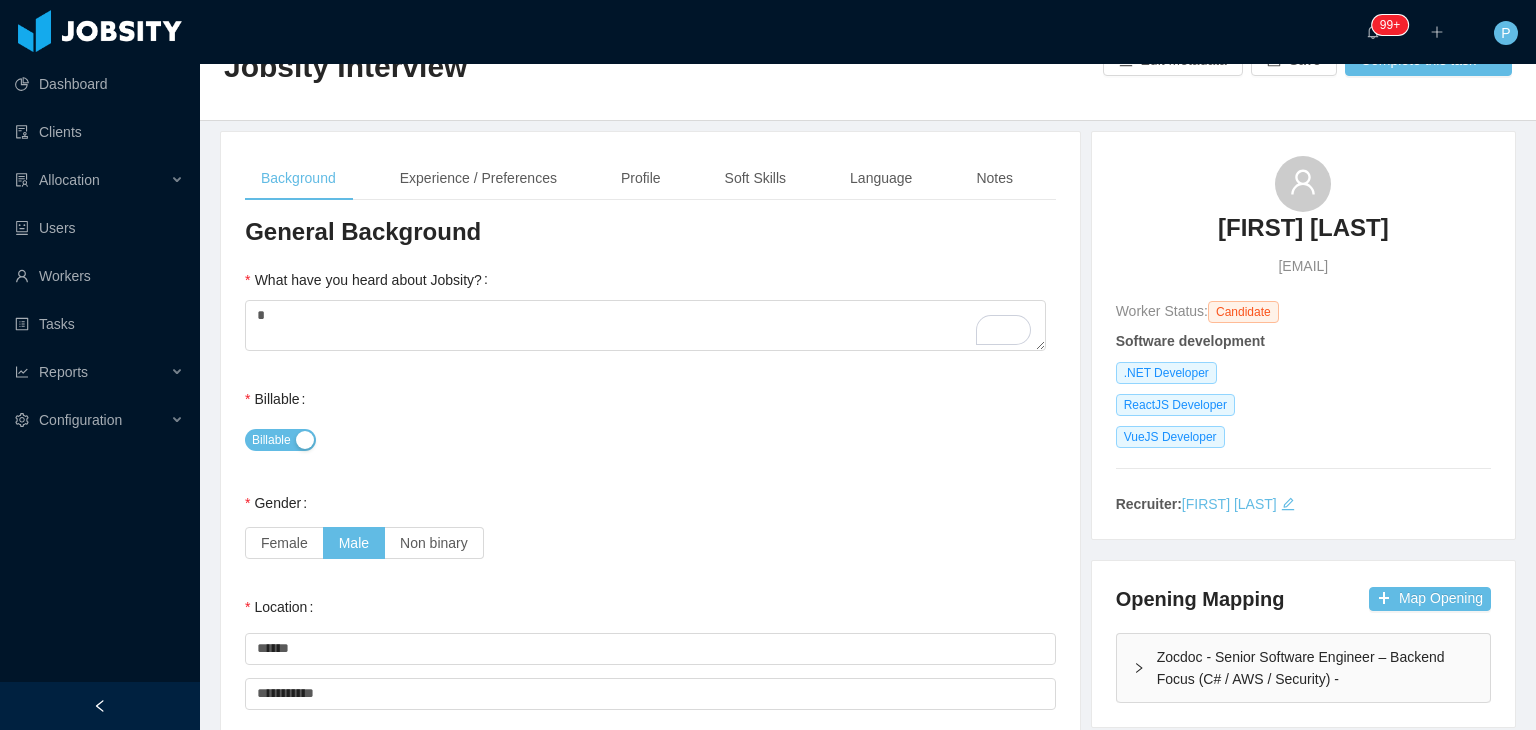 click on "Gender Female Male Non binary" at bounding box center (650, 523) 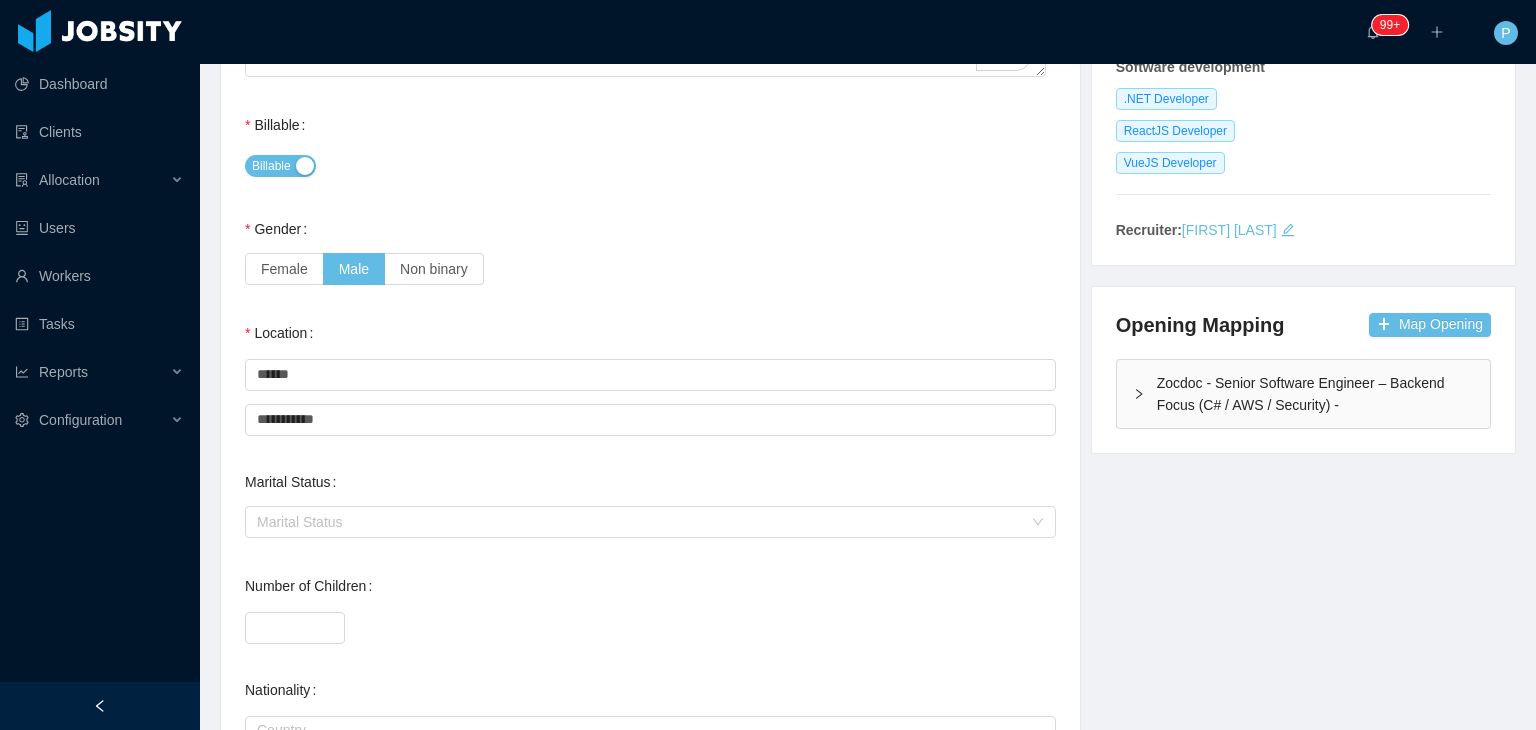 scroll, scrollTop: 662, scrollLeft: 0, axis: vertical 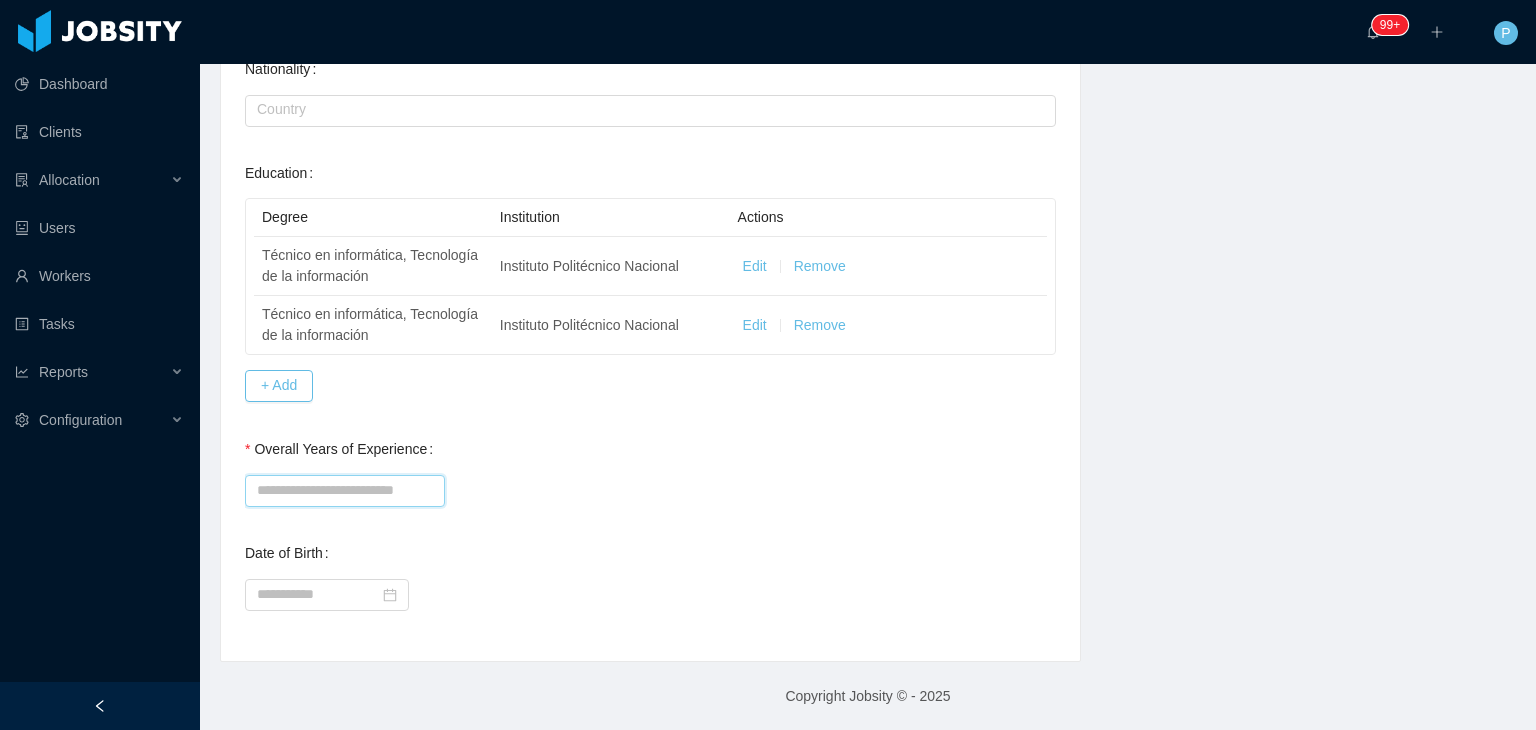 click on "Overall Years of Experience" at bounding box center [345, 491] 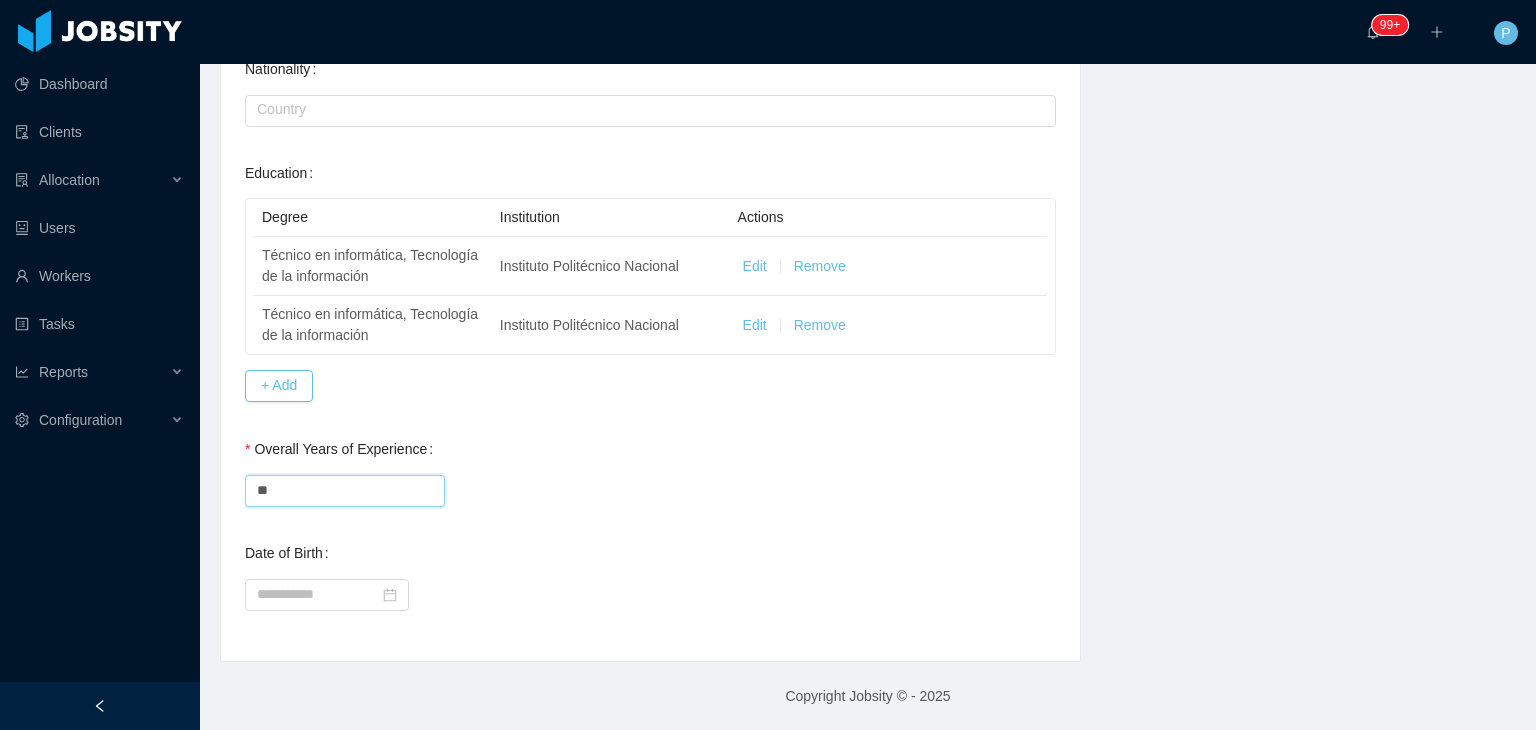 type on "**" 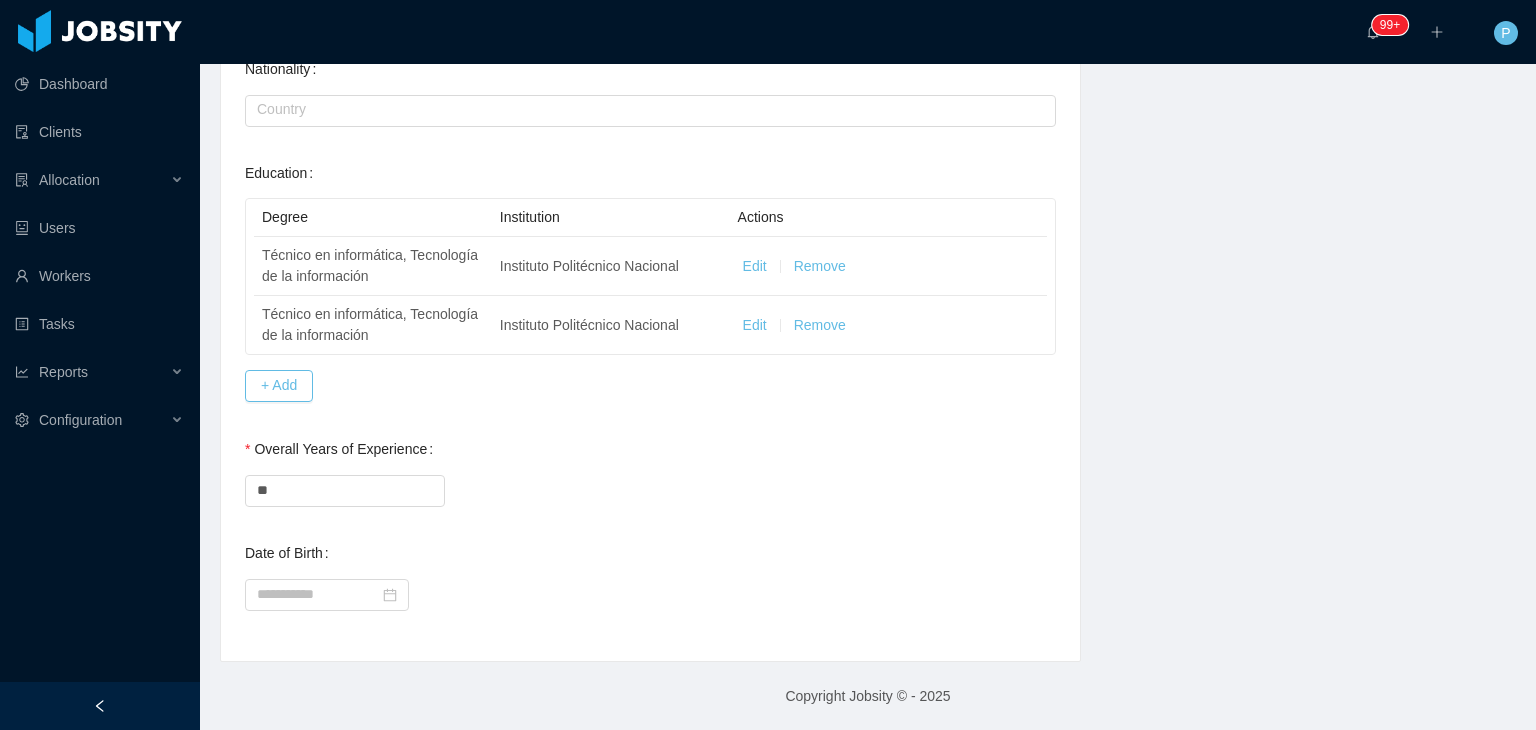 click on "Degree Institution Actions Técnico en informática, Tecnología de la información Instituto Politécnico Nacional Edit Remove Técnico en informática, Tecnología de la información Instituto Politécnico Nacional Edit Remove" at bounding box center [650, 279] 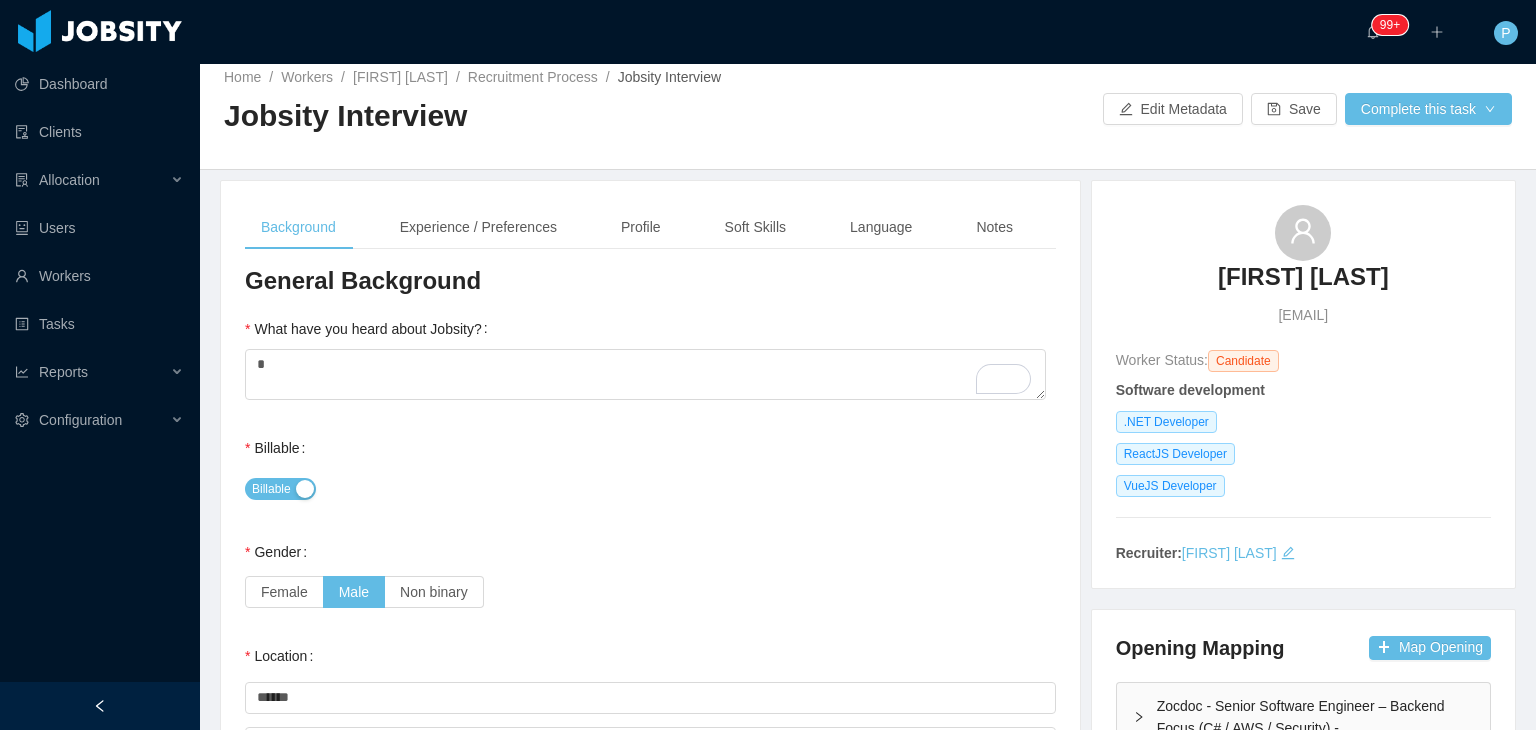 scroll, scrollTop: 0, scrollLeft: 0, axis: both 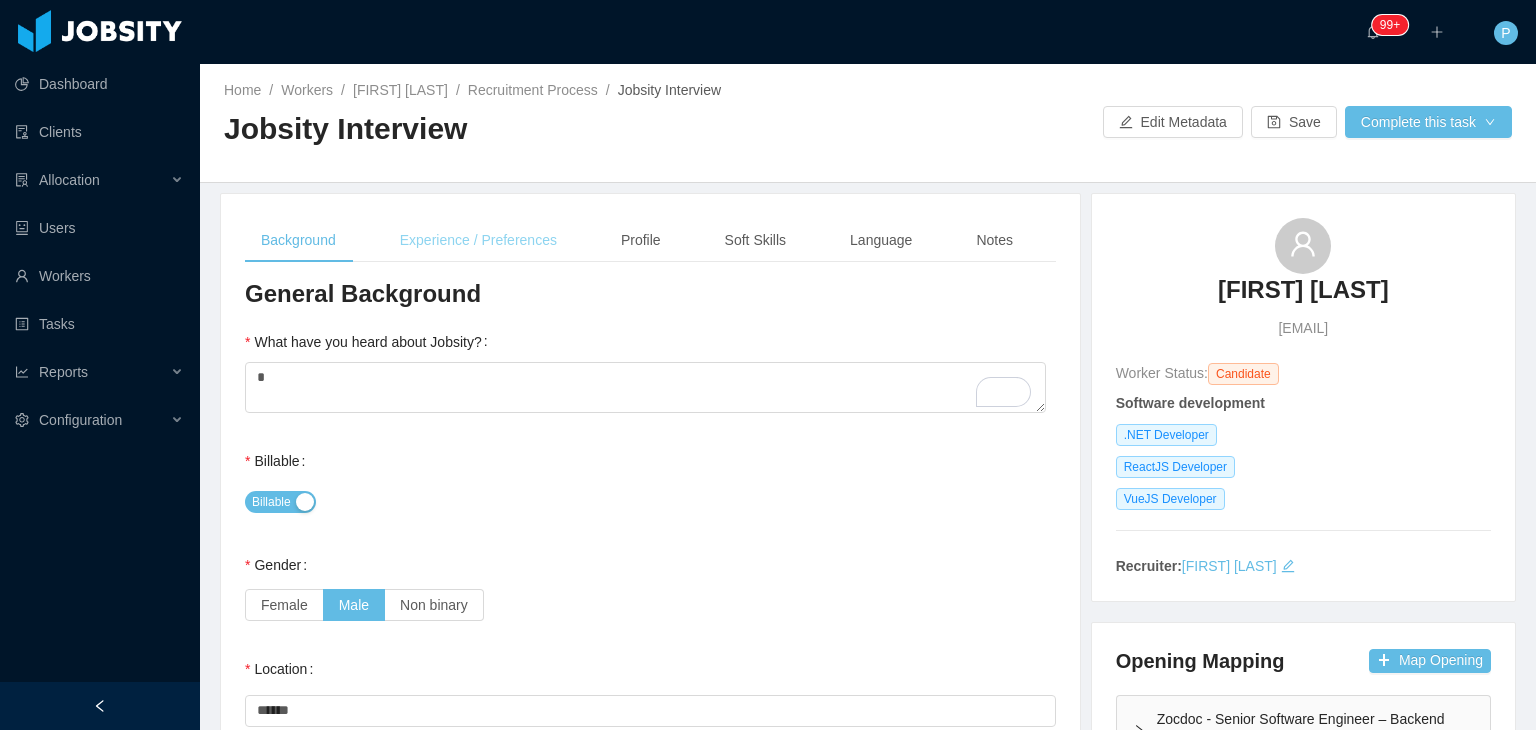 click on "Experience / Preferences" at bounding box center (478, 240) 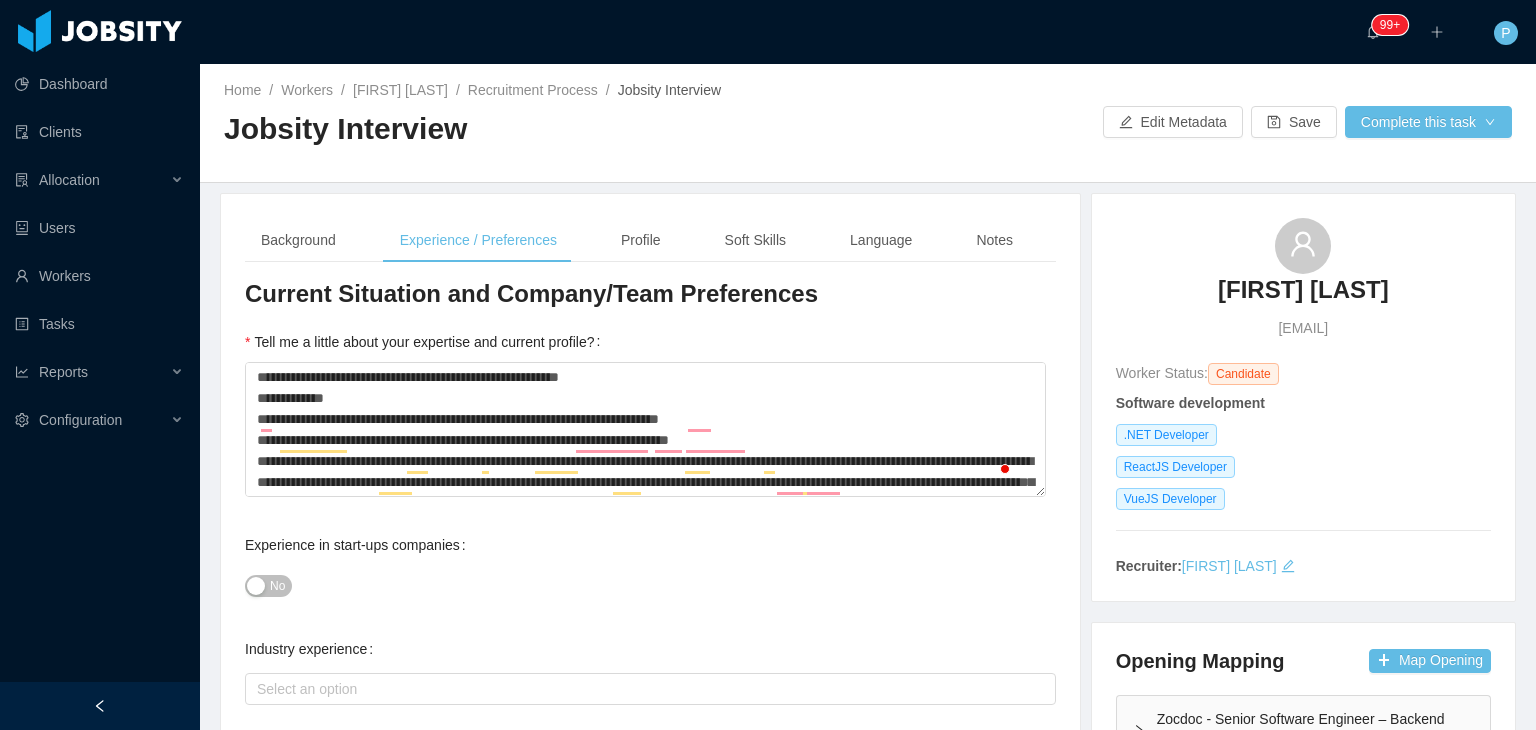 scroll, scrollTop: 0, scrollLeft: 0, axis: both 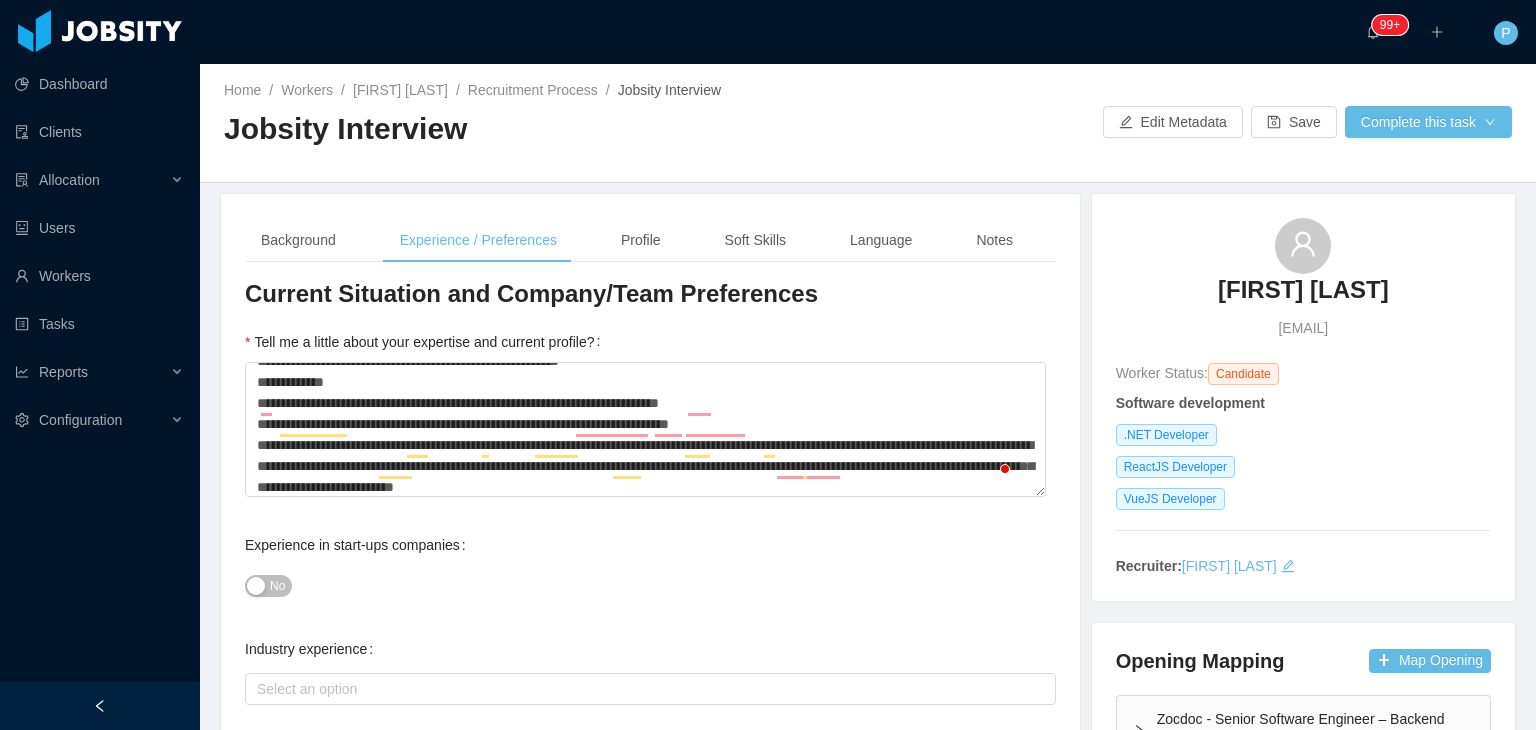 click on "Experience in start-ups companies No" at bounding box center [650, 565] 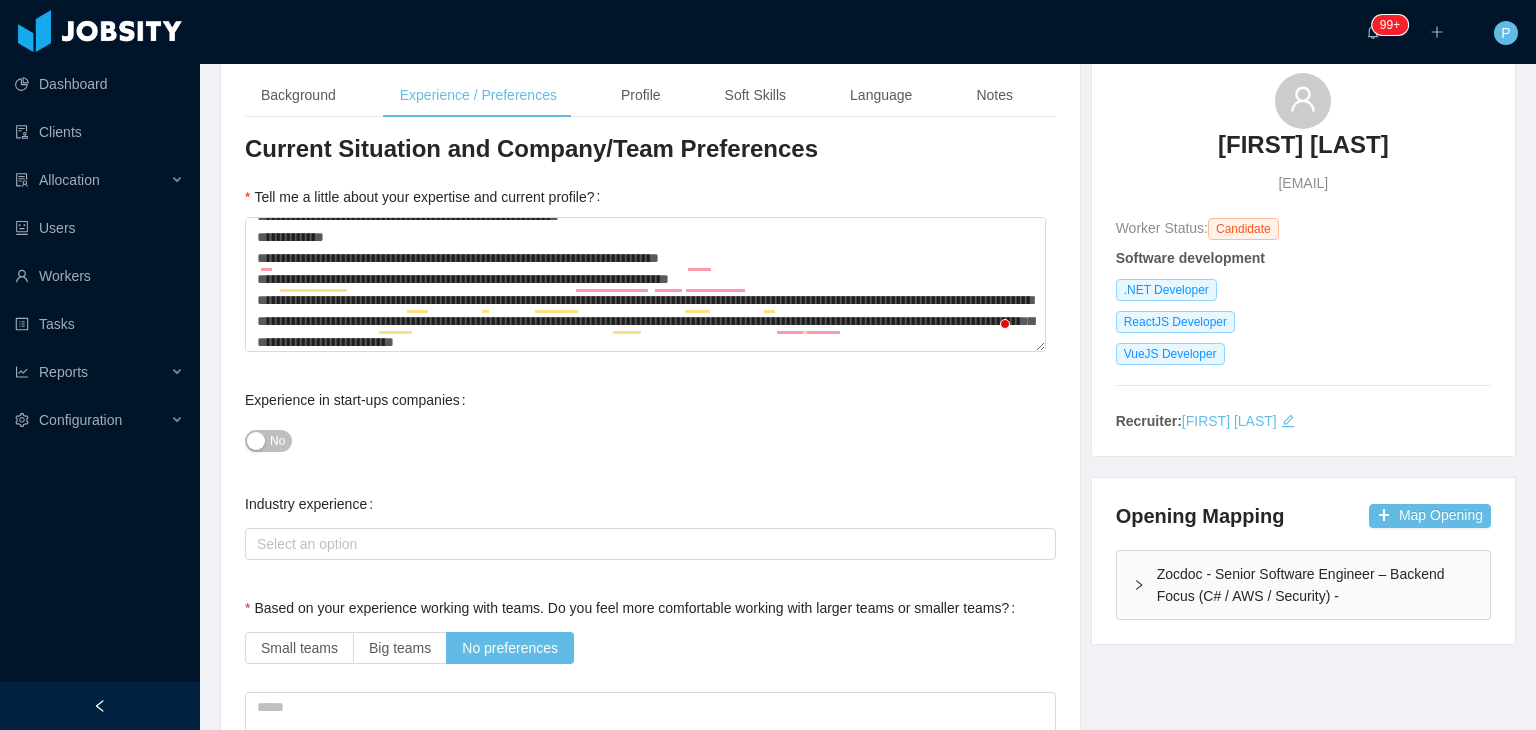 scroll, scrollTop: 0, scrollLeft: 0, axis: both 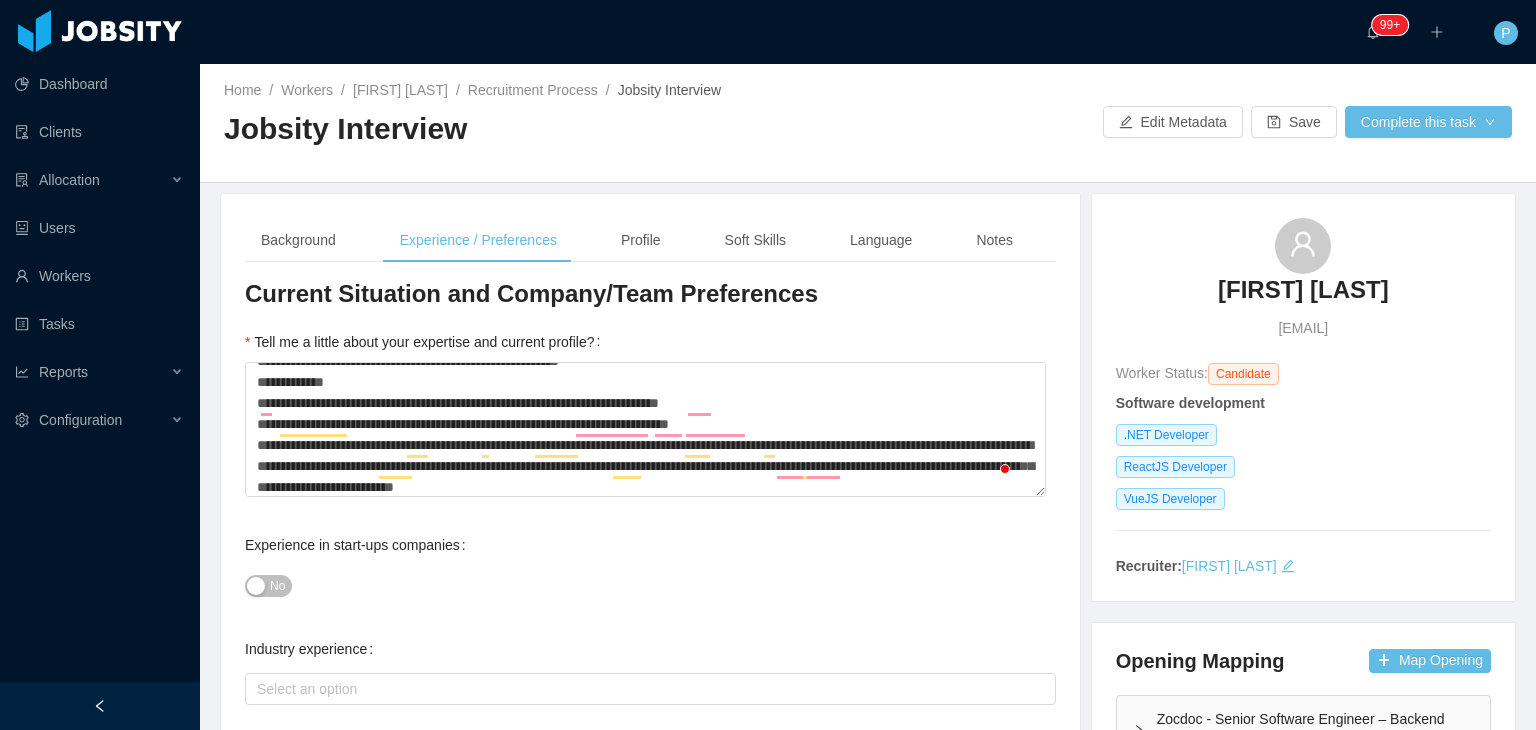 click on "**********" at bounding box center (650, 1551) 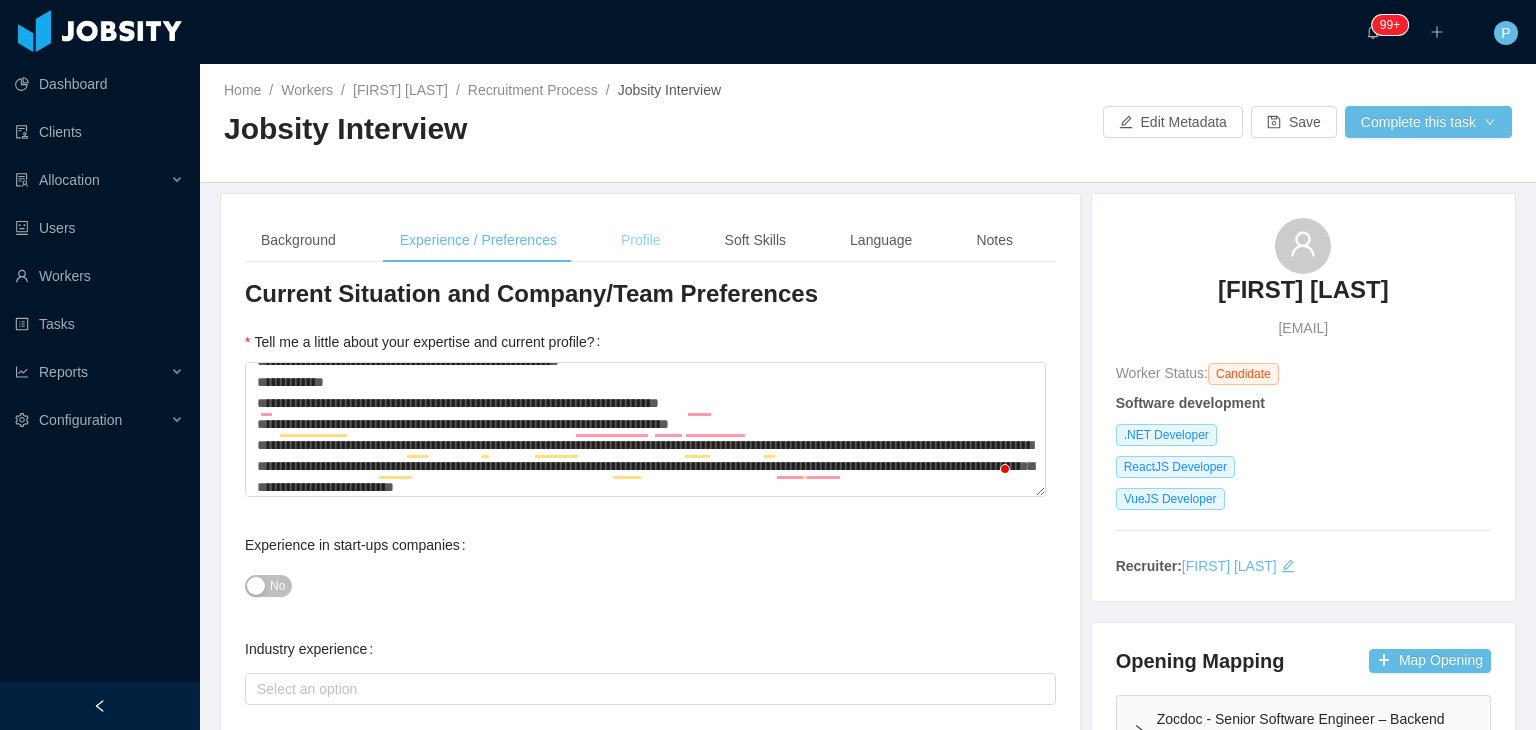 click on "Profile" at bounding box center [641, 240] 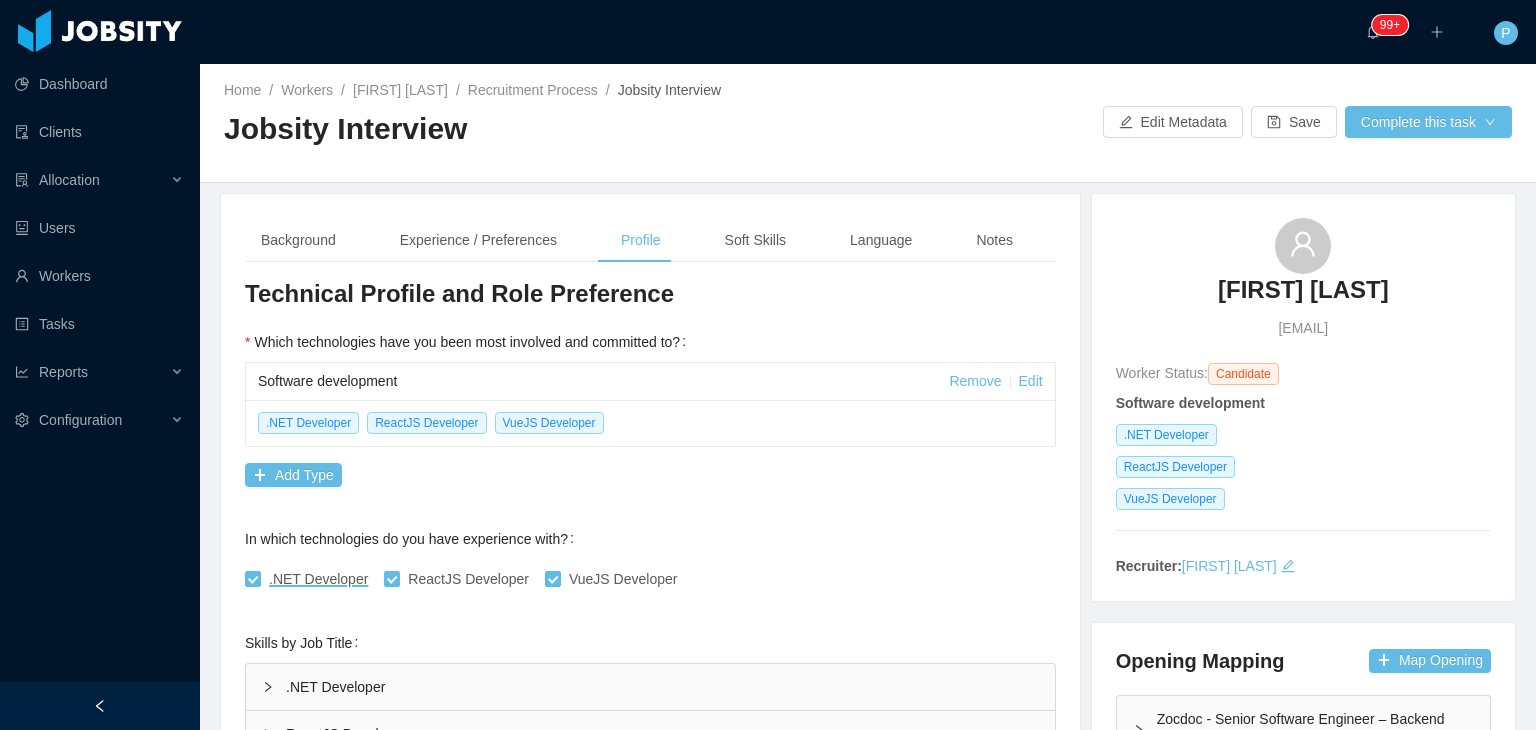 click on "In which technologies do you have experience with? .NET Developer ReactJS Developer VueJS Developer" at bounding box center (650, 559) 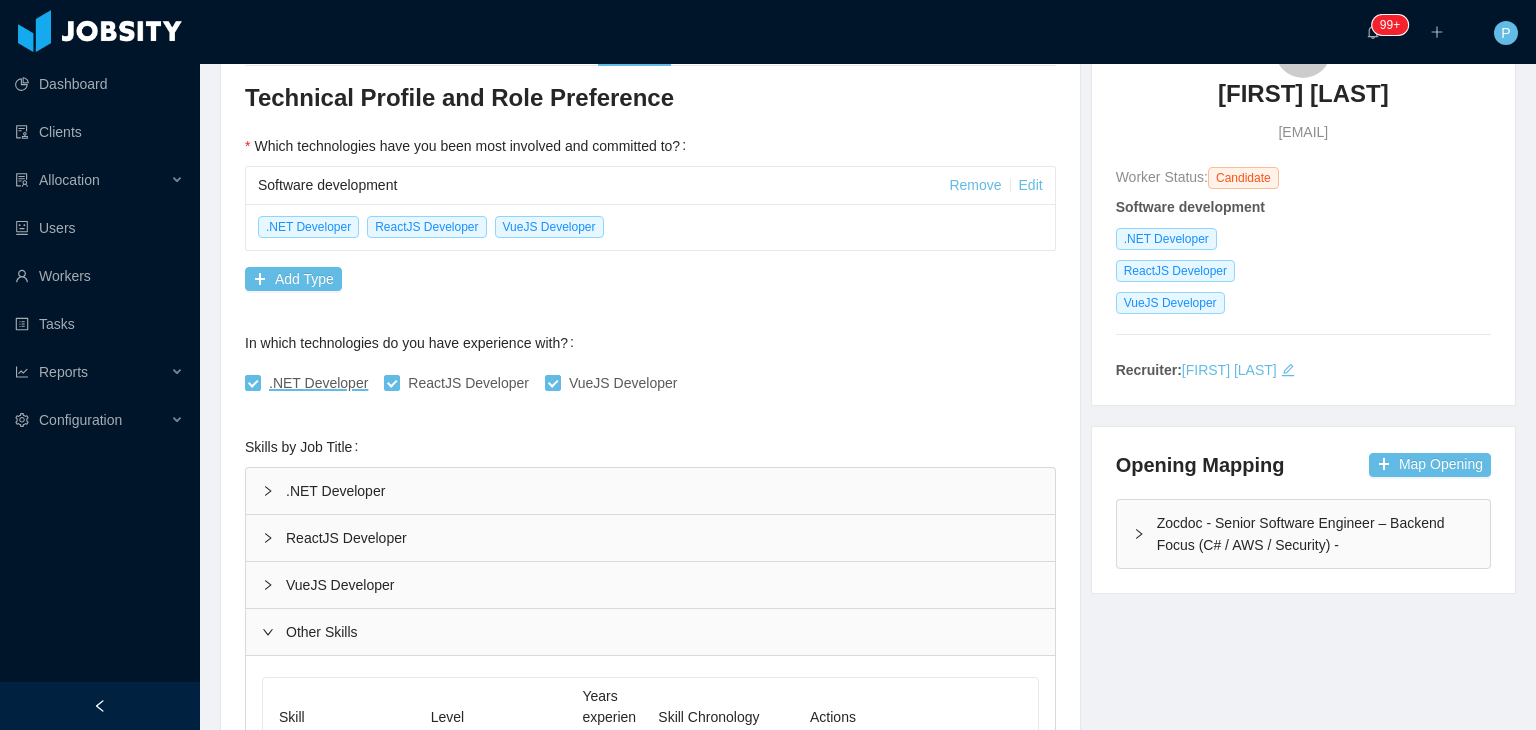 scroll, scrollTop: 0, scrollLeft: 0, axis: both 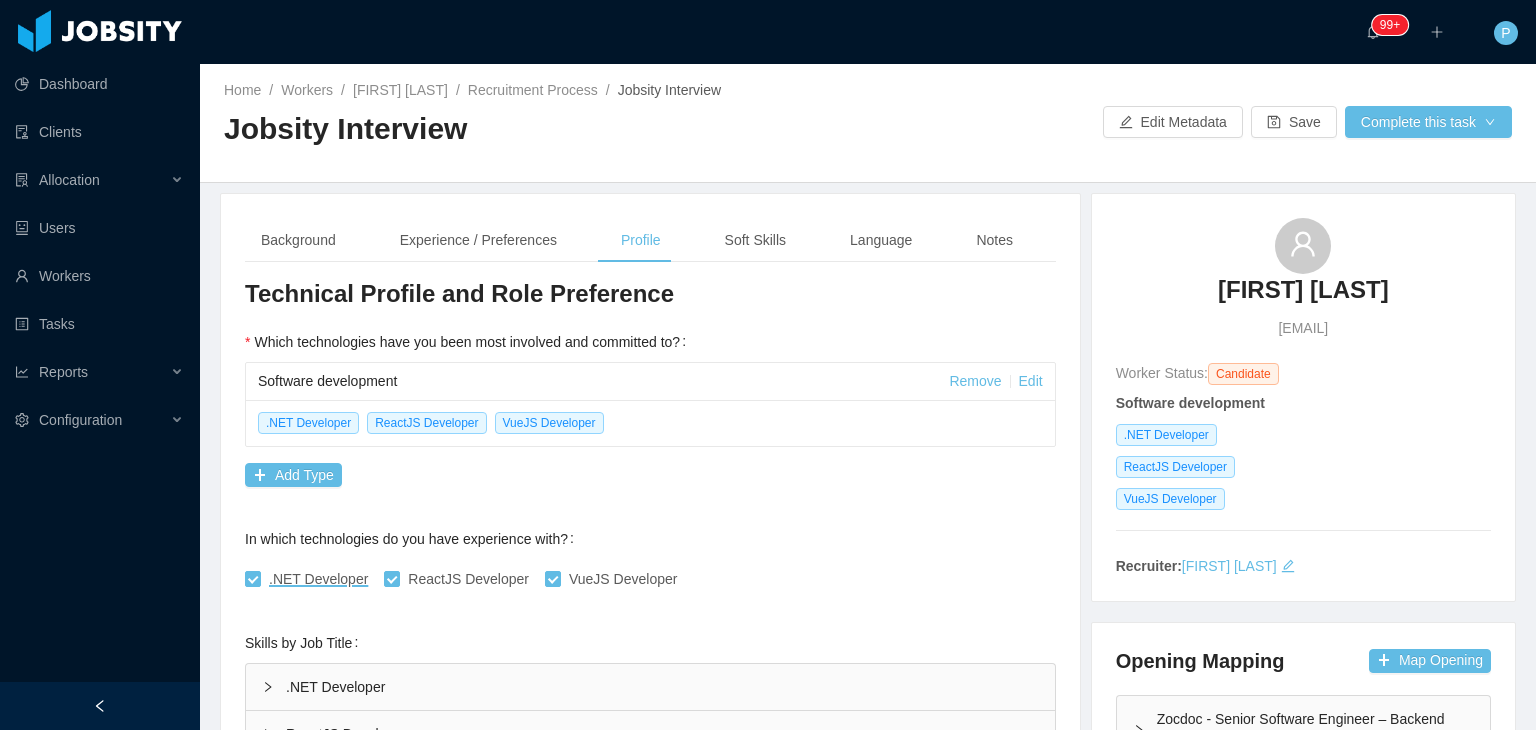 click on ".NET Developer" at bounding box center (650, 687) 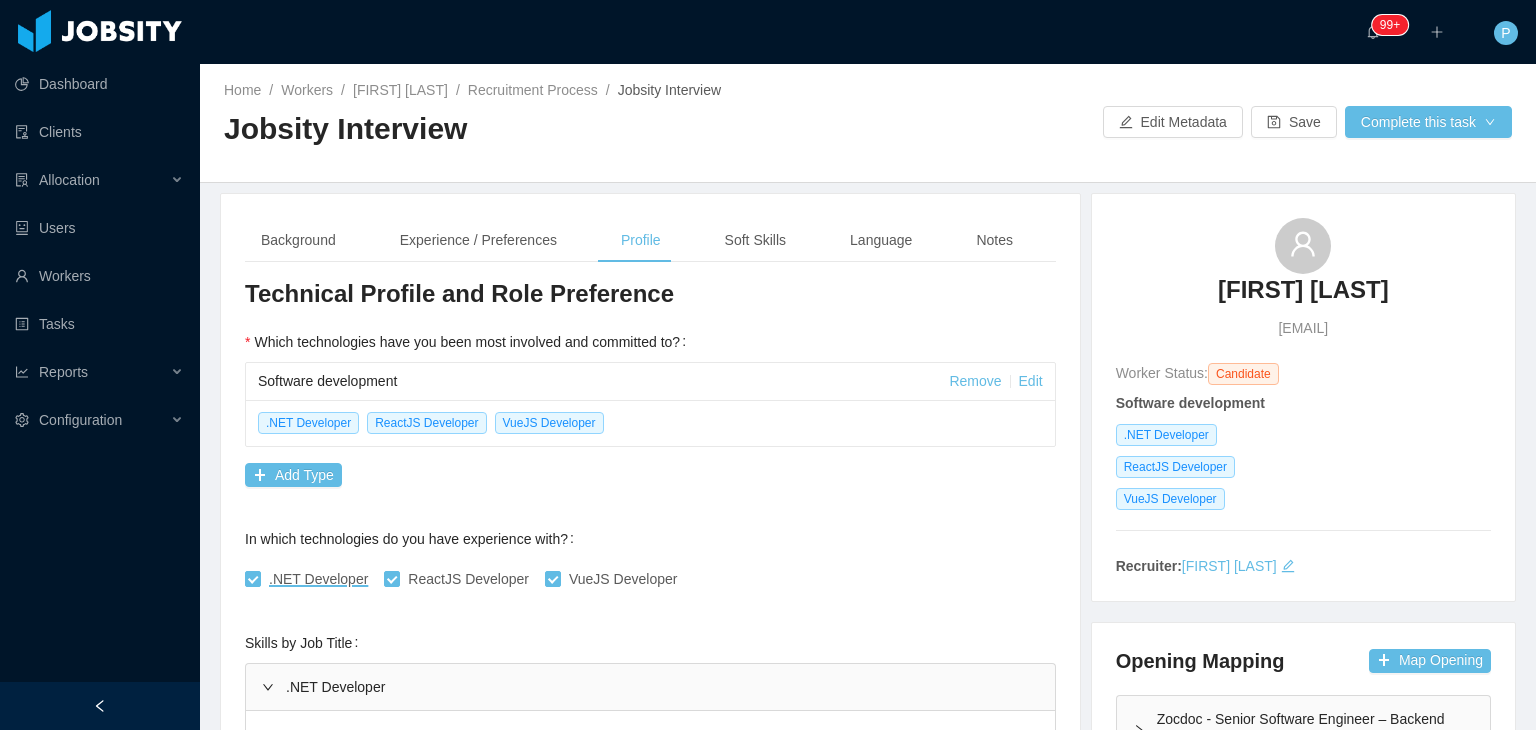 click on ".NET Developer ReactJS Developer VueJS Developer" at bounding box center [650, 579] 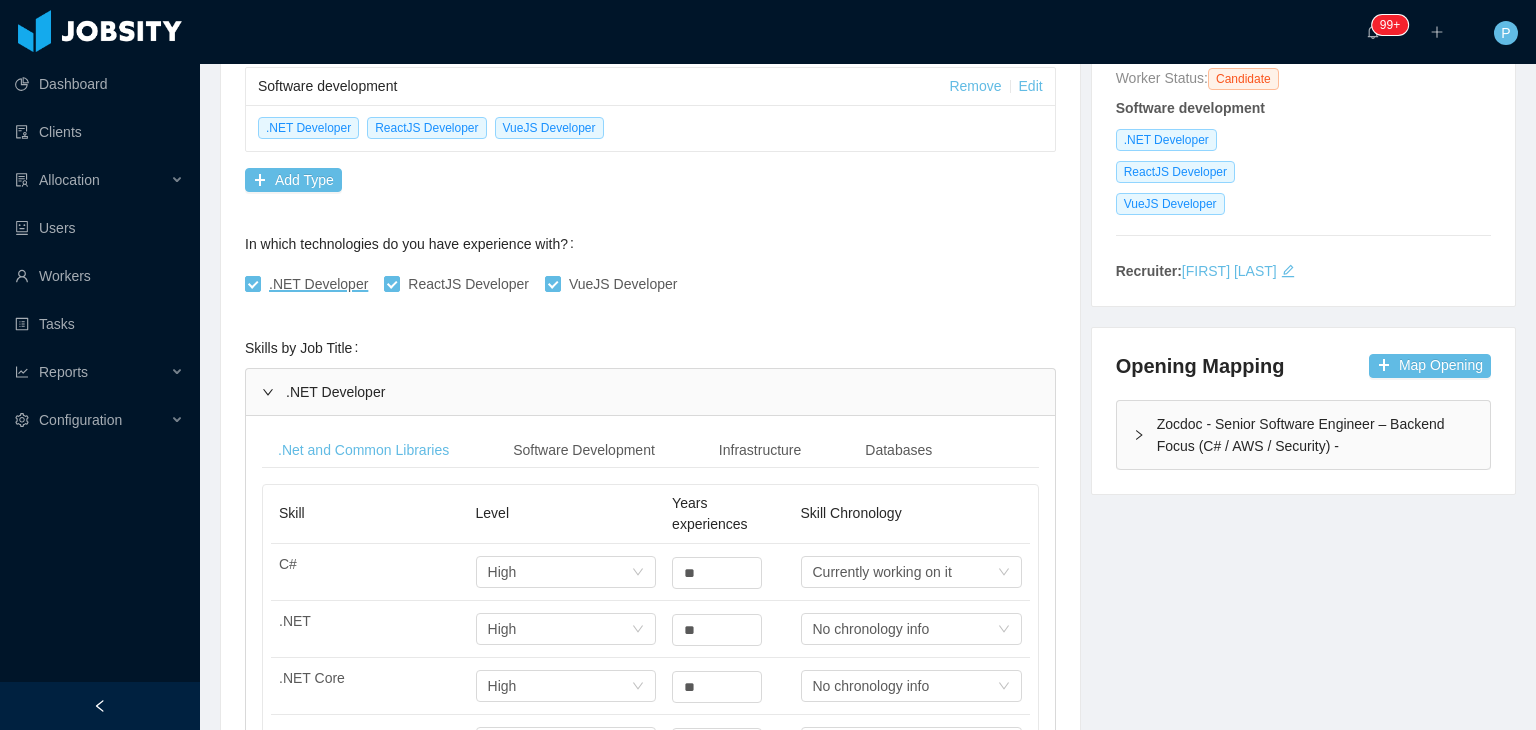 scroll, scrollTop: 400, scrollLeft: 0, axis: vertical 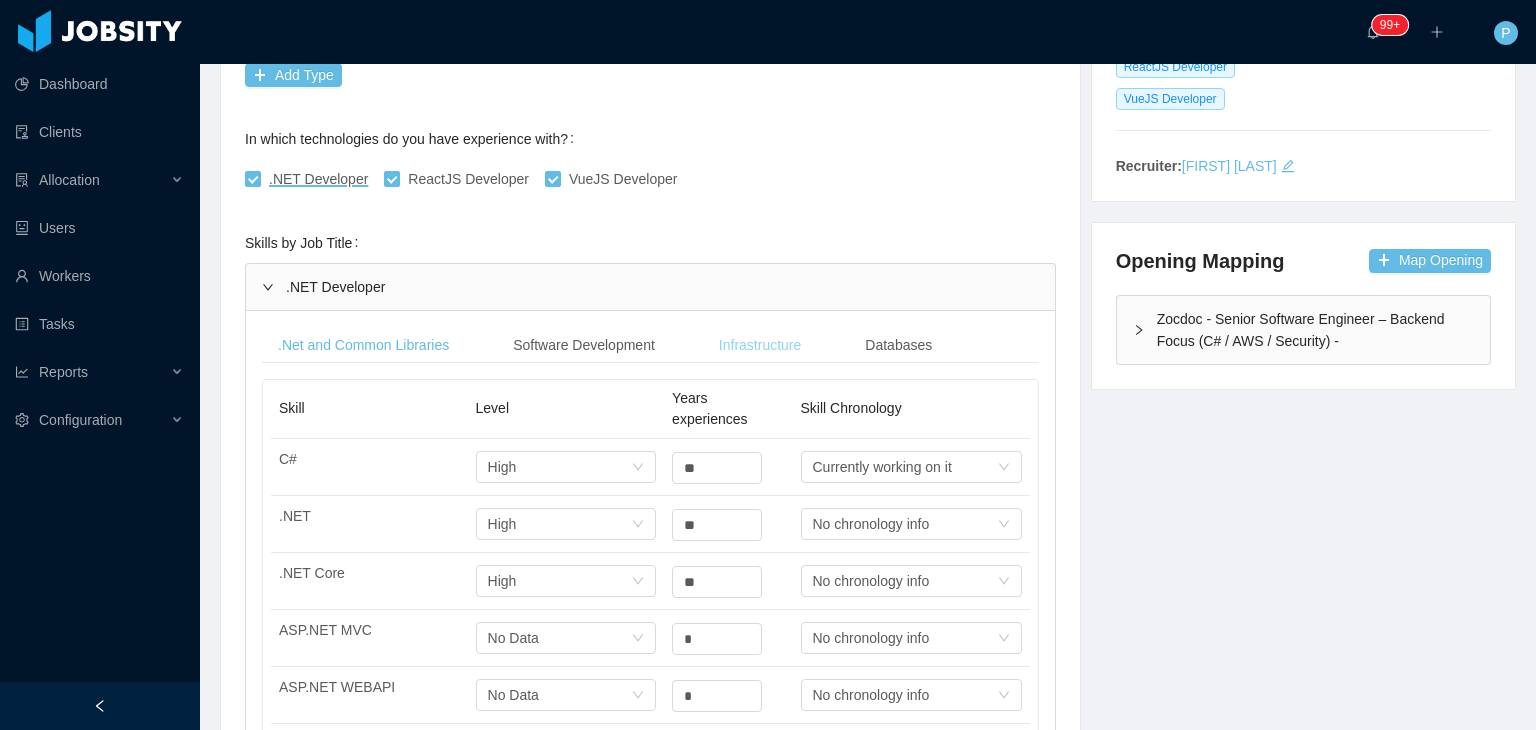 click on "Infrastructure" at bounding box center [760, 345] 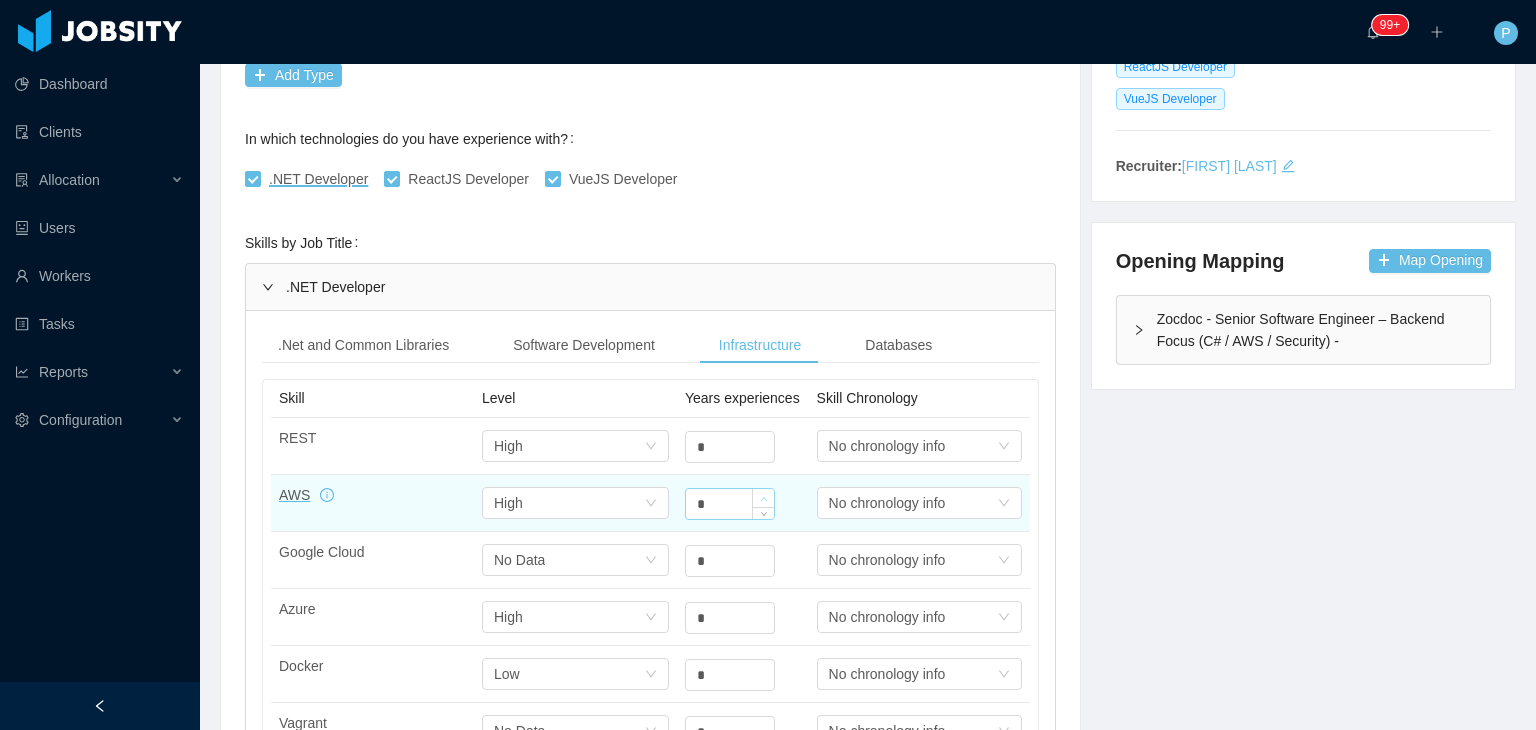type on "*" 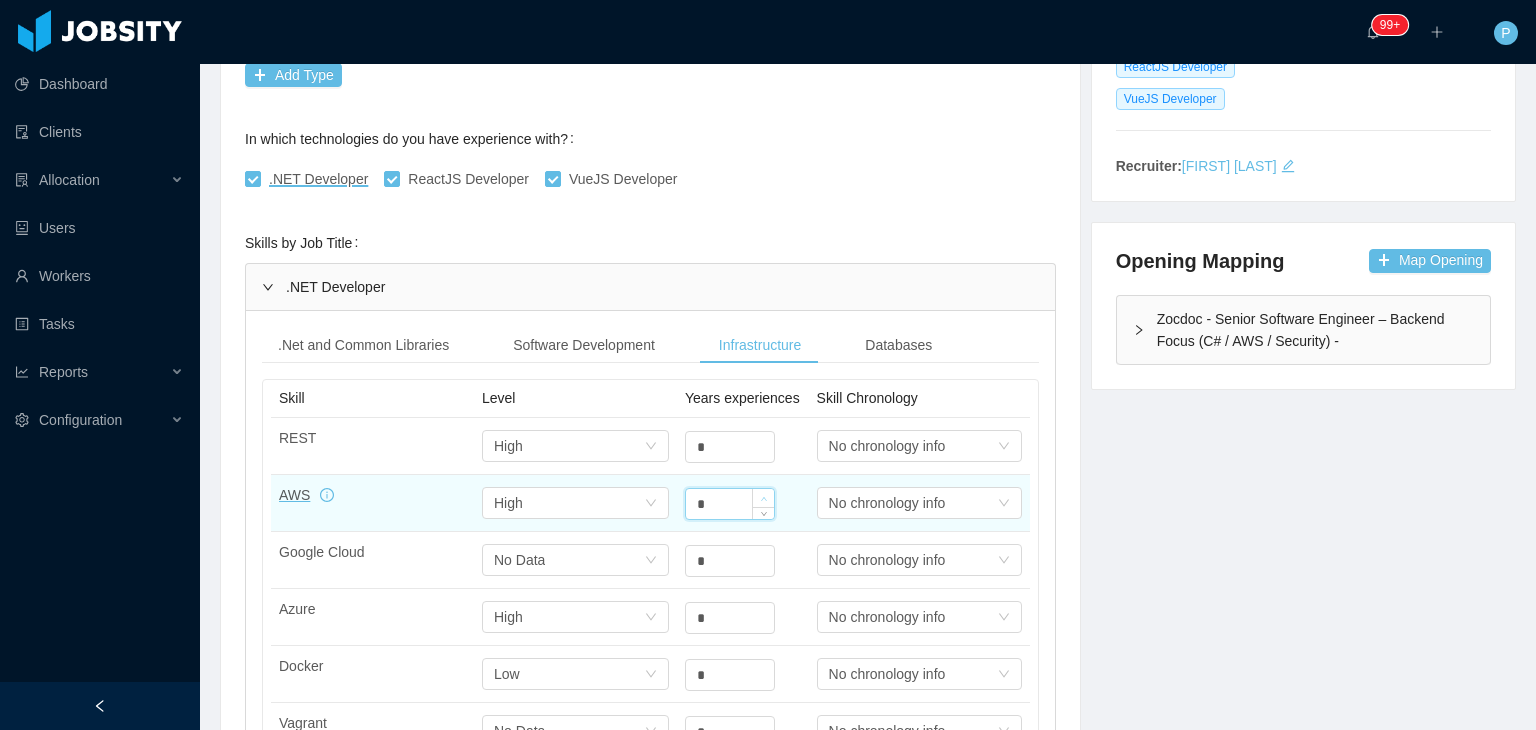 click 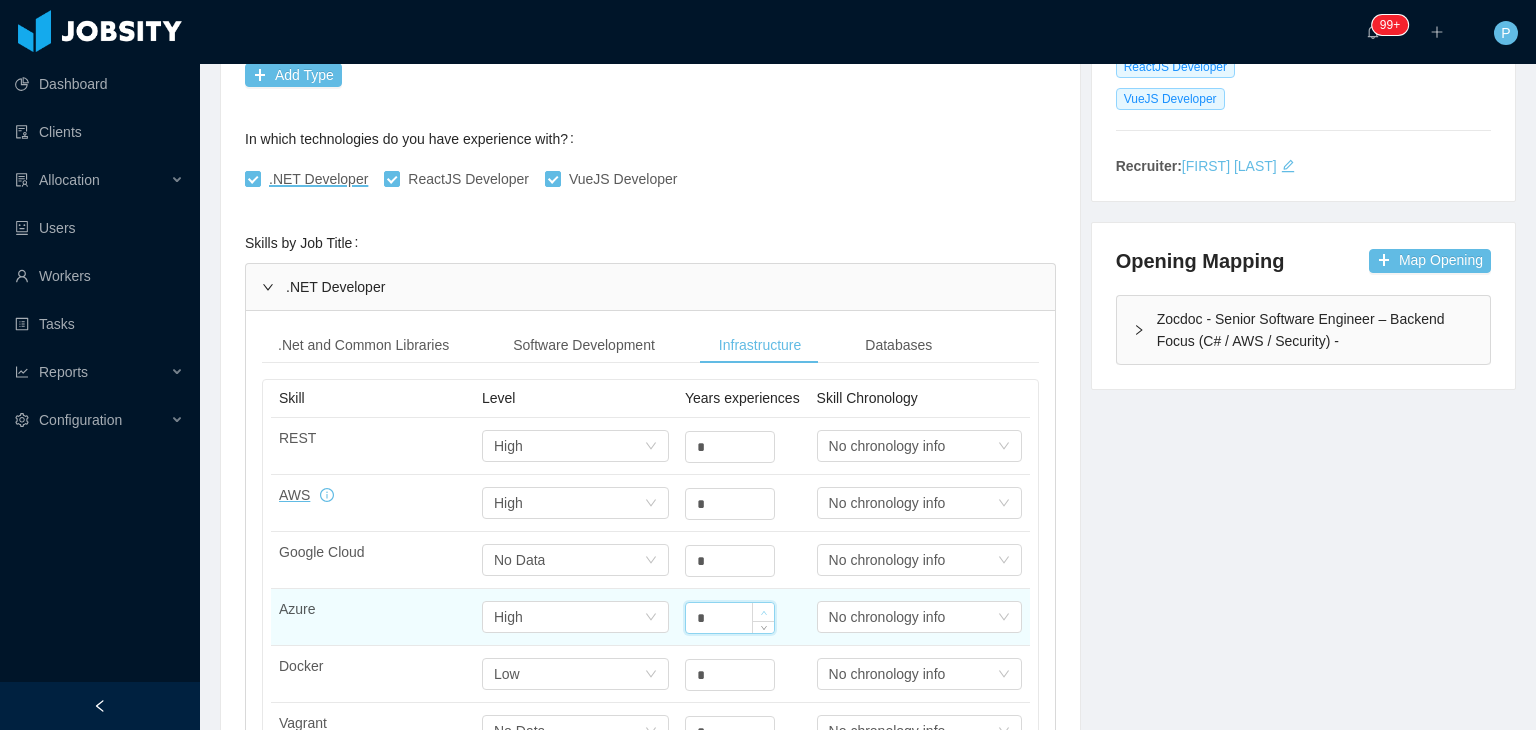 type on "*" 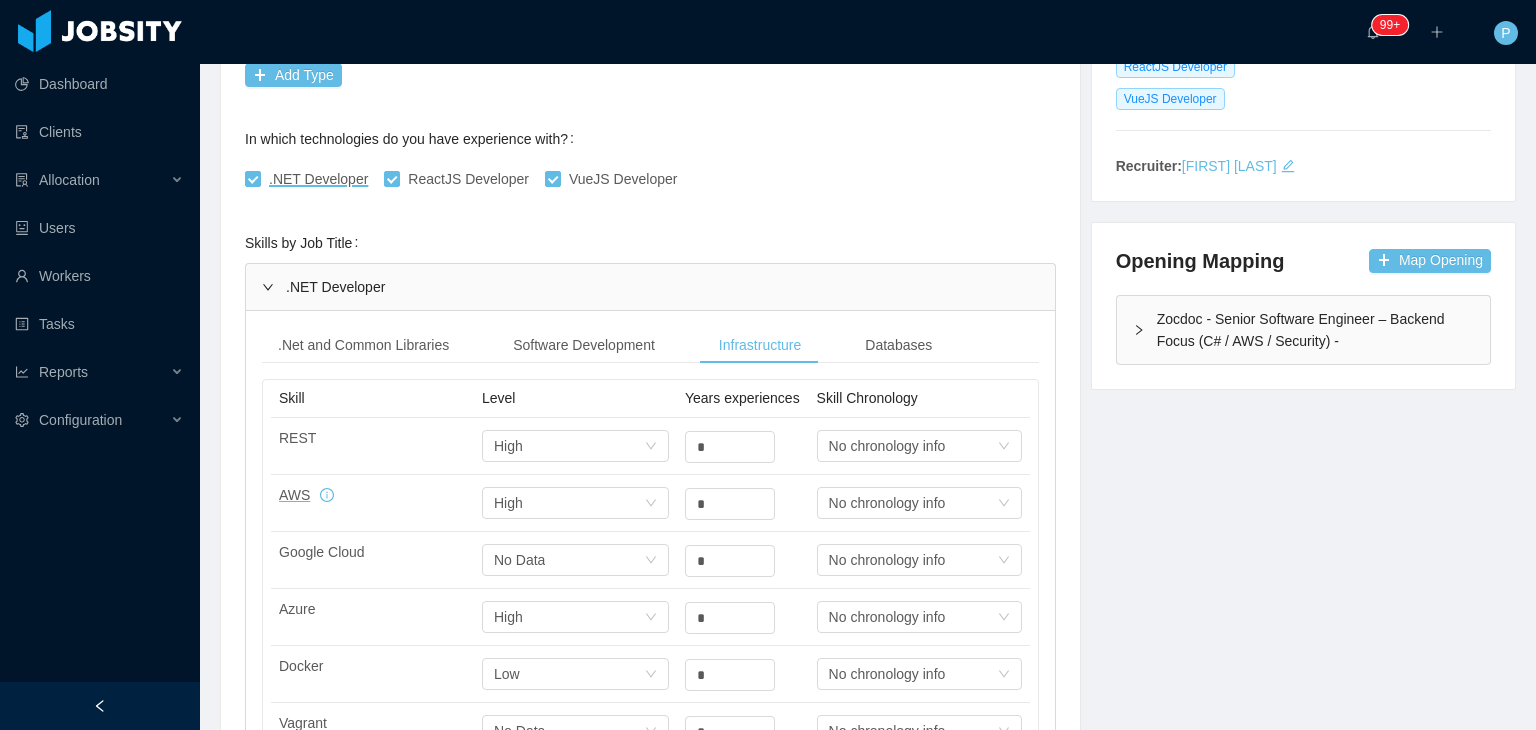 click on "Technical Profile and Role Preference Which technologies have you been most involved and committed to? Software development Remove Edit .NET Developer ReactJS Developer VueJS Developer Add Type In which technologies do you have experience with? .NET Developer ReactJS Developer VueJS Developer Skills by Job Title .NET Developer .Net and Common Libraries Software Development Infrastructure Databases Skill Level Years experiences Skill Chronology C# Select one High ** Select one Currently working on it .NET Select one High ** Select one No chronology info .NET Core Select one High ** Select one No chronology info ASP.NET MVC Select one No Data * Select one No chronology info ASP.NET WEBAPI Select one No Data * Select one No chronology info Entity Framework Select one No Data * Select one No chronology info Dapper Select one No Data * Select one No chronology info LINQ Select one No Data * Select one No chronology info XUnit Select one High * Select one No chronology info Skill Level Years experiences Select one" at bounding box center [650, 962] 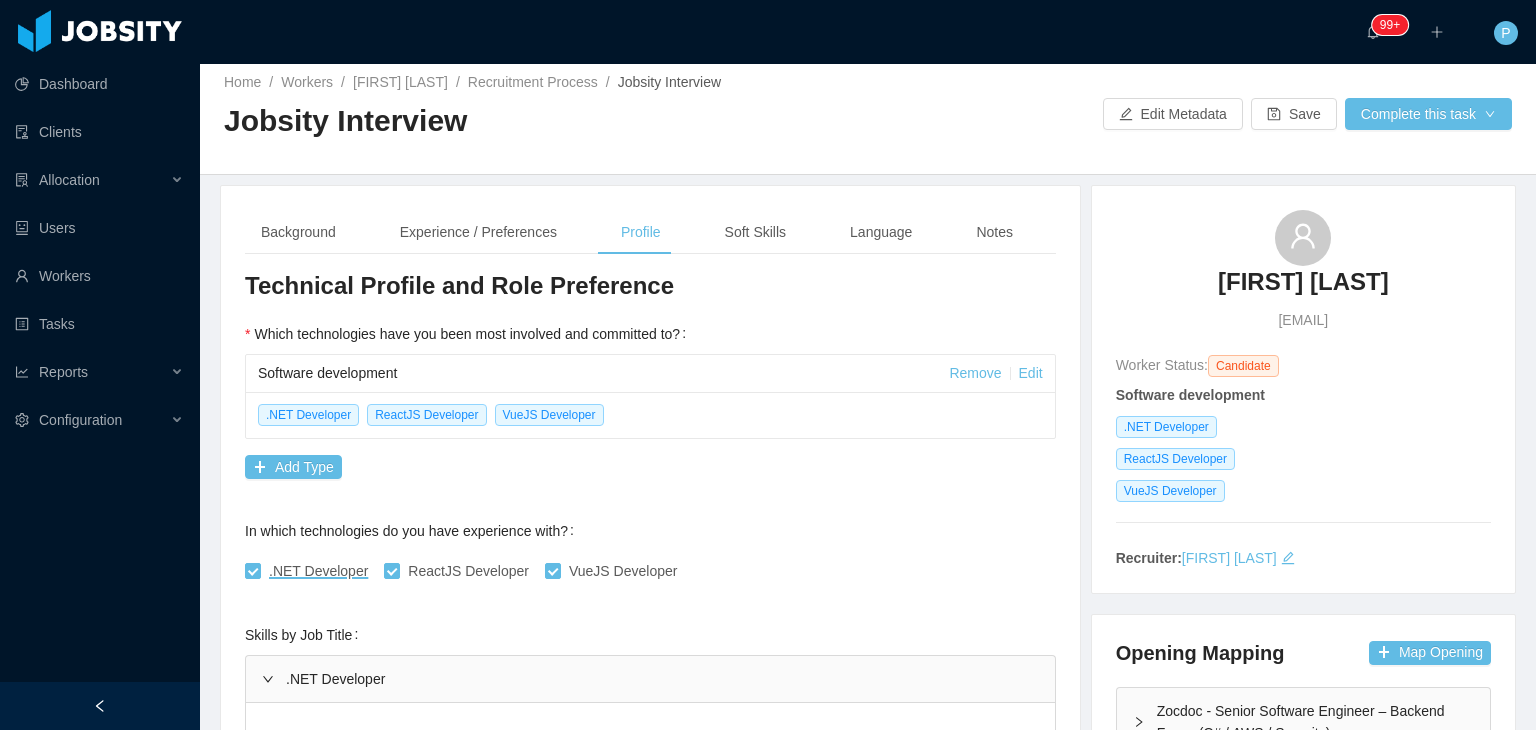 scroll, scrollTop: 0, scrollLeft: 0, axis: both 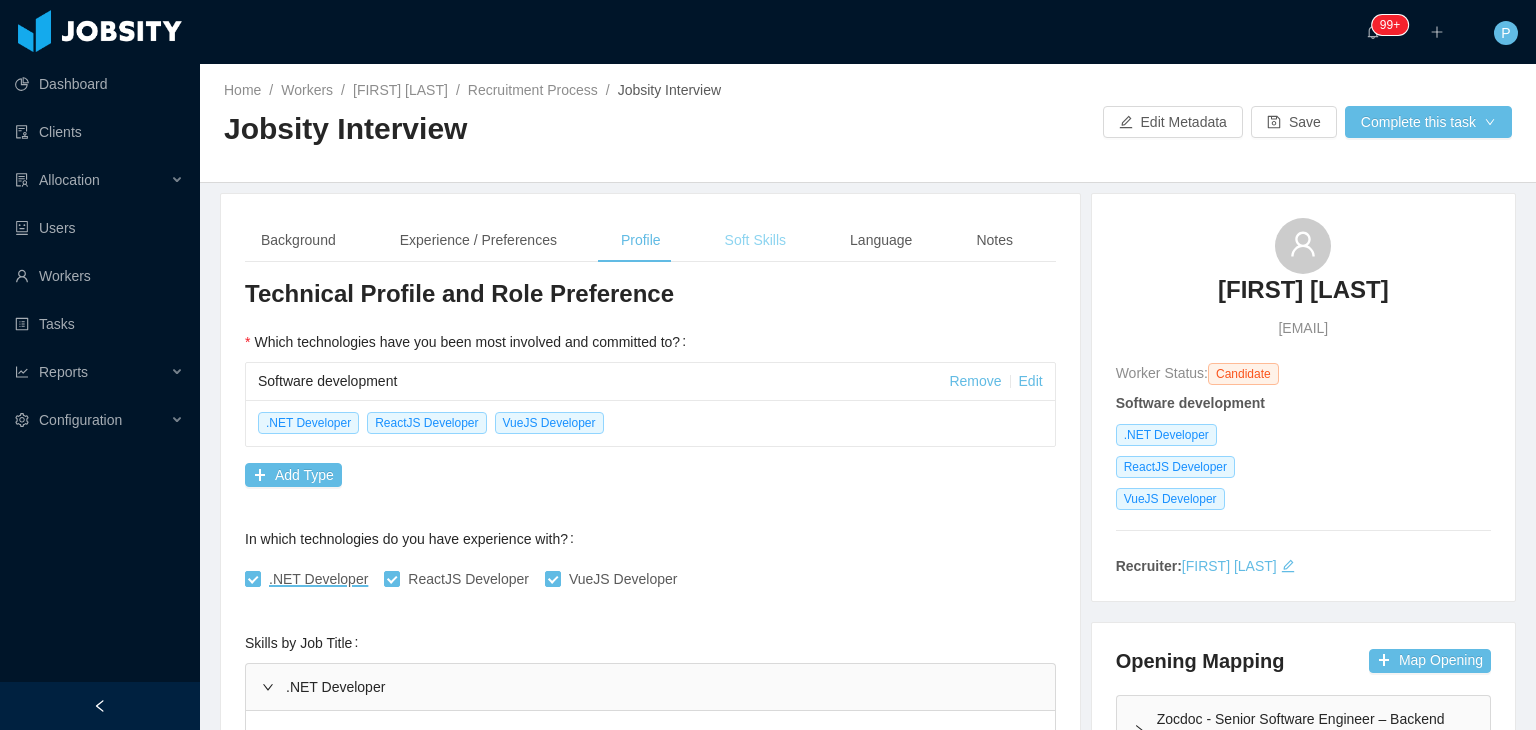click on "Soft Skills" at bounding box center [755, 240] 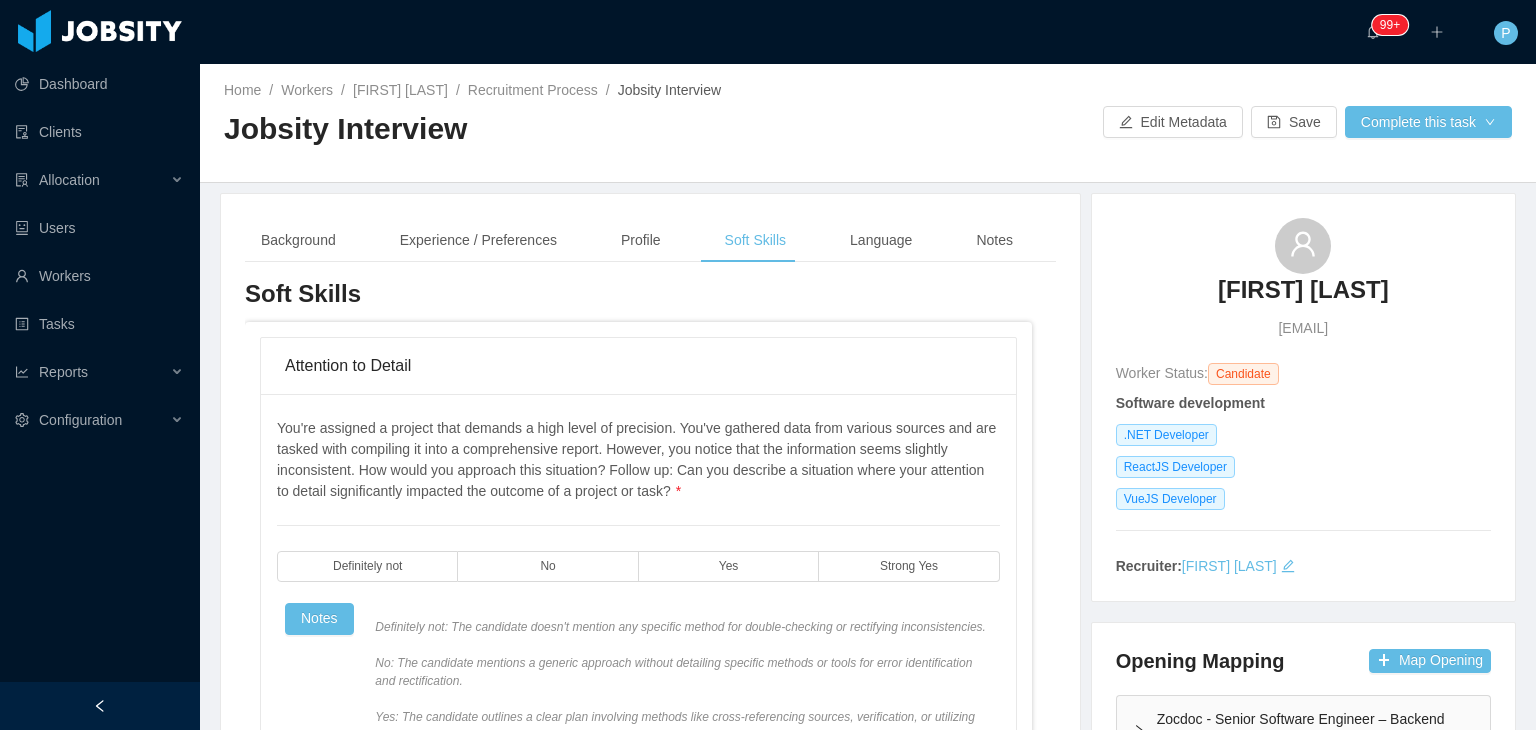 click on "You're assigned a project that demands a high level of precision. You've gathered data from various sources and are tasked with compiling it into a comprehensive report. However, you notice that the information seems slightly inconsistent. How would you approach this situation? Follow up: Can you describe a situation where your attention to detail significantly impacted the outcome of a project or task? * Definitely not No Yes Strong Yes Notes" at bounding box center [638, 608] 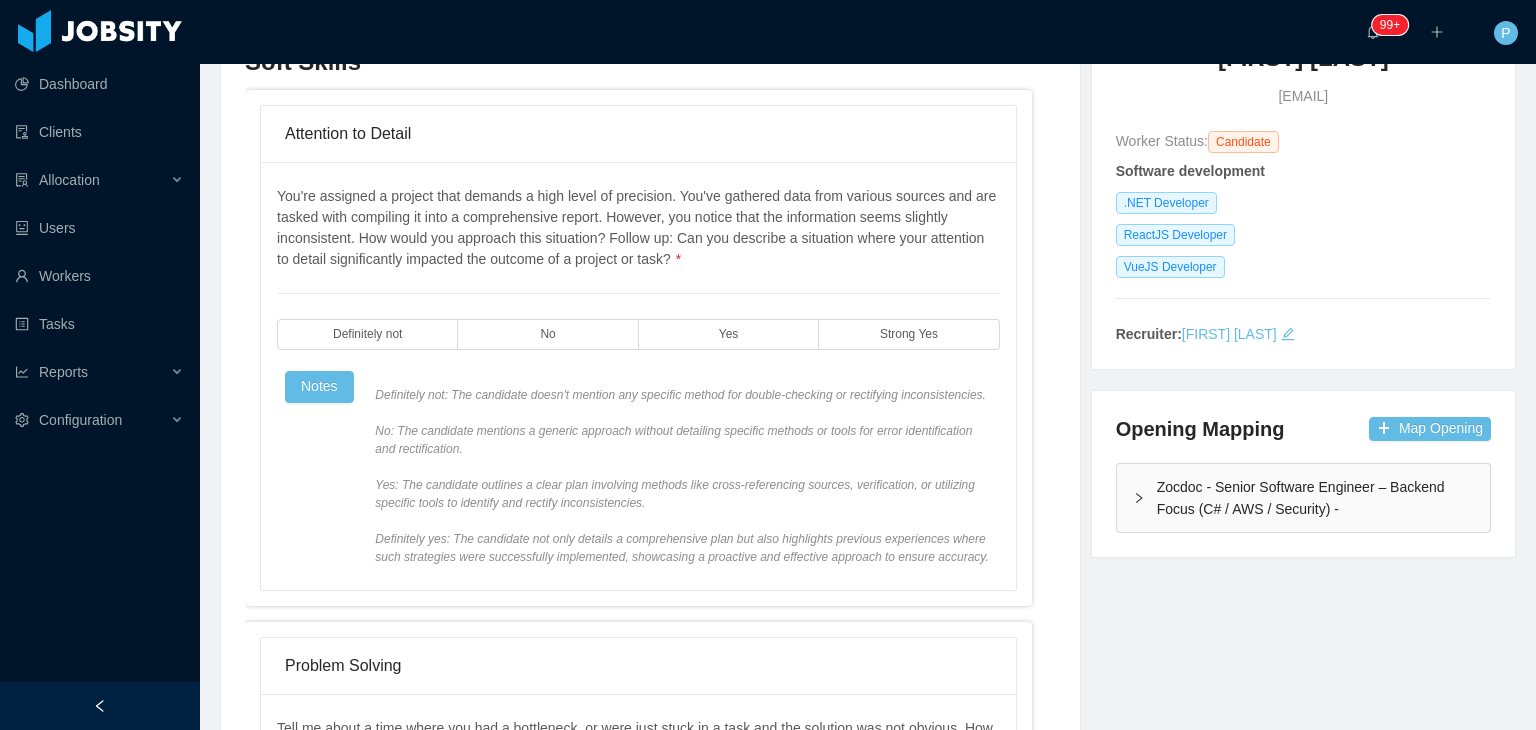 scroll, scrollTop: 240, scrollLeft: 0, axis: vertical 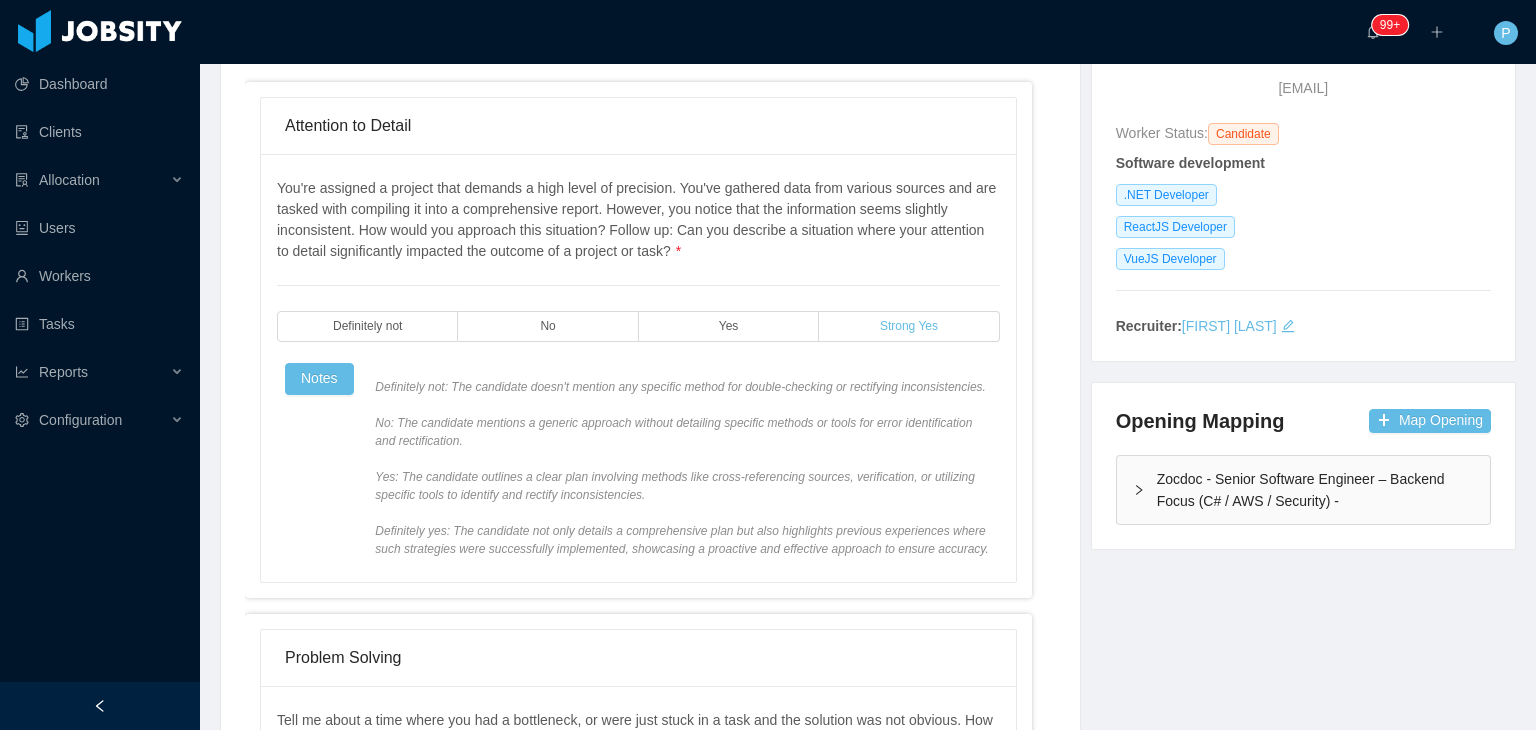 click on "Strong Yes" at bounding box center (909, 326) 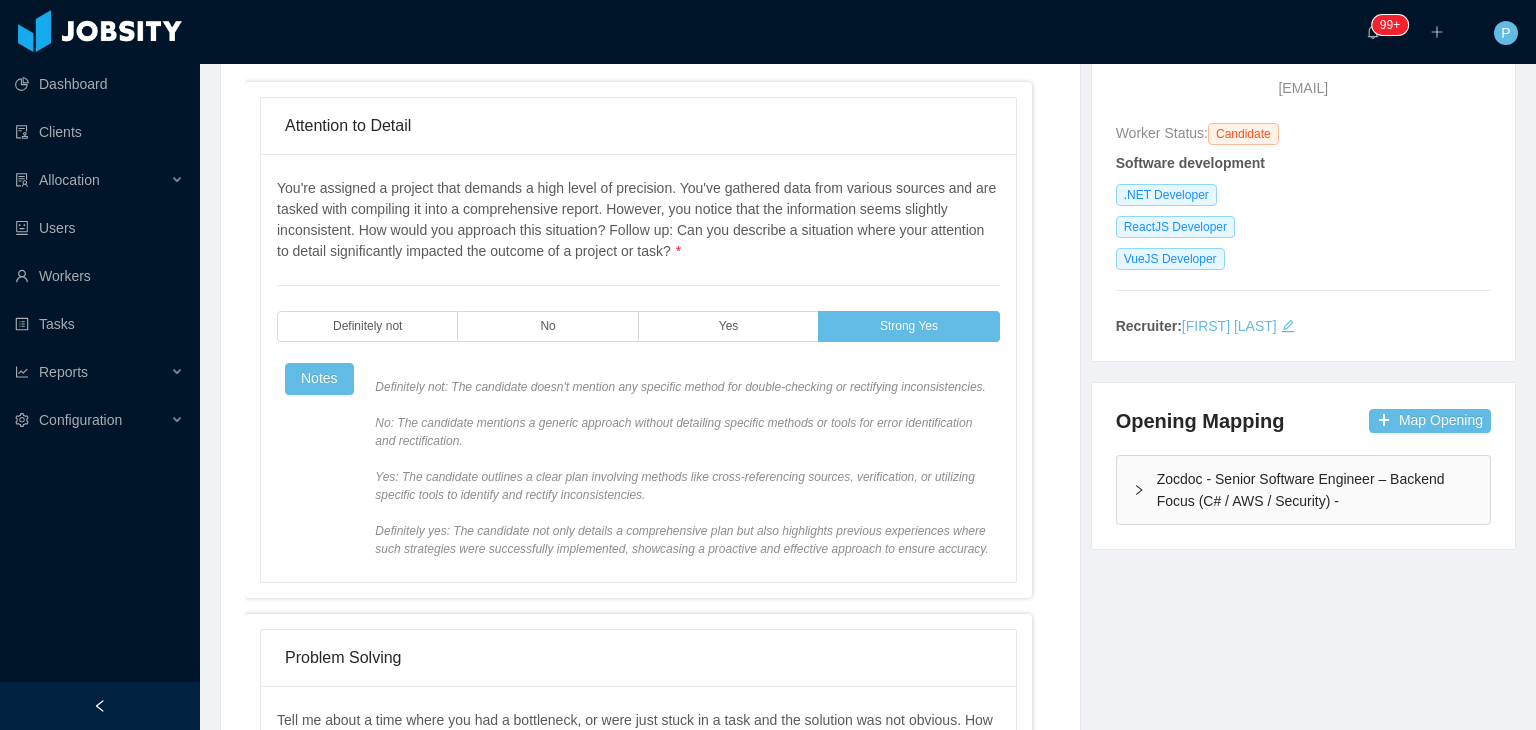 click on "Attention to Detail   You're assigned a project that demands a high level of precision. You've gathered data from various sources and are tasked with compiling it into a comprehensive report. However, you notice that the information seems slightly inconsistent. How would you approach this situation? Follow up: Can you describe a situation where your attention to detail significantly impacted the outcome of a project or task? * Definitely not No Yes Strong Yes Notes Problem Solving   Tell me about a time where you had a bottleneck, or were just stuck in a task and the solution was not obvious. How did you solve the situation? * Definitely not No Yes Strong Yes Notes Communication   * Definitely not No Yes Strong Yes Notes Teamwork   You're part of a cross-departmental team working on a project. Conflicting opinions between team members who have different work styles/approaches have arisen, potentially impeding progress. How would you manage the collaboration effectively? * Definitely not No Yes Strong Yes" at bounding box center [638, 1169] 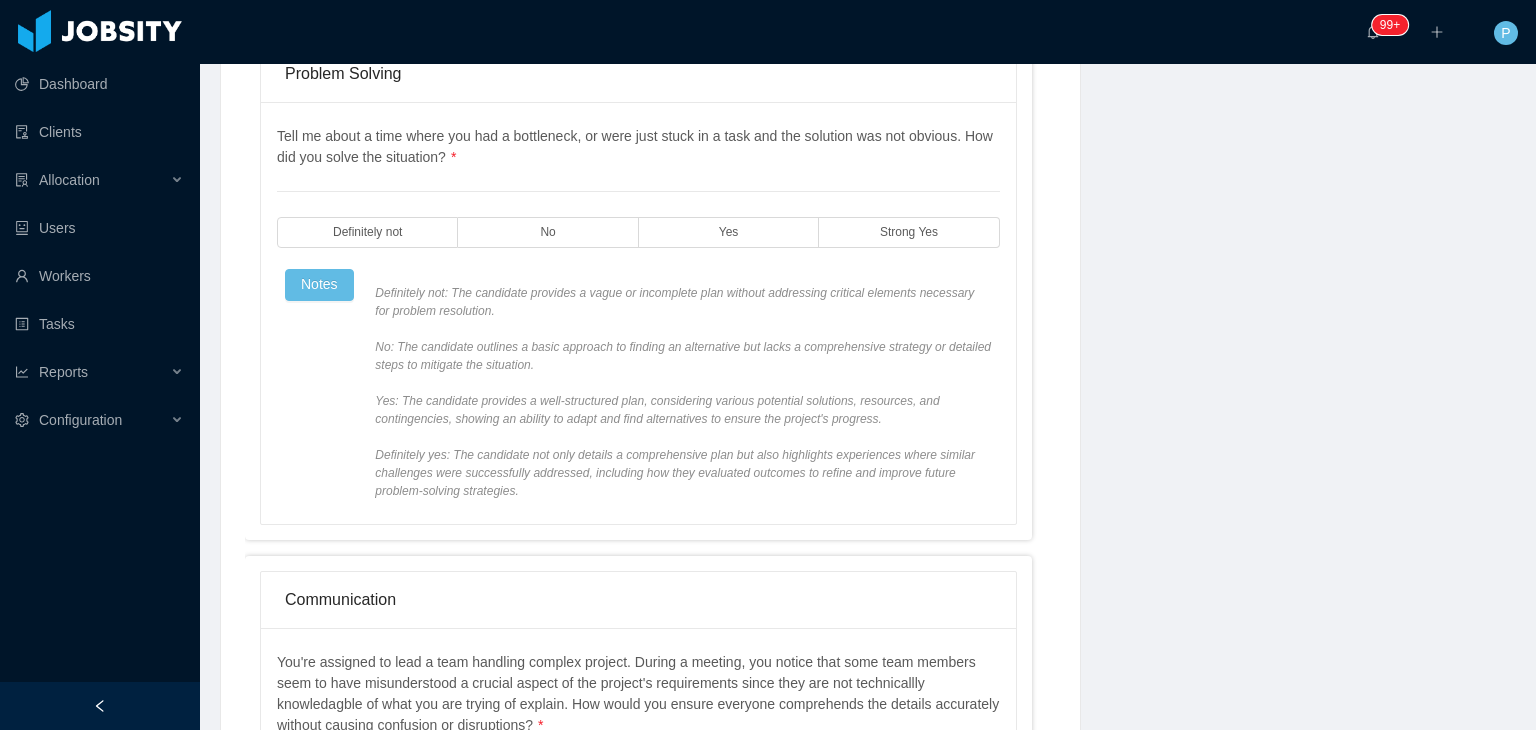 scroll, scrollTop: 880, scrollLeft: 0, axis: vertical 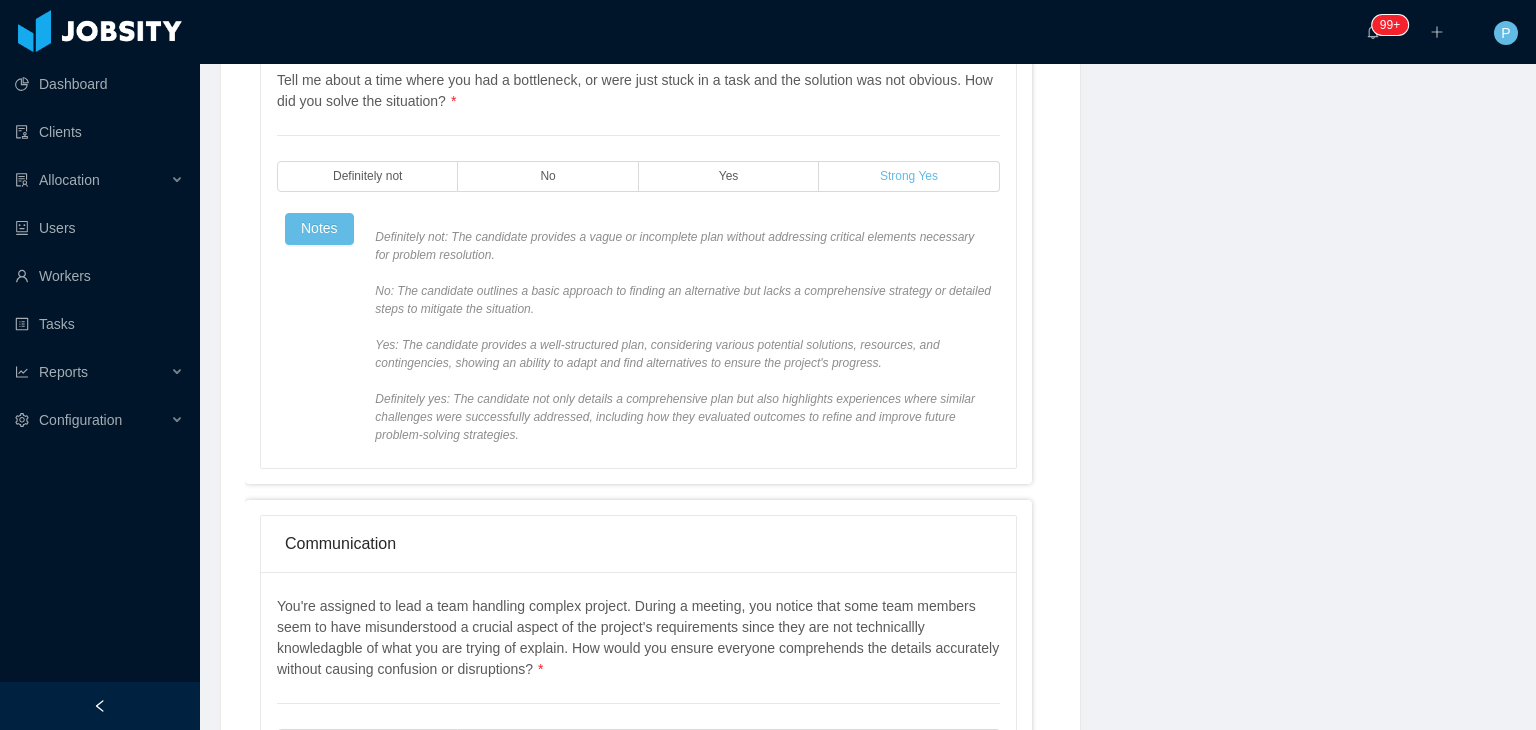 click on "Strong Yes" at bounding box center (909, 176) 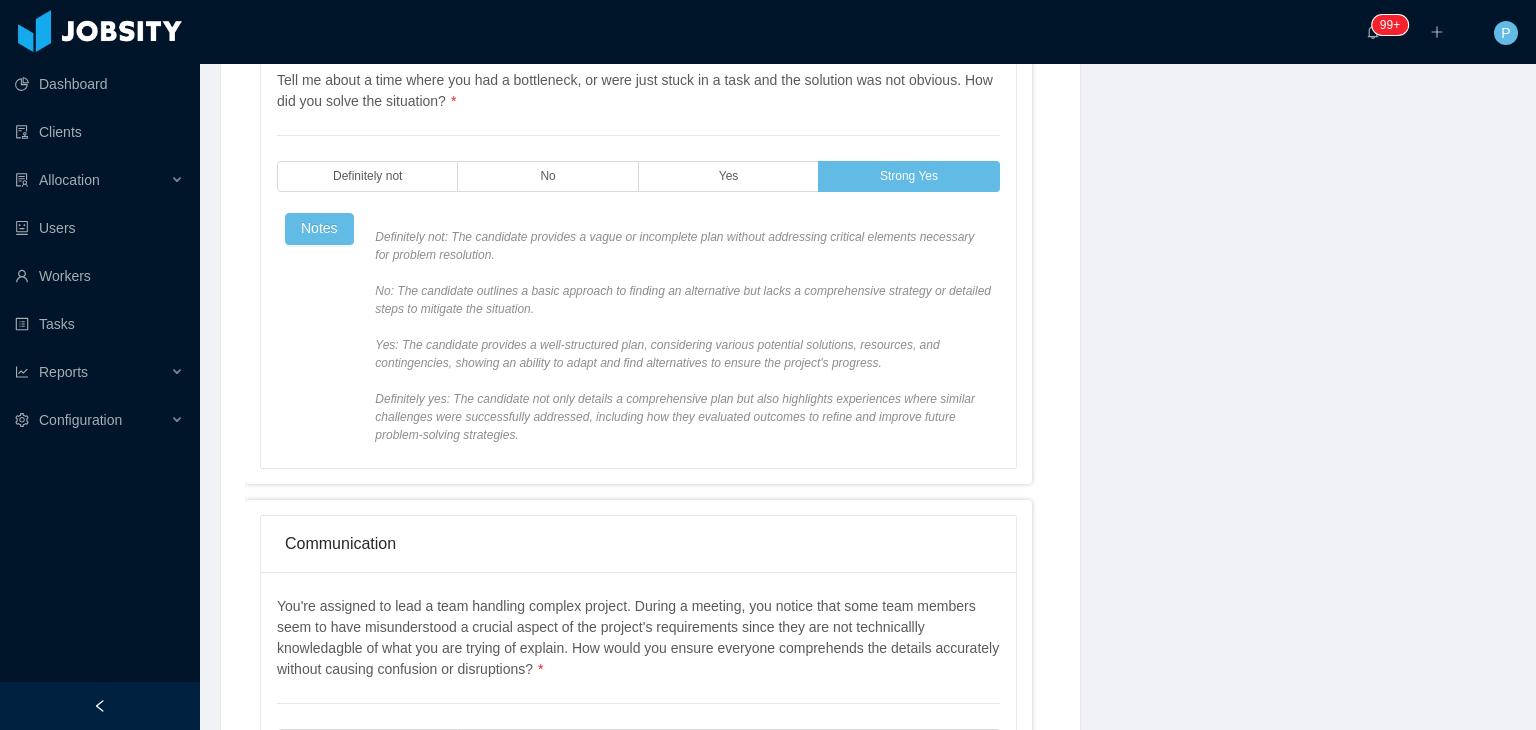 click on "**********" at bounding box center (650, 489) 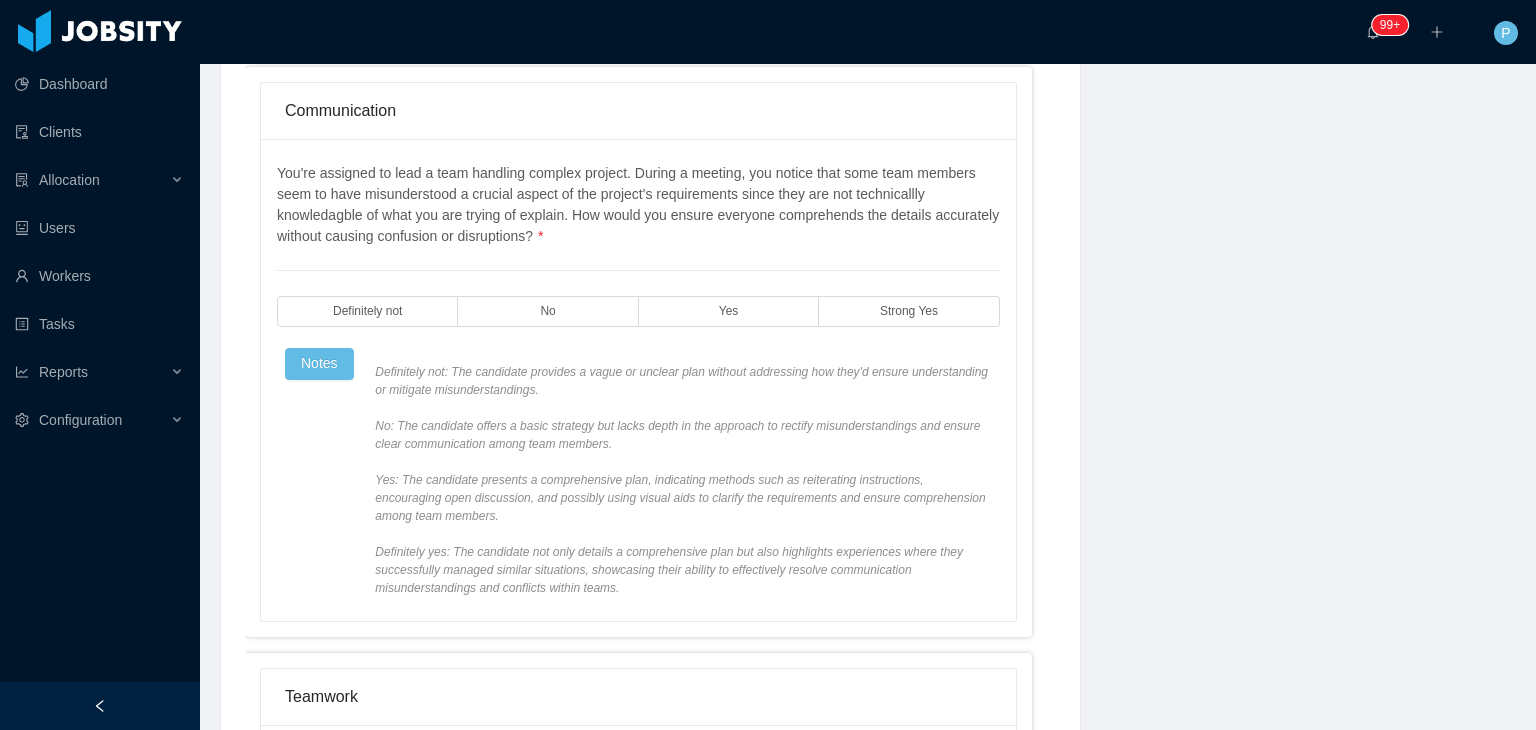 scroll, scrollTop: 1320, scrollLeft: 0, axis: vertical 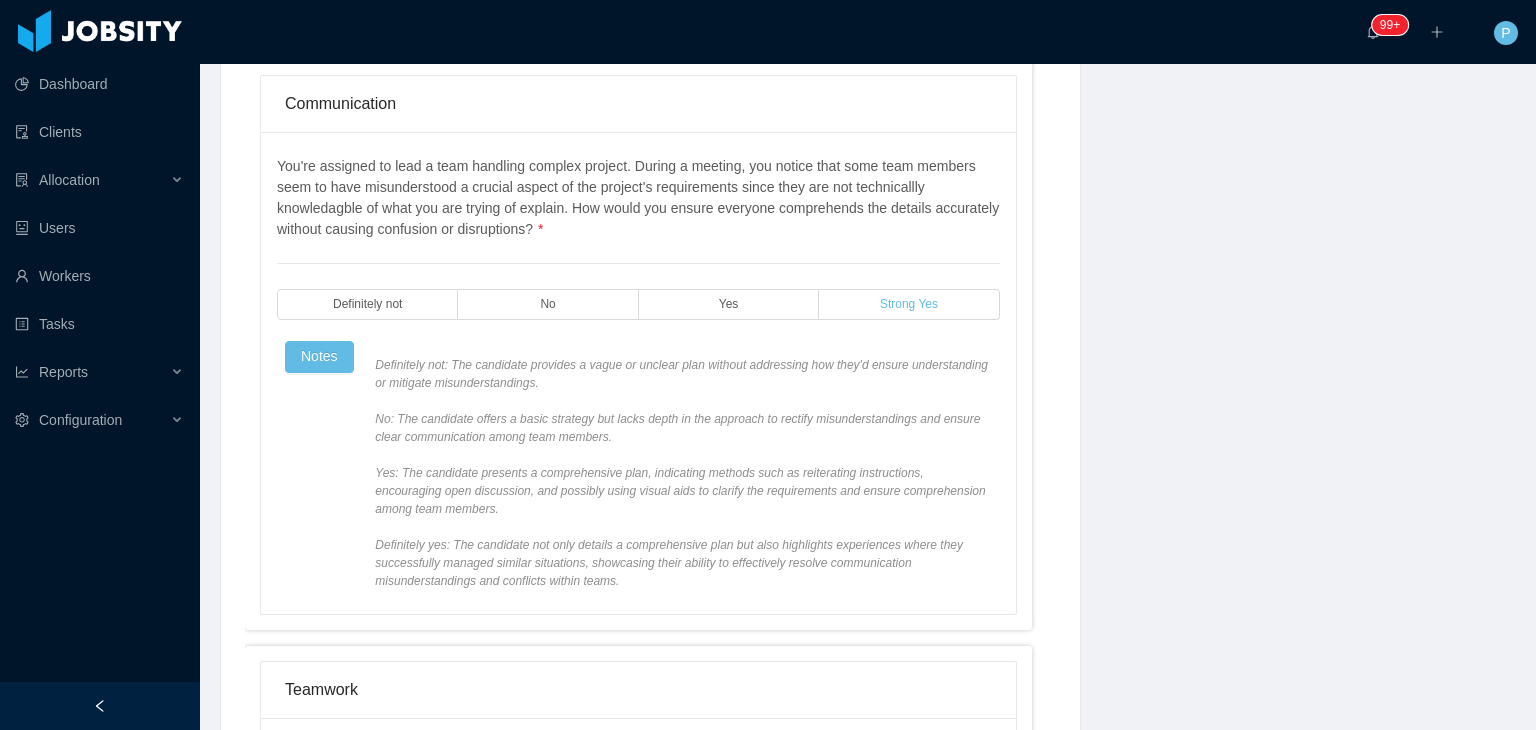 click on "Strong Yes" at bounding box center [909, 304] 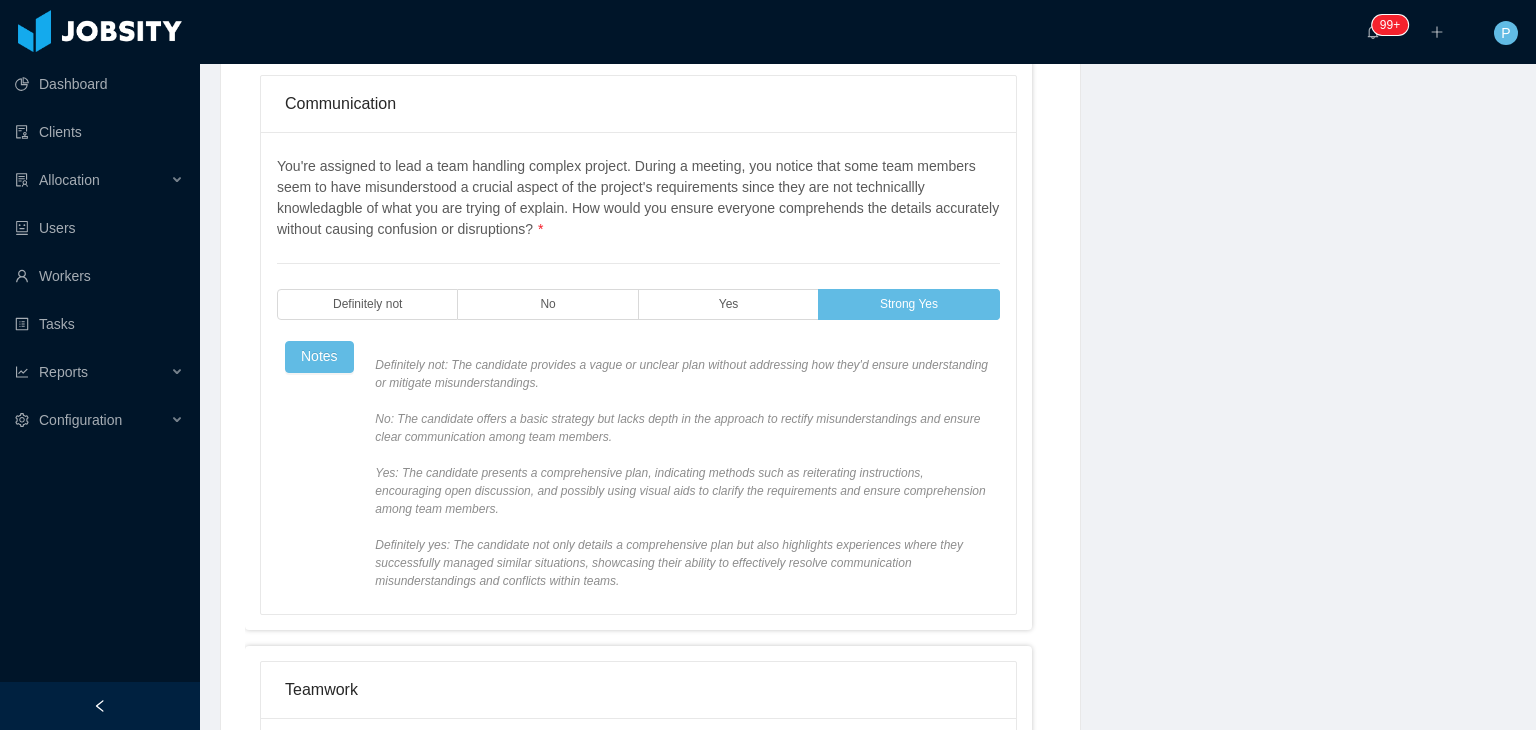 click on "**********" at bounding box center (868, 49) 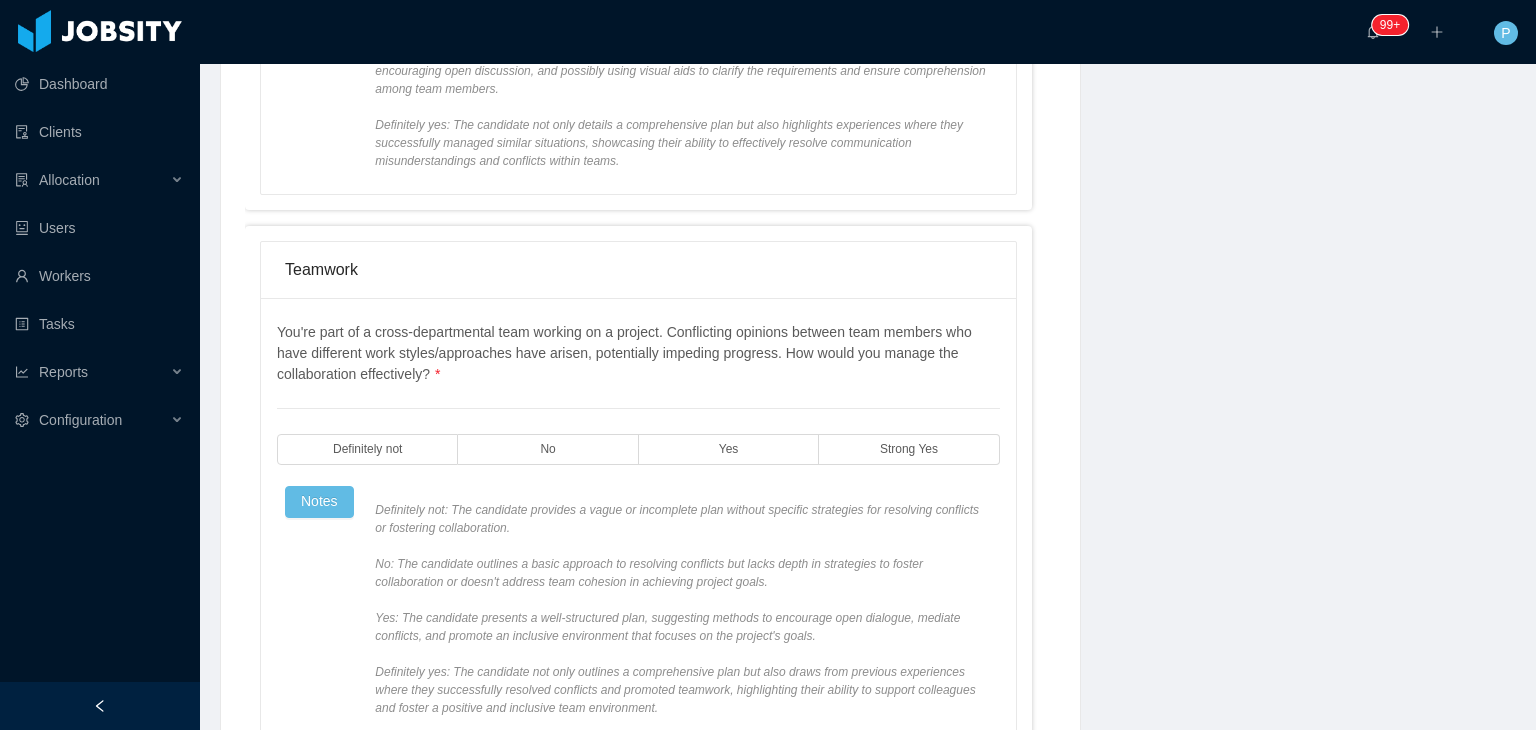 scroll, scrollTop: 1800, scrollLeft: 0, axis: vertical 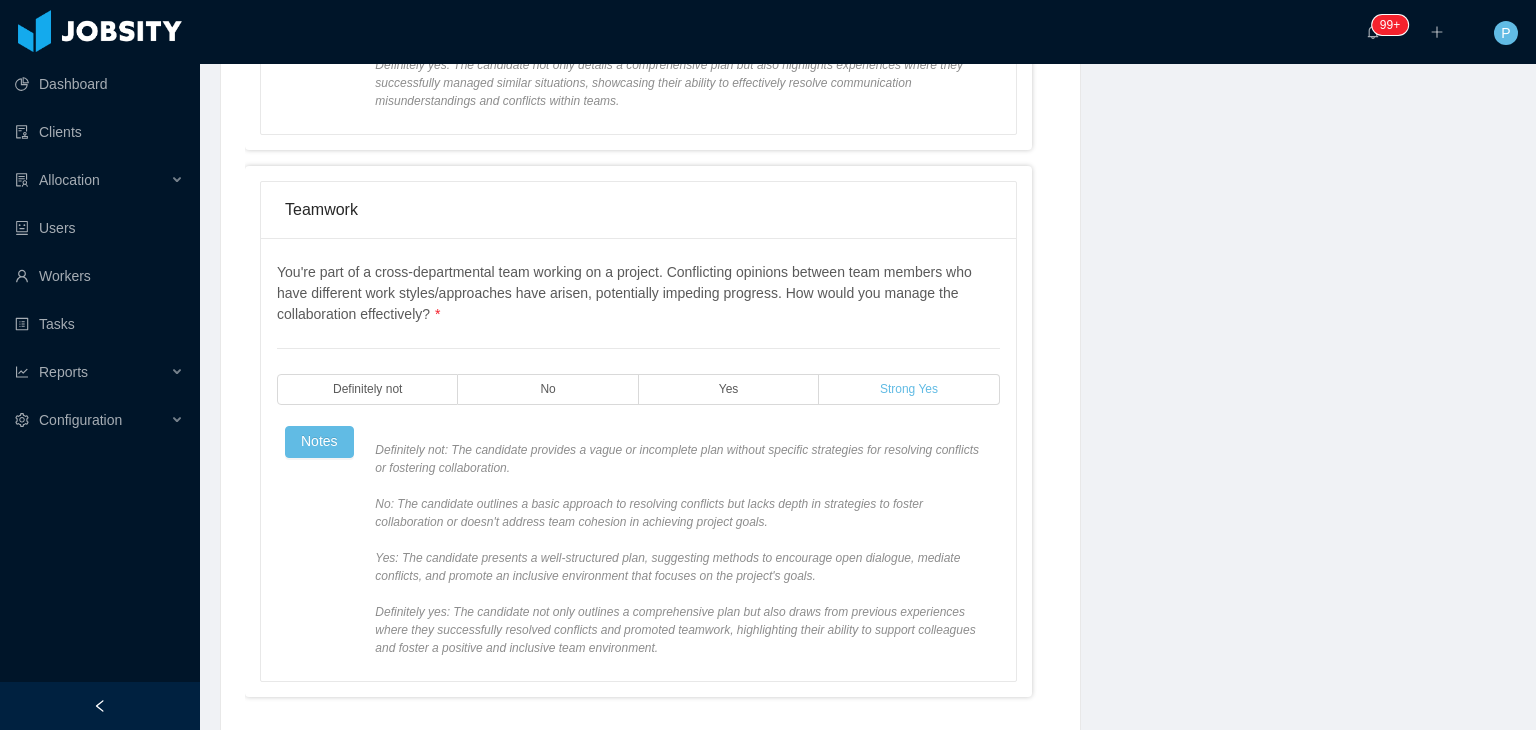 click on "Strong Yes" at bounding box center (909, 389) 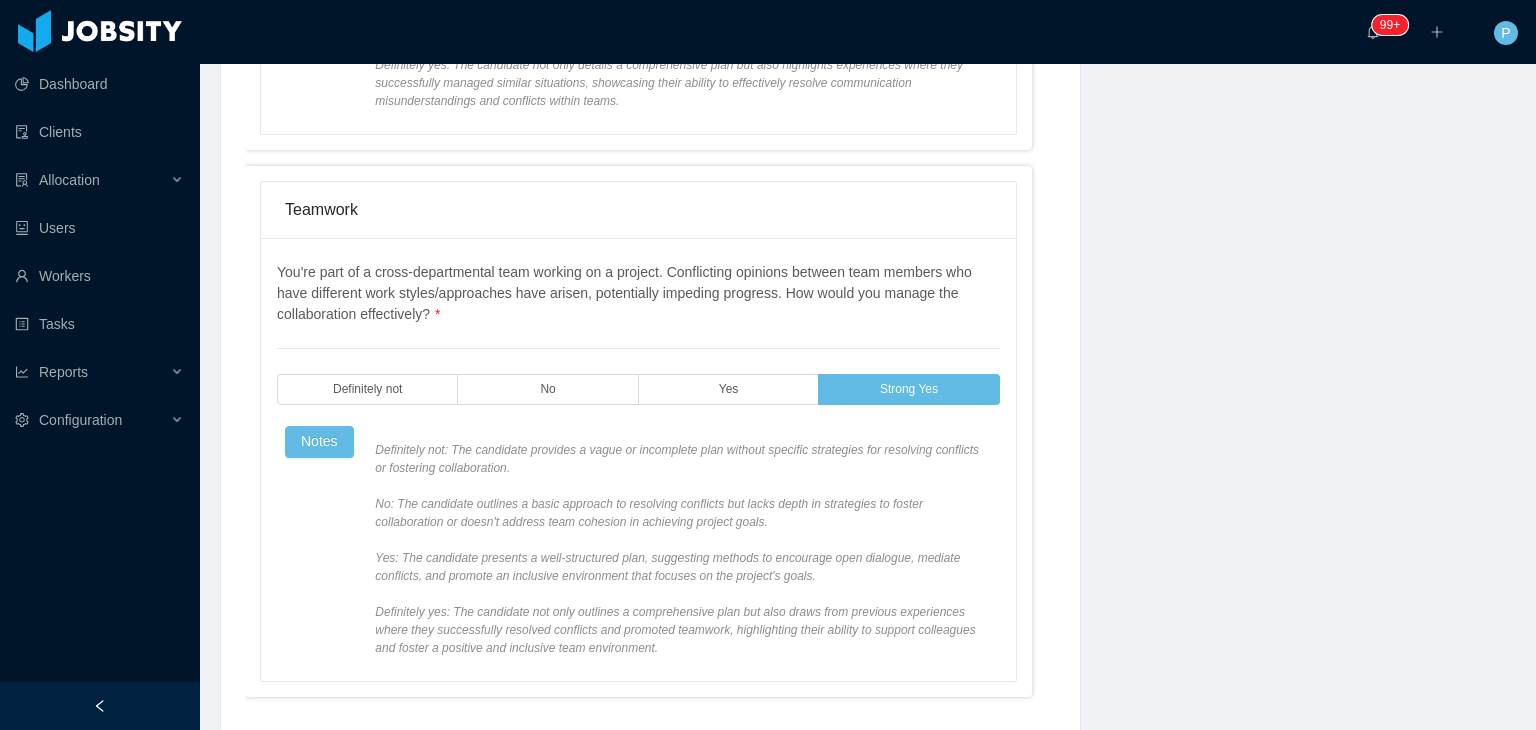 click on "**********" at bounding box center (650, -431) 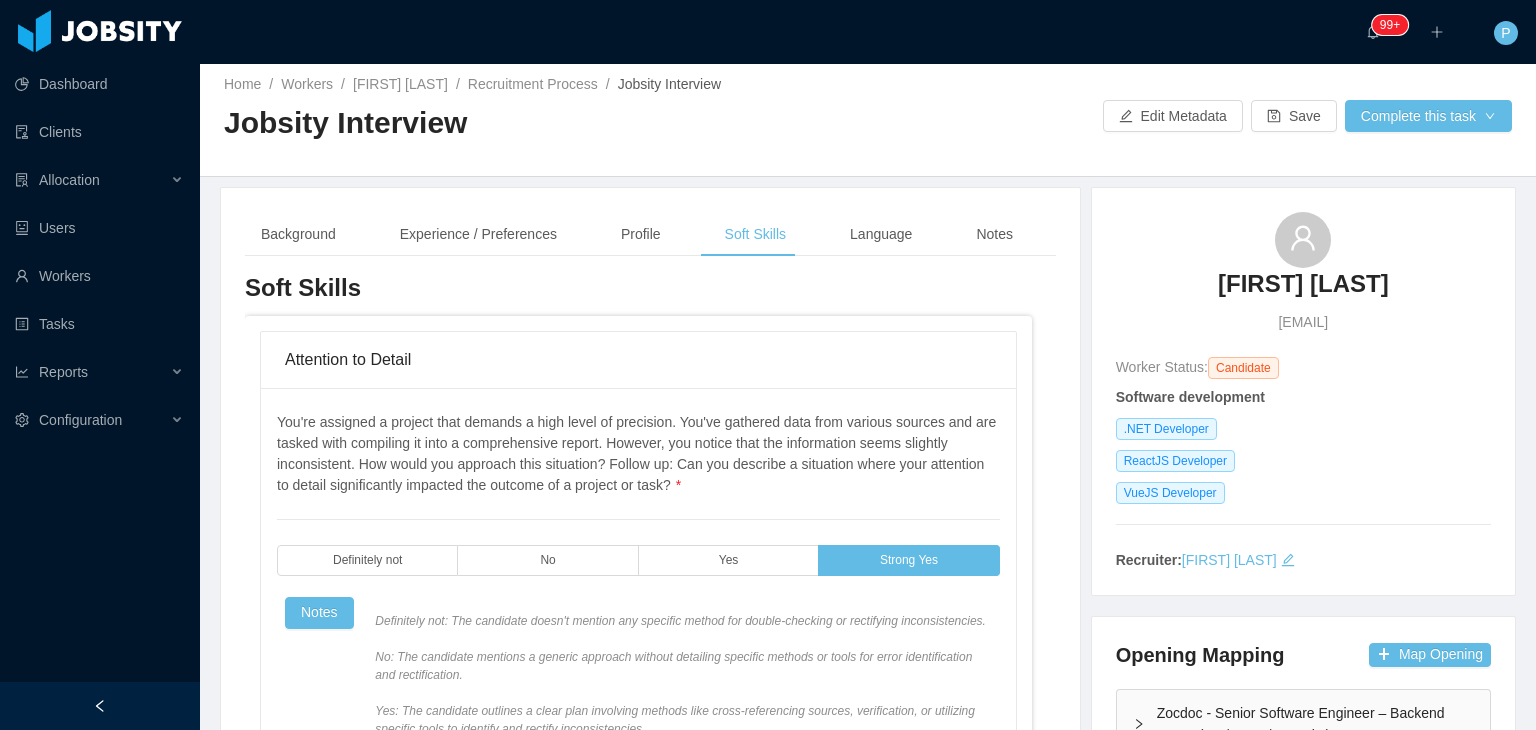 scroll, scrollTop: 0, scrollLeft: 0, axis: both 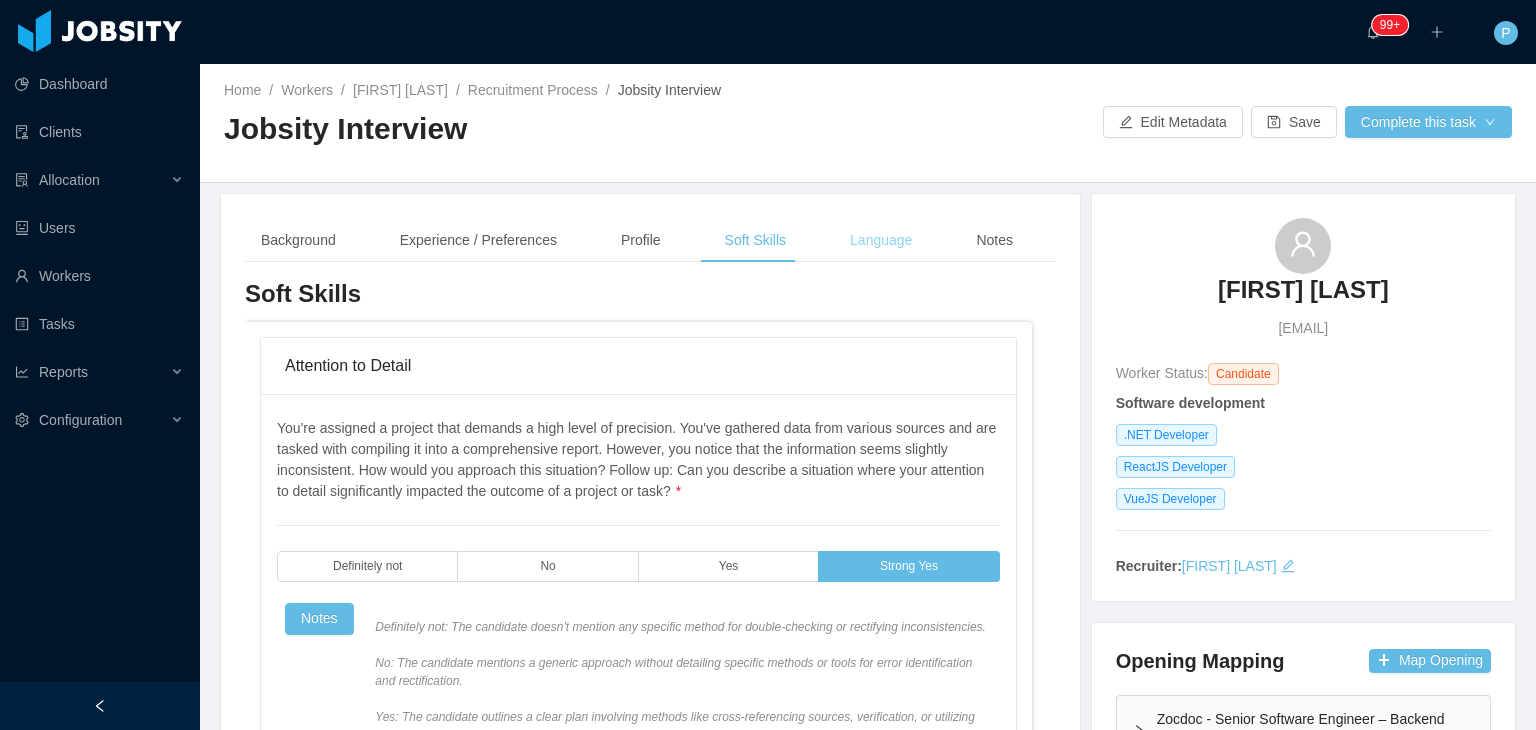 click on "Language" at bounding box center (881, 240) 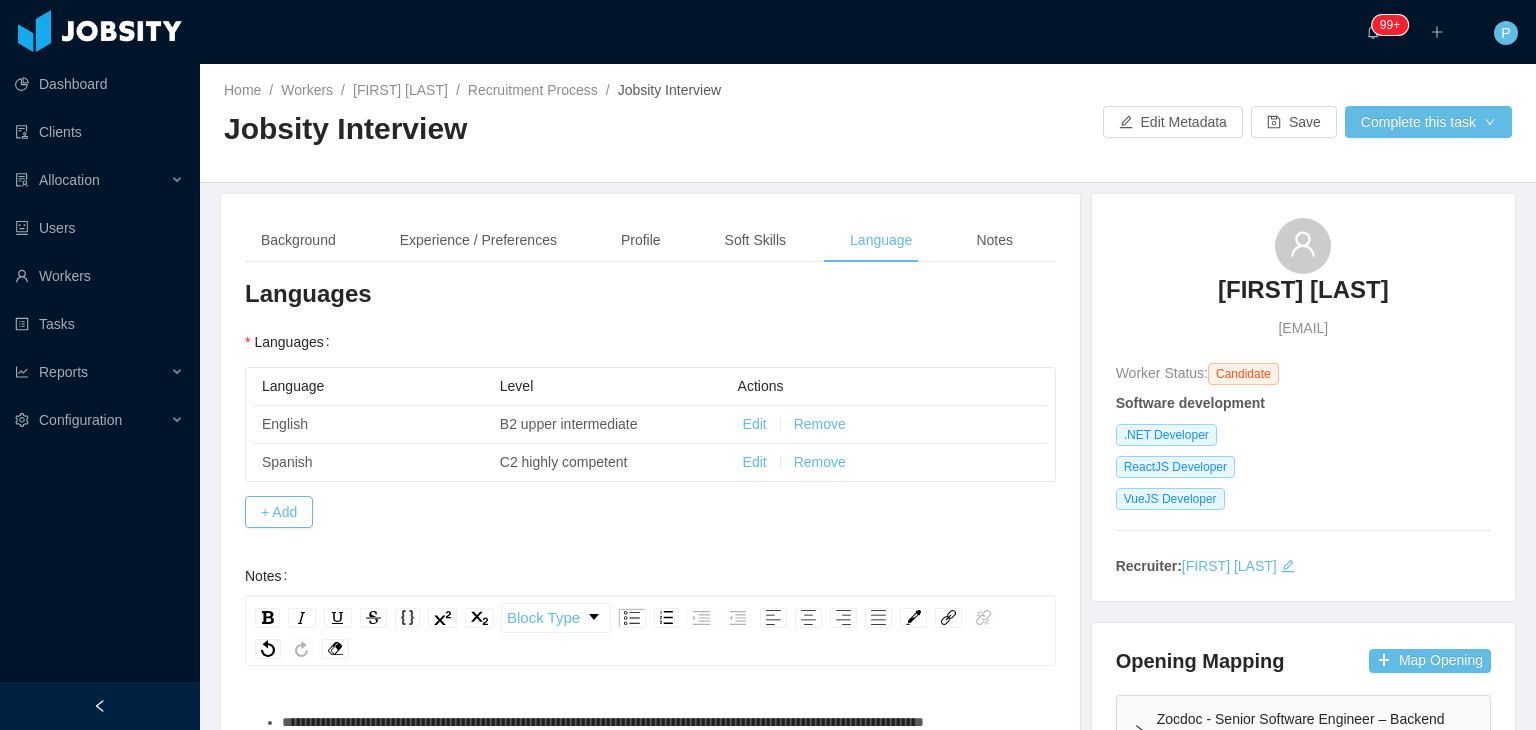 scroll, scrollTop: 164, scrollLeft: 0, axis: vertical 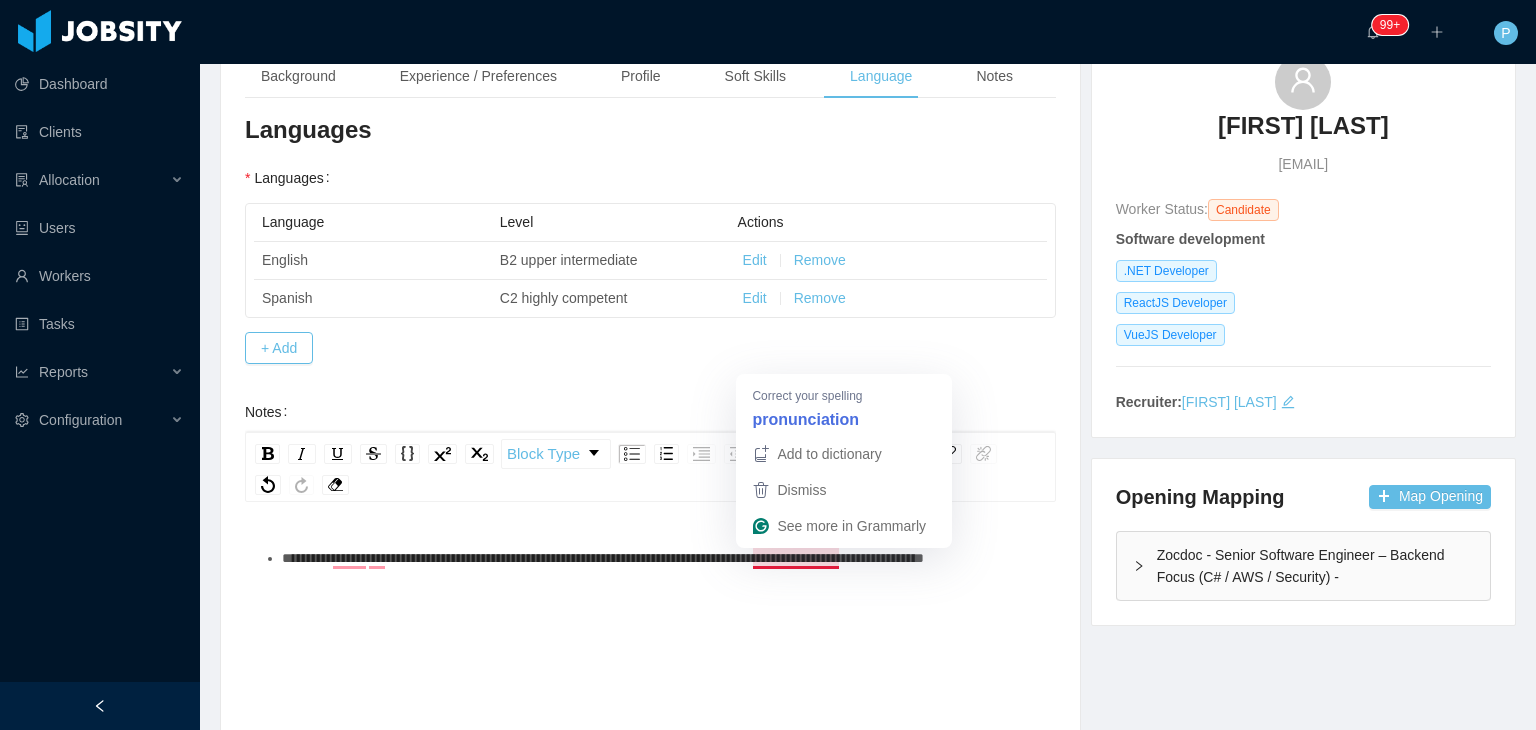 click on "**********" at bounding box center [603, 558] 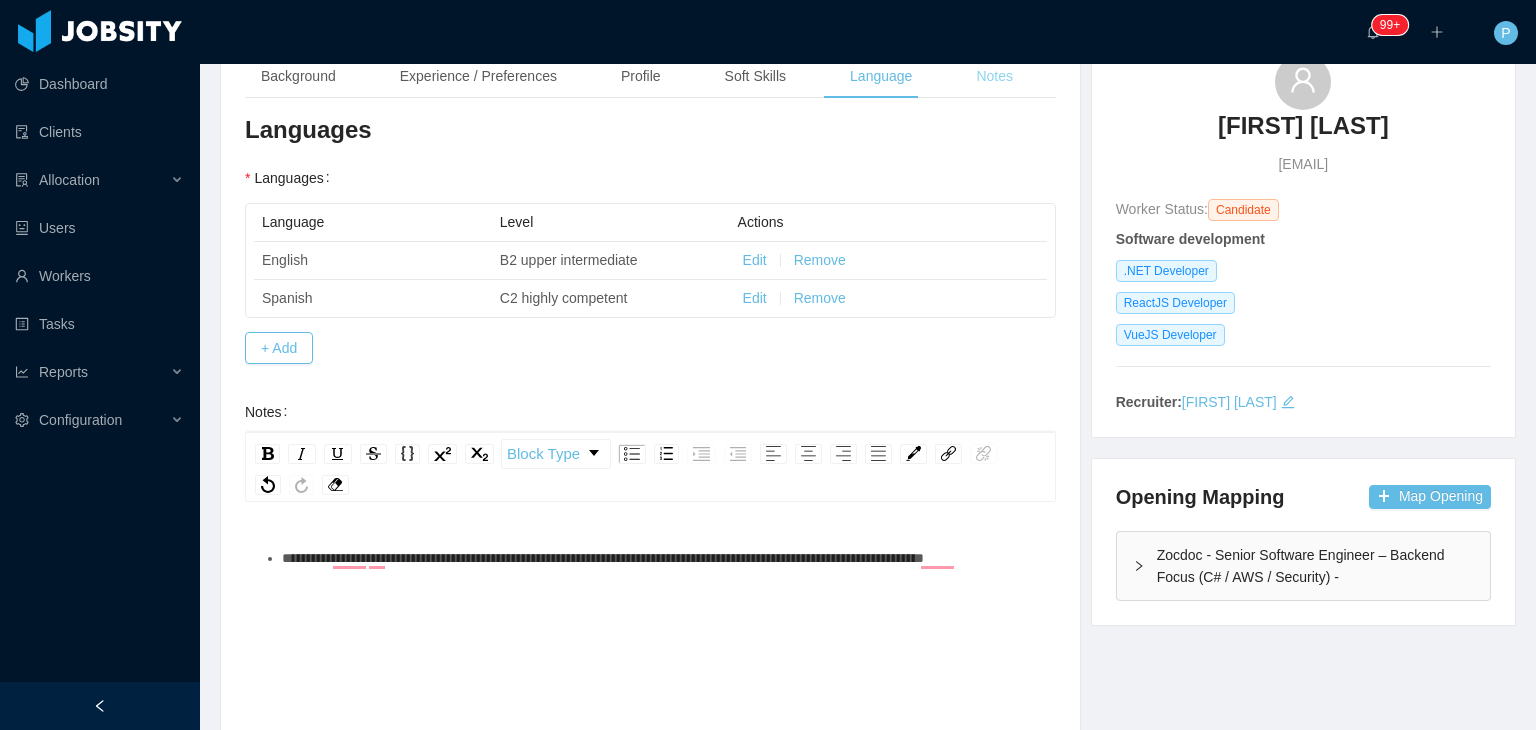 click on "Notes" at bounding box center [994, 76] 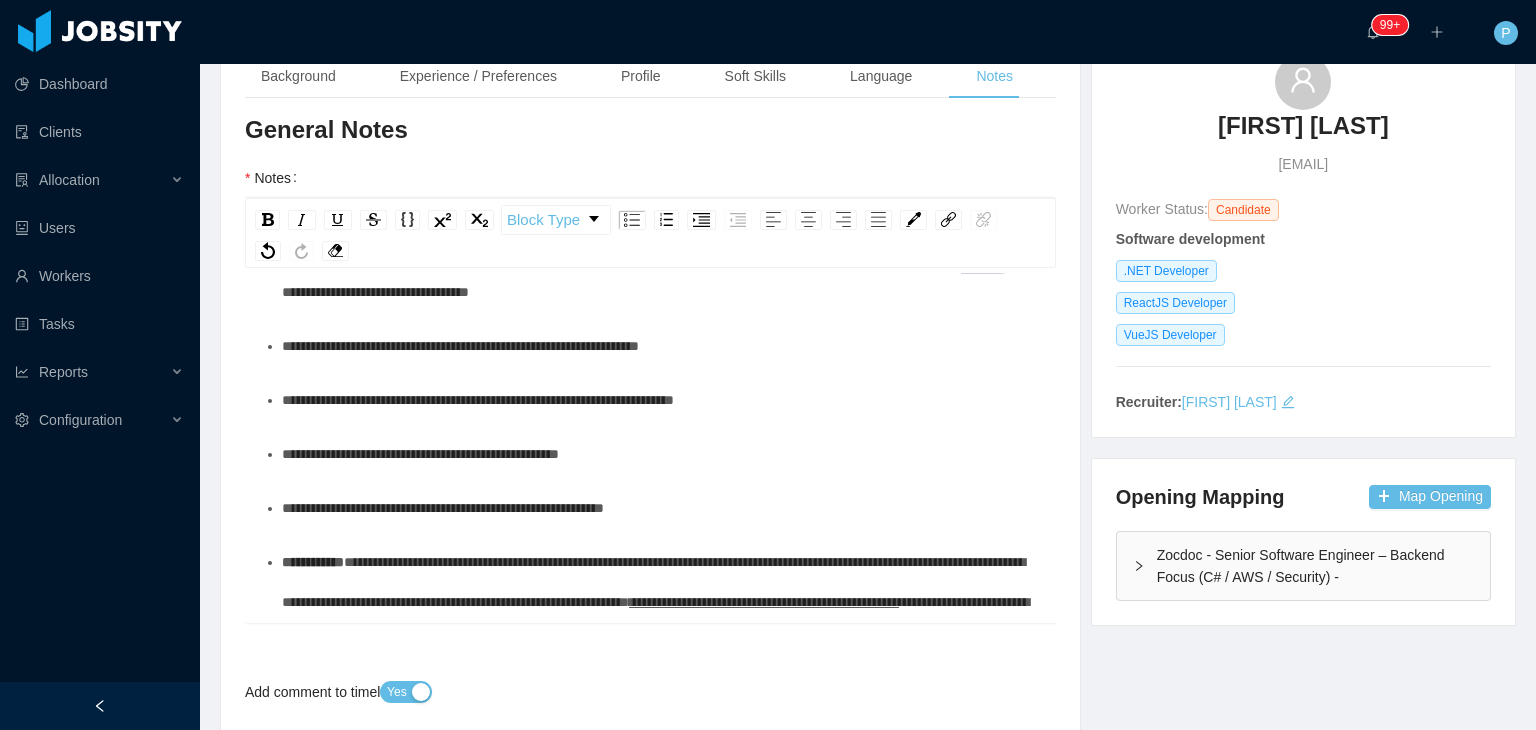 scroll, scrollTop: 648, scrollLeft: 0, axis: vertical 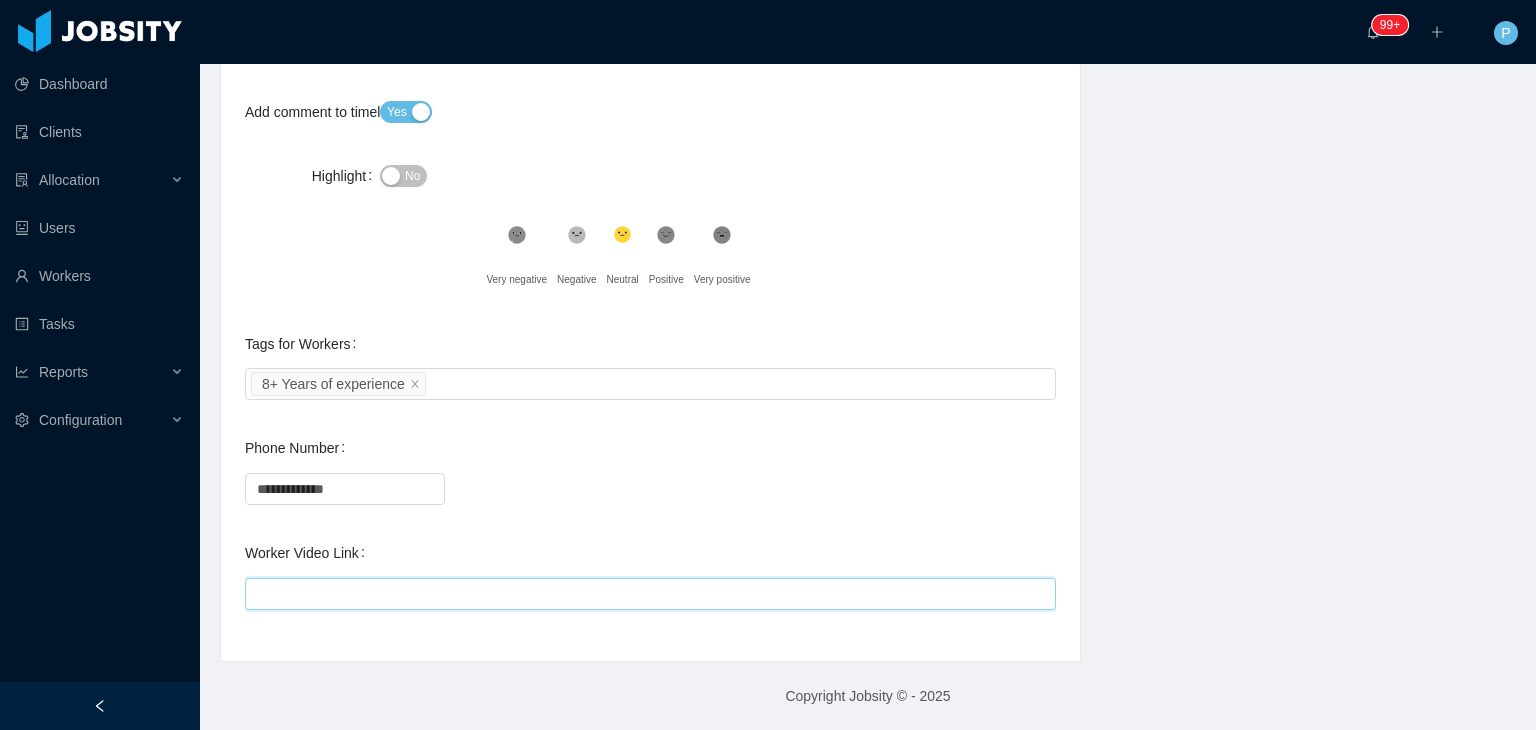 click on "Worker Video Link" at bounding box center [650, 594] 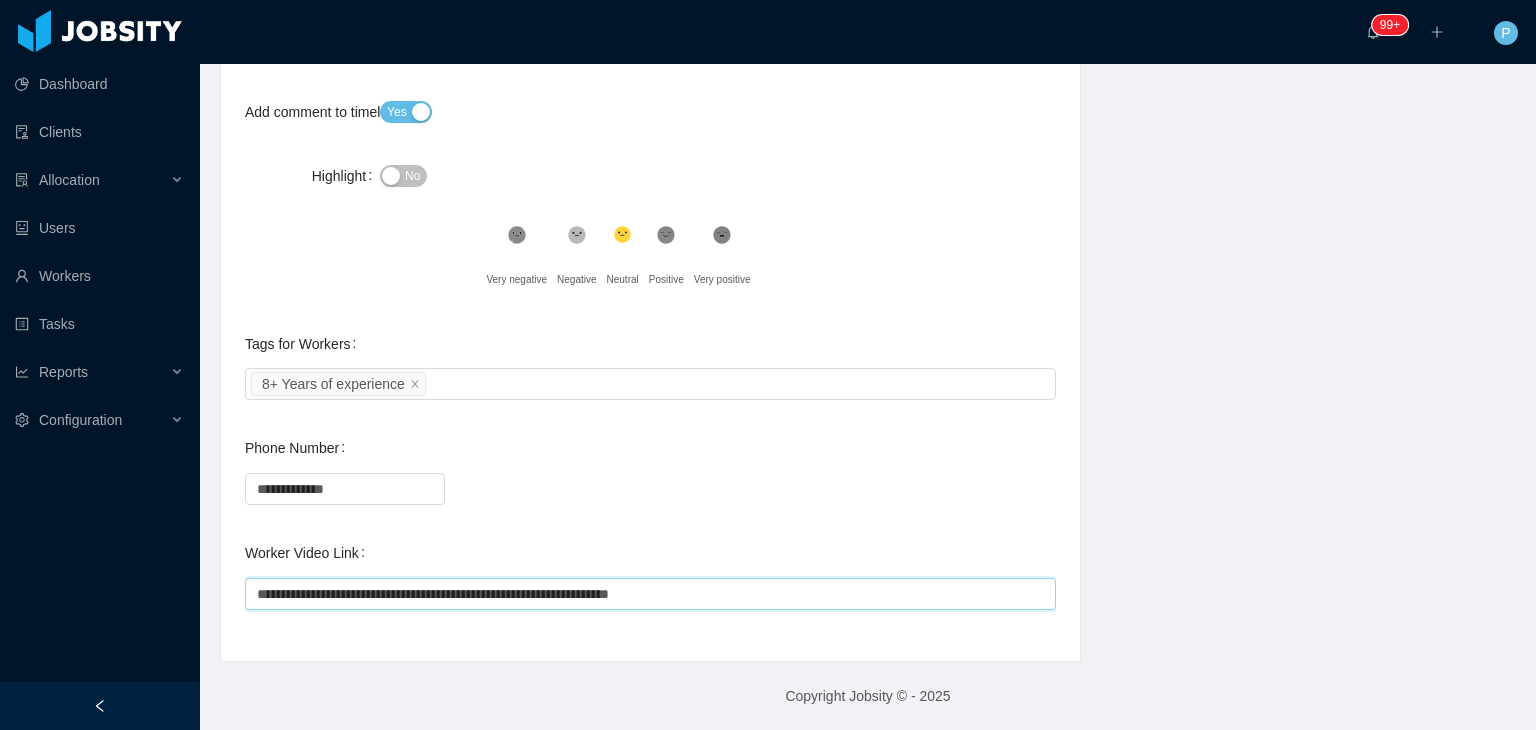 type on "**********" 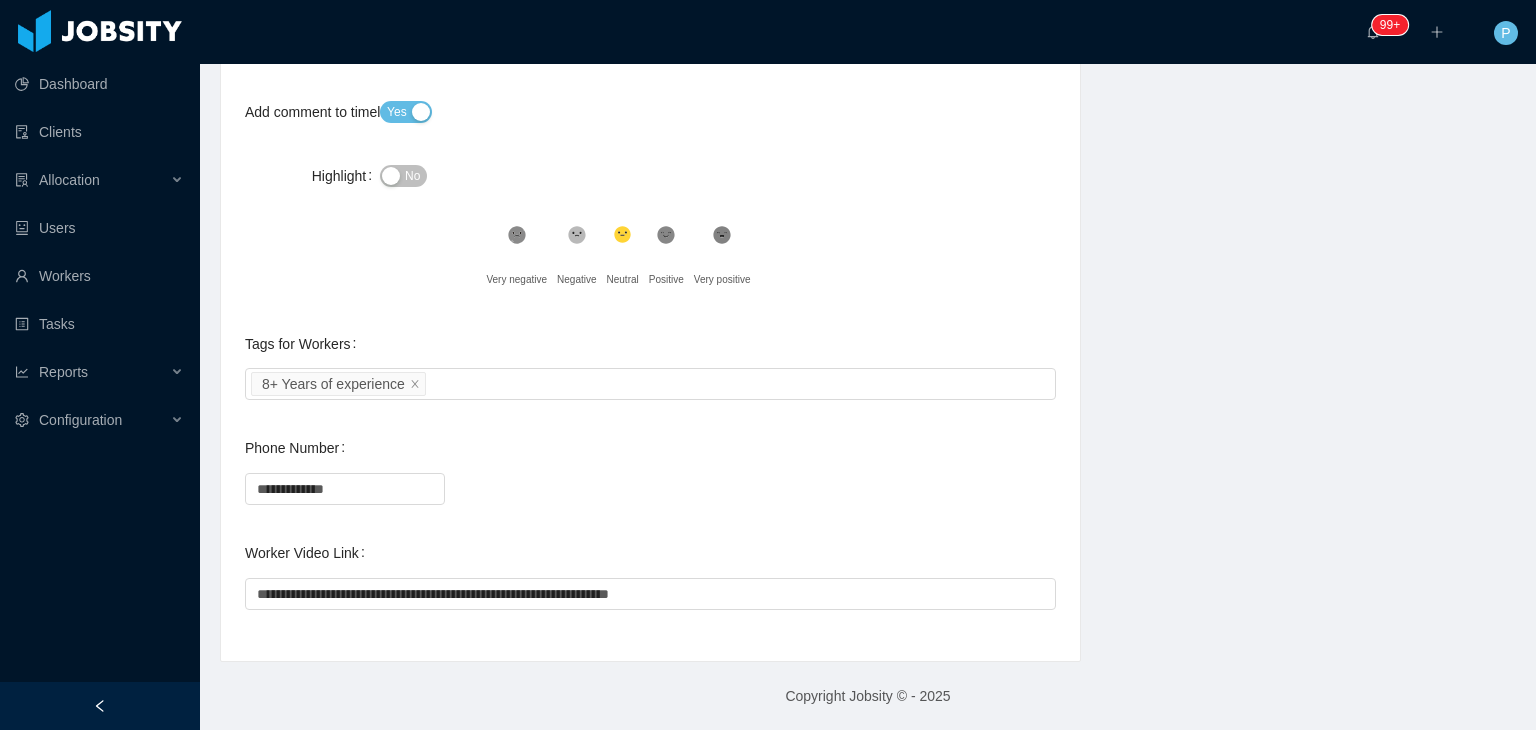 click on "**********" at bounding box center (650, 85) 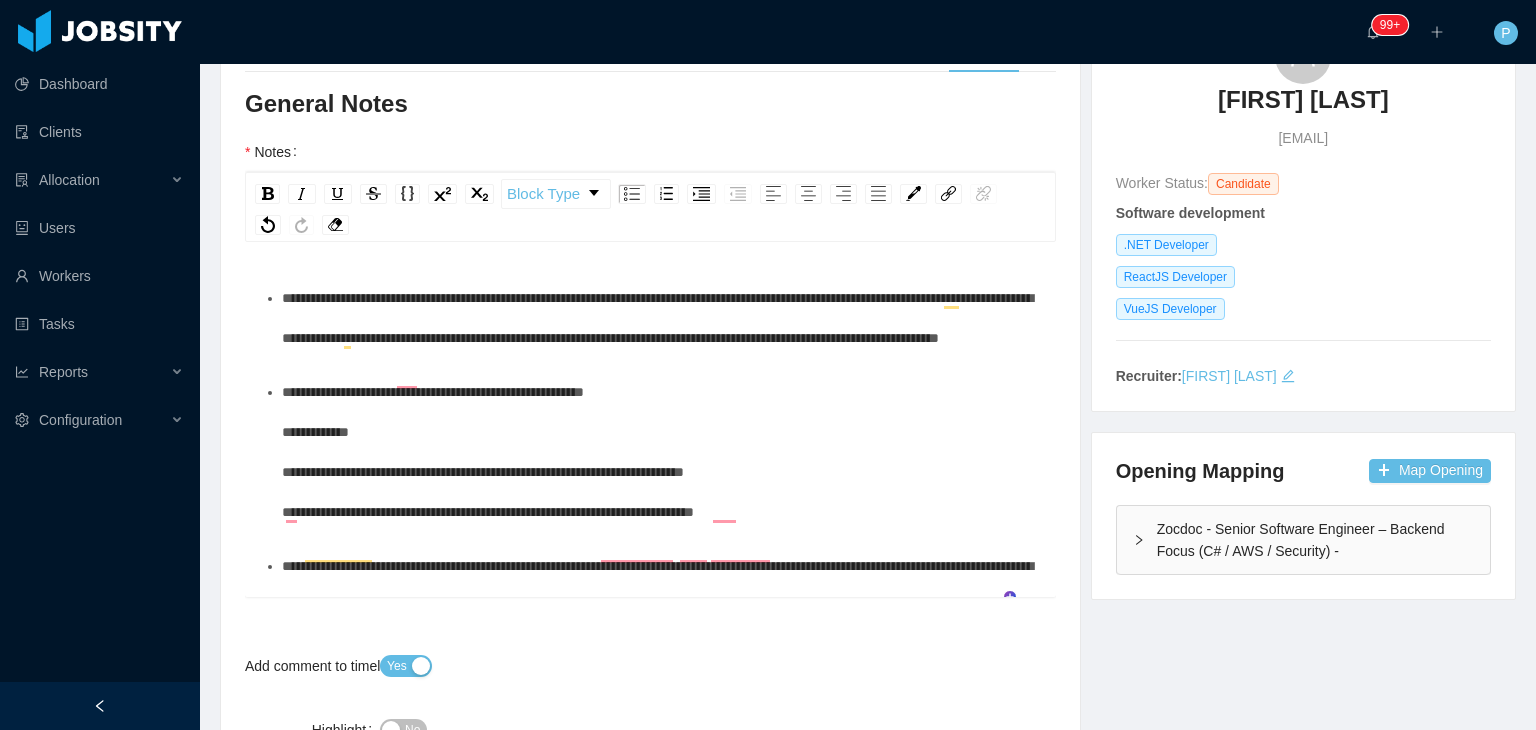 scroll, scrollTop: 0, scrollLeft: 0, axis: both 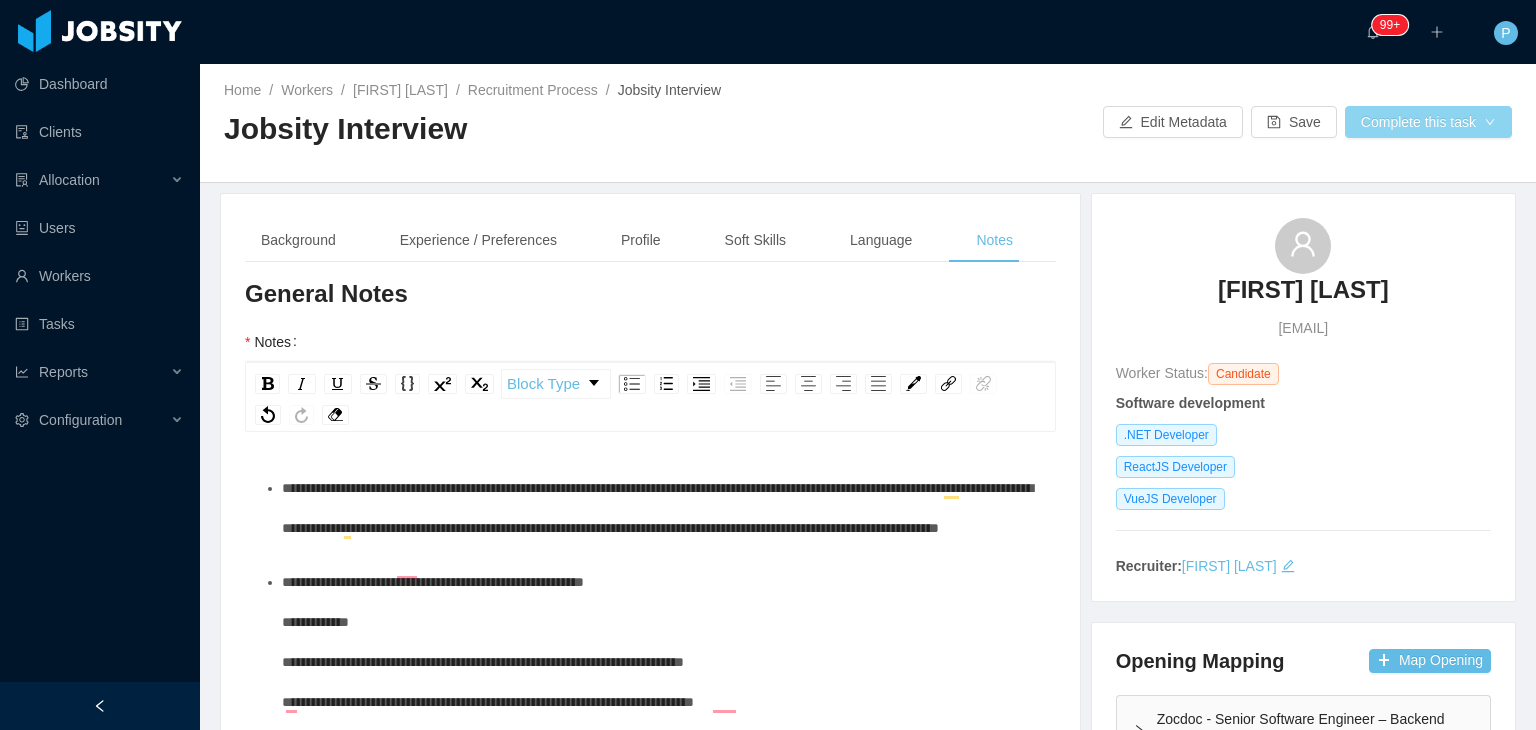 click on "Complete this task" at bounding box center (1428, 122) 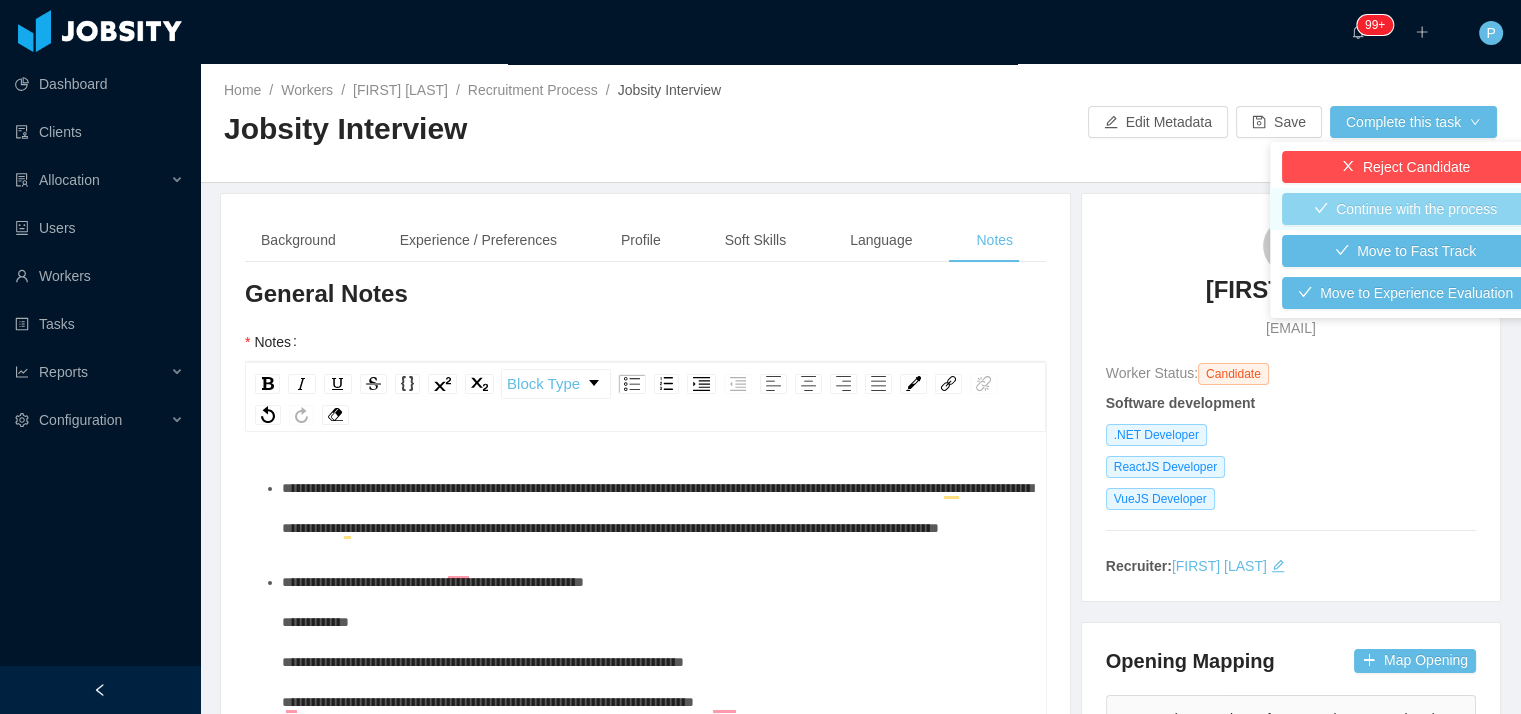 click on "Continue with the process" at bounding box center (1405, 209) 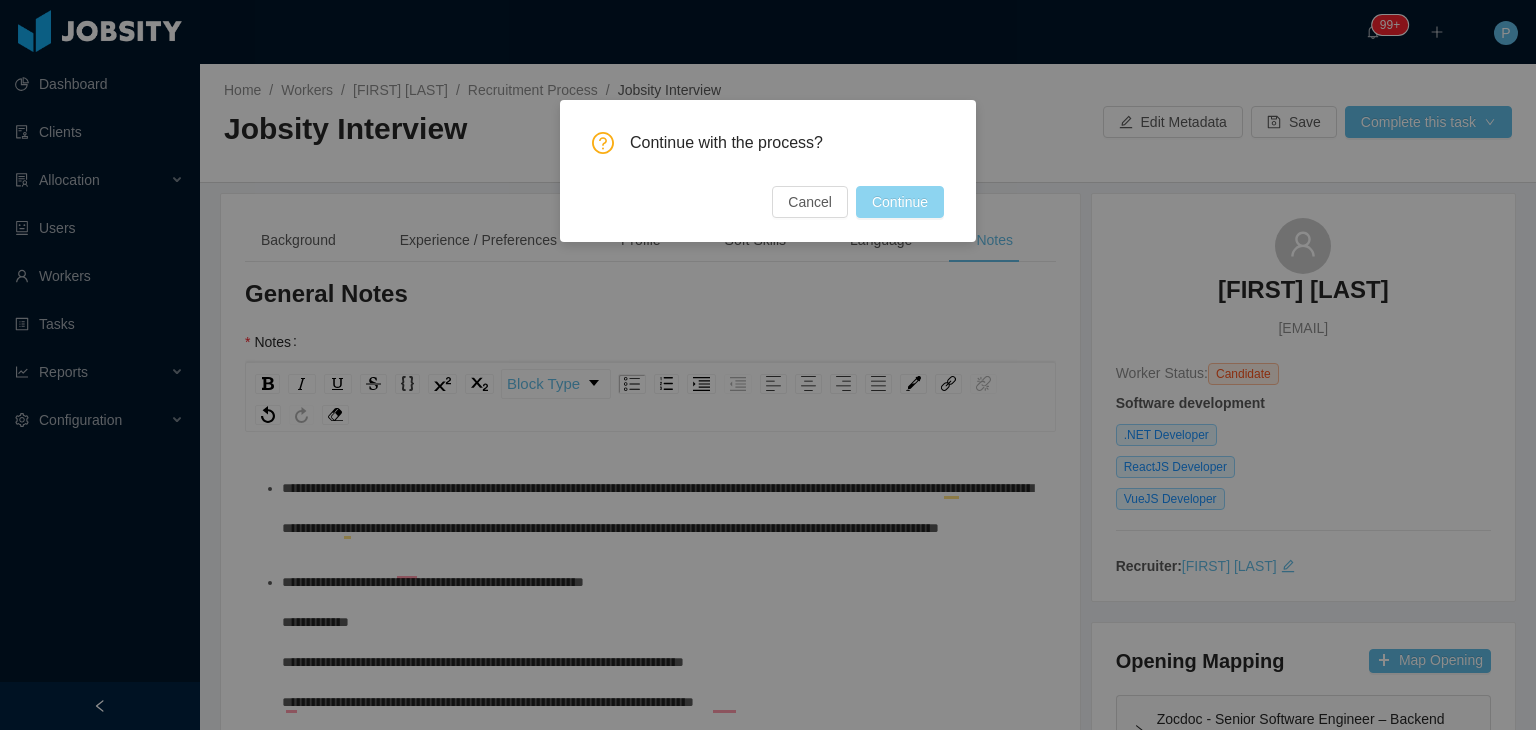 click on "Continue" at bounding box center [900, 202] 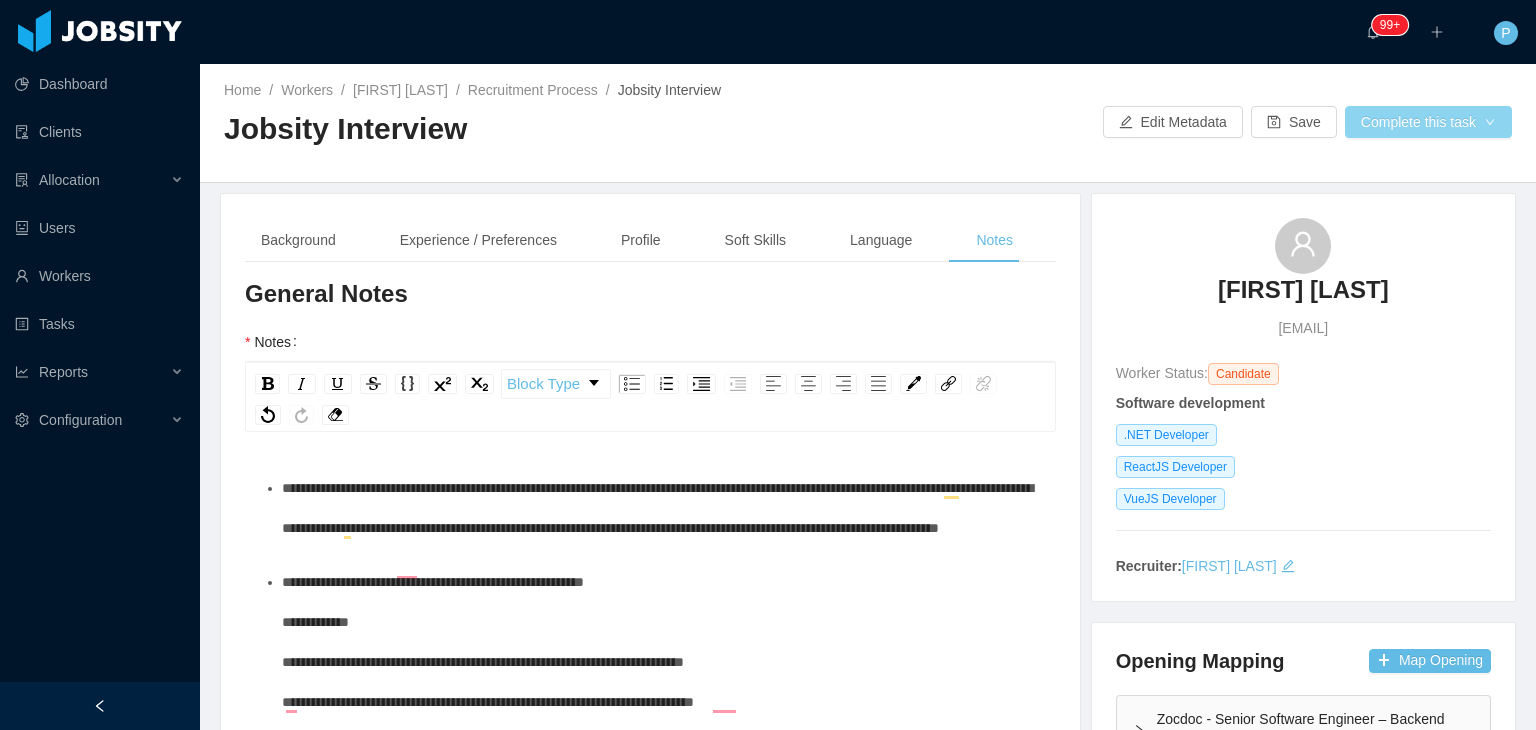 click on "Complete this task" at bounding box center [1428, 122] 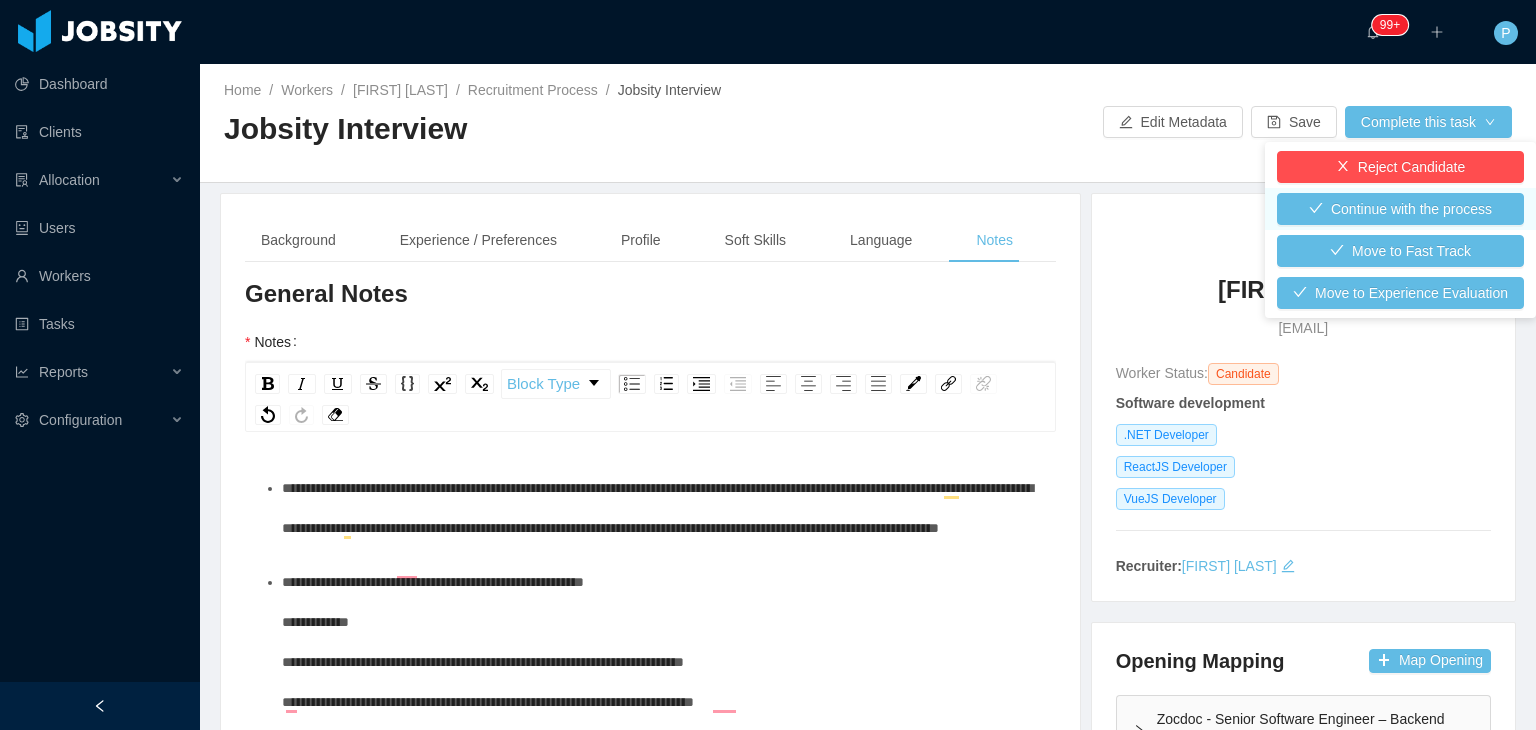 click on "Continue with the process" at bounding box center (1400, 209) 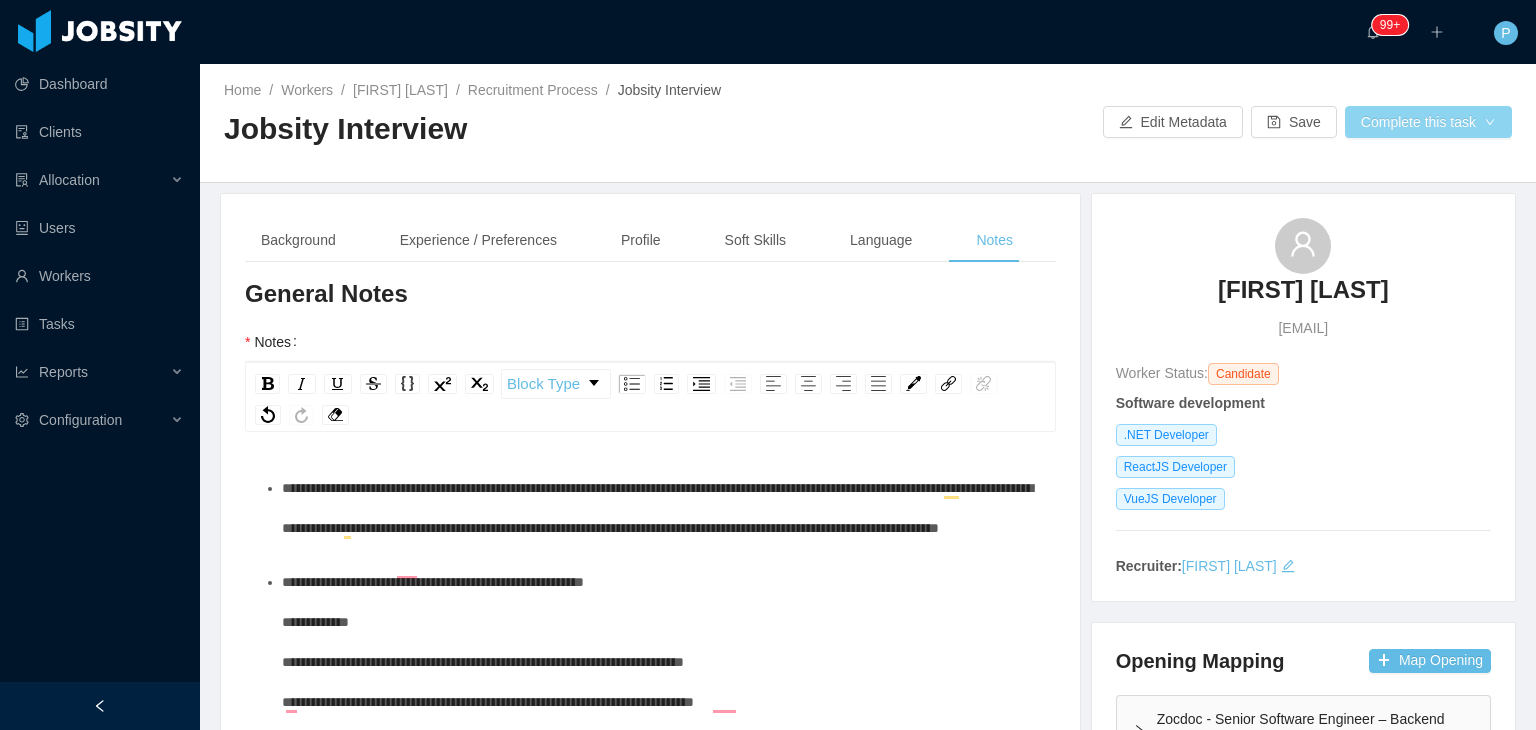 click on "Complete this task" at bounding box center (1428, 122) 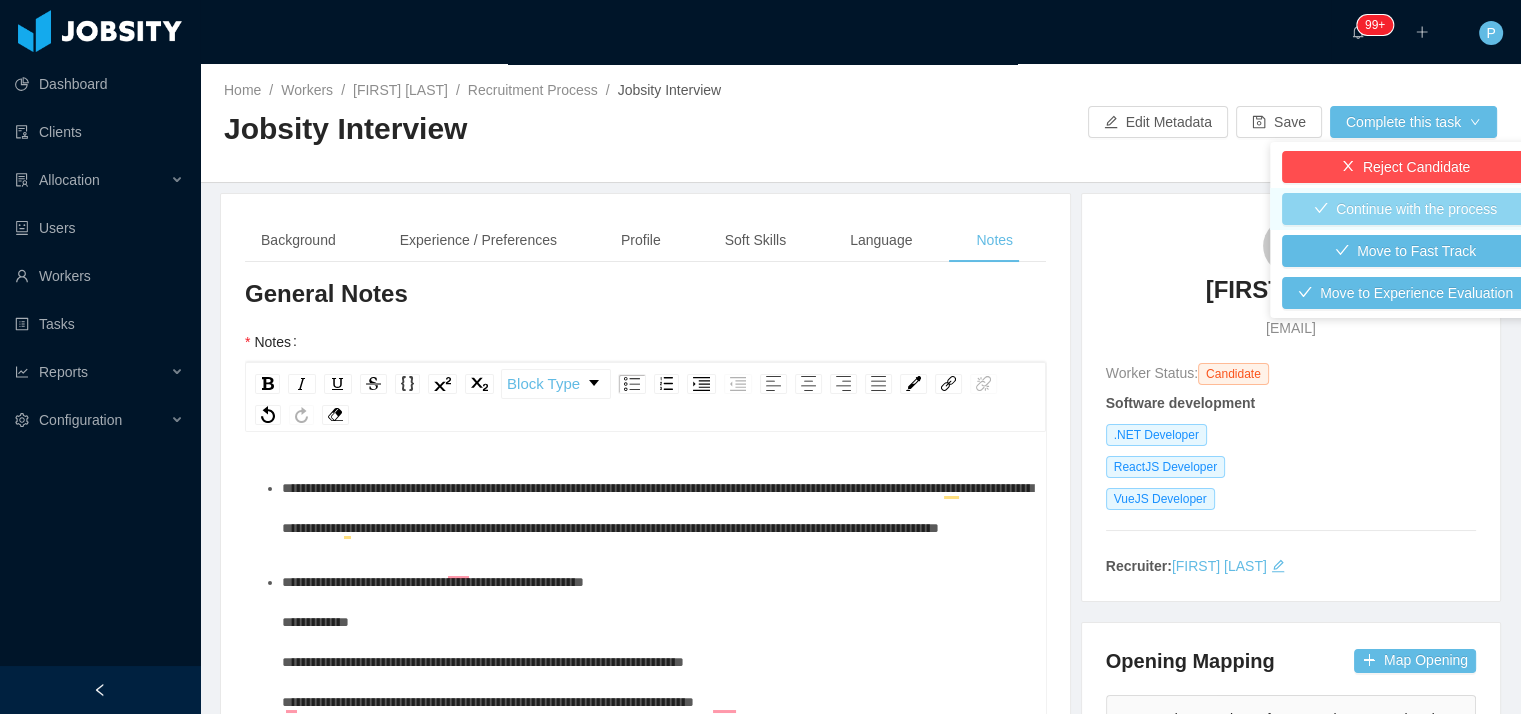 click on "Continue with the process" at bounding box center (1405, 209) 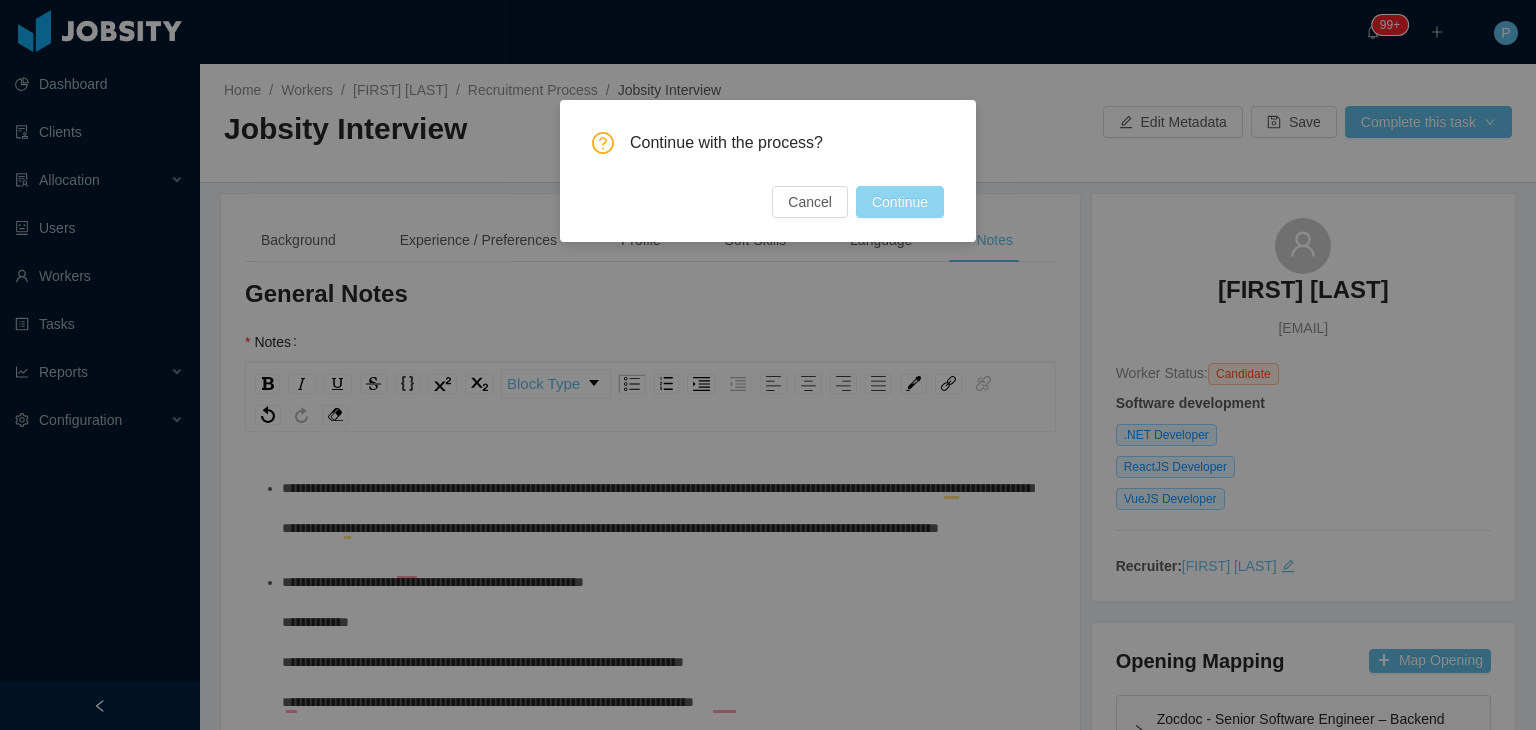 click on "Continue" at bounding box center [900, 202] 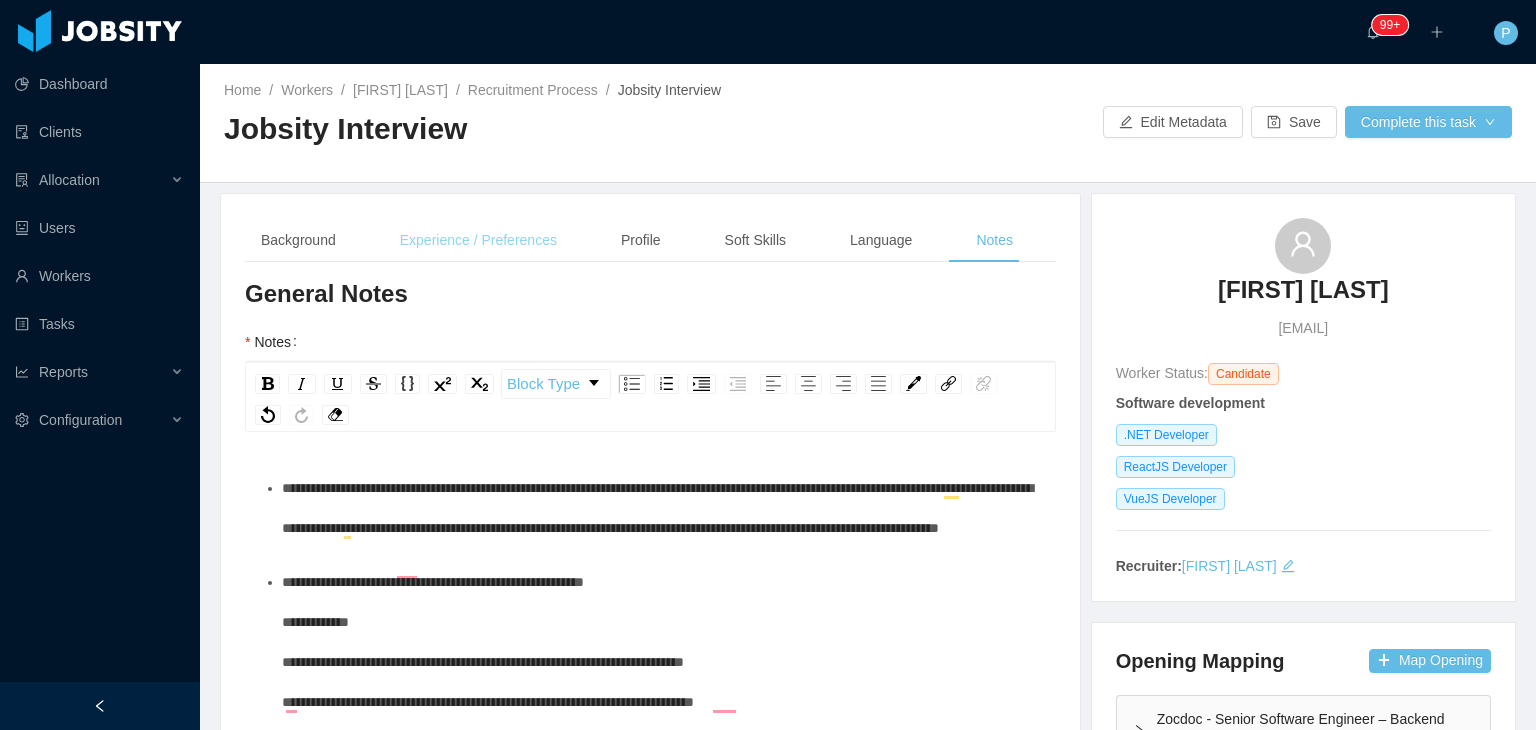 click on "Experience / Preferences" at bounding box center [478, 240] 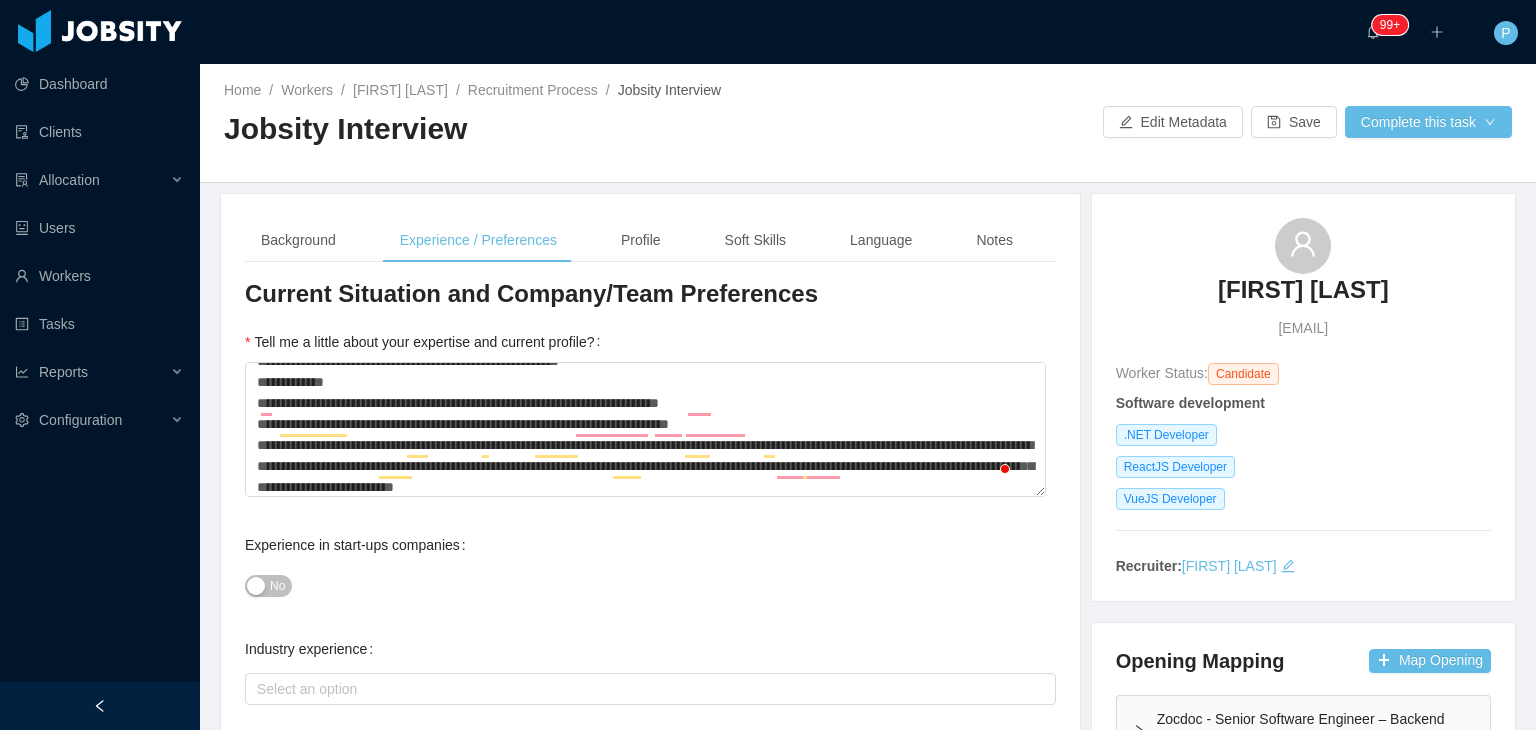 click on "No" at bounding box center (650, 585) 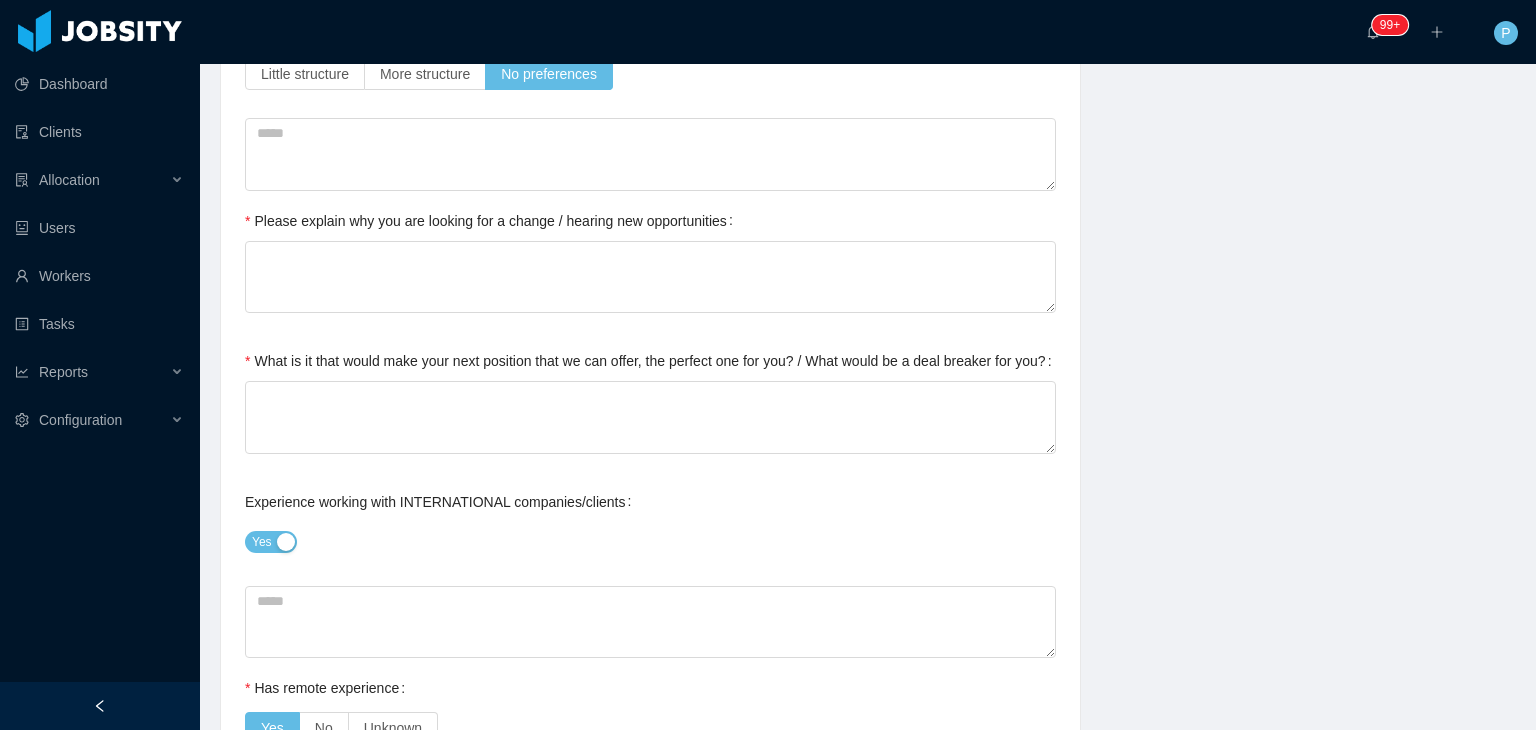 scroll, scrollTop: 920, scrollLeft: 0, axis: vertical 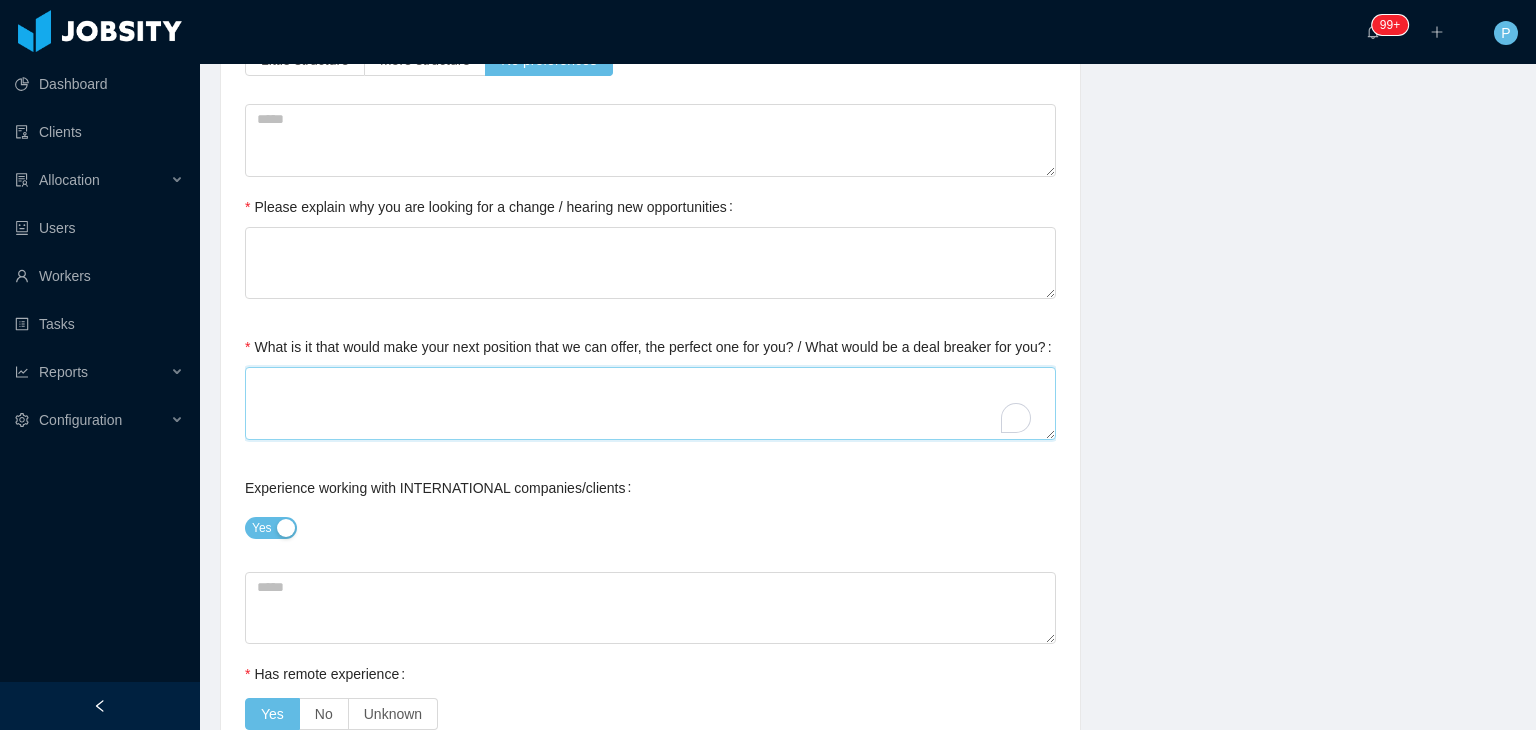 click on "What is it that would make your next position that we can offer, the perfect one for you? / What would be a deal breaker for you?" at bounding box center (650, 403) 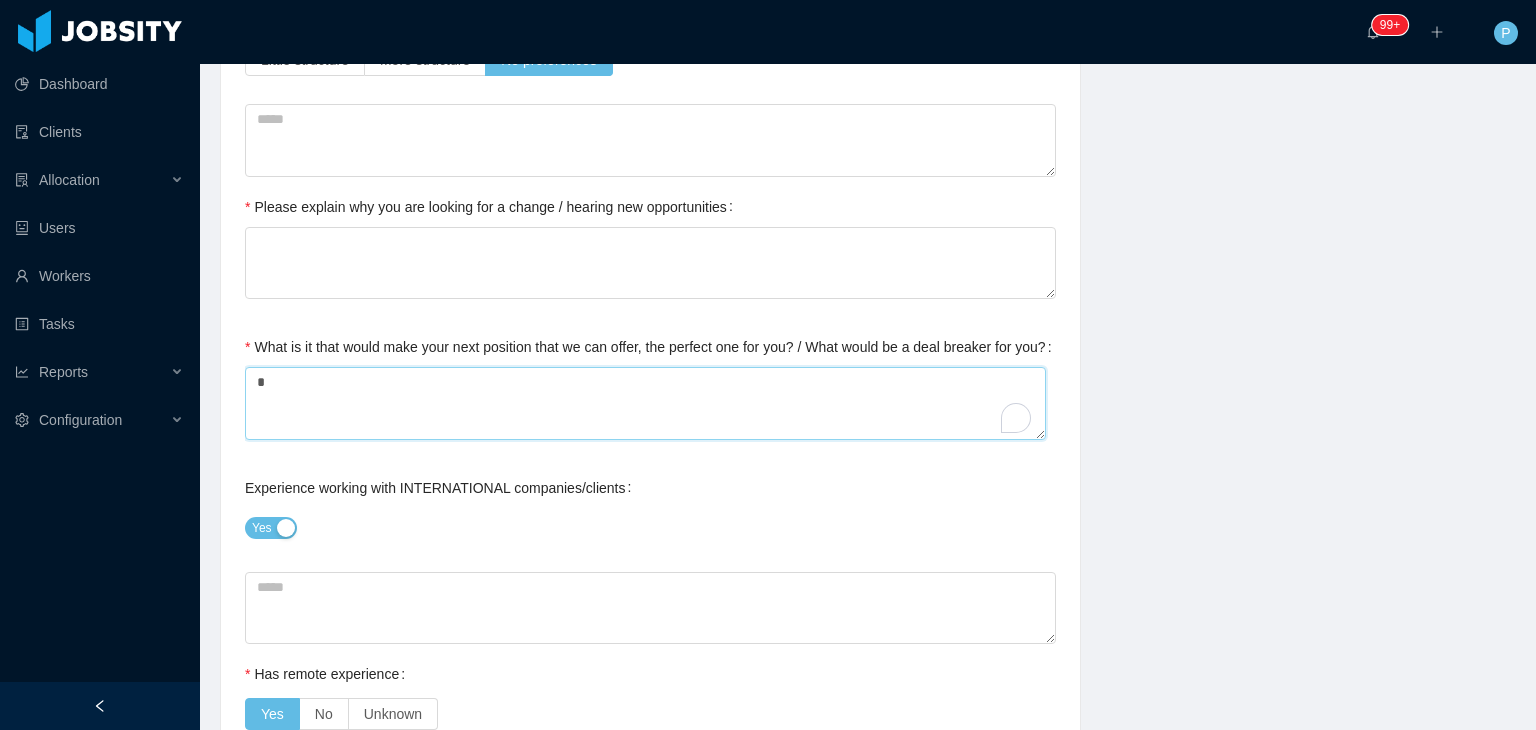 type on "**" 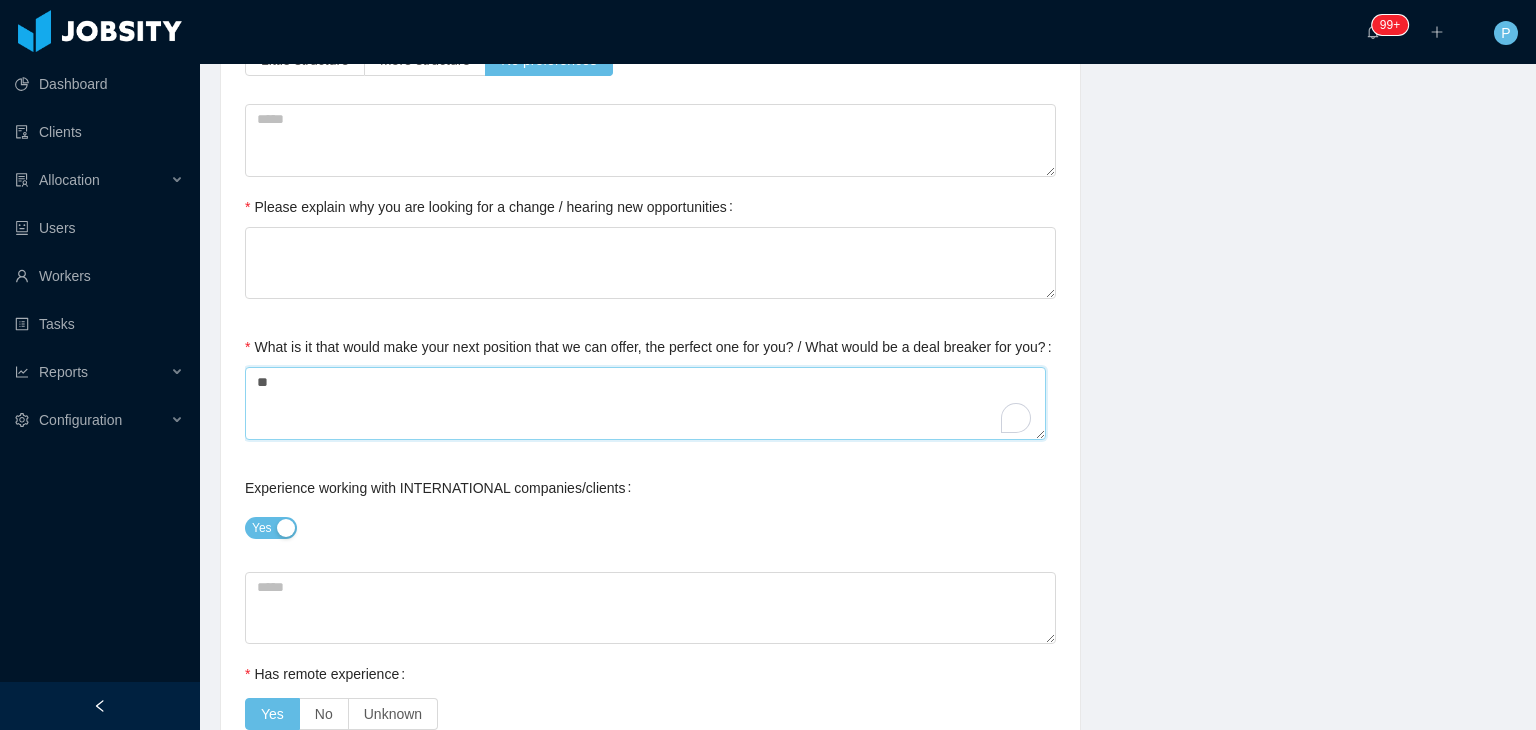 type on "***" 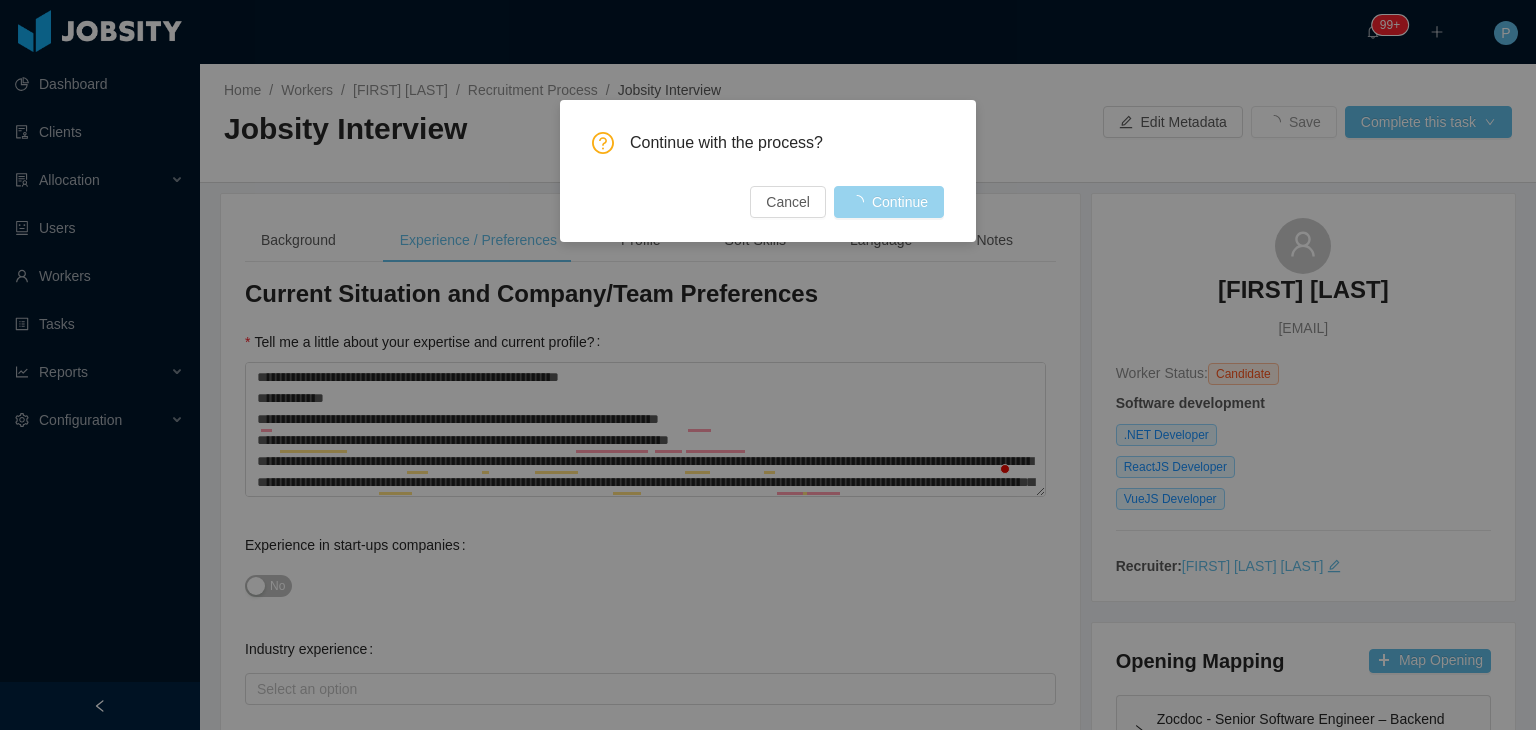 scroll, scrollTop: 0, scrollLeft: 0, axis: both 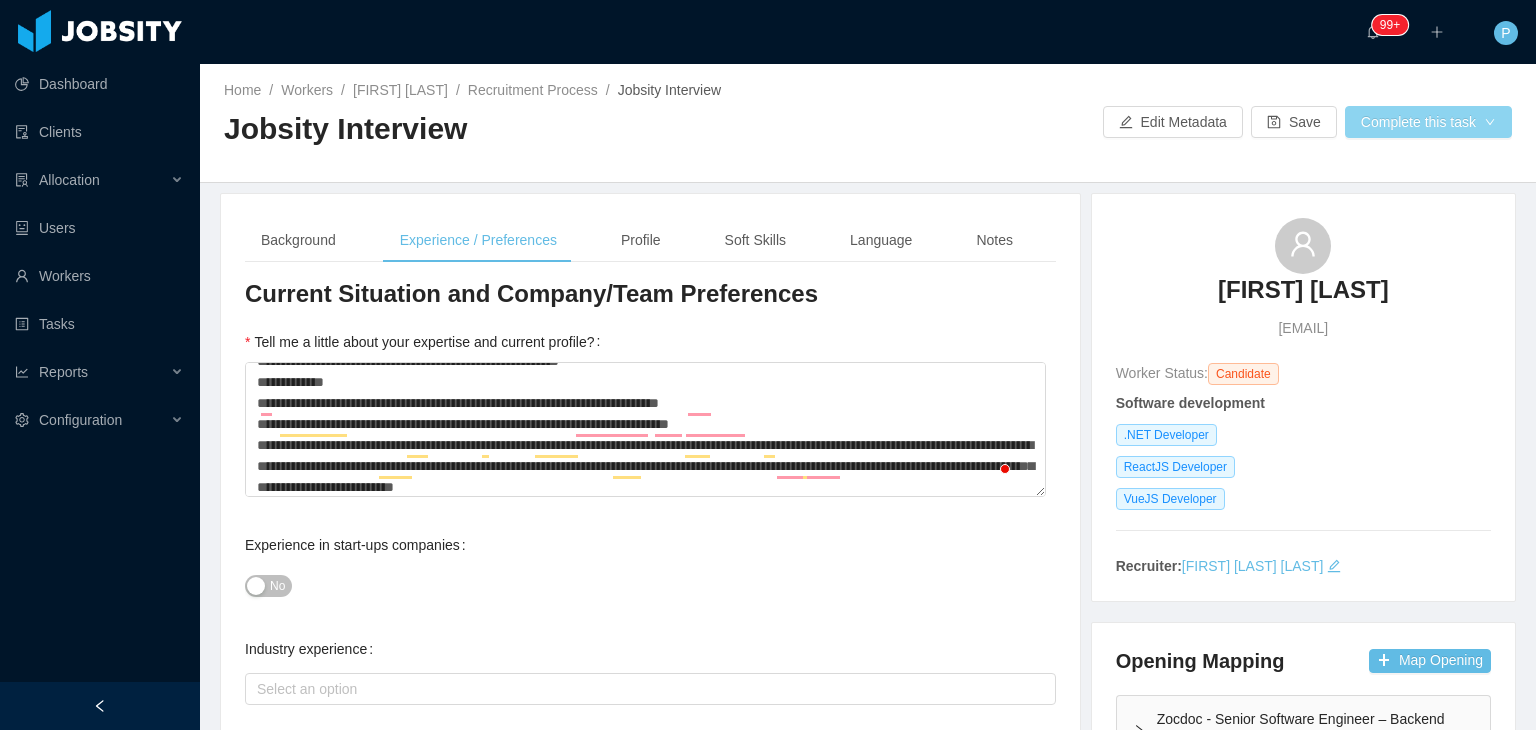 click on "Complete this task" at bounding box center (1428, 122) 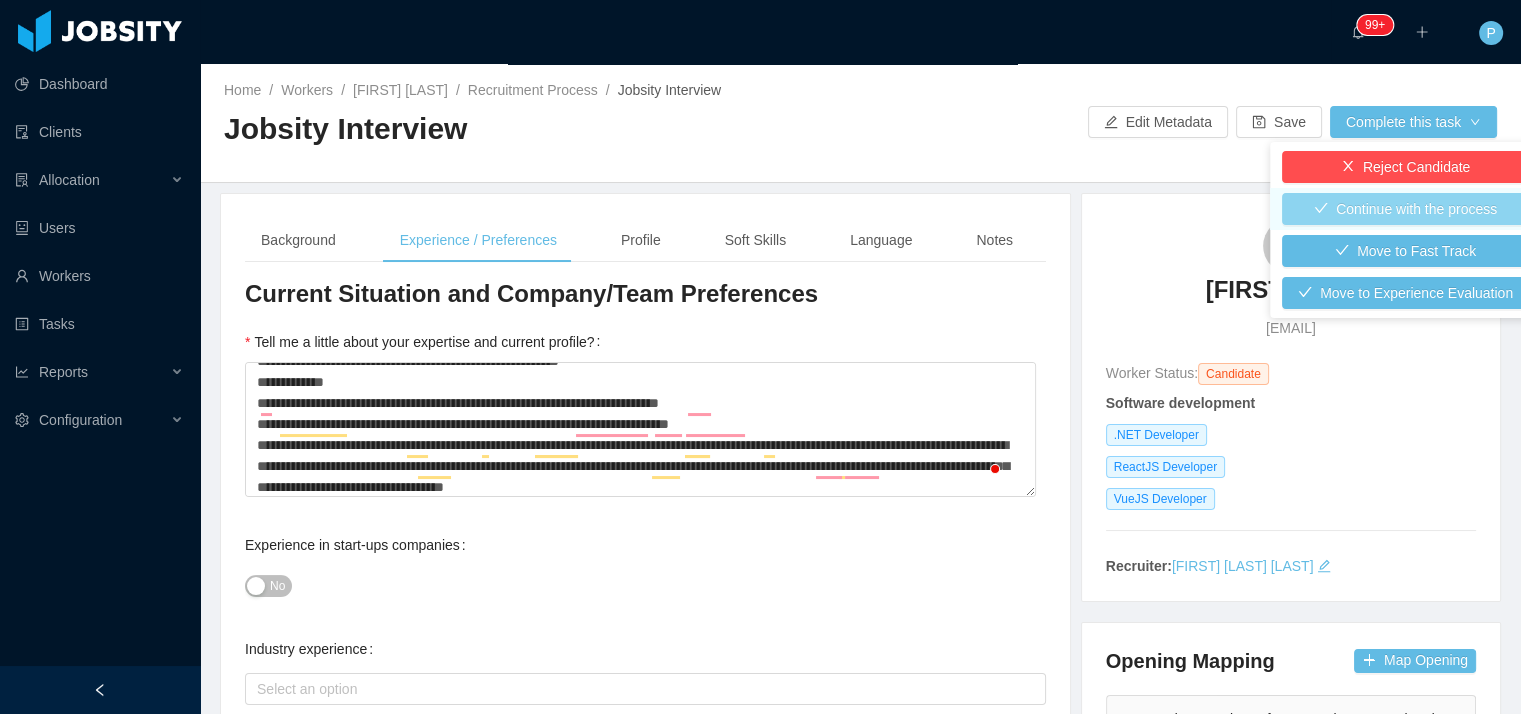 click on "Continue with the process" at bounding box center [1405, 209] 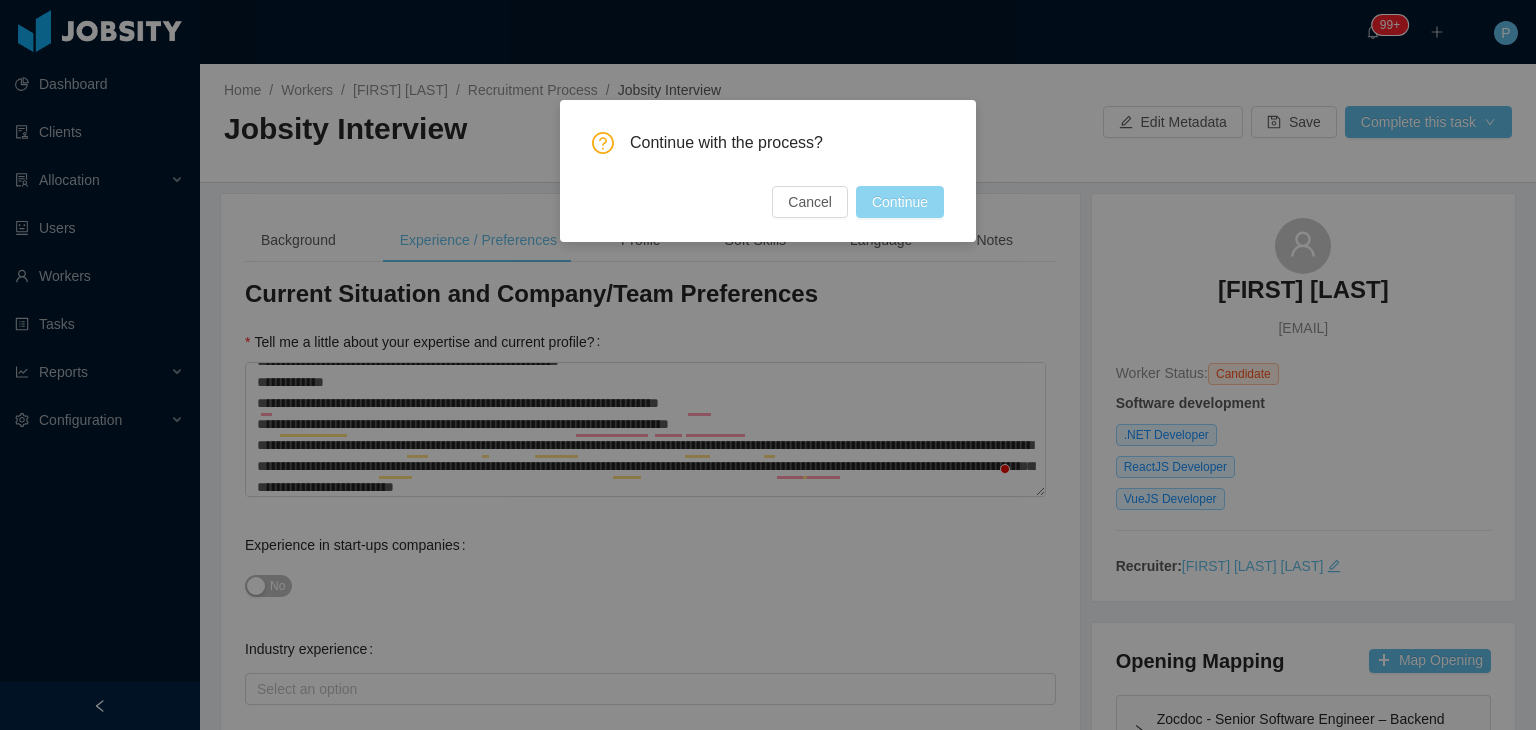 click on "Continue" at bounding box center [900, 202] 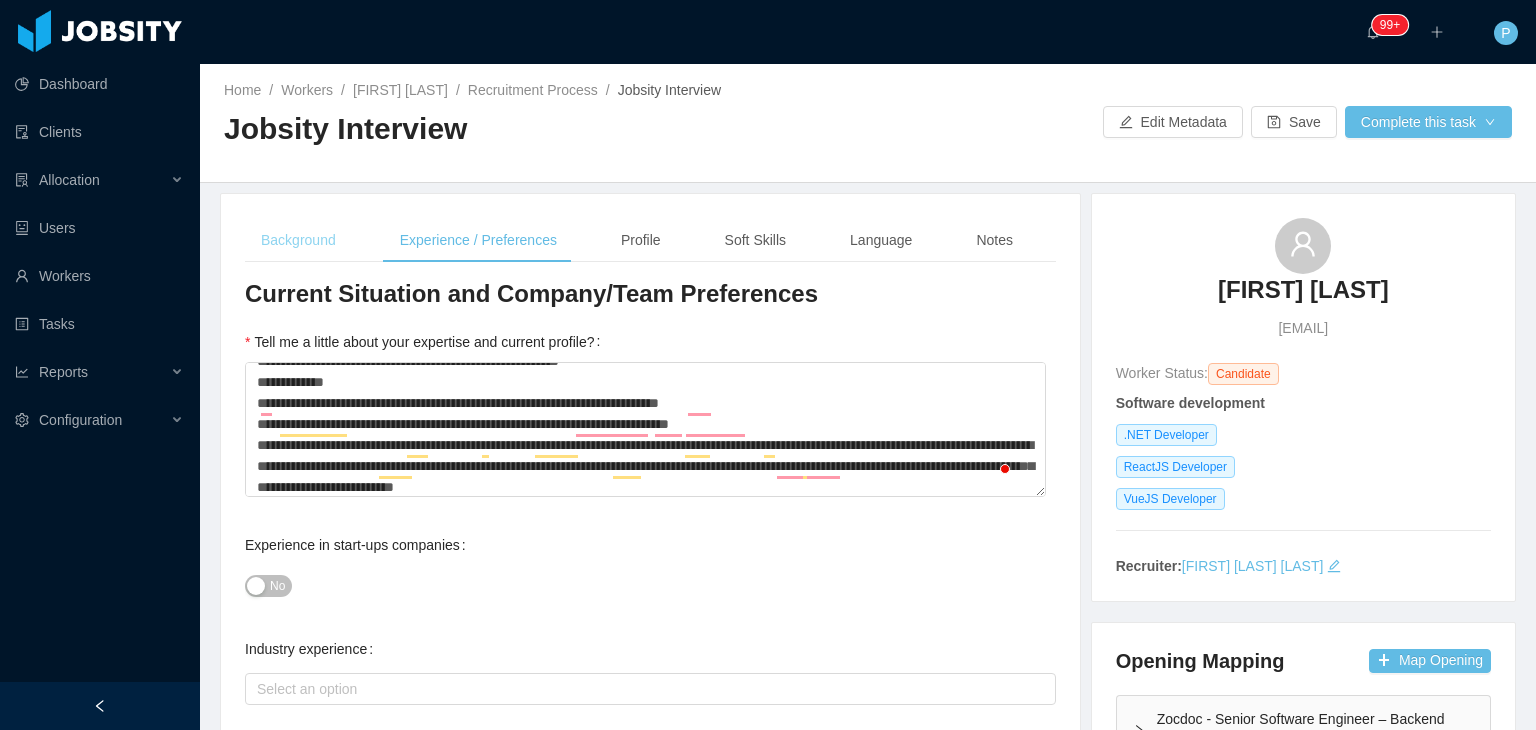 click on "Background" at bounding box center [298, 240] 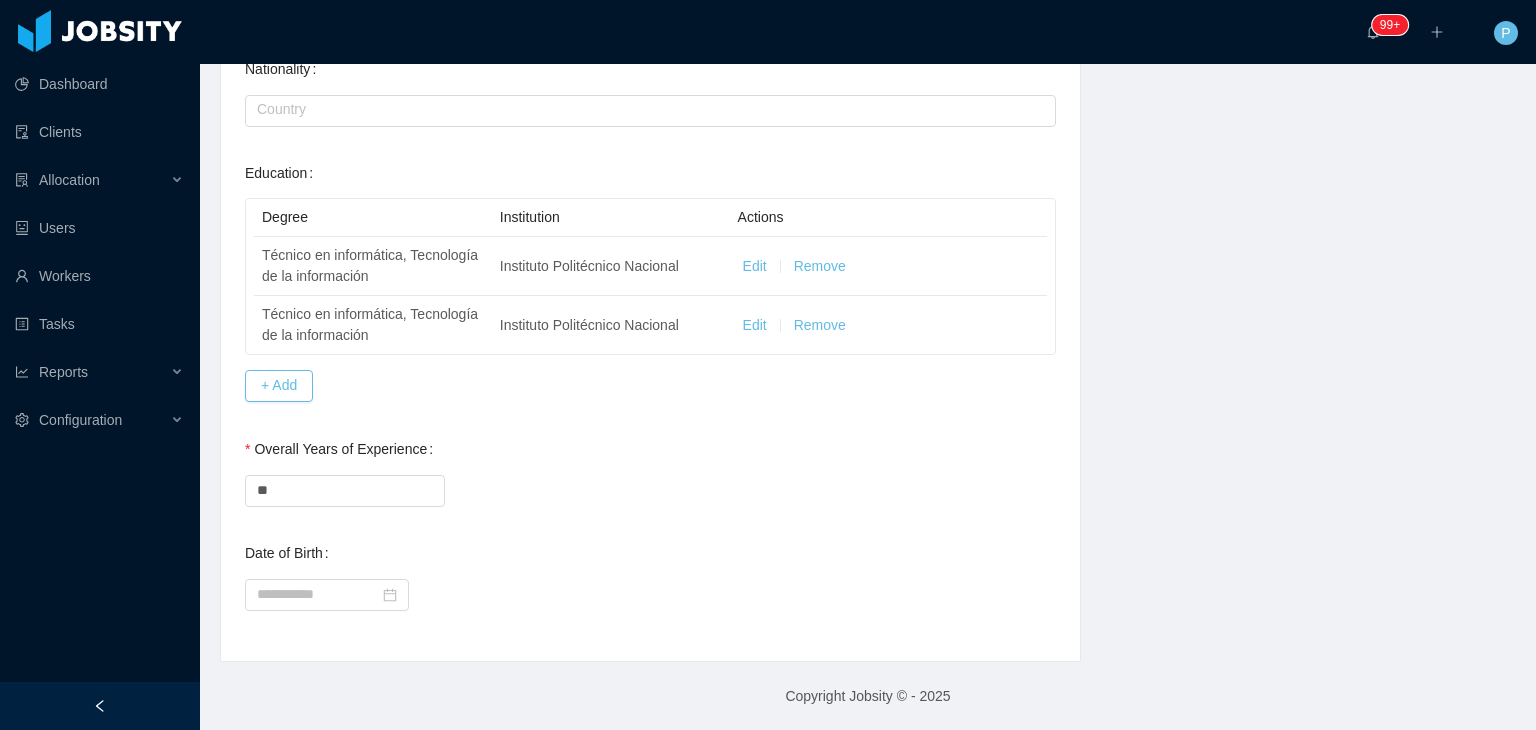 scroll, scrollTop: 0, scrollLeft: 0, axis: both 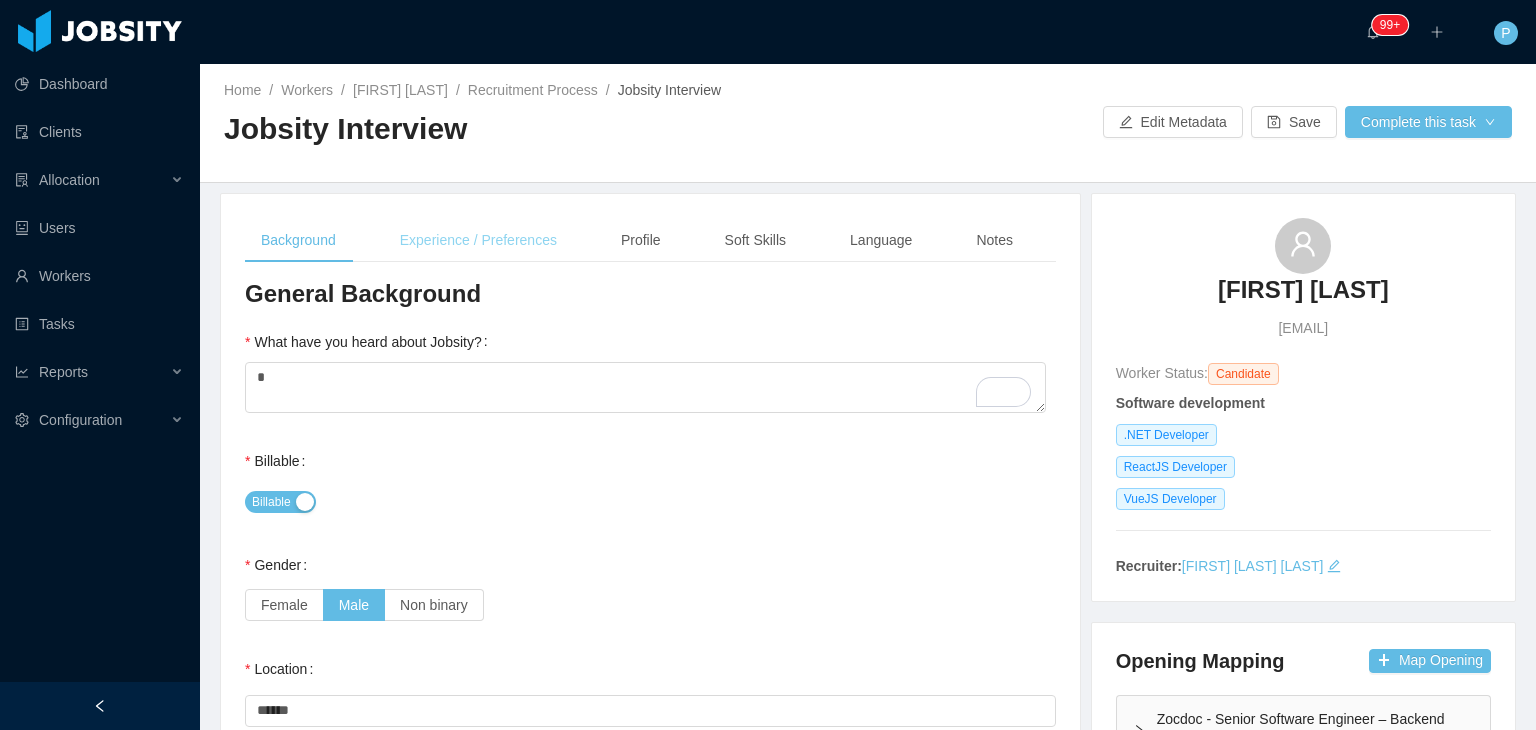 click on "Experience / Preferences" at bounding box center [478, 240] 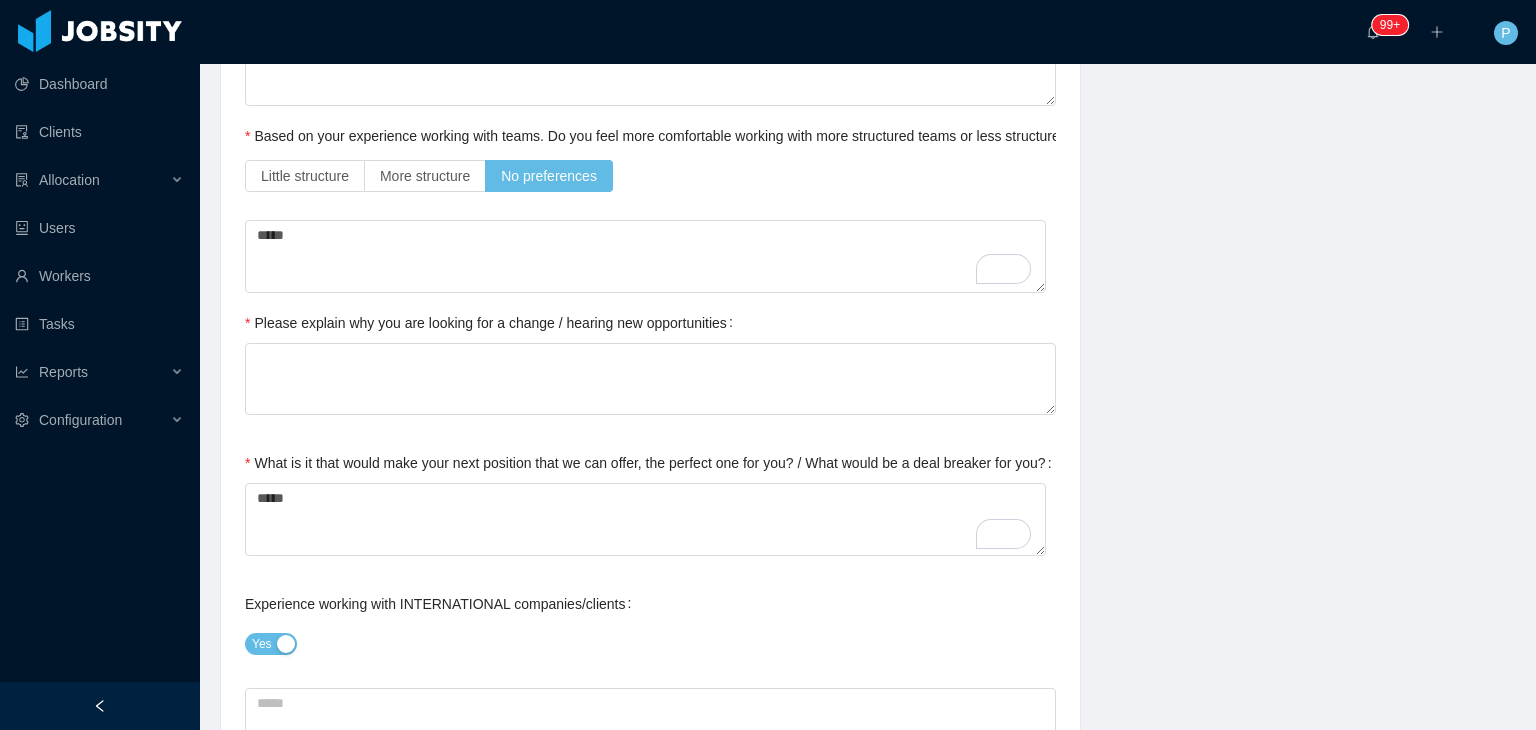 scroll, scrollTop: 800, scrollLeft: 0, axis: vertical 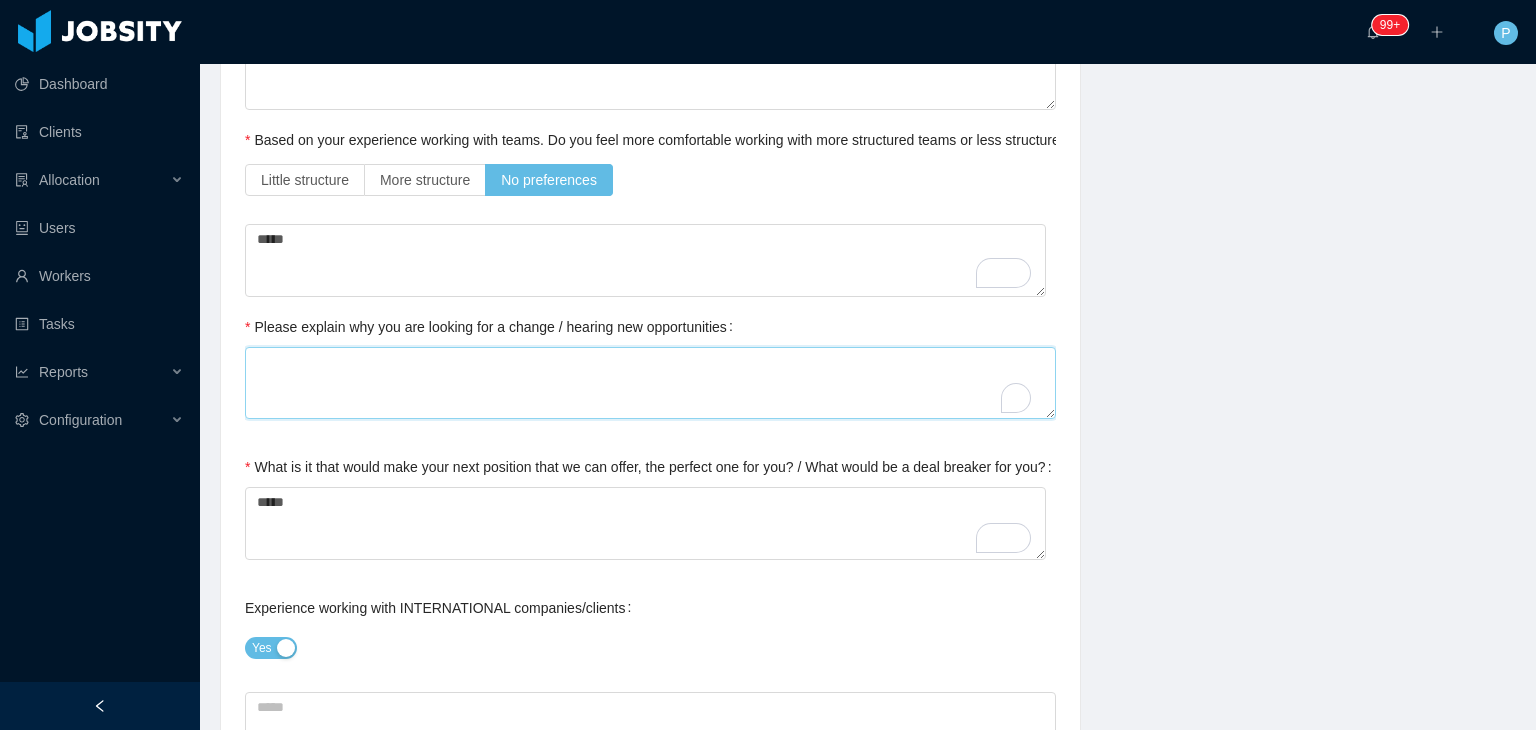 click on "Please explain why you are looking for a change / hearing new opportunities" at bounding box center (650, 383) 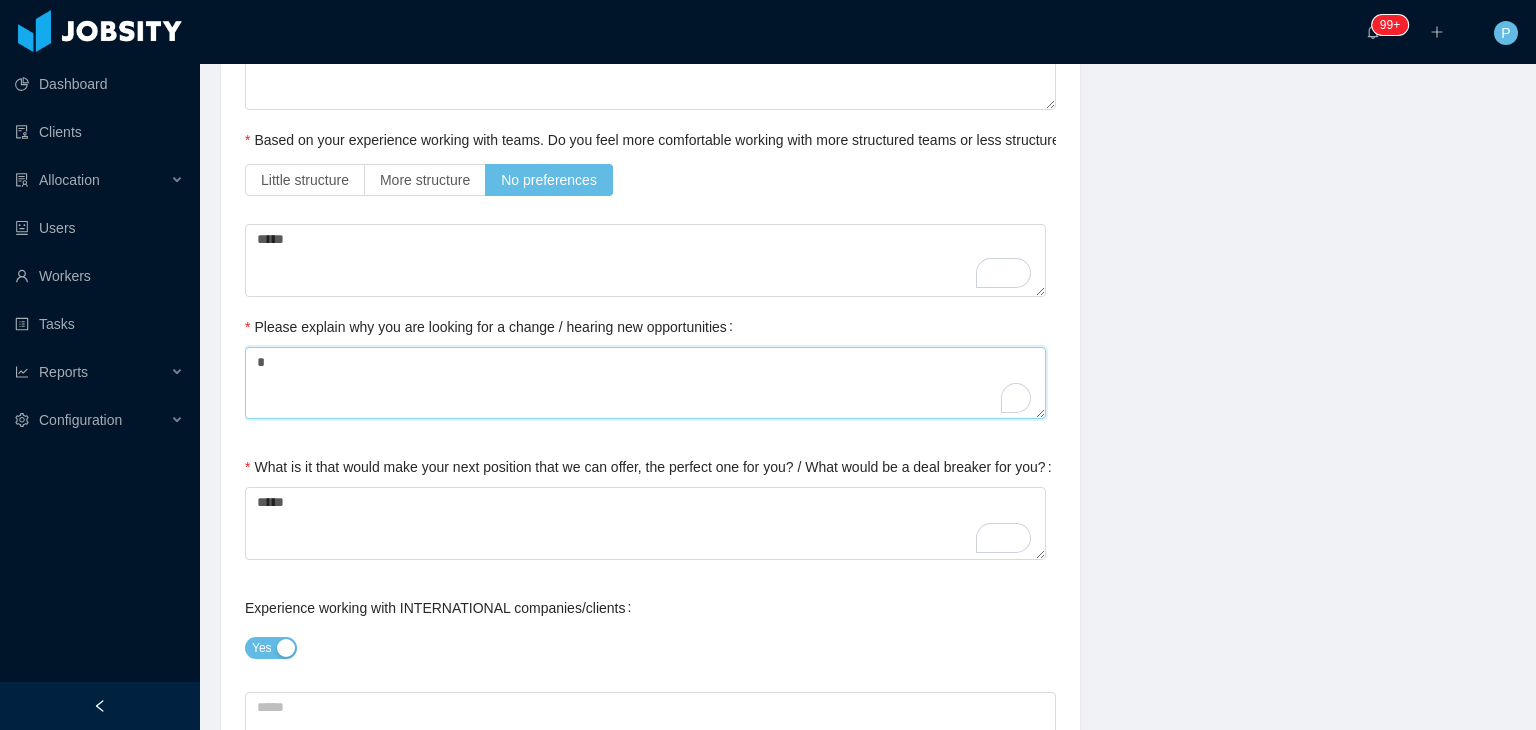 type on "**" 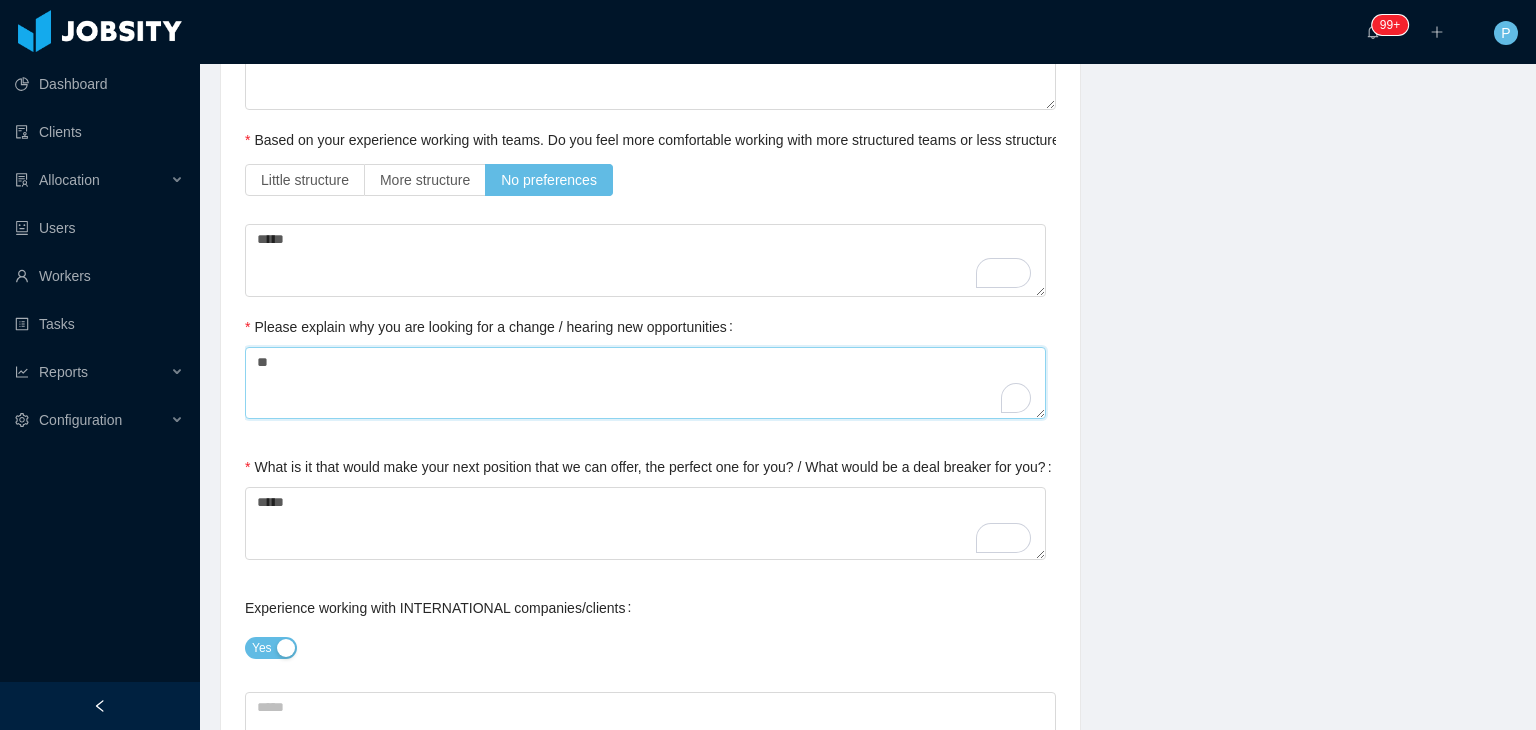 type on "***" 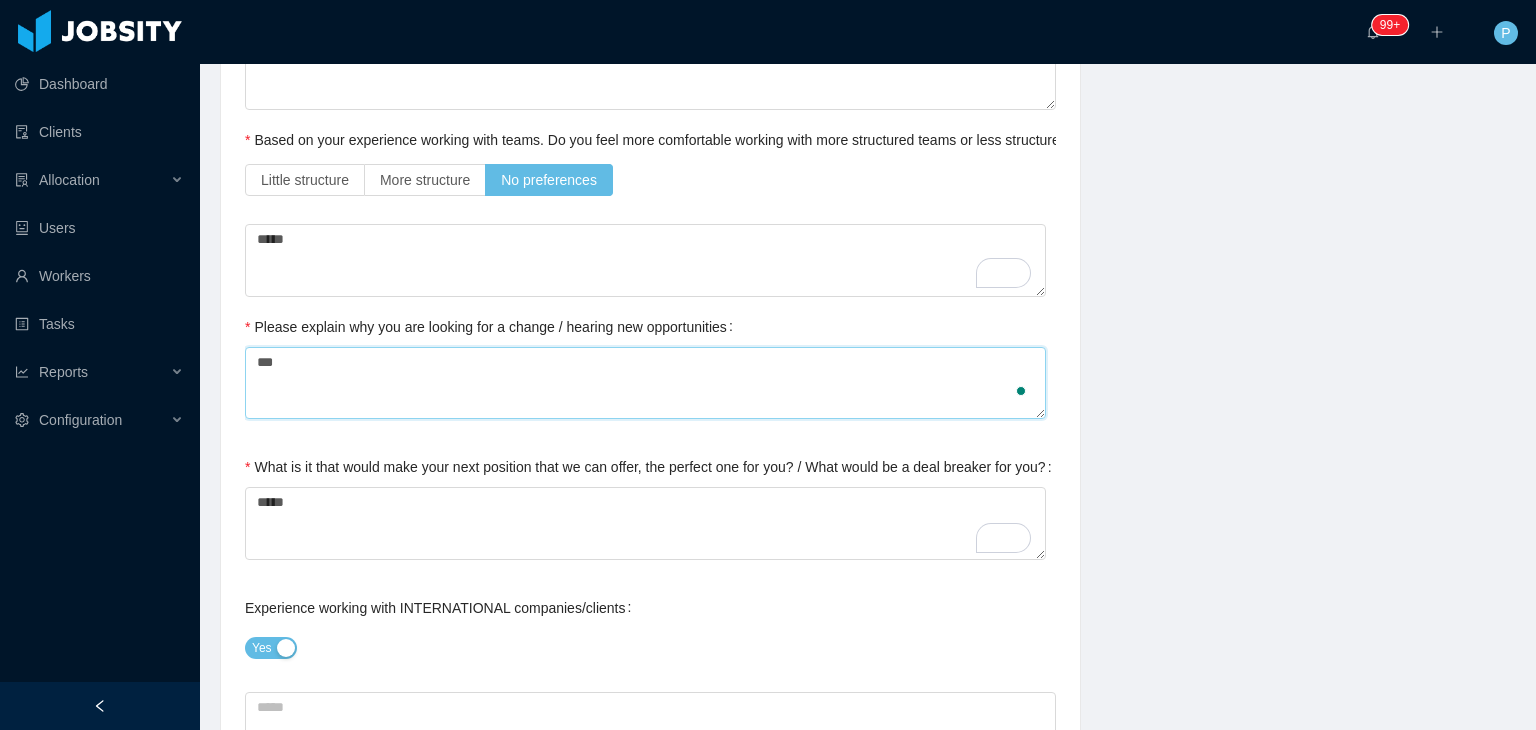 type on "****" 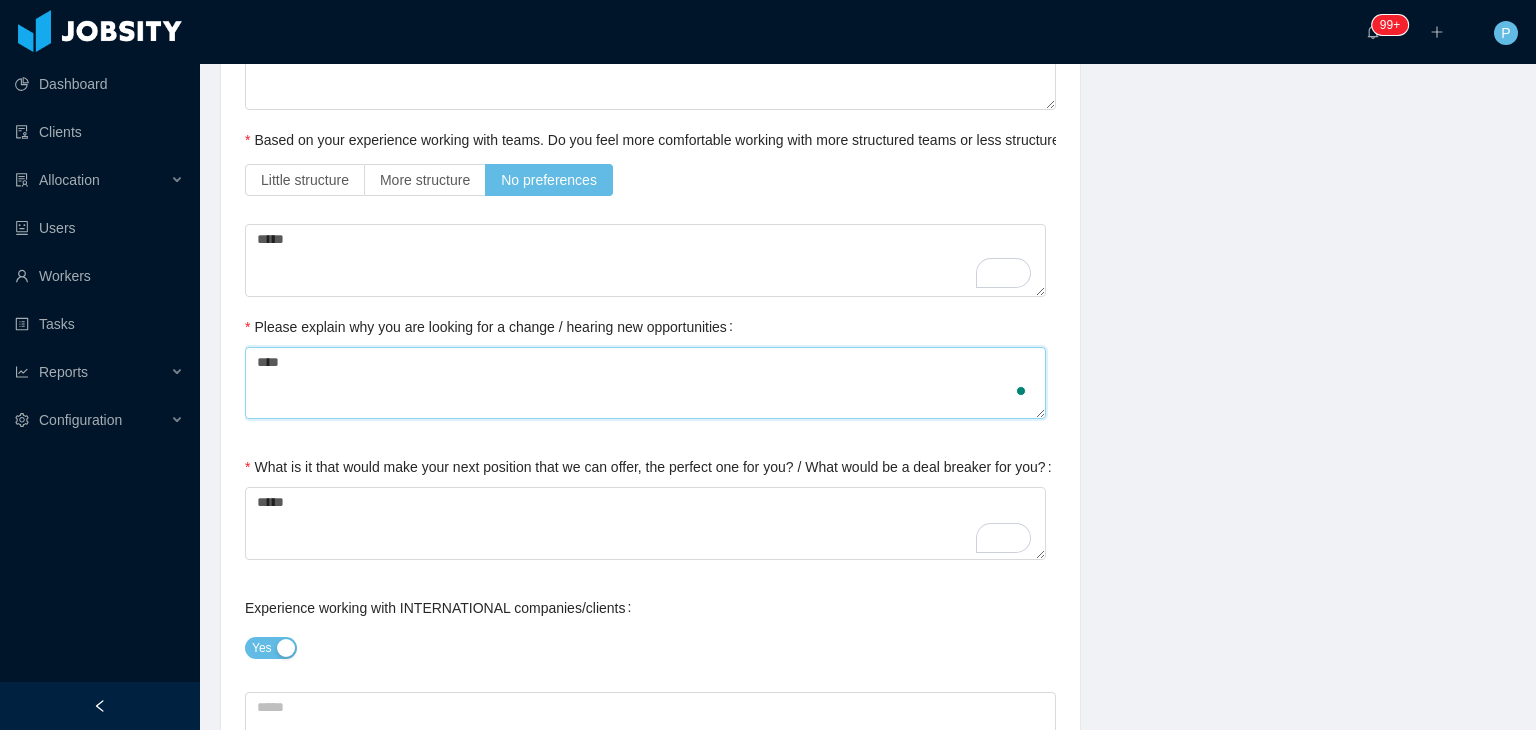 type on "*****" 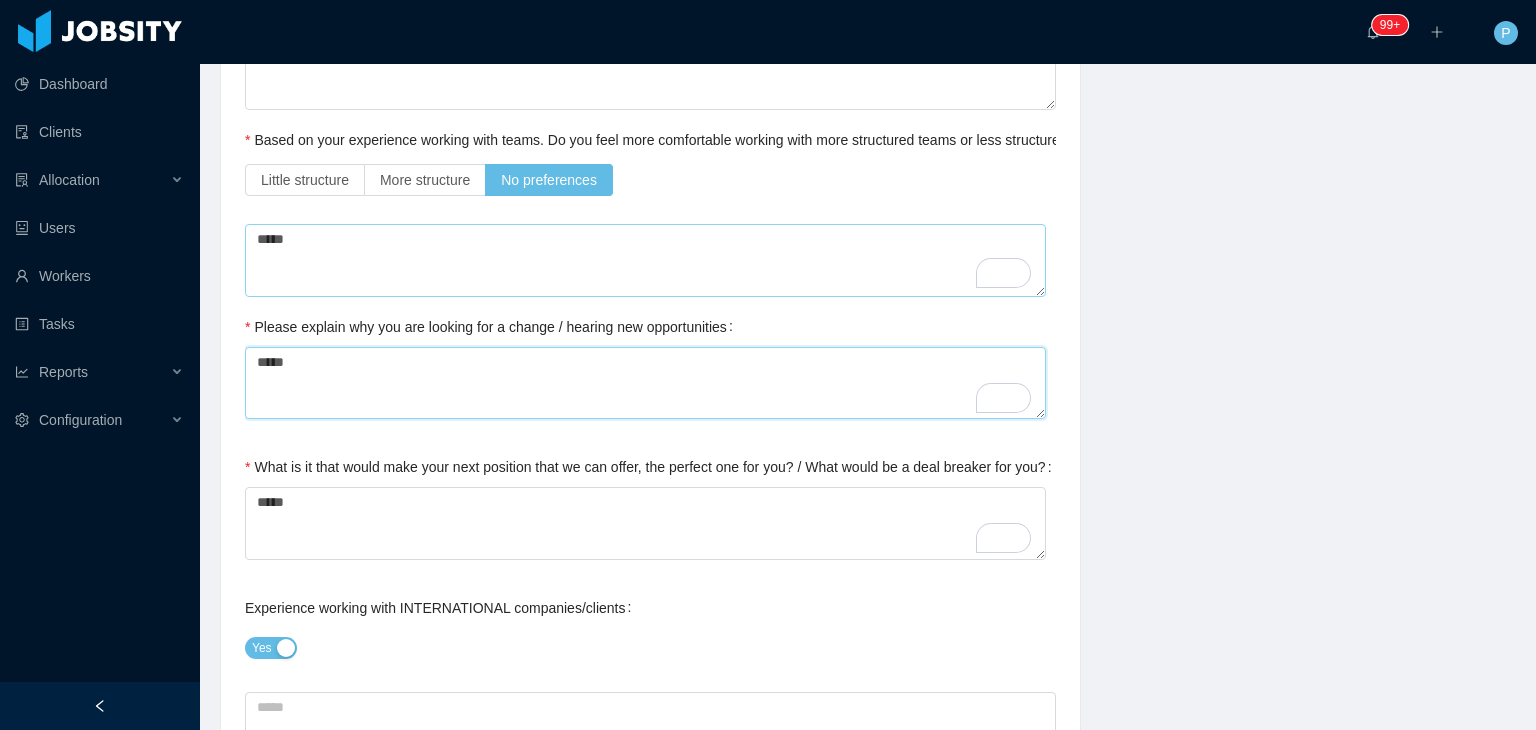 type on "*****" 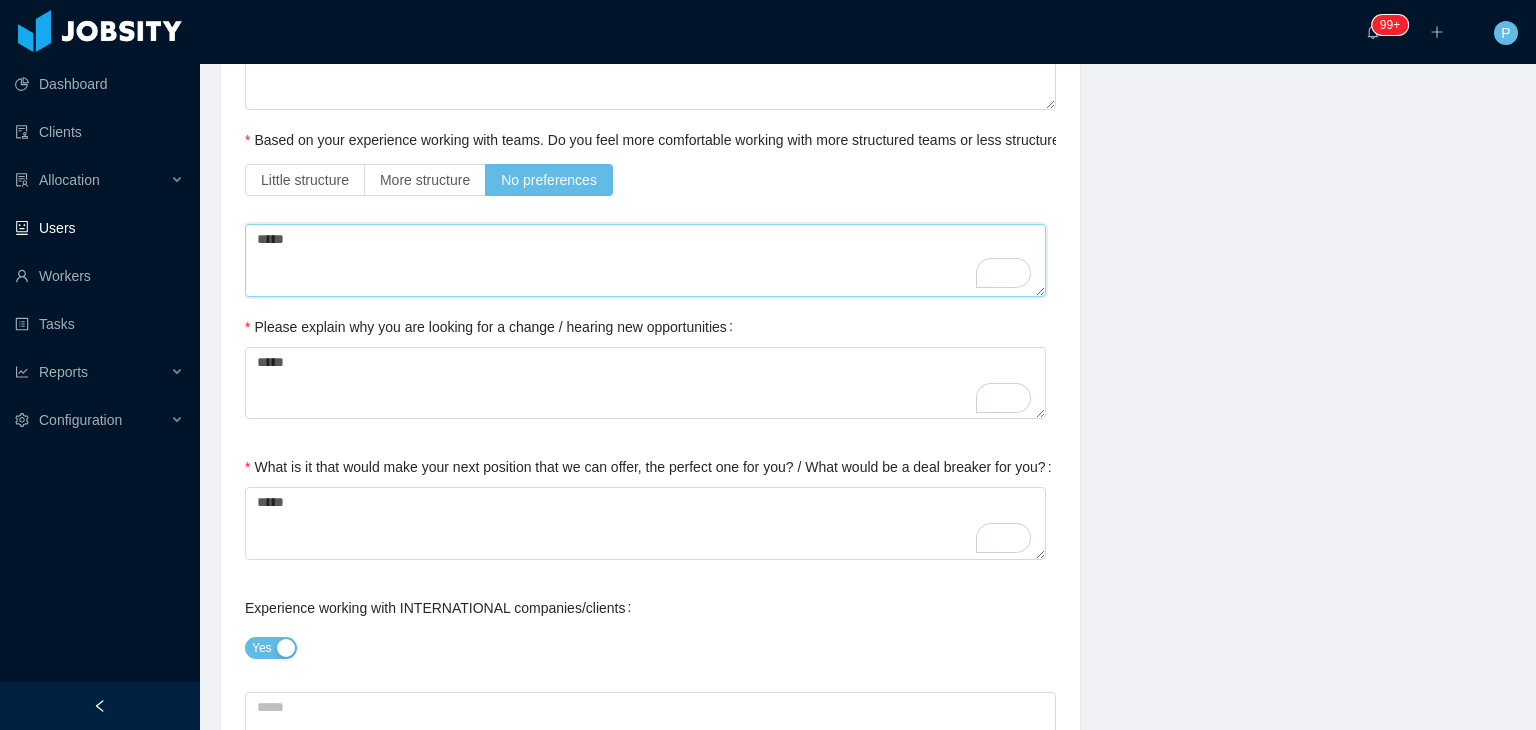 drag, startPoint x: 360, startPoint y: 229, endPoint x: 180, endPoint y: 233, distance: 180.04443 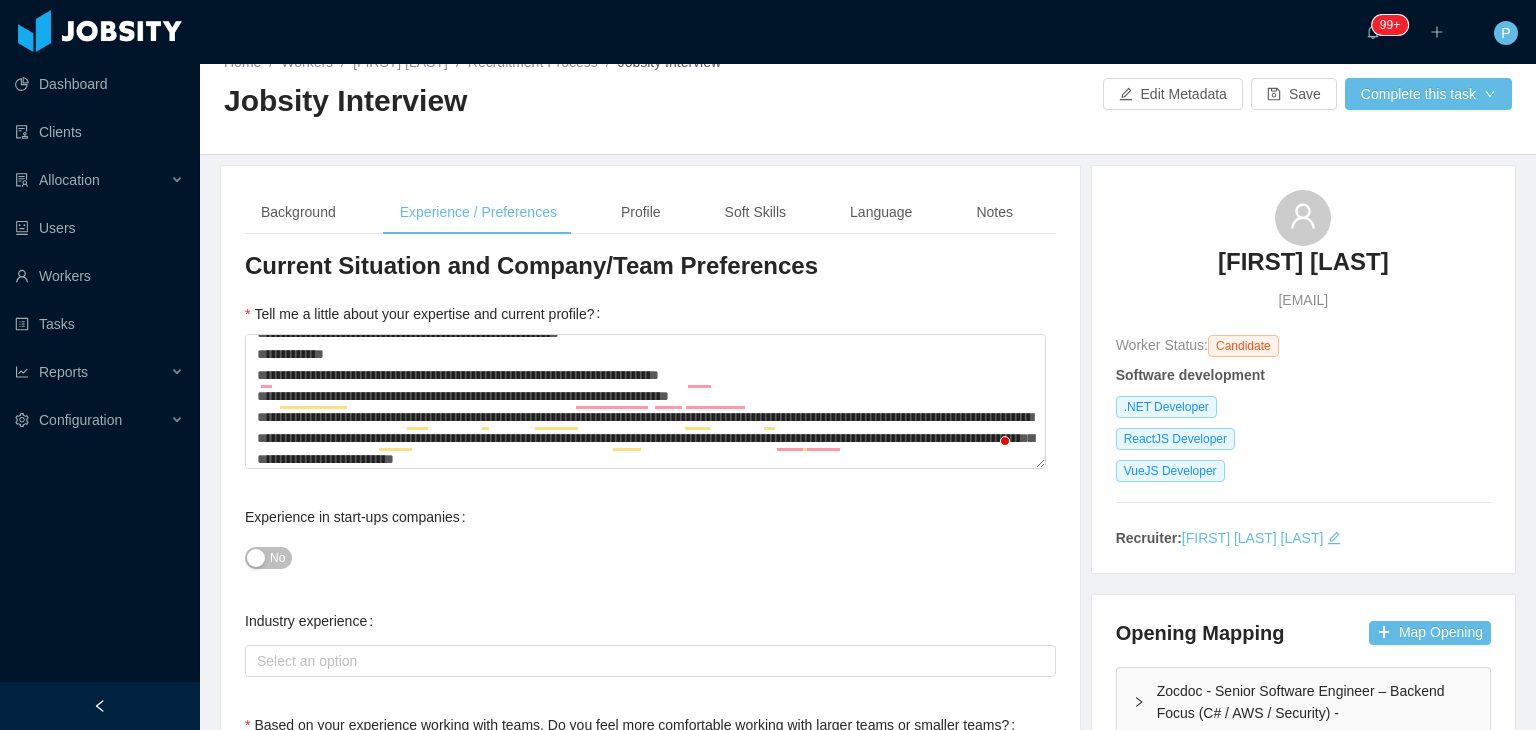 scroll, scrollTop: 0, scrollLeft: 0, axis: both 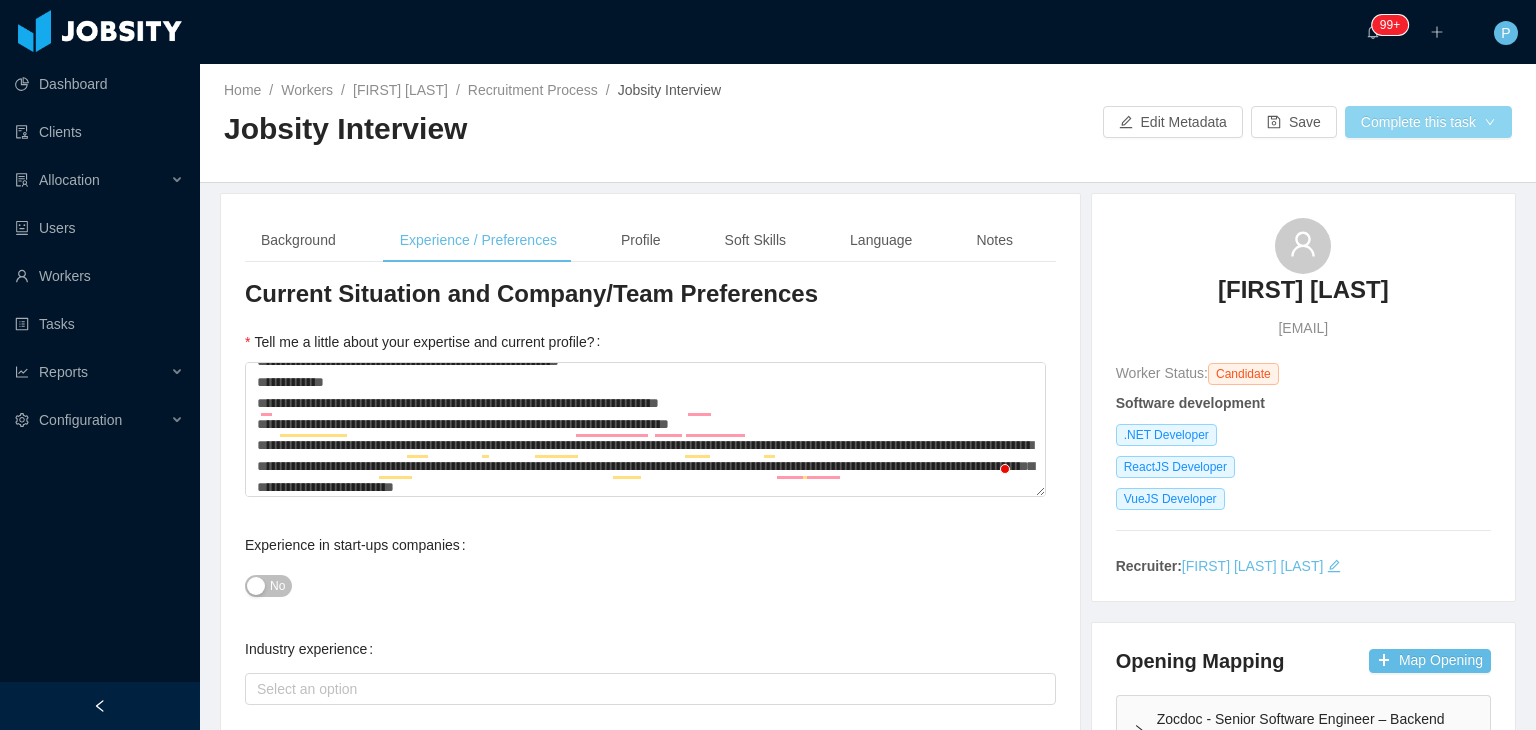 type 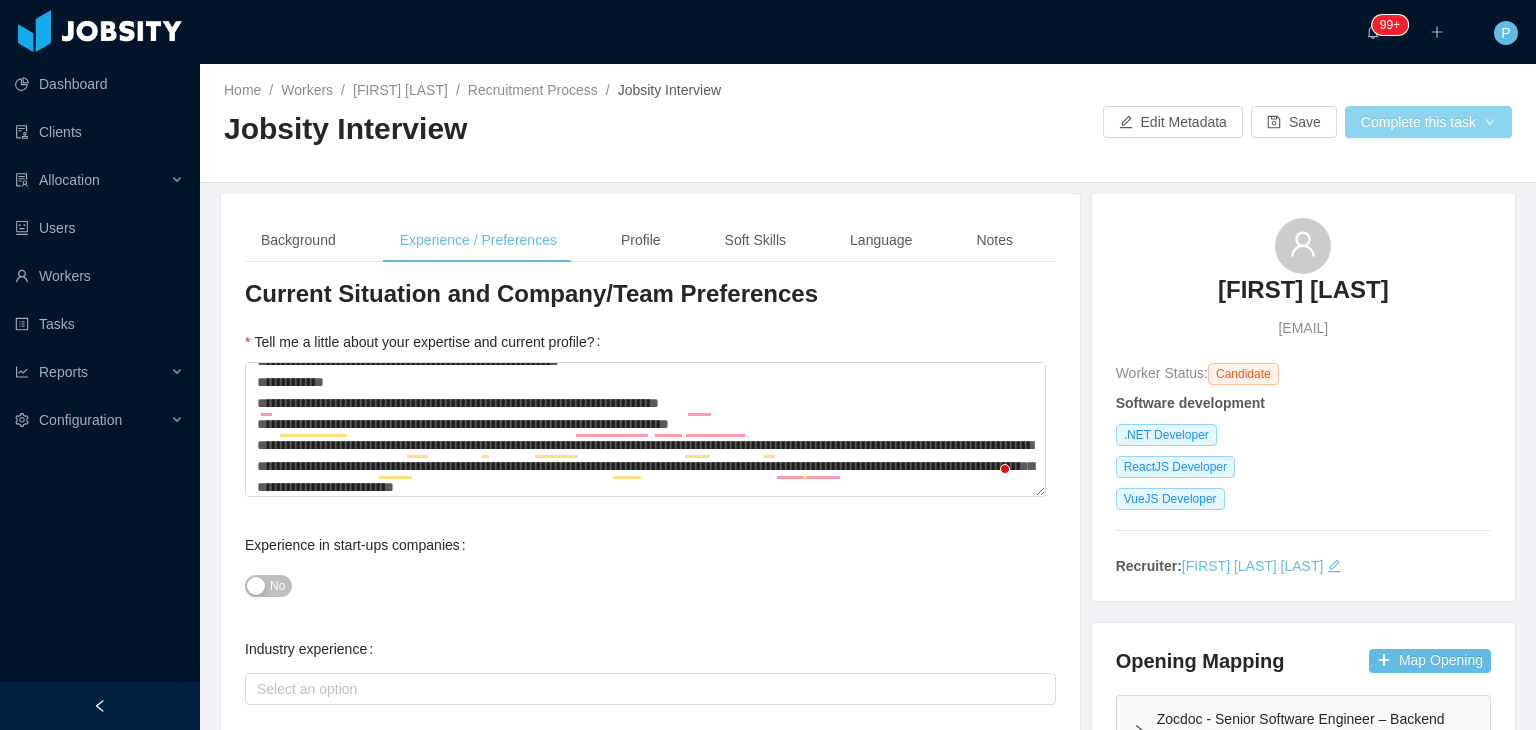 click on "Complete this task" at bounding box center [1428, 122] 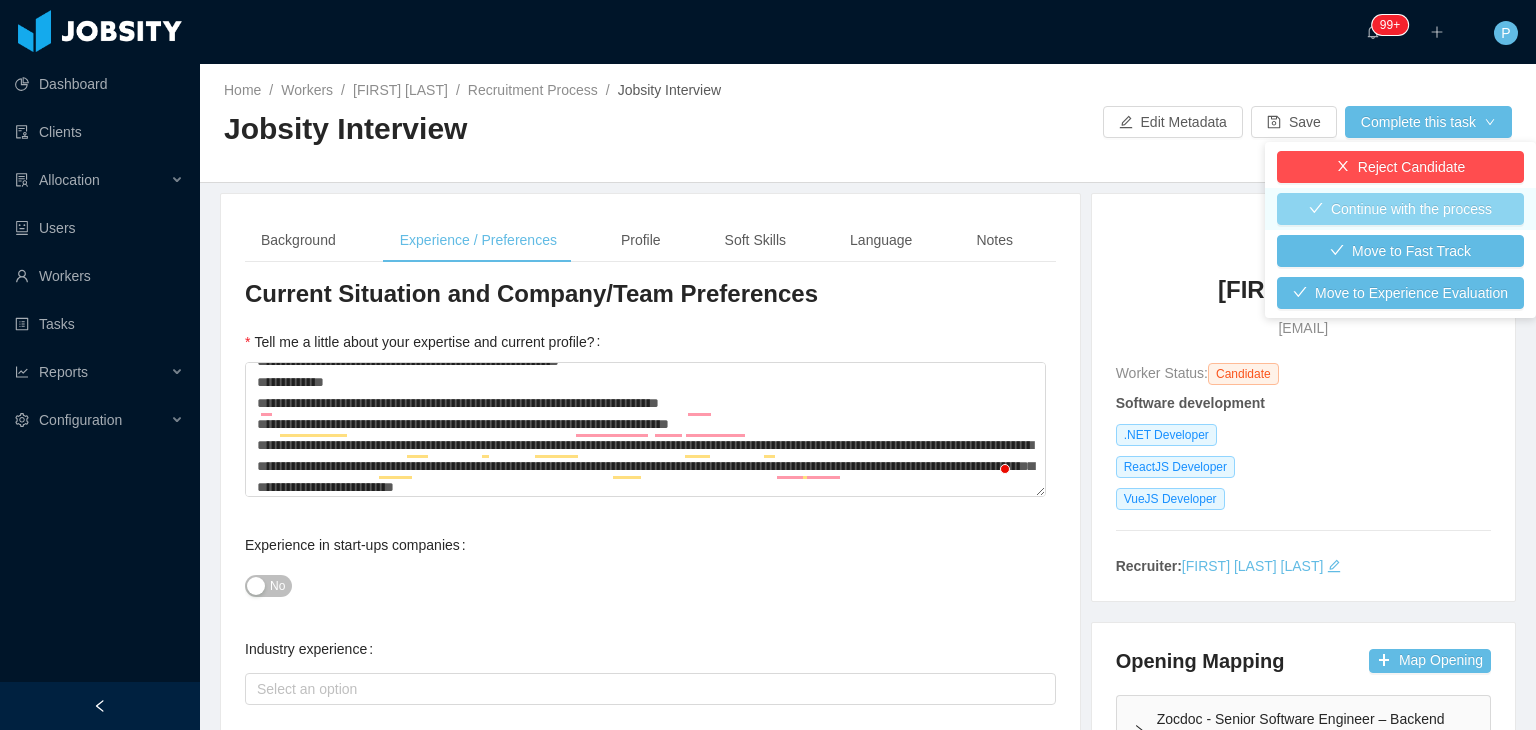 click on "Continue with the process" at bounding box center [1400, 209] 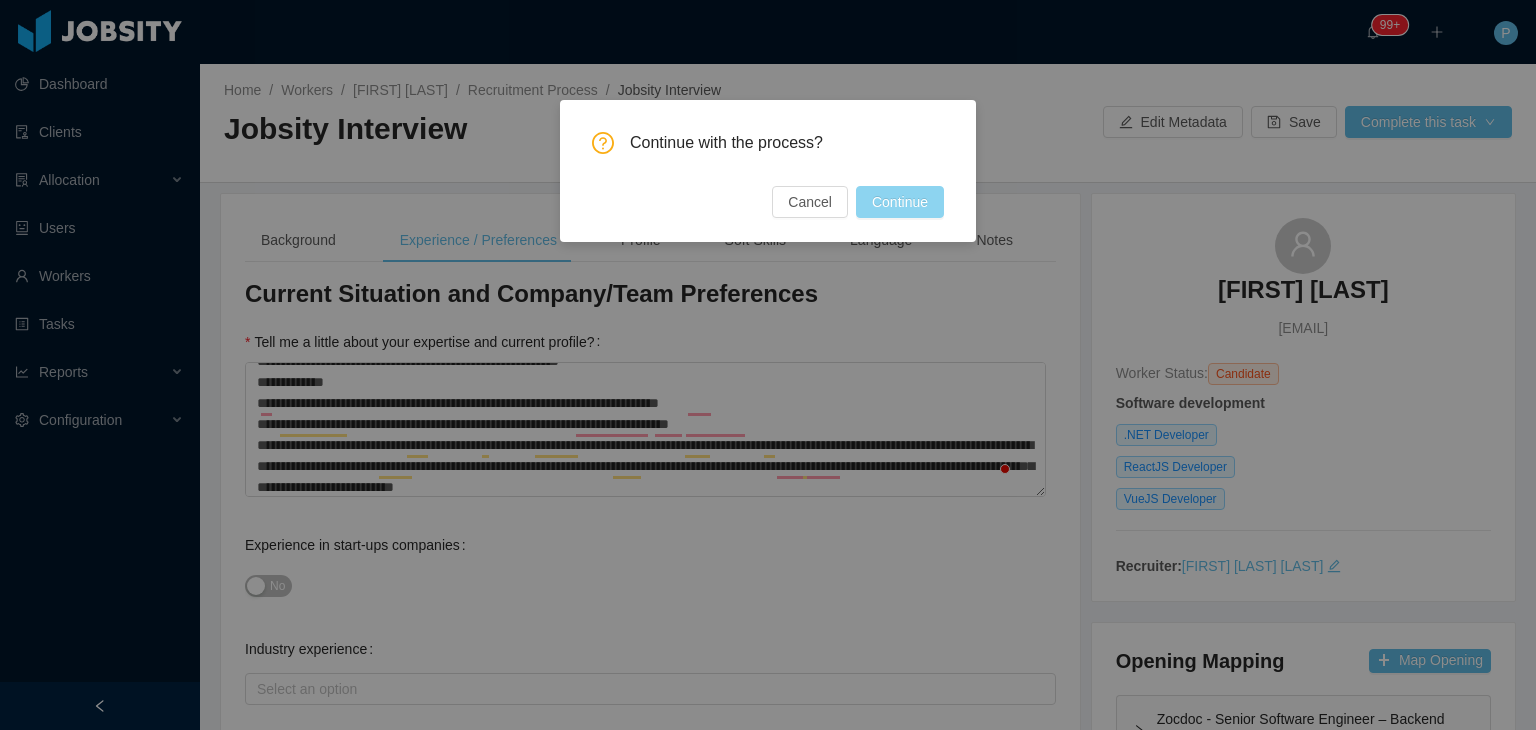 click on "Continue" at bounding box center (900, 202) 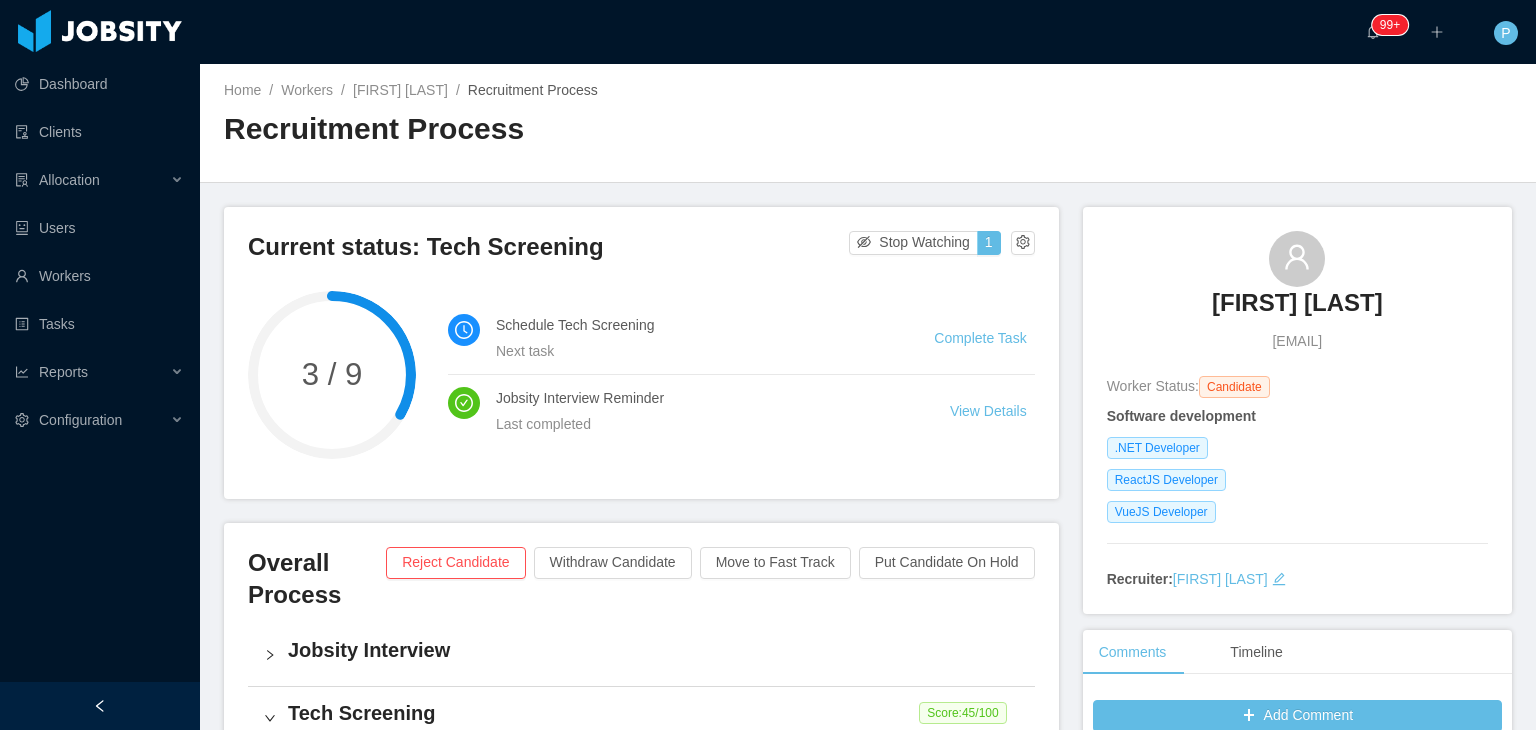 scroll, scrollTop: 0, scrollLeft: 0, axis: both 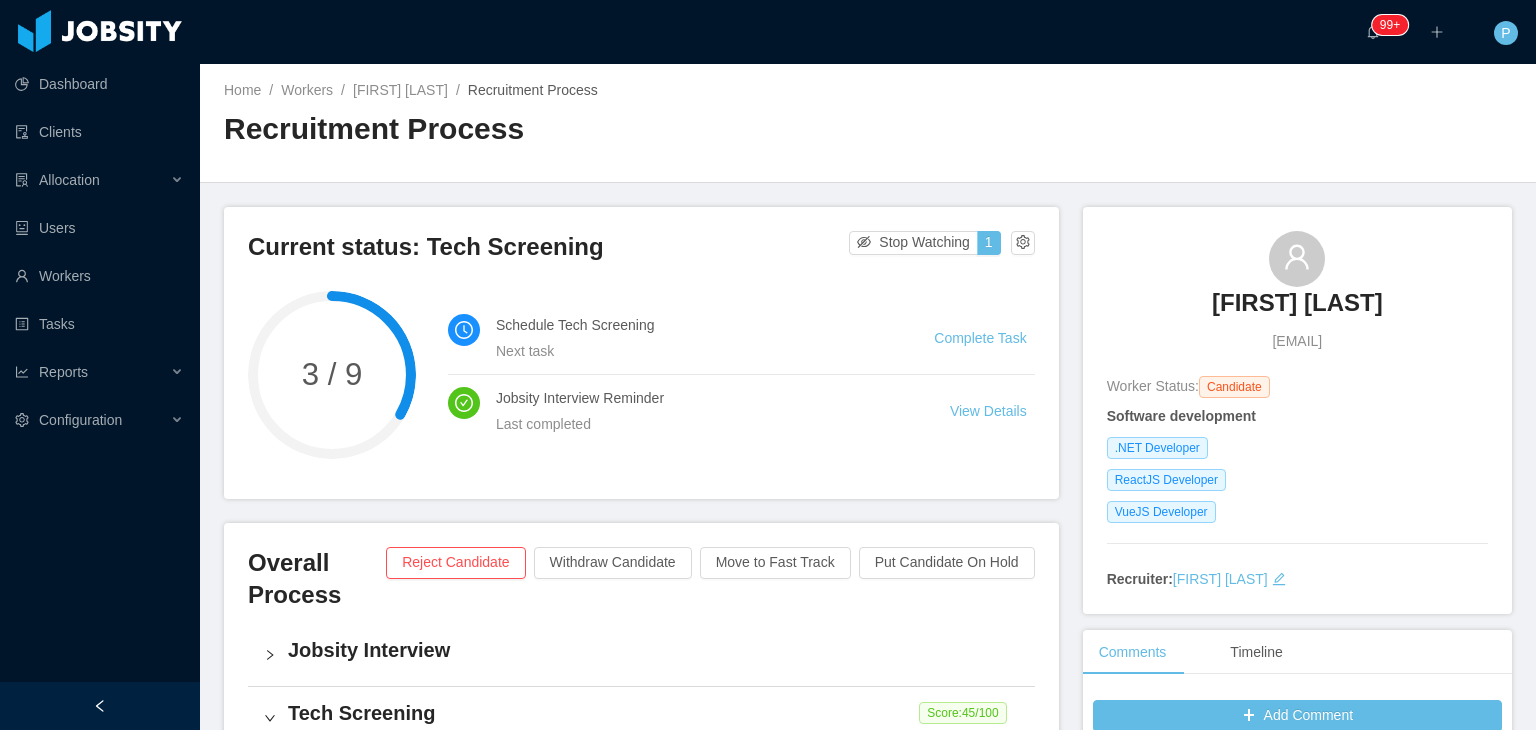 drag, startPoint x: 1394, startPoint y: 305, endPoint x: 1186, endPoint y: 304, distance: 208.00241 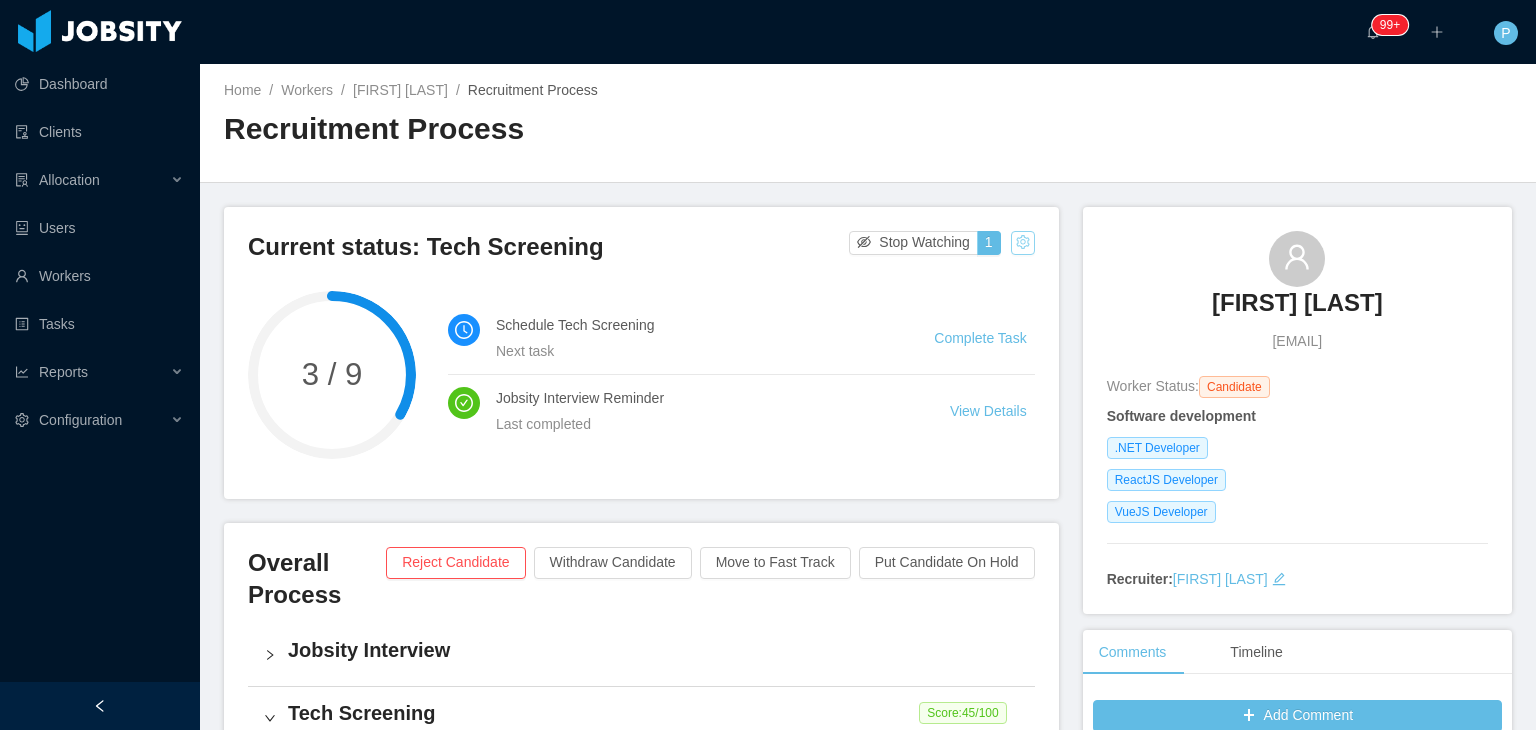 click at bounding box center [1023, 243] 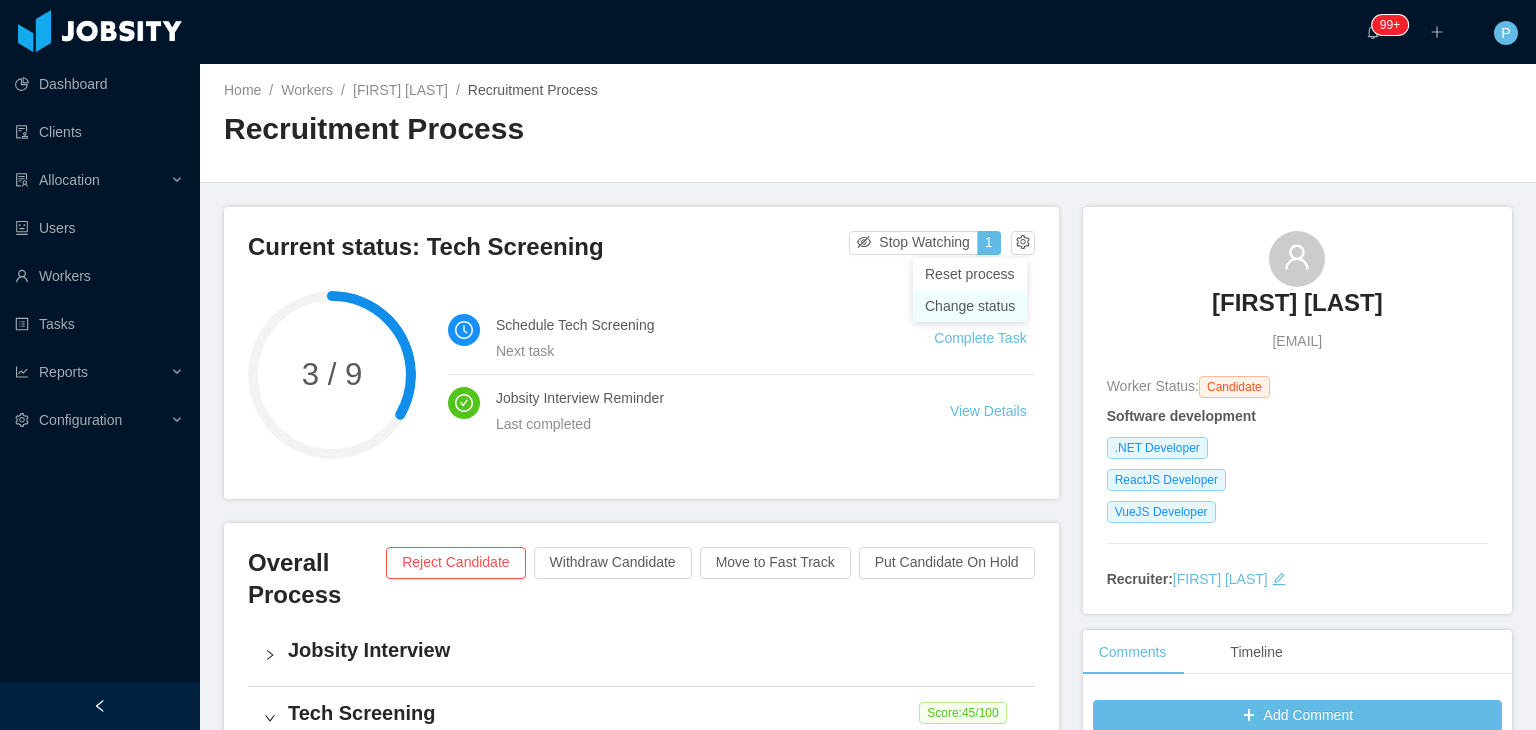 click on "Change status" at bounding box center [970, 306] 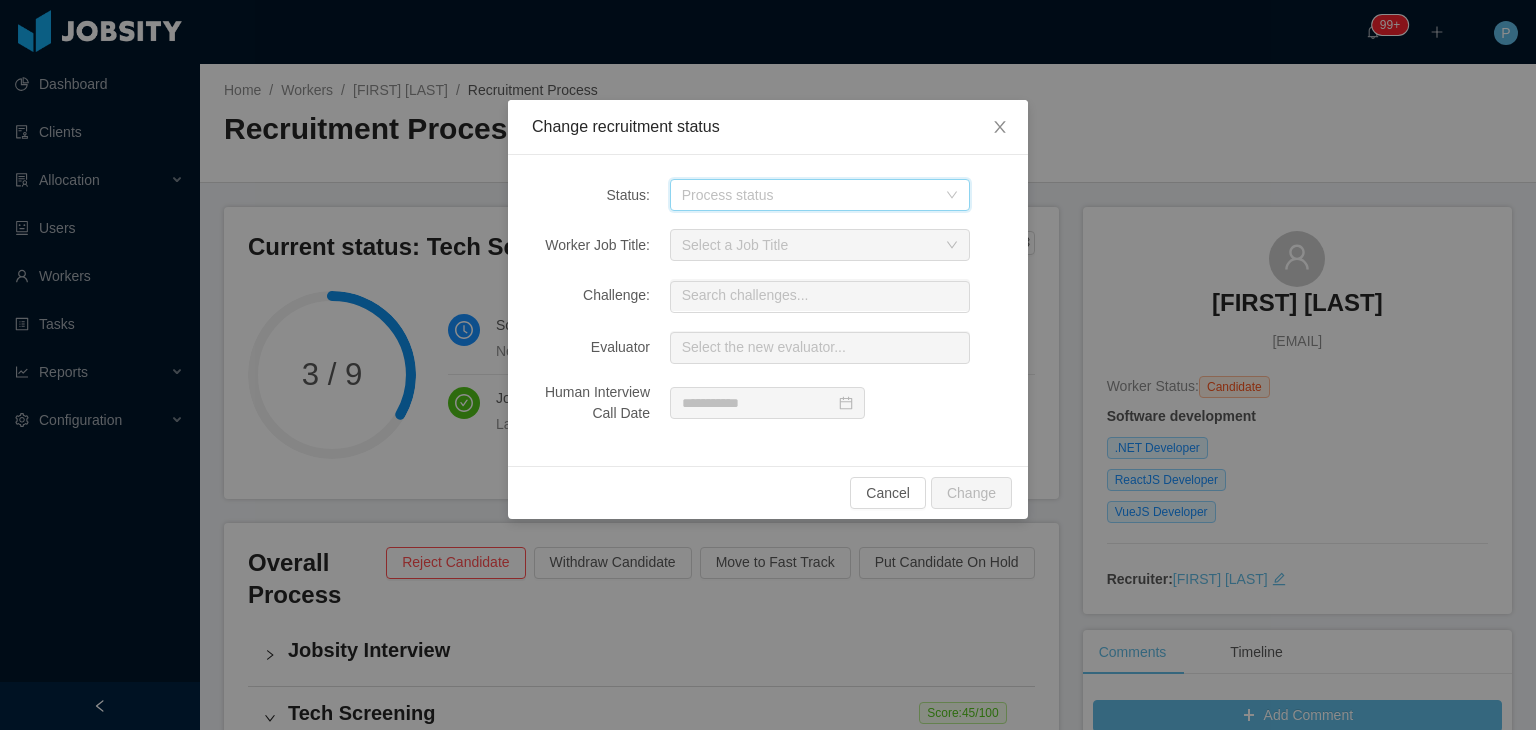 click 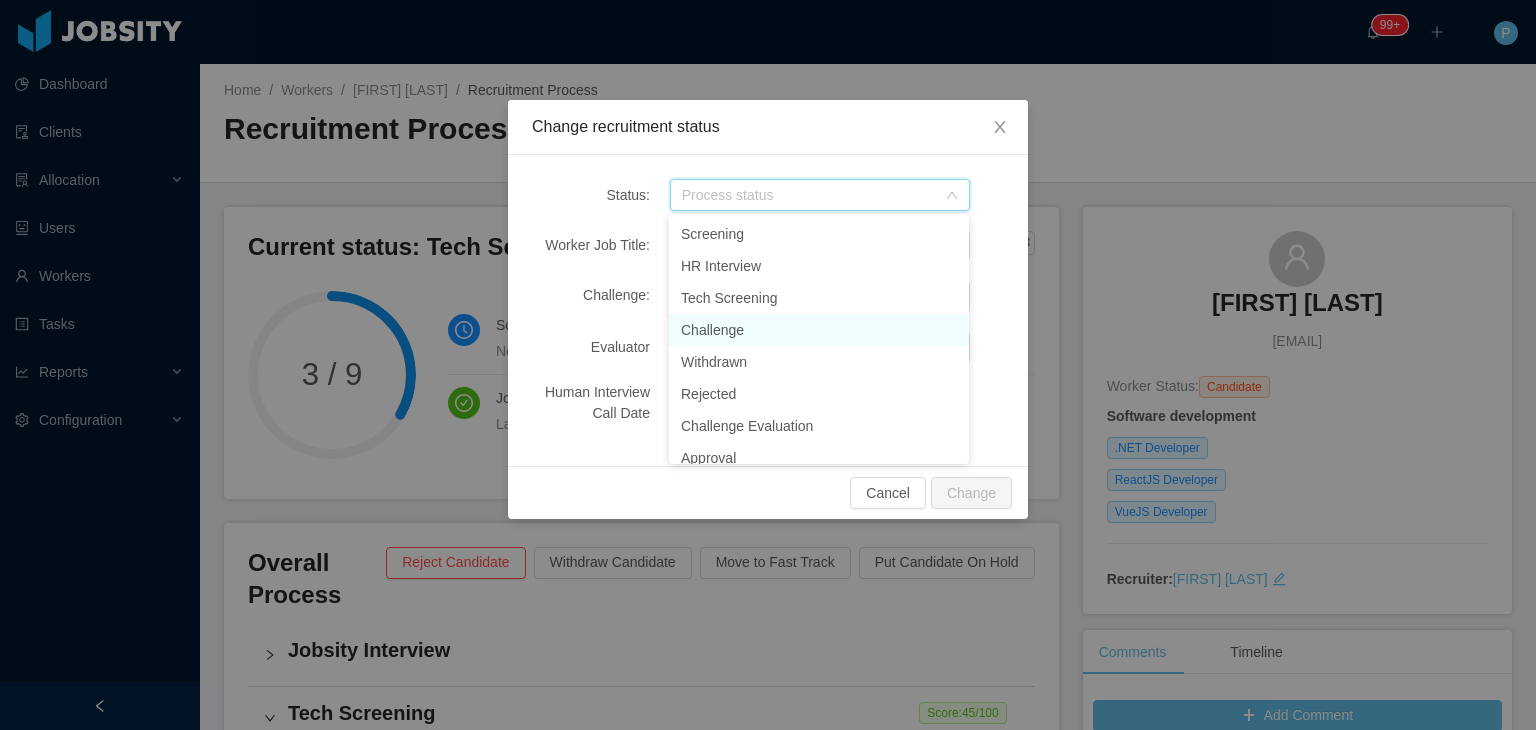 click on "Challenge" at bounding box center [819, 330] 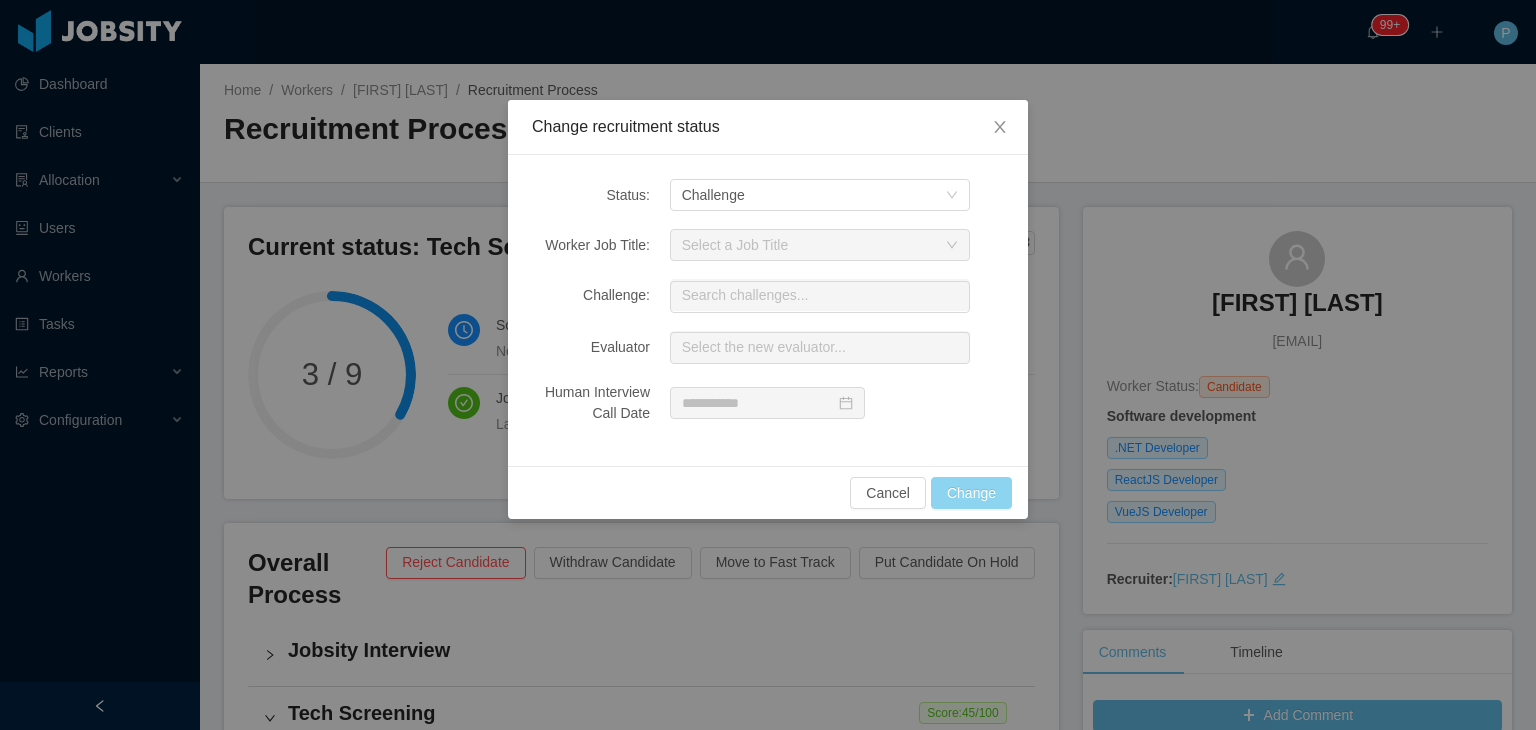 click on "Change" at bounding box center (971, 493) 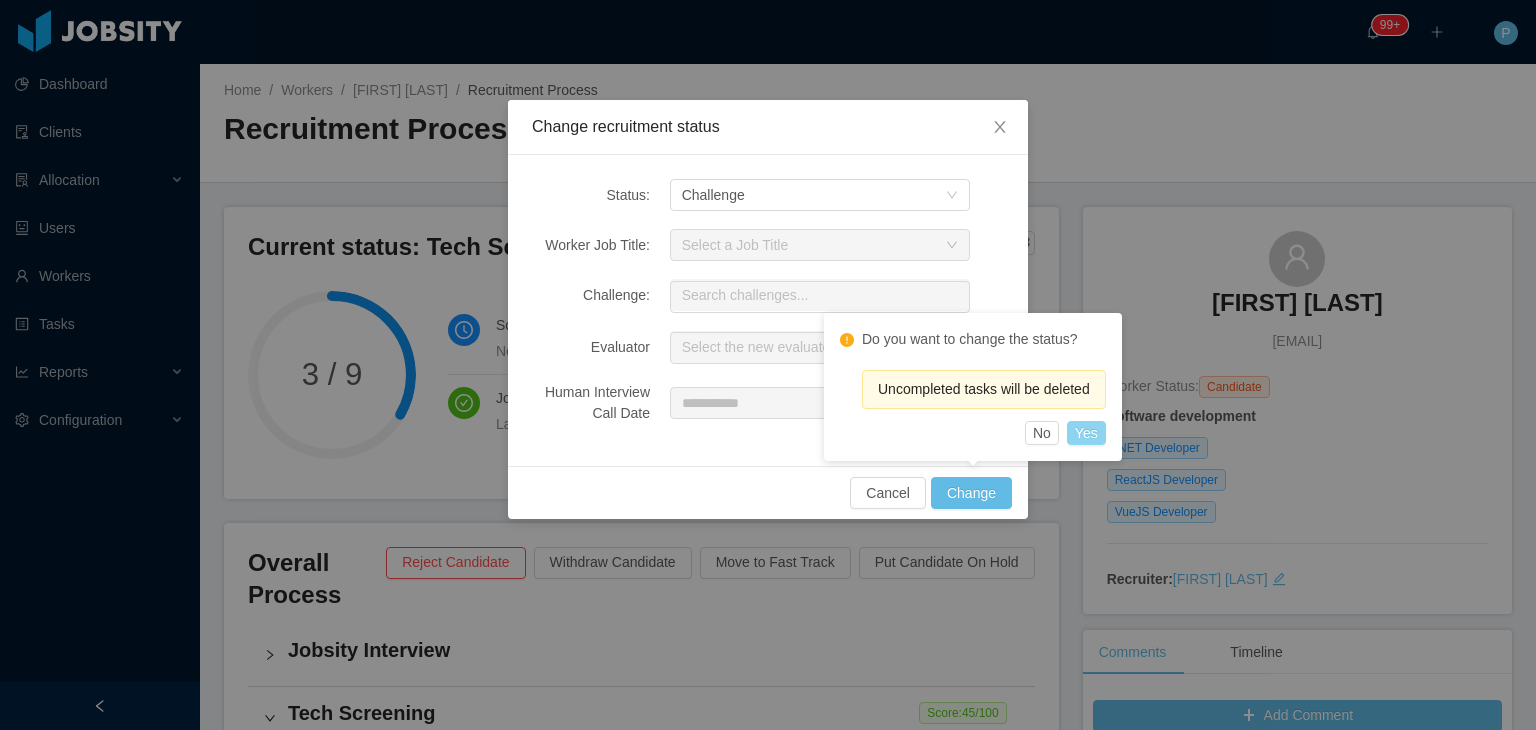 click on "Yes" at bounding box center [1086, 433] 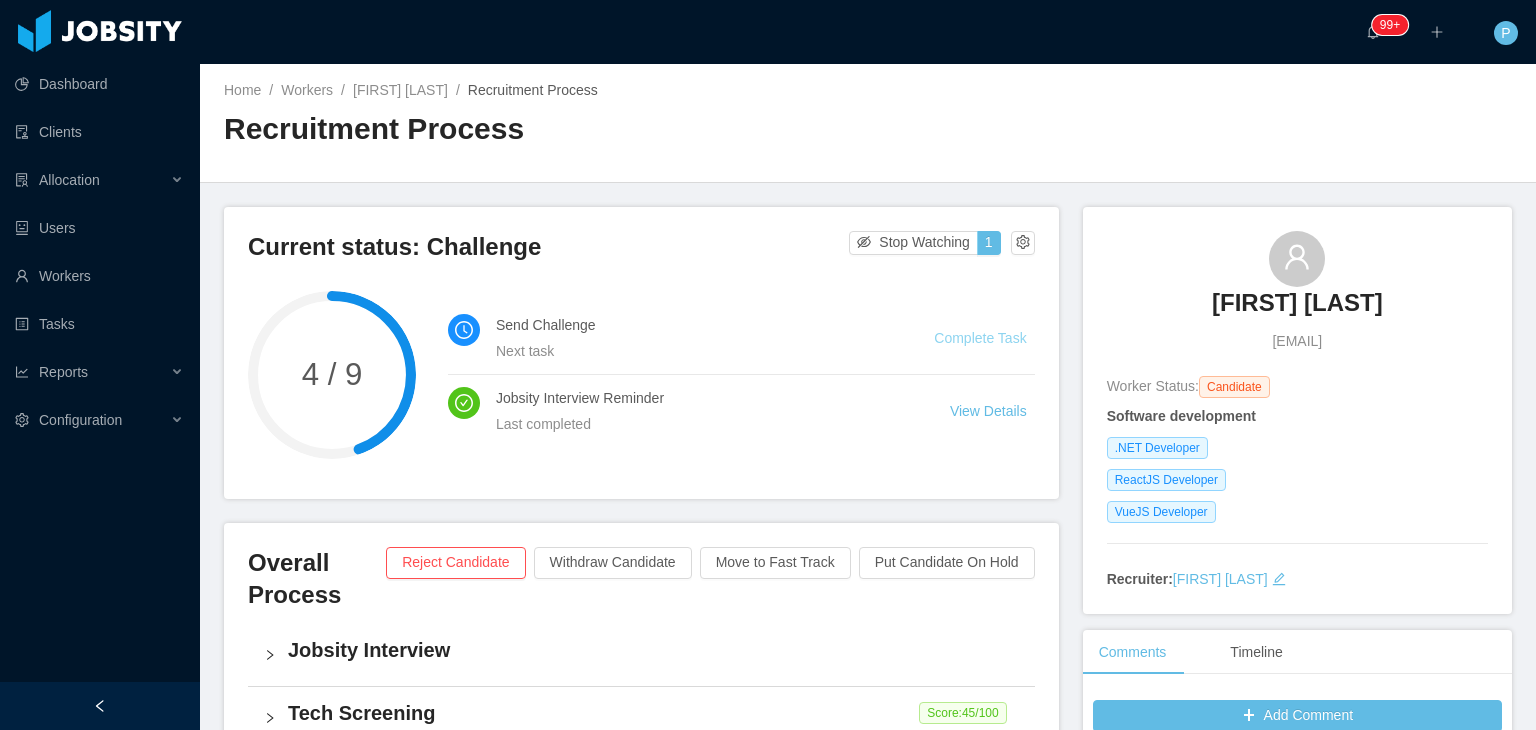 click on "Complete Task" at bounding box center (980, 338) 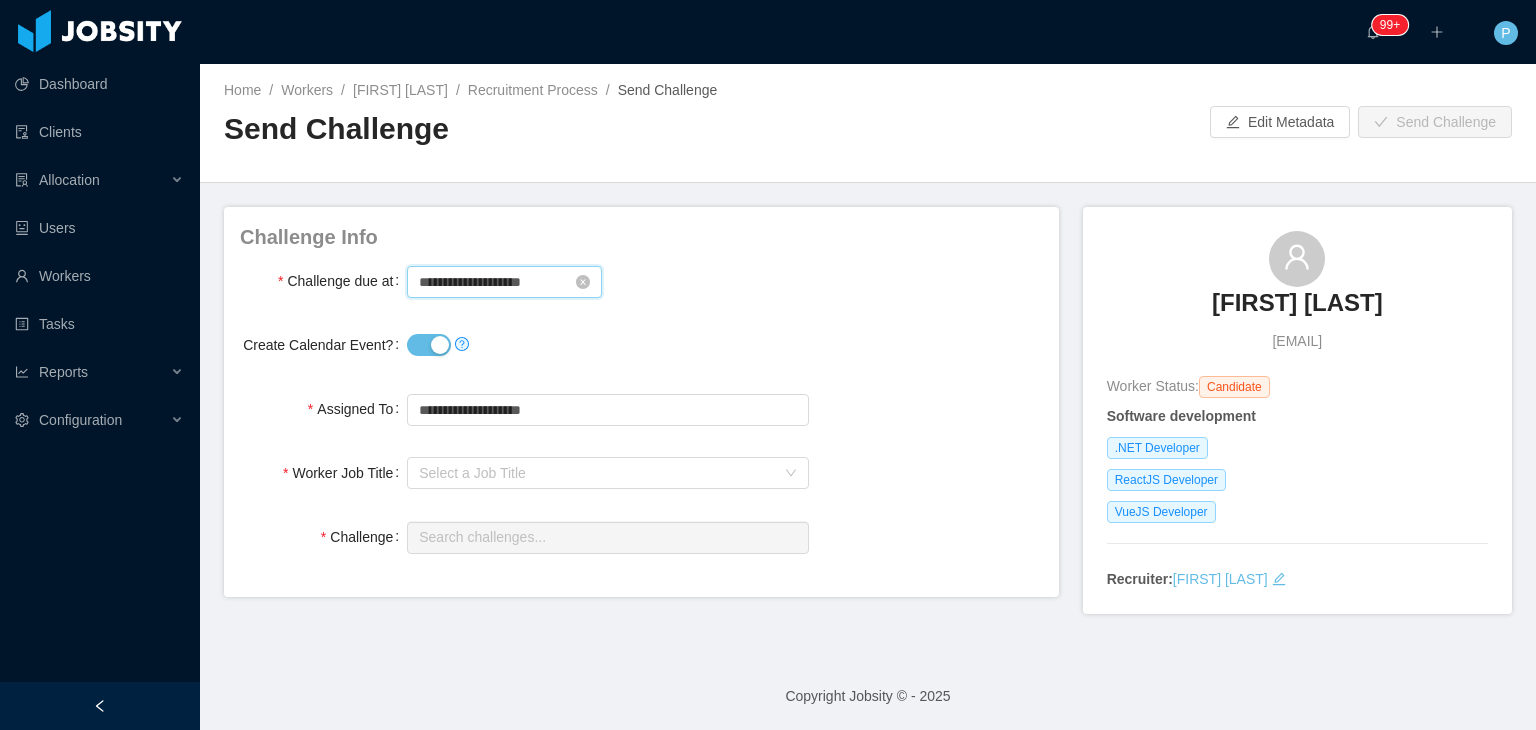 click on "**********" at bounding box center [504, 282] 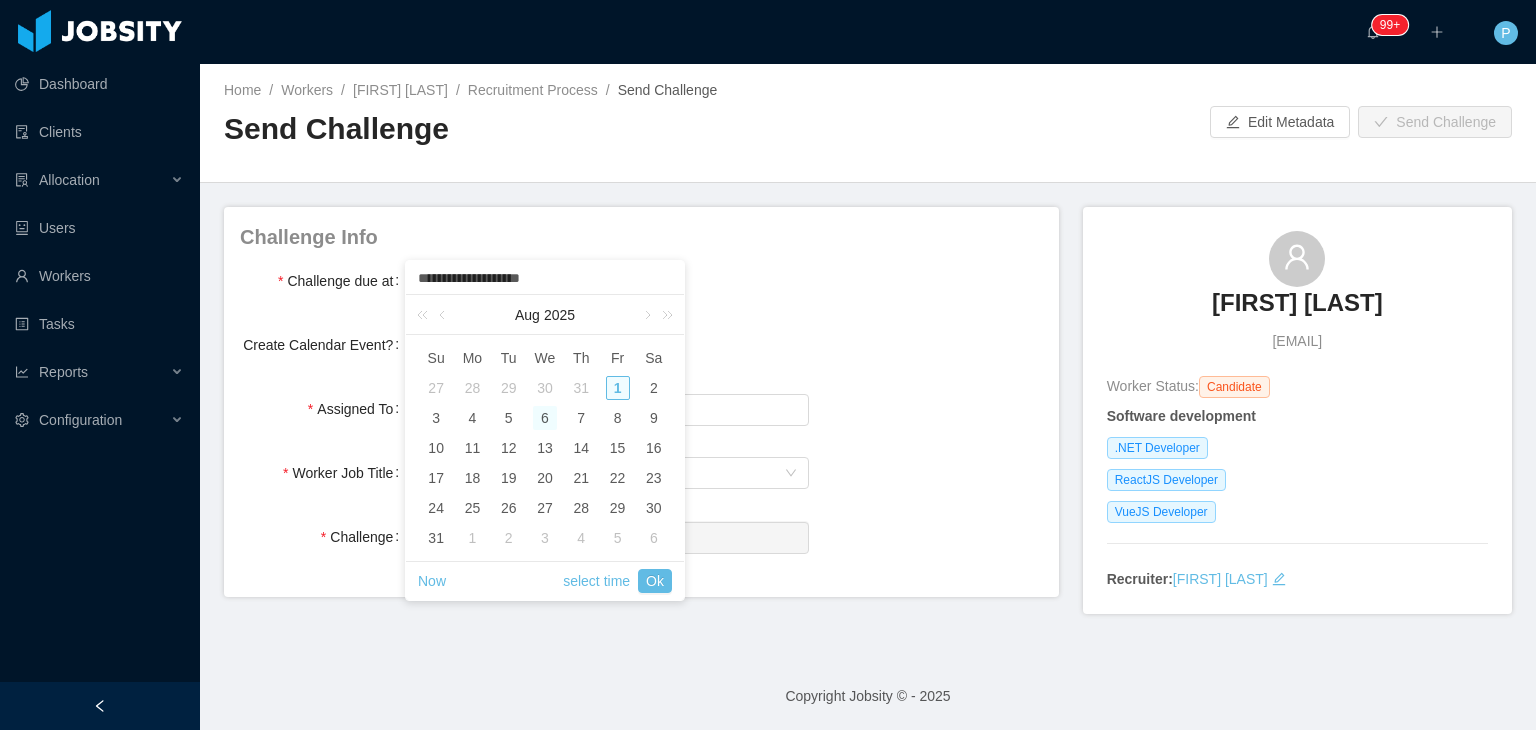 click on "6" at bounding box center (545, 418) 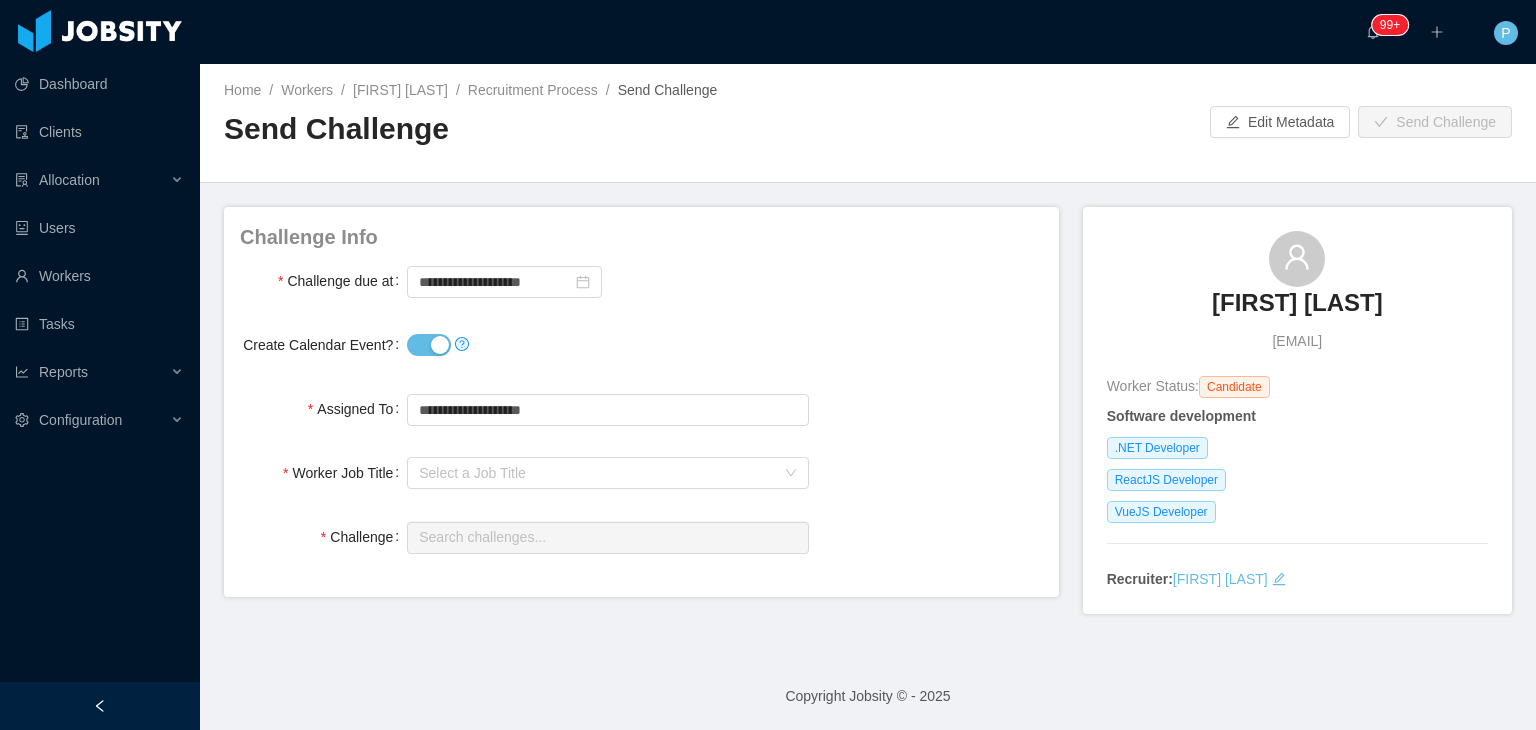 click on "**********" at bounding box center (607, 281) 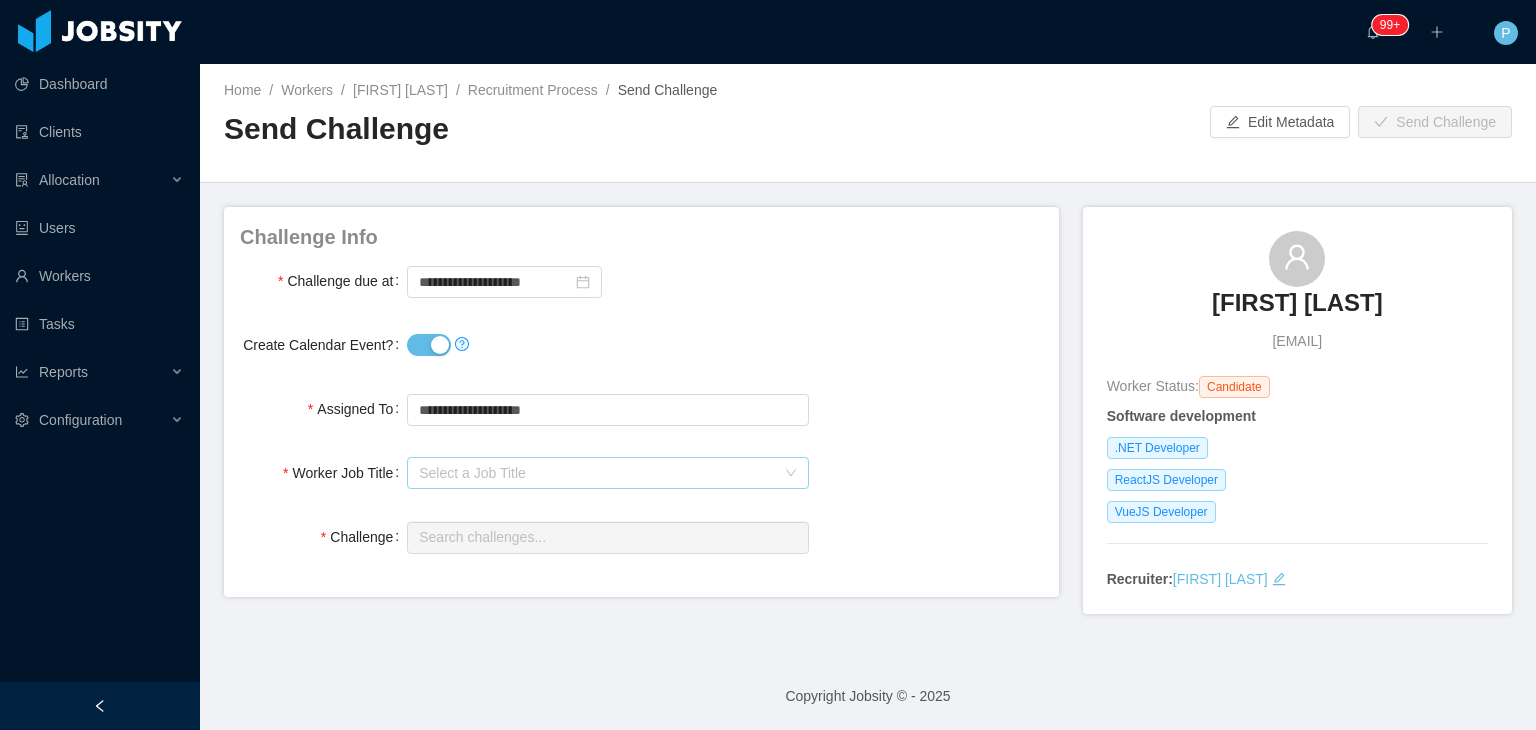 click on "Select a Job Title" at bounding box center [596, 473] 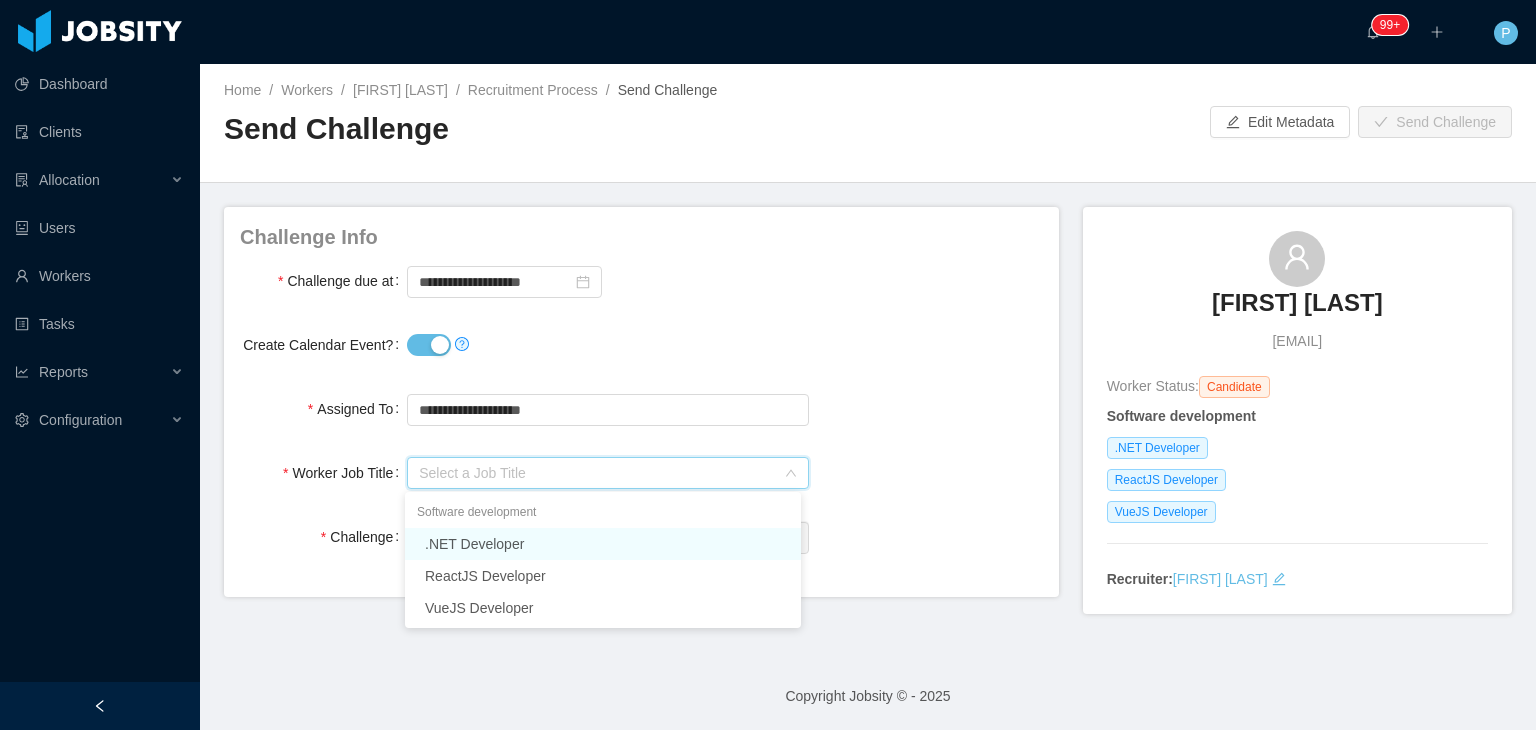 click on ".NET Developer" at bounding box center [603, 544] 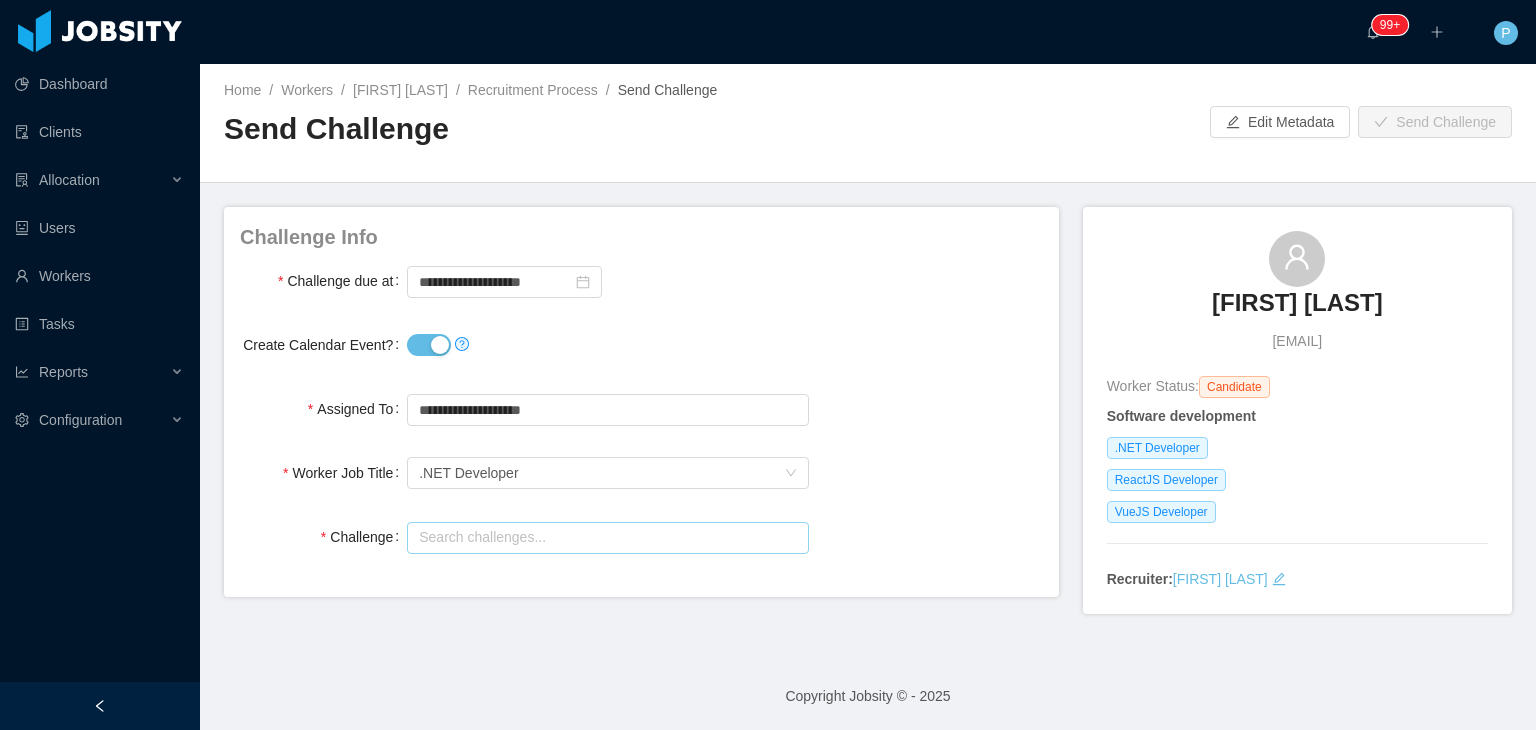 click at bounding box center (607, 538) 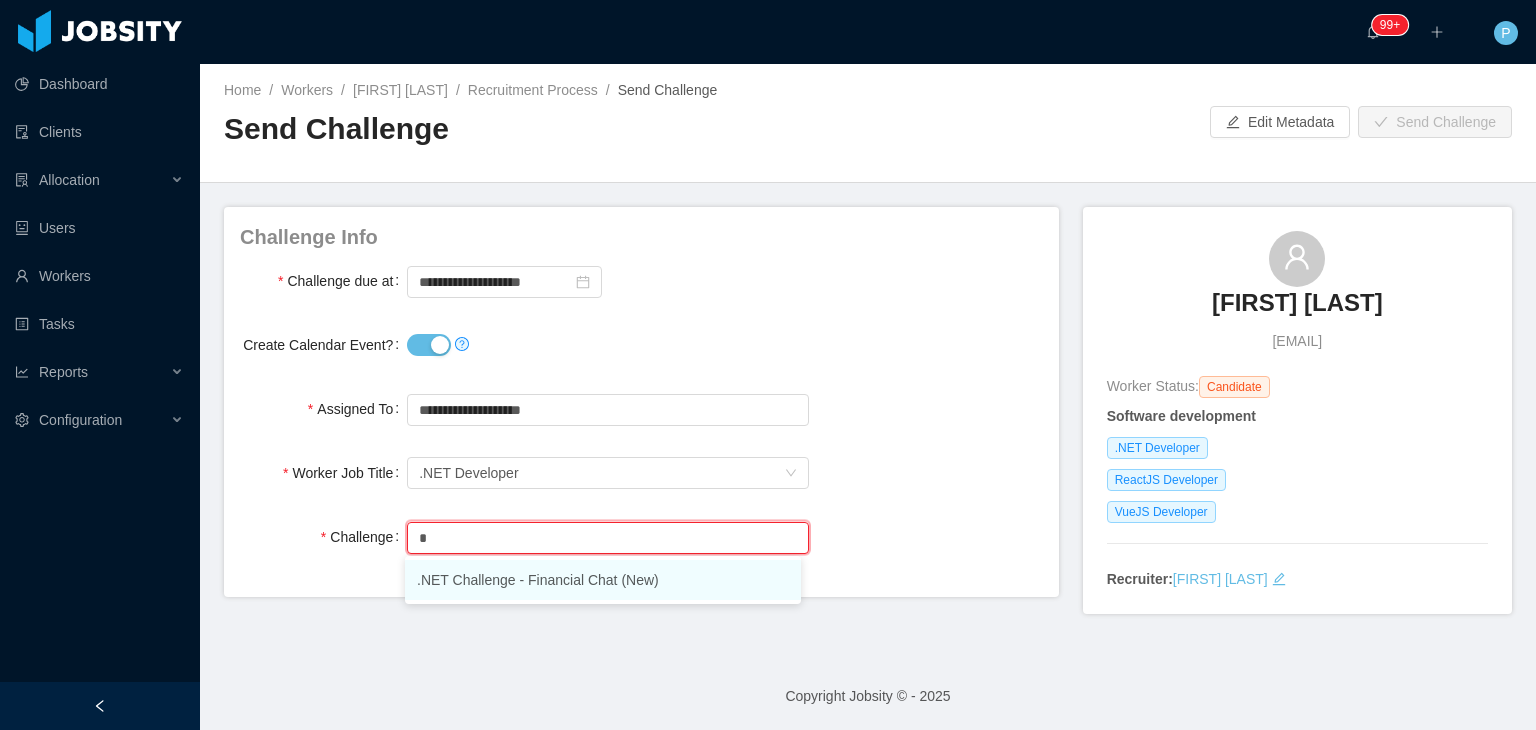 click on ".NET Challenge - Financial Chat (New)" at bounding box center [603, 580] 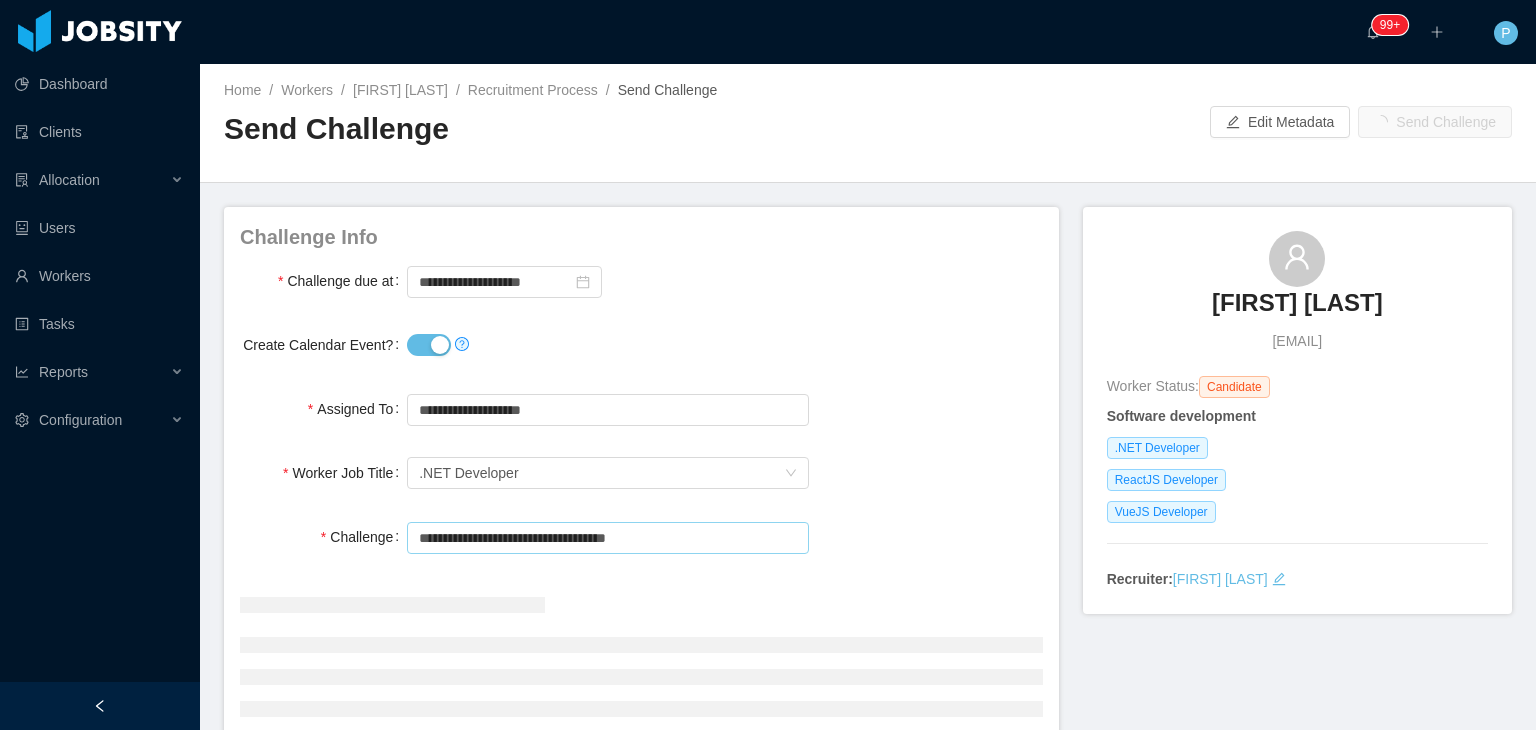 type on "**********" 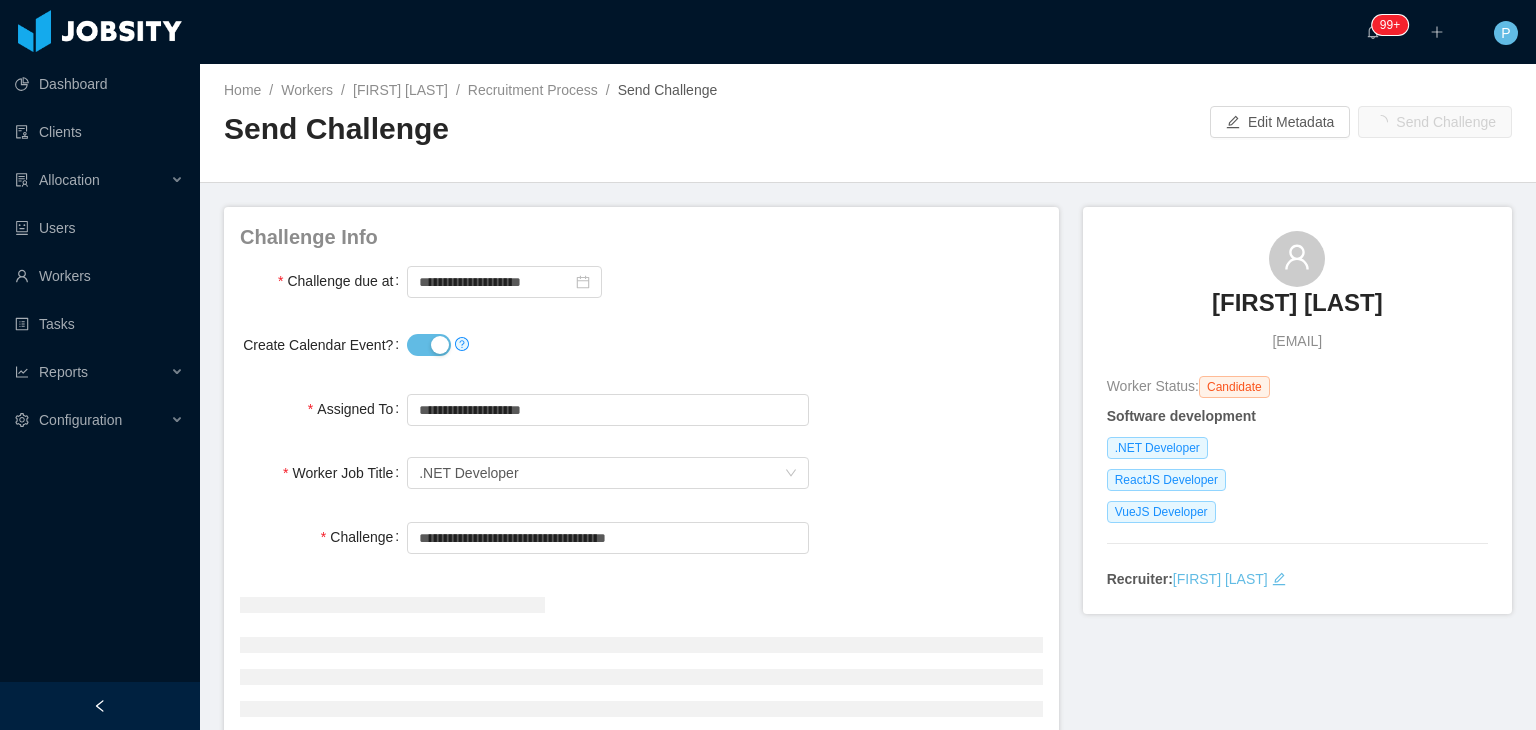 click on "**********" at bounding box center [641, 537] 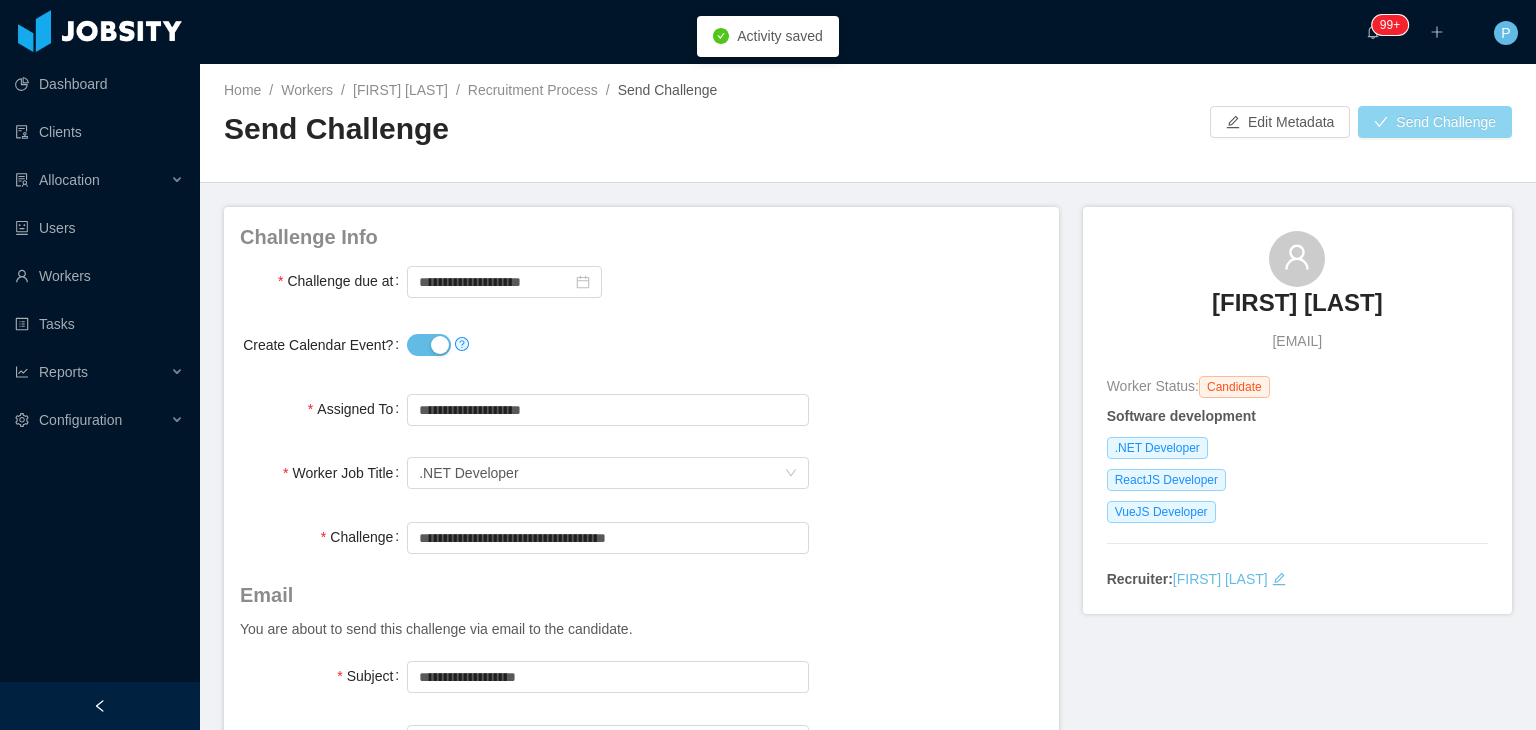 click on "Send Challenge" at bounding box center [1435, 122] 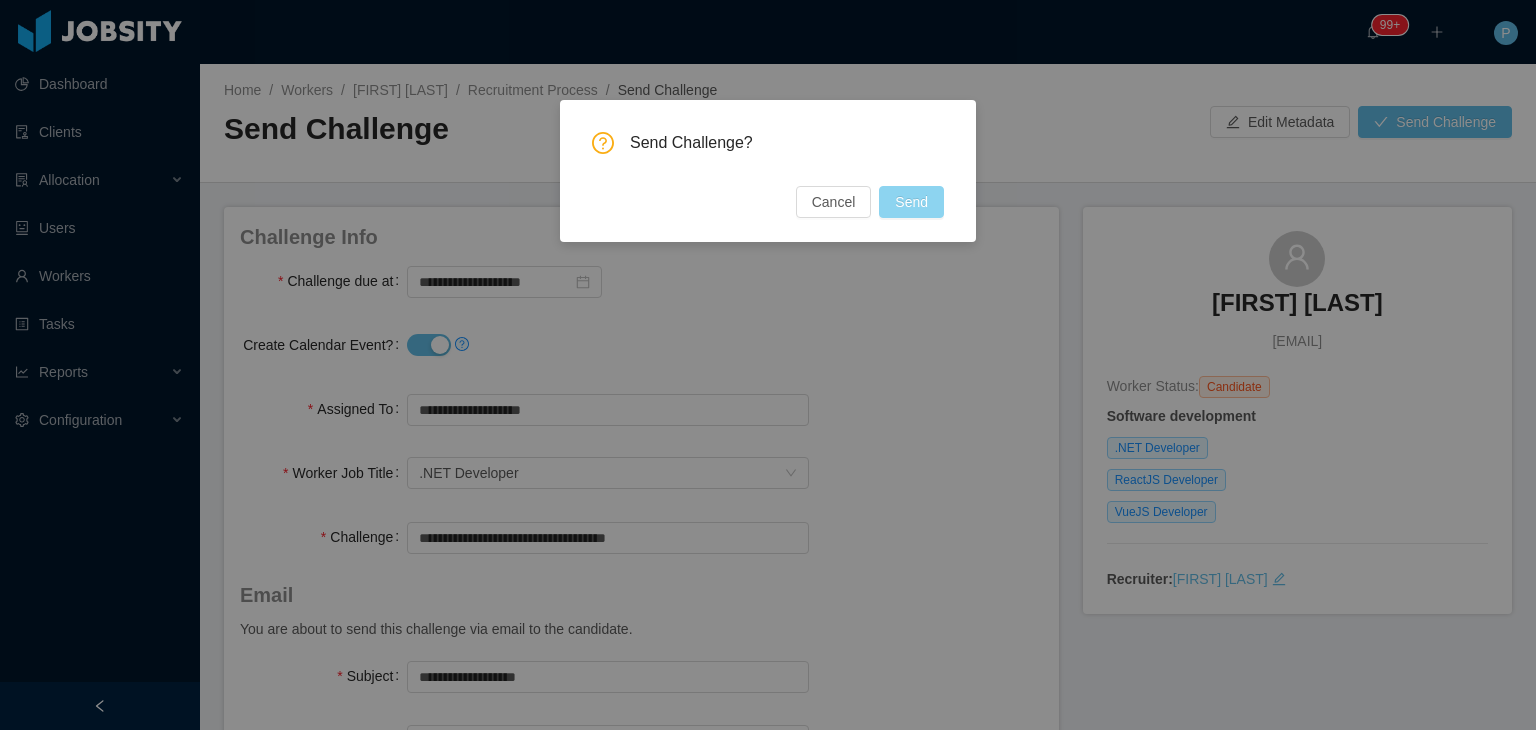 click on "Send" at bounding box center [911, 202] 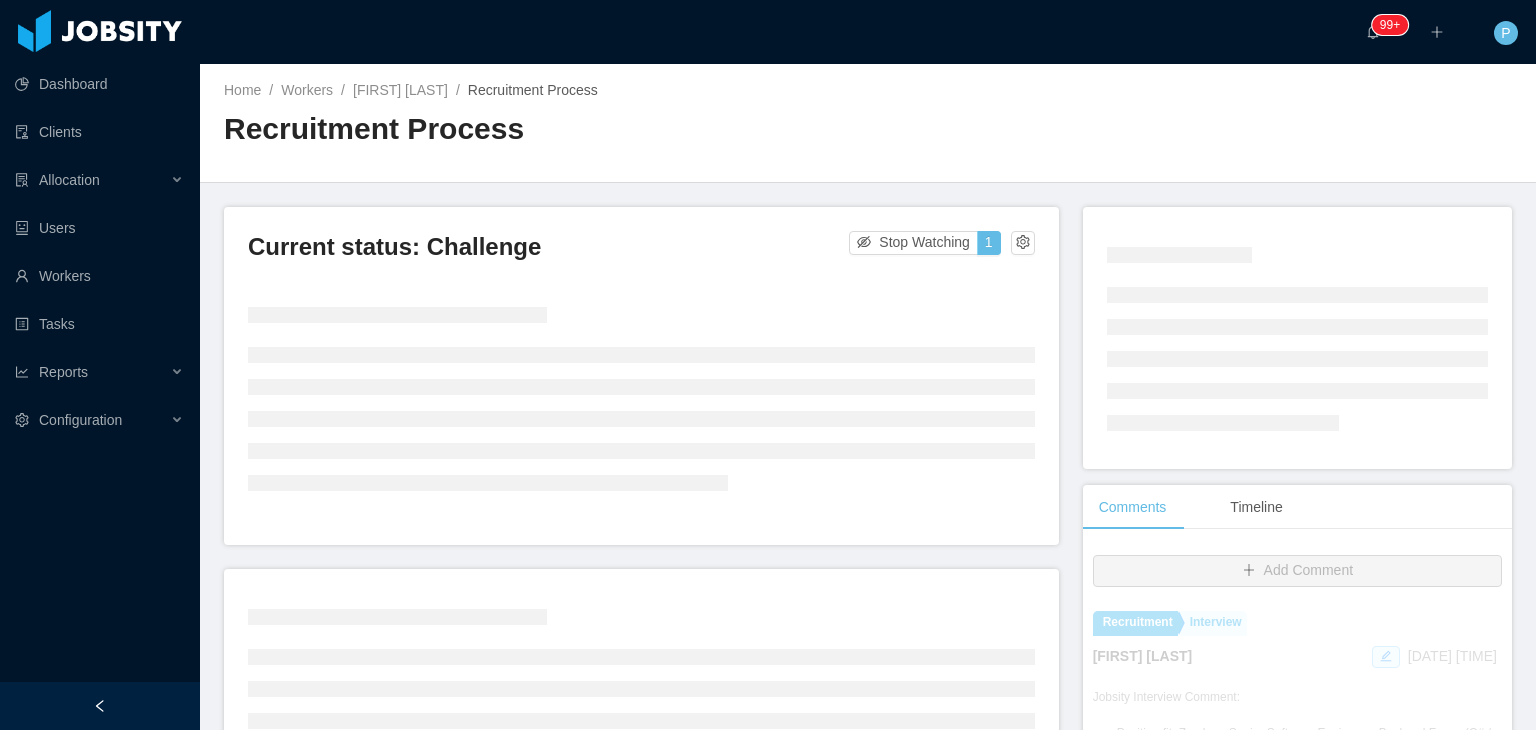 click on "Home / Workers / [FIRST] [LAST] / Recruitment Process / Recruitment Process" at bounding box center (868, 123) 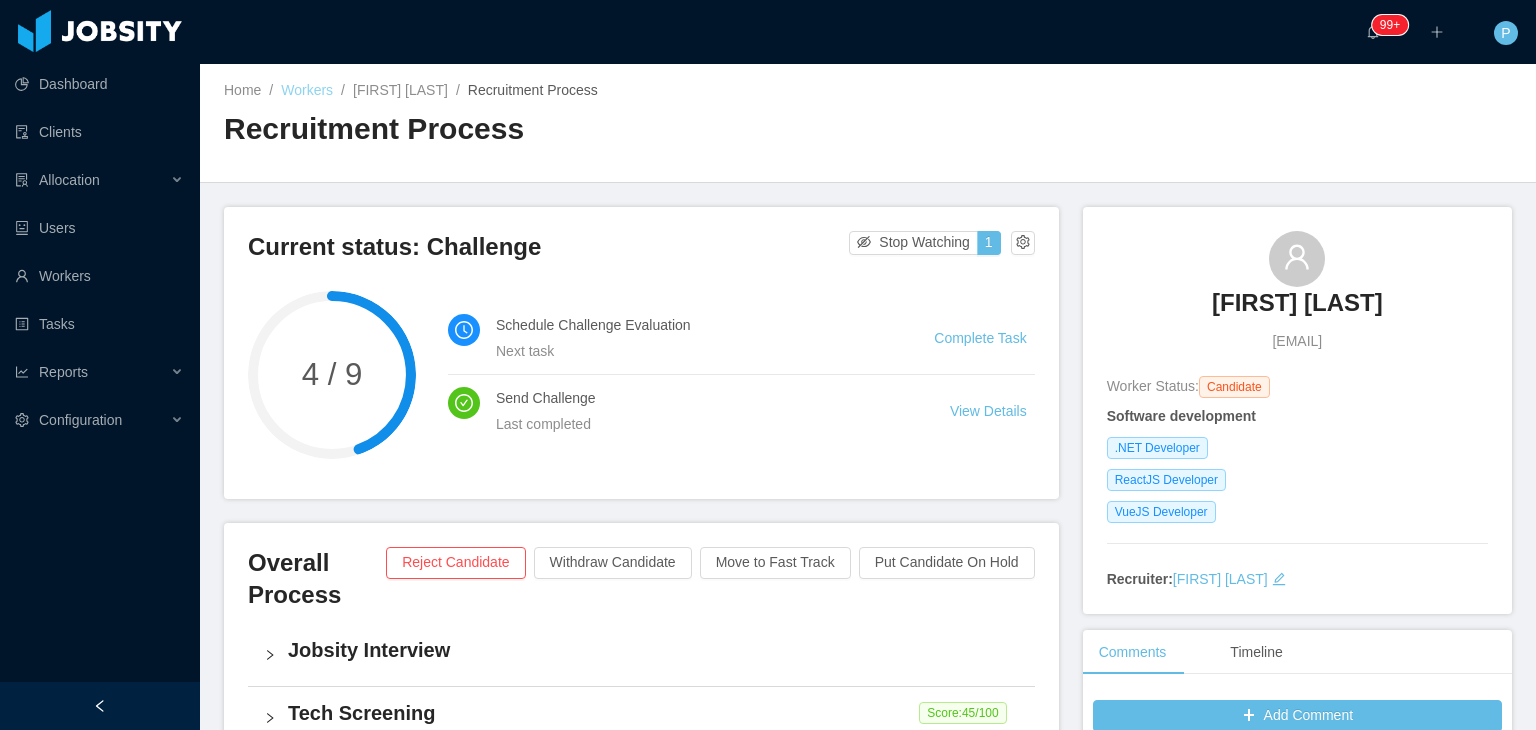 click on "Workers" at bounding box center (307, 90) 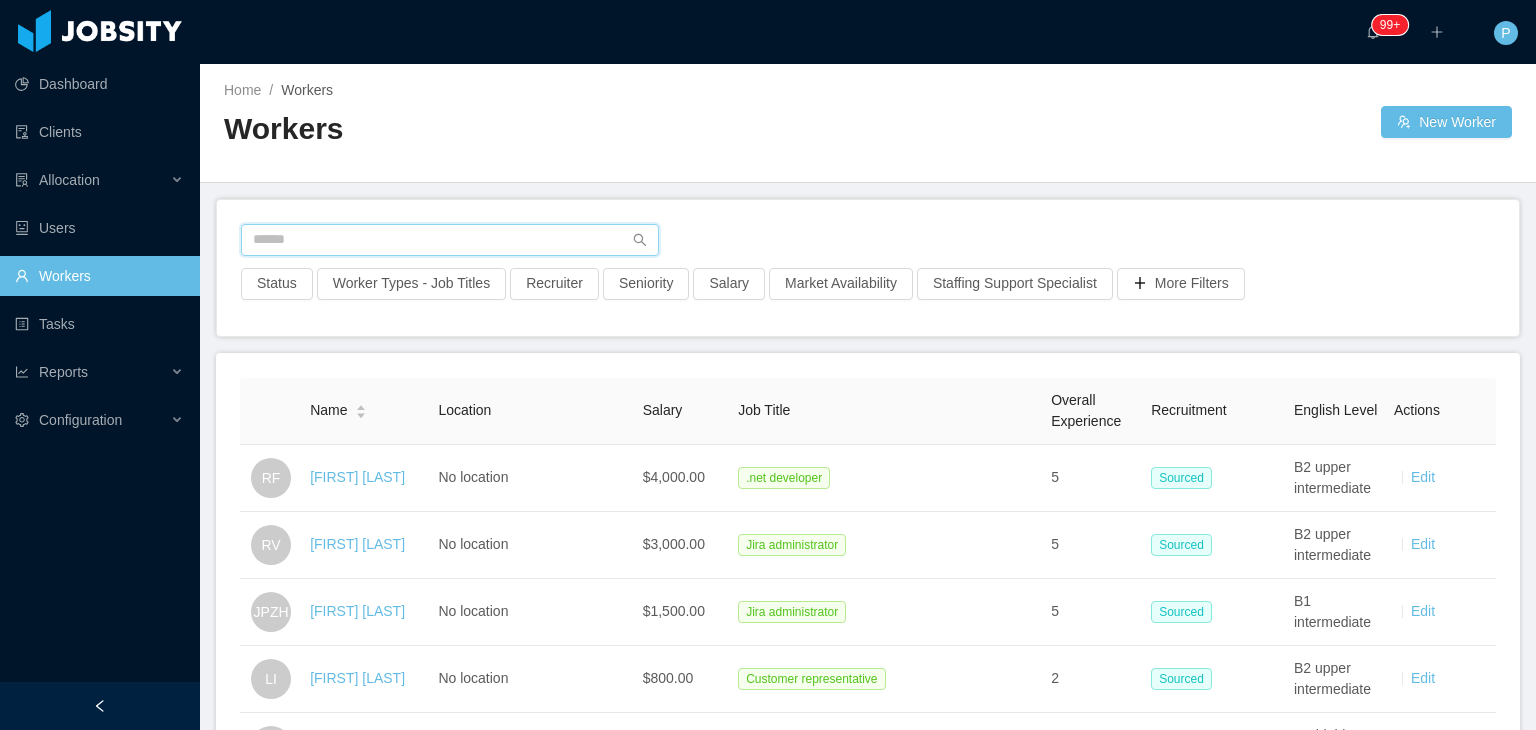 click at bounding box center [450, 240] 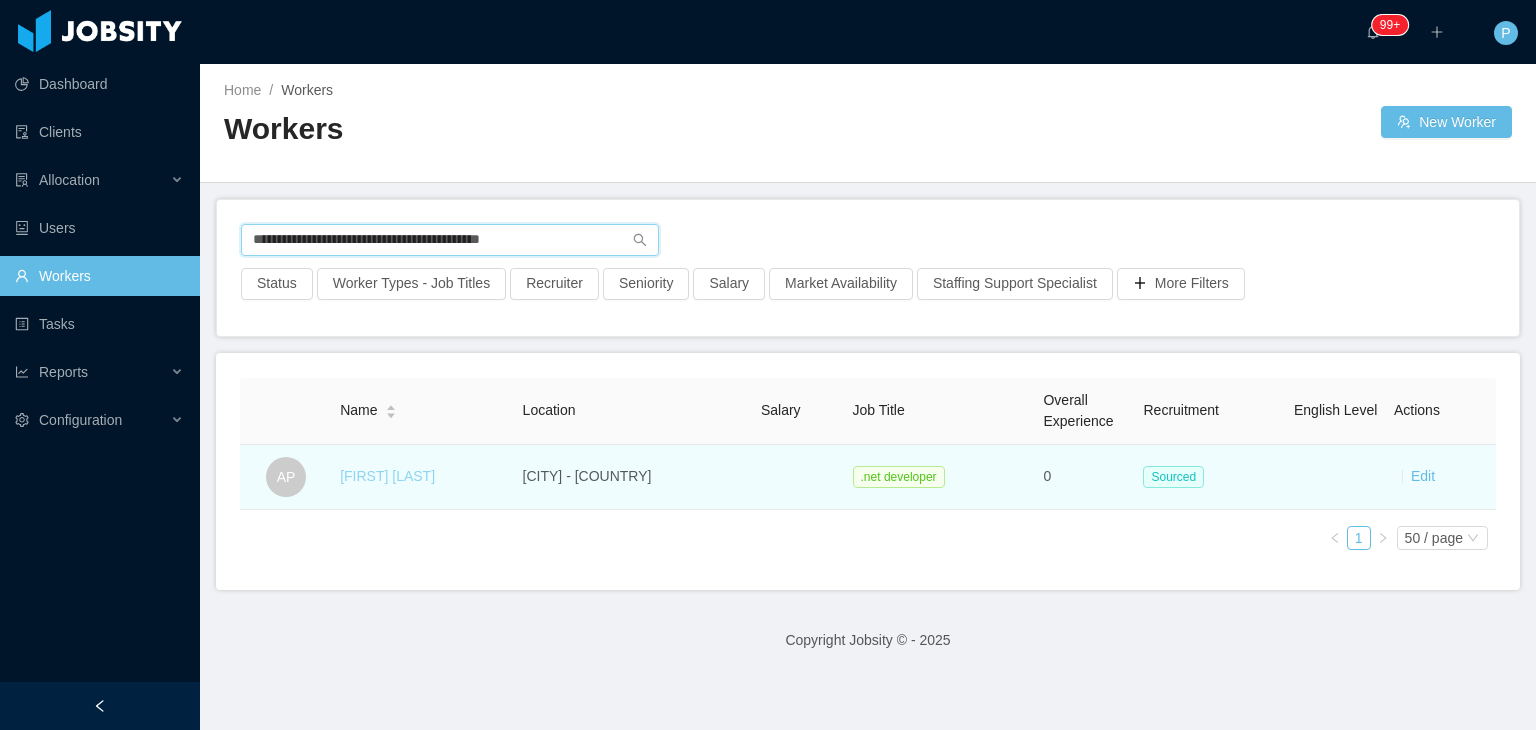 type on "**********" 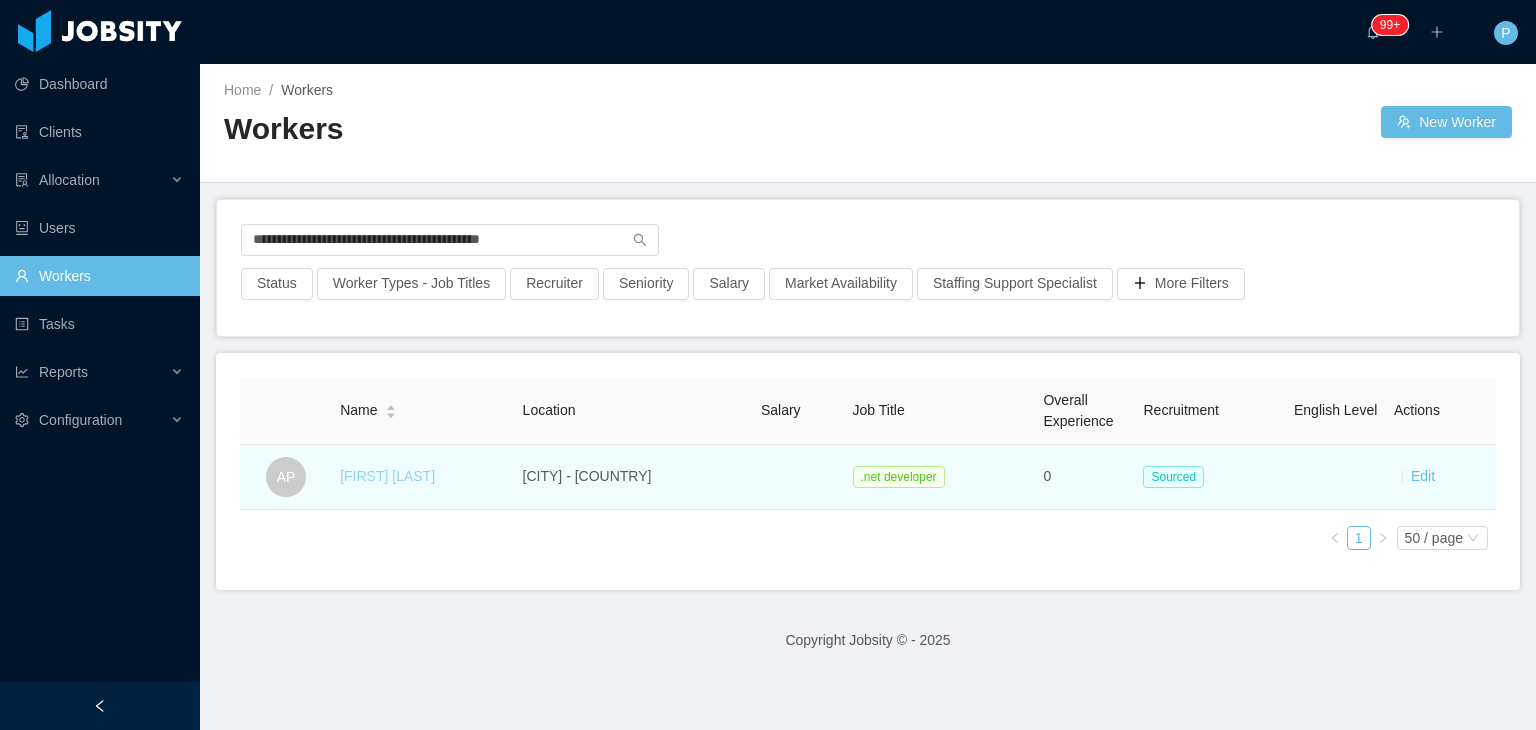 click on "[FIRST] [LAST]" at bounding box center (387, 476) 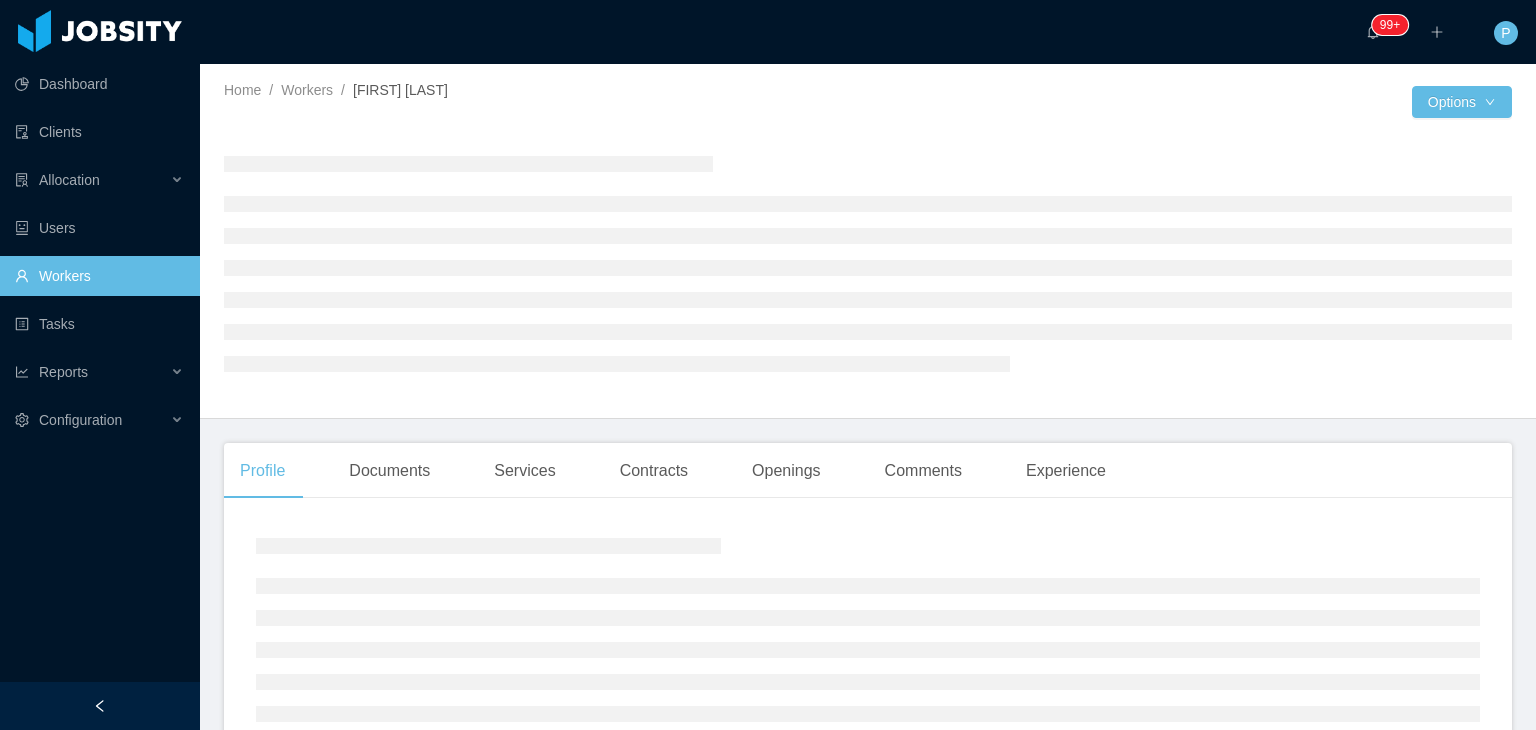 click at bounding box center [868, 263] 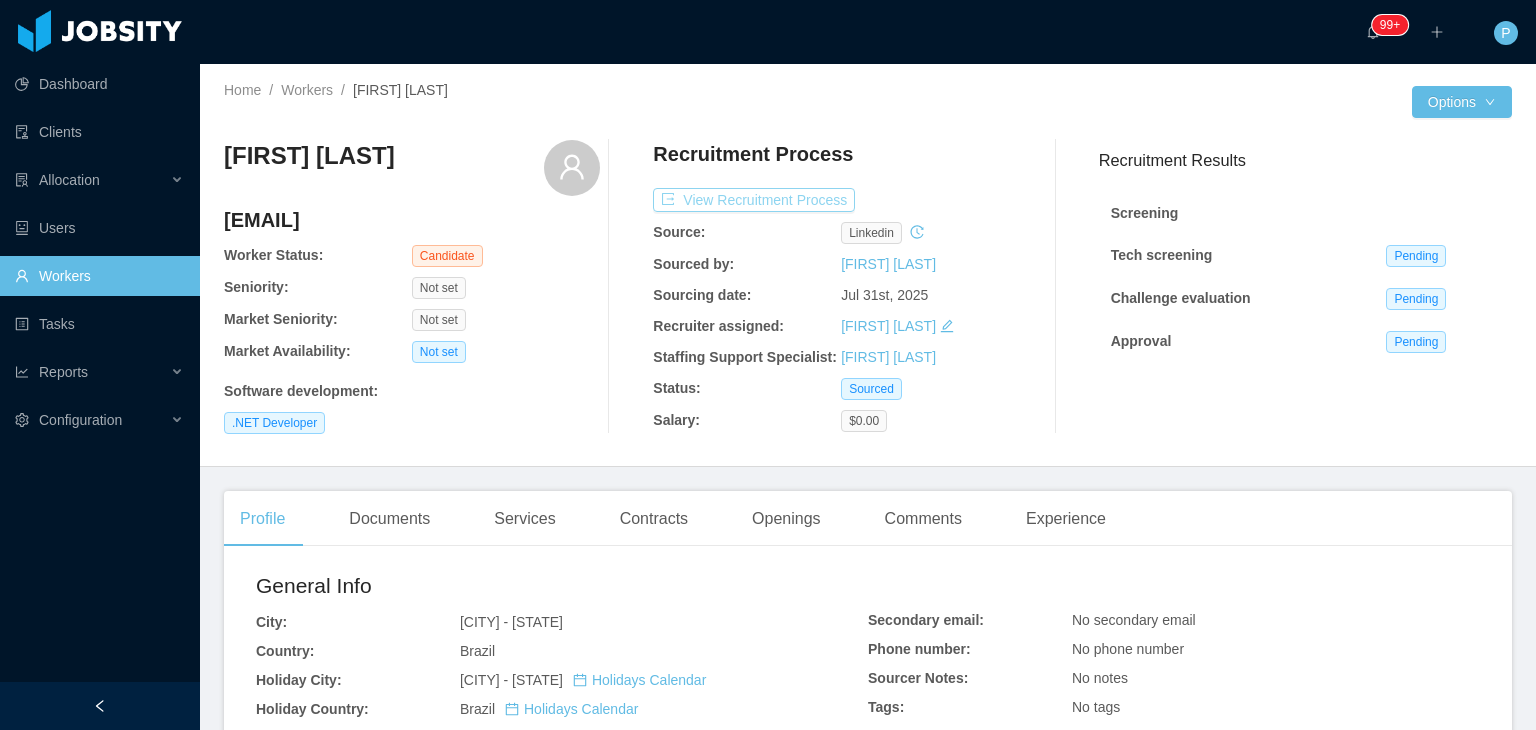 click on "View Recruitment Process" at bounding box center [754, 200] 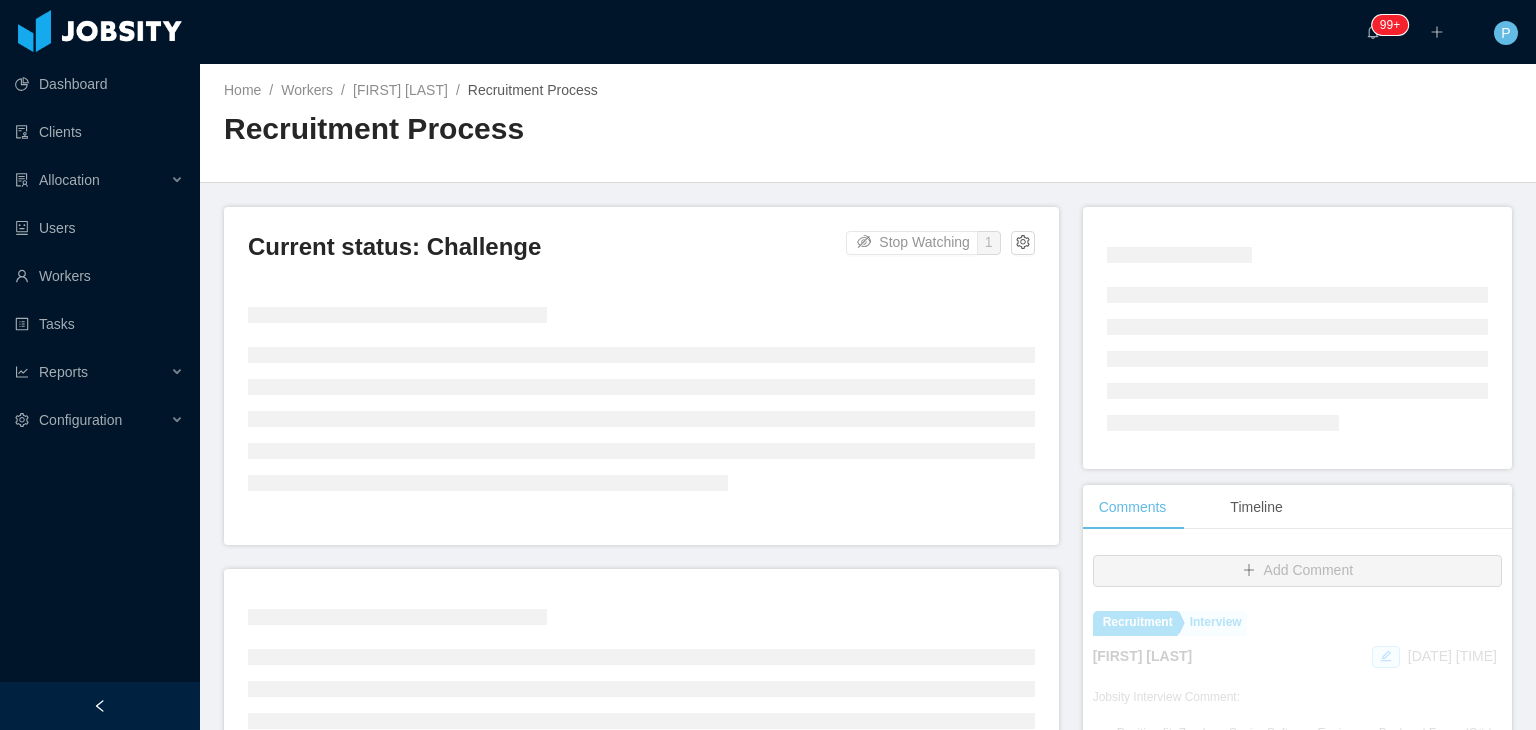 click on "Home / Workers / [FIRST] [LAST] / Recruitment Process / Recruitment Process" at bounding box center [868, 123] 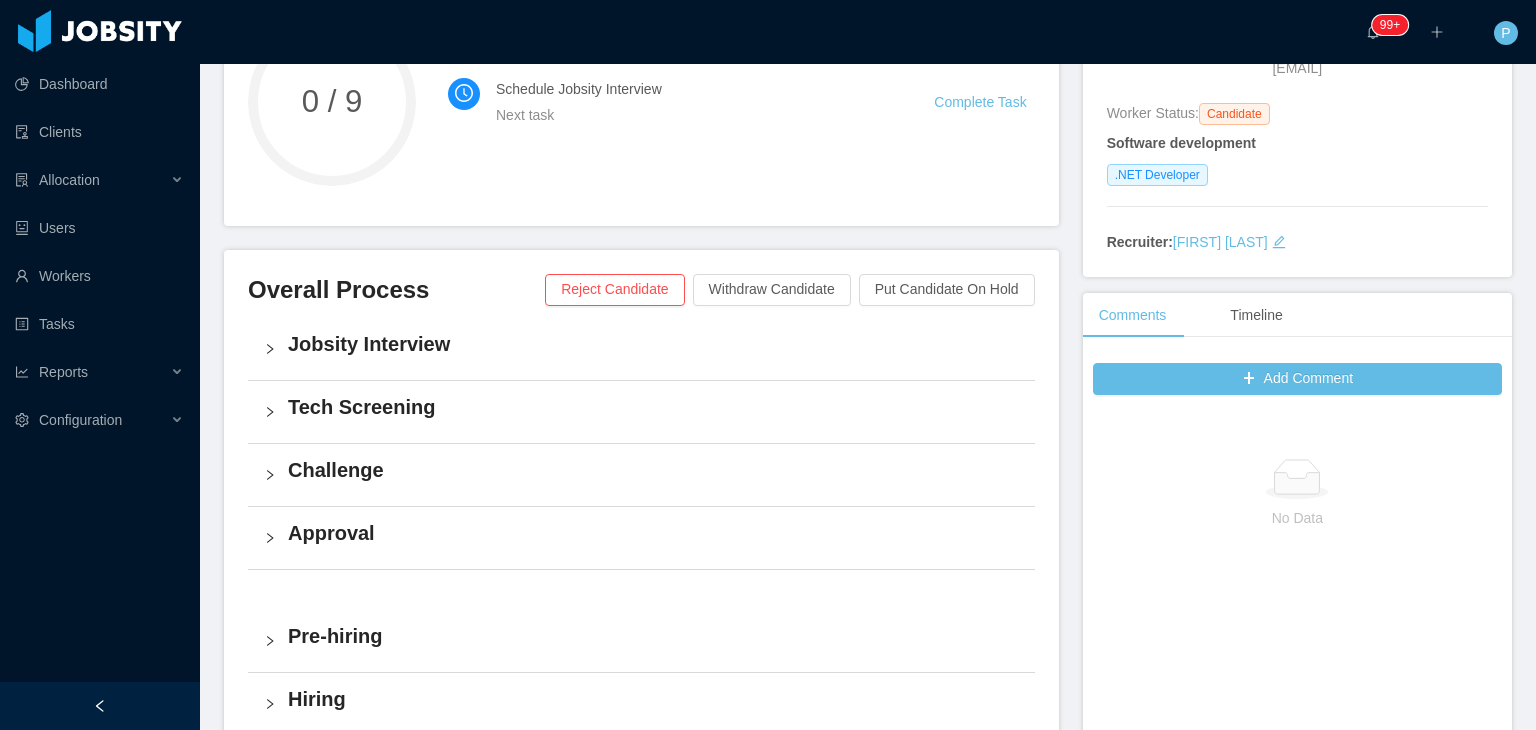 scroll, scrollTop: 280, scrollLeft: 0, axis: vertical 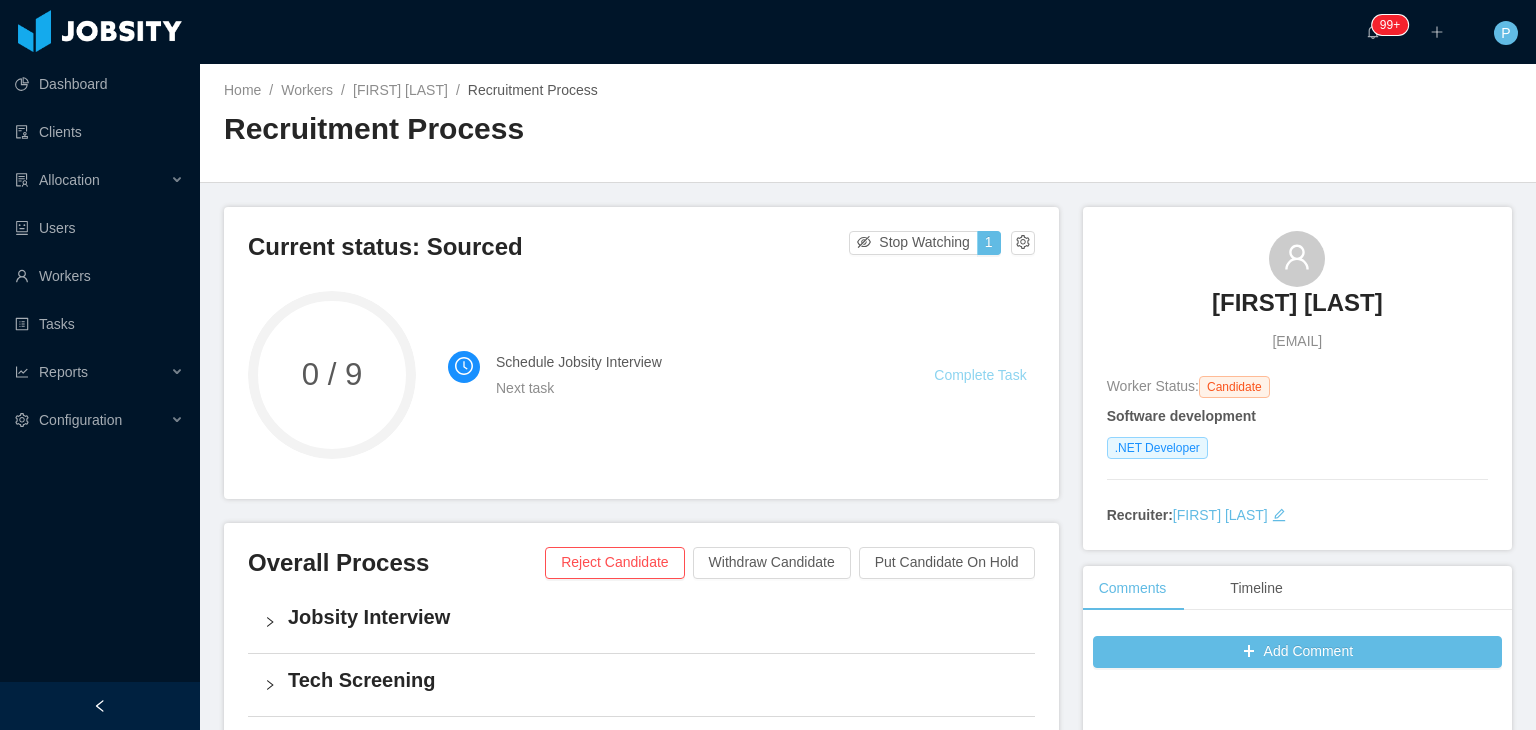click on "Complete Task" at bounding box center [980, 375] 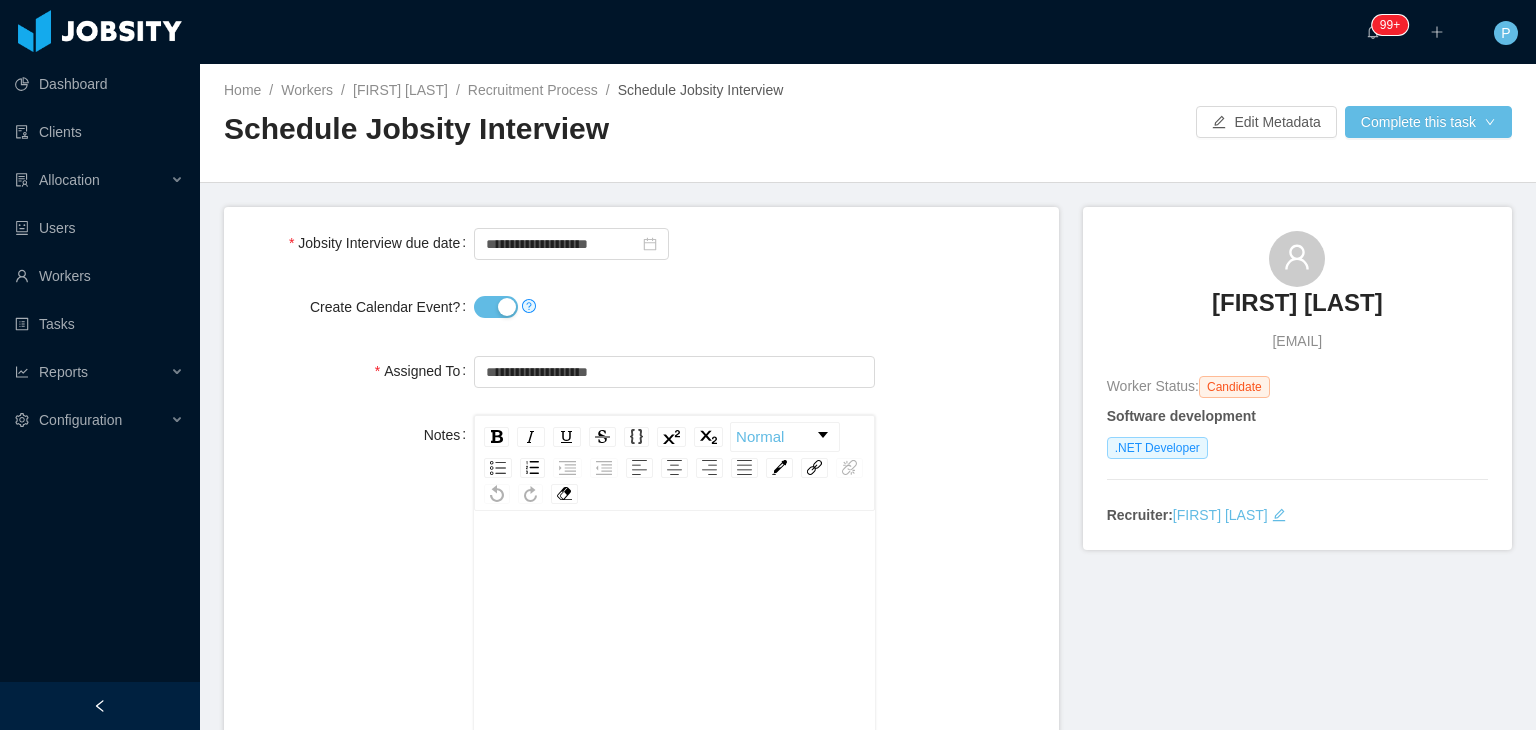 click at bounding box center [505, 307] 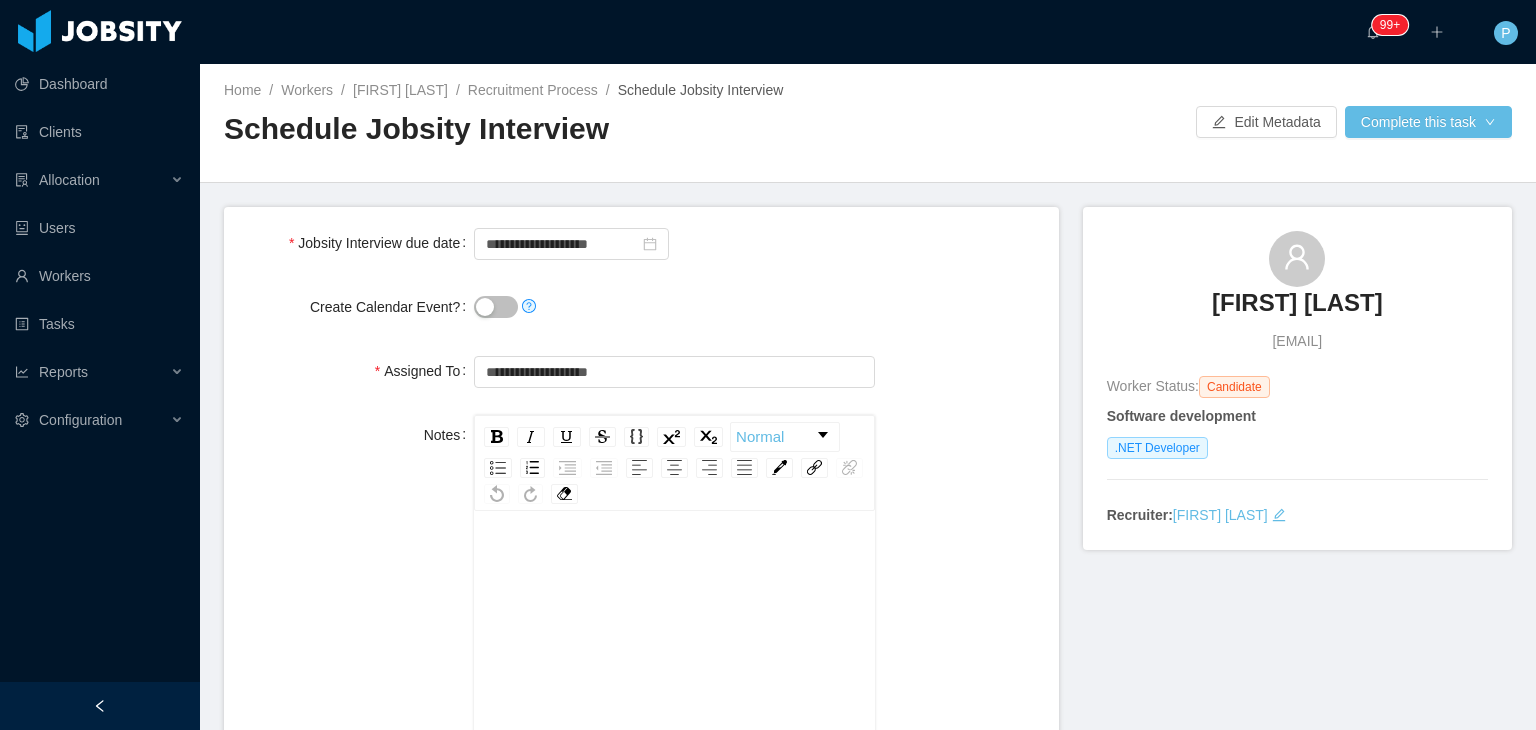 click on "**********" at bounding box center [641, 588] 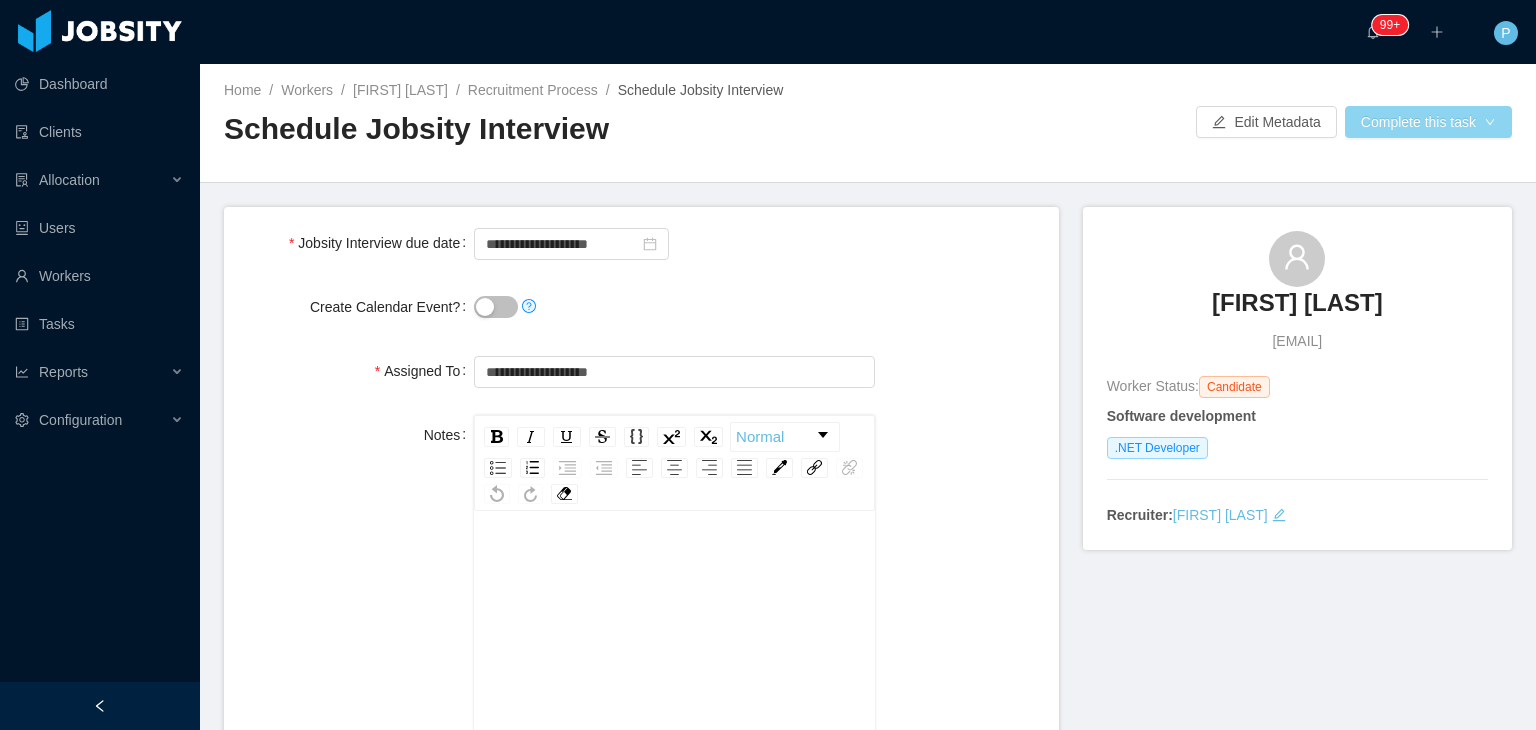 click on "Complete this task" at bounding box center (1428, 122) 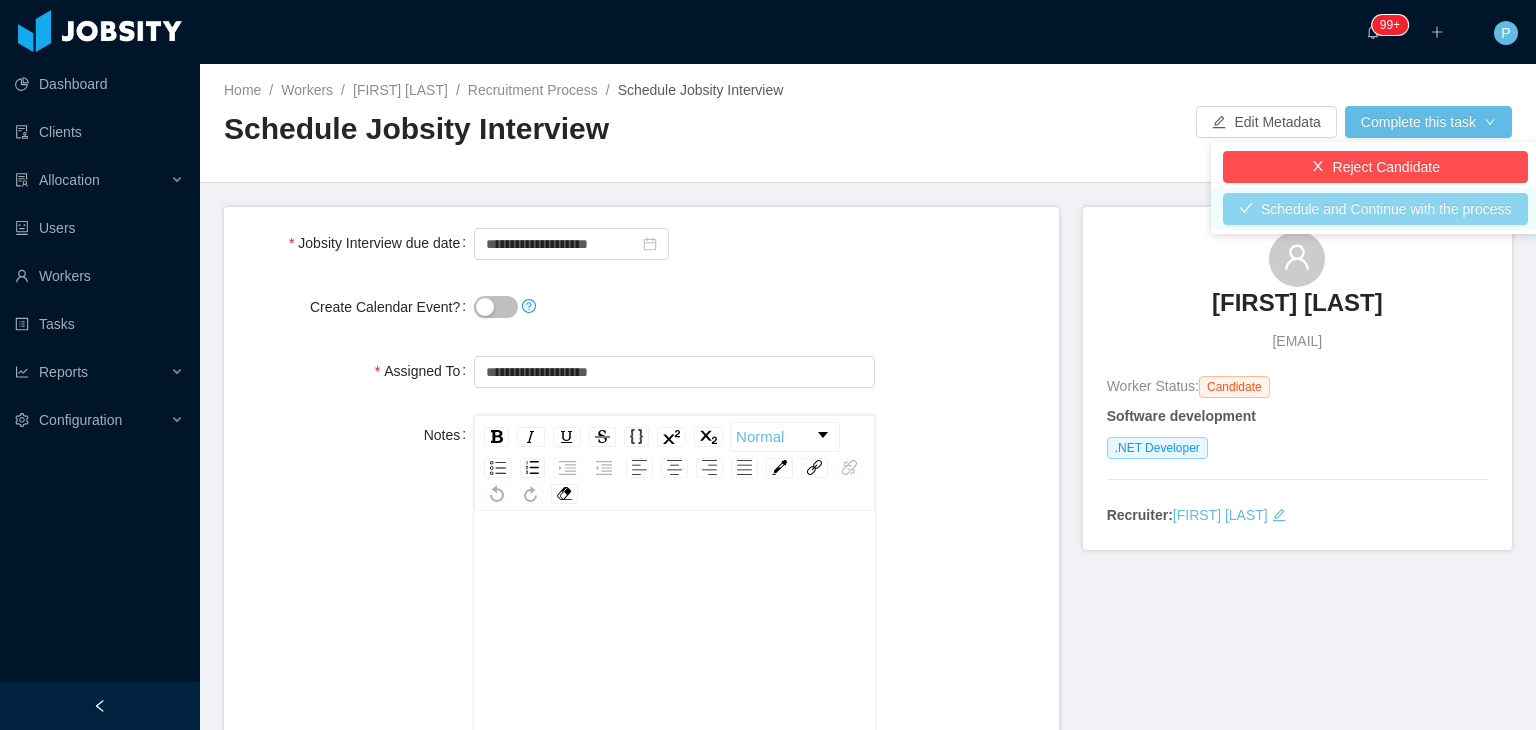click on "Schedule and Continue with the process" at bounding box center (1375, 209) 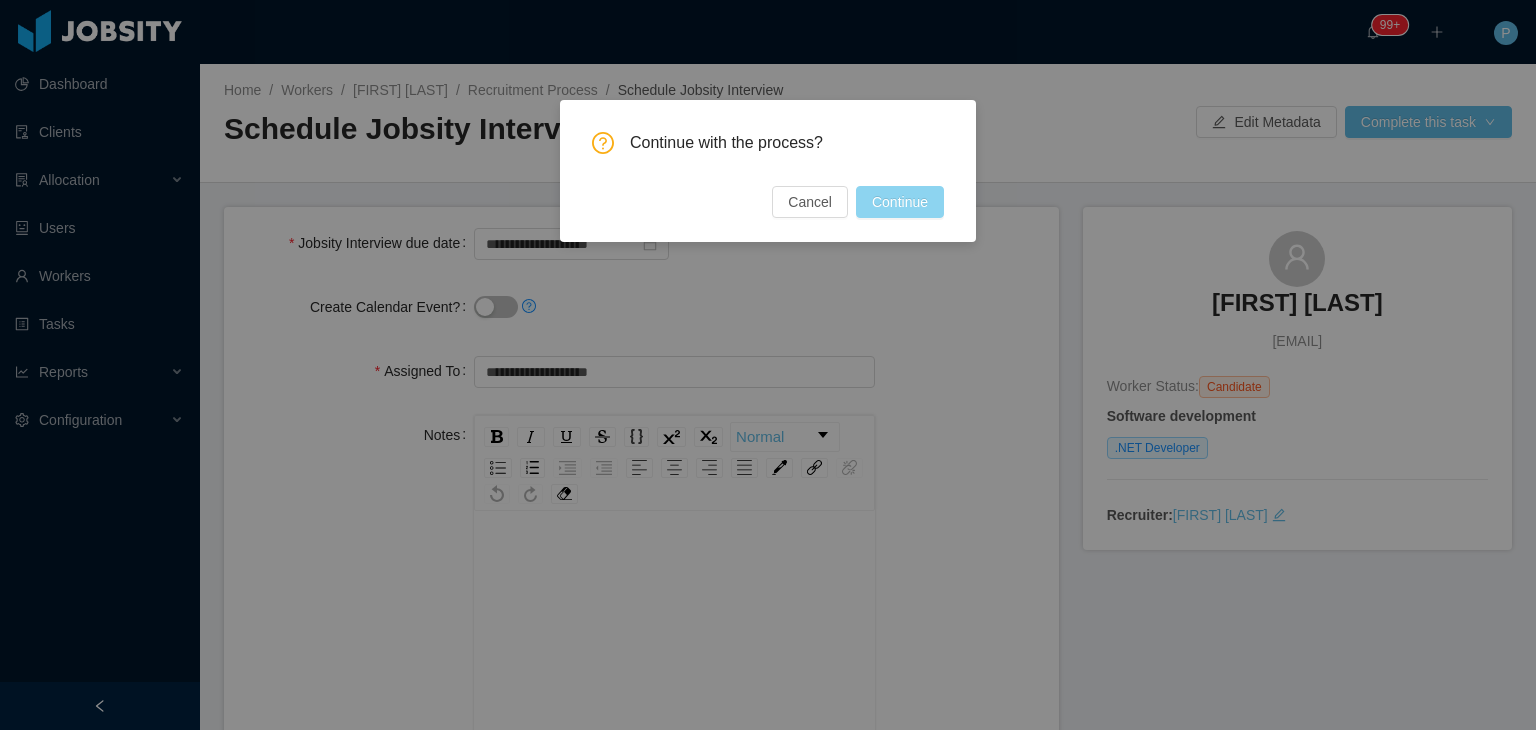 click on "Continue" at bounding box center [900, 202] 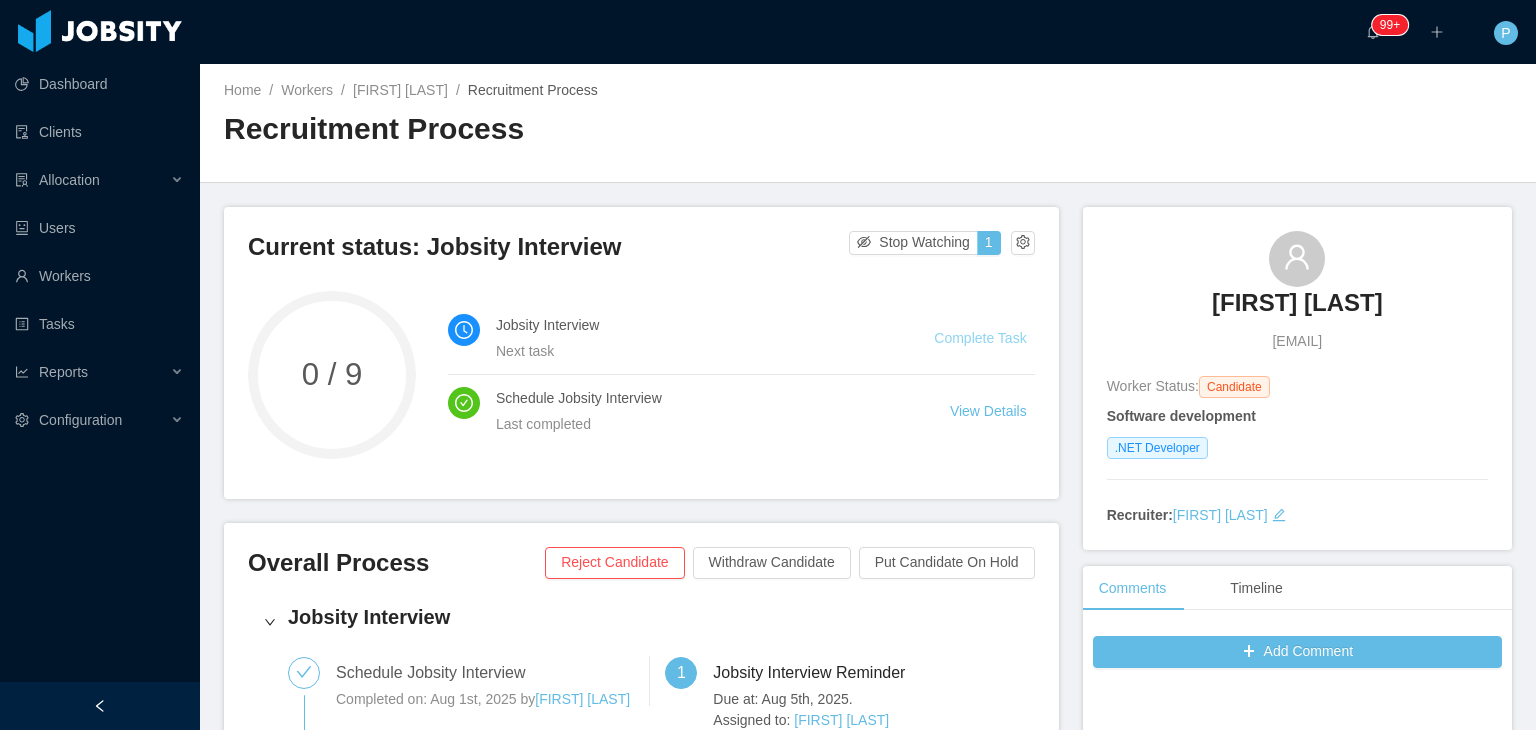 click on "Complete Task" at bounding box center [980, 338] 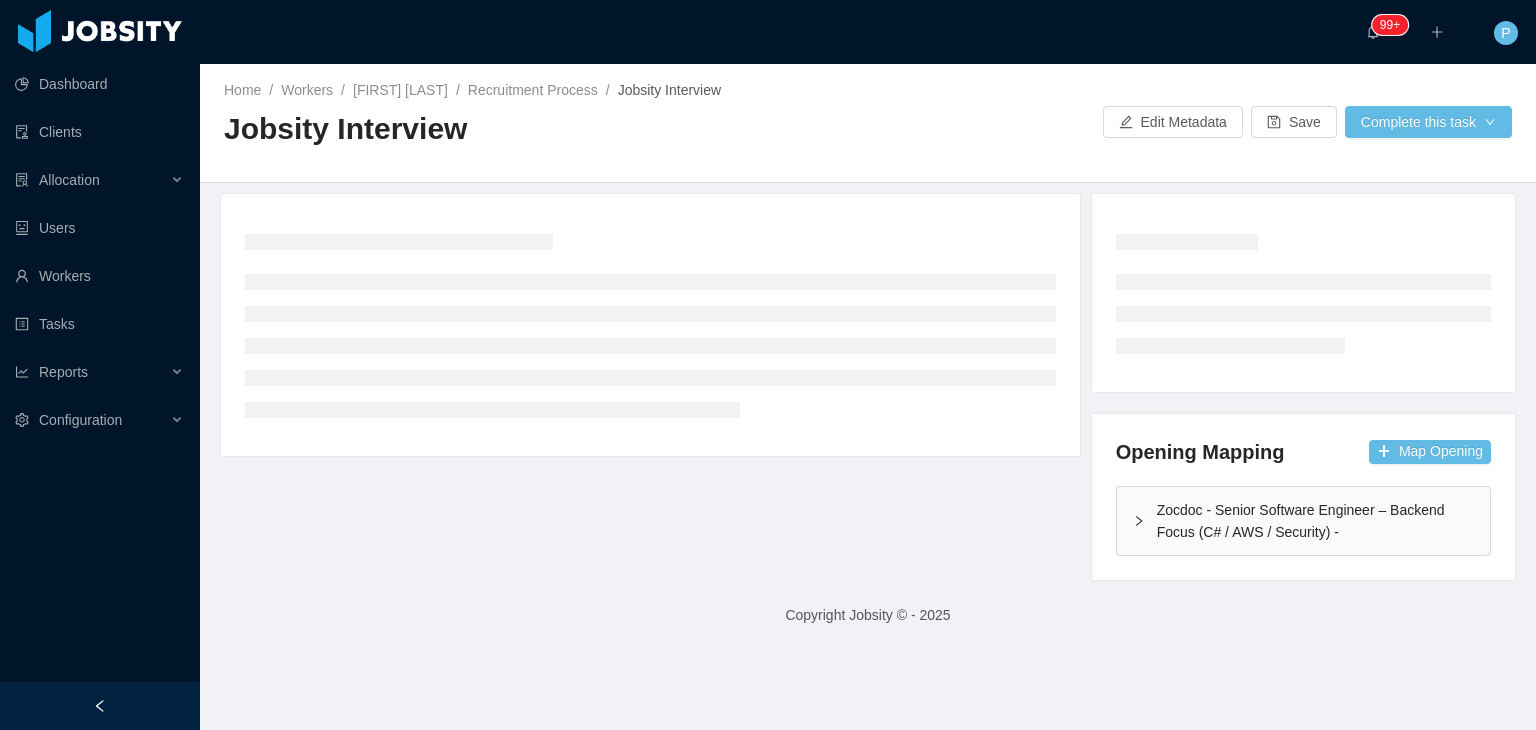 click on "Home / Workers / [FIRST] [LAST] / Recruitment Process / Jobsity Interview / Jobsity Interview Edit Metadata Save Complete this task Opening Mapping Map Opening Zocdoc - Senior Software Engineer – Backend Focus (C# / AWS / Security) - Copyright Jobsity © - 2025" at bounding box center [868, 397] 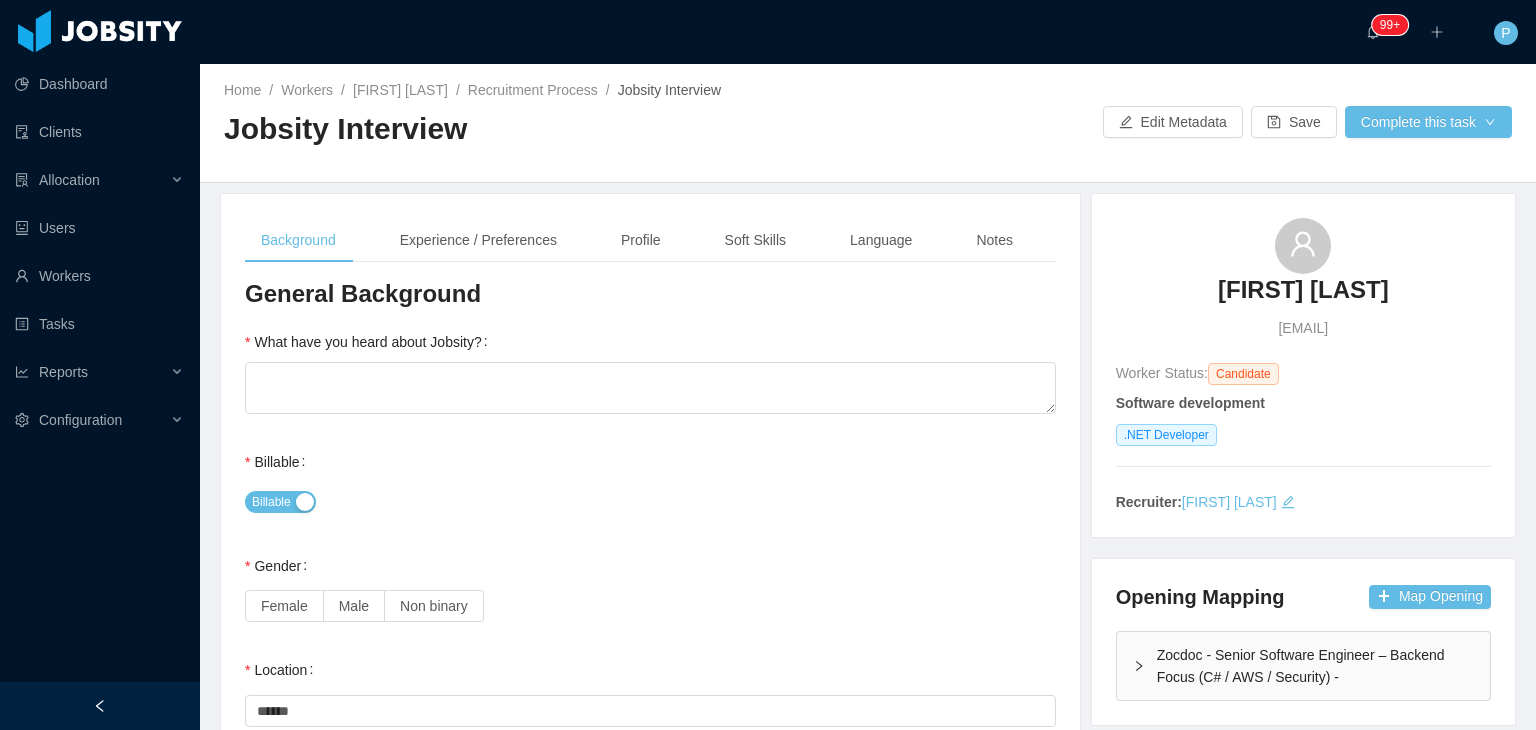 type 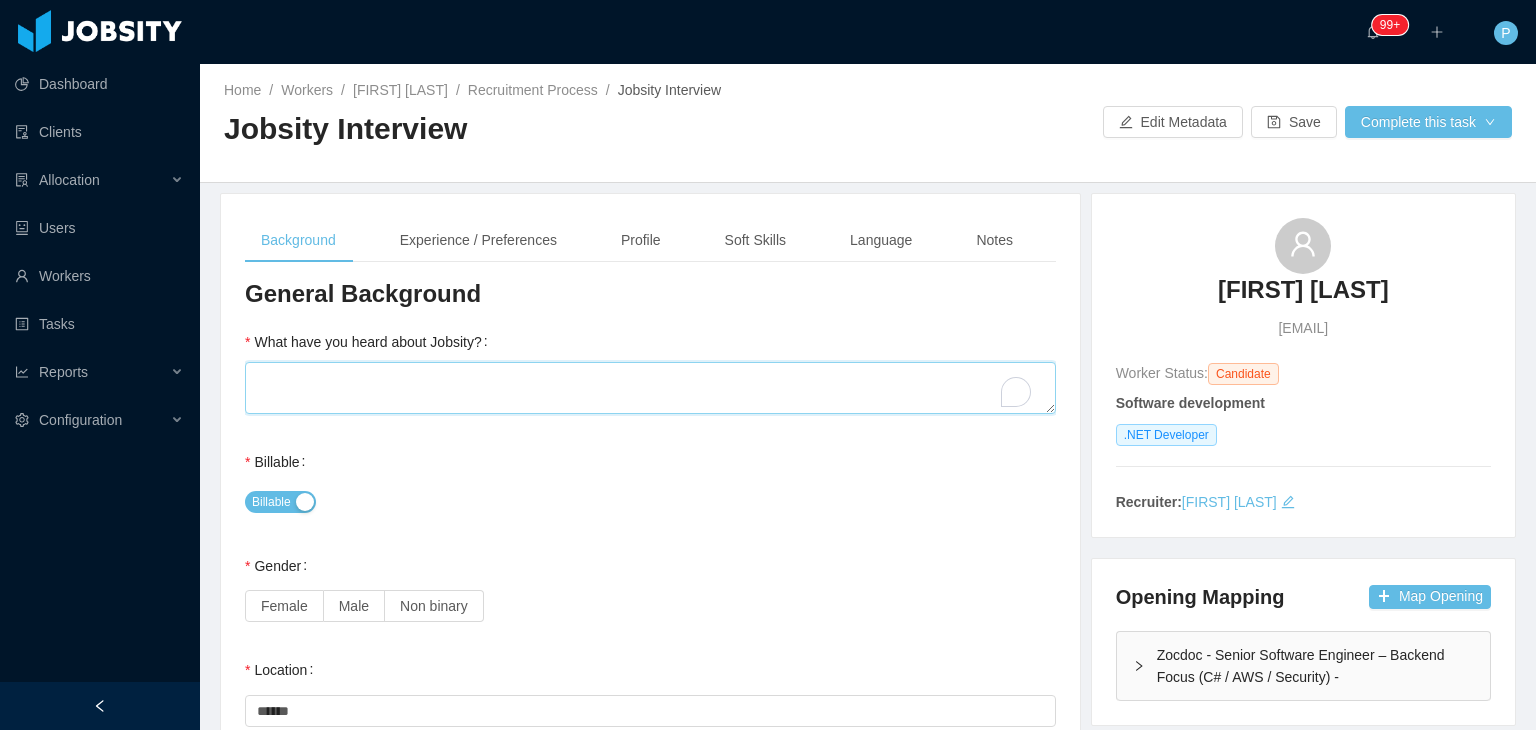 click on "What have you heard about Jobsity?" at bounding box center [650, 388] 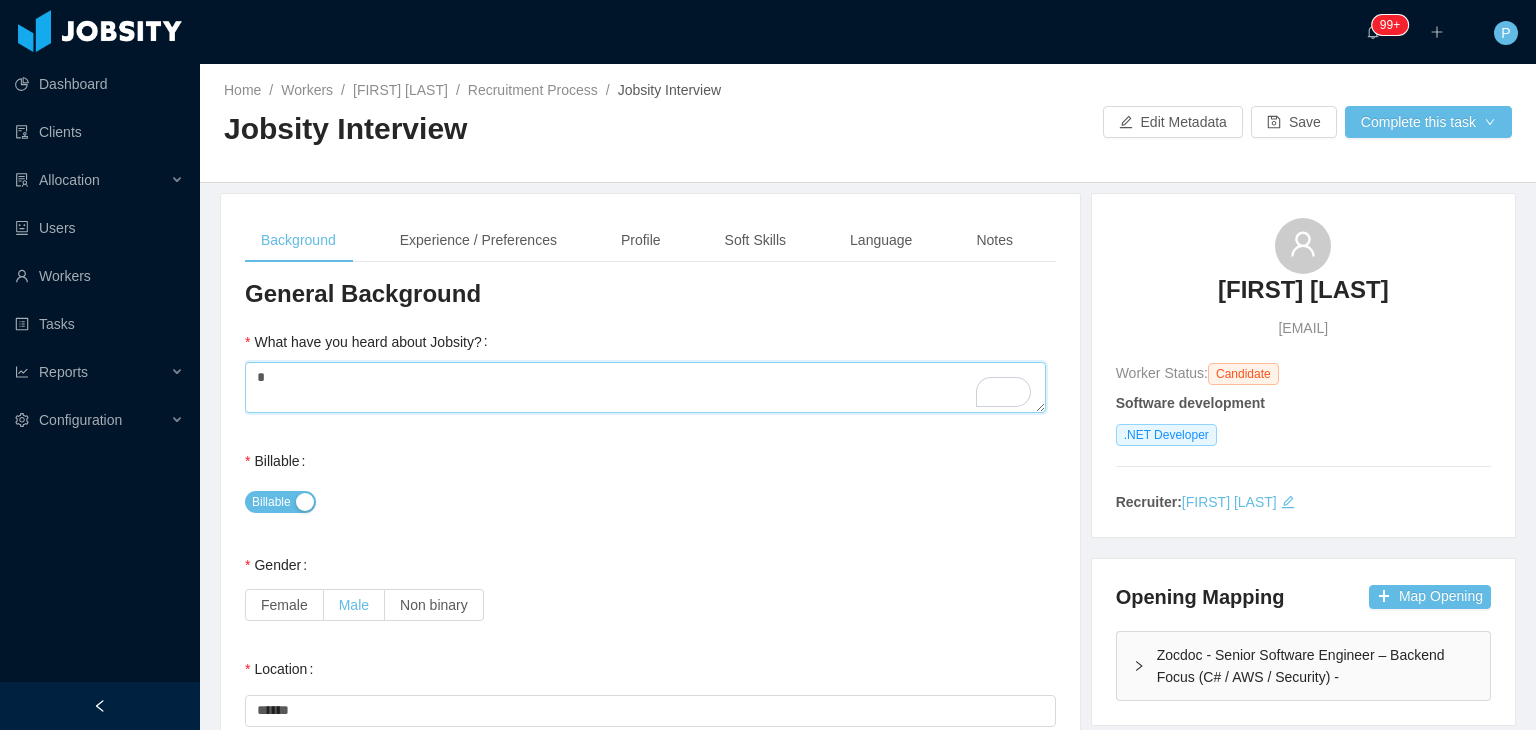type on "*" 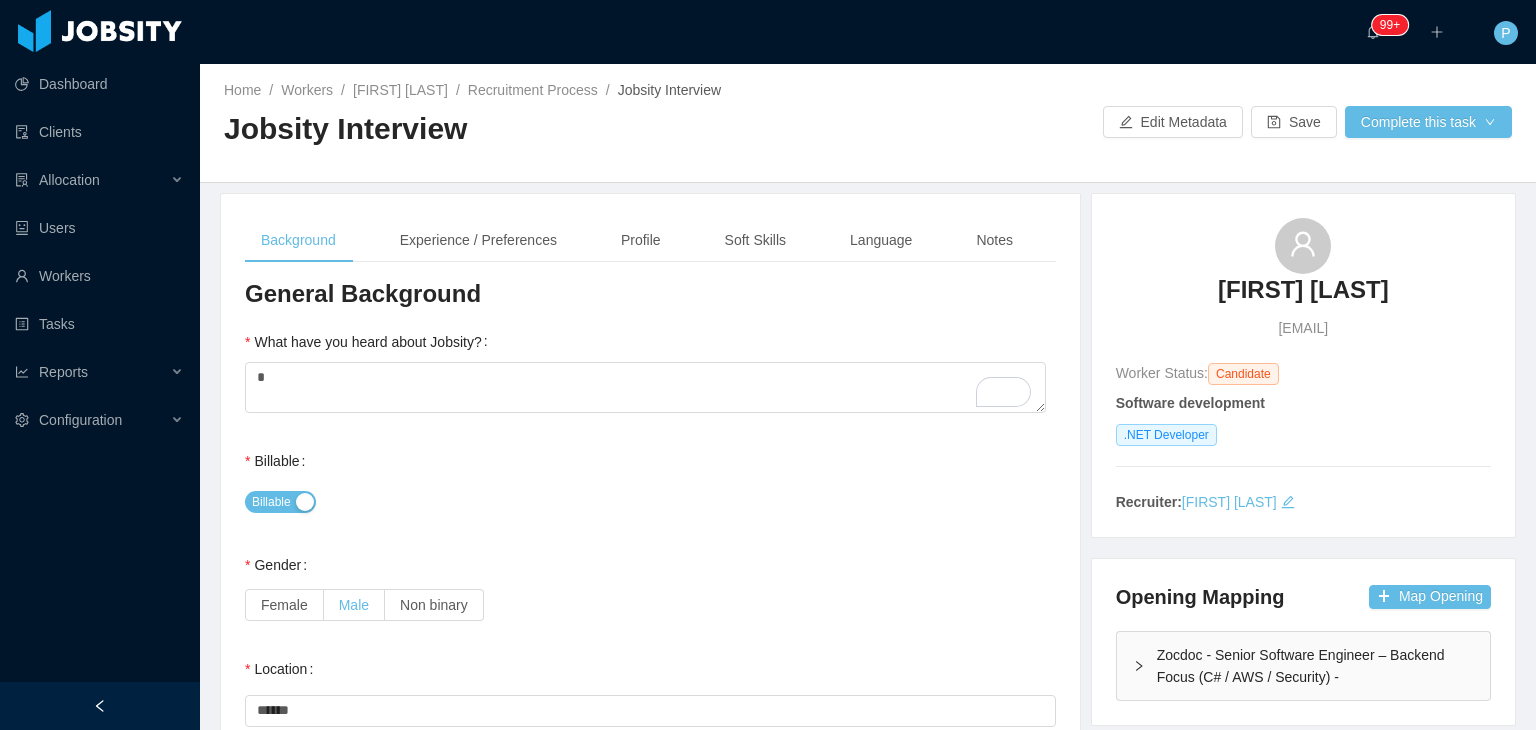 click on "Male" at bounding box center (354, 605) 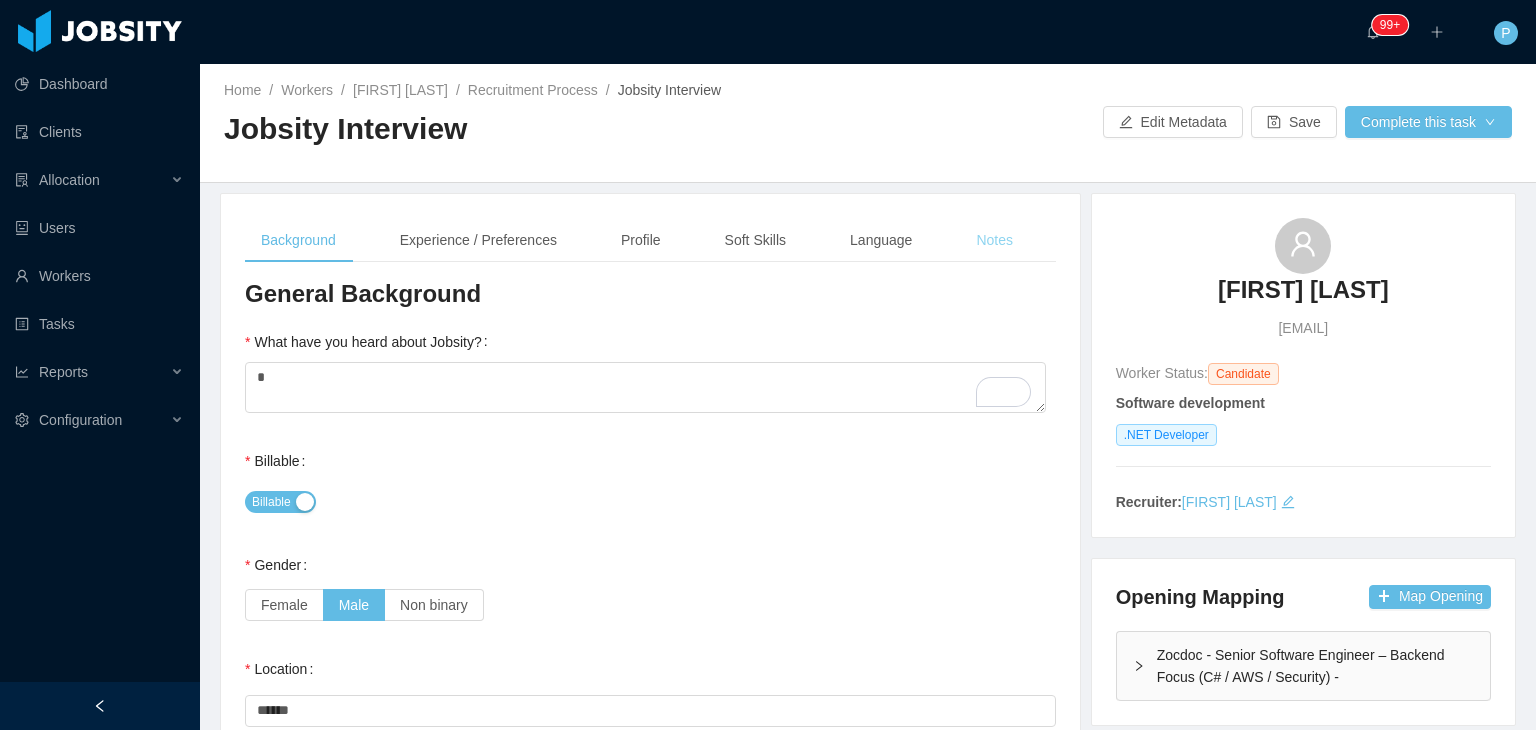 click on "Notes" at bounding box center (994, 240) 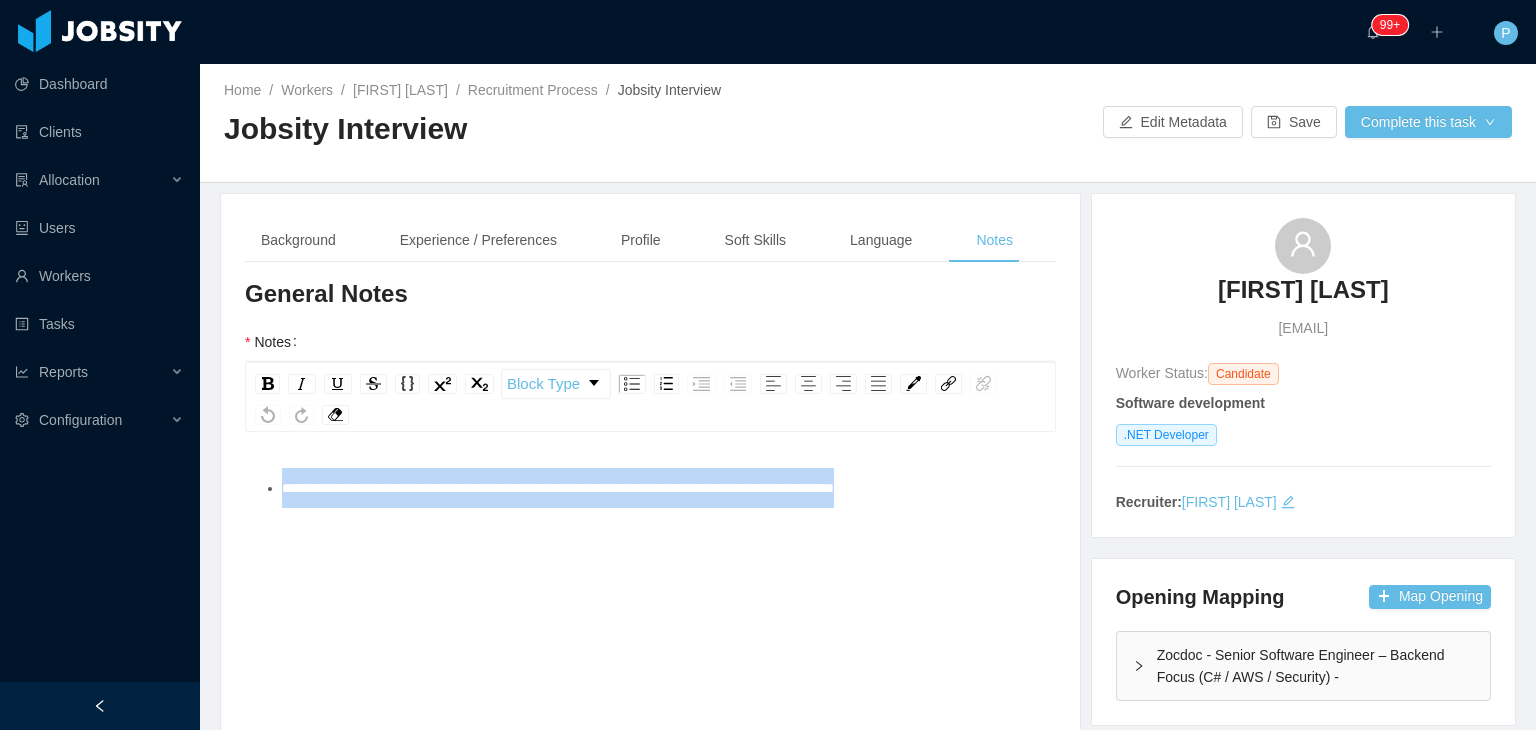 drag, startPoint x: 968, startPoint y: 485, endPoint x: 284, endPoint y: 487, distance: 684.0029 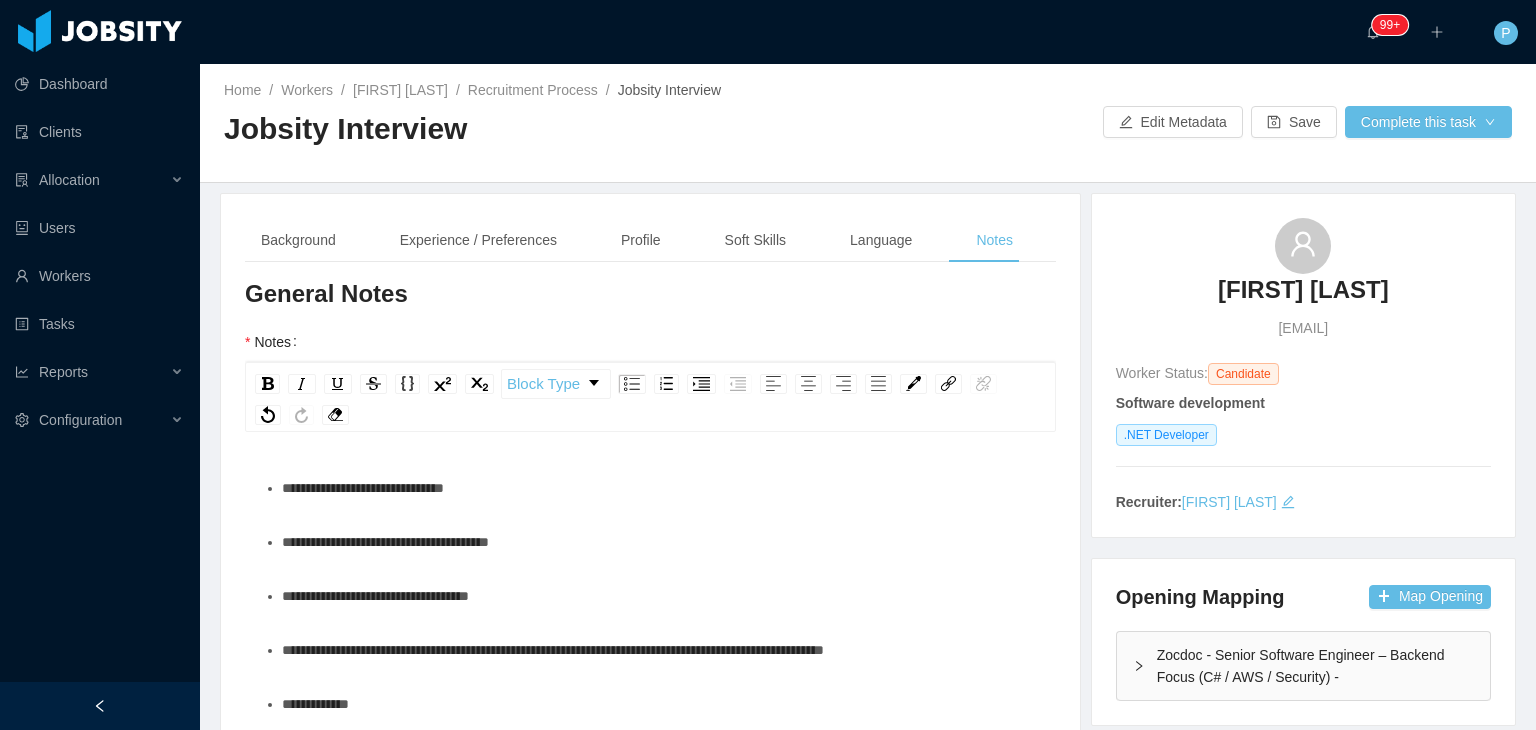 click on "**********" at bounding box center [661, 488] 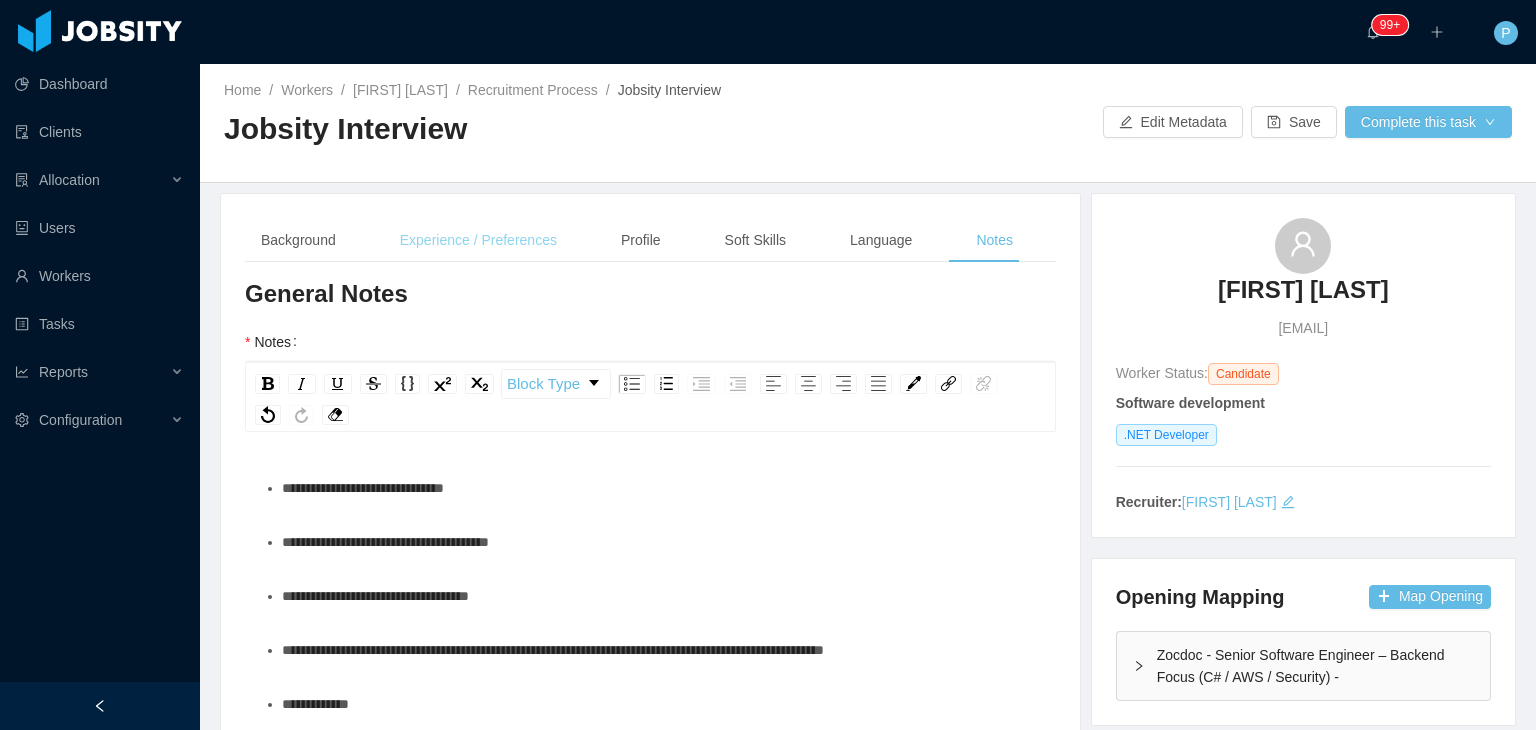 click on "Experience / Preferences" at bounding box center [478, 240] 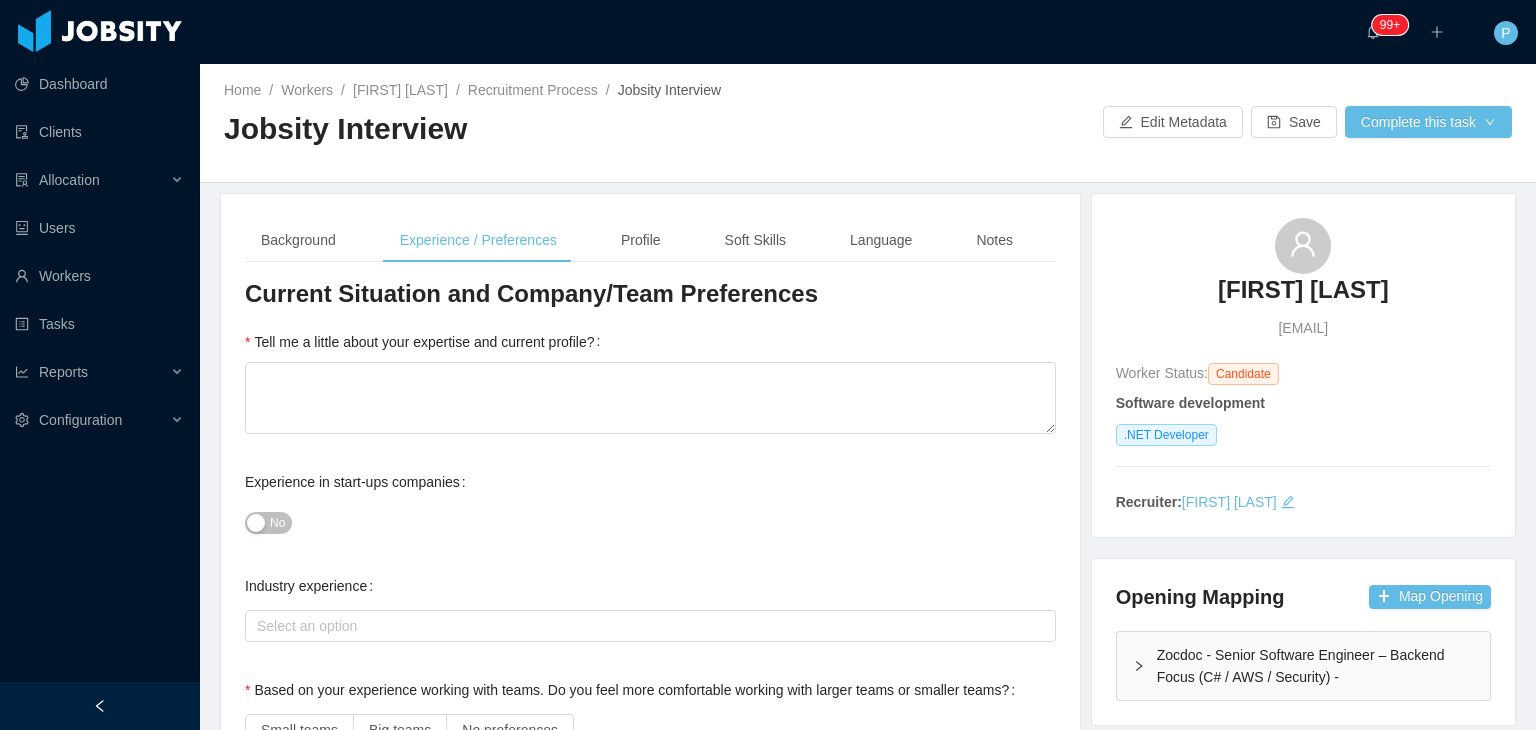 scroll, scrollTop: 1229, scrollLeft: 0, axis: vertical 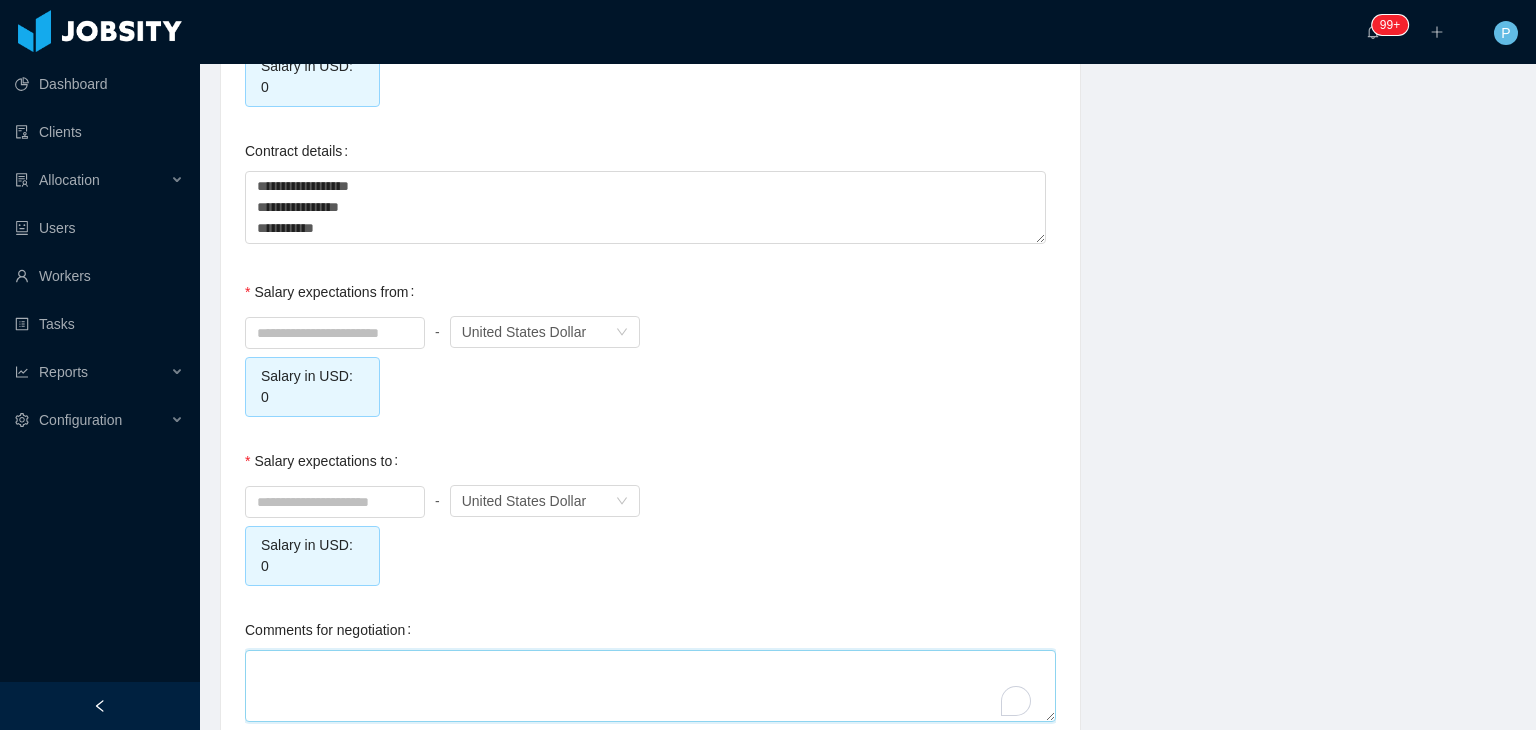 click on "Comments for negotiation" at bounding box center [650, 686] 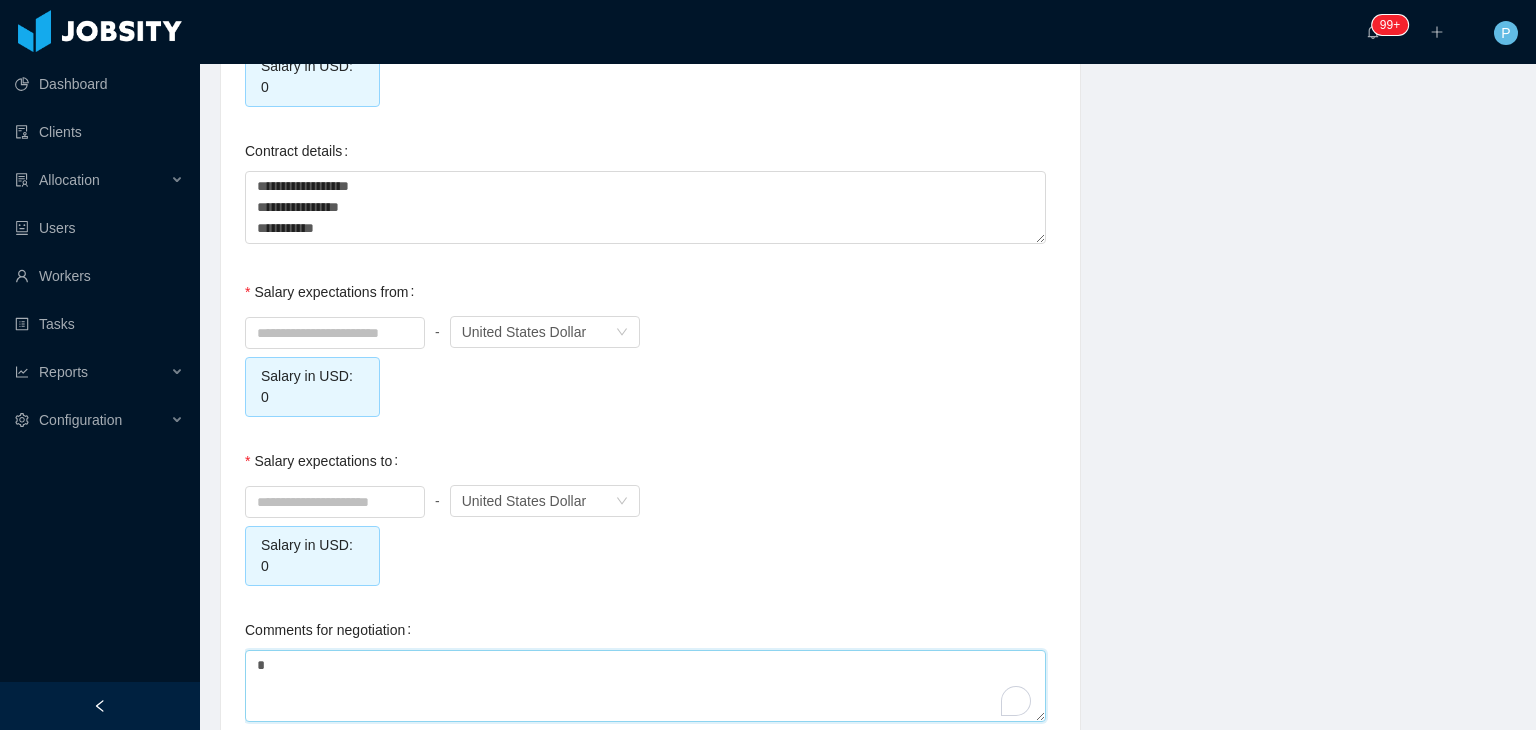 type 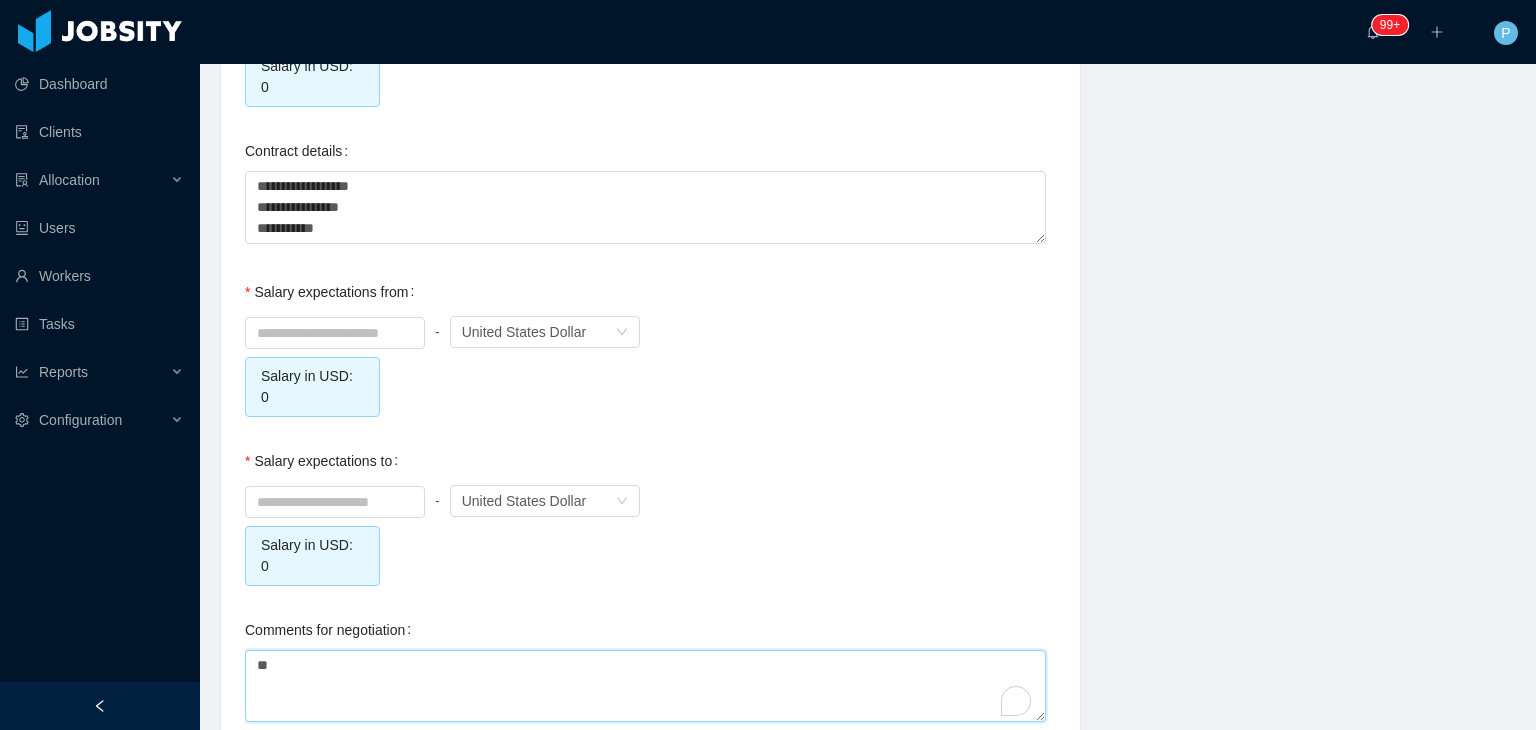 type 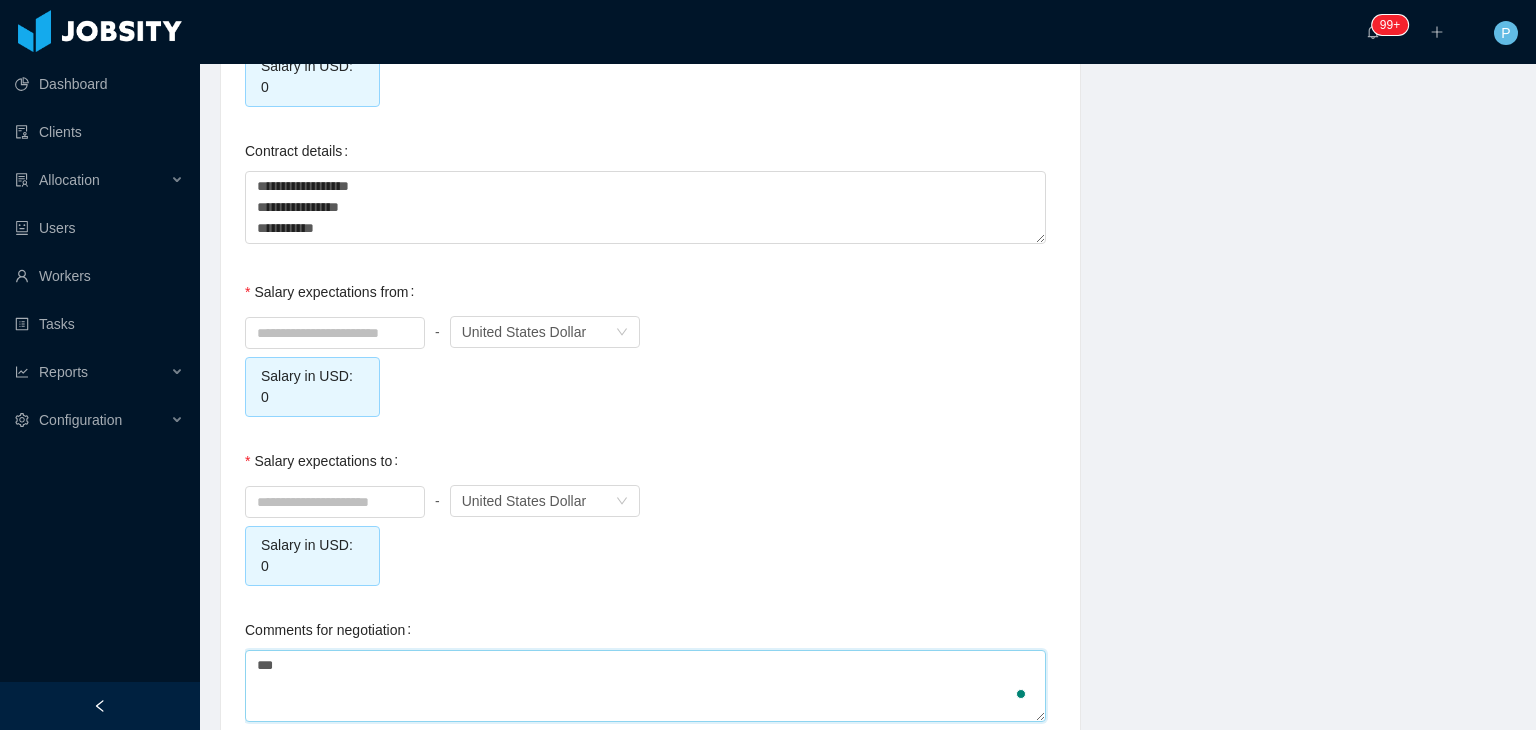 type 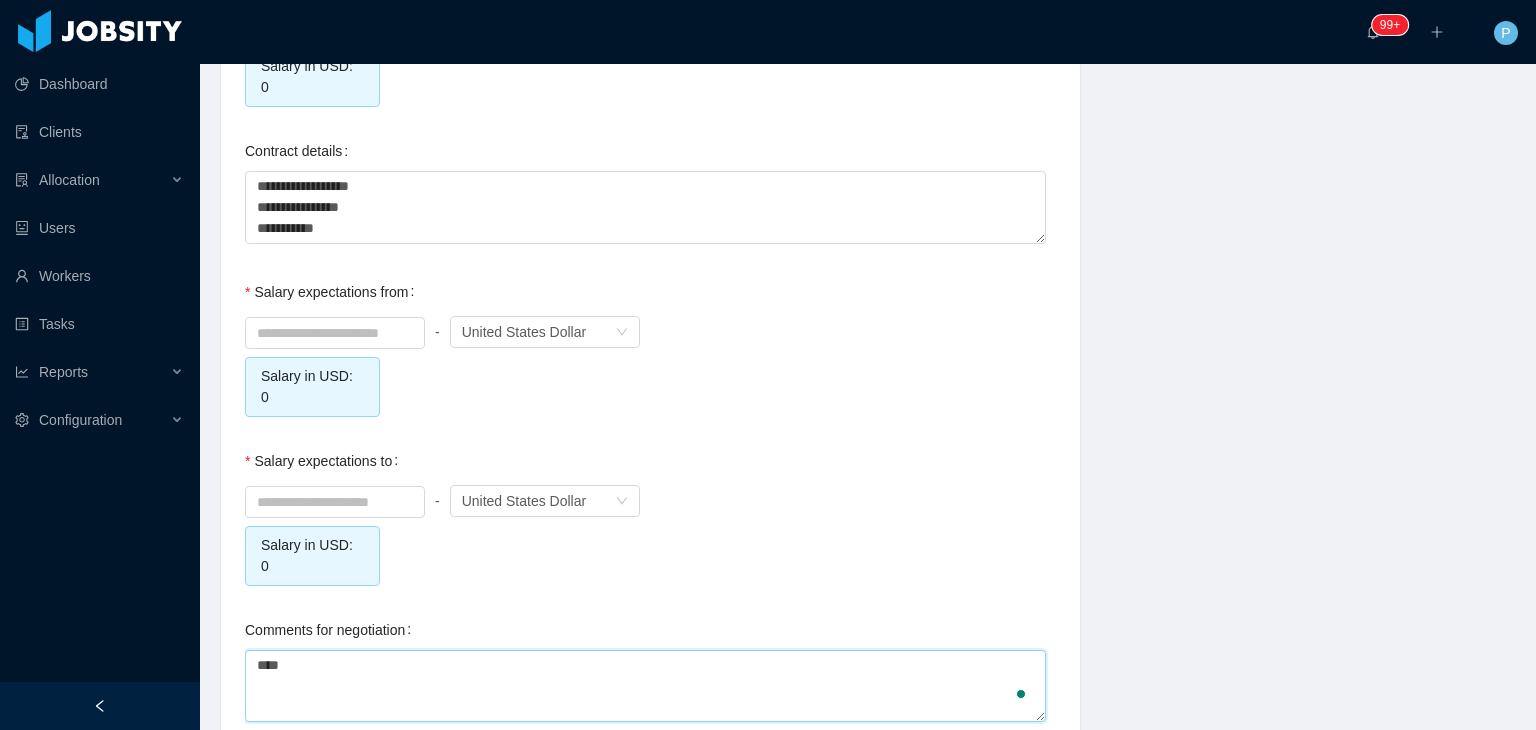 type 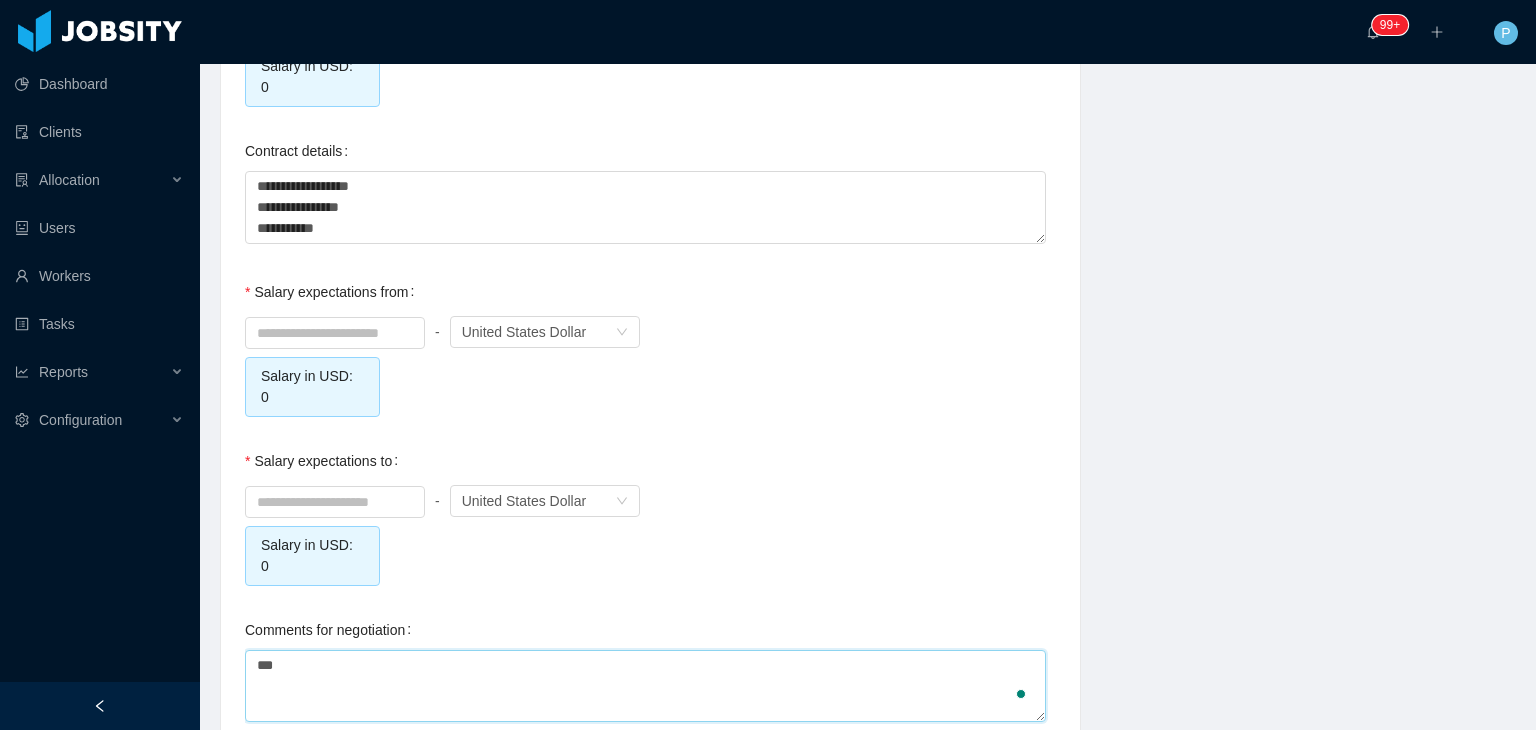 type 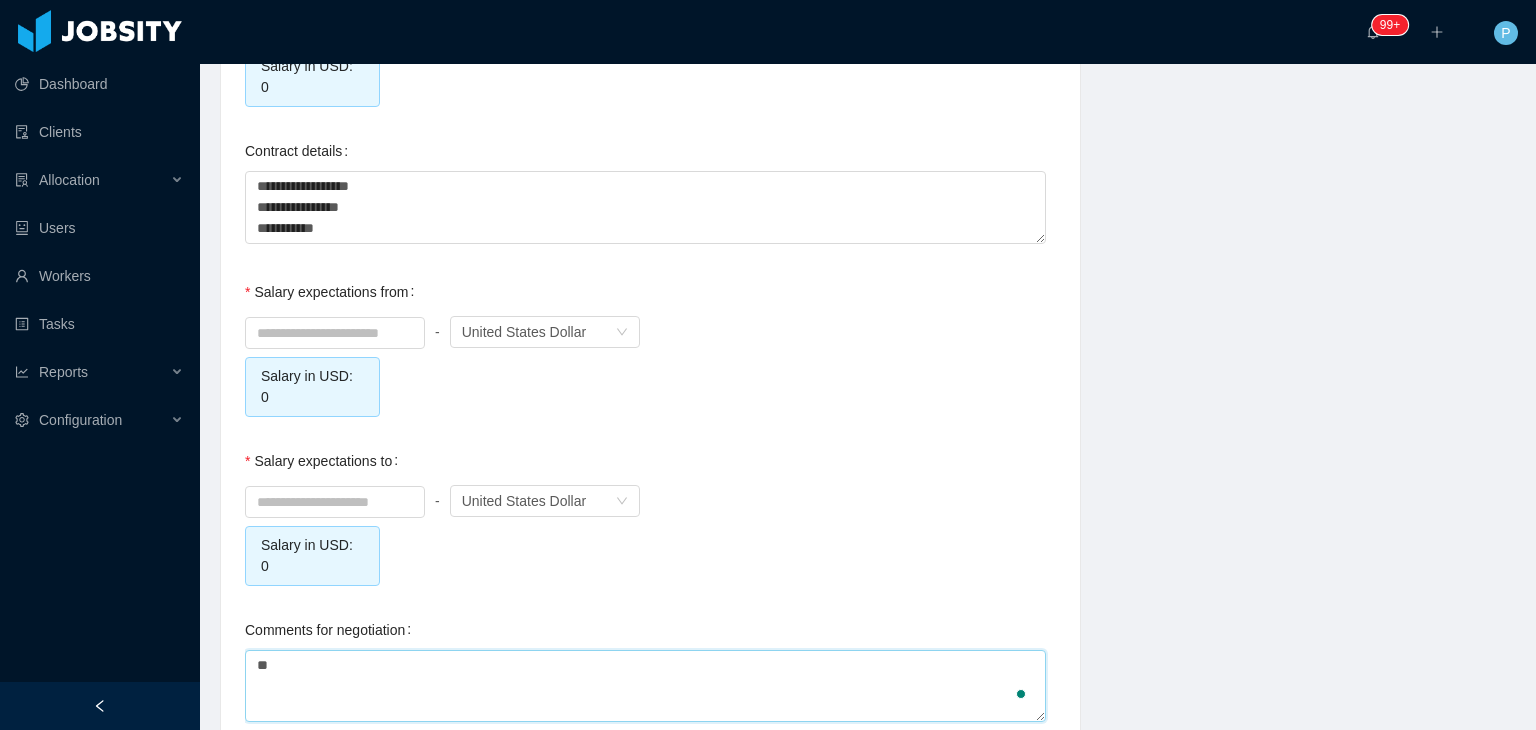 scroll, scrollTop: 2048, scrollLeft: 0, axis: vertical 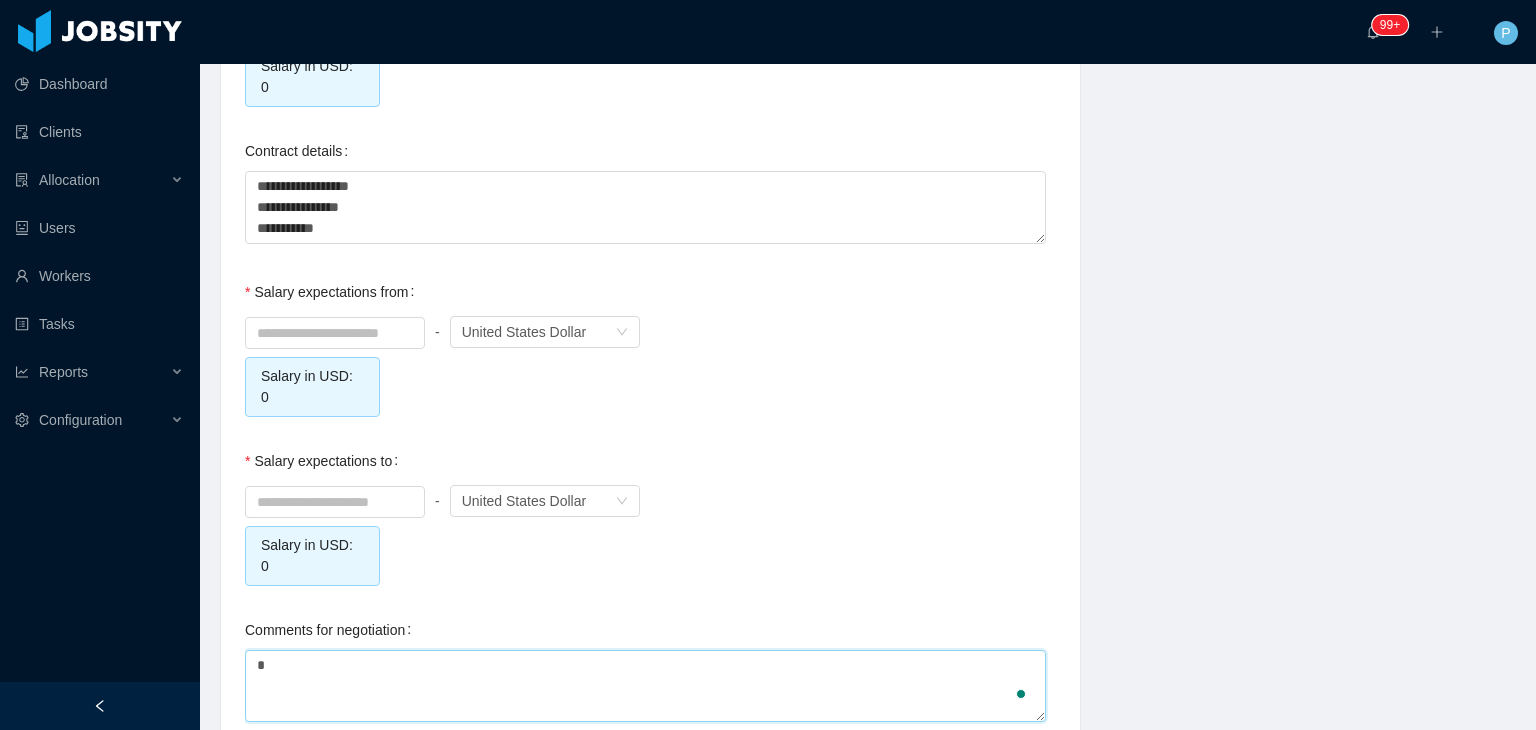 type 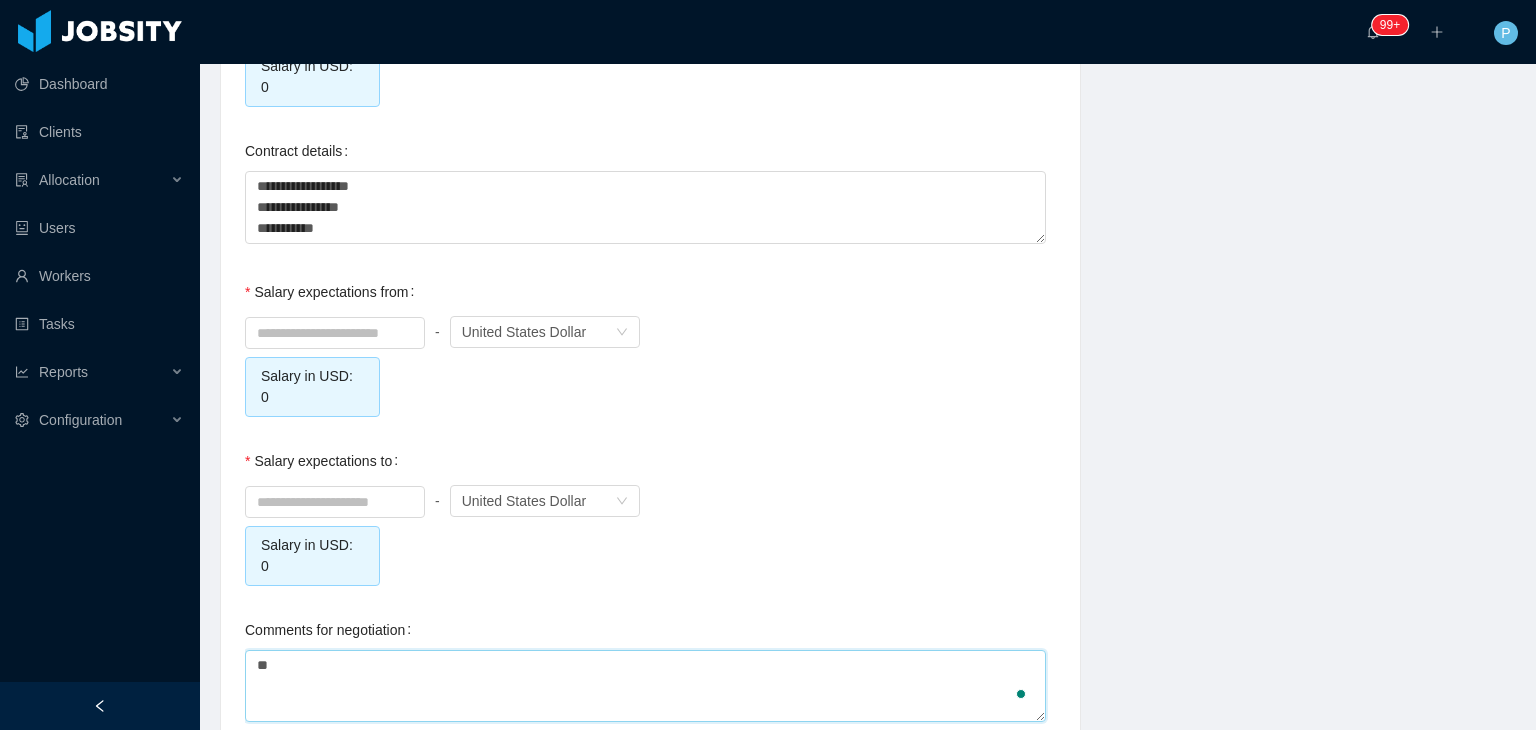 type on "***" 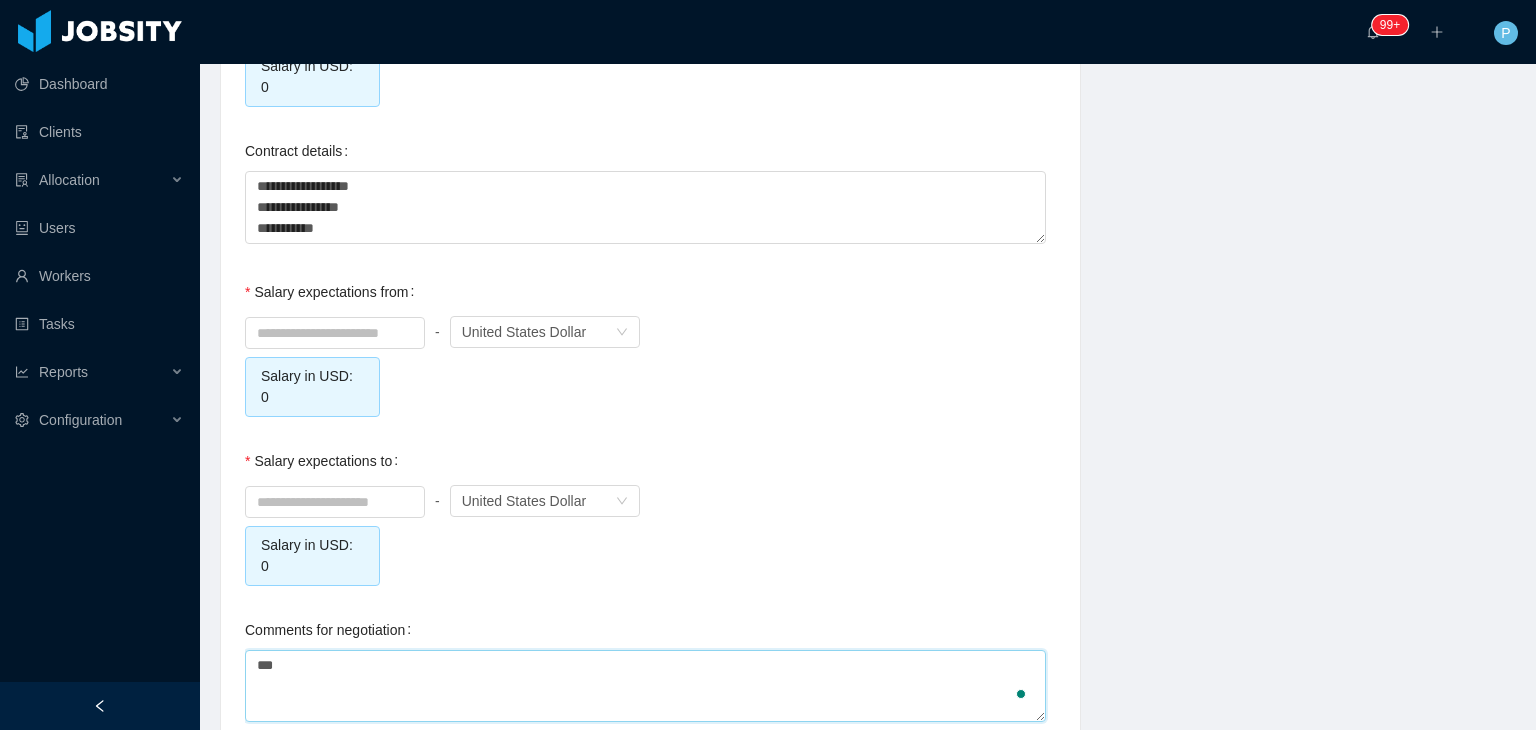 type 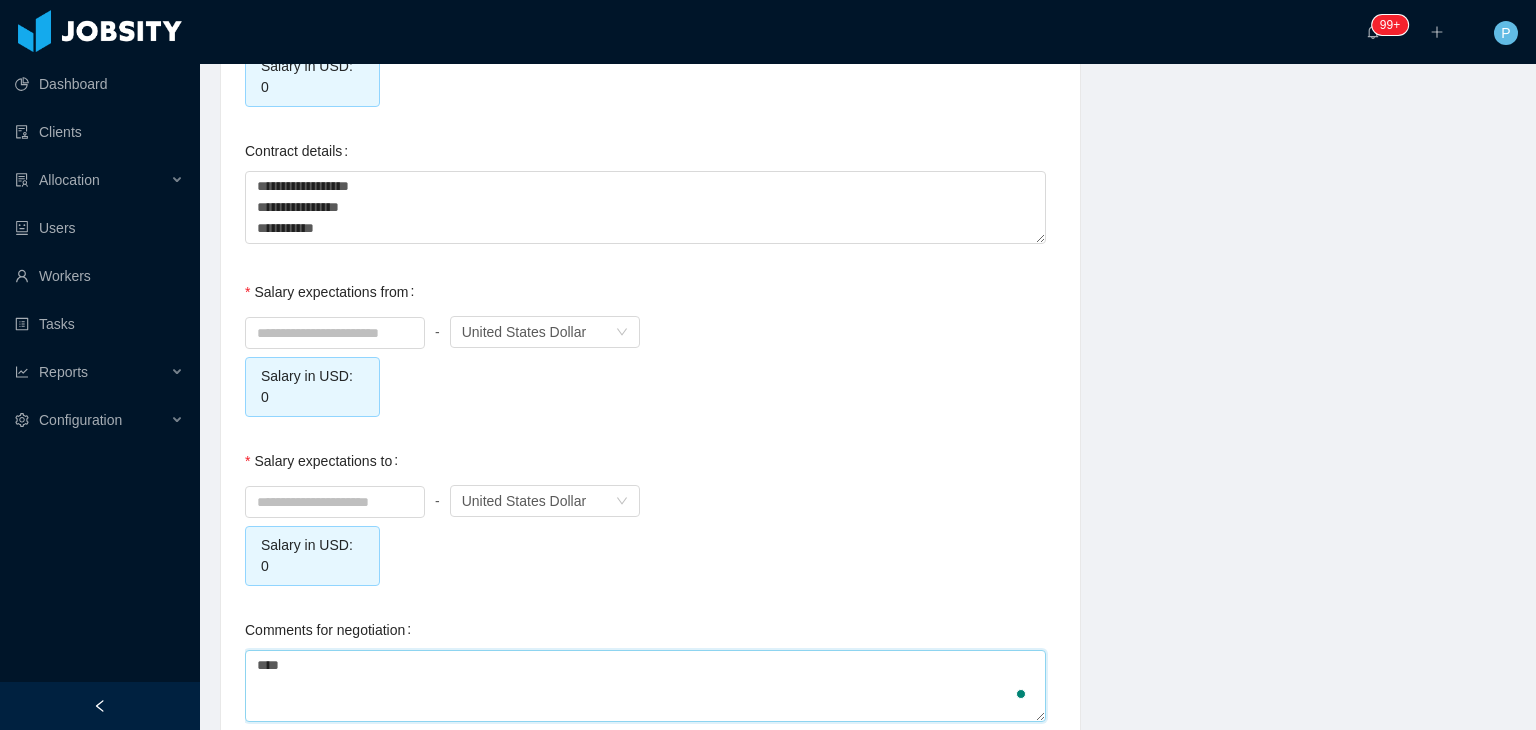 type 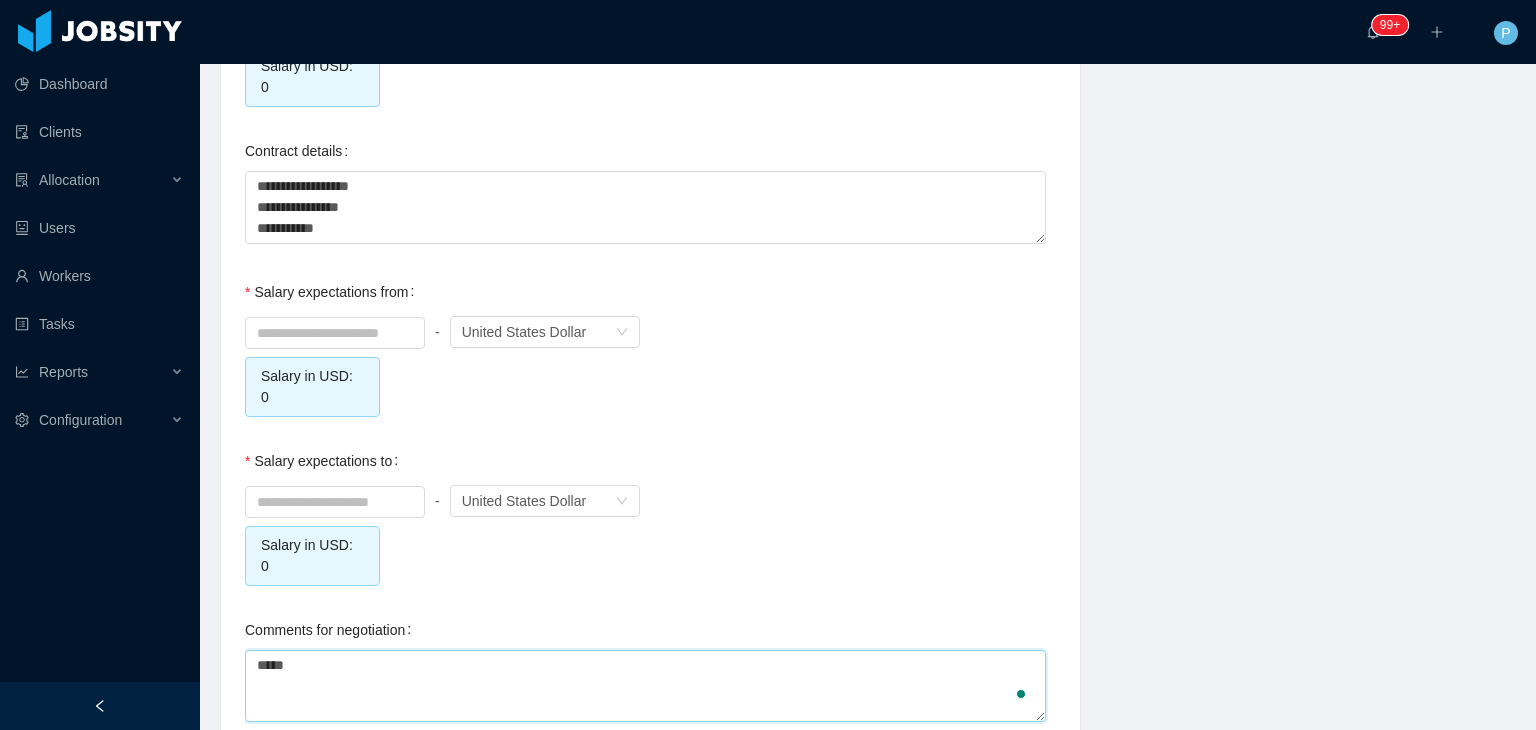type 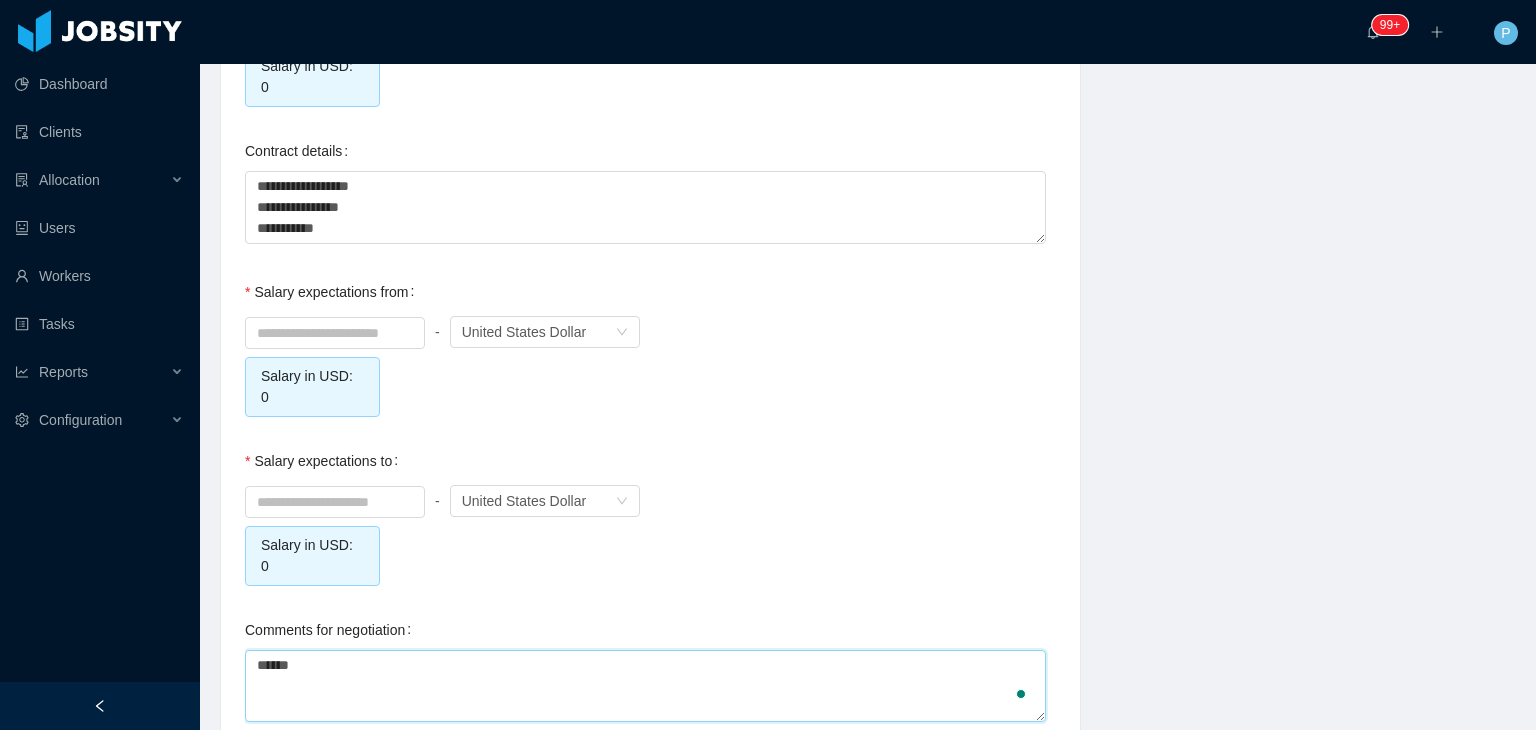 type 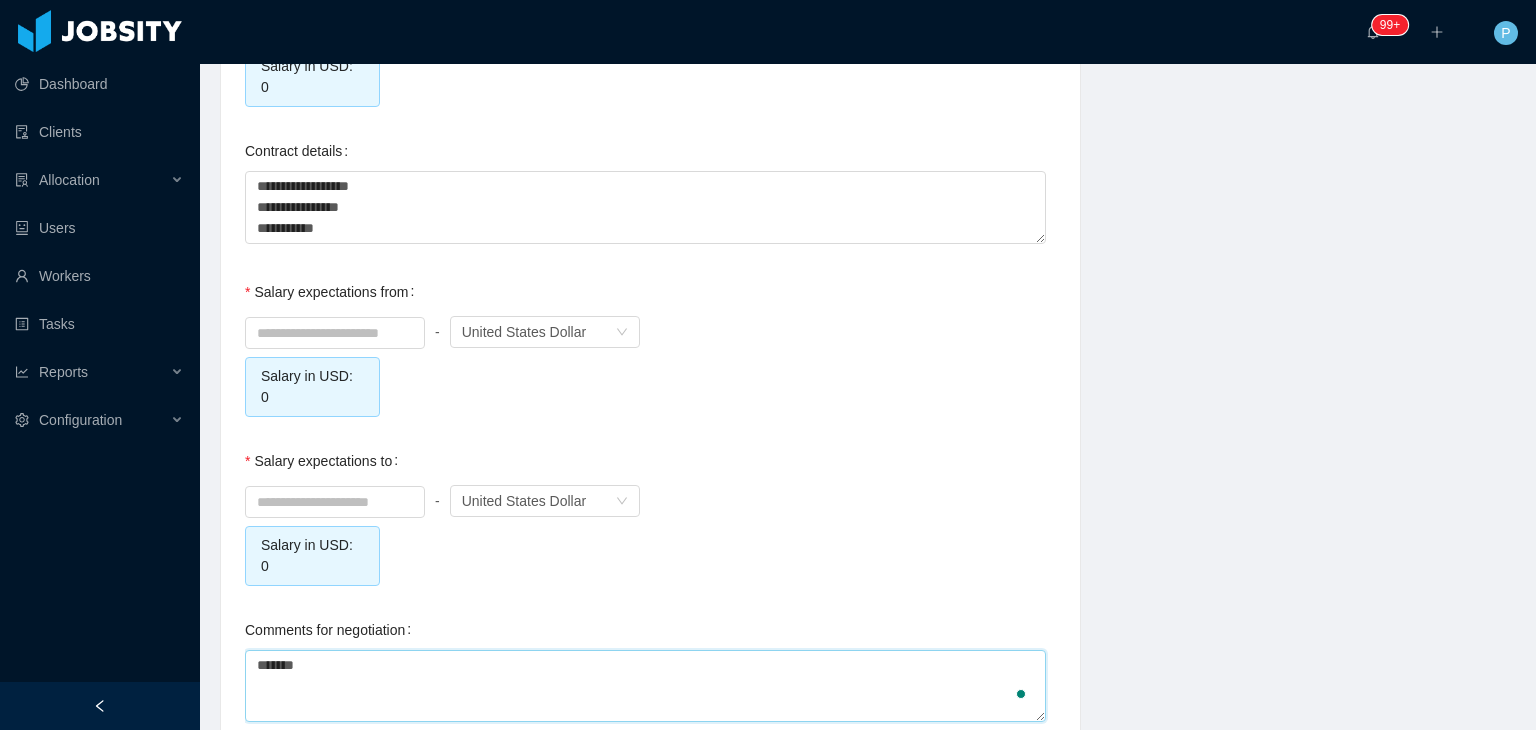 type 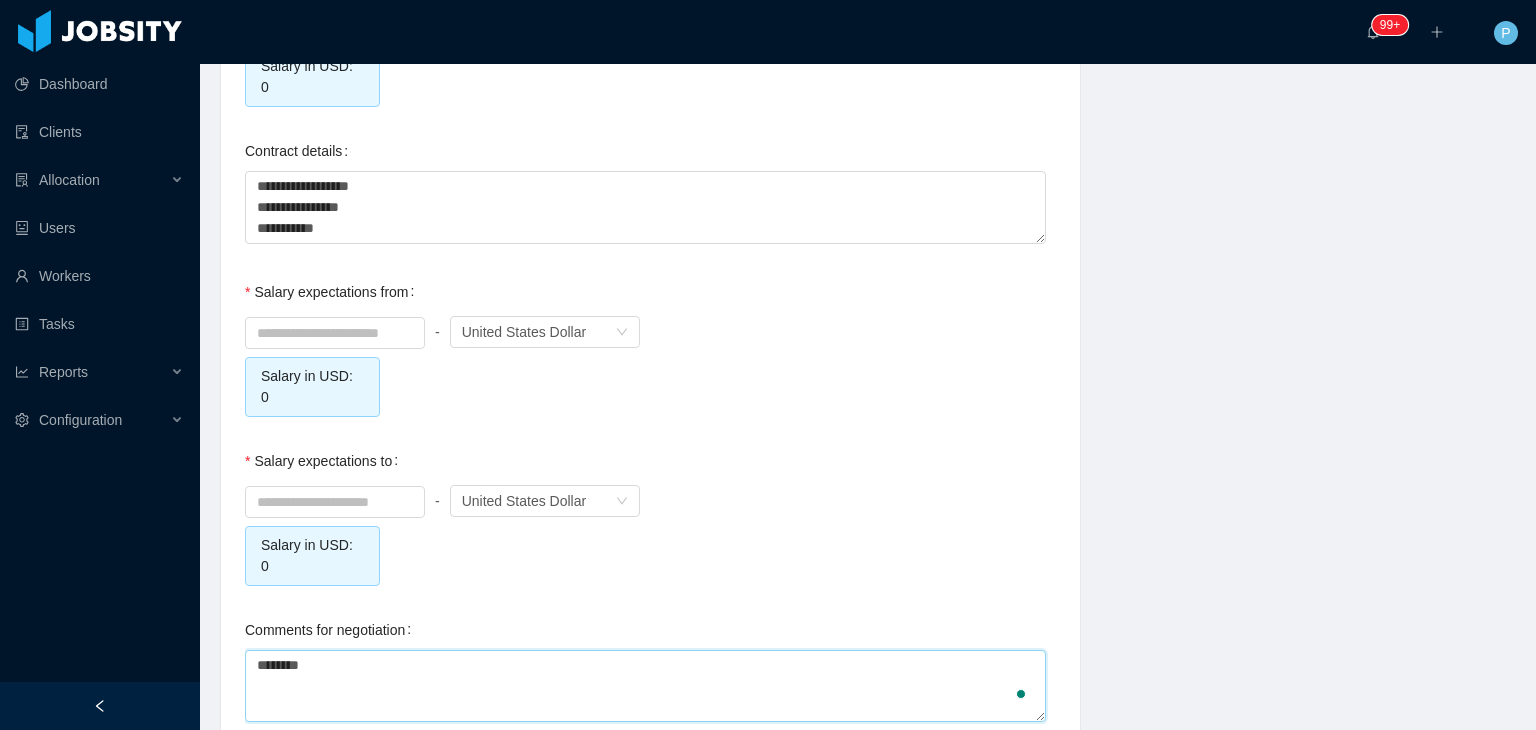type 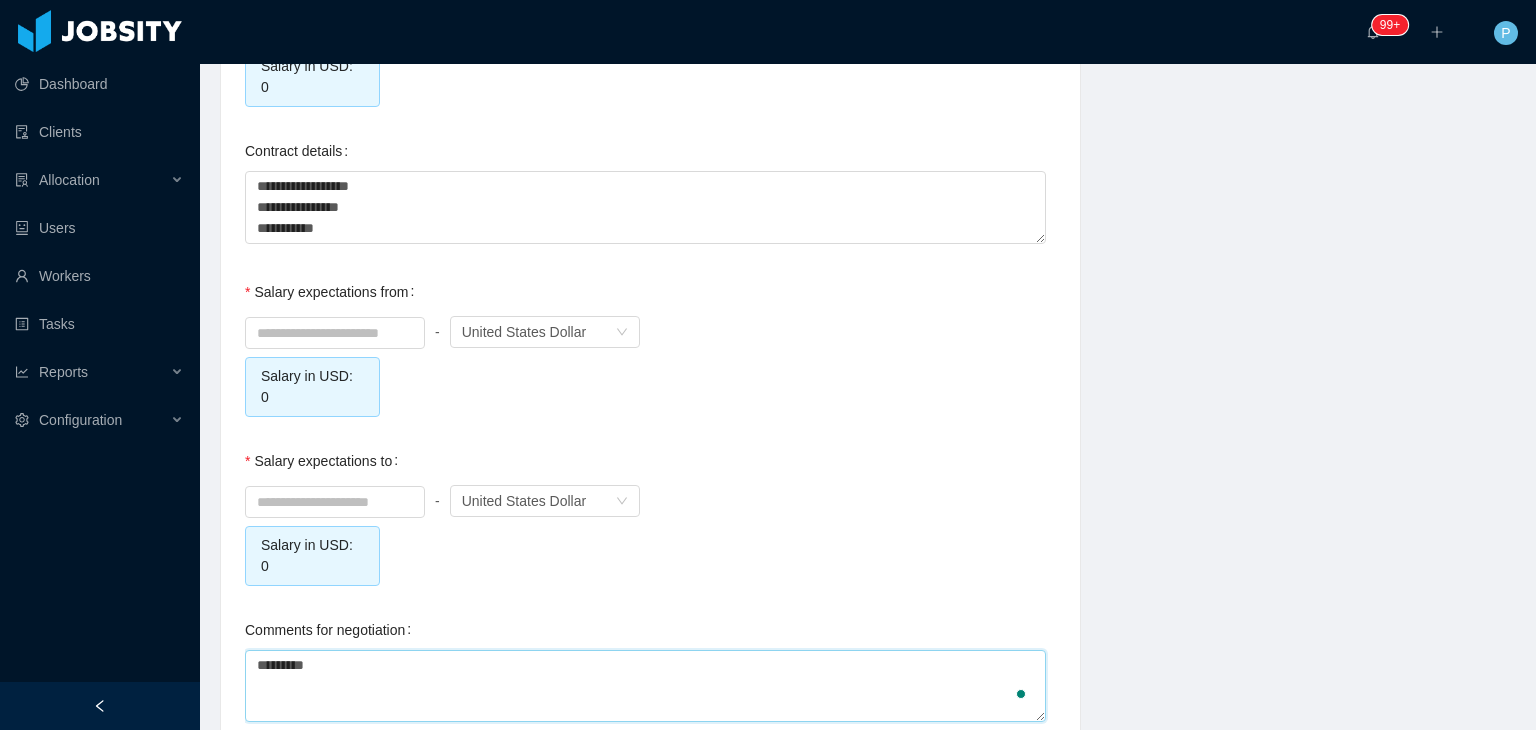 type 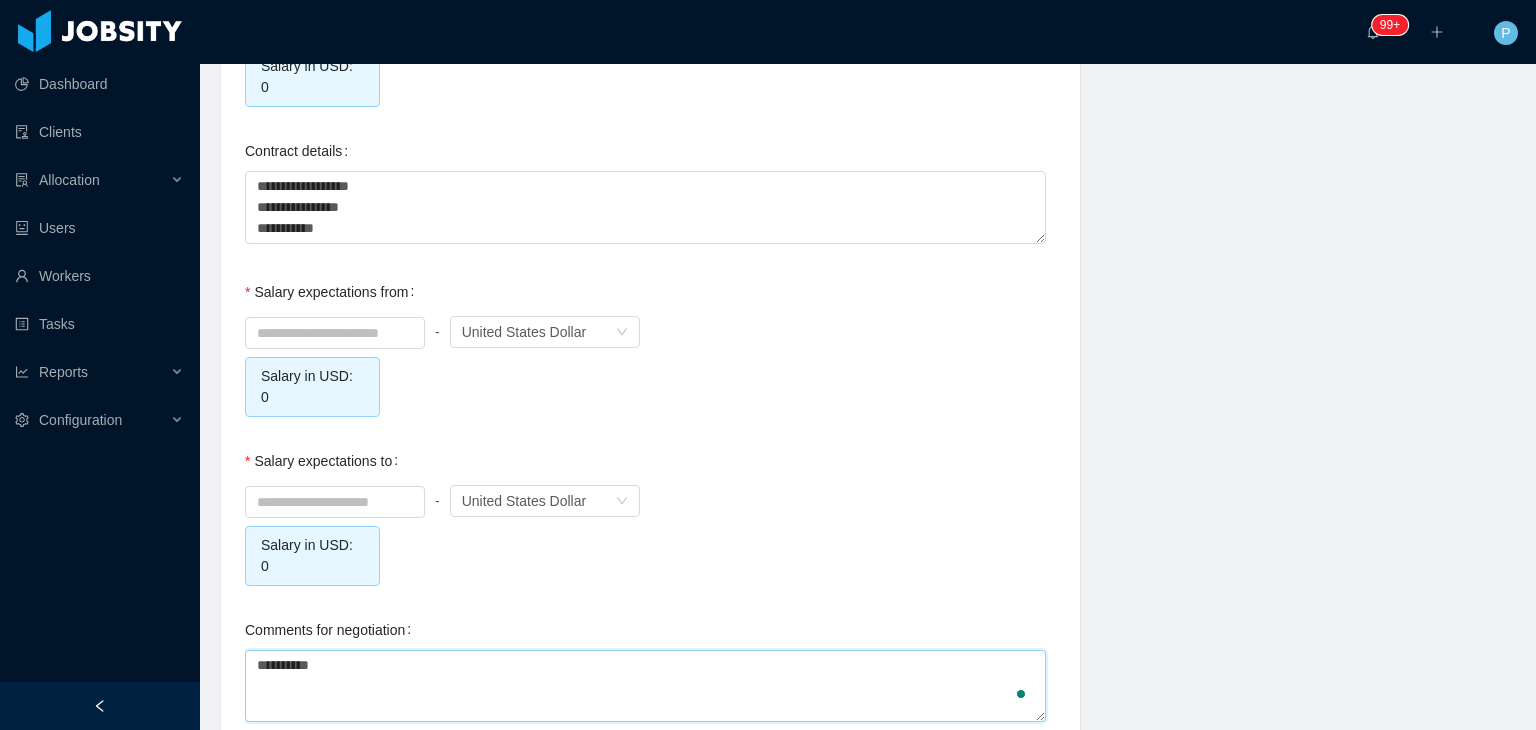 type 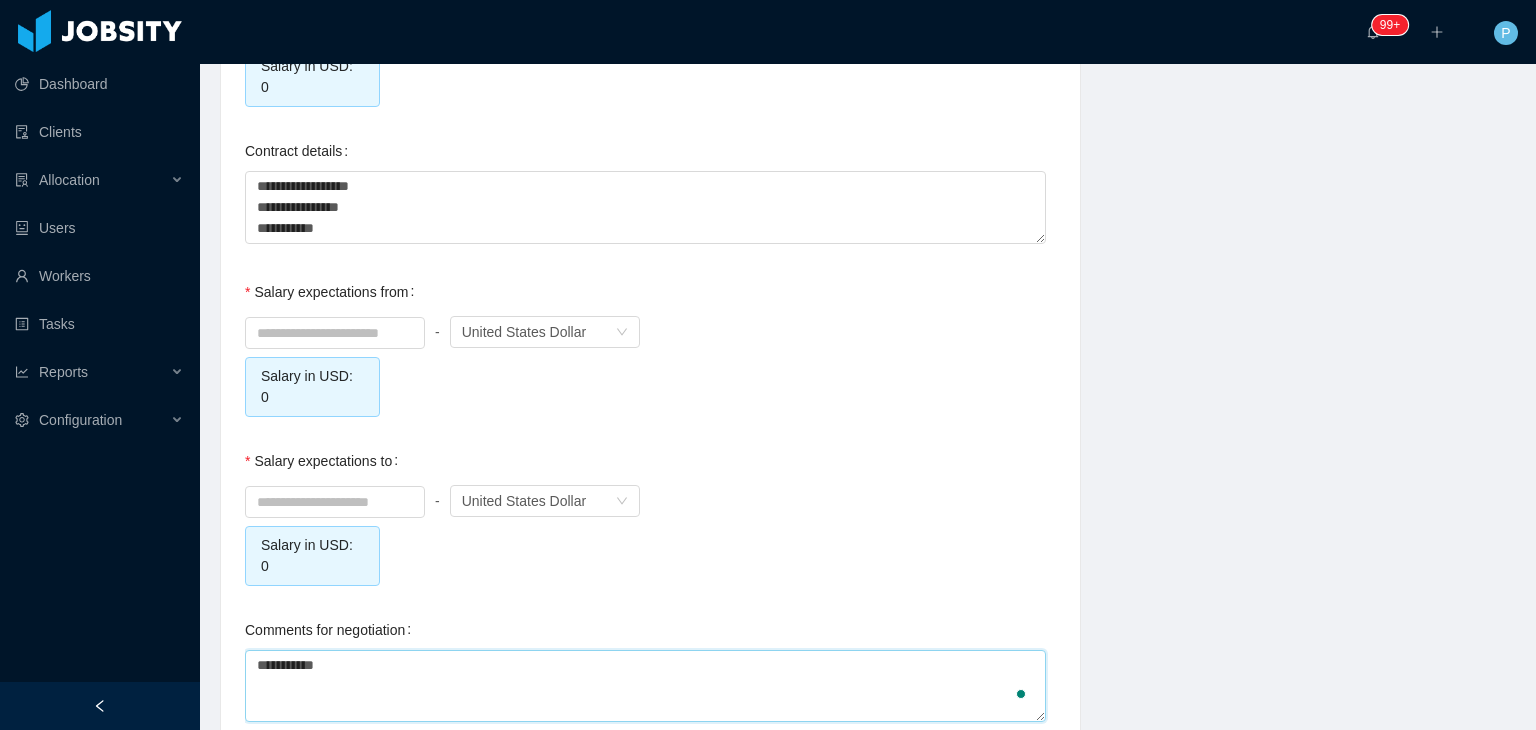 type 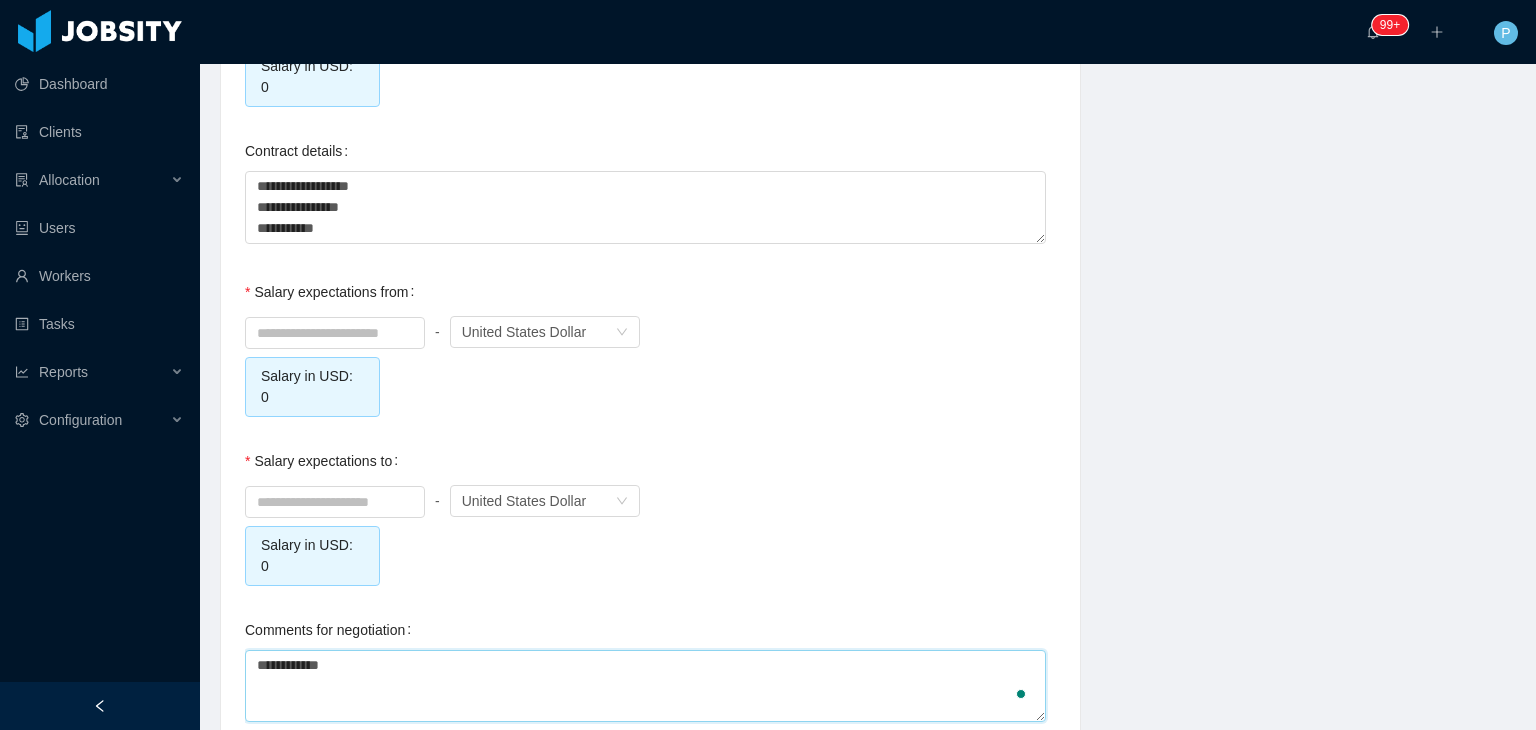 type 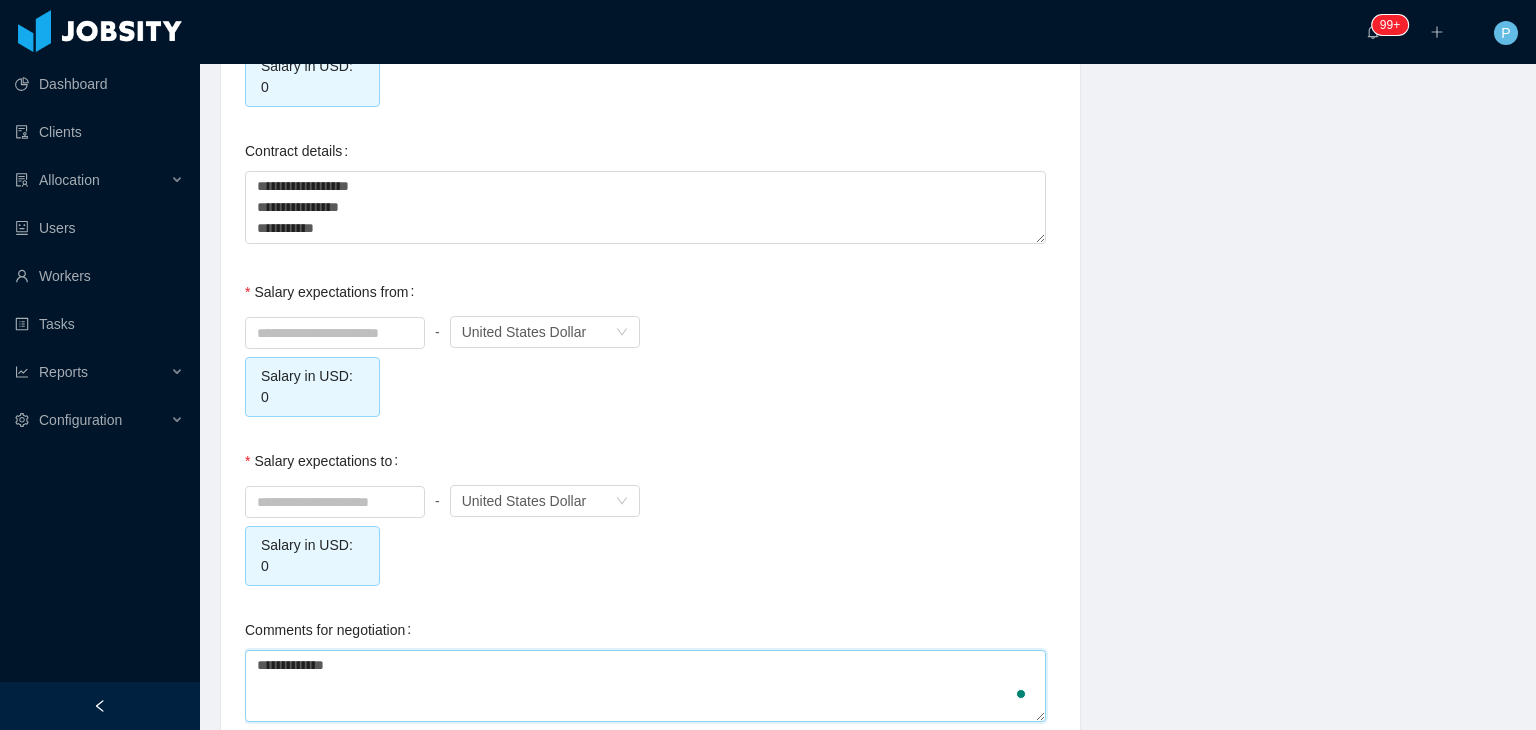 type 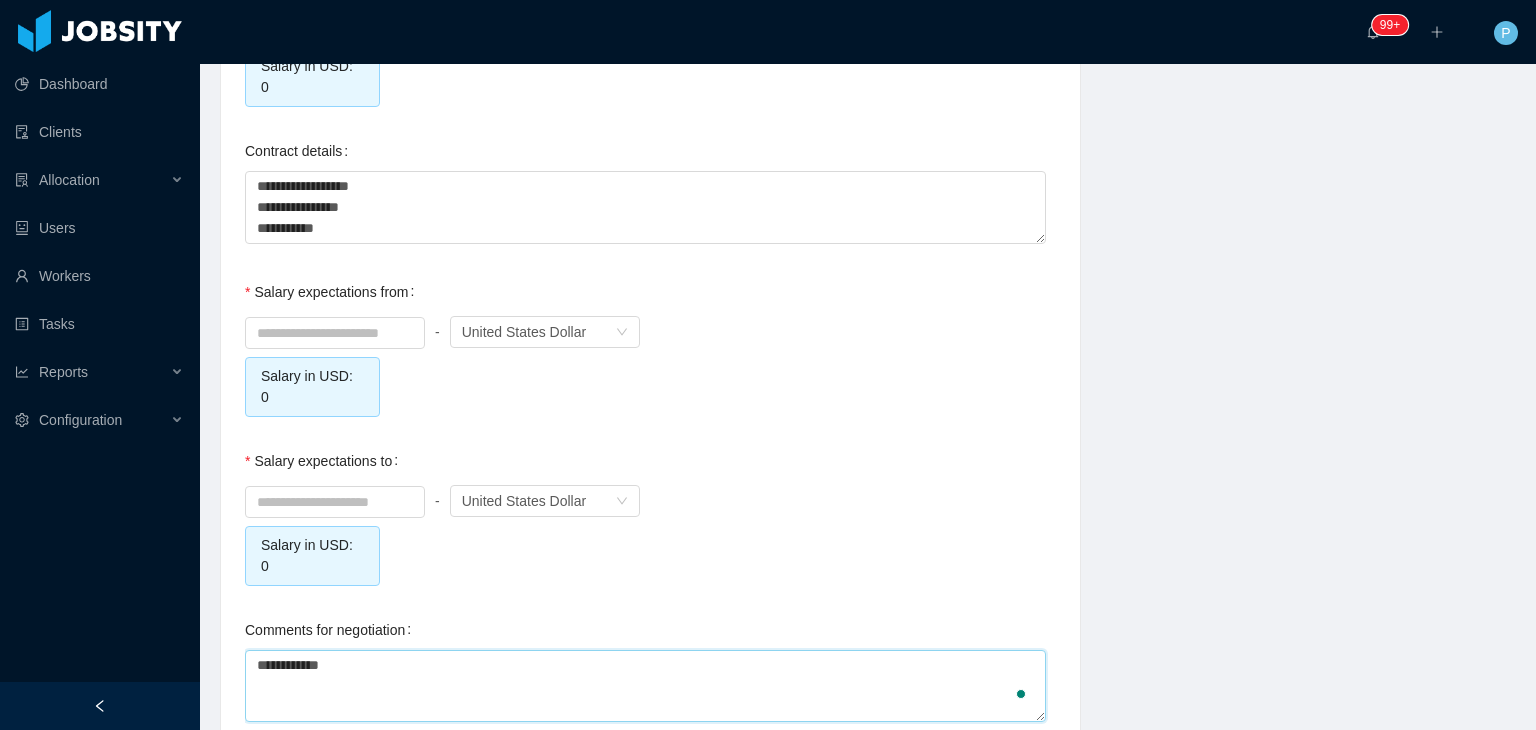 type 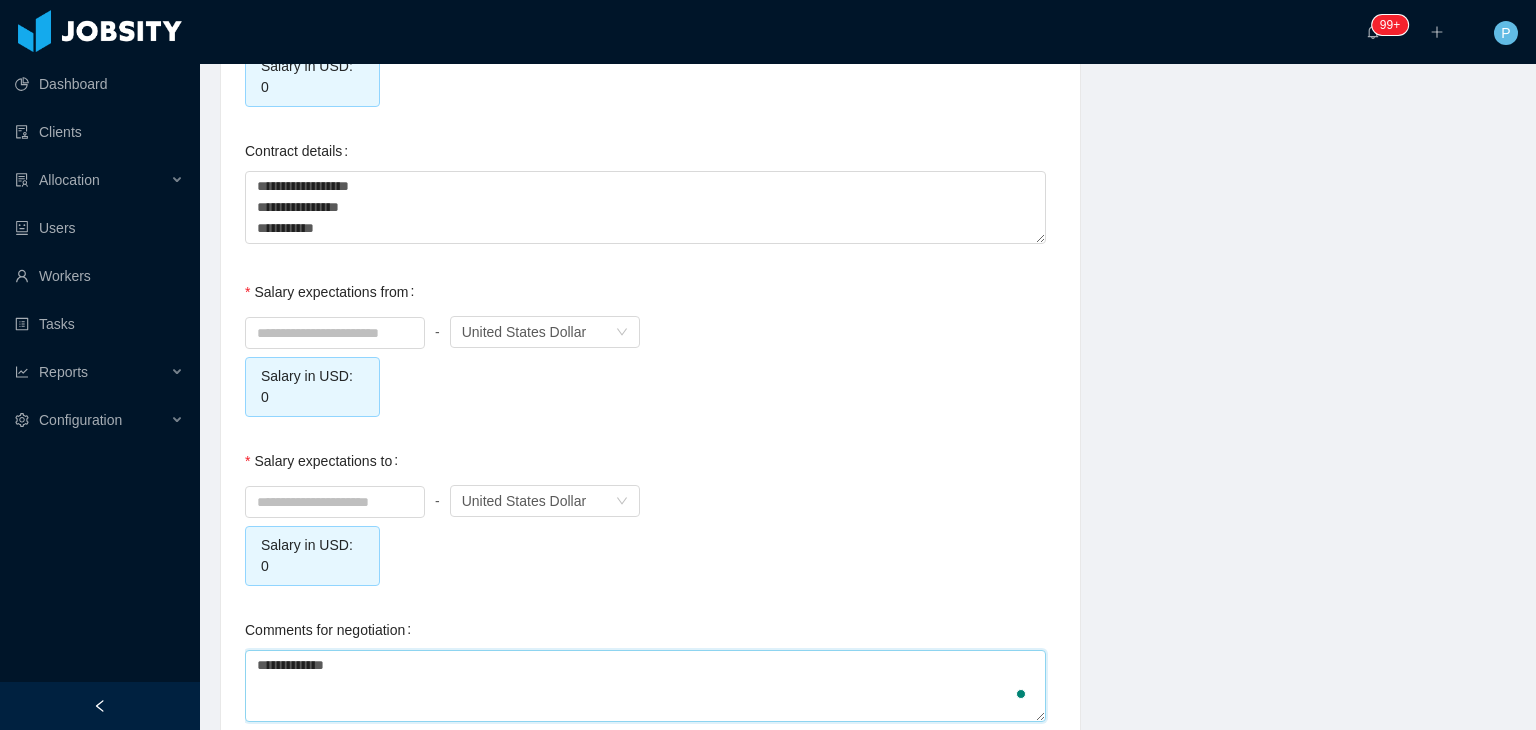 type 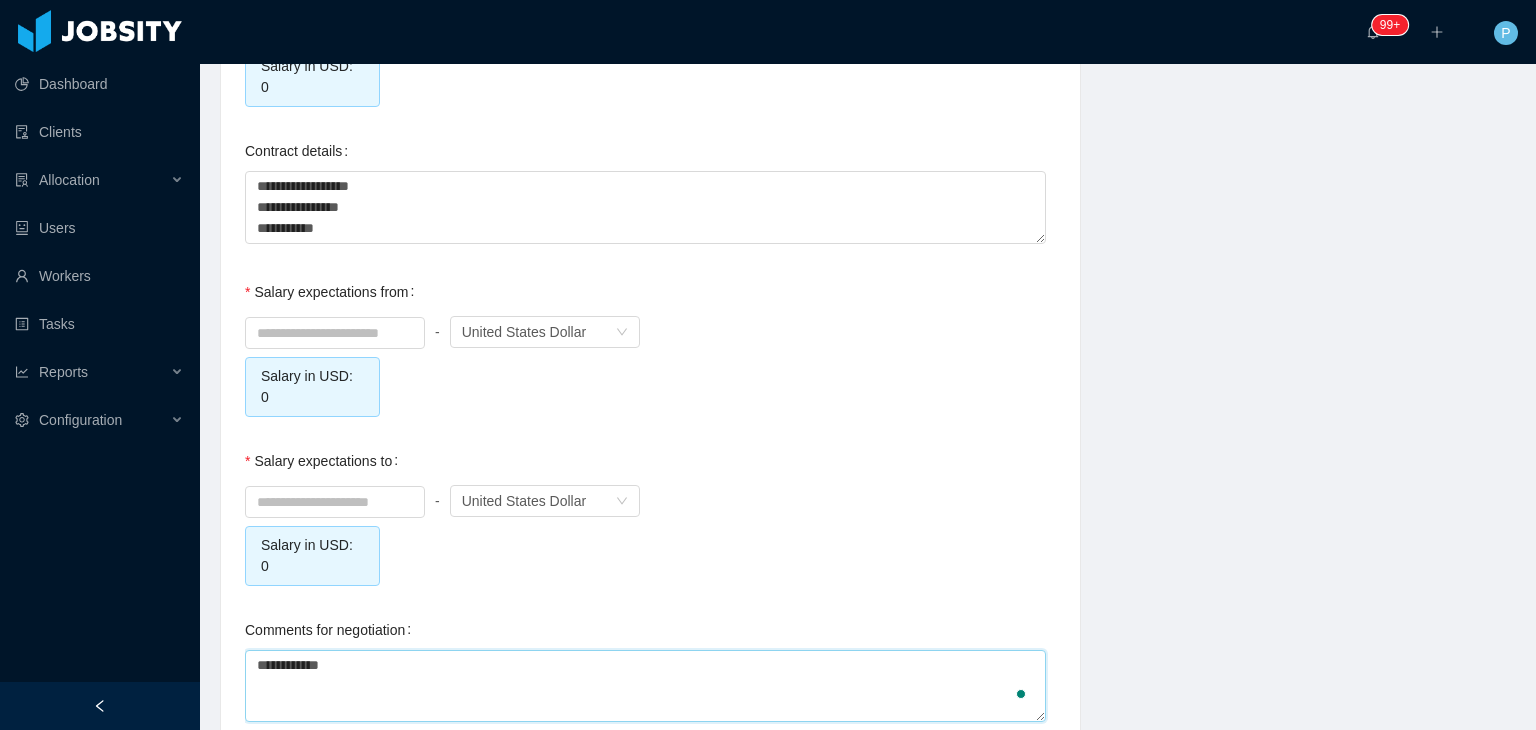 type 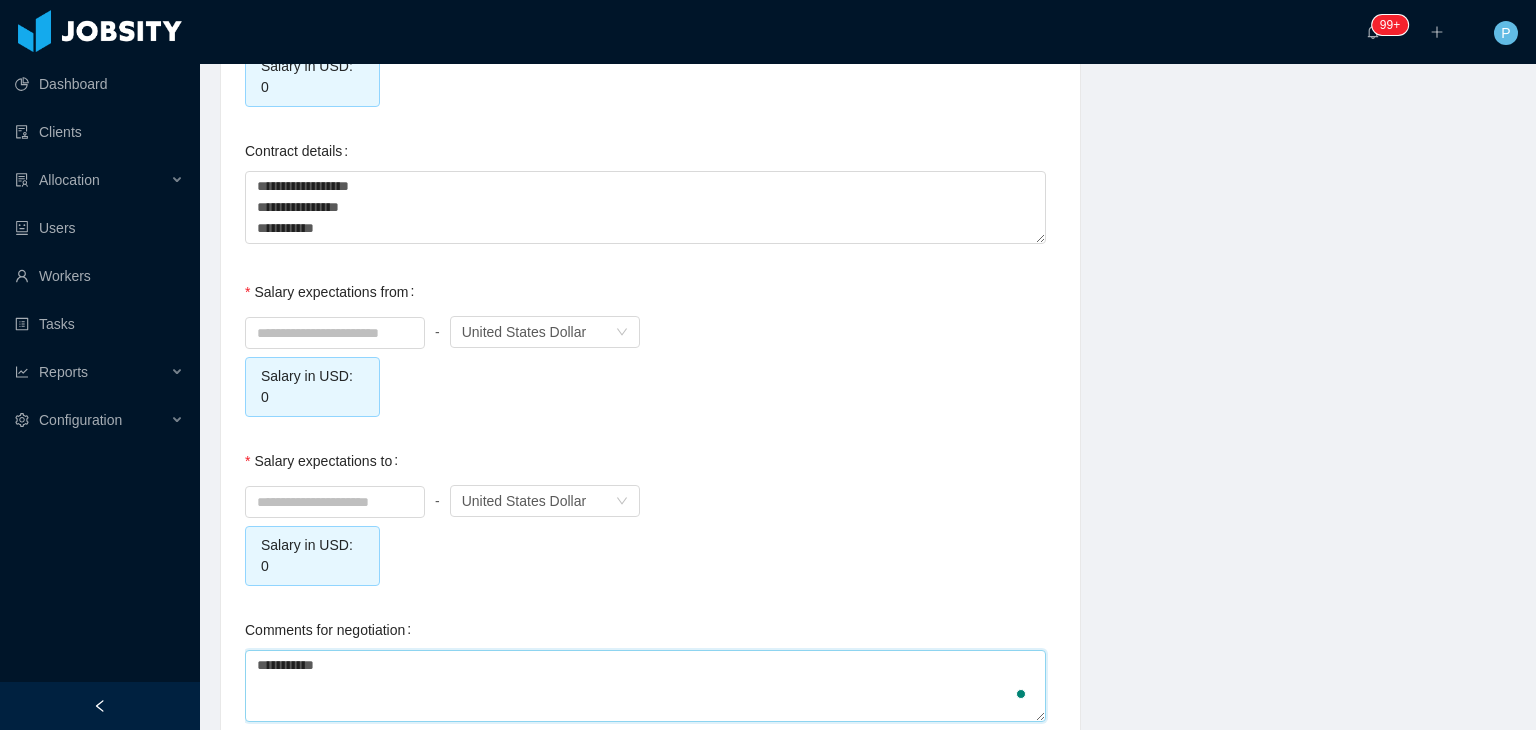 type 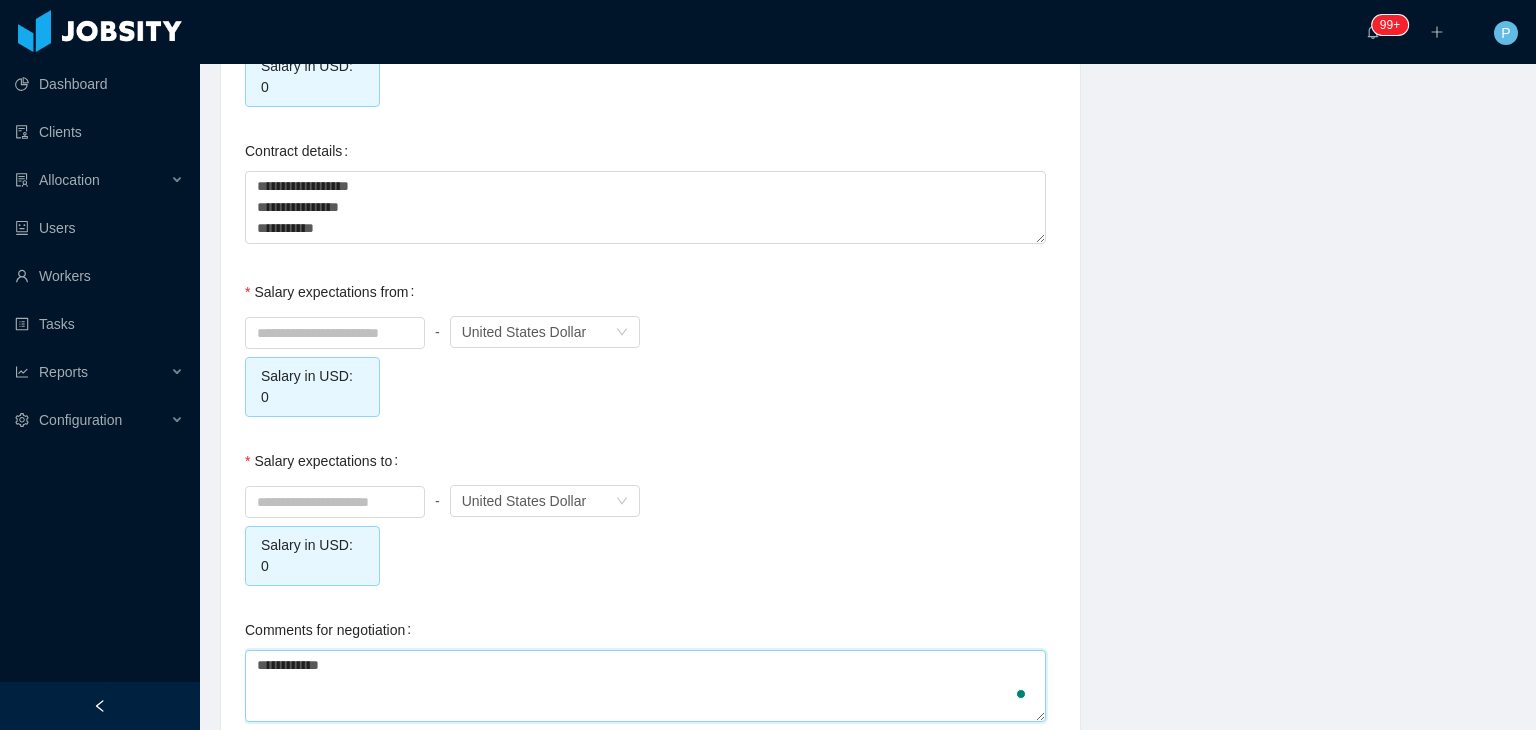 type 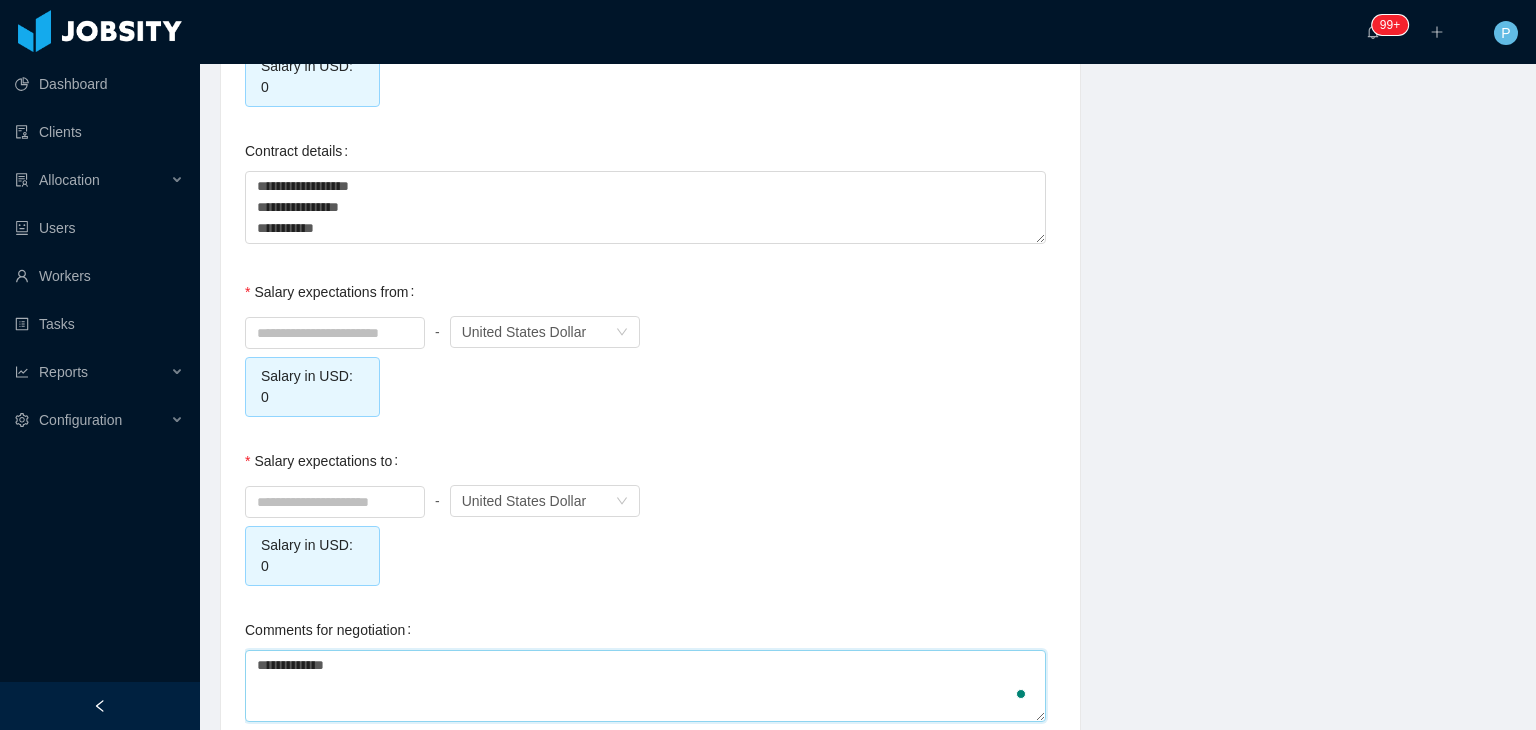 type 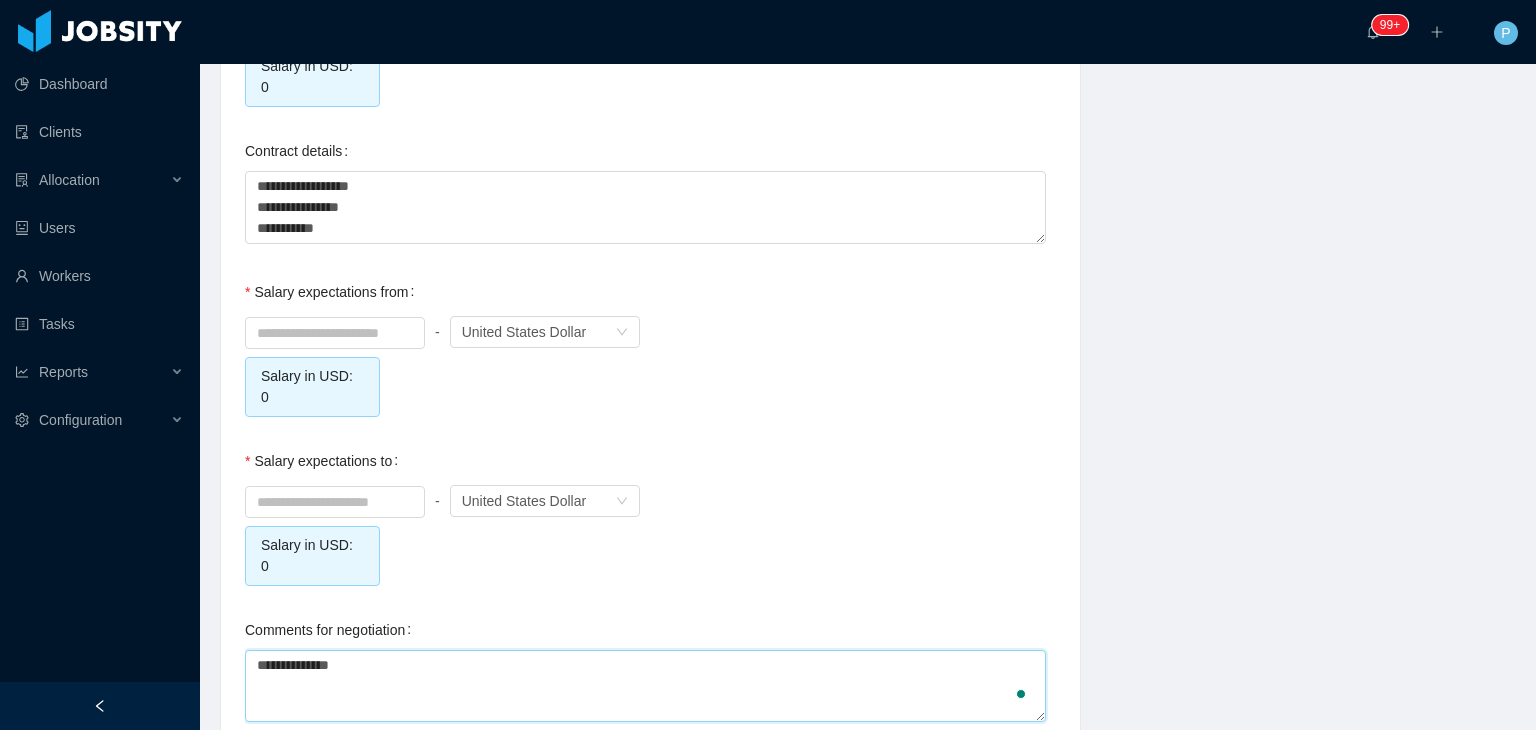 type 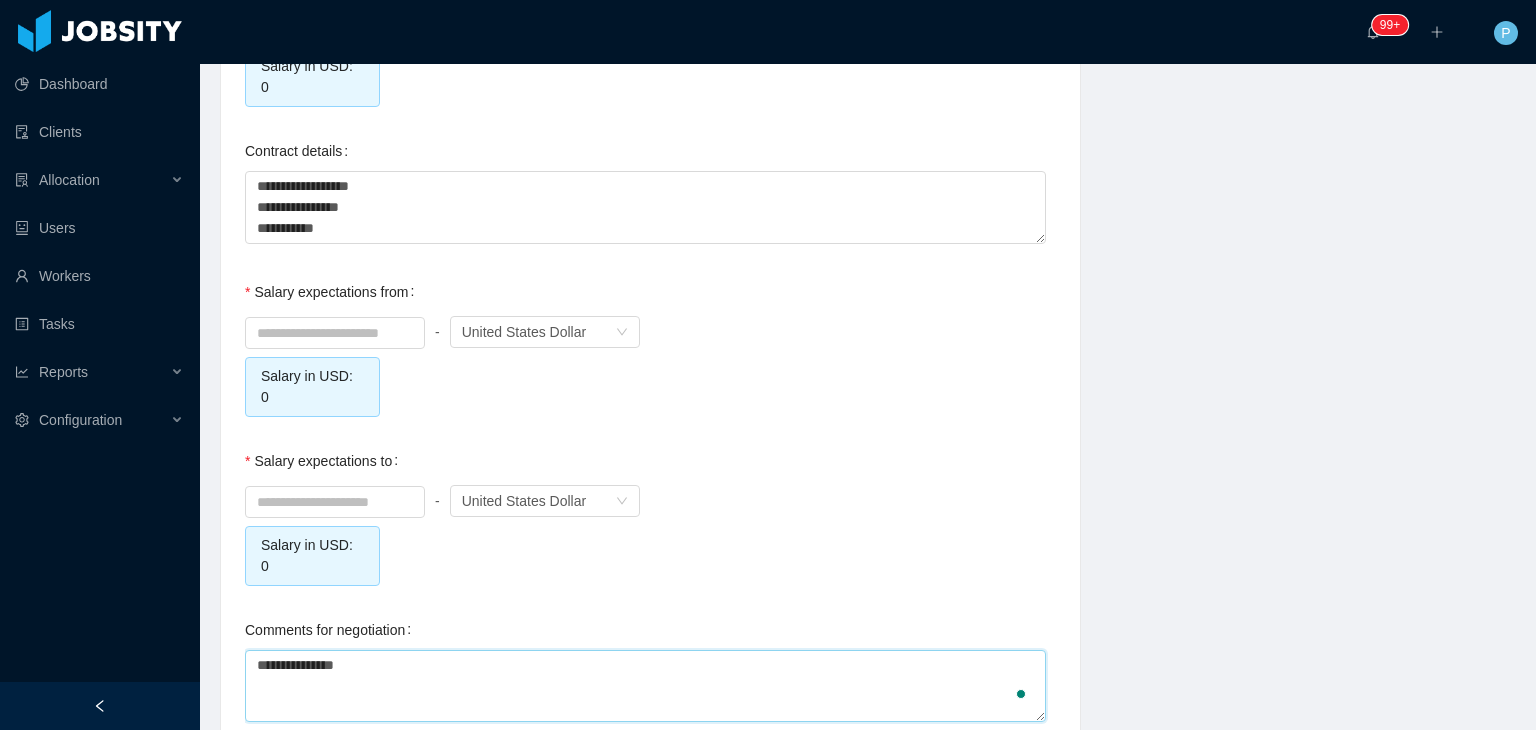 type on "**********" 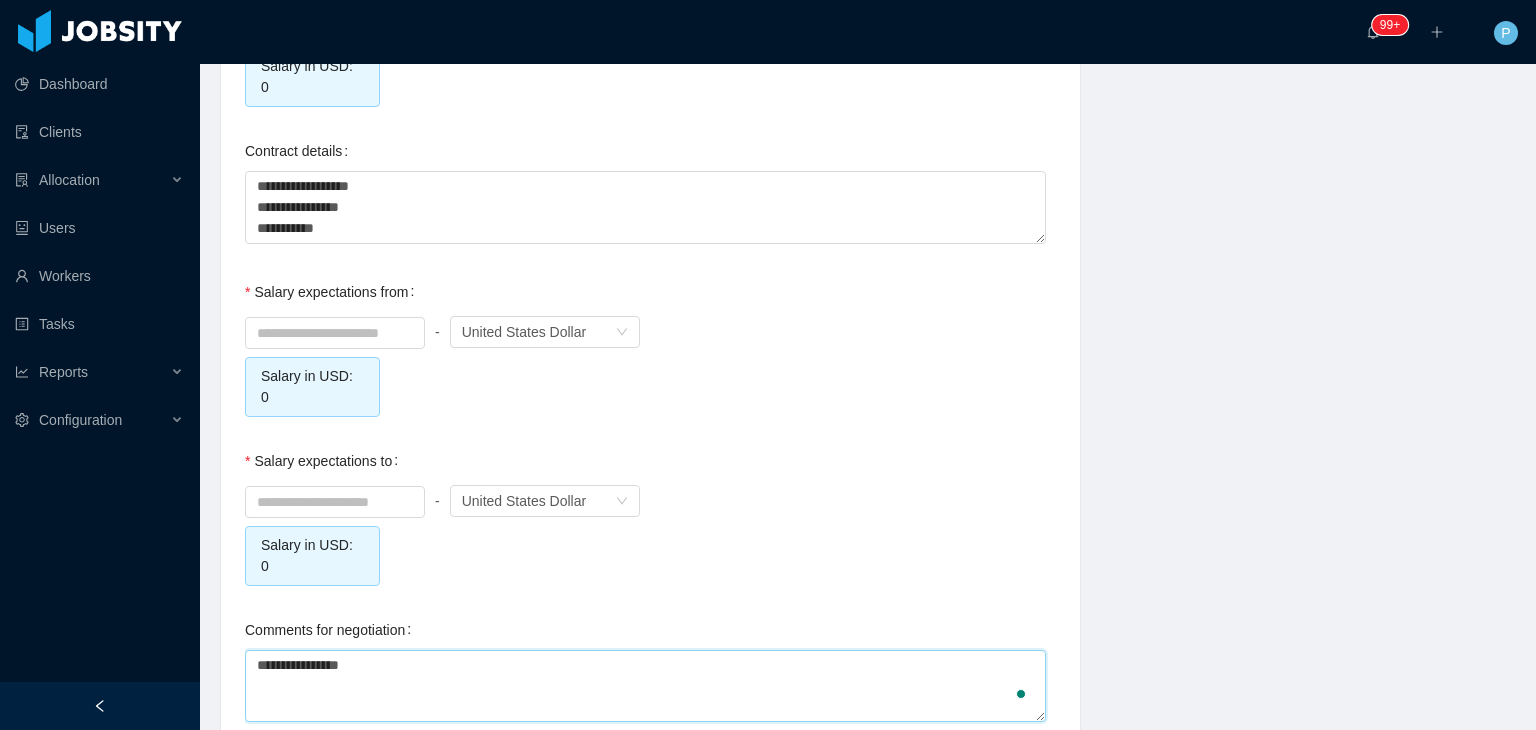 type 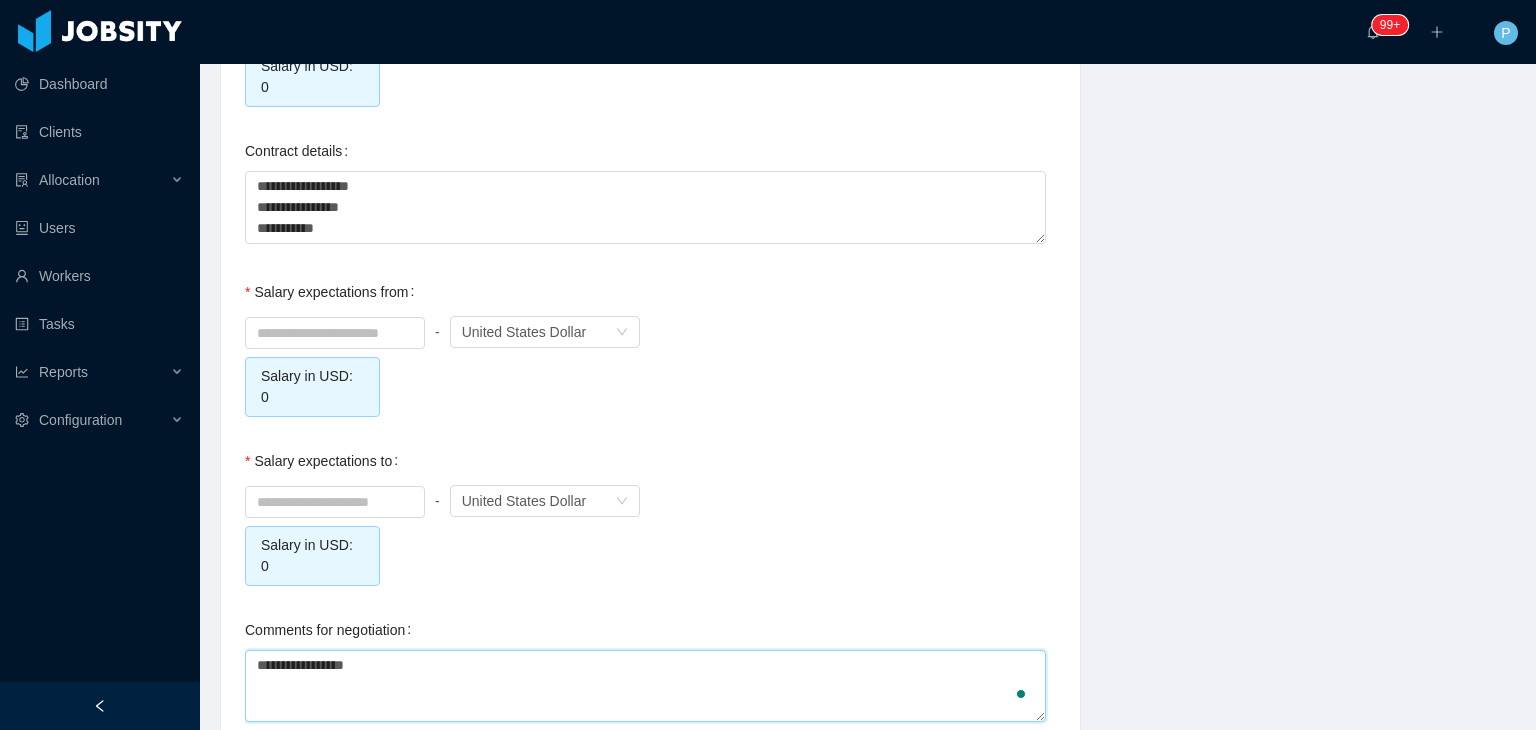 type on "**********" 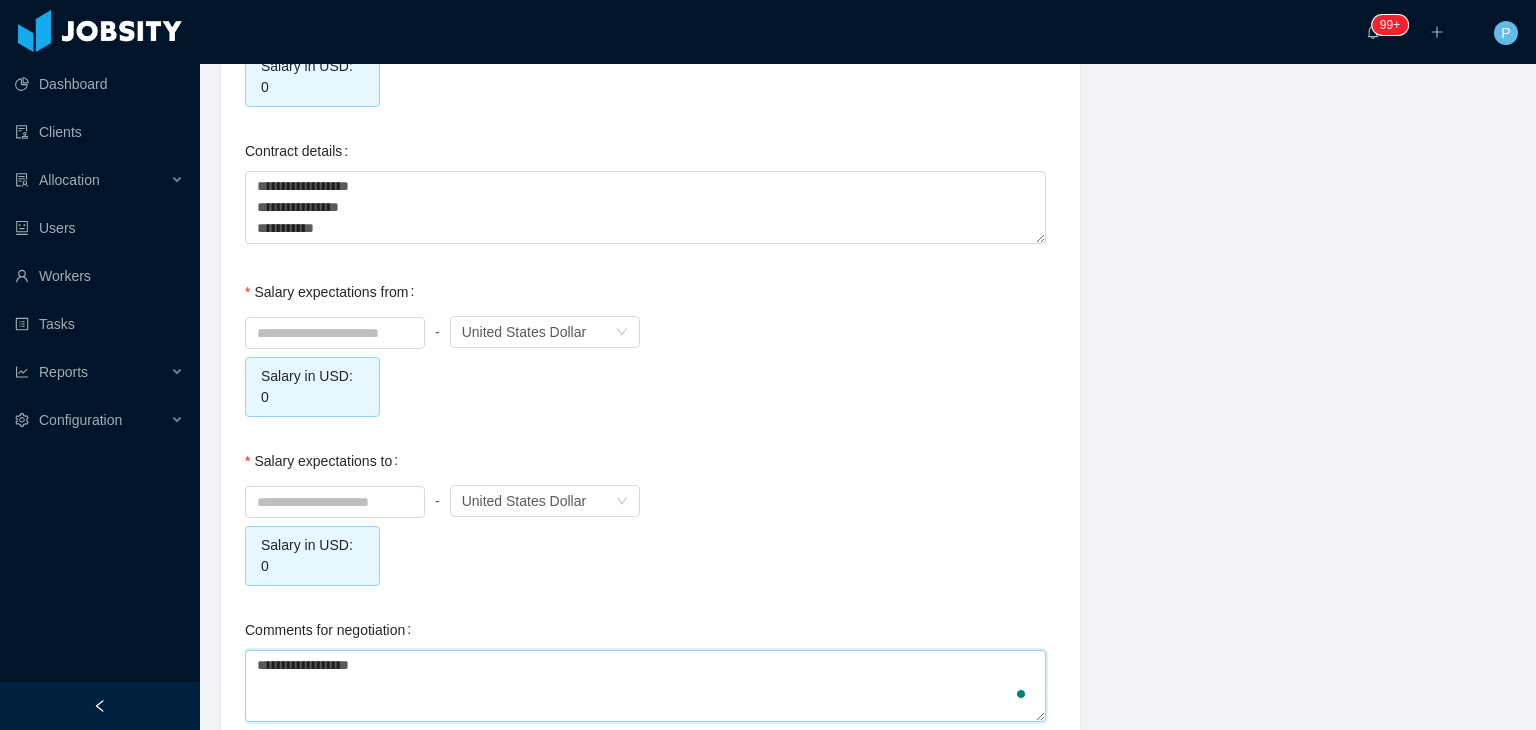 type 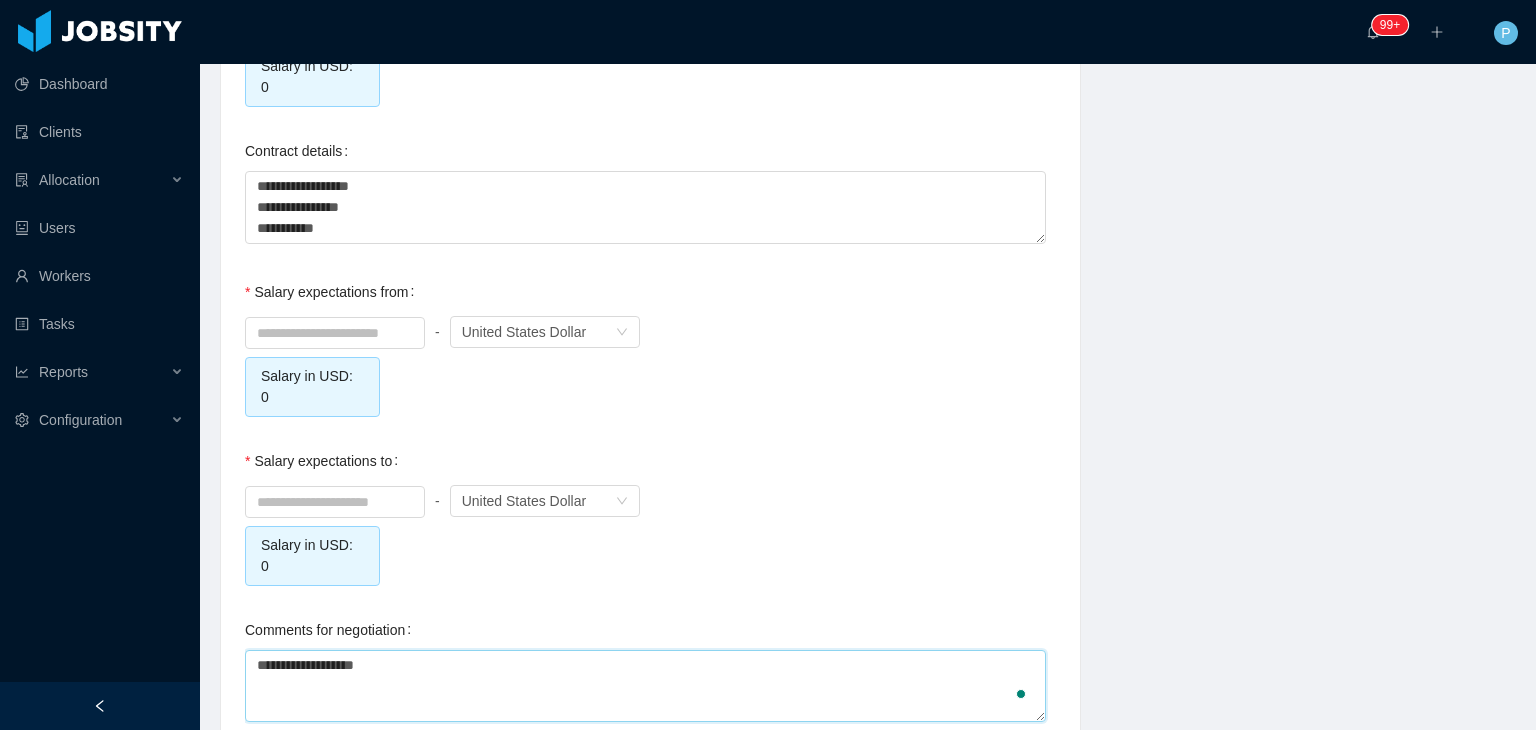 type 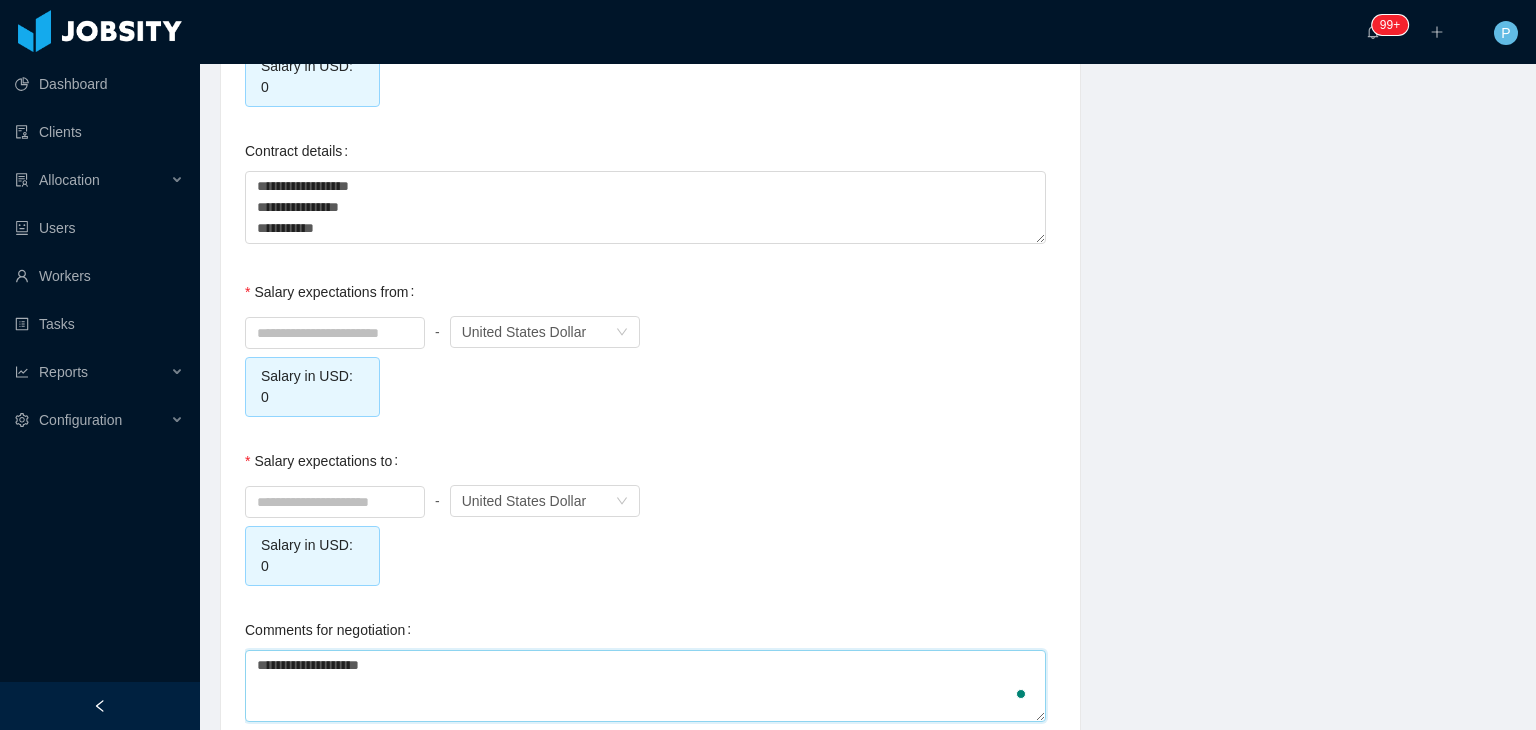 type 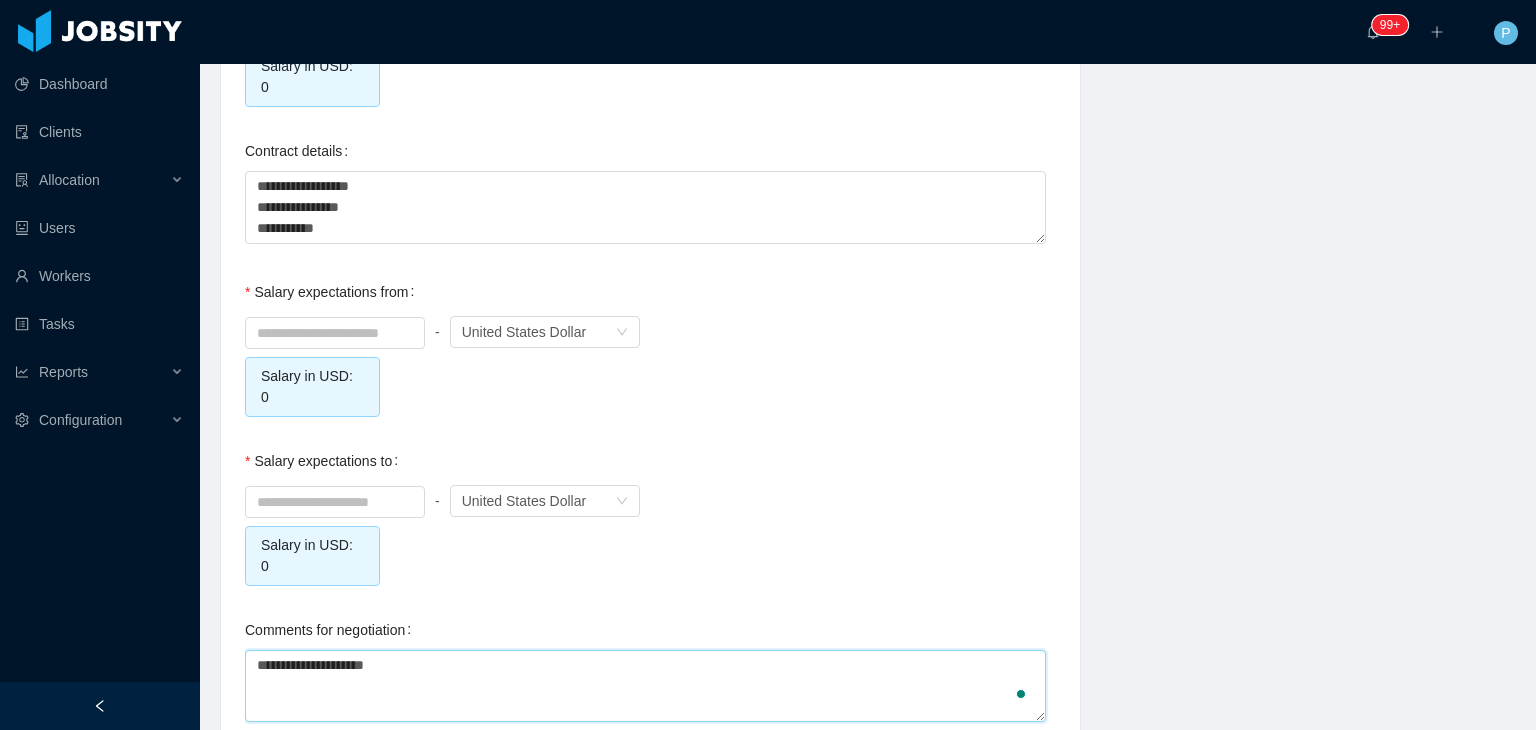 type 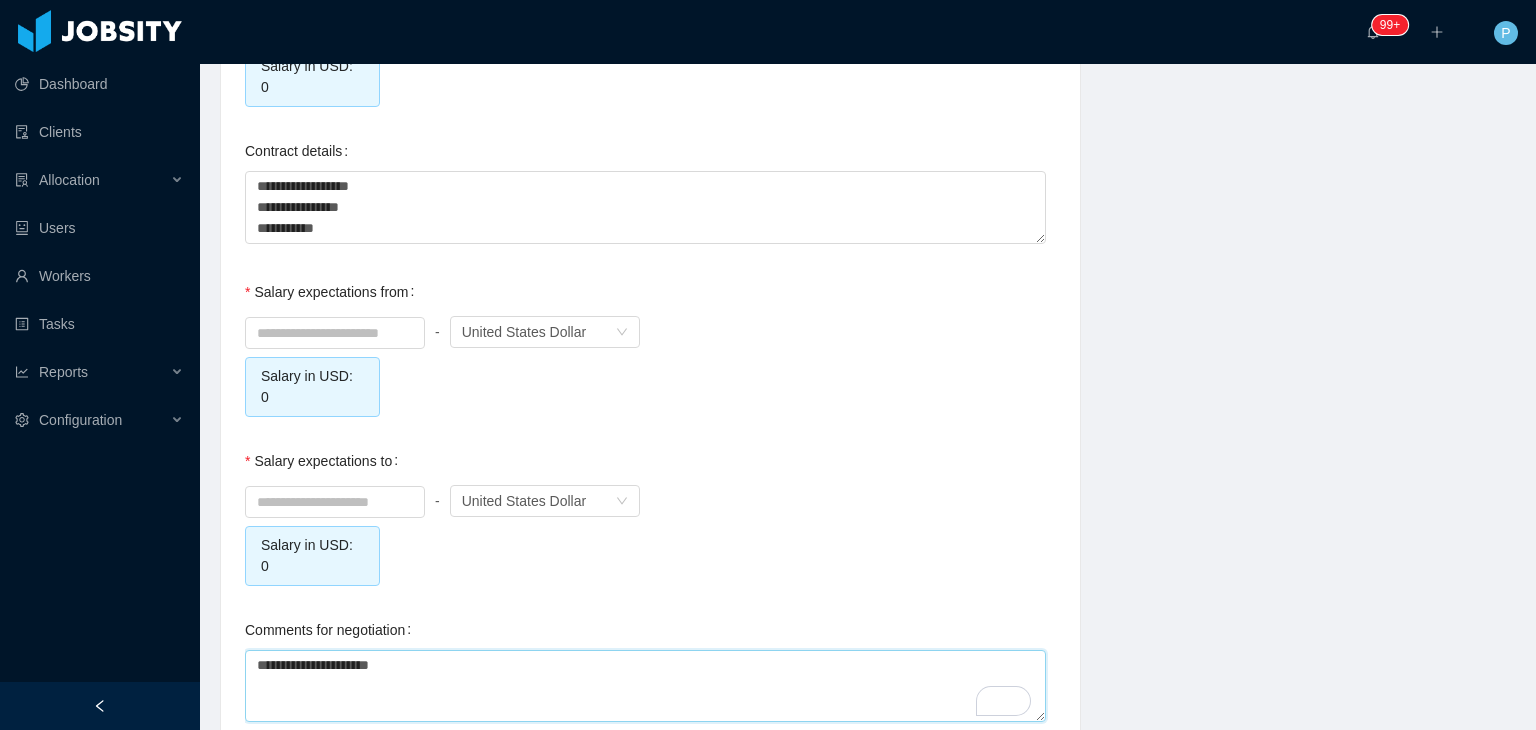 type 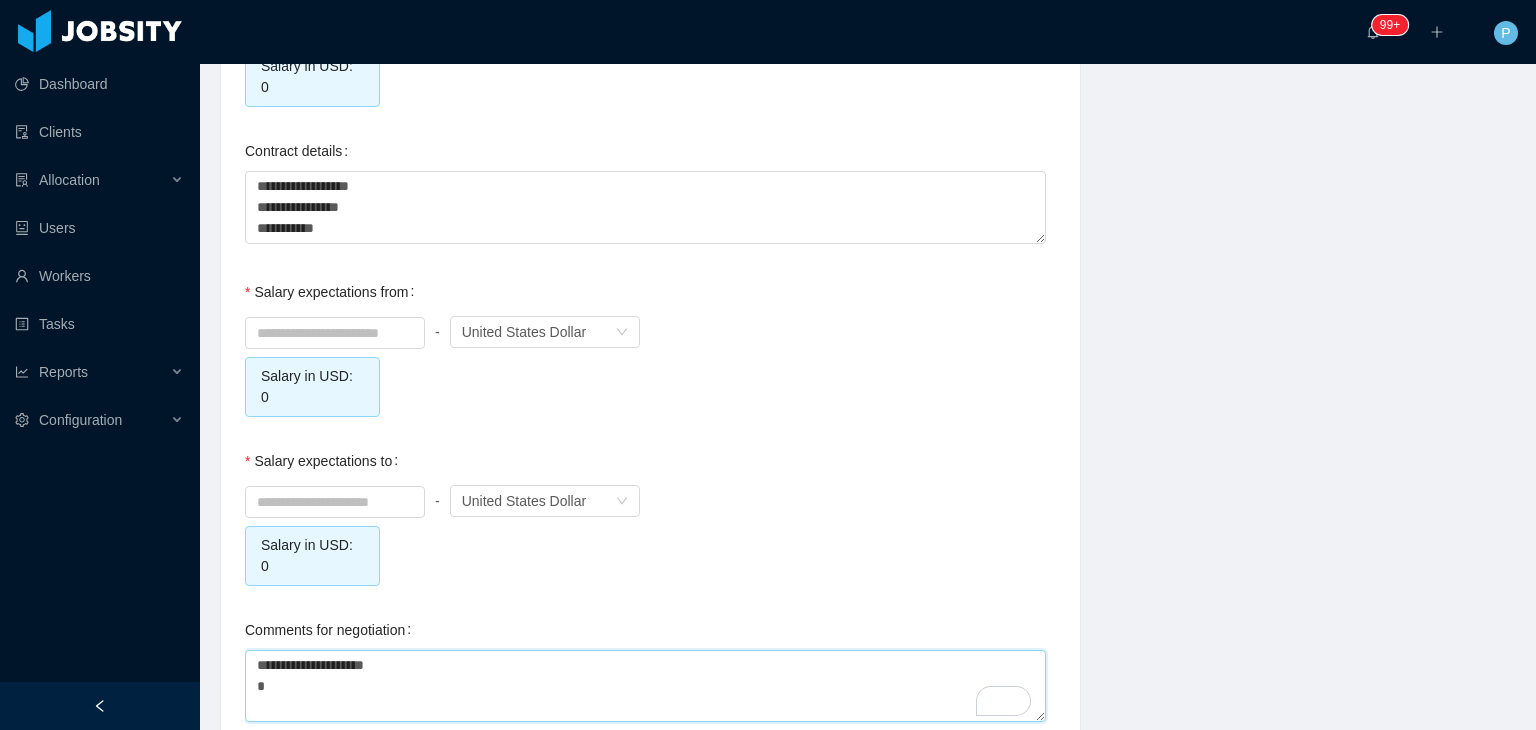 type 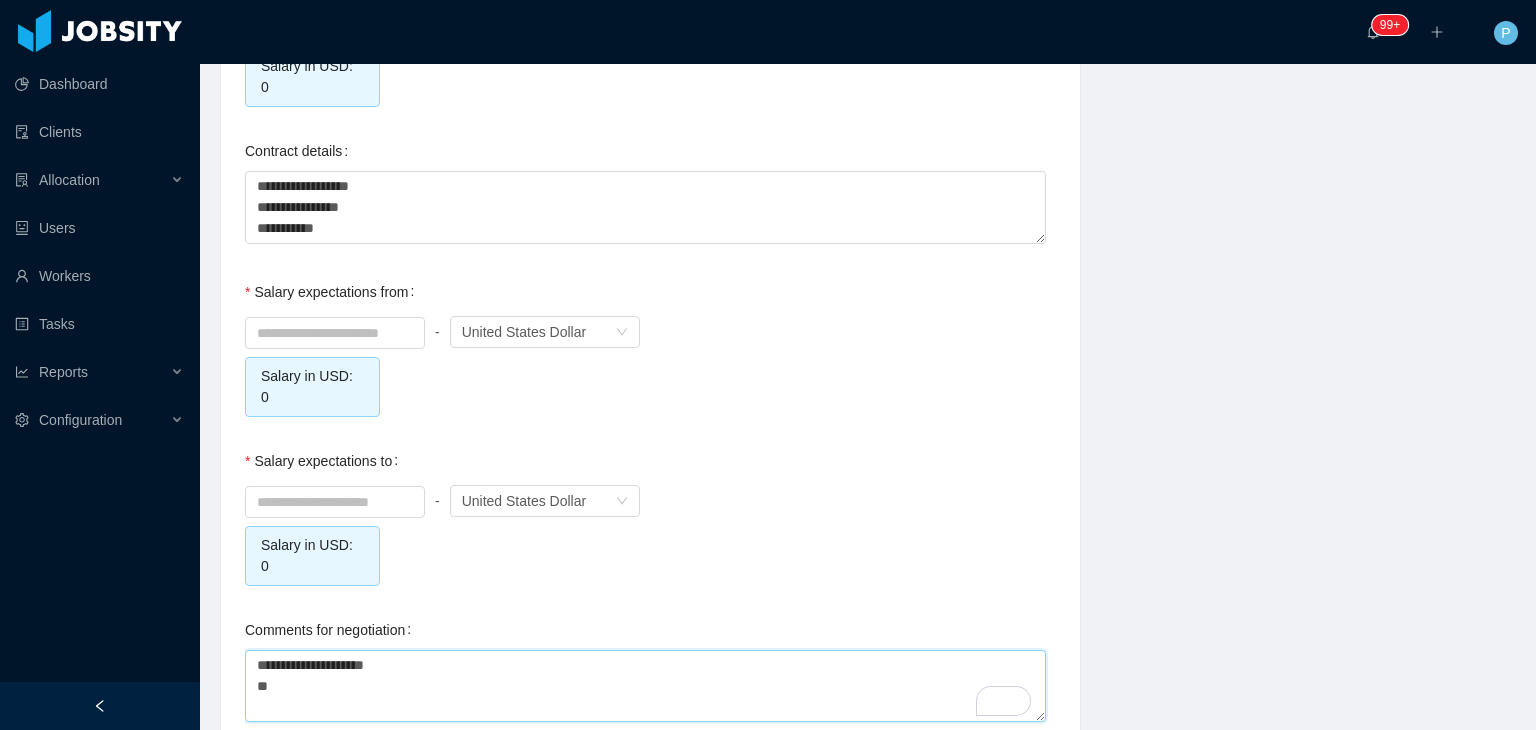 type on "**********" 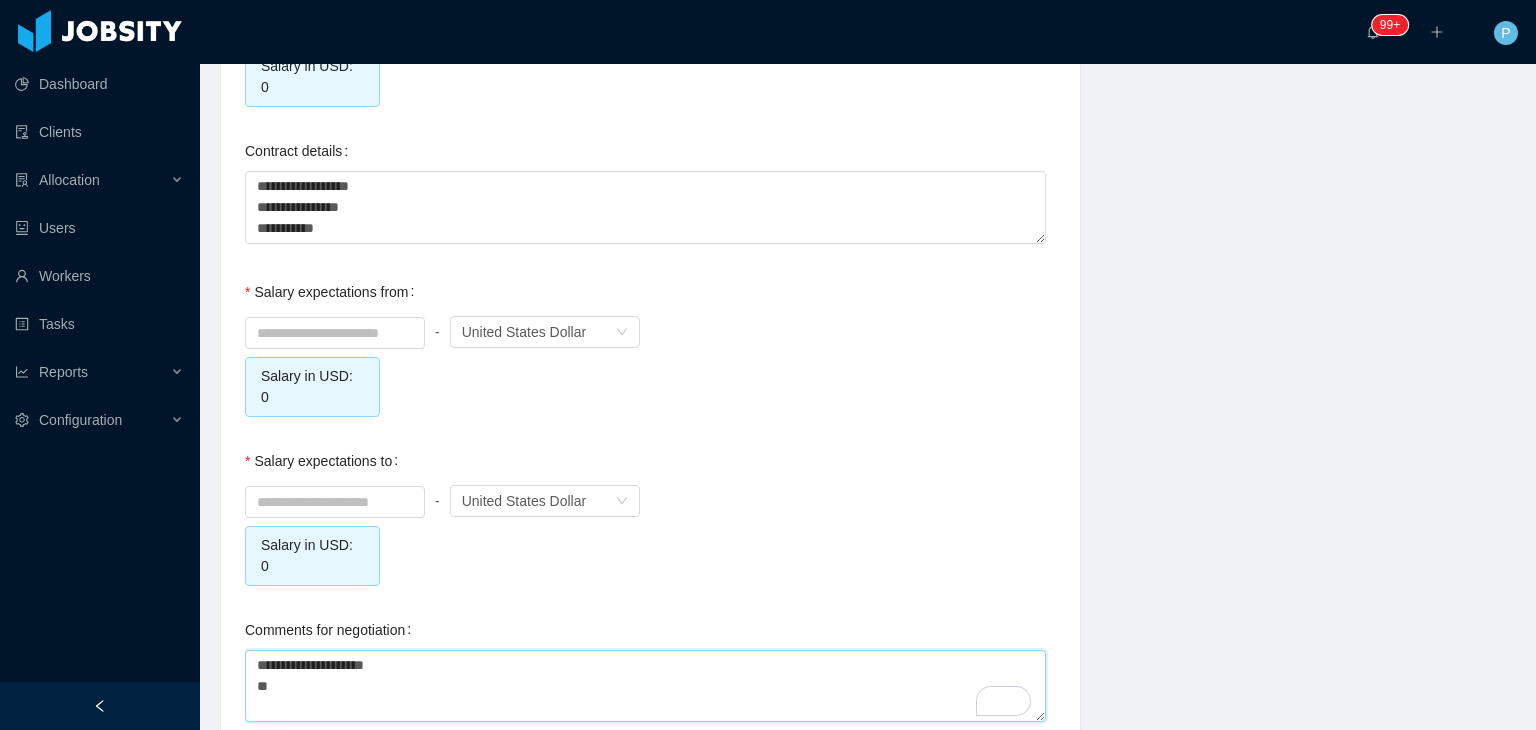 scroll, scrollTop: 497, scrollLeft: 0, axis: vertical 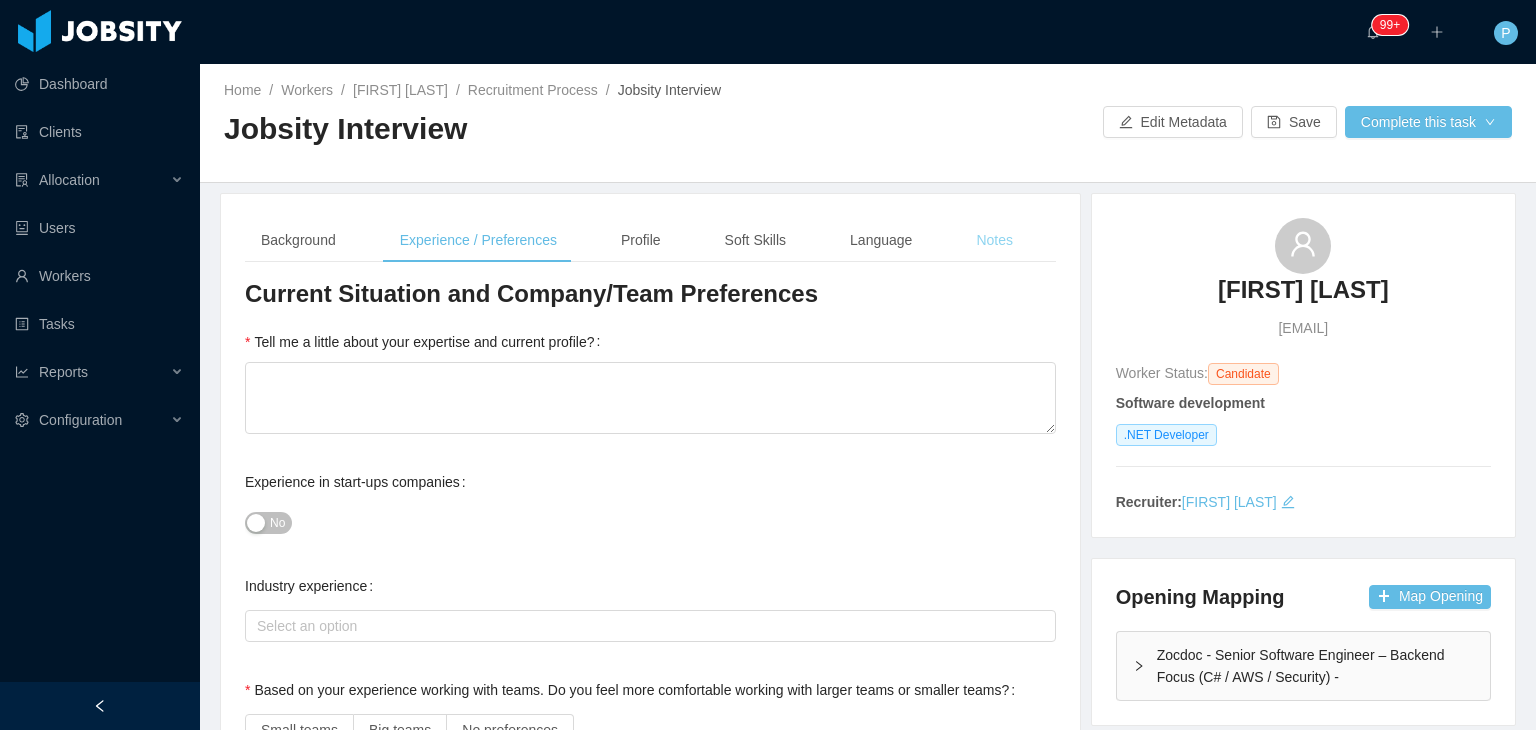 click on "Notes" at bounding box center [994, 240] 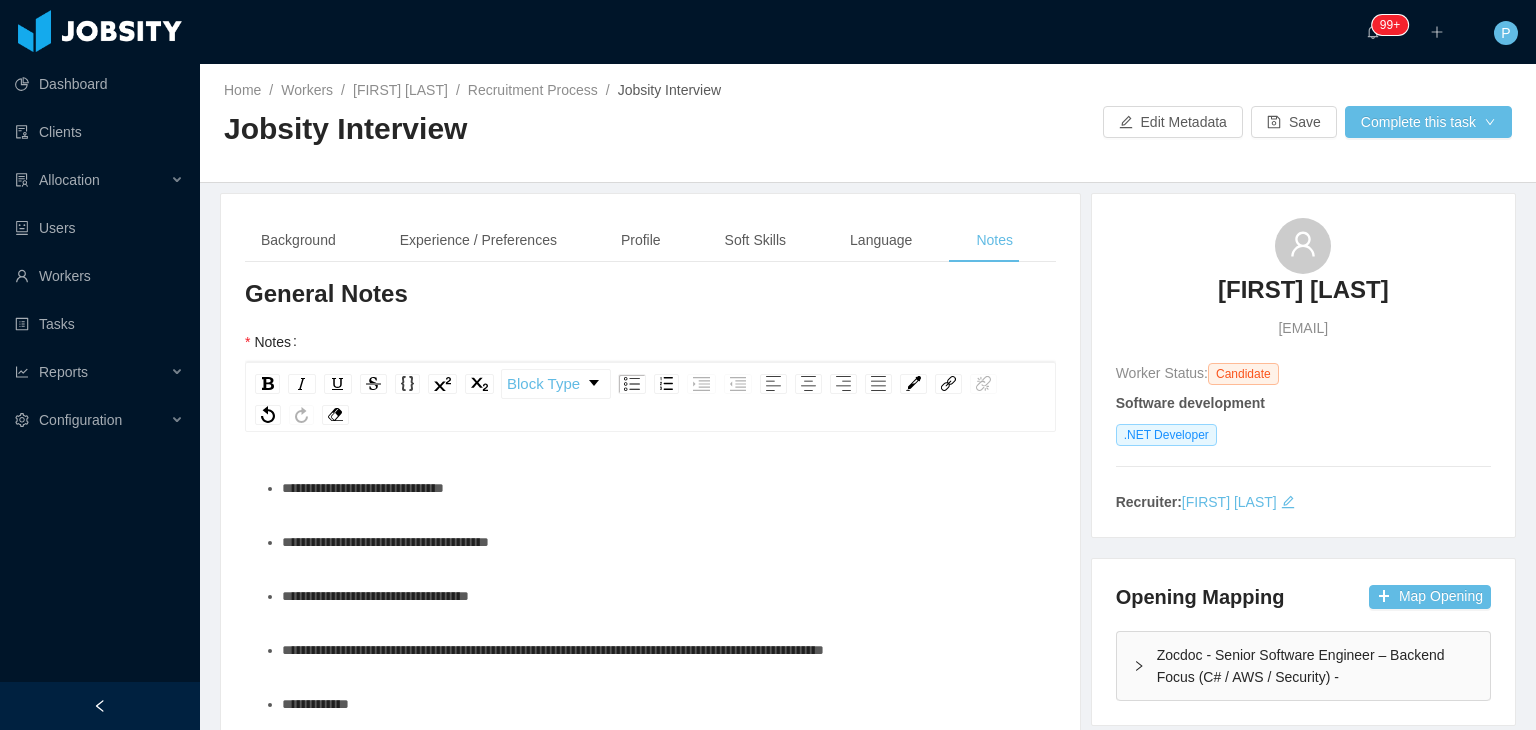scroll, scrollTop: 392, scrollLeft: 0, axis: vertical 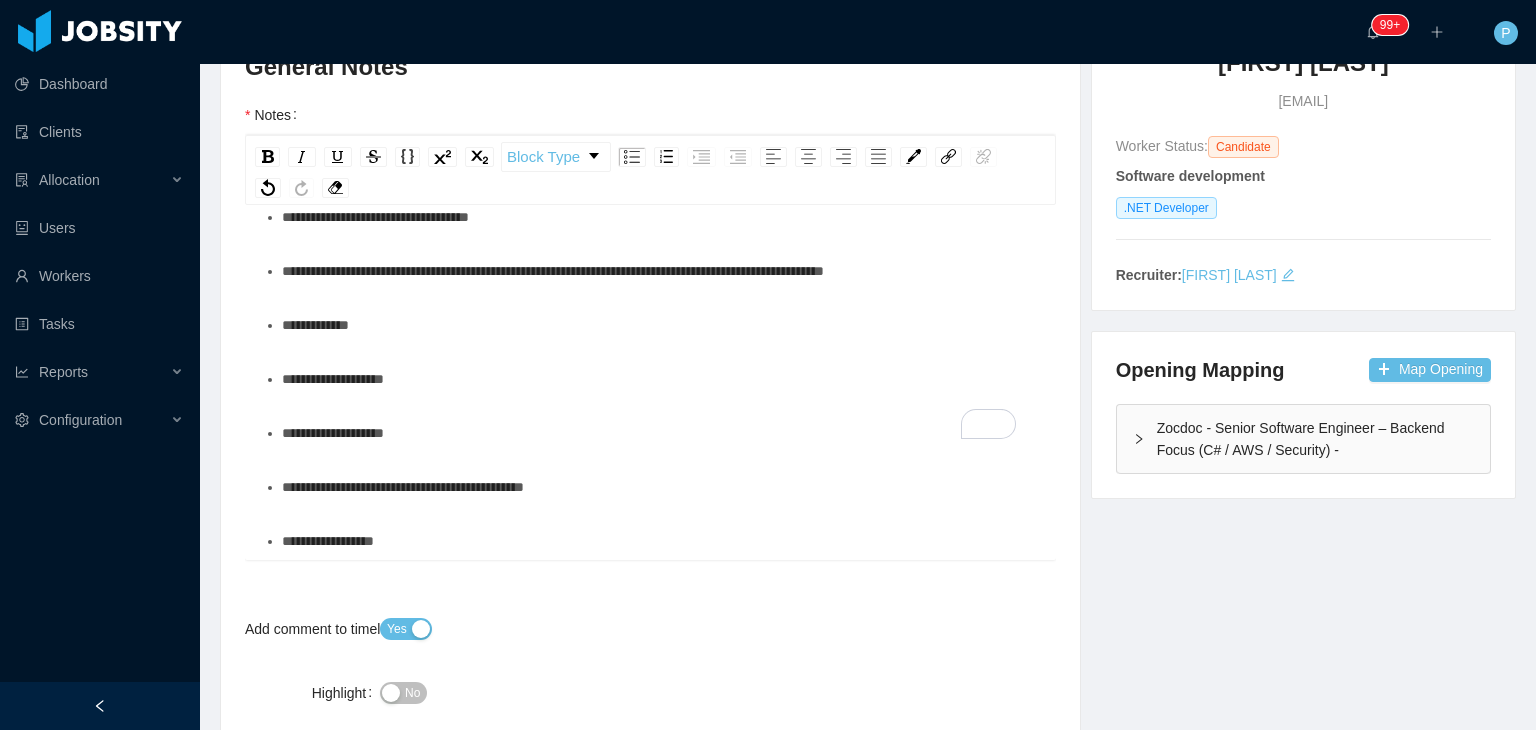 click on "**********" at bounding box center [661, 433] 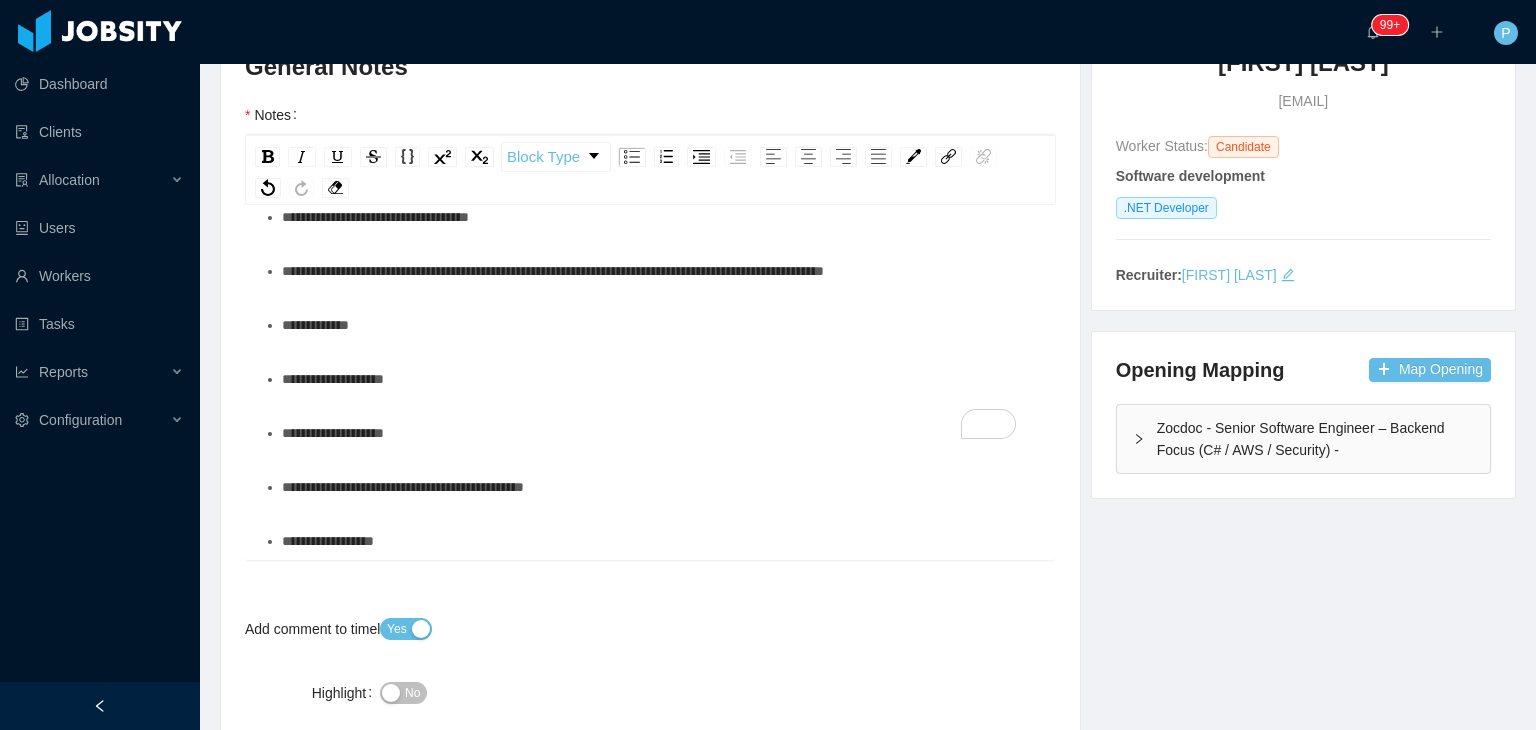 type 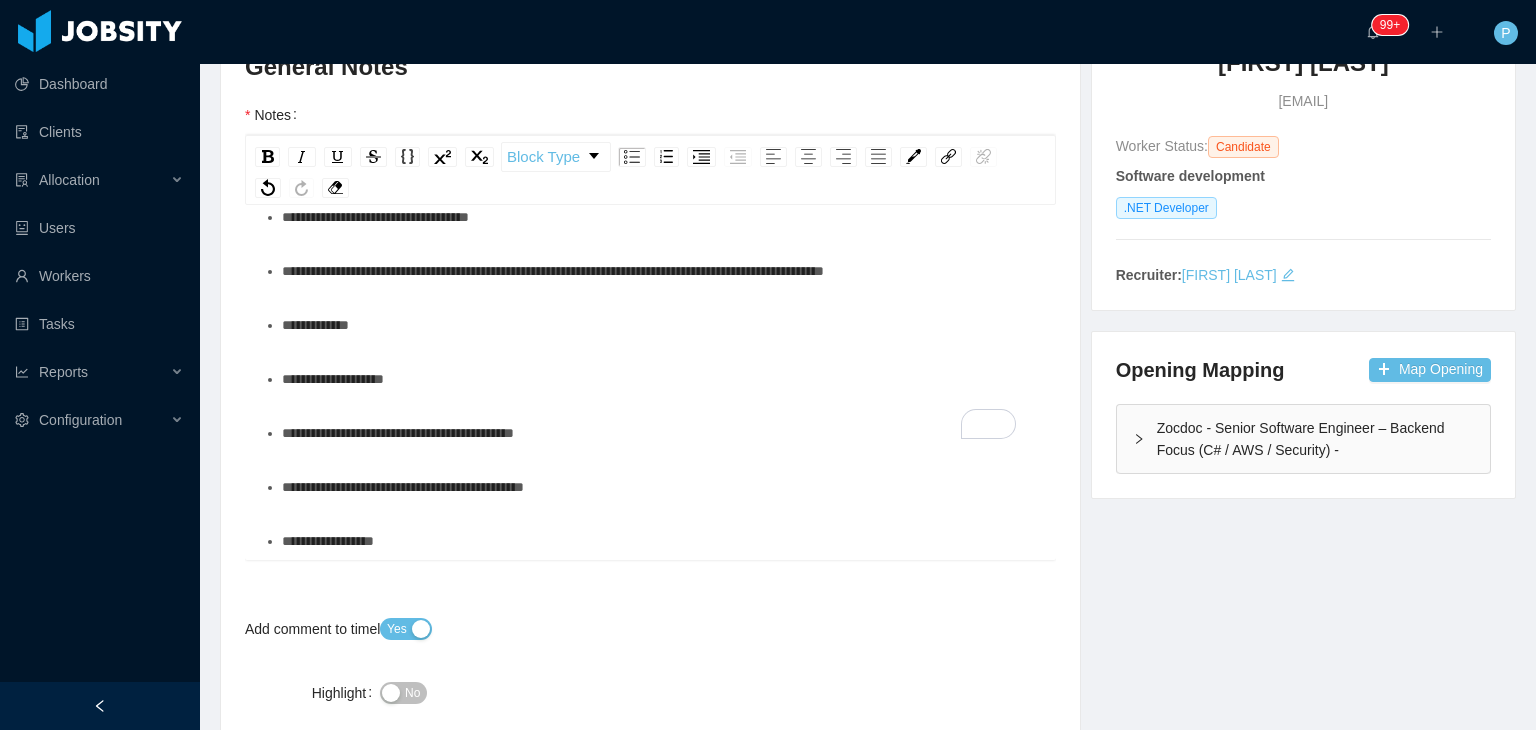 scroll, scrollTop: 58, scrollLeft: 0, axis: vertical 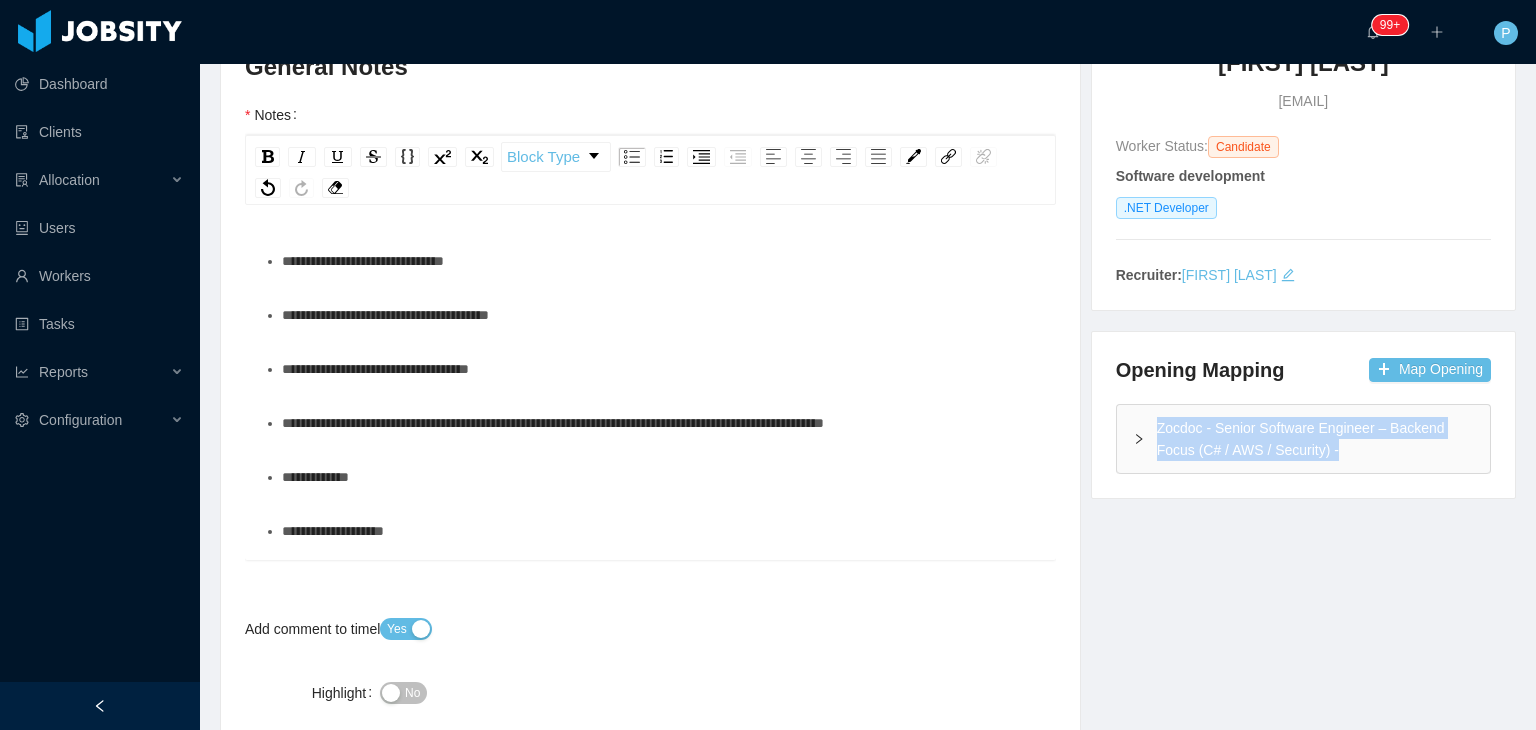 drag, startPoint x: 1337, startPoint y: 446, endPoint x: 1149, endPoint y: 429, distance: 188.76706 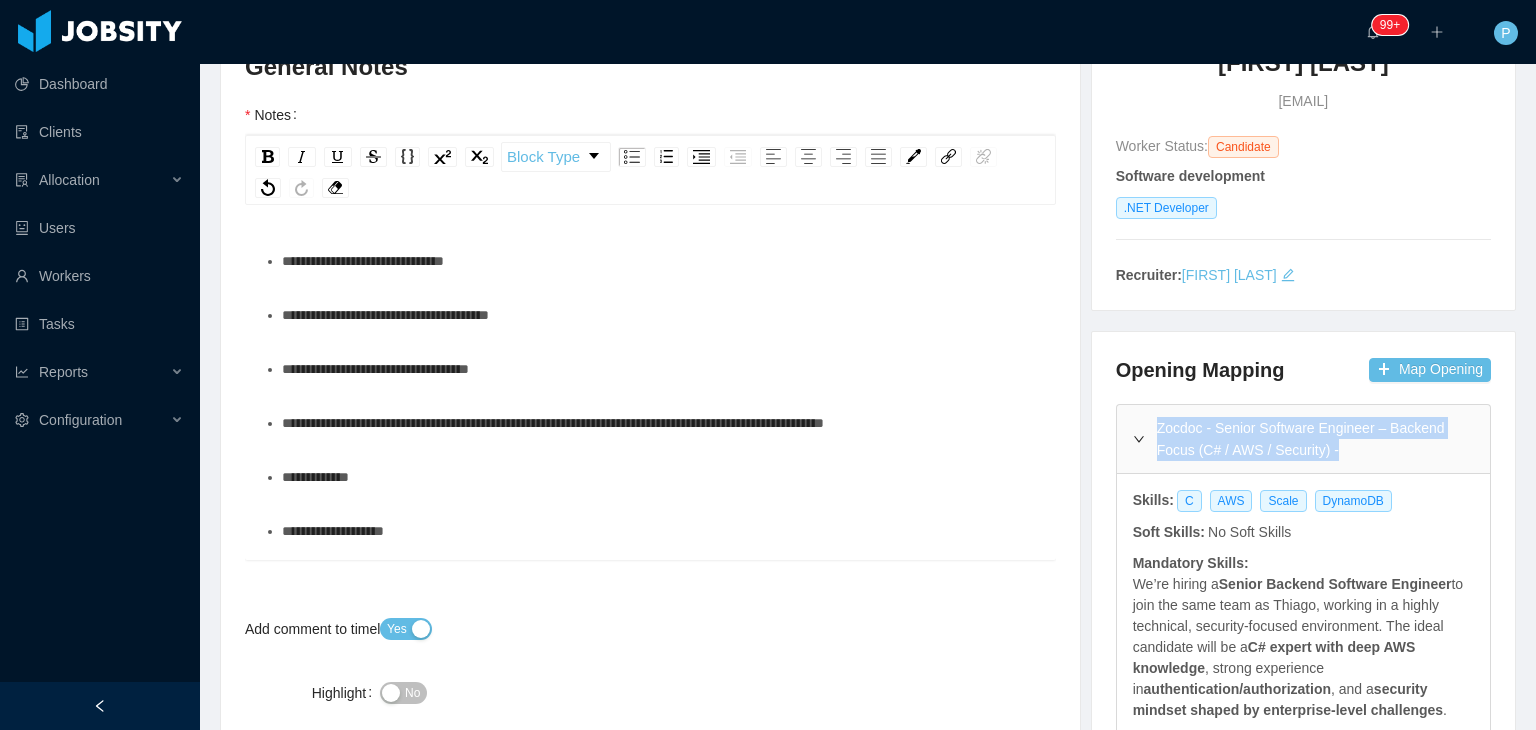 copy on "Zocdoc - Senior Software Engineer – Backend Focus (C# / AWS / Security) -" 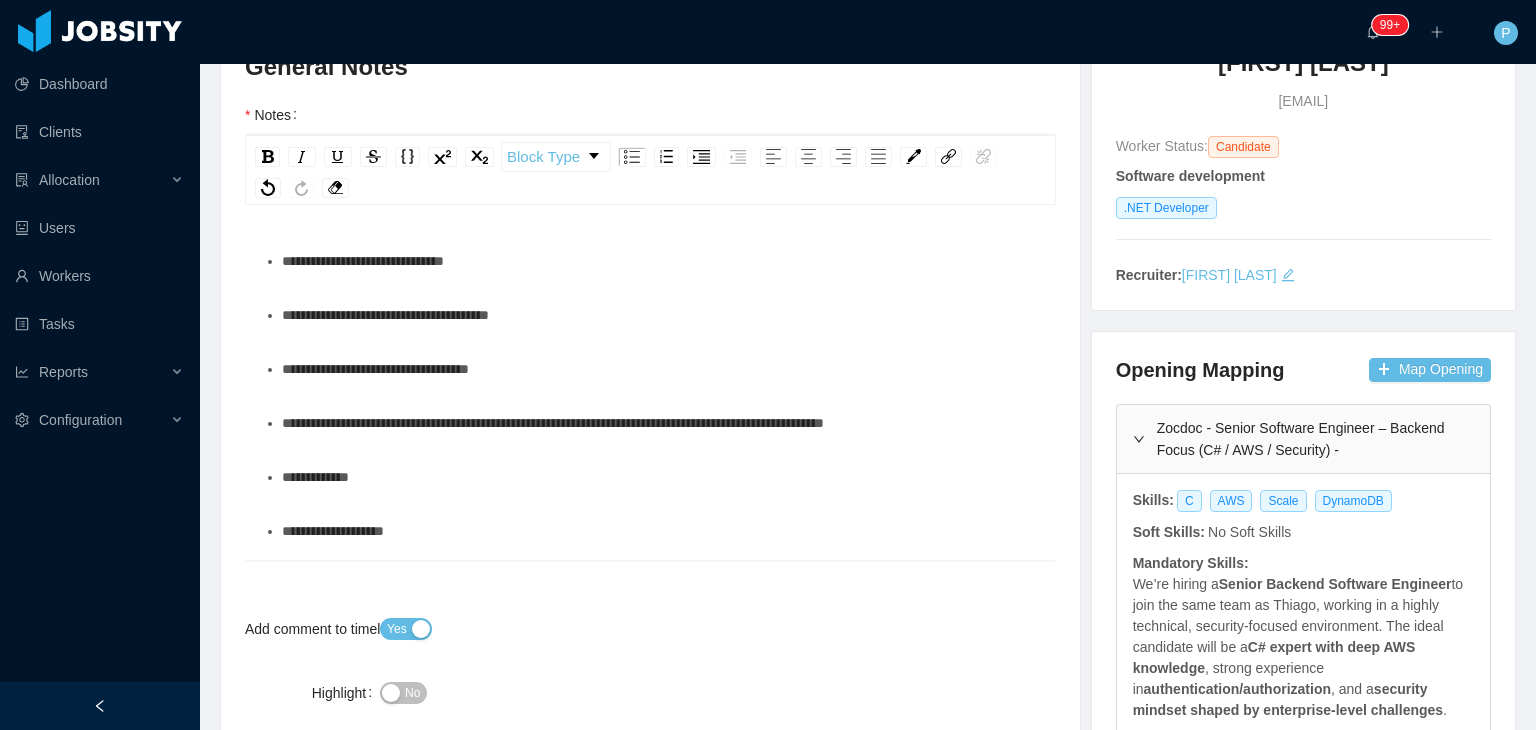 click on "**********" at bounding box center [363, 261] 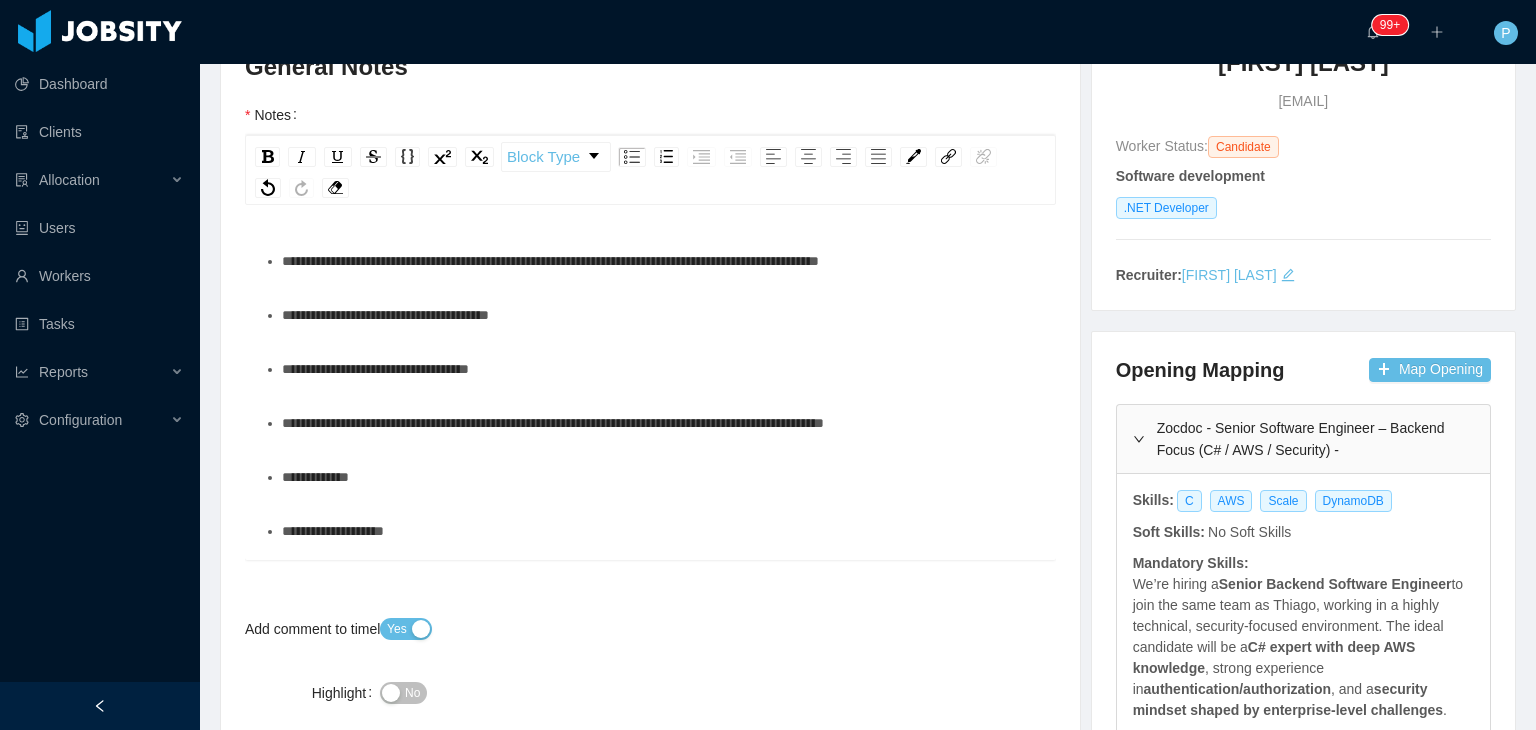 click on "**********" at bounding box center (661, 369) 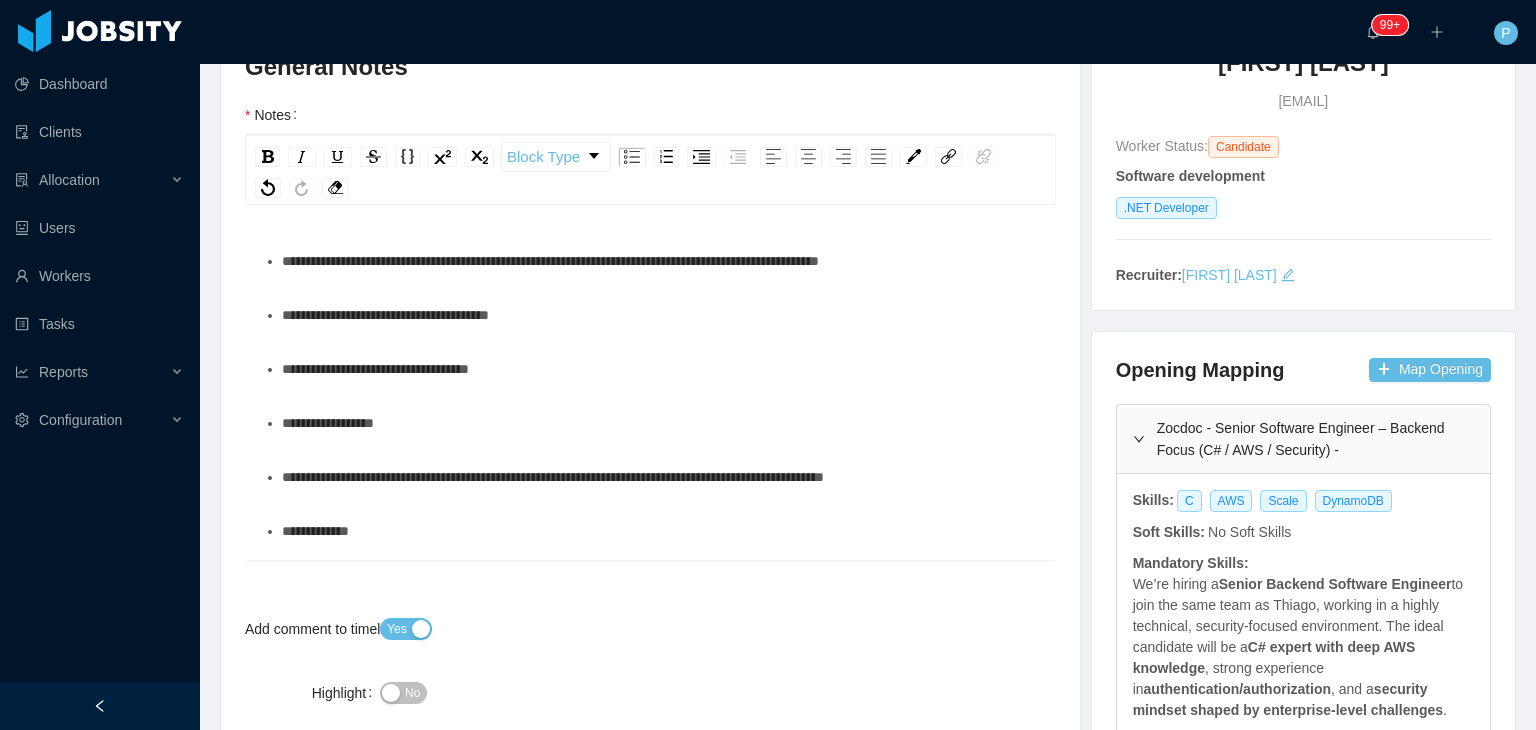 click on "**********" at bounding box center [553, 477] 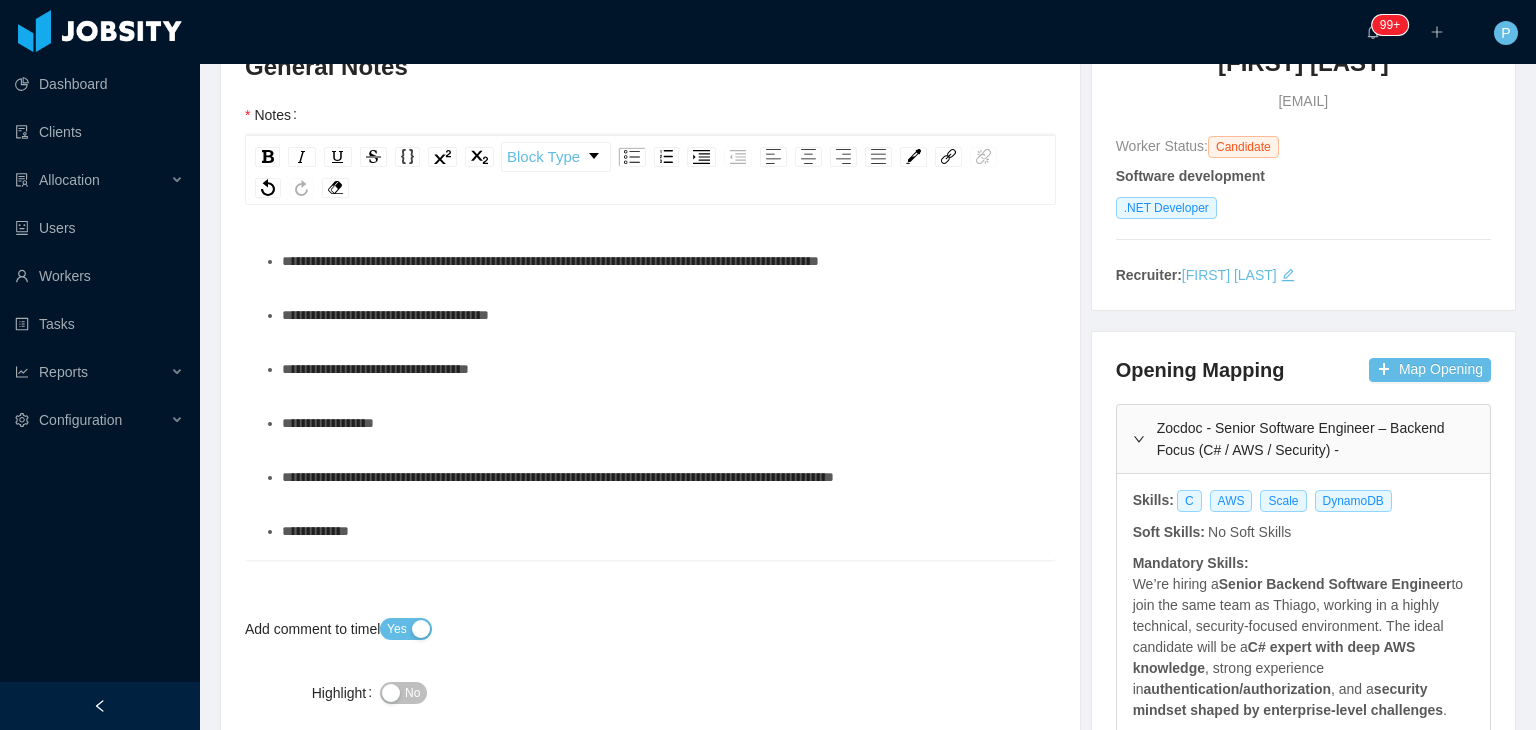 click on "**********" at bounding box center (661, 423) 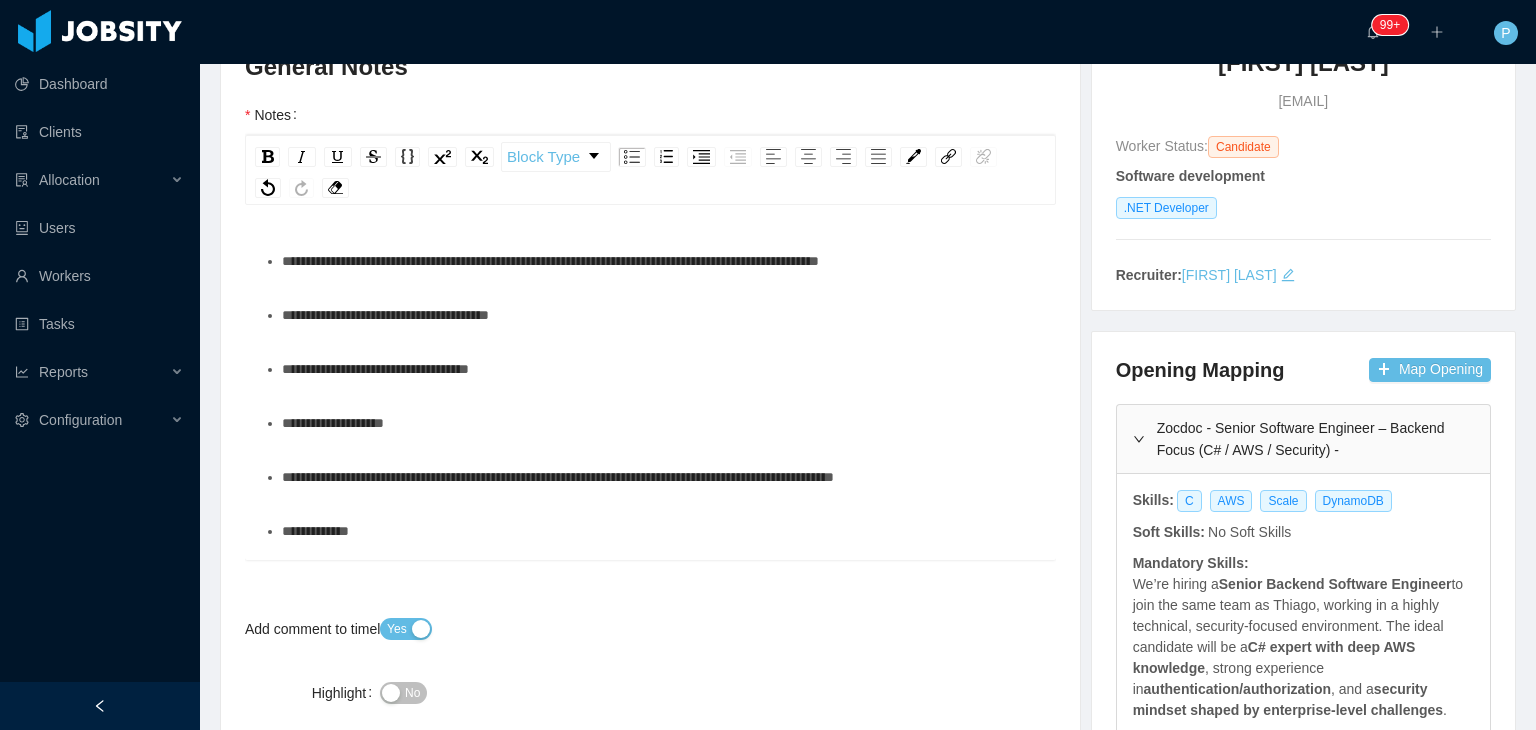 click on "**********" at bounding box center [375, 369] 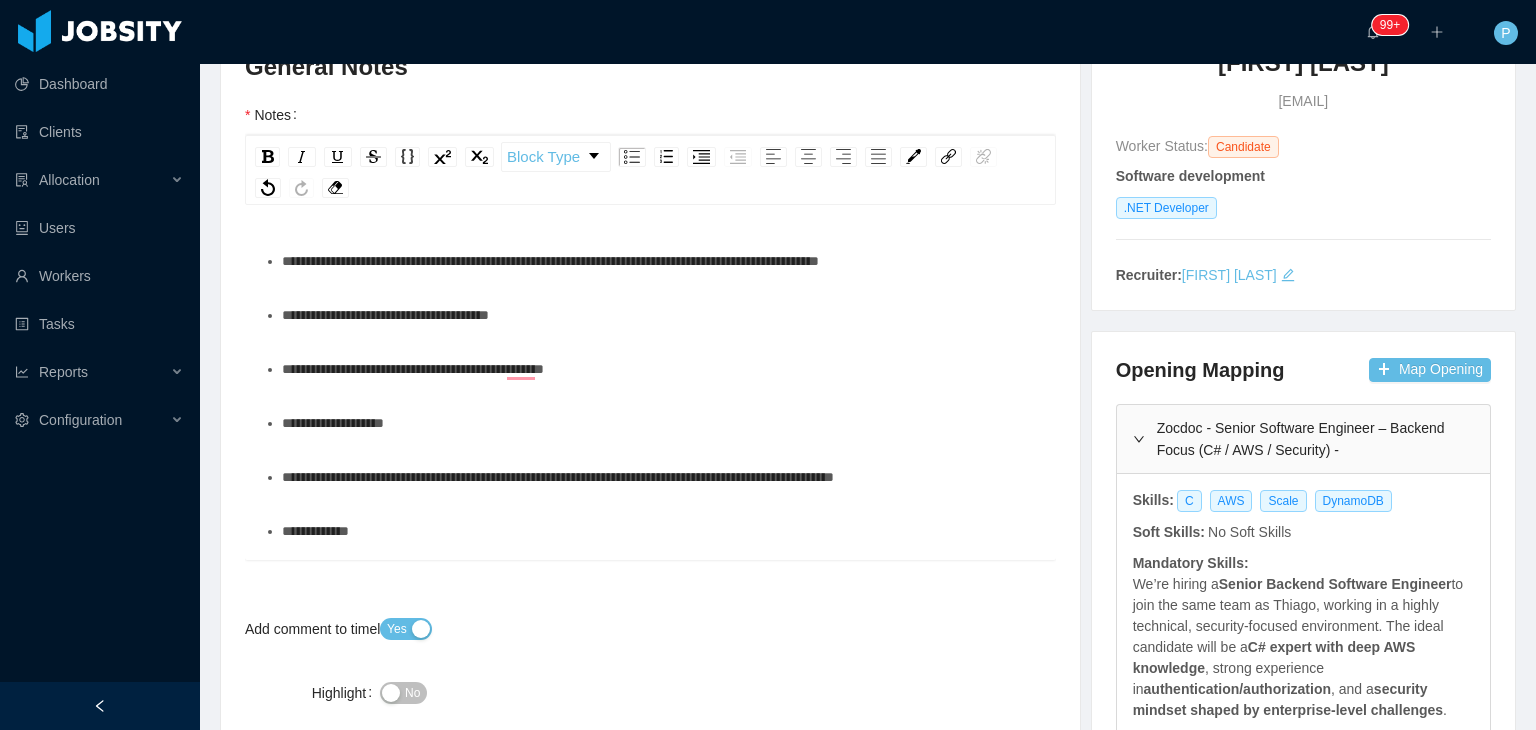 click on "**********" at bounding box center [661, 315] 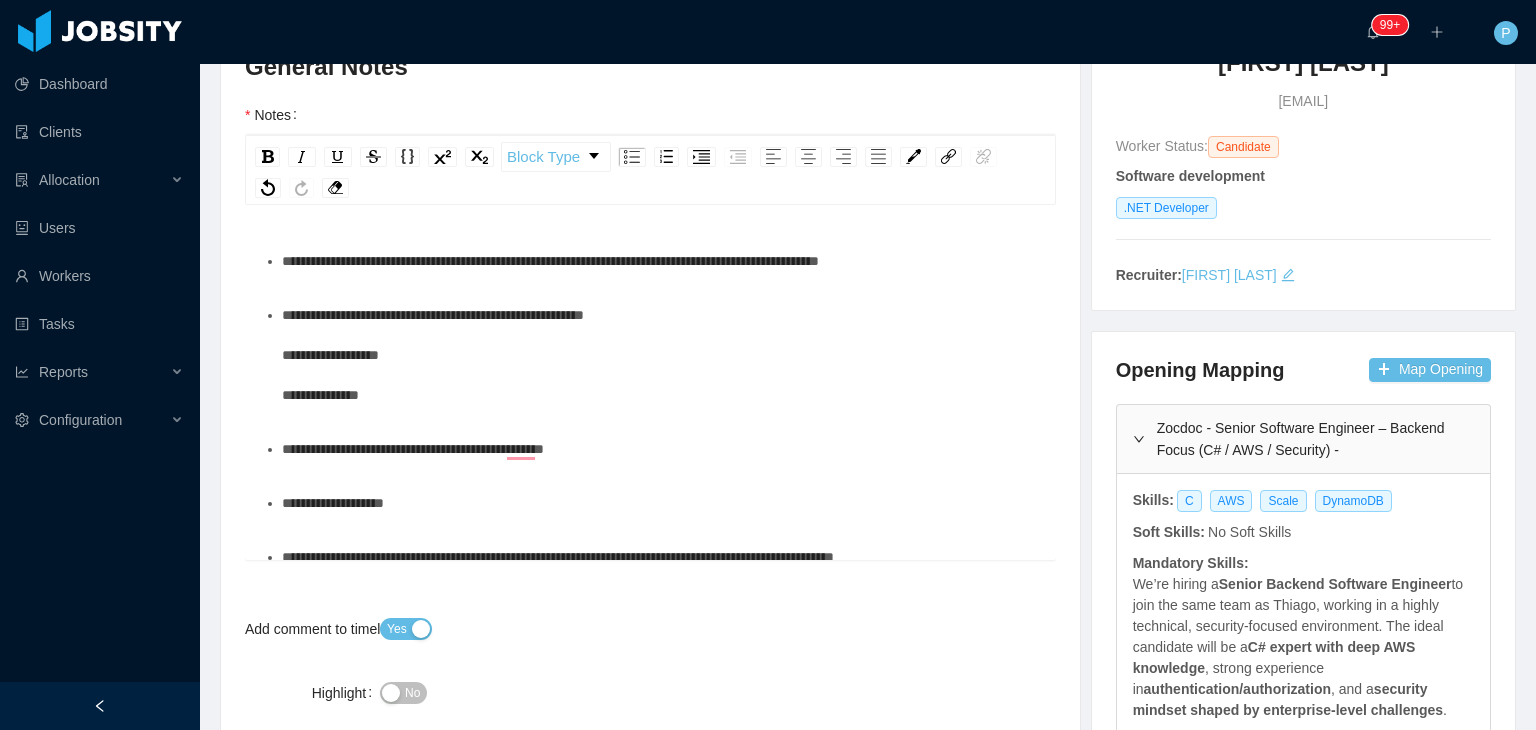 click on "**********" at bounding box center [661, 355] 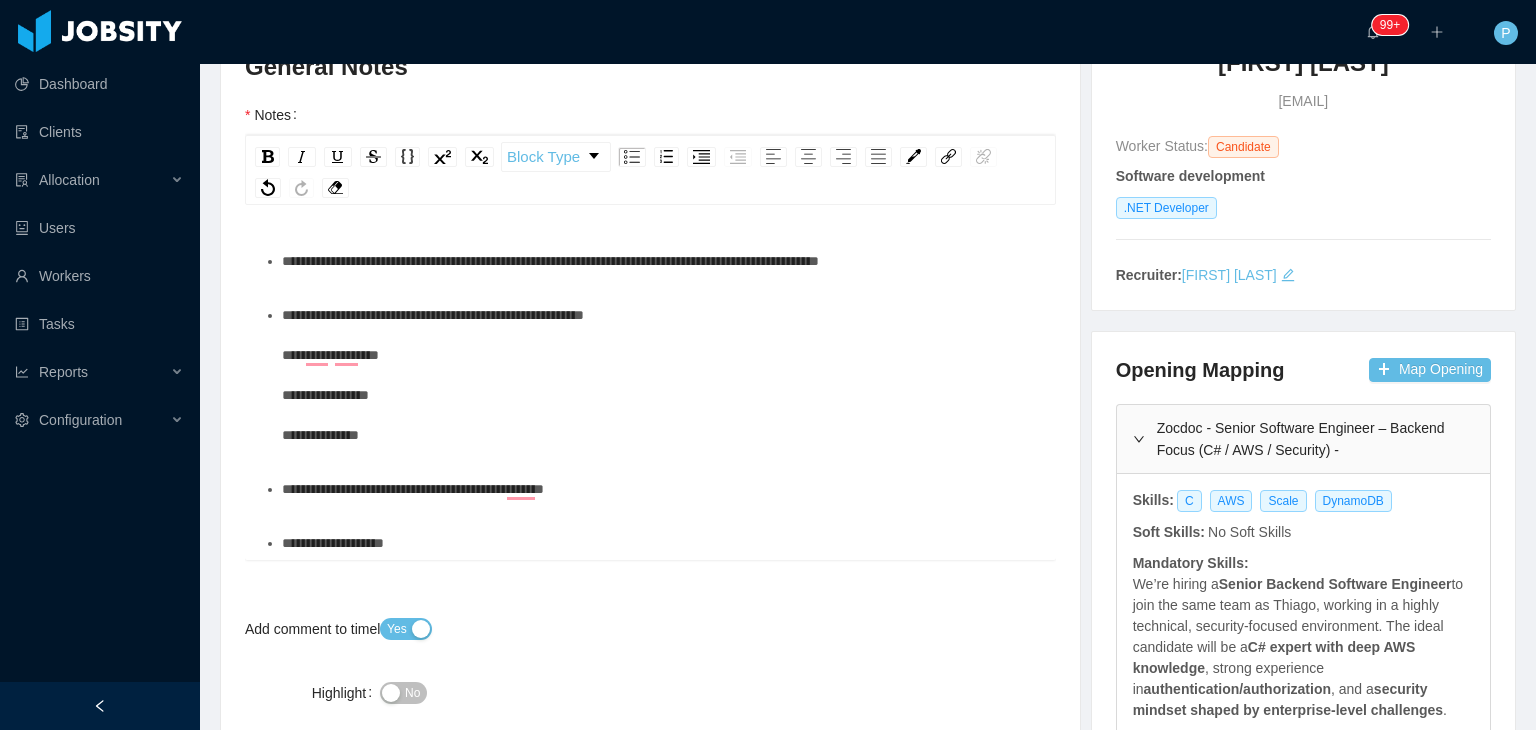 click on "**********" at bounding box center [651, 564] 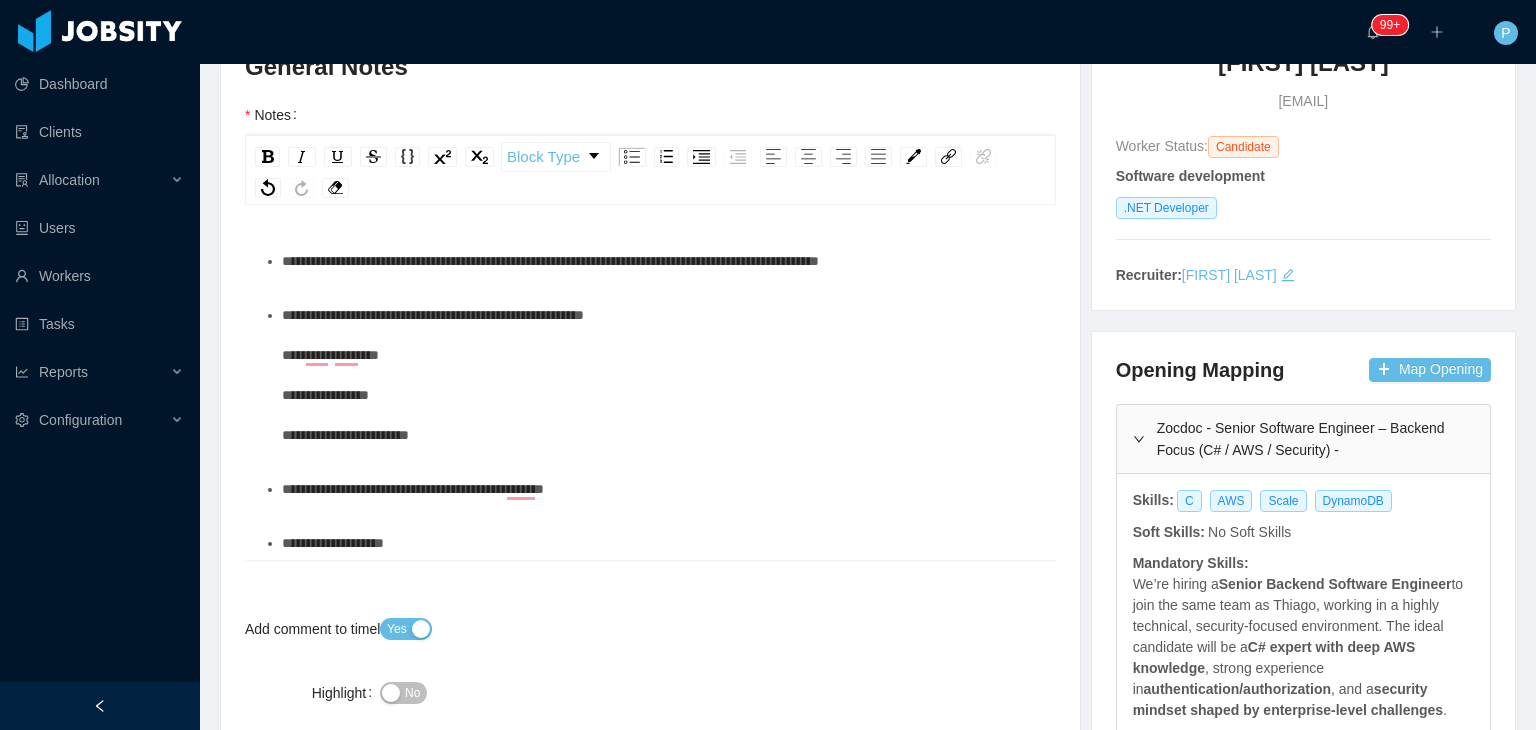 click on "**********" at bounding box center [433, 375] 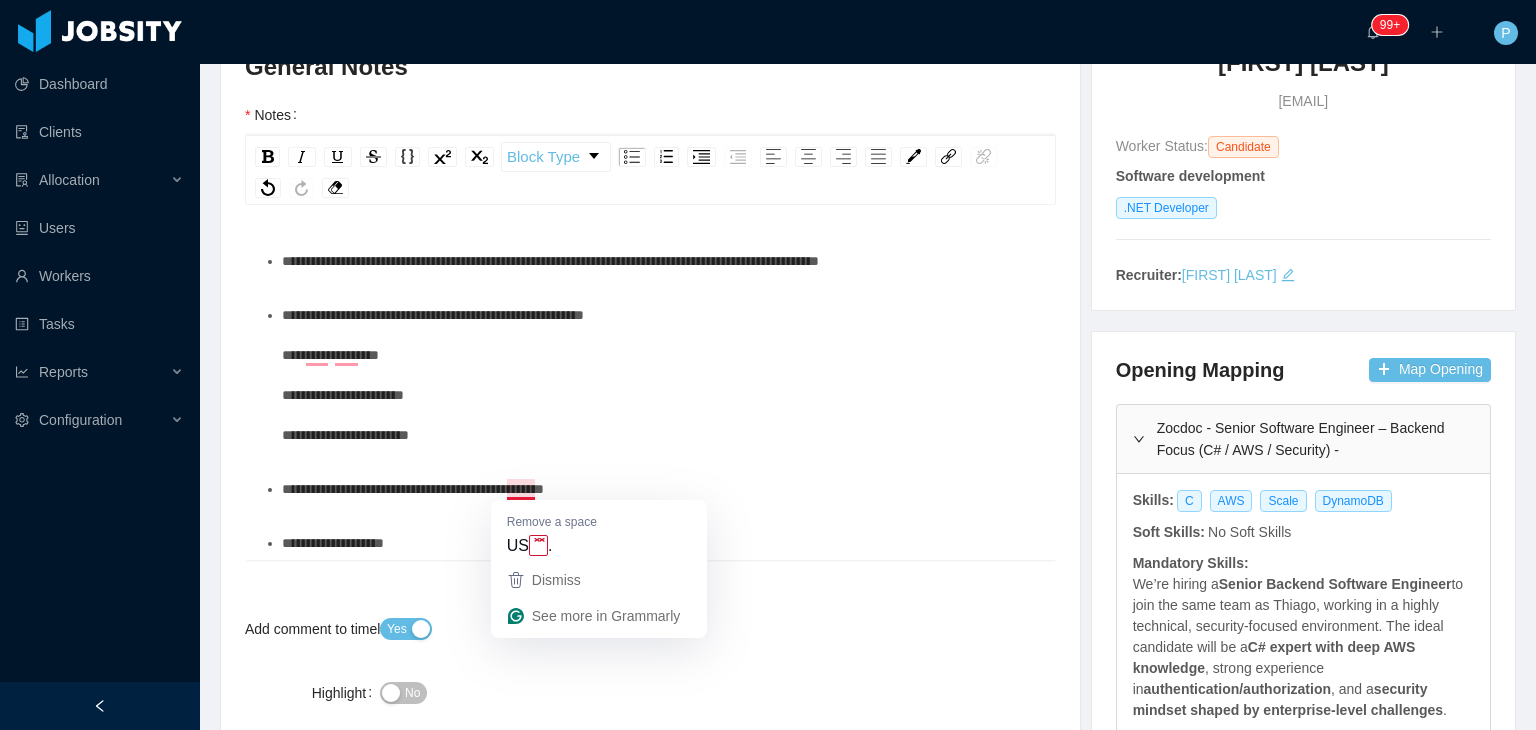 click on "**********" at bounding box center (413, 489) 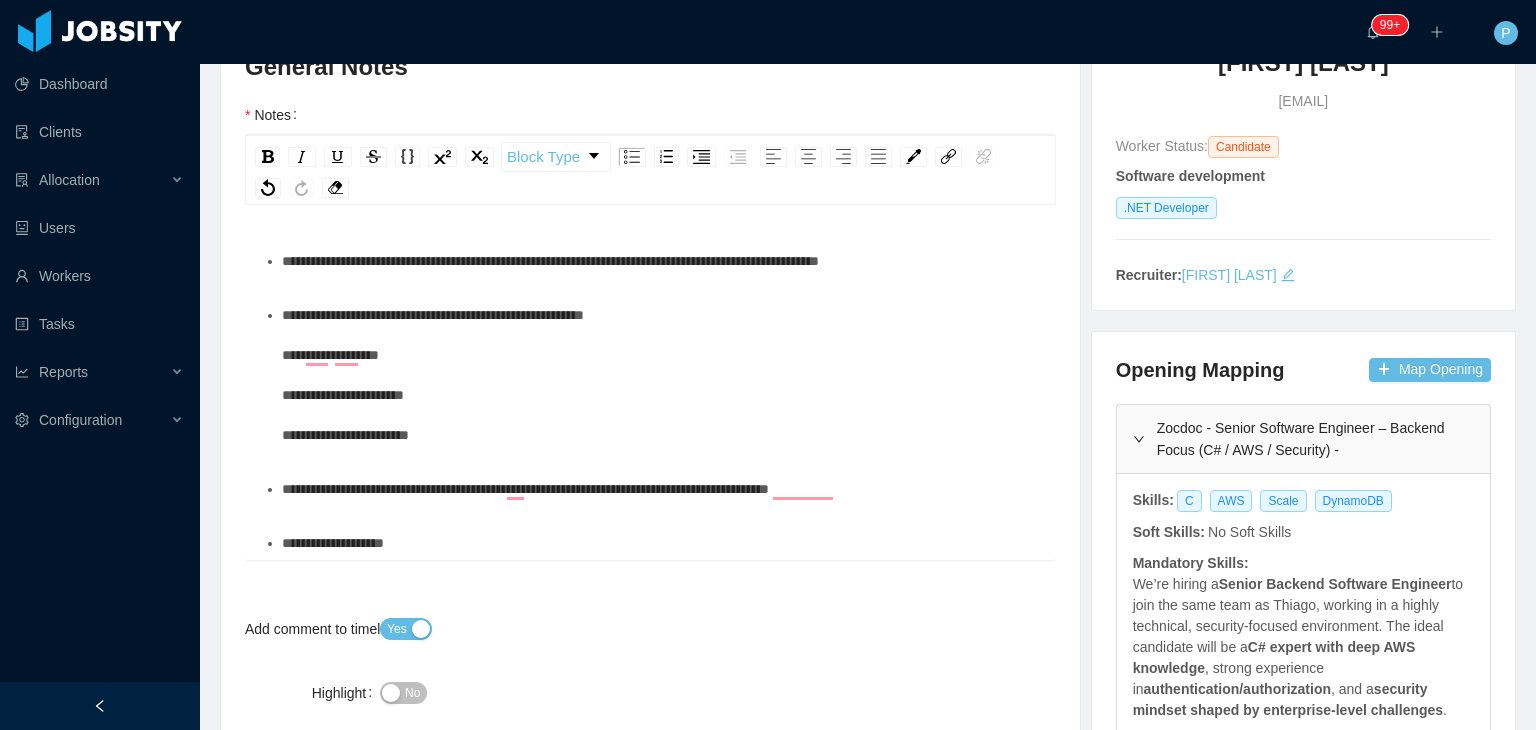 click on "**********" at bounding box center (661, 375) 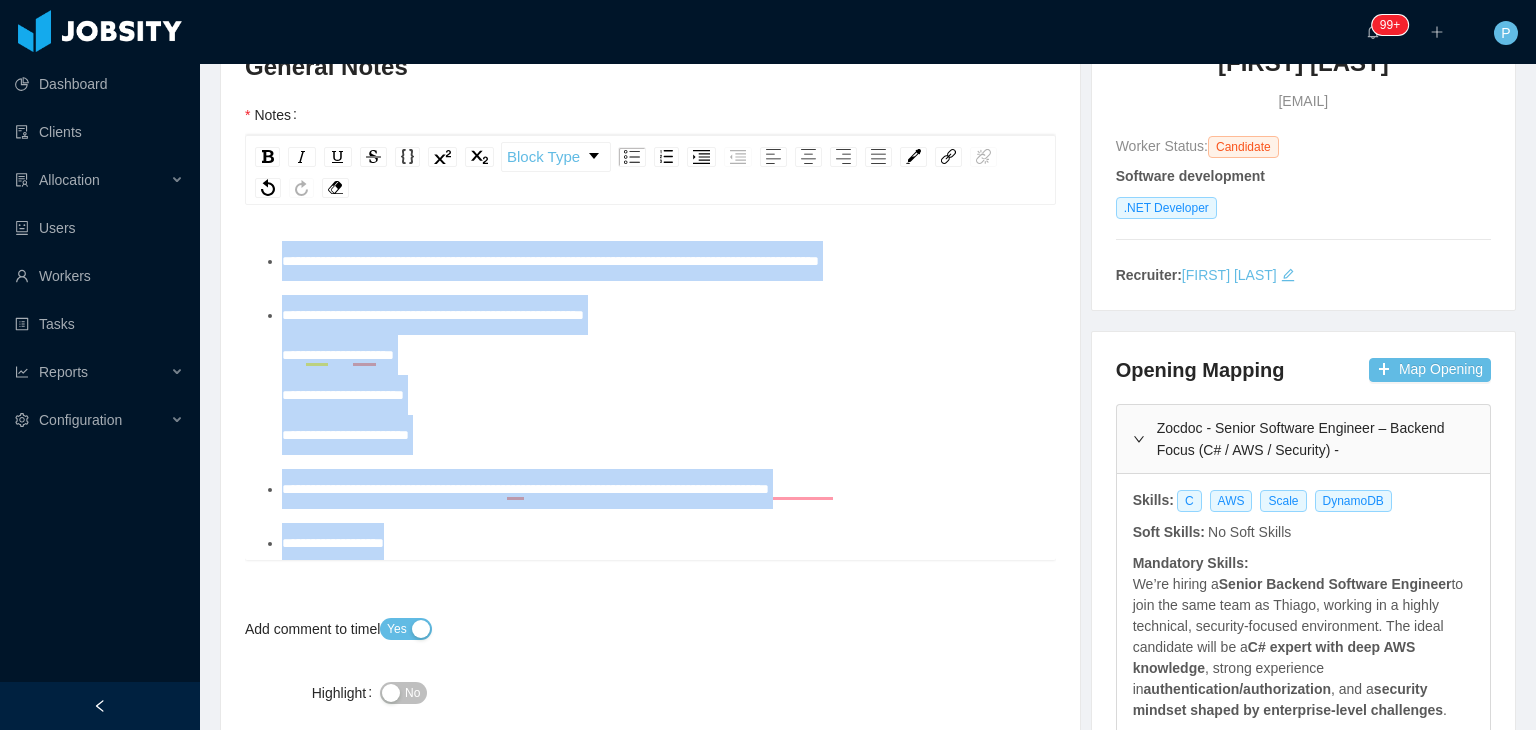 scroll, scrollTop: 67, scrollLeft: 0, axis: vertical 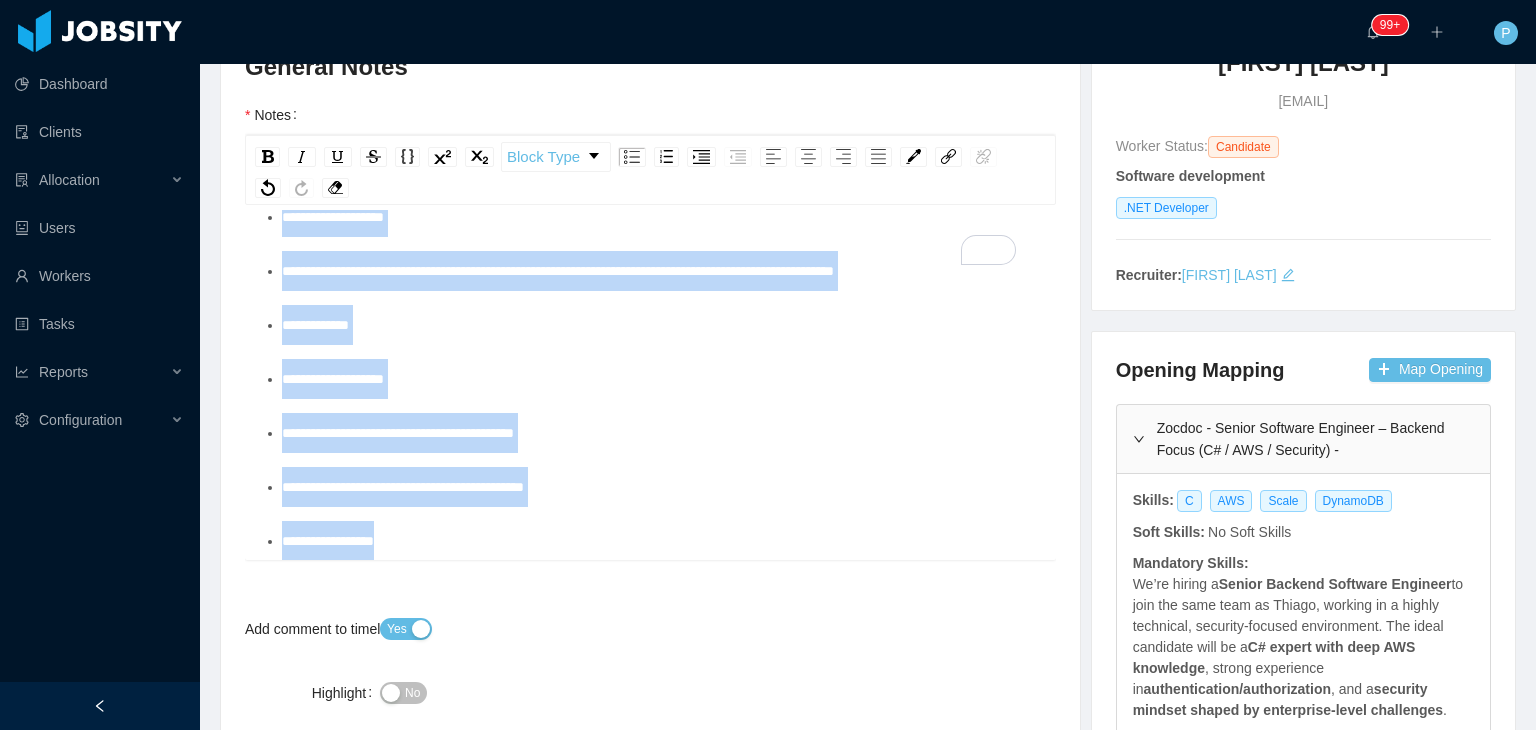 drag, startPoint x: 282, startPoint y: 257, endPoint x: 673, endPoint y: 557, distance: 492.8296 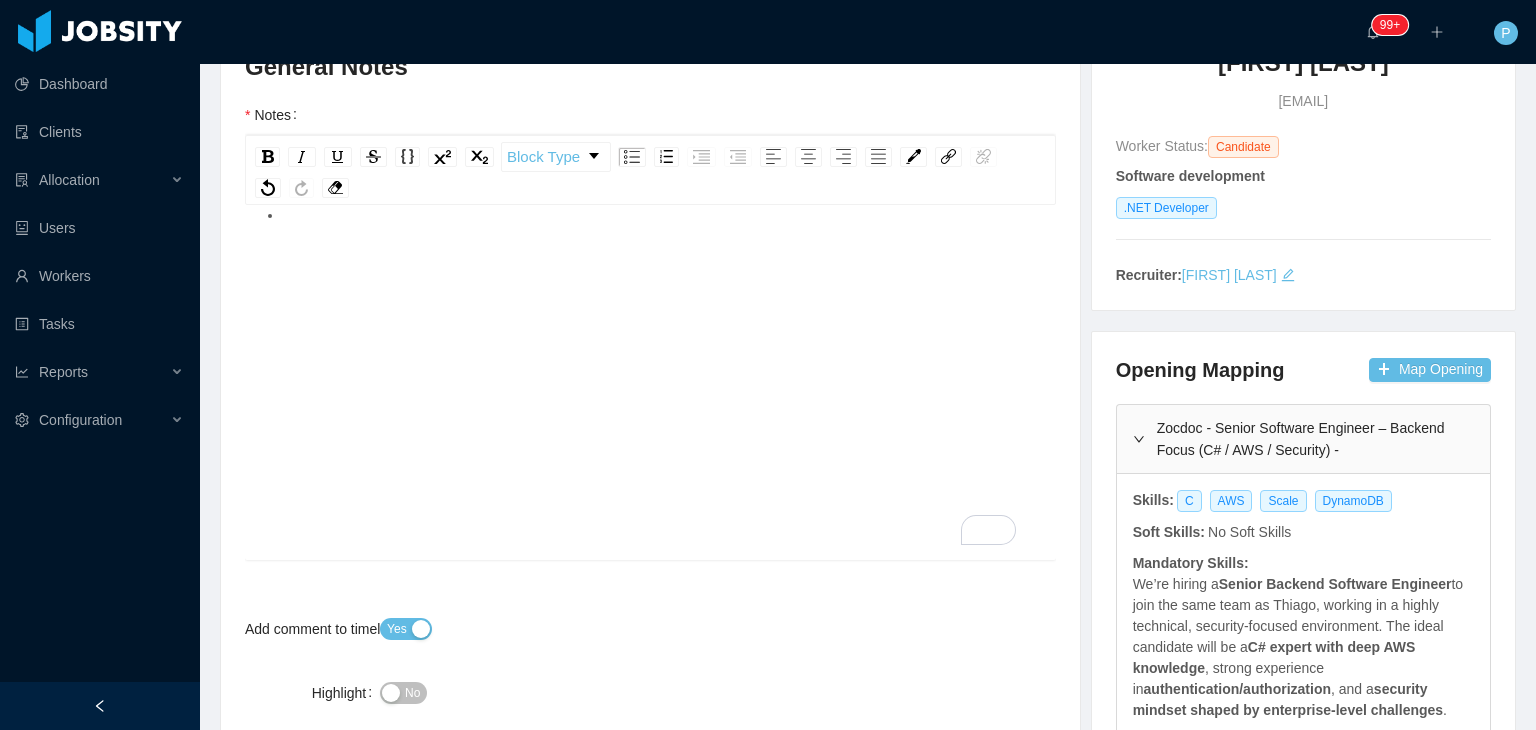 scroll, scrollTop: 45, scrollLeft: 0, axis: vertical 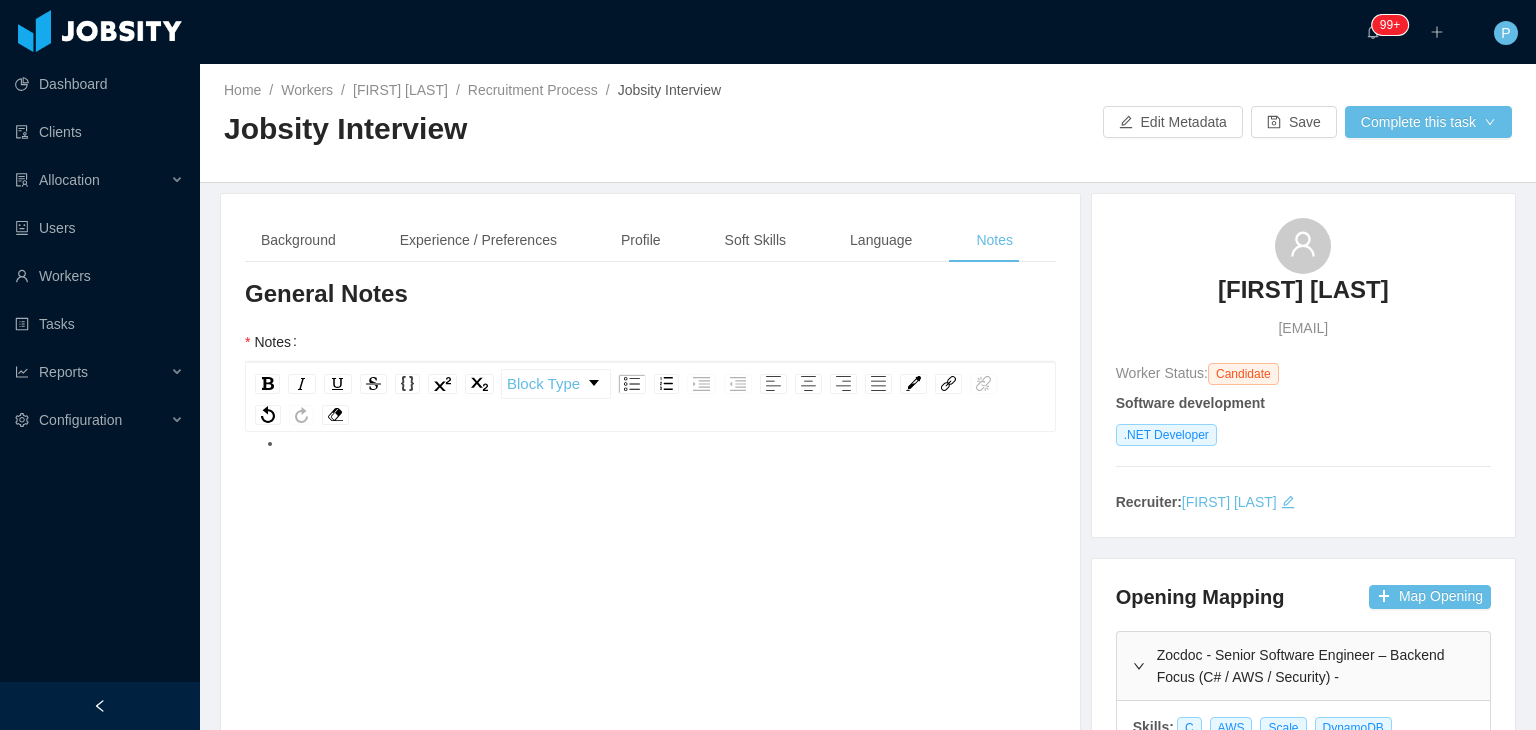 click on "Home / Workers / Alisson Podgurski / Recruitment Process / Jobsity Interview /" at bounding box center (546, 90) 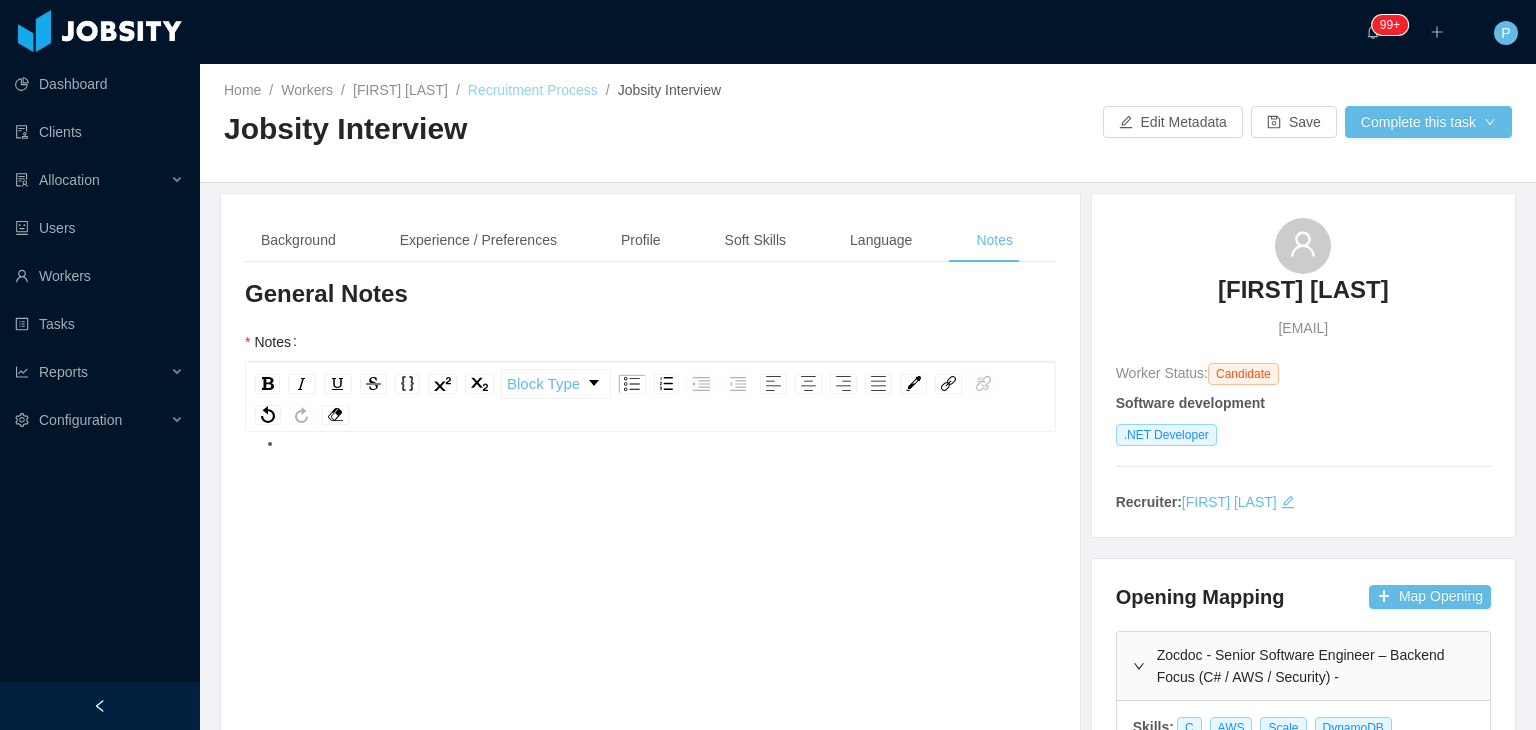 click on "Recruitment Process" at bounding box center (533, 90) 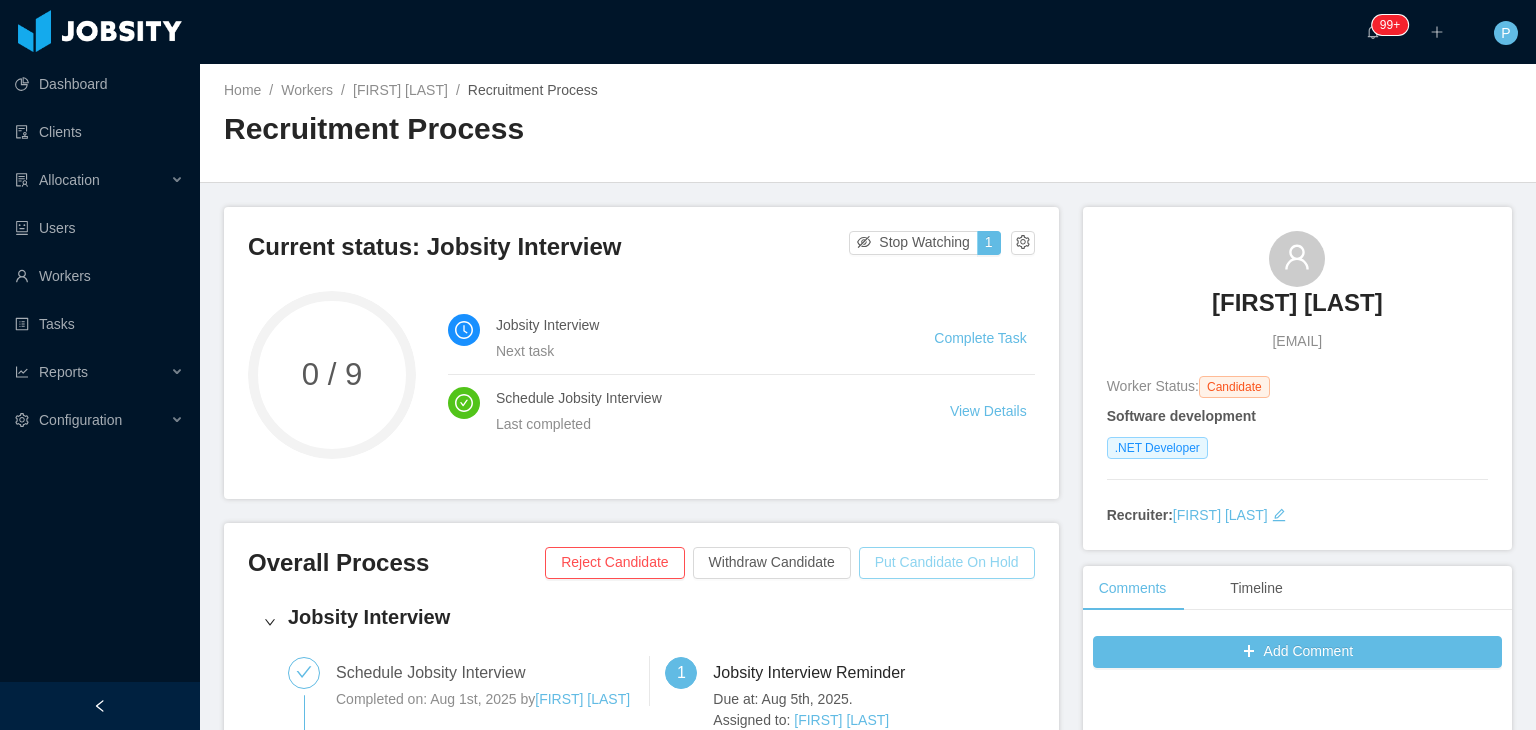 click on "Put Candidate On Hold" at bounding box center [947, 563] 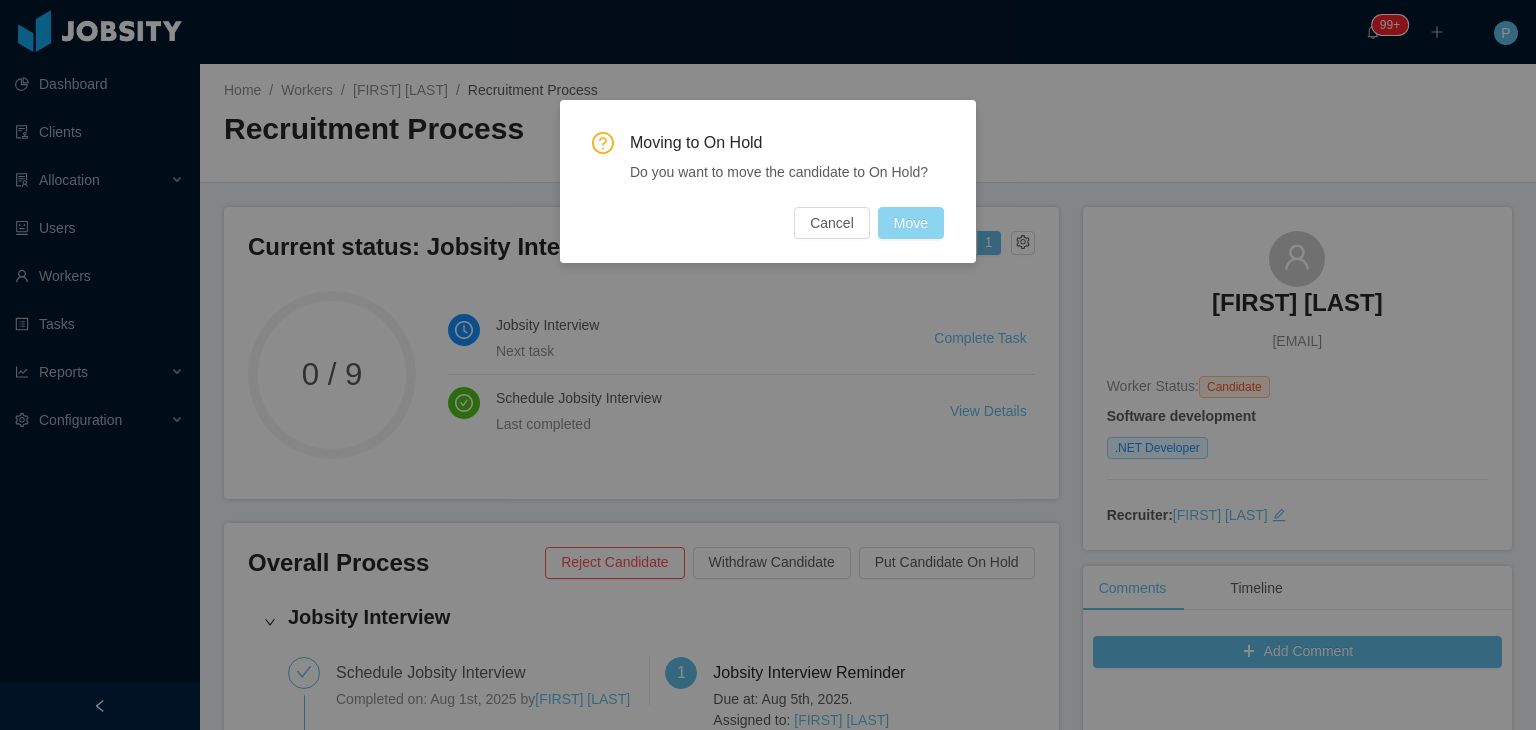 click on "Move" at bounding box center [911, 223] 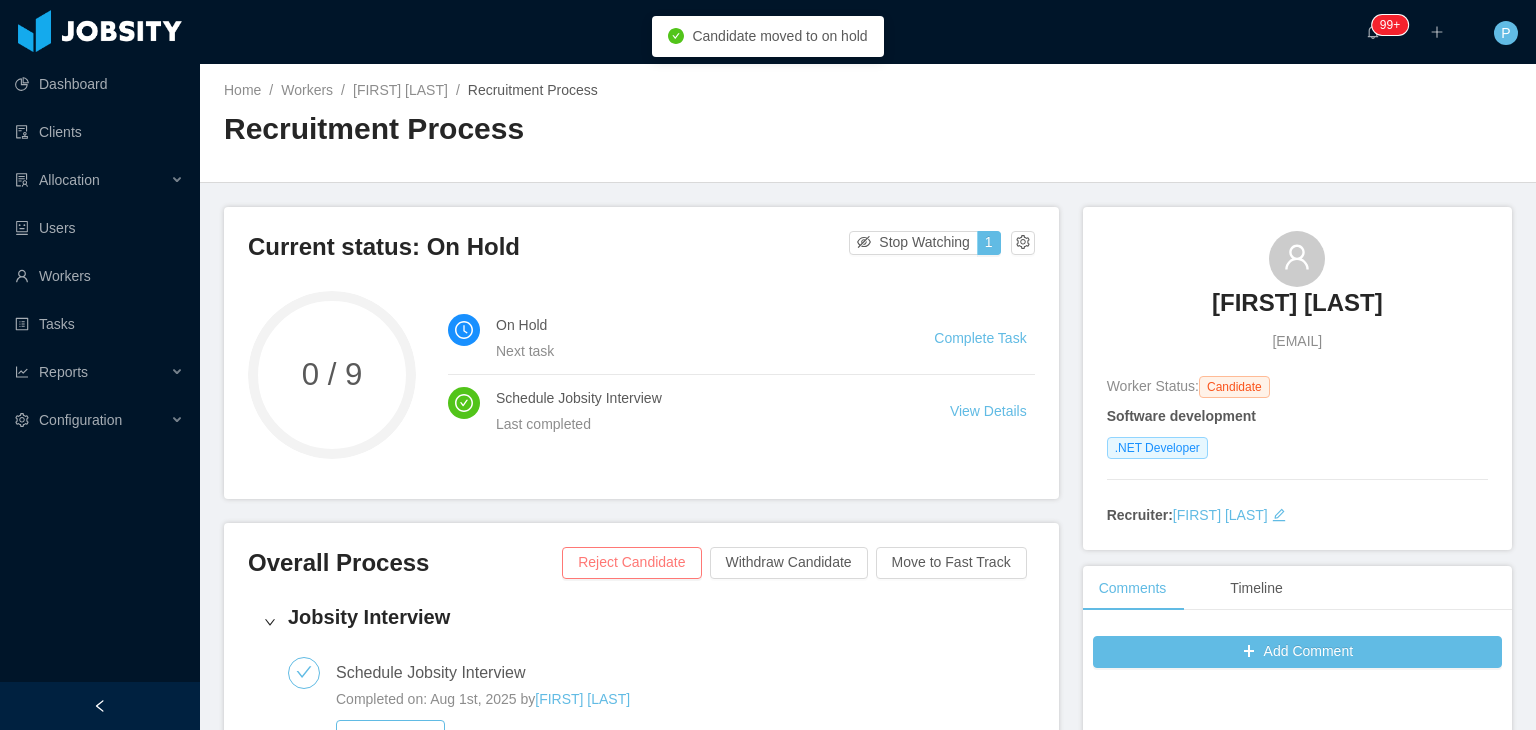 click on "Reject Candidate" at bounding box center (631, 563) 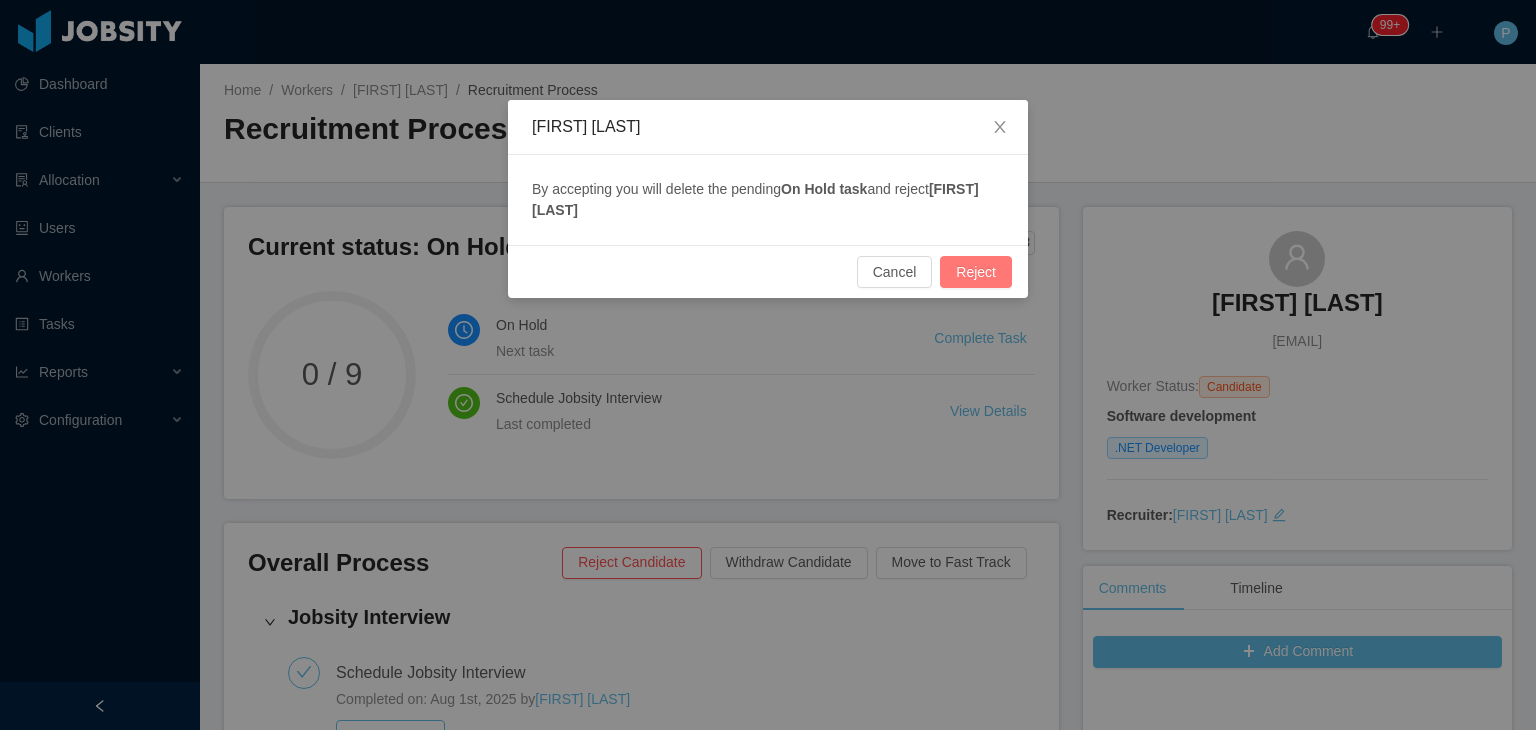 click on "Reject" at bounding box center [976, 272] 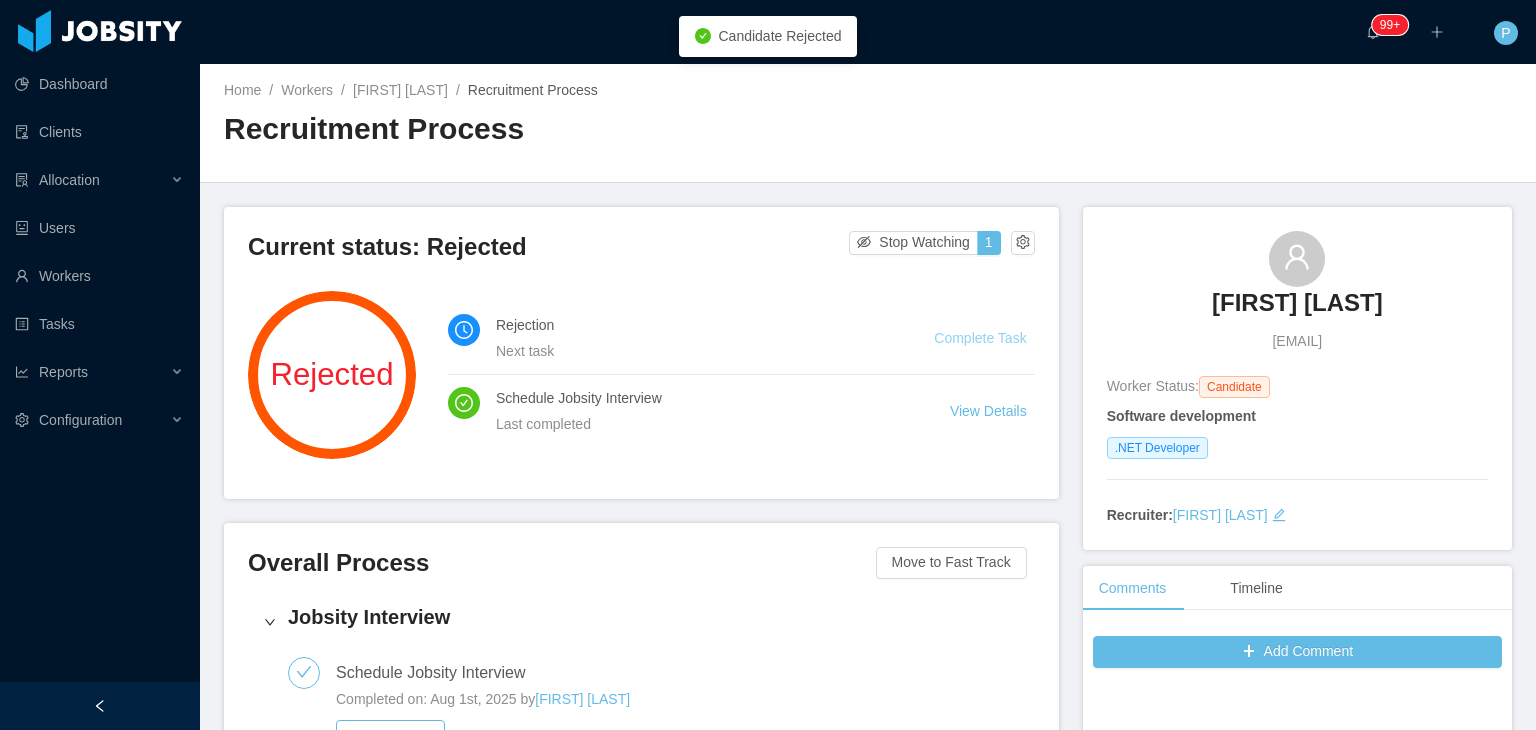 click on "Complete Task" at bounding box center (980, 338) 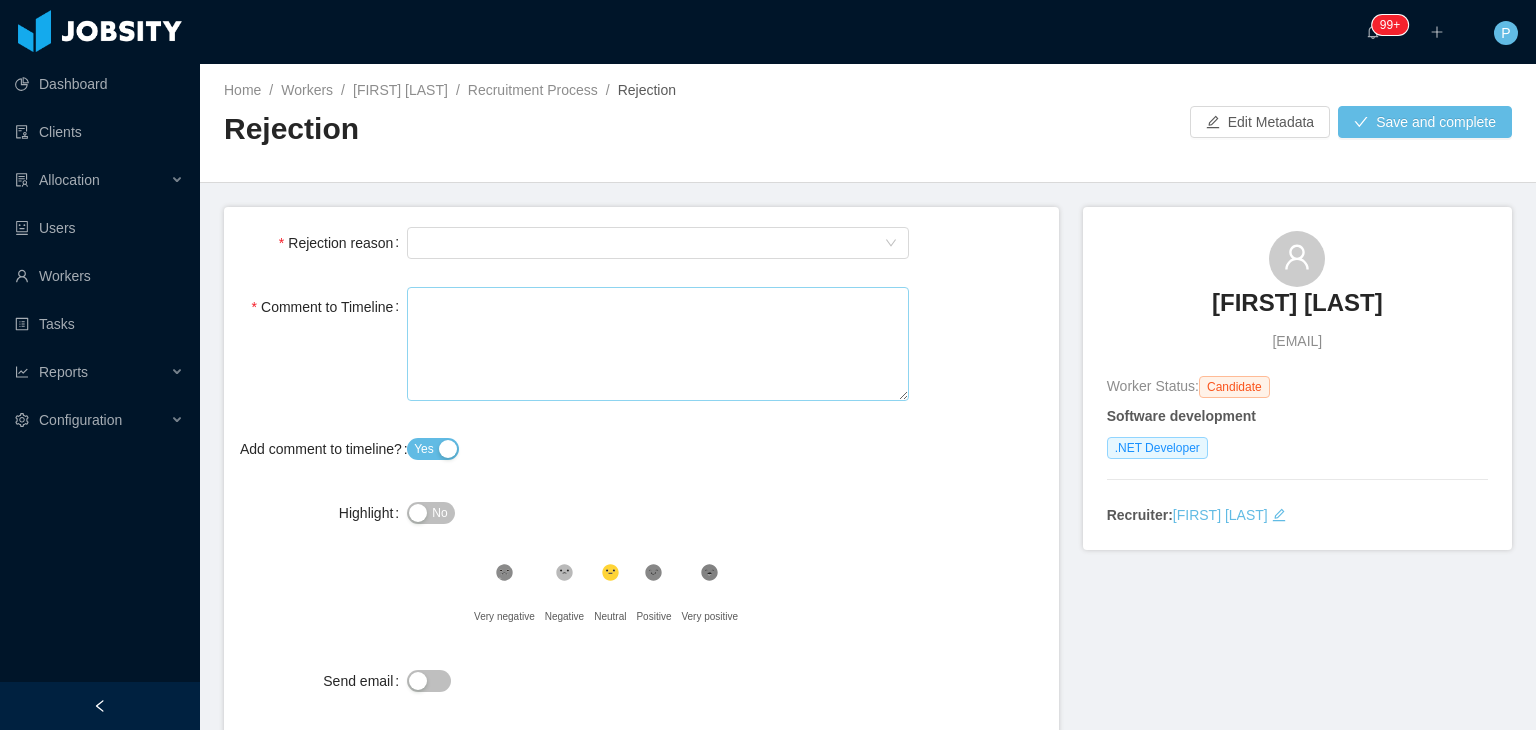 type 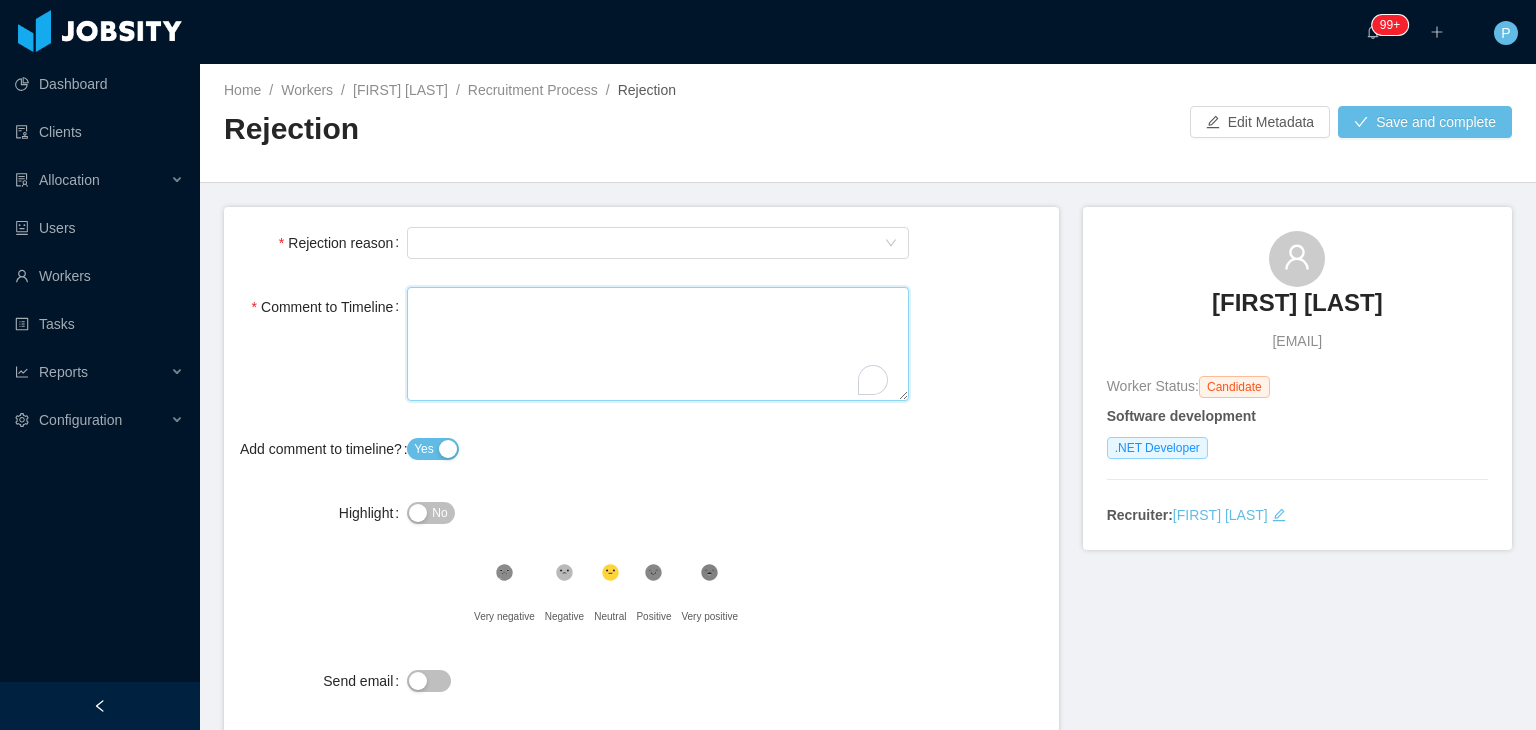 click on "Comment to Timeline" at bounding box center (658, 344) 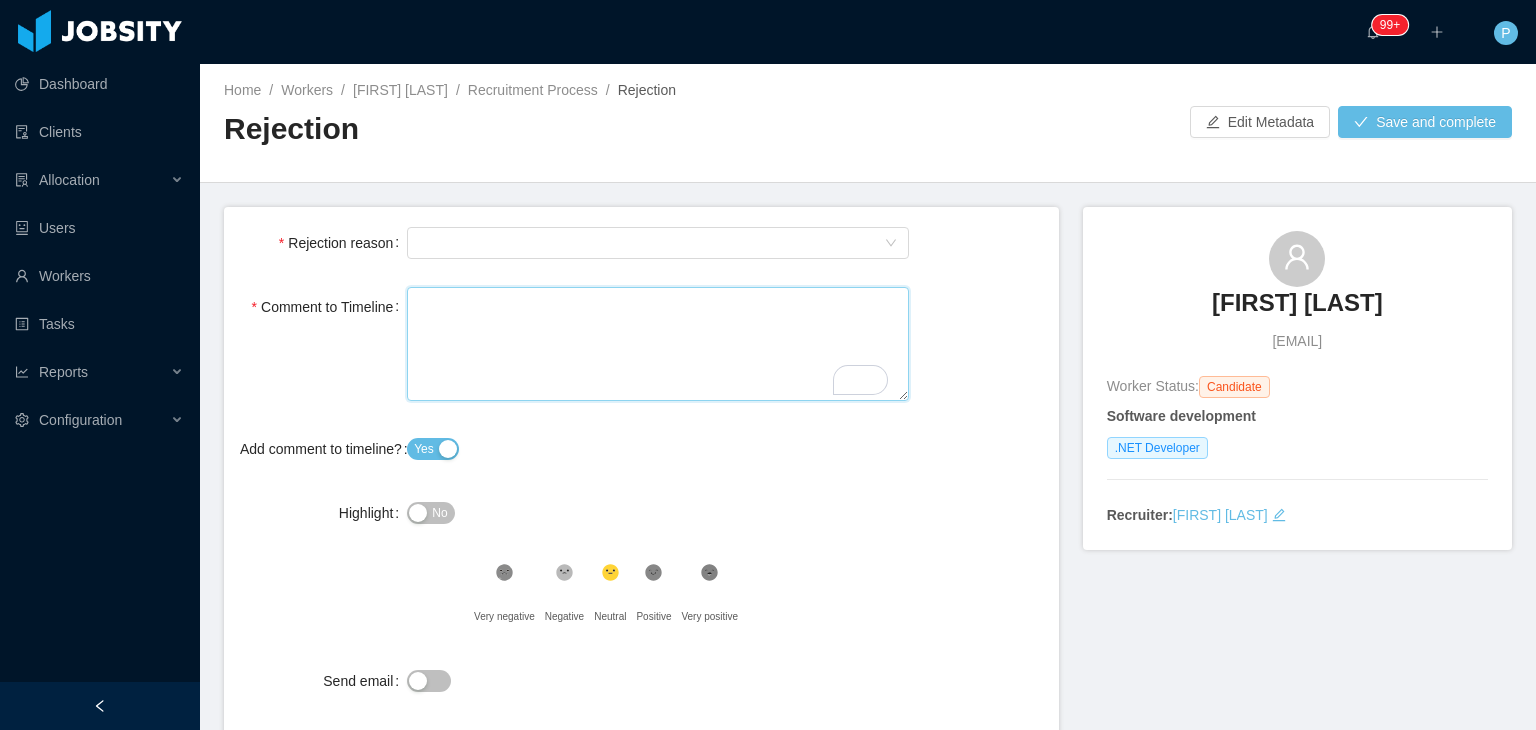 paste on "**********" 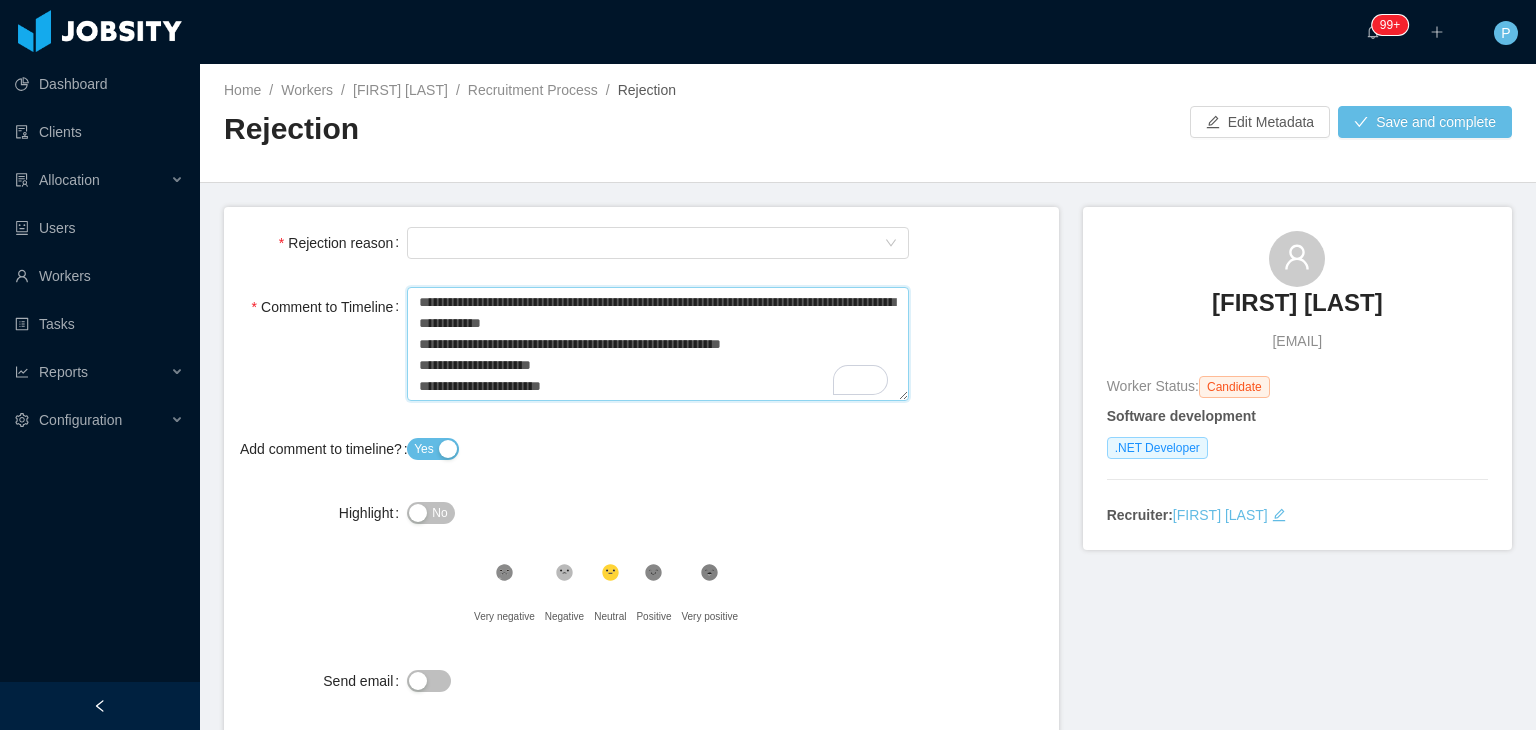 type 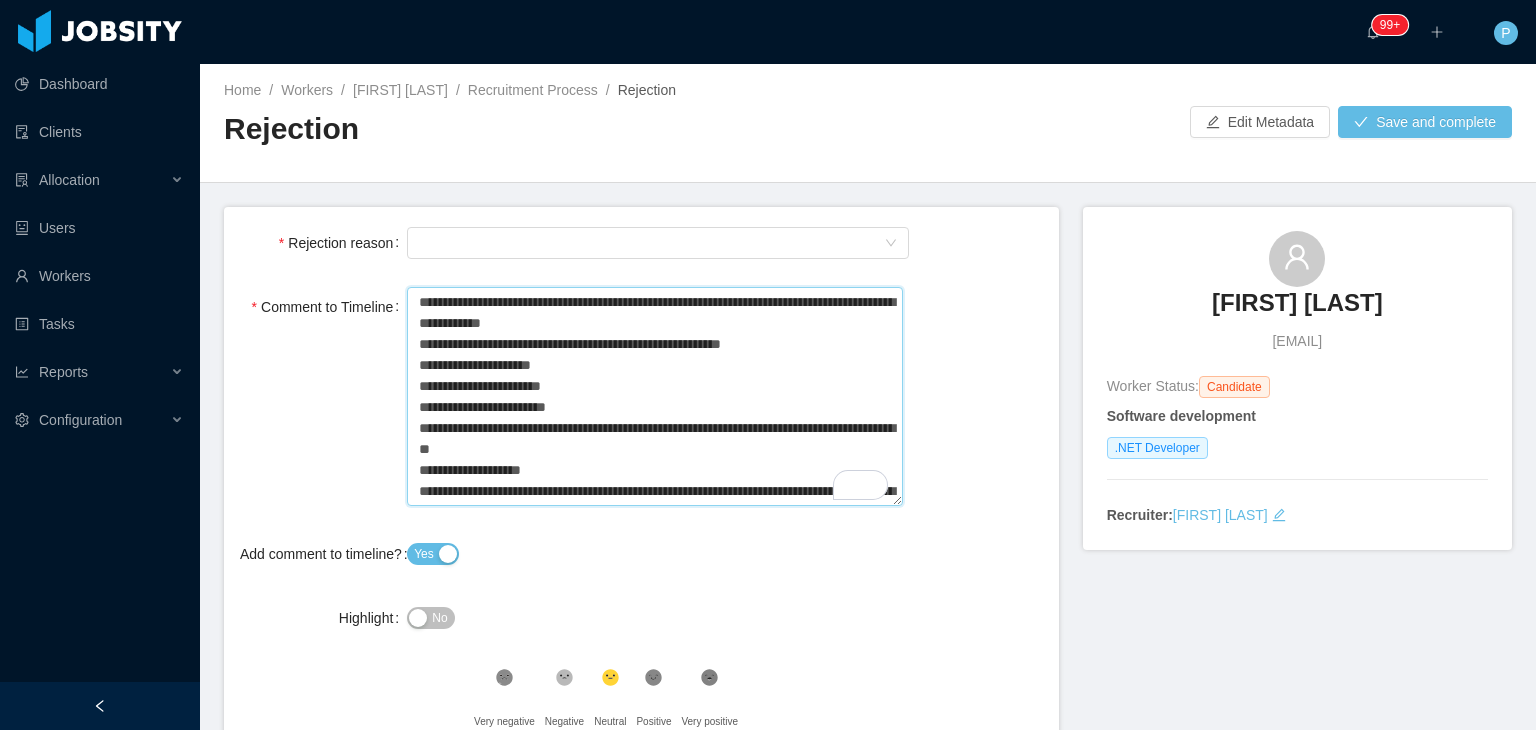 scroll, scrollTop: 120, scrollLeft: 0, axis: vertical 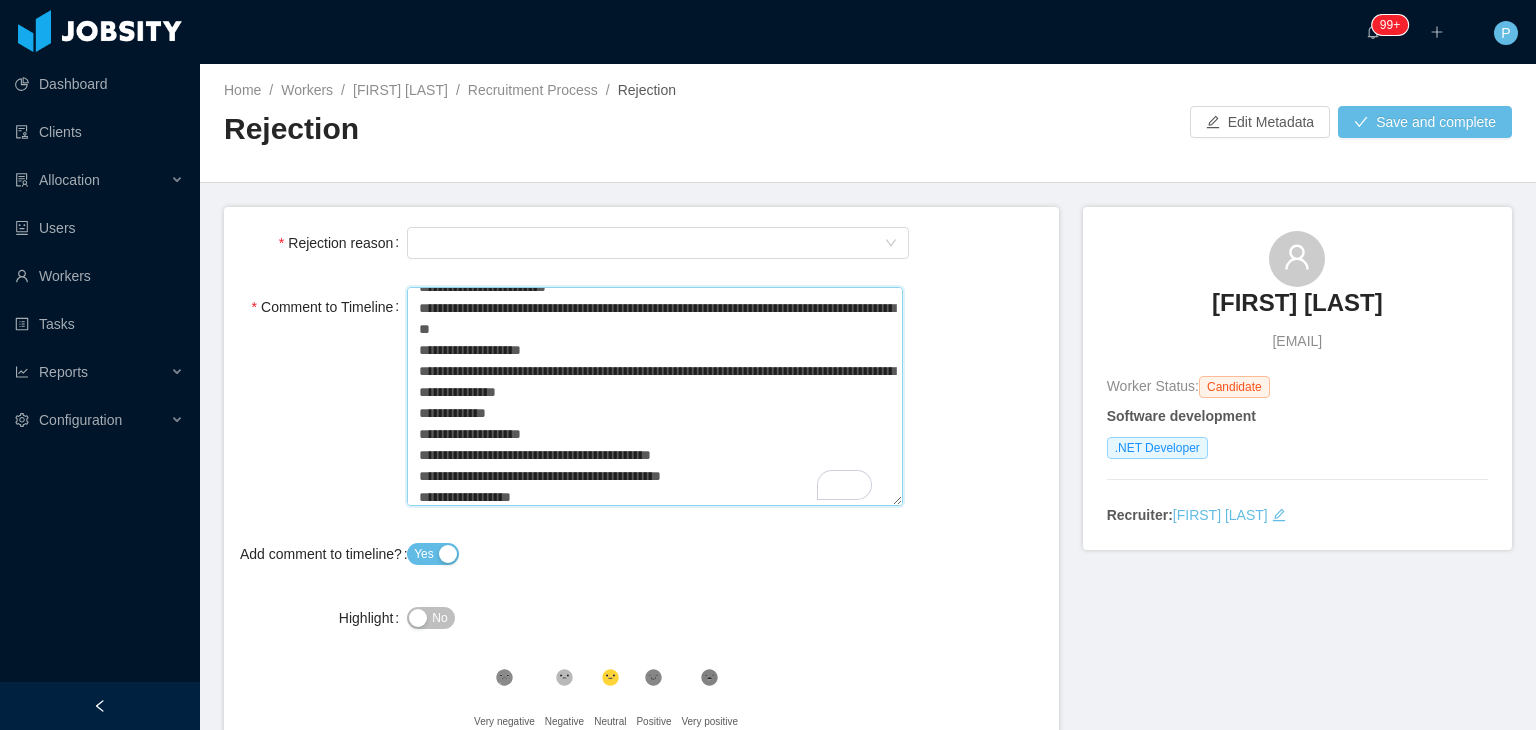 type on "**********" 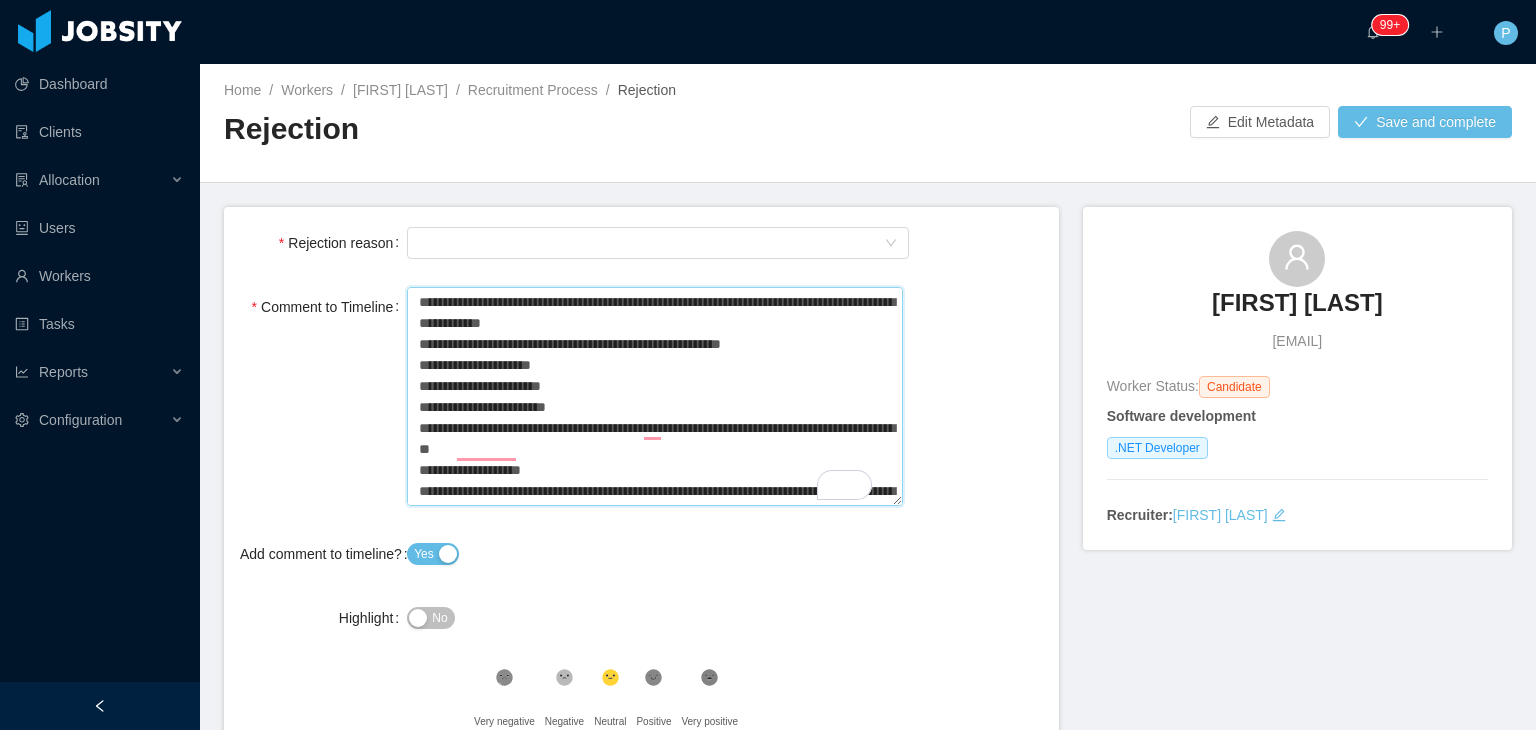 scroll, scrollTop: 0, scrollLeft: 0, axis: both 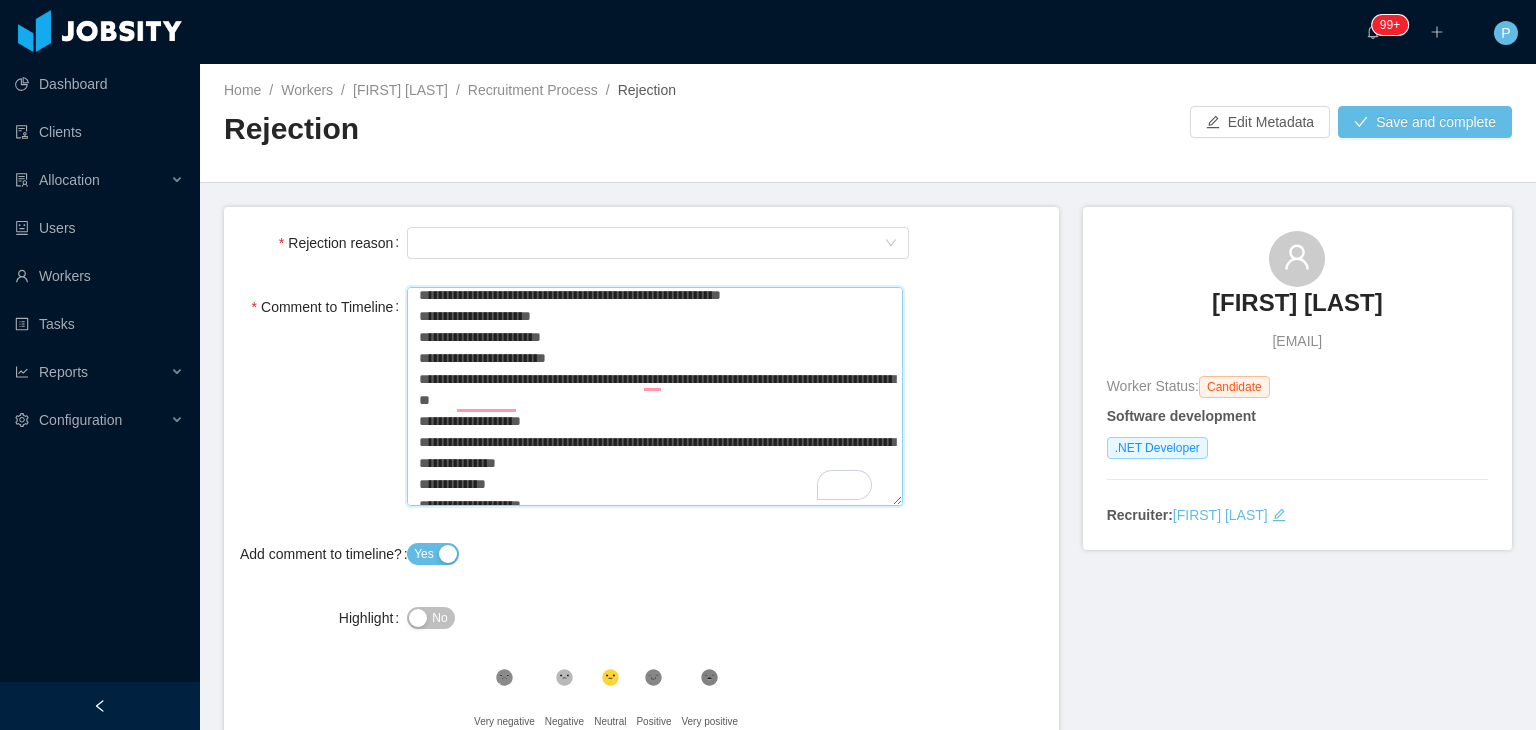 click on "**********" at bounding box center [654, 397] 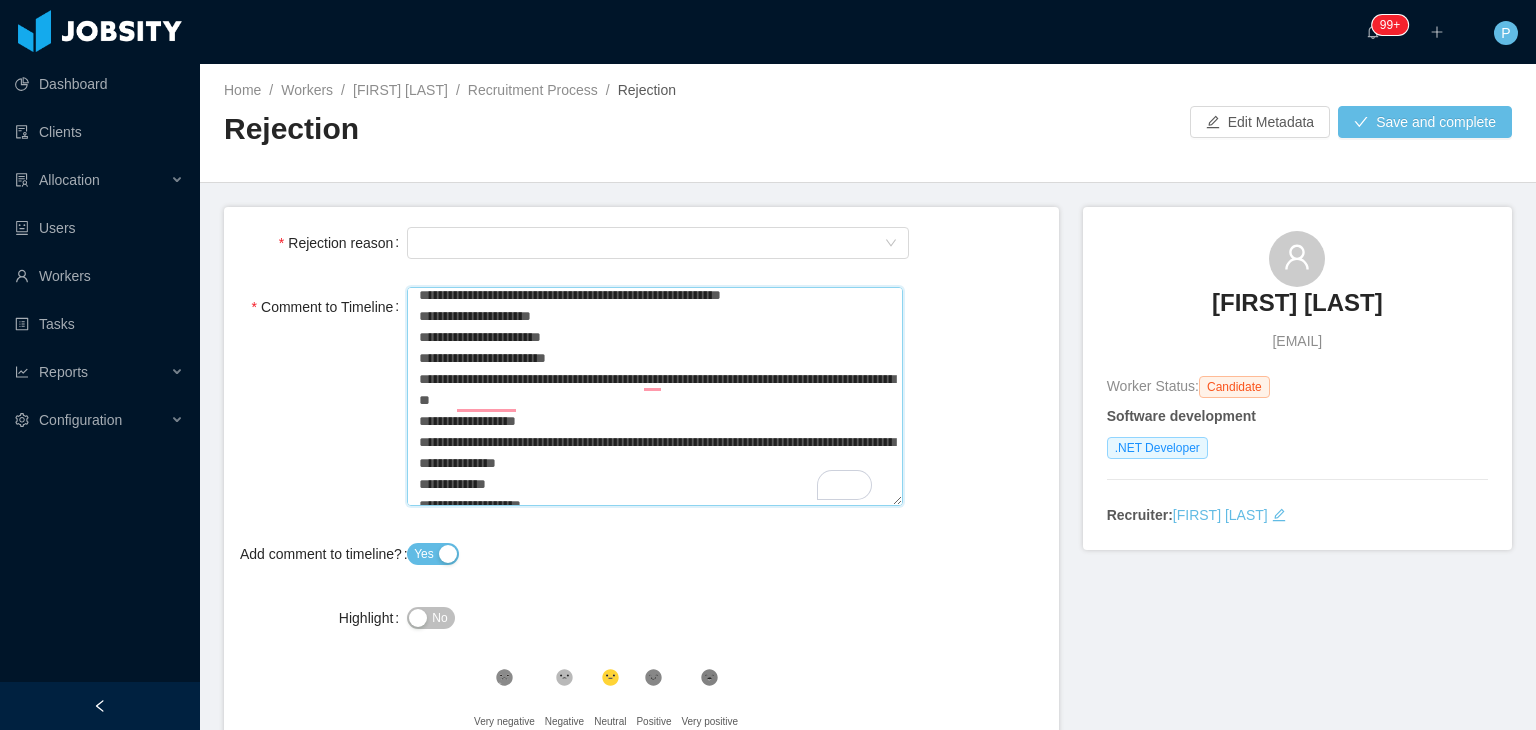 type on "**********" 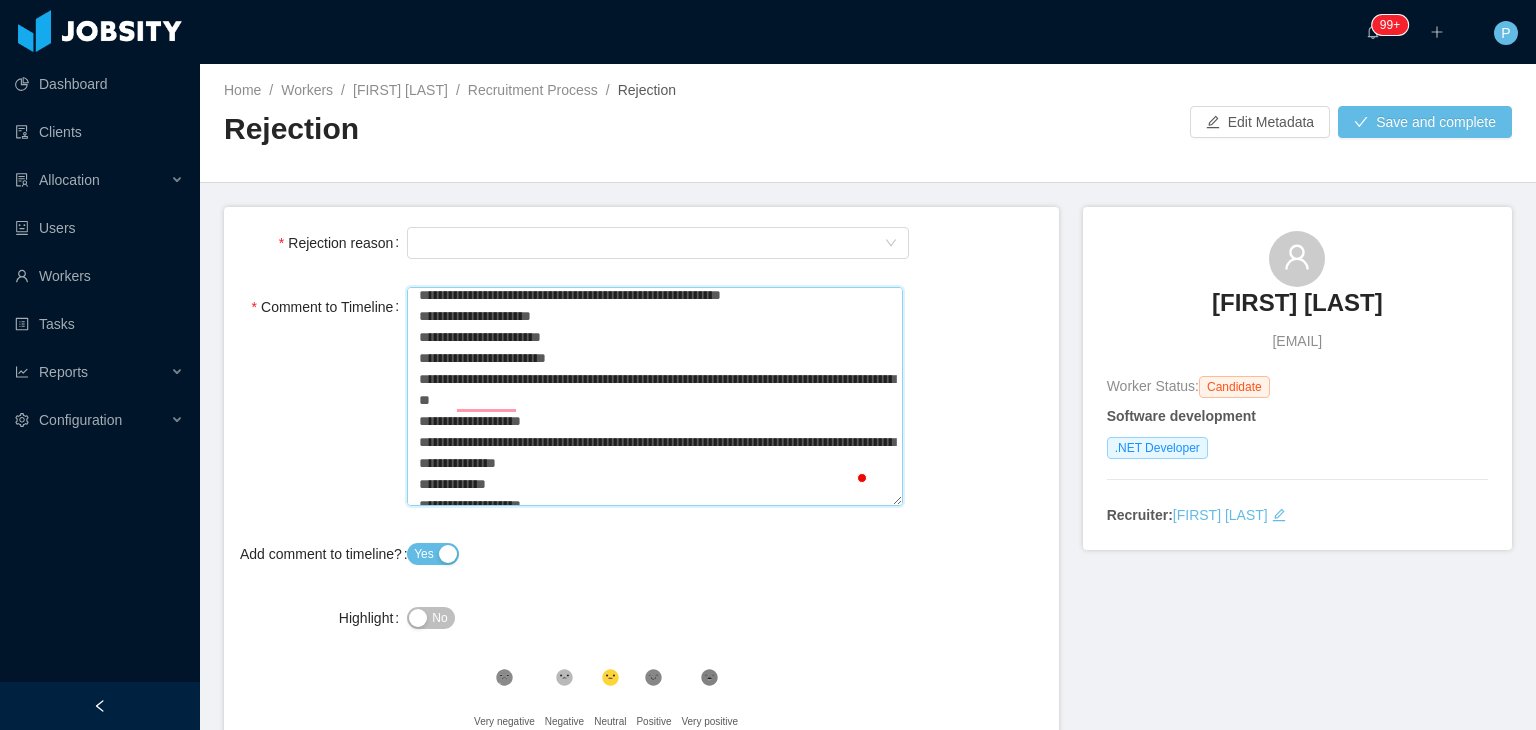 type on "**********" 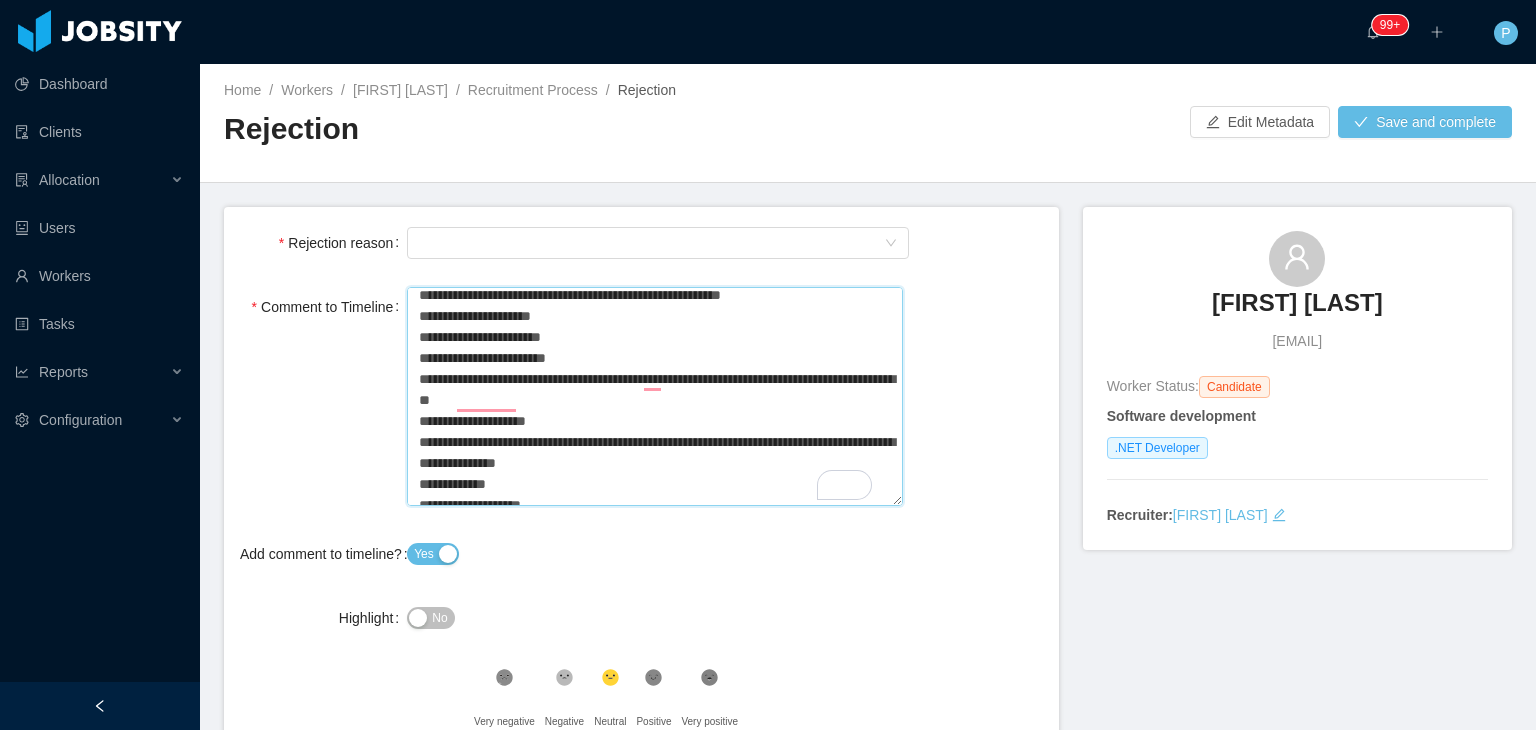 click on "**********" at bounding box center [654, 397] 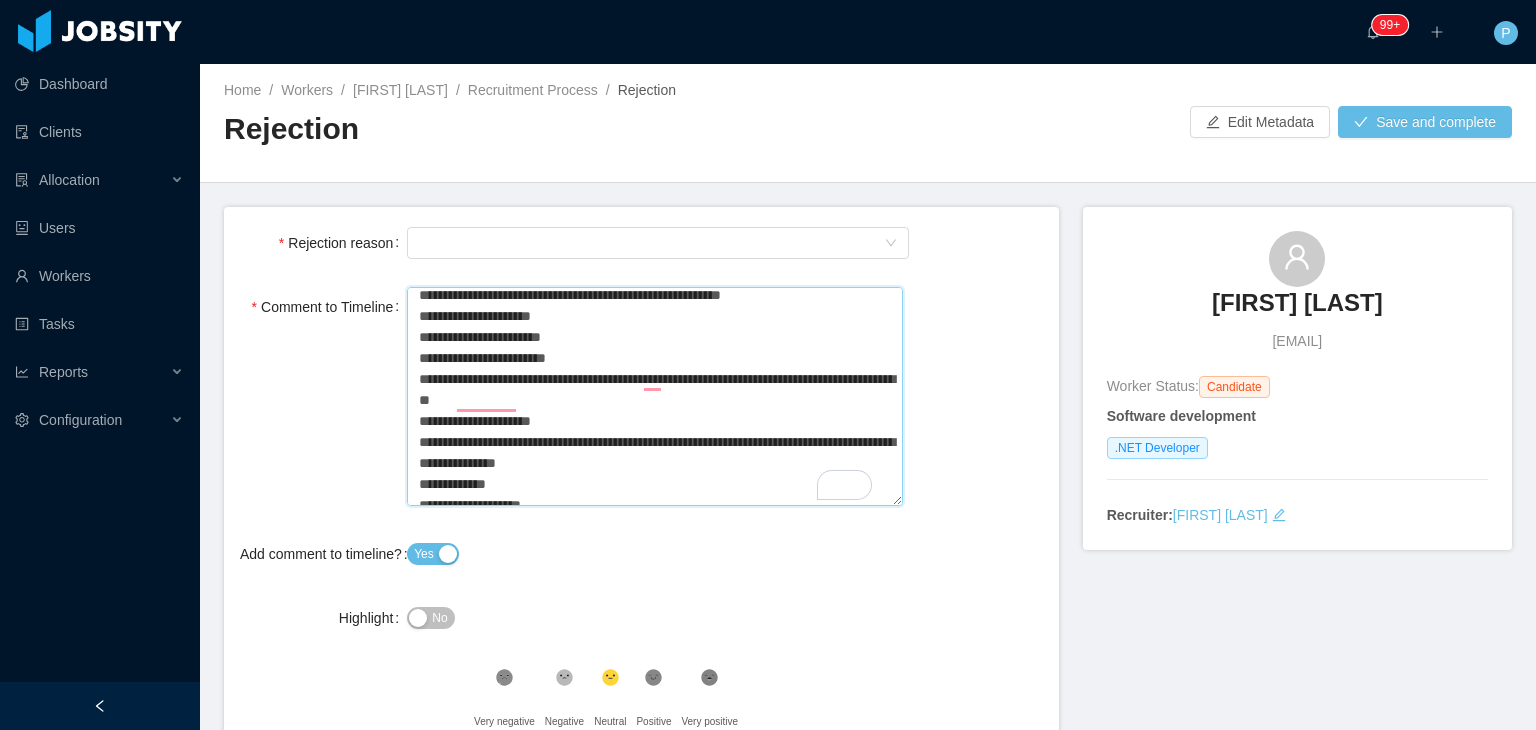 type on "**********" 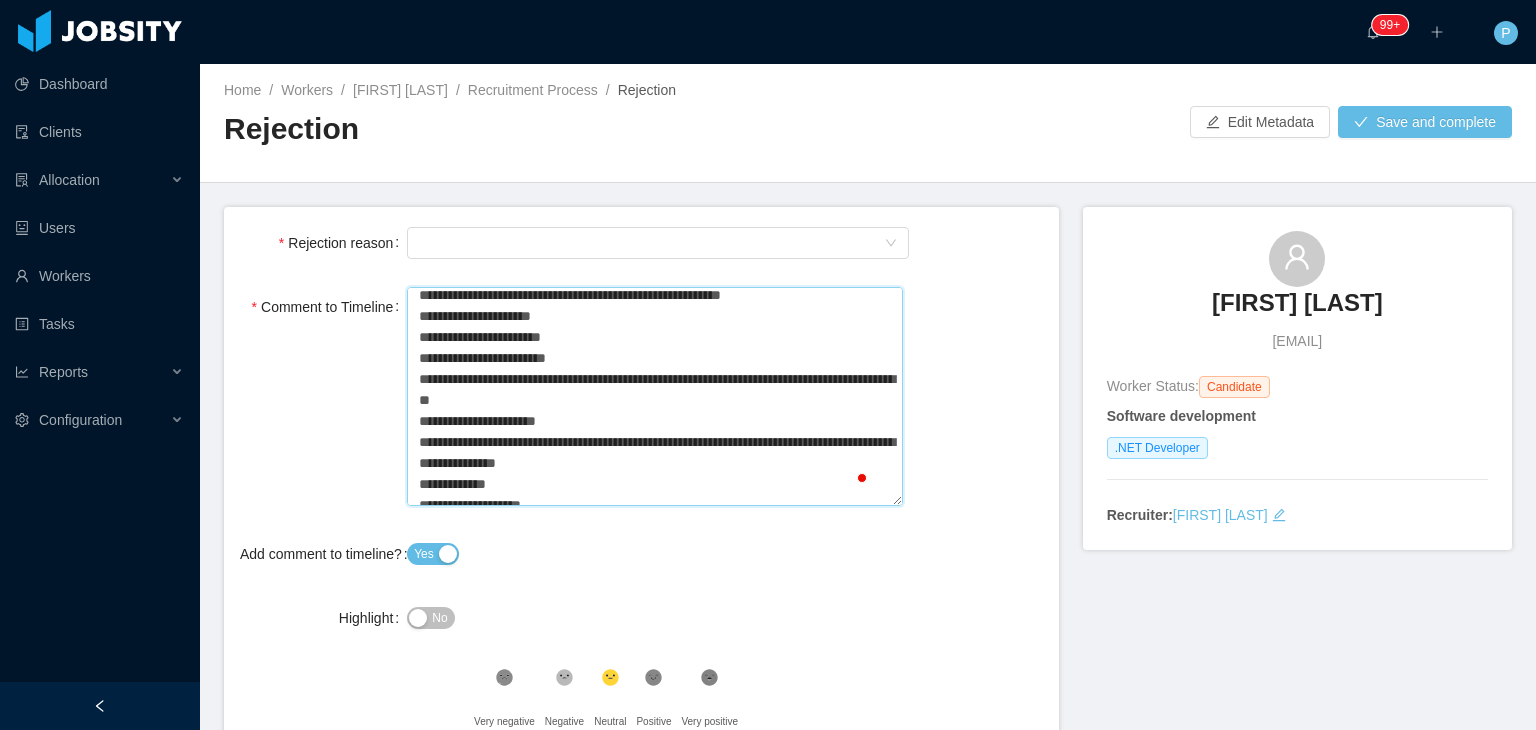 type on "**********" 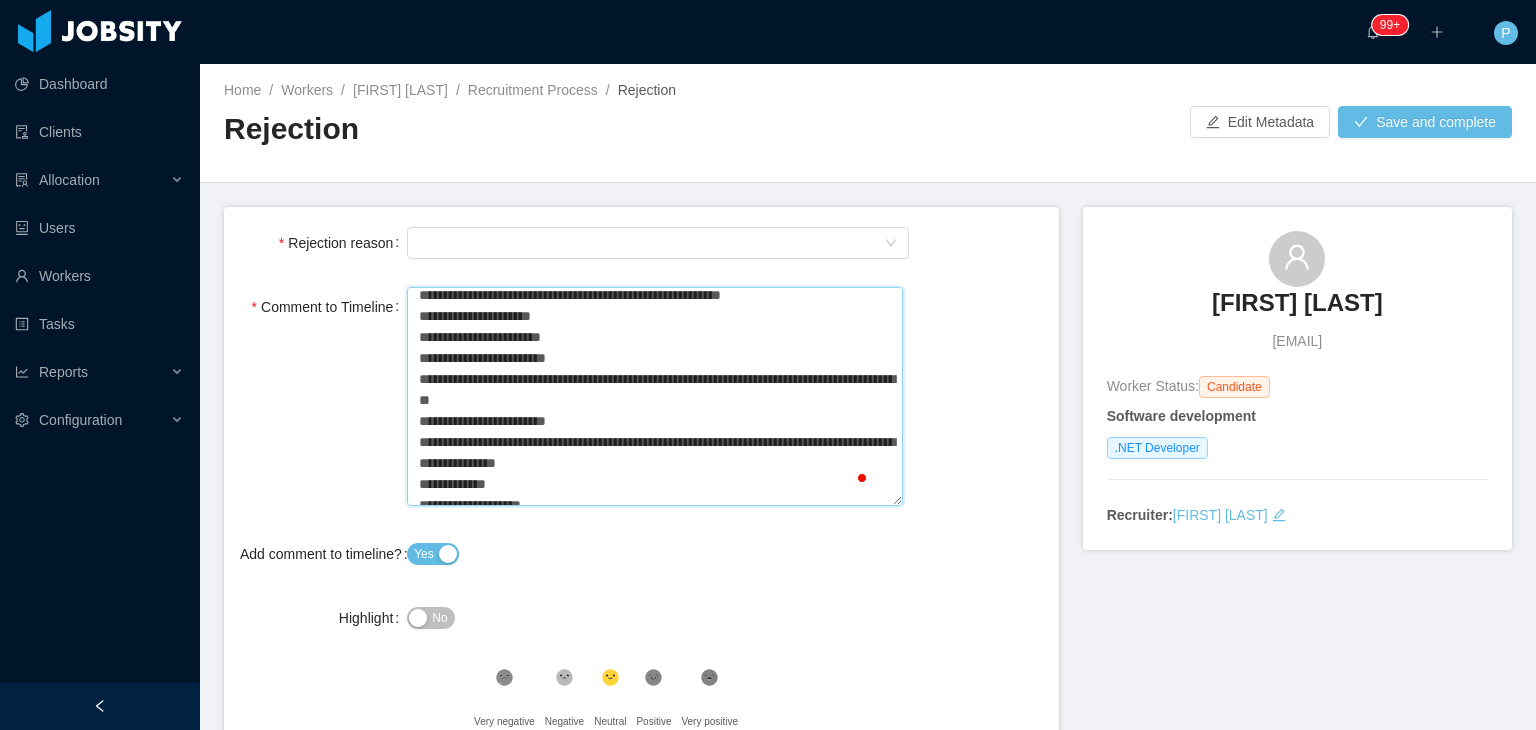 type on "**********" 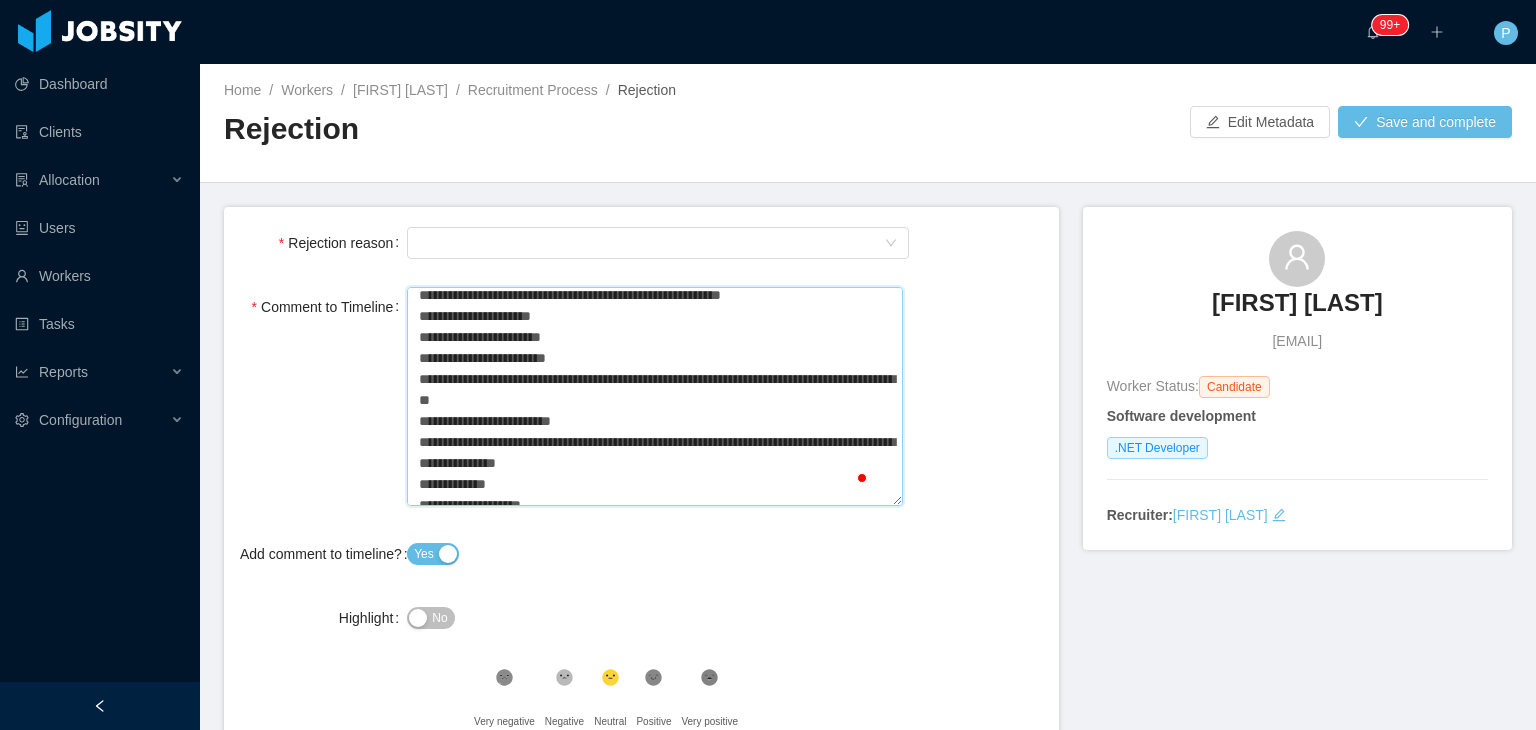 type 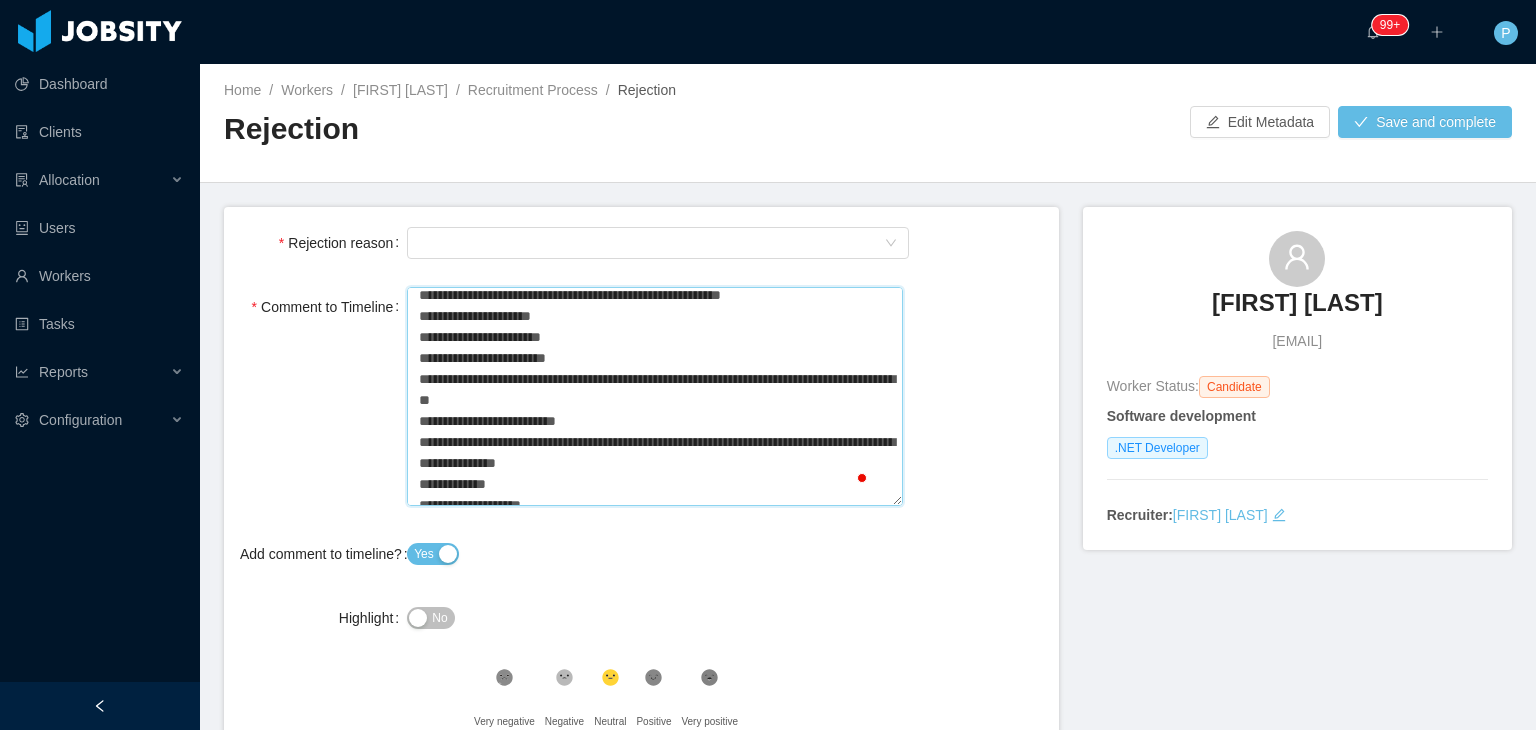 type on "**********" 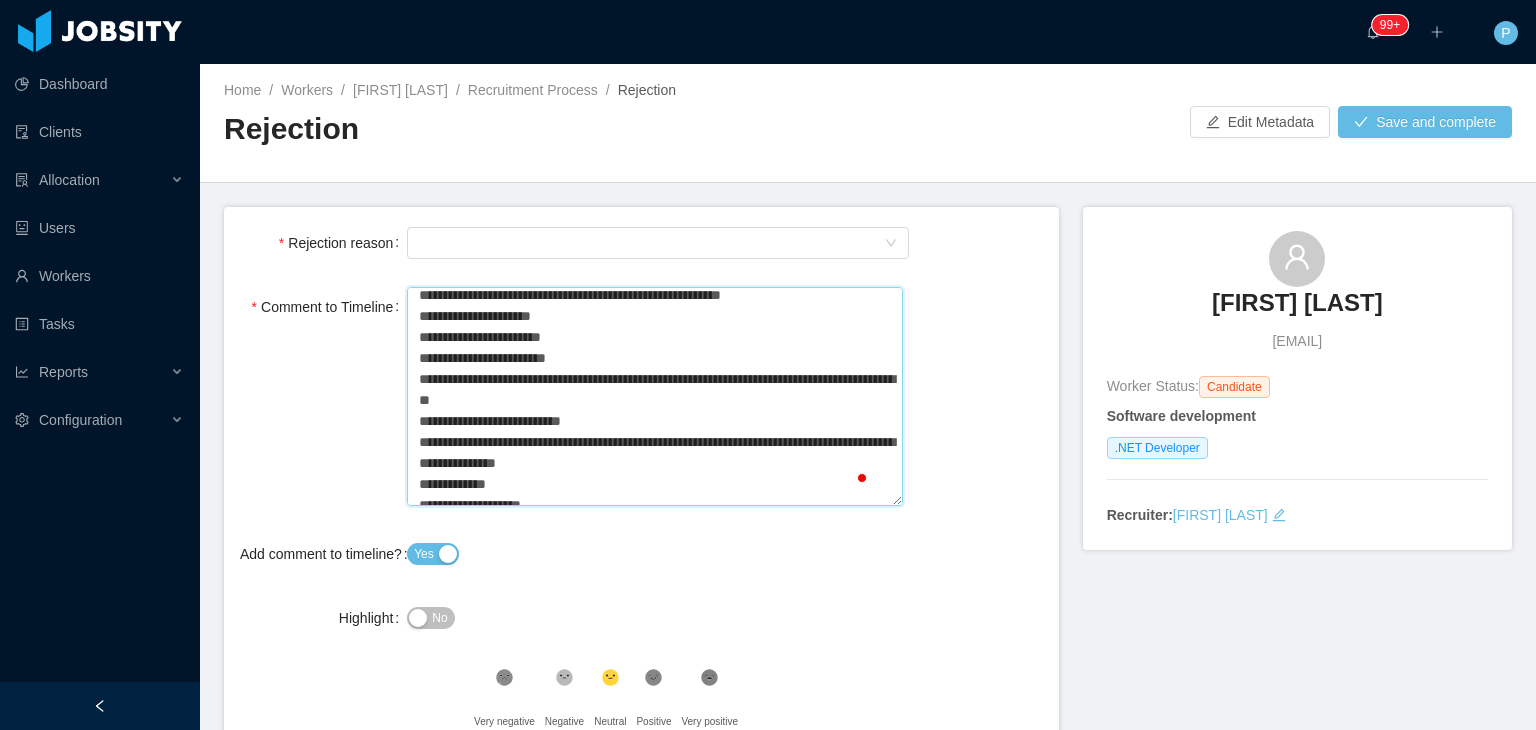 type on "**********" 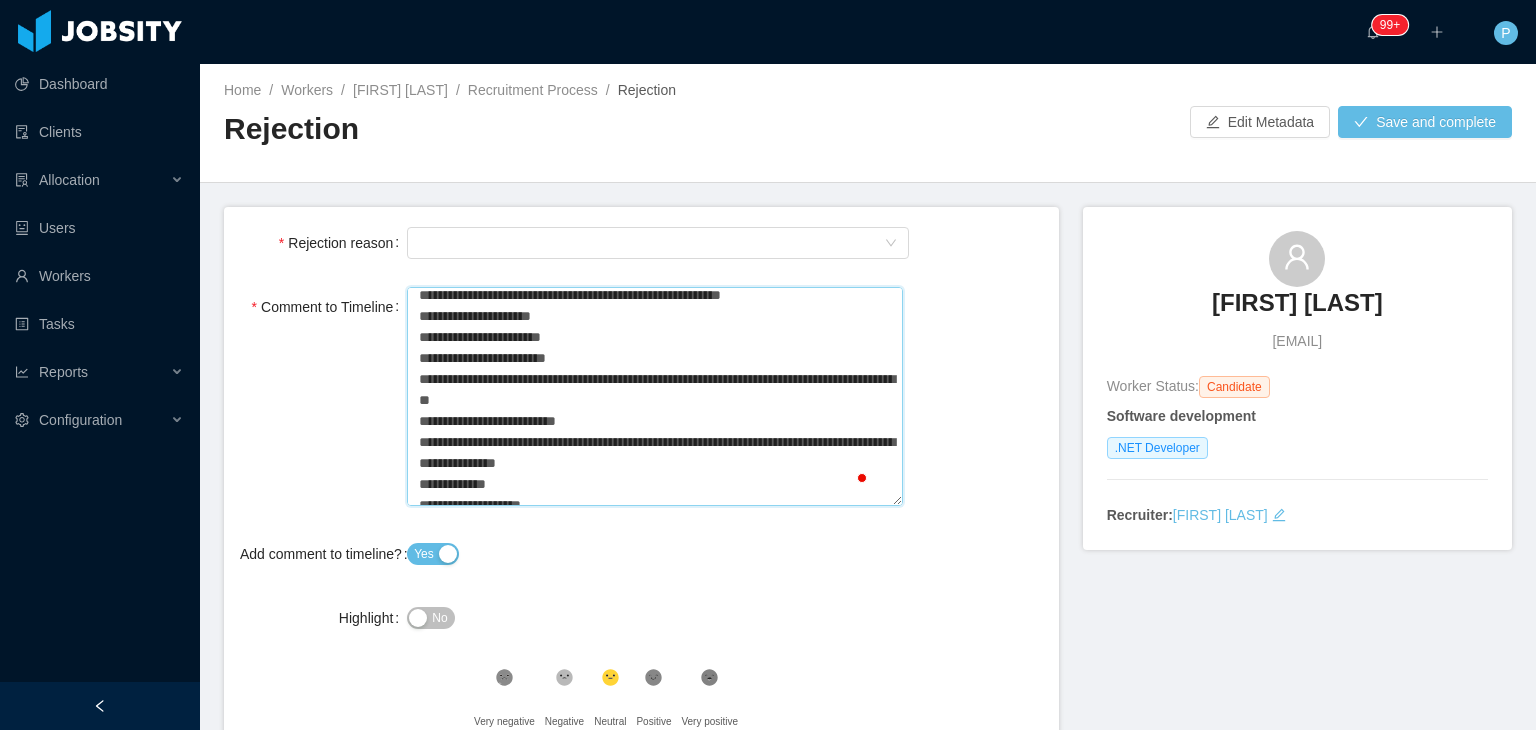 type on "**********" 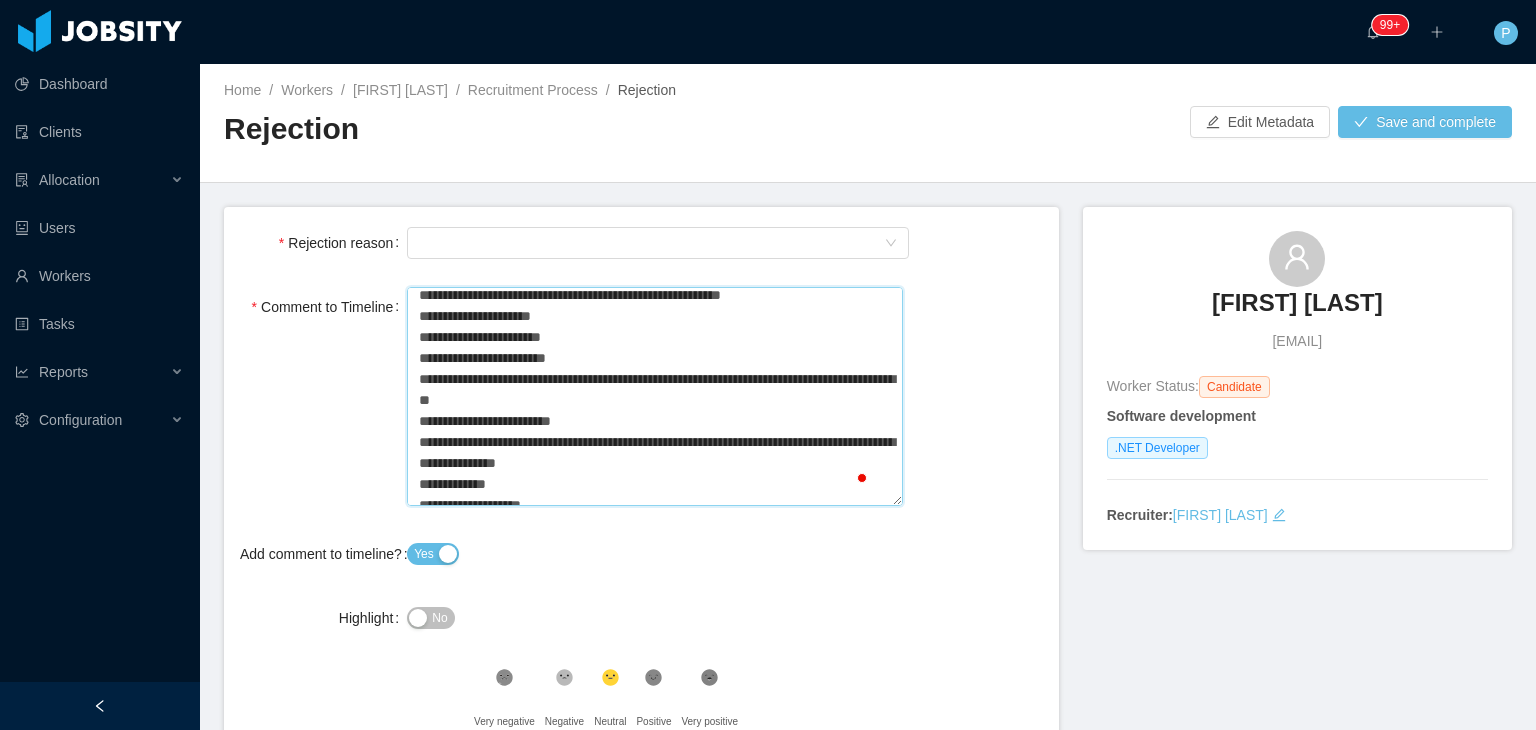 type on "**********" 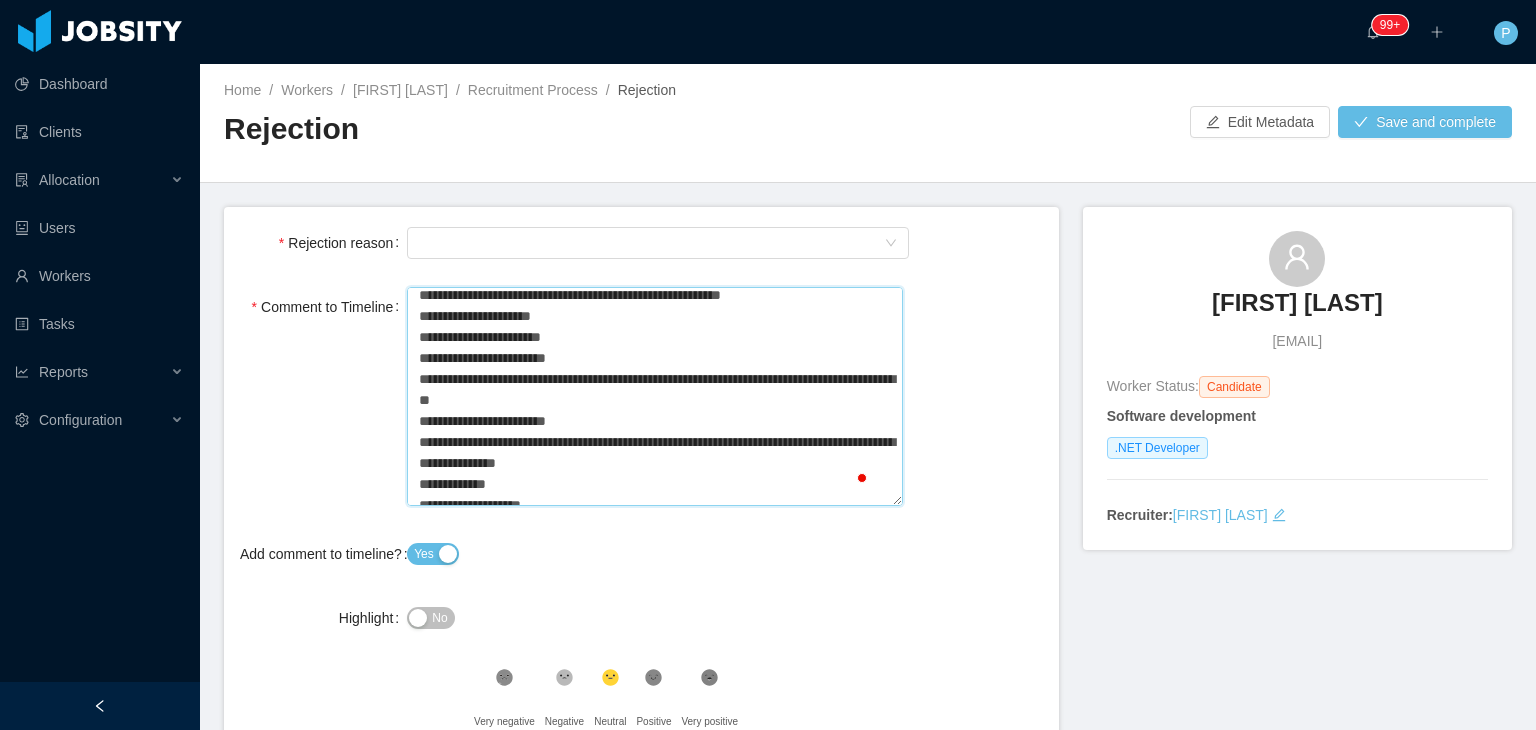 type on "**********" 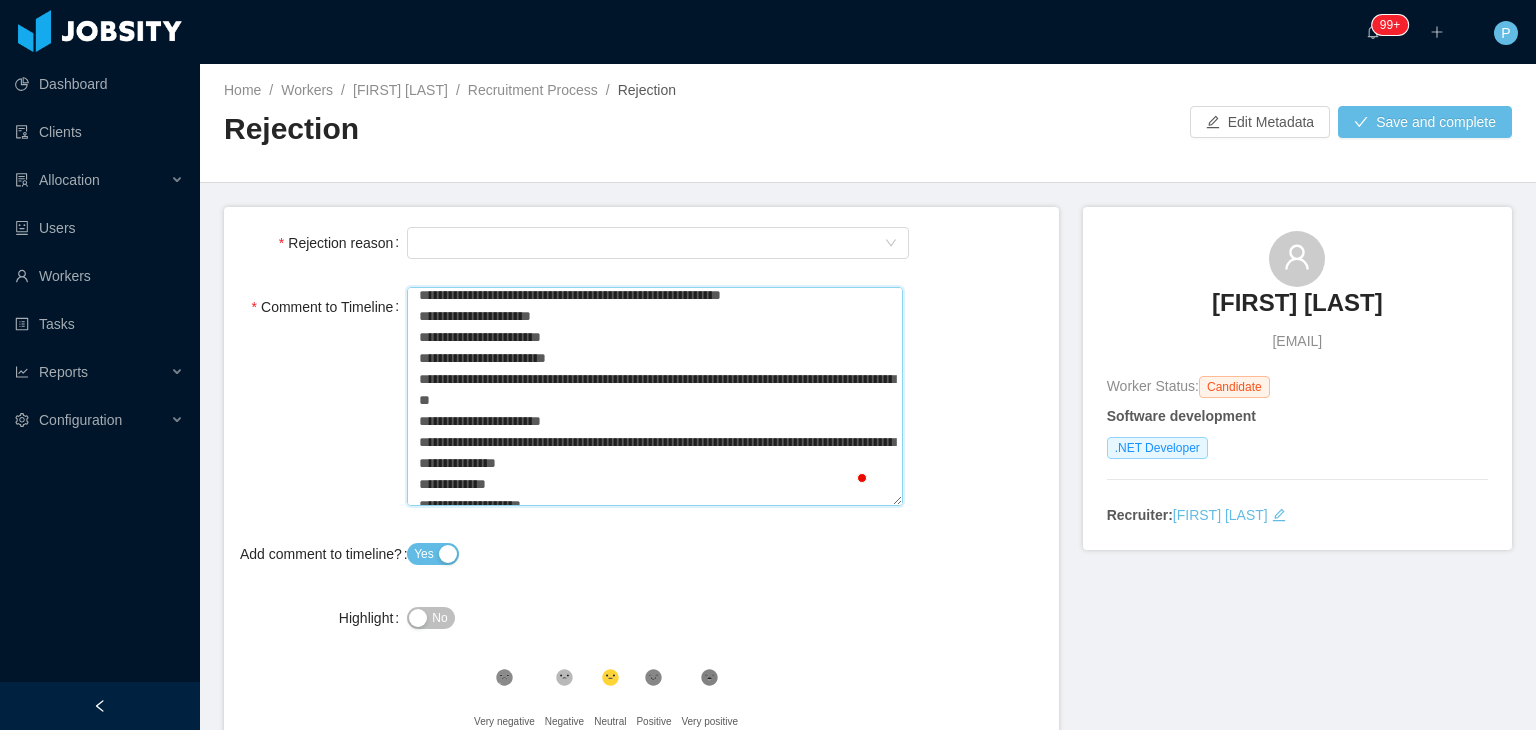 type on "**********" 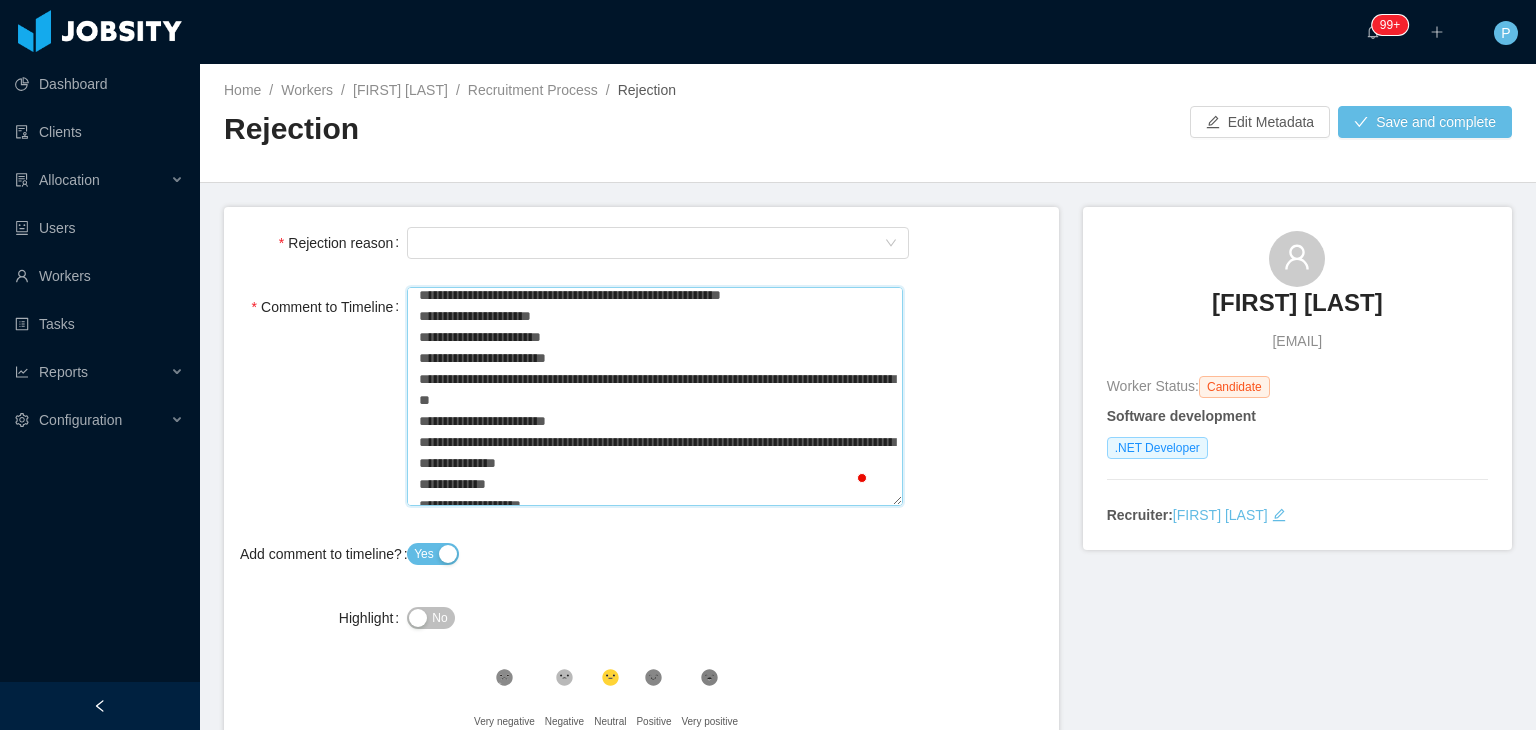 type on "**********" 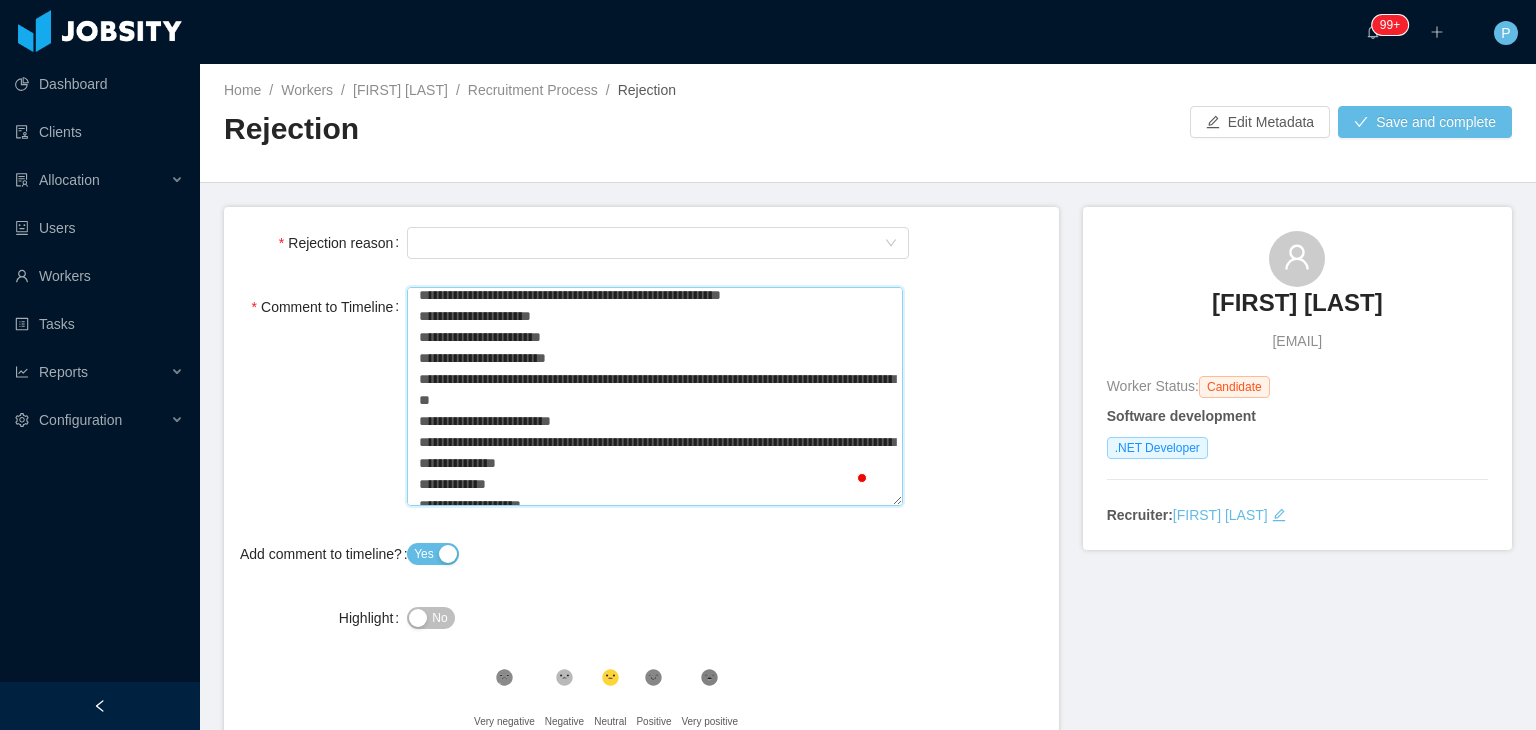 type on "**********" 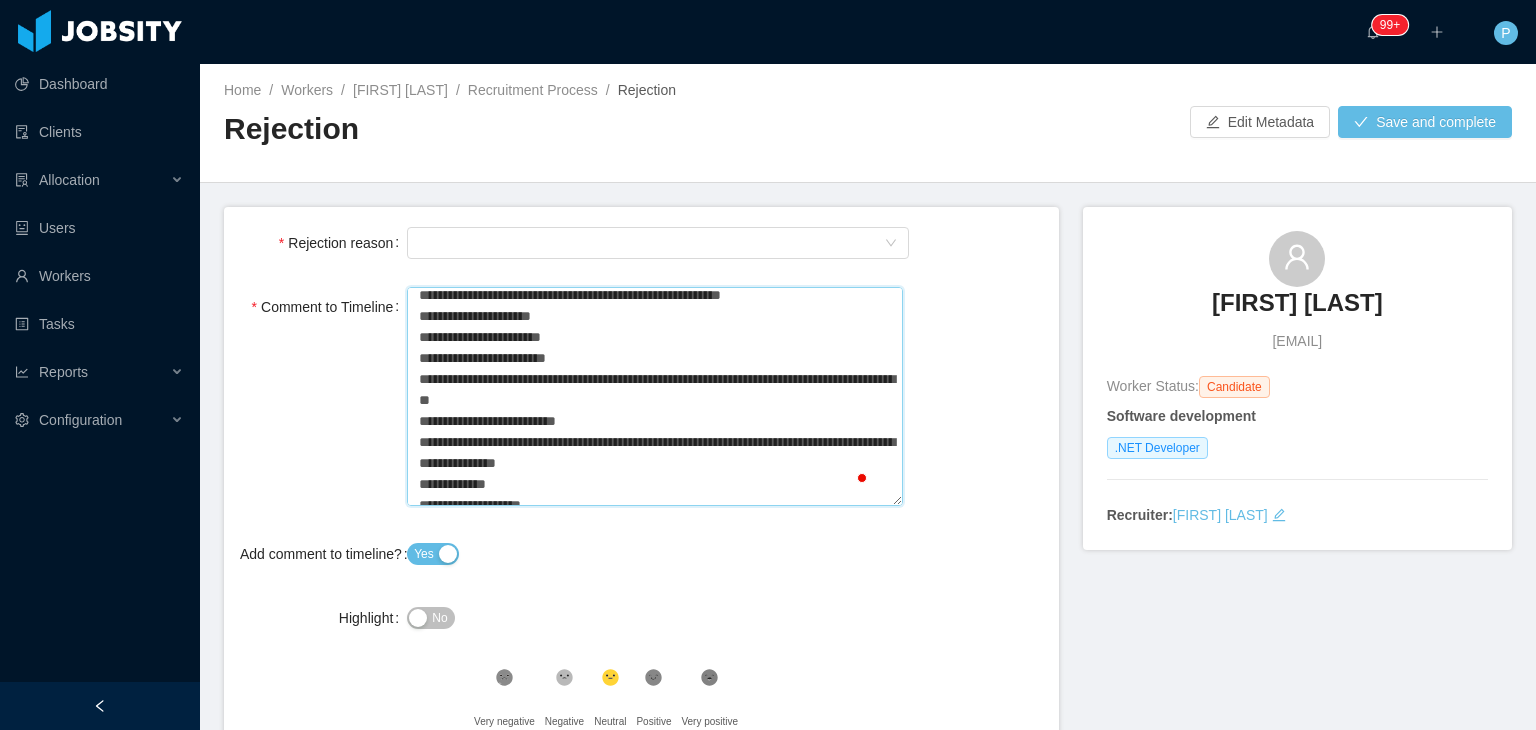 type on "**********" 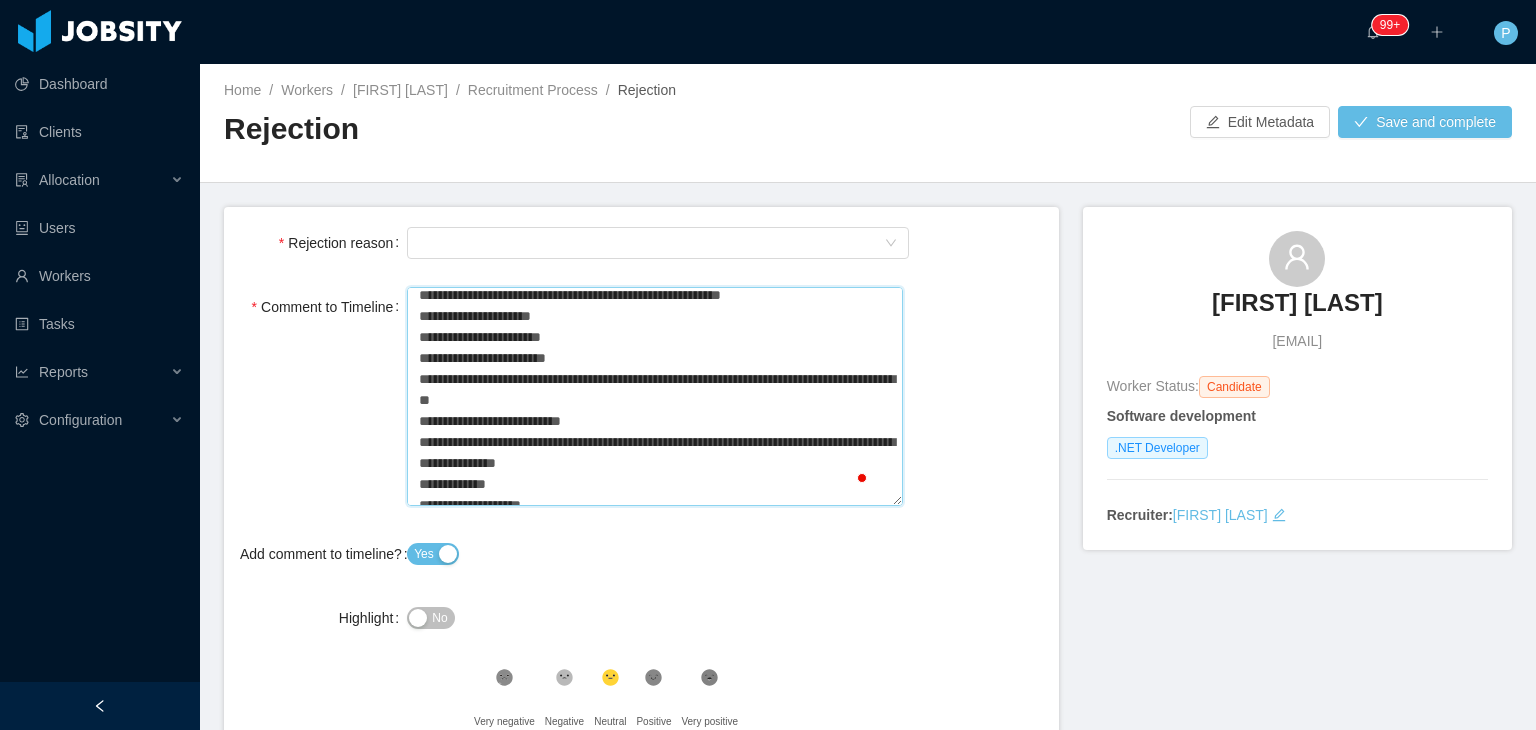 type on "**********" 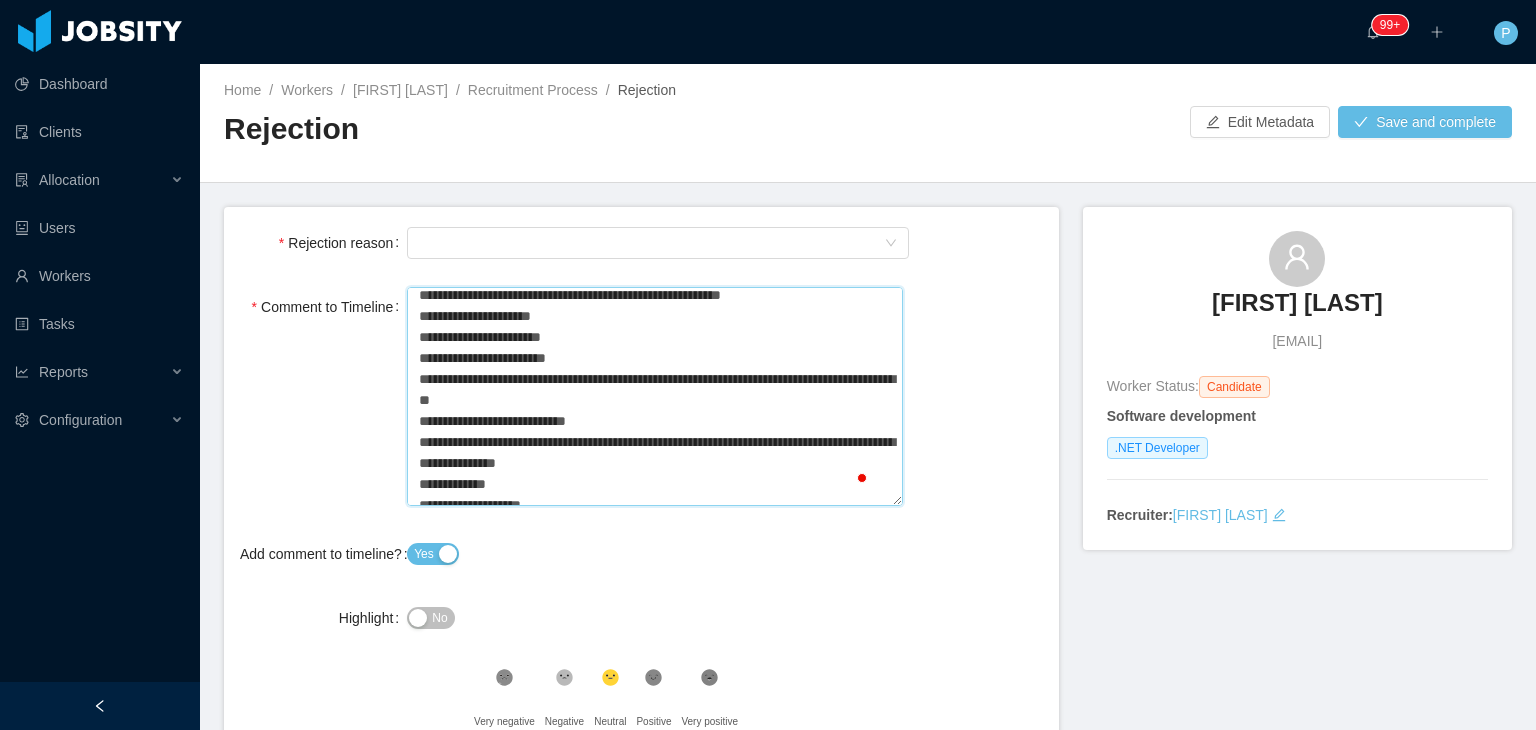 type on "**********" 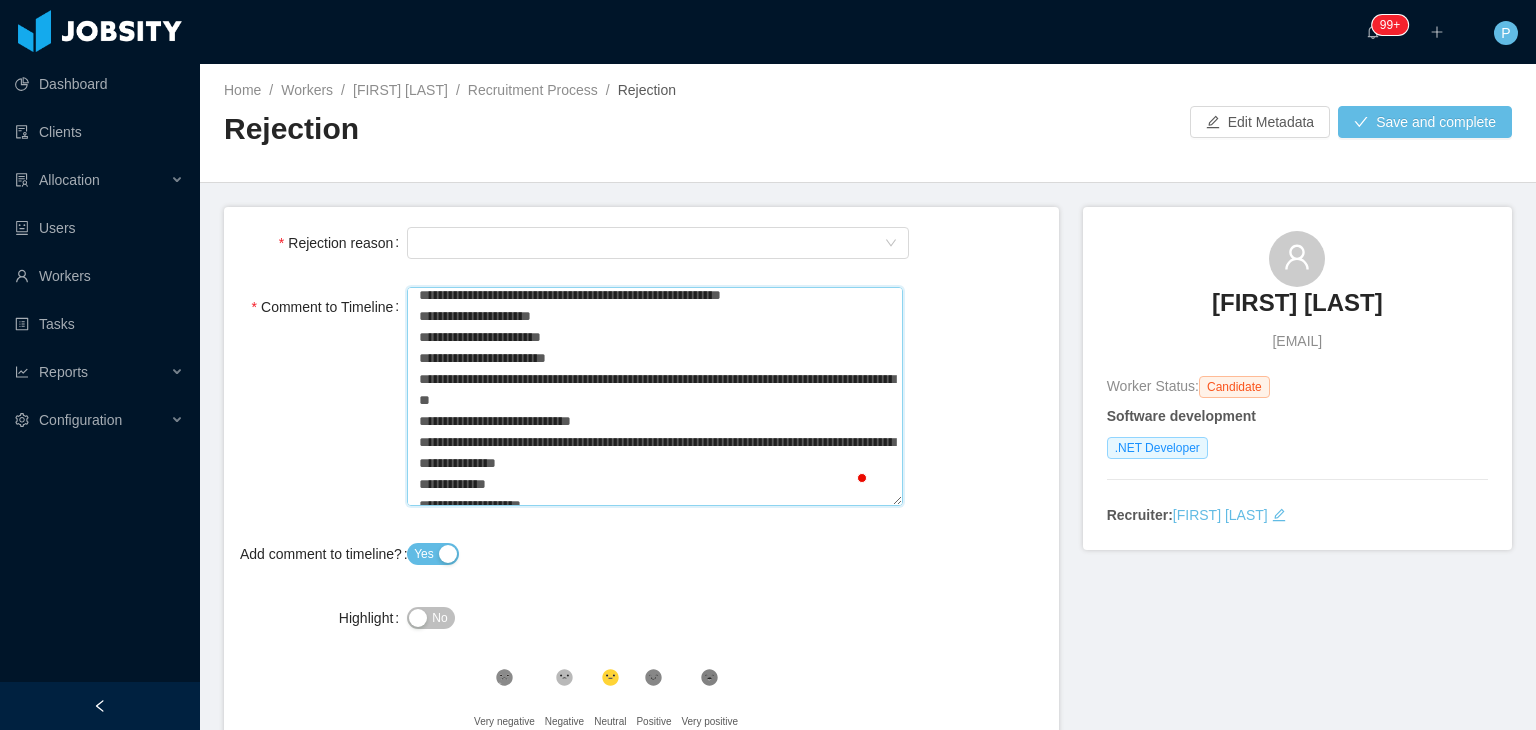 type on "**********" 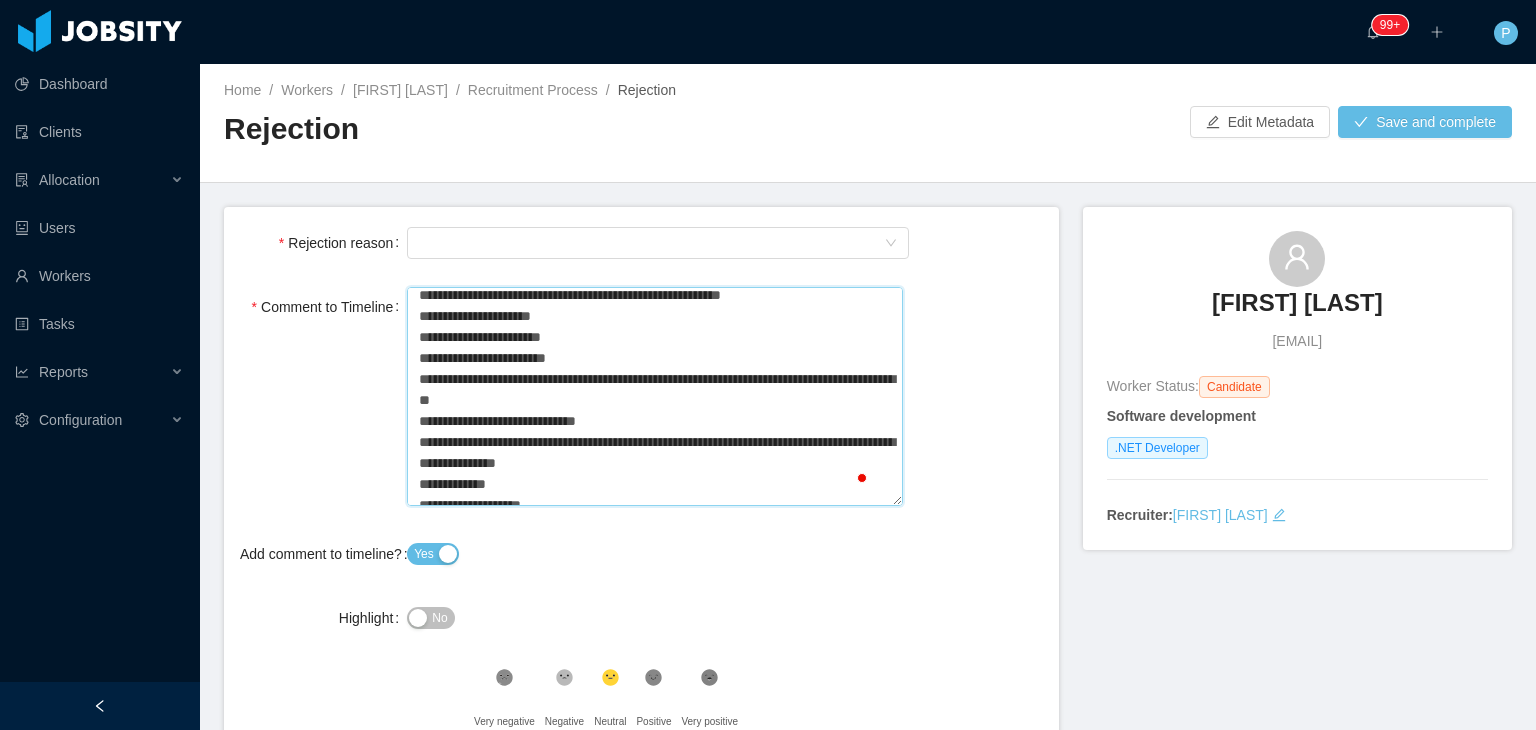 type on "**********" 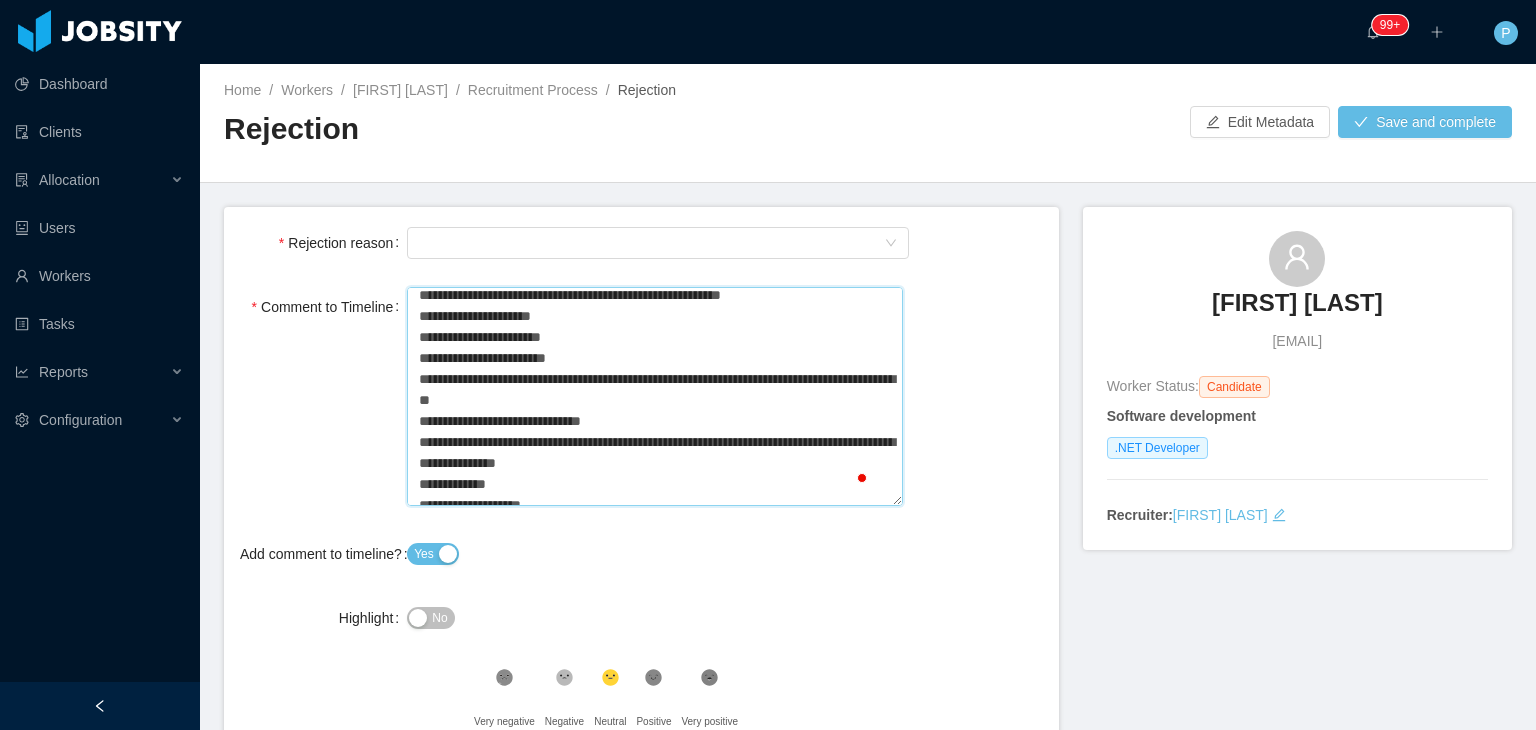 type on "**********" 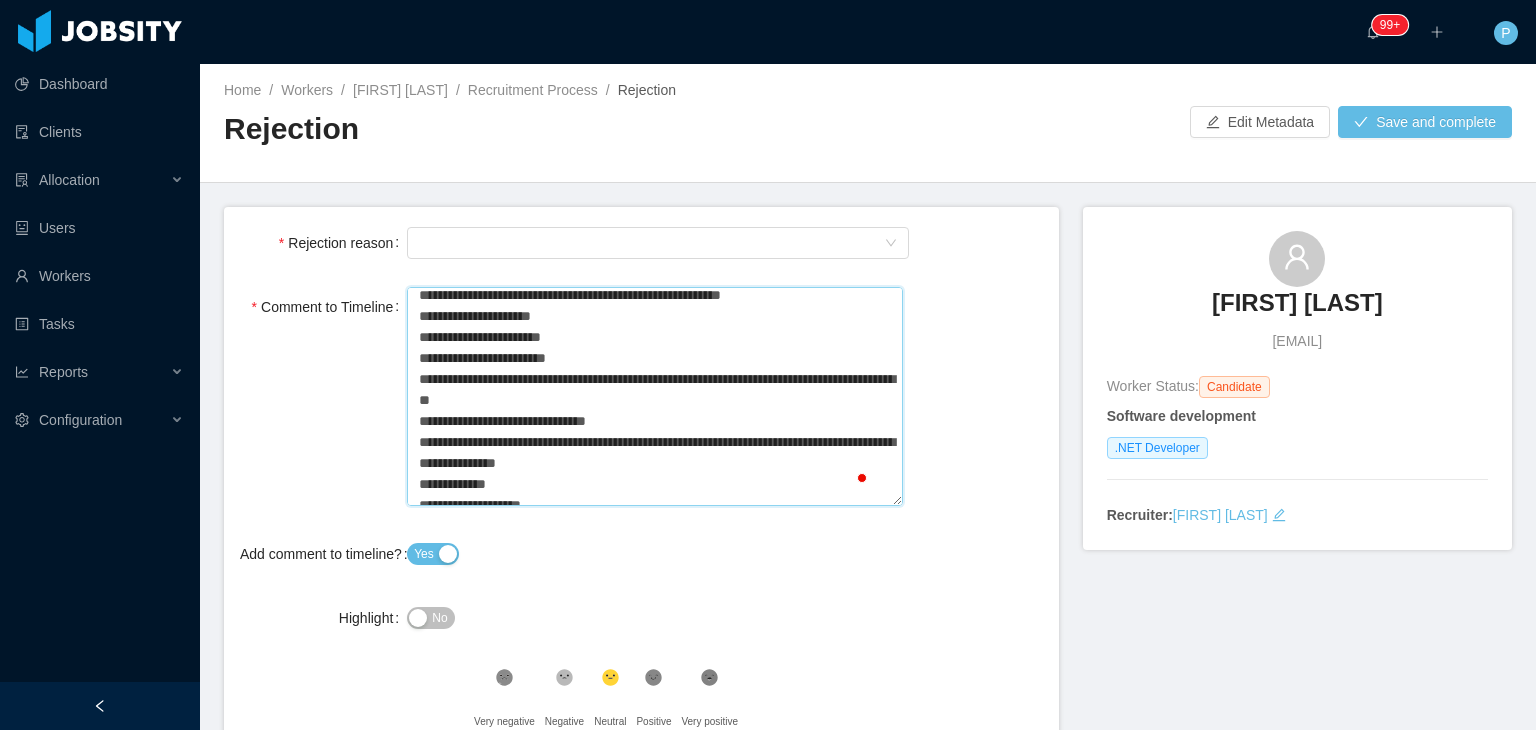 type on "**********" 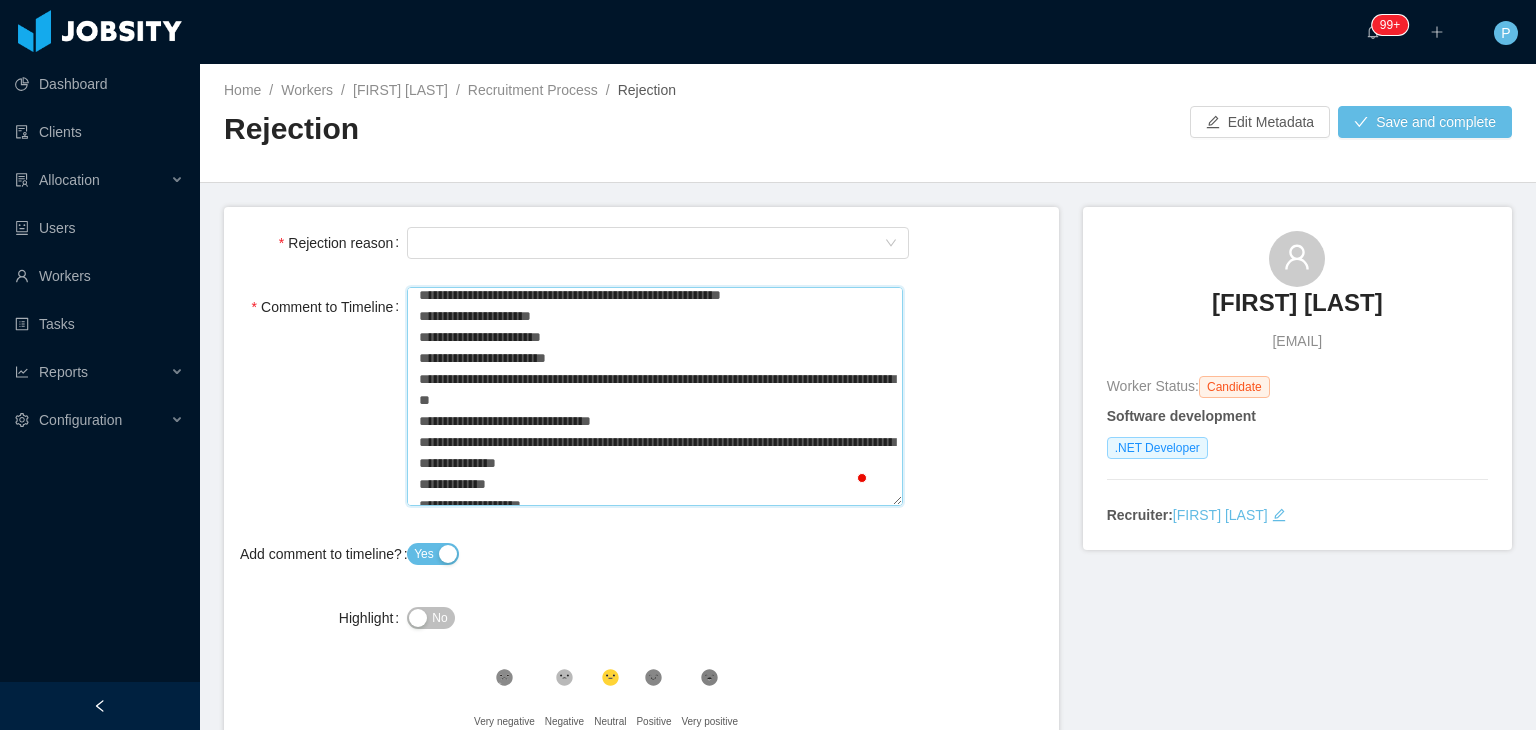 type on "**********" 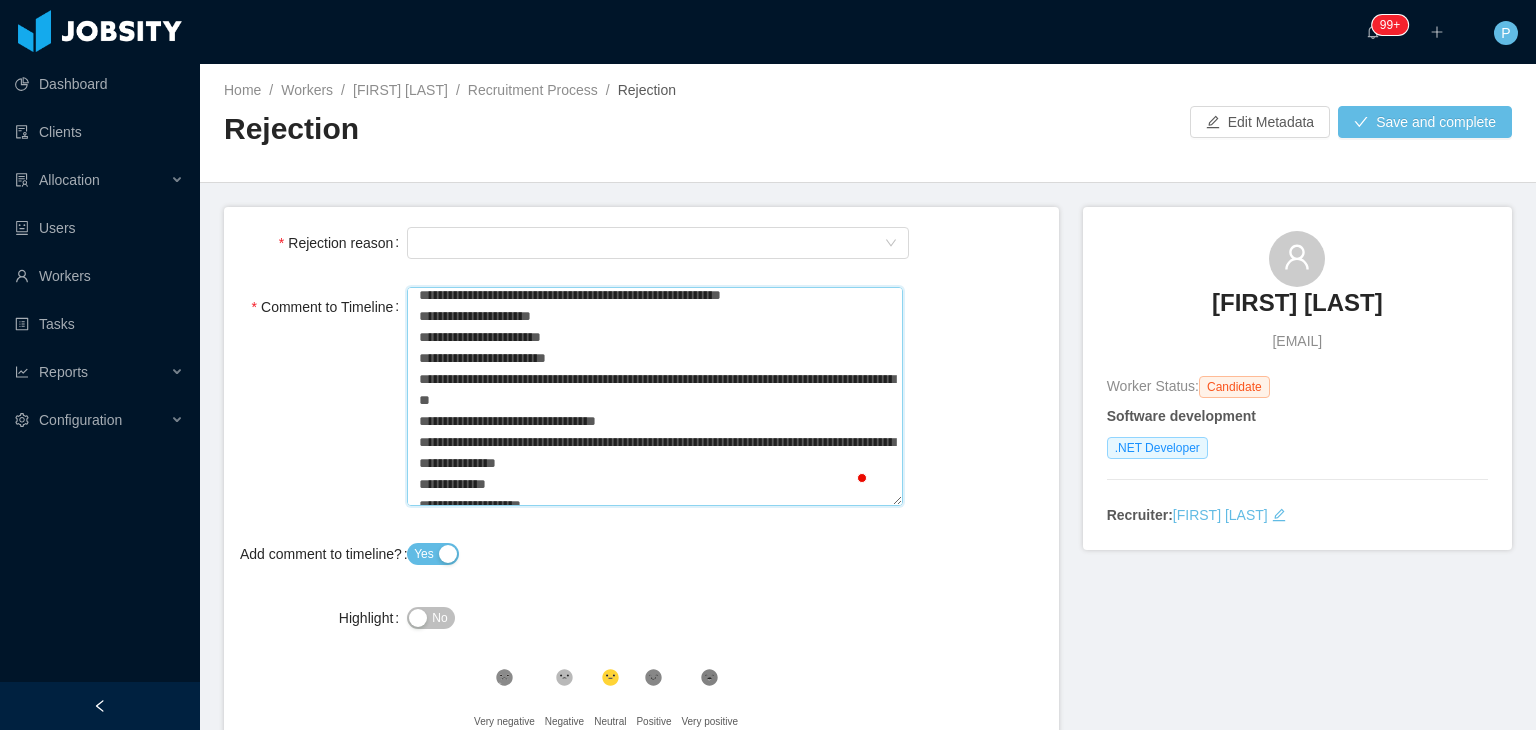 type on "**********" 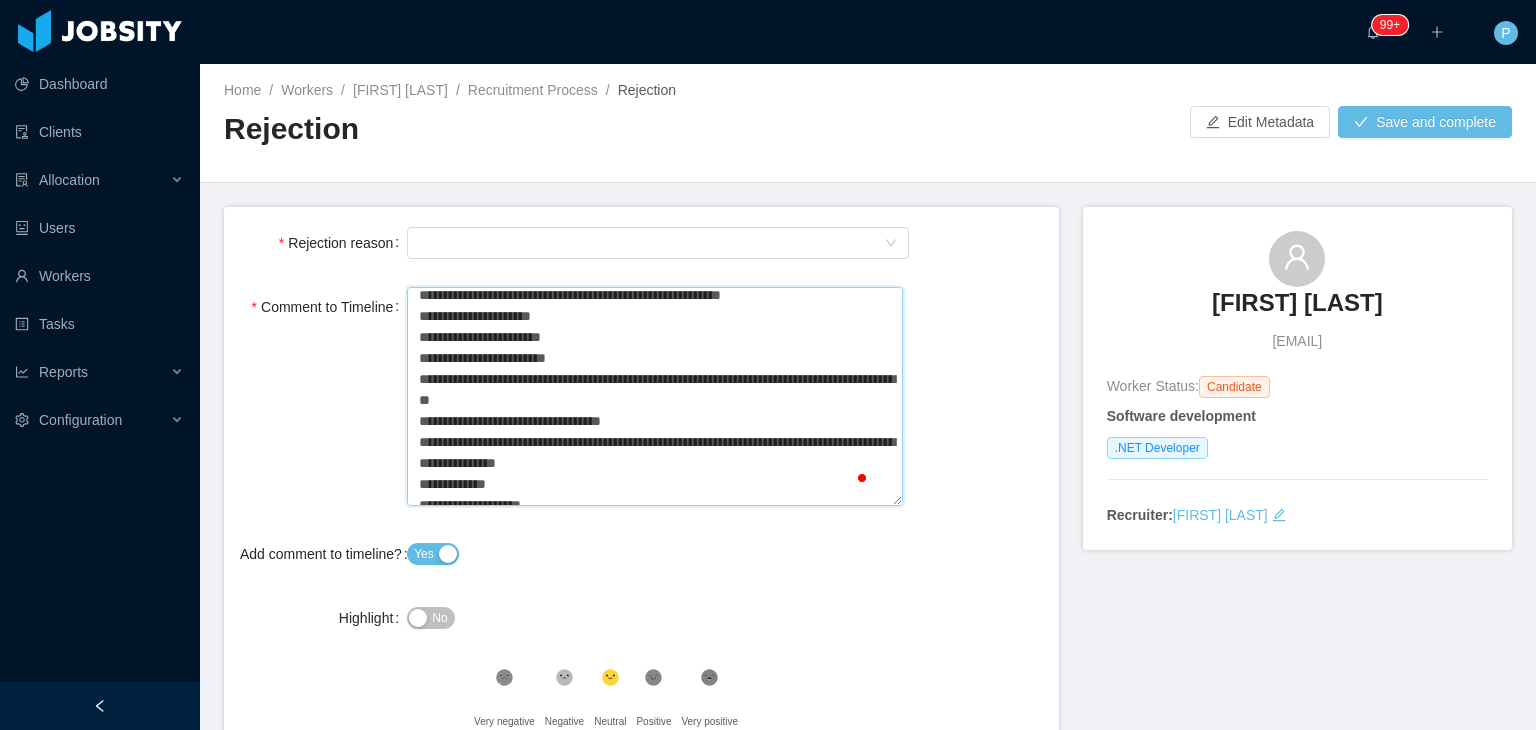 type on "**********" 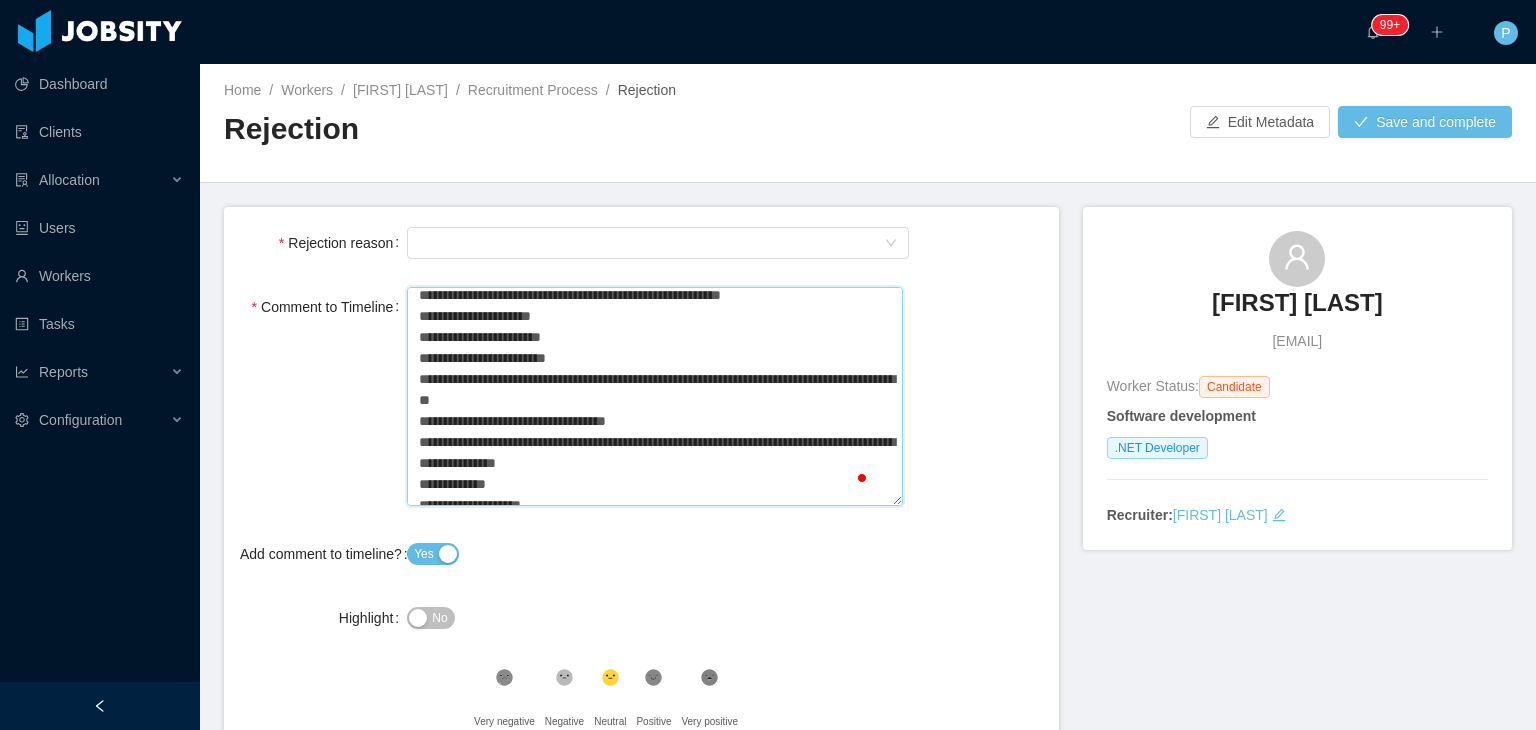 type on "**********" 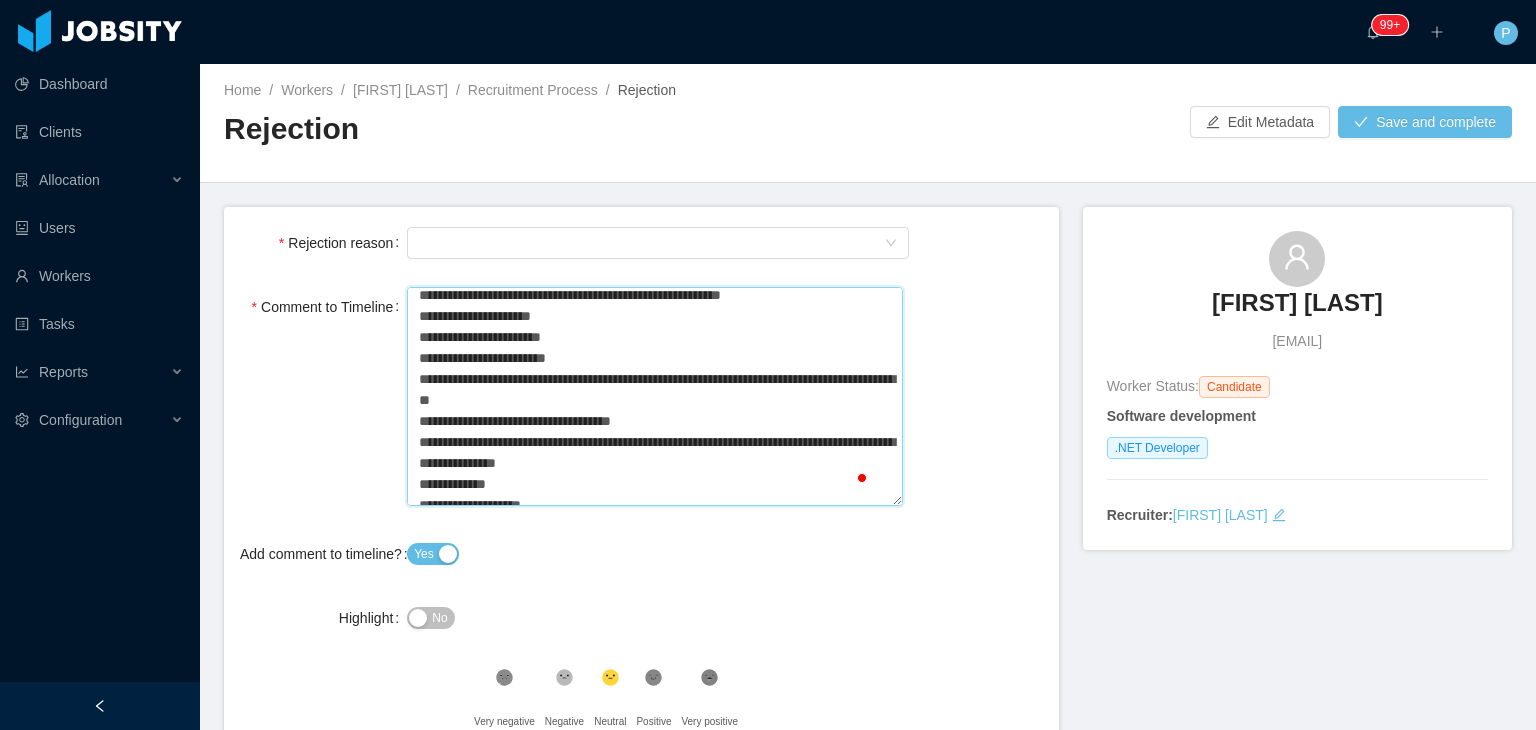 type on "**********" 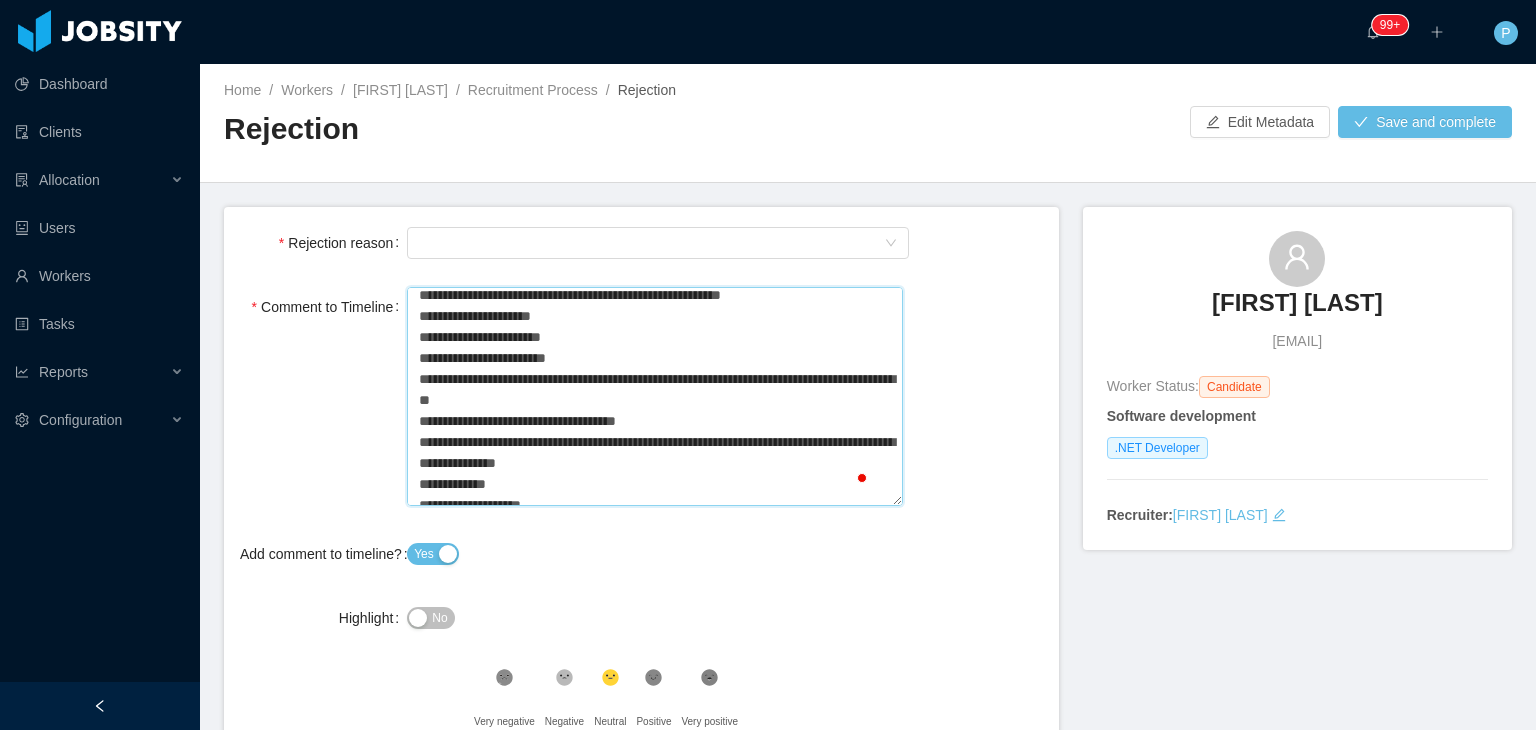 type on "**********" 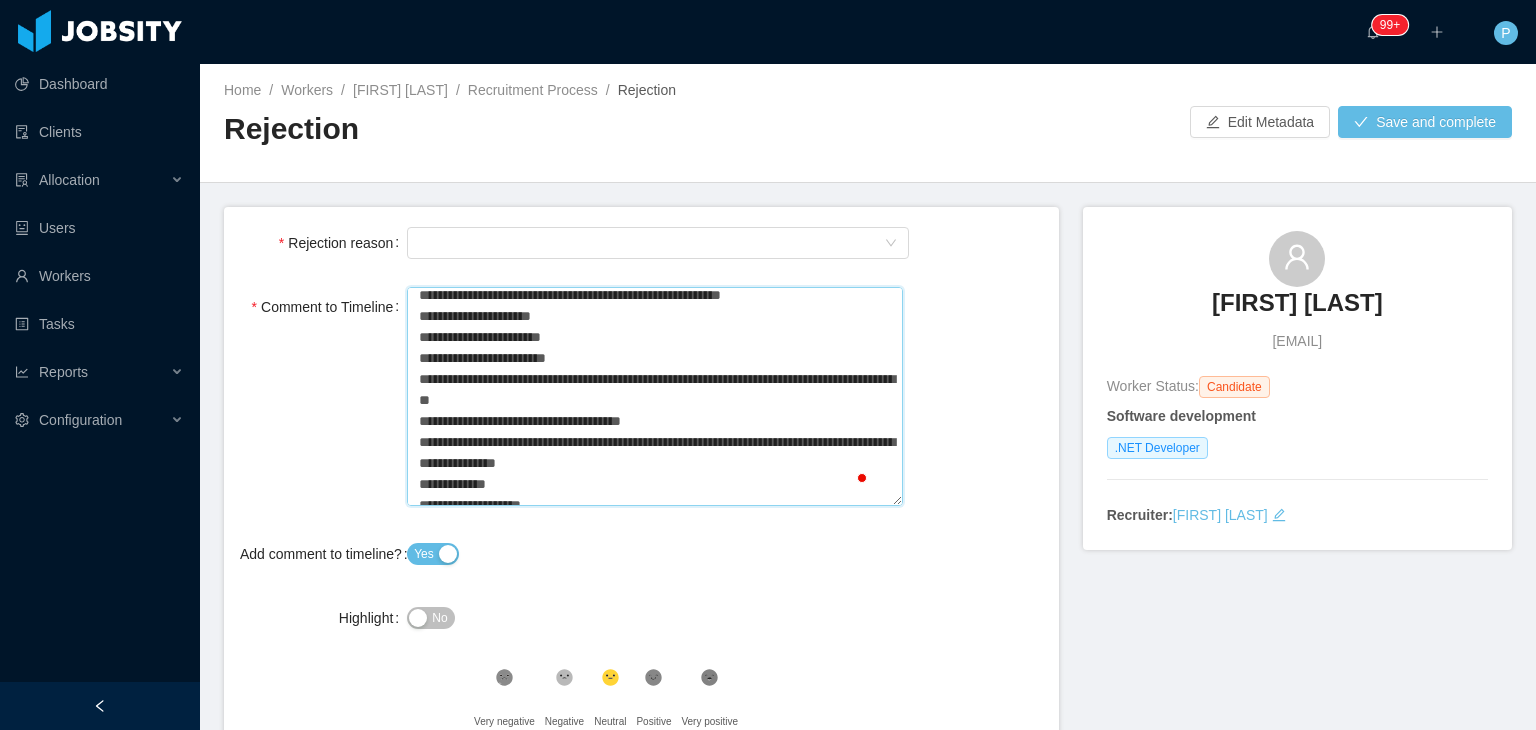type on "**********" 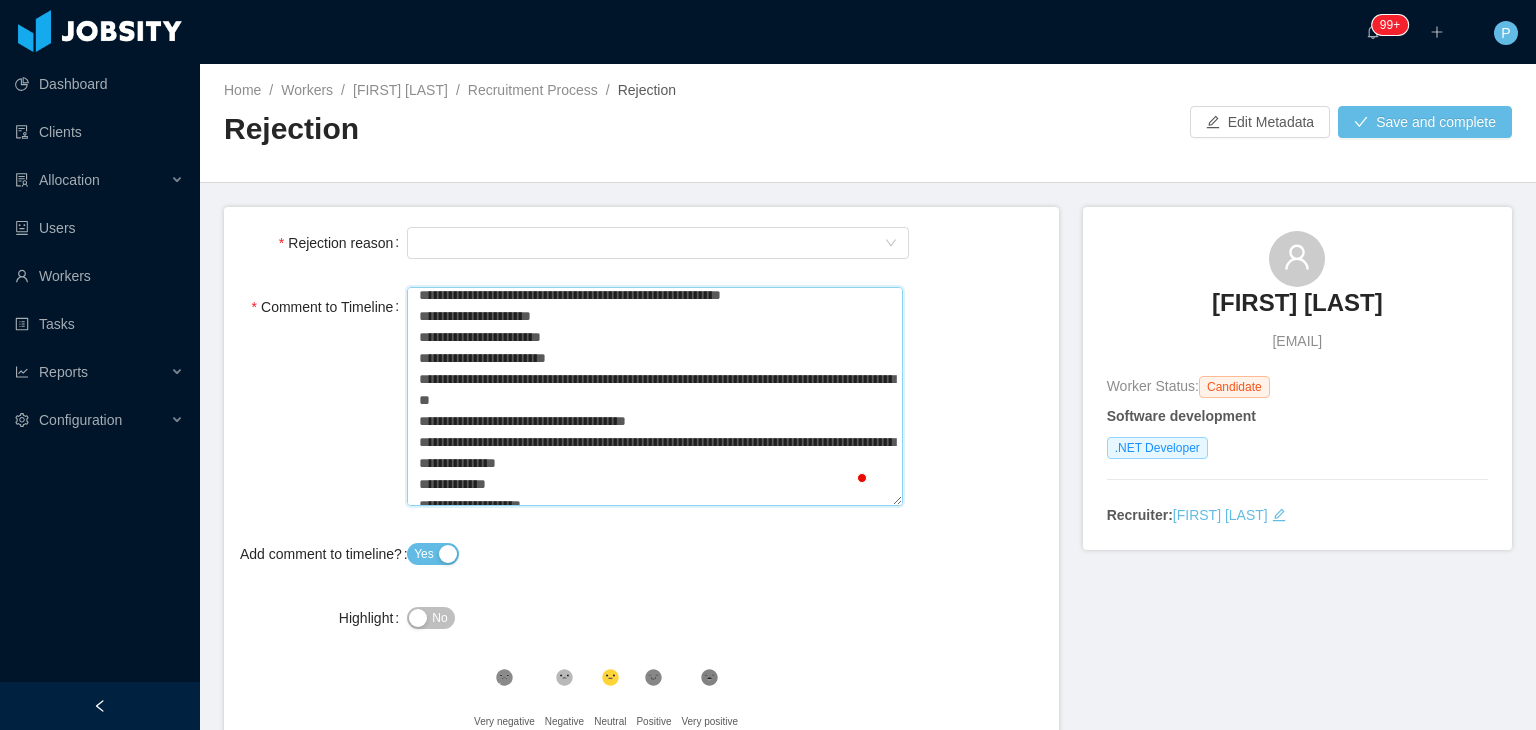 type 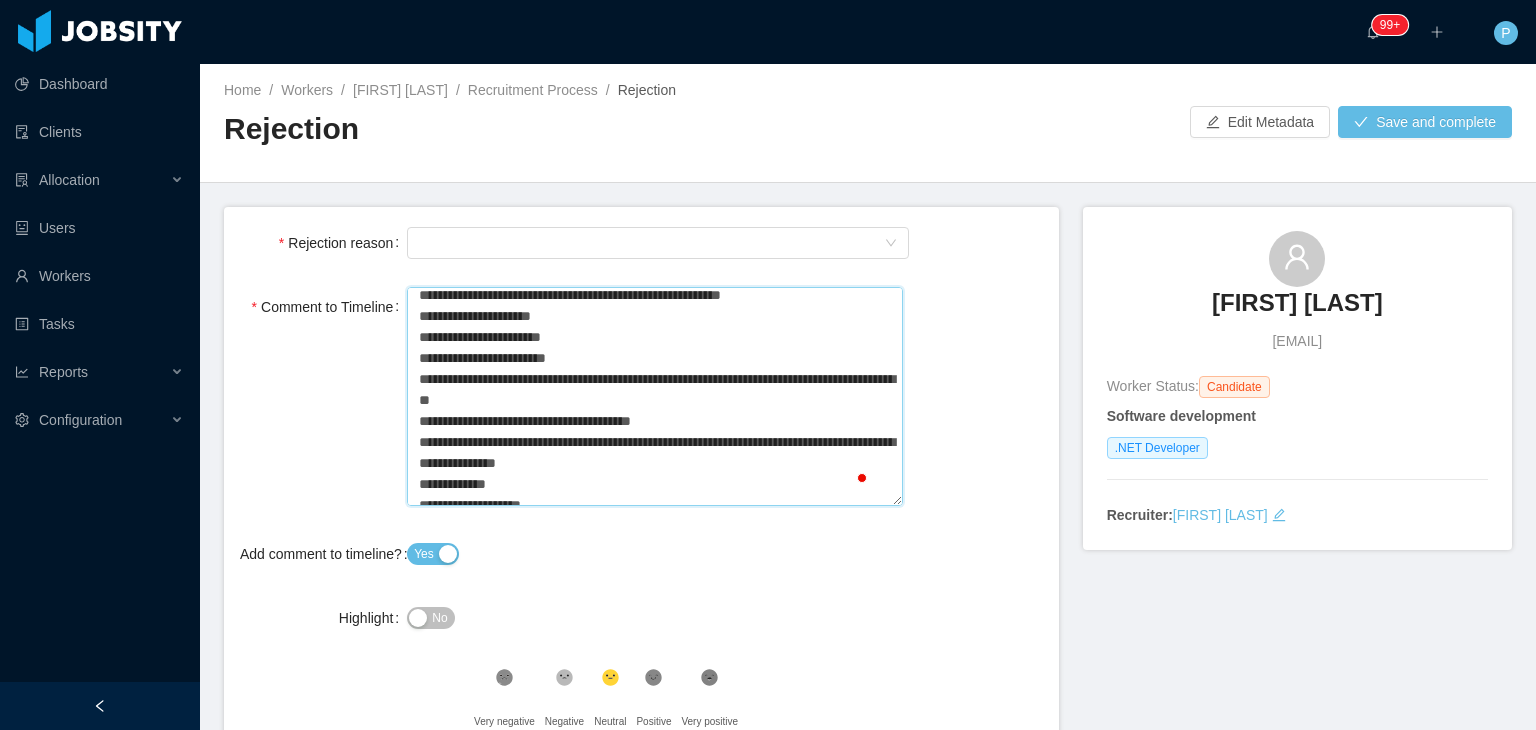 type on "**********" 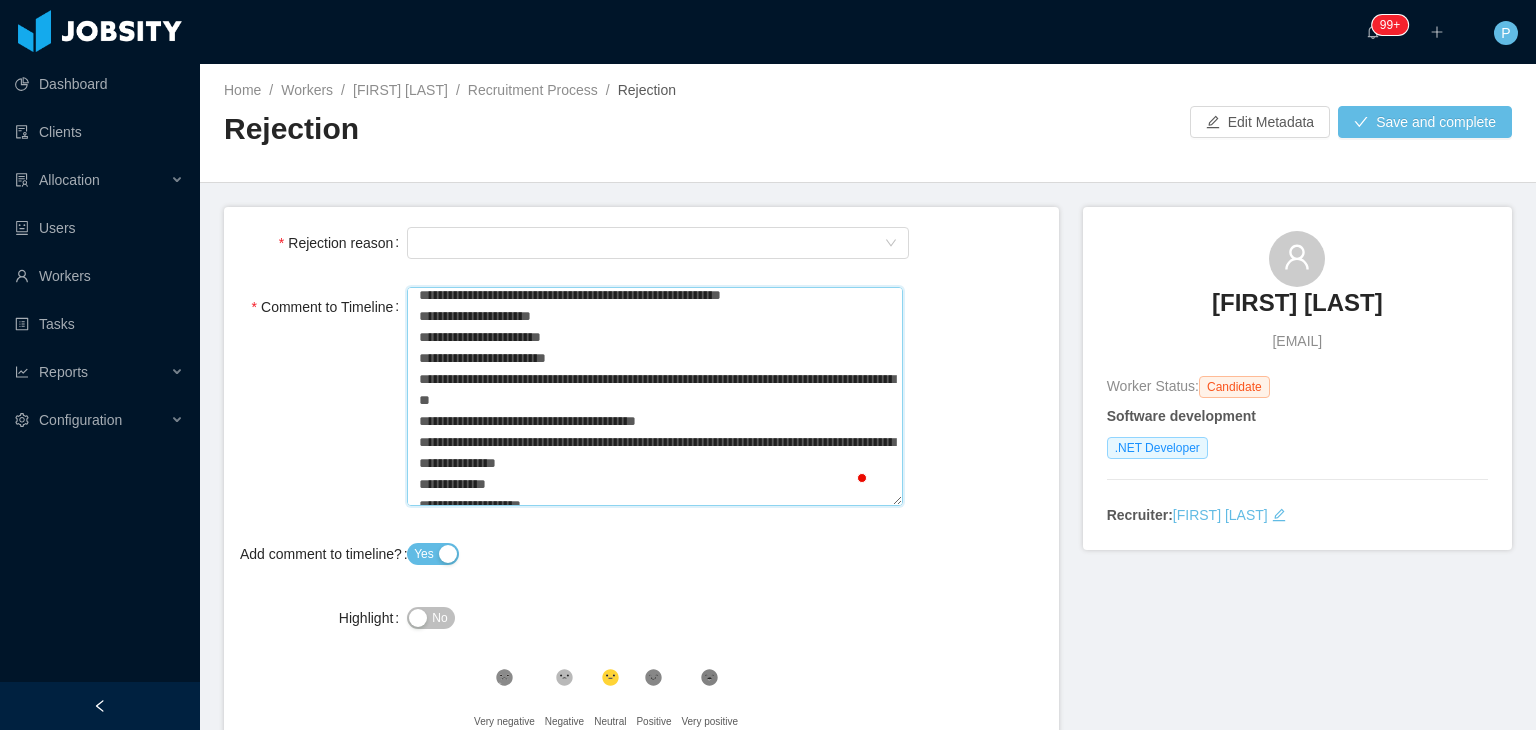 type on "**********" 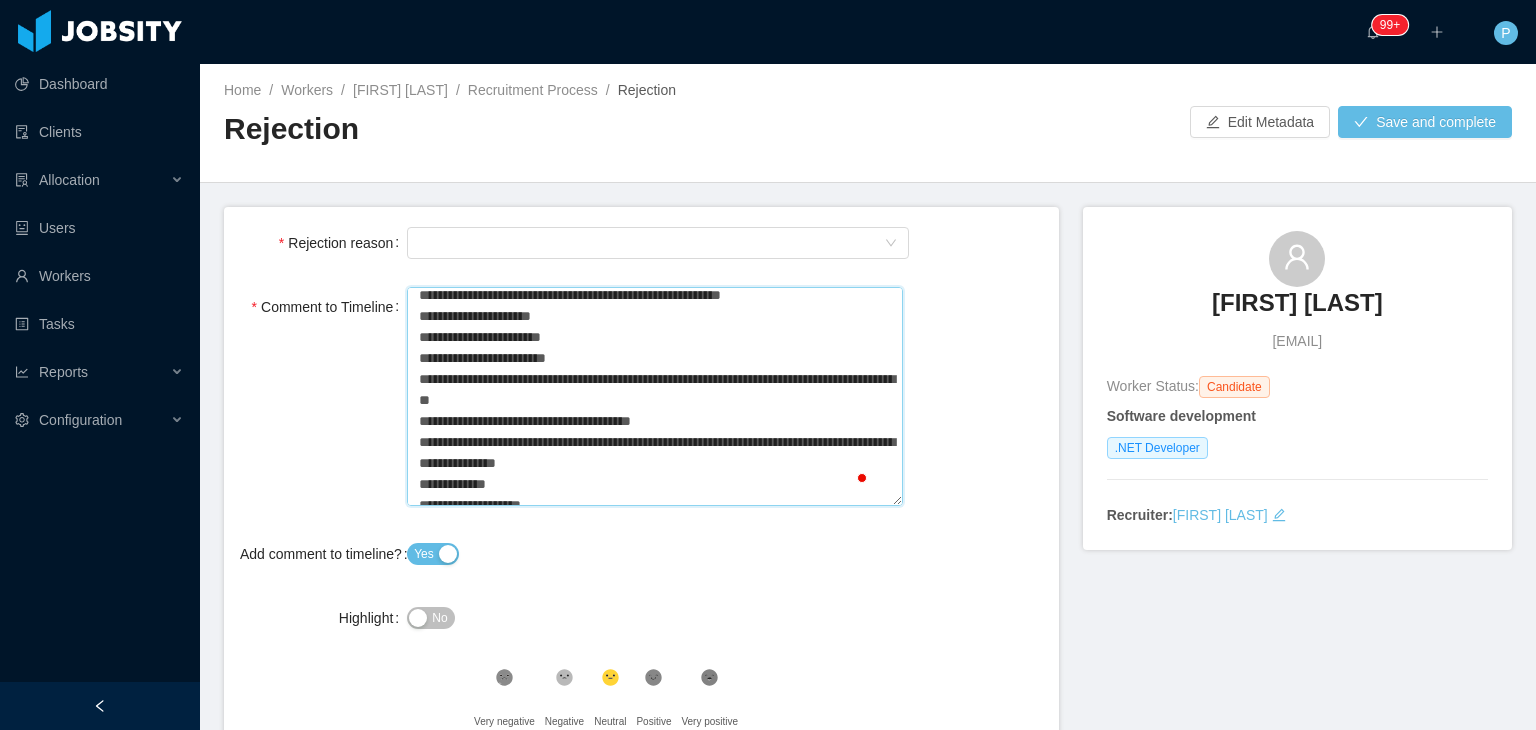 type on "**********" 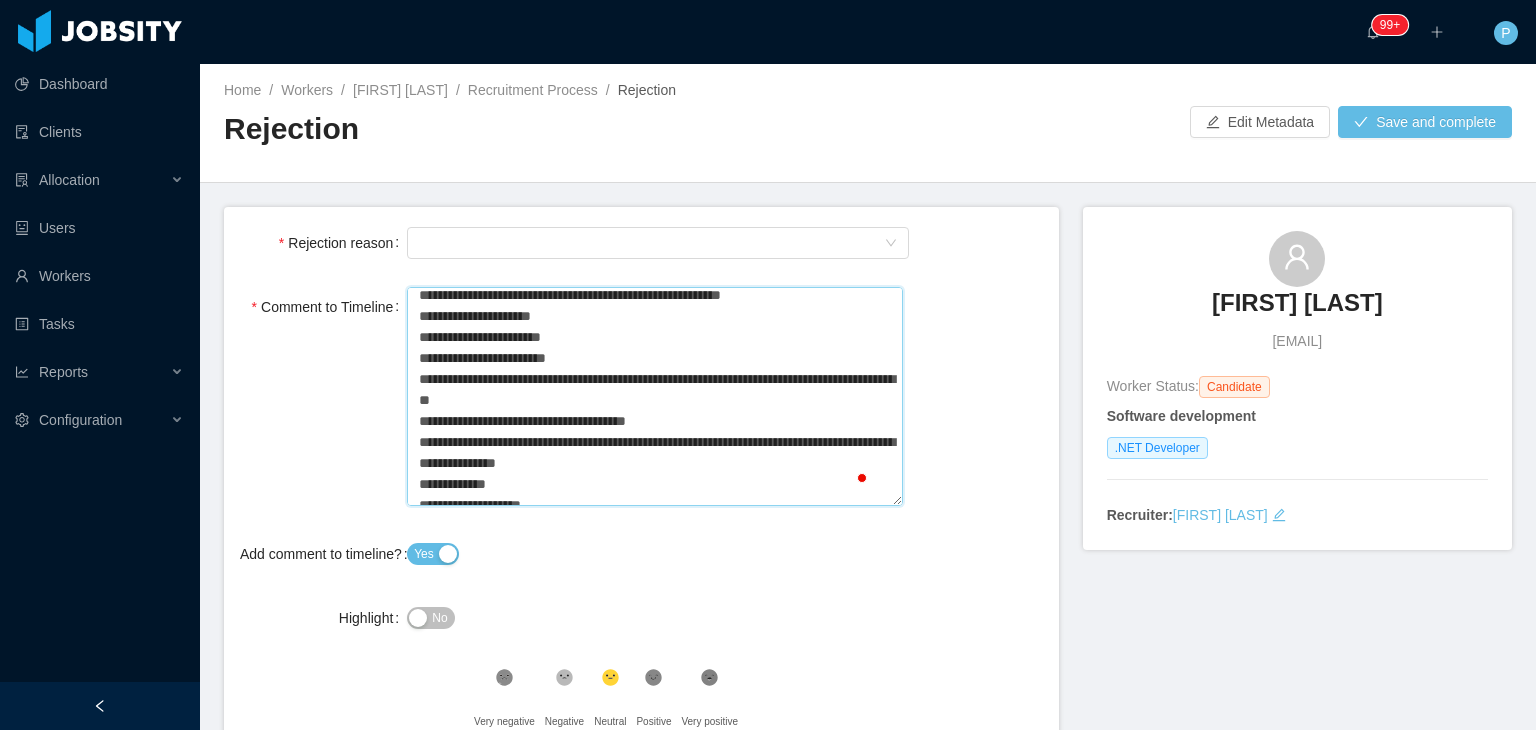 type 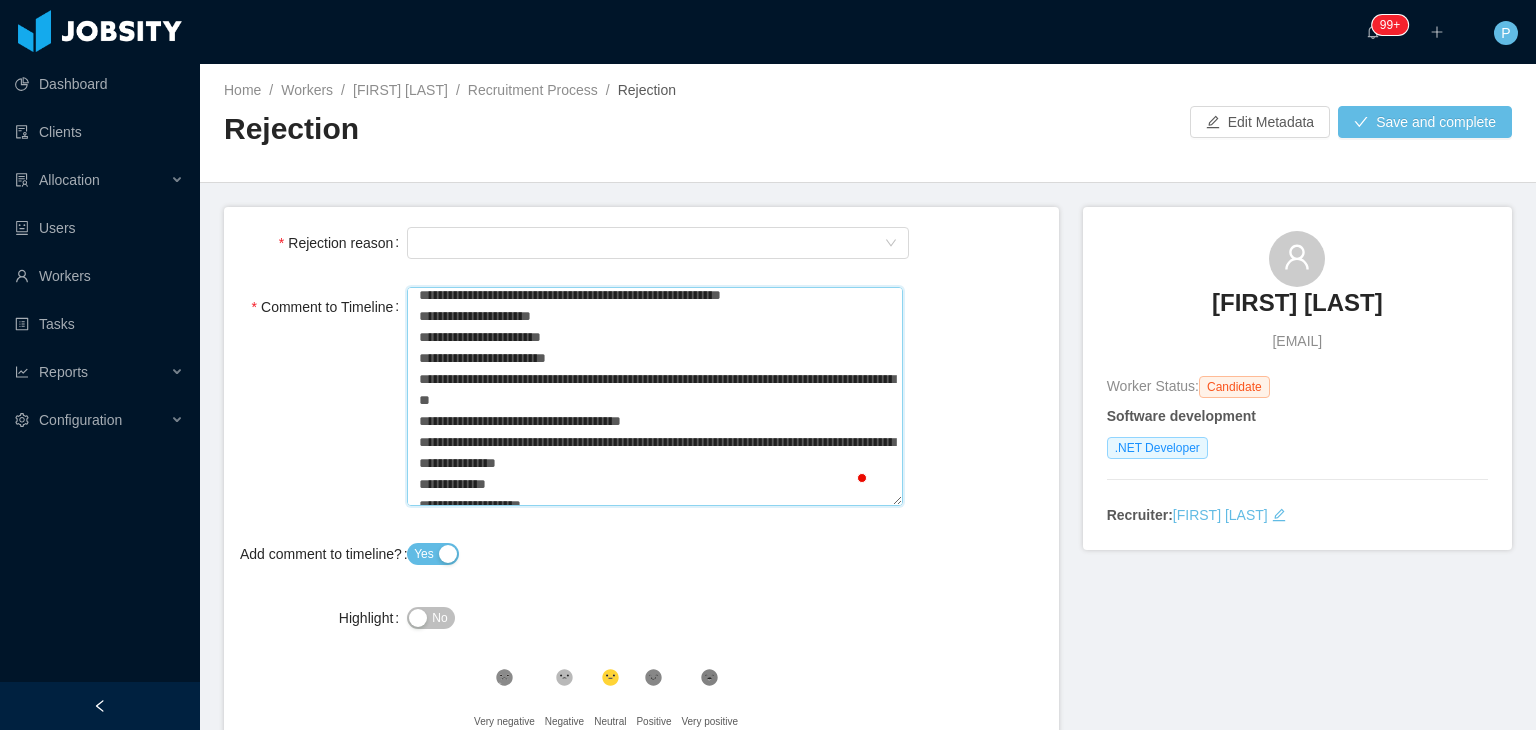 type on "**********" 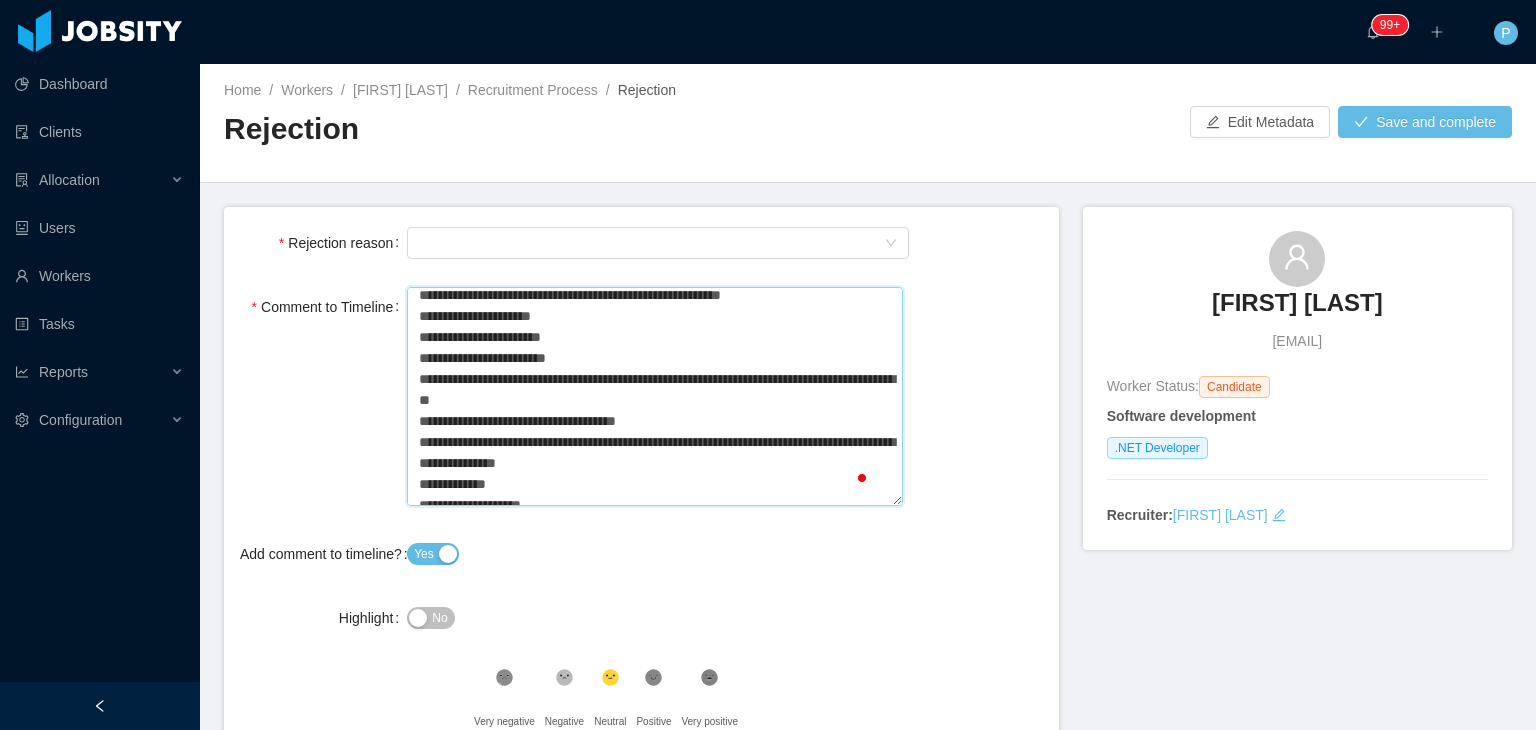 type on "**********" 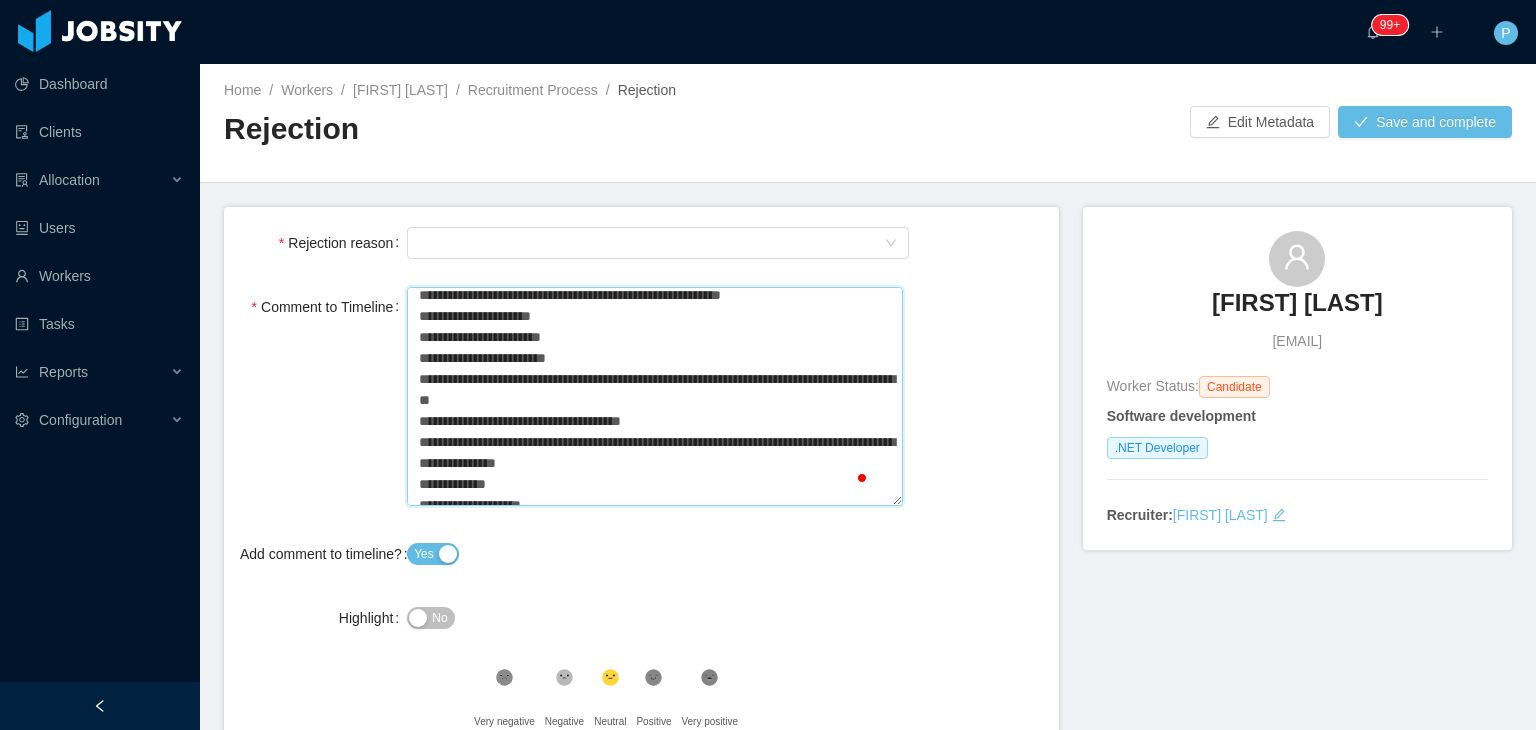 type on "**********" 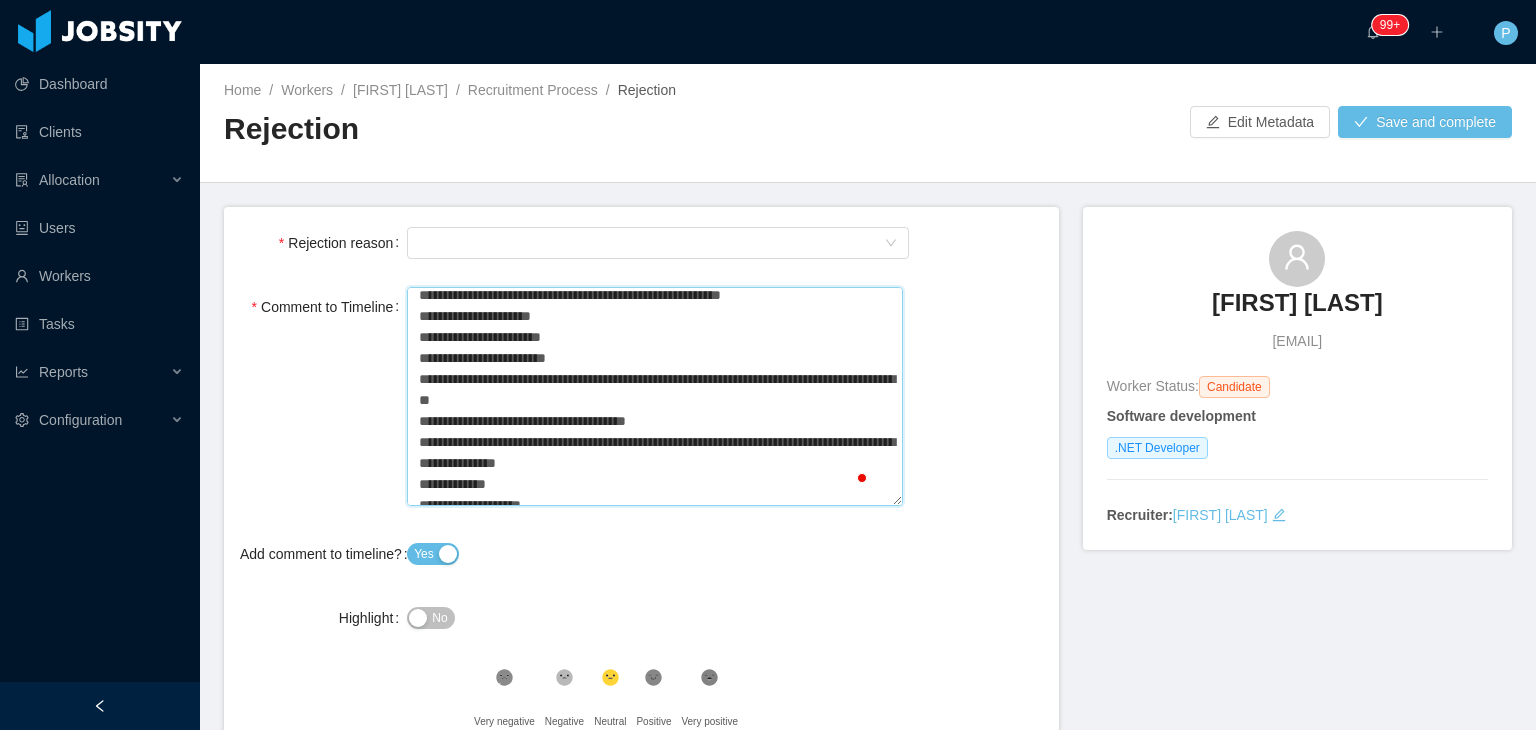 type on "**********" 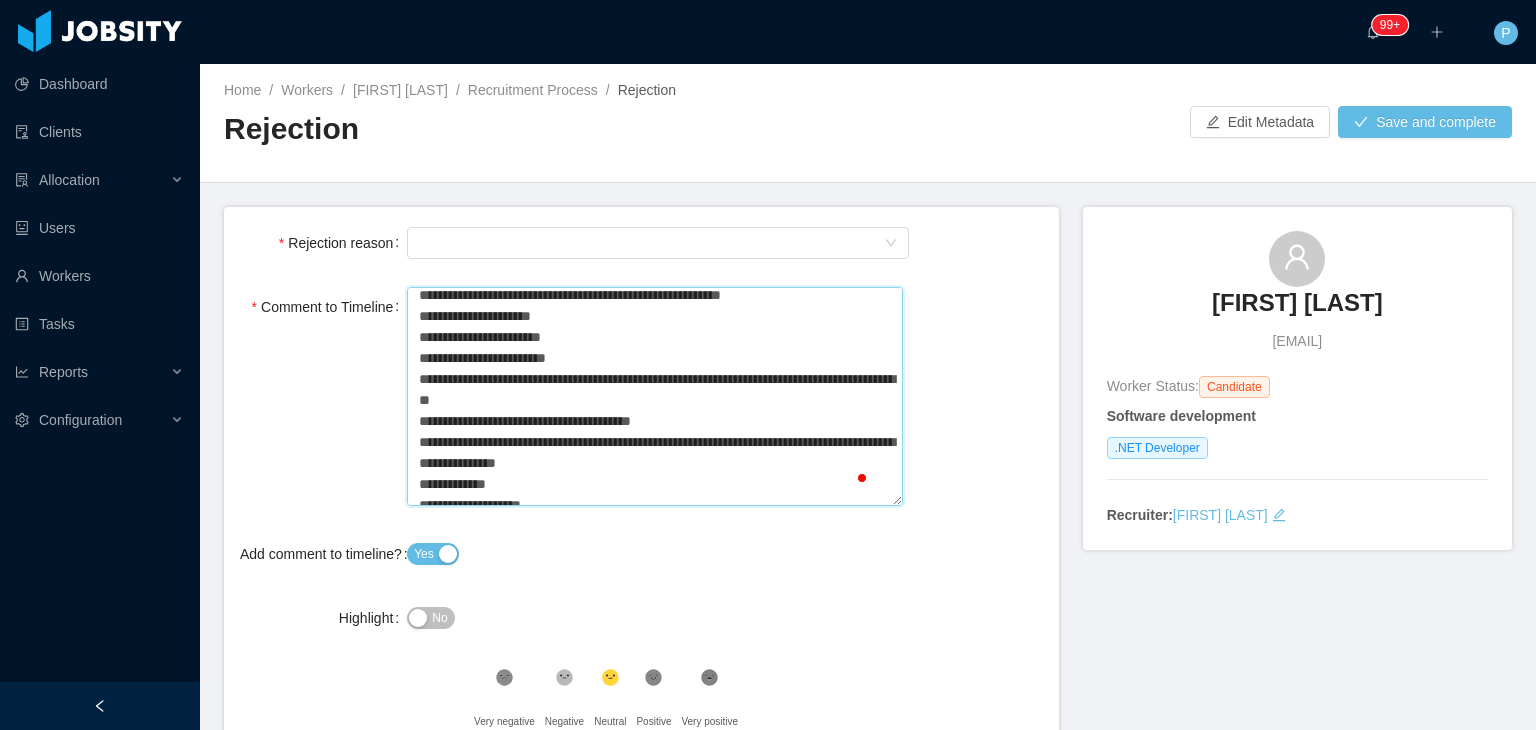 type on "**********" 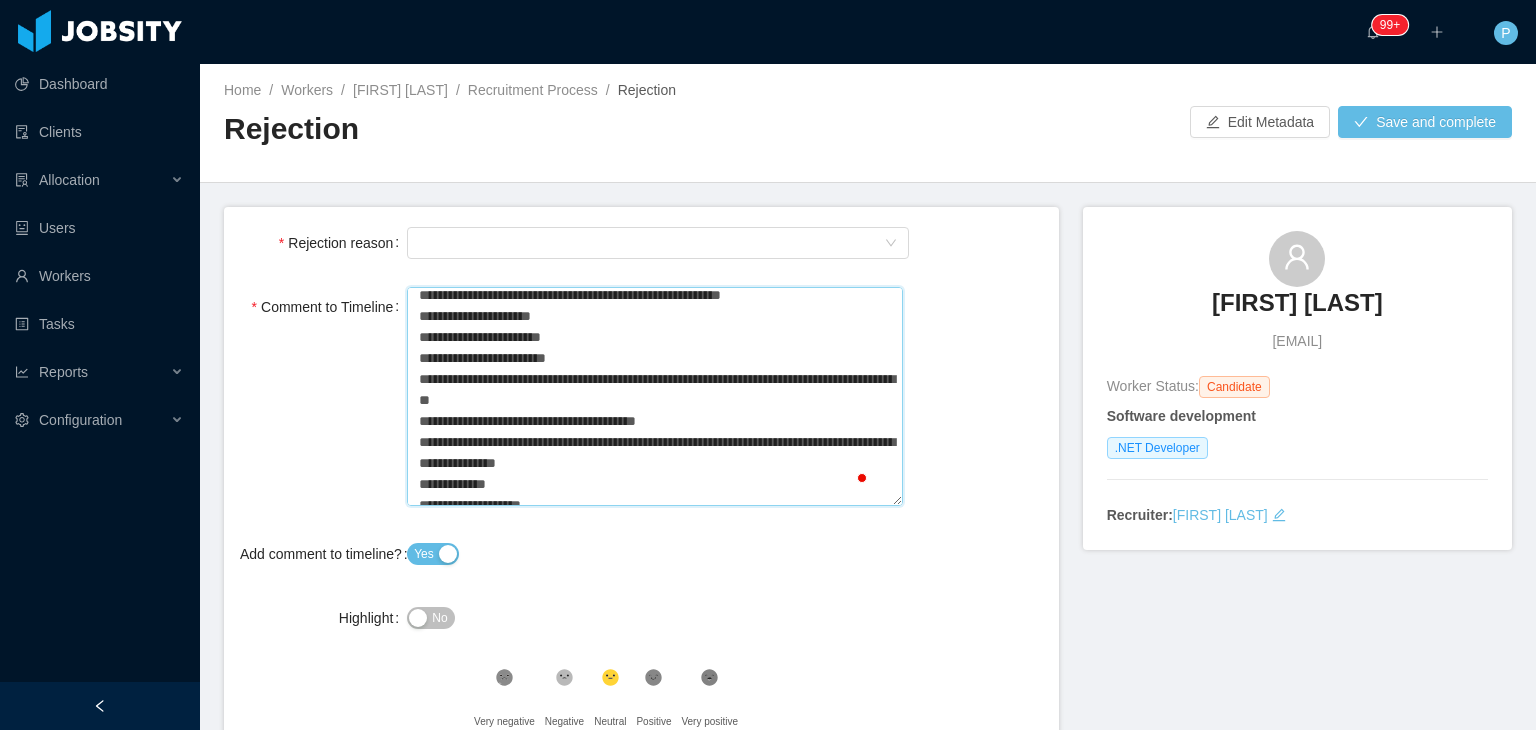 type on "**********" 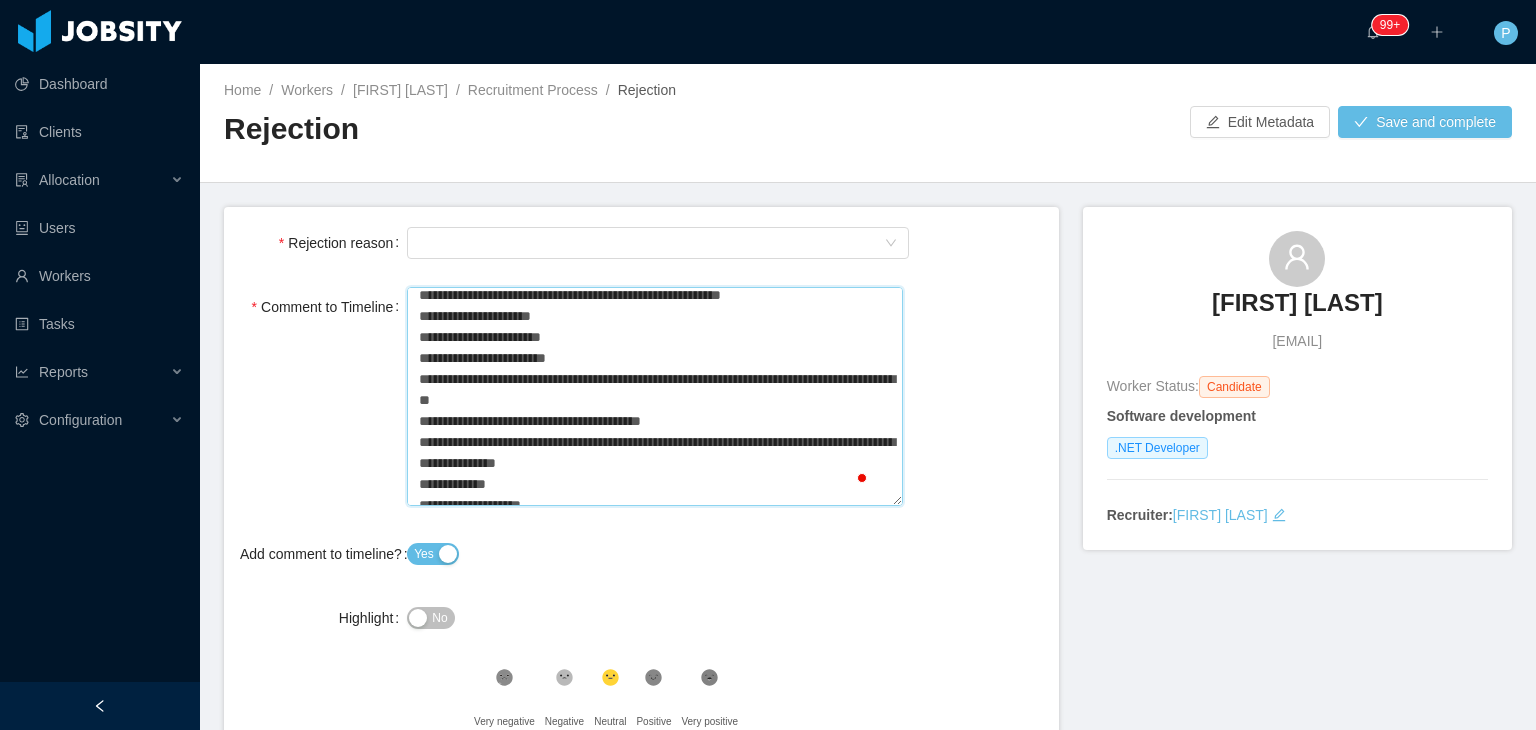 type on "**********" 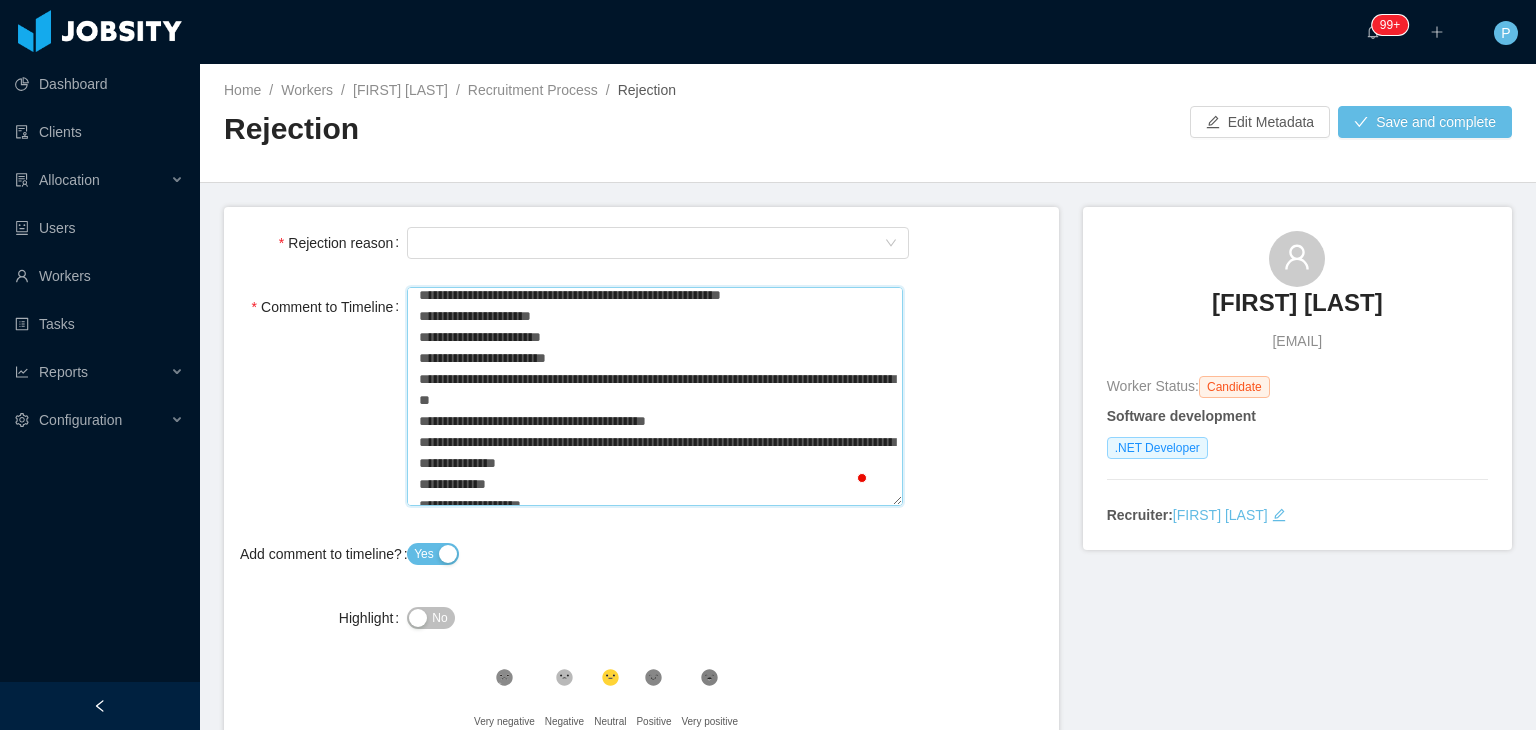 type on "**********" 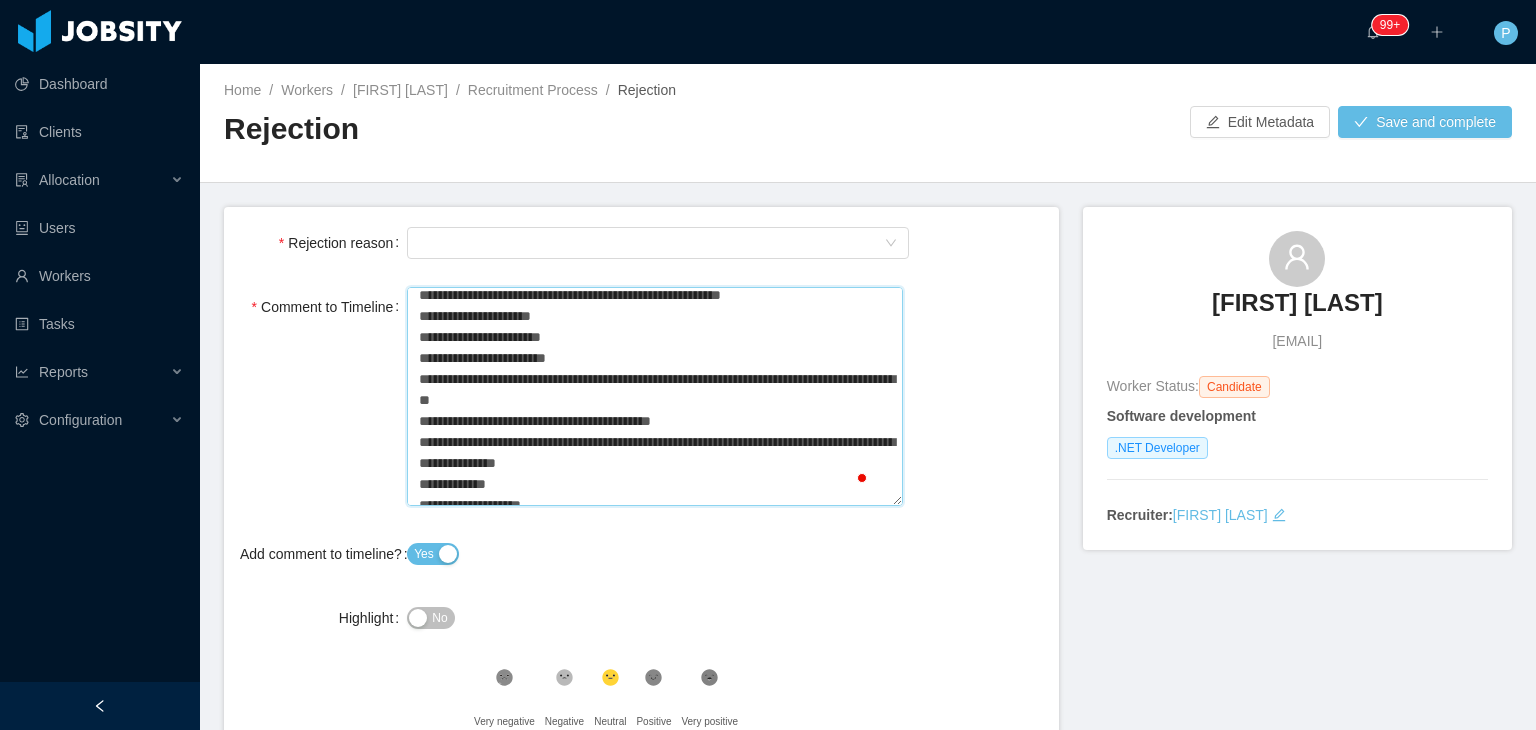 type on "**********" 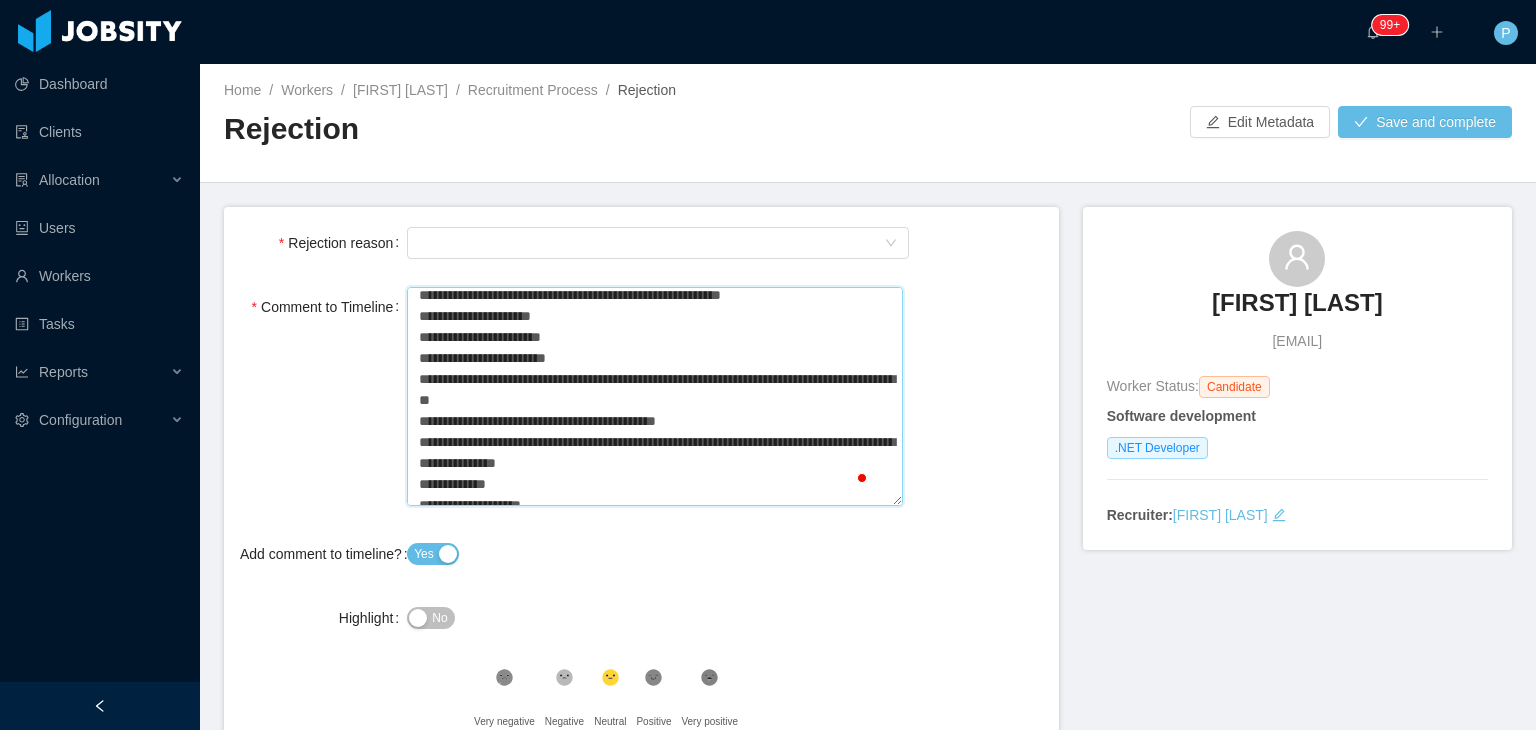 type on "**********" 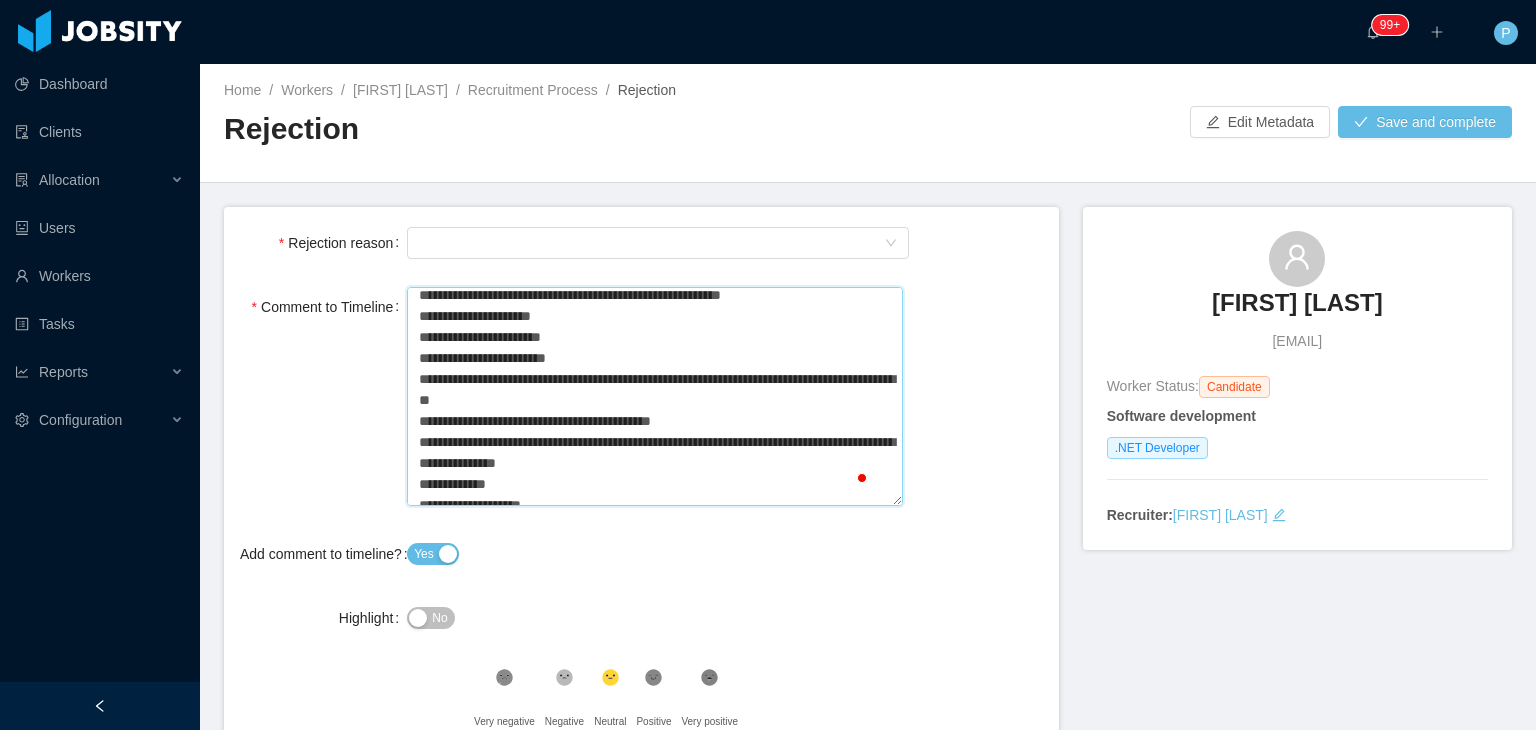 type on "**********" 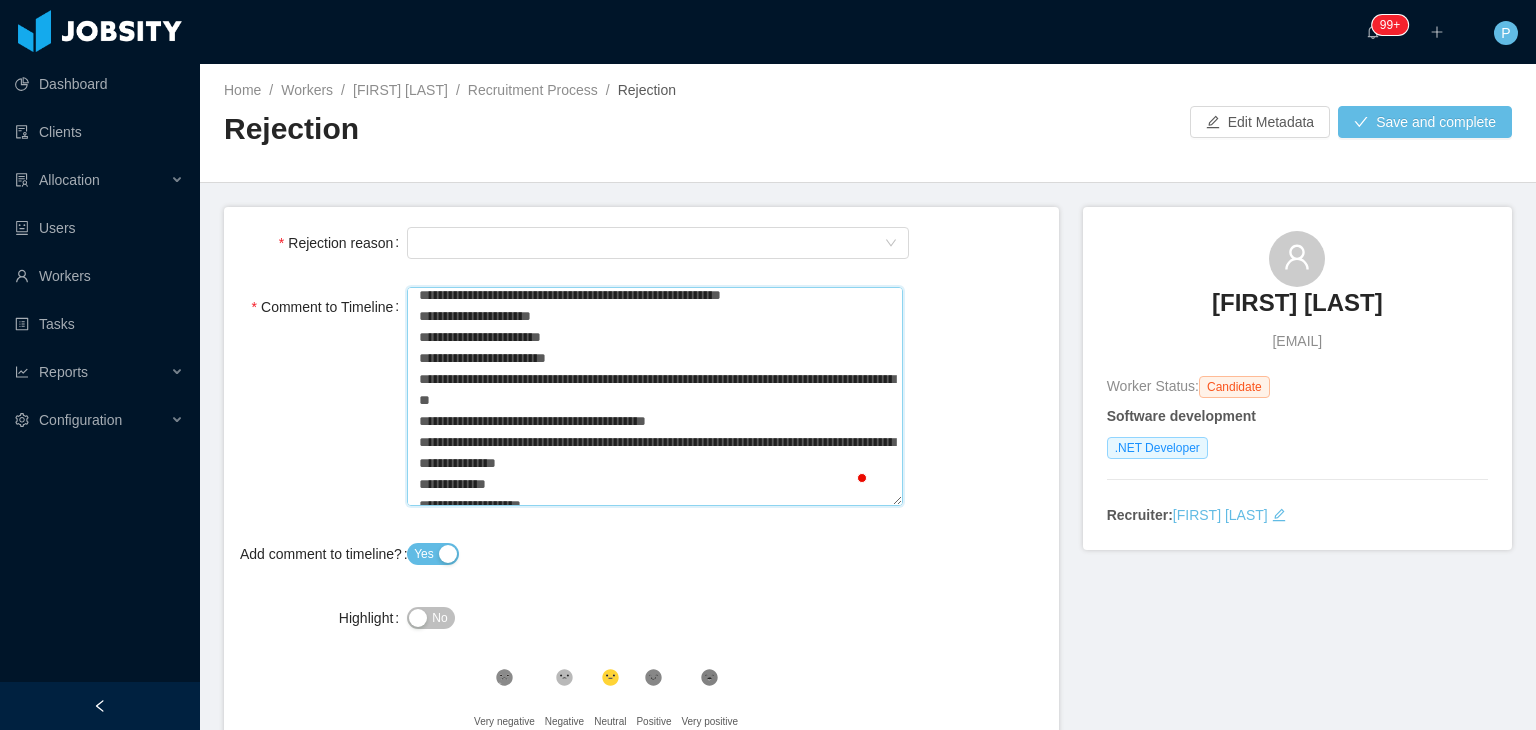 type 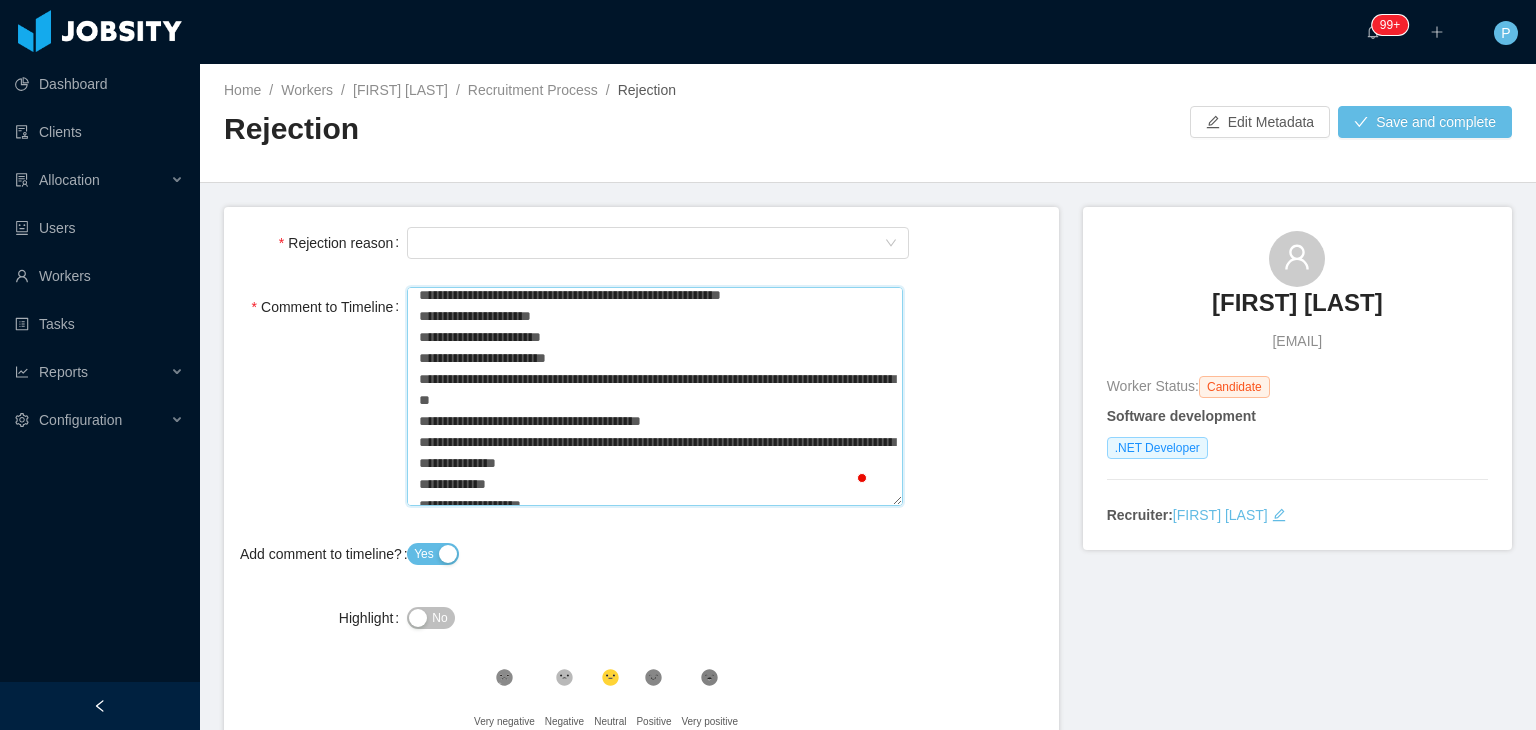 type on "**********" 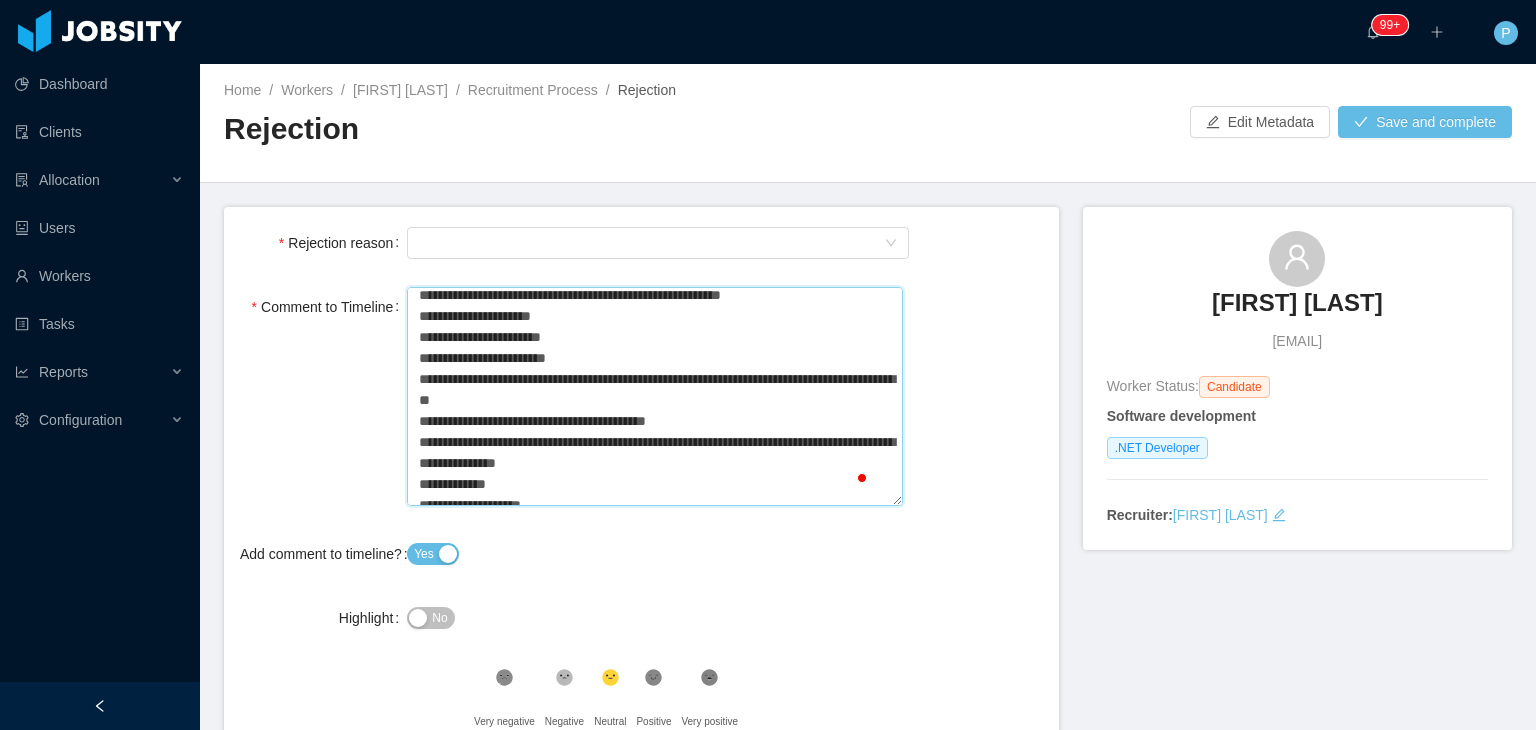 type on "**********" 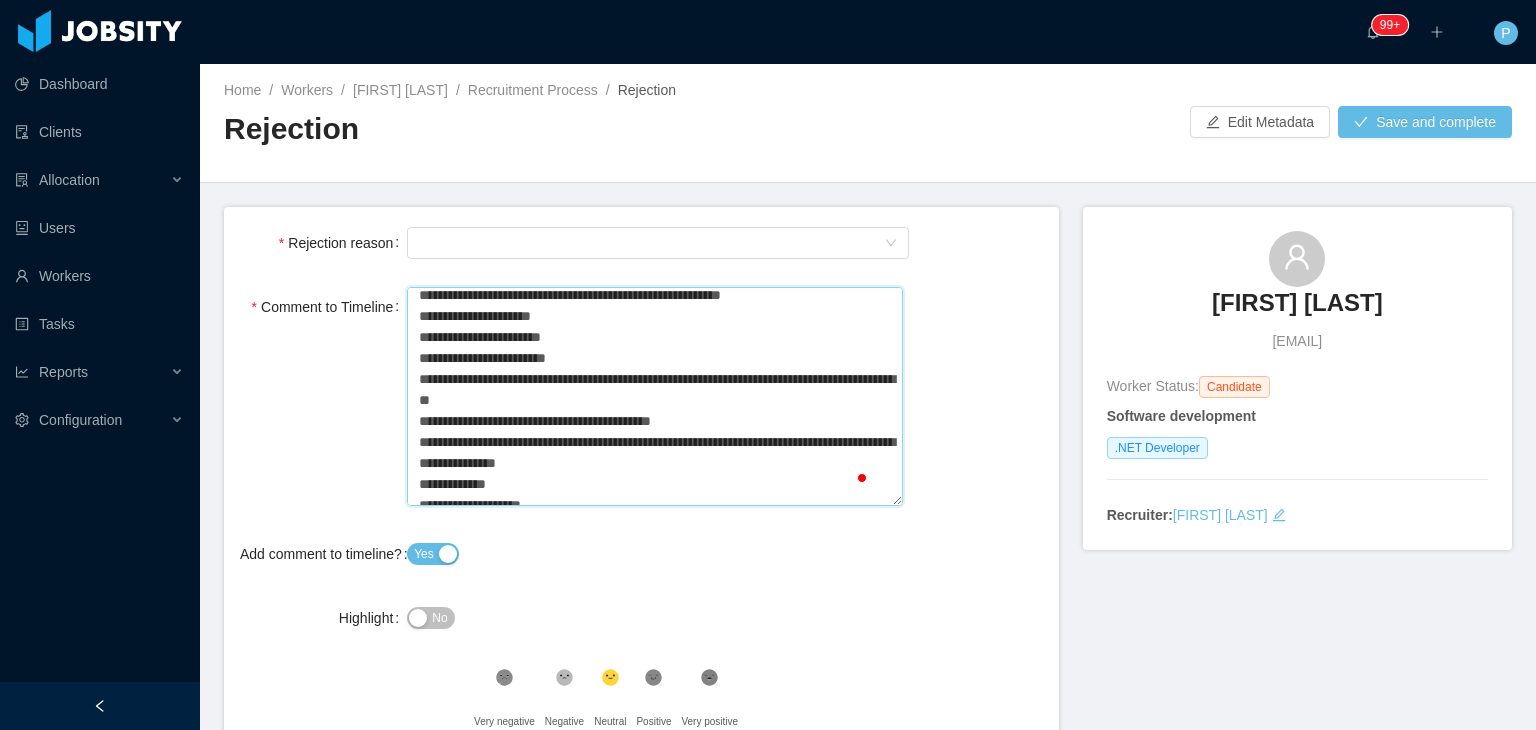 type on "**********" 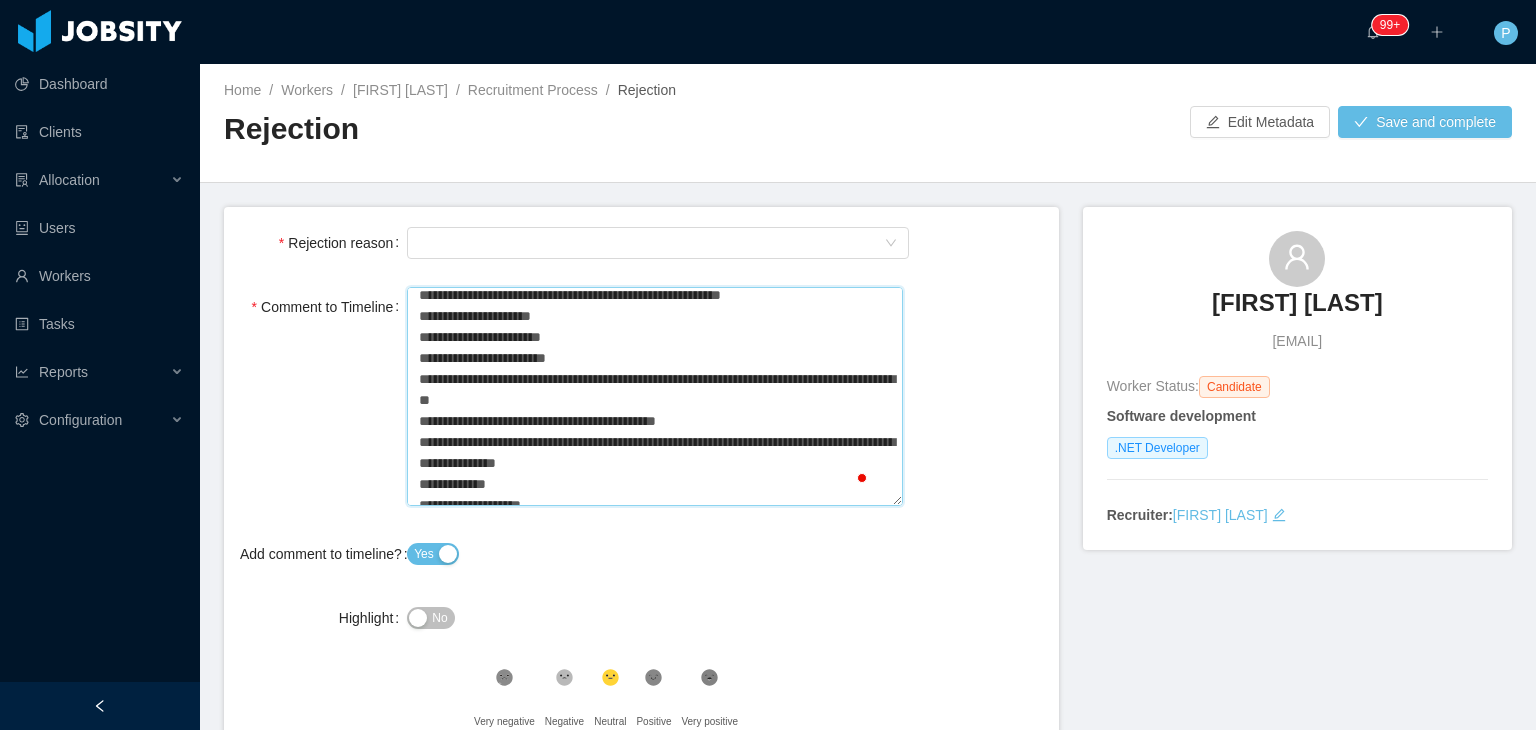 type on "**********" 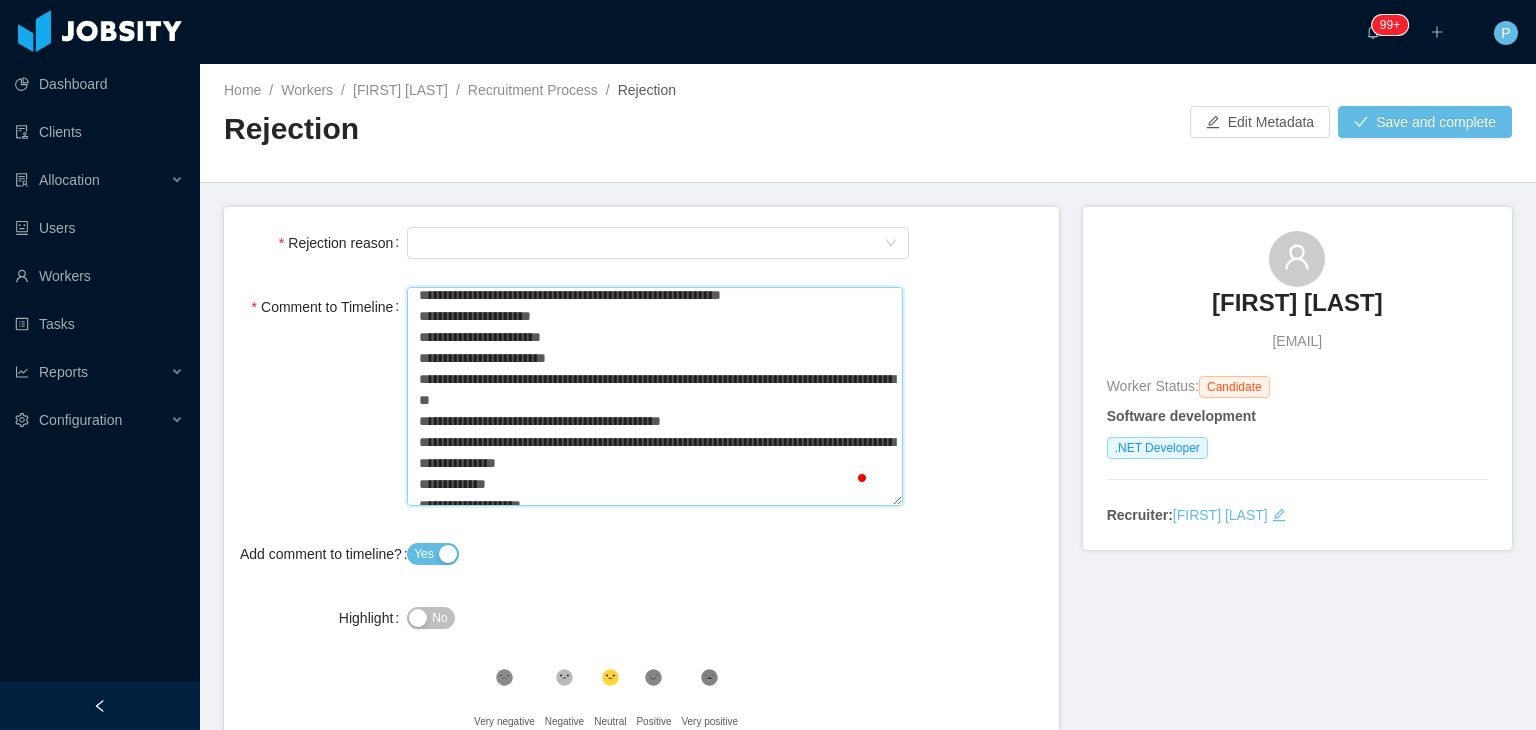 type on "**********" 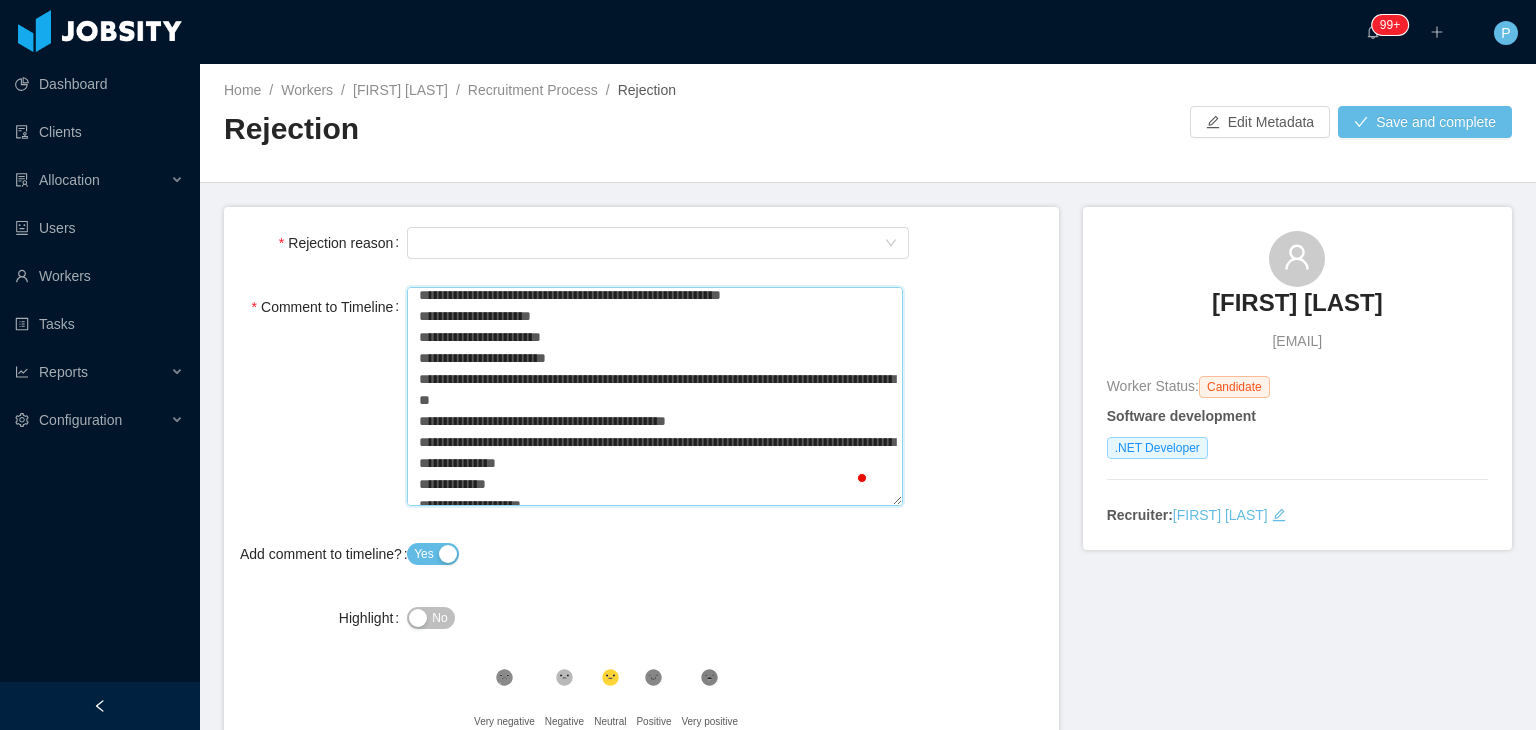 type on "**********" 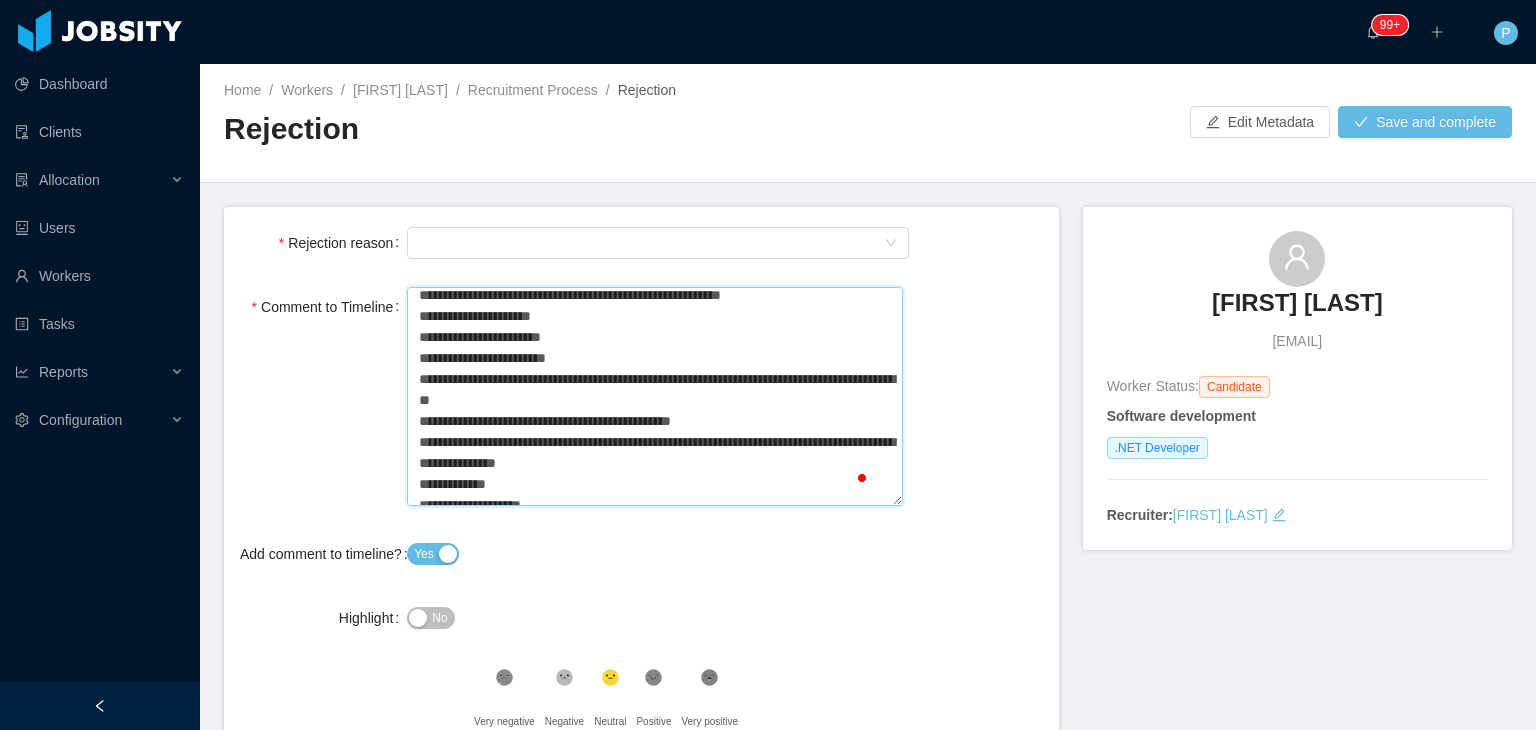 type on "**********" 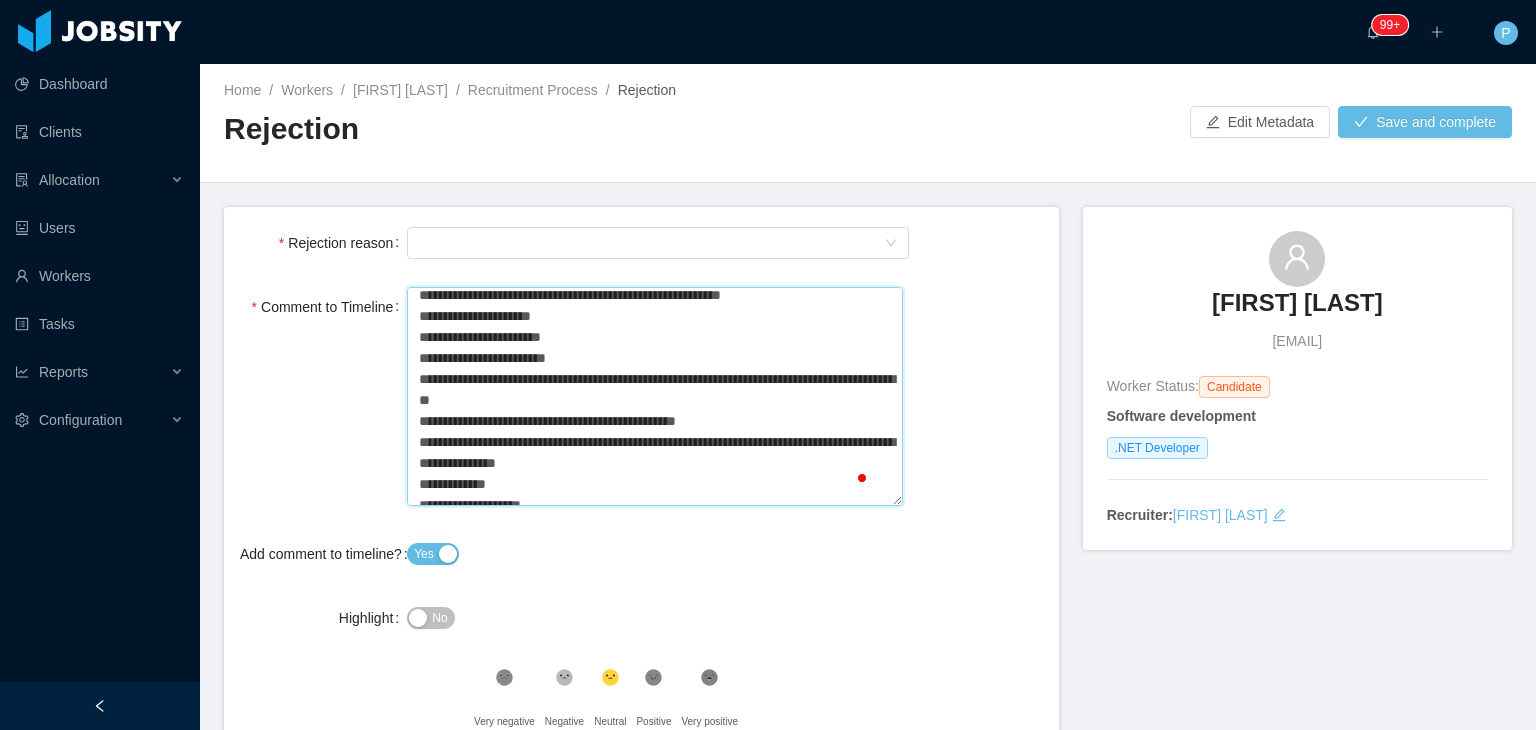 type on "**********" 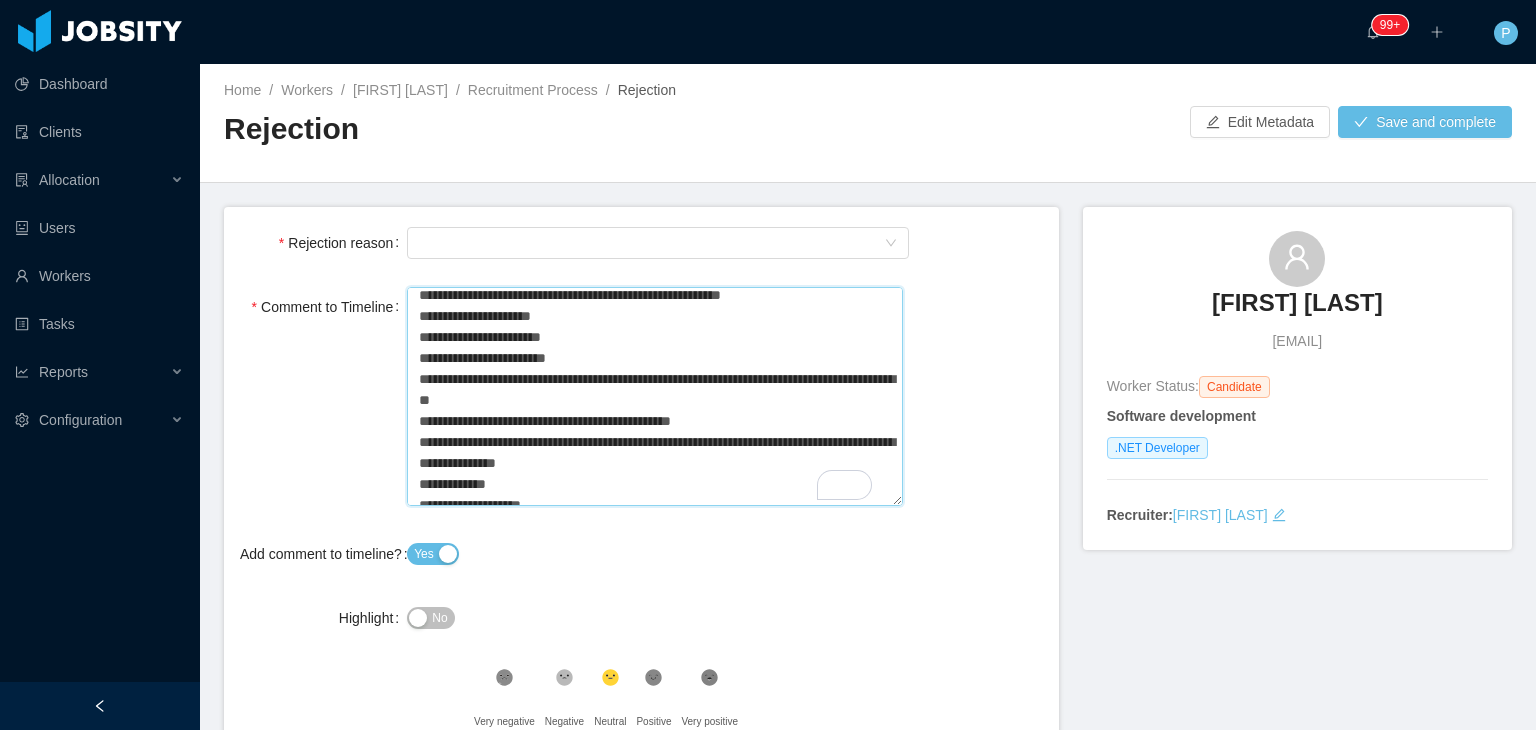 type on "**********" 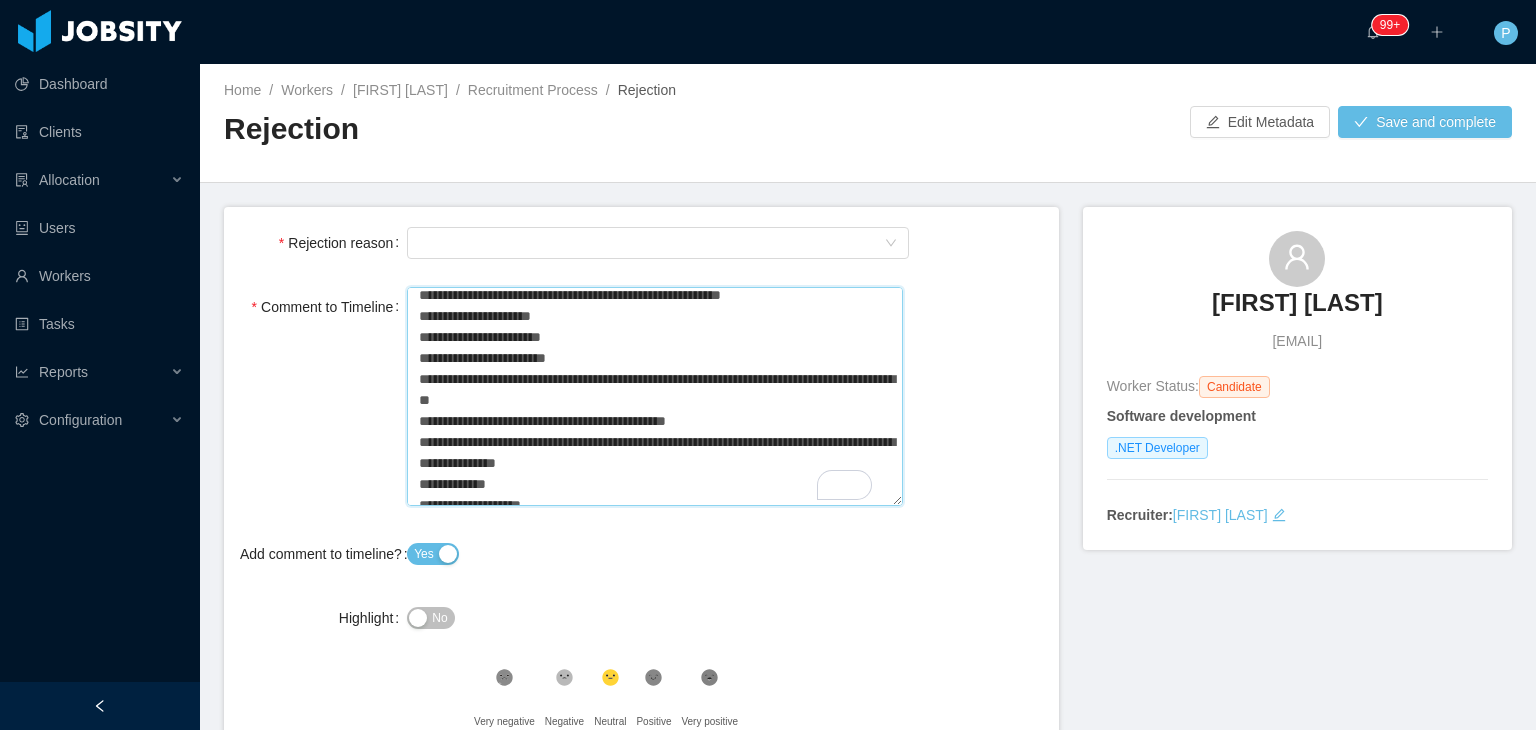 type on "**********" 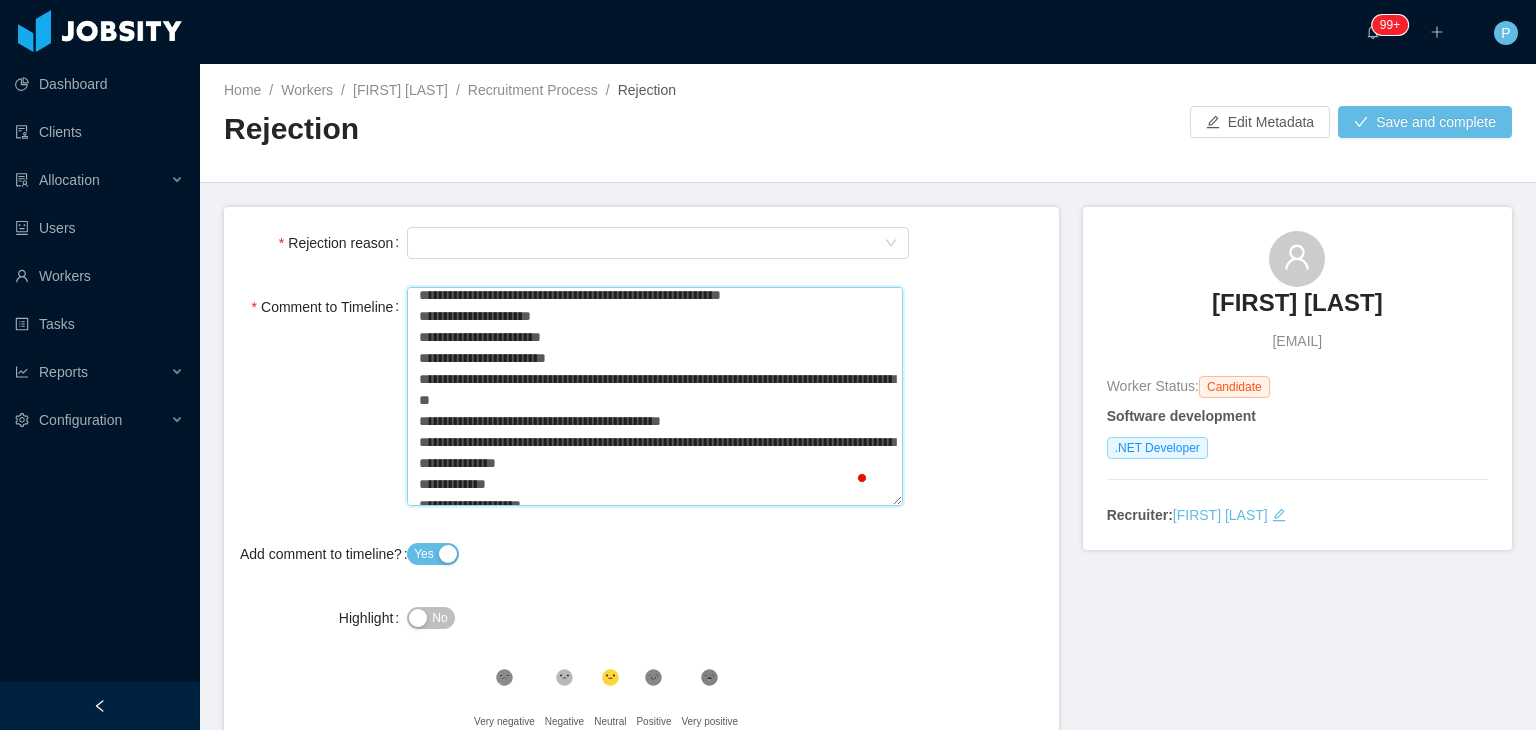 type on "**********" 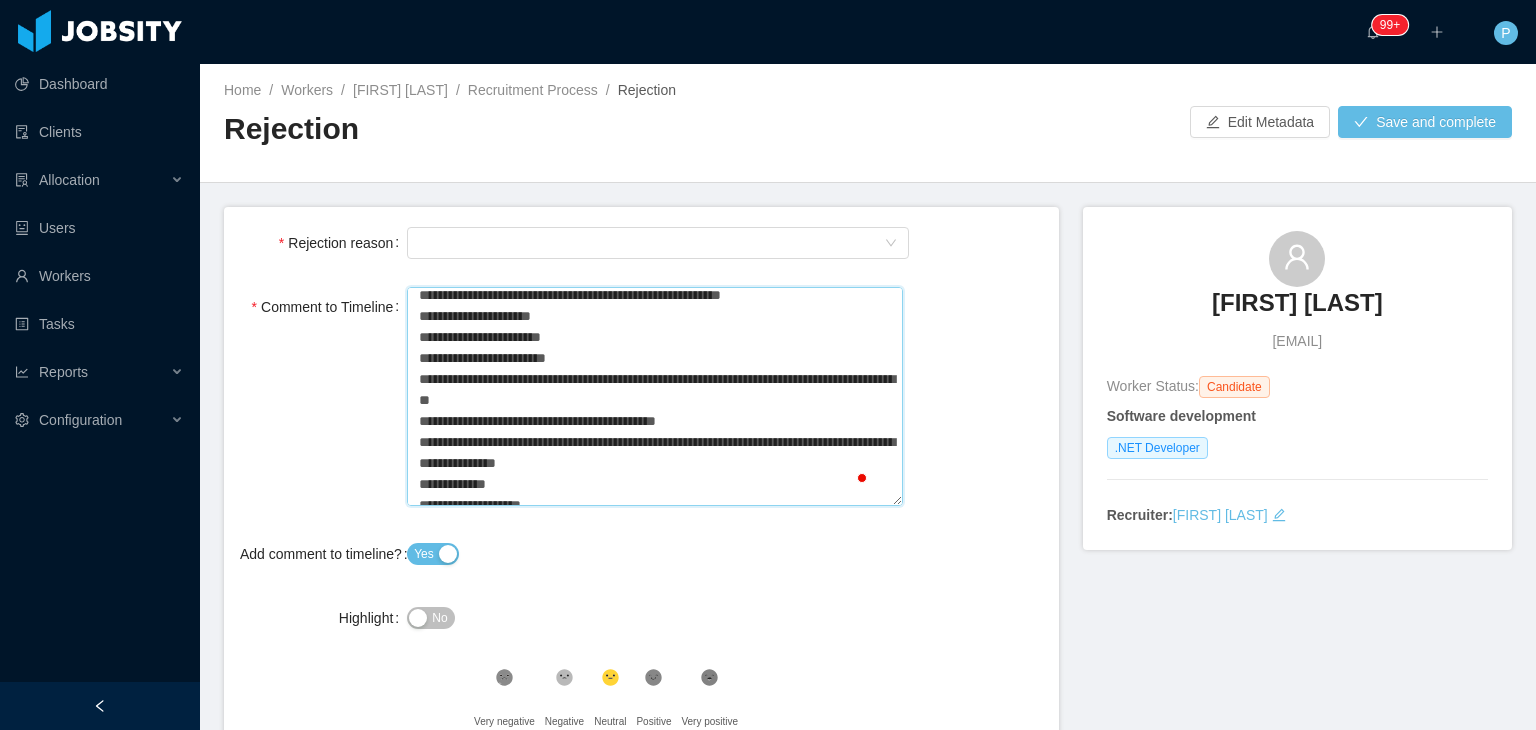 type on "**********" 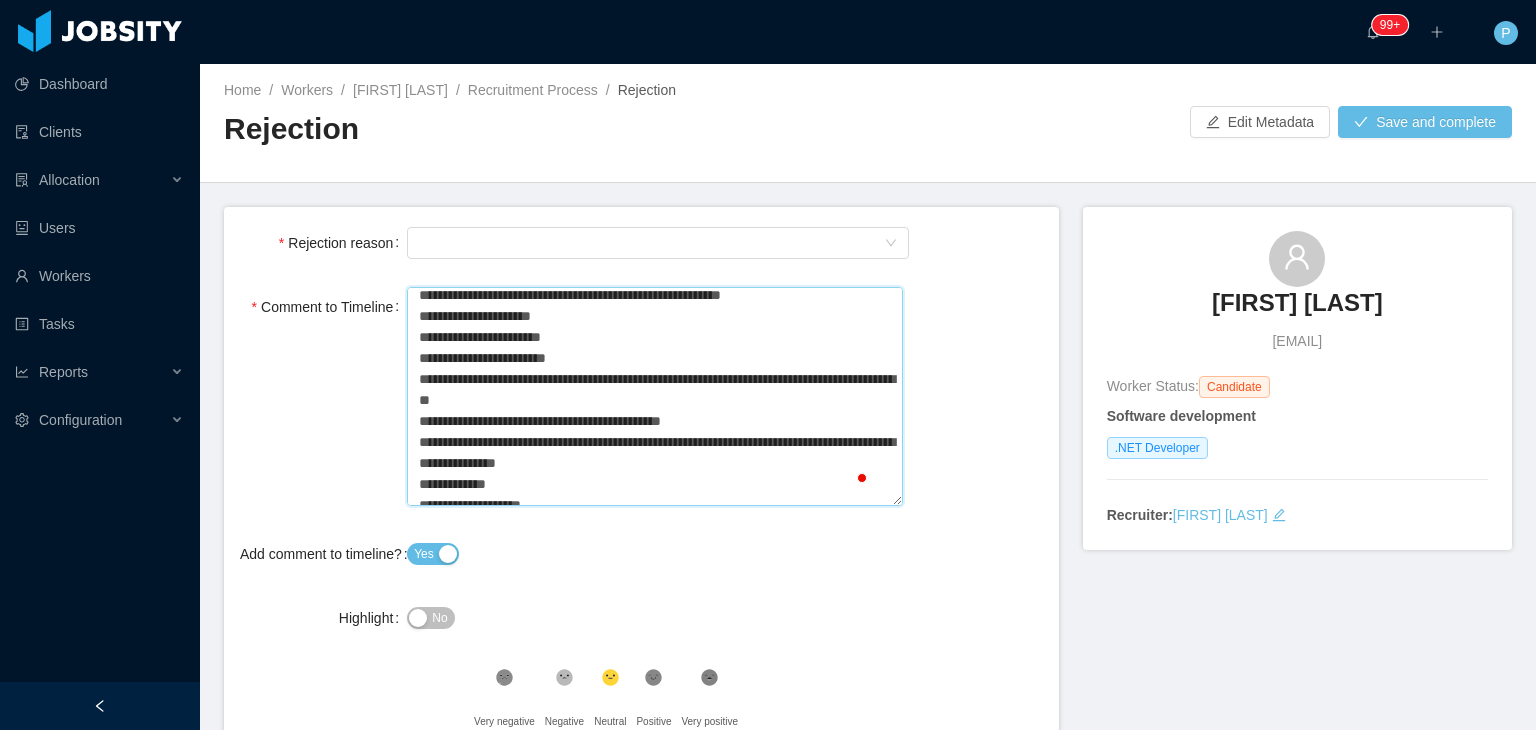 type on "**********" 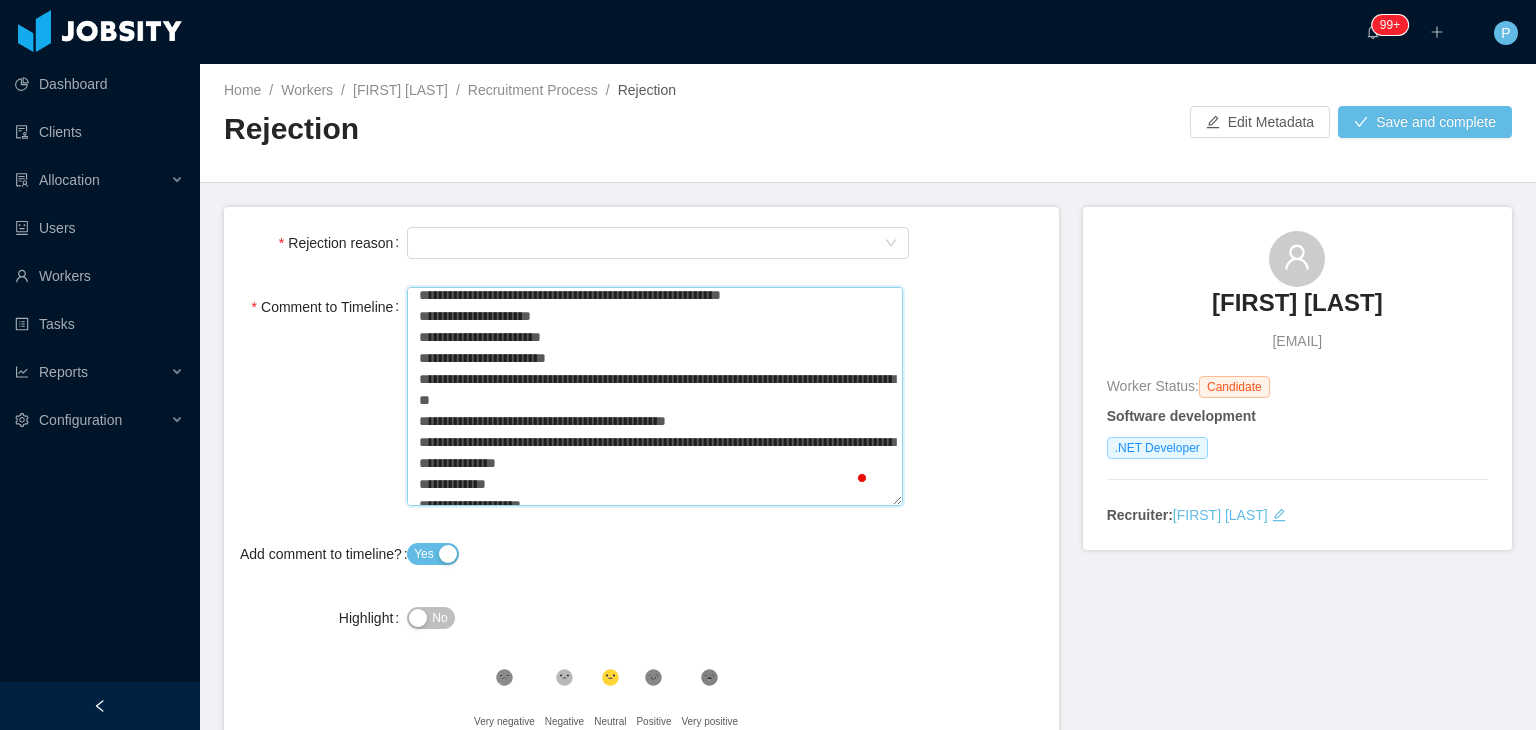 type on "**********" 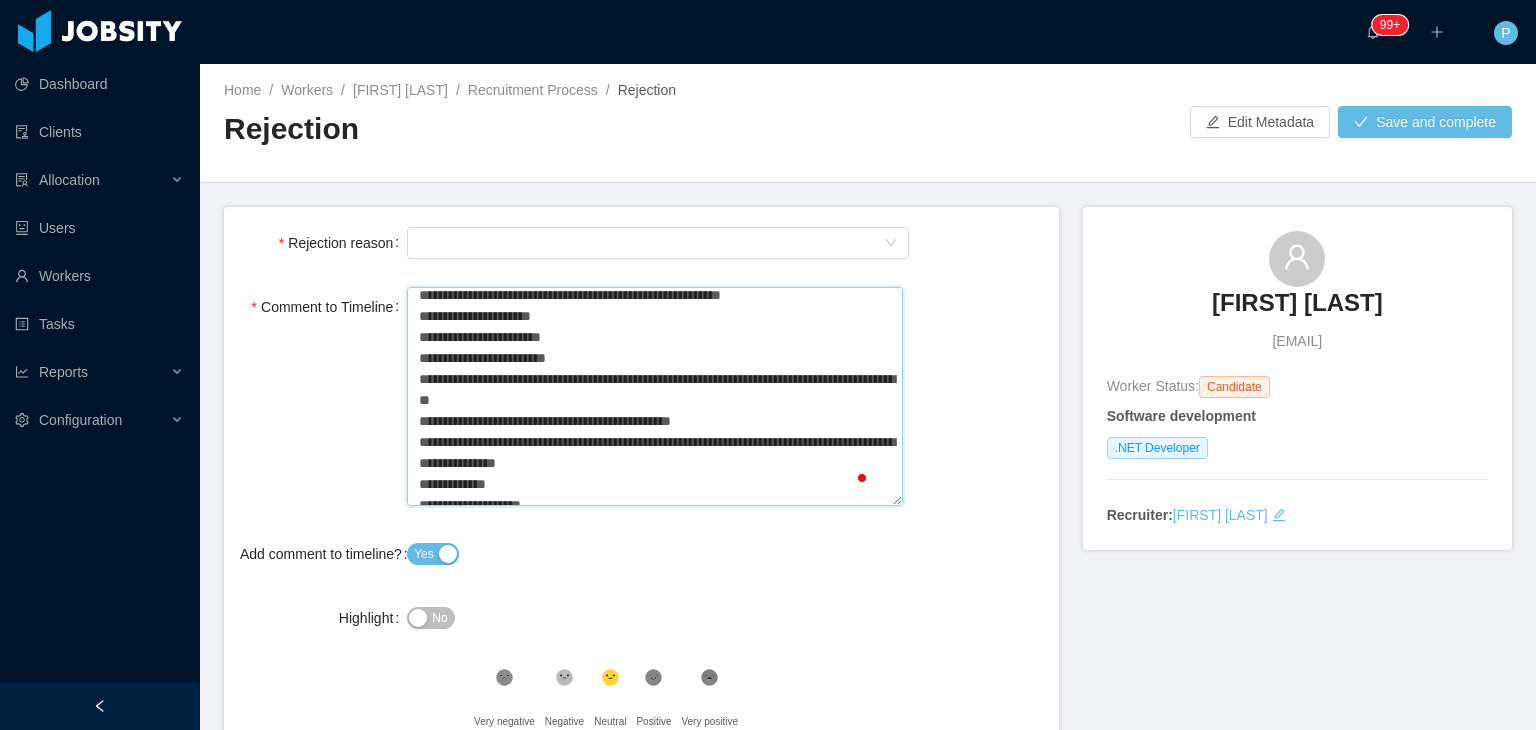 type on "**********" 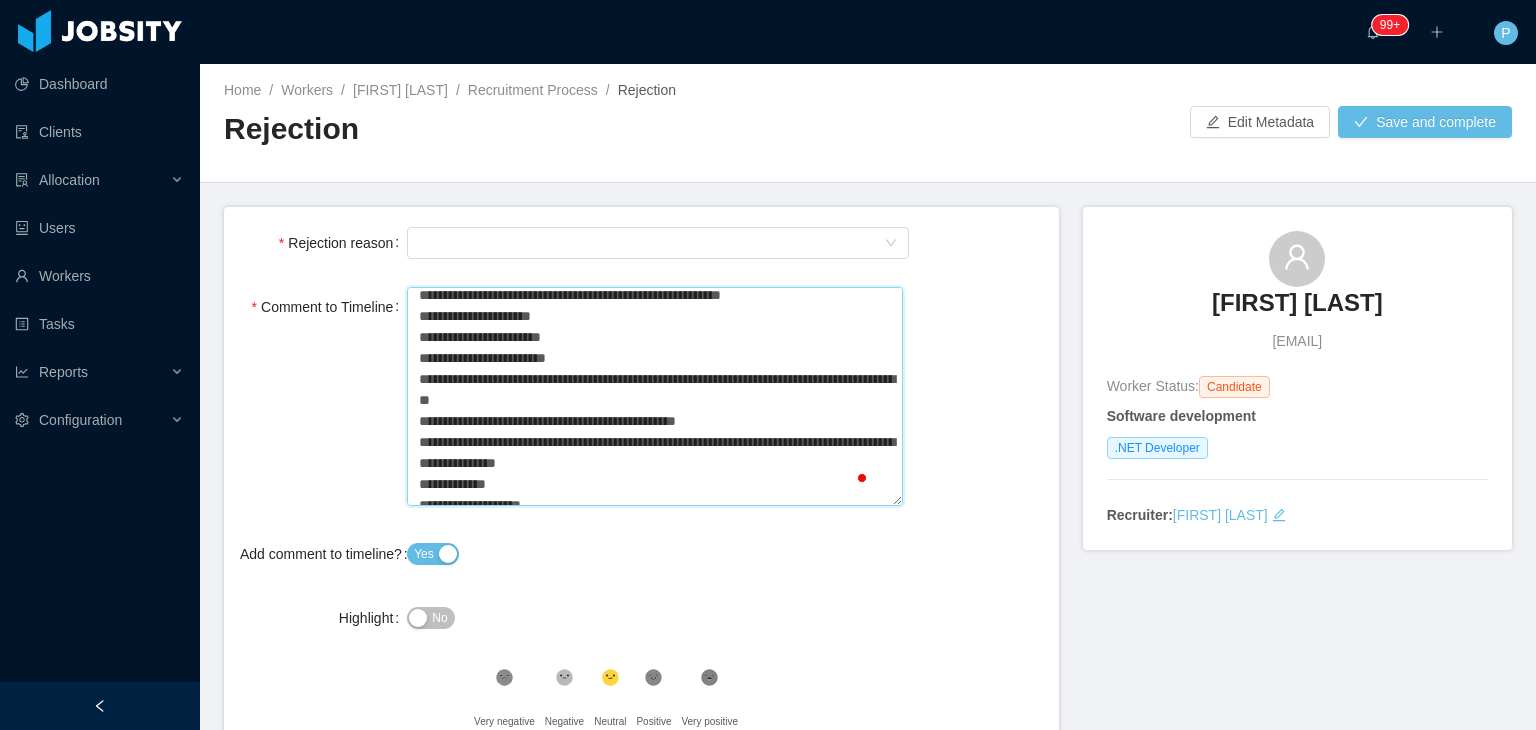type on "**********" 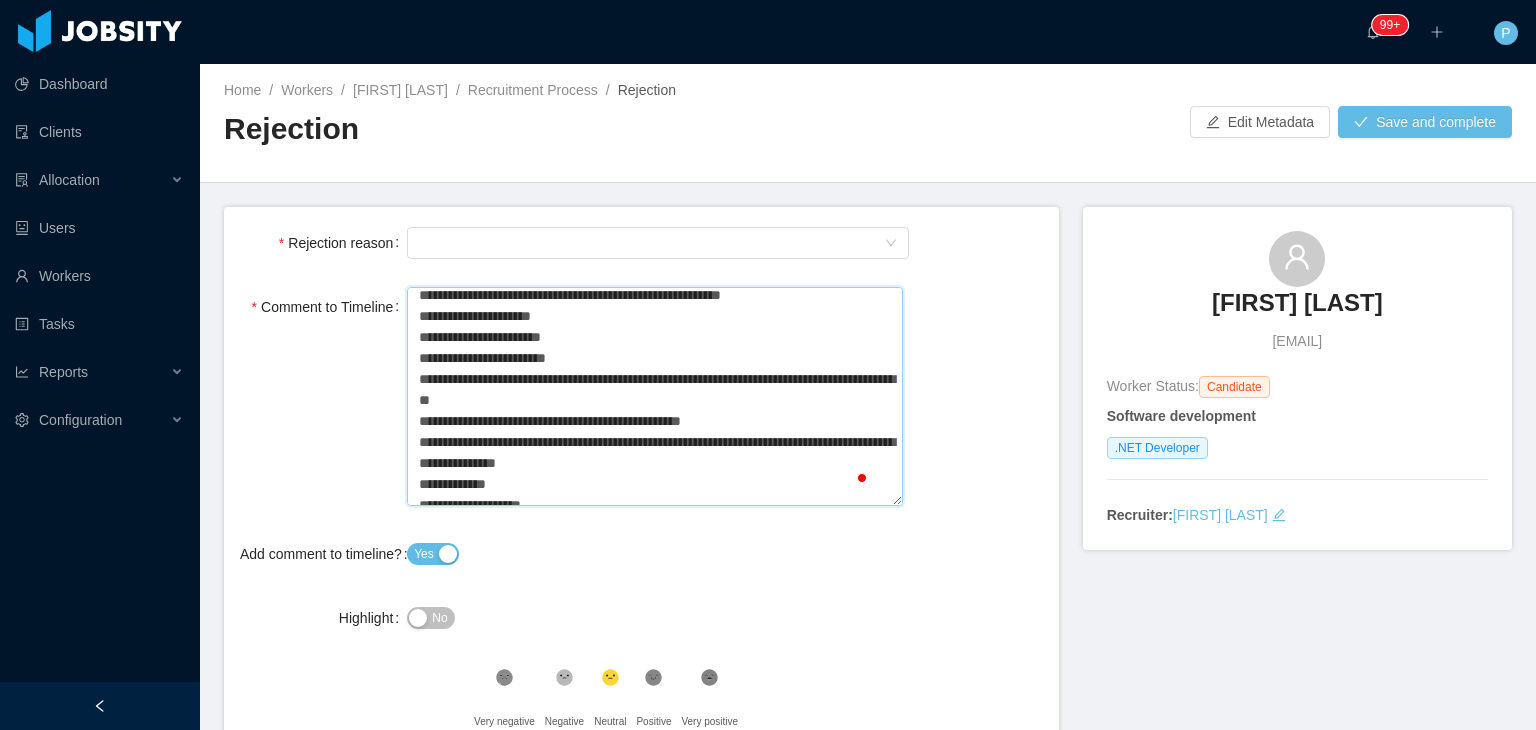 type on "**********" 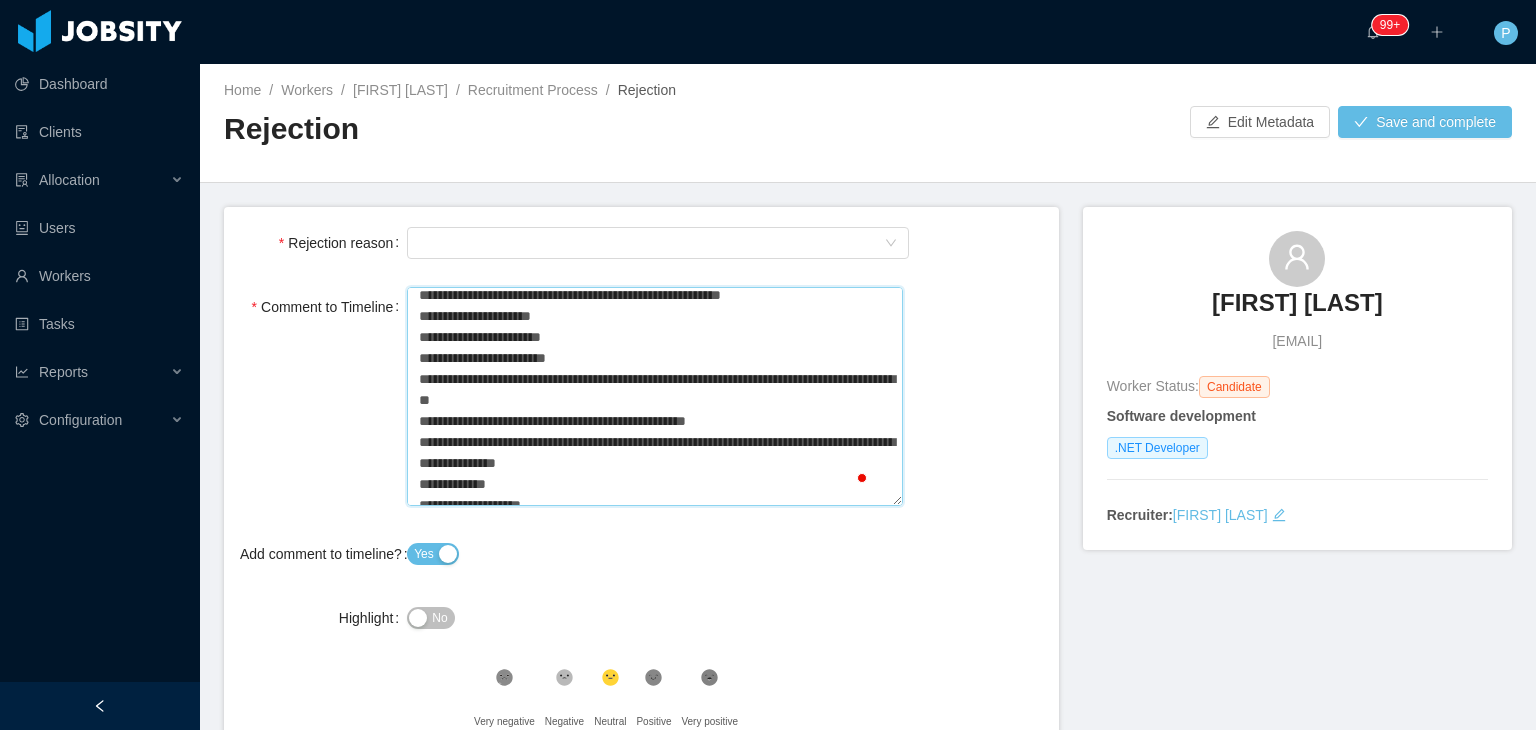 type on "**********" 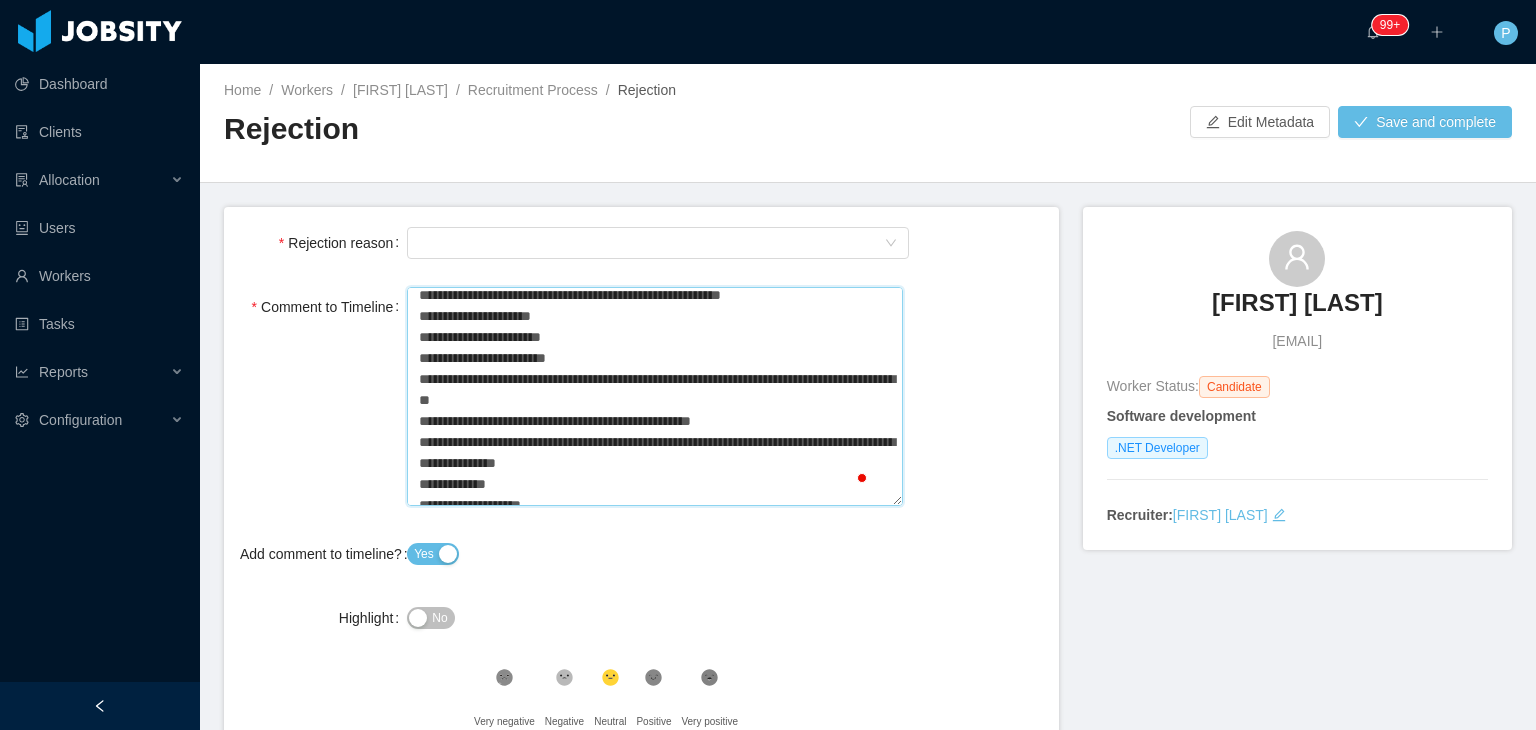 type on "**********" 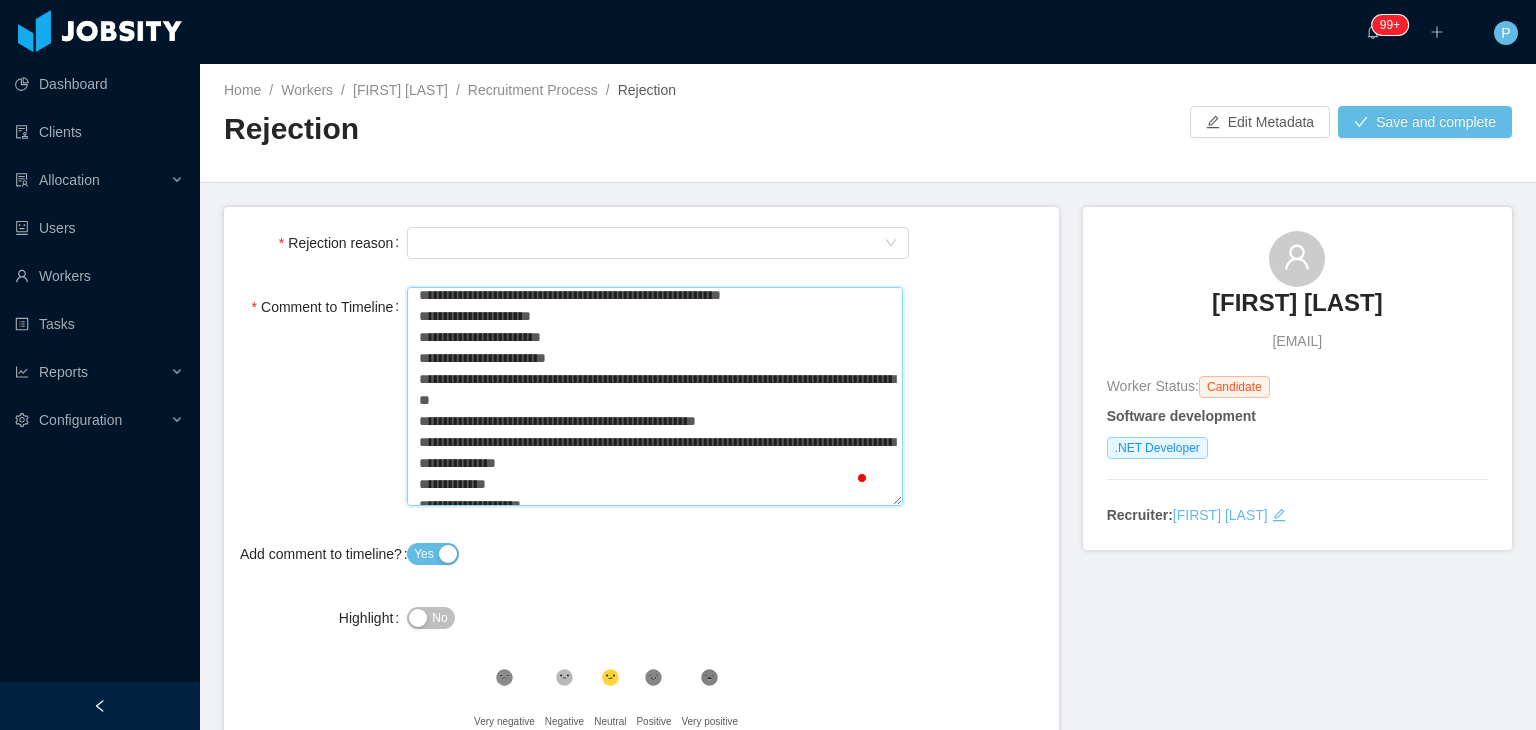 type on "**********" 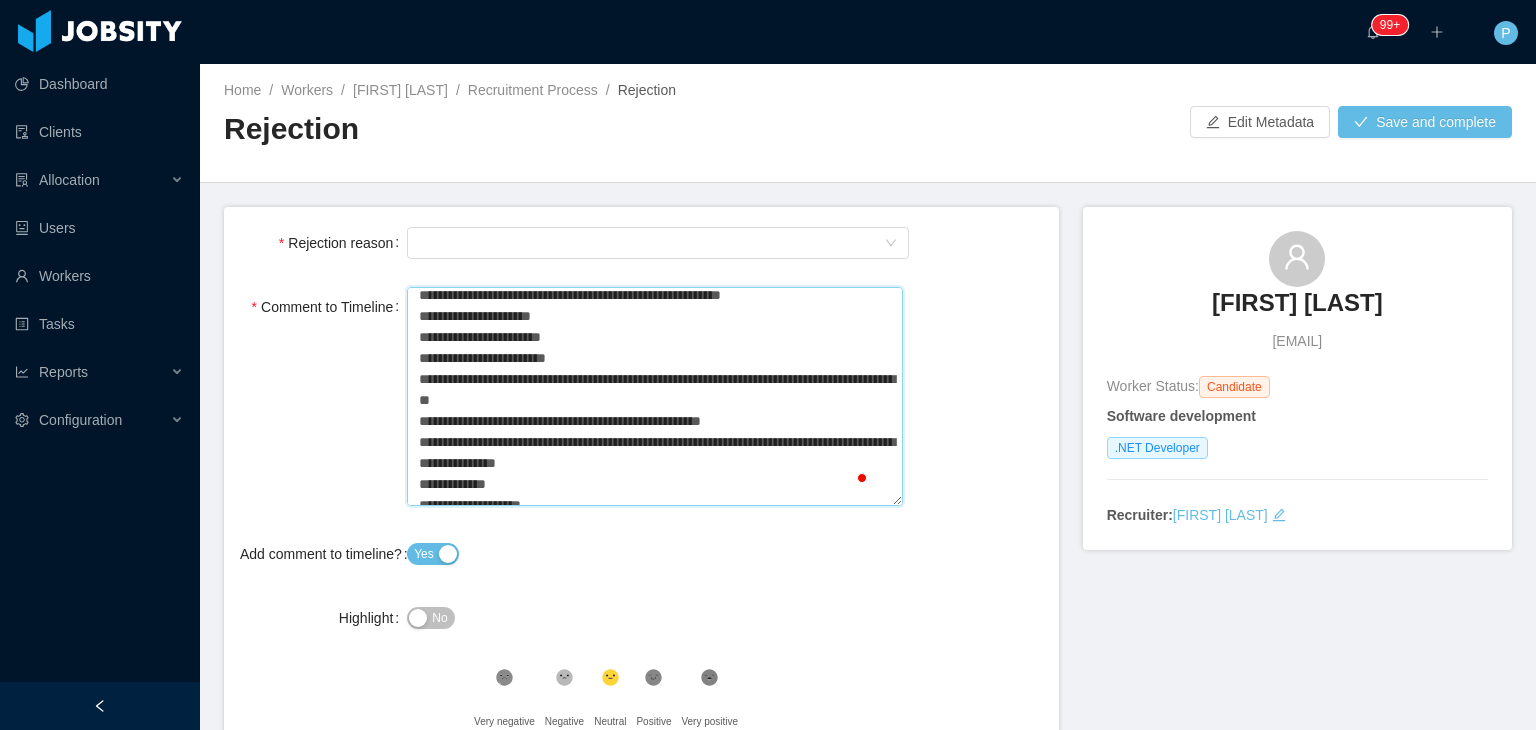 type on "**********" 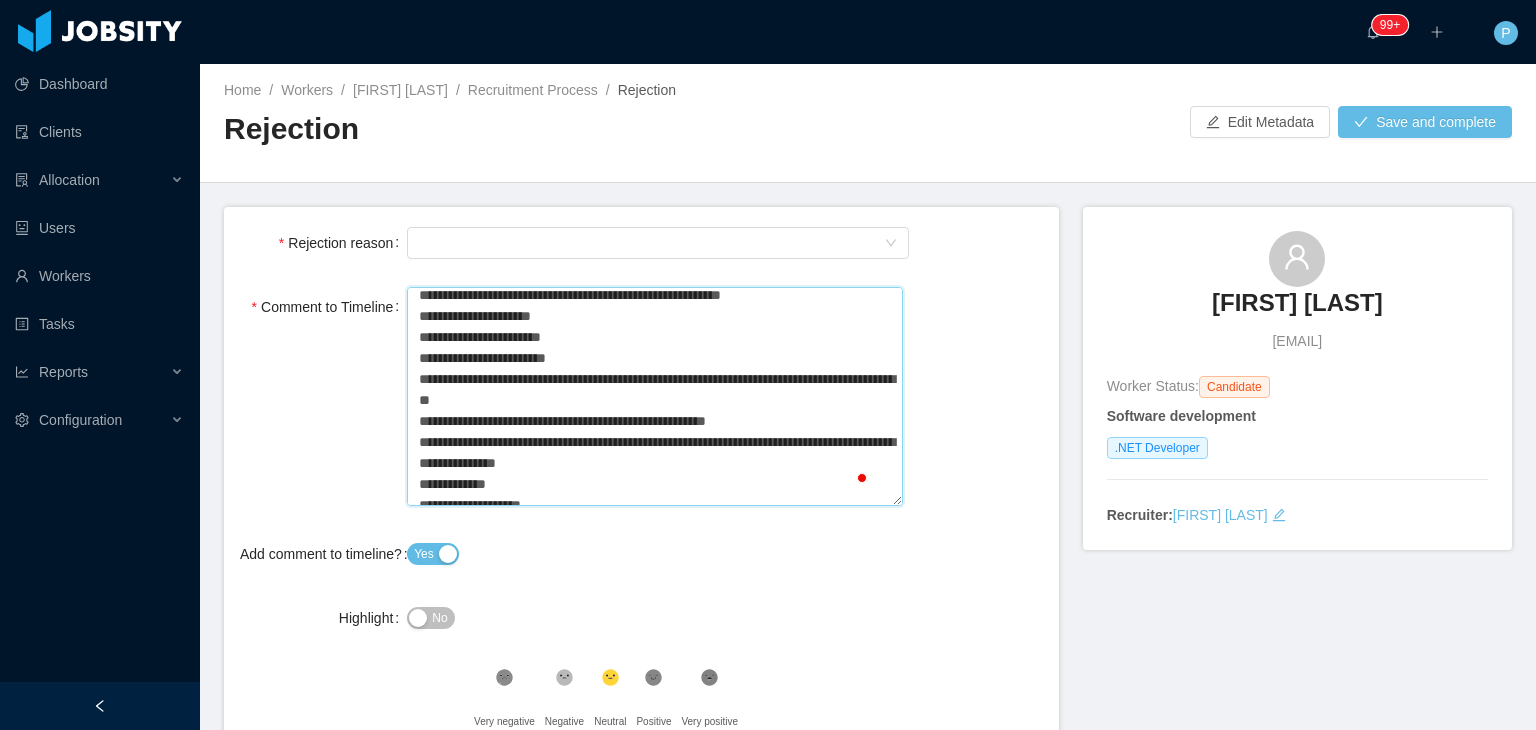 type on "**********" 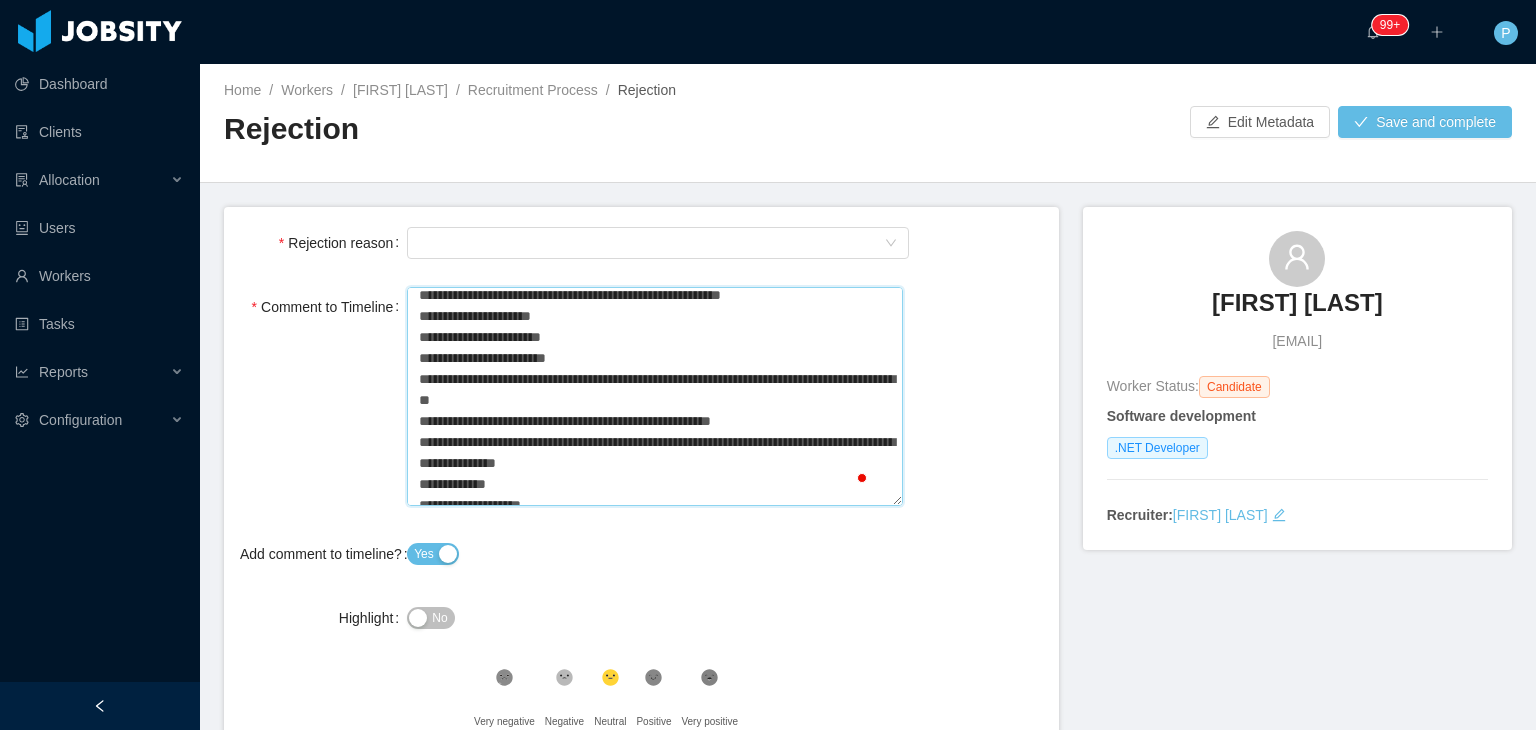 type on "**********" 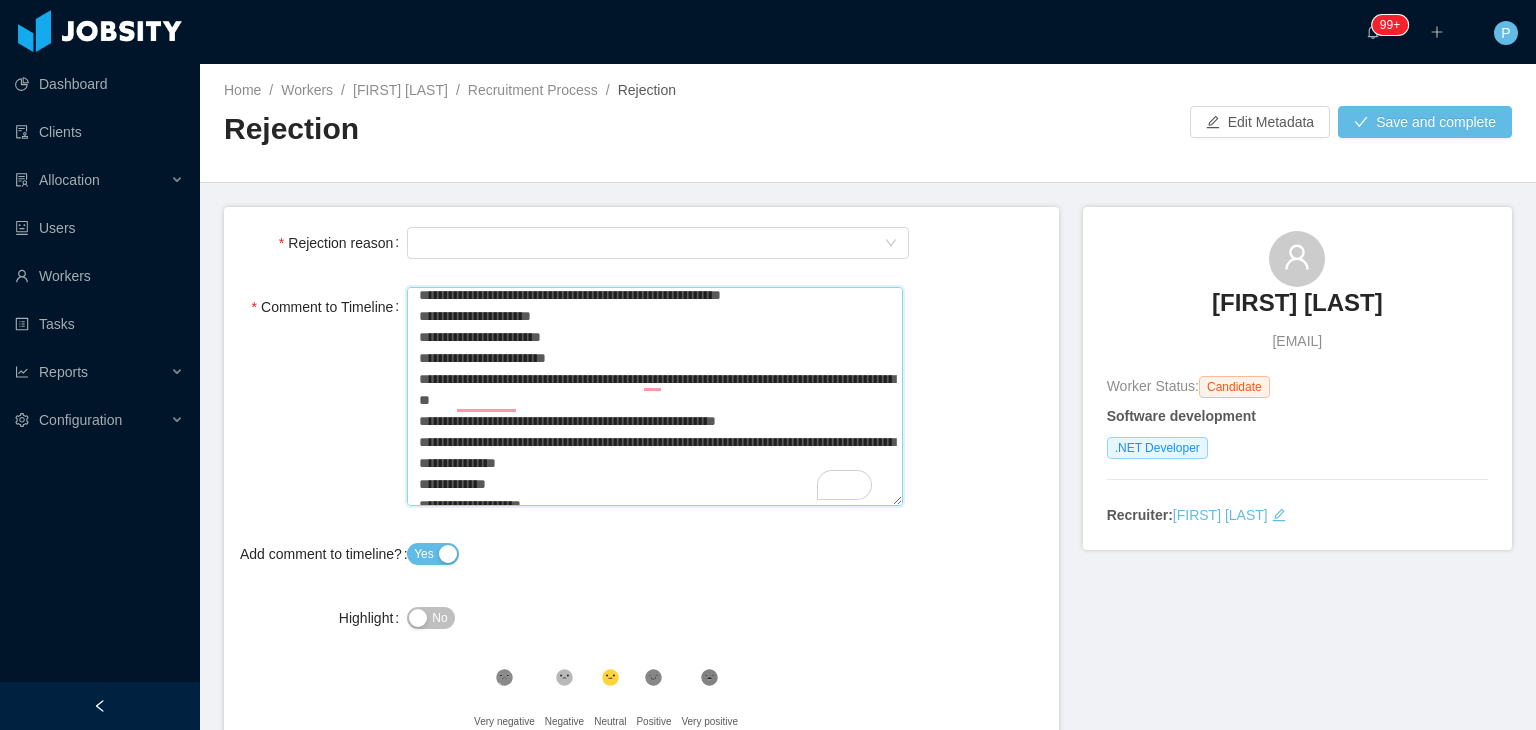 drag, startPoint x: 645, startPoint y: 461, endPoint x: 417, endPoint y: 449, distance: 228.31557 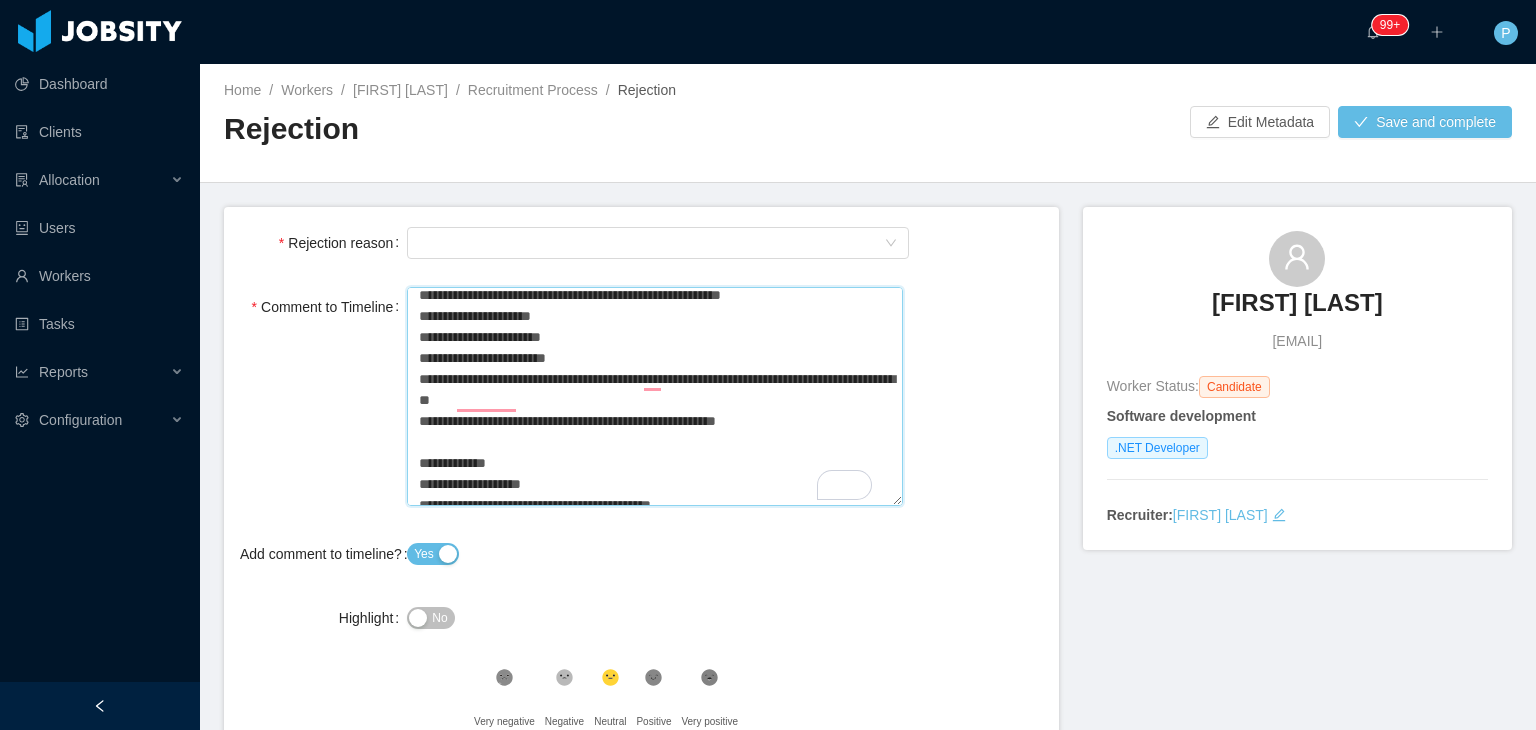 click on "**********" at bounding box center (641, 399) 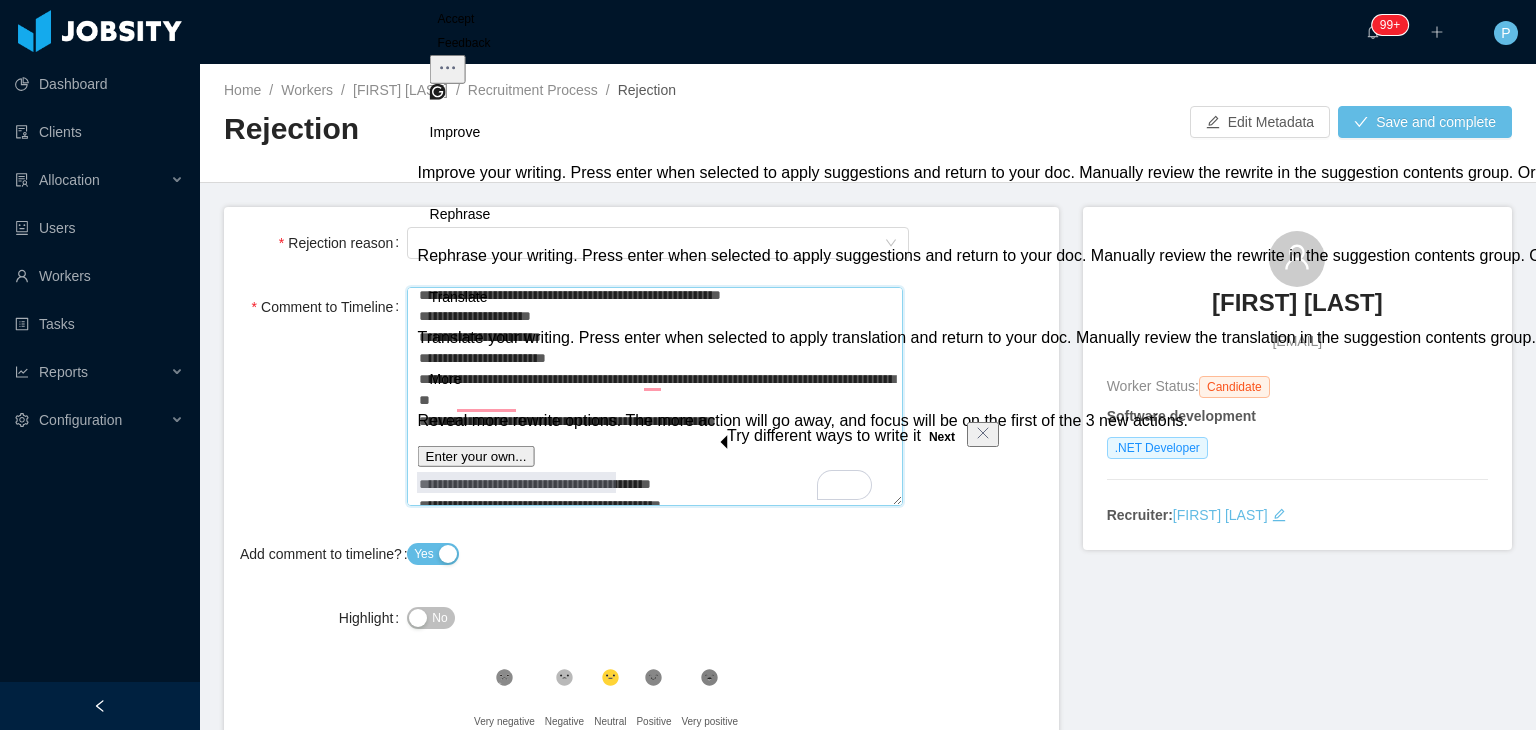 click on "**********" at bounding box center (654, 397) 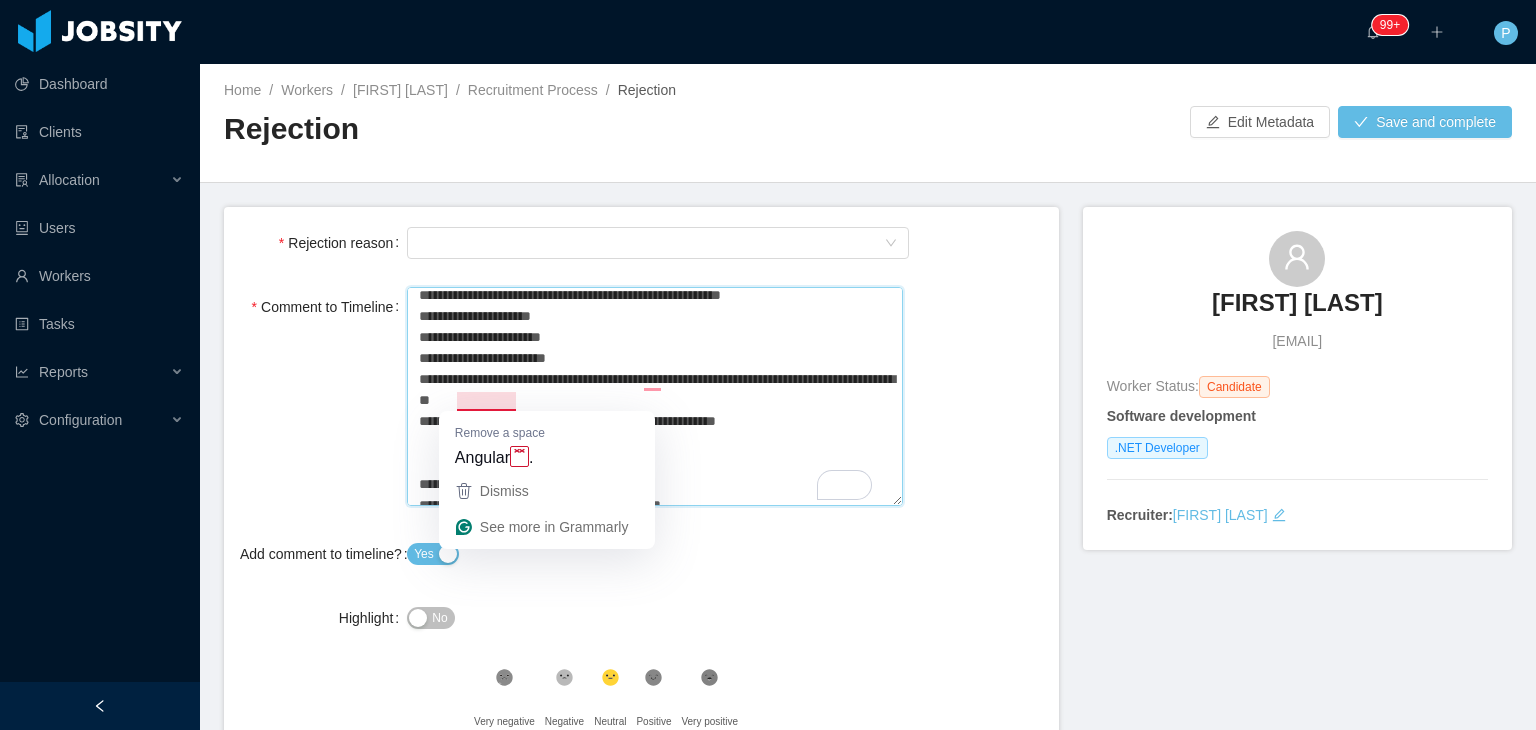 click on "**********" at bounding box center (654, 397) 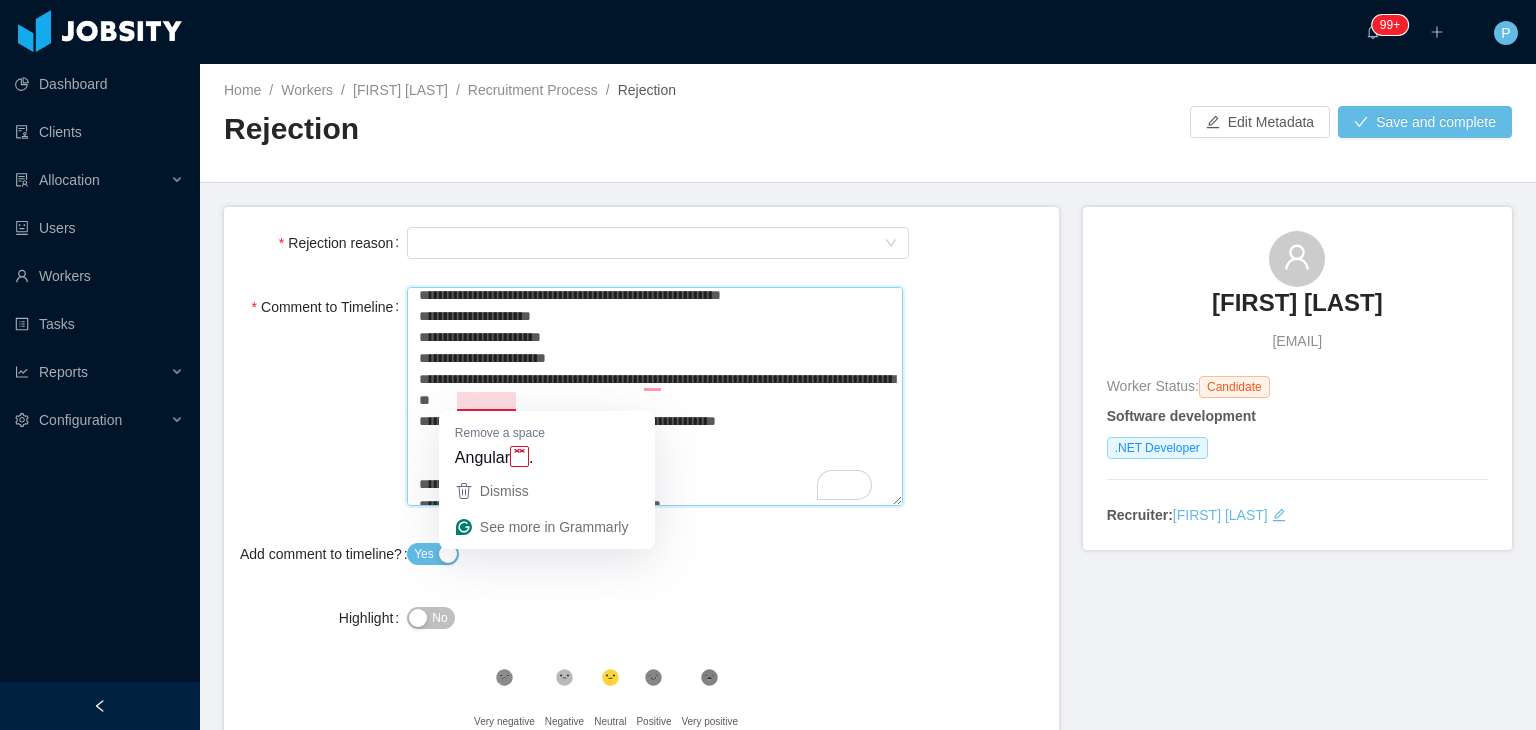 type on "**********" 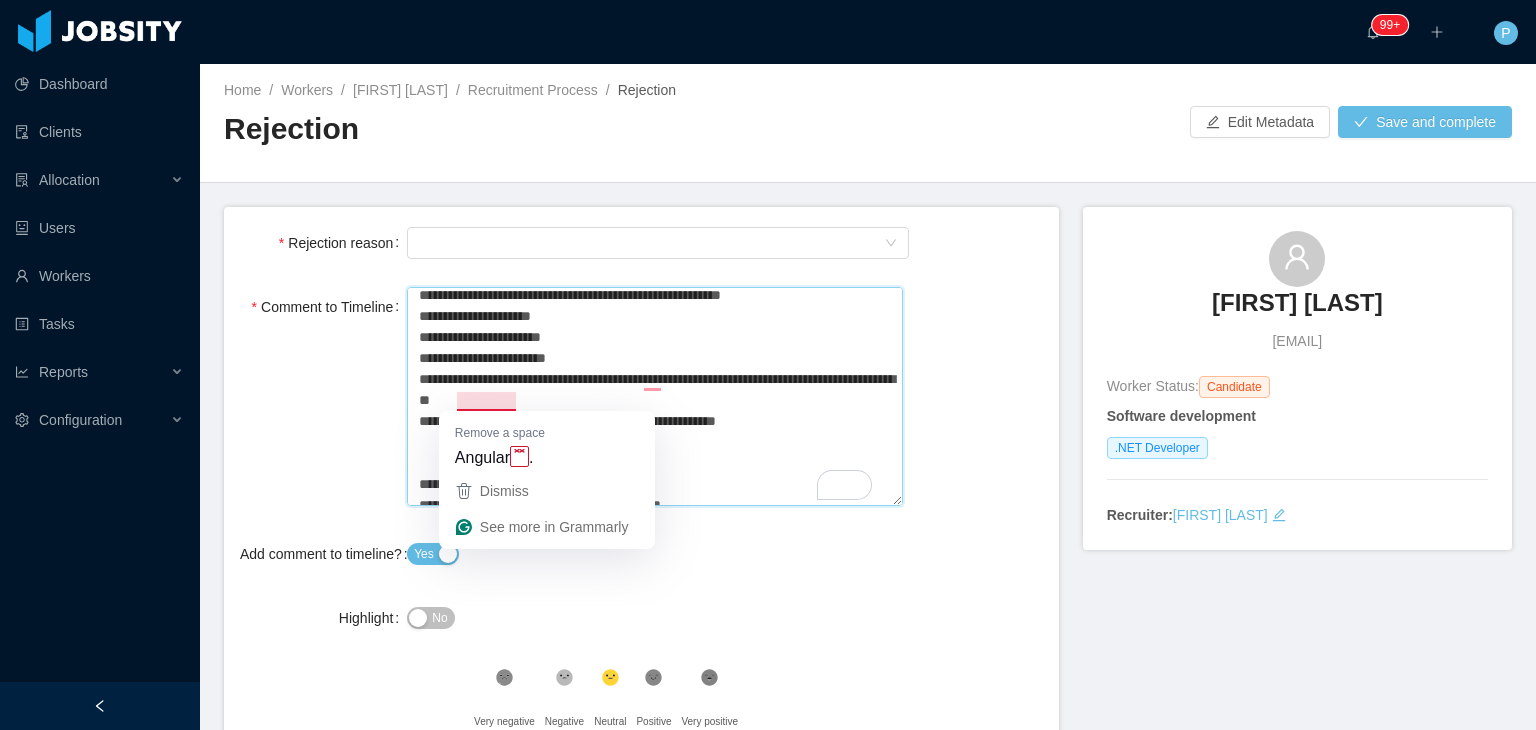 type 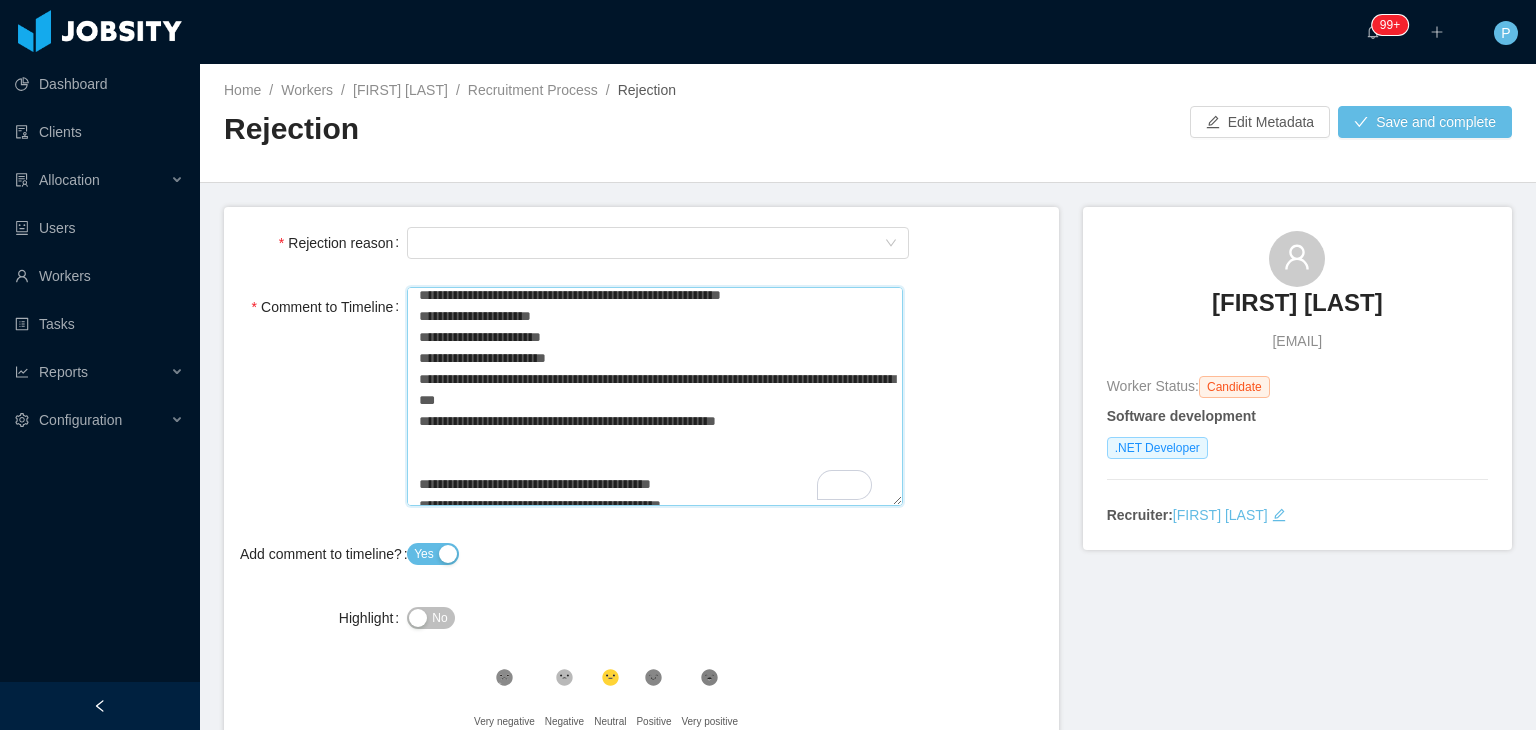 type on "**********" 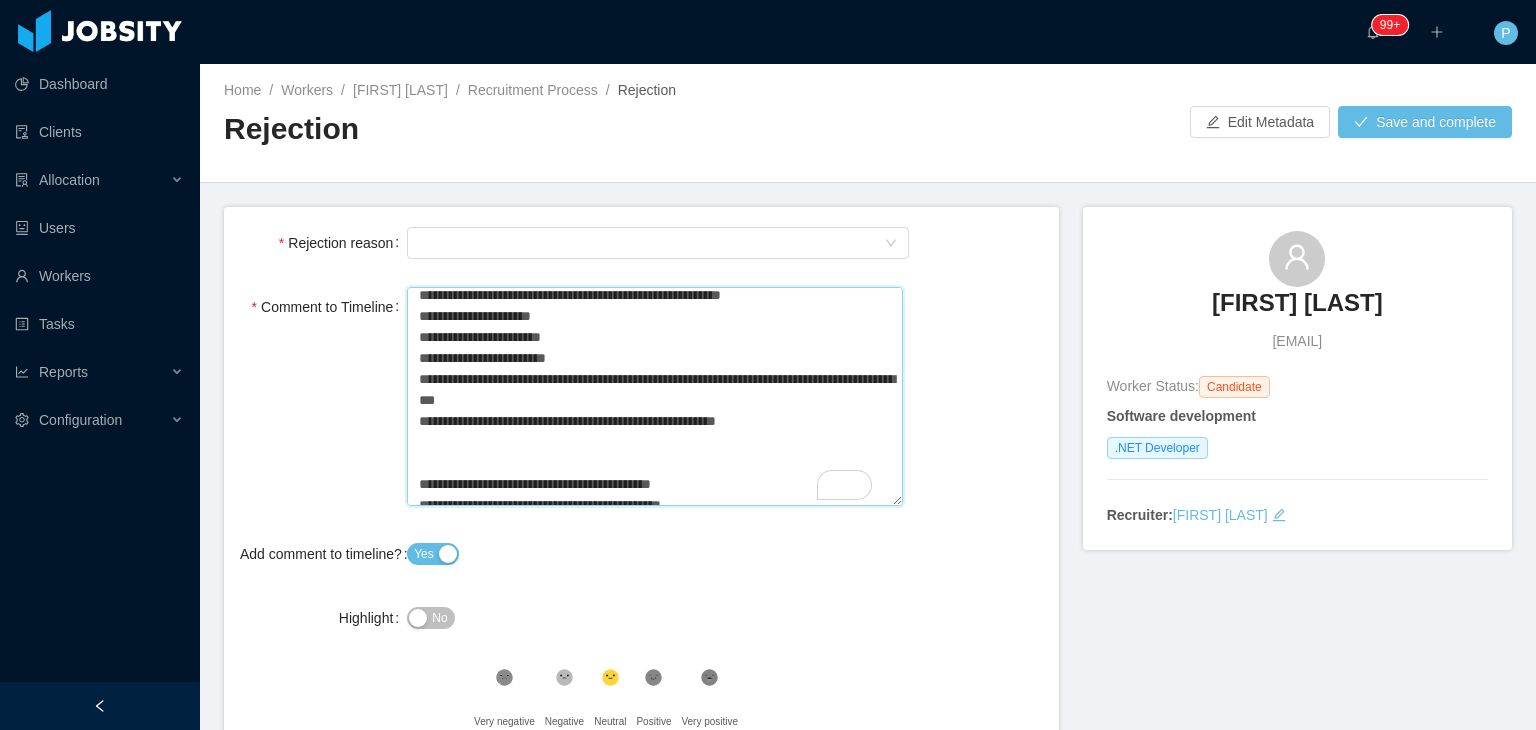type 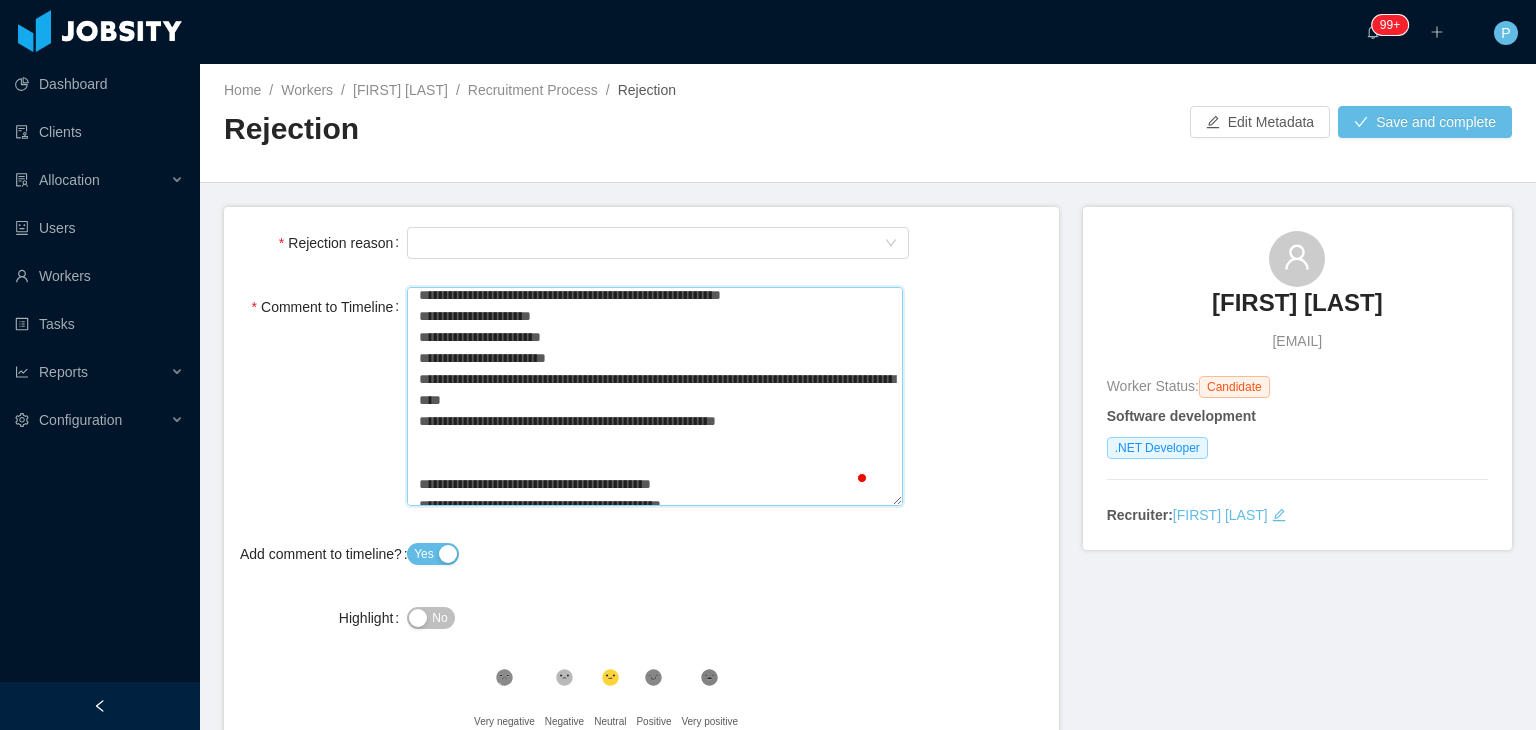 type on "**********" 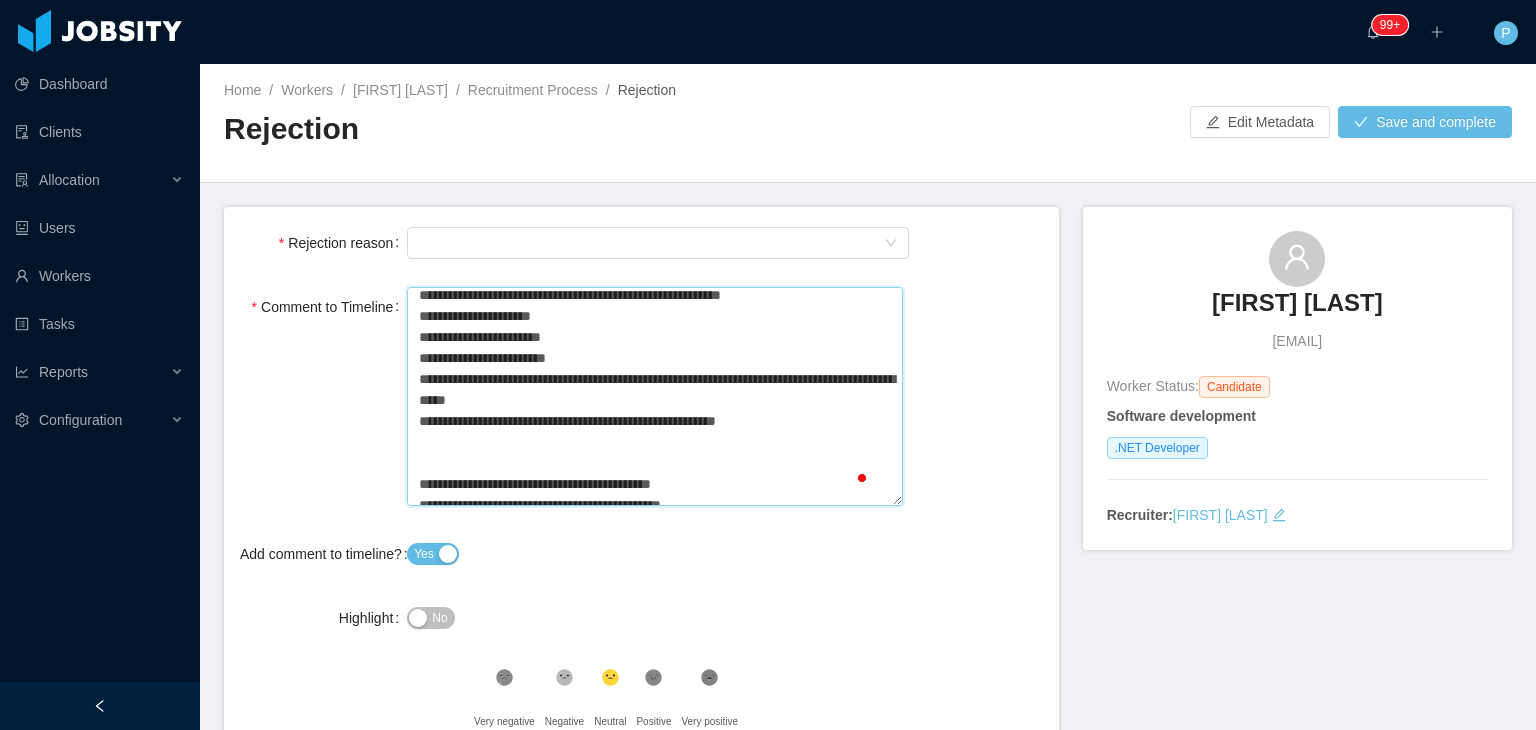 type on "**********" 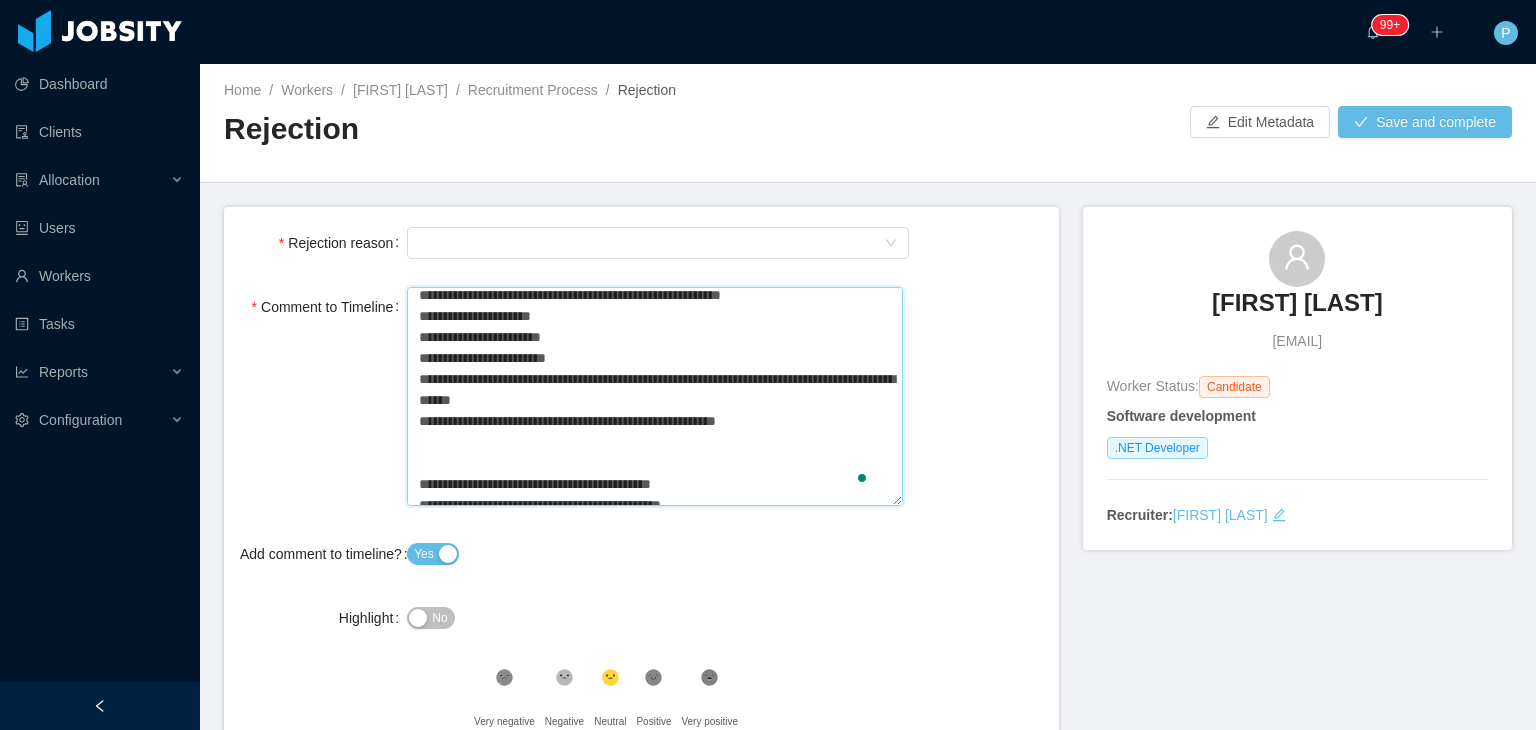 type on "**********" 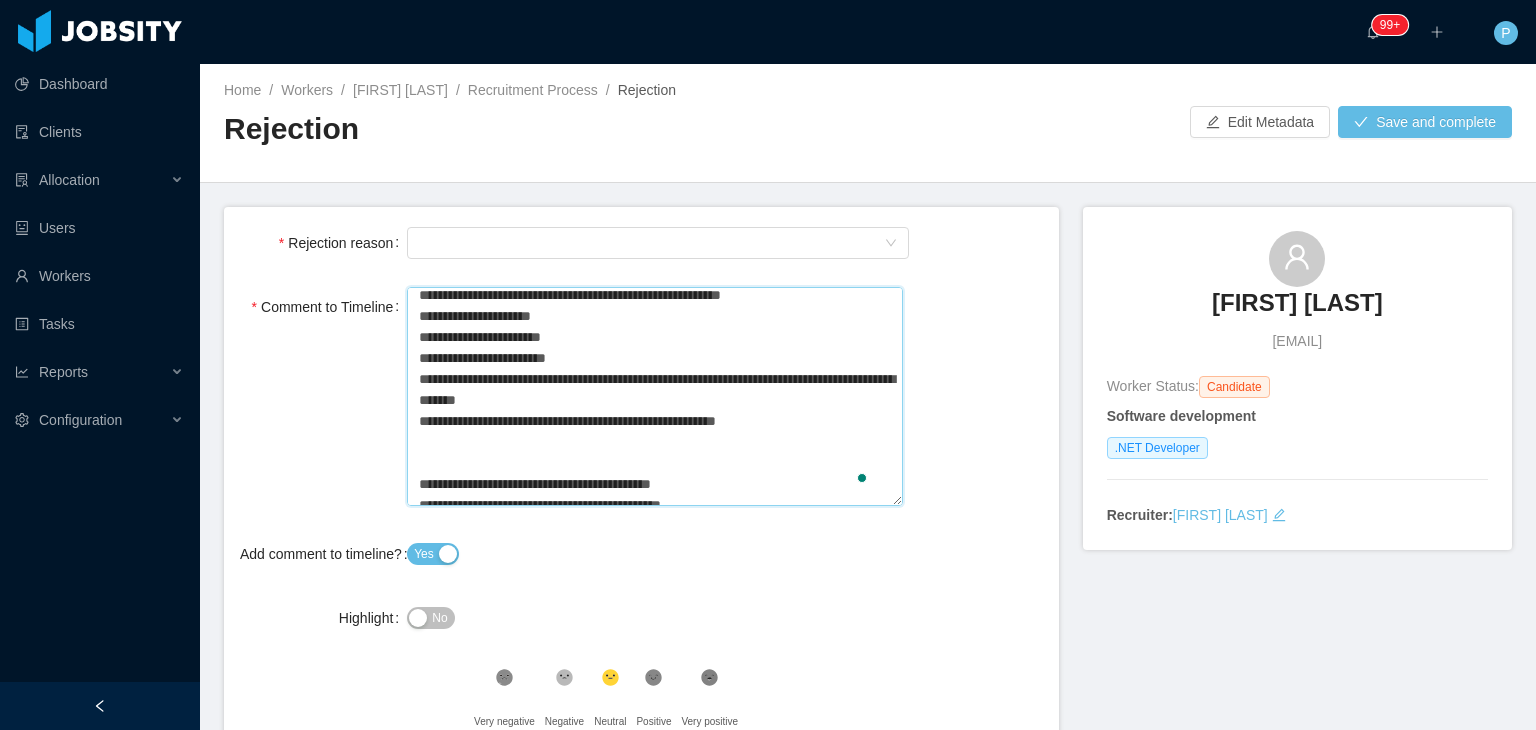 type on "**********" 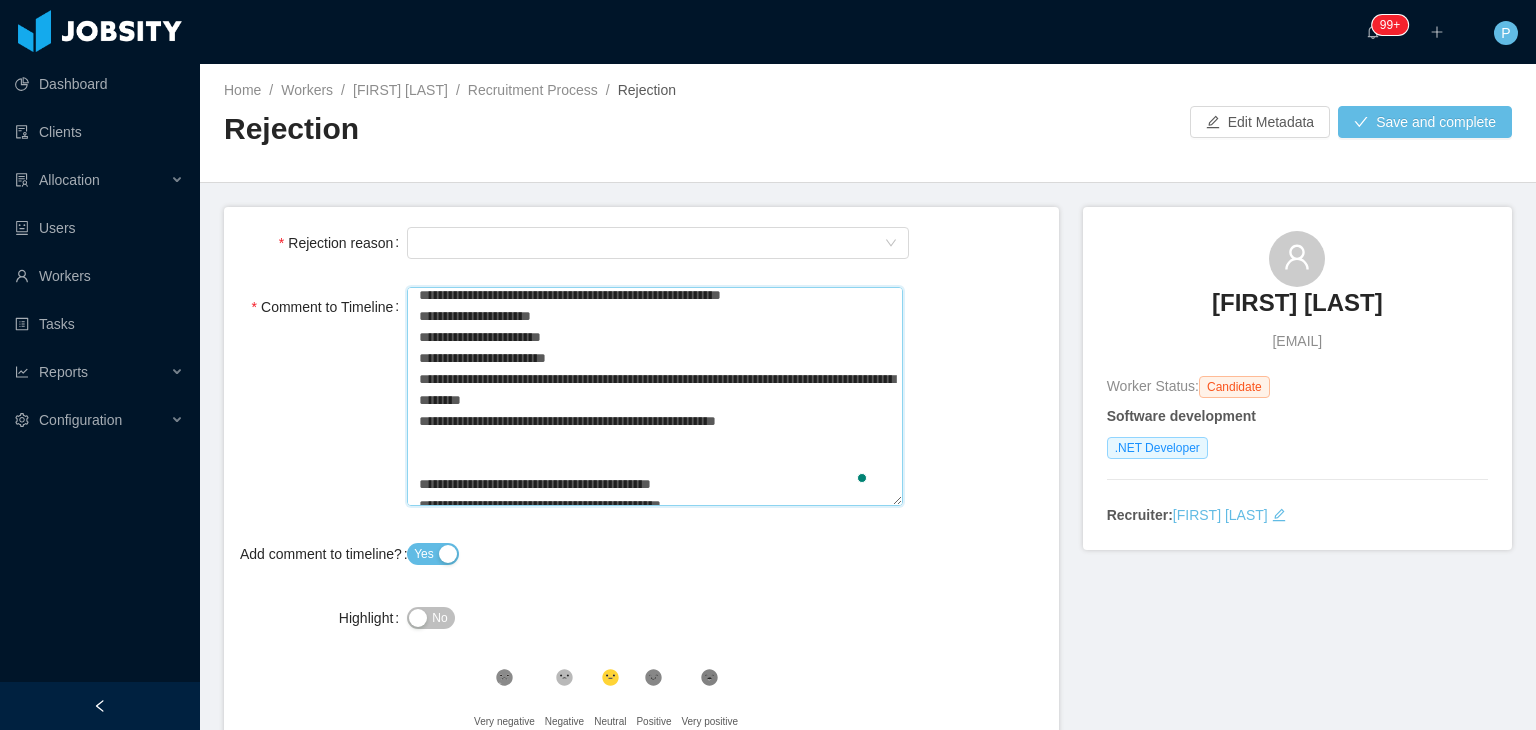 type on "**********" 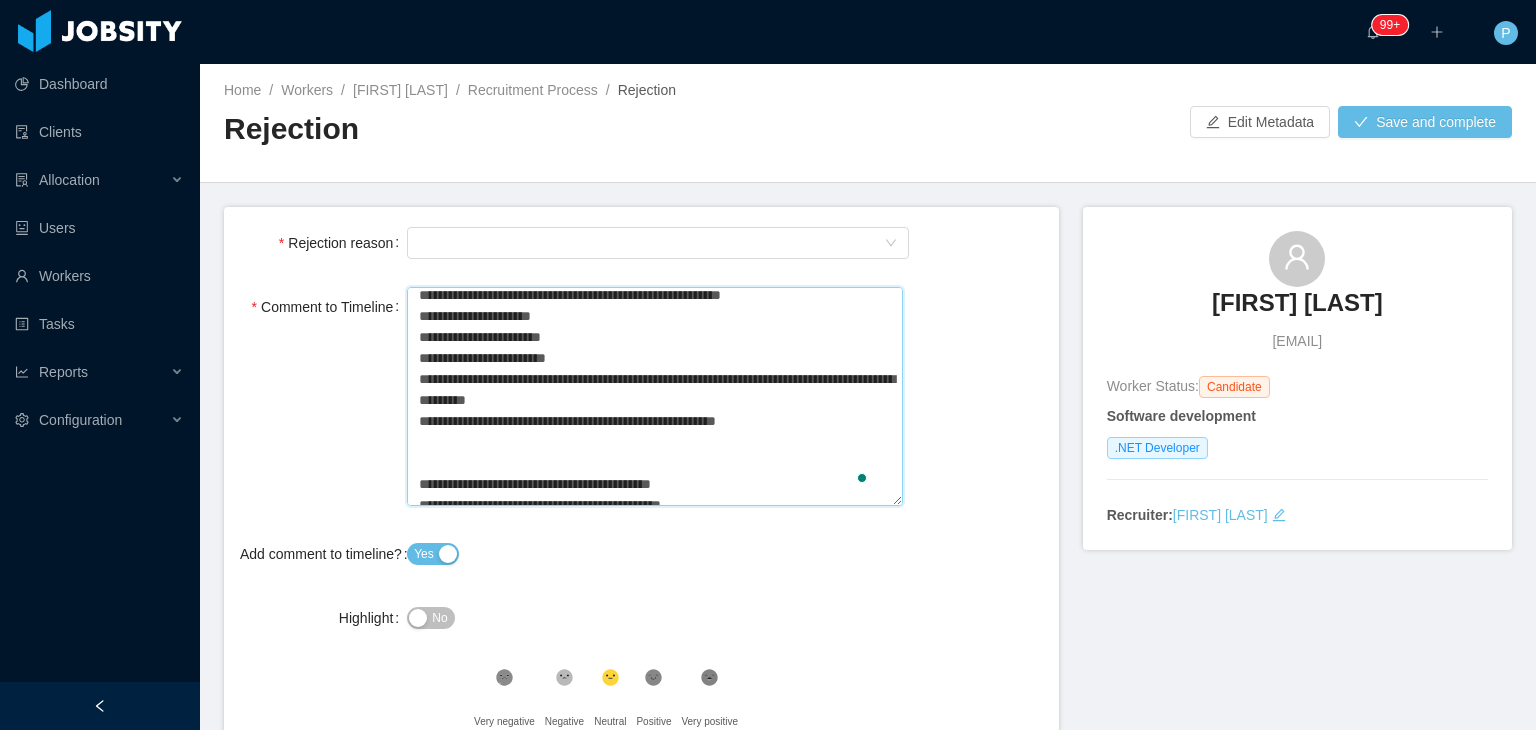 type on "**********" 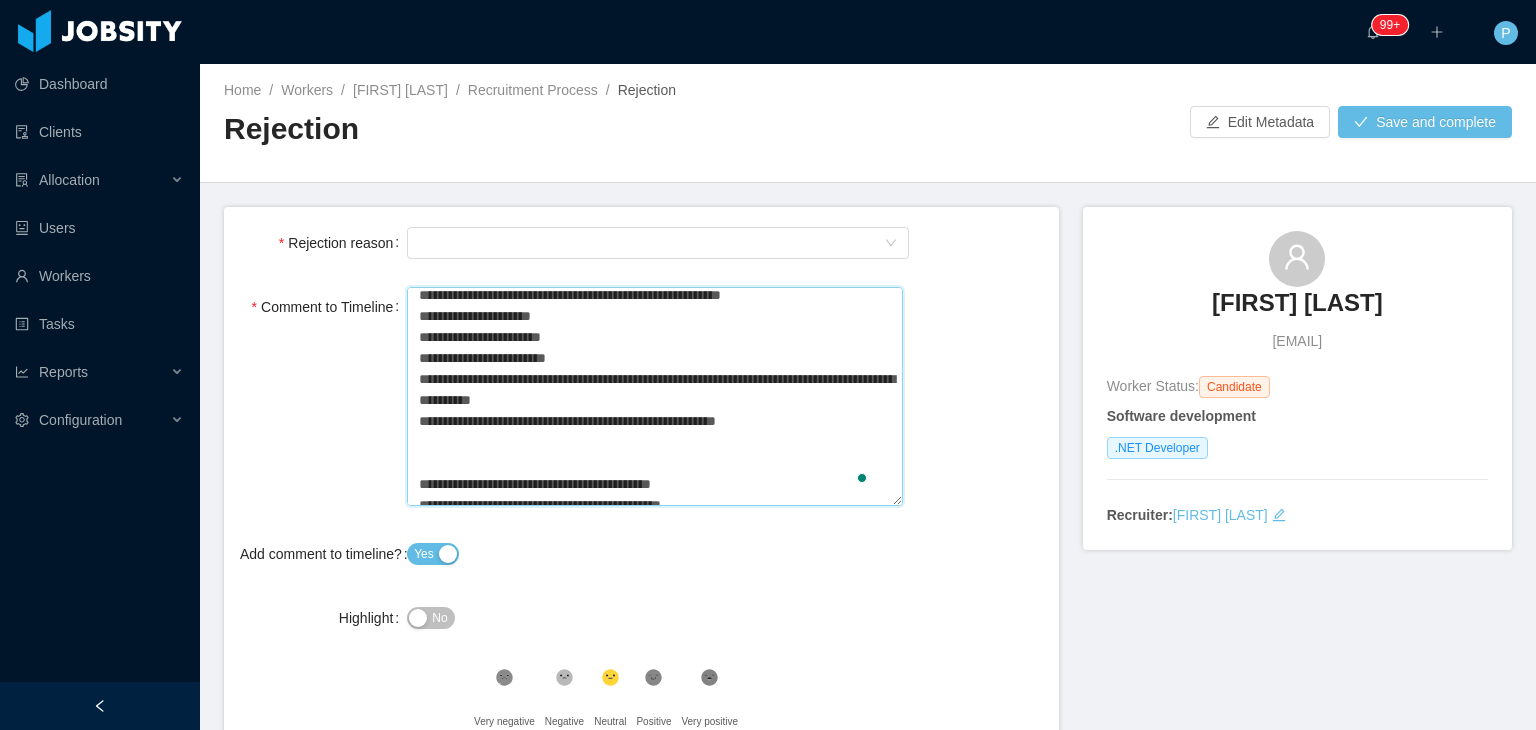 type on "**********" 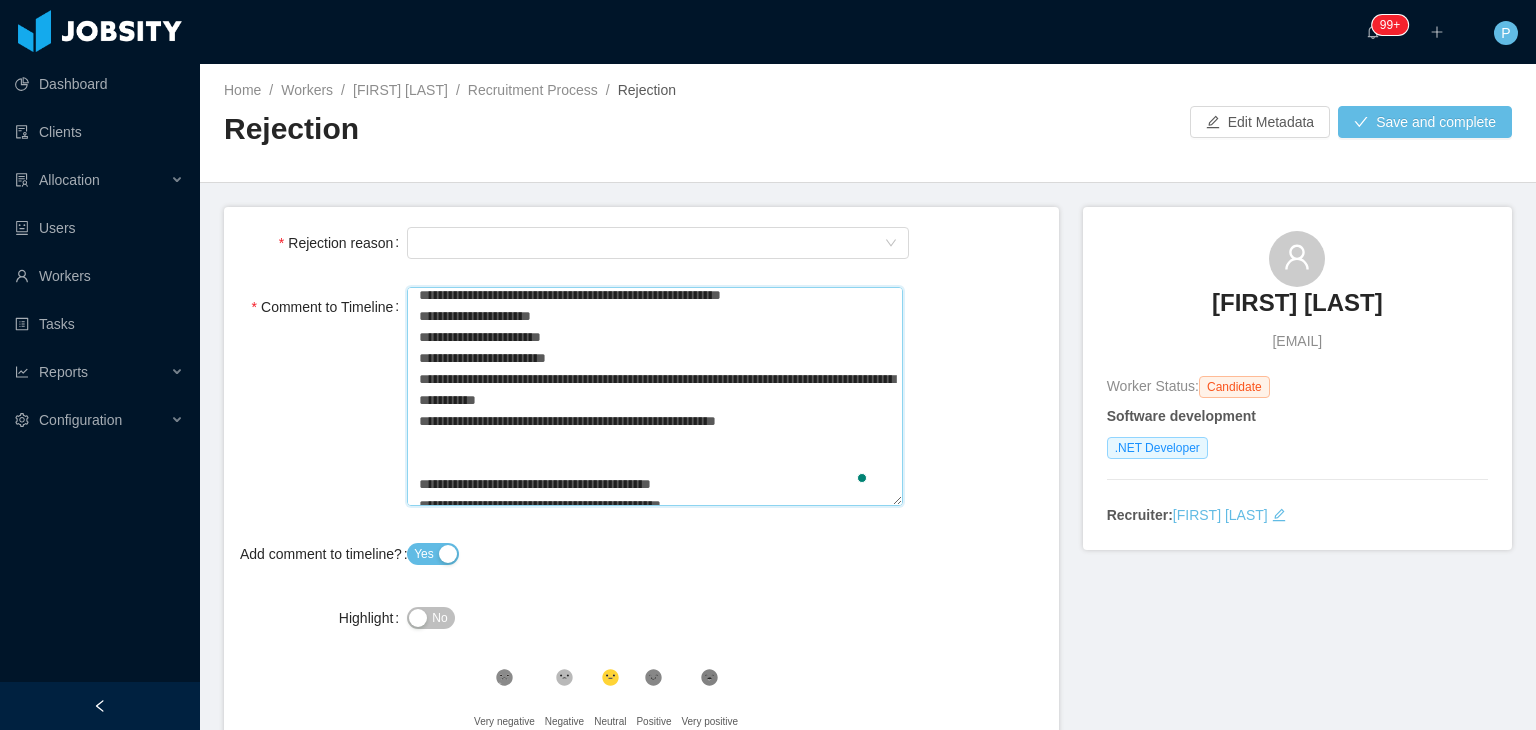 type on "**********" 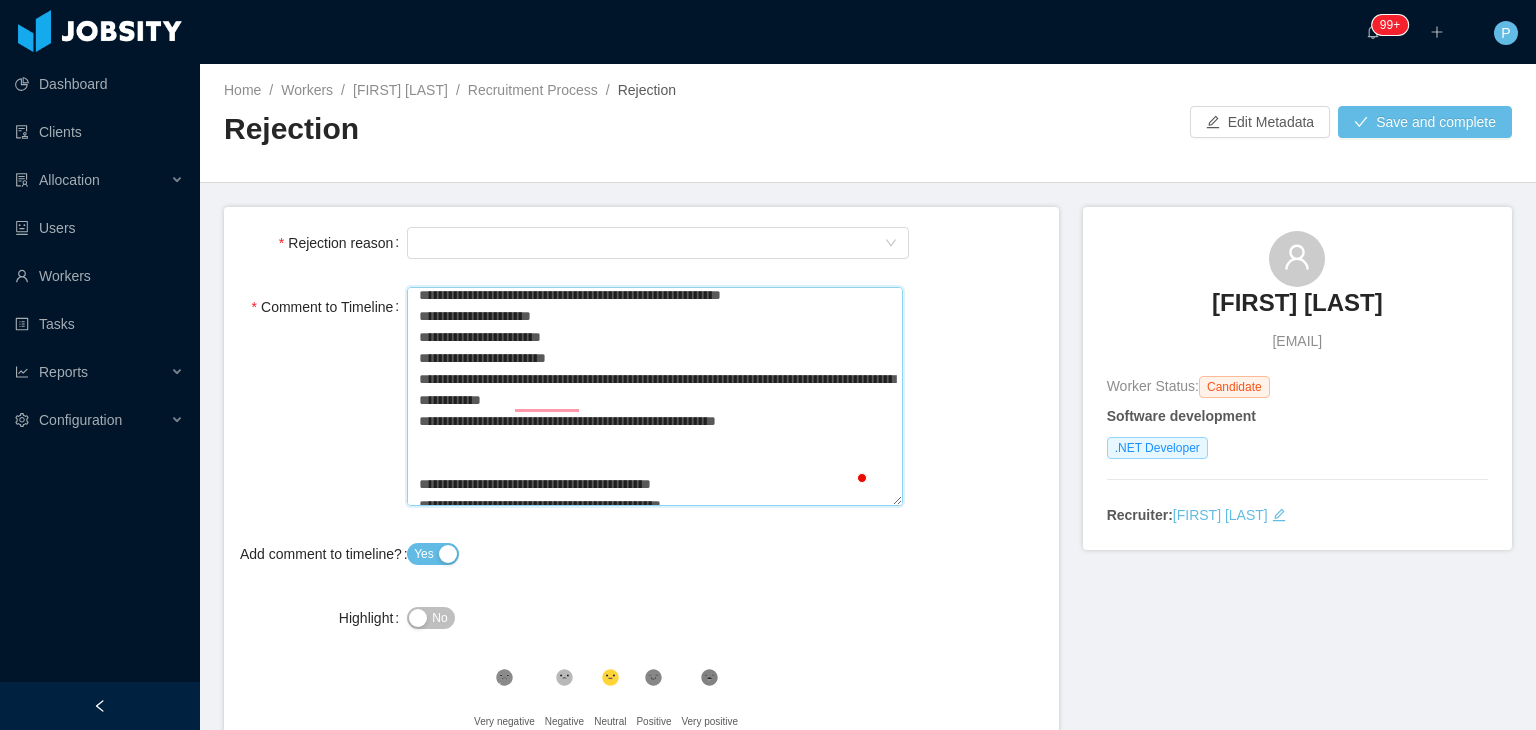 type on "**********" 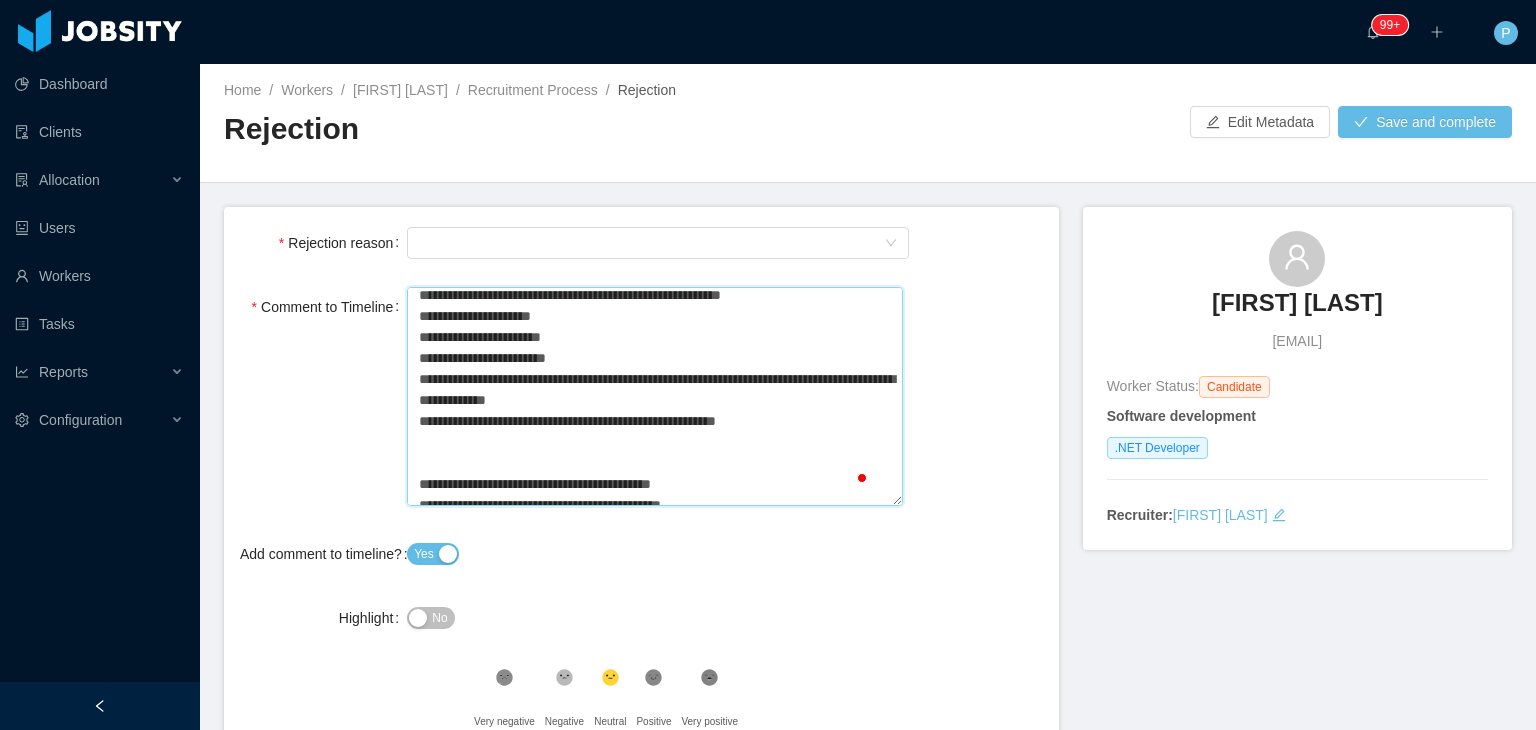 type on "**********" 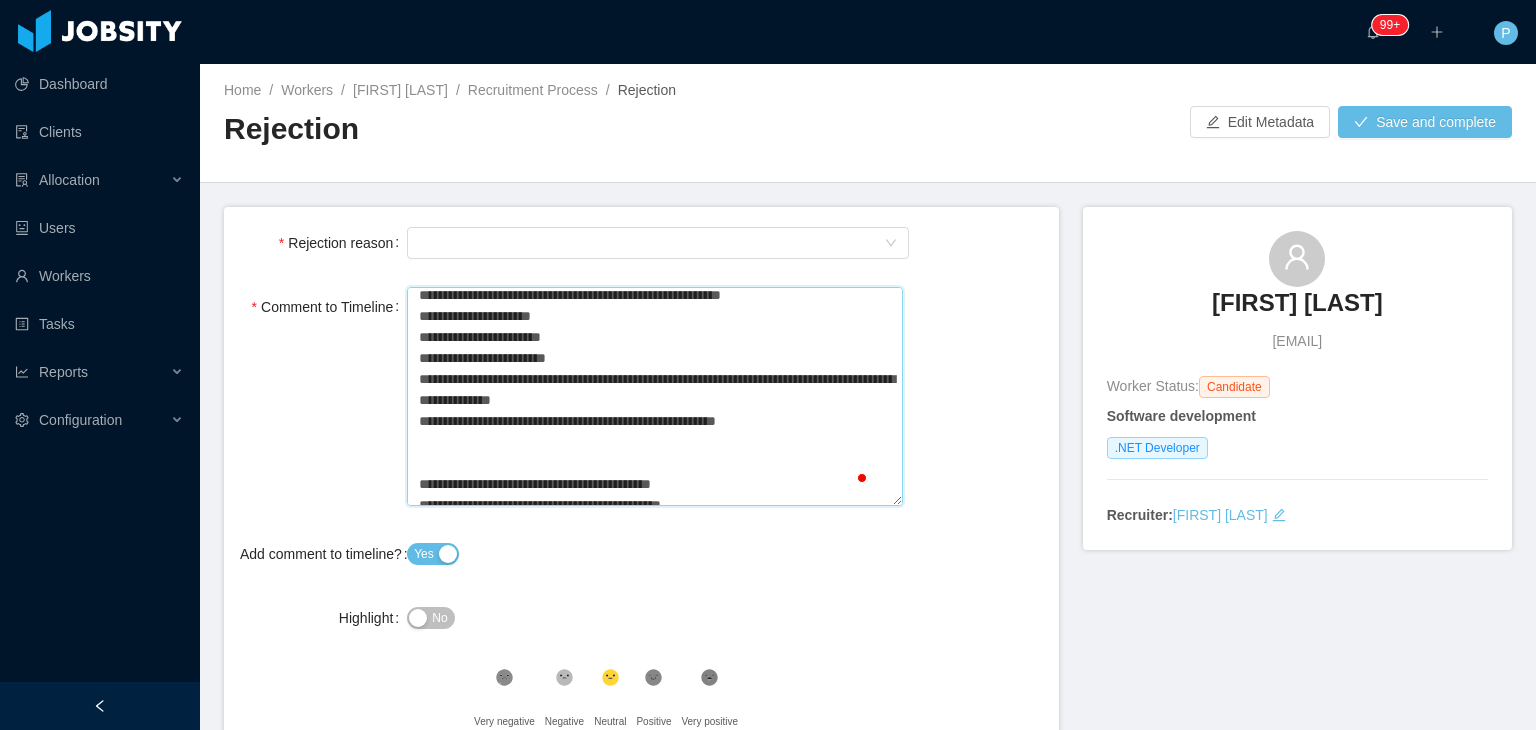 type on "**********" 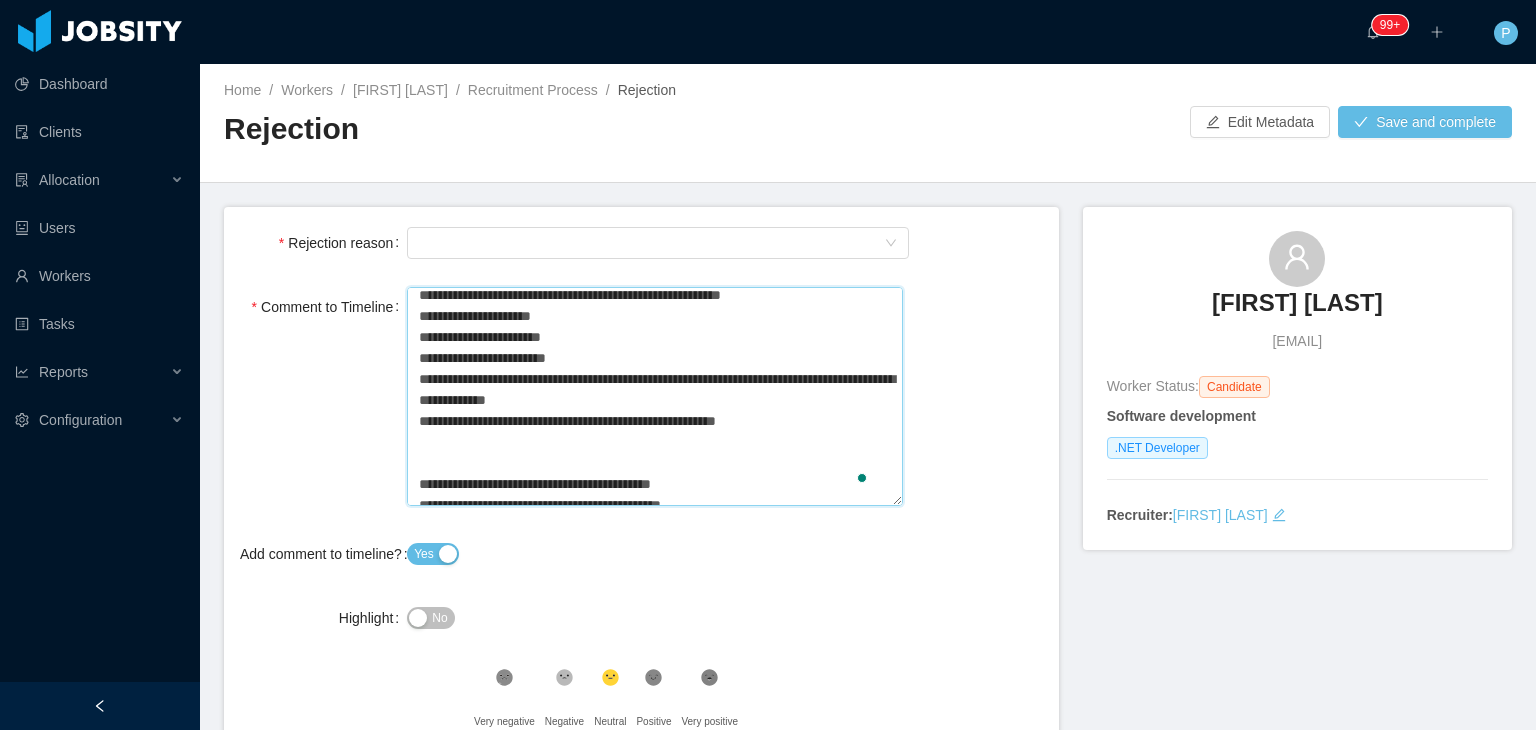 type on "**********" 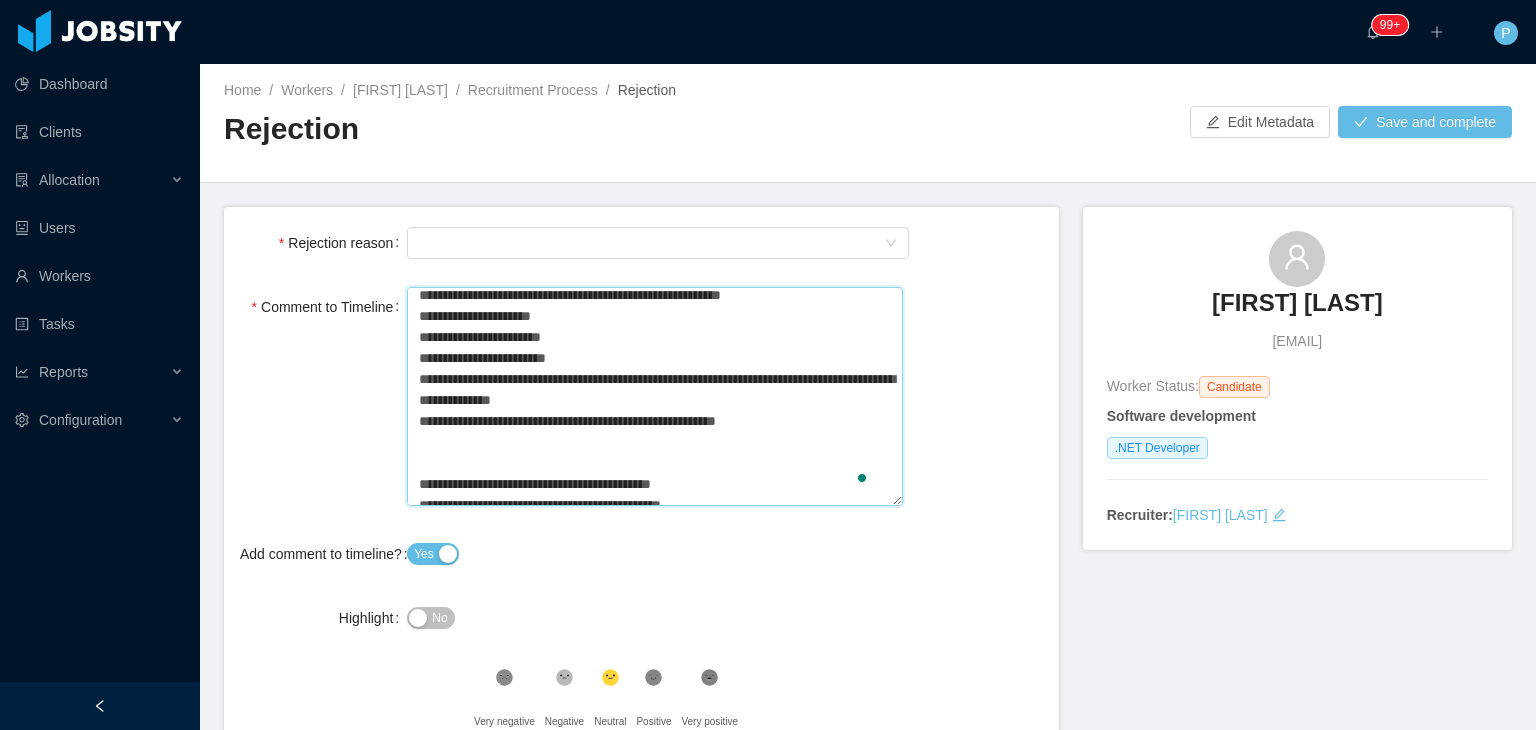 type on "**********" 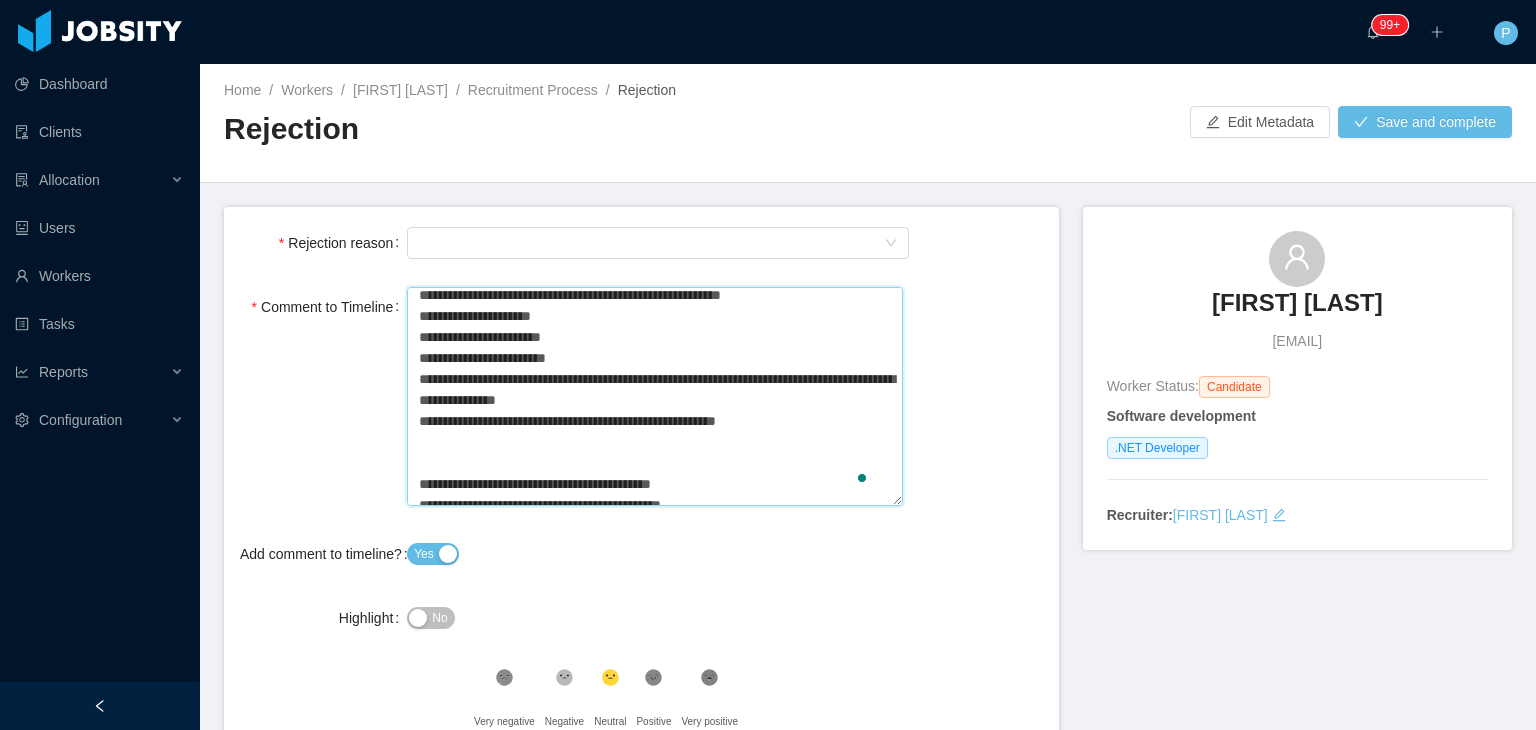 type on "**********" 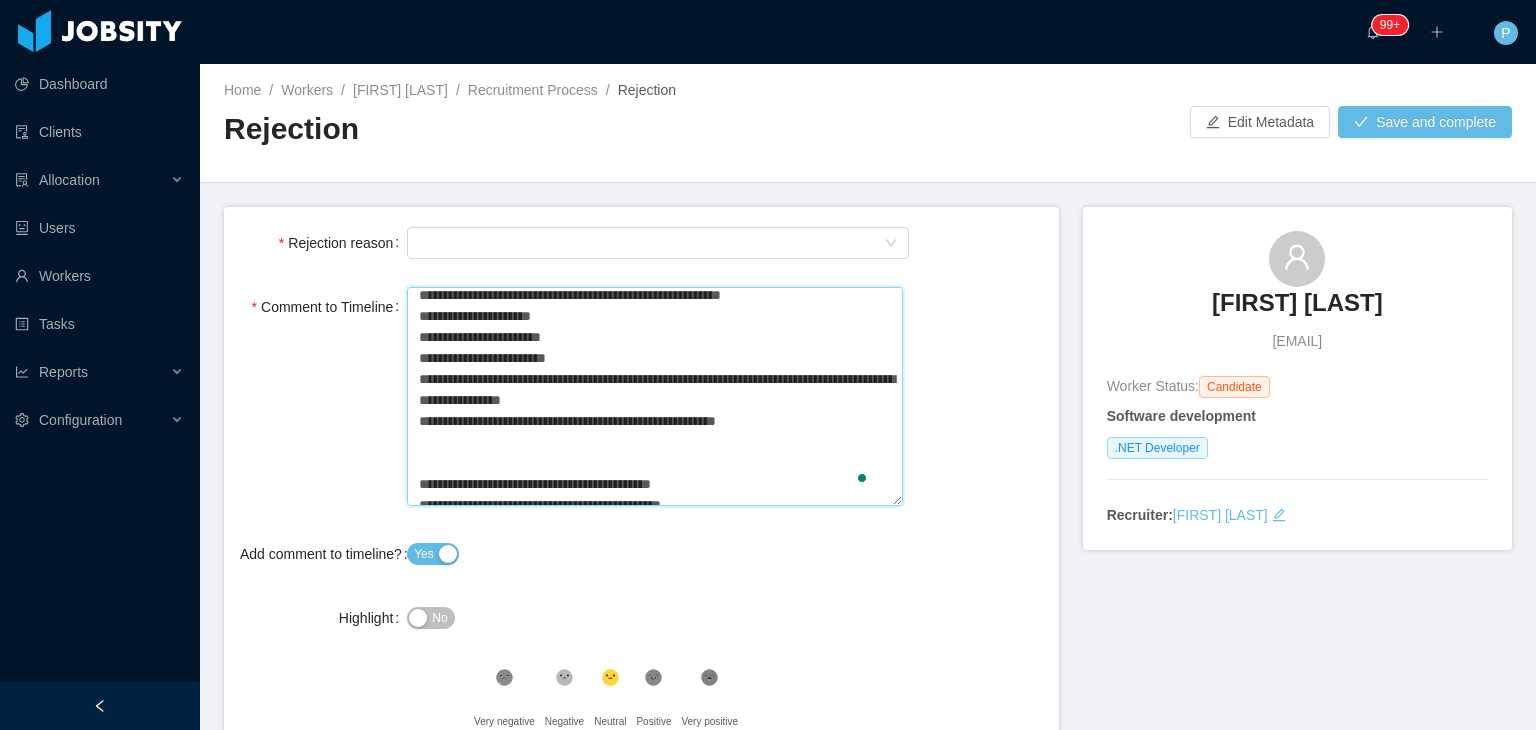 type on "**********" 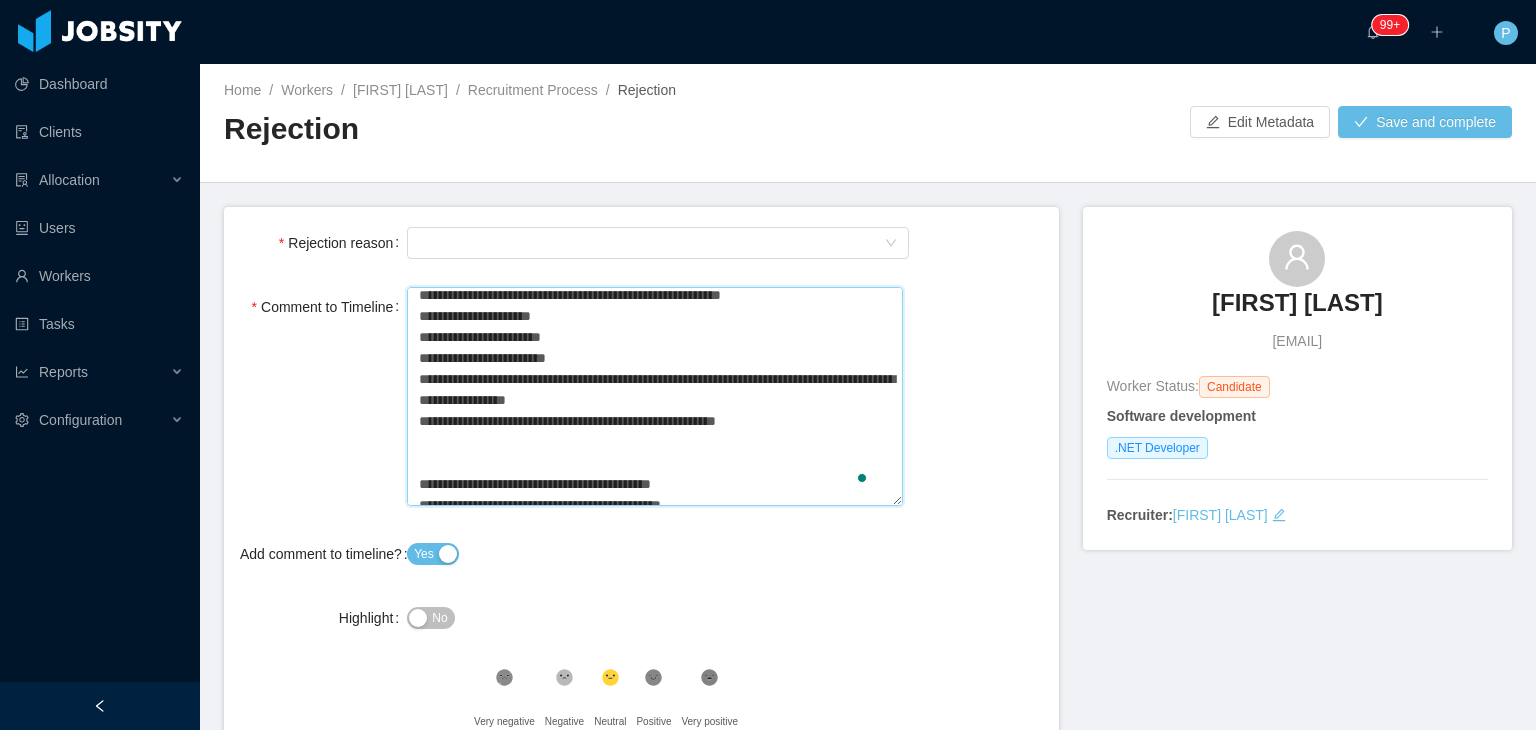 type on "**********" 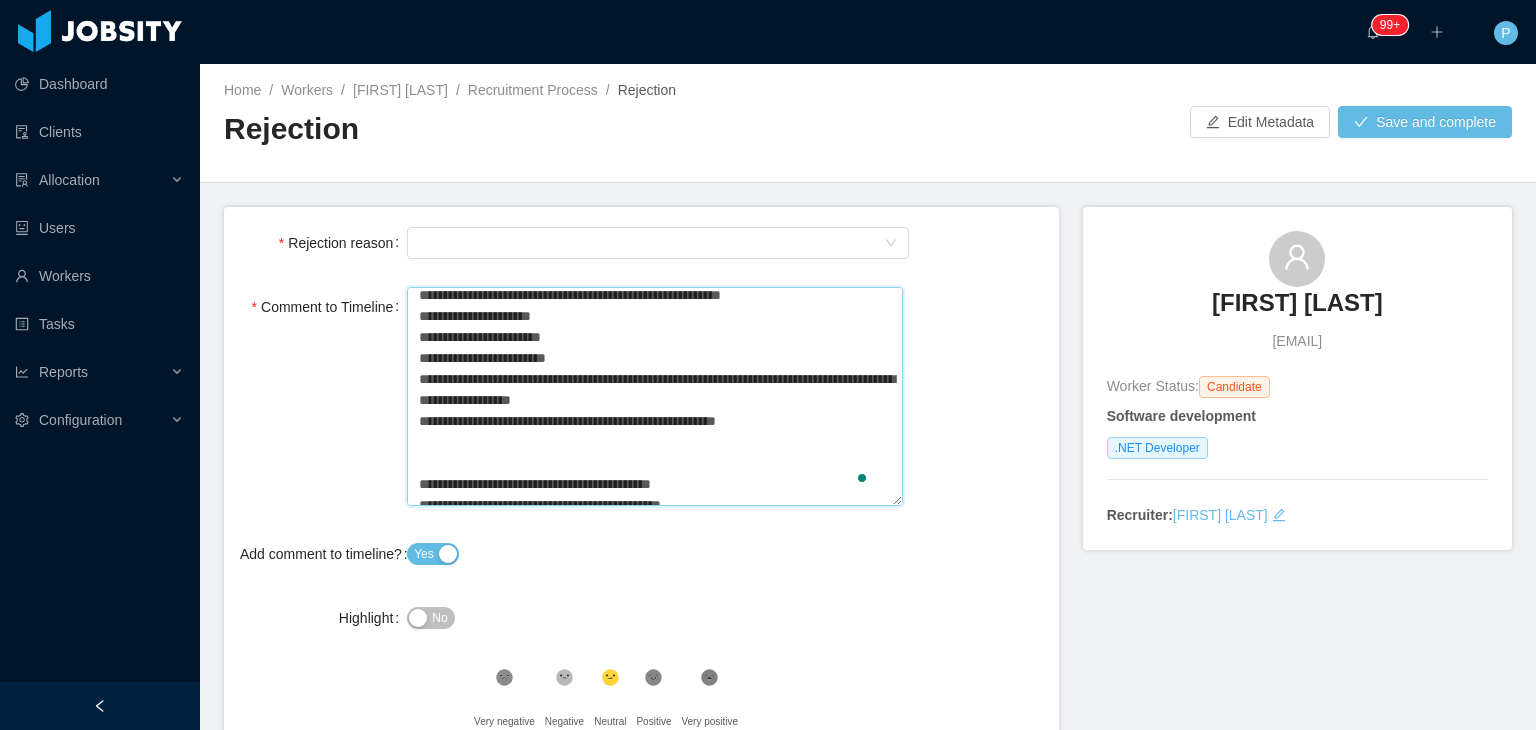 type on "**********" 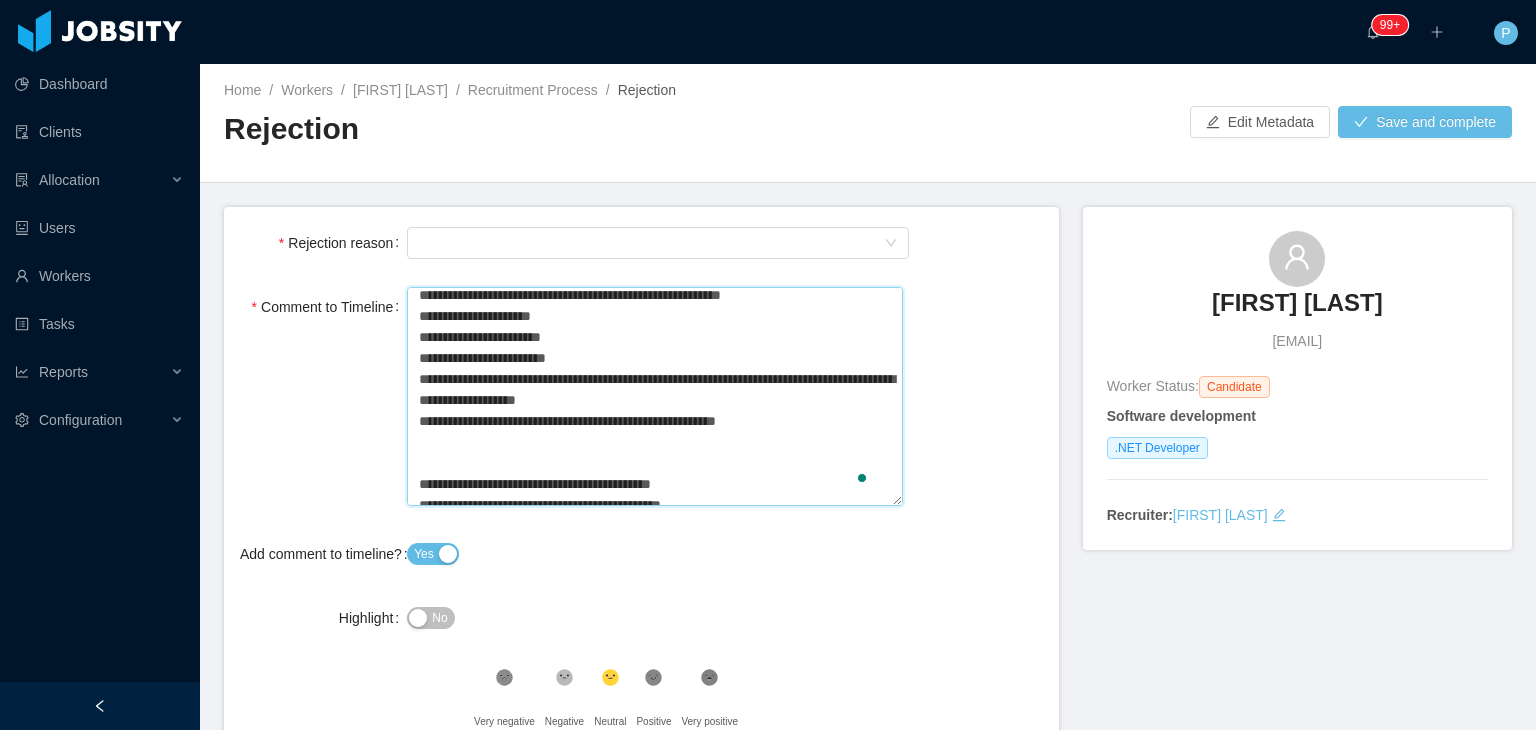 type on "**********" 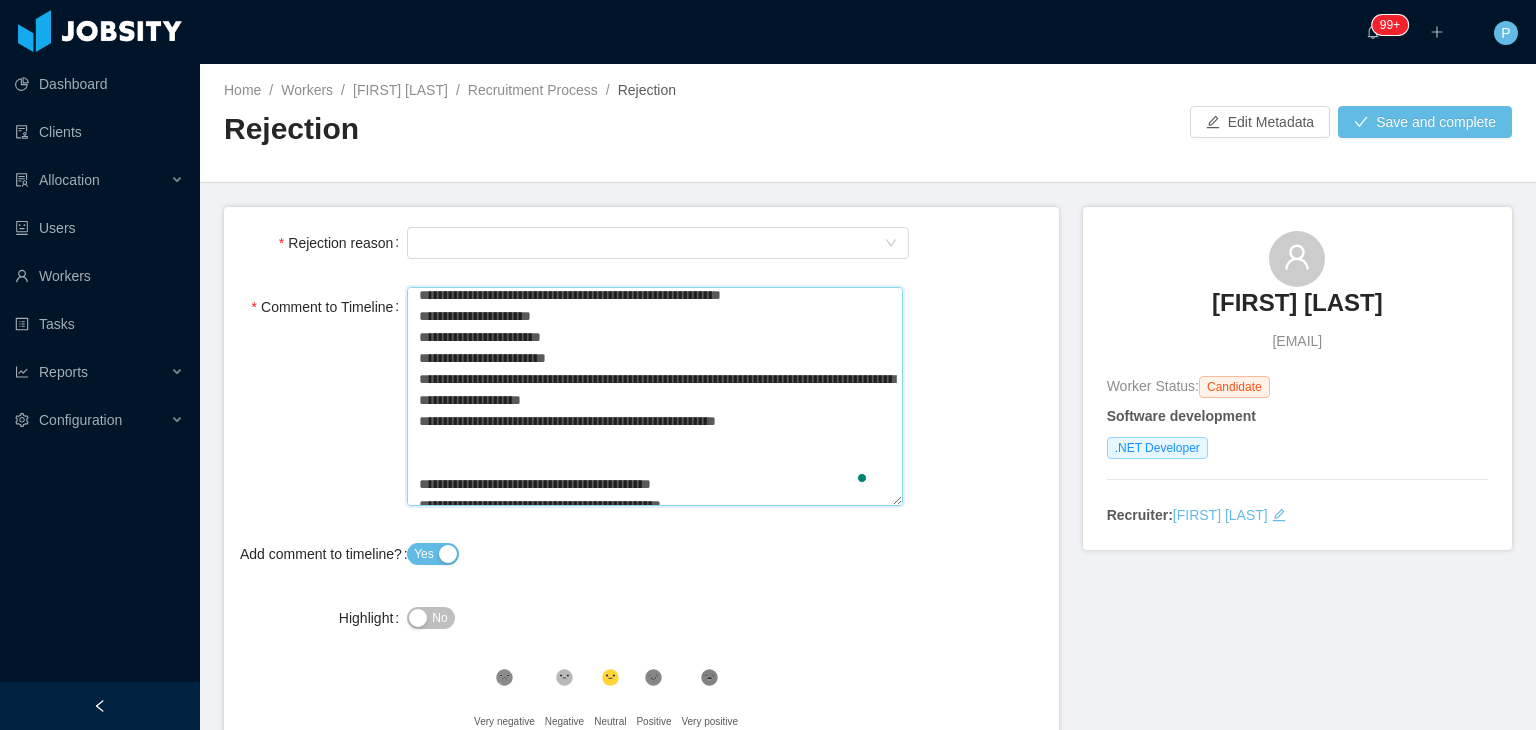 type on "**********" 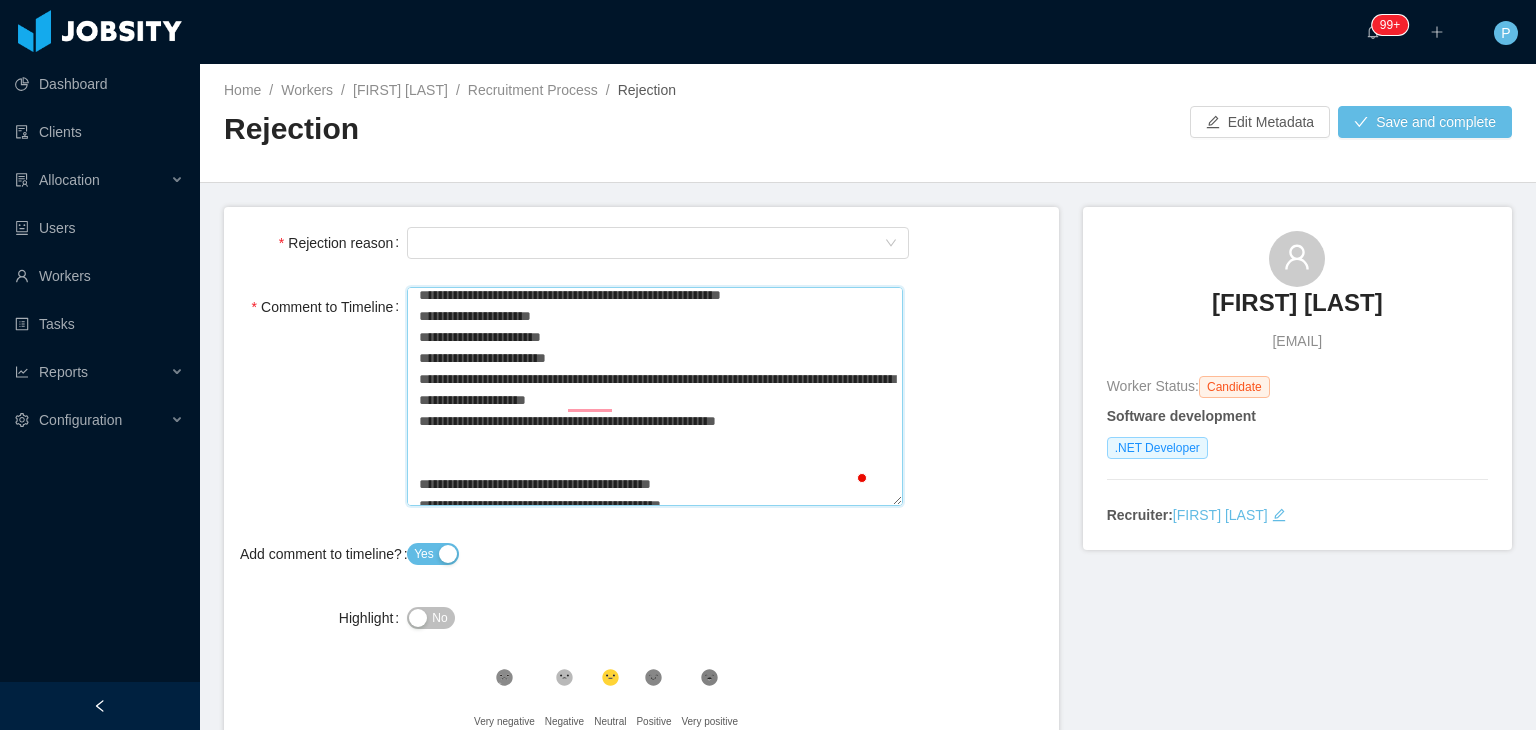 type on "**********" 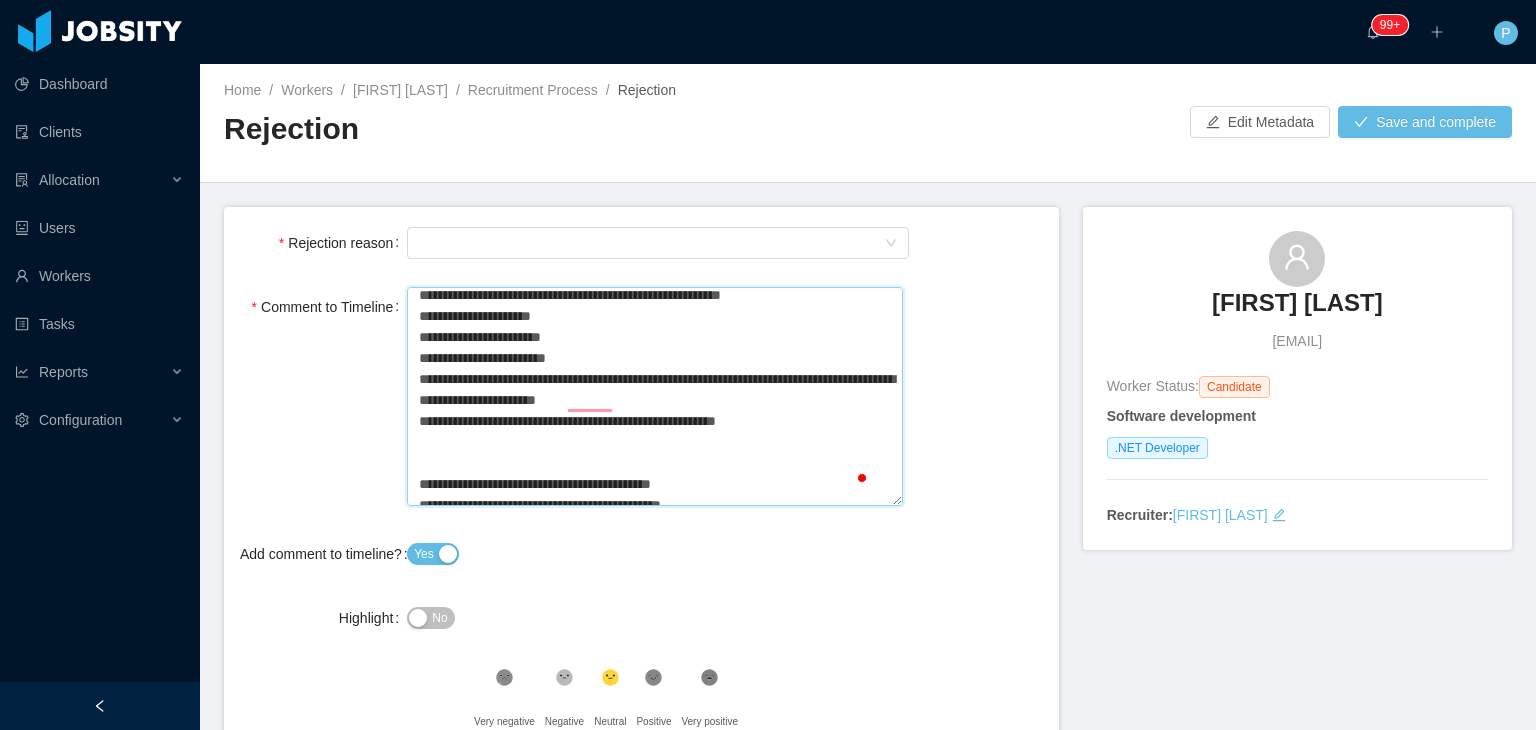 type on "**********" 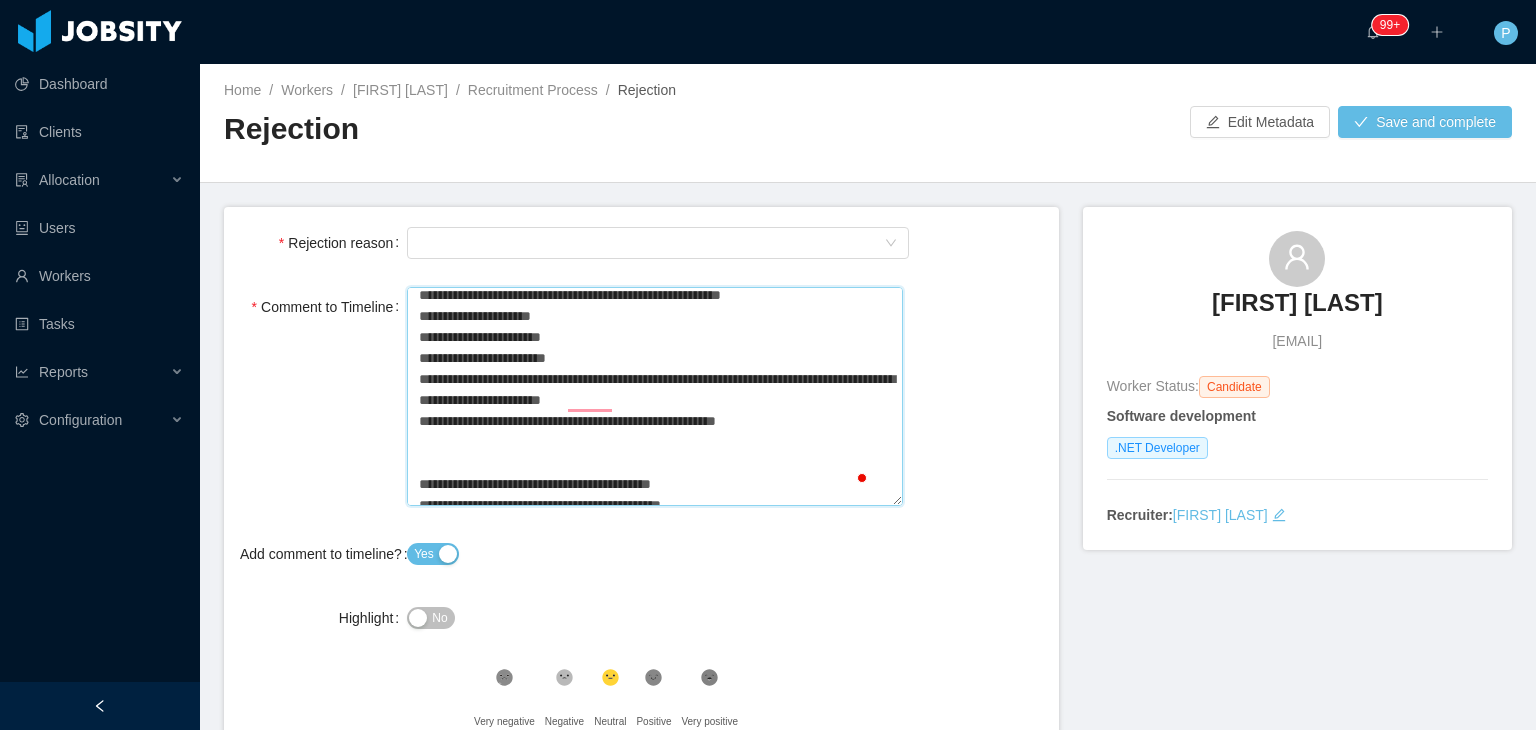 type 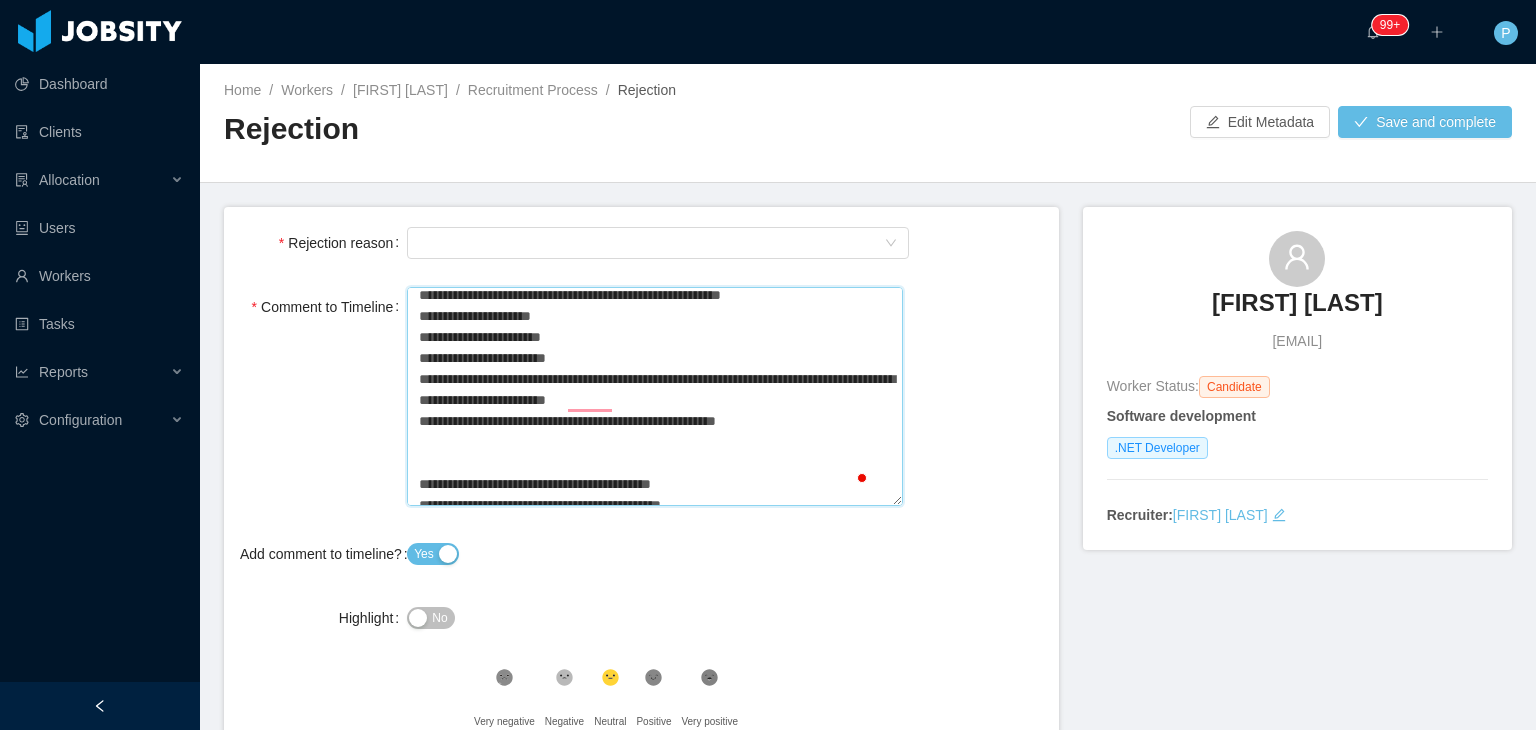 type 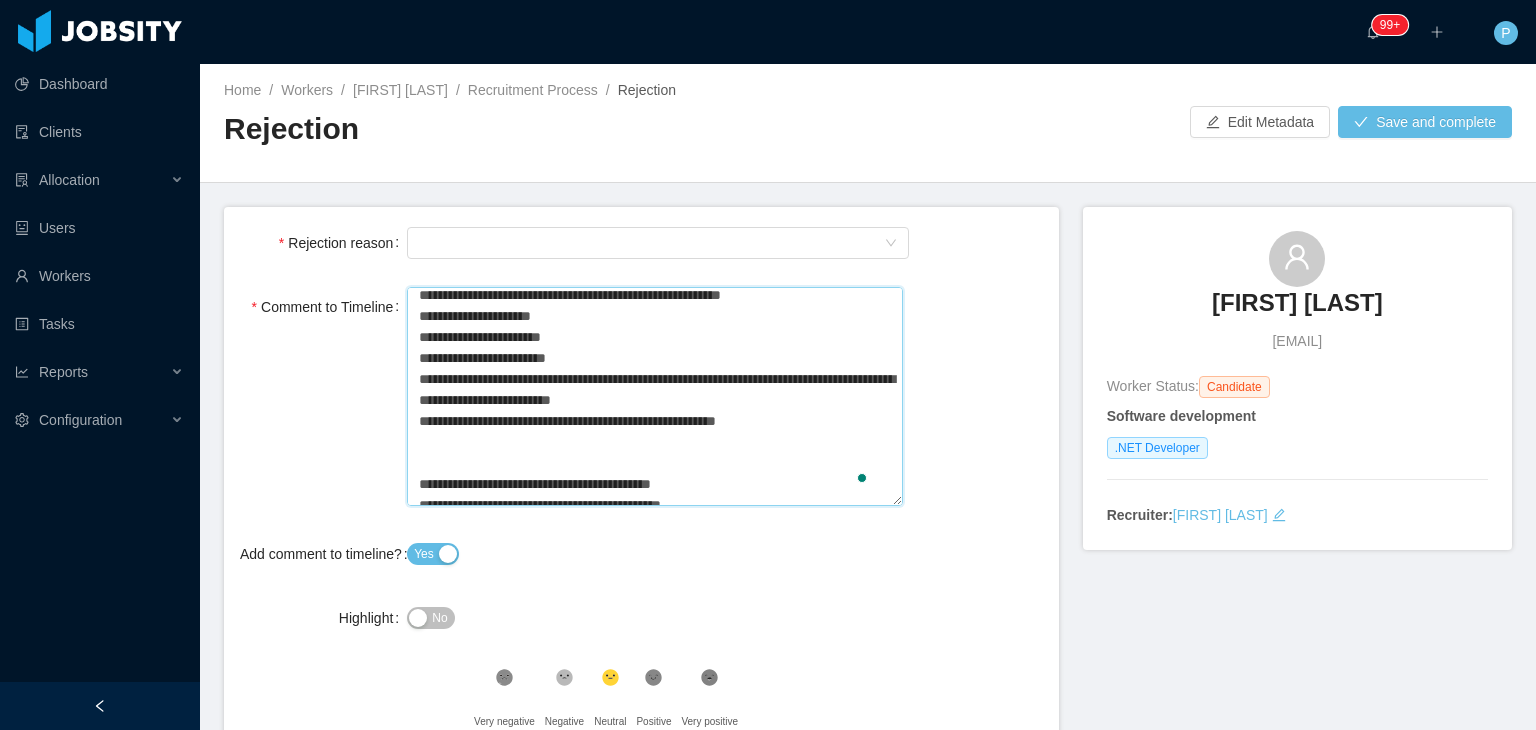 type on "**********" 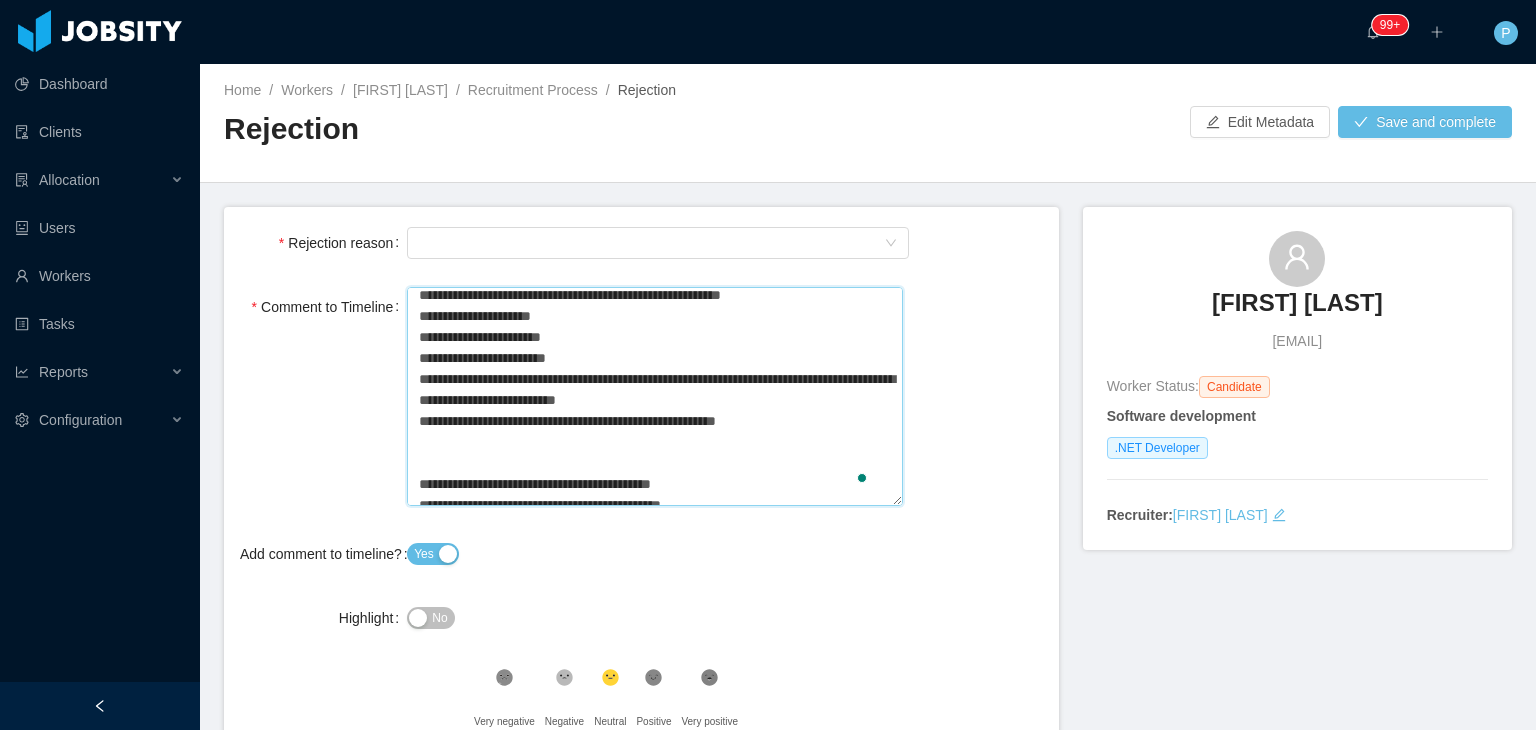 type on "**********" 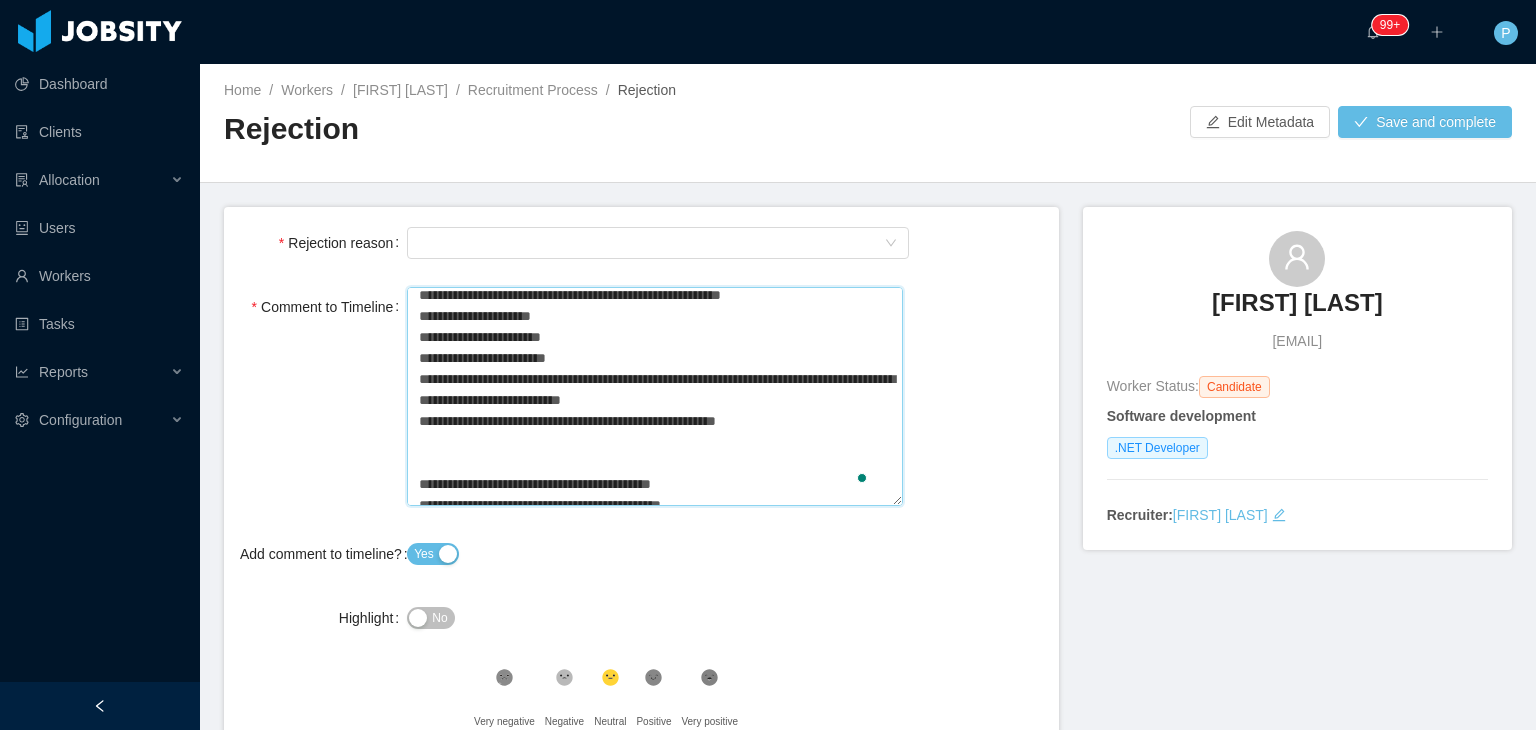 type on "**********" 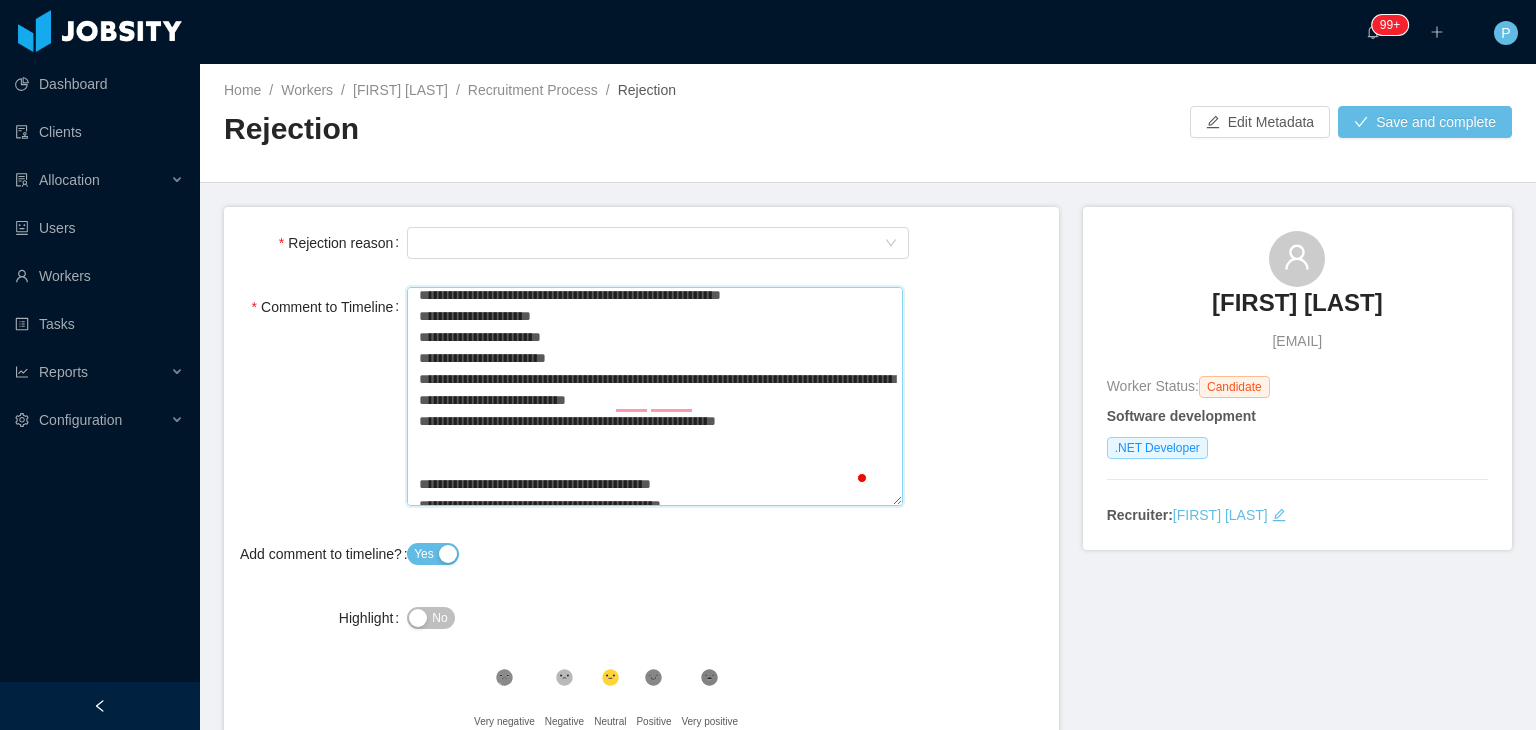 type 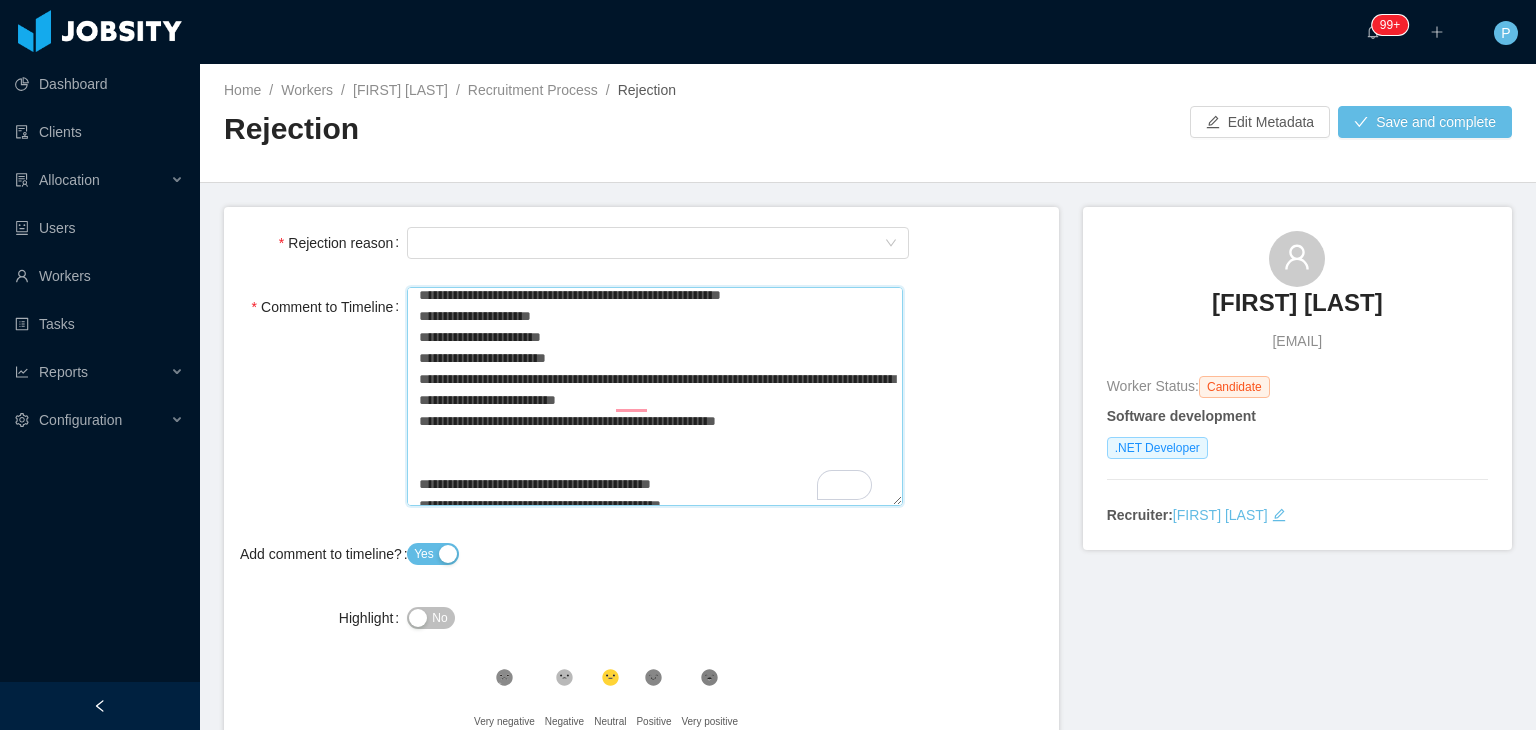 drag, startPoint x: 744, startPoint y: 404, endPoint x: 684, endPoint y: 398, distance: 60.299255 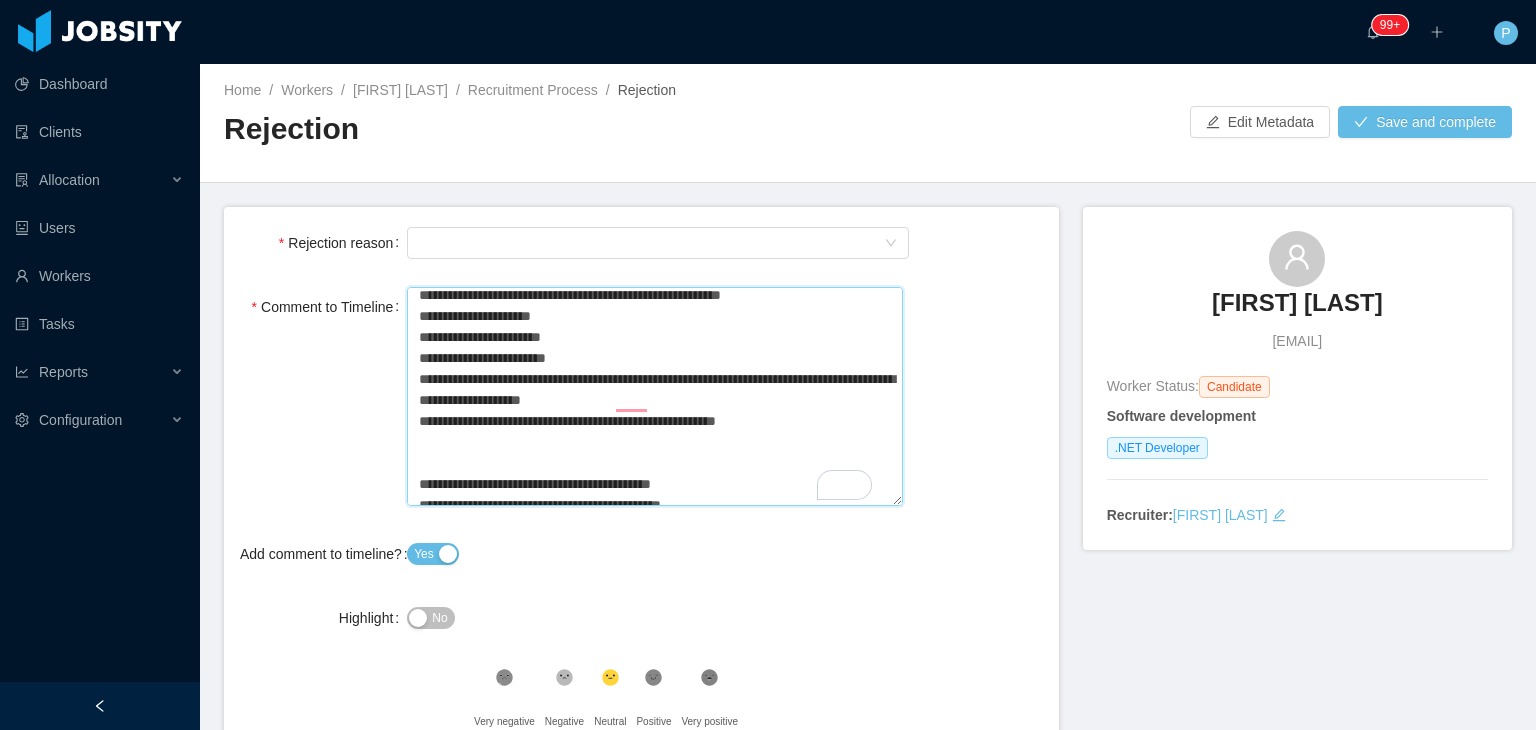 scroll, scrollTop: 0, scrollLeft: 0, axis: both 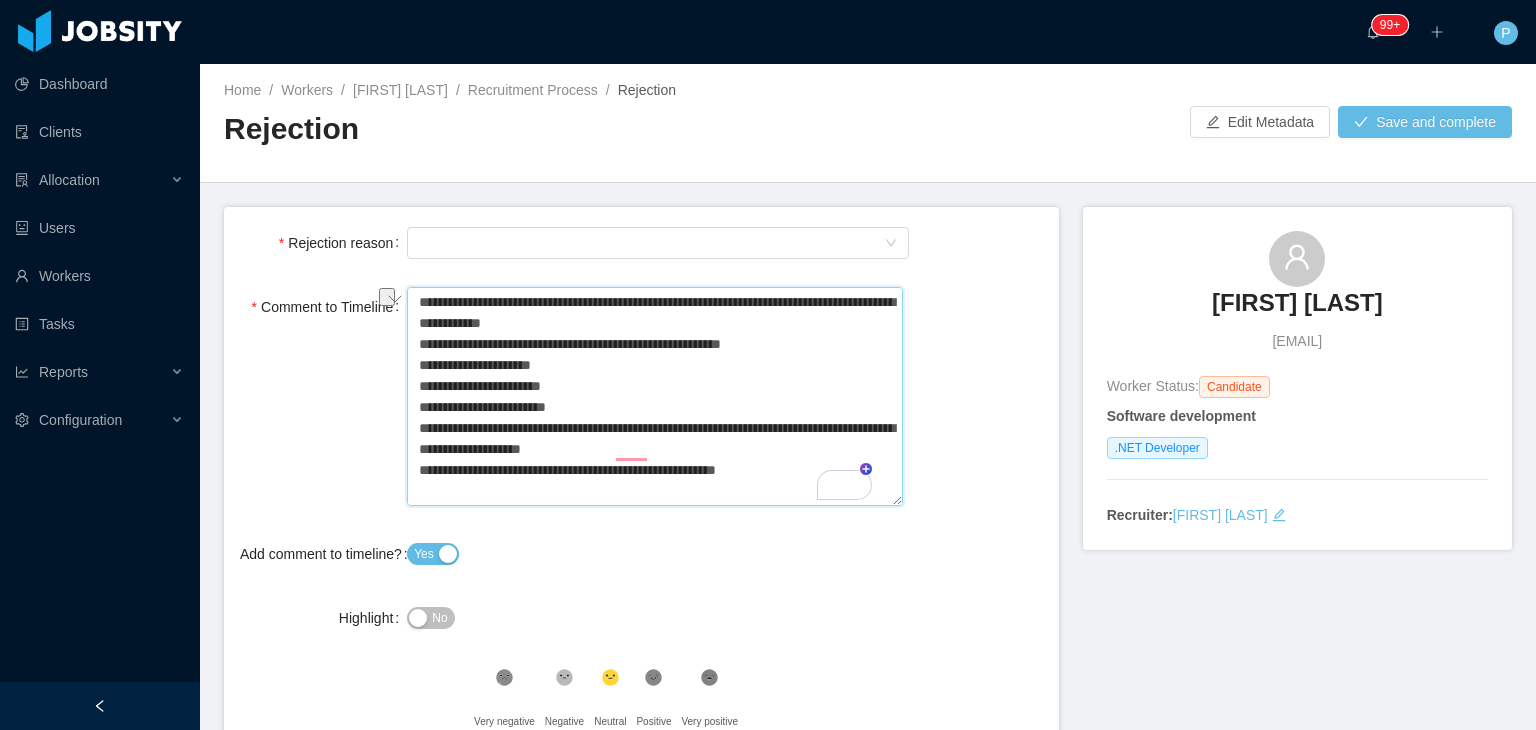 drag, startPoint x: 656, startPoint y: 343, endPoint x: 477, endPoint y: 342, distance: 179.00279 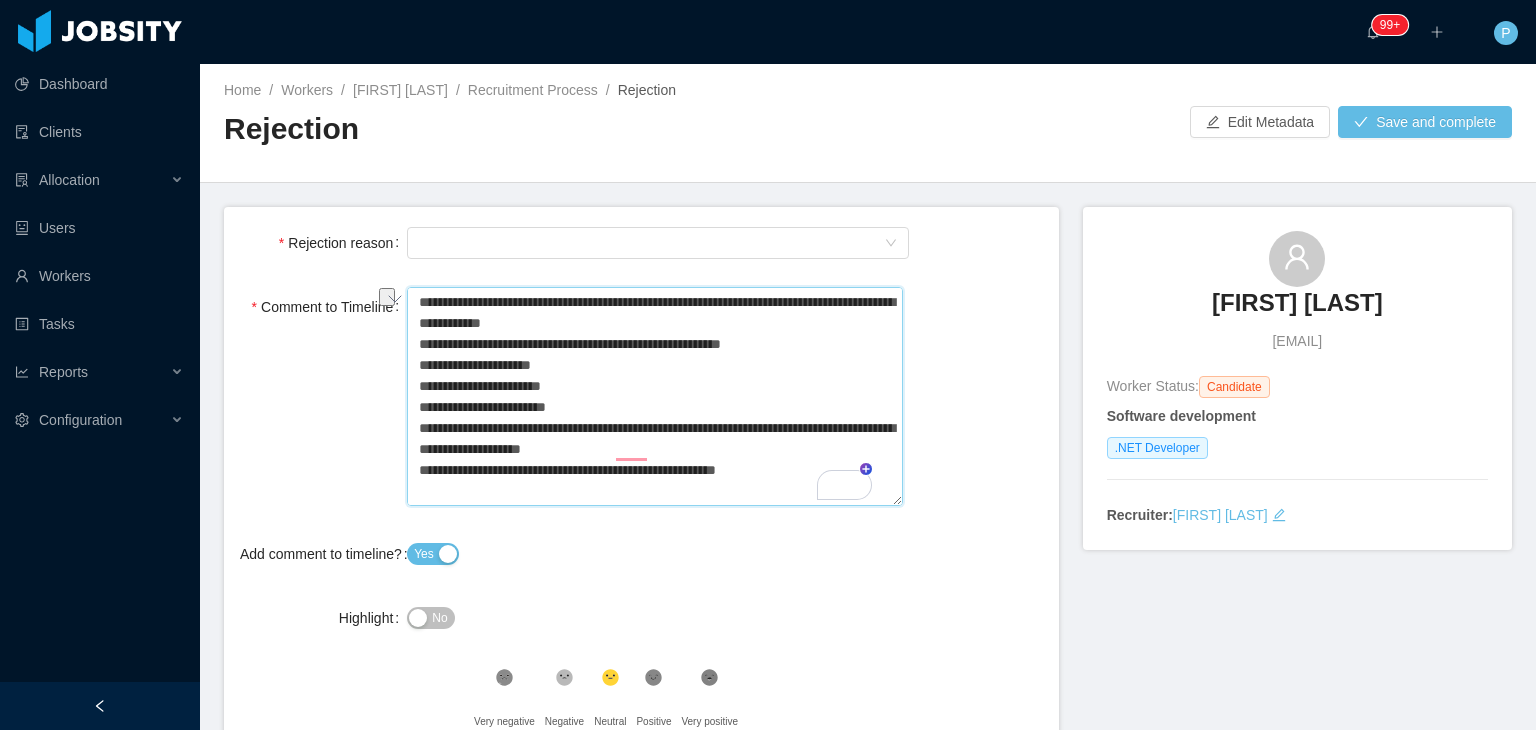 click on "**********" at bounding box center [654, 397] 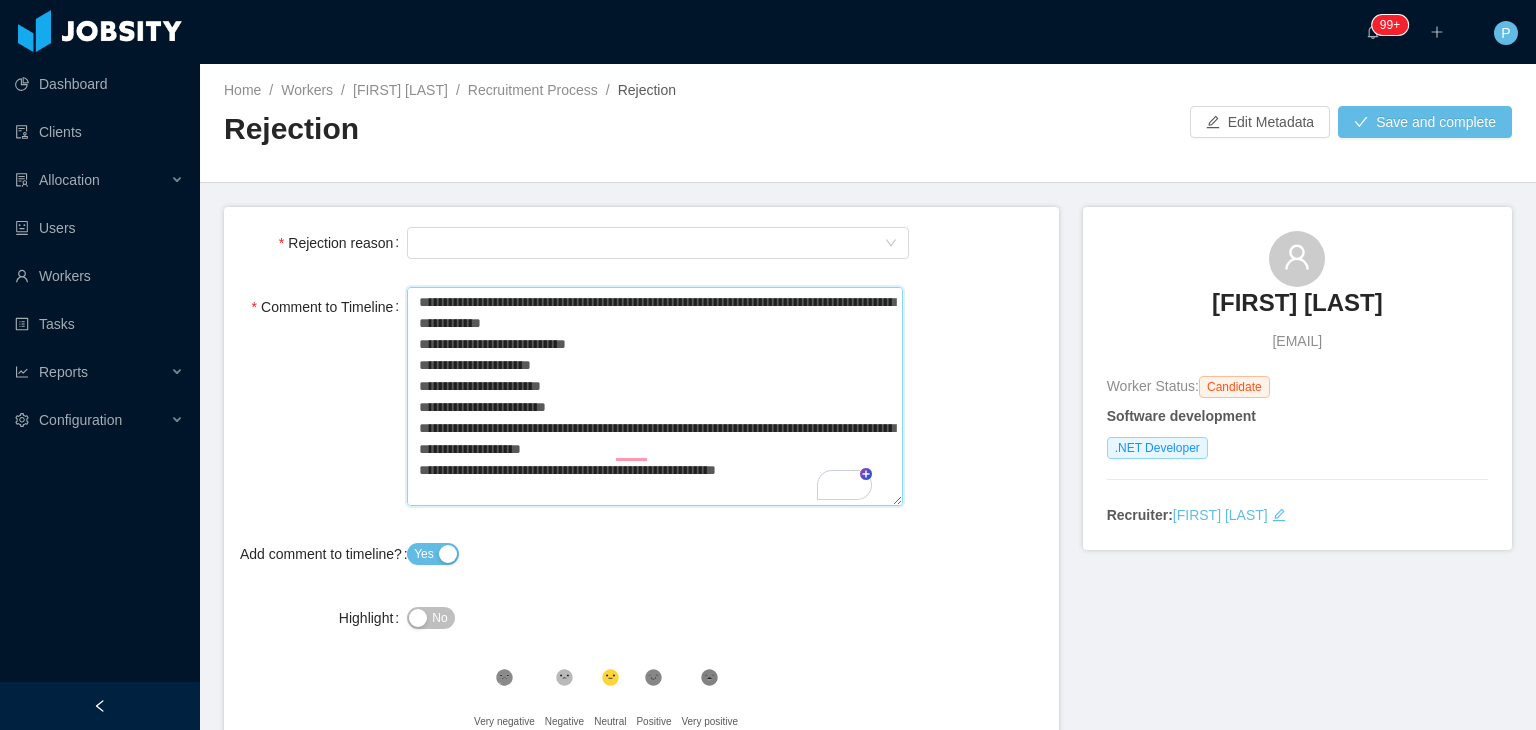 click on "**********" at bounding box center [654, 397] 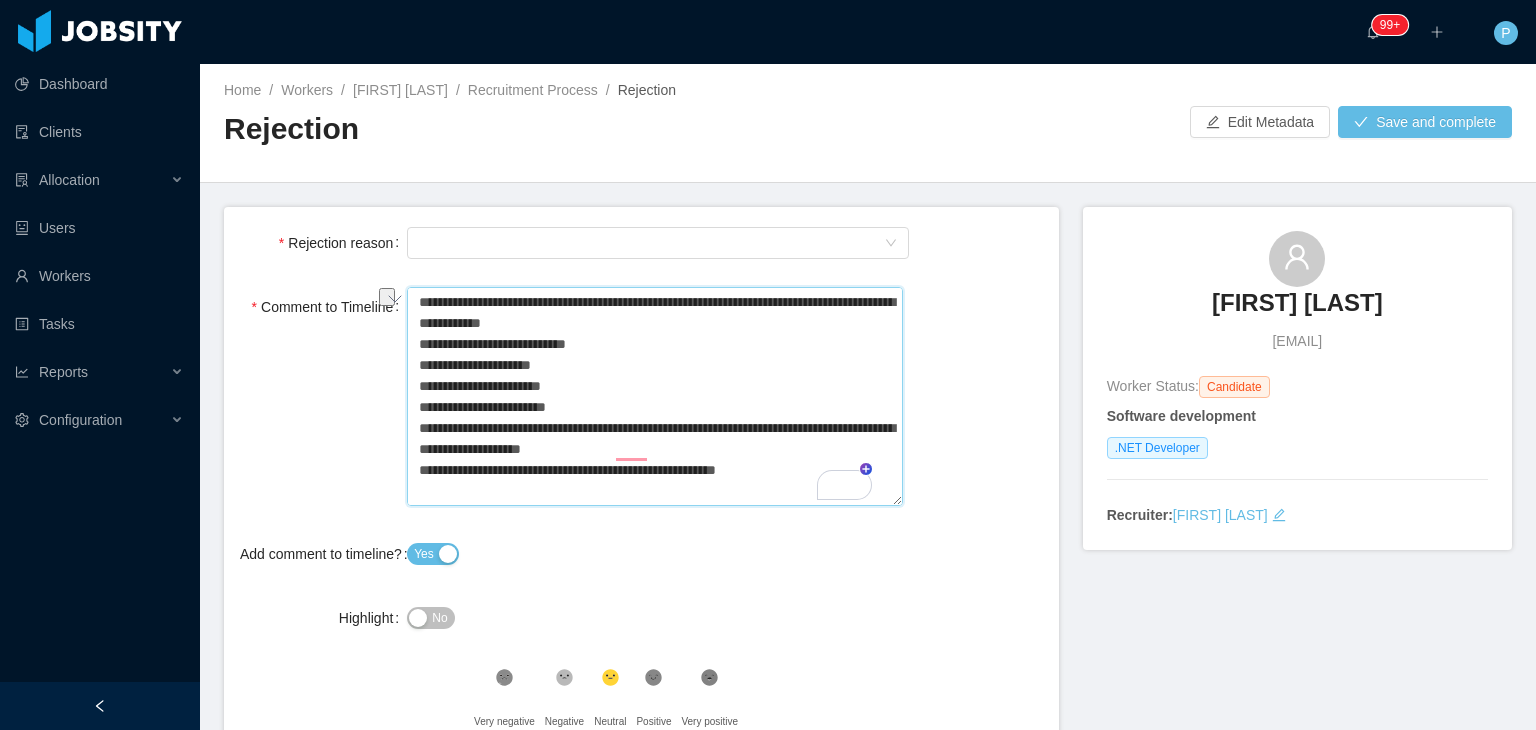 drag, startPoint x: 674, startPoint y: 331, endPoint x: 534, endPoint y: 329, distance: 140.01428 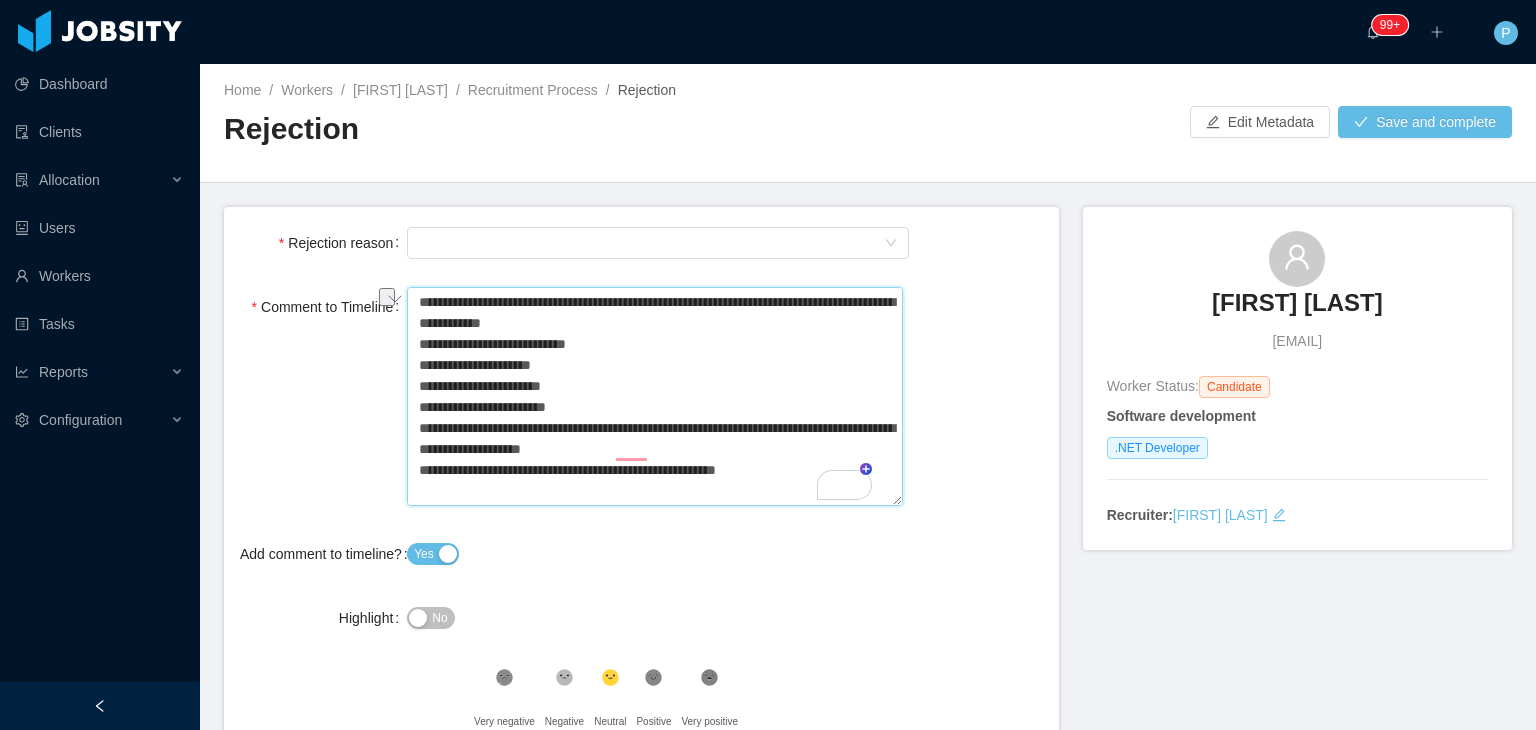 click on "**********" at bounding box center [654, 397] 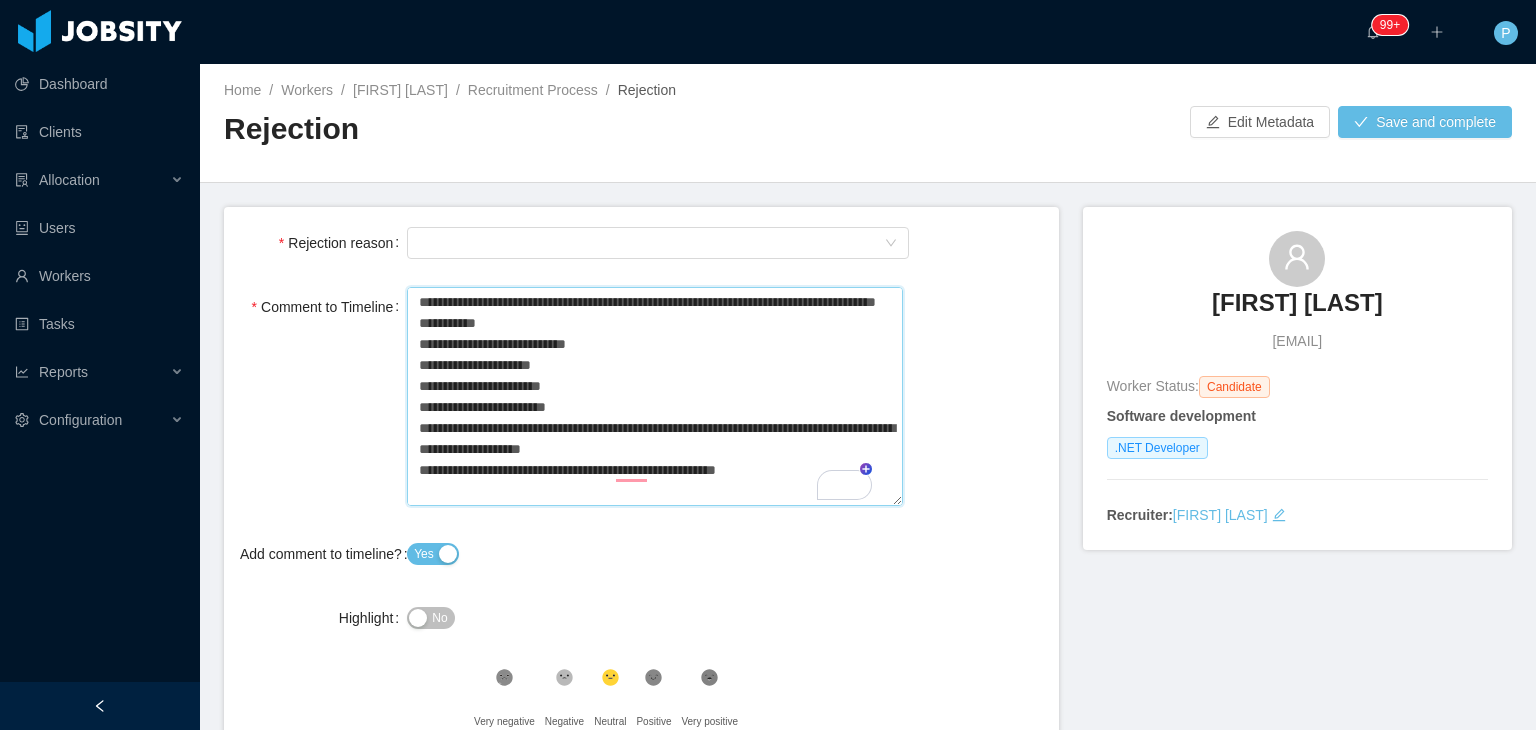 click on "**********" at bounding box center (654, 397) 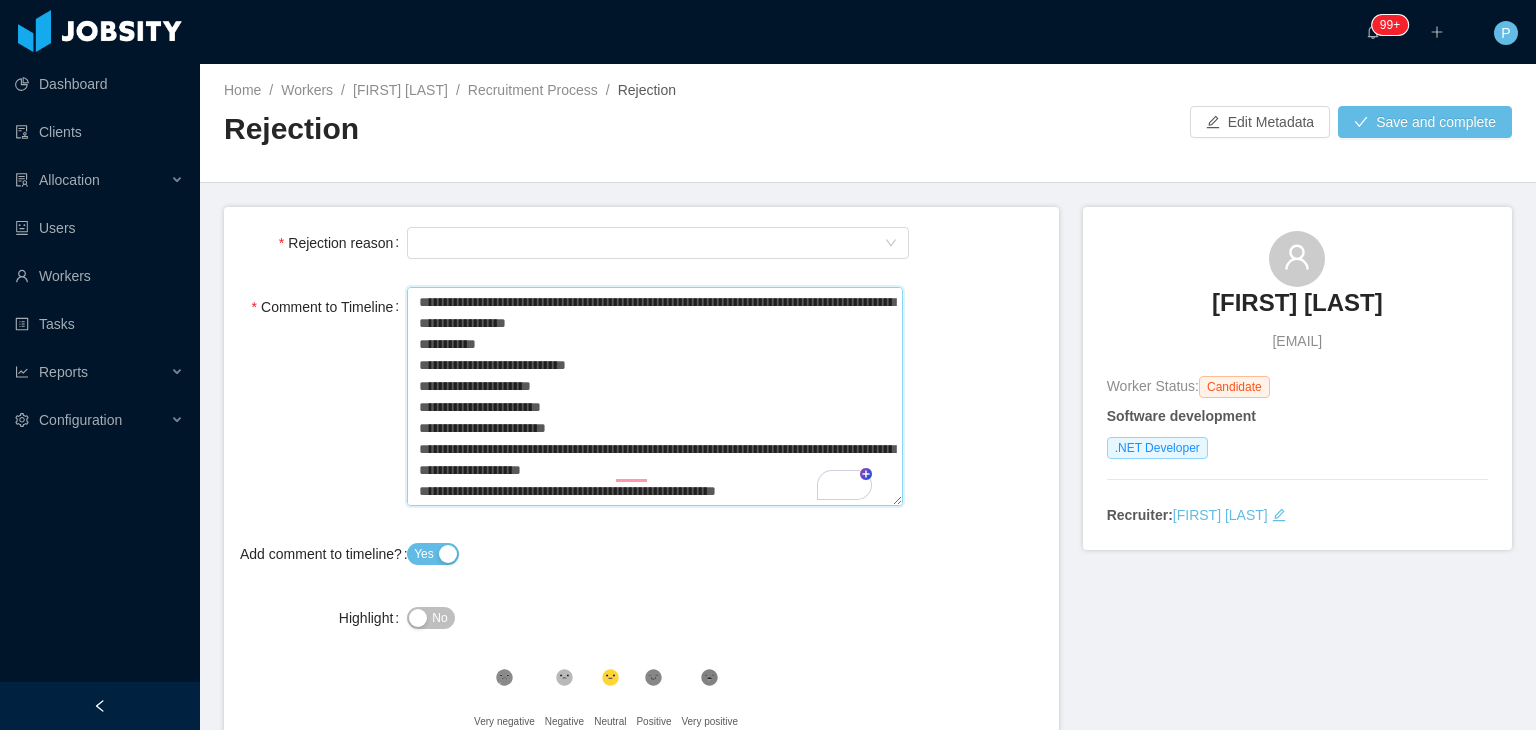 click on "**********" at bounding box center [654, 397] 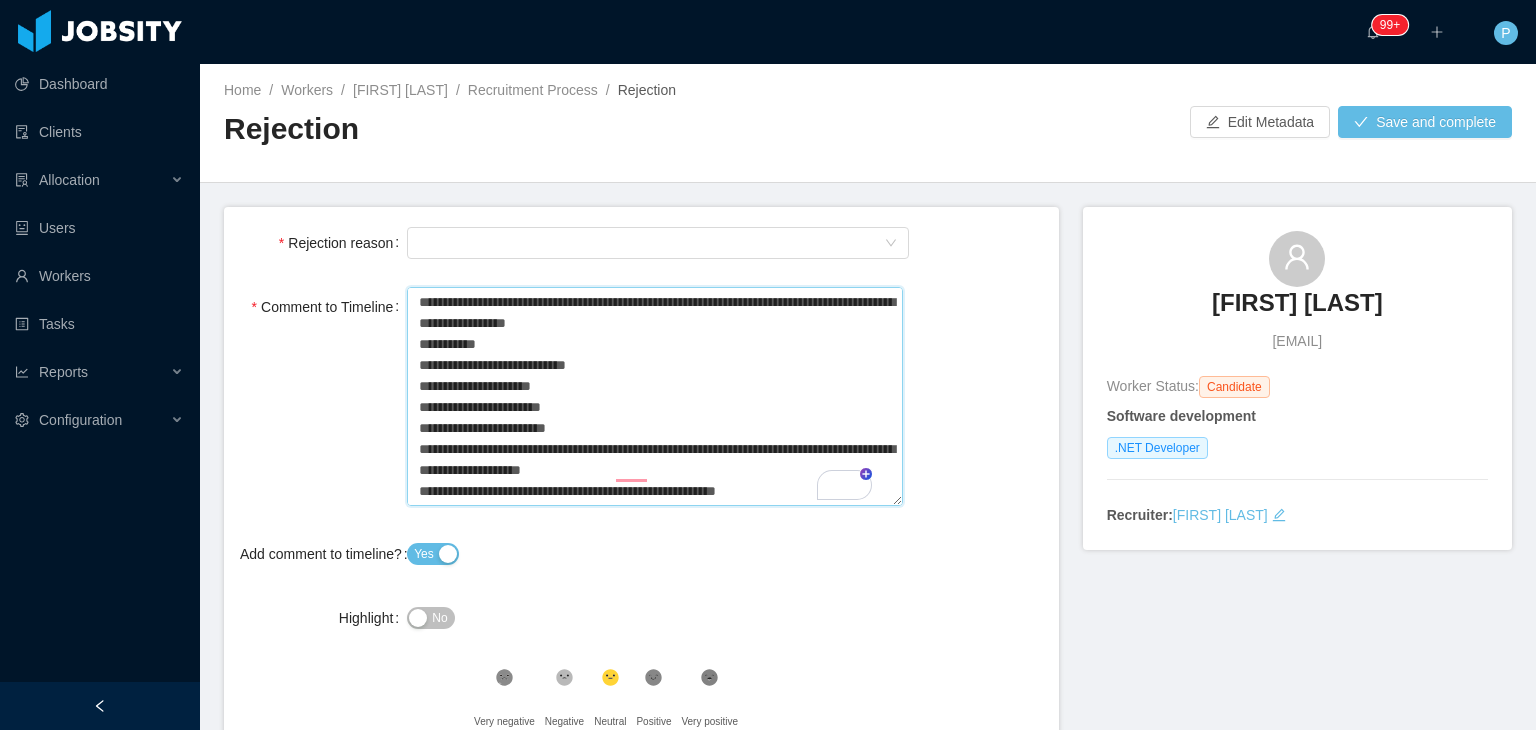 scroll, scrollTop: 16, scrollLeft: 0, axis: vertical 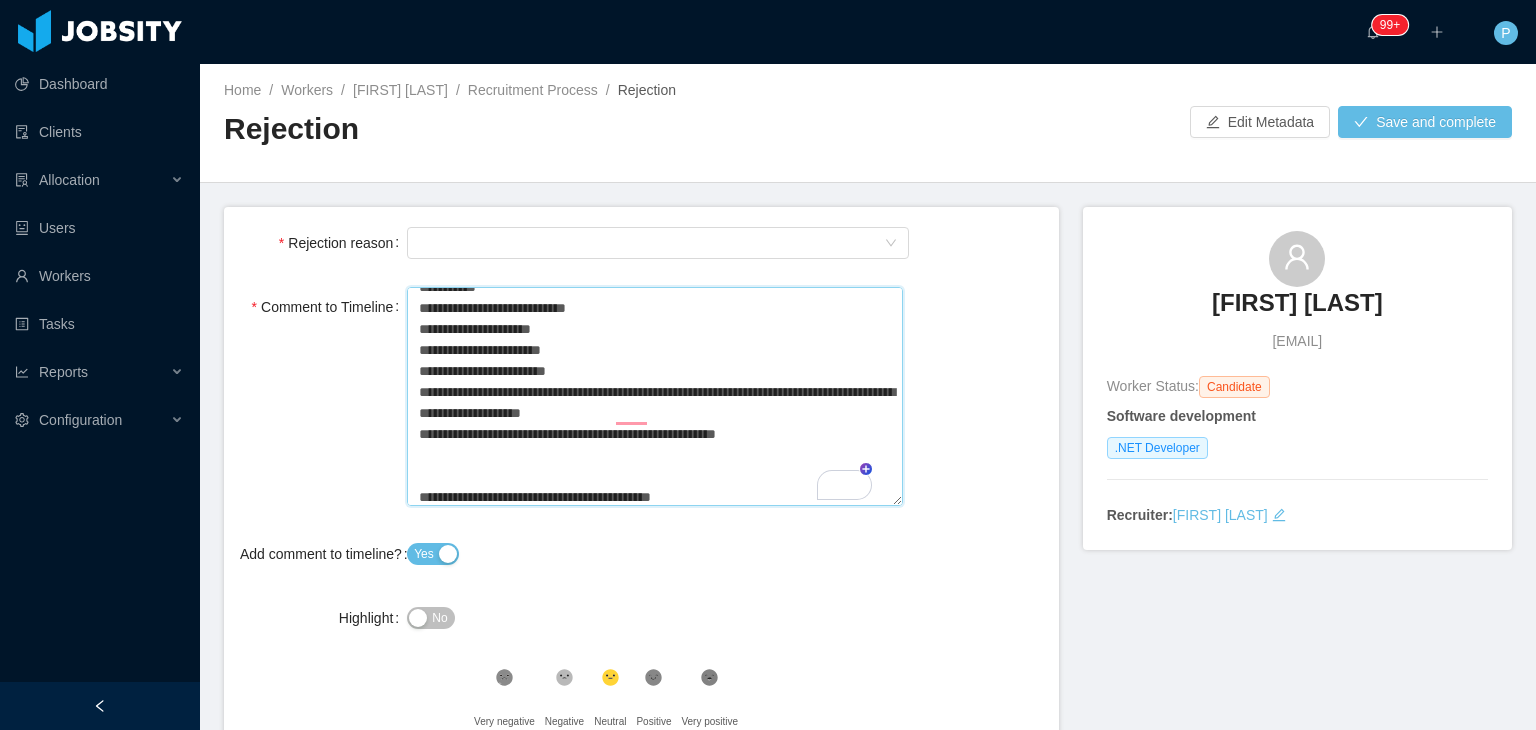 click on "**********" at bounding box center (654, 397) 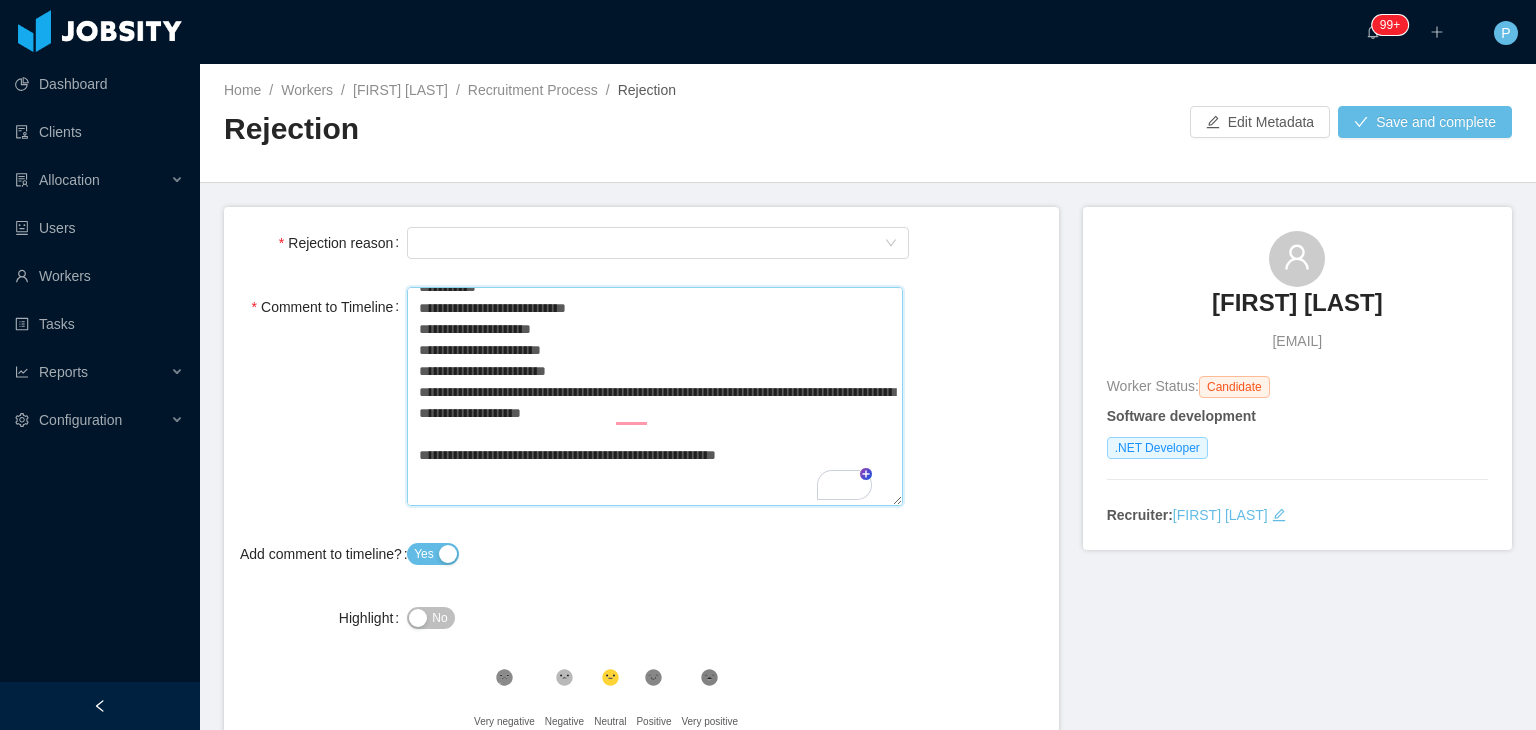 scroll, scrollTop: 125, scrollLeft: 0, axis: vertical 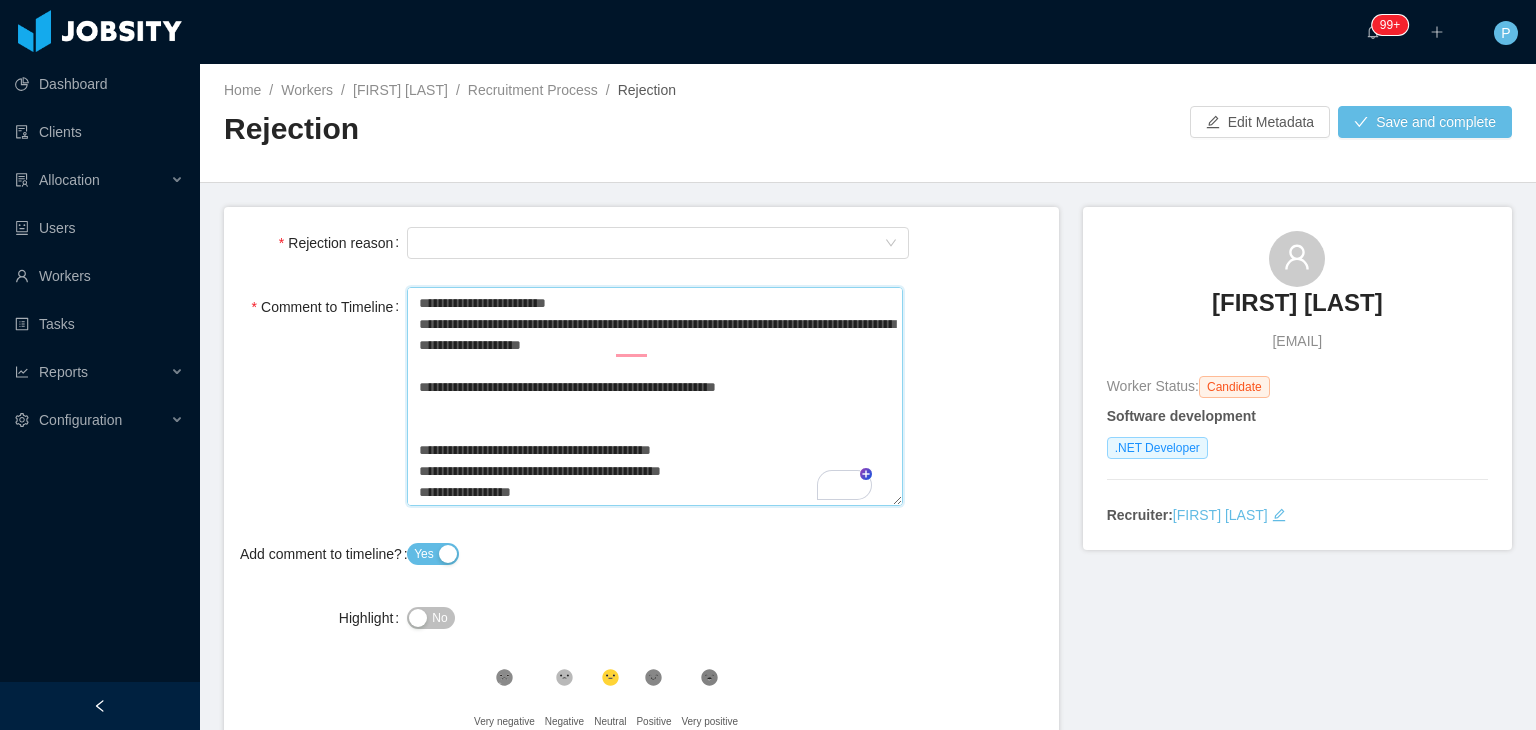 click on "**********" at bounding box center (654, 397) 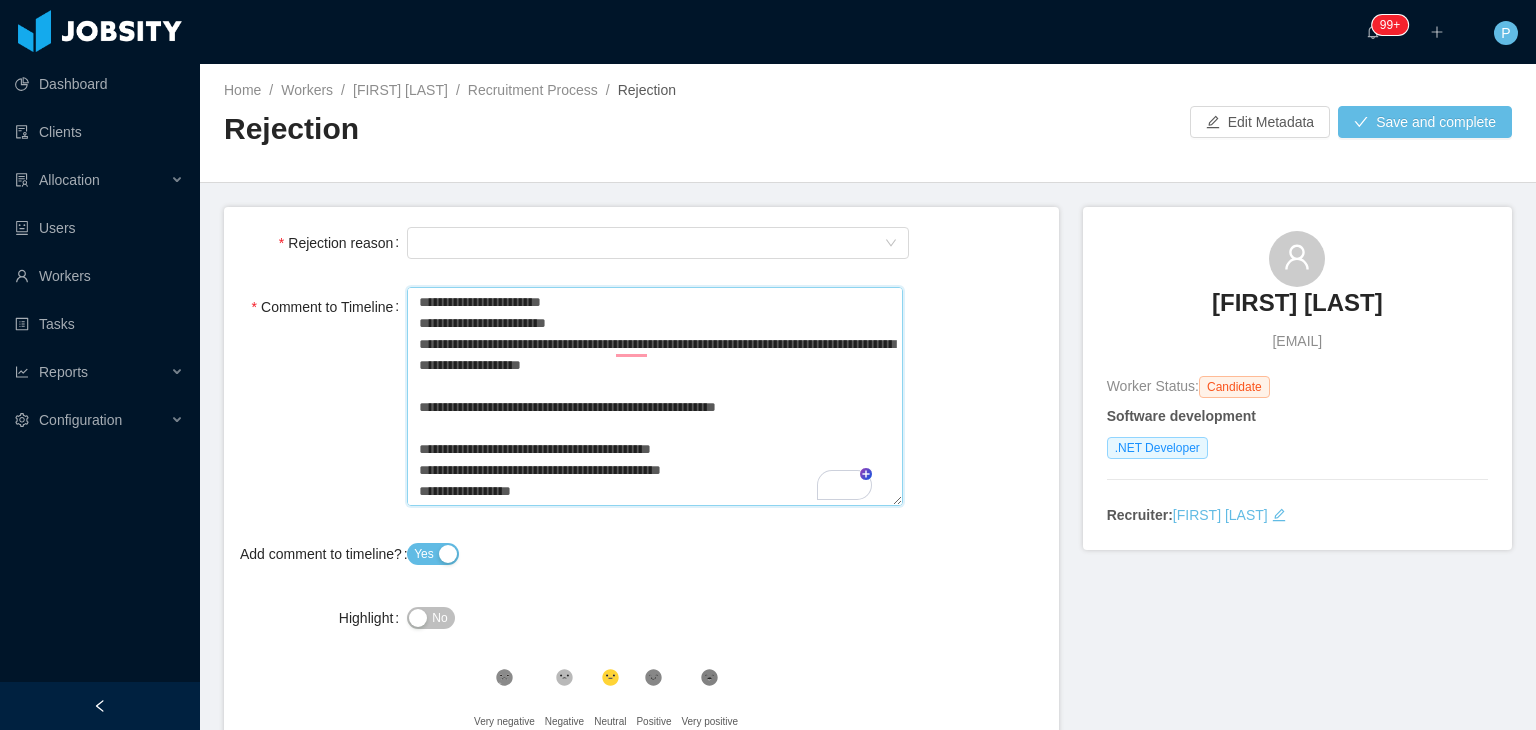 scroll, scrollTop: 104, scrollLeft: 0, axis: vertical 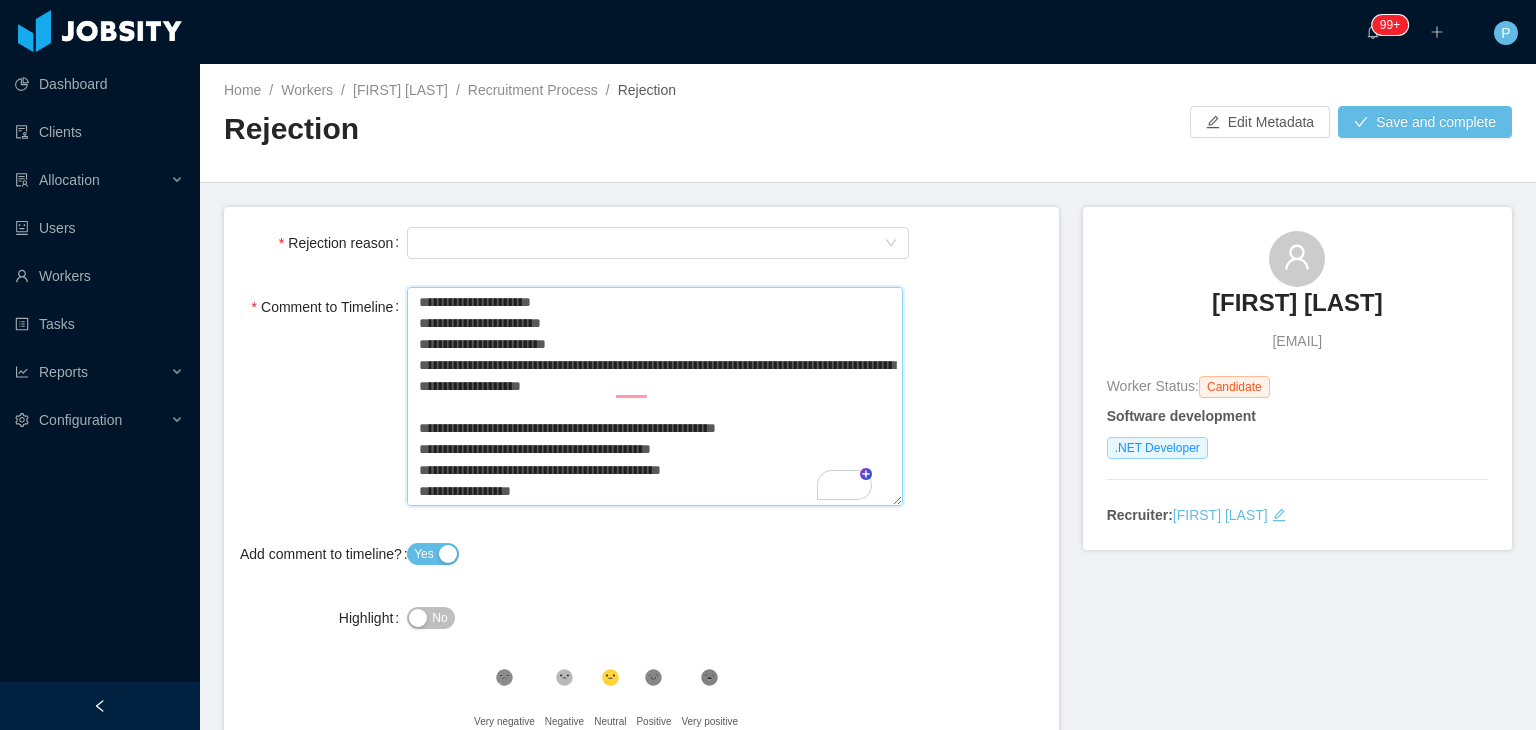 drag, startPoint x: 544, startPoint y: 488, endPoint x: 405, endPoint y: 473, distance: 139.807 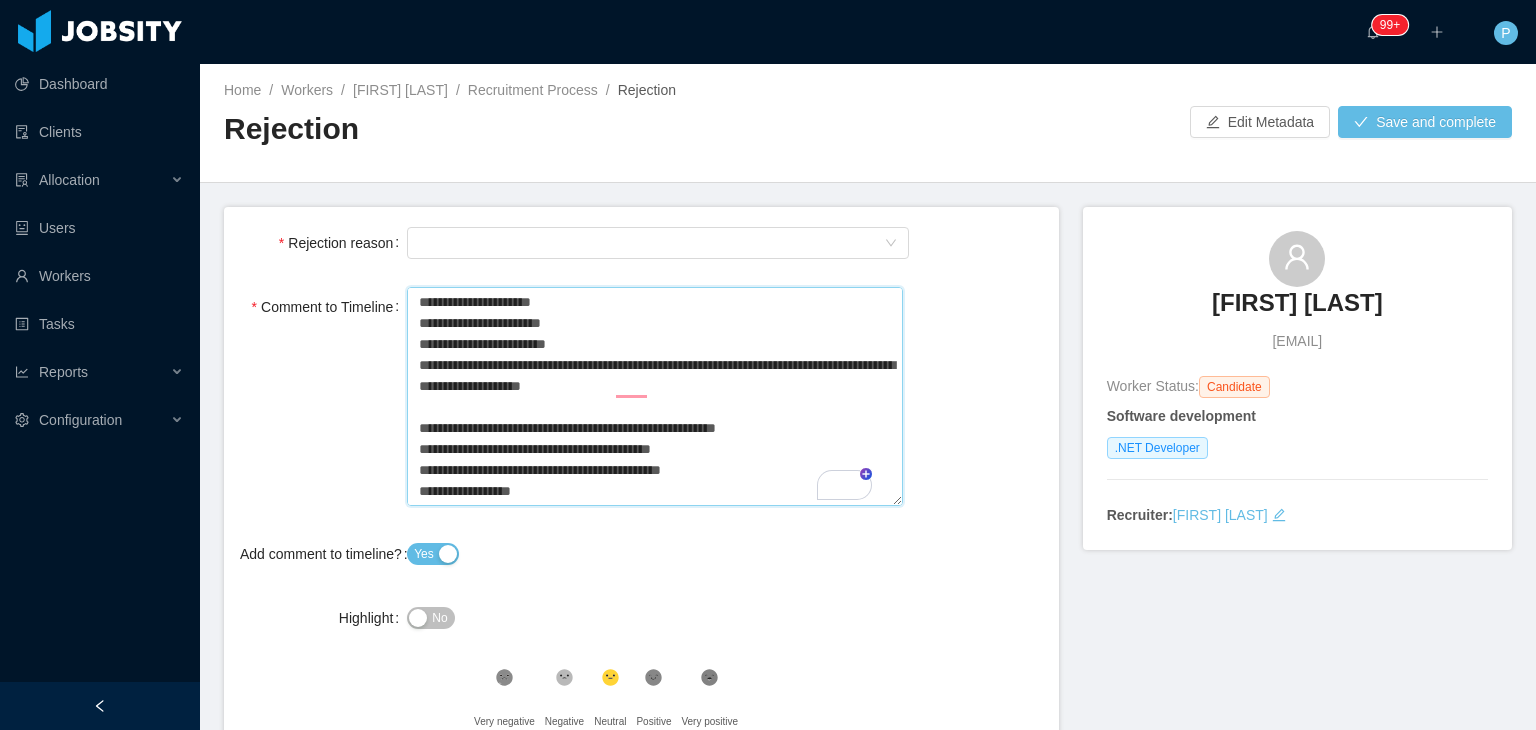 click on "**********" at bounding box center [641, 399] 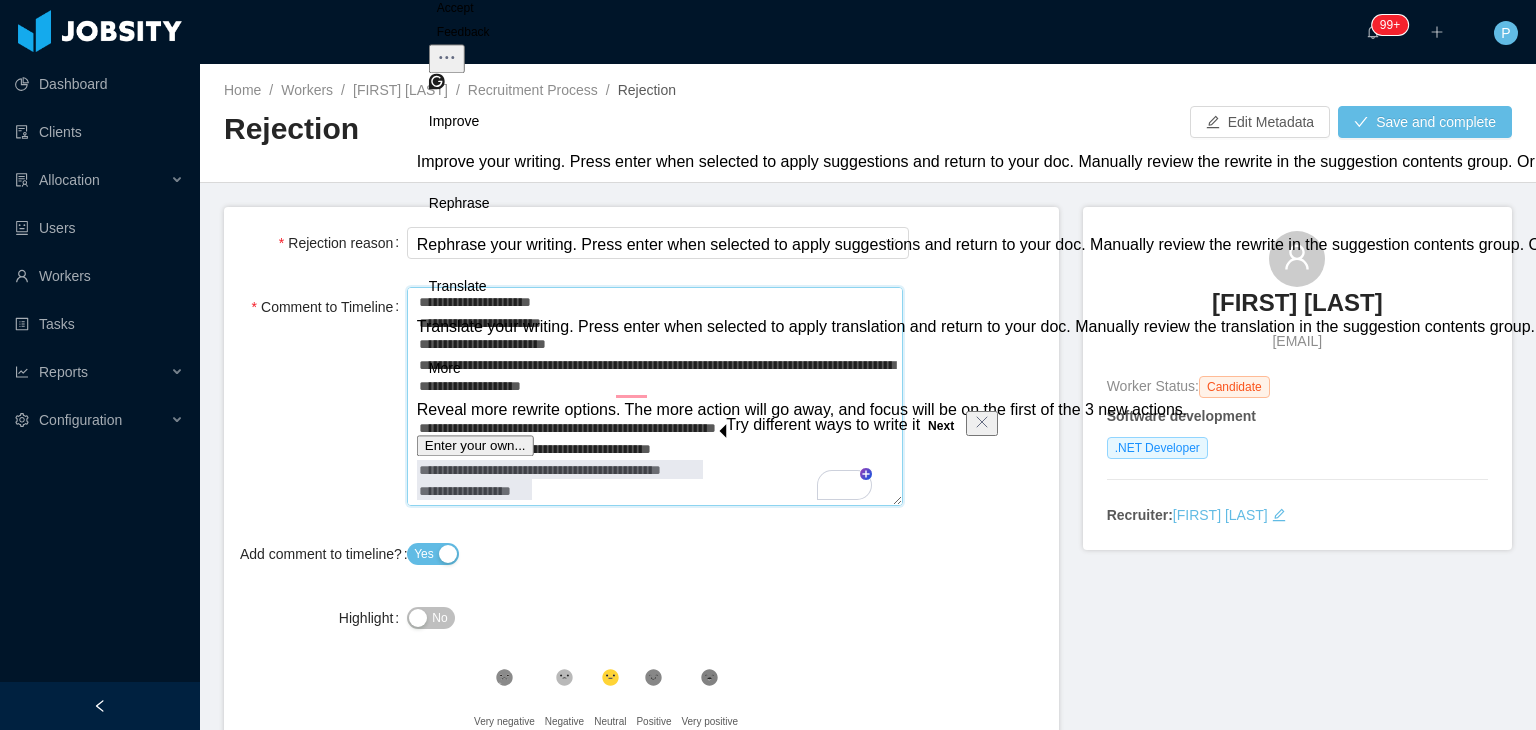 click on "**********" at bounding box center [654, 397] 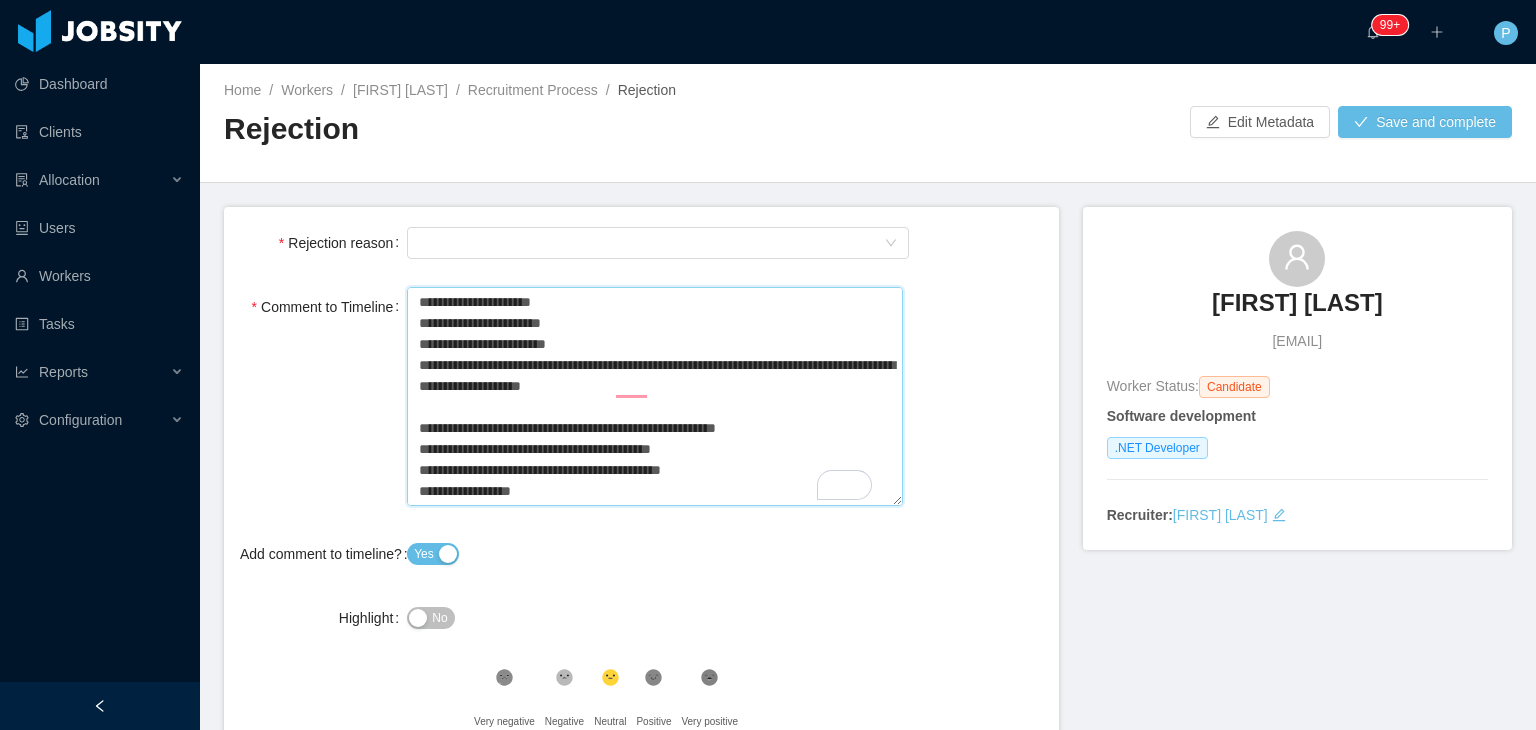 click on "**********" at bounding box center (654, 397) 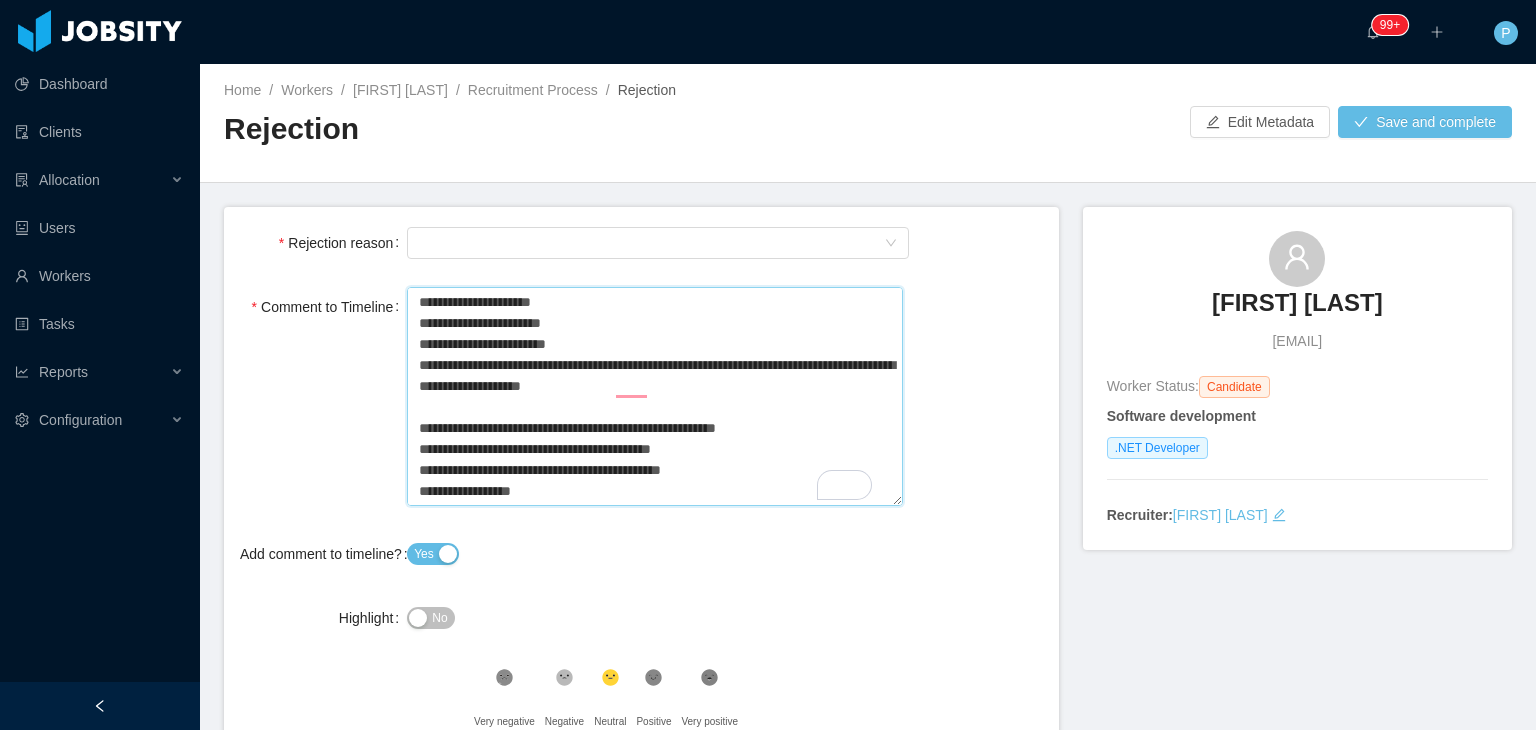 drag, startPoint x: 548, startPoint y: 492, endPoint x: 416, endPoint y: 473, distance: 133.36041 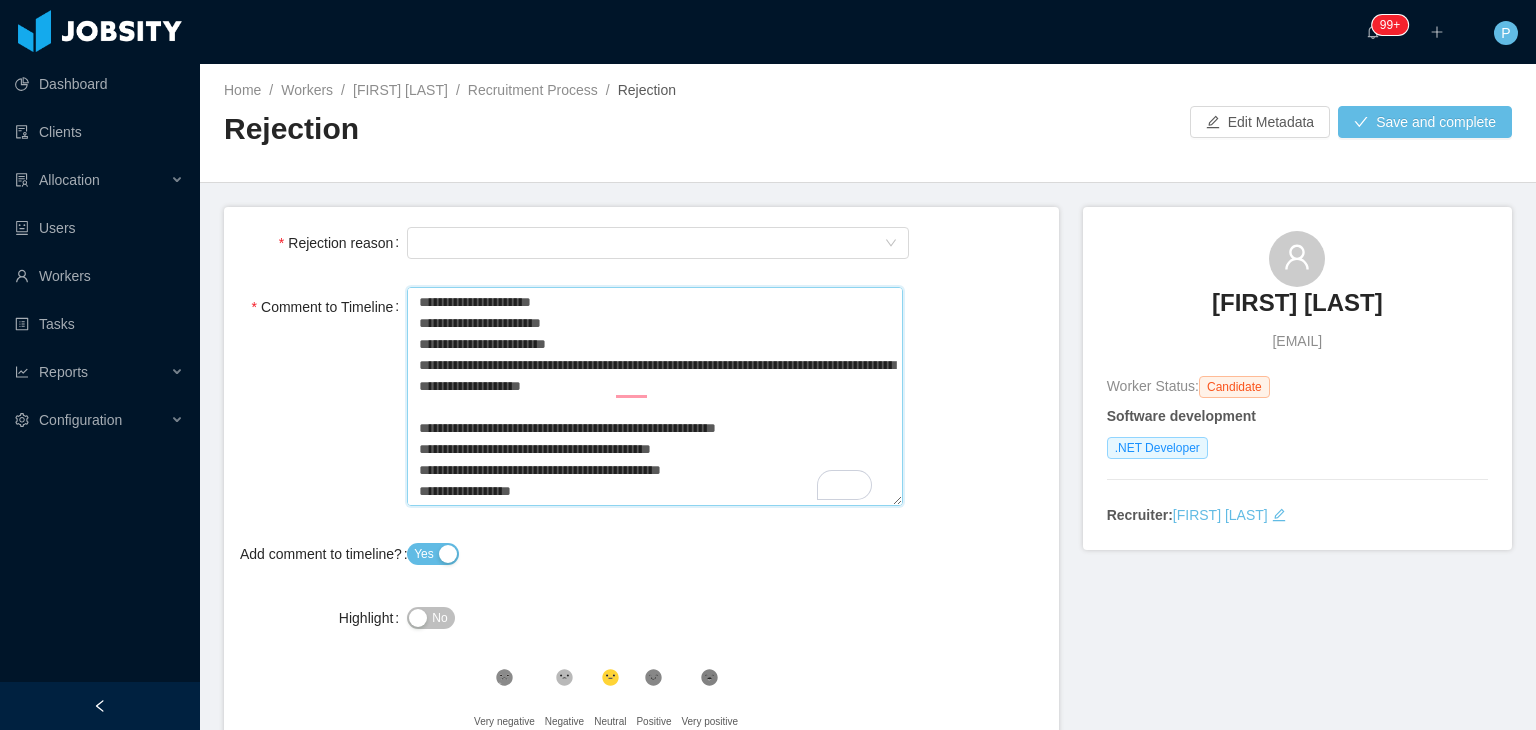 click on "**********" at bounding box center [654, 397] 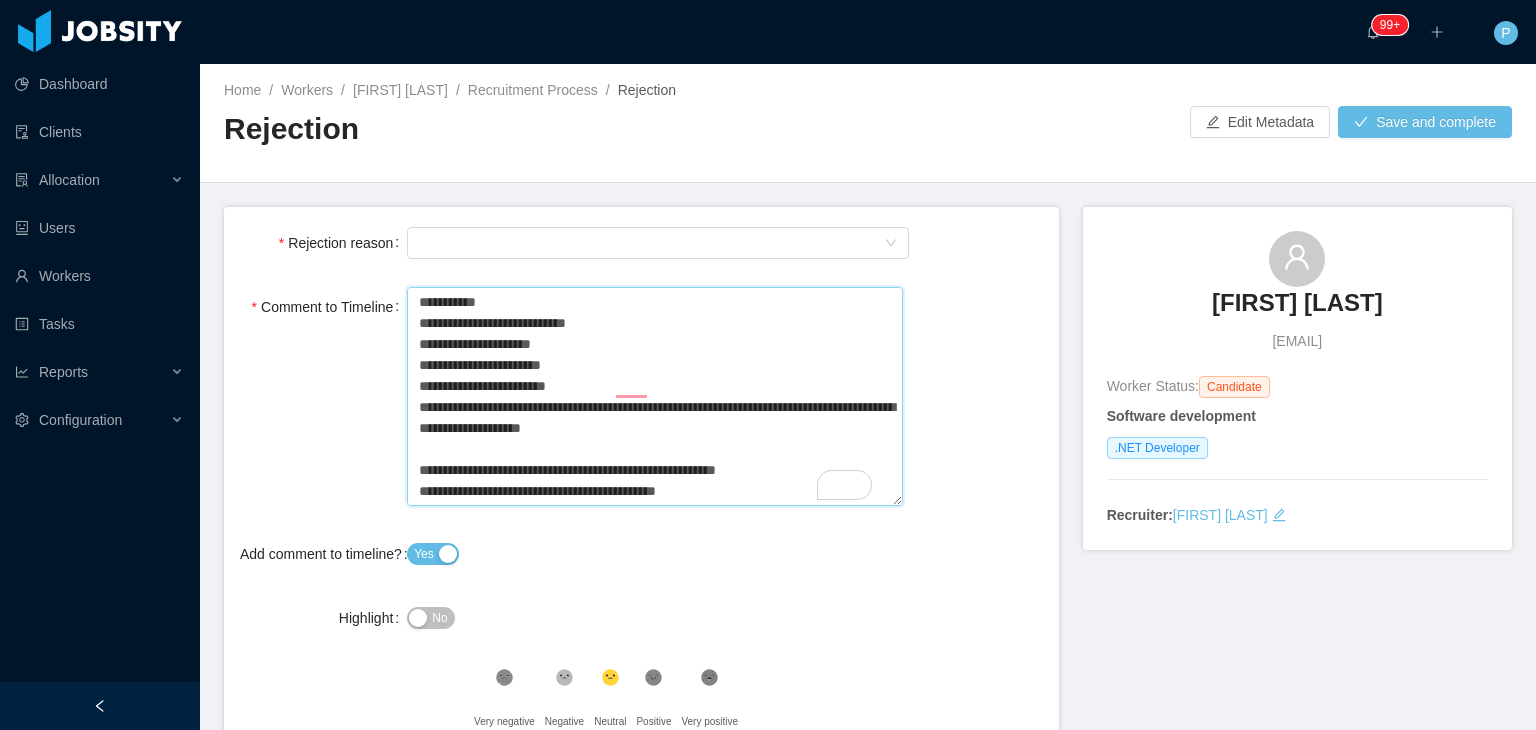 scroll, scrollTop: 62, scrollLeft: 0, axis: vertical 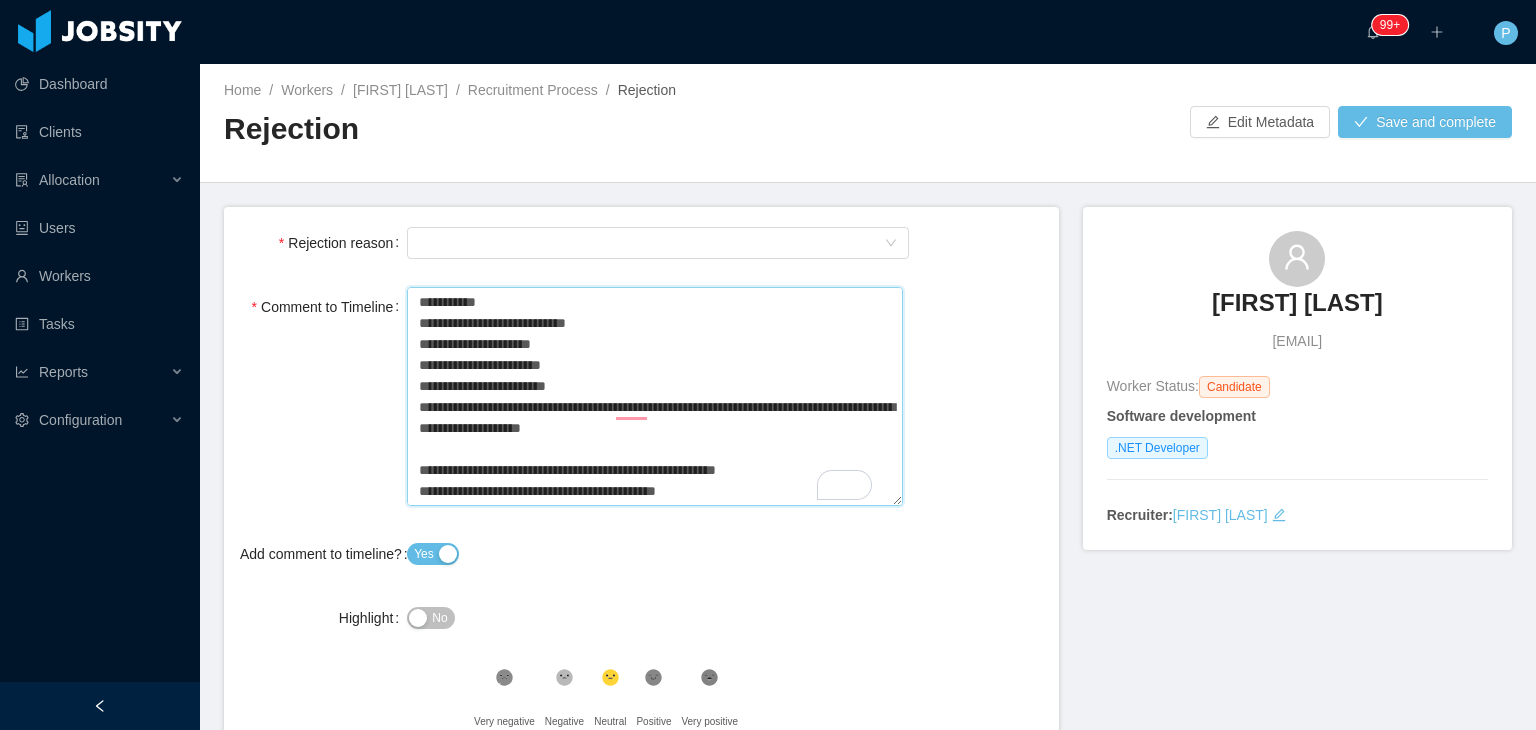 click on "**********" at bounding box center [654, 397] 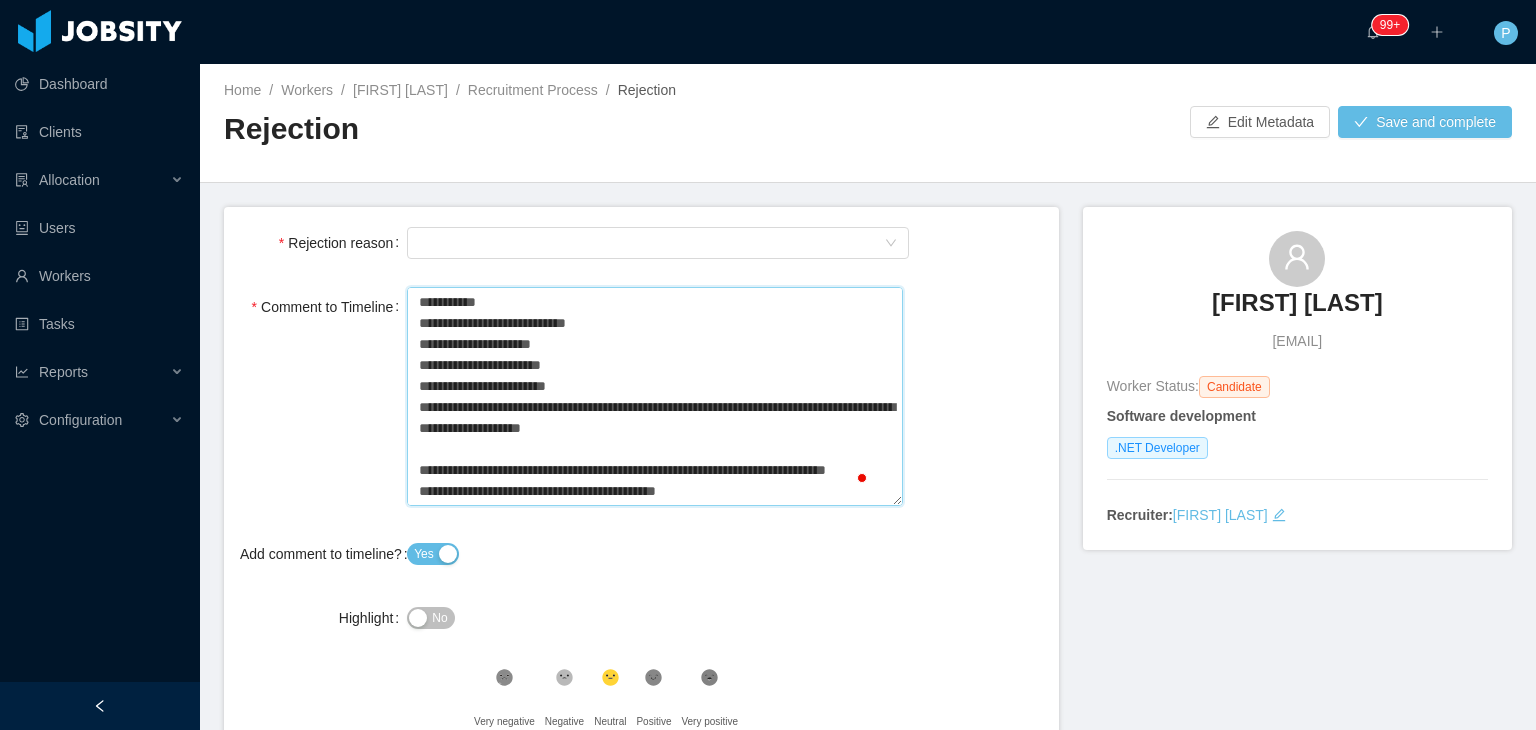 scroll, scrollTop: 84, scrollLeft: 0, axis: vertical 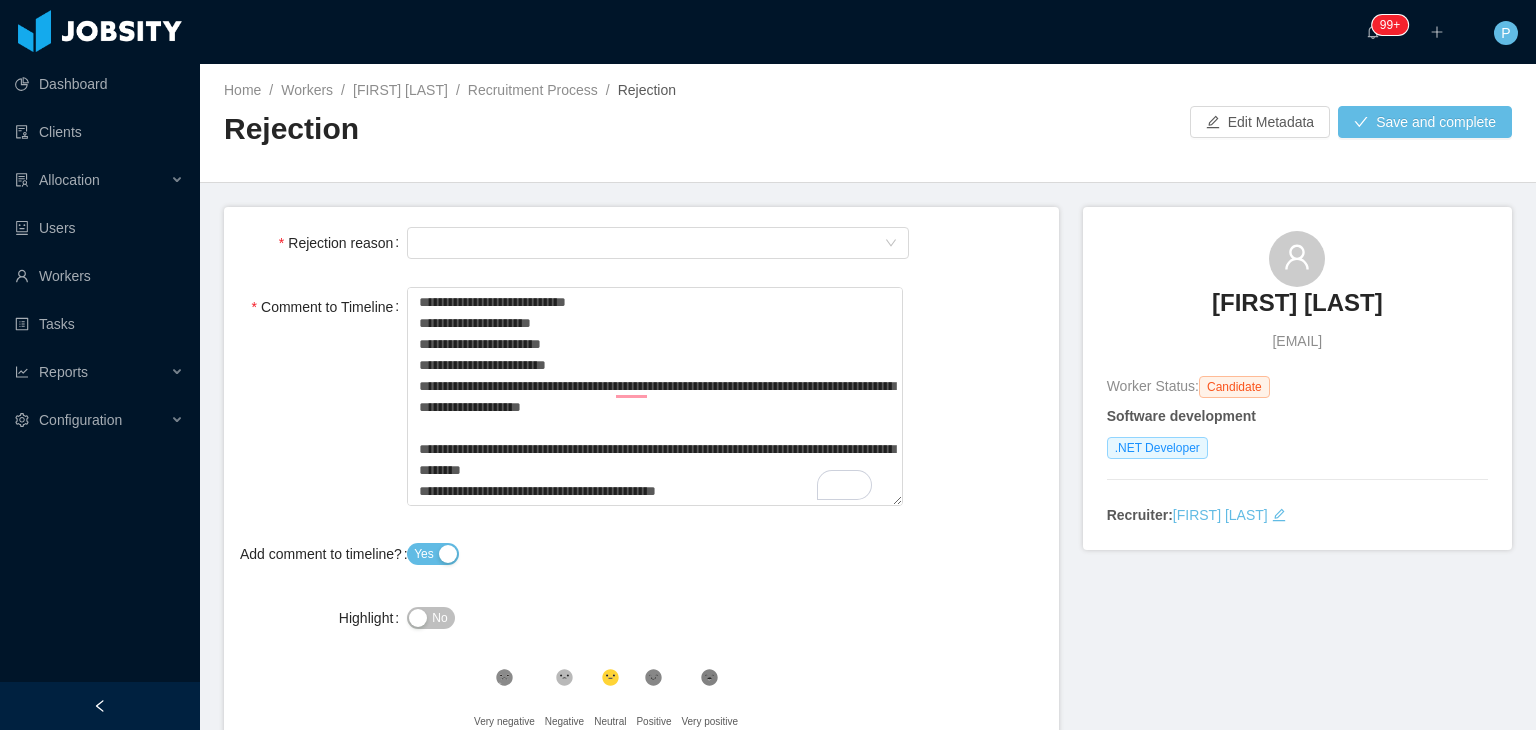 click on "No" at bounding box center [439, 618] 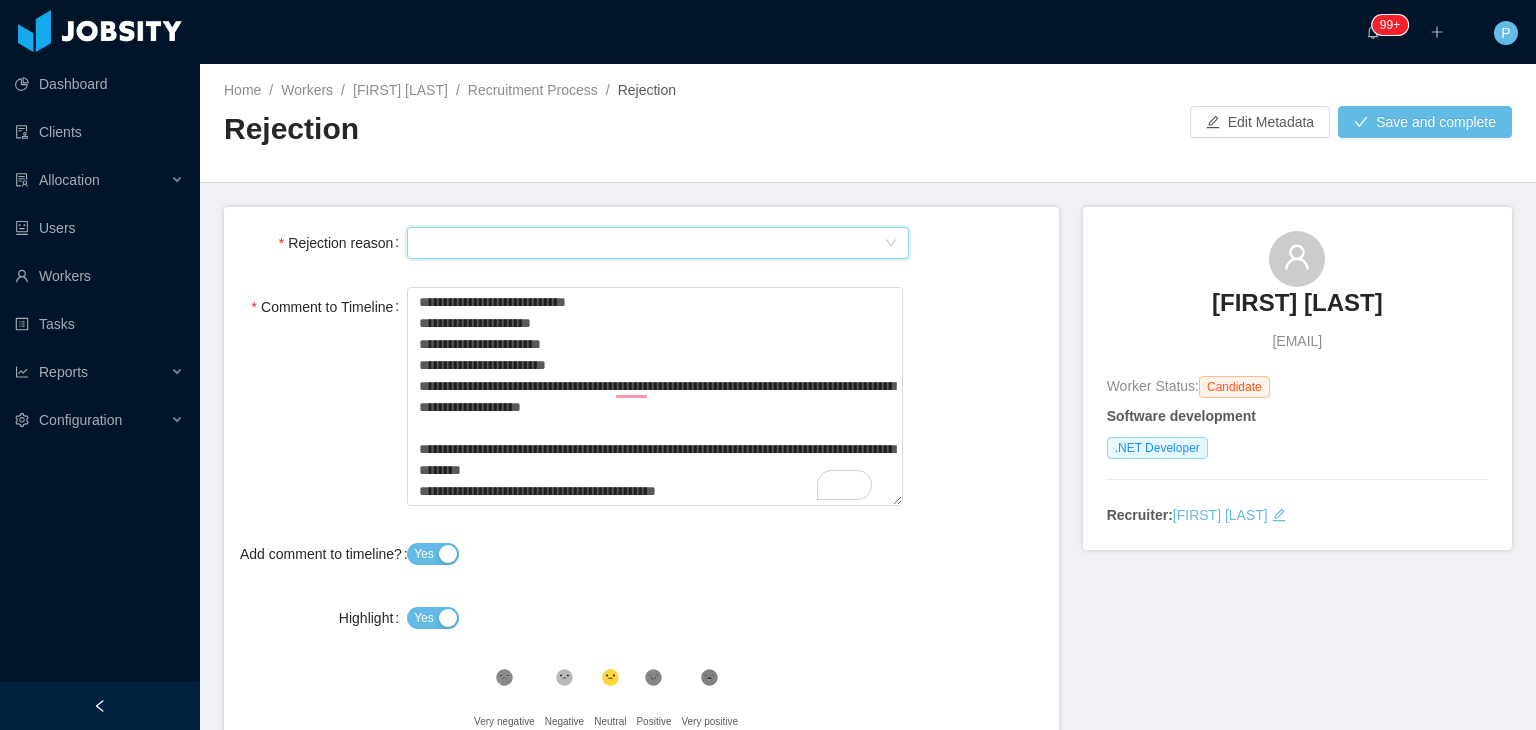 click on "Select Type" at bounding box center (651, 243) 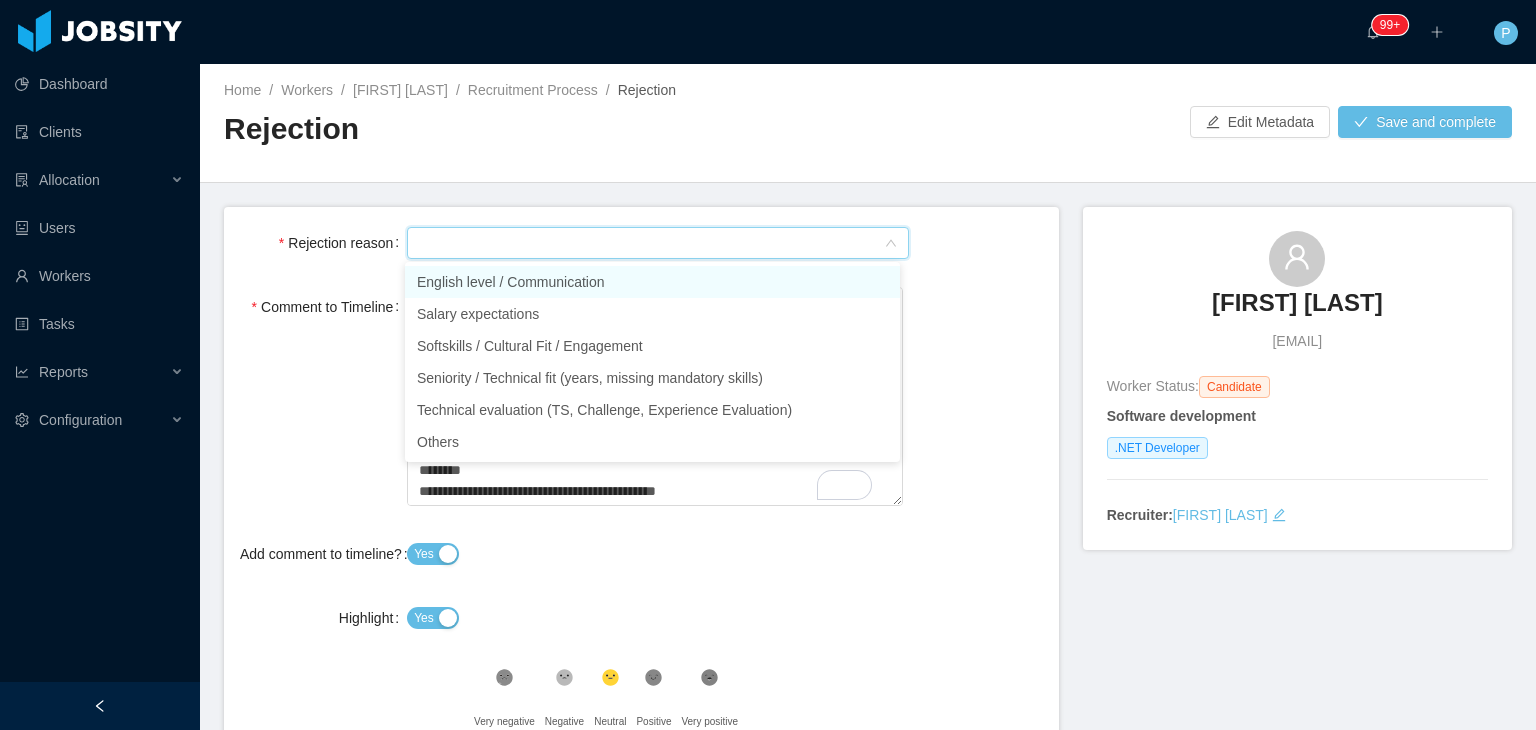 click on "English level / Communication" at bounding box center [652, 282] 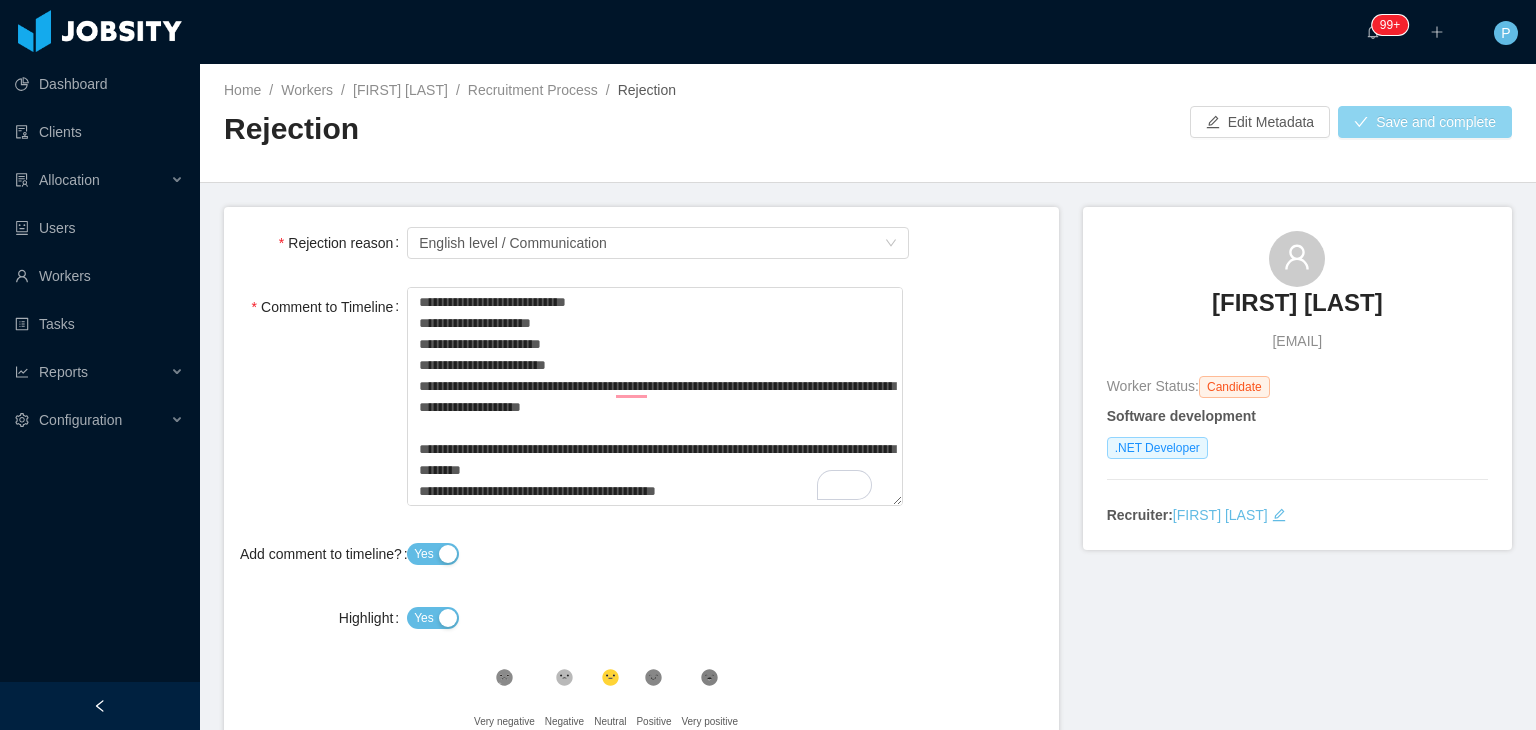 click on "Save and complete" at bounding box center [1425, 122] 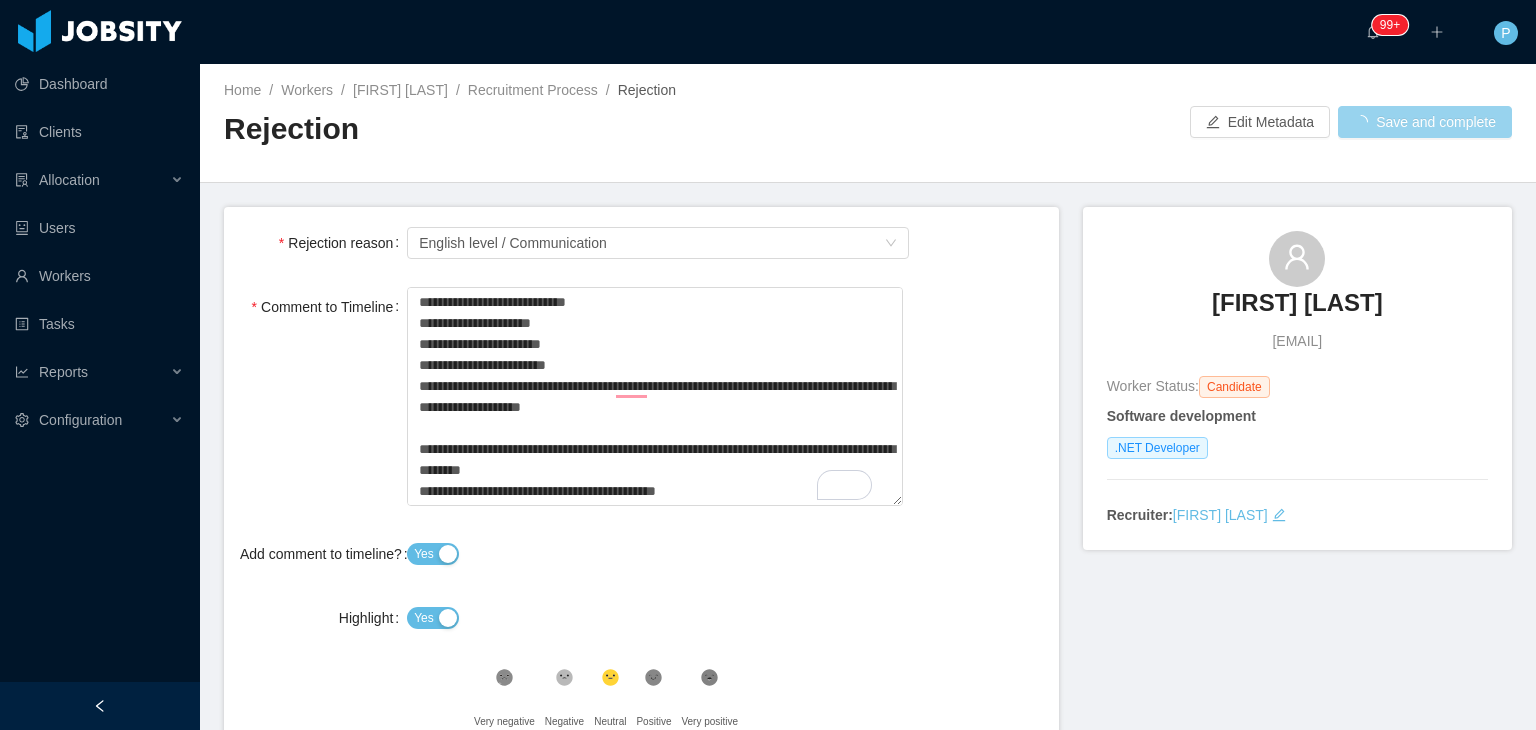 drag, startPoint x: 1394, startPoint y: 313, endPoint x: 1193, endPoint y: 326, distance: 201.41995 